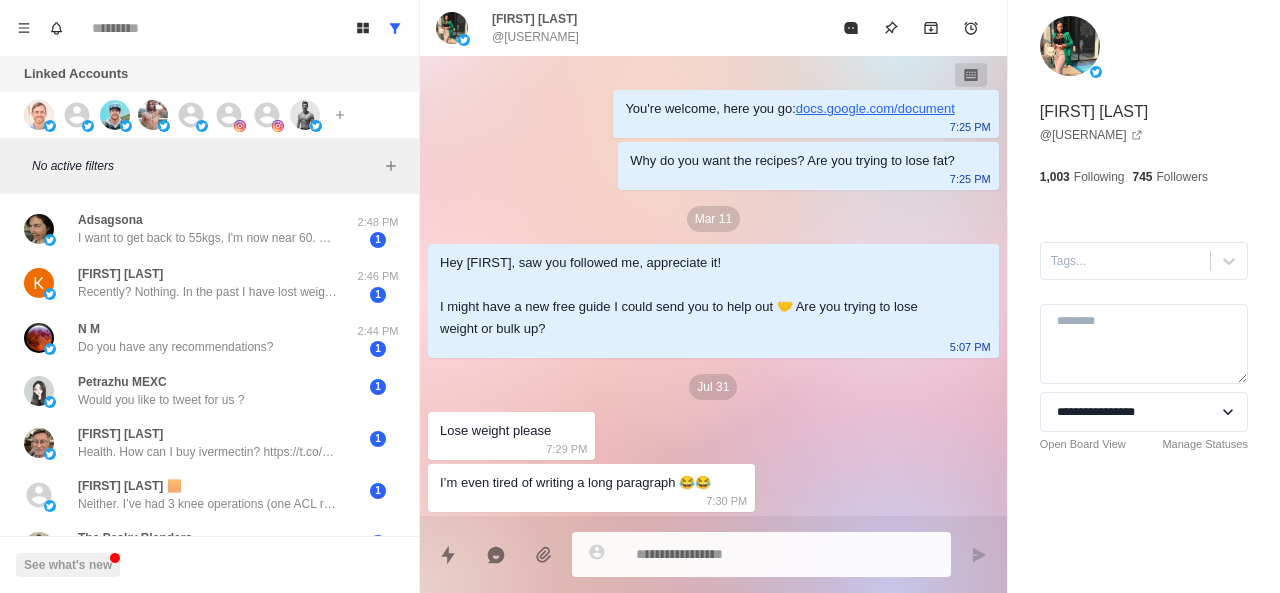 scroll, scrollTop: 0, scrollLeft: 0, axis: both 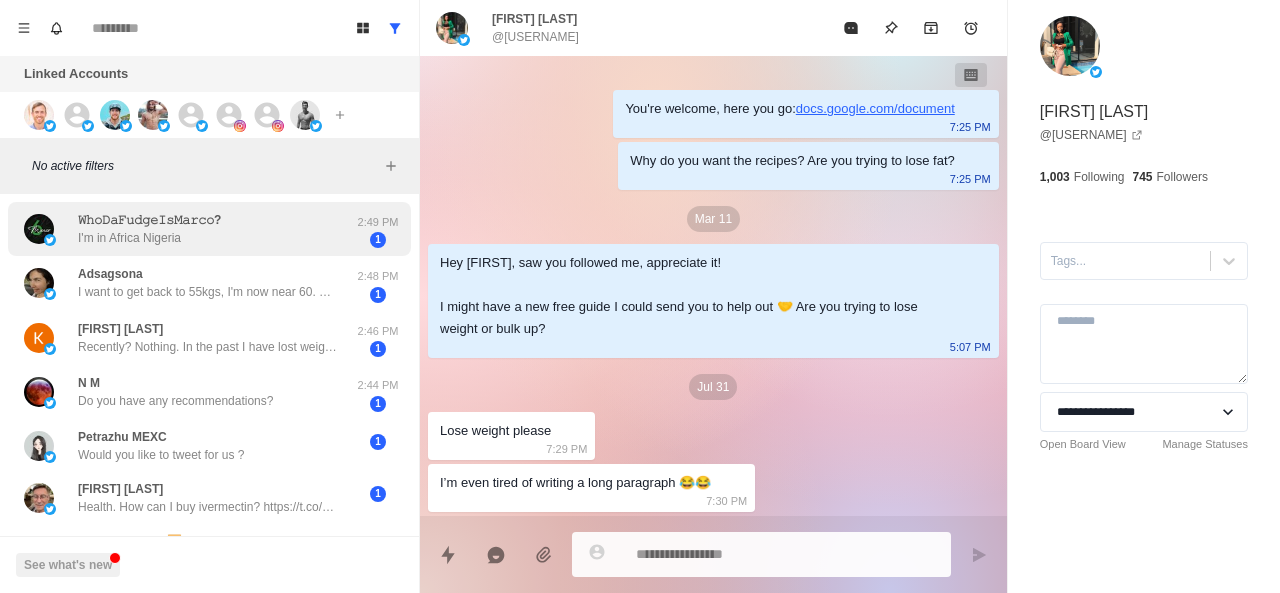 click on "𝚆𝚑𝚘𝙳𝚊𝙵𝚞𝚍𝚐𝚎𝙸𝚜𝙼𝚊𝚛𝚌𝚘? I'm in Africa
Nigeria" at bounding box center (188, 229) 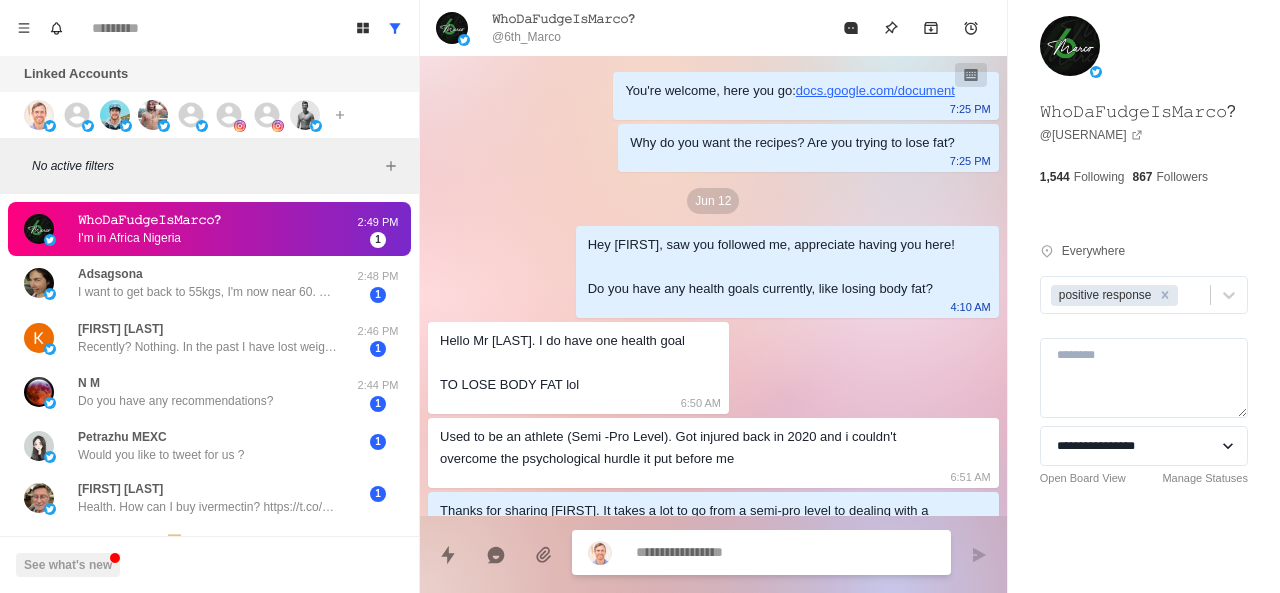 scroll, scrollTop: 1754, scrollLeft: 0, axis: vertical 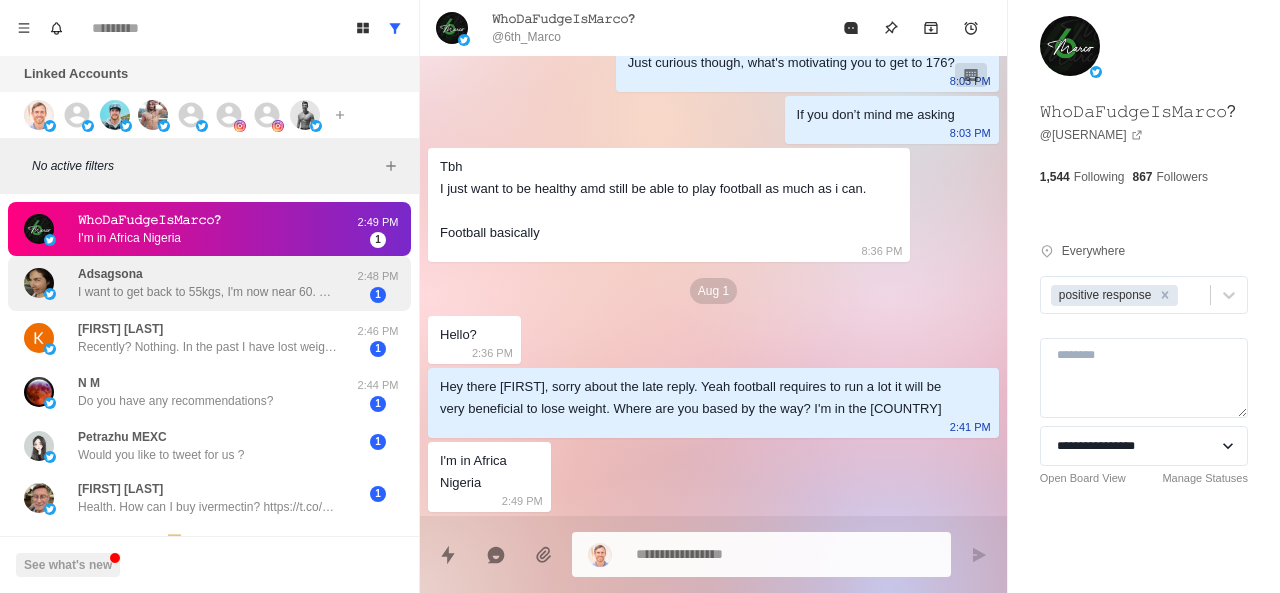 click on "I want to get back to 55kgs, I'm now near 60. Not sure how much fat that is honestly." at bounding box center [208, 292] 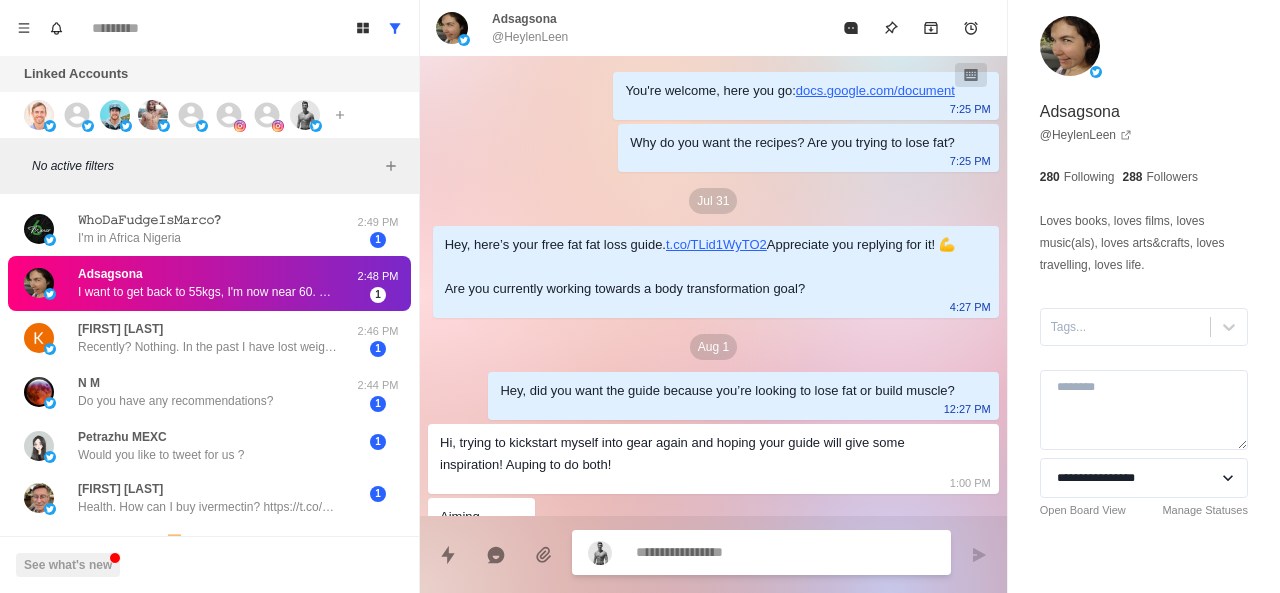 scroll, scrollTop: 522, scrollLeft: 0, axis: vertical 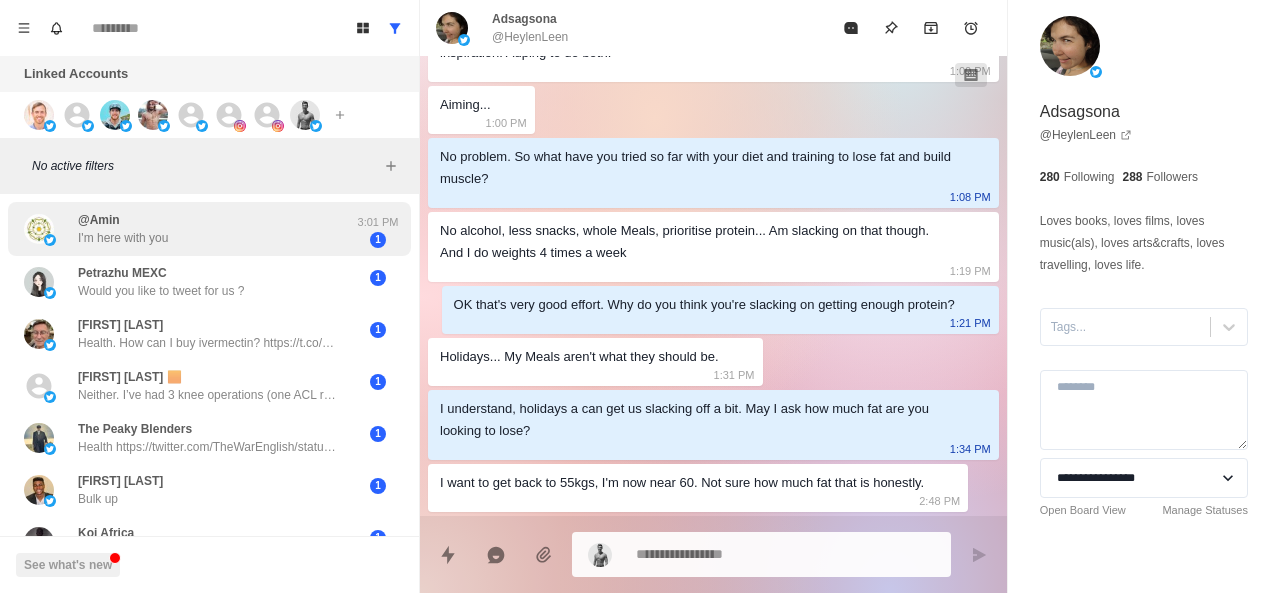 click on "@Amin I'm here with you" at bounding box center (188, 229) 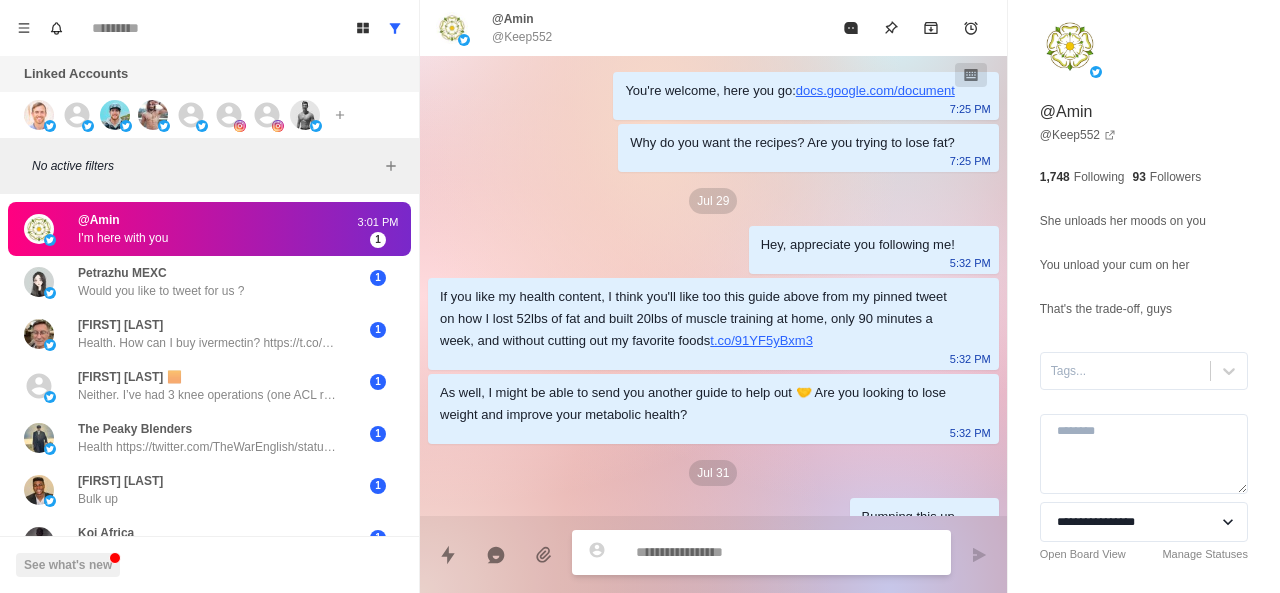 scroll, scrollTop: 366, scrollLeft: 0, axis: vertical 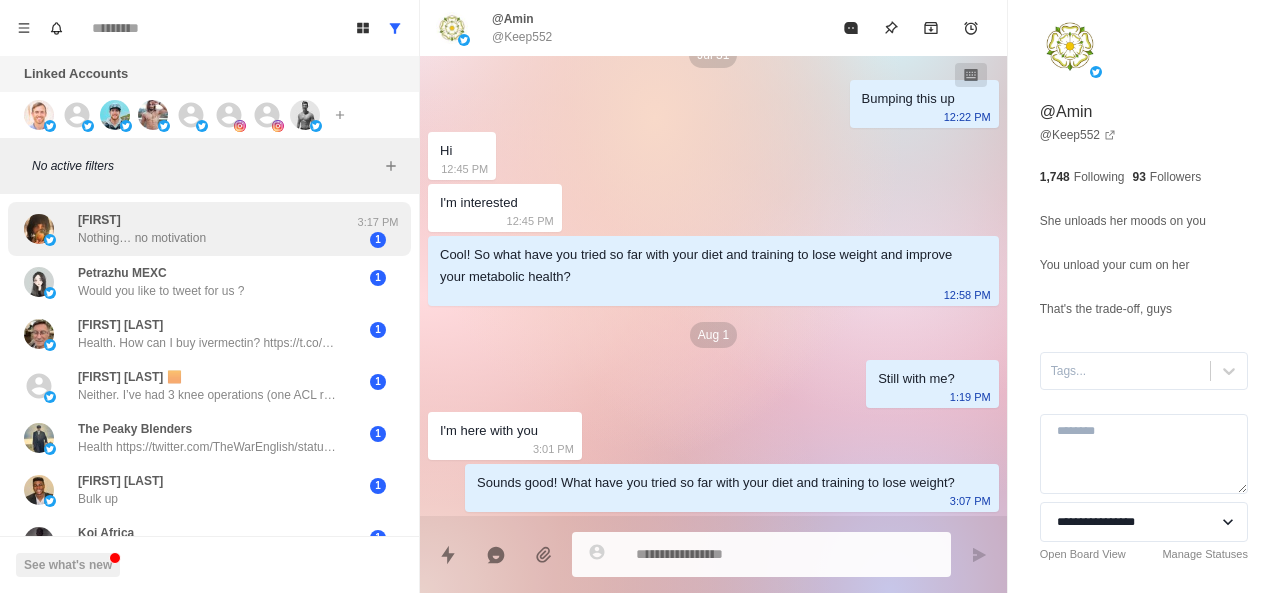 click on "Sonia Nothing… no motivation" at bounding box center (142, 229) 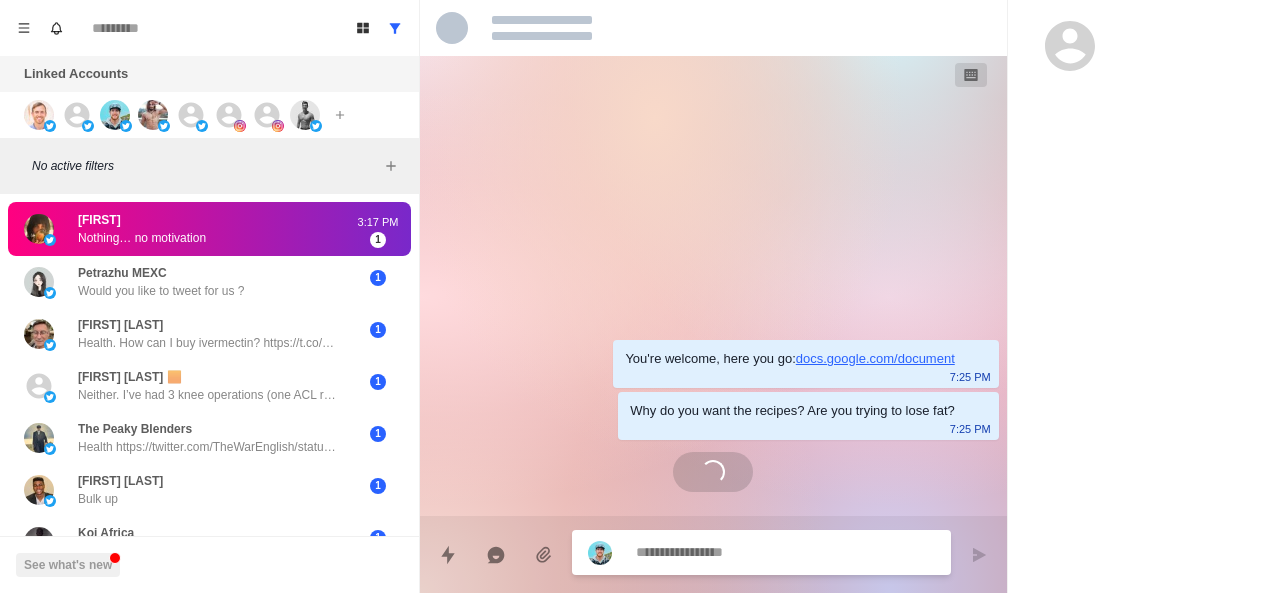 scroll, scrollTop: 0, scrollLeft: 0, axis: both 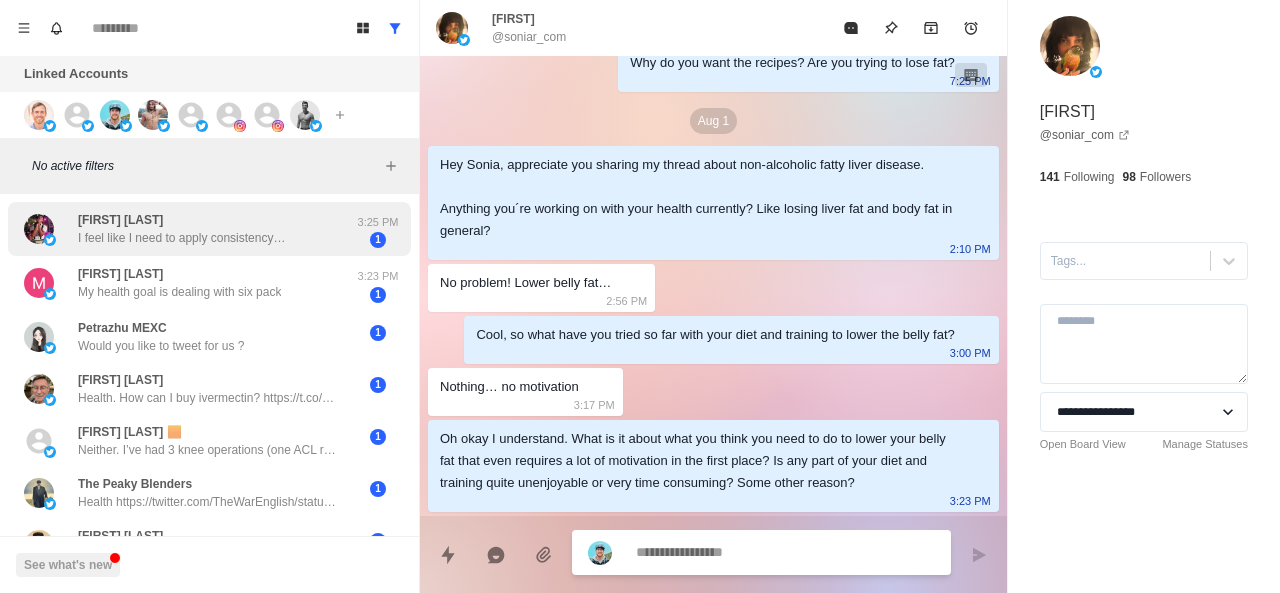click on "[FIRST] [MIDDLE] [LAST]" at bounding box center [120, 220] 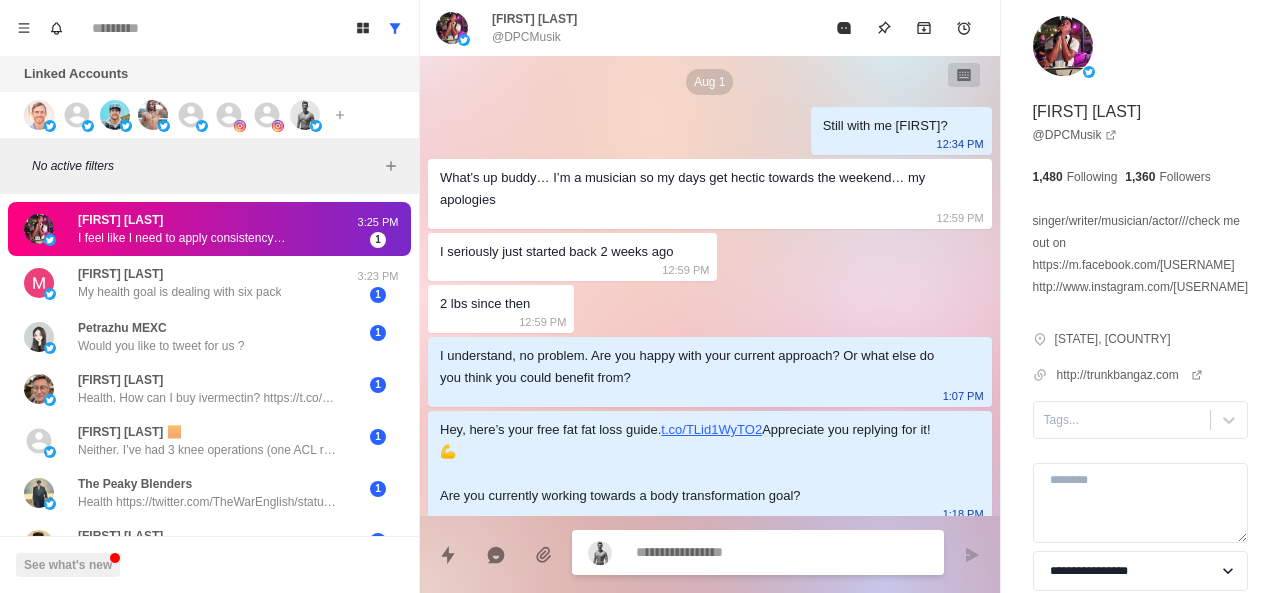 scroll, scrollTop: 906, scrollLeft: 0, axis: vertical 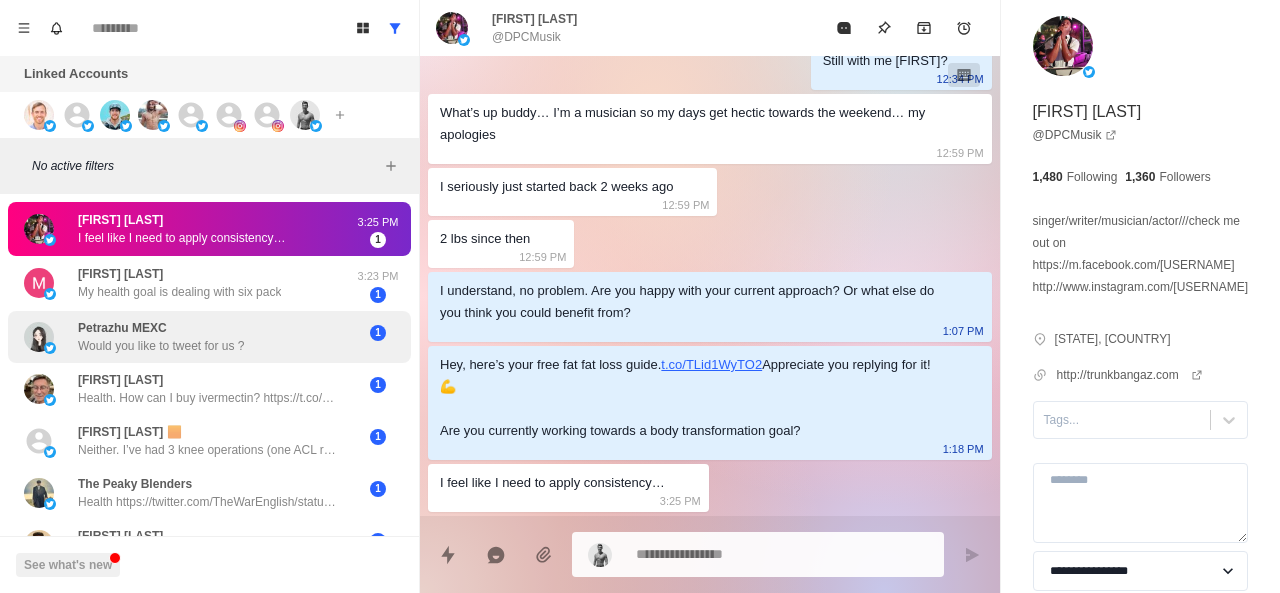 click on "Petrazhu MEXC Would you like to tweet for us ? 1" at bounding box center (209, 337) 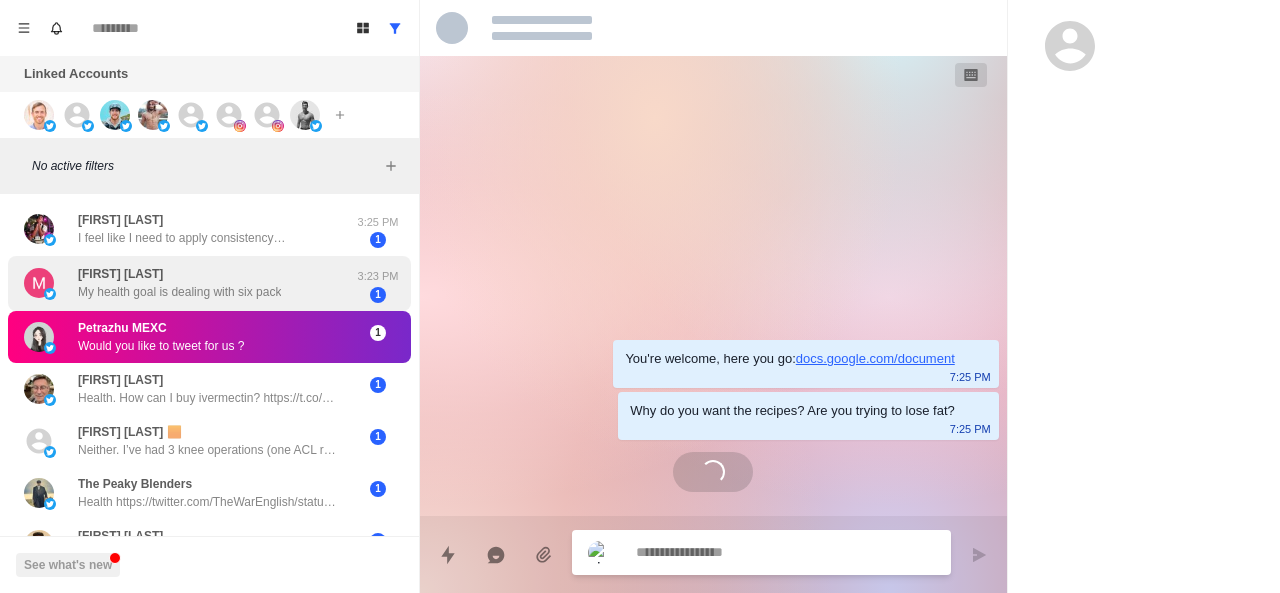 scroll, scrollTop: 0, scrollLeft: 0, axis: both 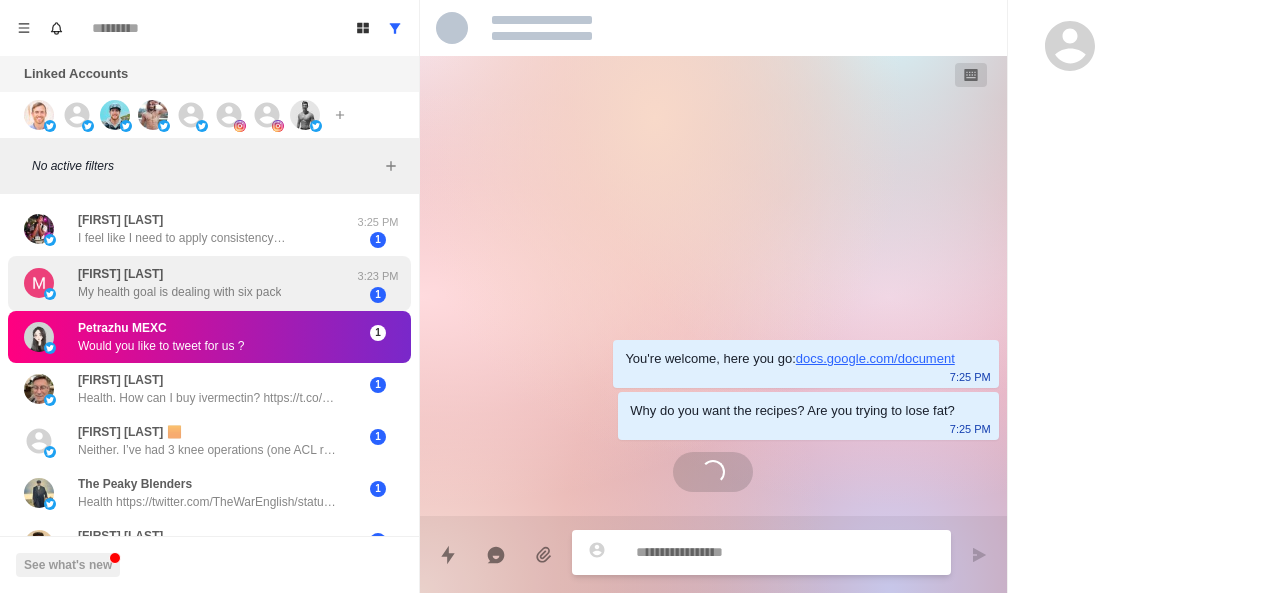 click on "Modichaba Motloung" at bounding box center (120, 274) 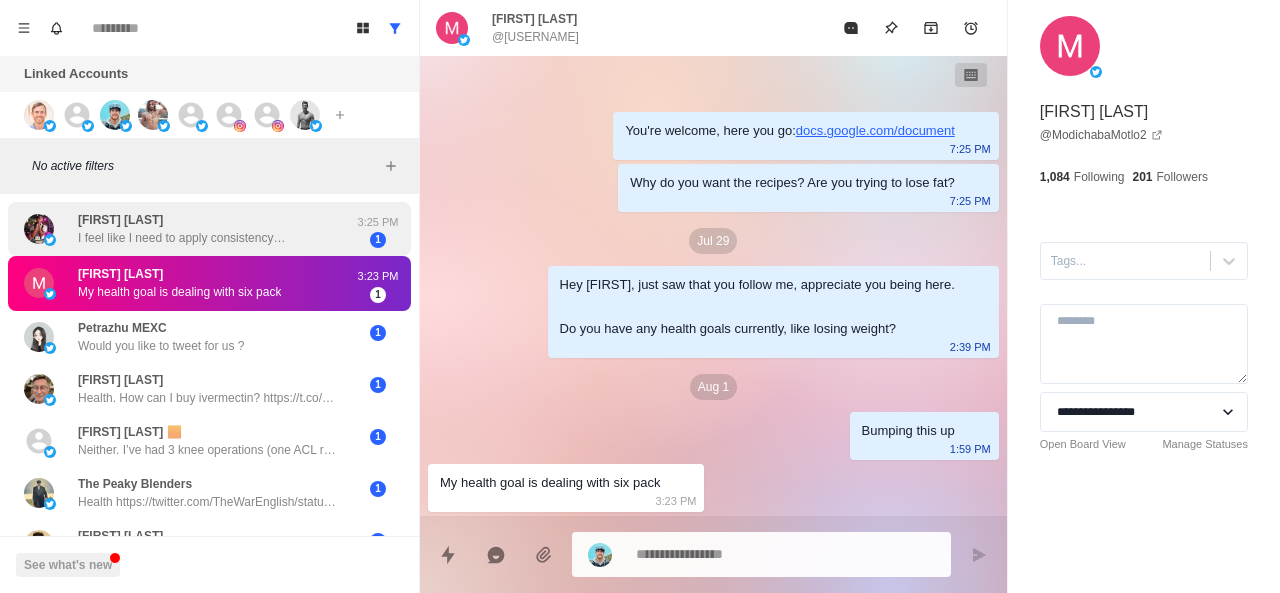 click on "[FIRST] [MIDDLE] [LAST]" at bounding box center (120, 220) 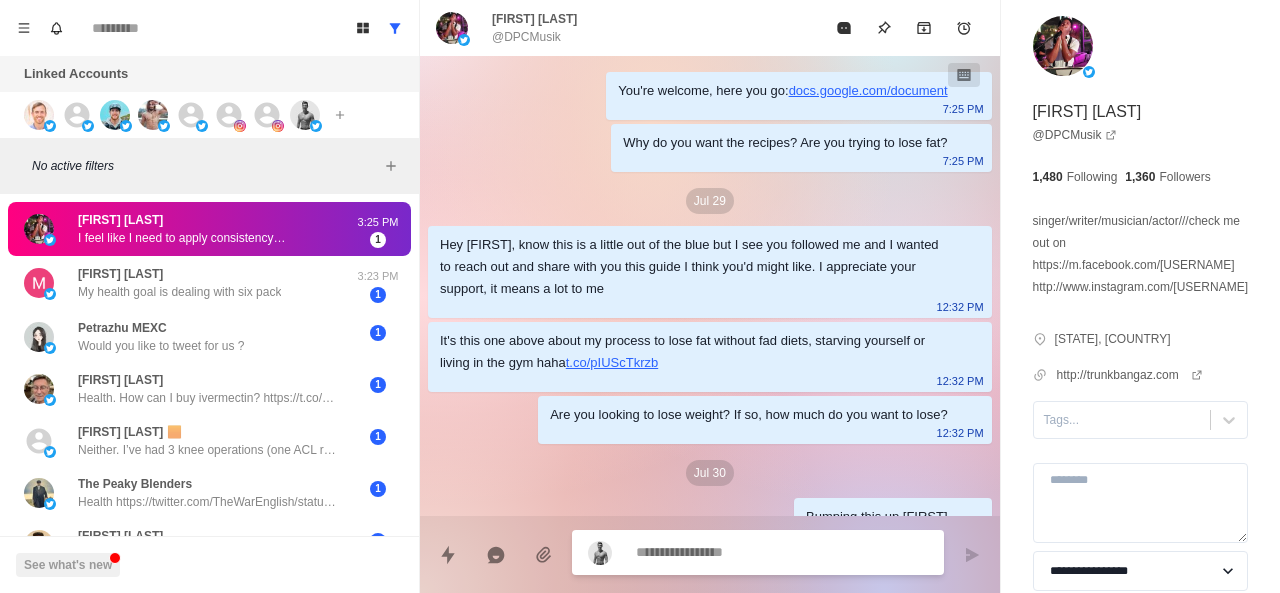 scroll, scrollTop: 906, scrollLeft: 0, axis: vertical 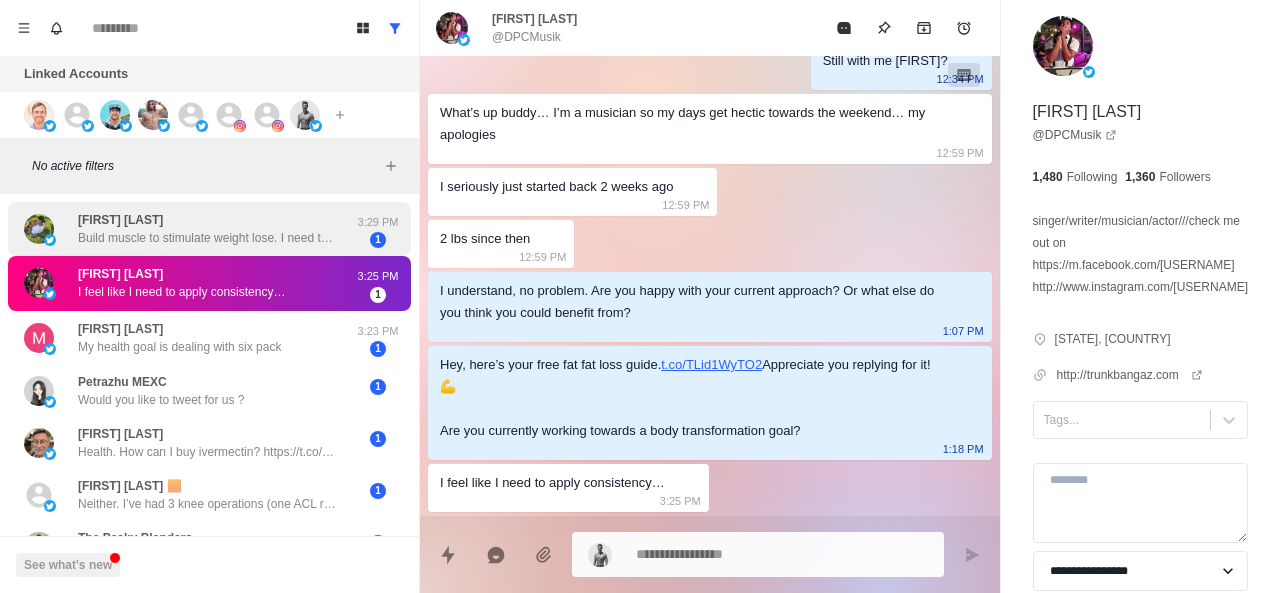 click on "Joseph C Build muscle to stimulate weight lose. I need to lose about 20-25 pounds and add some weight in muscle 3:29 PM 1" at bounding box center [209, 229] 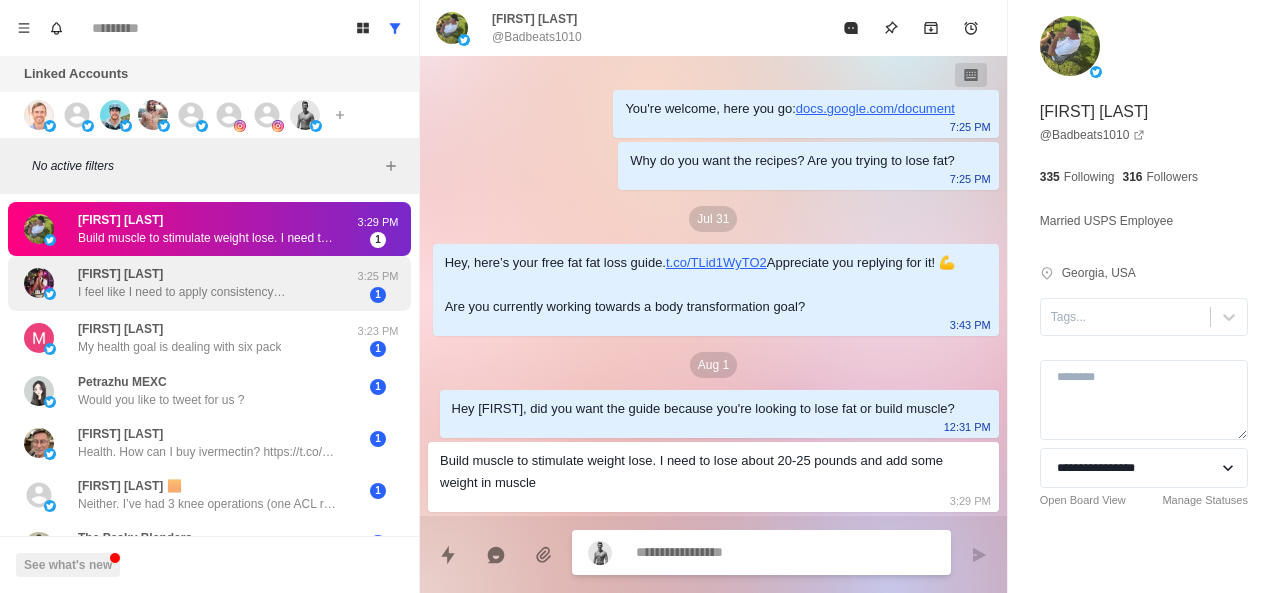 scroll, scrollTop: 70, scrollLeft: 0, axis: vertical 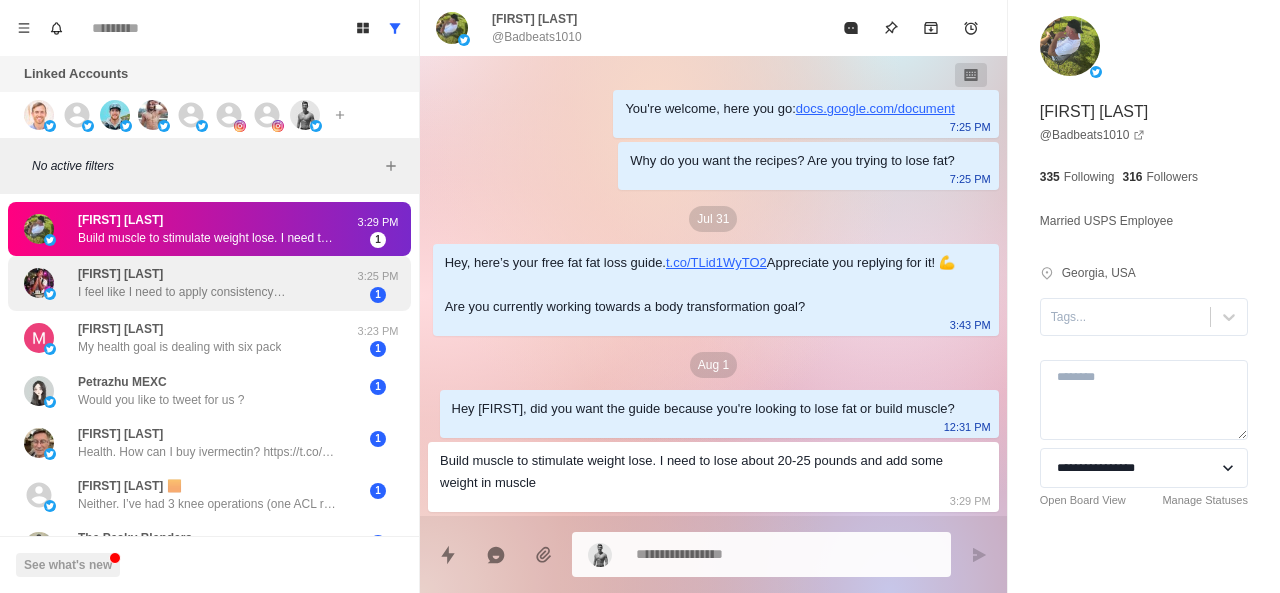 click on "I feel like I need to apply consistency…" at bounding box center (181, 292) 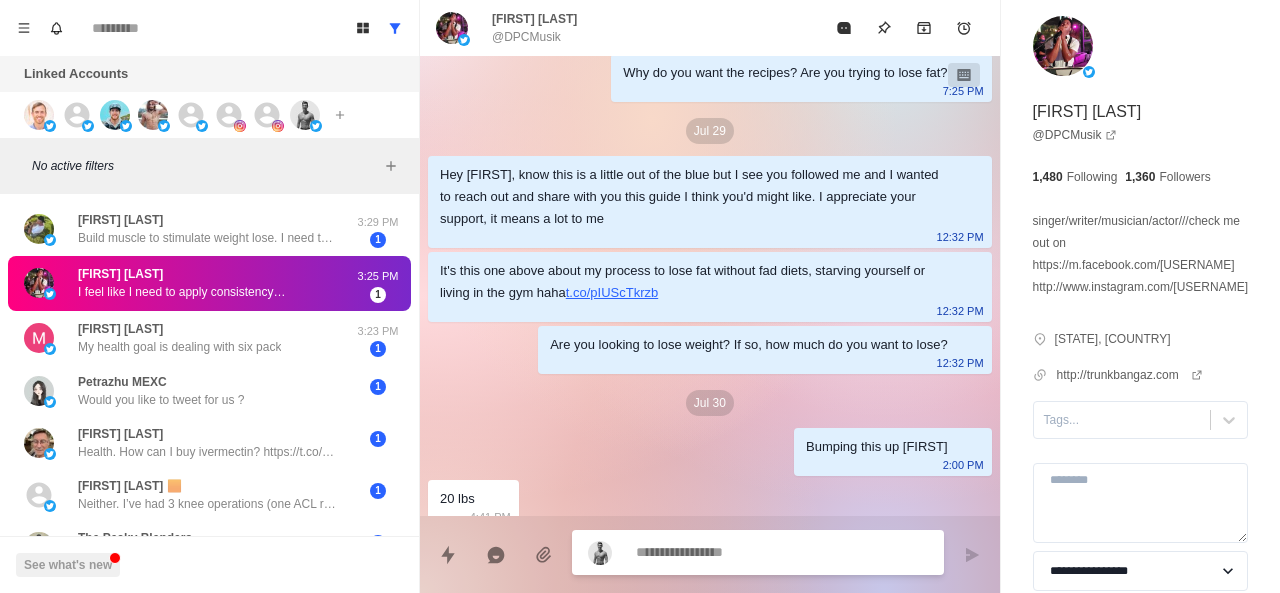 scroll, scrollTop: 906, scrollLeft: 0, axis: vertical 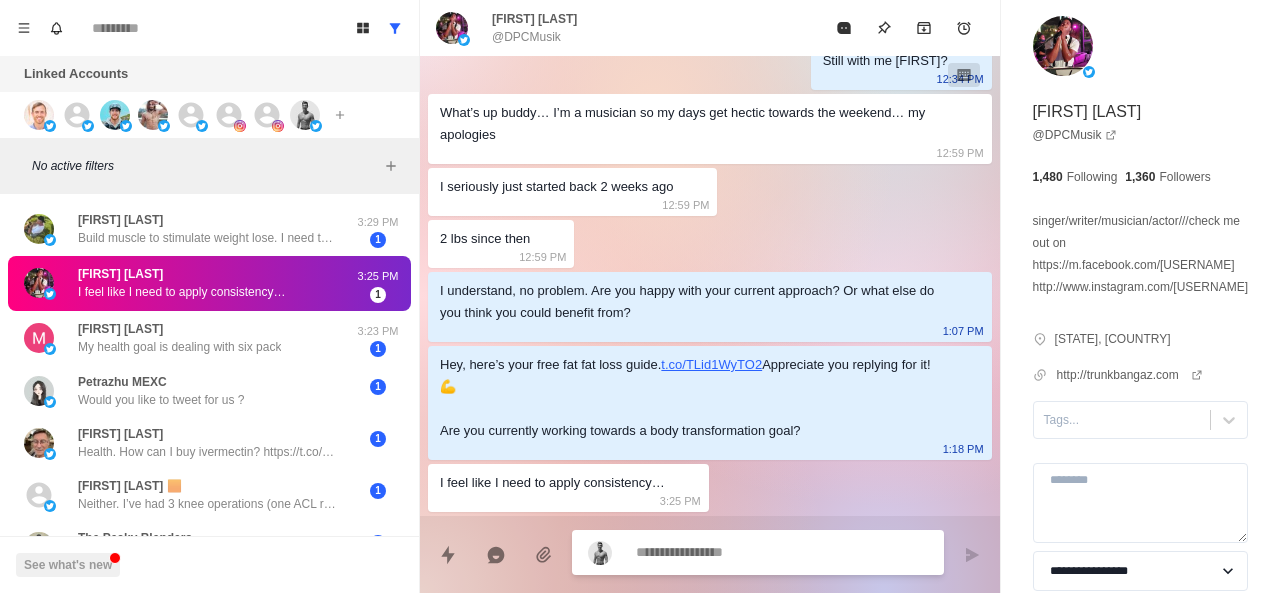 type on "*" 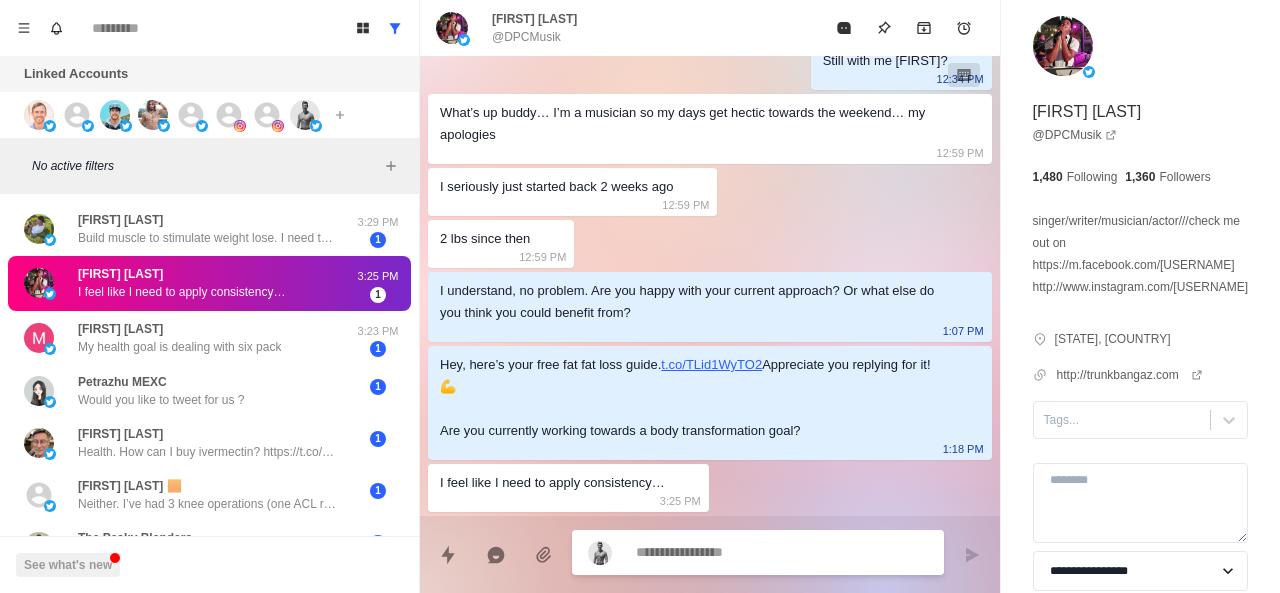 type on "*" 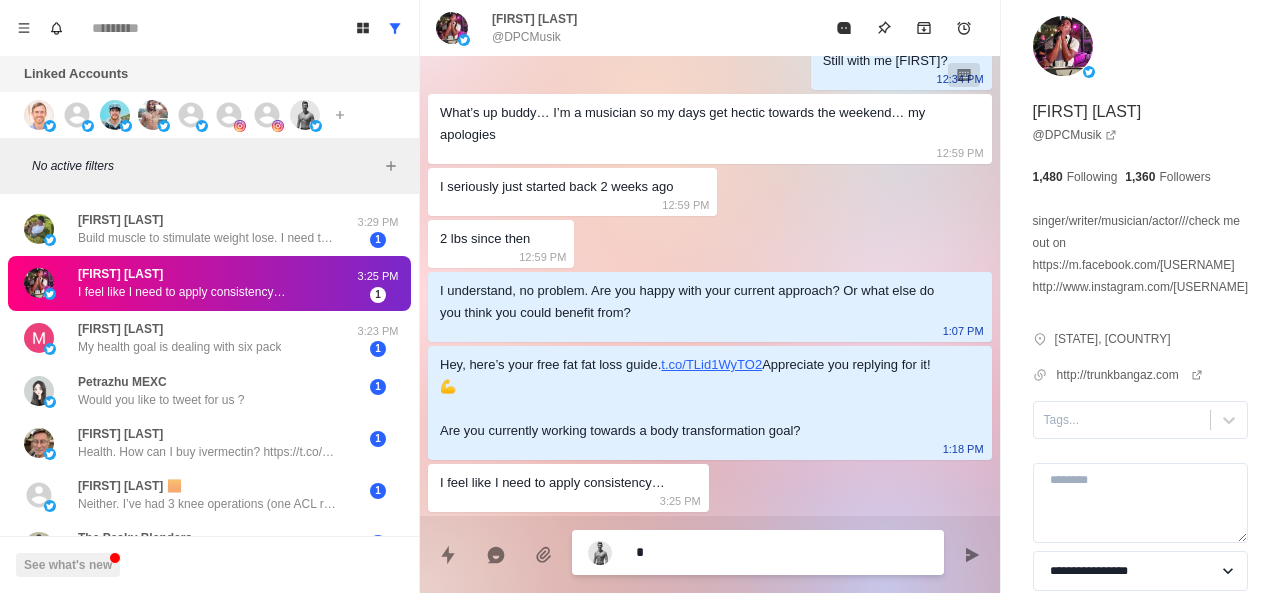 type on "**" 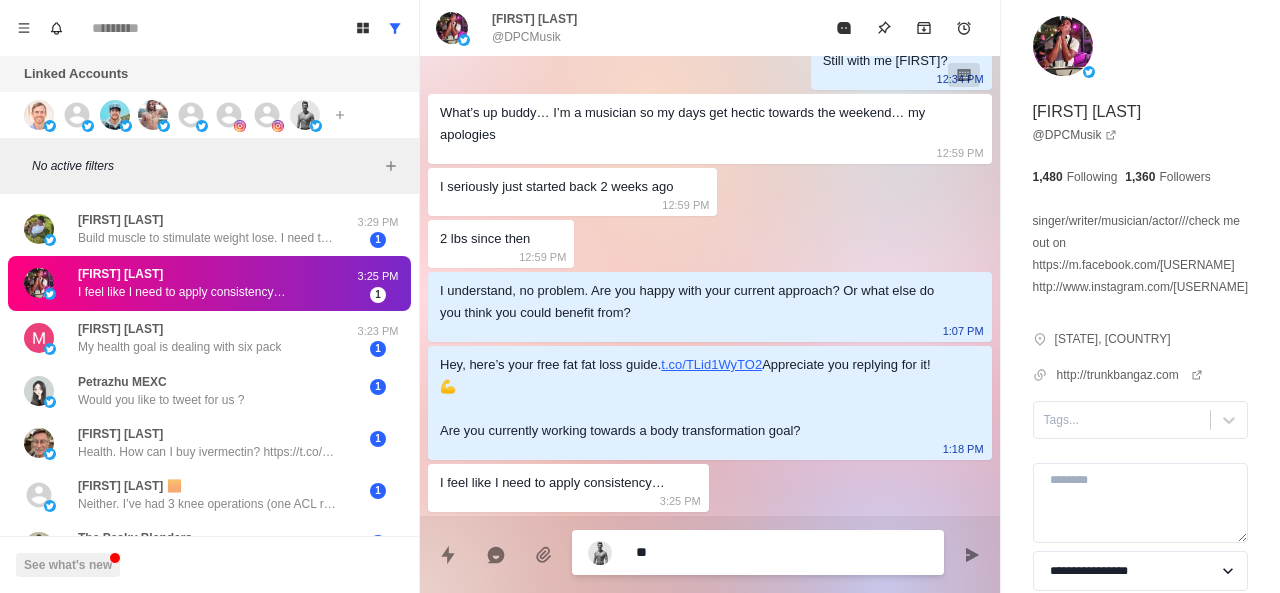 type on "***" 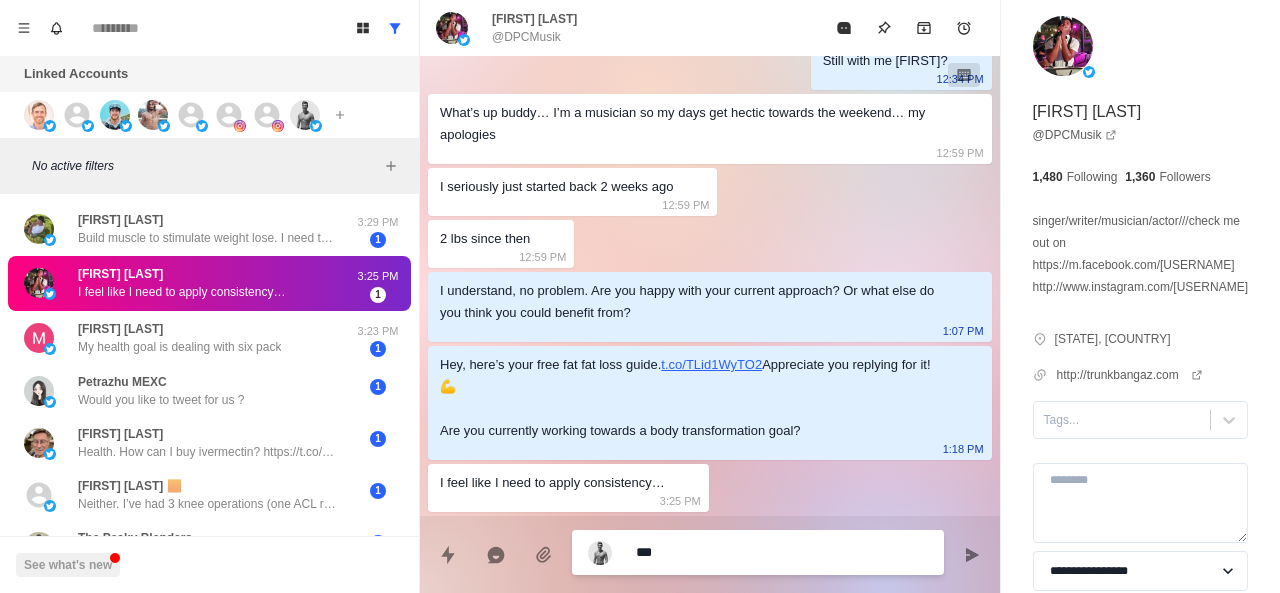 type on "*" 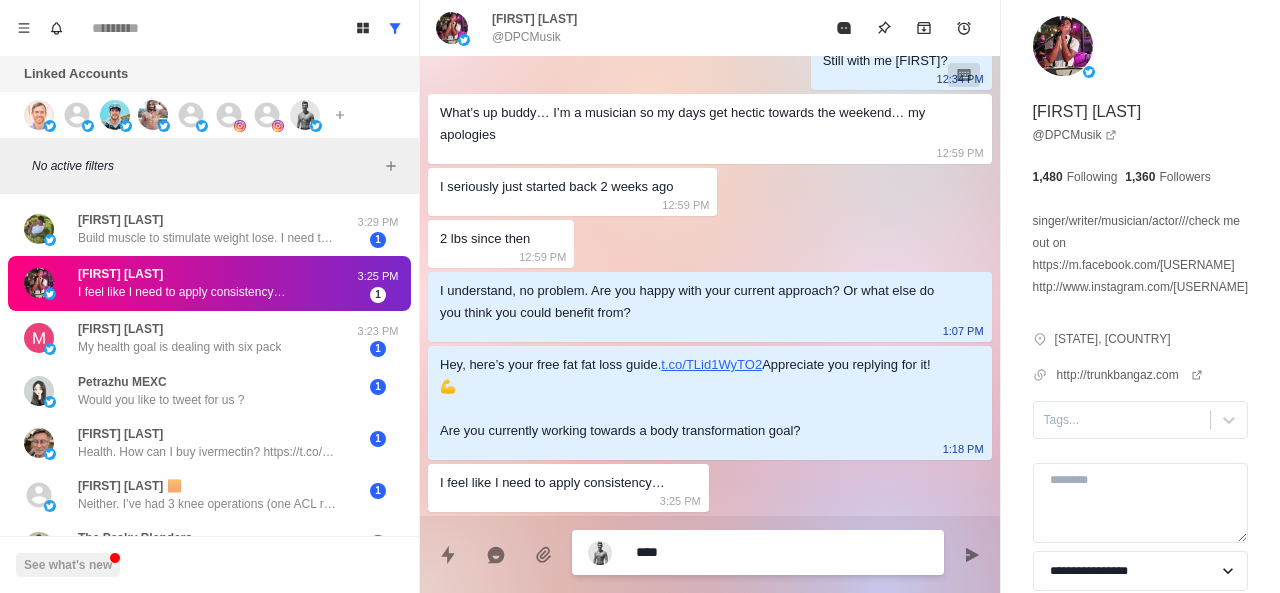 type on "****" 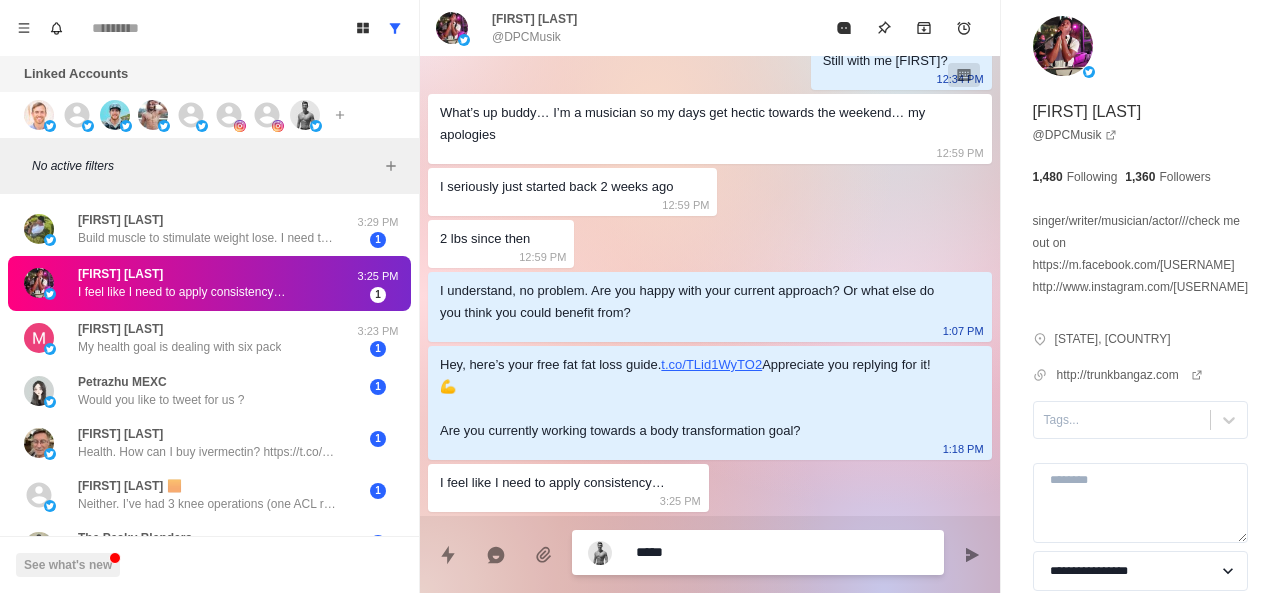 type on "******" 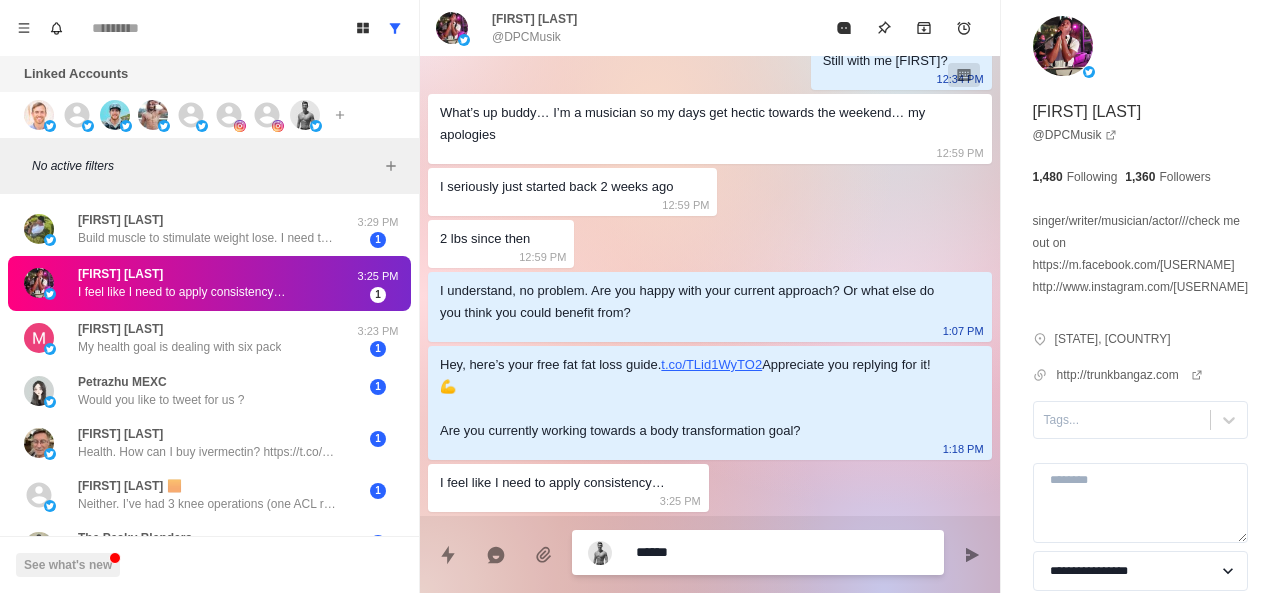 type on "*" 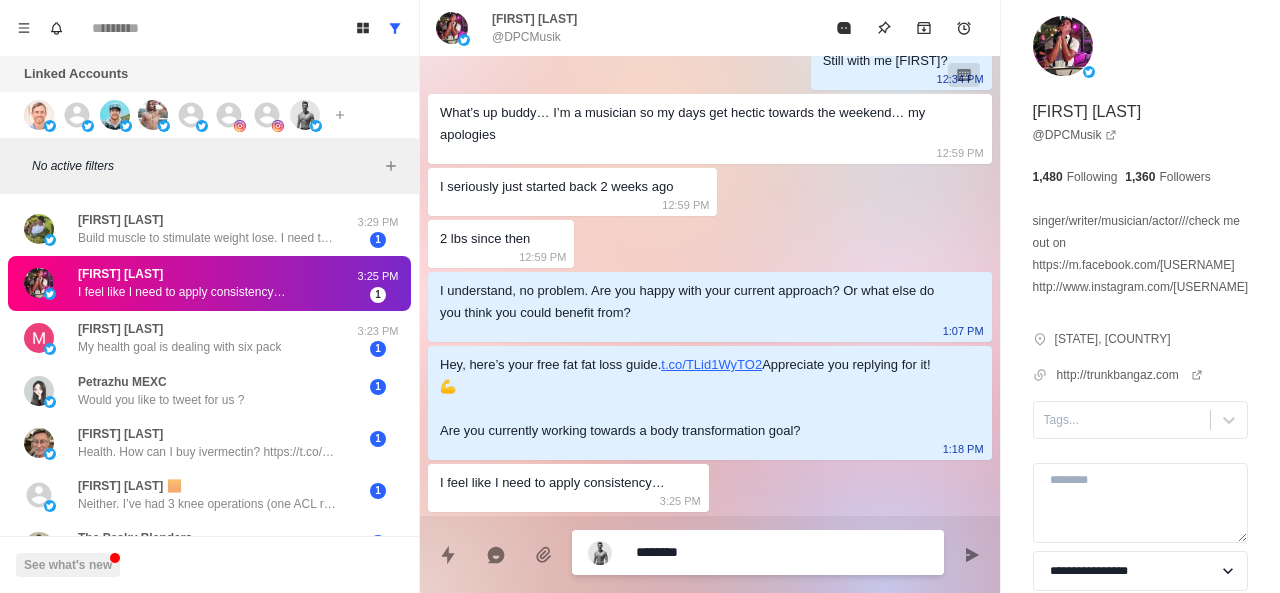 type on "********" 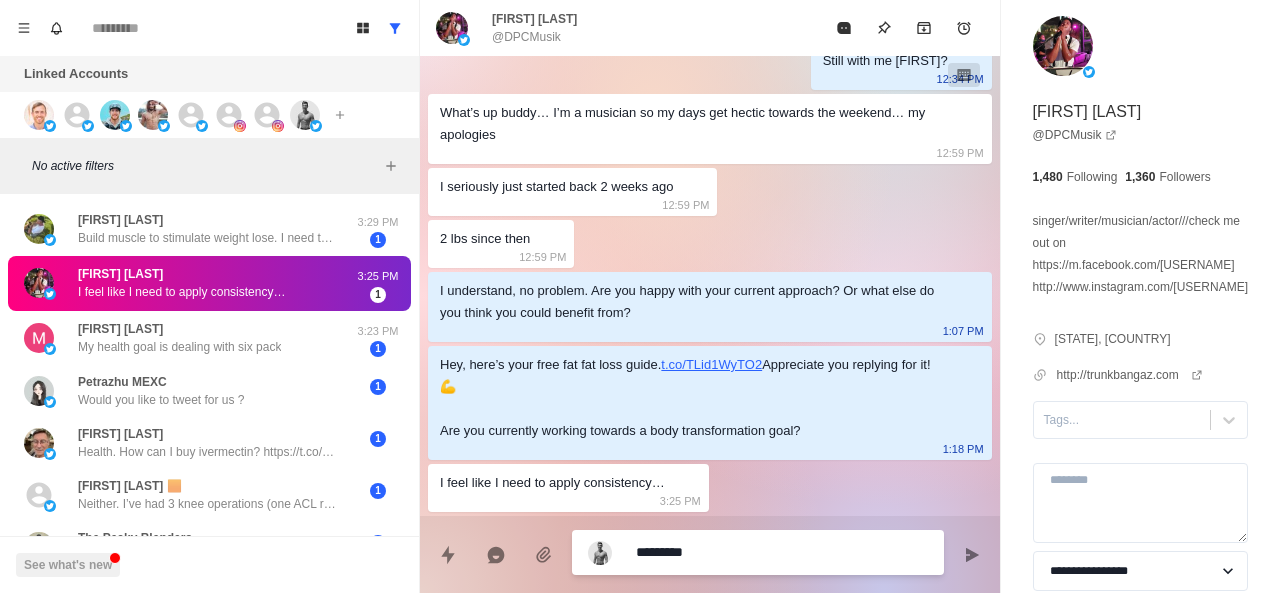 type on "**********" 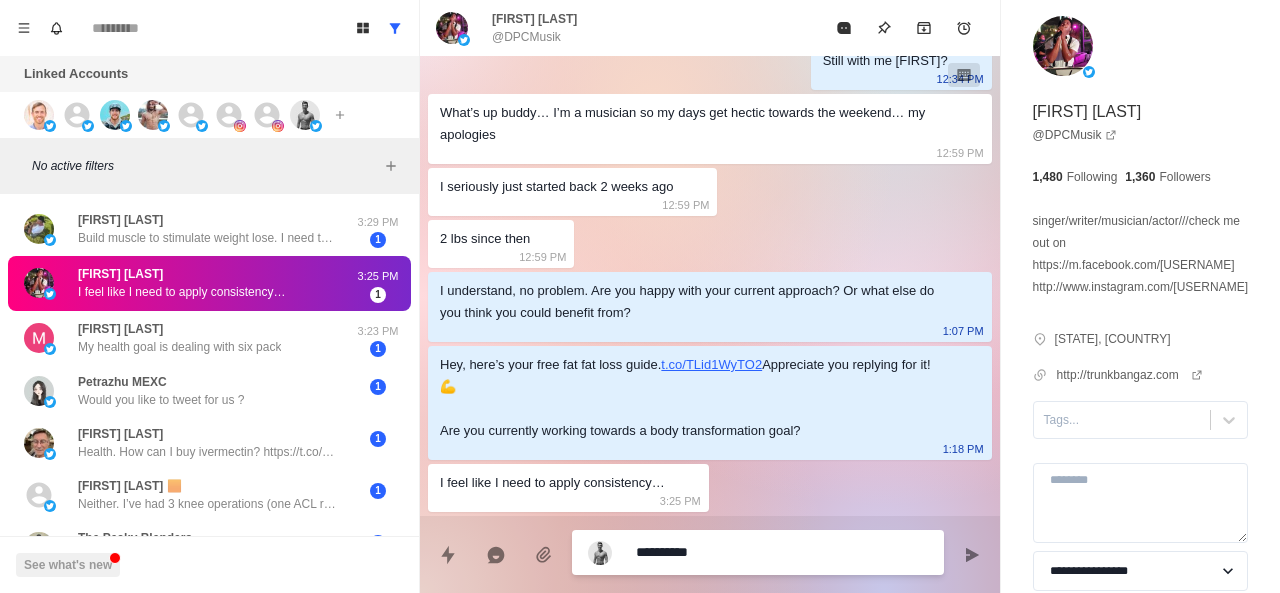 type on "**********" 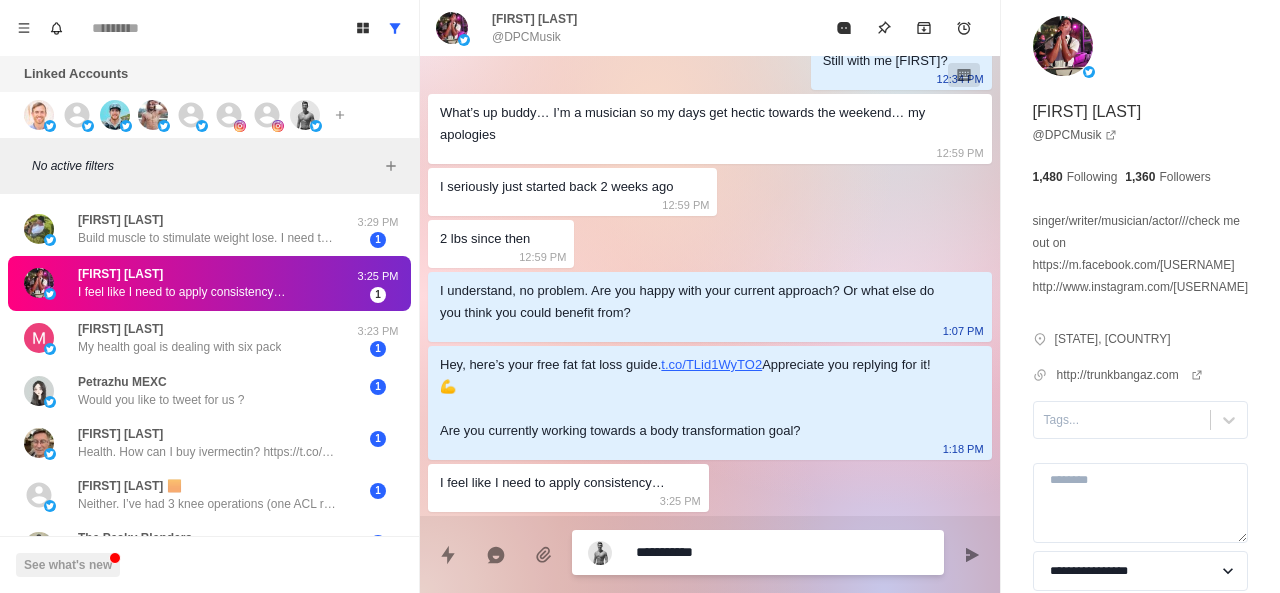 type on "**********" 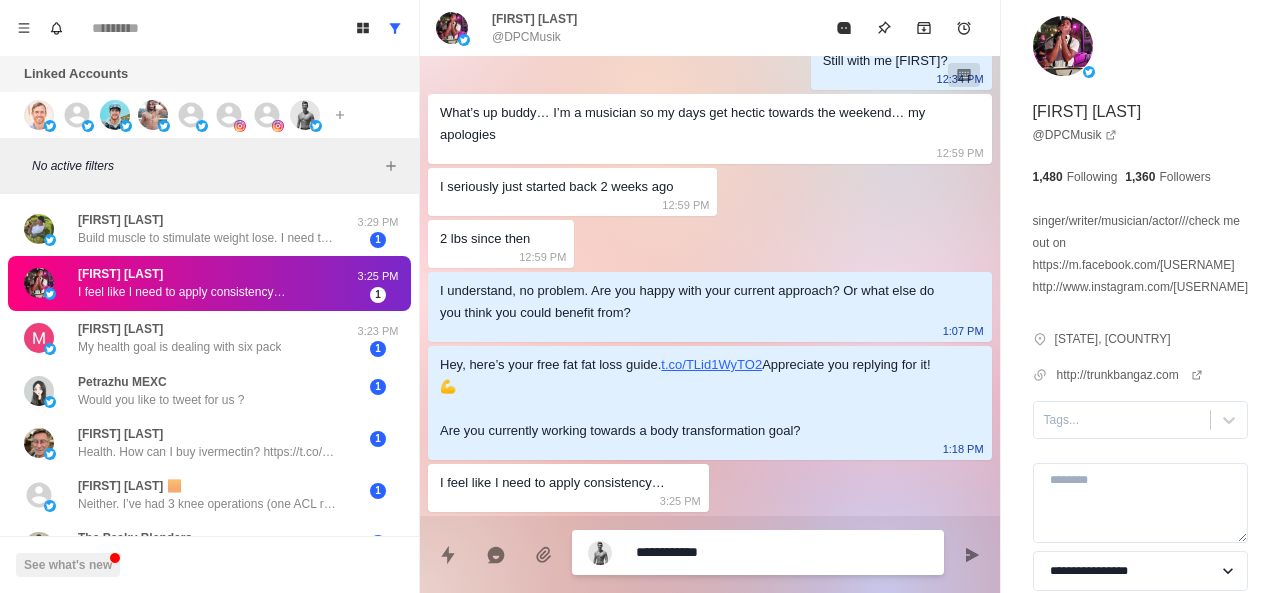type on "**********" 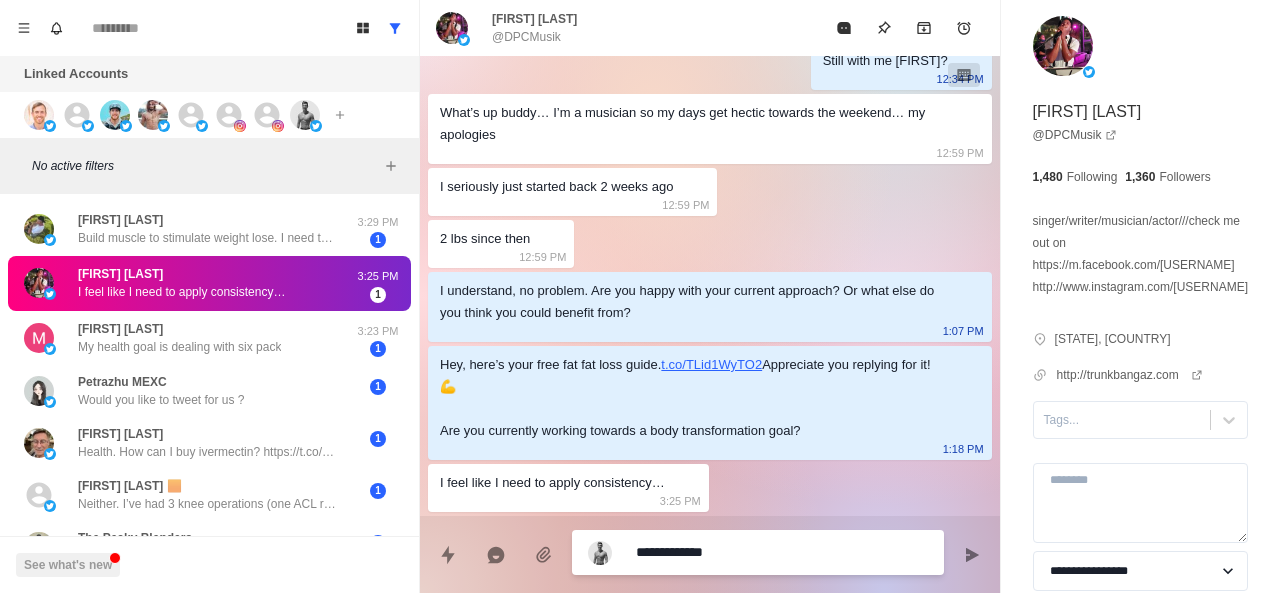 type on "**********" 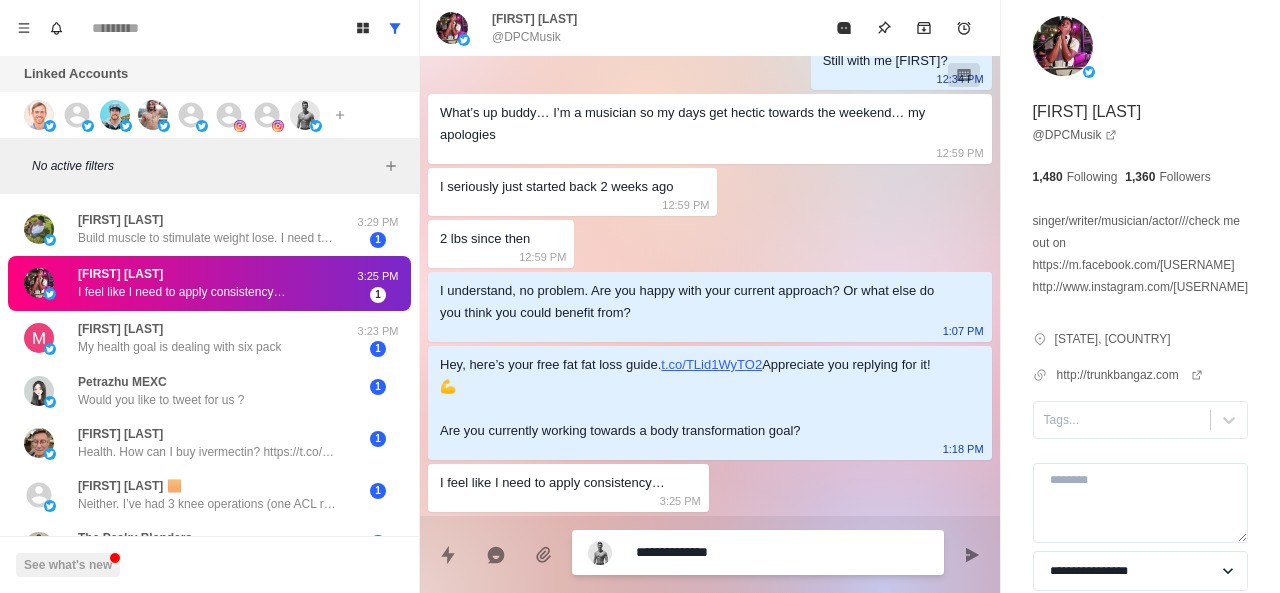 type on "**********" 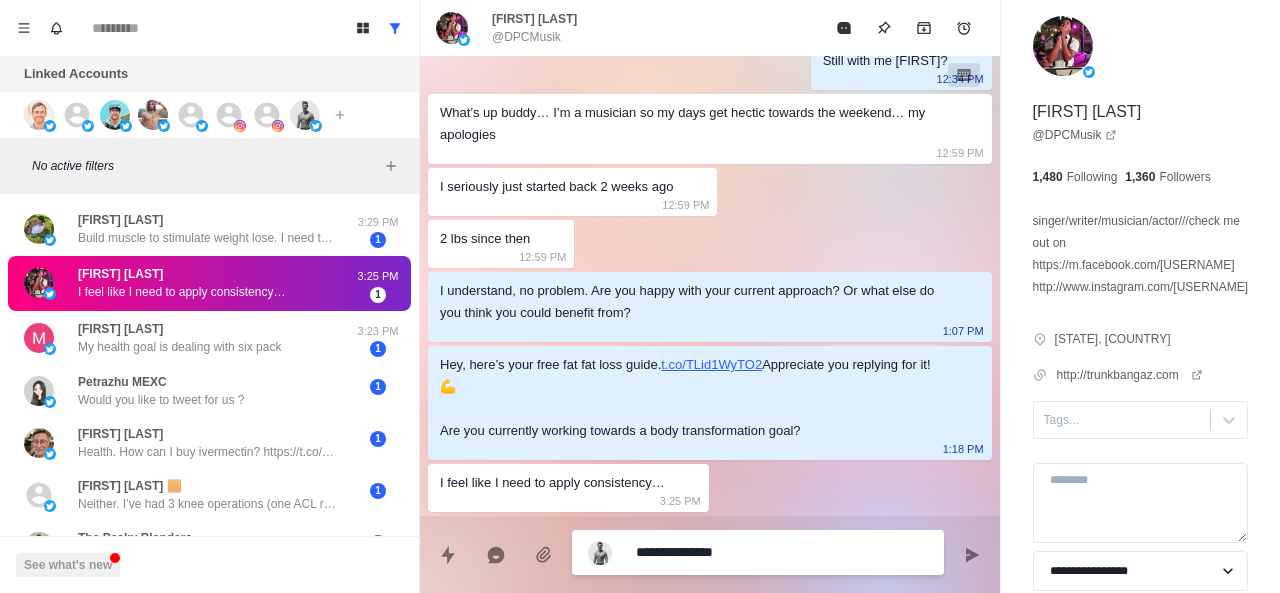 type on "**********" 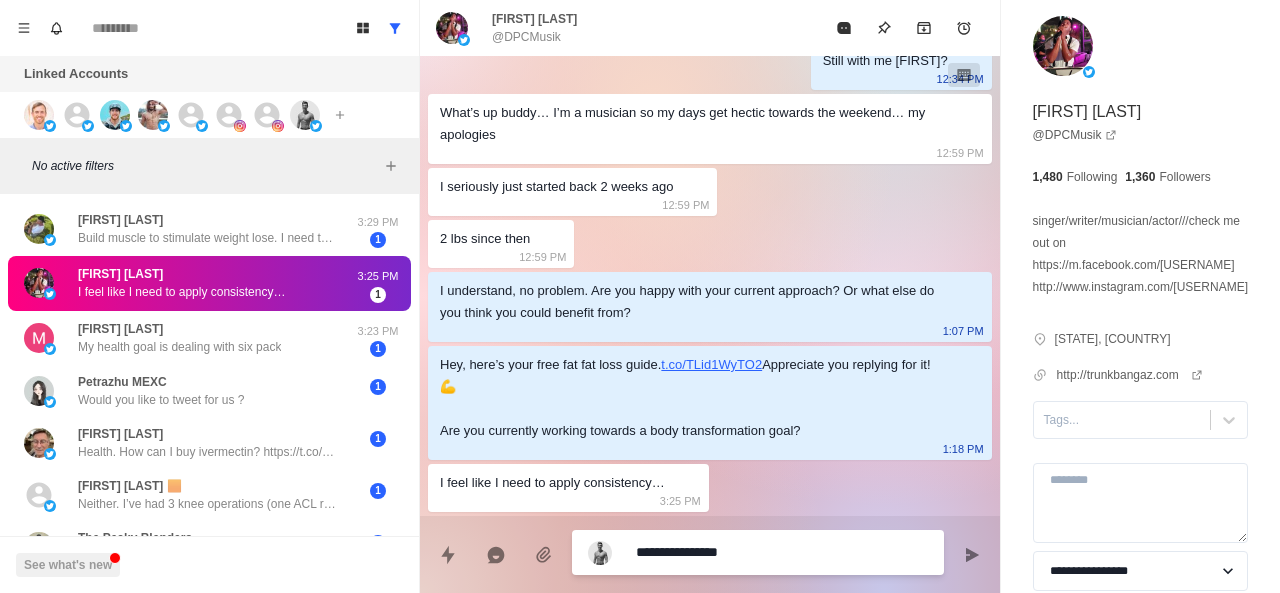 type on "**********" 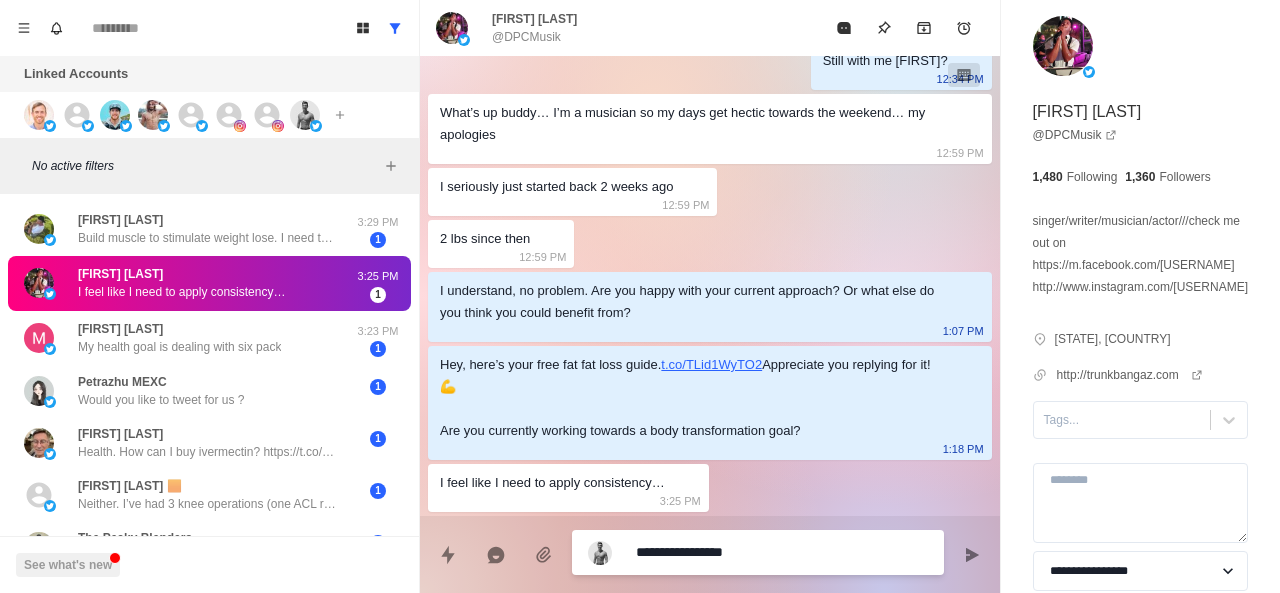 type on "**********" 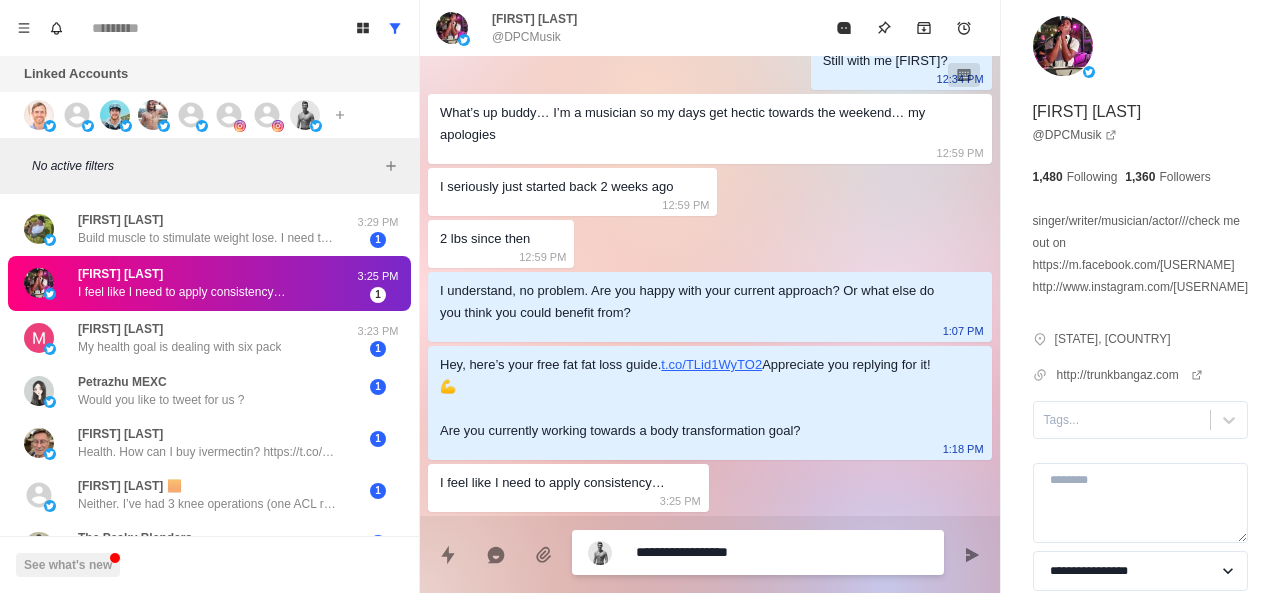 type on "**********" 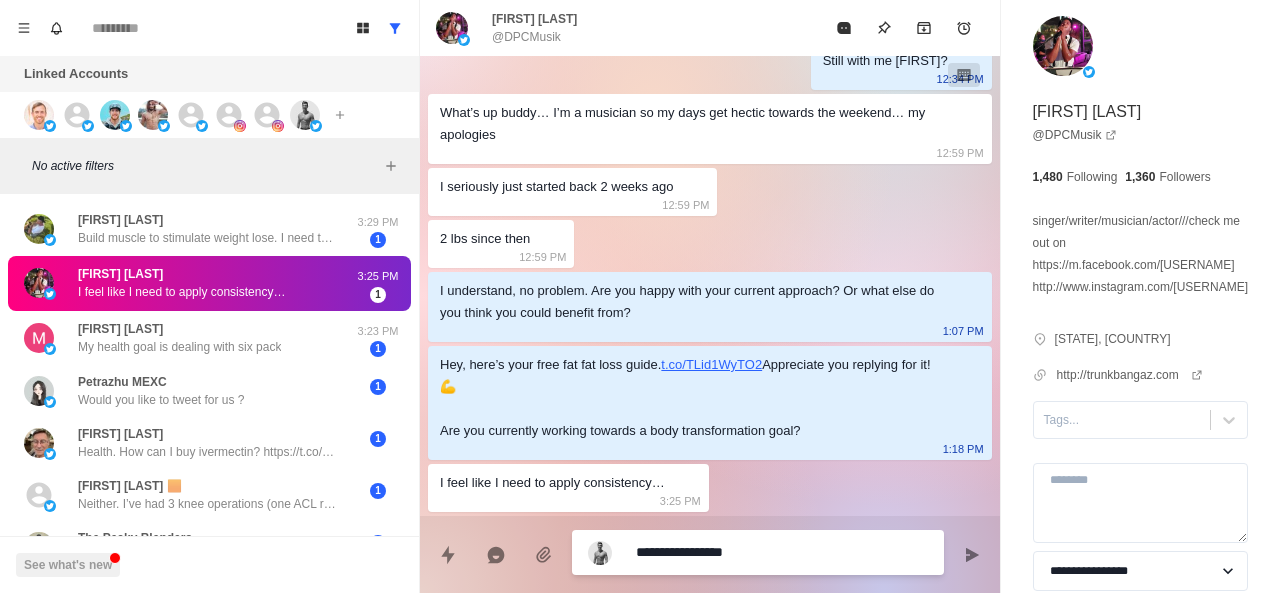 type on "*" 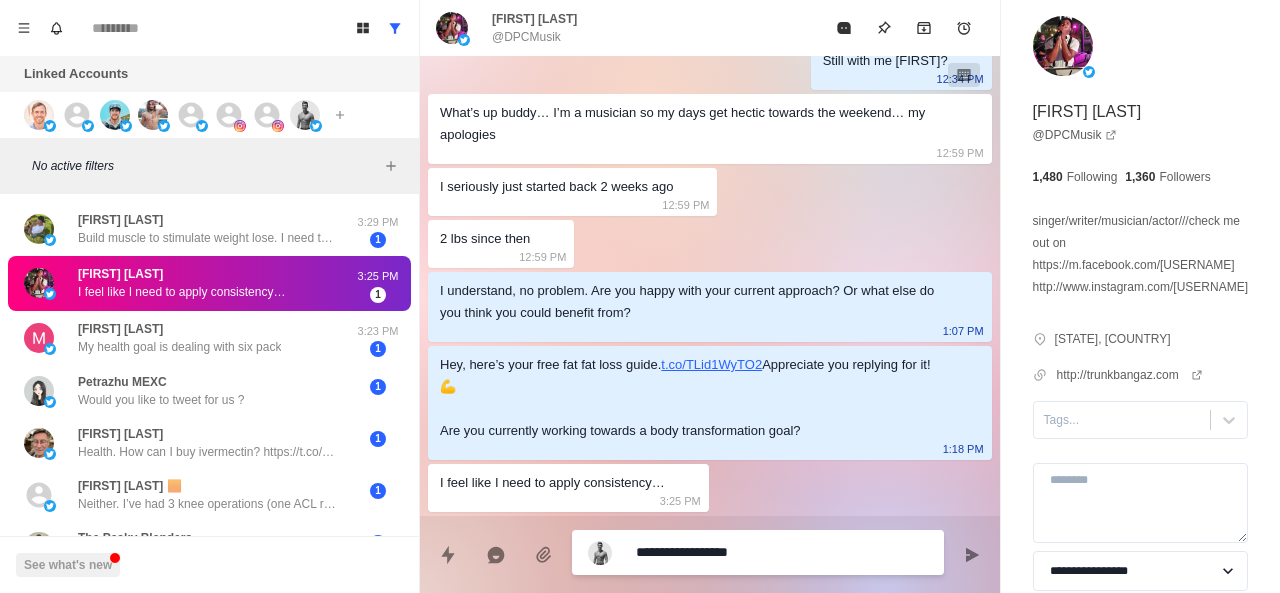 type on "**********" 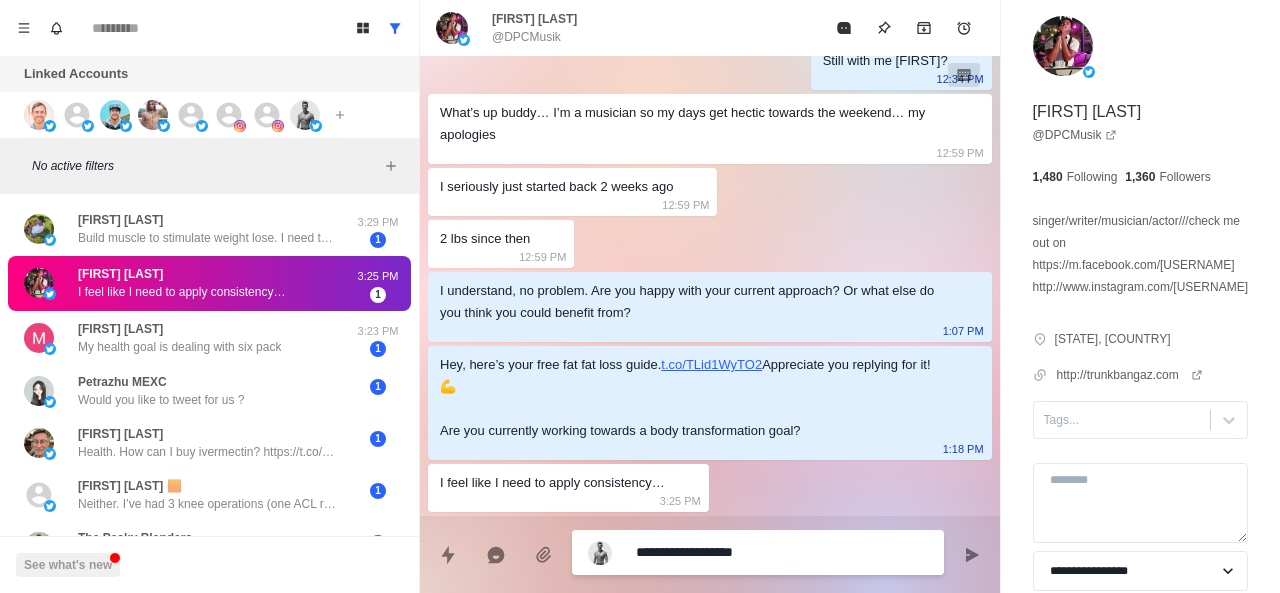 type on "*" 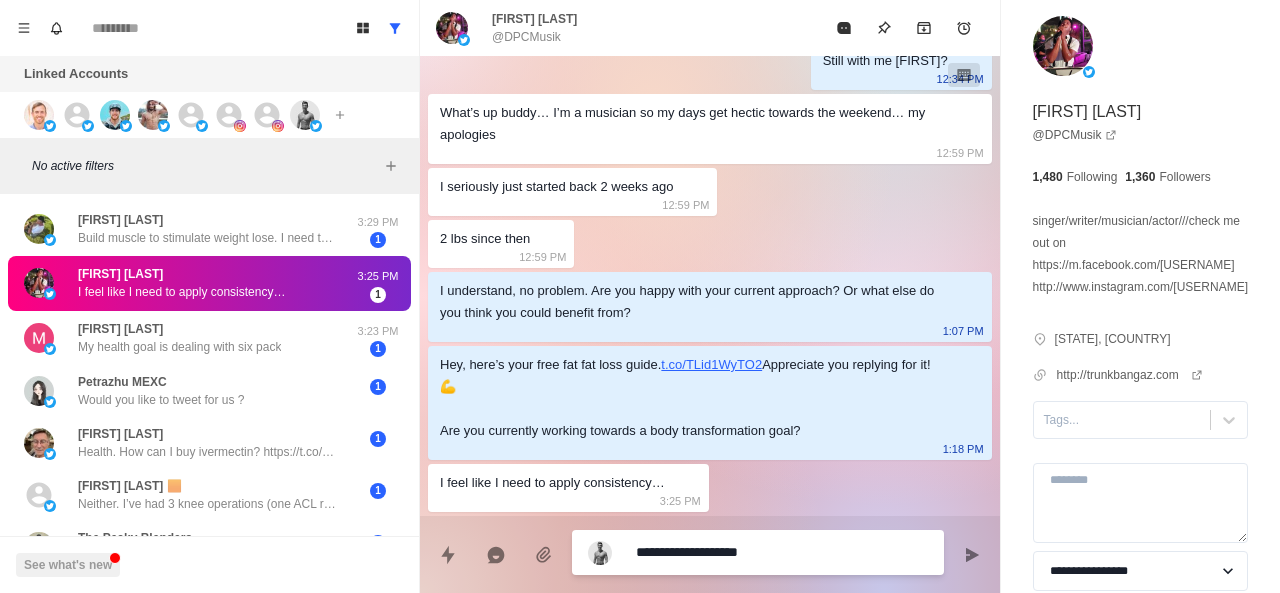 type on "**********" 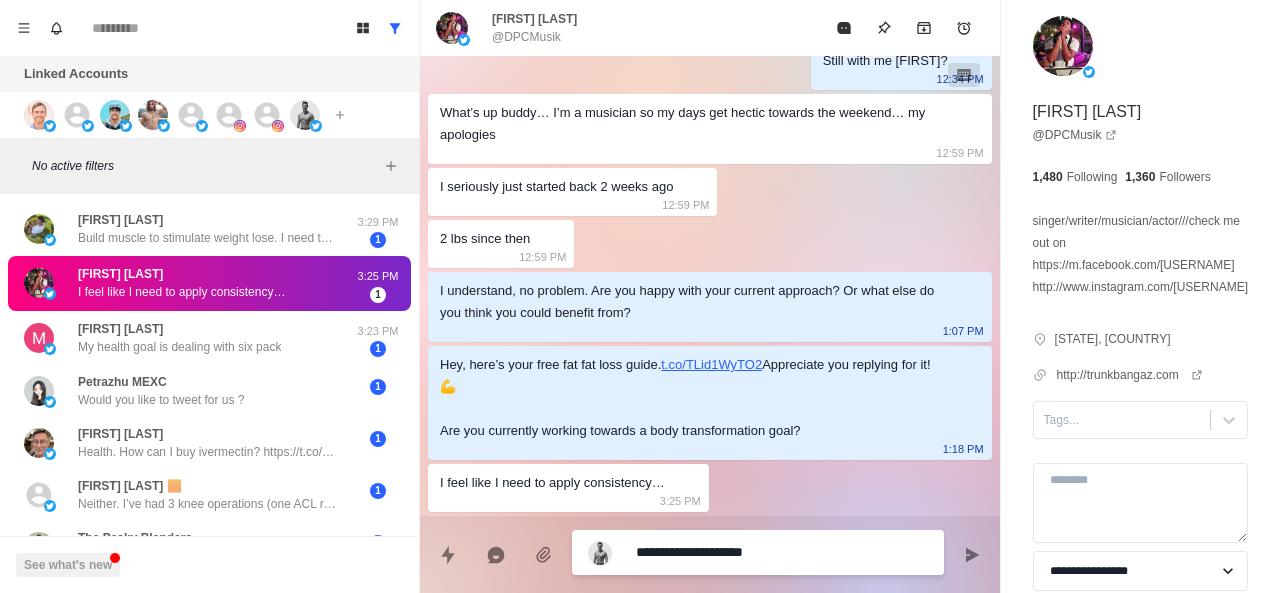 type on "**********" 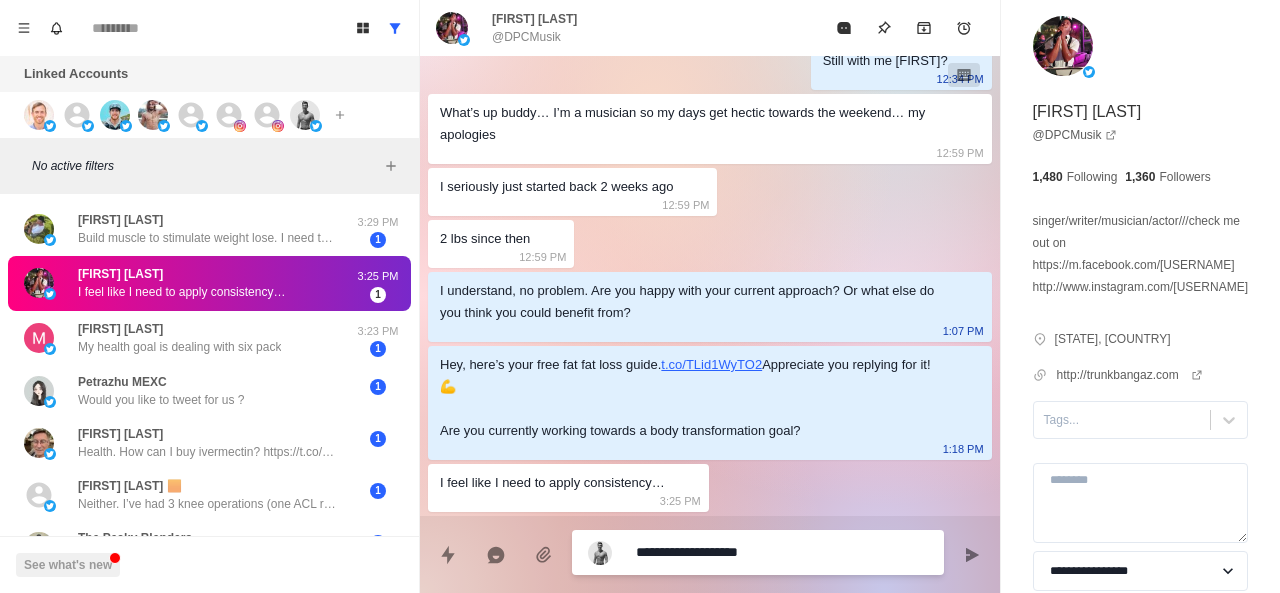 type on "**********" 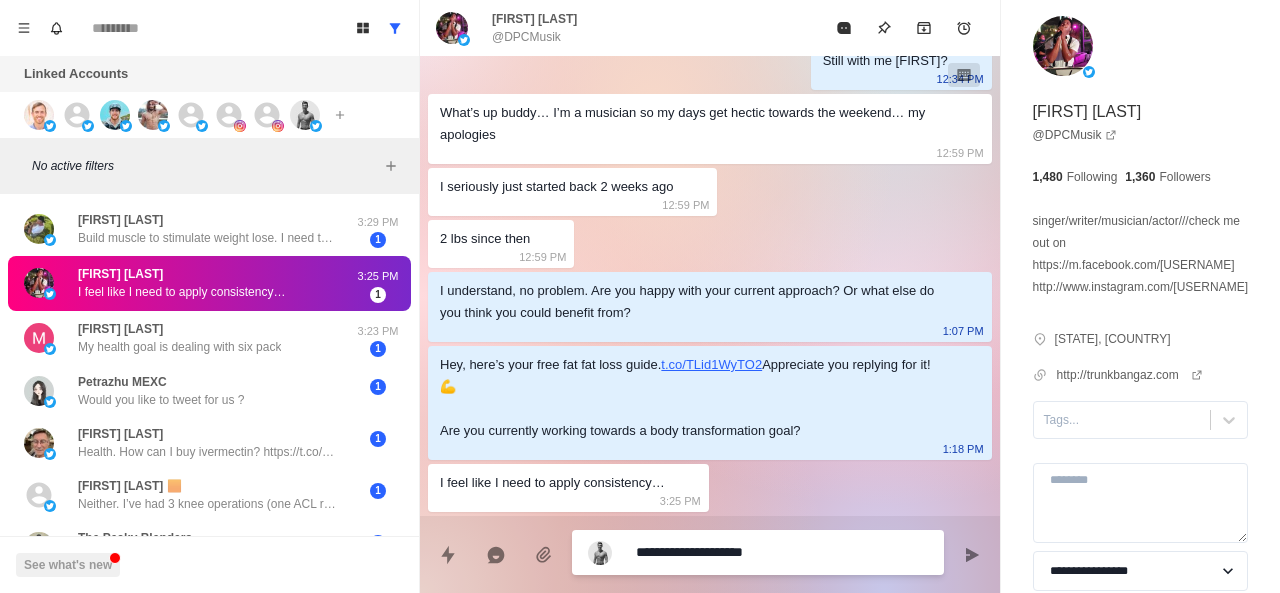 type on "**********" 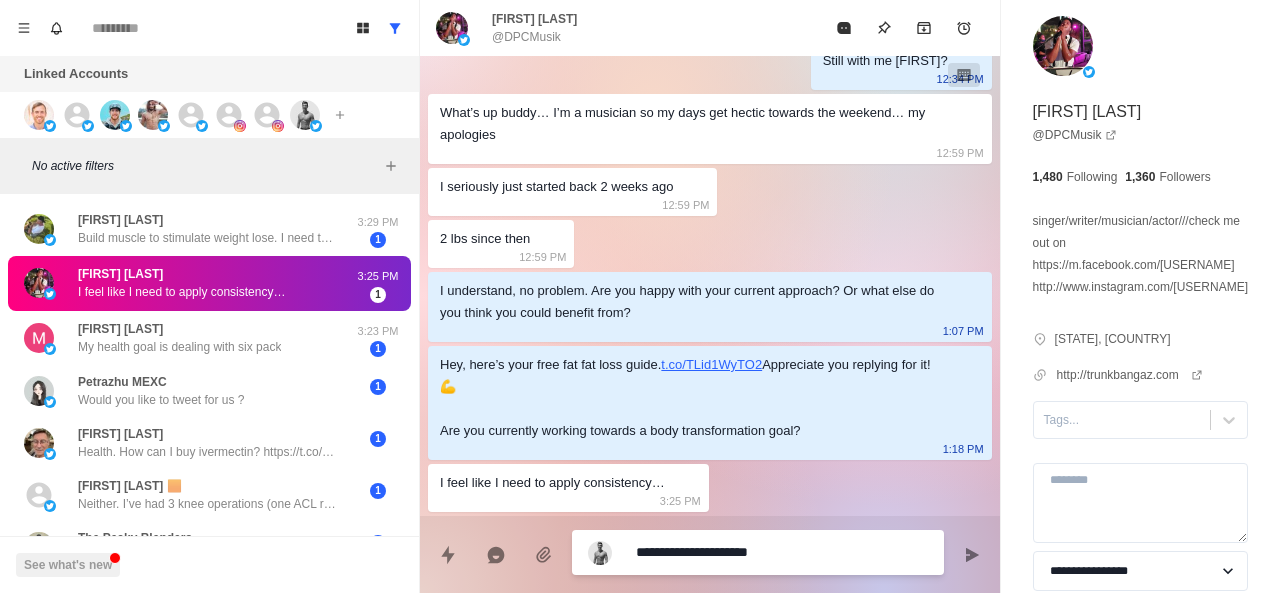 type on "**********" 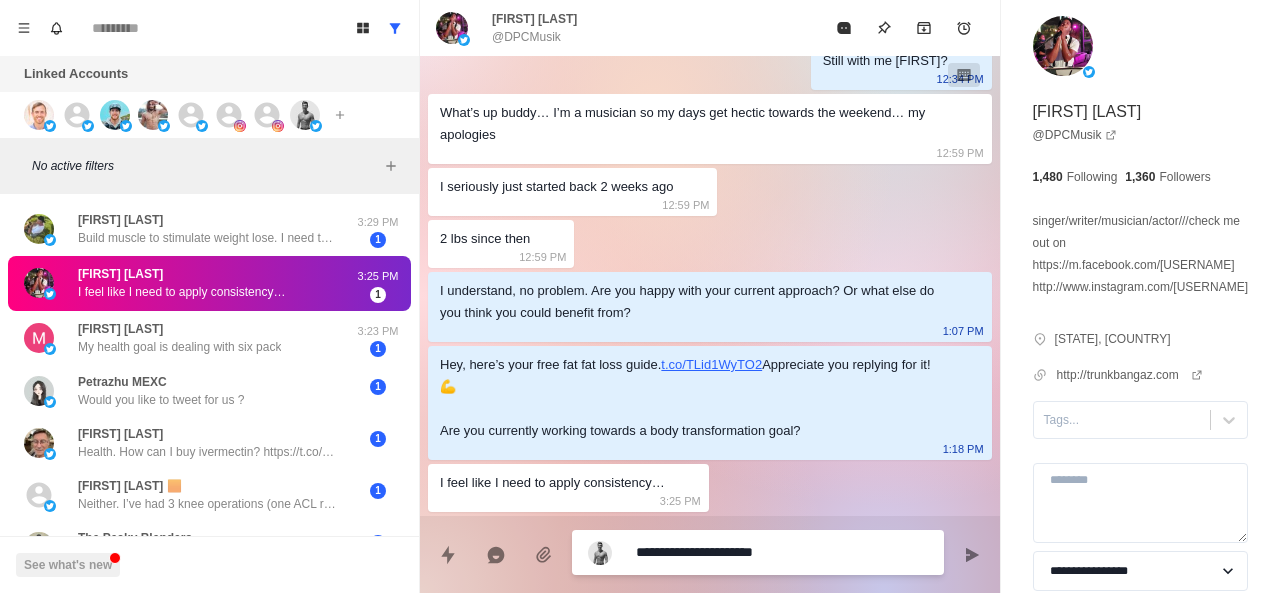 type on "**********" 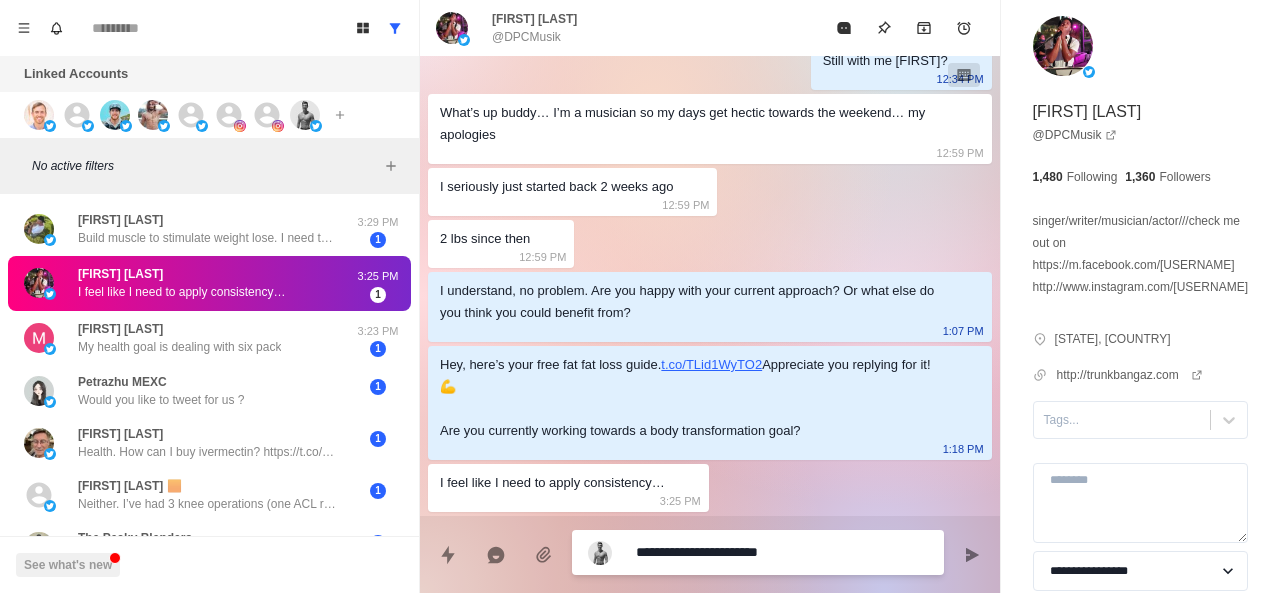 type on "**********" 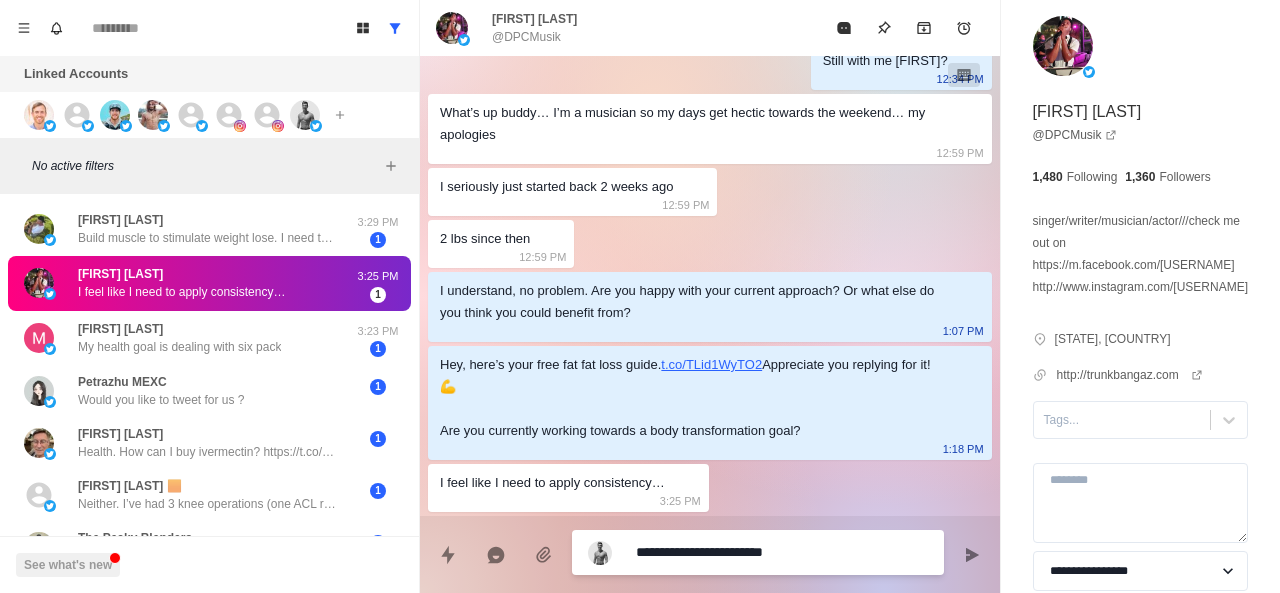 type on "**********" 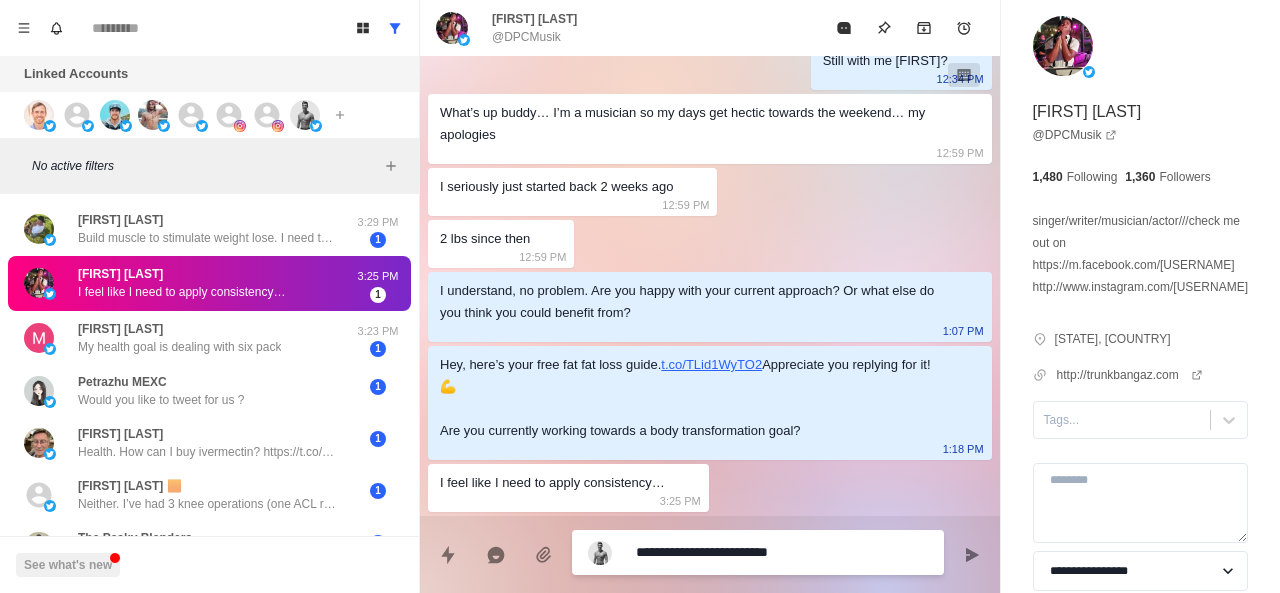 type on "**********" 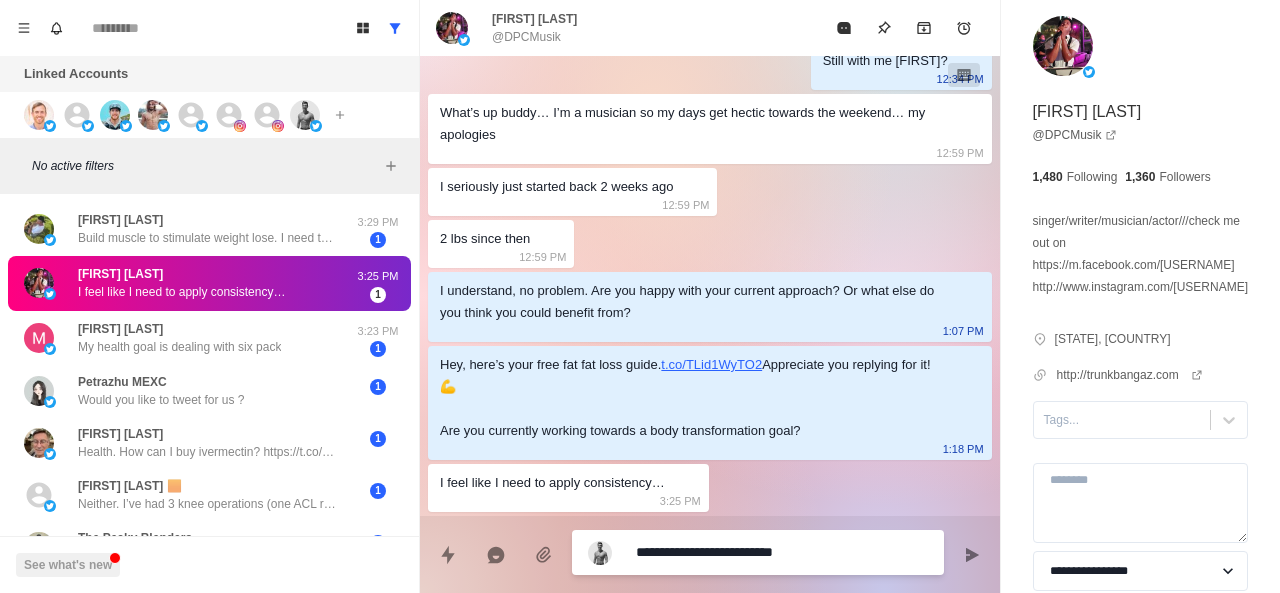 type on "**********" 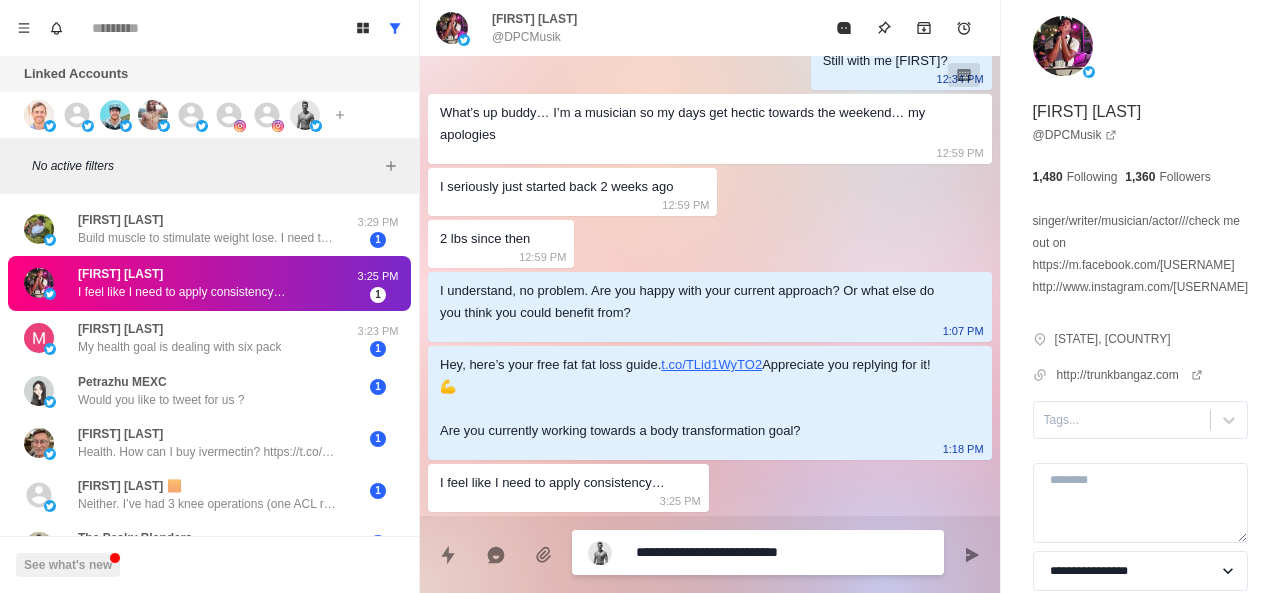 type on "*" 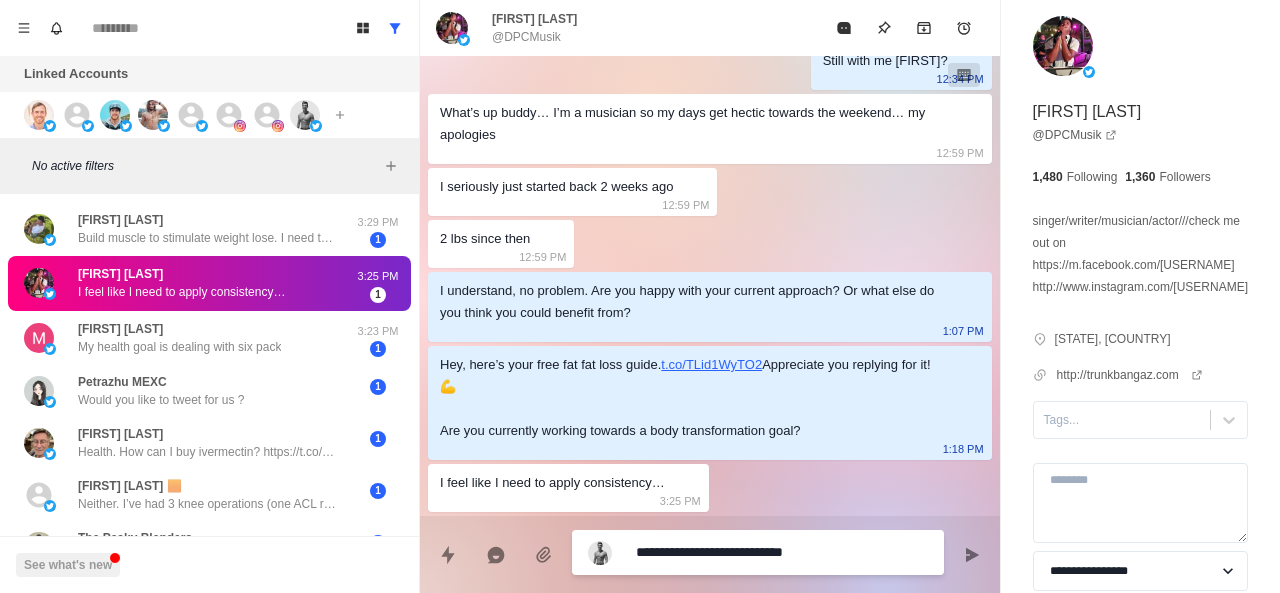 type on "*" 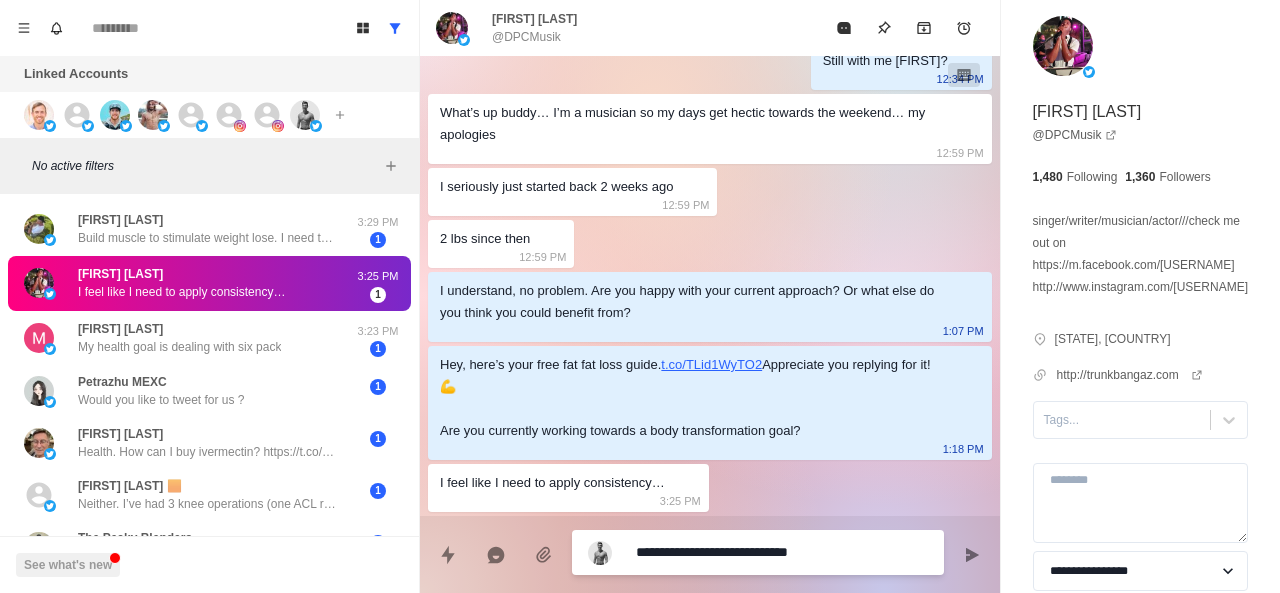 type on "**********" 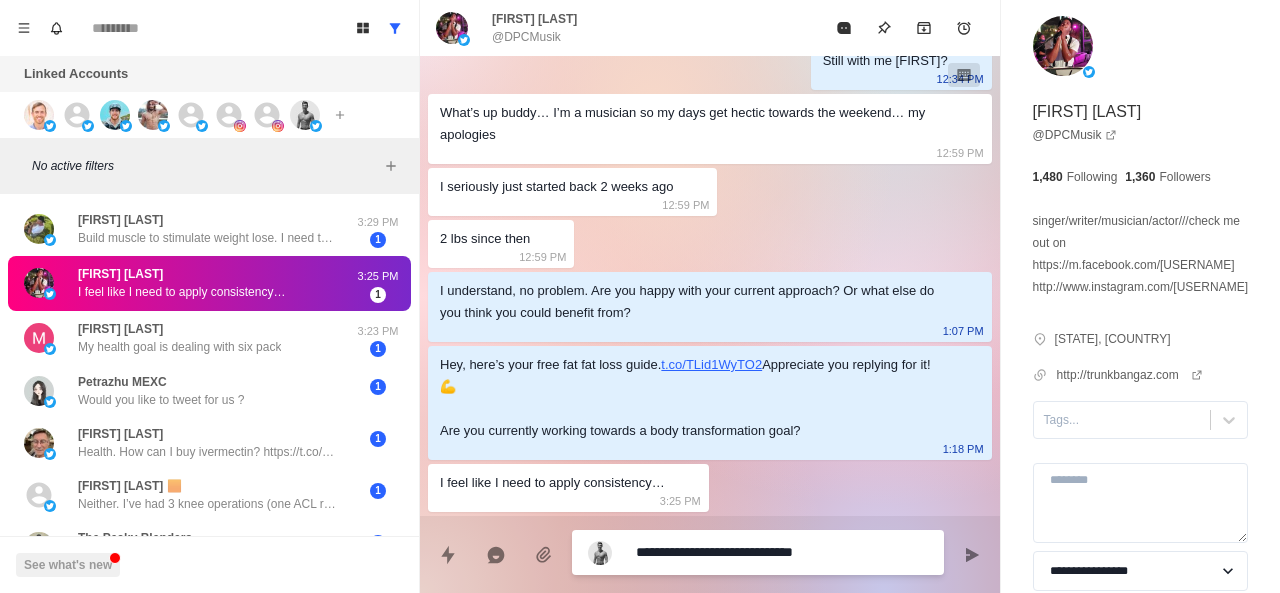 type on "**********" 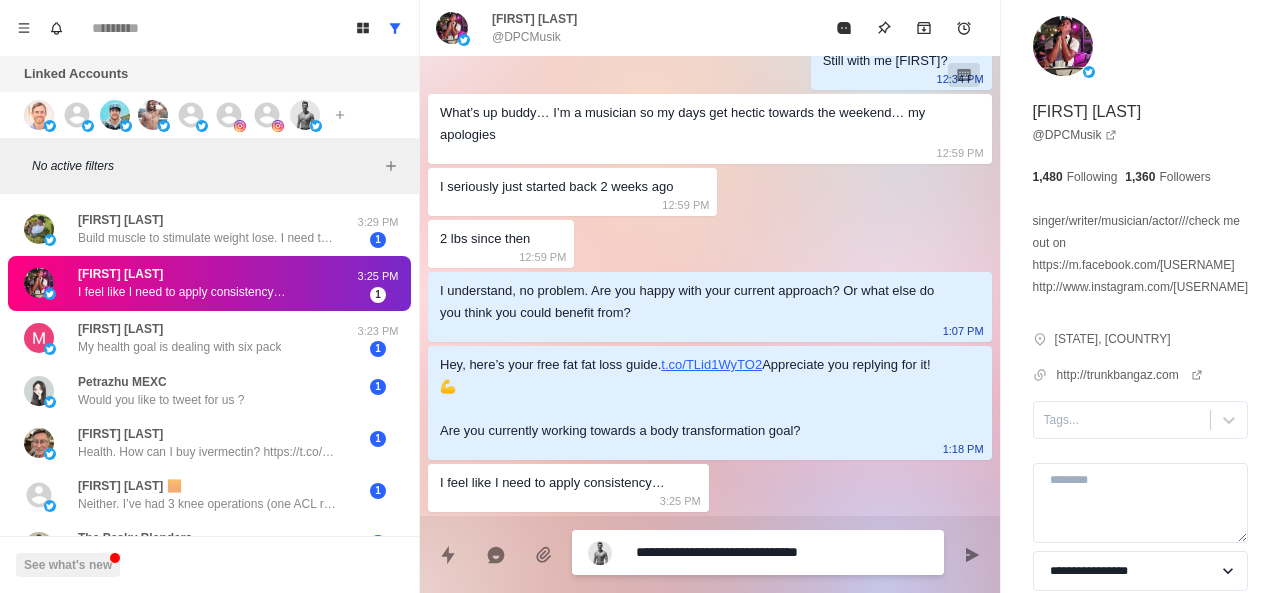 type on "**********" 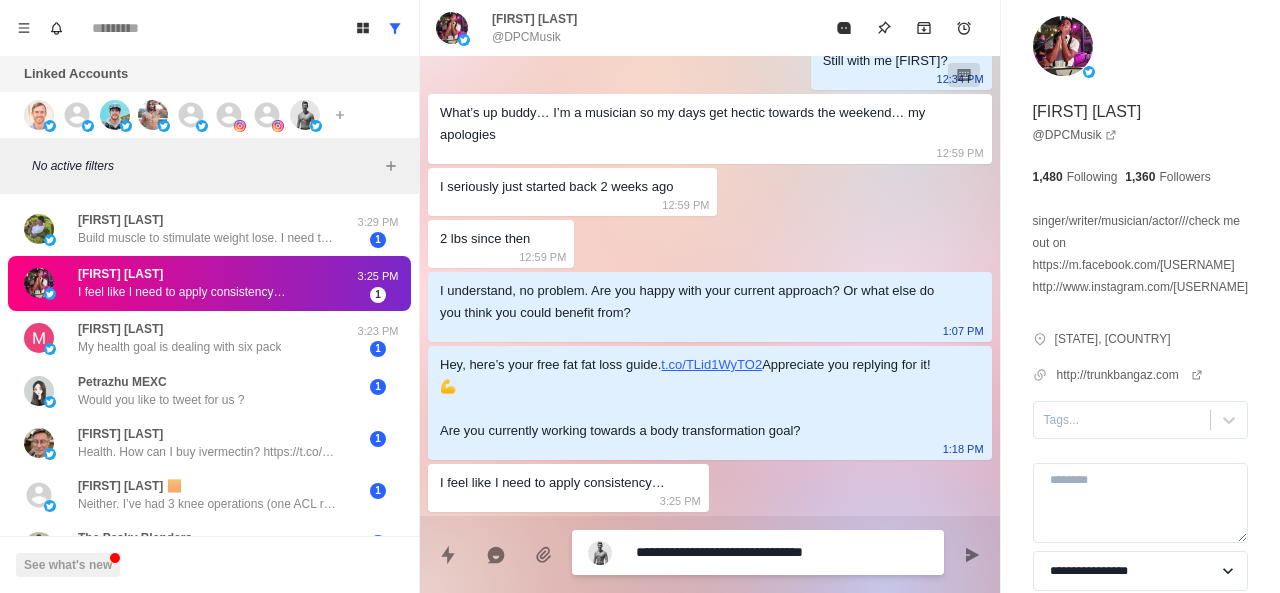 type on "**********" 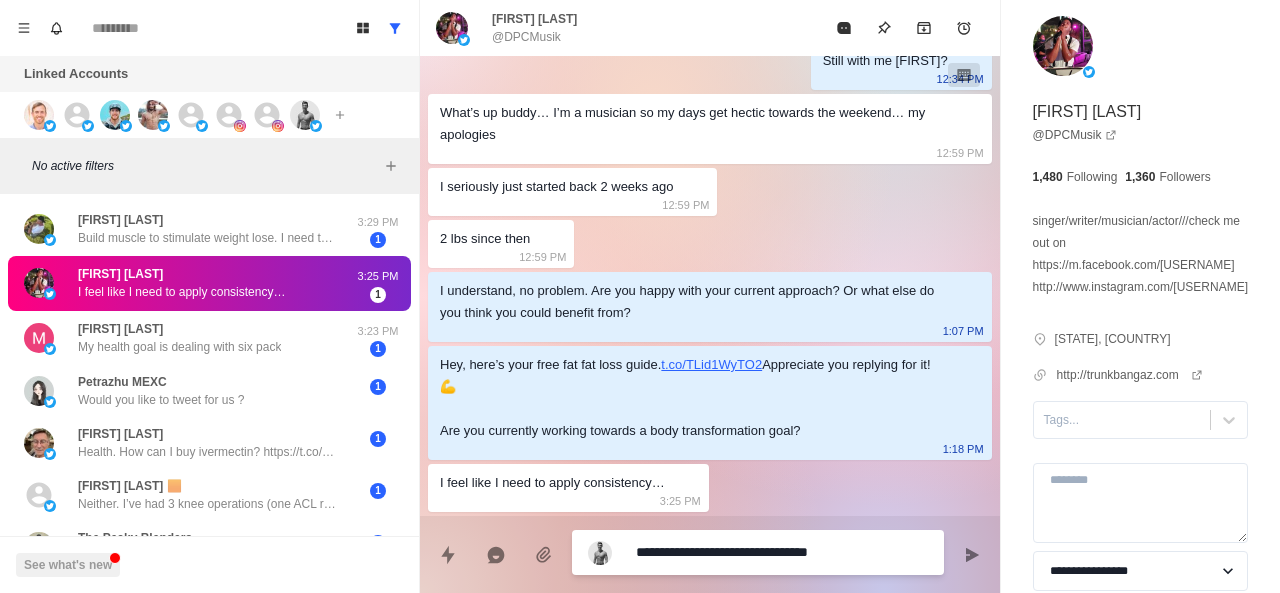 type on "**********" 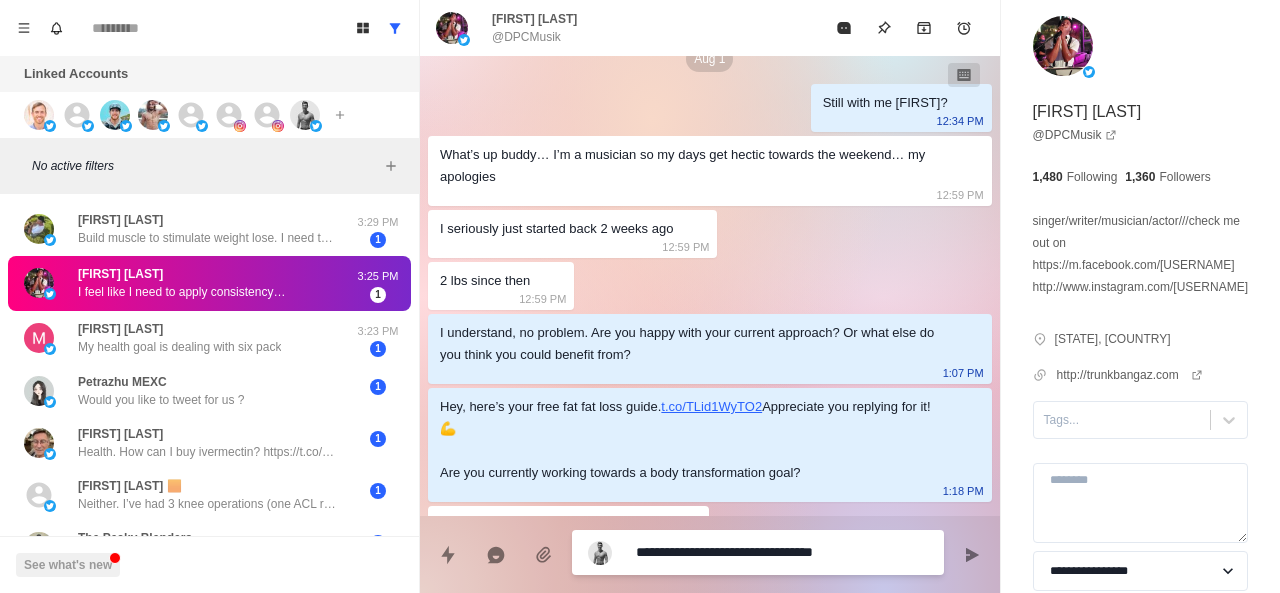 scroll, scrollTop: 906, scrollLeft: 0, axis: vertical 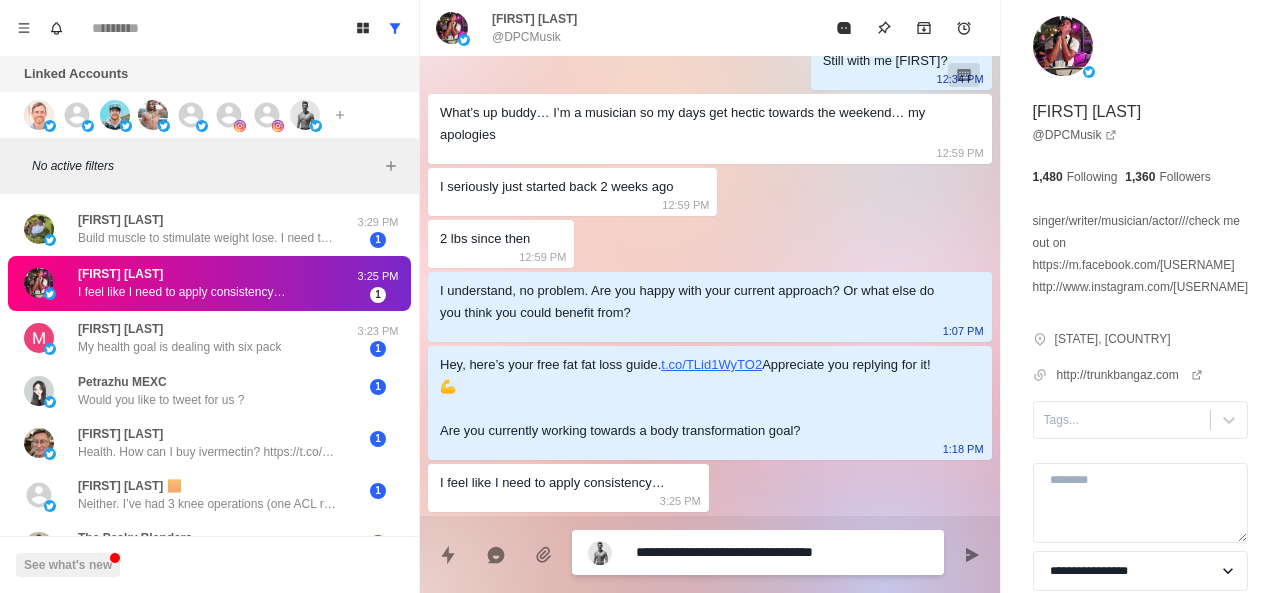 type on "*" 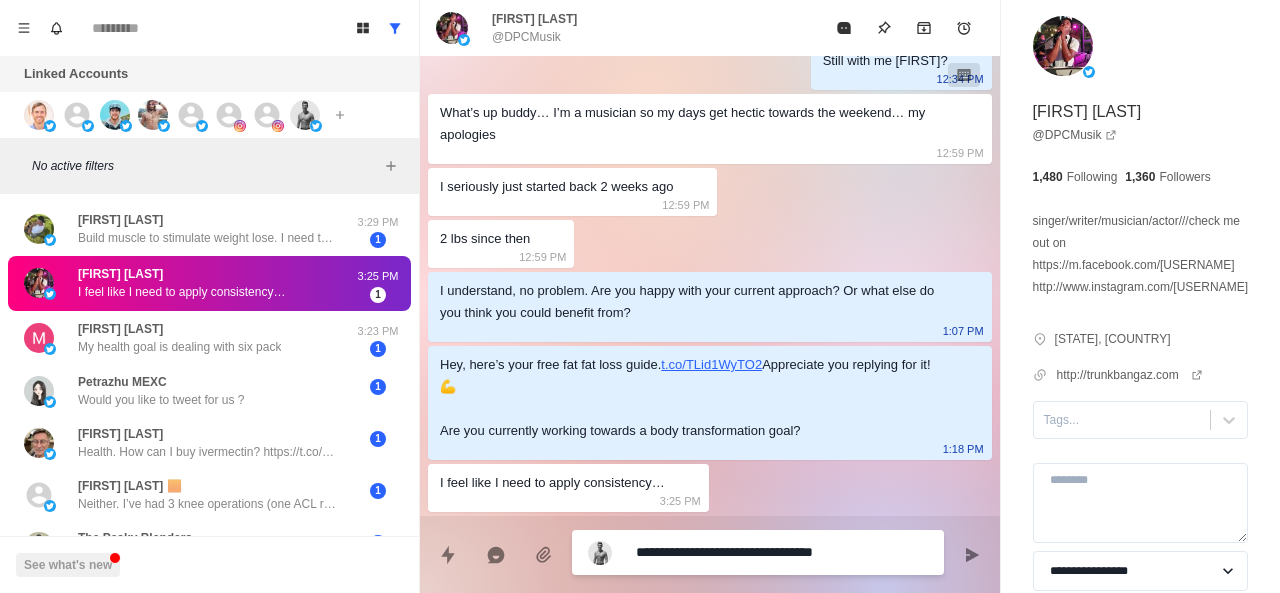 type on "**********" 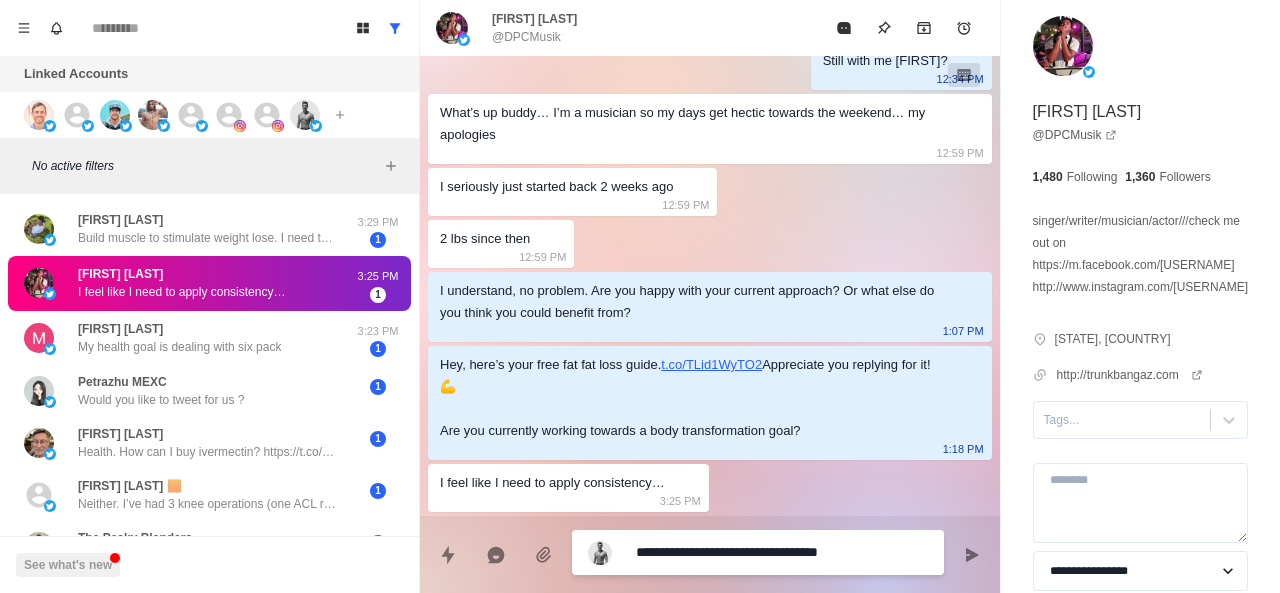type on "**********" 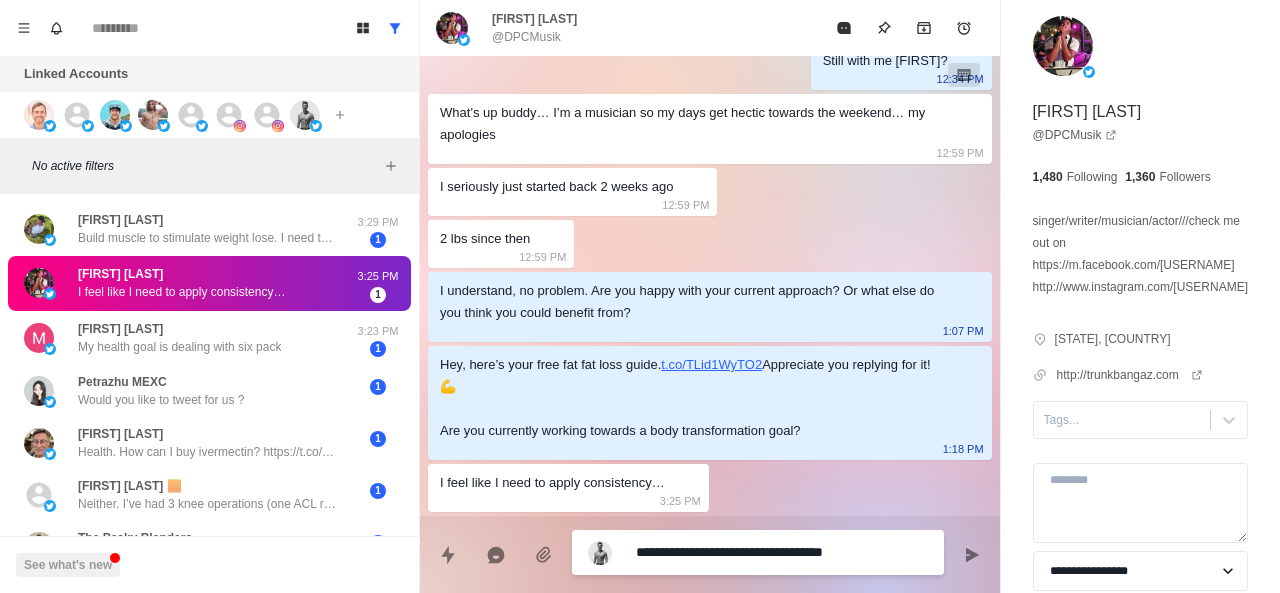 type on "**********" 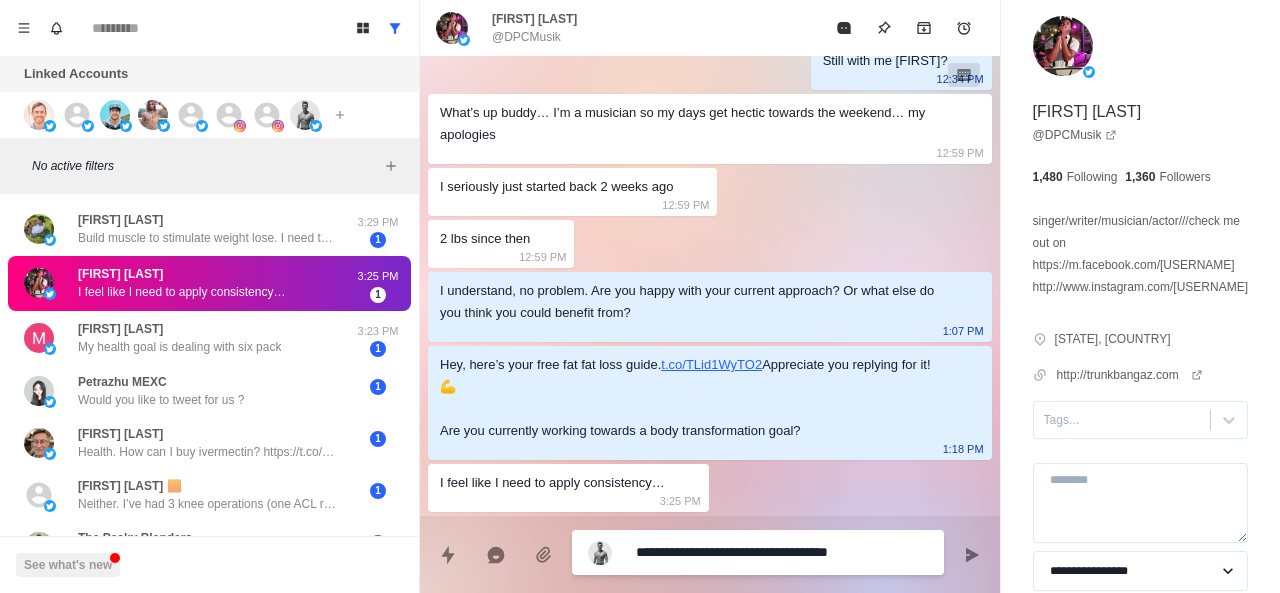 type on "**********" 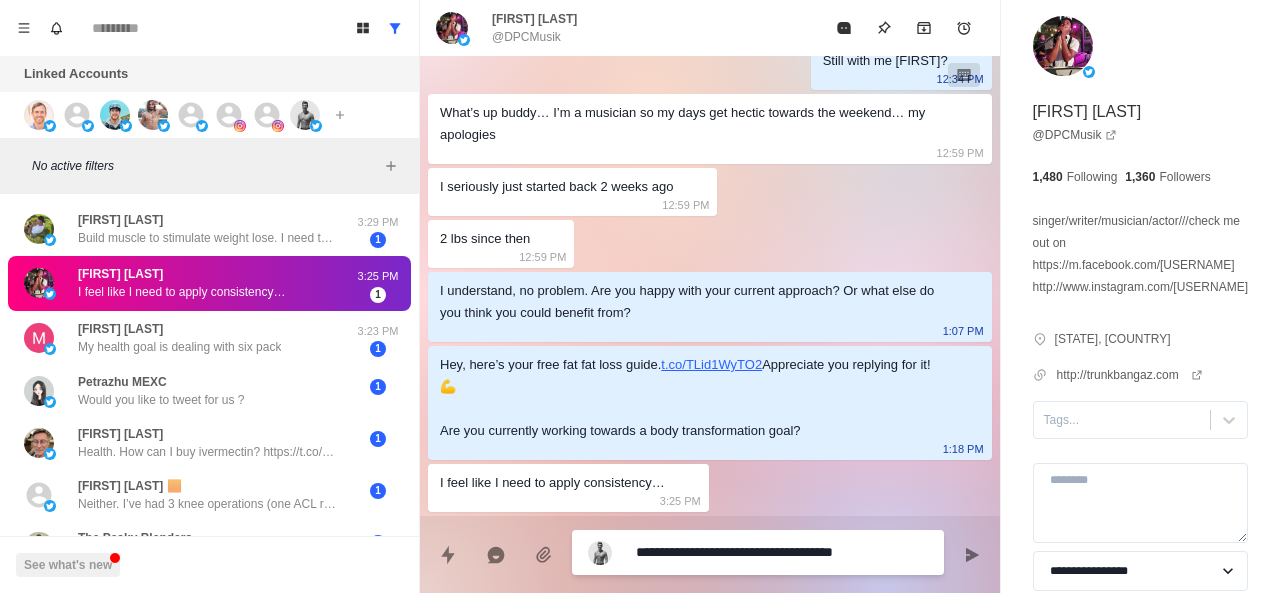 type on "**********" 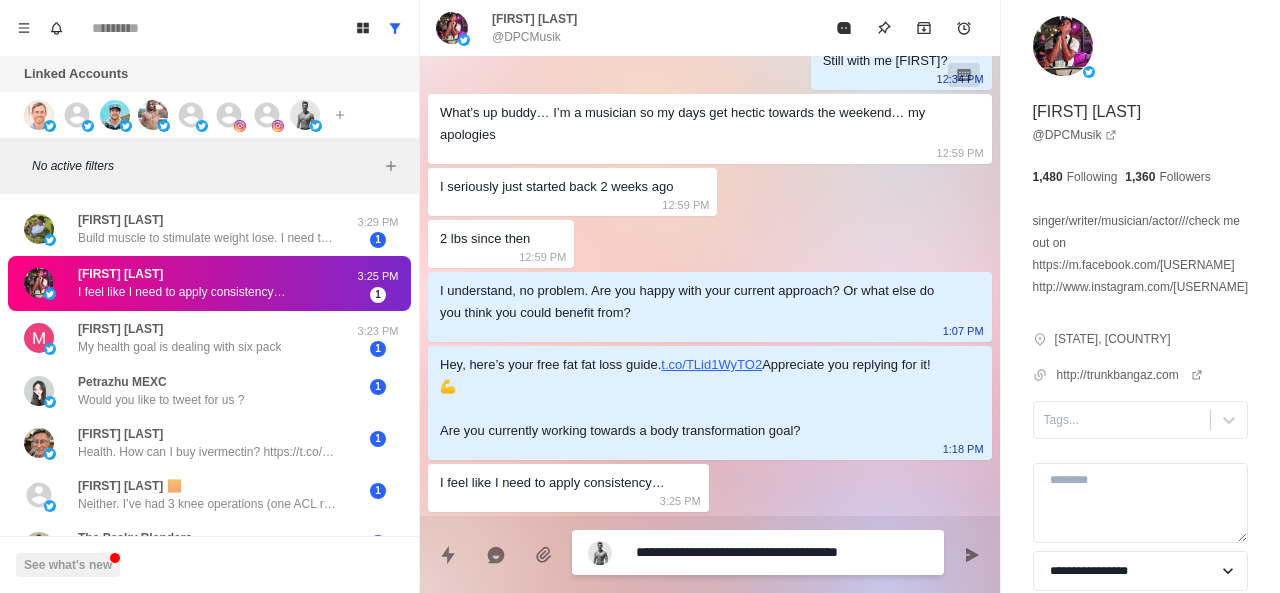 type on "*" 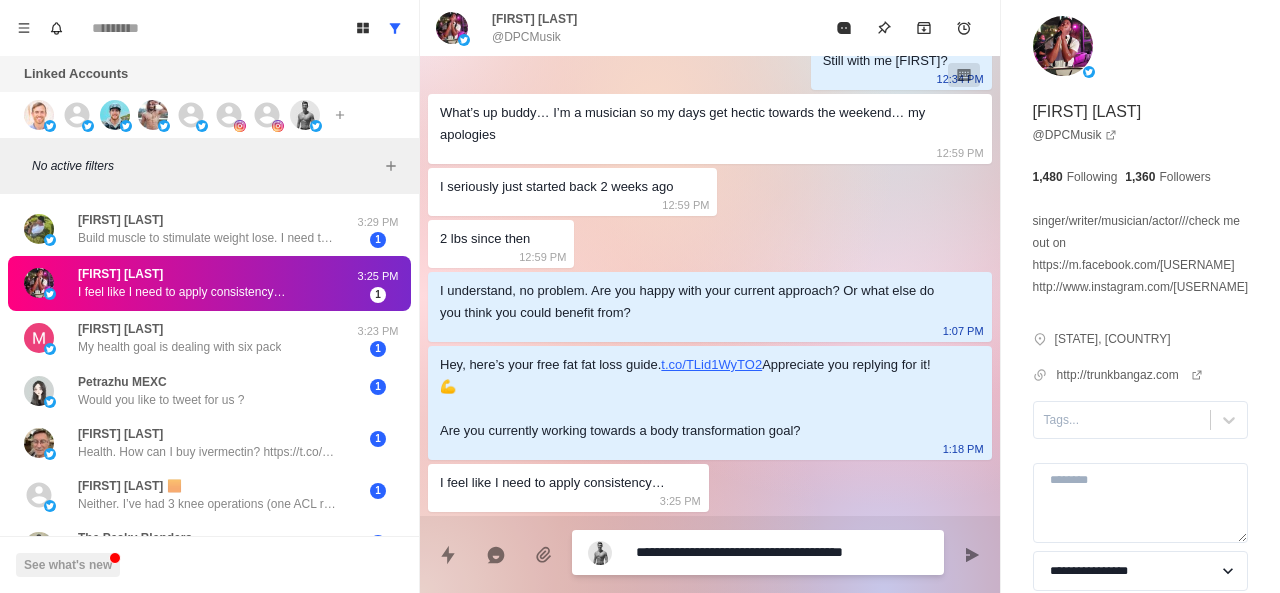 type on "**********" 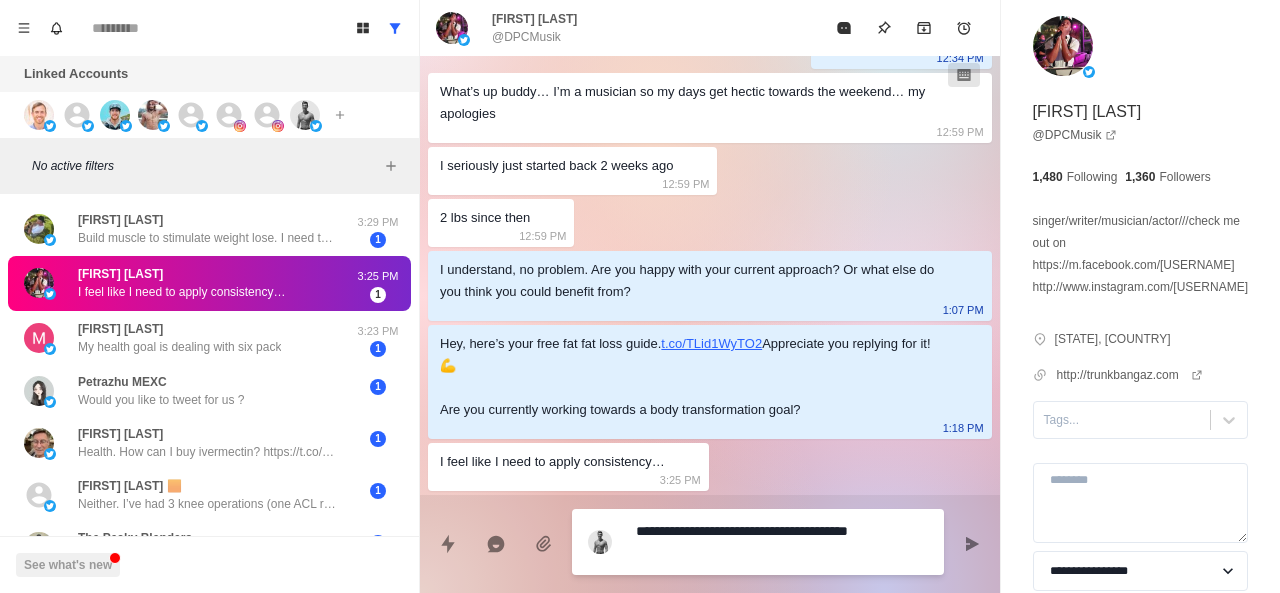type on "*" 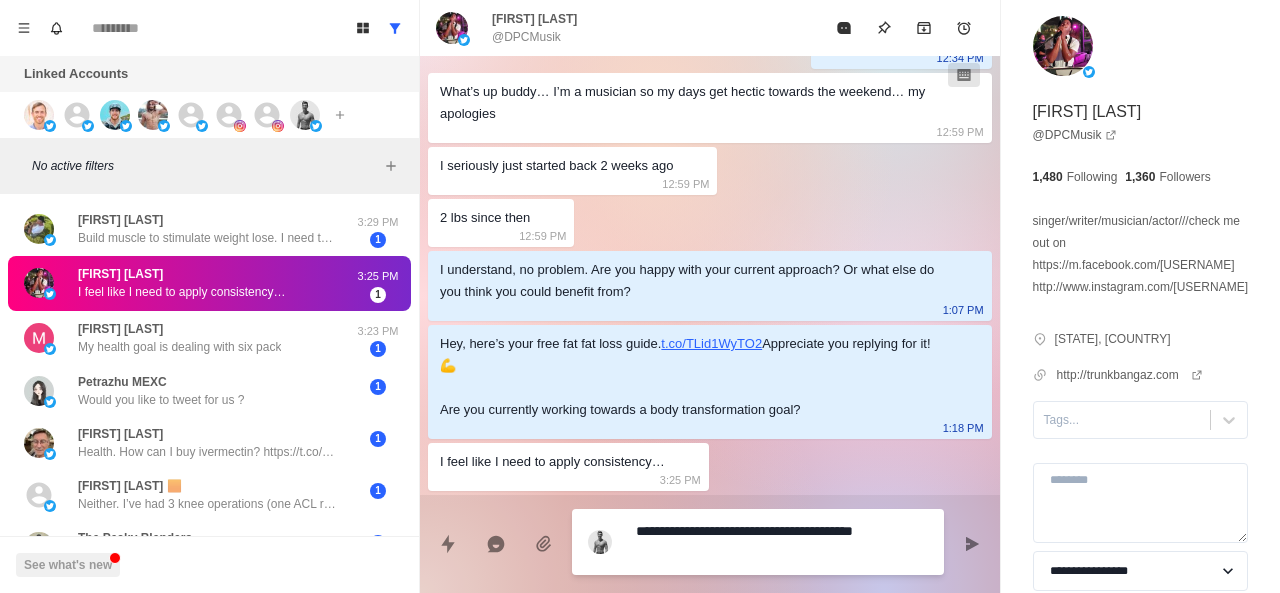 type on "**********" 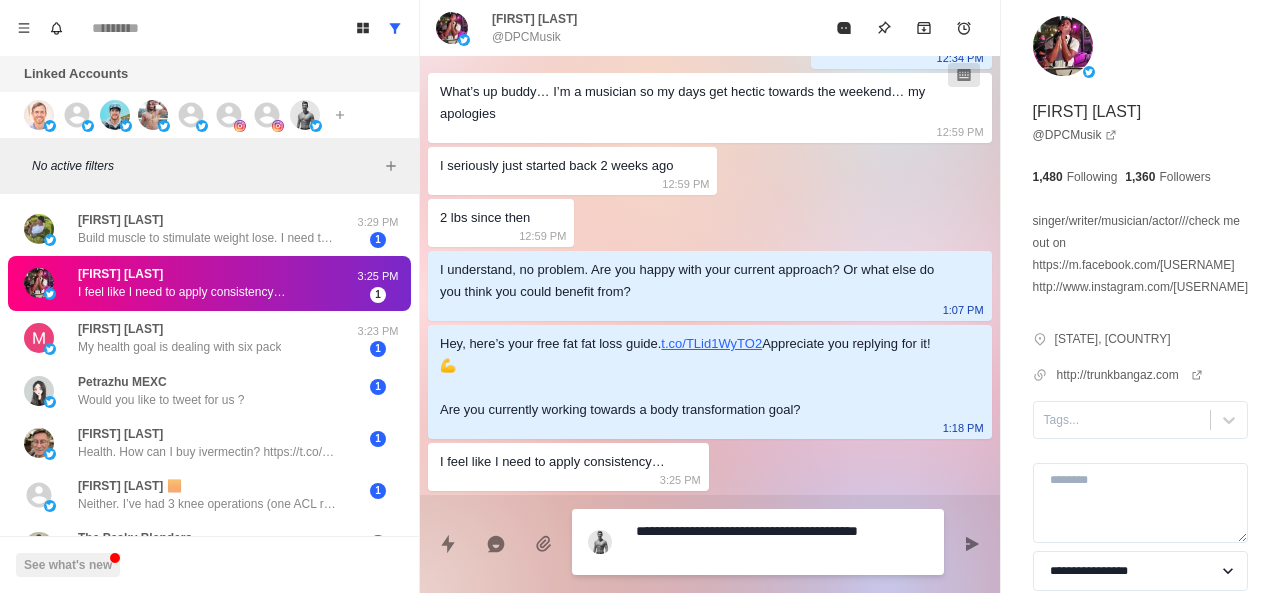 type on "**********" 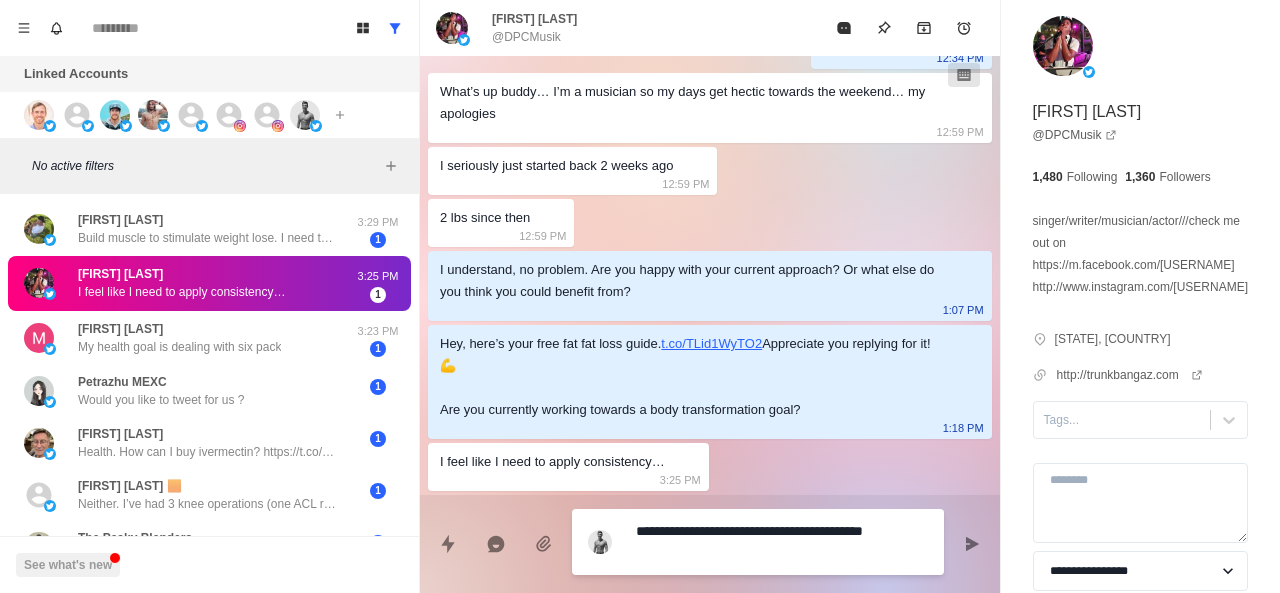 type on "**********" 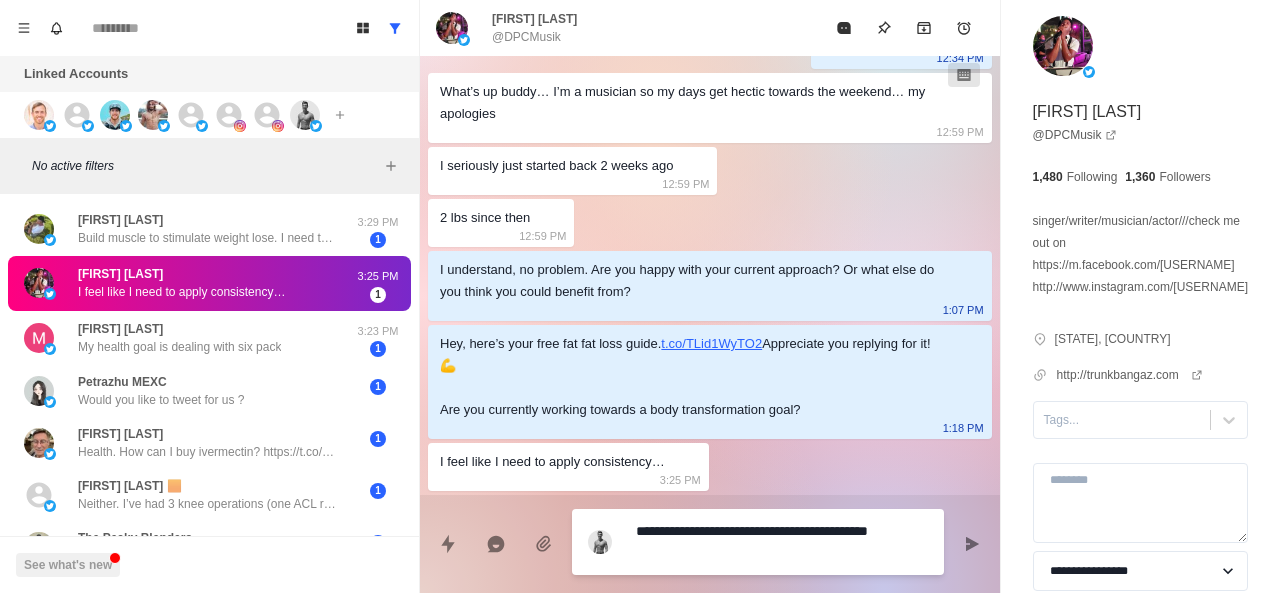 type on "**********" 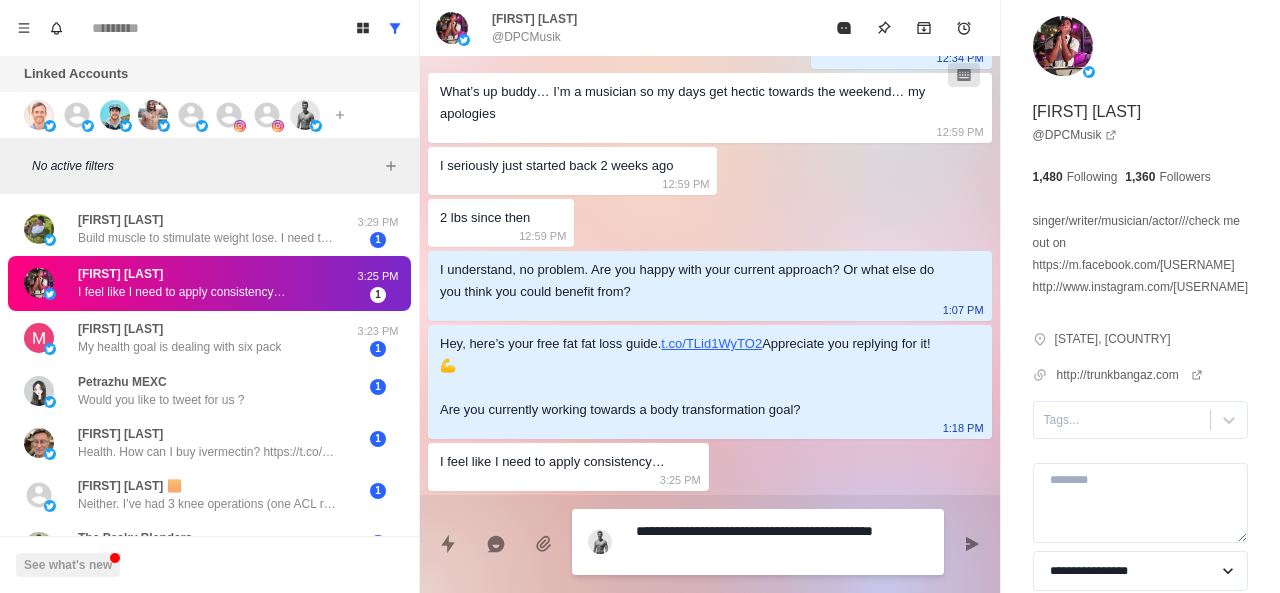 type on "**********" 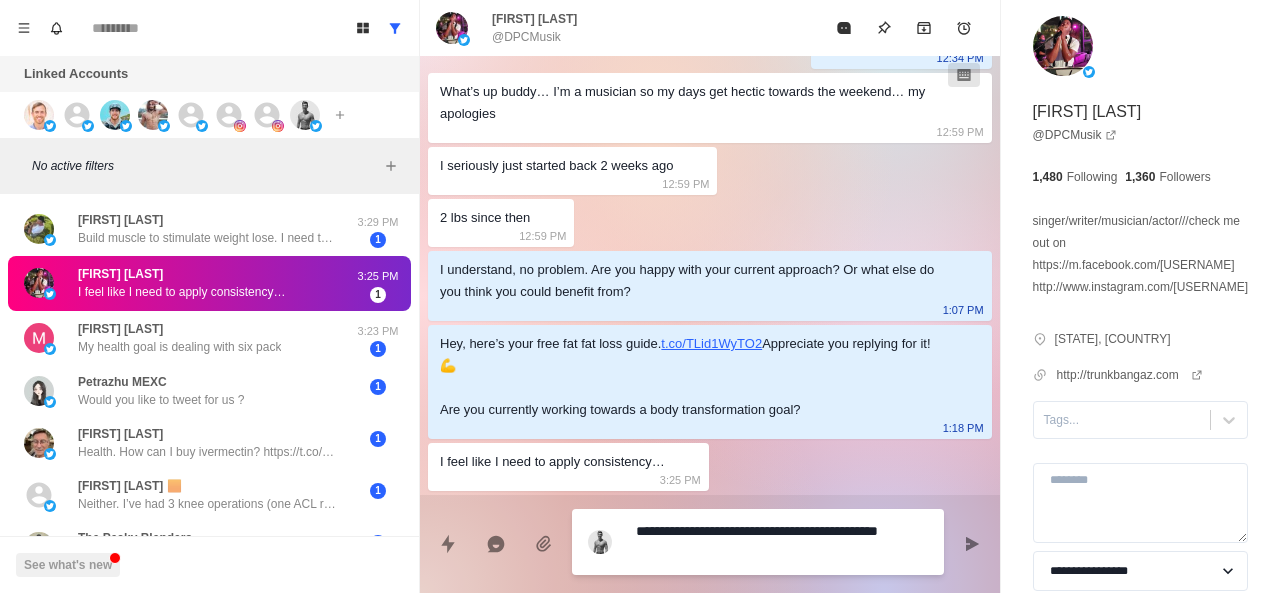 type on "**********" 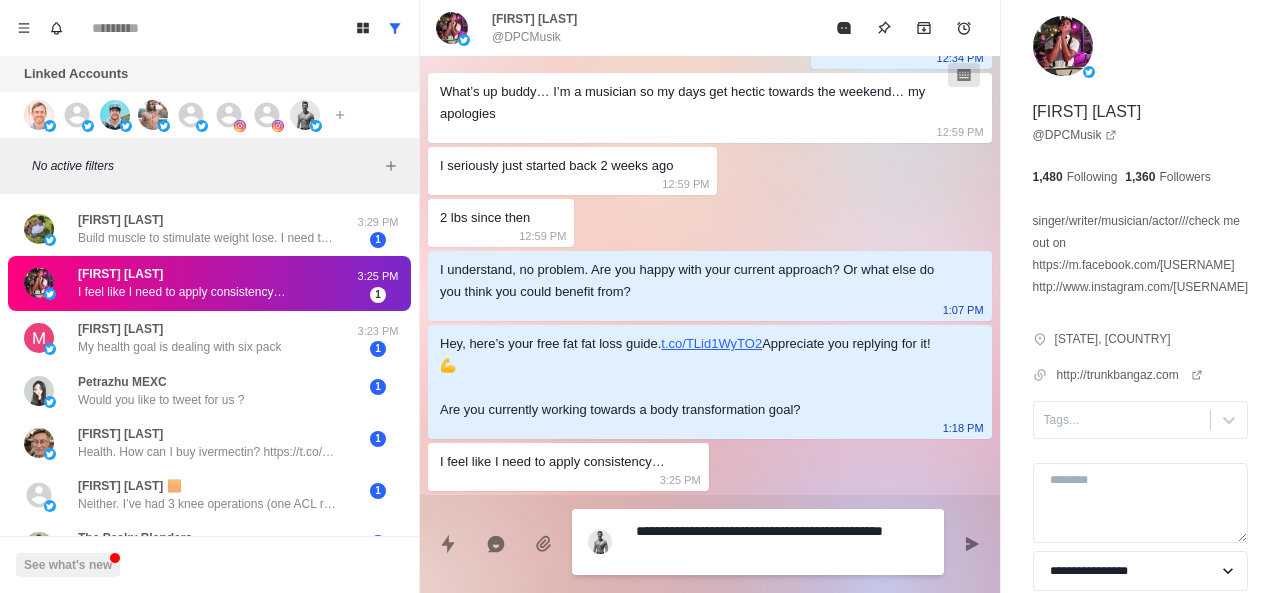type on "**********" 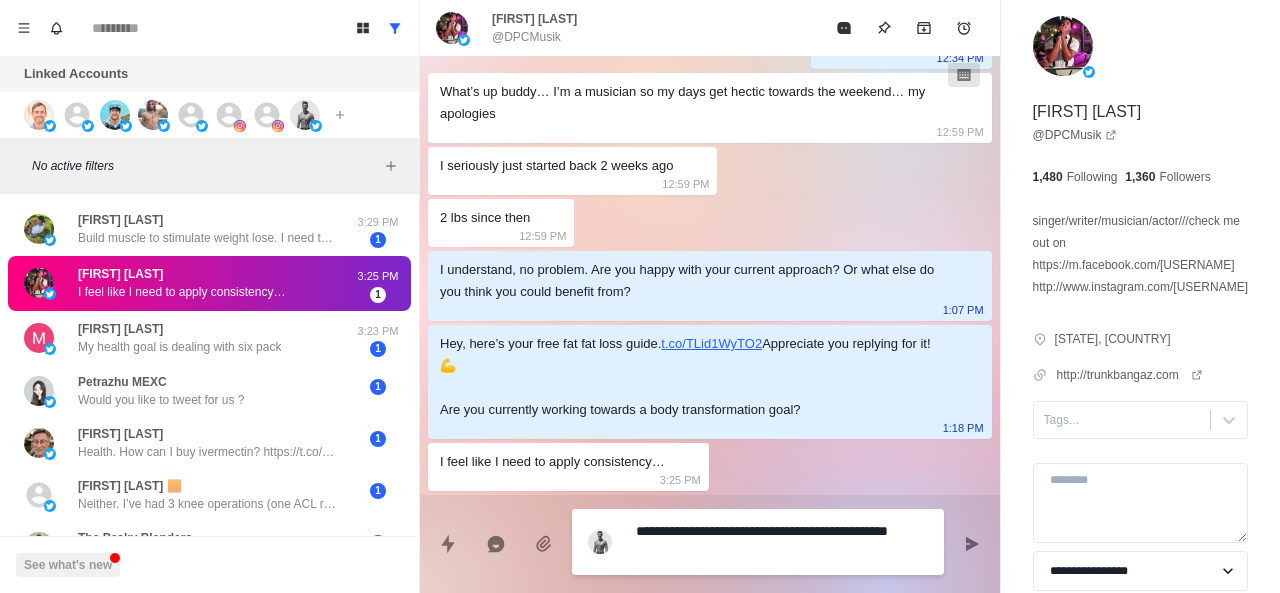 type on "**********" 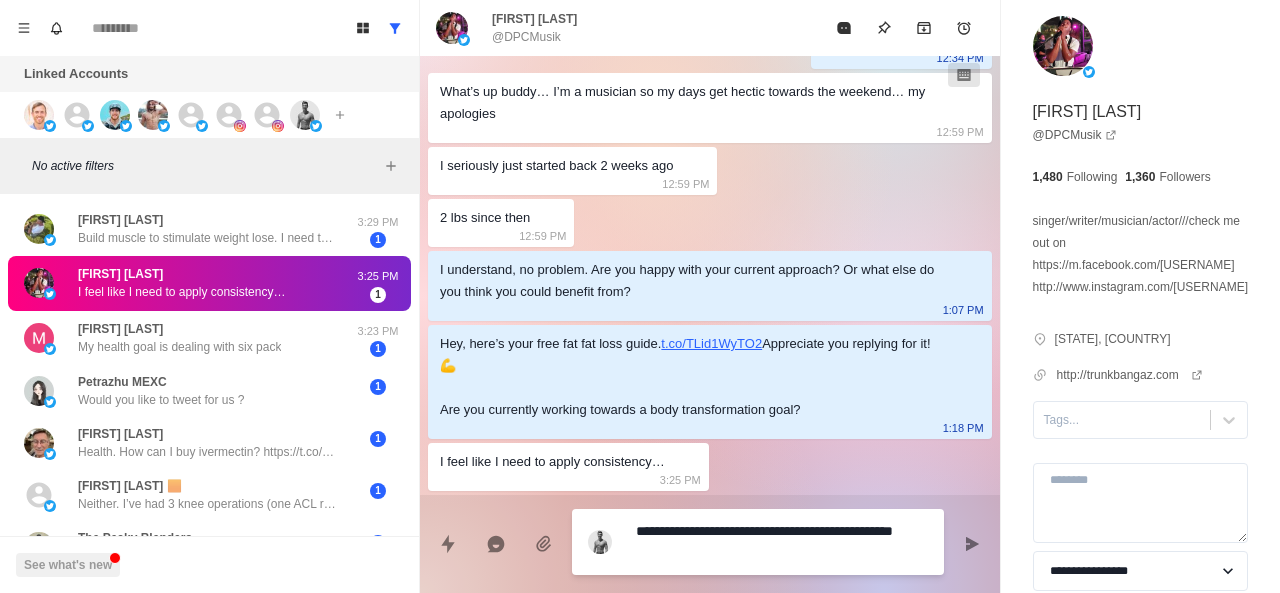 type on "**********" 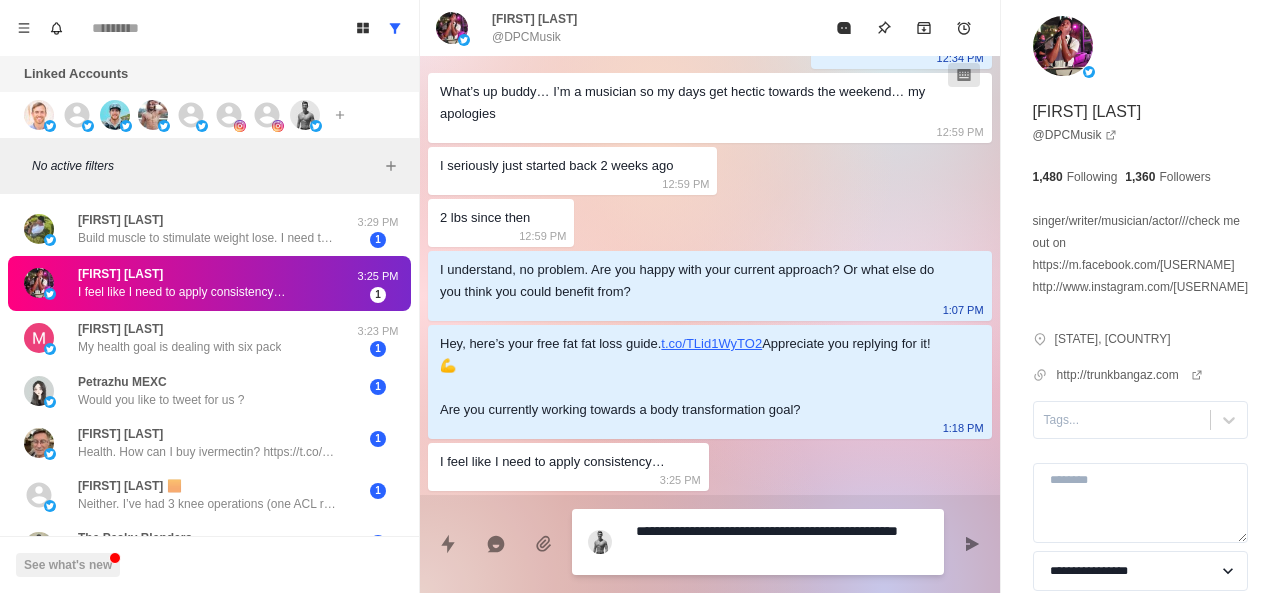 type on "**********" 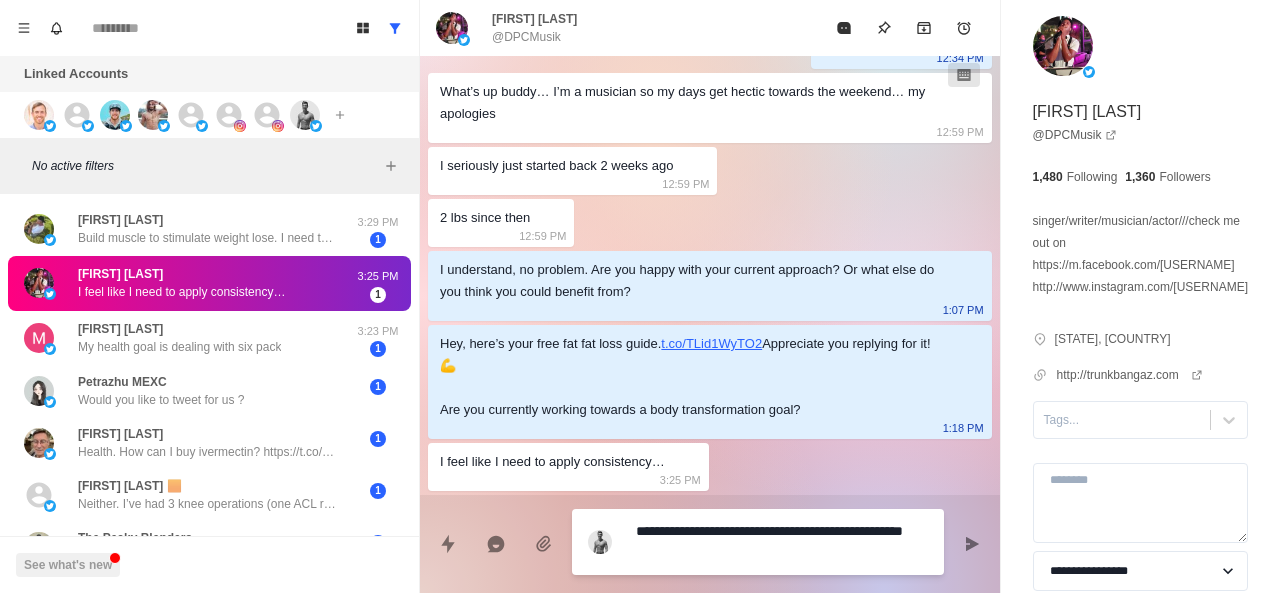 type on "**********" 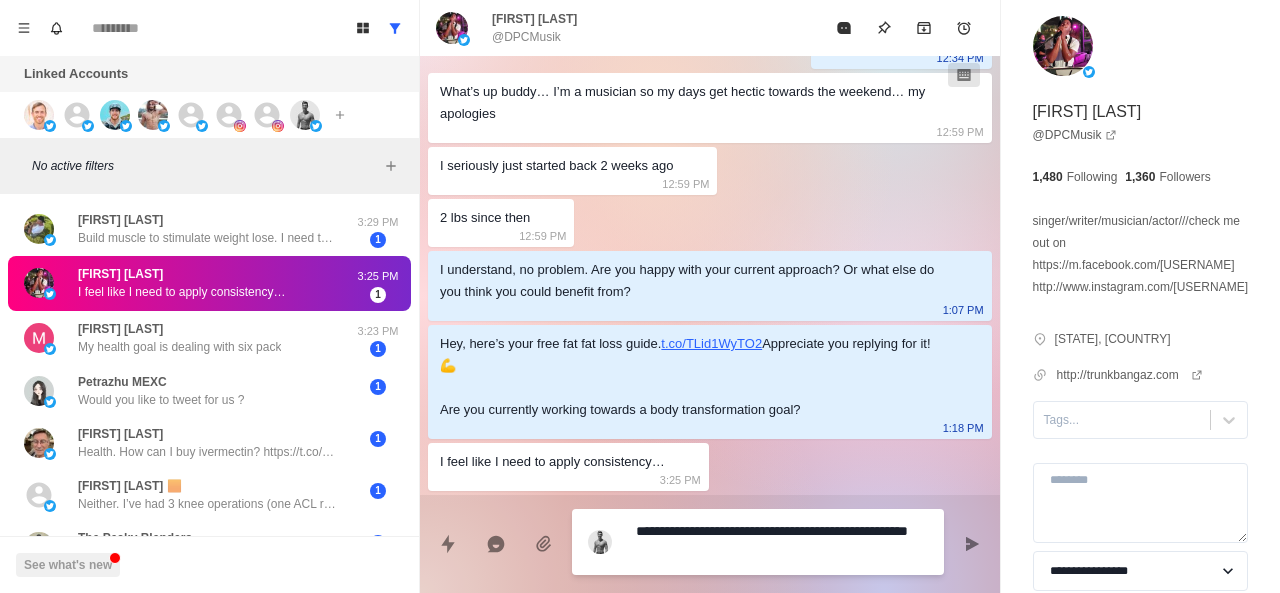 type on "**********" 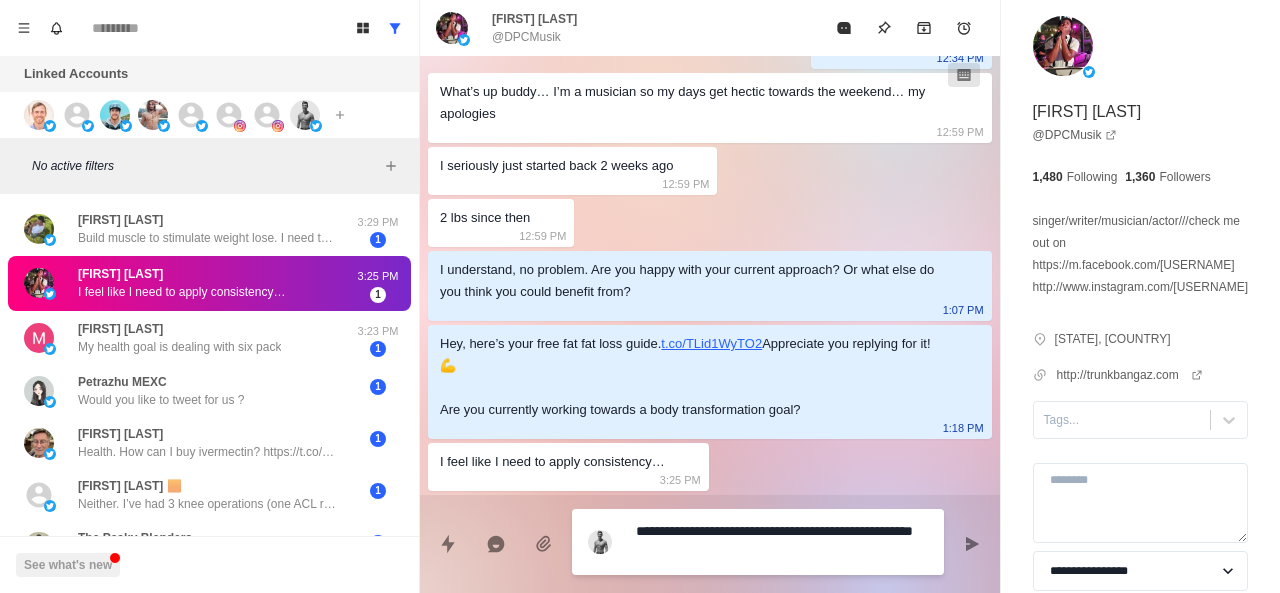 type on "*" 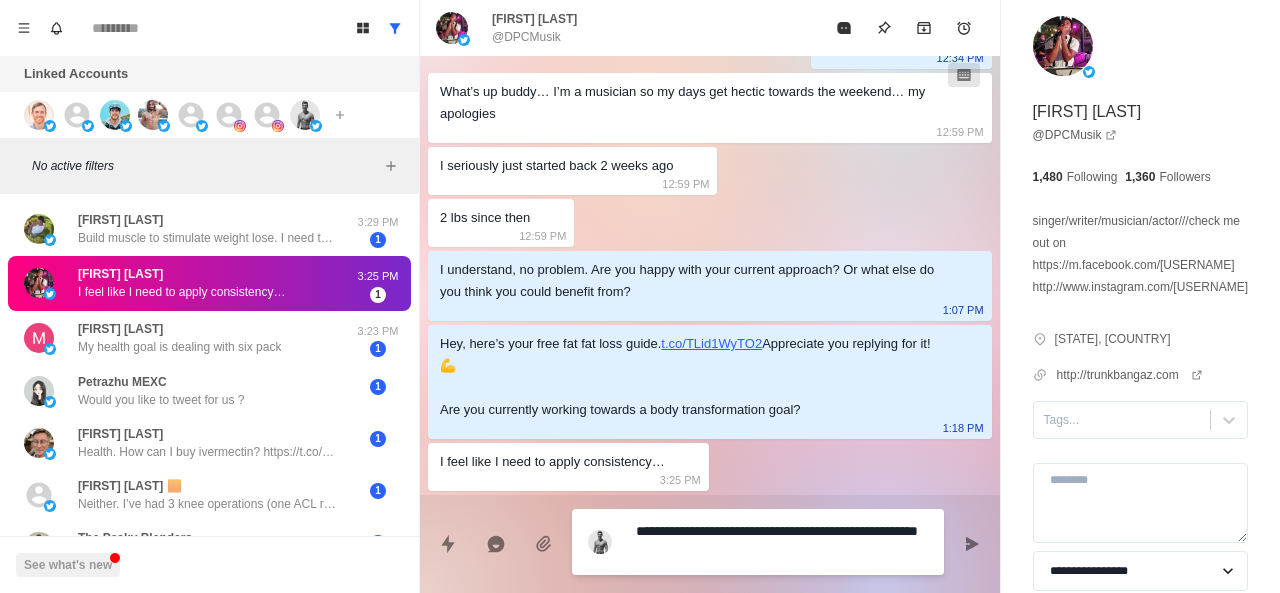 type on "**********" 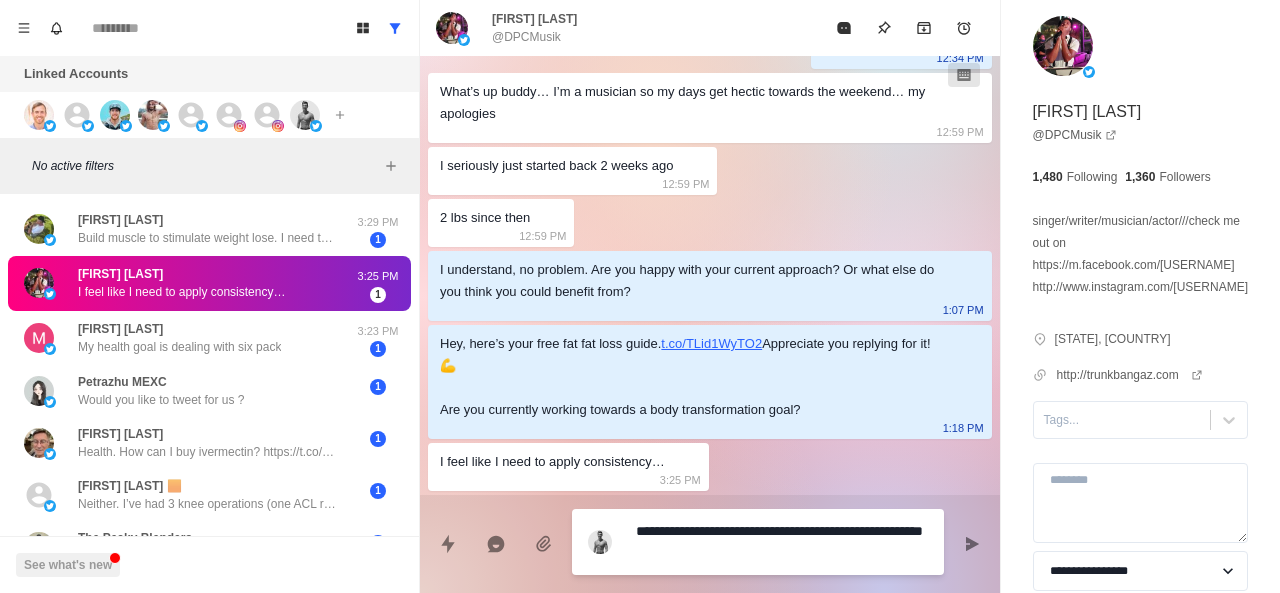 type on "*" 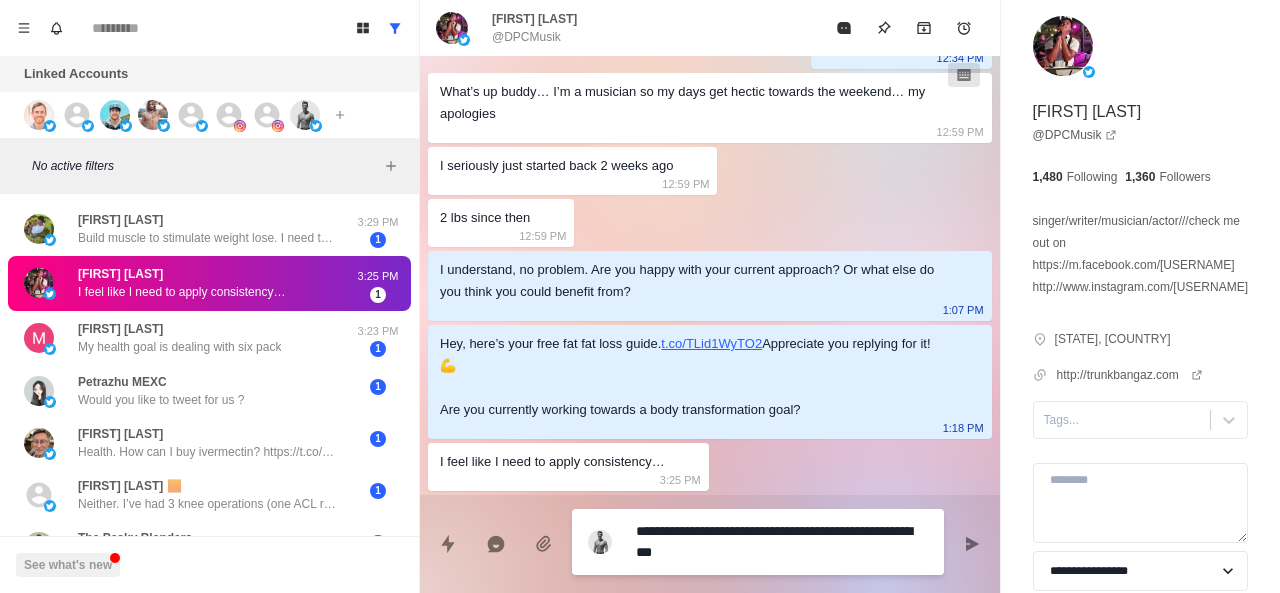 type on "**********" 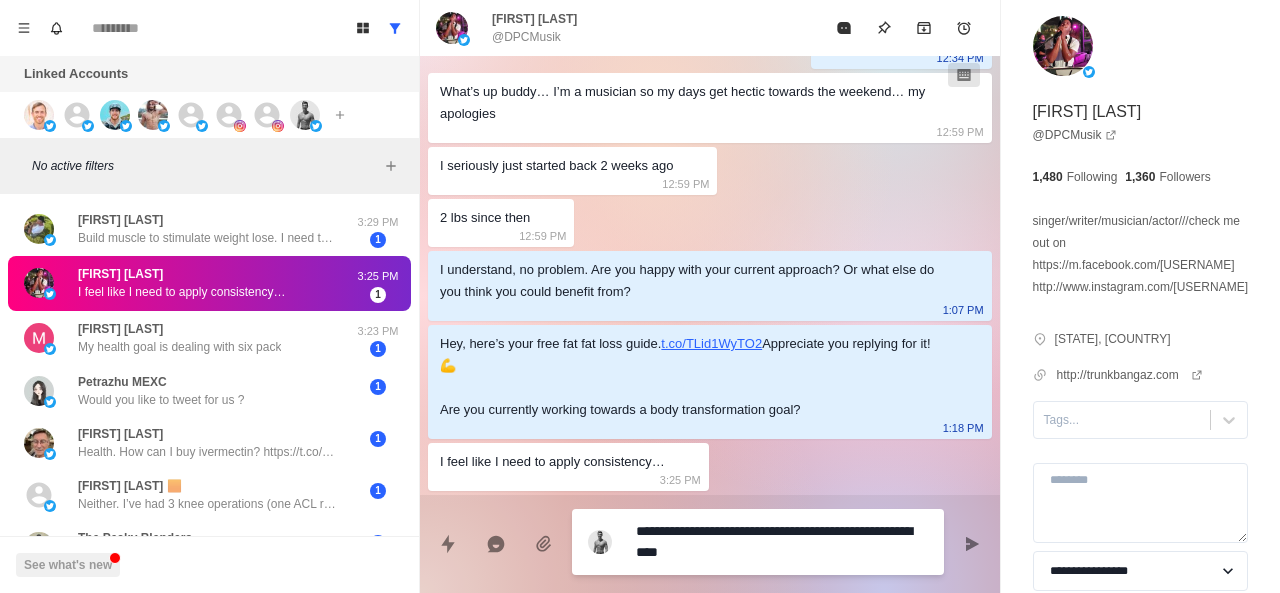 type on "**********" 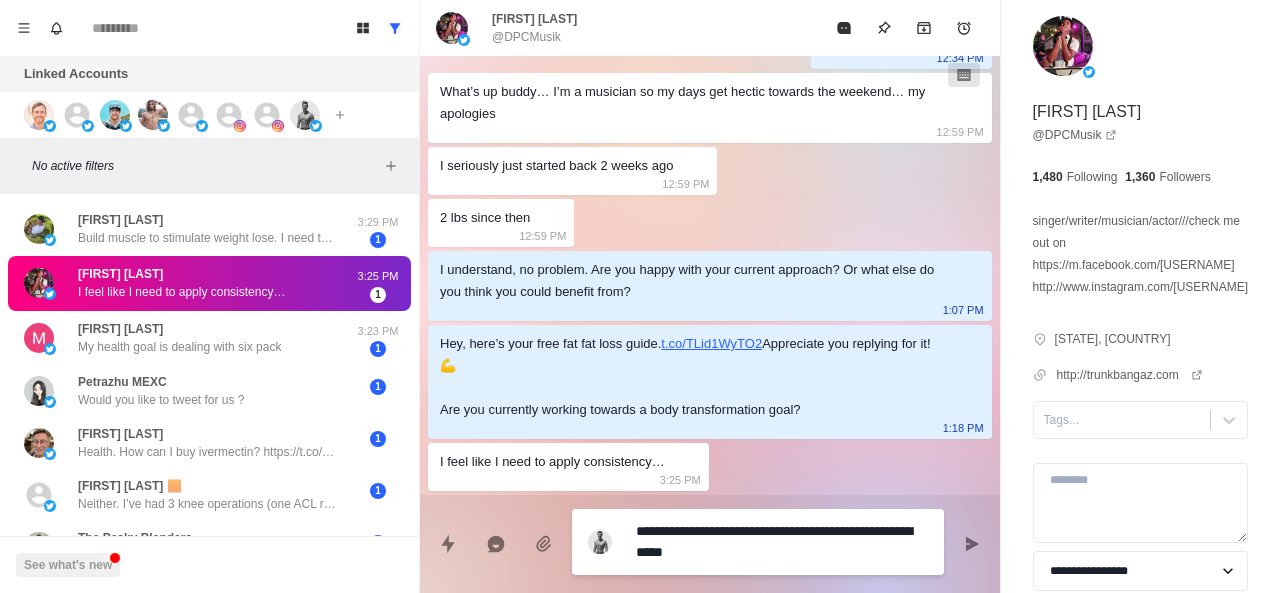 type on "**********" 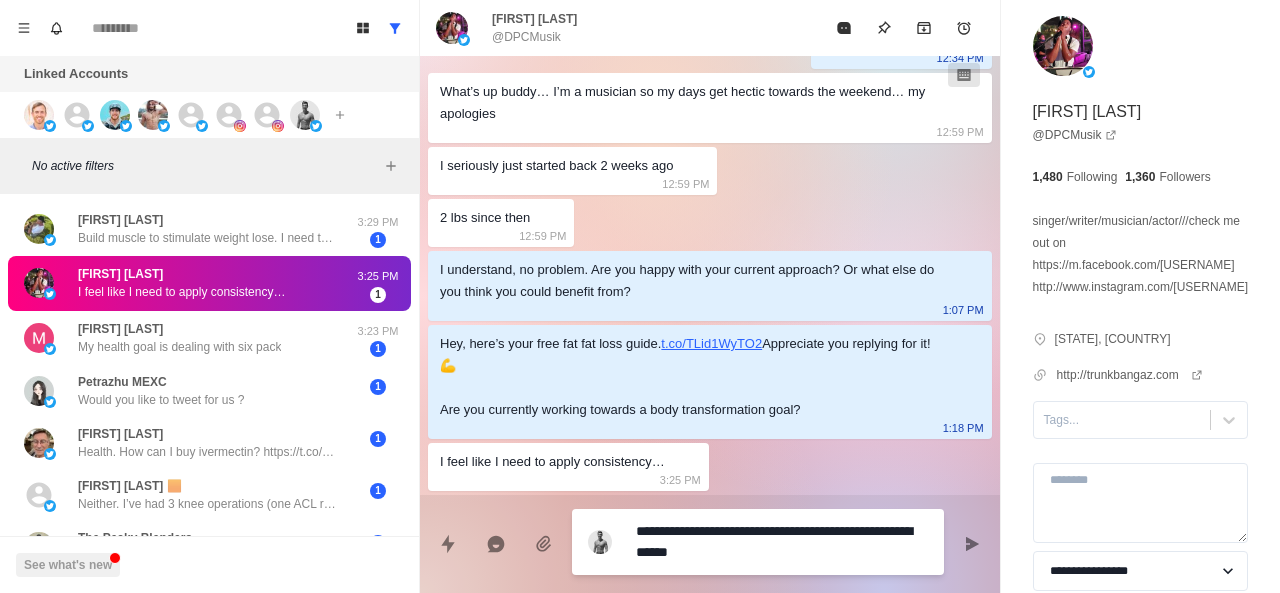 type on "**********" 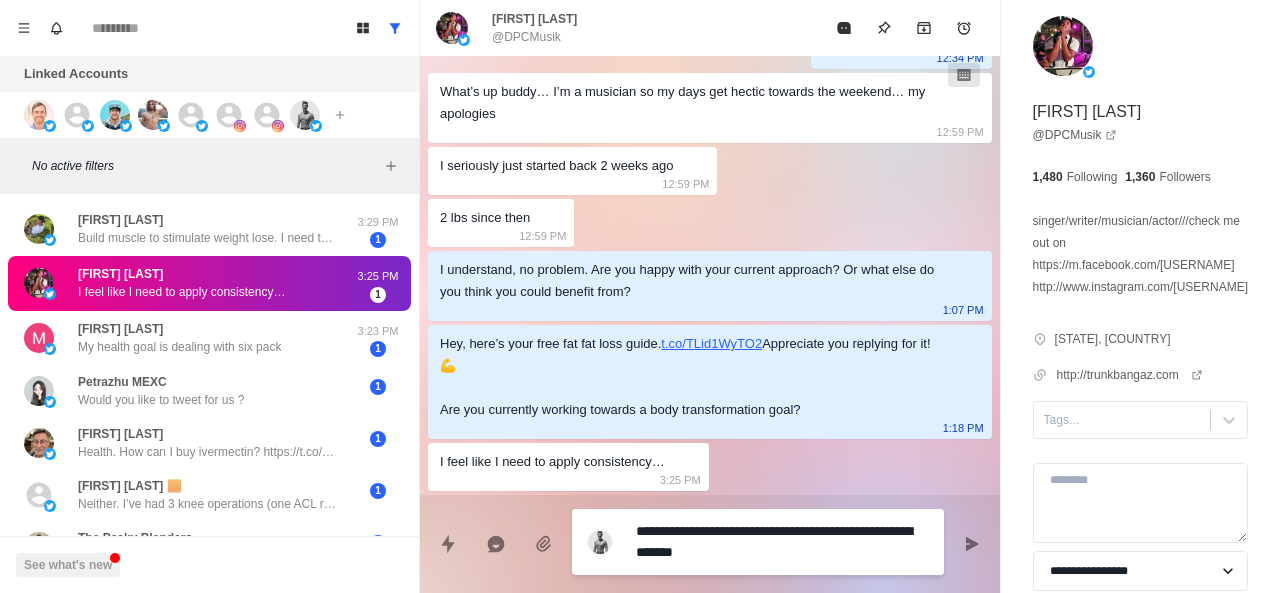 type on "**********" 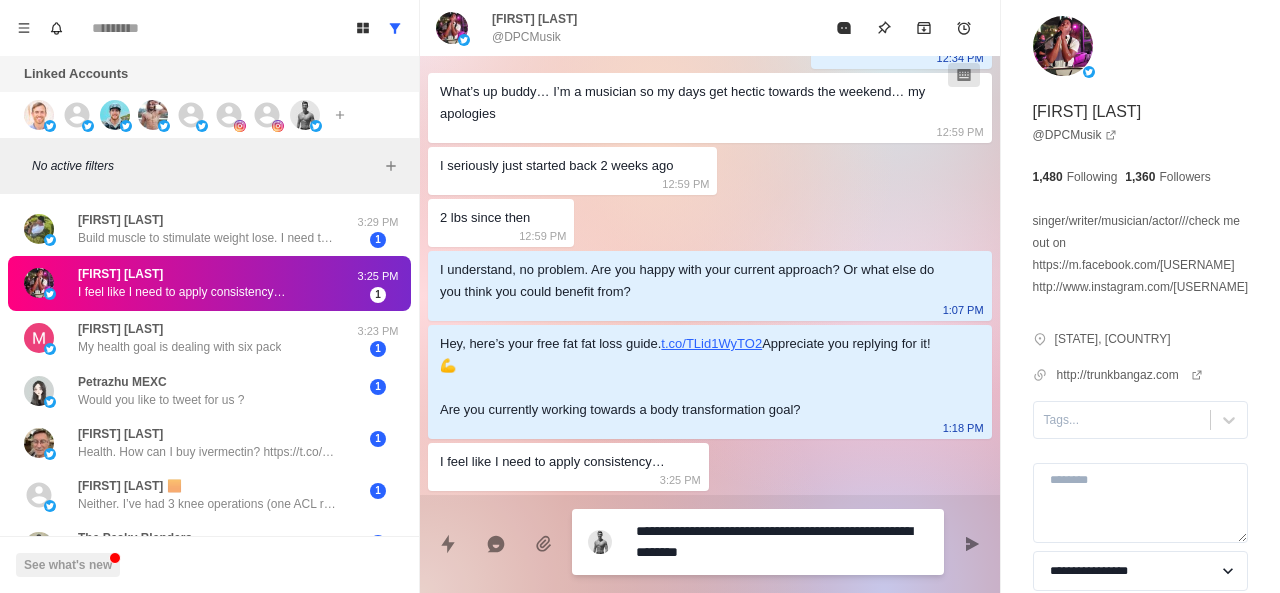 type on "**********" 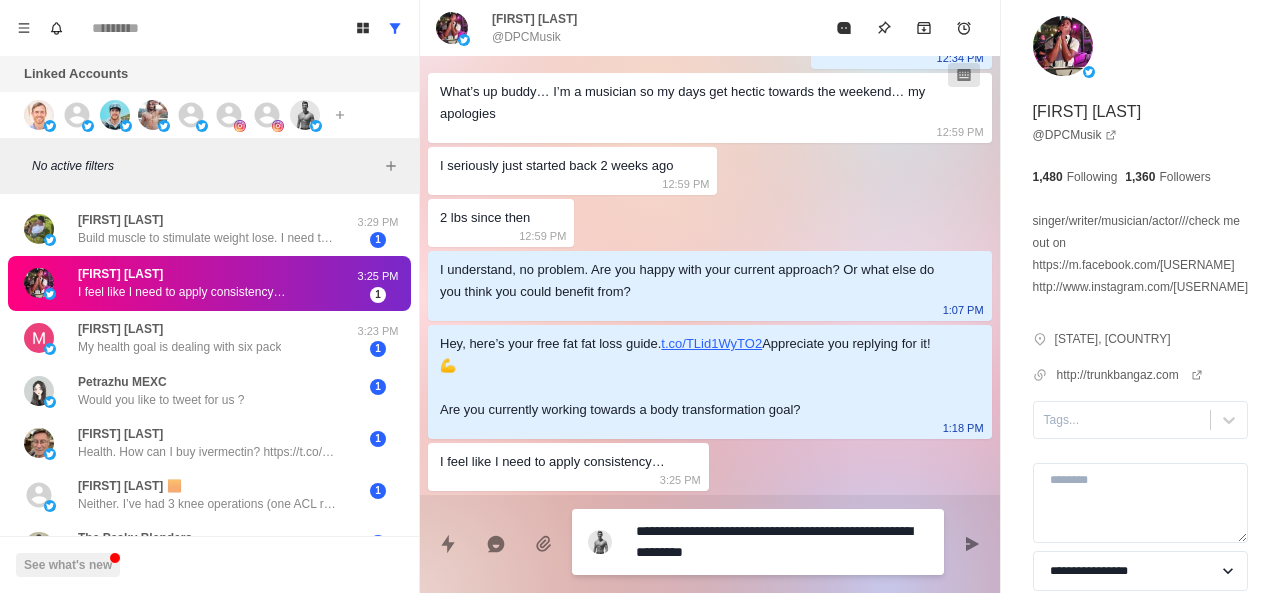 type on "**********" 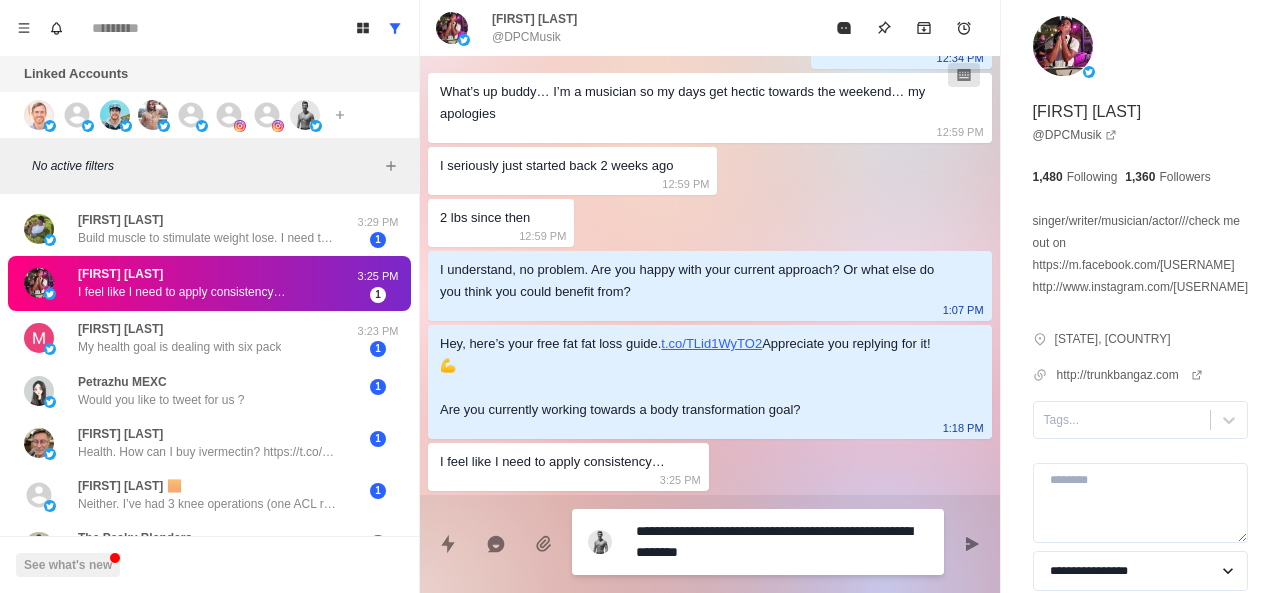 type on "**********" 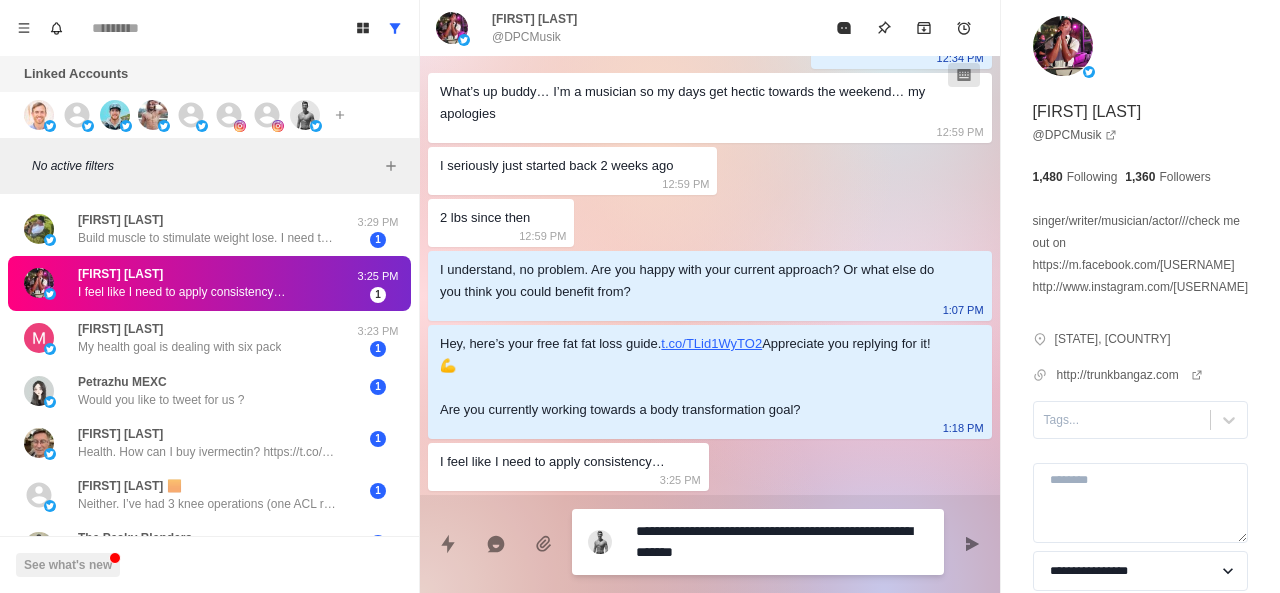 type on "**********" 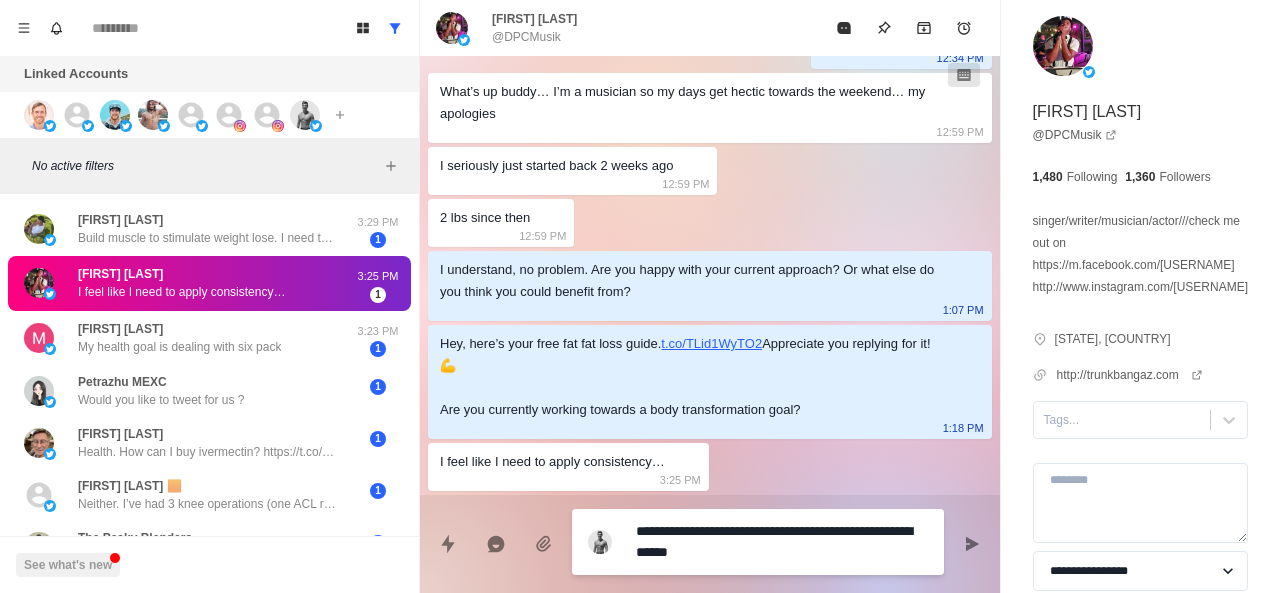 type on "**********" 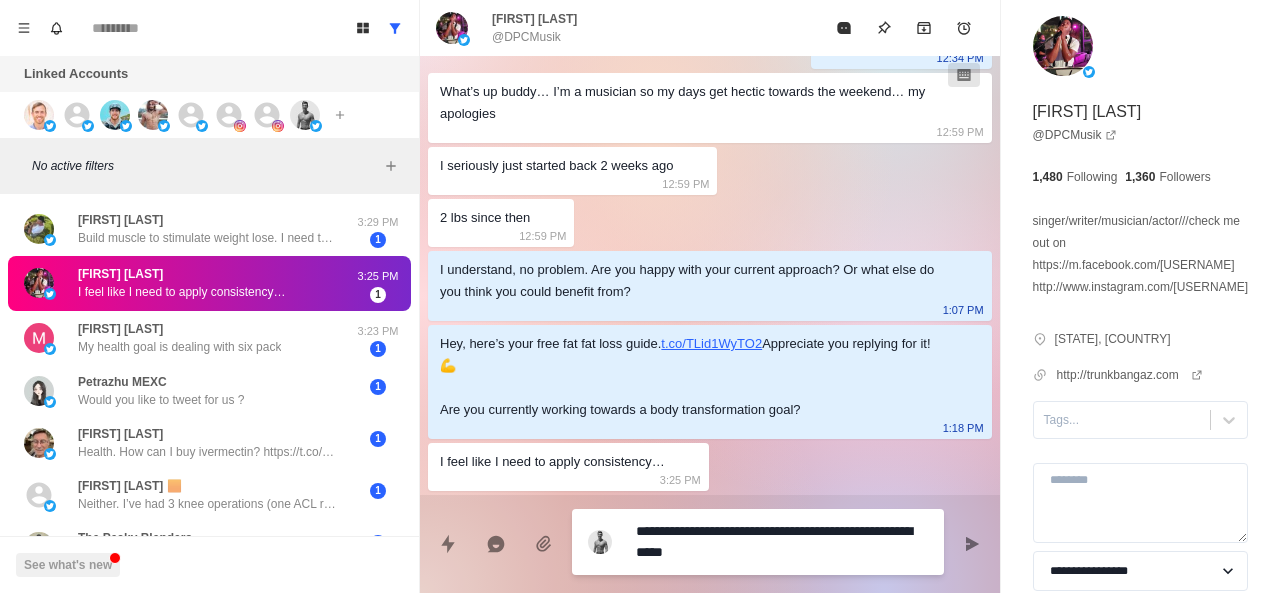 type on "**********" 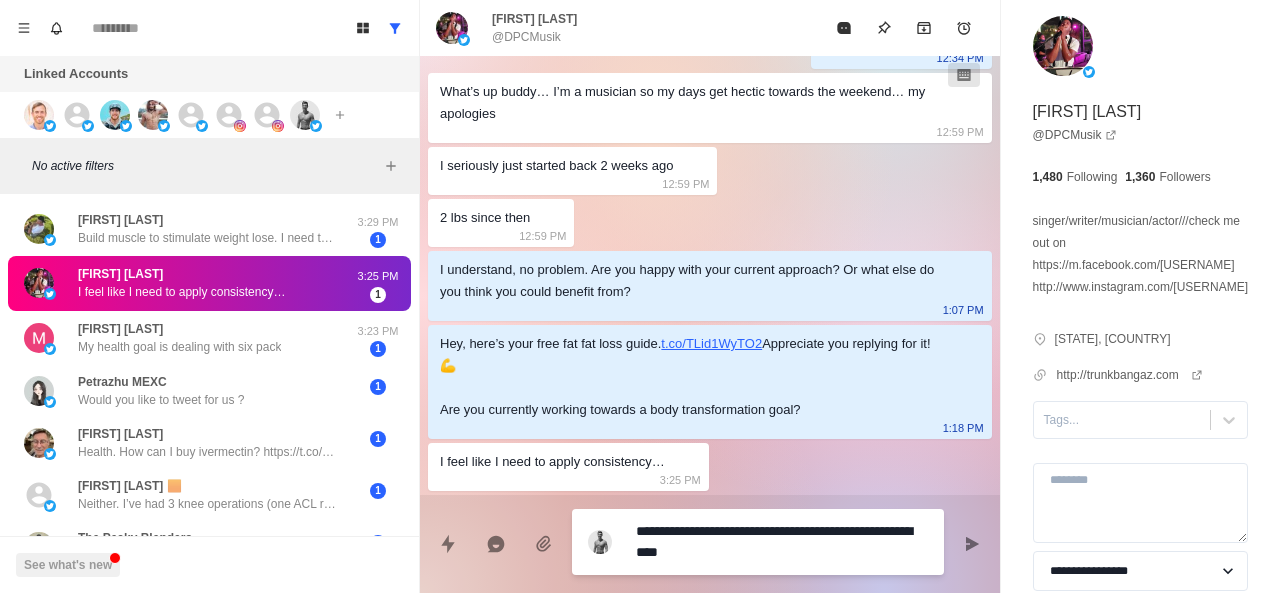 type on "**********" 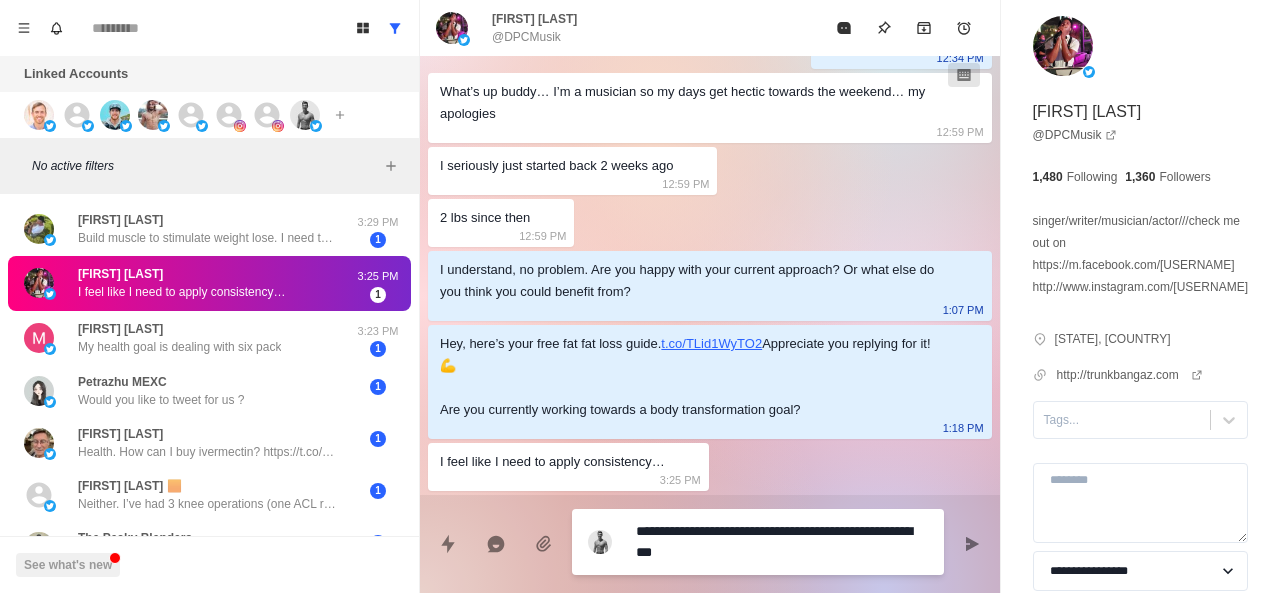 type on "**********" 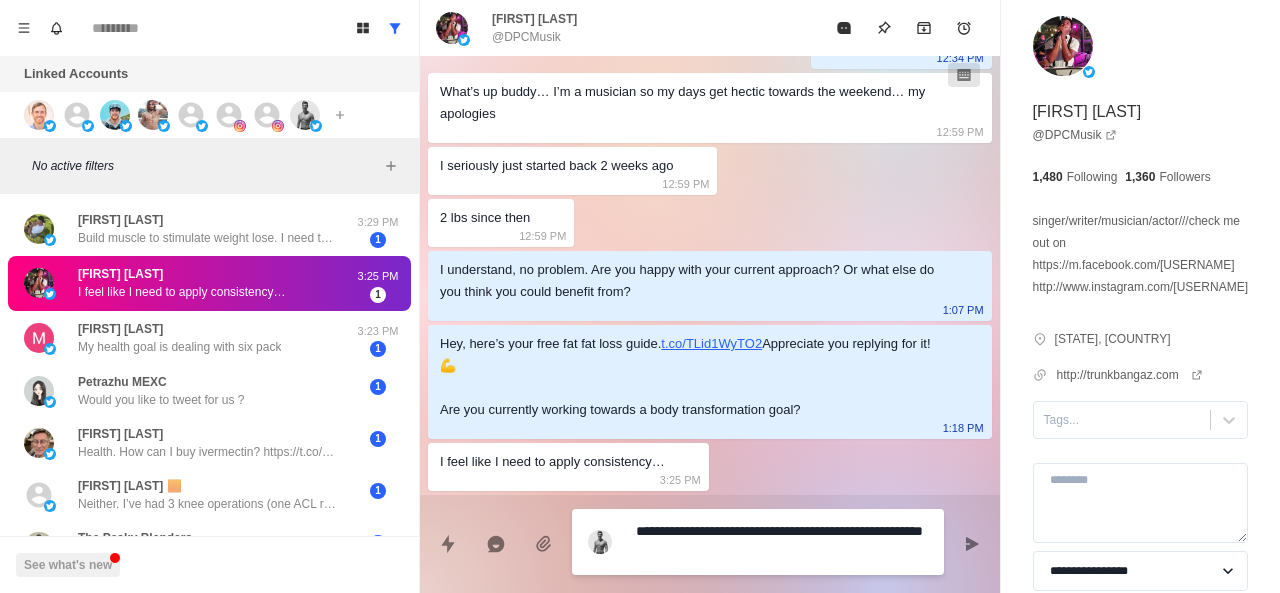 type on "*" 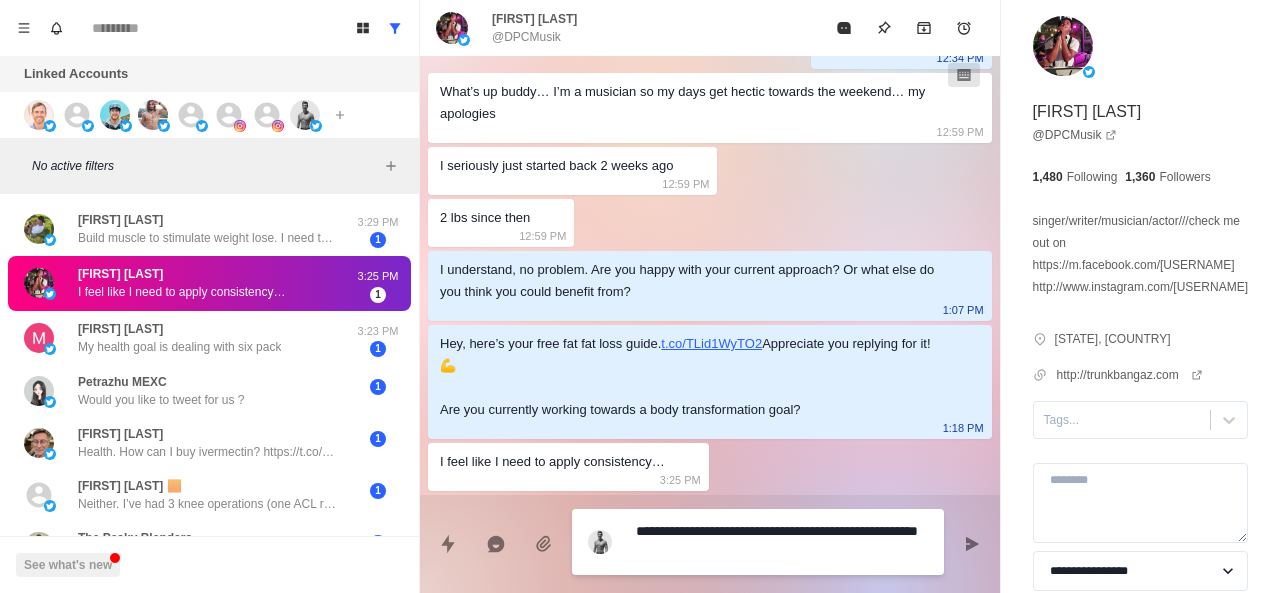 type on "**********" 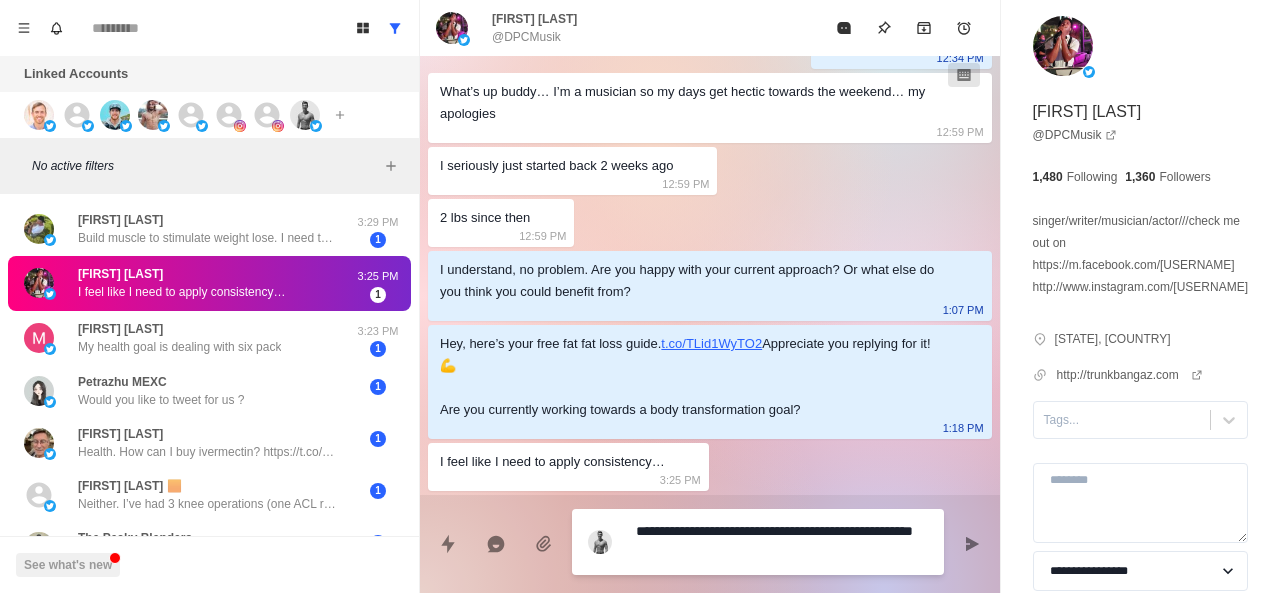 type on "**********" 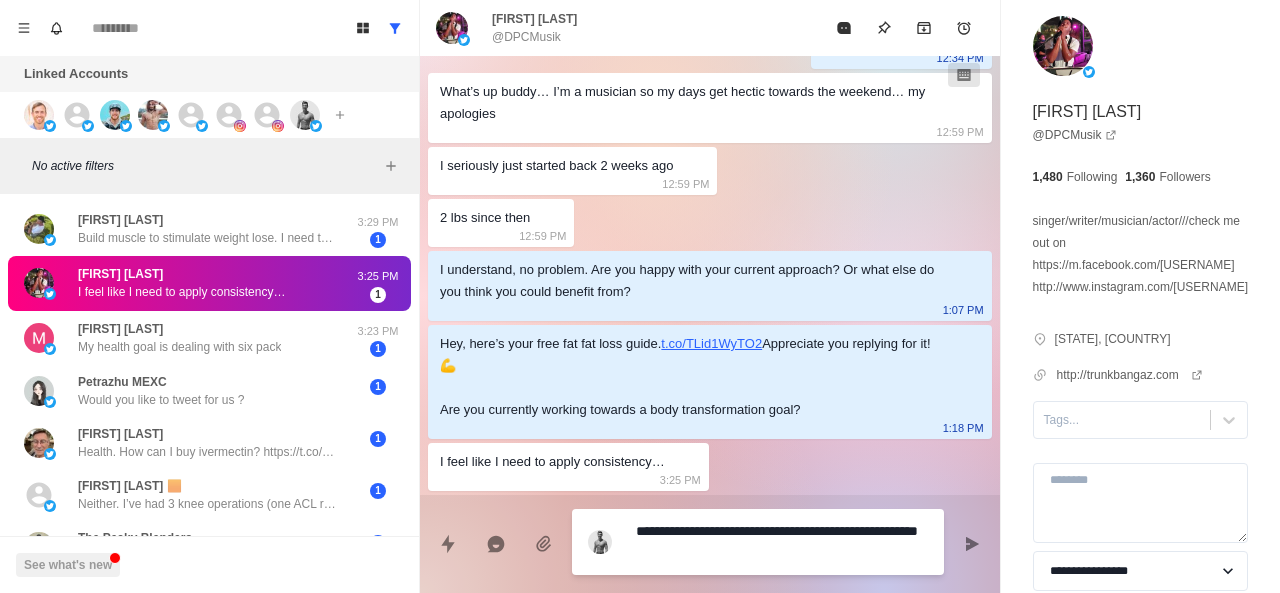 type on "*" 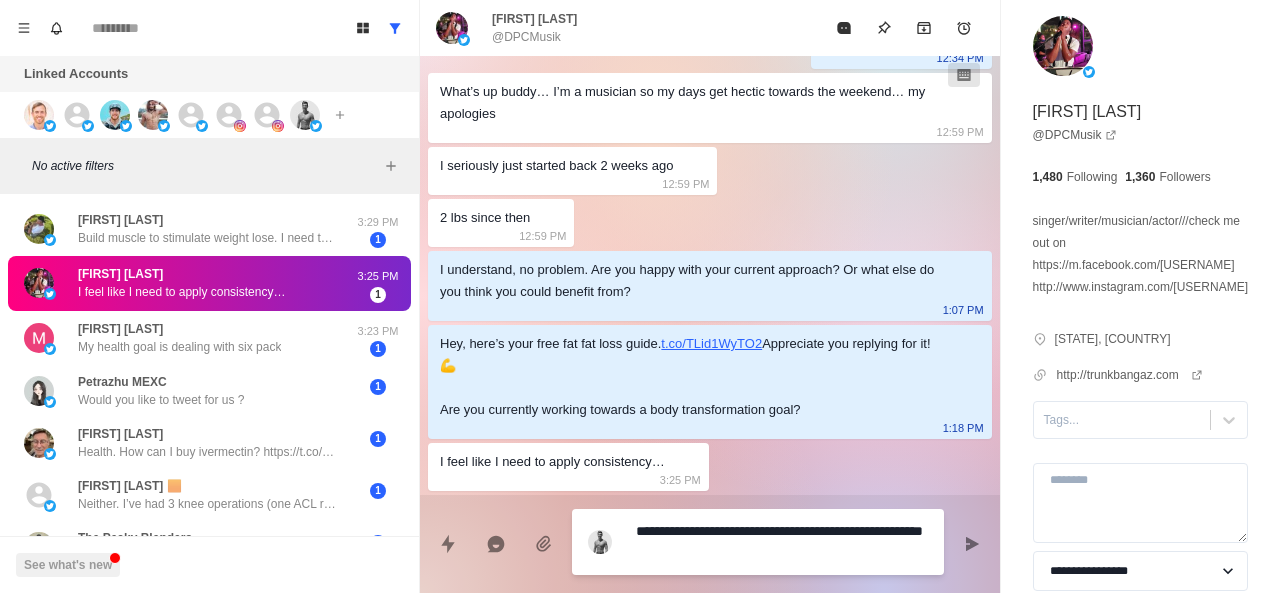 type on "**********" 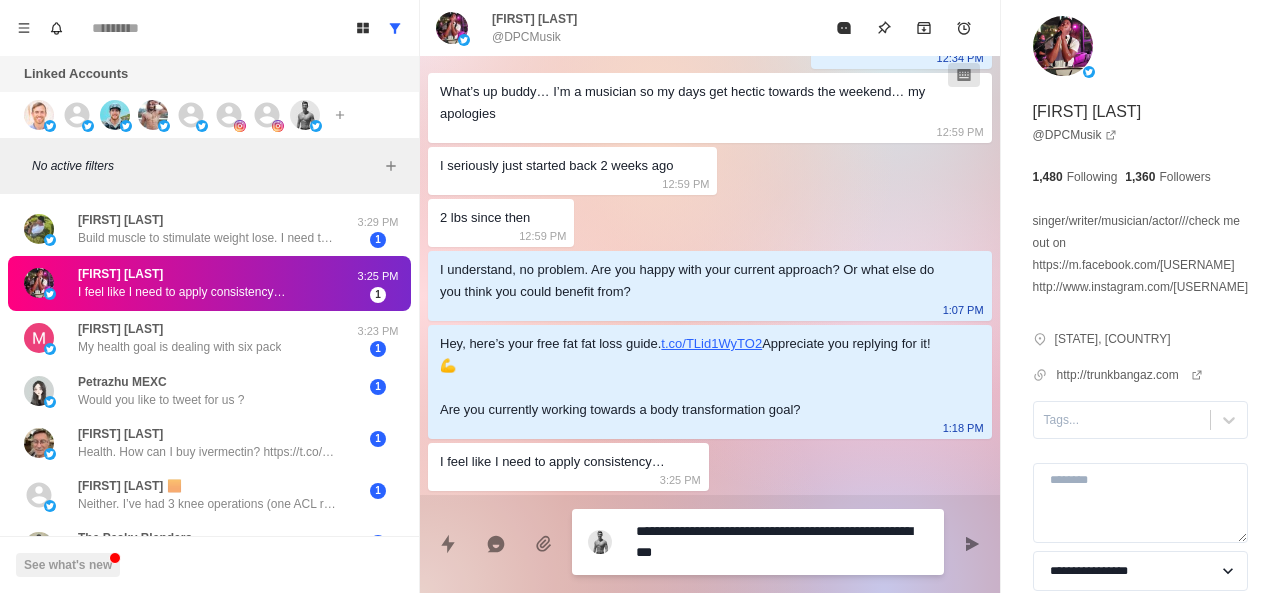 type on "*" 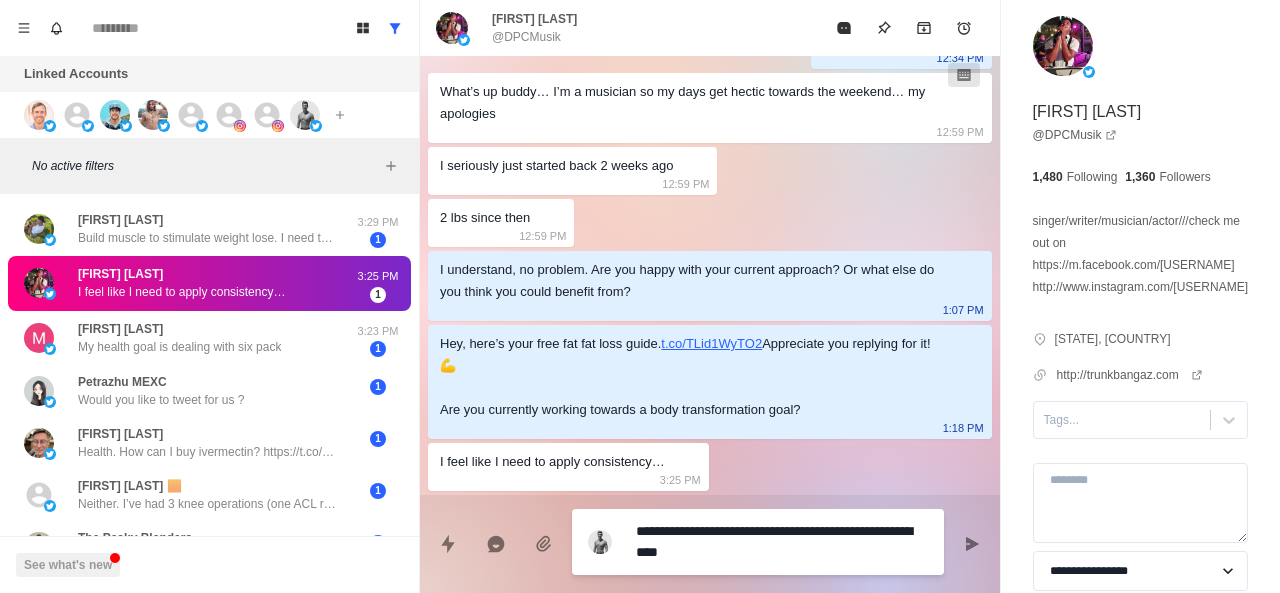 type on "**********" 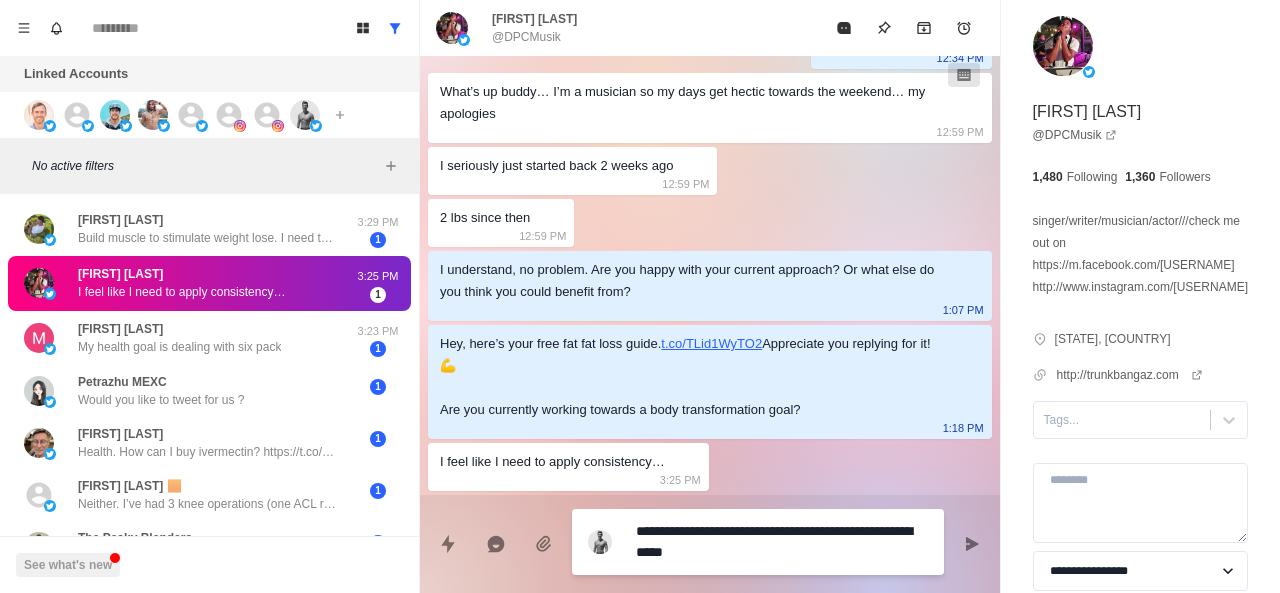 type on "**********" 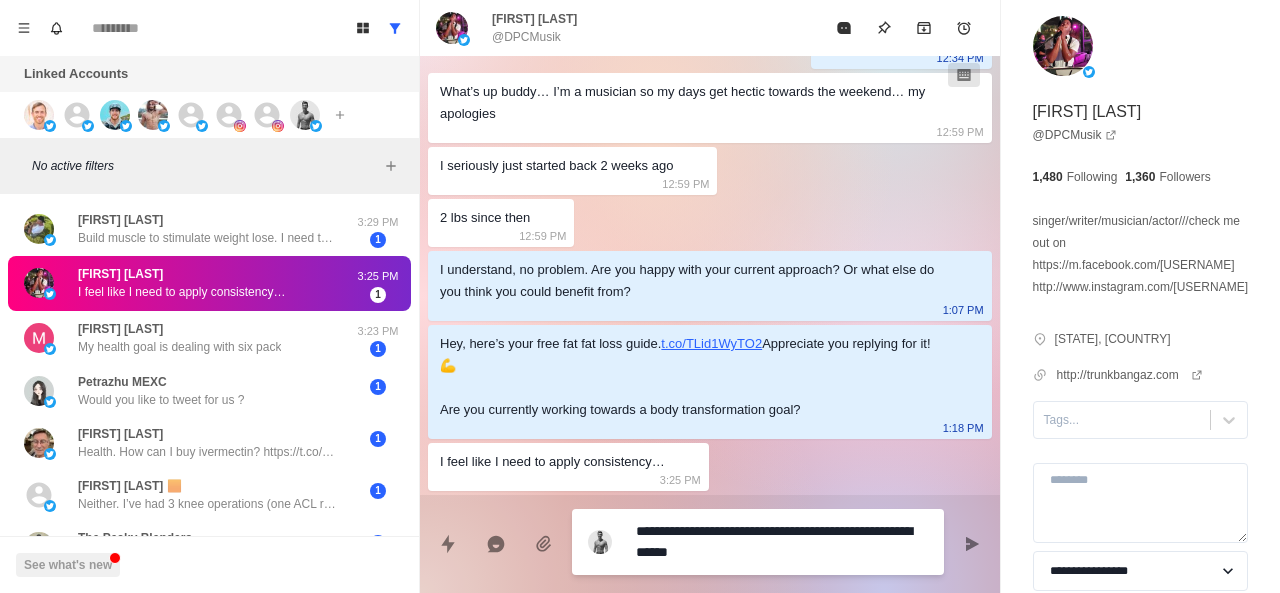 type on "**********" 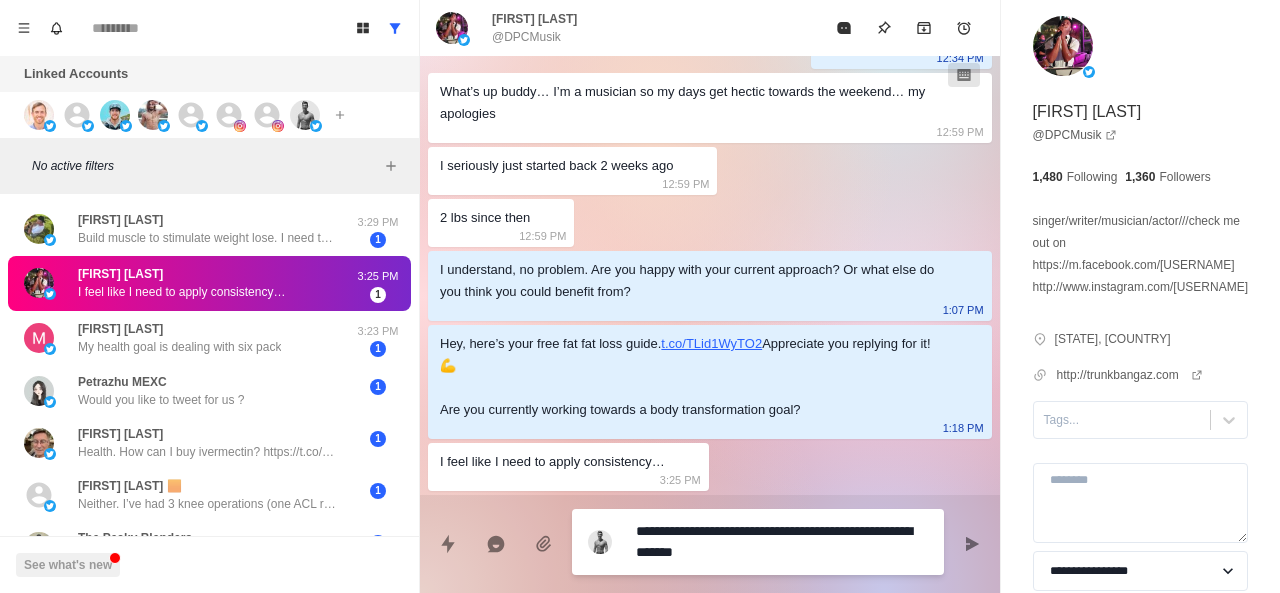 type on "**********" 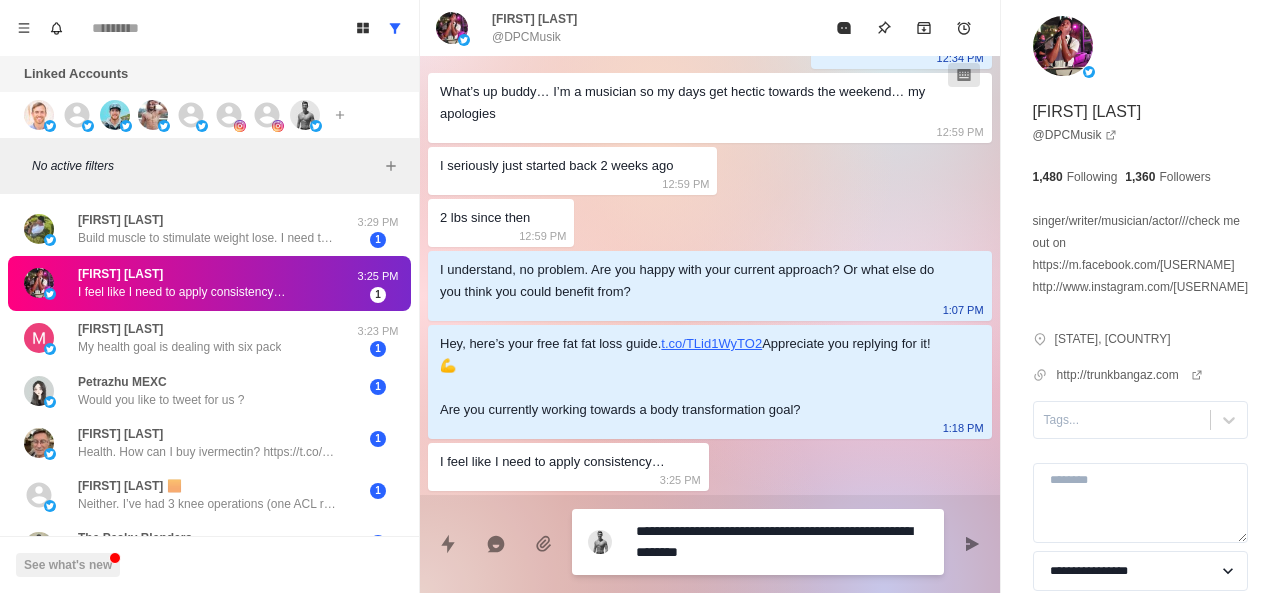 type on "**********" 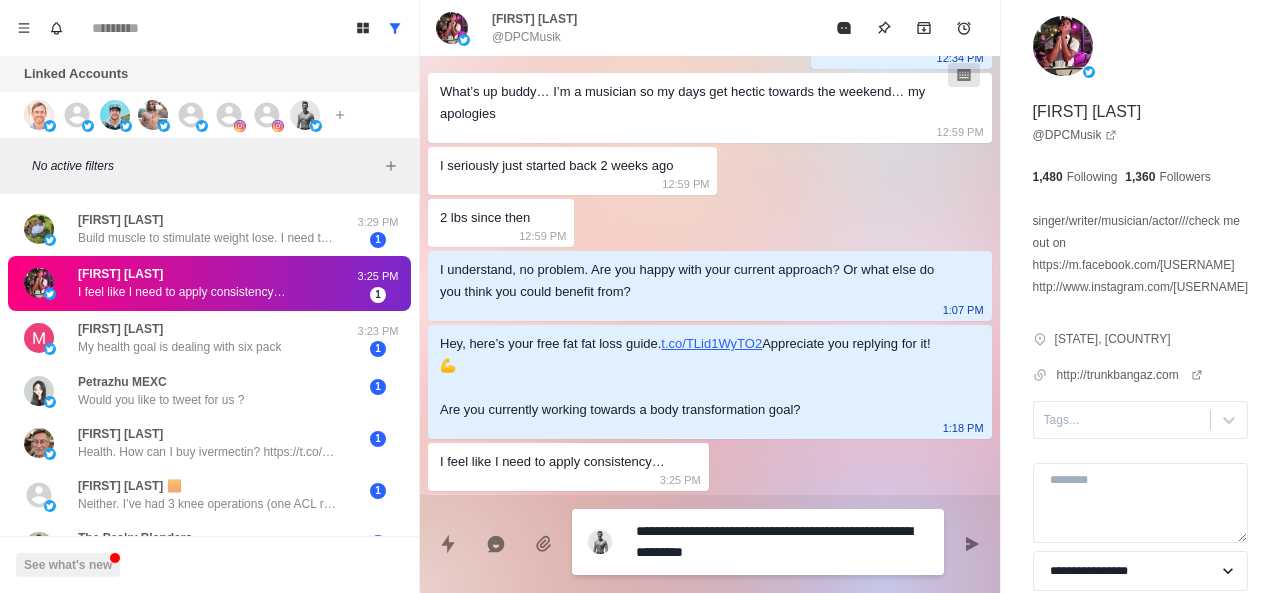 type on "**********" 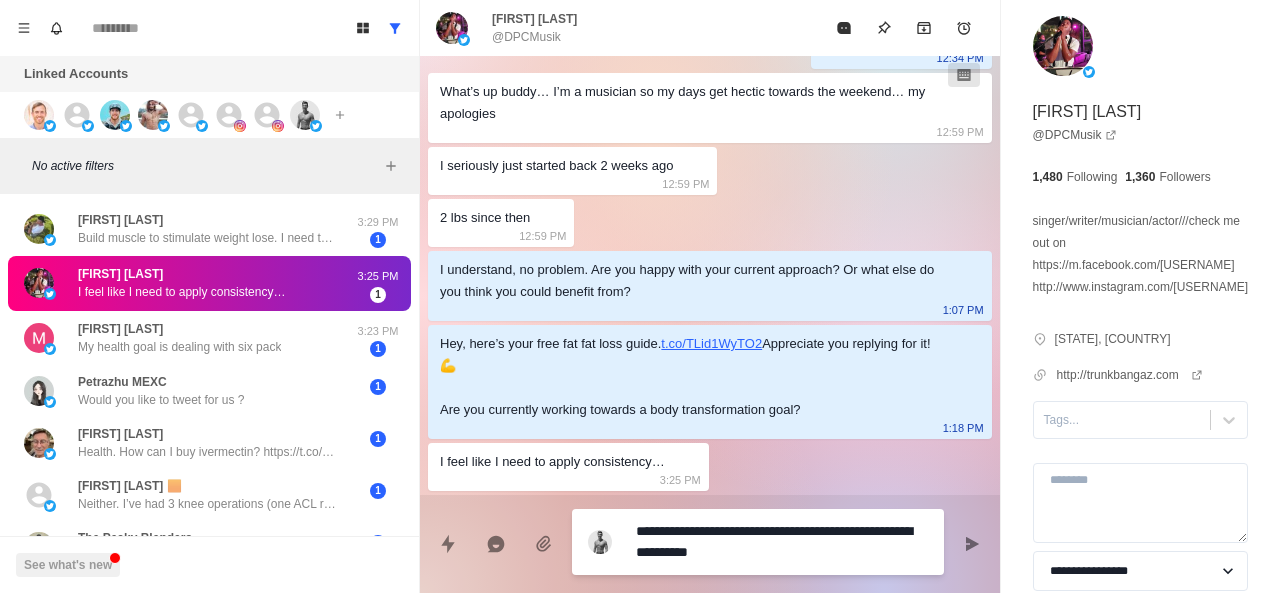 type on "**********" 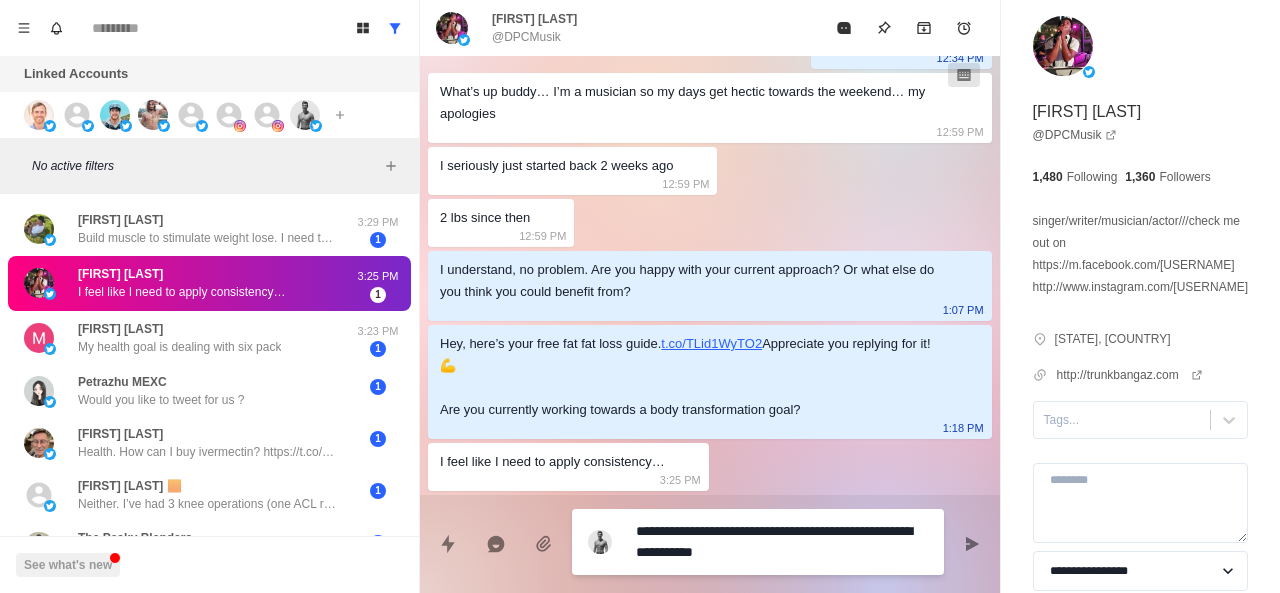 type on "**********" 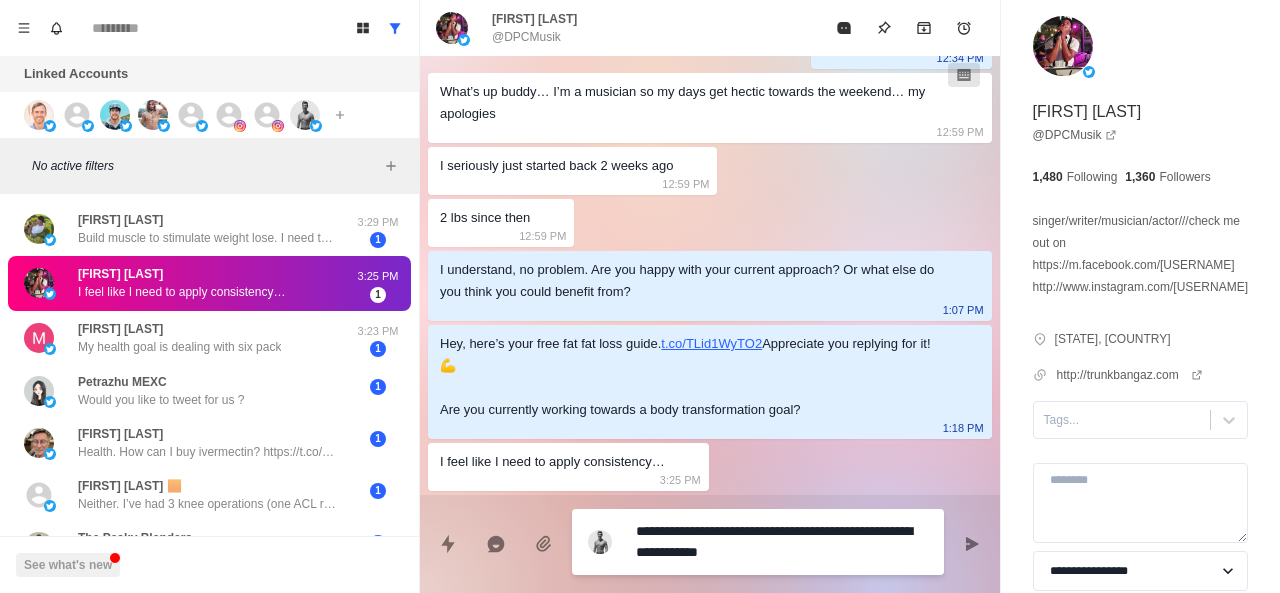 type on "**********" 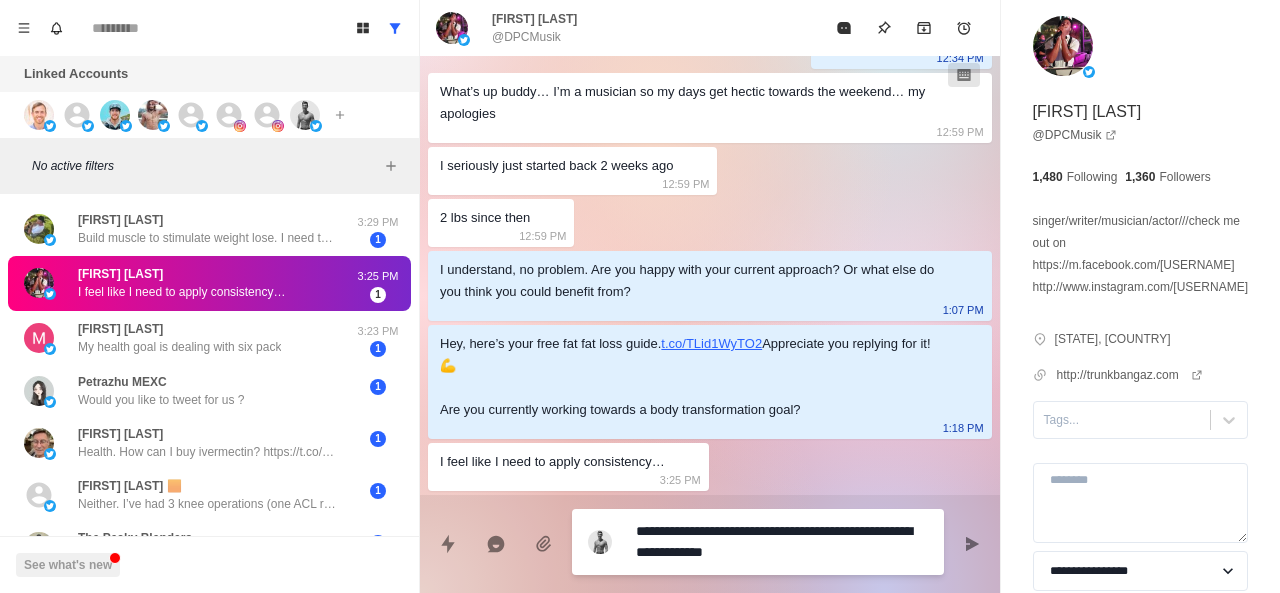 type on "**********" 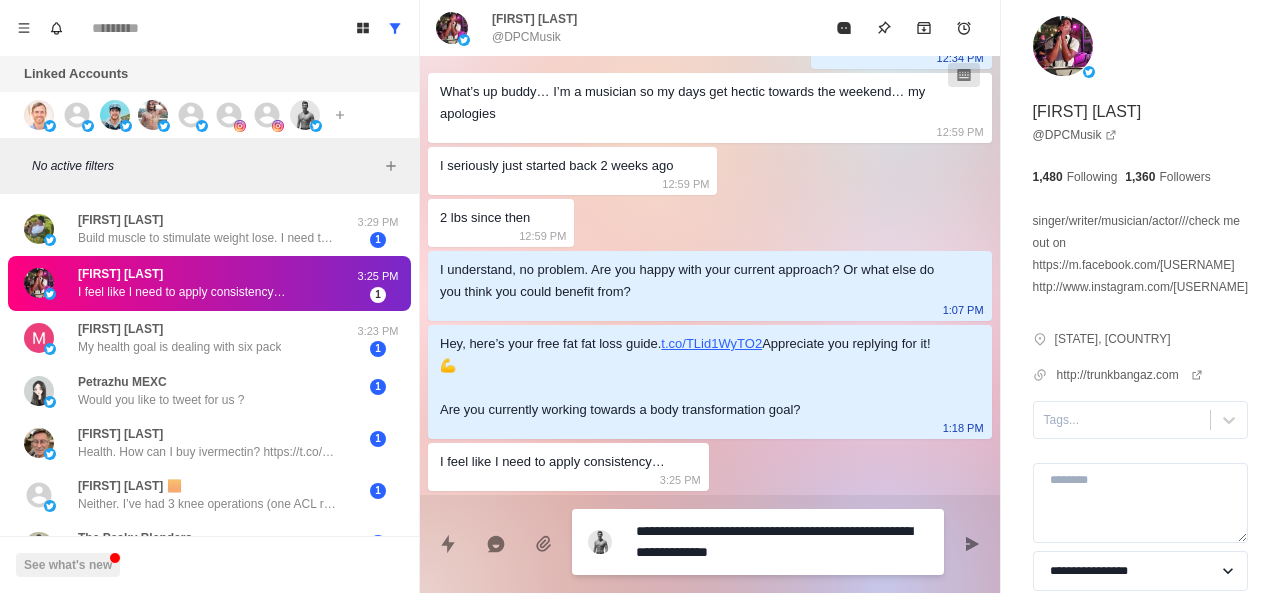 type on "*" 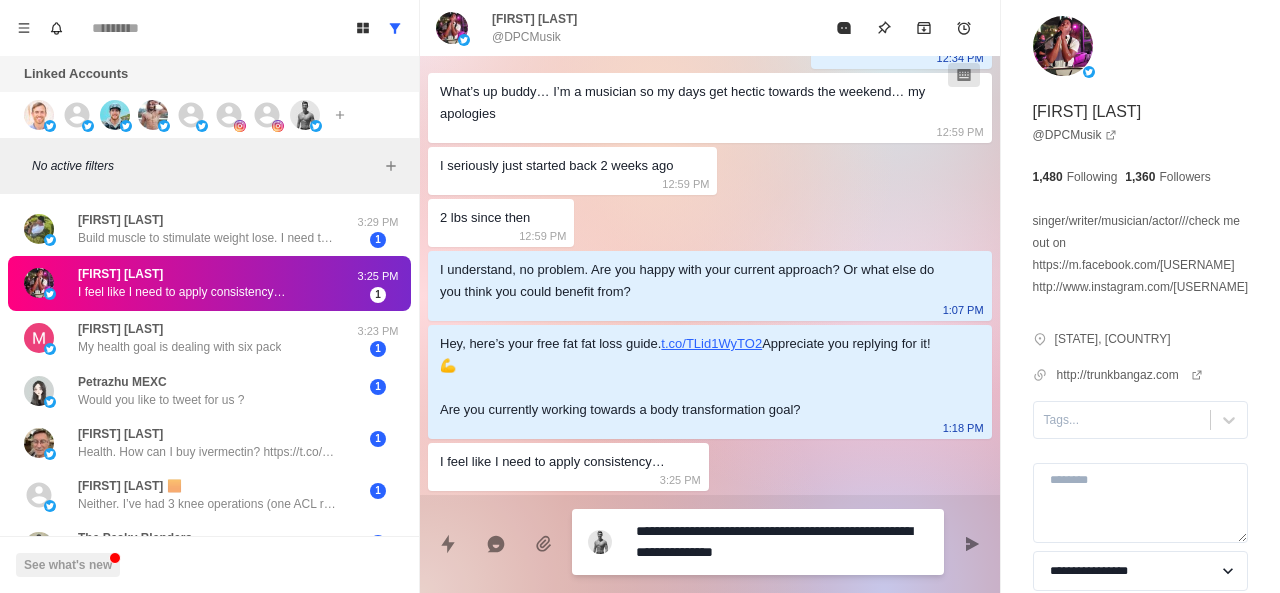 type on "**********" 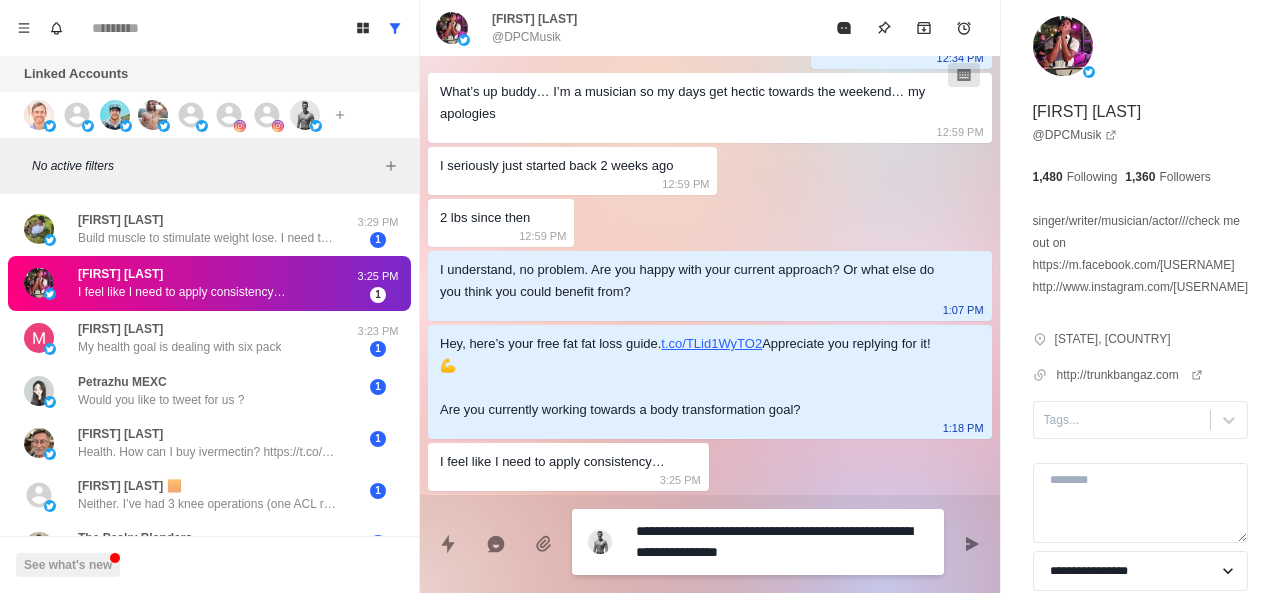 type on "**********" 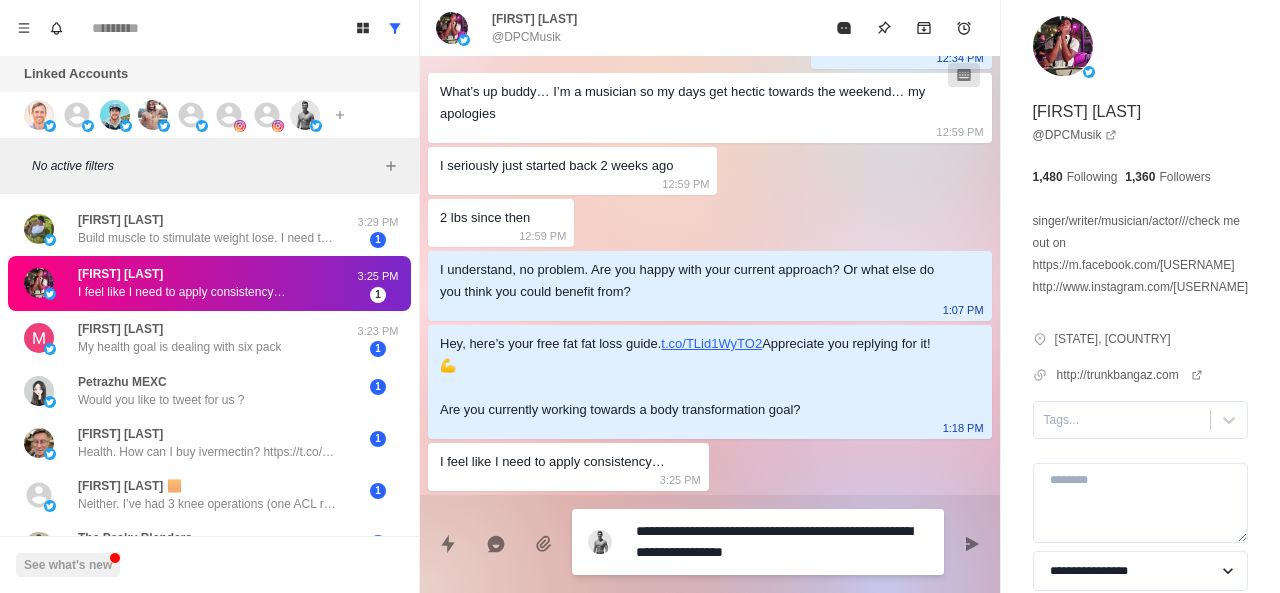 type on "**********" 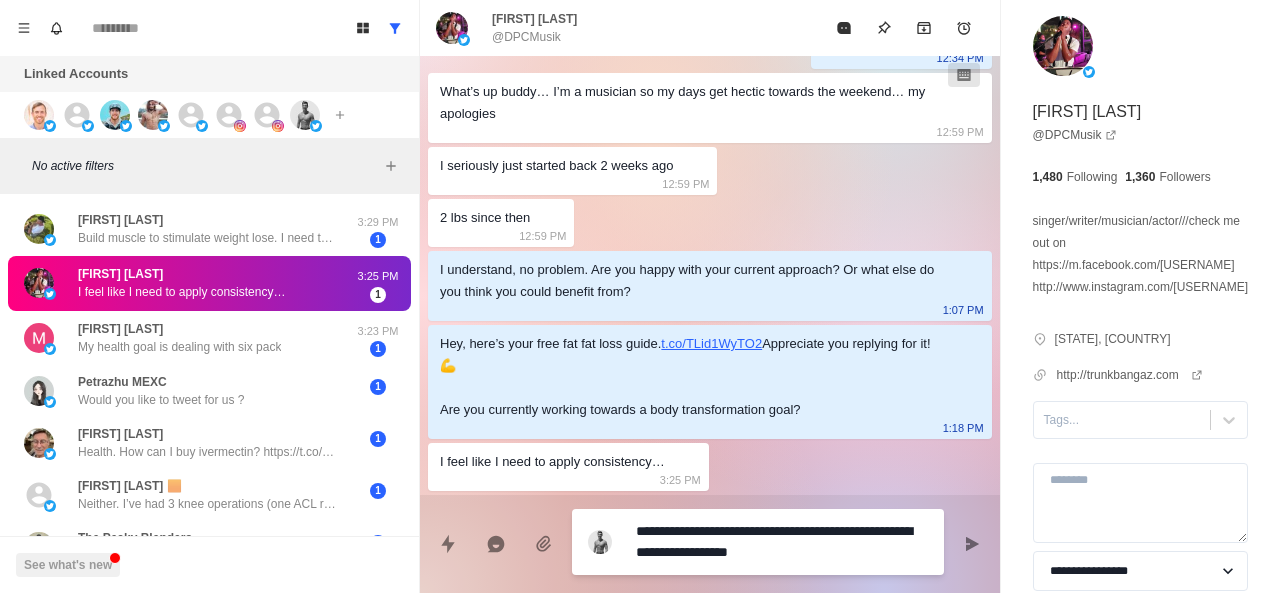 type on "**********" 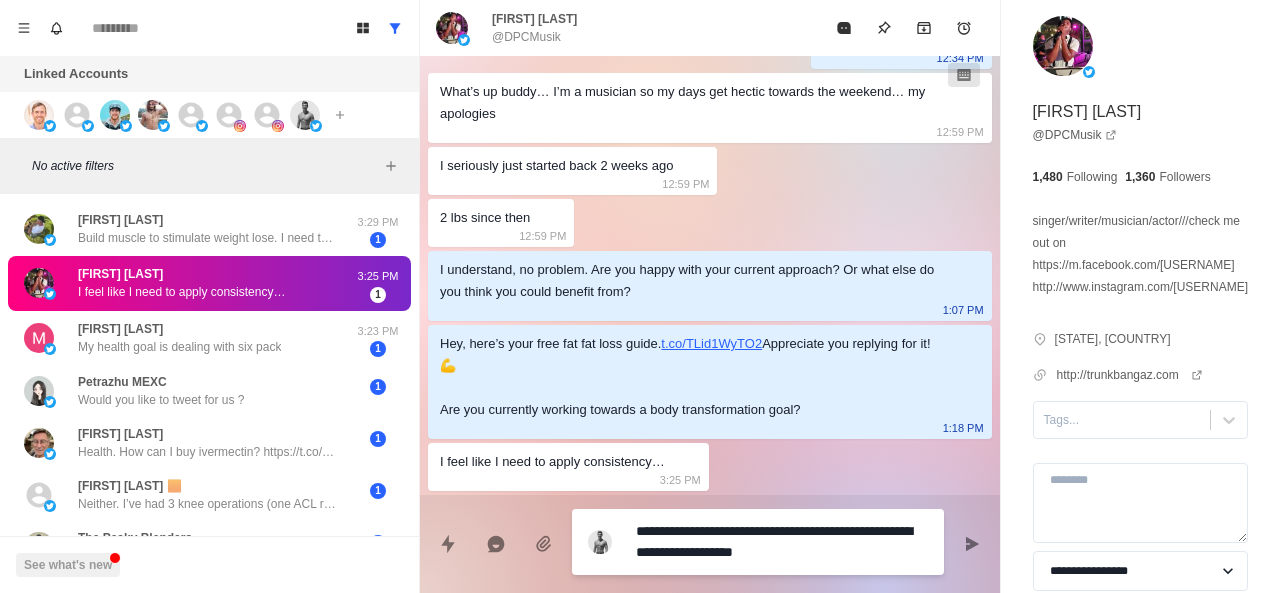type on "**********" 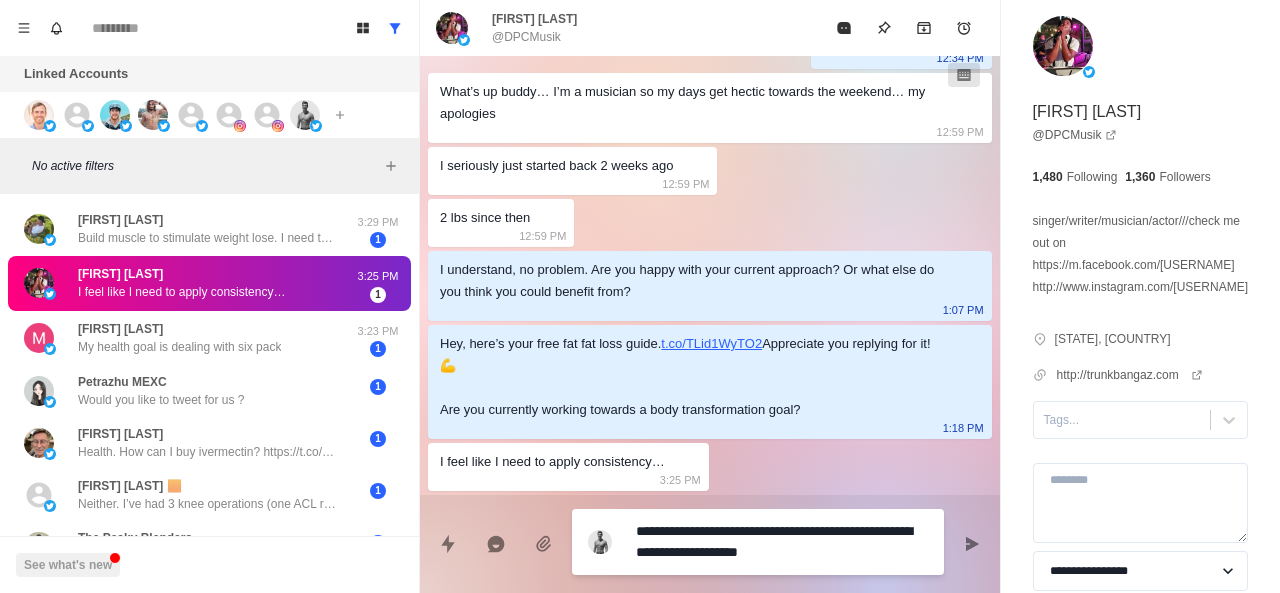 type on "**********" 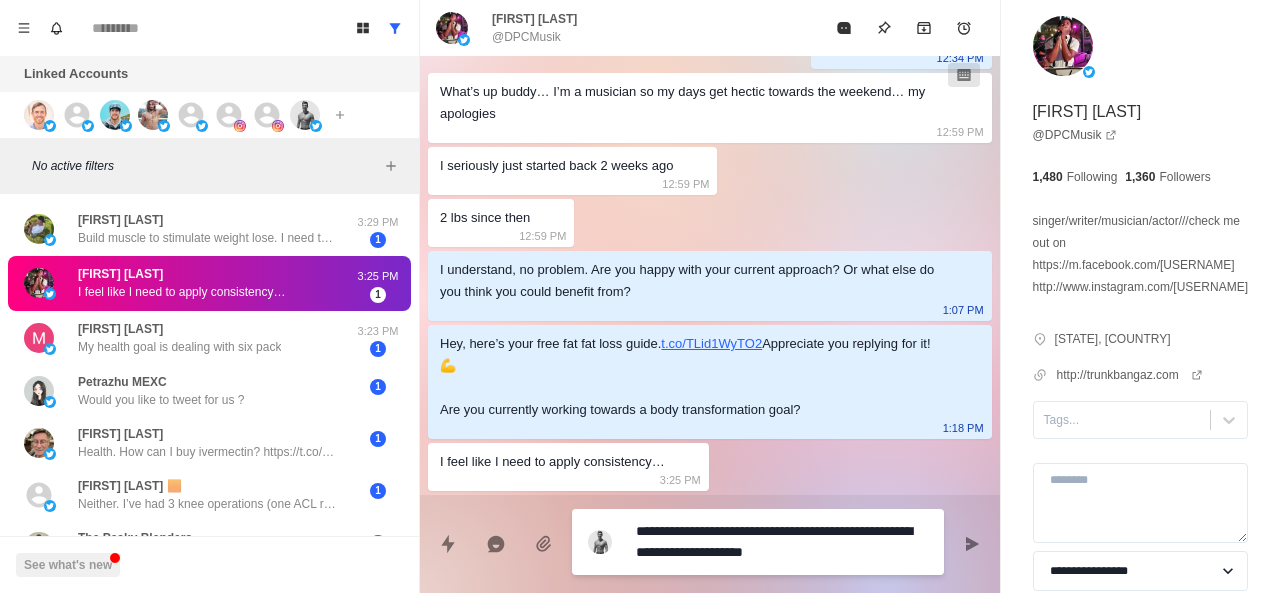 type on "**********" 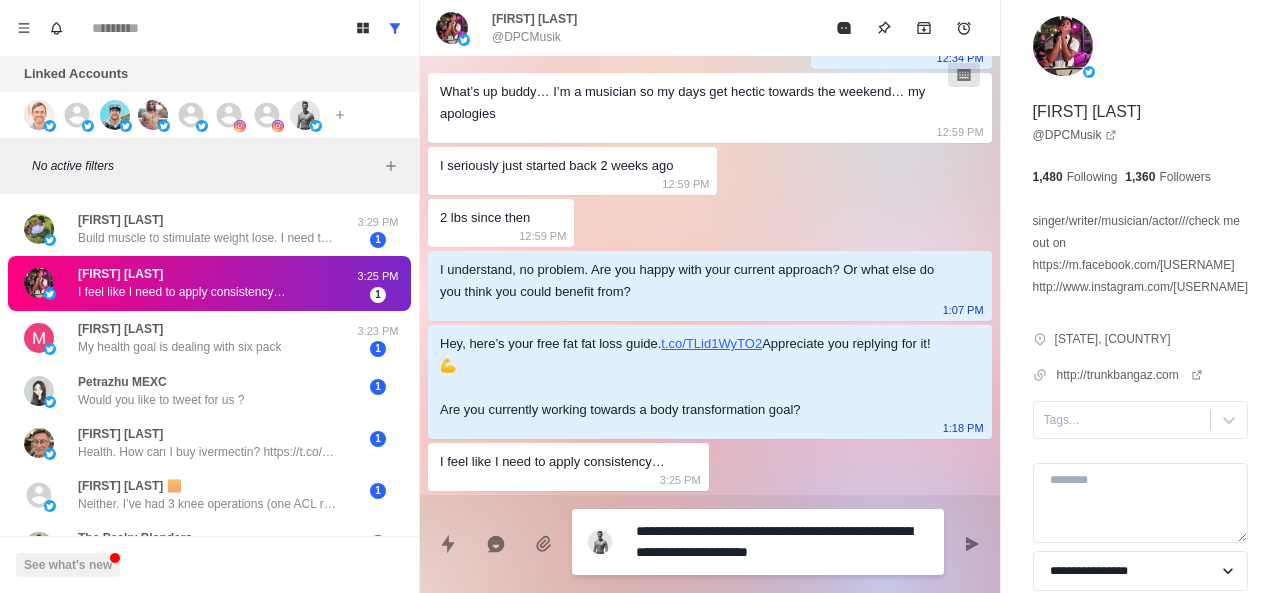 type on "**********" 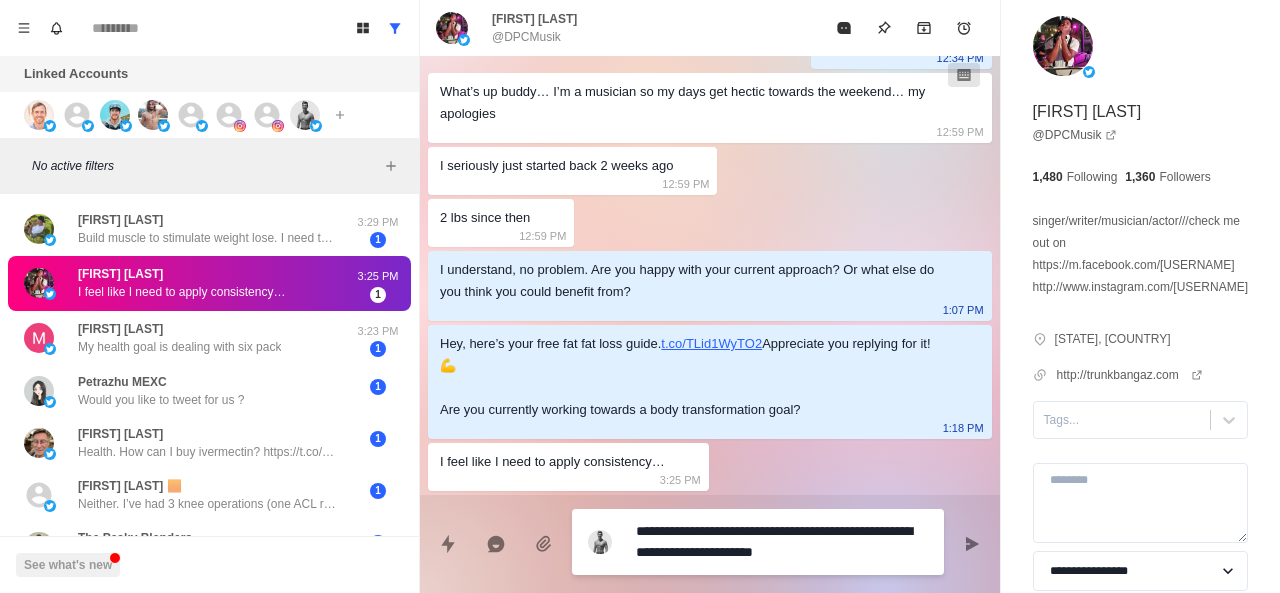 type on "**********" 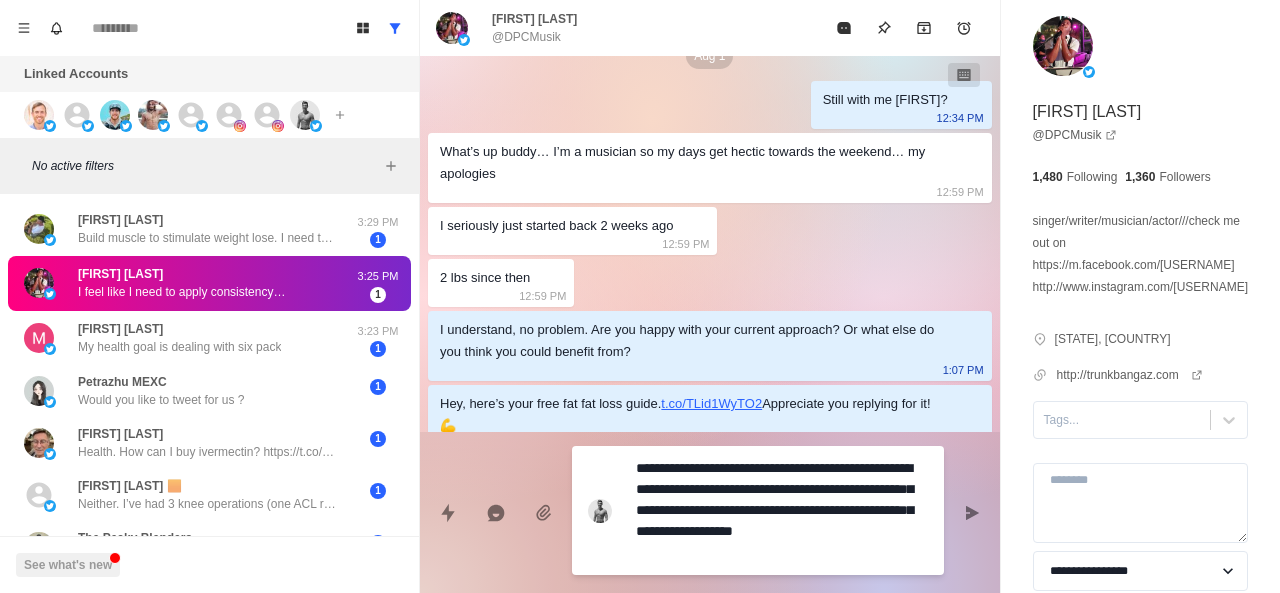 scroll, scrollTop: 990, scrollLeft: 0, axis: vertical 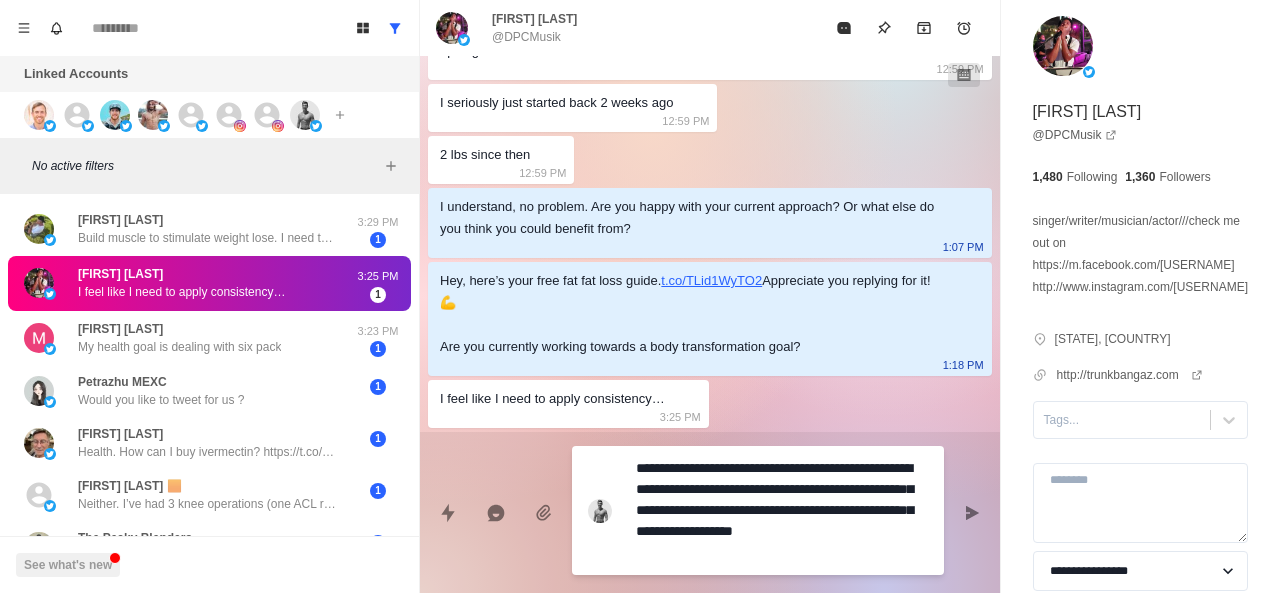 drag, startPoint x: 836, startPoint y: 513, endPoint x: 901, endPoint y: 560, distance: 80.21222 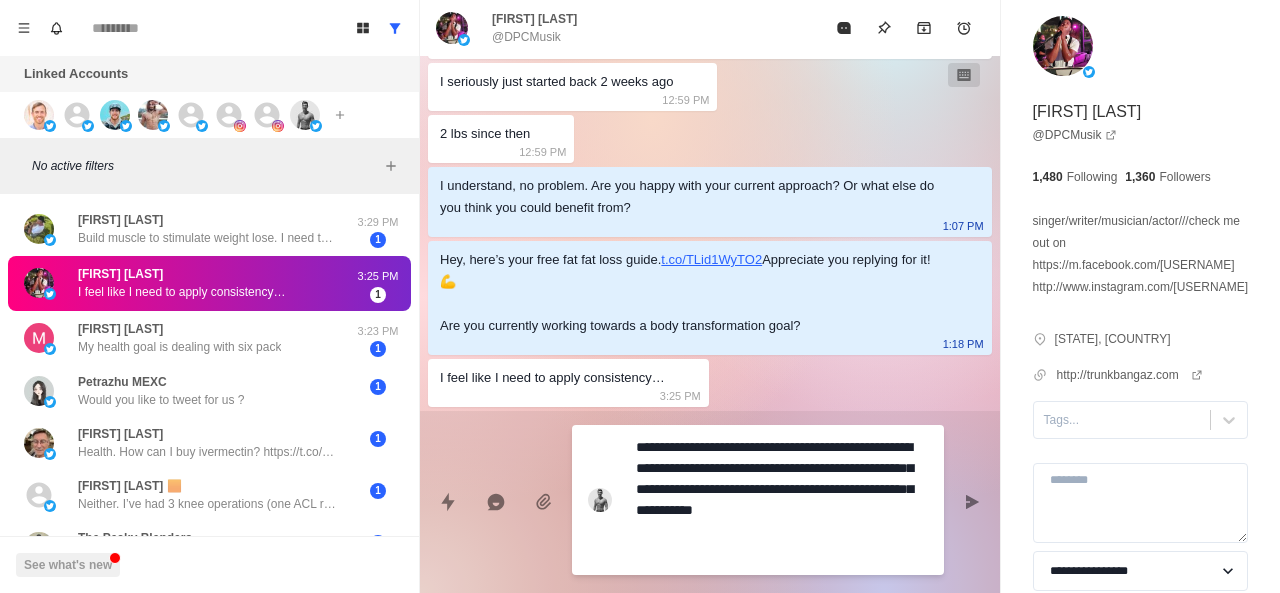 click on "**********" at bounding box center (782, 500) 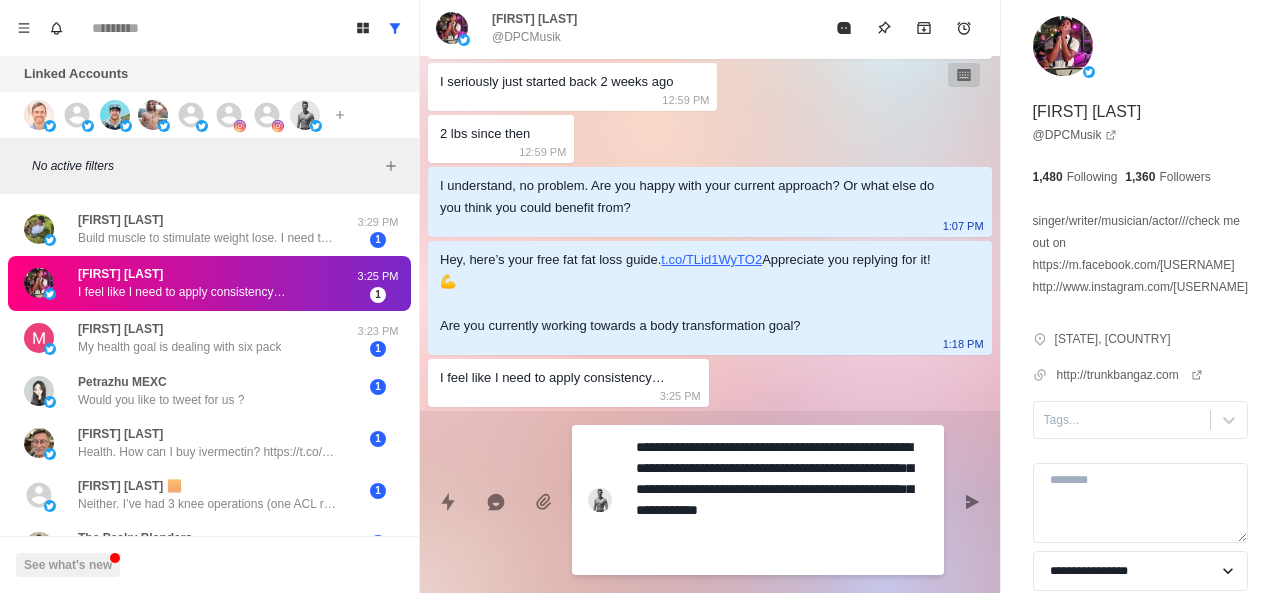 click on "**********" at bounding box center [782, 500] 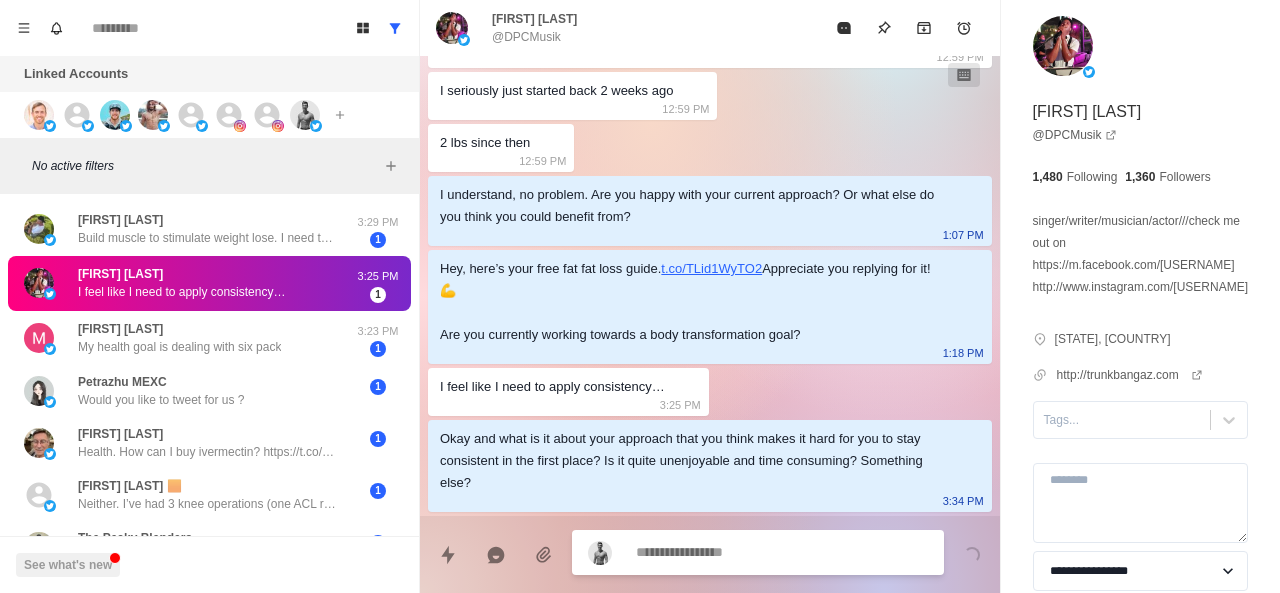 scroll, scrollTop: 1002, scrollLeft: 0, axis: vertical 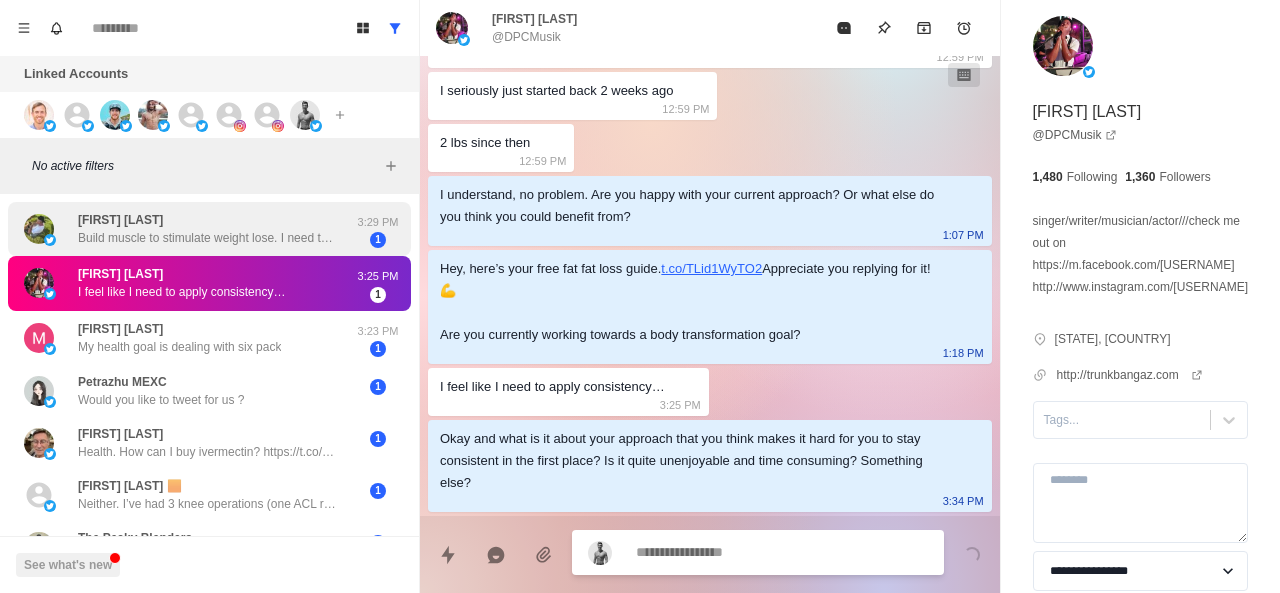 click on "Joseph C Build muscle to stimulate weight lose. I need to lose about 20-25 pounds and add some weight in muscle 3:29 PM 1" at bounding box center (209, 229) 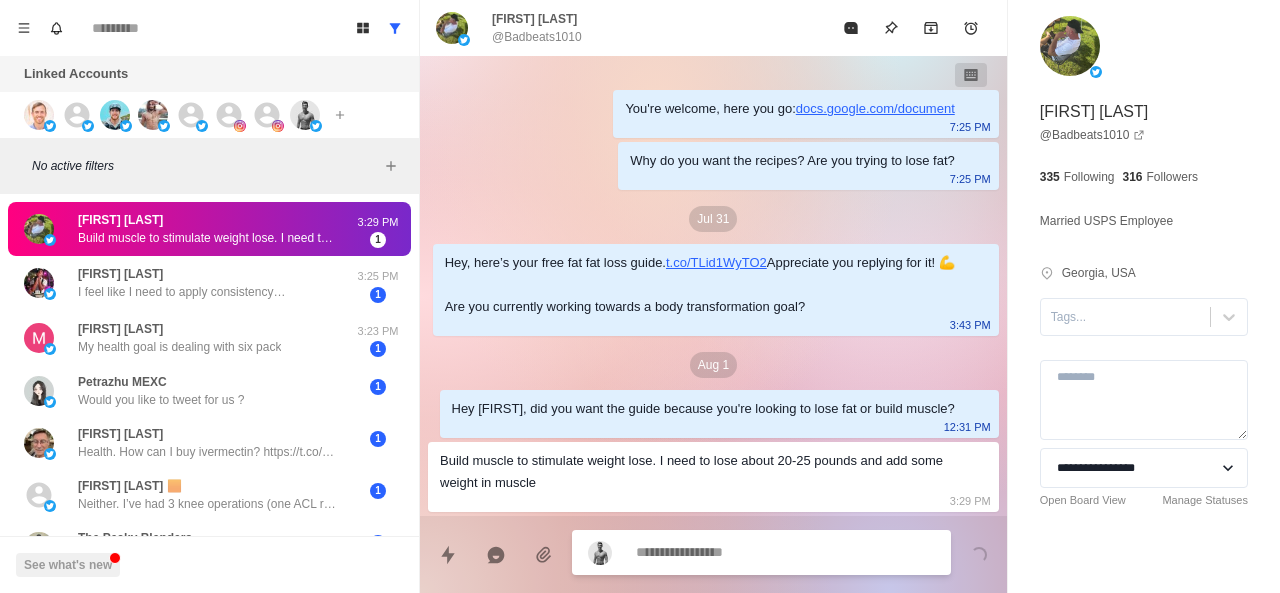 scroll, scrollTop: 70, scrollLeft: 0, axis: vertical 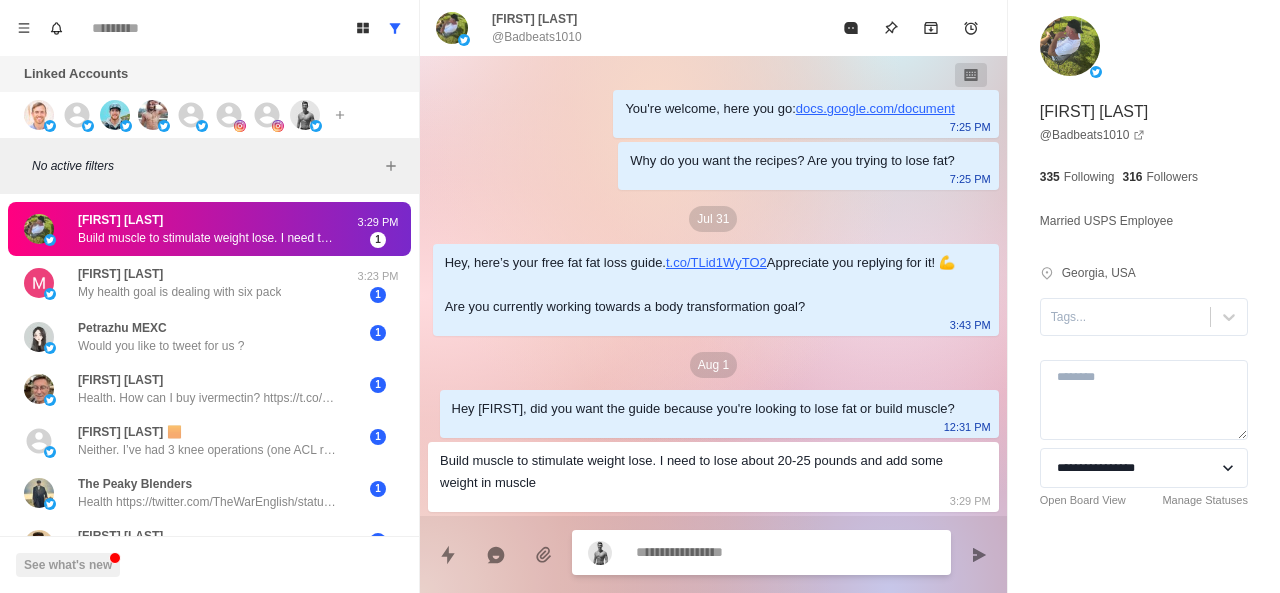 paste on "**********" 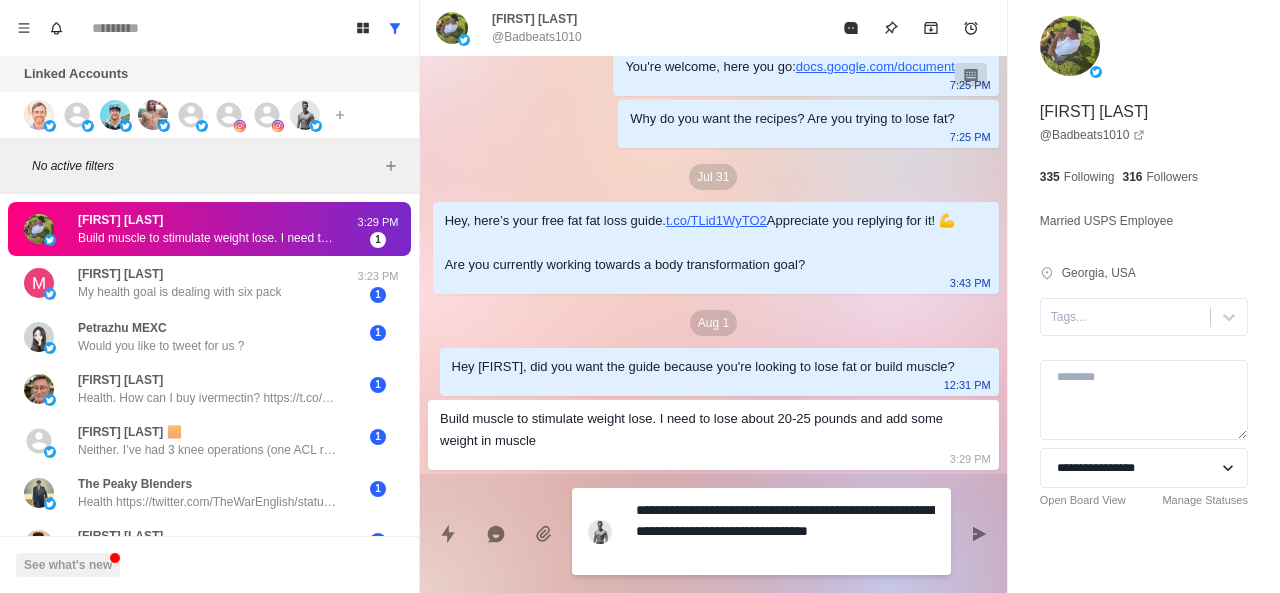 scroll, scrollTop: 112, scrollLeft: 0, axis: vertical 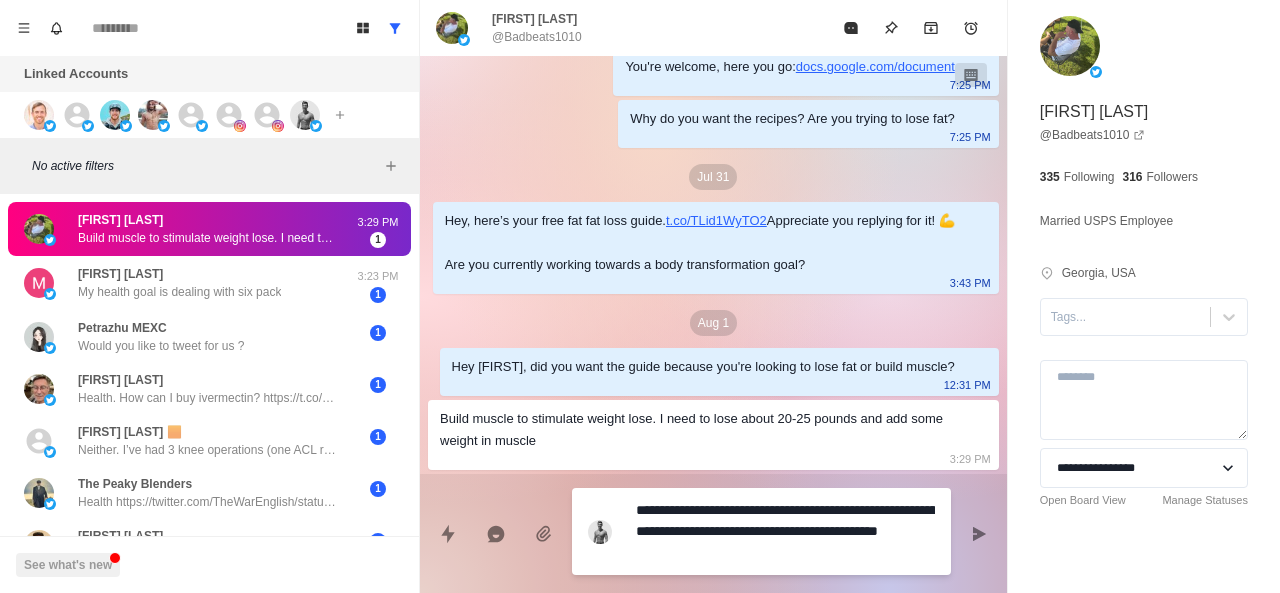 click on "**********" at bounding box center [785, 531] 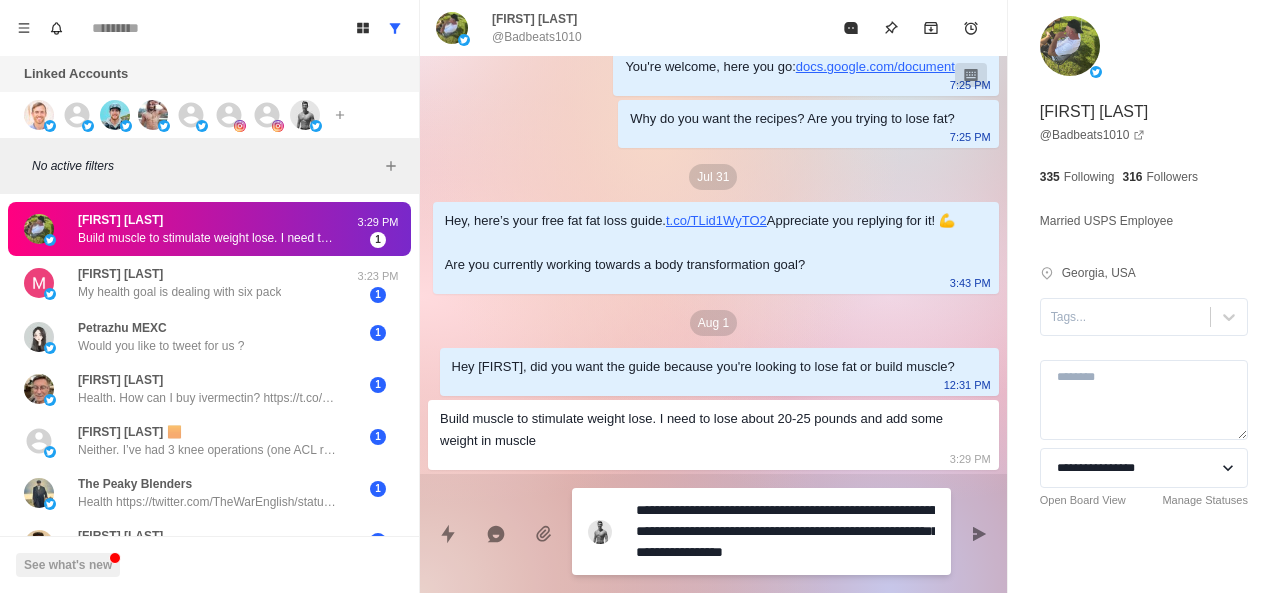click on "**********" at bounding box center (785, 531) 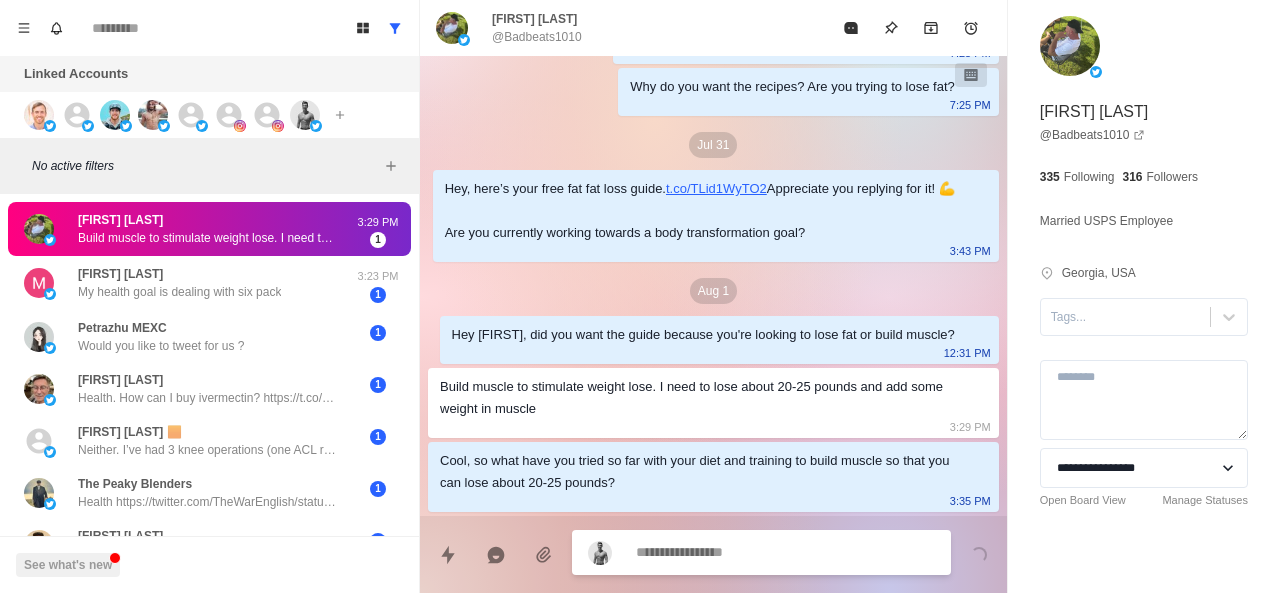 scroll, scrollTop: 144, scrollLeft: 0, axis: vertical 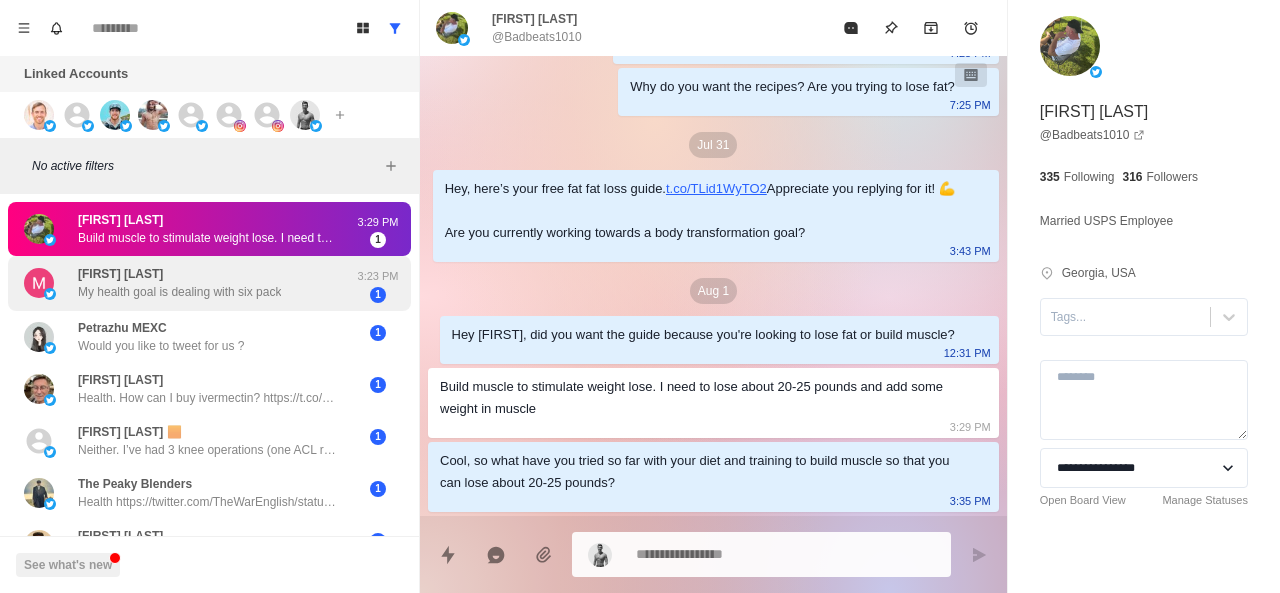 click on "Modichaba Motloung" at bounding box center (120, 274) 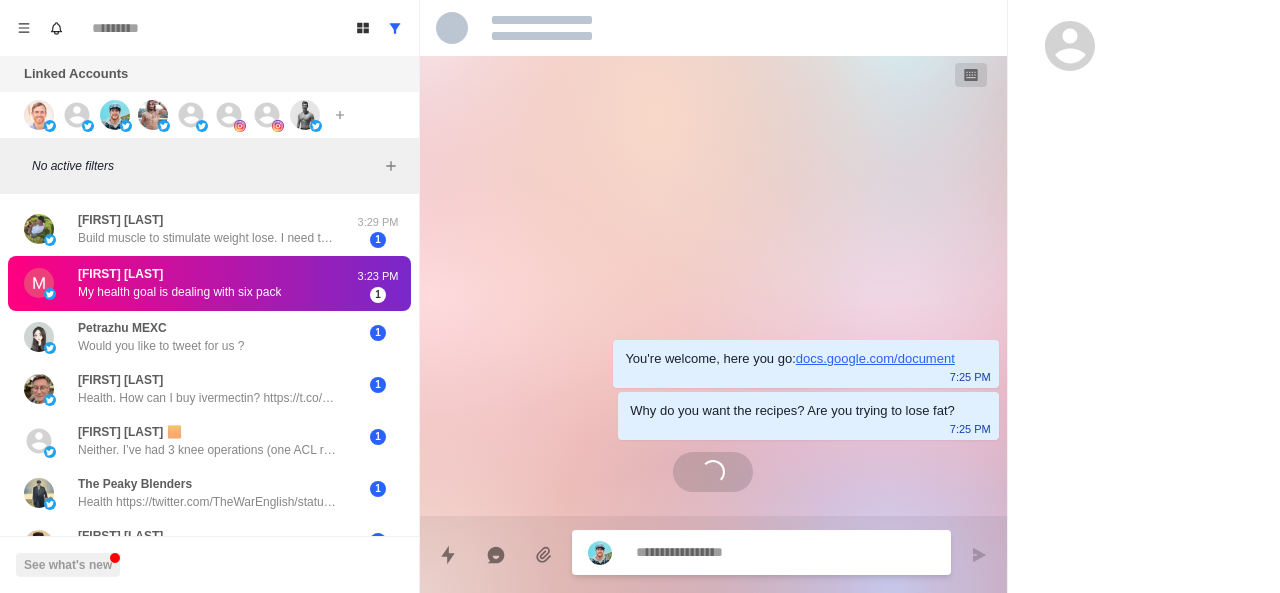 scroll, scrollTop: 0, scrollLeft: 0, axis: both 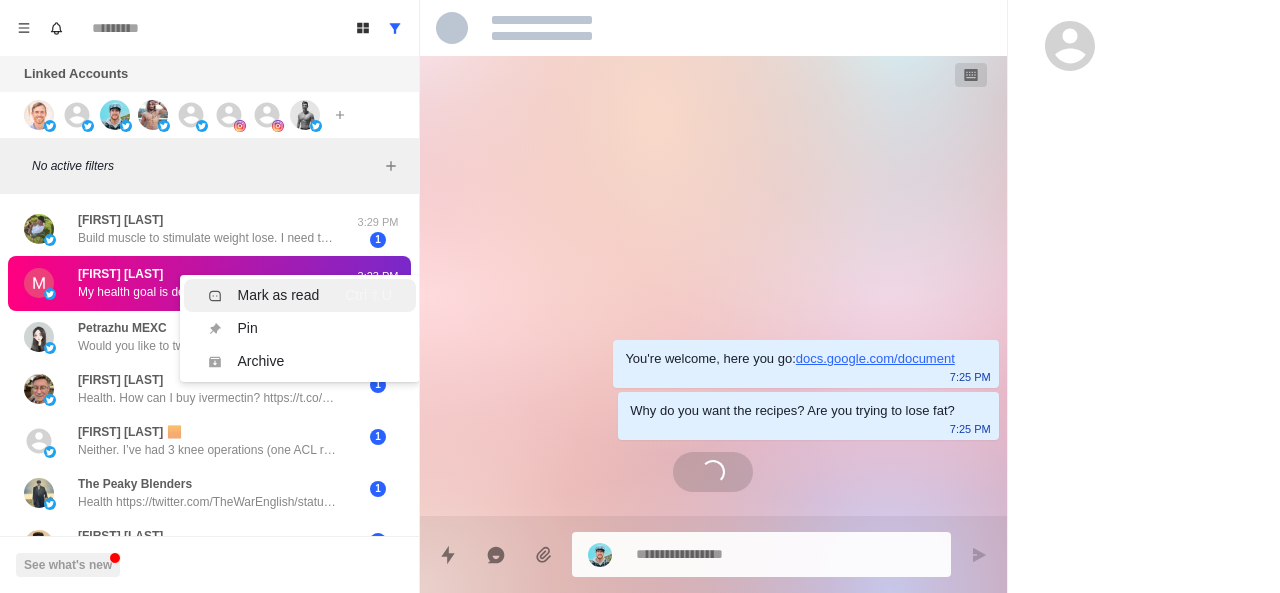 click on "Mark as read Ctrl ⇧ U" at bounding box center (300, 295) 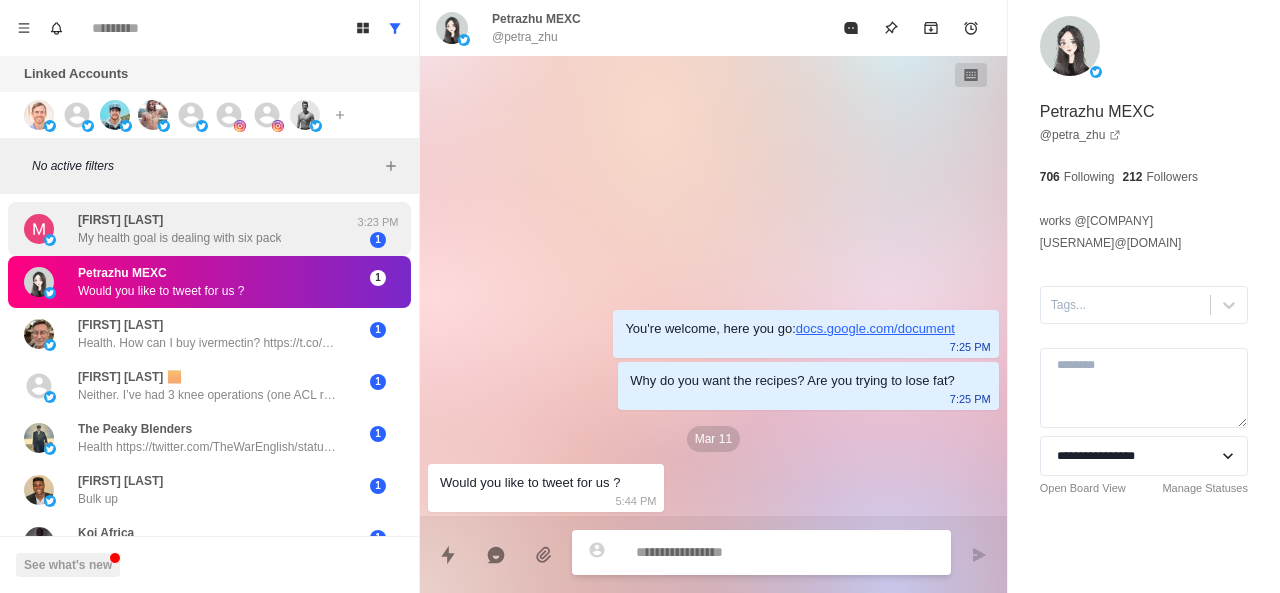 click on "My health goal is dealing with six pack" at bounding box center [179, 238] 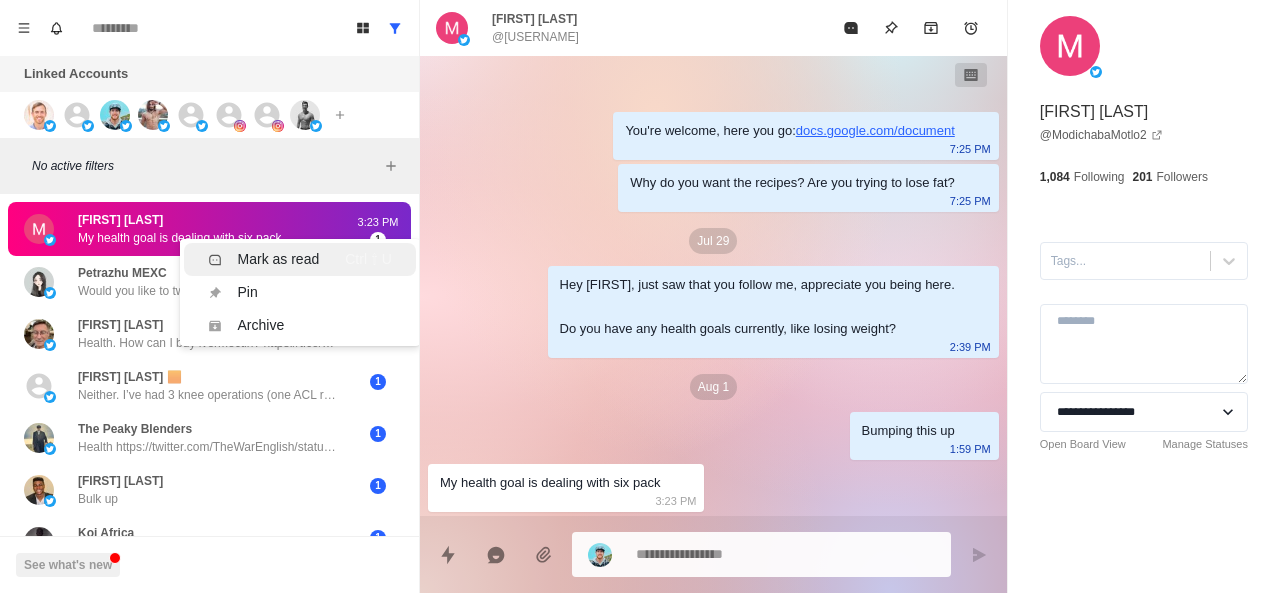 click on "Mark as read" at bounding box center [279, 259] 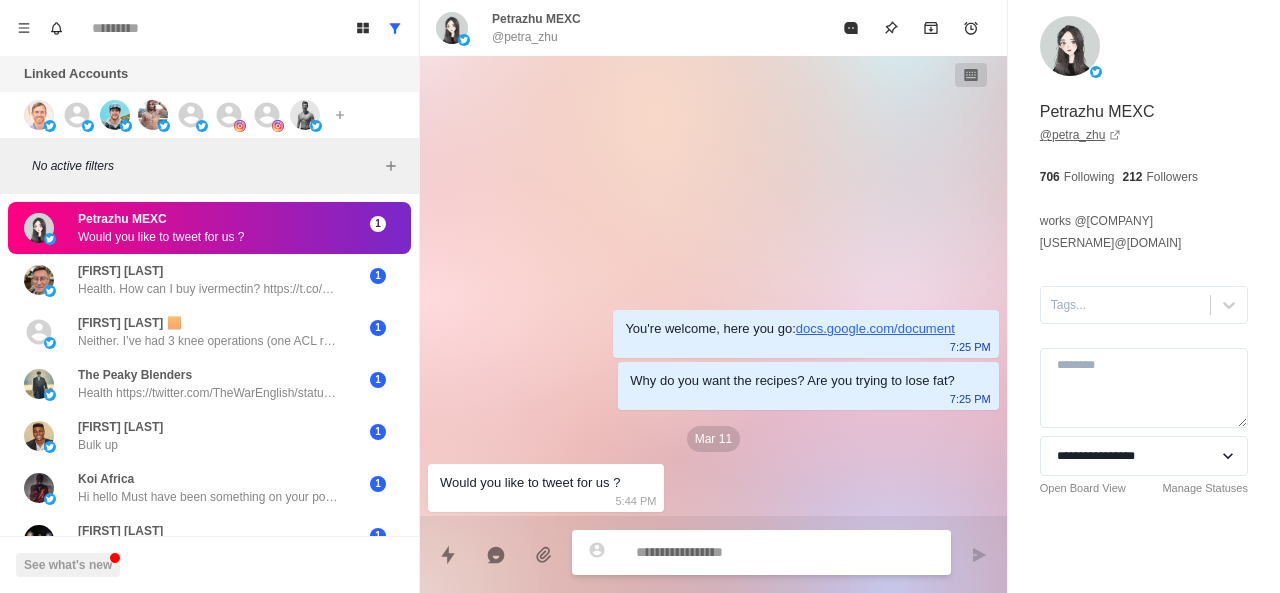 click on "@ petra_zhu" at bounding box center (1081, 135) 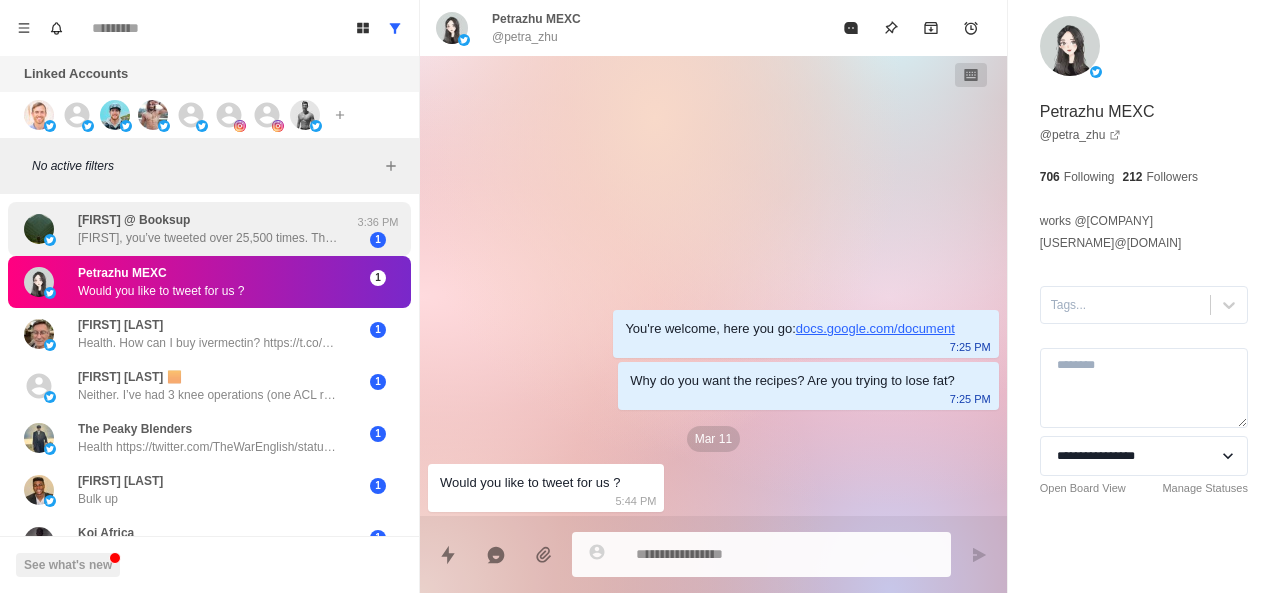 click on "Chris, you’ve tweeted over 25,500 times. That’s basically a book (or three).
I built Booksup, a tool that turns your valuable X content into a polished eBook you can sell, gift or use as a lead magnet.
You can generate a free preview of your ebook in seconds. Want to check it out?" at bounding box center (208, 238) 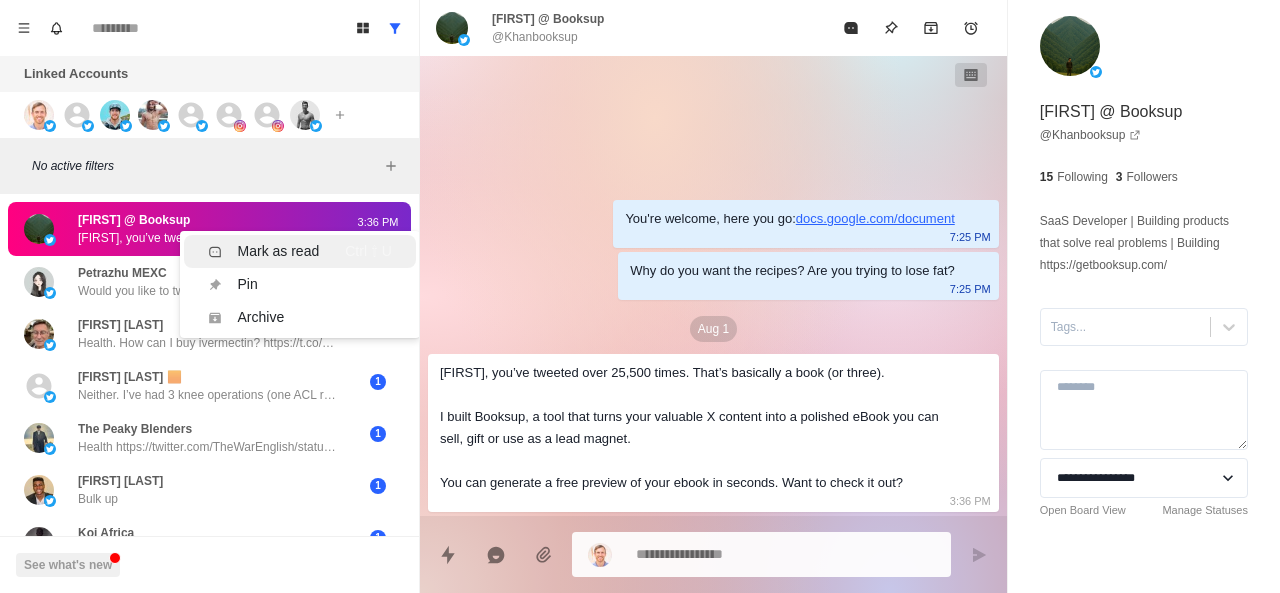 click on "Mark as read" at bounding box center (279, 251) 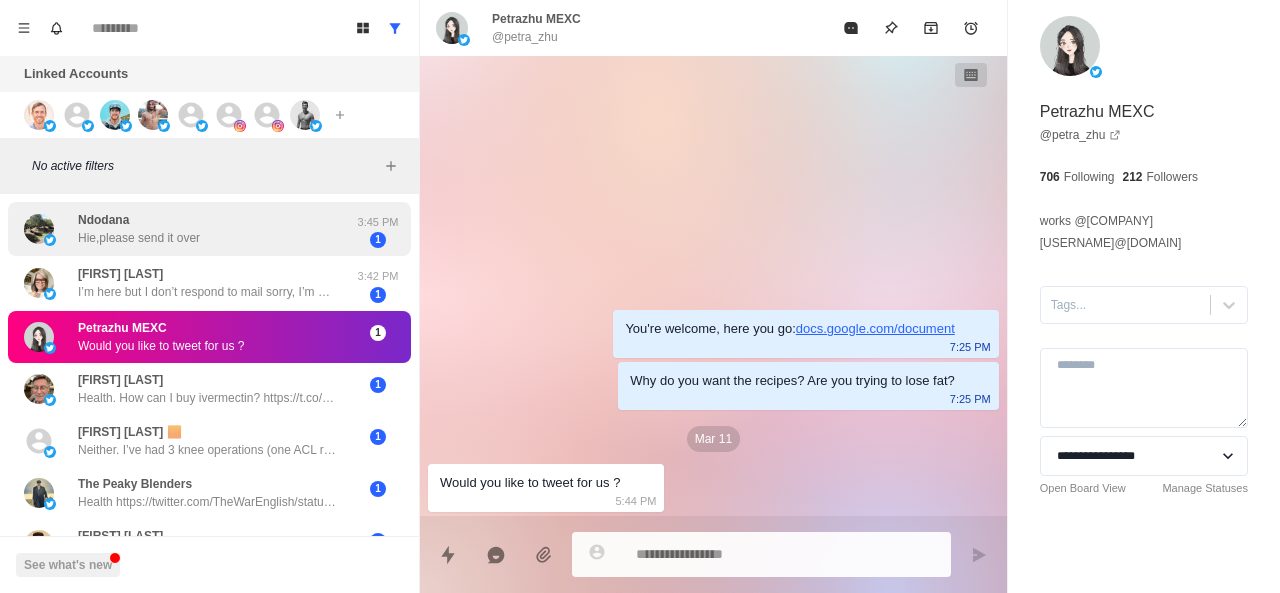 click on "Hie,please send it over" at bounding box center (139, 238) 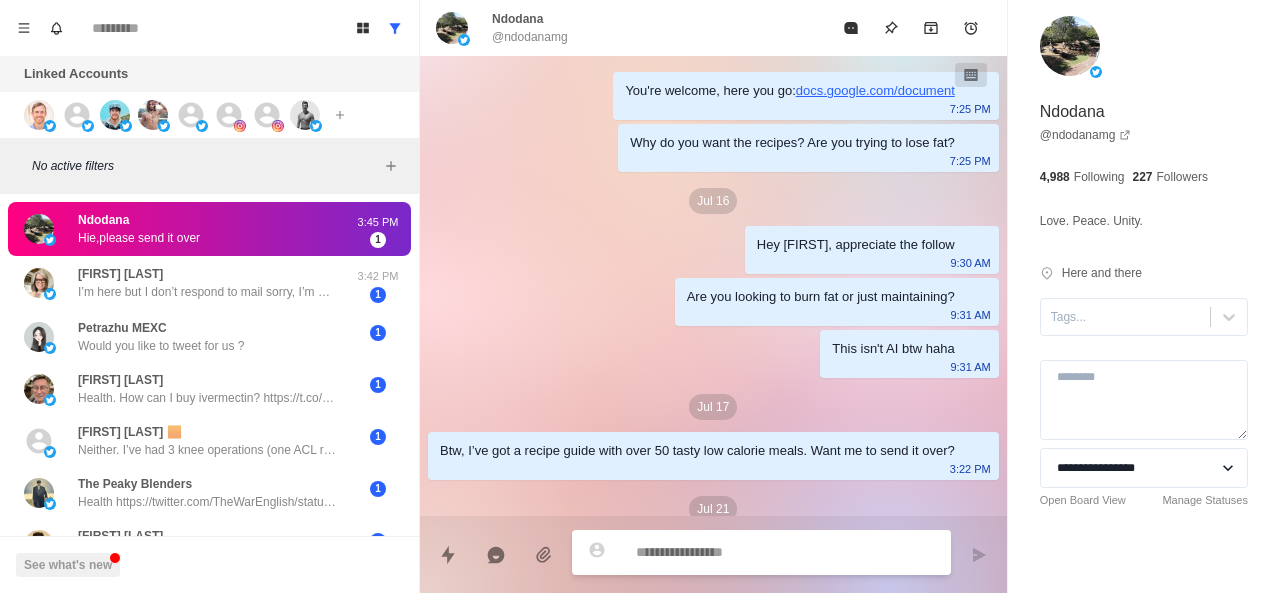 scroll, scrollTop: 216, scrollLeft: 0, axis: vertical 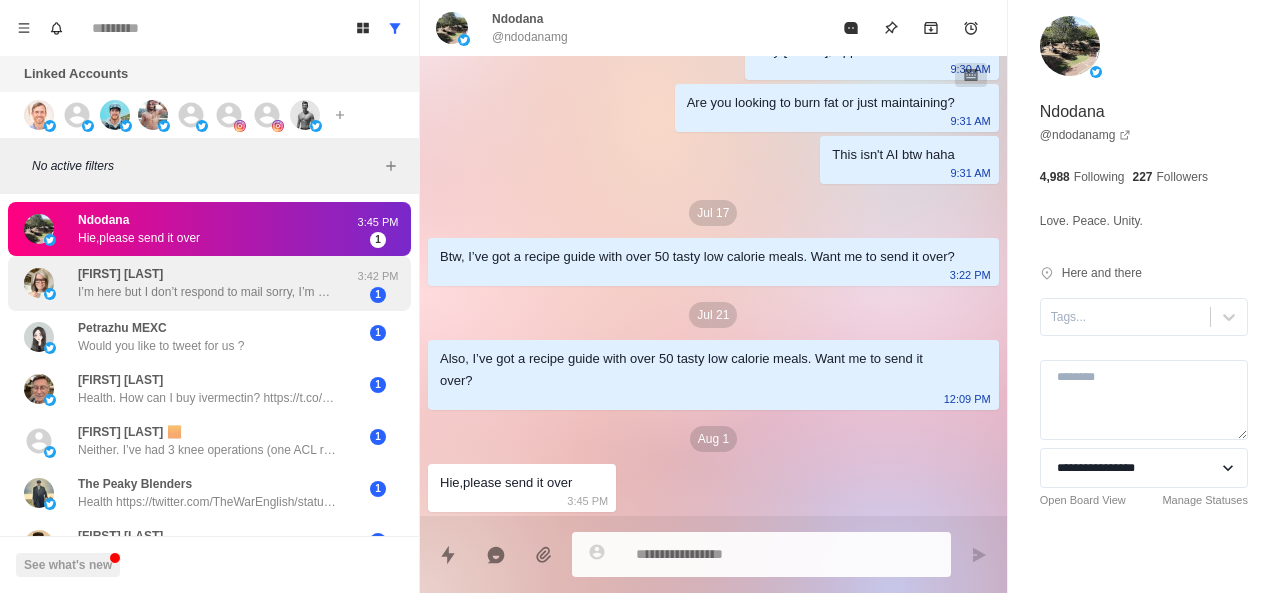 click on "I’m here but I don’t respond to mail sorry, I’m maintaining my weight currently. I’m not needing any help at this time" at bounding box center (208, 292) 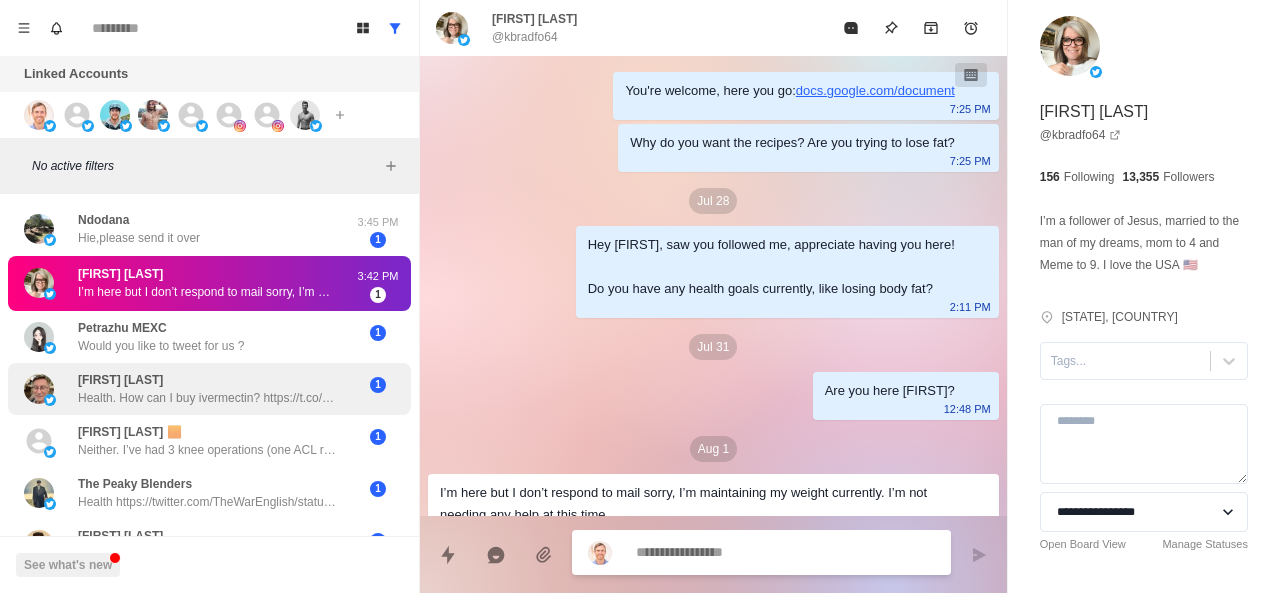 scroll, scrollTop: 32, scrollLeft: 0, axis: vertical 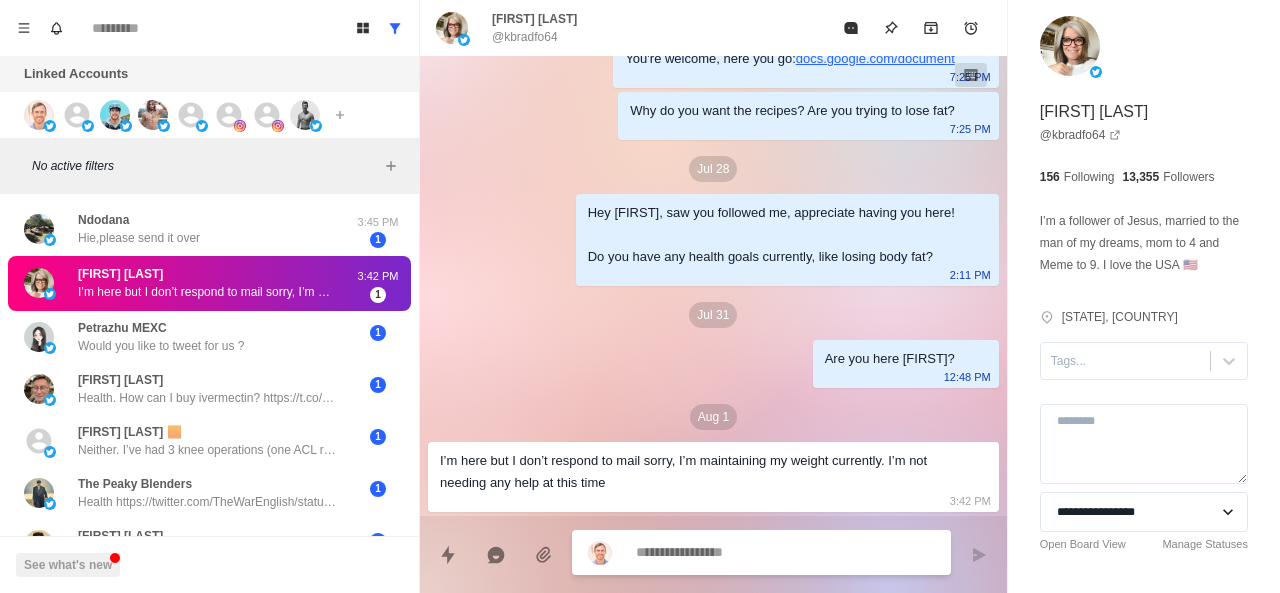 click at bounding box center (785, 552) 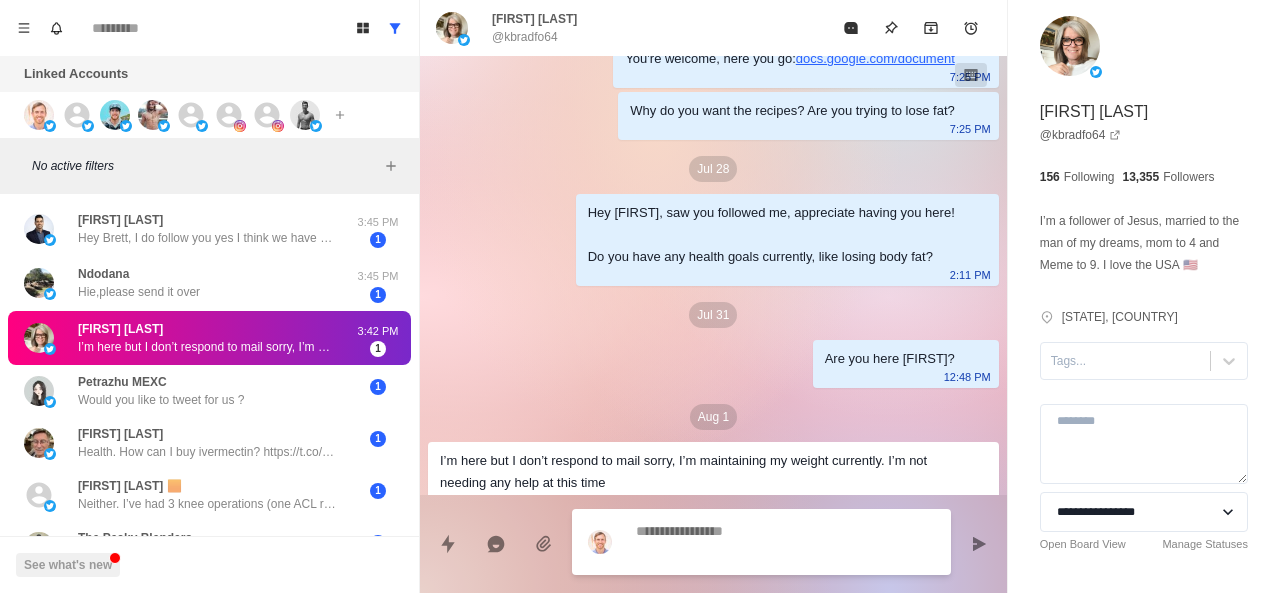 scroll, scrollTop: 84, scrollLeft: 0, axis: vertical 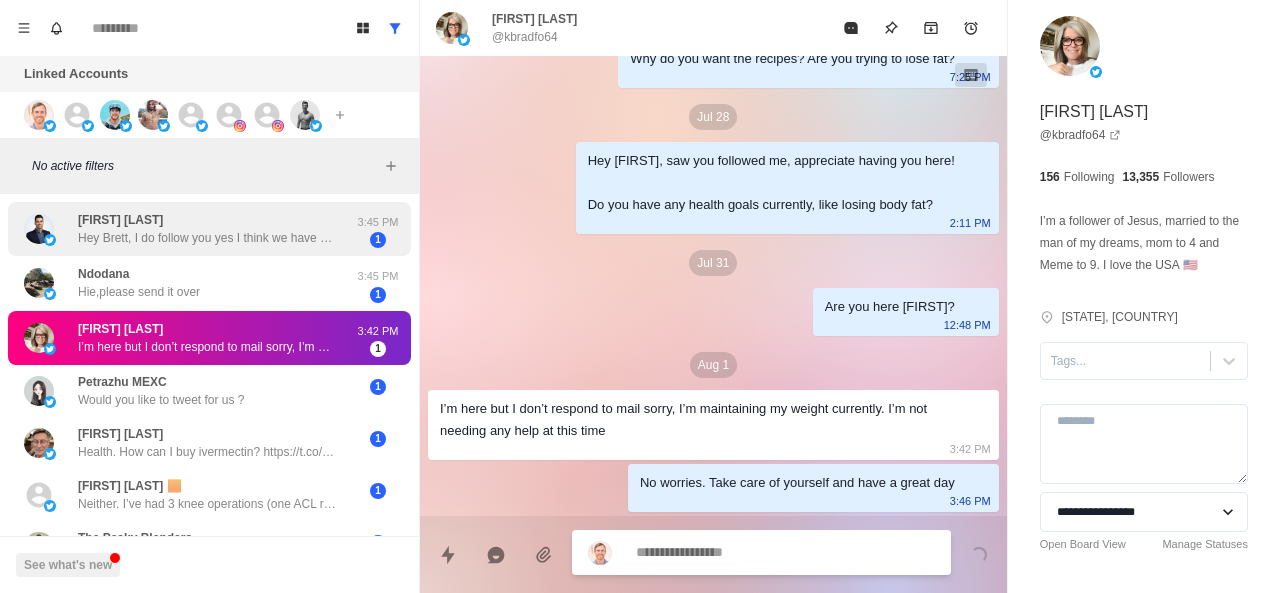click on "Collin Maronese Hey Brett, I do follow you yes I think we have similar niches. I compete nationally so I’m all set on what I need for training goals" at bounding box center [208, 229] 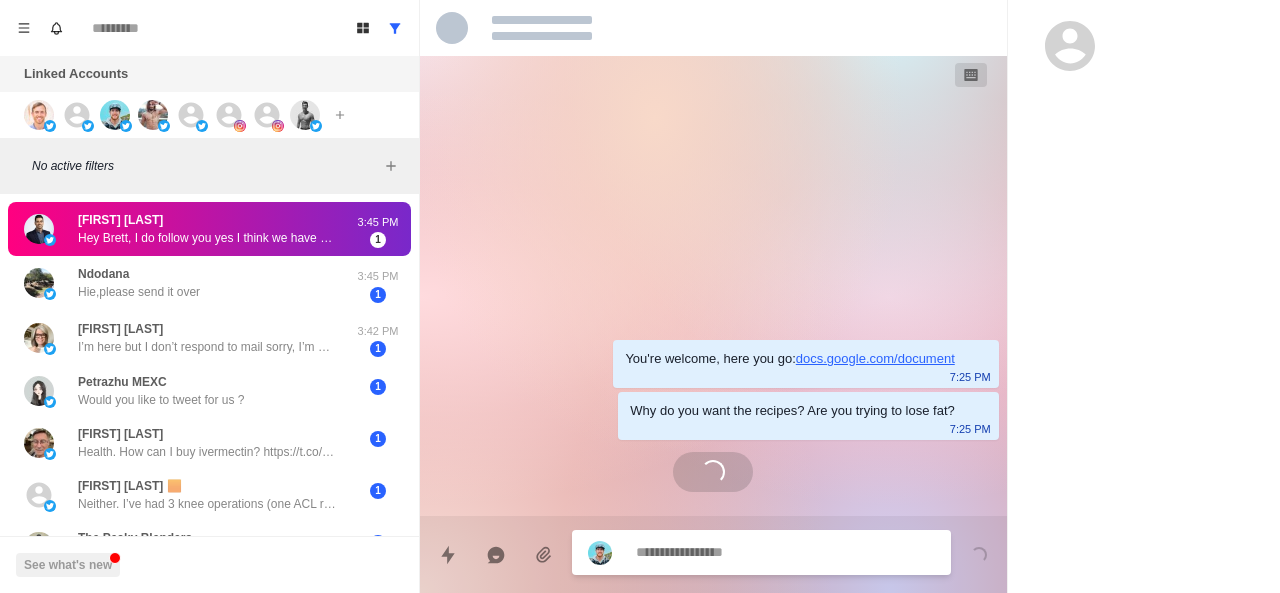 scroll, scrollTop: 0, scrollLeft: 0, axis: both 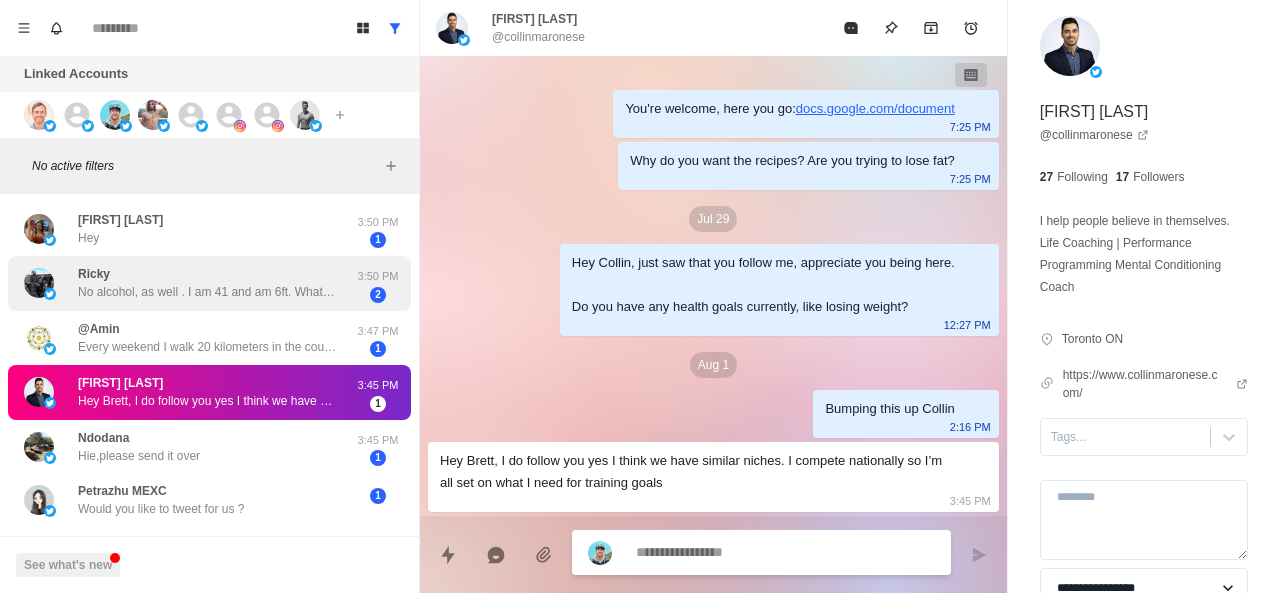 click on "Ricky No alcohol, as well . I am 41 and am 6ft. What I have noticed in my age now is my balance is shot, I feel like my left leg is weaker." at bounding box center [208, 283] 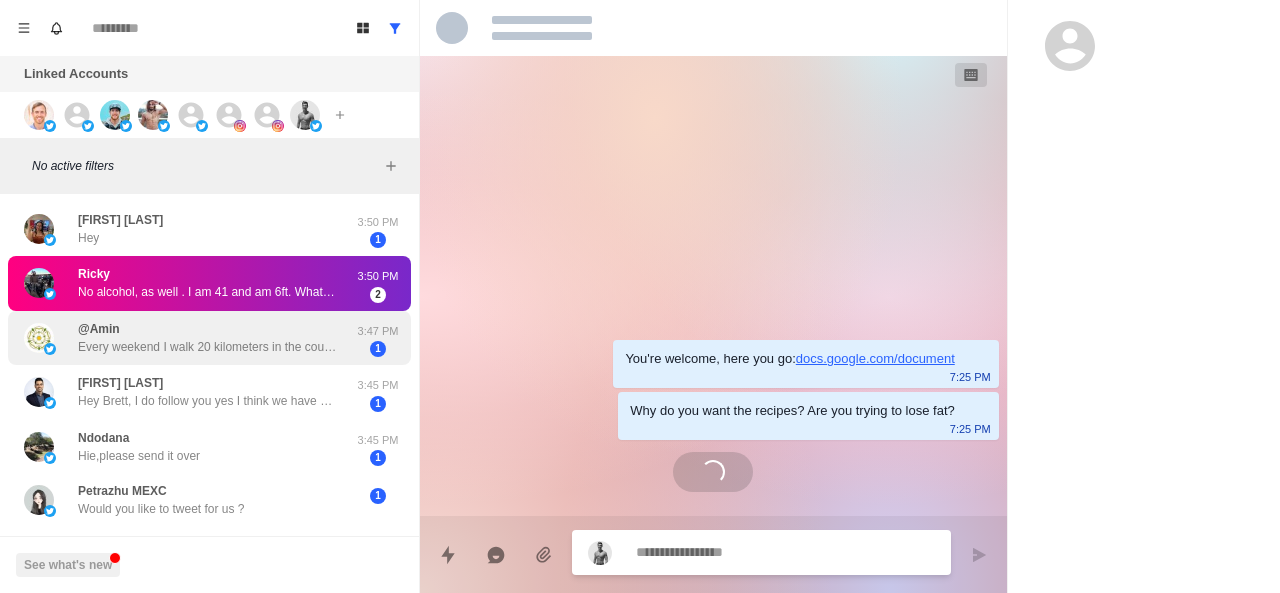 click on "@Amin Every weekend I walk 20 kilometers in the countryside" at bounding box center [208, 338] 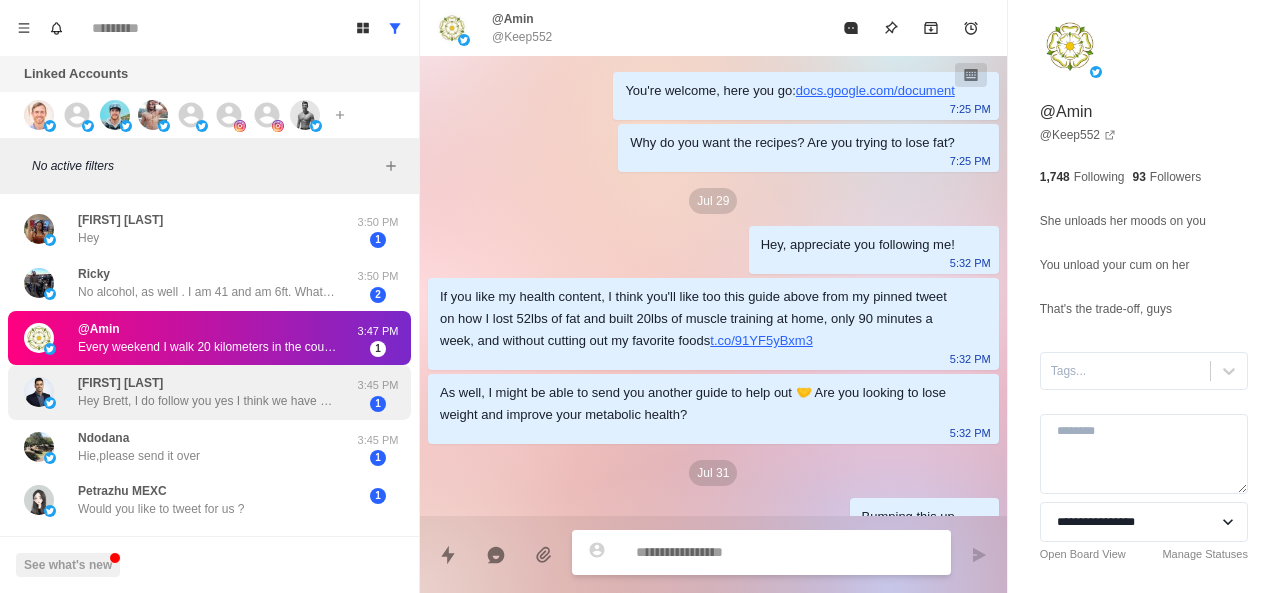 scroll, scrollTop: 470, scrollLeft: 0, axis: vertical 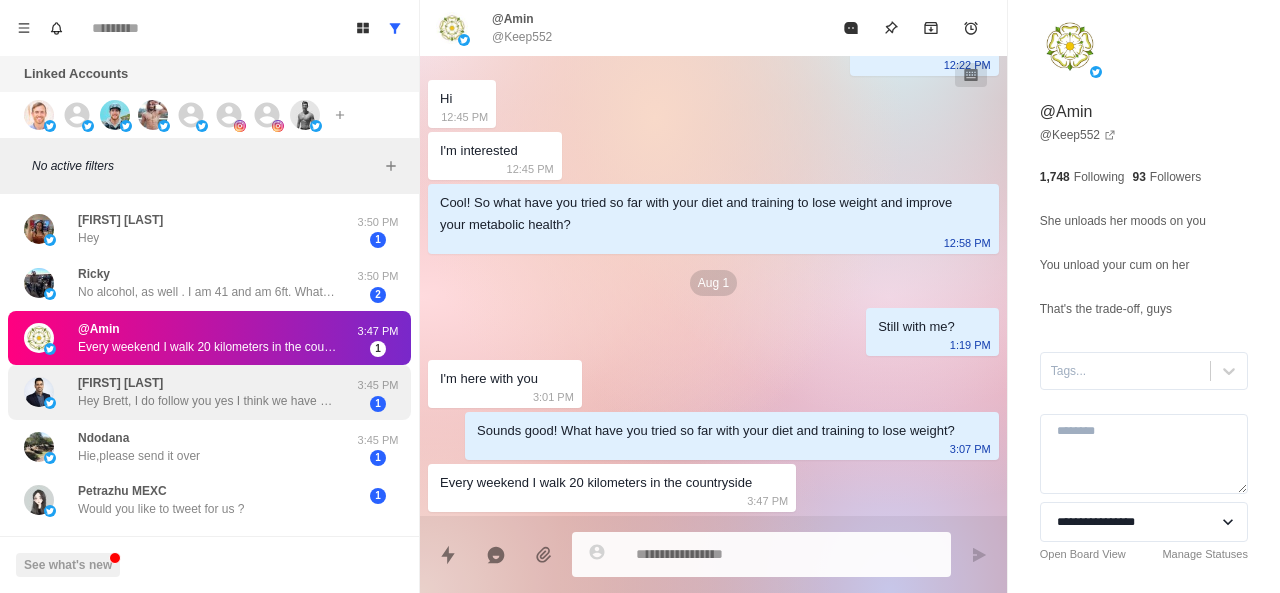 click on "Hey Brett, I do follow you yes I think we have similar niches. I compete nationally so I’m all set on what I need for training goals" at bounding box center (208, 401) 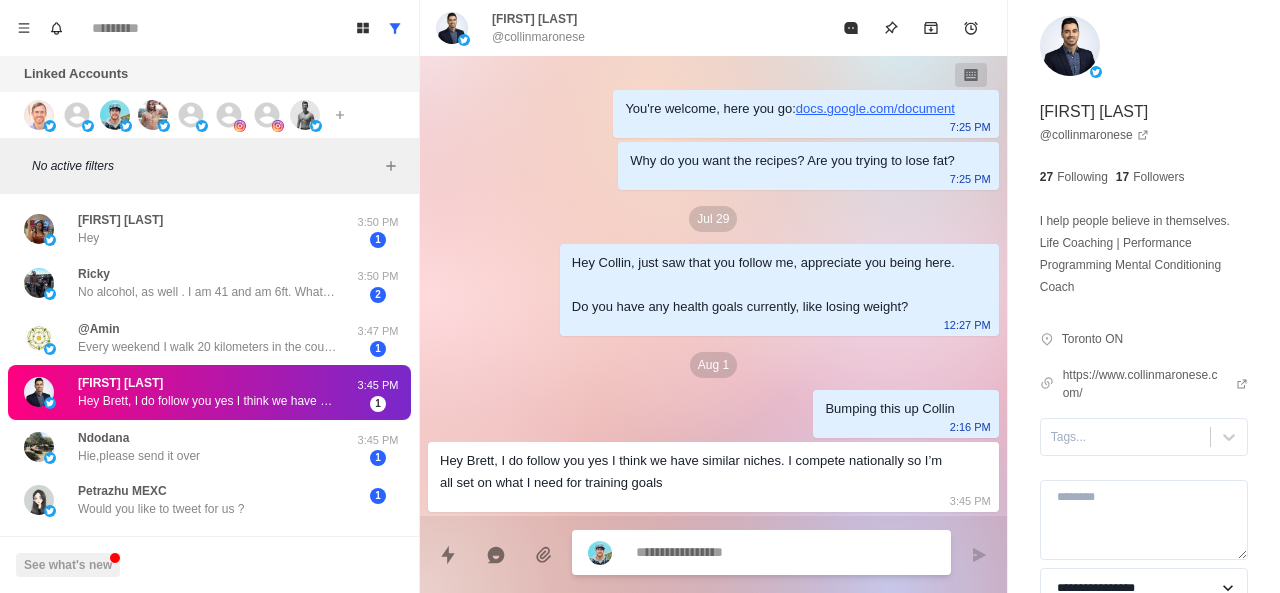 scroll, scrollTop: 0, scrollLeft: 0, axis: both 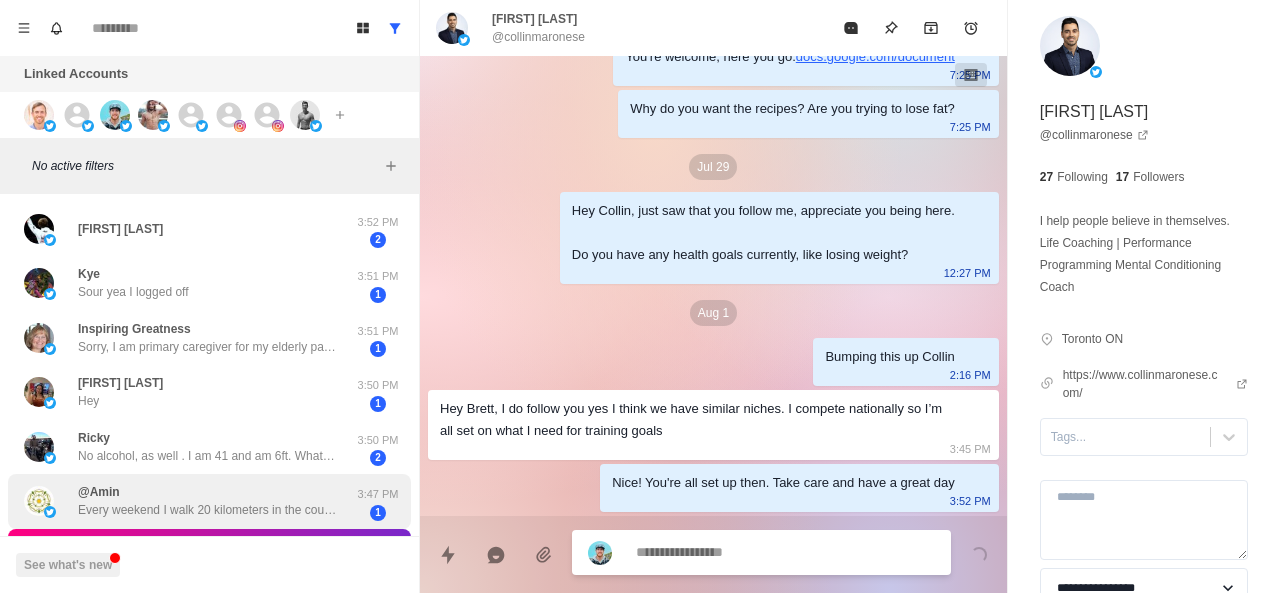 click on "@Amin Every weekend I walk 20 kilometers in the countryside 3:47 PM 1" at bounding box center (209, 501) 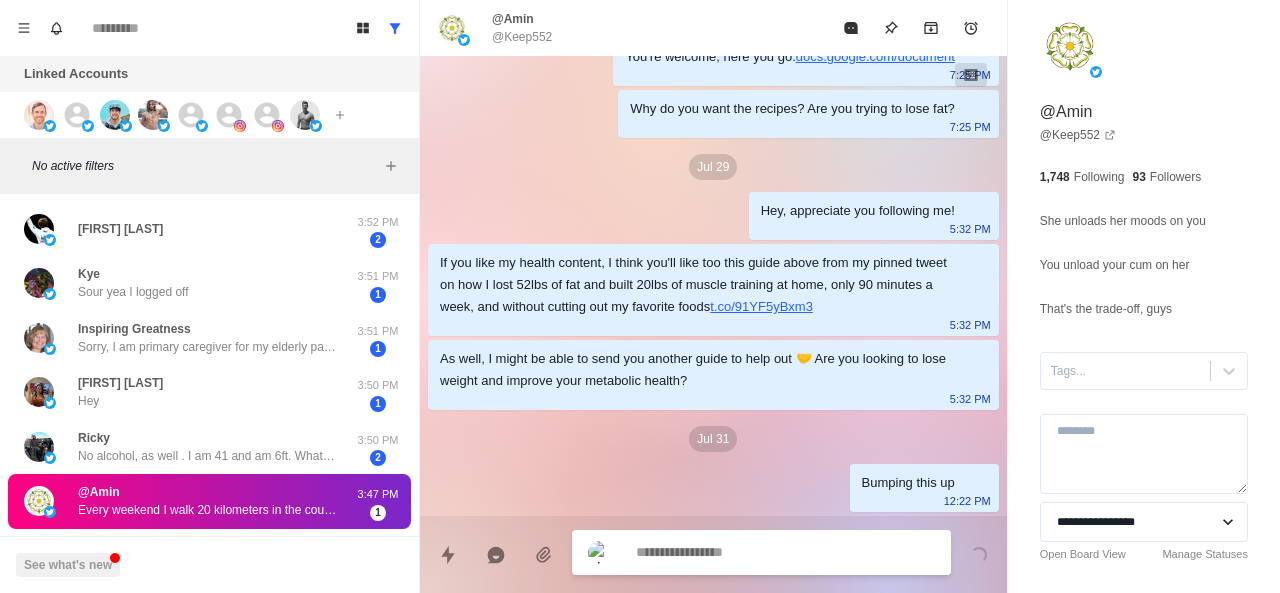 scroll, scrollTop: 470, scrollLeft: 0, axis: vertical 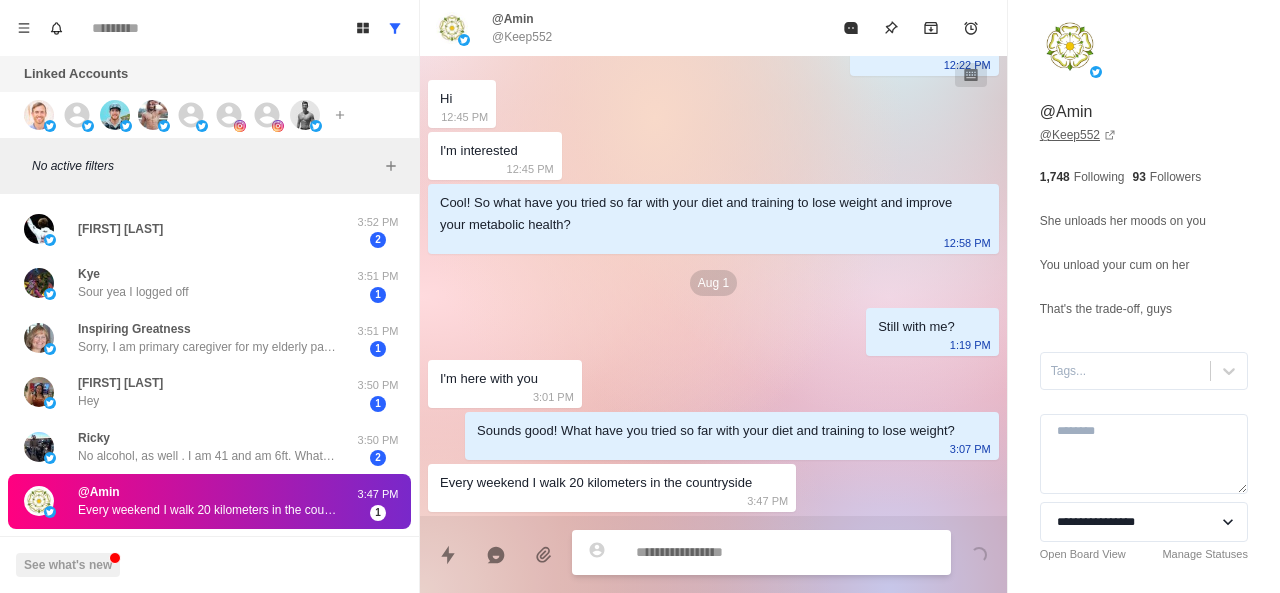 click on "@ Keep552" at bounding box center (1078, 135) 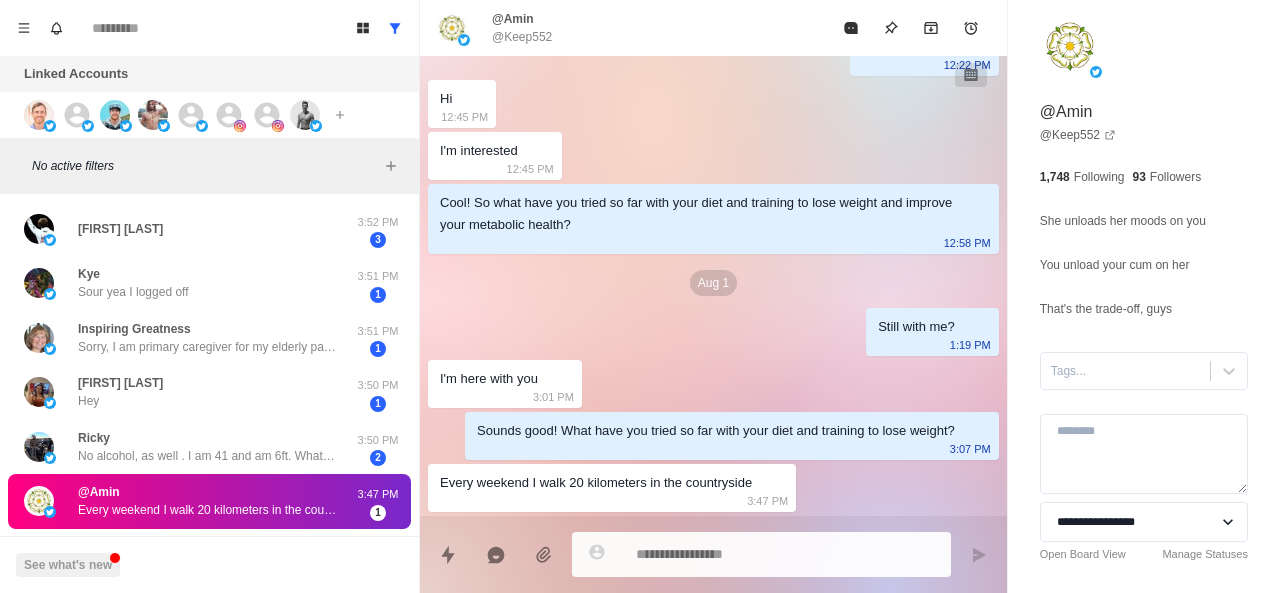 click at bounding box center (785, 554) 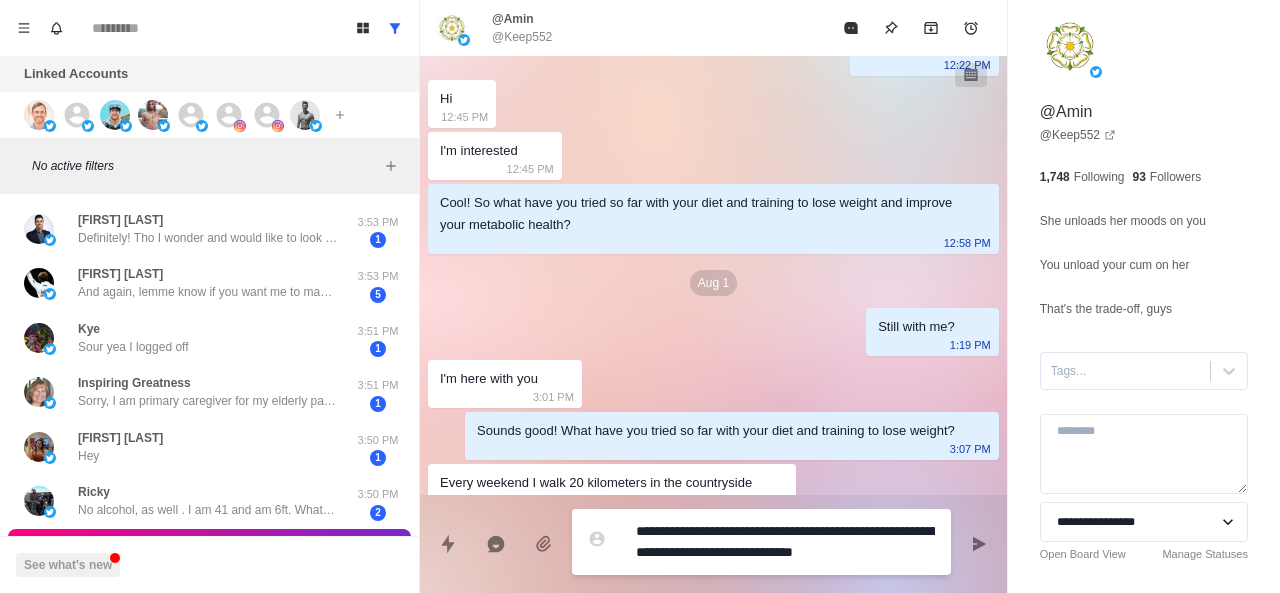click on "**********" at bounding box center [785, 542] 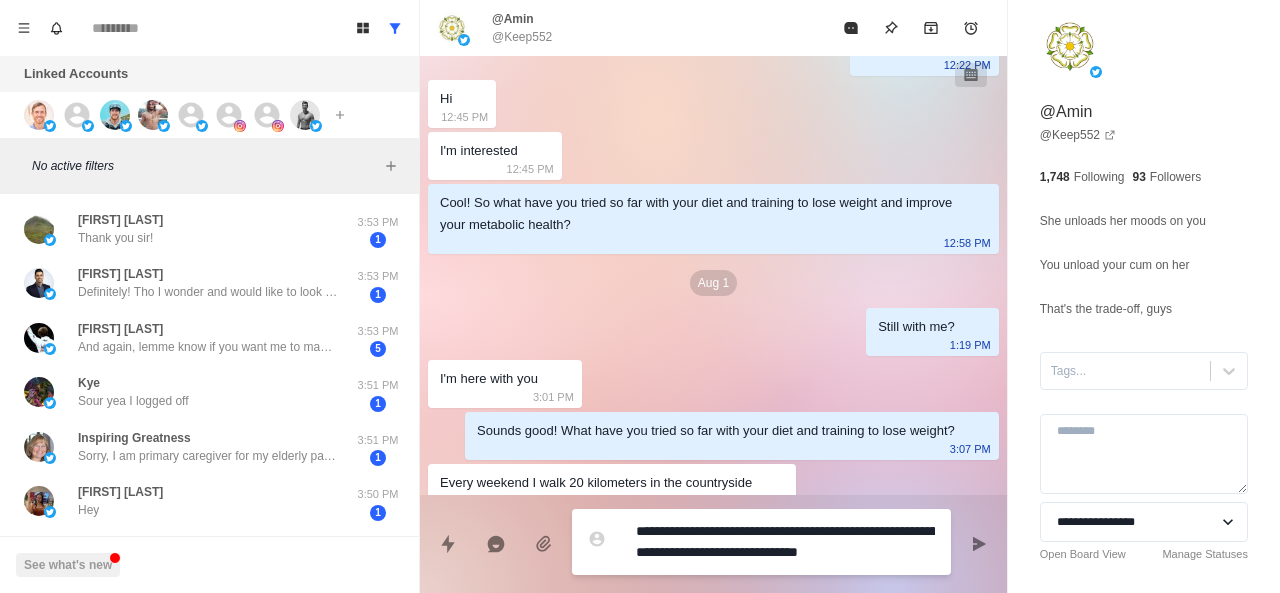 click on "**********" at bounding box center (785, 542) 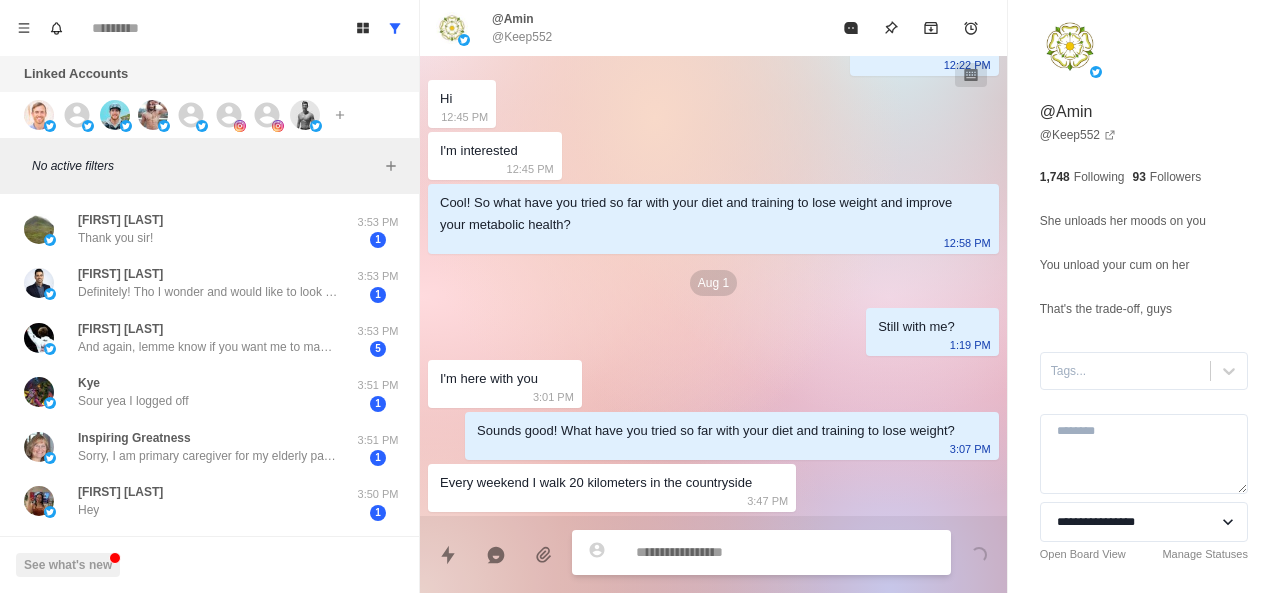 scroll, scrollTop: 544, scrollLeft: 0, axis: vertical 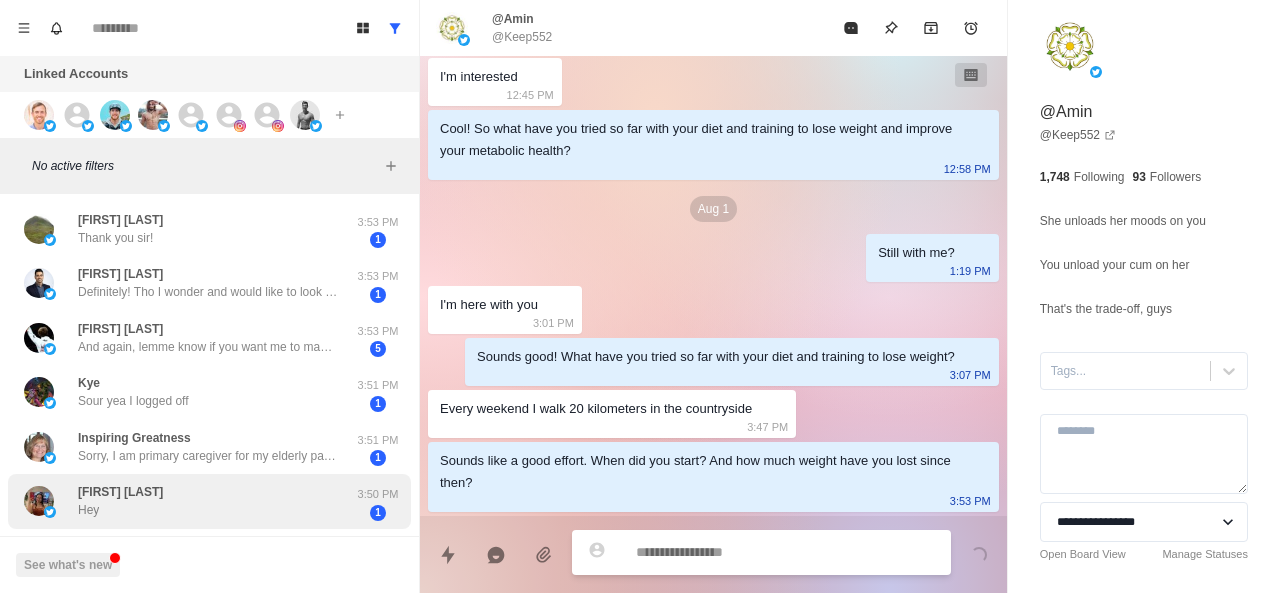 click on "Alex sandra Hey" at bounding box center (188, 501) 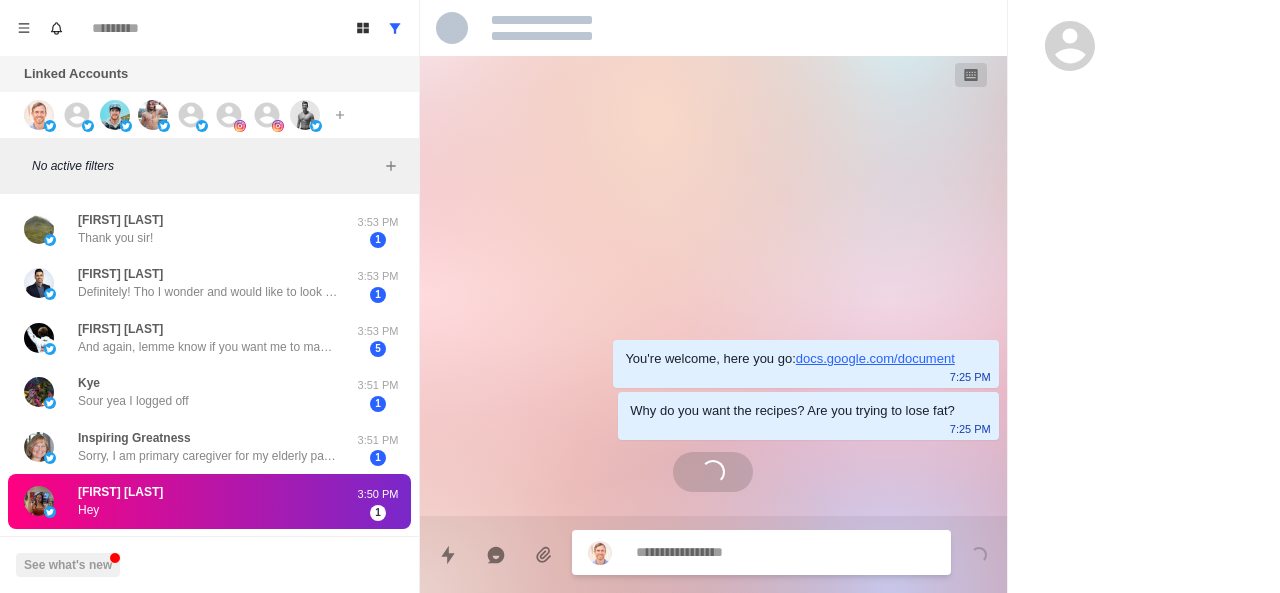 scroll, scrollTop: 0, scrollLeft: 0, axis: both 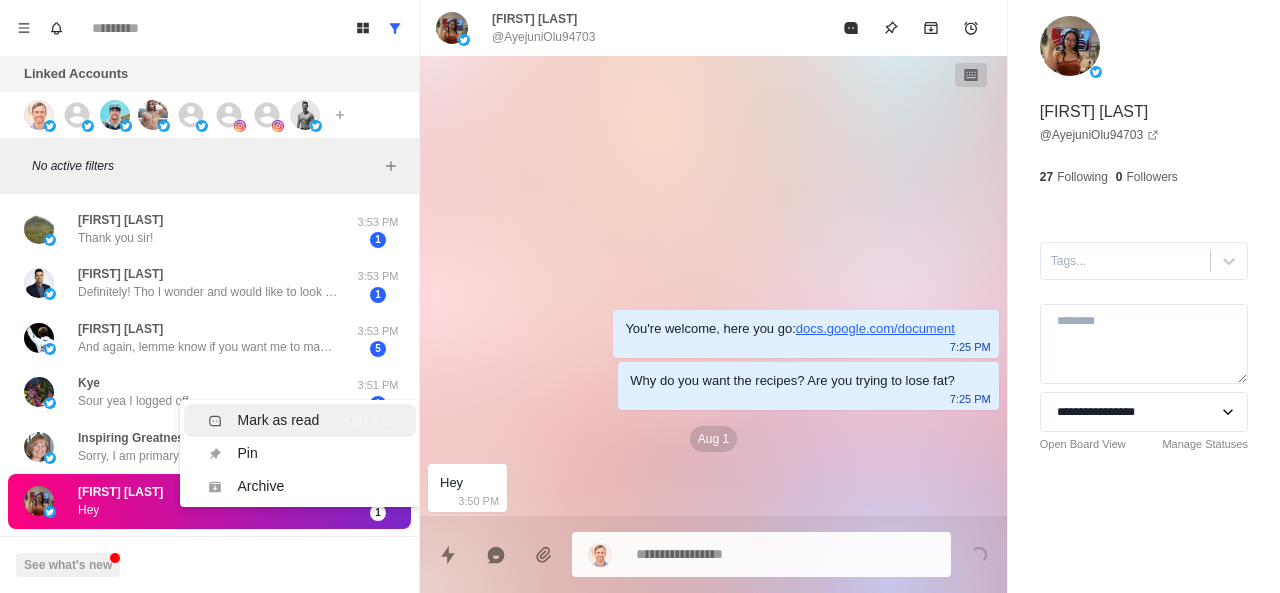 click on "Mark as read" at bounding box center [279, 420] 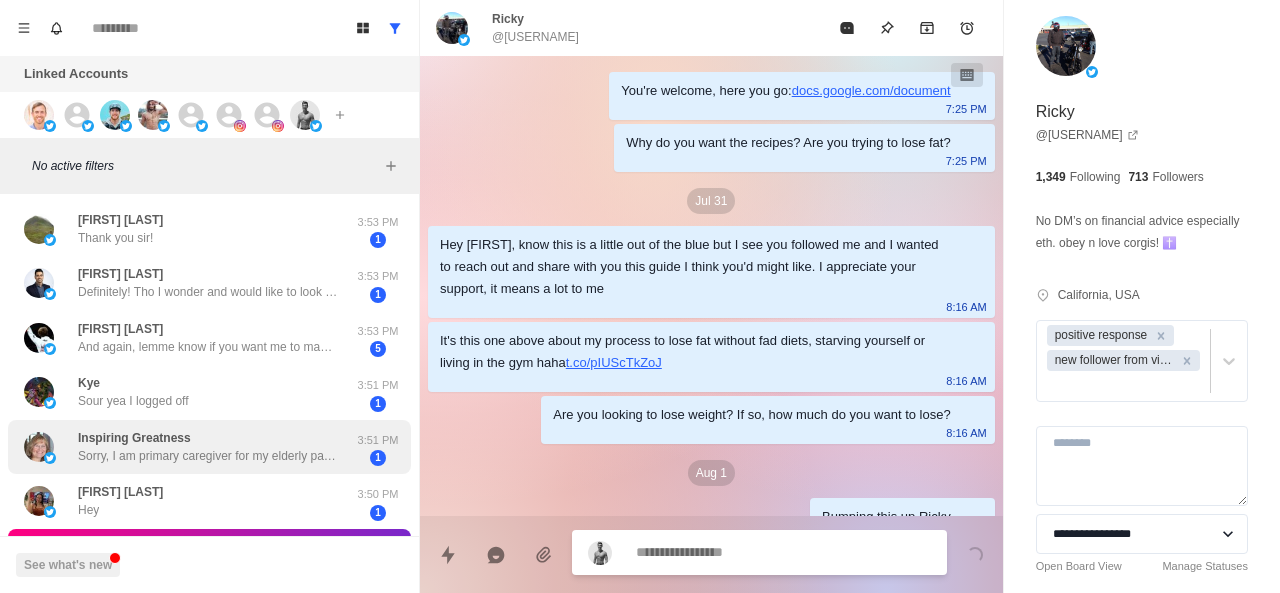 scroll, scrollTop: 226, scrollLeft: 0, axis: vertical 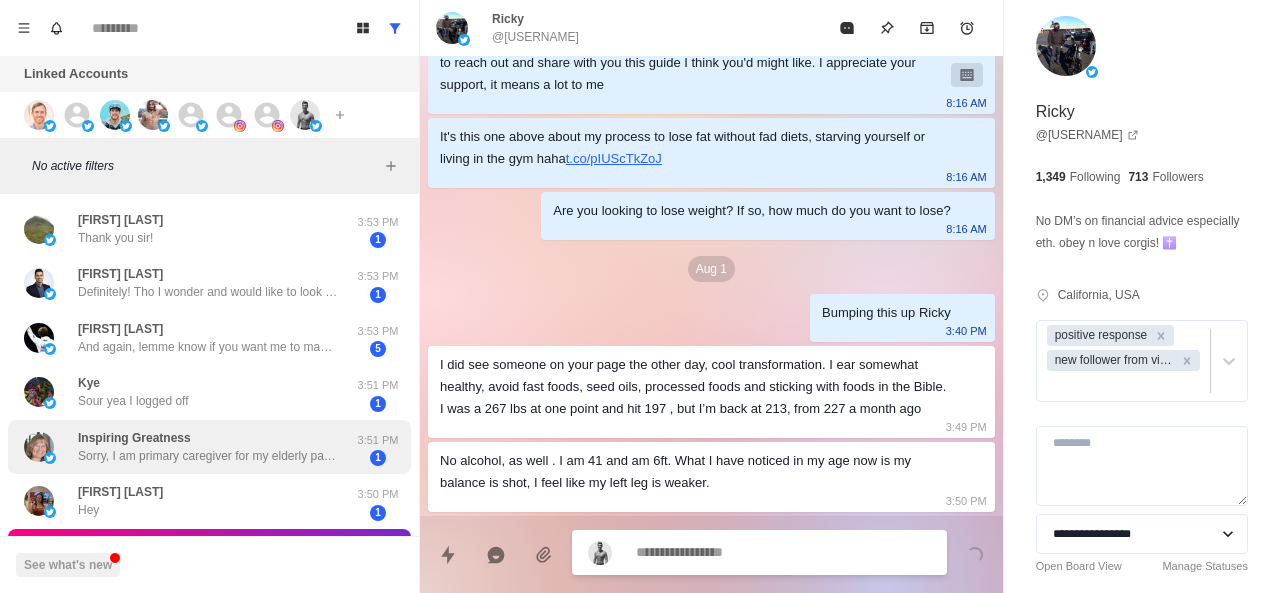 click on "Sorry, I am primary caregiver for my elderly parent
with dementia, in her 90s. I don’t often get a chance to pop in here. I’ve tried different things over the decades." at bounding box center [208, 456] 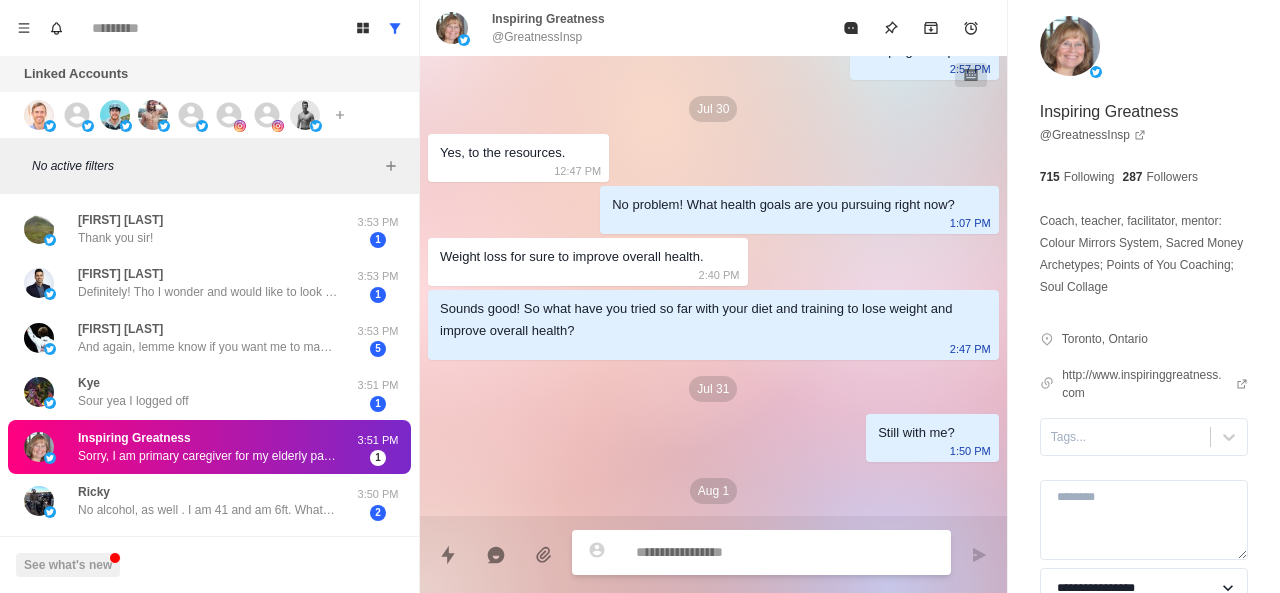 scroll, scrollTop: 532, scrollLeft: 0, axis: vertical 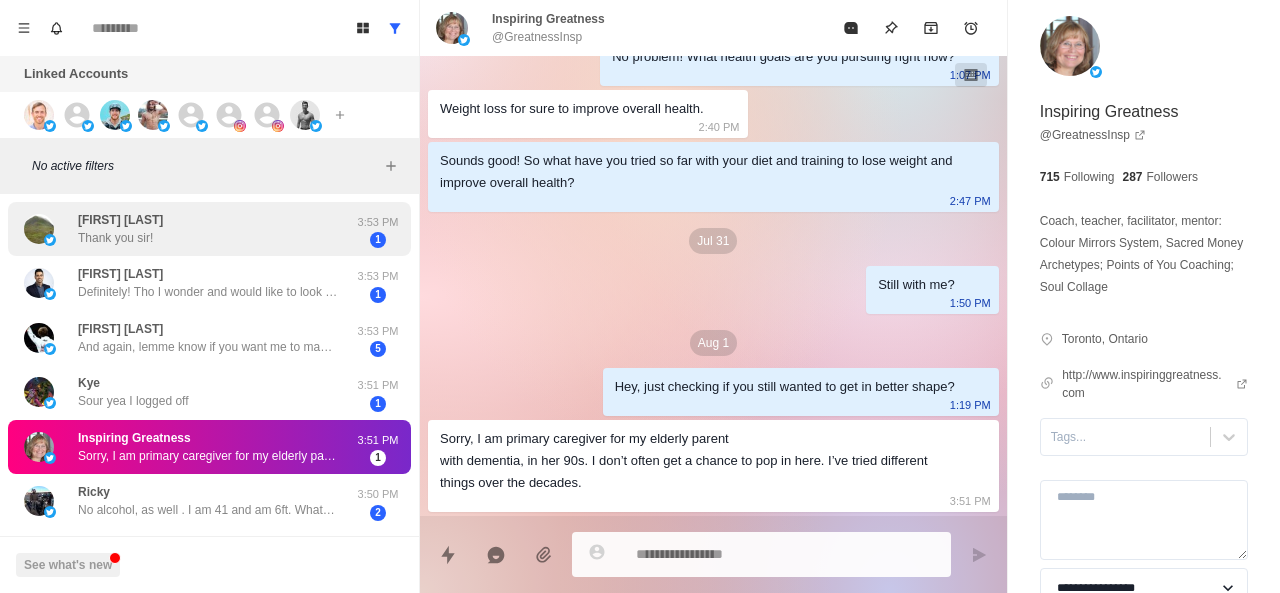 click on "David Paul Justice Thank you sir!" at bounding box center [188, 229] 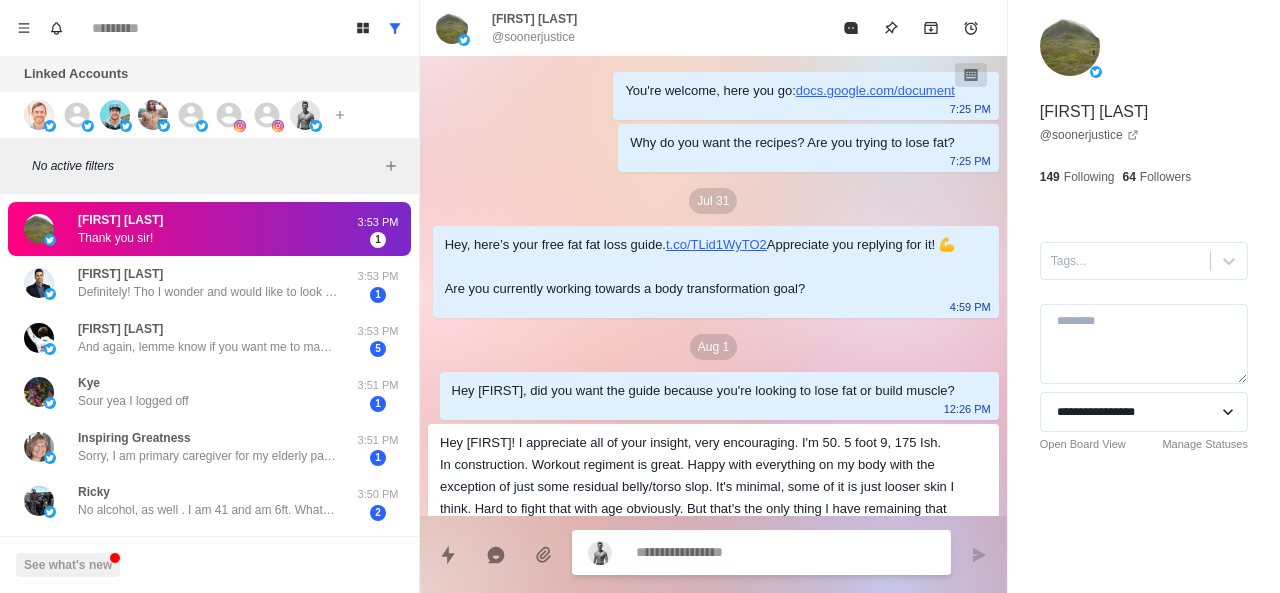 scroll, scrollTop: 262, scrollLeft: 0, axis: vertical 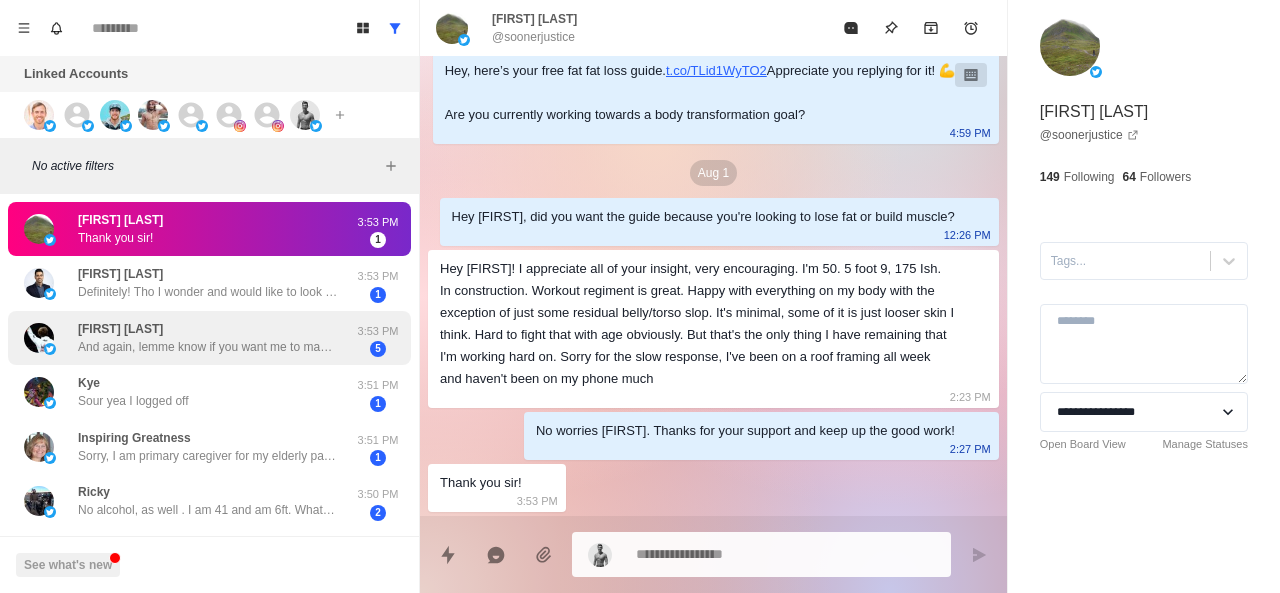 click on "Zachary Swinford And again, lemme know if you want me to make a video for you for free, would love to help you out" at bounding box center [188, 338] 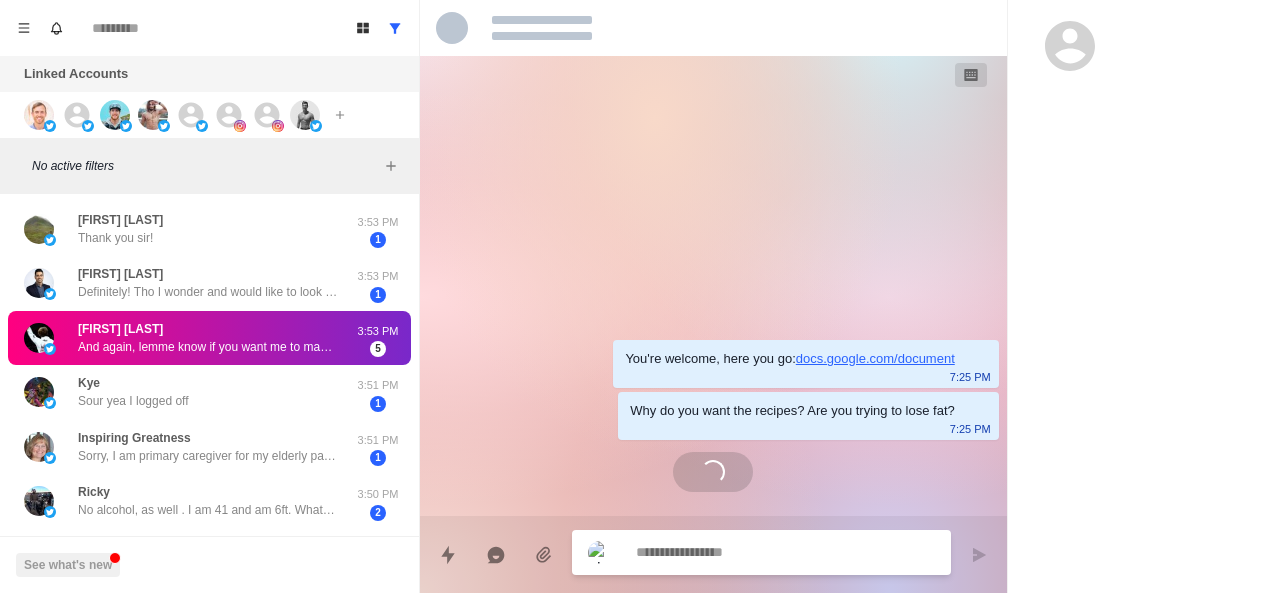 scroll, scrollTop: 0, scrollLeft: 0, axis: both 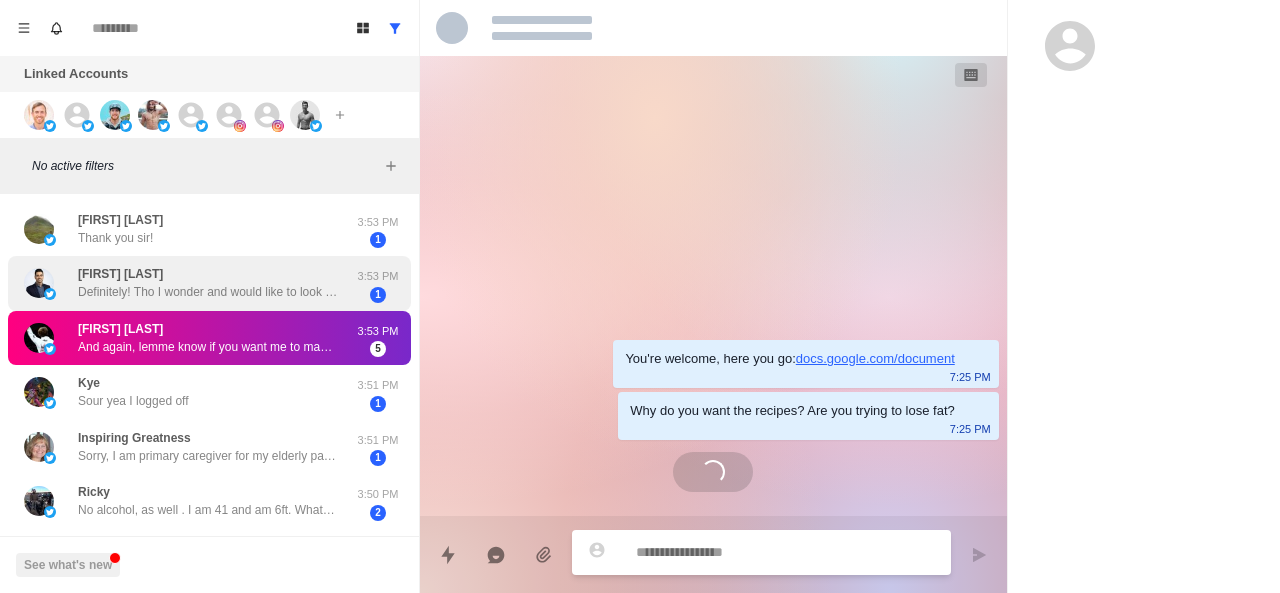 click on "Definitely! Tho I wonder and would like to look at collaborating" at bounding box center (208, 292) 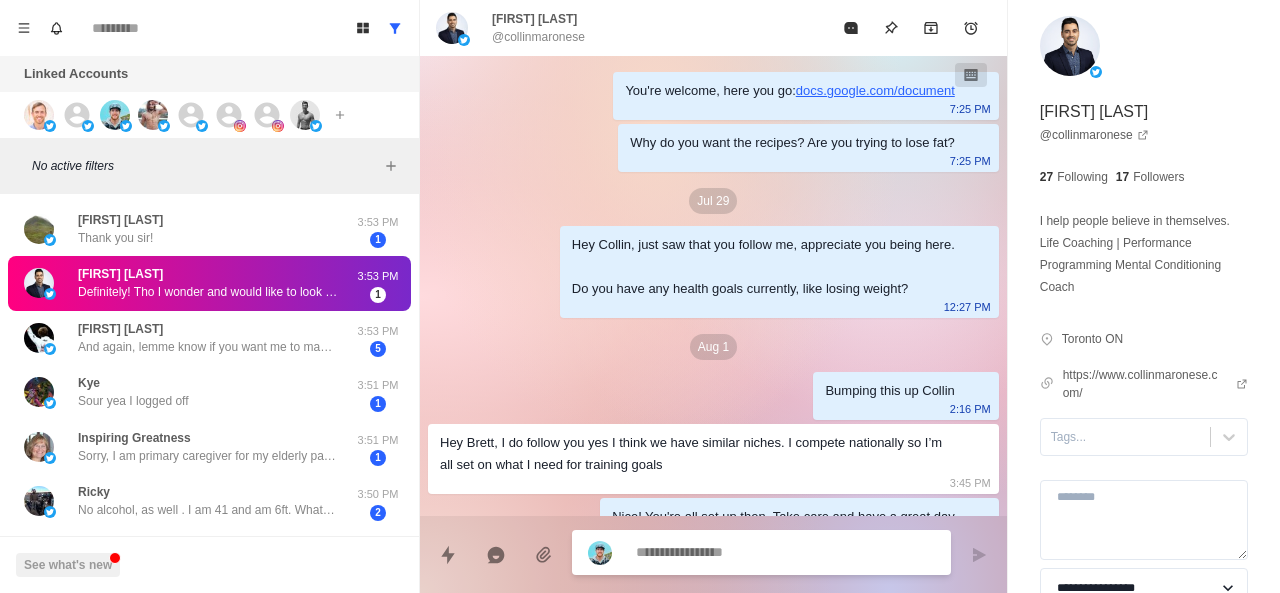 scroll, scrollTop: 34, scrollLeft: 0, axis: vertical 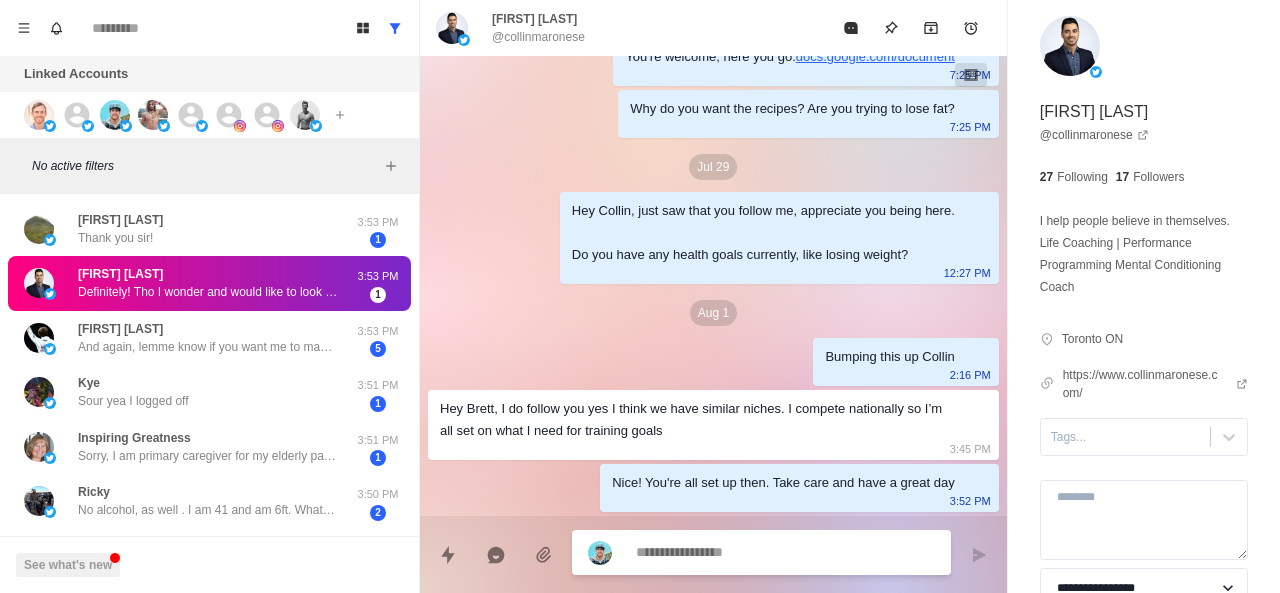 click on "Collin Maronese Definitely! Tho I wonder and would like to look at collaborating 3:53 PM 1" at bounding box center (209, 283) 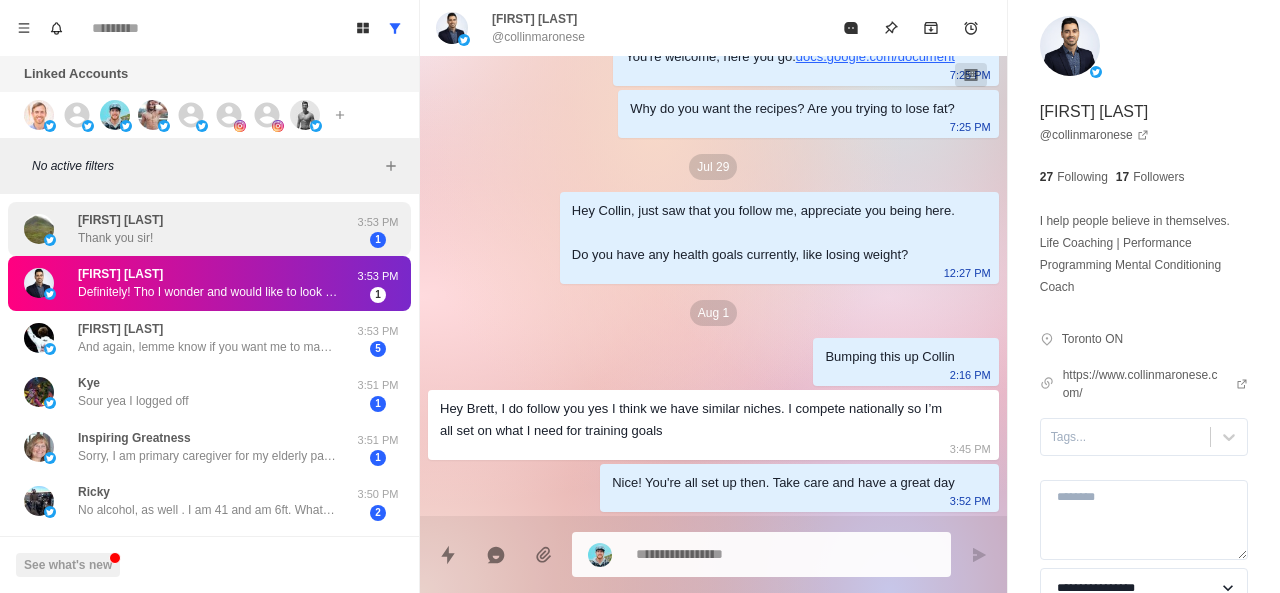 click on "David Paul Justice Thank you sir!" at bounding box center (120, 229) 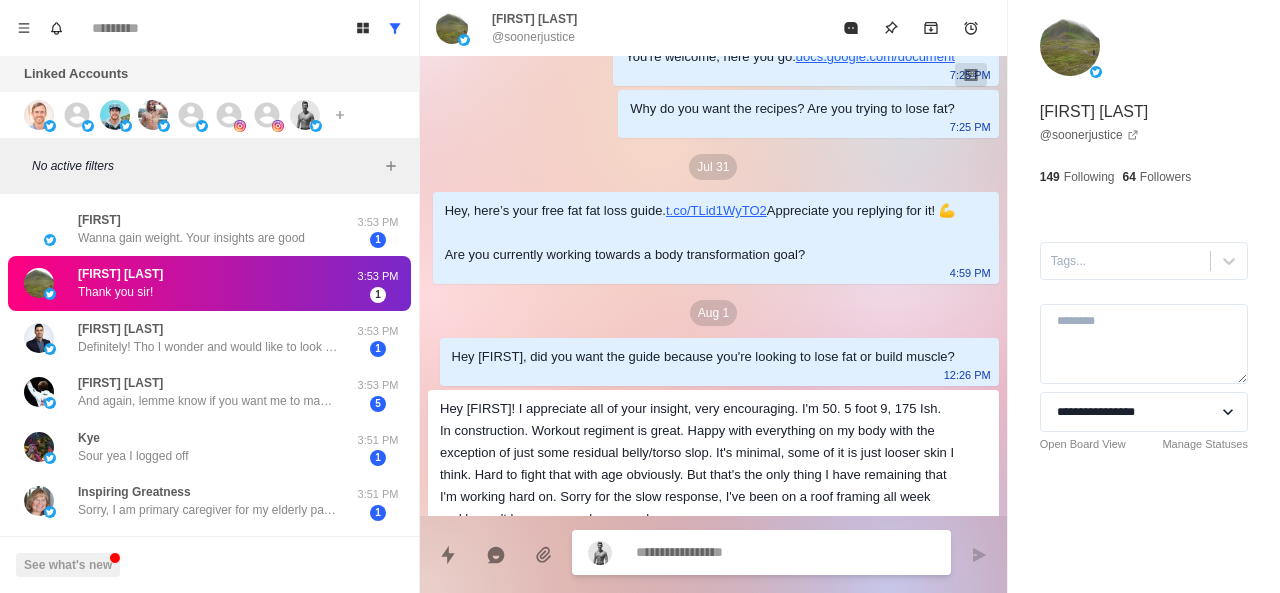 scroll, scrollTop: 262, scrollLeft: 0, axis: vertical 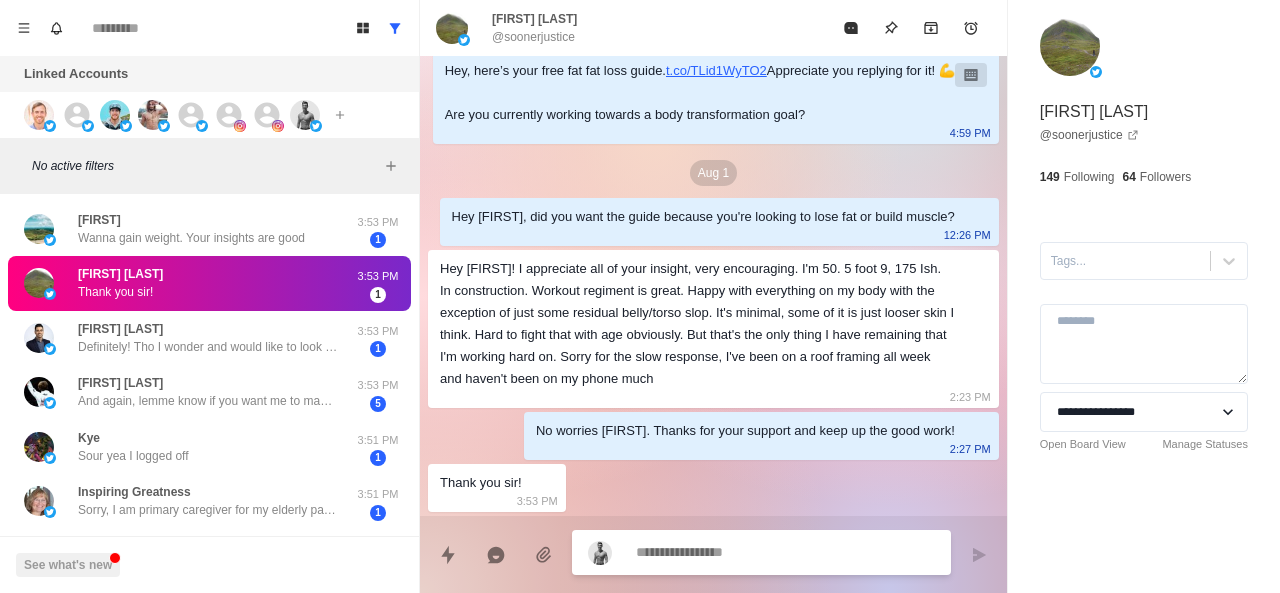 click on "David Paul Justice Thank you sir!" at bounding box center [188, 283] 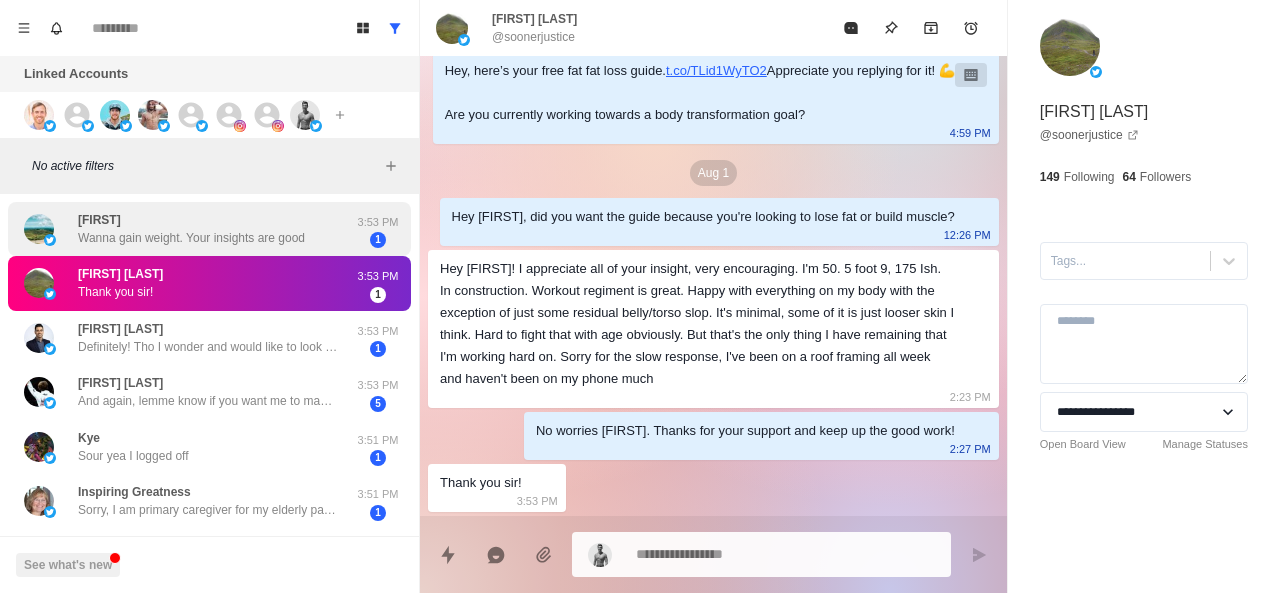click on "Wanna gain weight. Your insights are good" at bounding box center [191, 238] 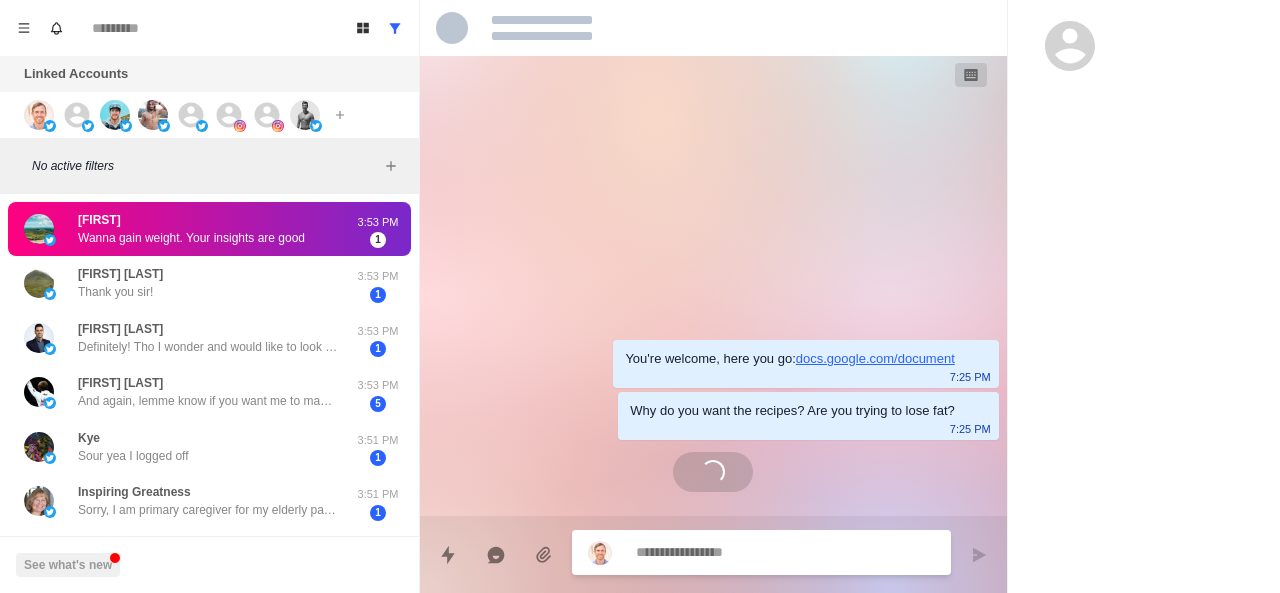 scroll, scrollTop: 0, scrollLeft: 0, axis: both 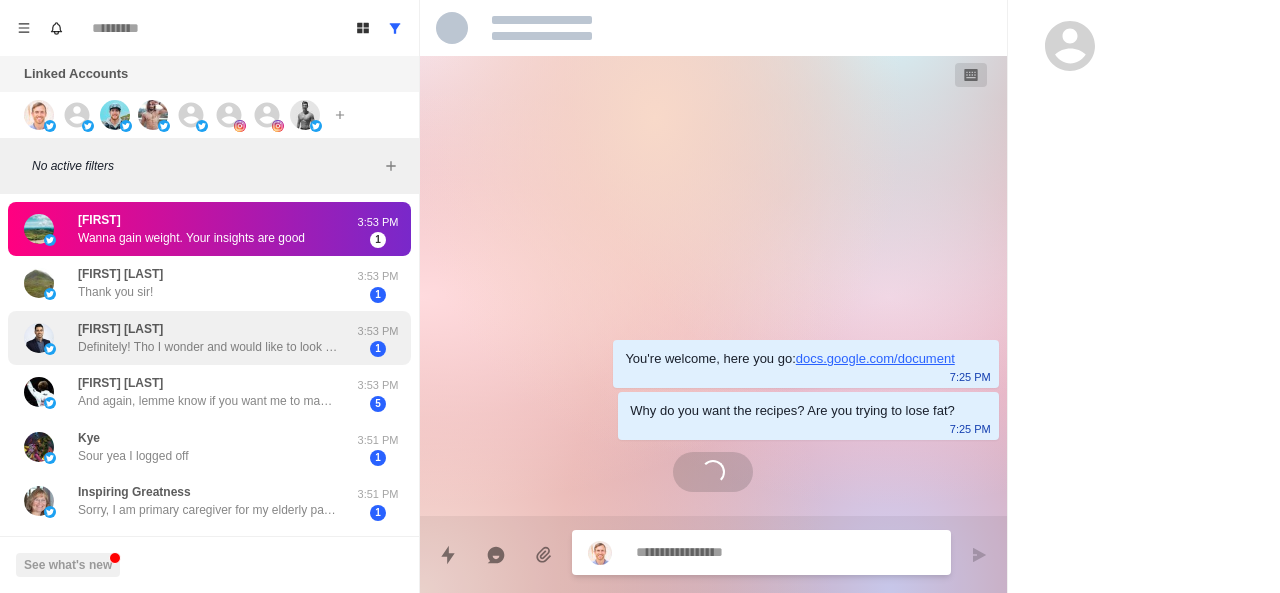 click on "Definitely! Tho I wonder and would like to look at collaborating" at bounding box center [208, 347] 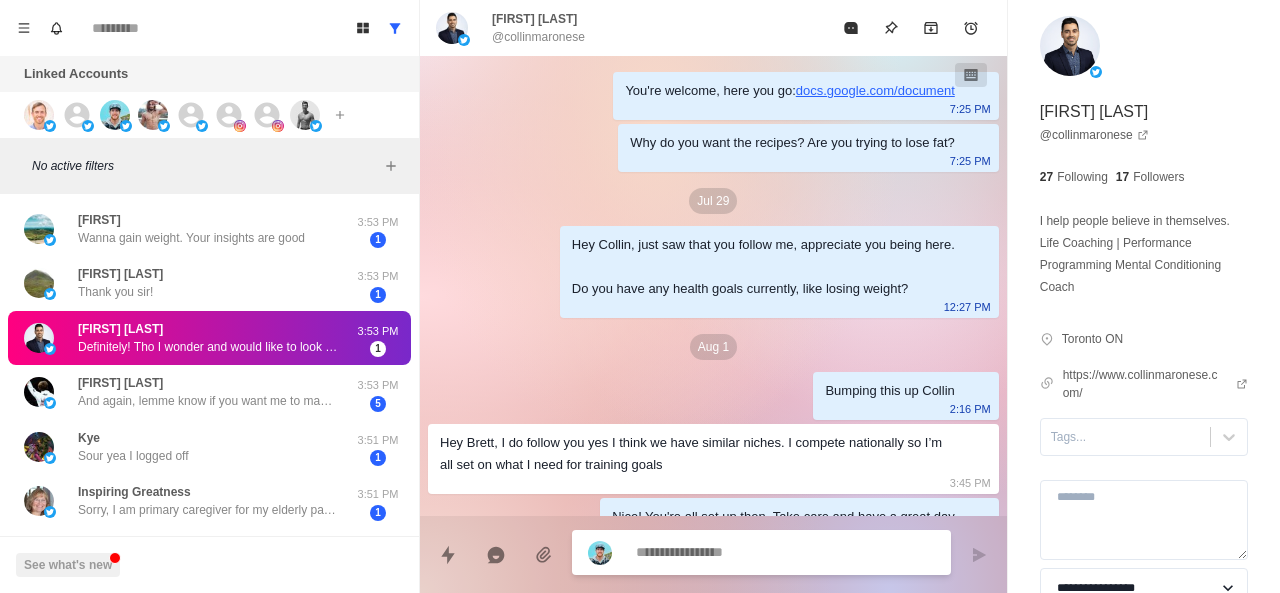 scroll, scrollTop: 86, scrollLeft: 0, axis: vertical 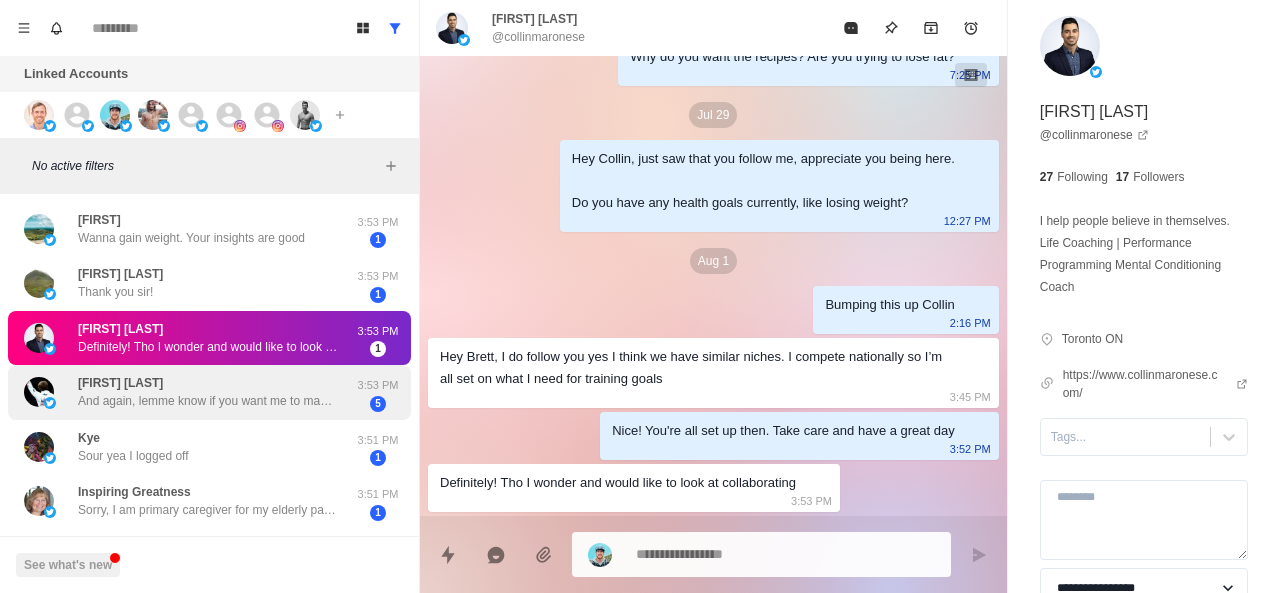 click on "And again, lemme know if you want me to make a video for you for free, would love to help you out" at bounding box center [208, 401] 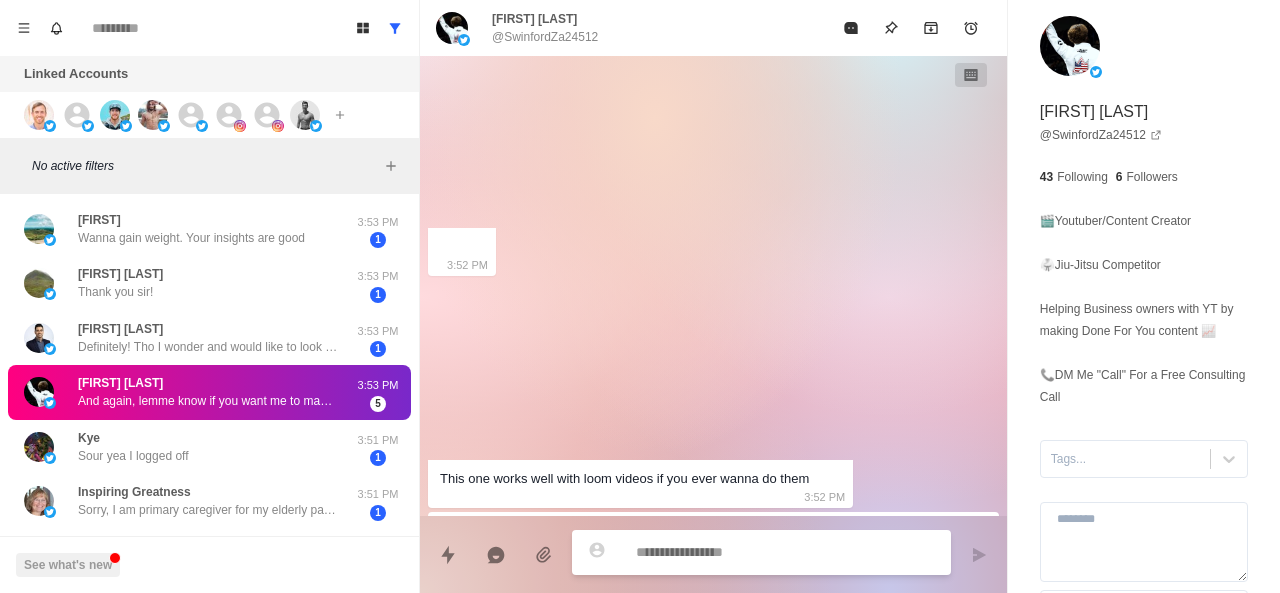scroll, scrollTop: 726, scrollLeft: 0, axis: vertical 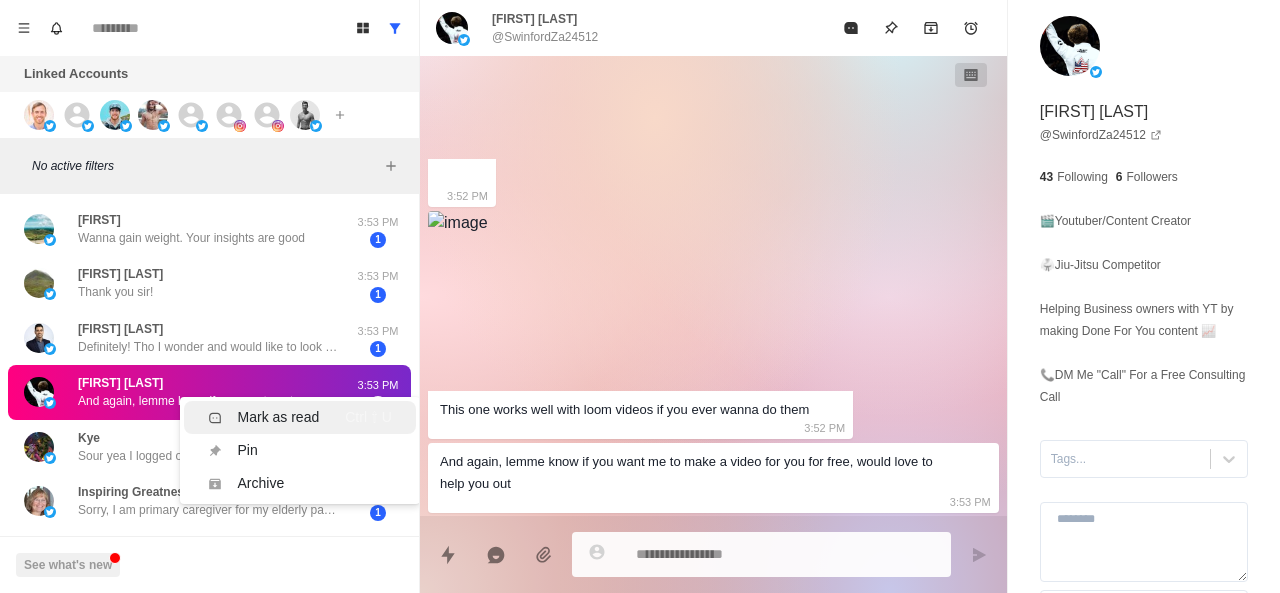click on "Mark as read" at bounding box center (279, 417) 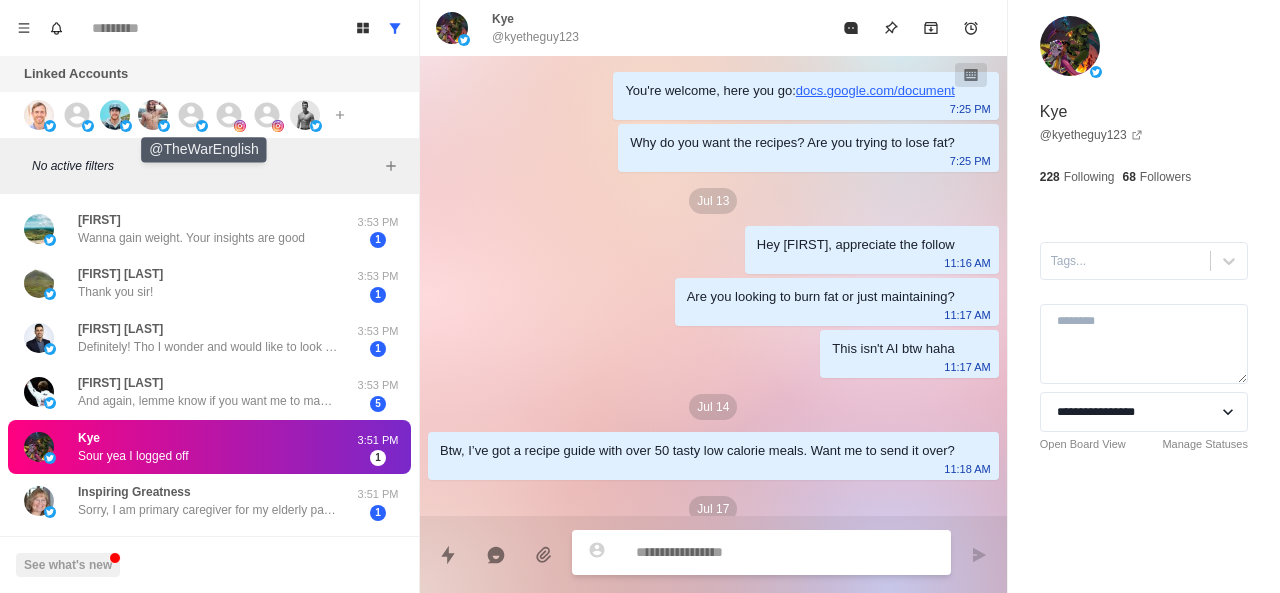 scroll, scrollTop: 1236, scrollLeft: 0, axis: vertical 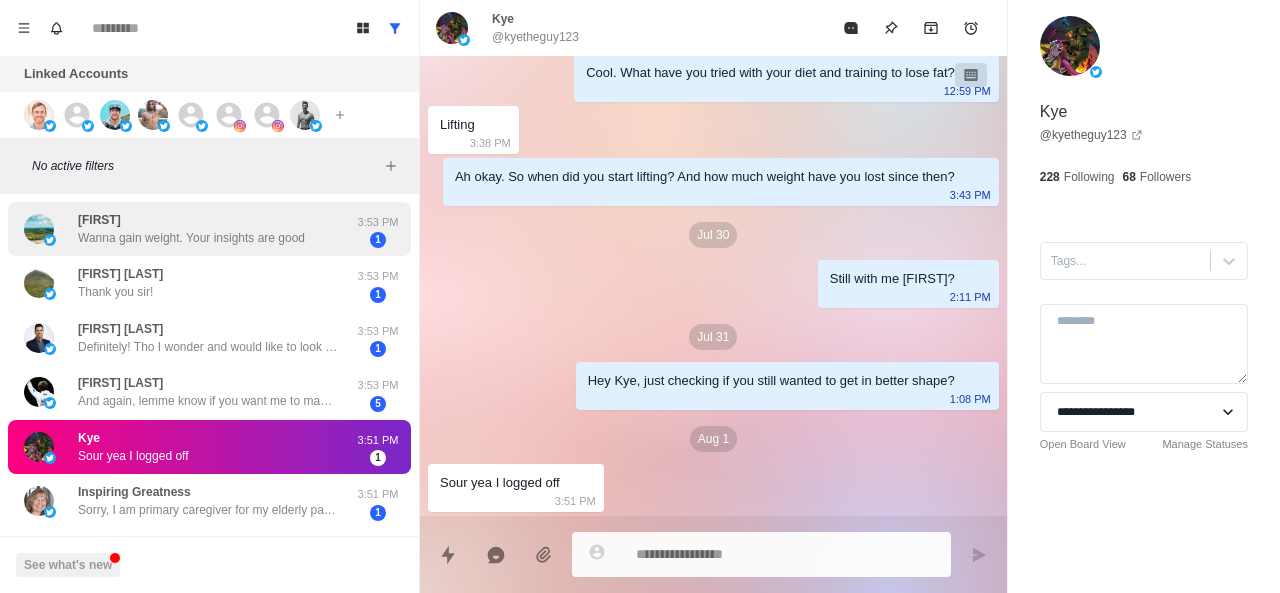 click on "Adithya Wanna gain weight. Your insights are good" at bounding box center [191, 229] 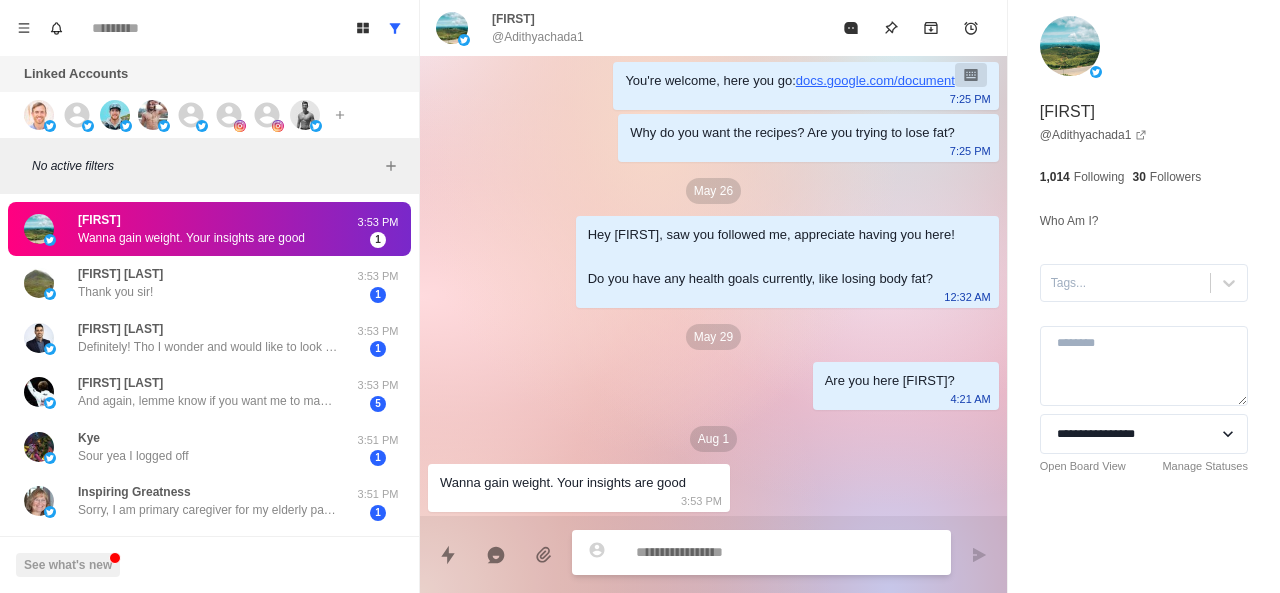 scroll, scrollTop: 10, scrollLeft: 0, axis: vertical 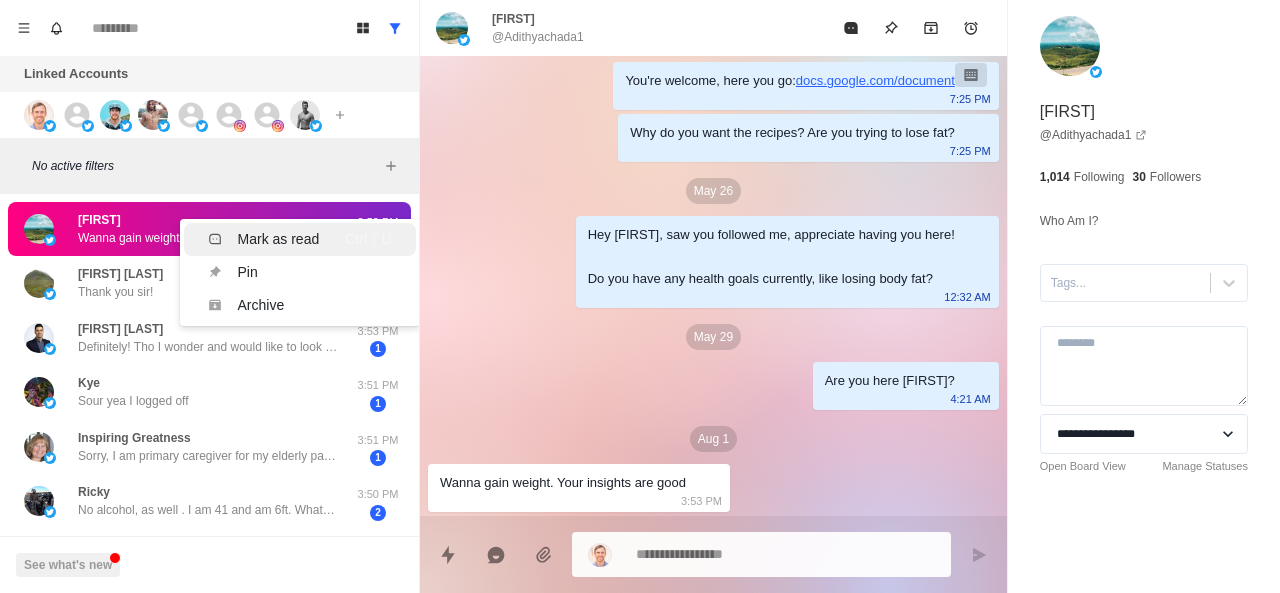click on "Mark as read" at bounding box center (264, 239) 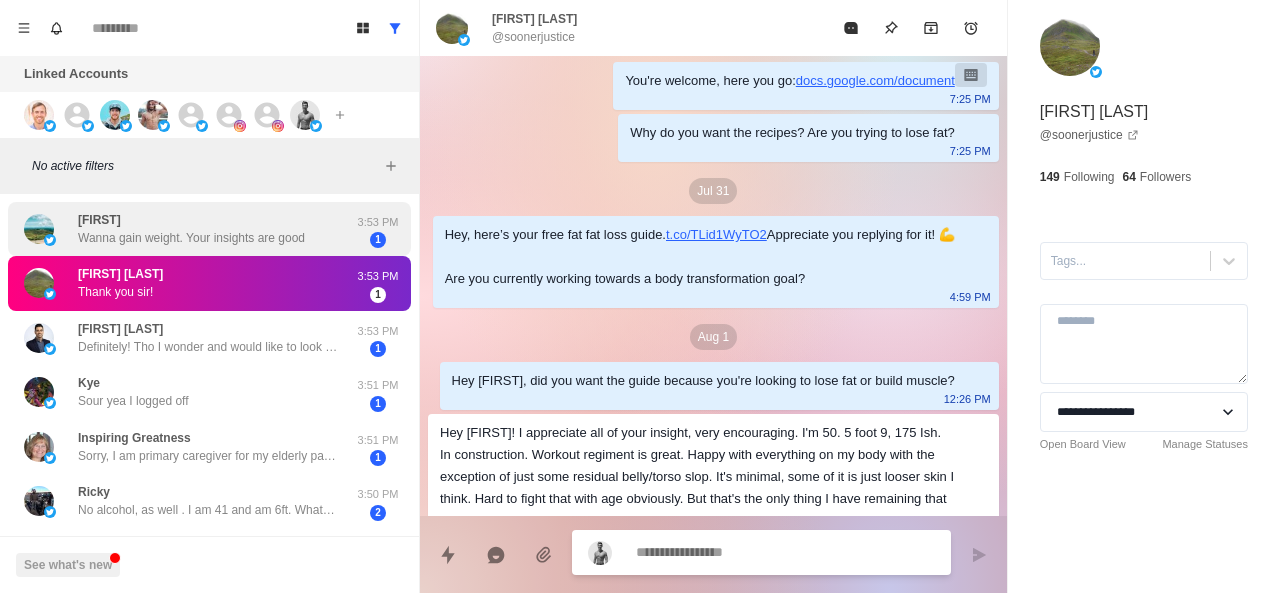 scroll, scrollTop: 262, scrollLeft: 0, axis: vertical 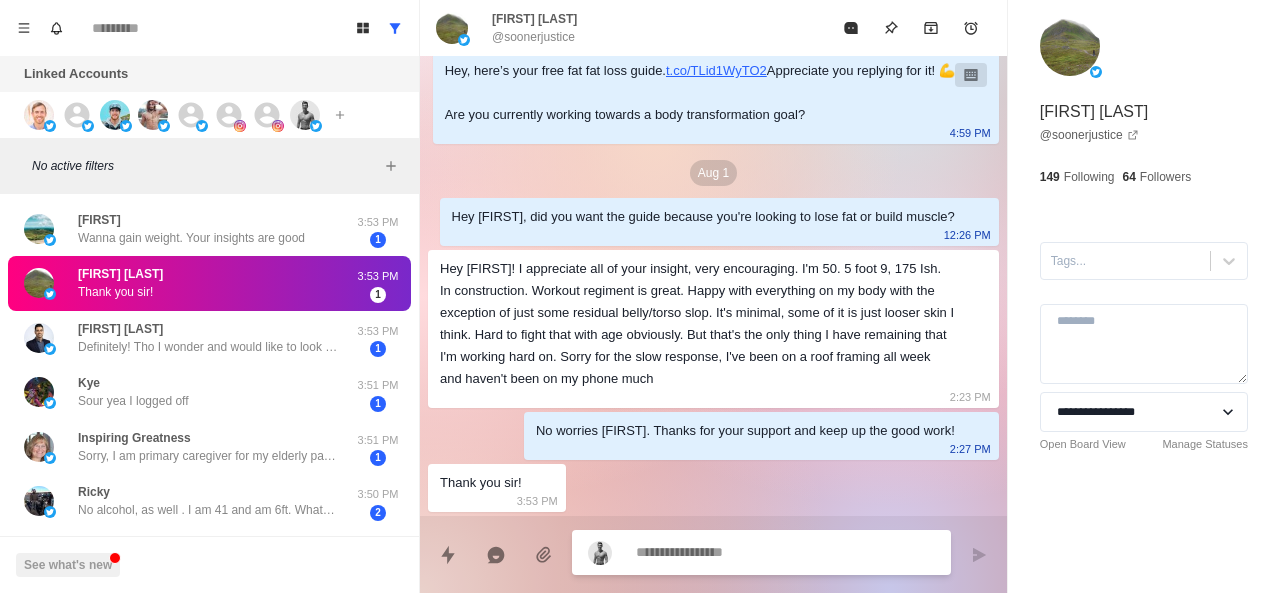 click at bounding box center [785, 552] 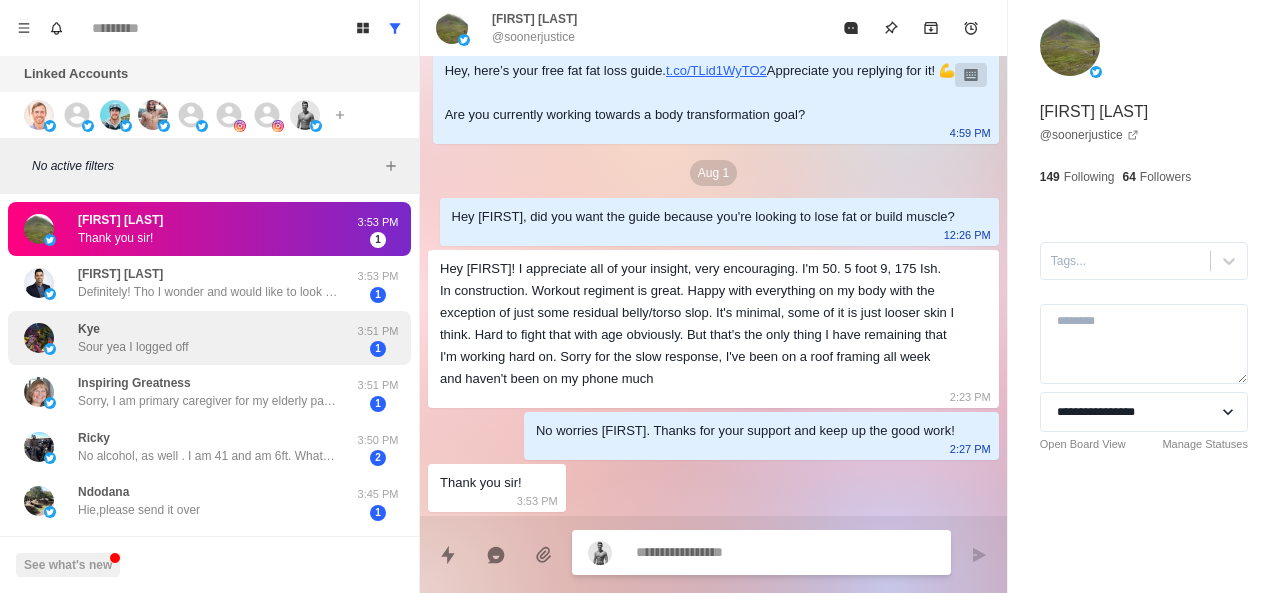 click on "Kye Sour yea I logged off" at bounding box center (188, 338) 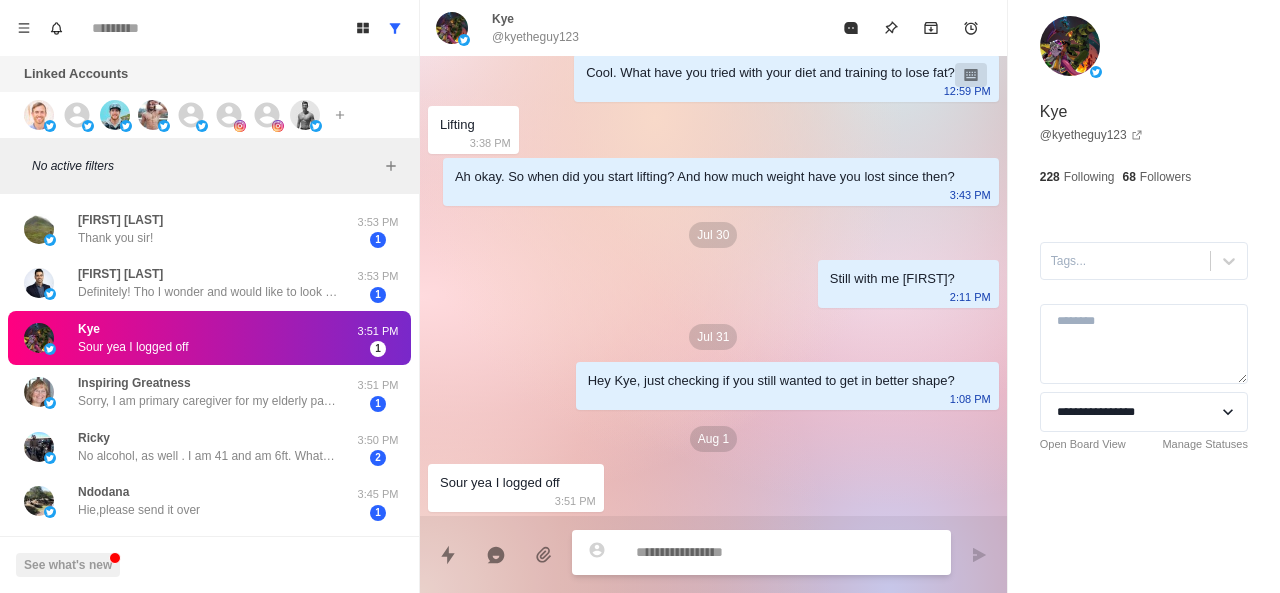 scroll, scrollTop: 1236, scrollLeft: 0, axis: vertical 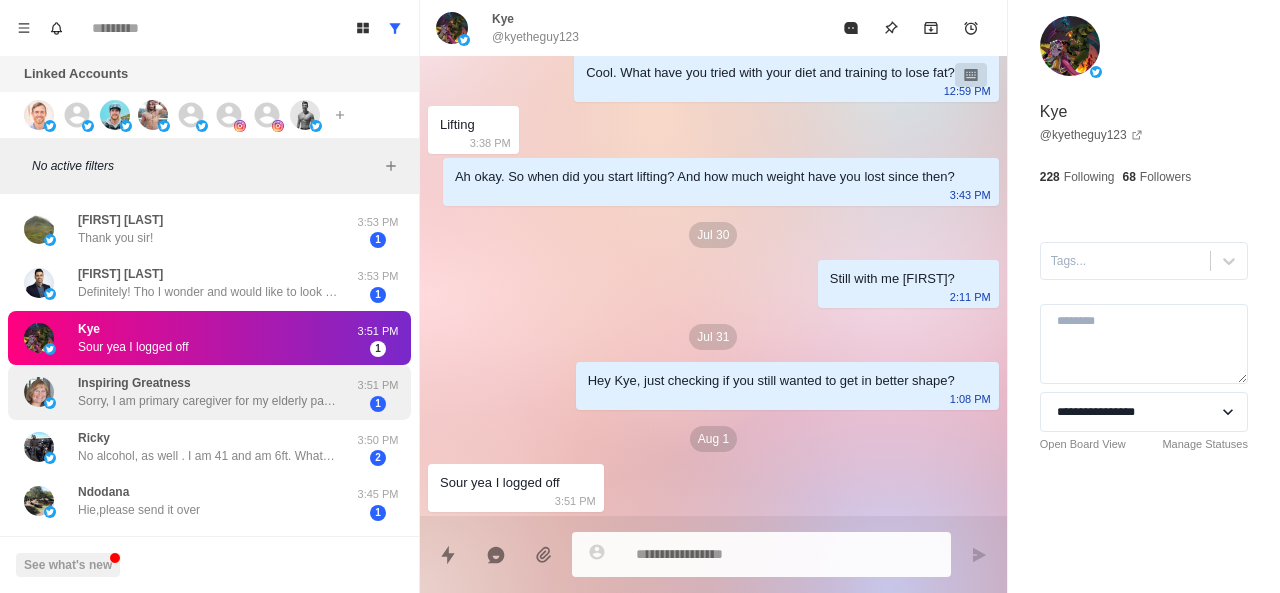 click on "Inspiring Greatness Sorry, I am primary caregiver for my elderly parent
with dementia, in her 90s. I don’t often get a chance to pop in here. I’ve tried different things over the decades. 3:51 PM 1" at bounding box center (209, 392) 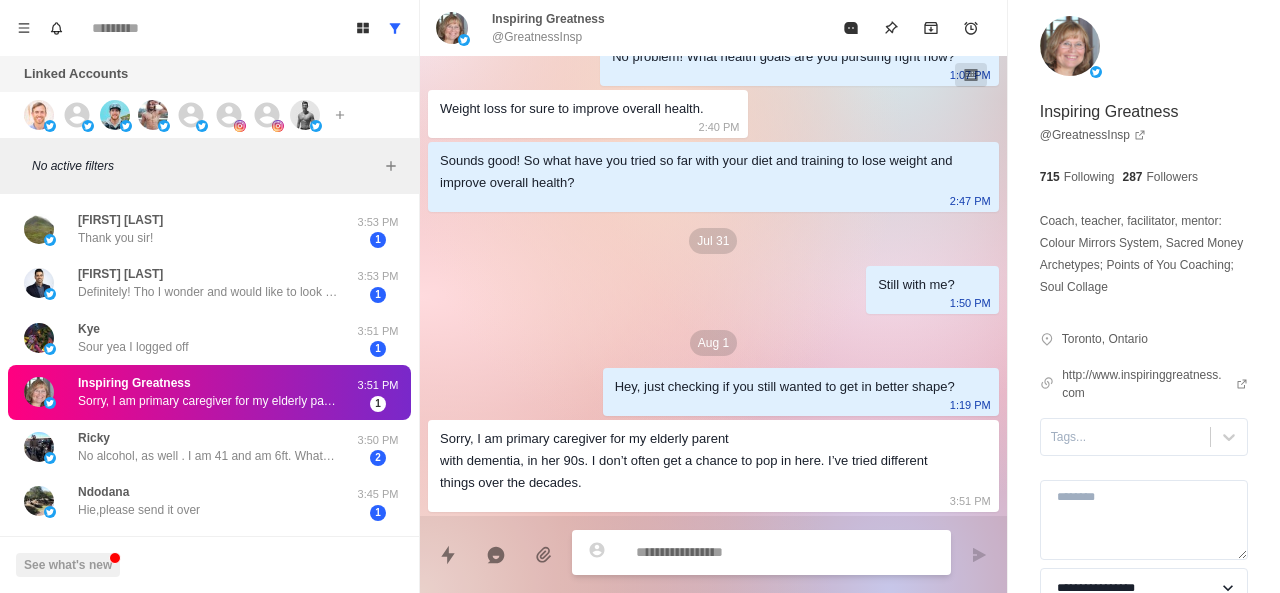 scroll, scrollTop: 532, scrollLeft: 0, axis: vertical 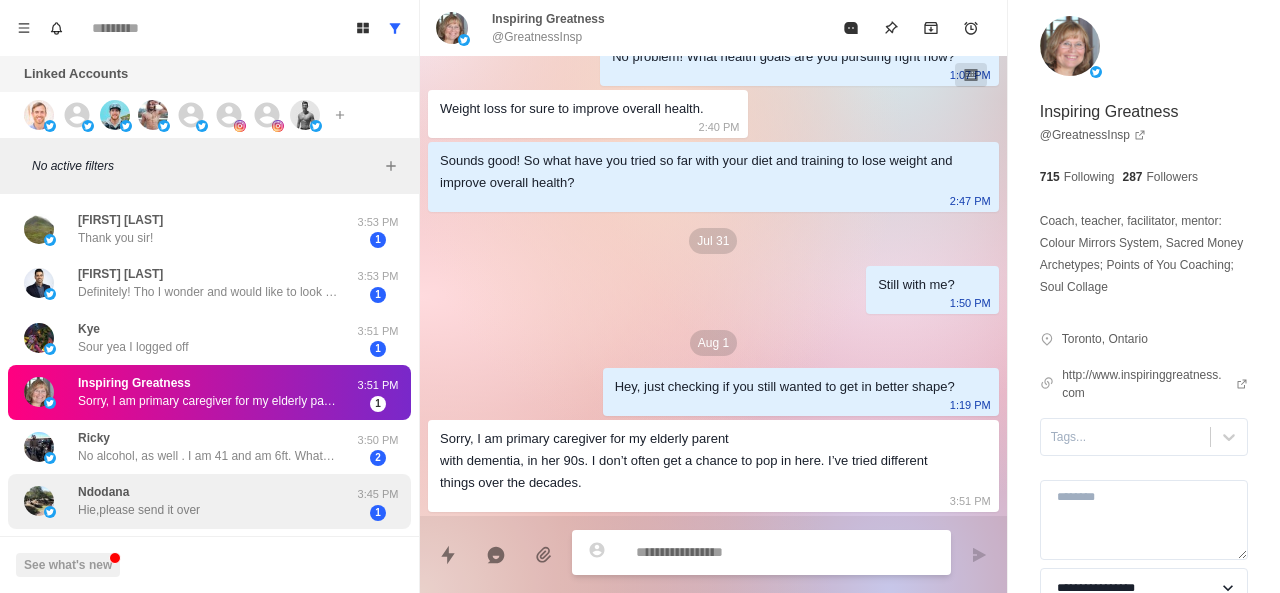 click on "Ndodana Hie,please send it over 3:45 PM 1" at bounding box center [209, 501] 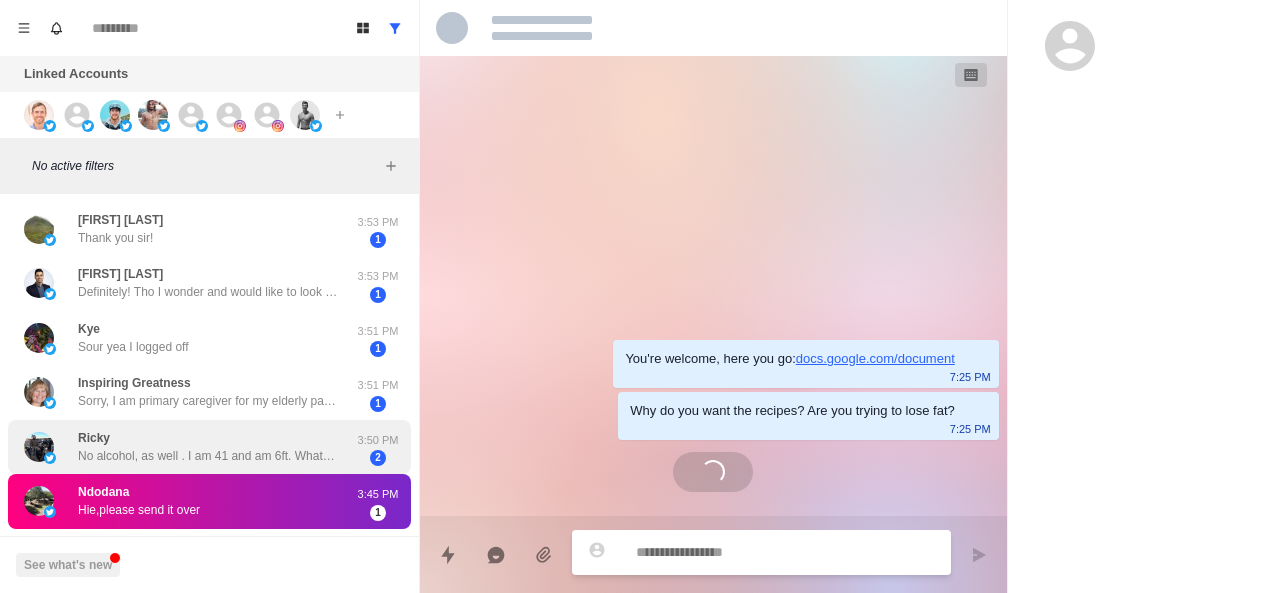 scroll, scrollTop: 0, scrollLeft: 0, axis: both 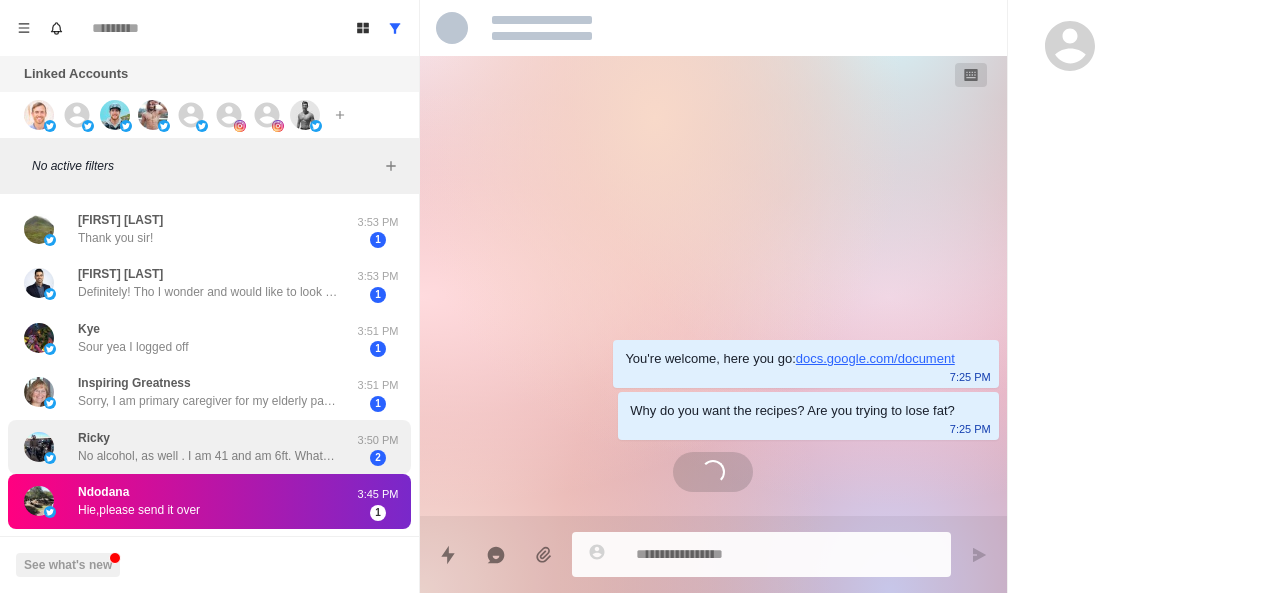 click on "Ricky No alcohol, as well . I am 41 and am 6ft. What I have noticed in my age now is my balance is shot, I feel like my left leg is weaker." at bounding box center [208, 447] 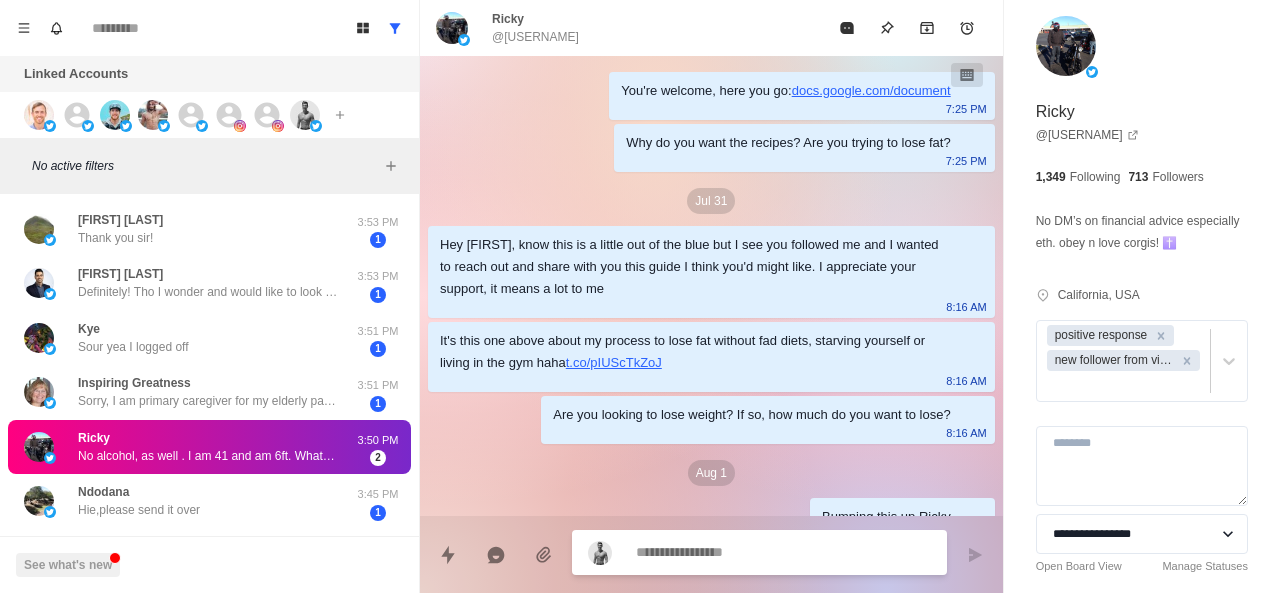 scroll, scrollTop: 226, scrollLeft: 0, axis: vertical 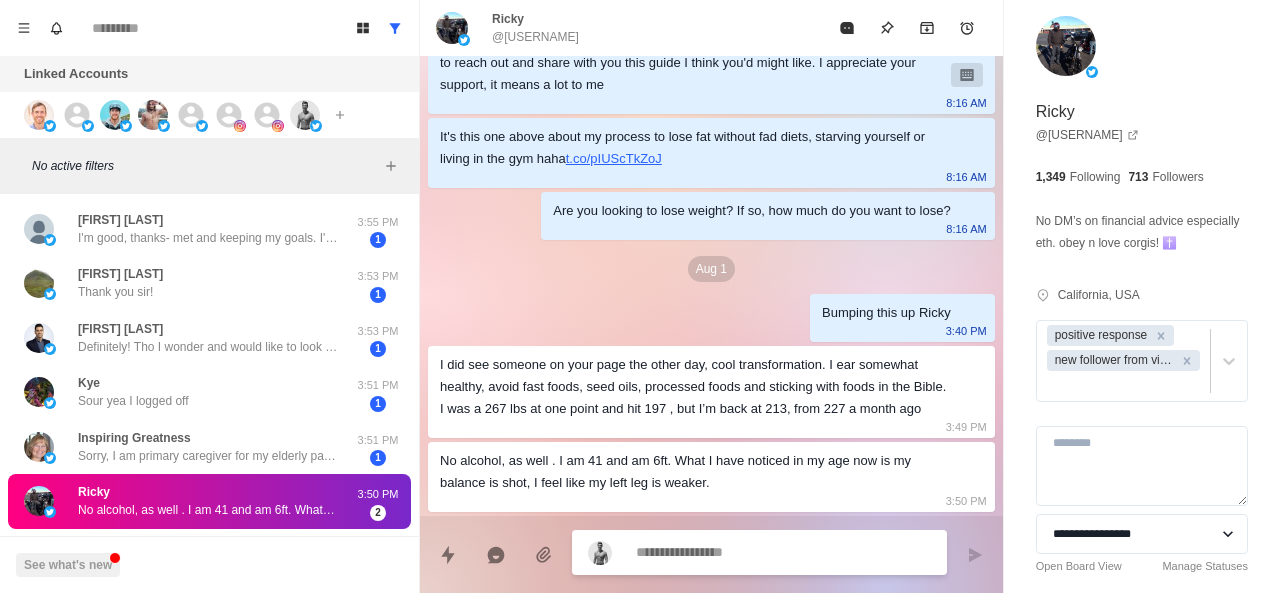 click at bounding box center [783, 552] 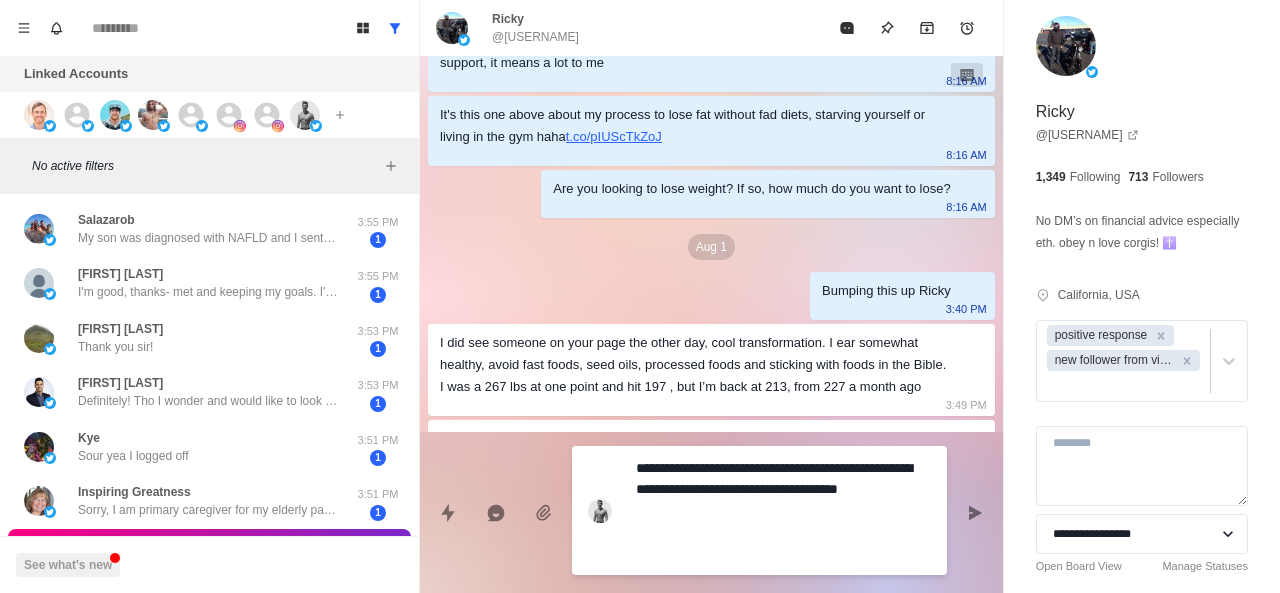 scroll, scrollTop: 310, scrollLeft: 0, axis: vertical 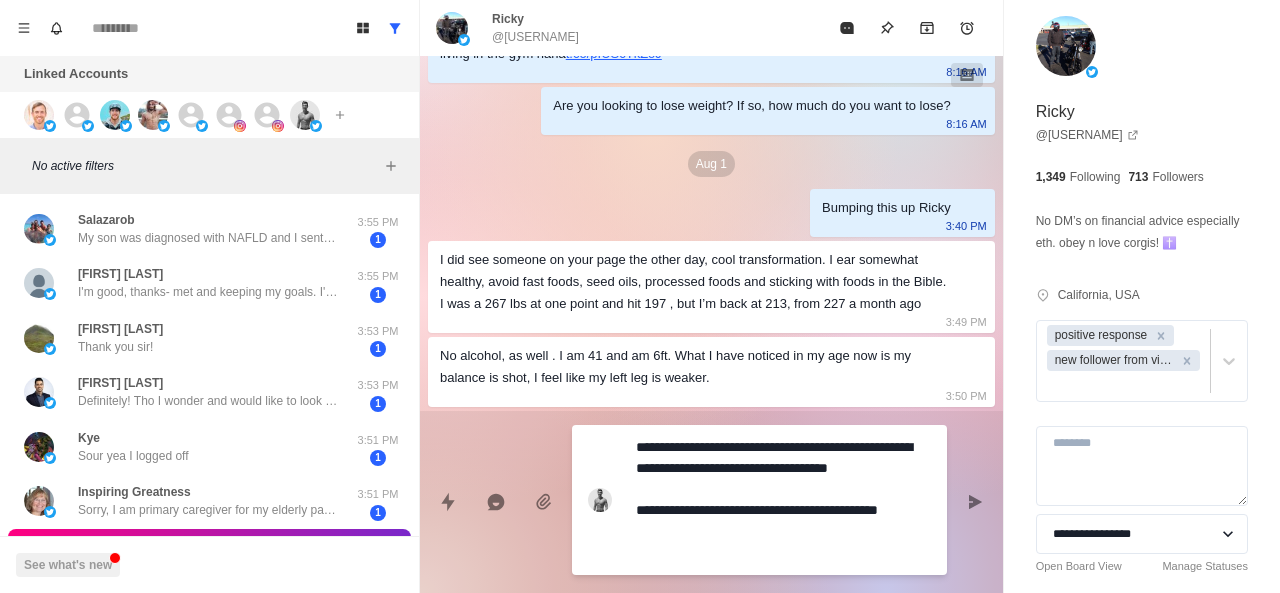 click on "**********" at bounding box center [783, 500] 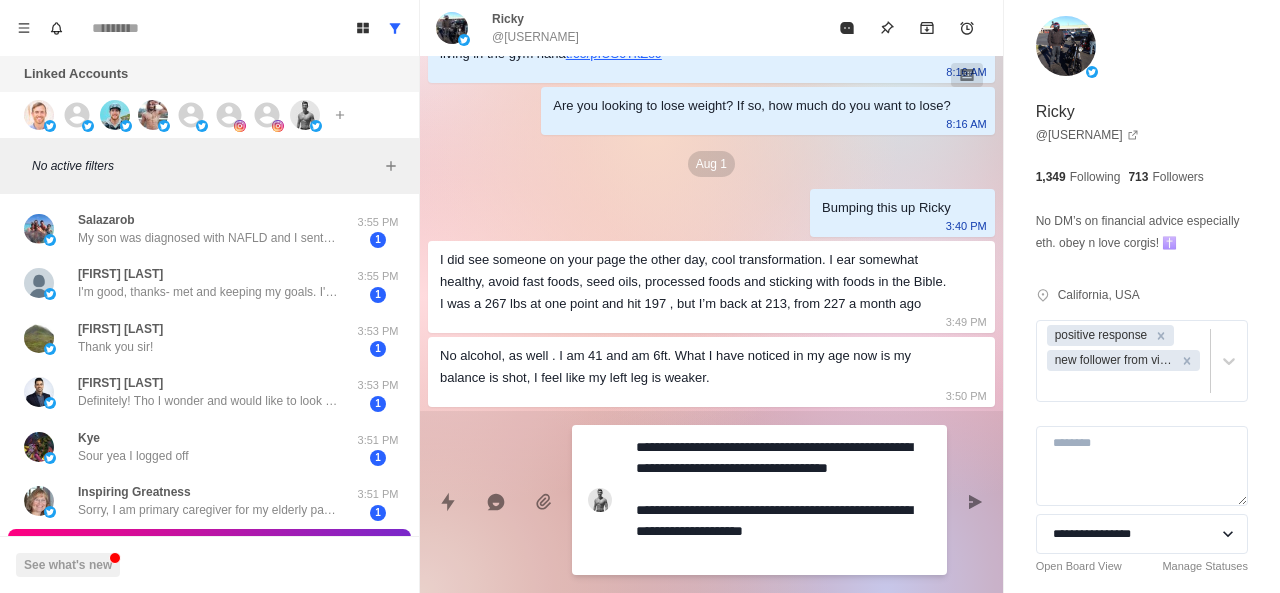 click on "**********" at bounding box center (783, 500) 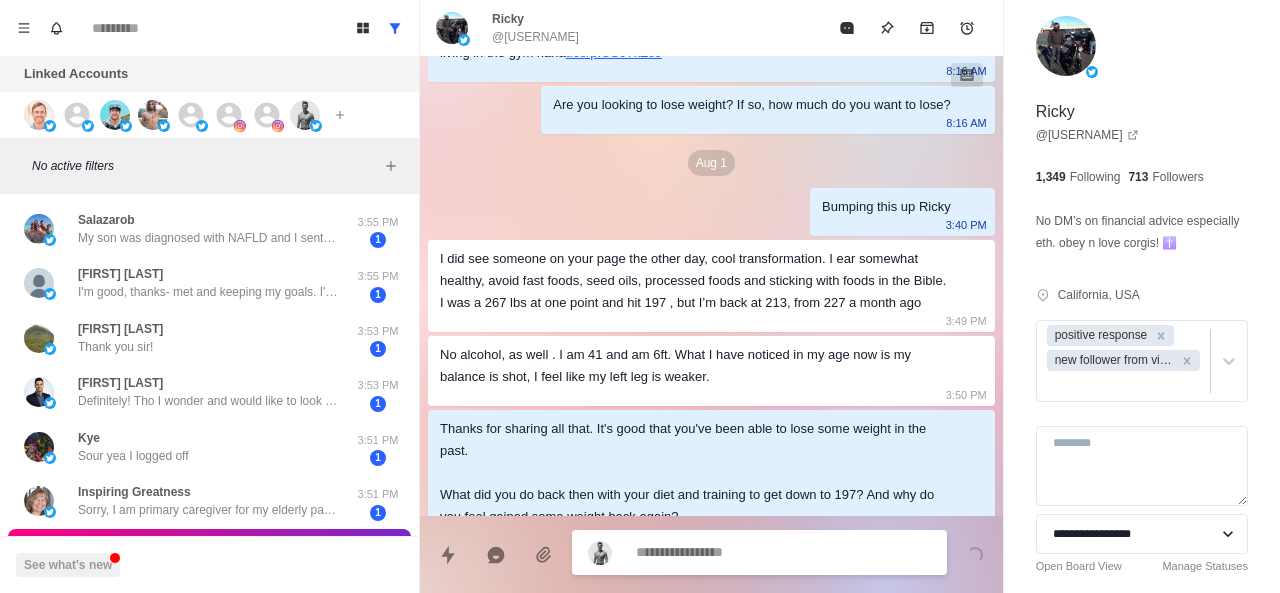 scroll, scrollTop: 366, scrollLeft: 0, axis: vertical 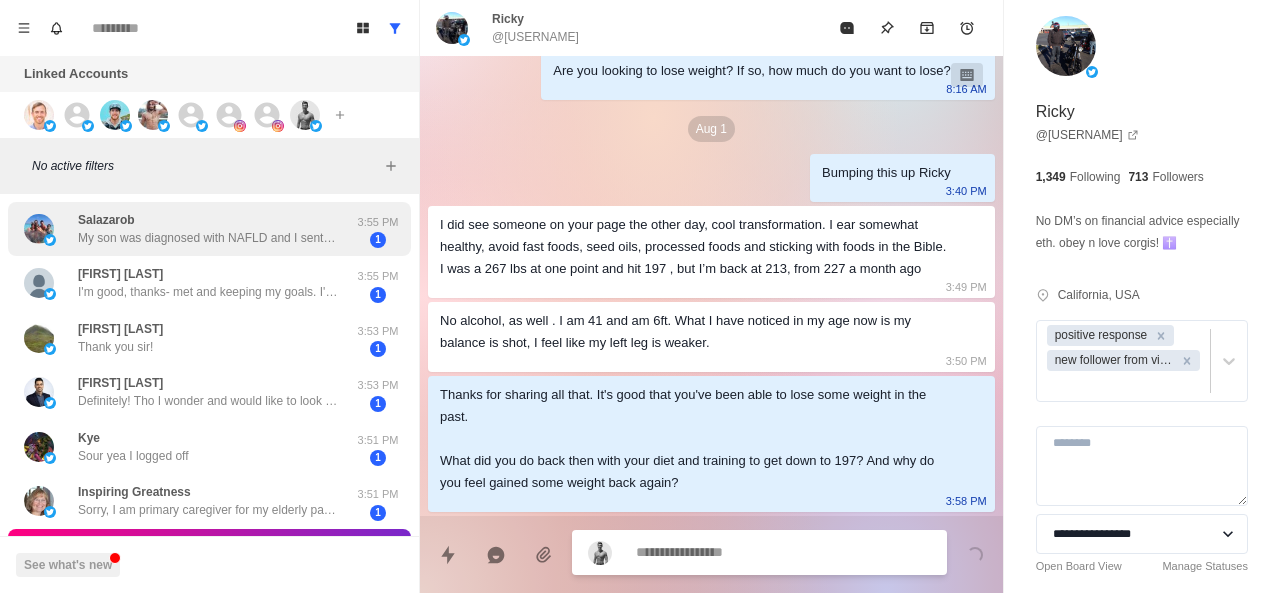 click on "Salazarob My son was diagnosed with NAFLD and I sent it to him. He is overweight and doesn’t eat very healthy. He’s also expecting his first child soon. Hoping he gets this under control.🙏🏼" at bounding box center [208, 229] 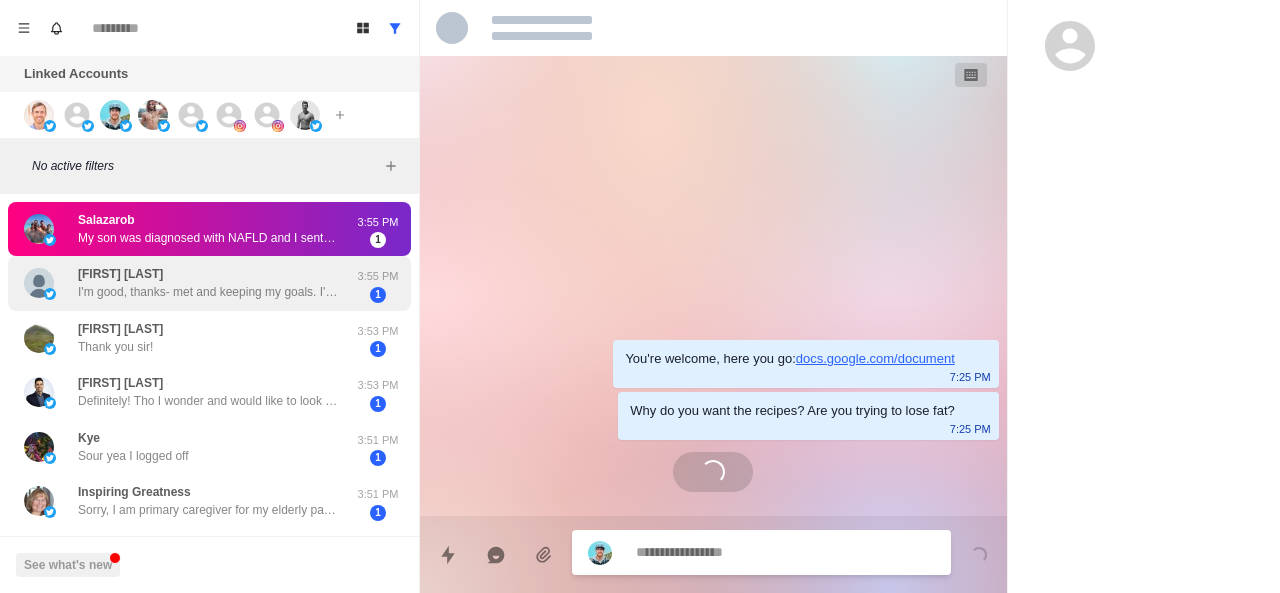 scroll, scrollTop: 0, scrollLeft: 0, axis: both 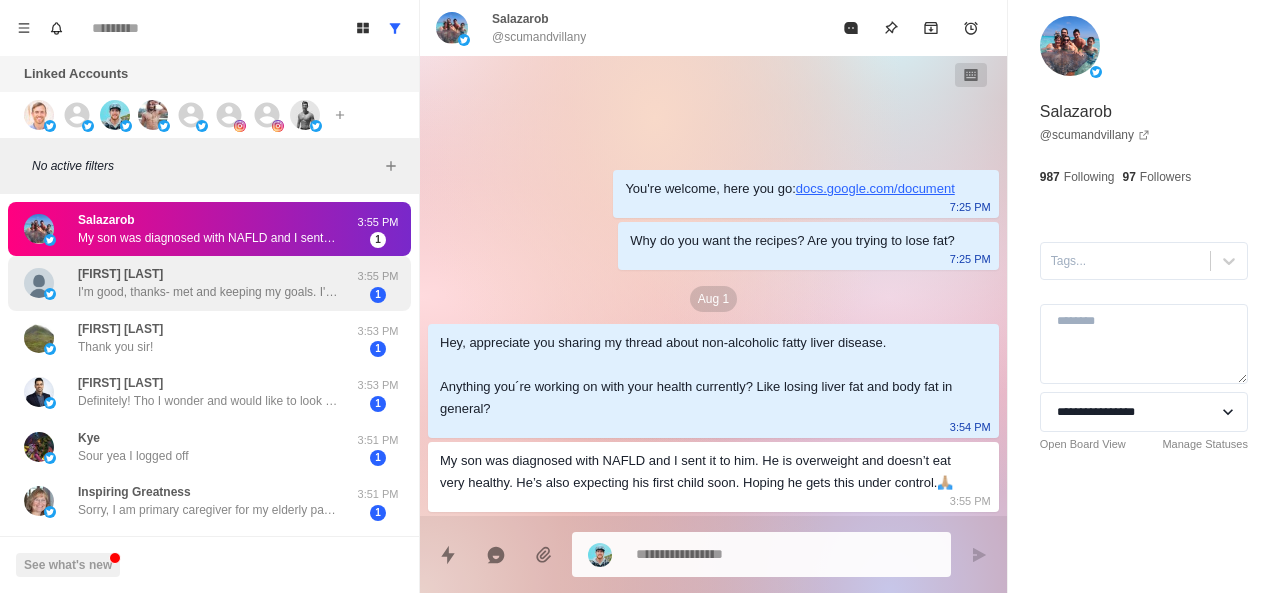 click on "james miller I'm good, thanks- met and keeping my goals.  I'm a grandpa, lift weights 3 times a week, run 20 miles a week, play with my grandkids every day, have an organic farm.  appreciate your insights.  i'm a functional doctor" at bounding box center [208, 283] 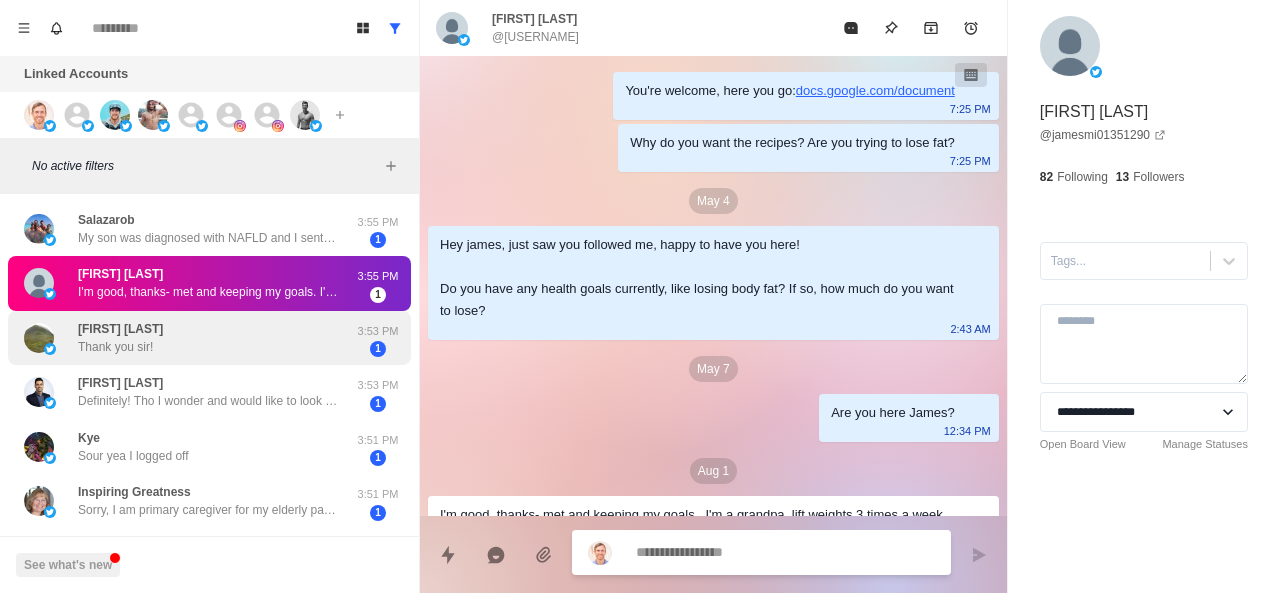 scroll, scrollTop: 76, scrollLeft: 0, axis: vertical 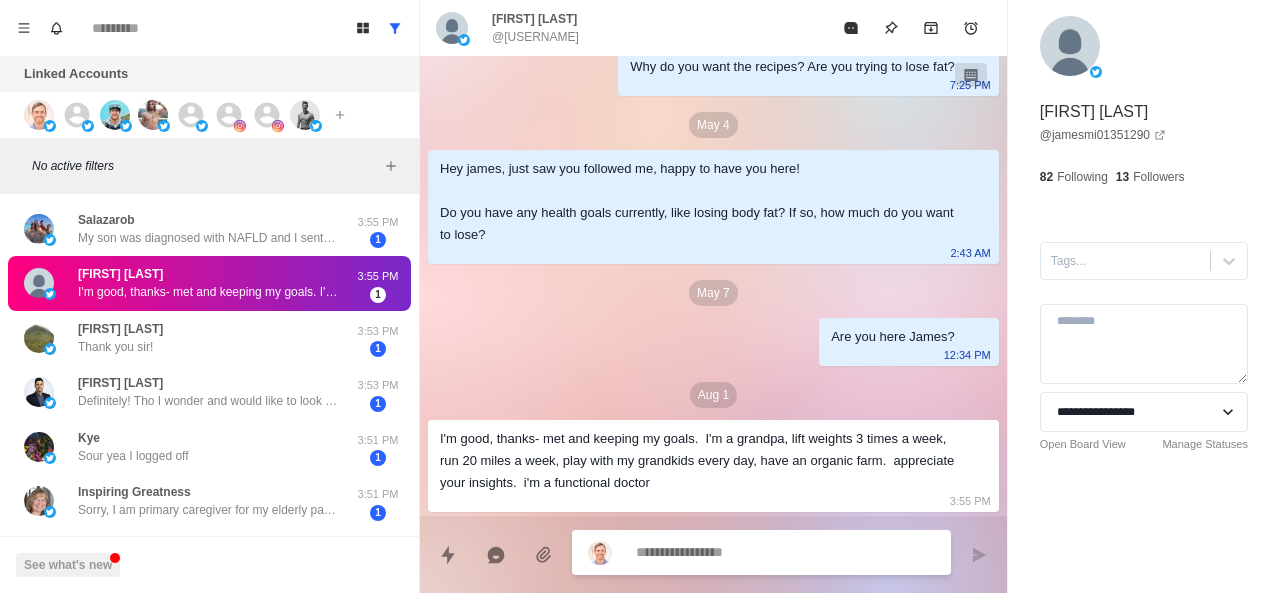 click at bounding box center [785, 552] 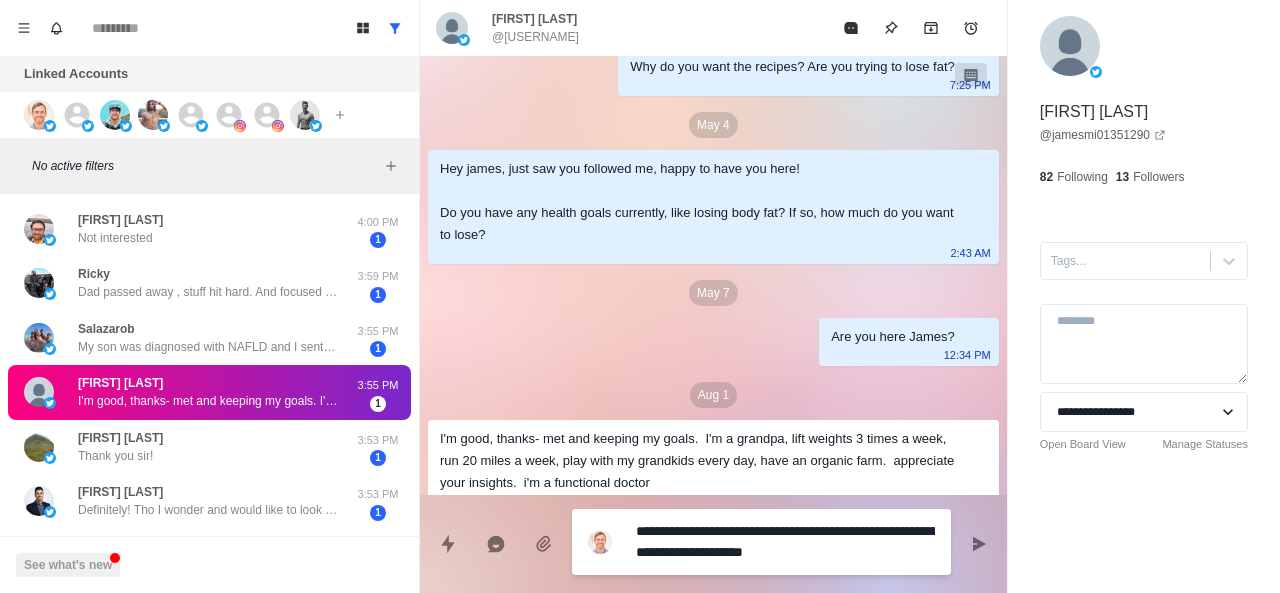 click on "**********" at bounding box center (785, 542) 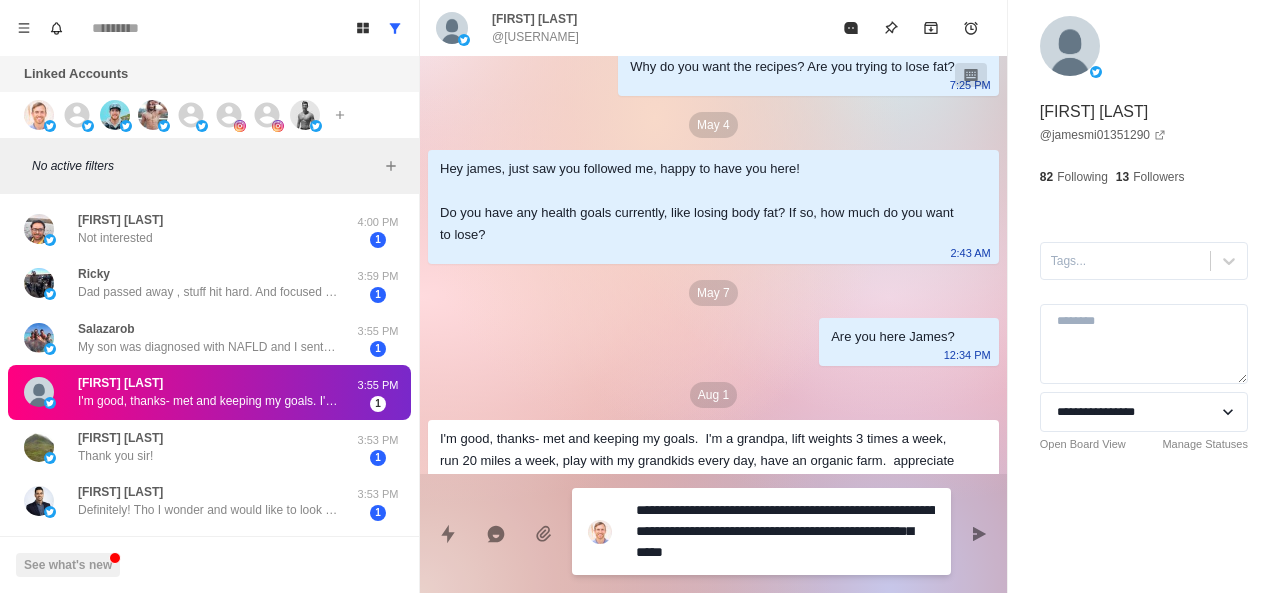 click on "**********" at bounding box center (785, 531) 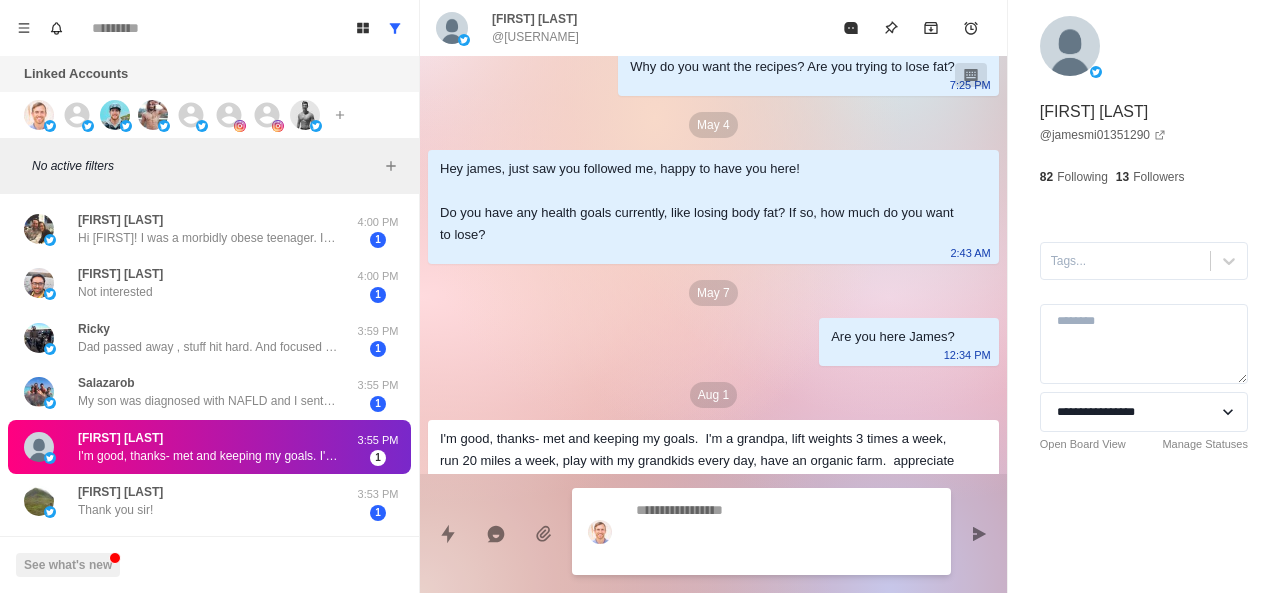 scroll, scrollTop: 150, scrollLeft: 0, axis: vertical 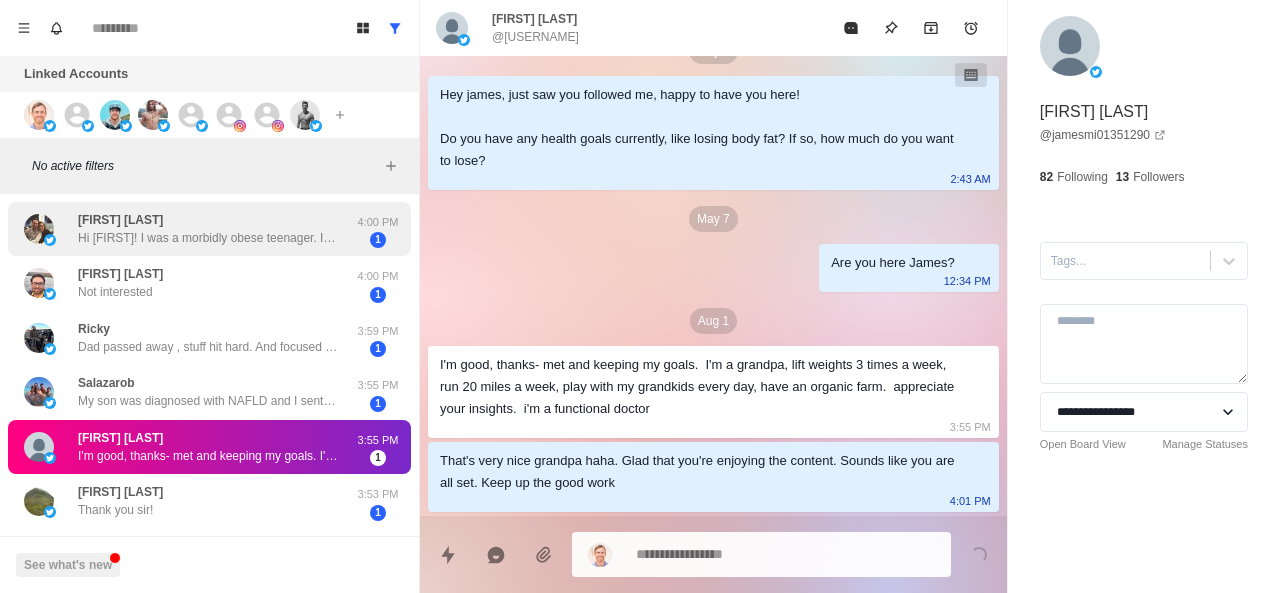 click on "Hi Brett! I was a morbidly obese teenager. I lost over 125 pounds after graduating high school (13 years ago). I do have a small amounts of fat around my liver. Not sure if it was there when I was a kid (probably). Unfortunately the USA does not test for those types of things (where I’m from in Iowa at least). I’m living outside of the USA now so I have better access to more affordable healthcare and just found out. I could lower my body fat more (and plan to do so). I also found out that I have some gallbladder issues (one quite large gallstone). I’m working on healing my gallbladder naturally using diet and TUDCA." at bounding box center [208, 238] 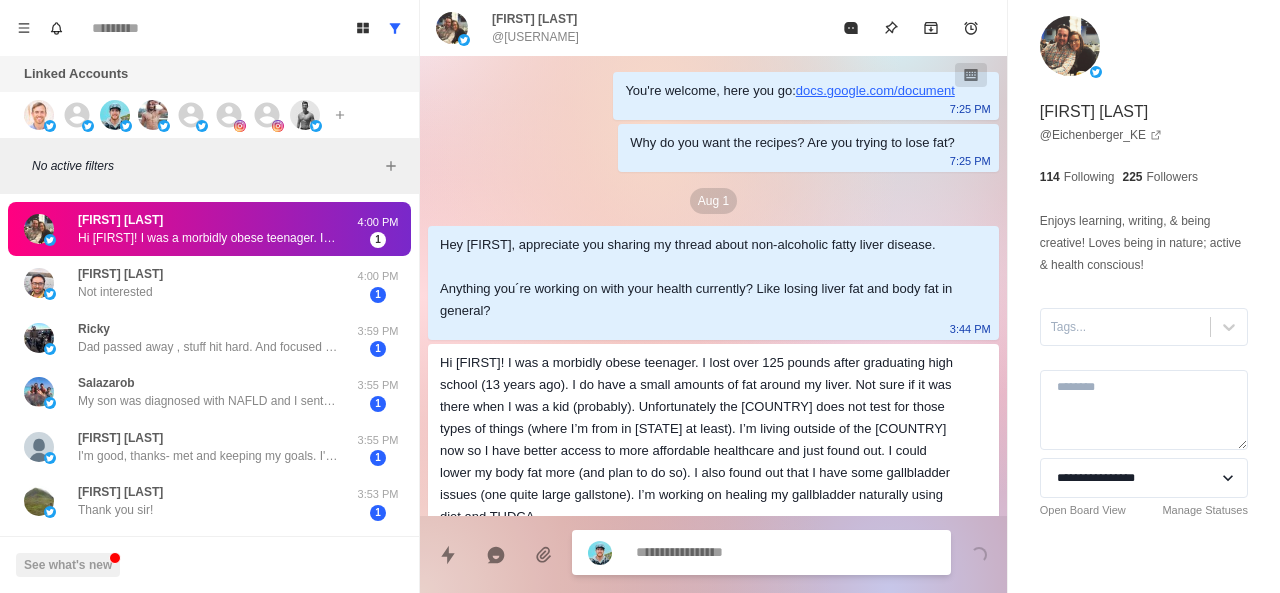 scroll, scrollTop: 34, scrollLeft: 0, axis: vertical 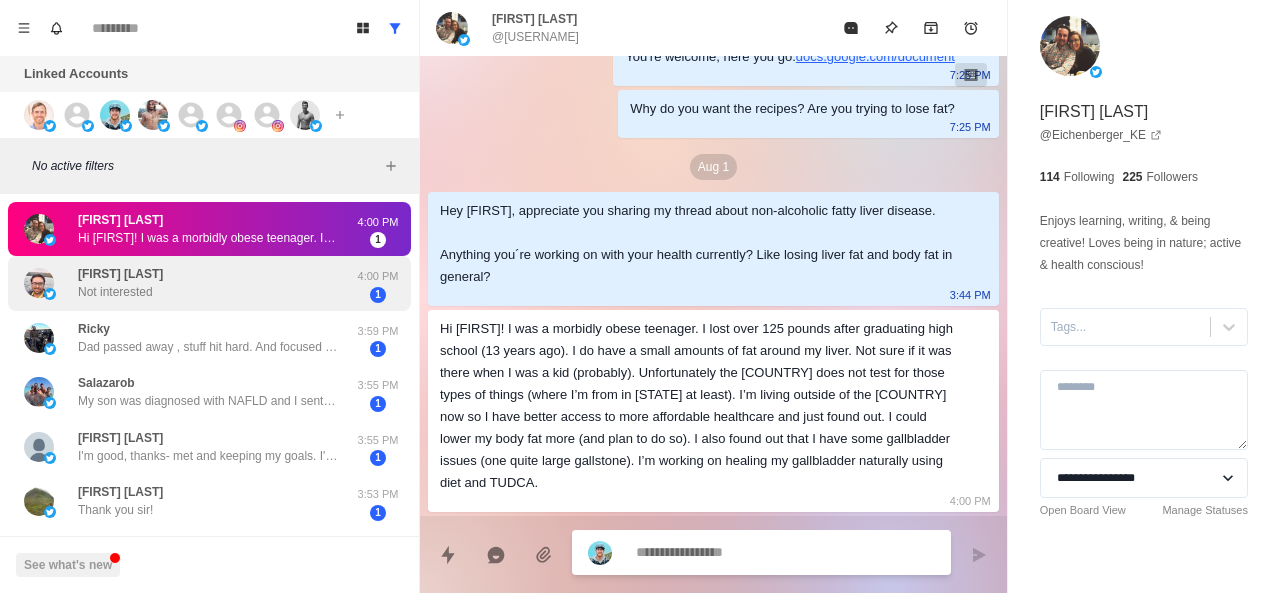 click on "OMKAR  KADAM Not interested 4:00 PM 1" at bounding box center (209, 283) 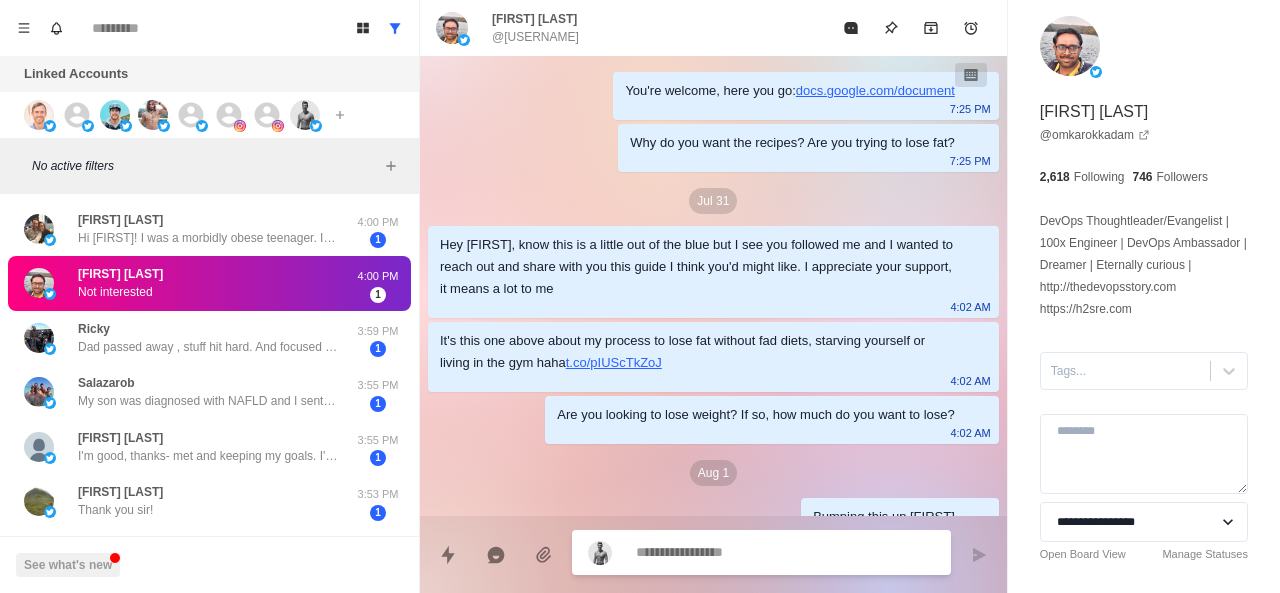 scroll, scrollTop: 86, scrollLeft: 0, axis: vertical 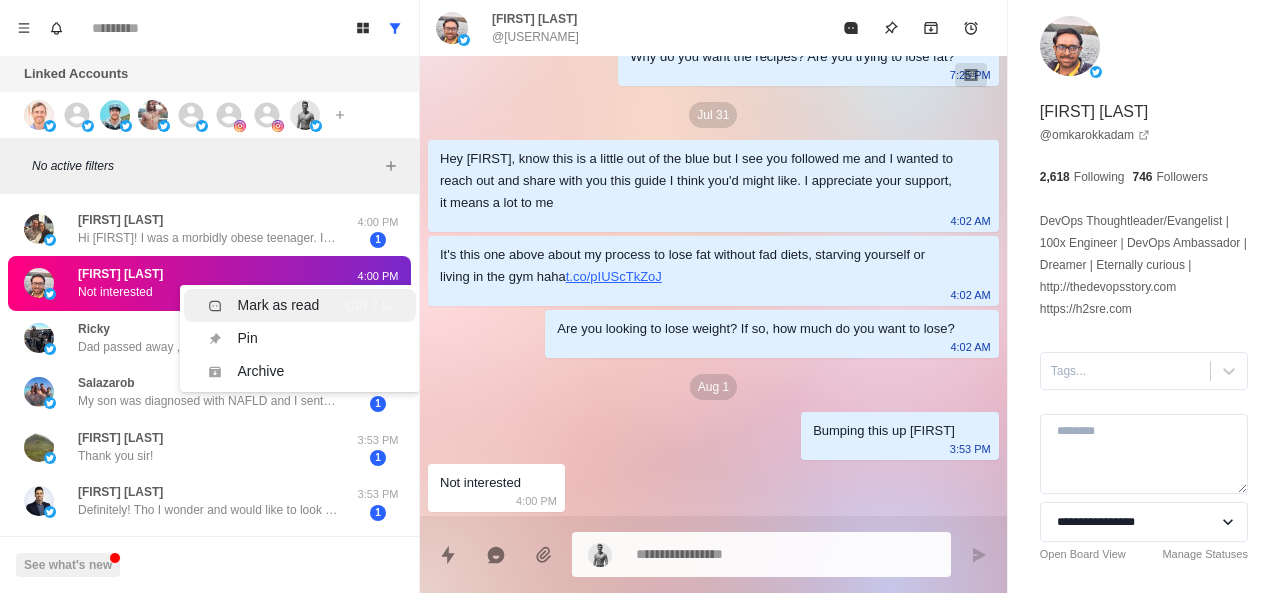 click 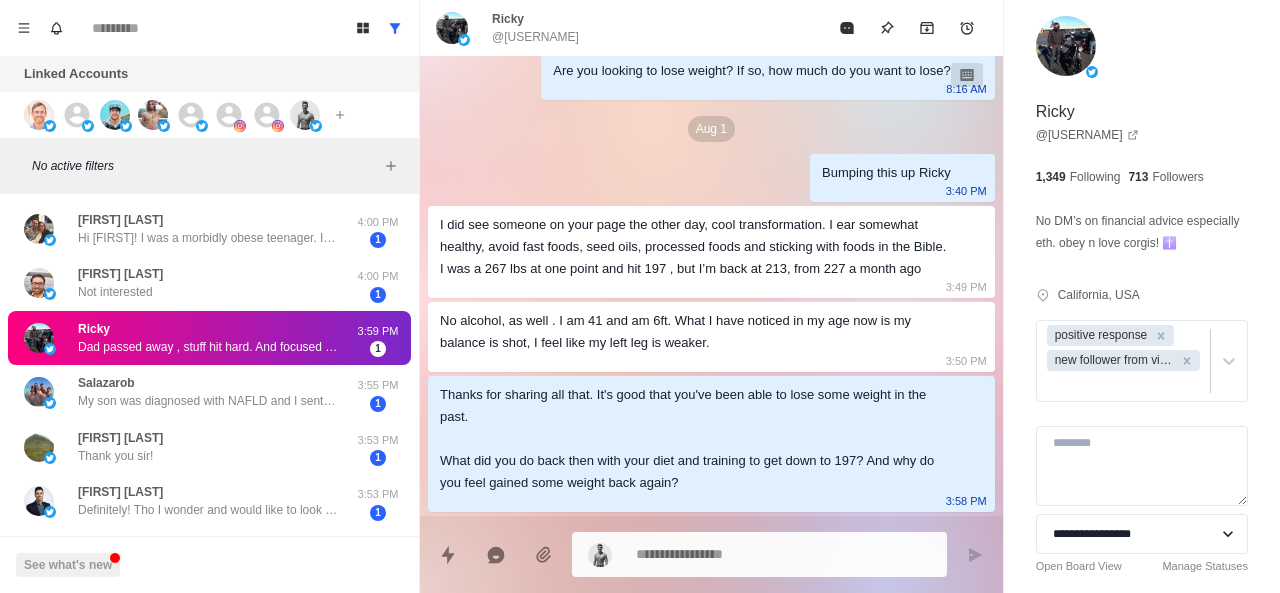click on "Ricky Dad passed away , stuff hit hard. And focused on health and wealth" at bounding box center [208, 338] 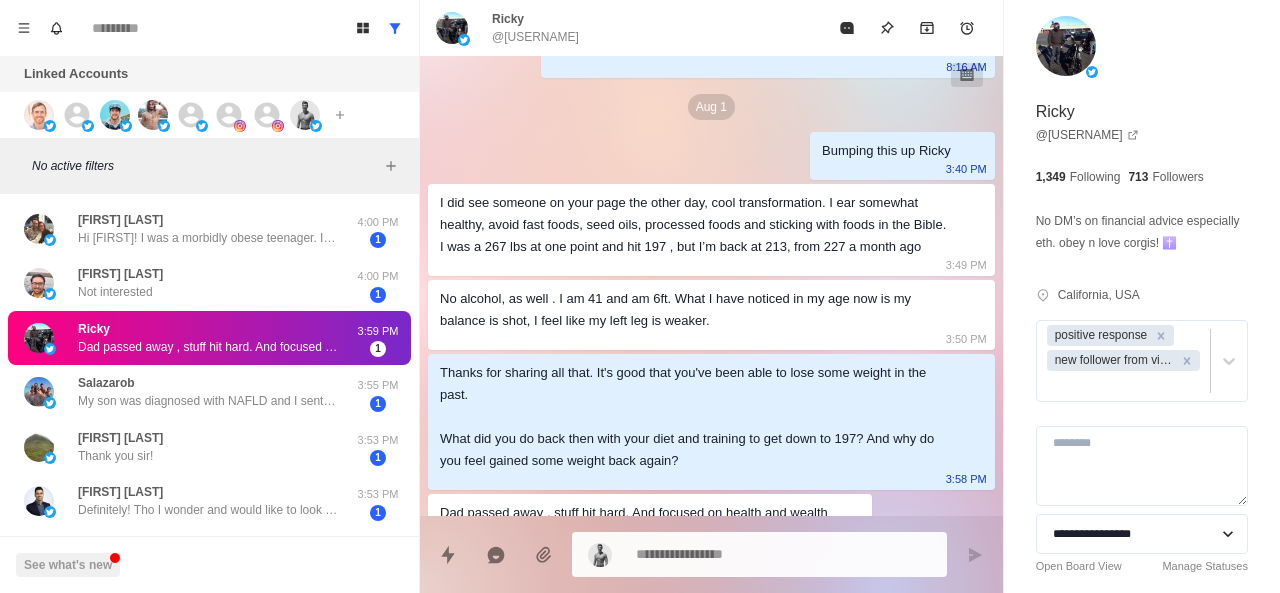 scroll, scrollTop: 418, scrollLeft: 0, axis: vertical 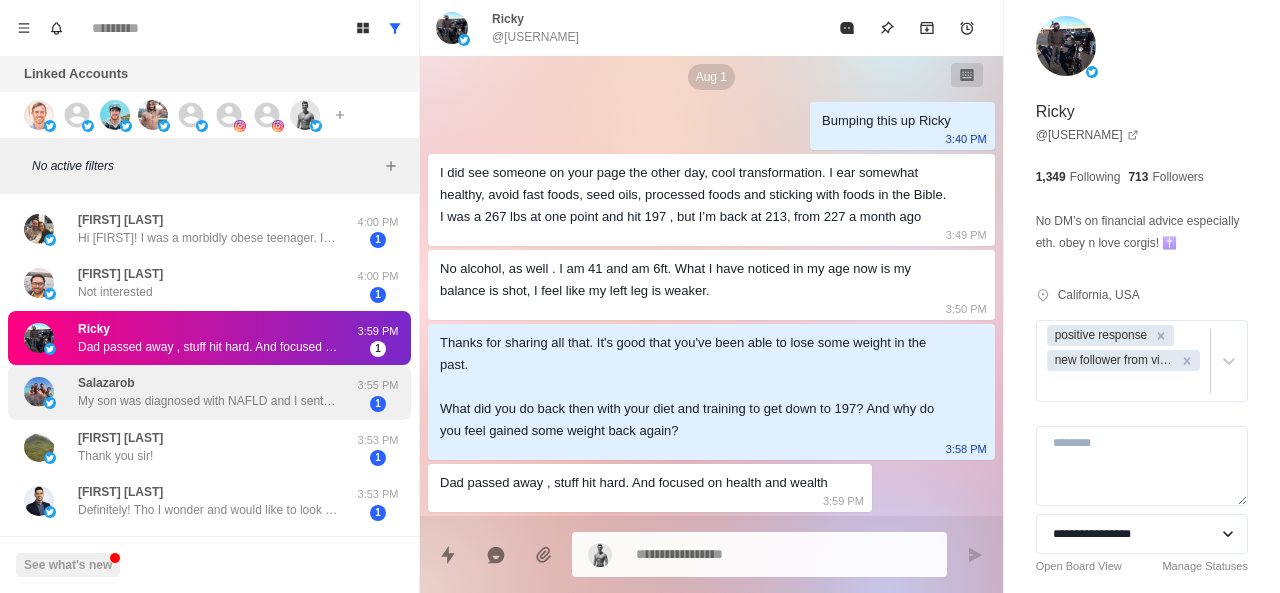 click on "Salazarob My son was diagnosed with NAFLD and I sent it to him. He is overweight and doesn’t eat very healthy. He’s also expecting his first child soon. Hoping he gets this under control.🙏🏼" at bounding box center [208, 392] 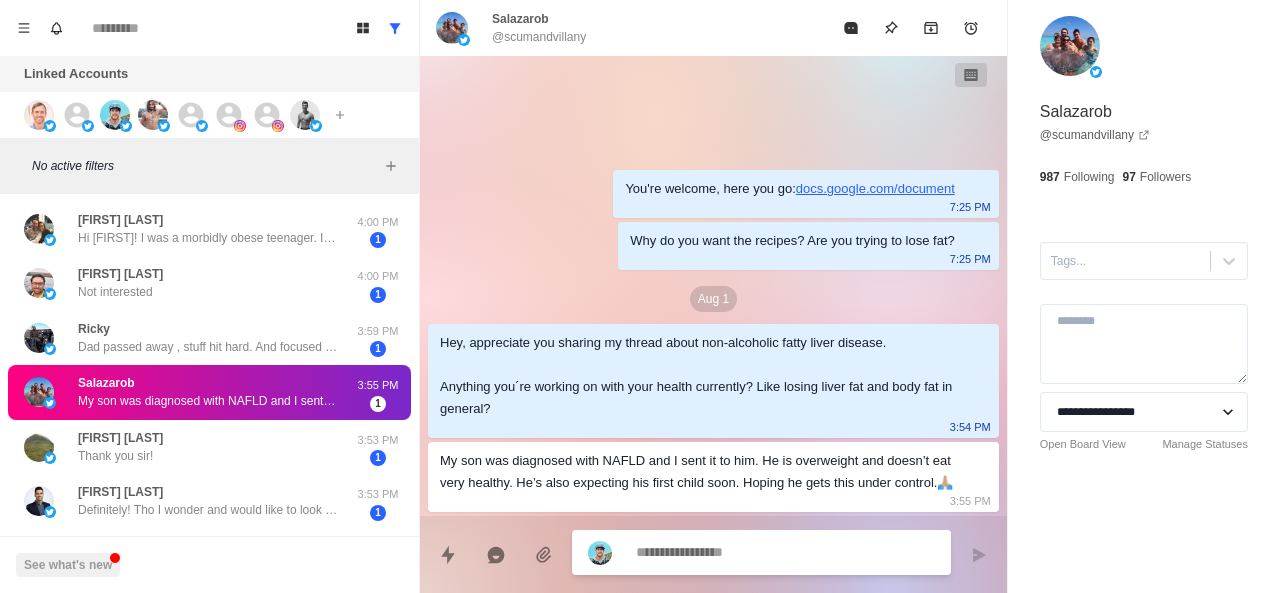 scroll, scrollTop: 0, scrollLeft: 0, axis: both 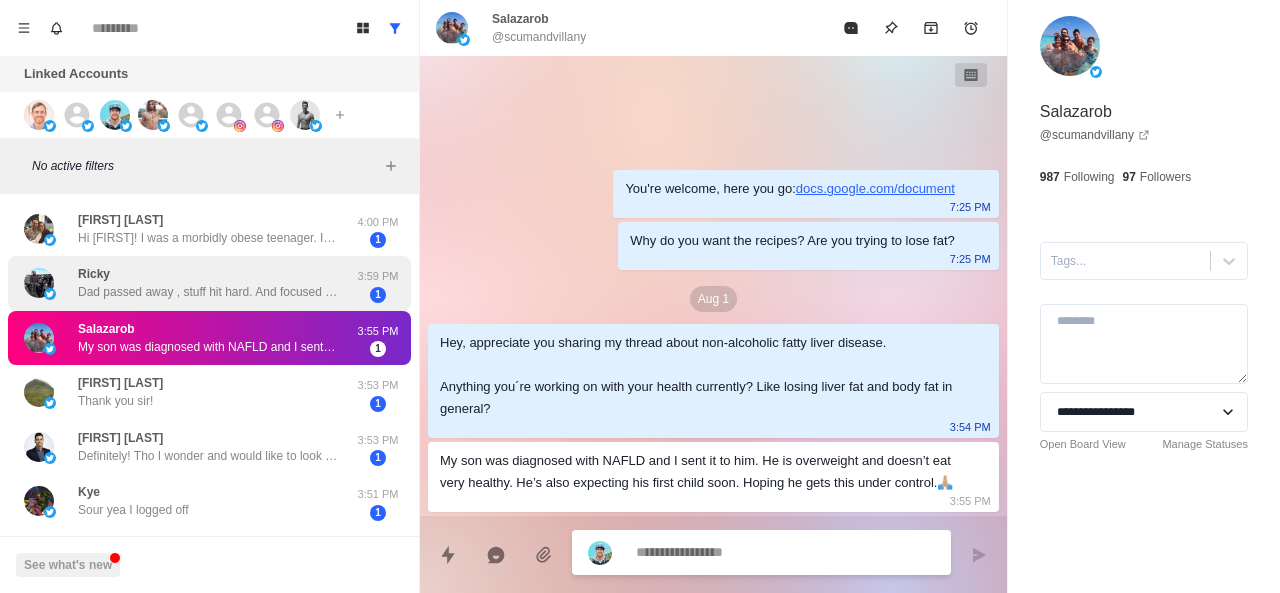 click on "Dad passed away , stuff hit hard. And focused on health and wealth" at bounding box center (208, 292) 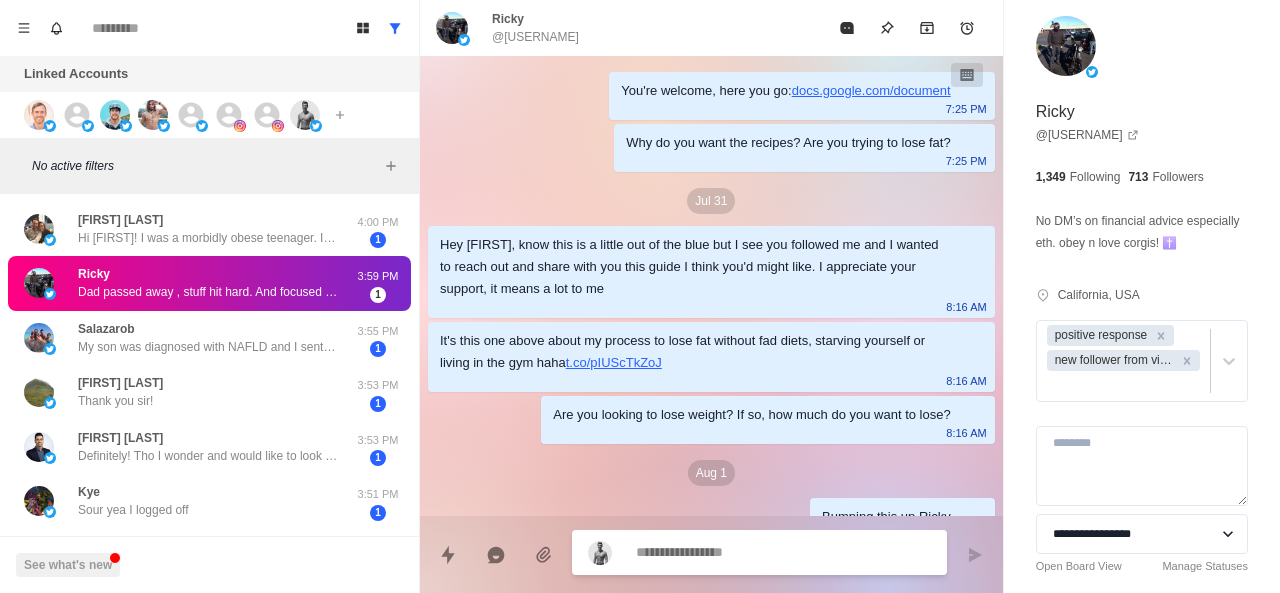 scroll, scrollTop: 418, scrollLeft: 0, axis: vertical 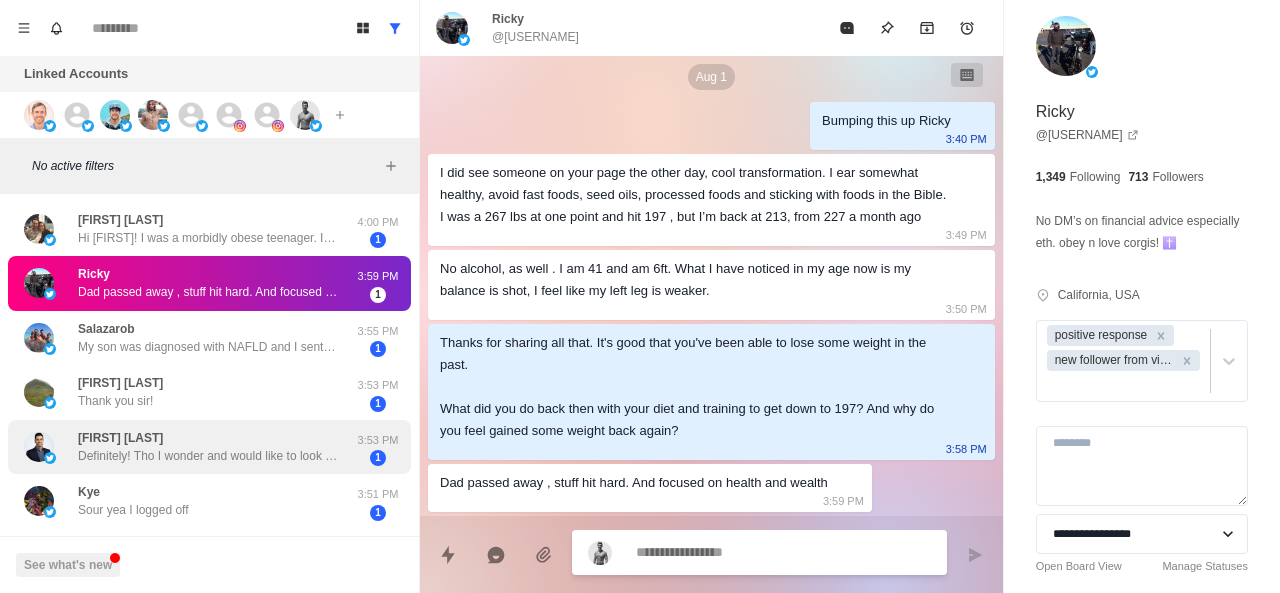click on "Collin Maronese Definitely! Tho I wonder and would like to look at collaborating" at bounding box center (208, 447) 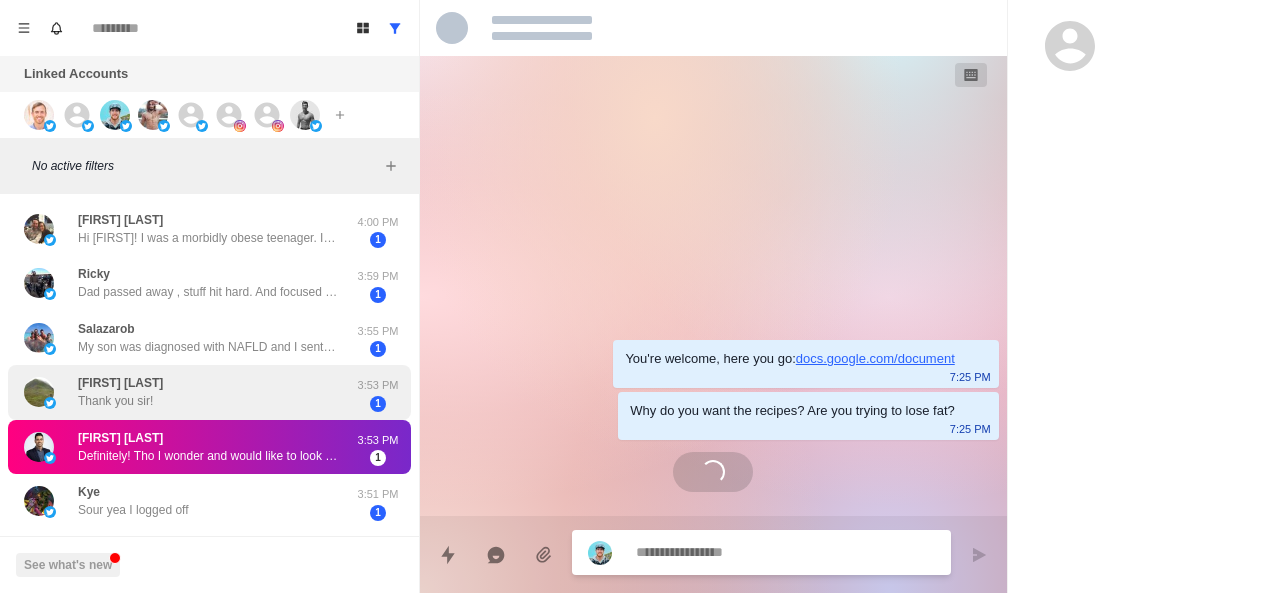 click on "David Paul Justice Thank you sir!" at bounding box center (120, 392) 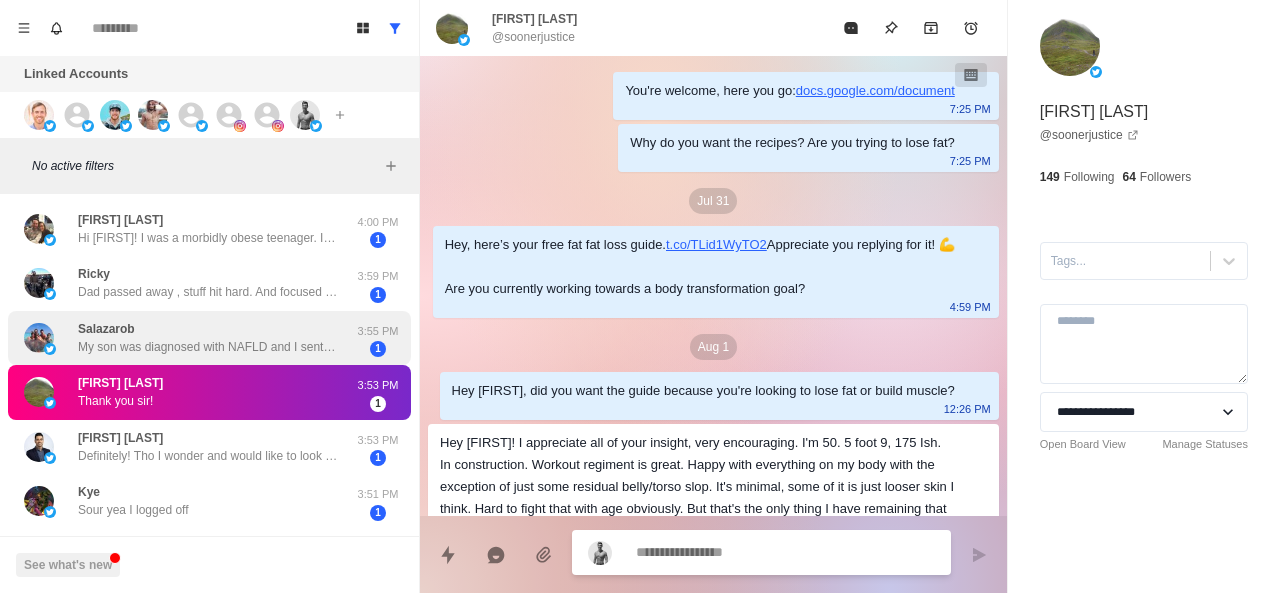 scroll, scrollTop: 262, scrollLeft: 0, axis: vertical 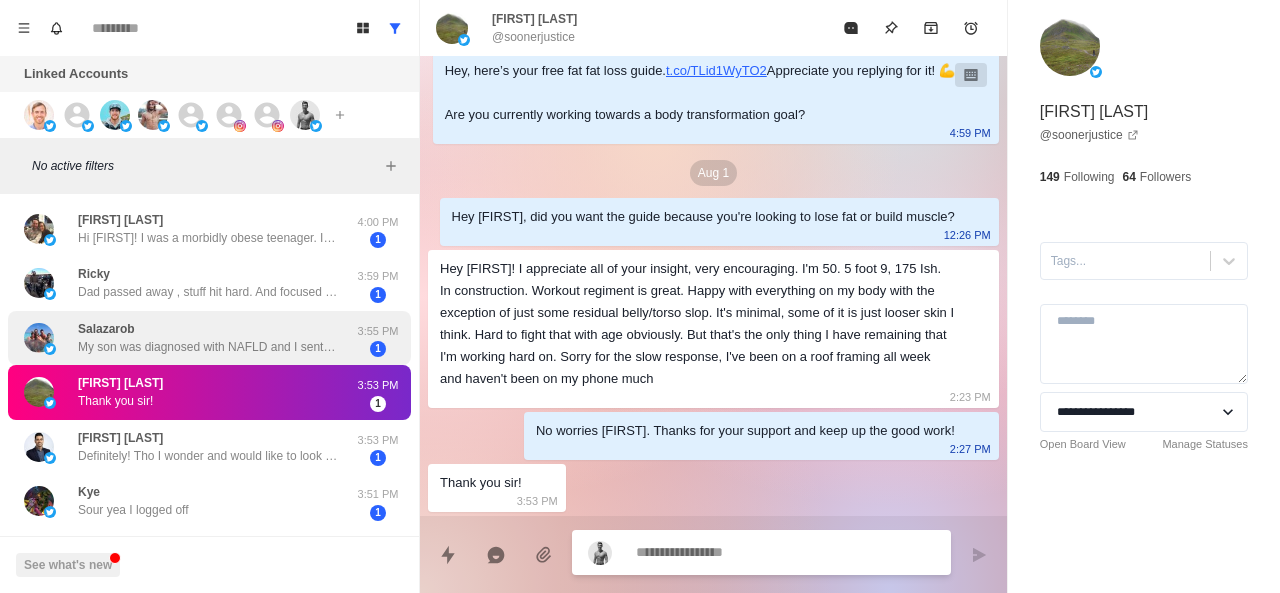 click on "My son was diagnosed with NAFLD and I sent it to him. He is overweight and doesn’t eat very healthy. He’s also expecting his first child soon. Hoping he gets this under control.🙏🏼" at bounding box center (208, 347) 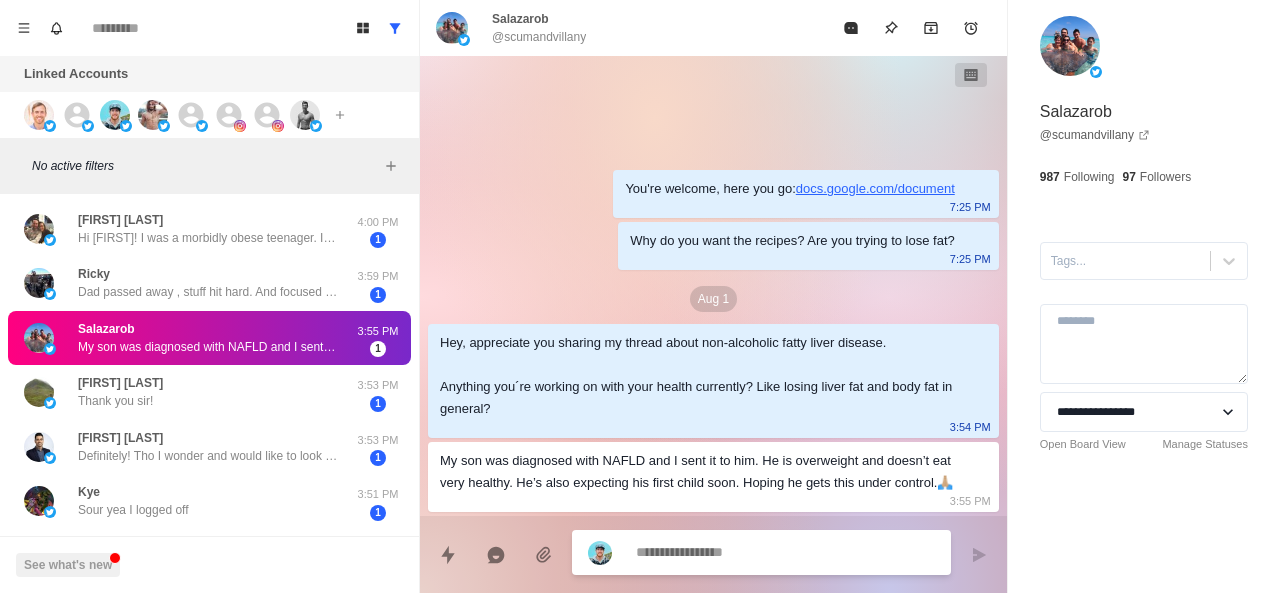 scroll, scrollTop: 0, scrollLeft: 0, axis: both 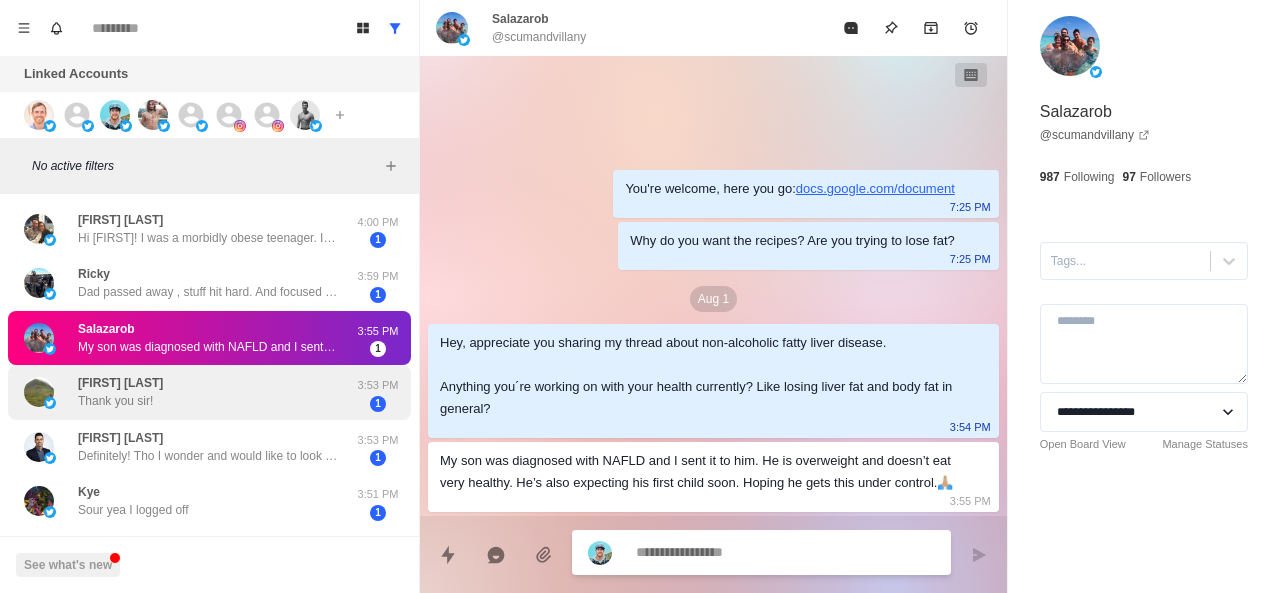 click on "David Paul Justice" at bounding box center [120, 383] 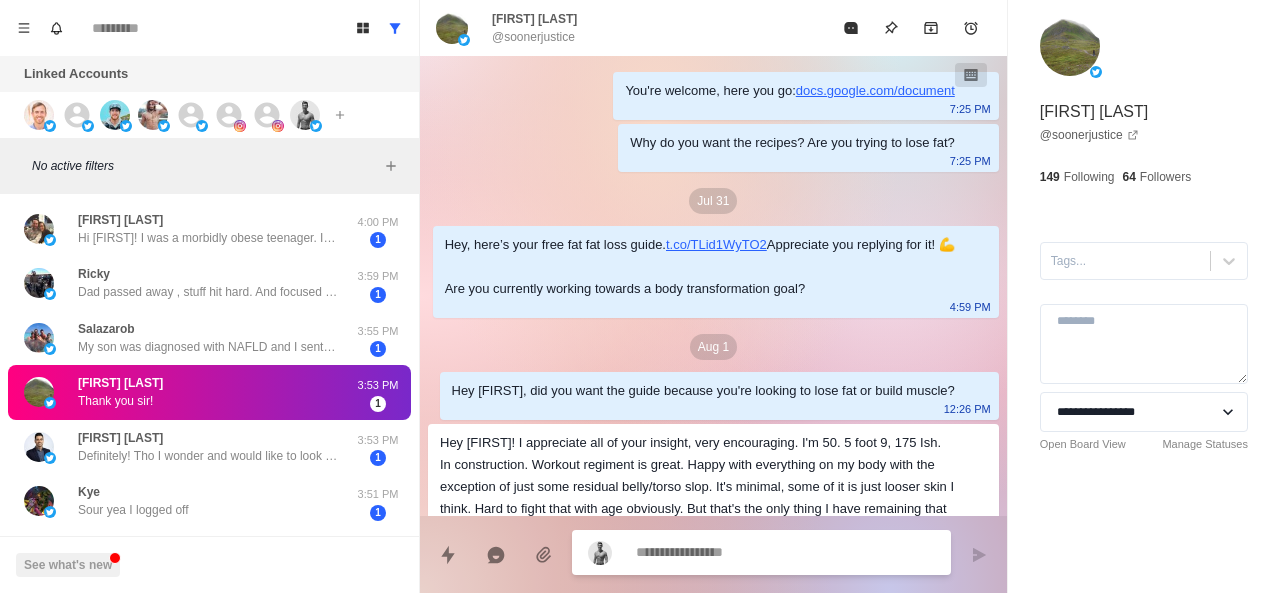 scroll, scrollTop: 262, scrollLeft: 0, axis: vertical 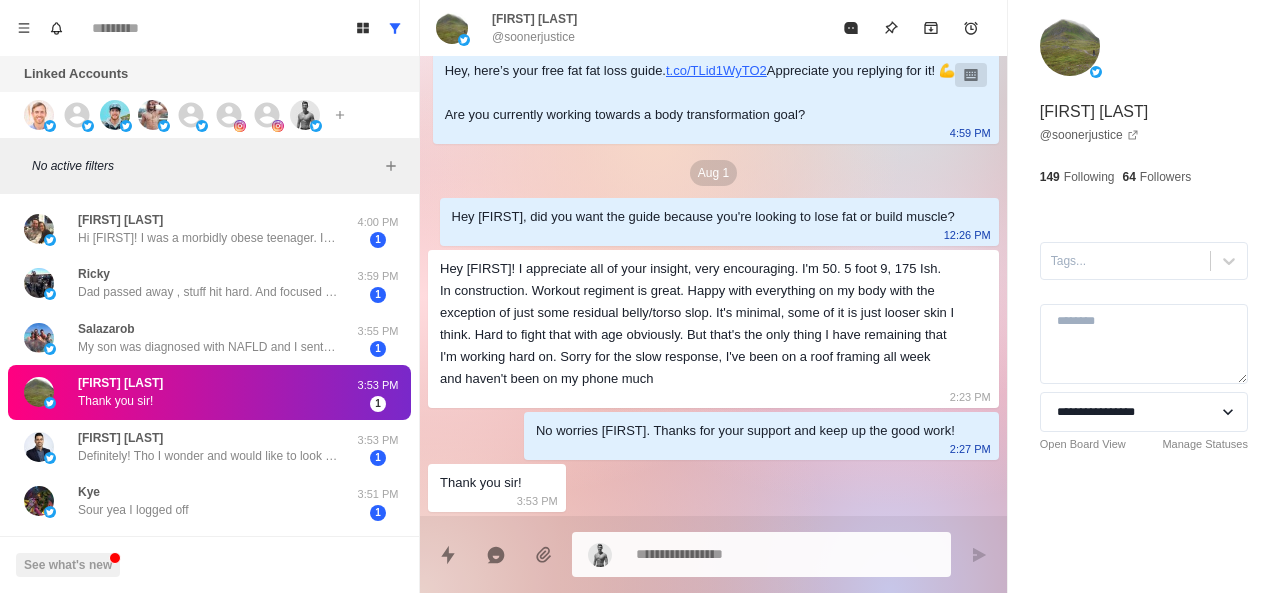 click on "David Paul Justice" at bounding box center [120, 383] 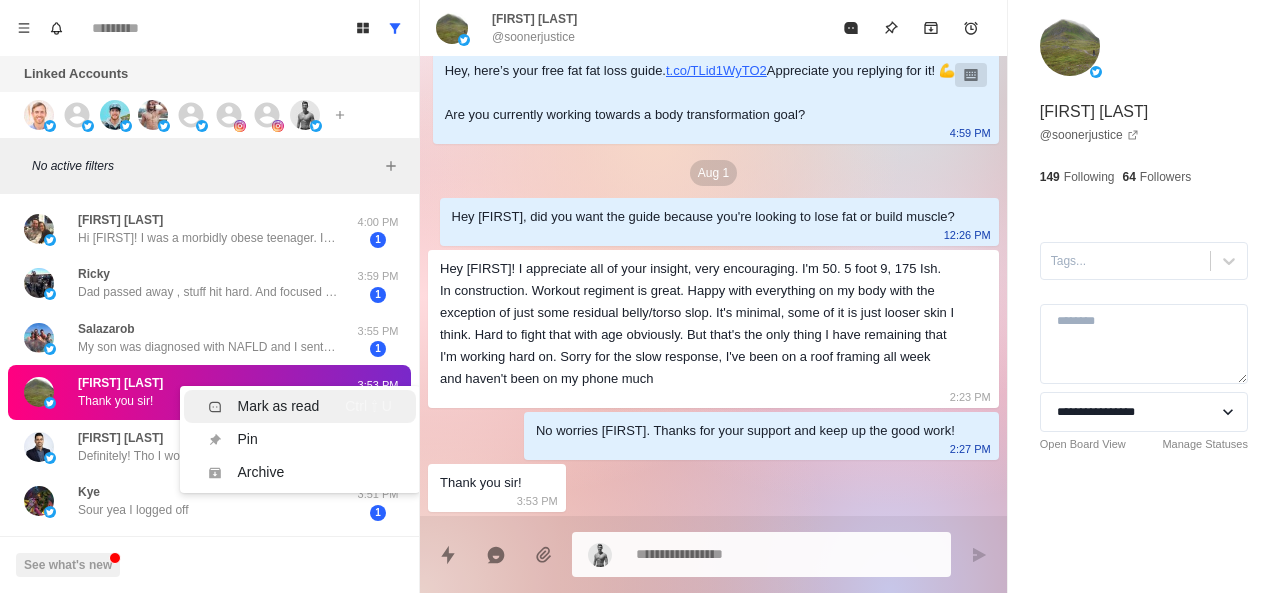 click on "Mark as read Ctrl ⇧ U" at bounding box center (300, 406) 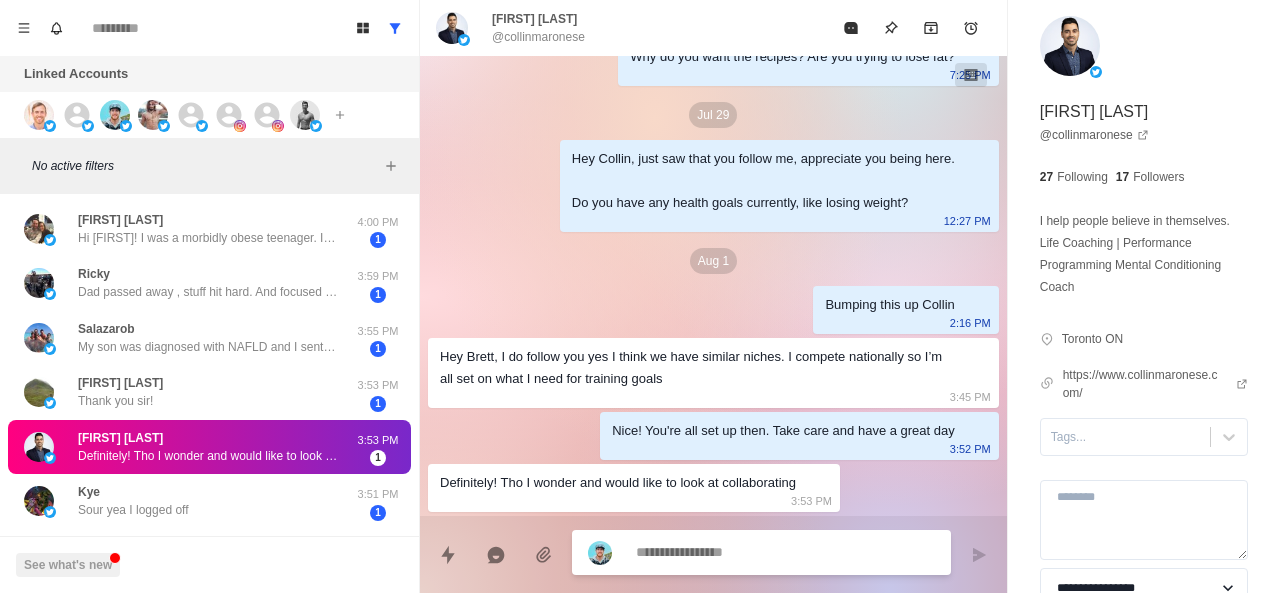 scroll, scrollTop: 86, scrollLeft: 0, axis: vertical 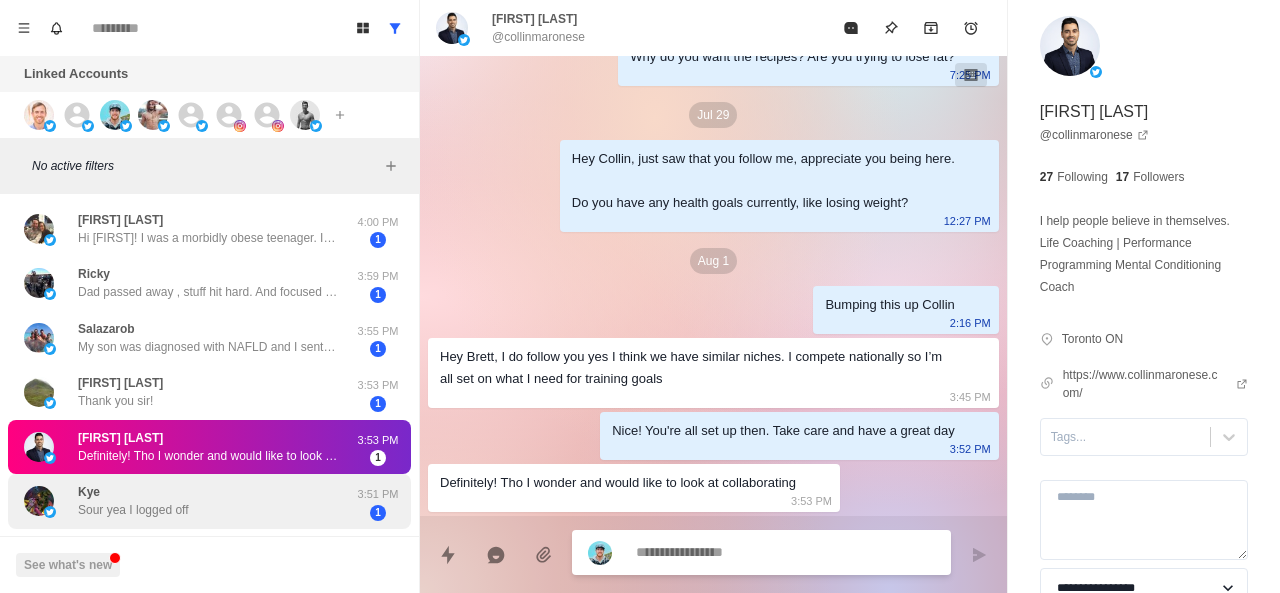click on "Inspiring Greatness" at bounding box center [134, 547] 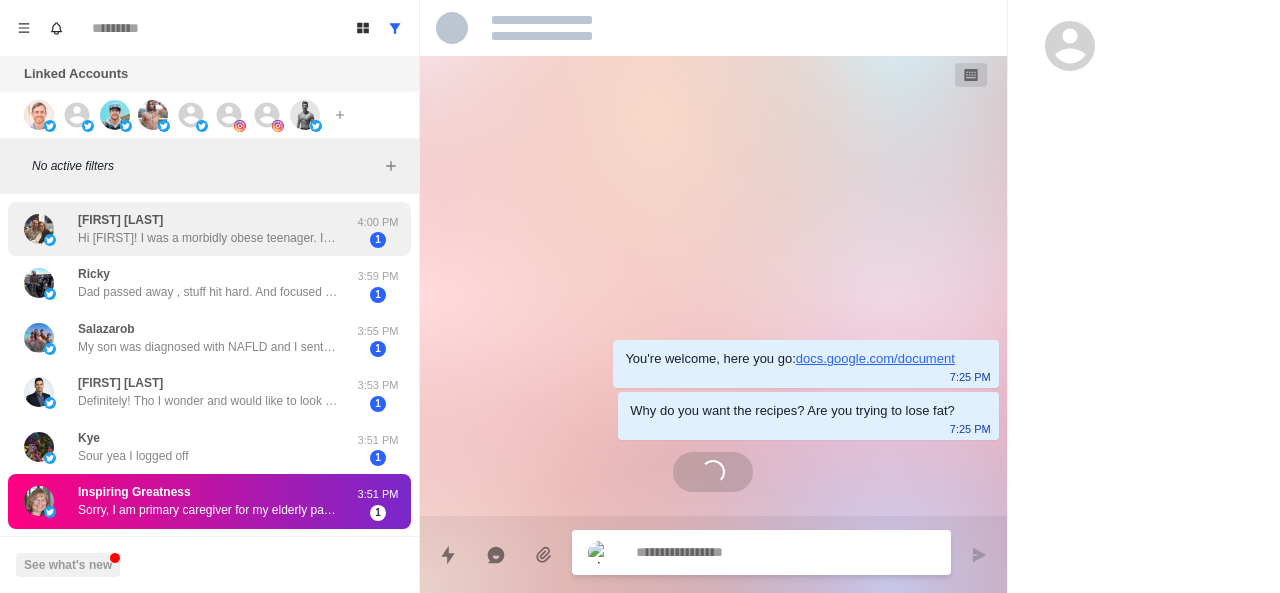 scroll, scrollTop: 0, scrollLeft: 0, axis: both 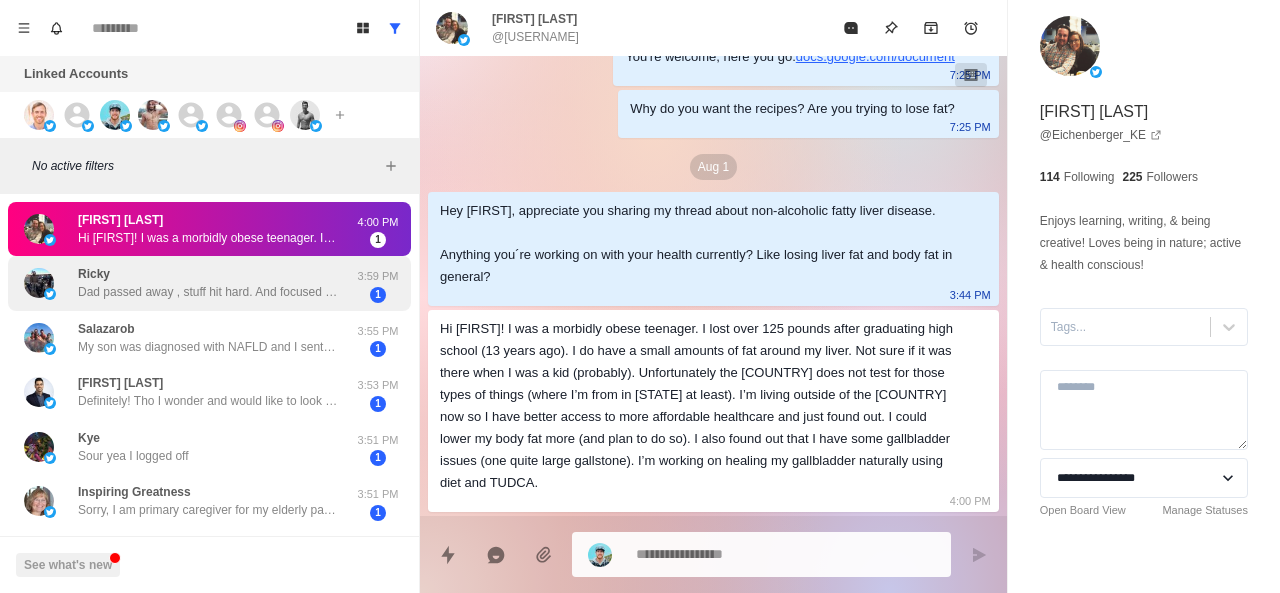 click on "Ricky Dad passed away , stuff hit hard. And focused on health and wealth" at bounding box center [208, 283] 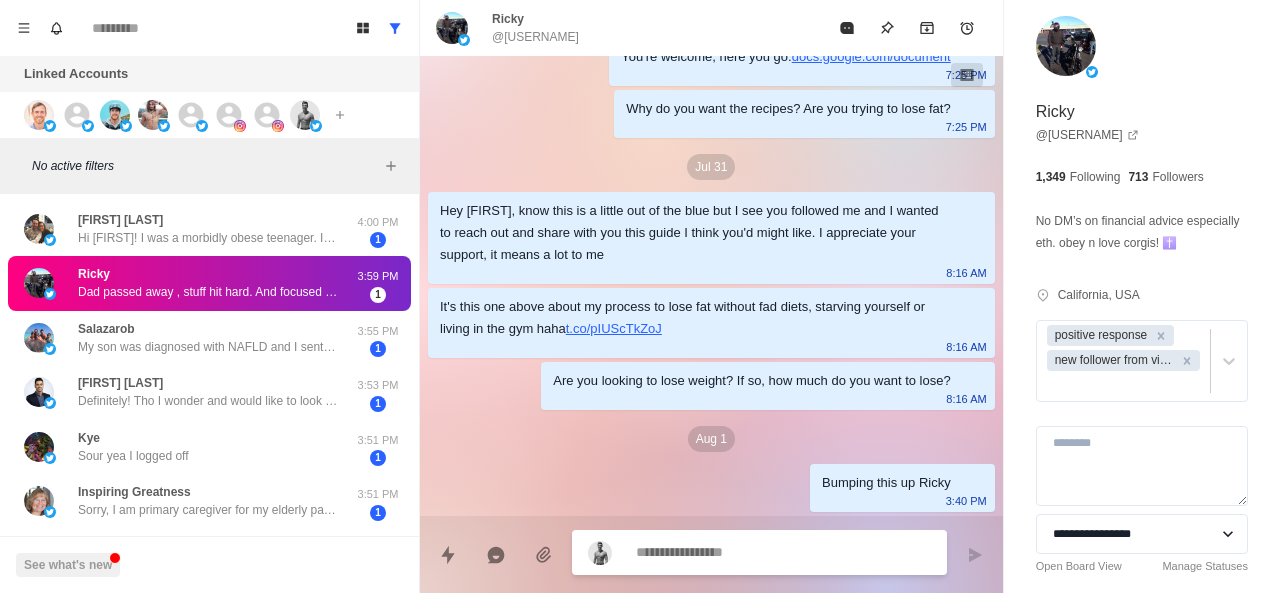 scroll, scrollTop: 418, scrollLeft: 0, axis: vertical 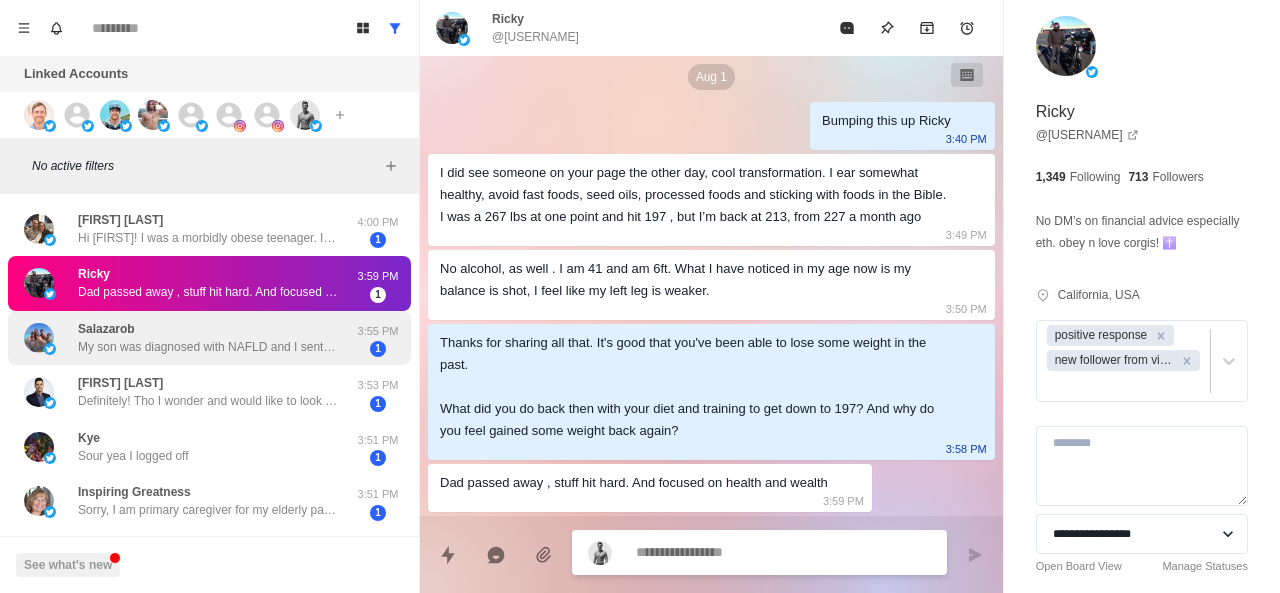 click on "Salazarob My son was diagnosed with NAFLD and I sent it to him. He is overweight and doesn’t eat very healthy. He’s also expecting his first child soon. Hoping he gets this under control.🙏🏼" at bounding box center (208, 338) 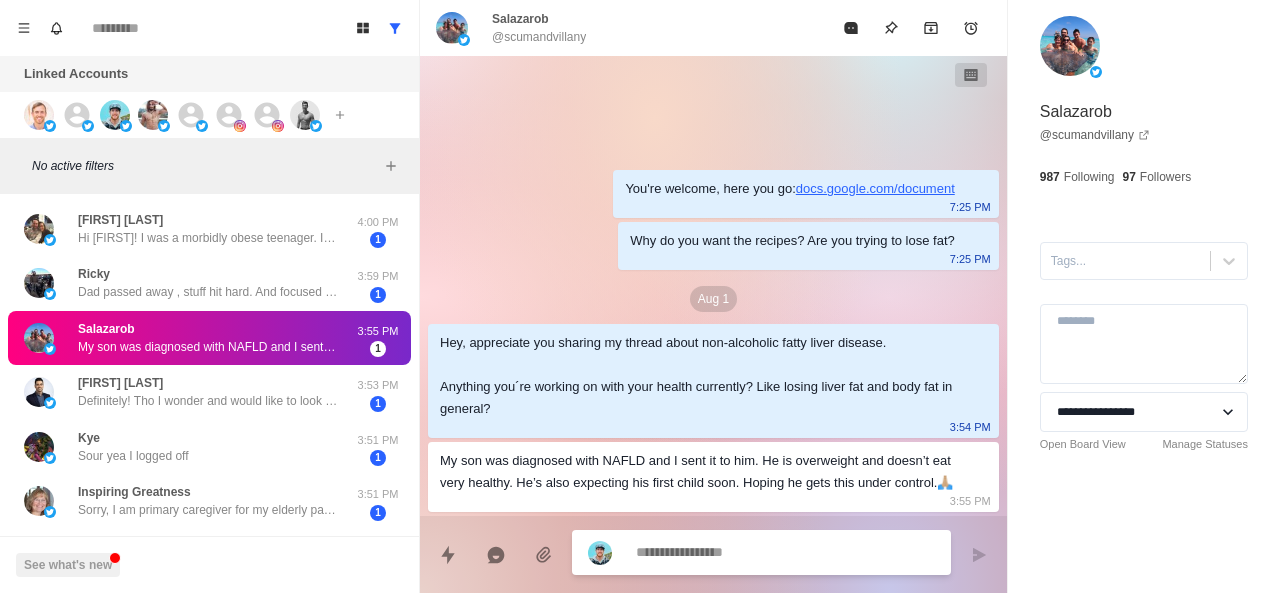scroll, scrollTop: 0, scrollLeft: 0, axis: both 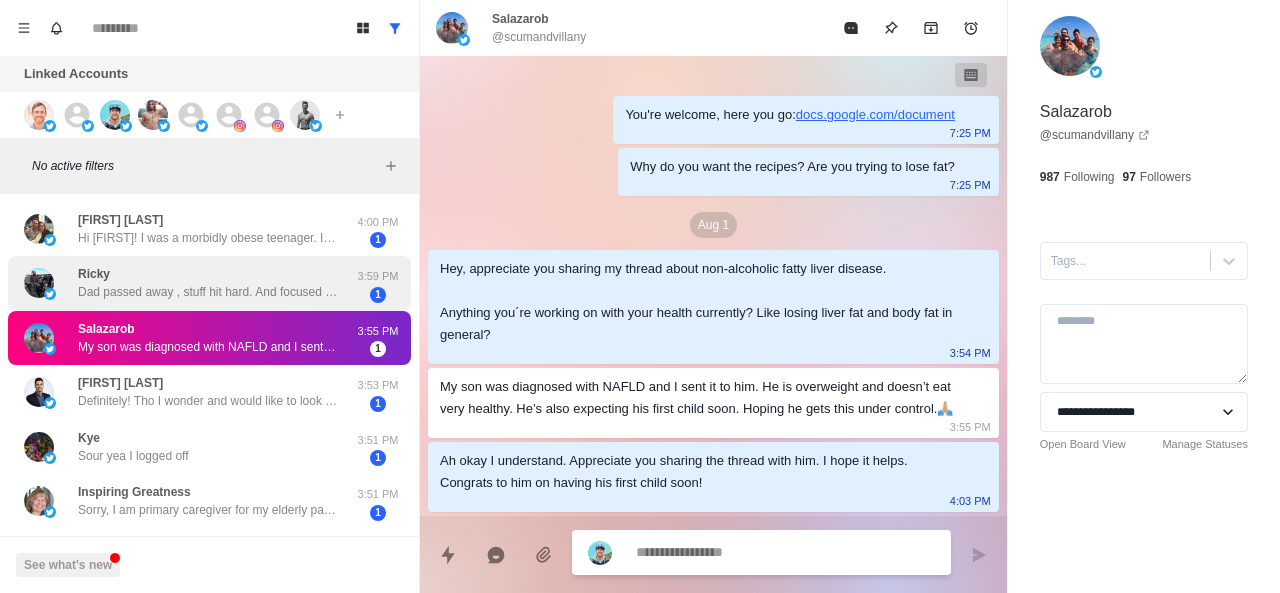 click on "Ricky Dad passed away , stuff hit hard. And focused on health and wealth" at bounding box center (208, 283) 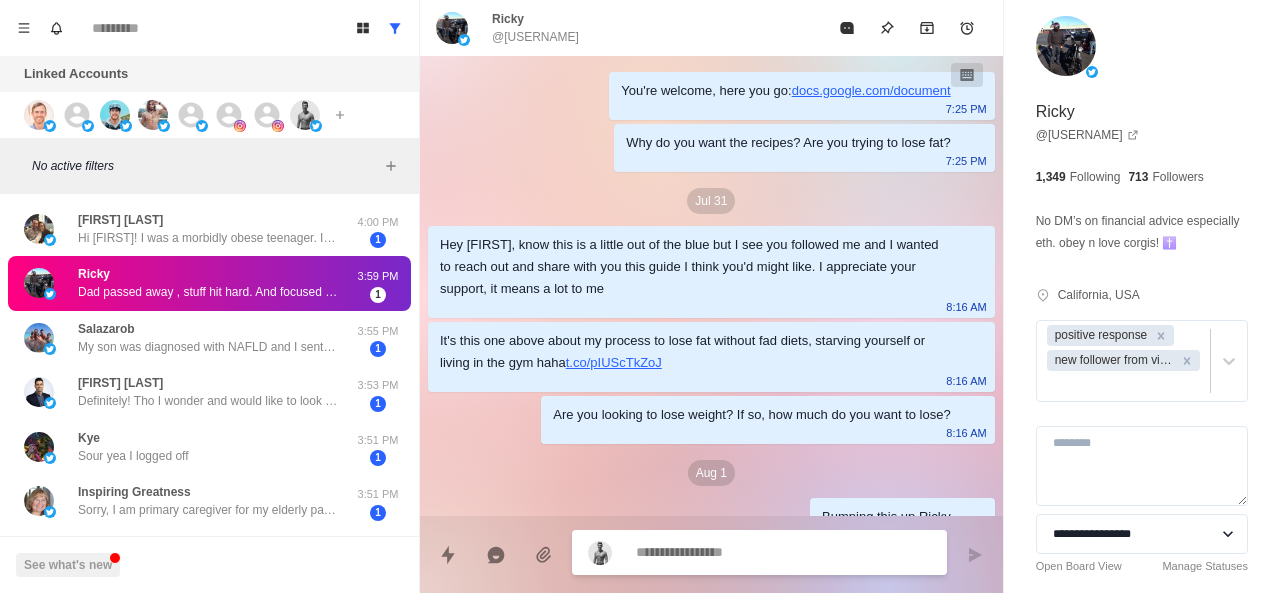 scroll, scrollTop: 418, scrollLeft: 0, axis: vertical 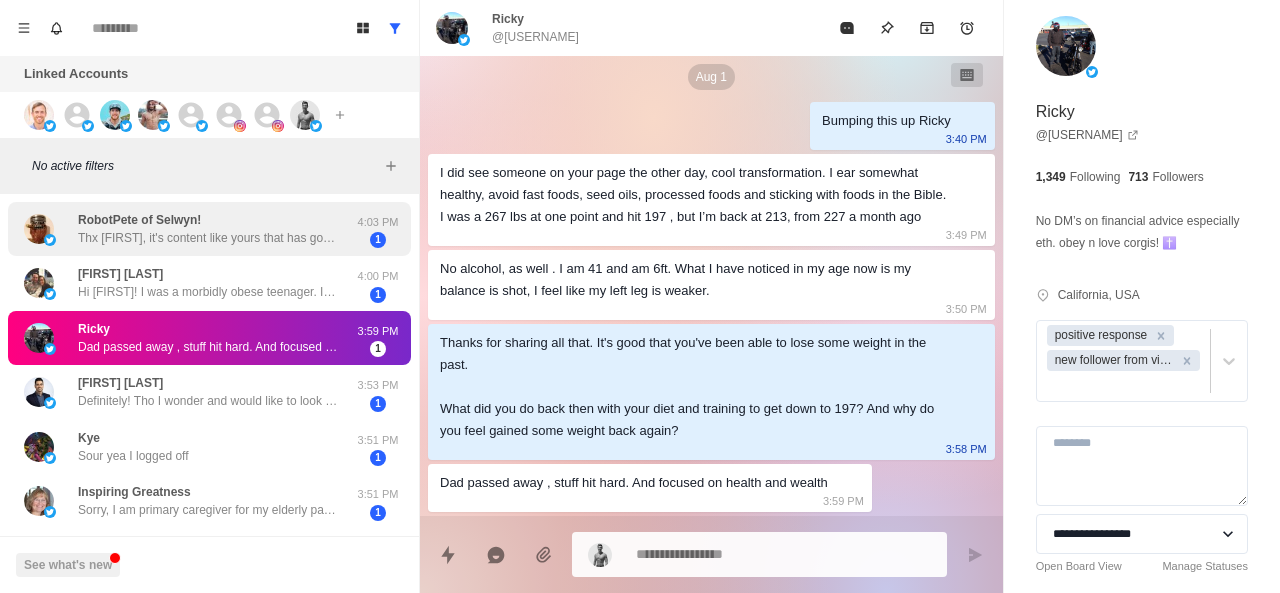 click on "Thx Warren, it's content like yours that has gotten a guy that was 56 years old 6'4" 325lbs down to 265 lbs and on zero meds when he hit 61. Still losing weight and building mass everyday." at bounding box center (208, 238) 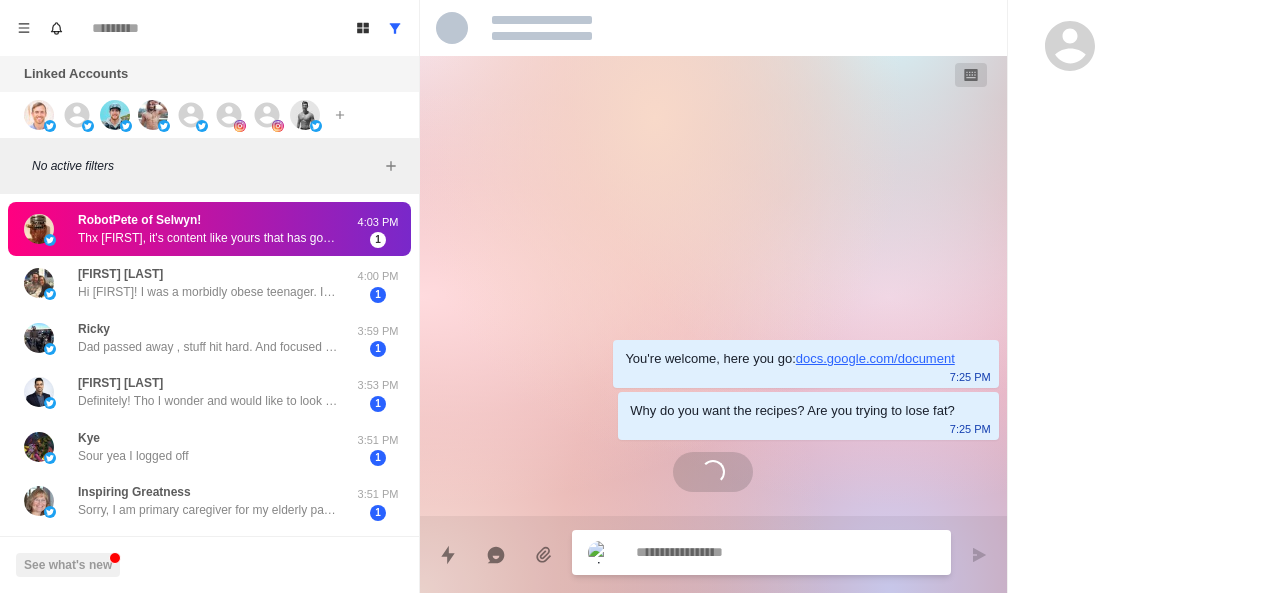 scroll, scrollTop: 0, scrollLeft: 0, axis: both 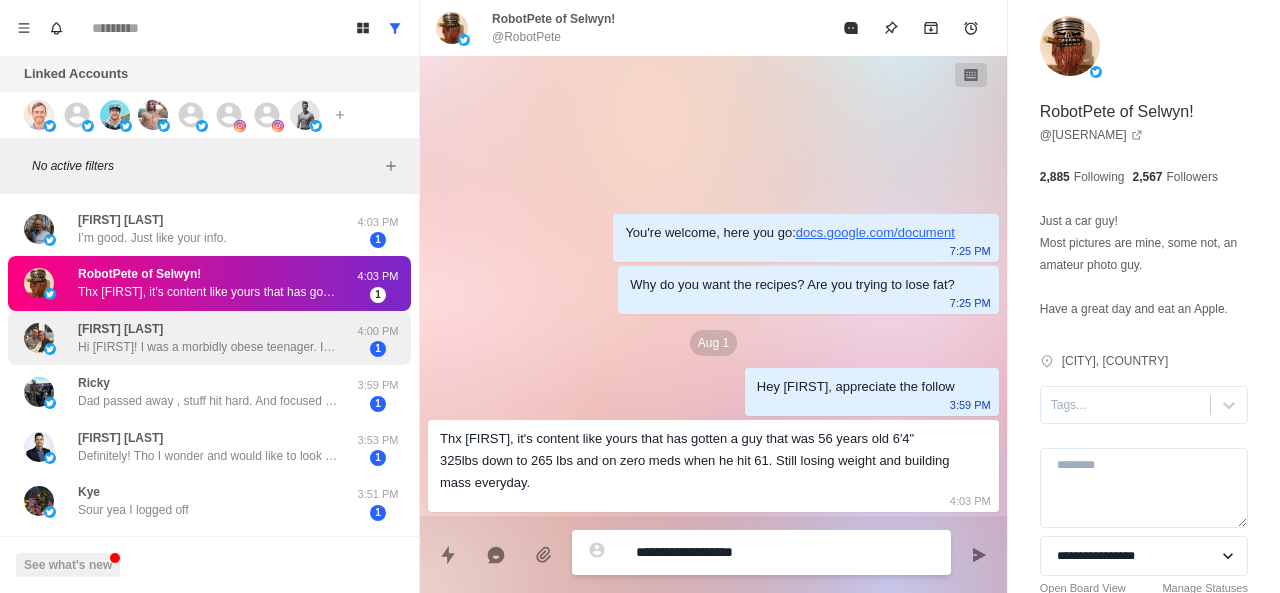 click on "Kristy Eichenberger Hi Brett! I was a morbidly obese teenager. I lost over 125 pounds after graduating high school (13 years ago). I do have a small amounts of fat around my liver. Not sure if it was there when I was a kid (probably). Unfortunately the USA does not test for those types of things (where I’m from in Iowa at least). I’m living outside of the USA now so I have better access to more affordable healthcare and just found out. I could lower my body fat more (and plan to do so). I also found out that I have some gallbladder issues (one quite large gallstone). I’m working on healing my gallbladder naturally using diet and TUDCA." at bounding box center (208, 338) 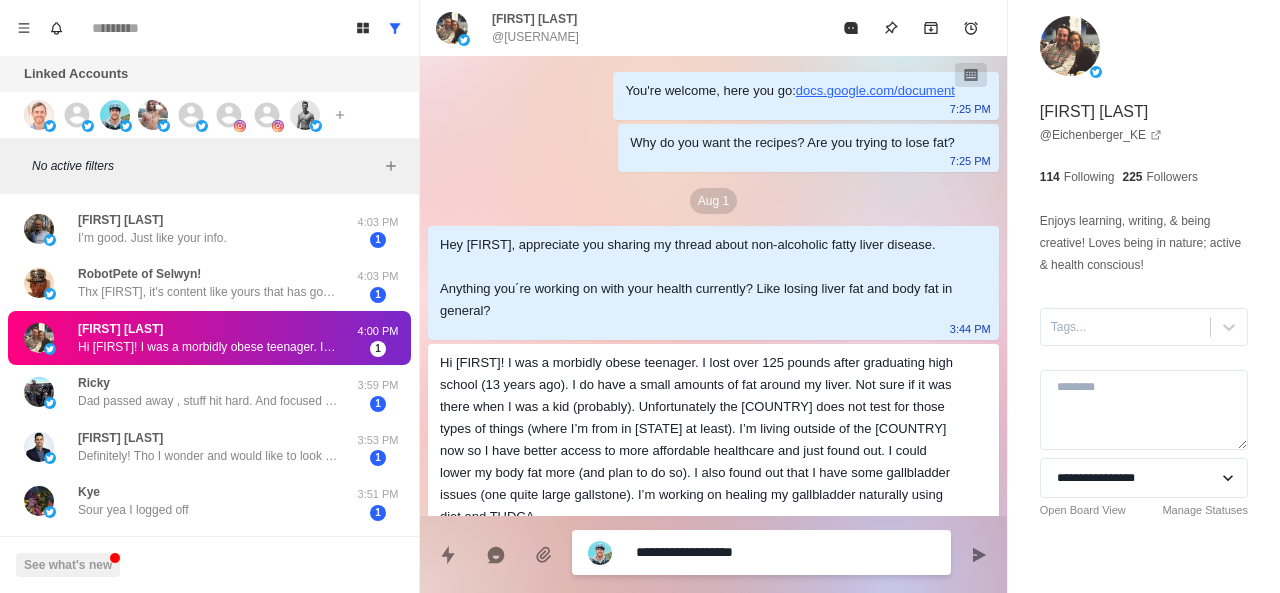 click on "**********" at bounding box center [785, 552] 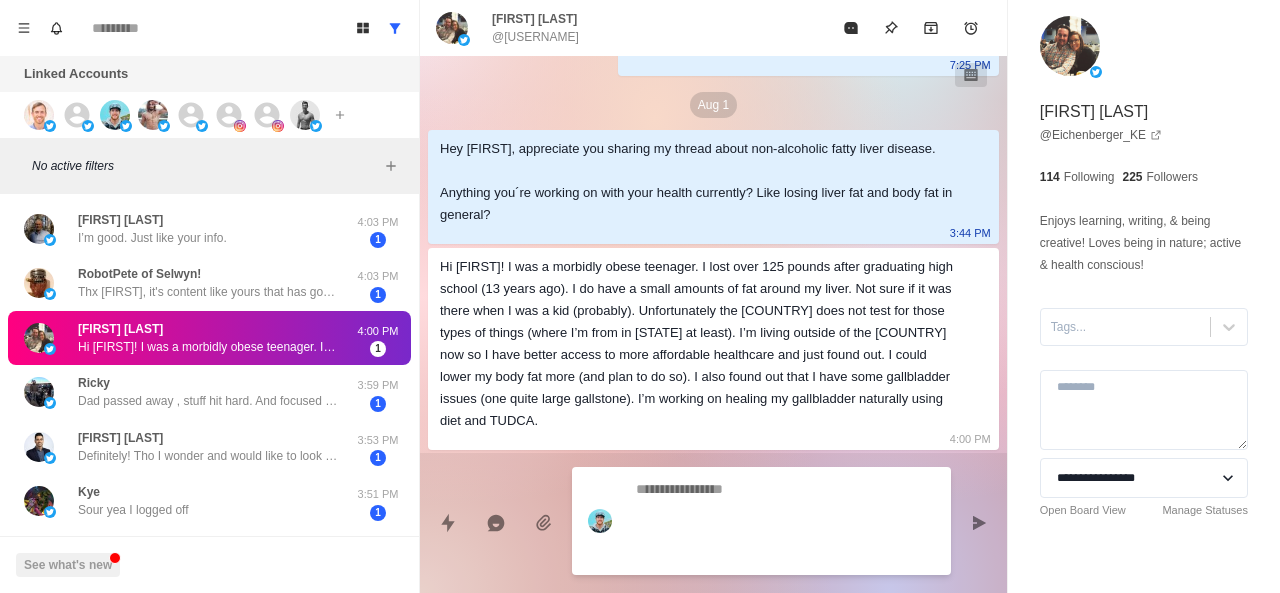 scroll, scrollTop: 108, scrollLeft: 0, axis: vertical 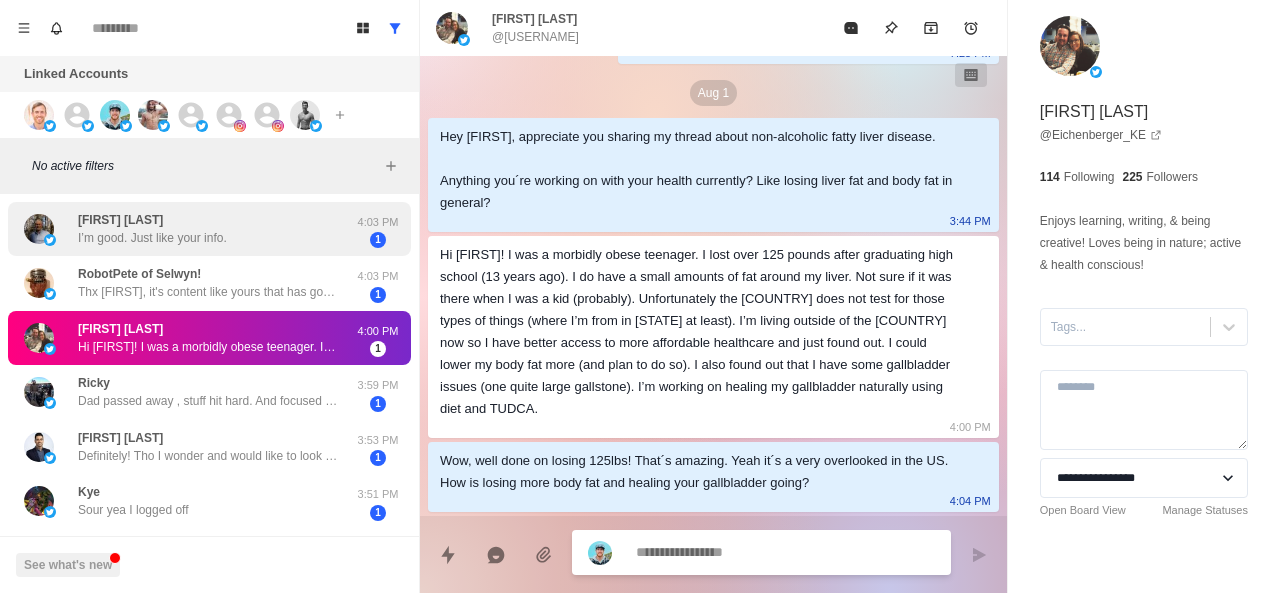click on "I’m good. Just like your info." at bounding box center (152, 238) 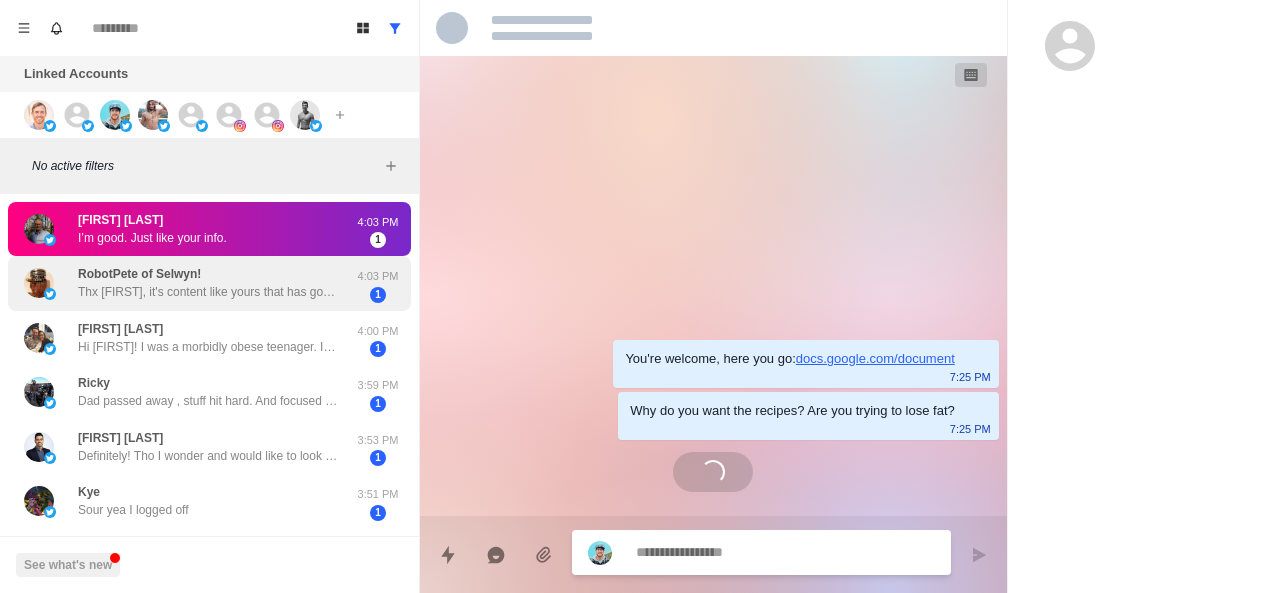 scroll, scrollTop: 0, scrollLeft: 0, axis: both 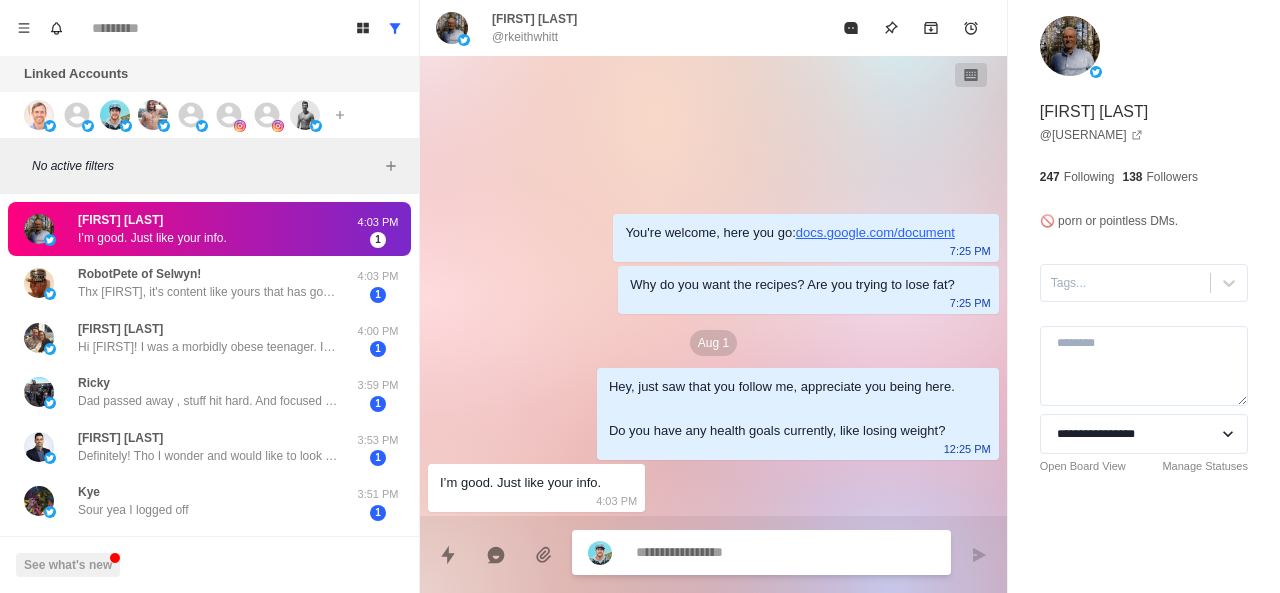 click at bounding box center [785, 552] 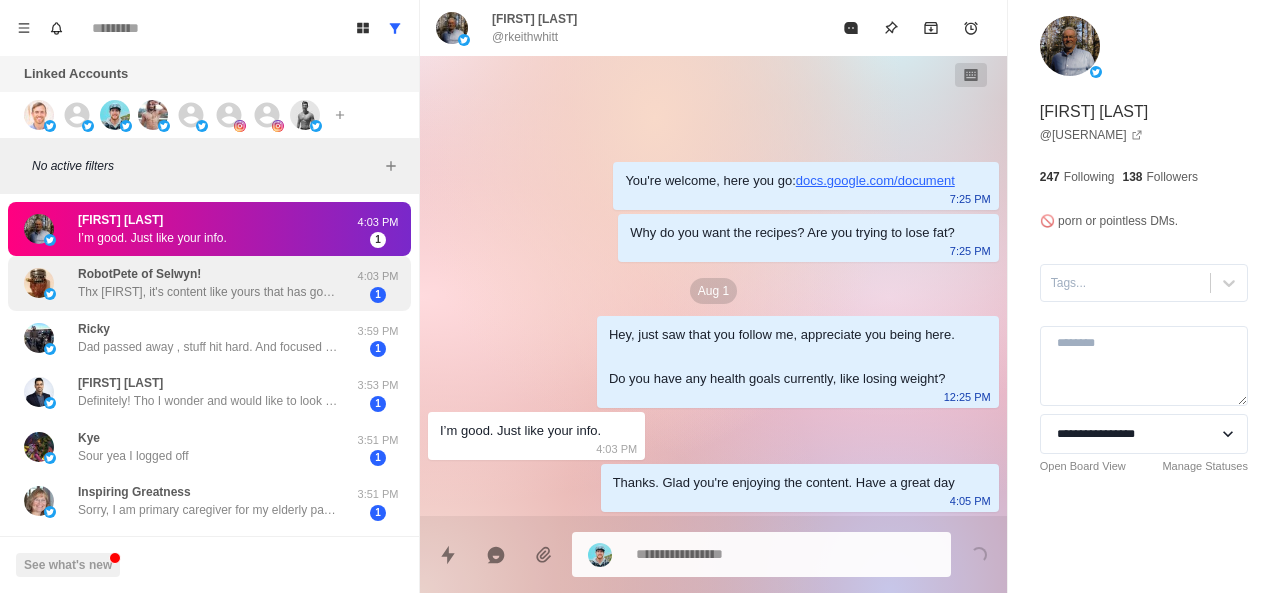 click on "RobotPete of Selwyn! Thx Warren, it's content like yours that has gotten a guy that was 56 years old 6'4" 325lbs down to 265 lbs and on zero meds when he hit 61. Still losing weight and building mass everyday." at bounding box center [208, 283] 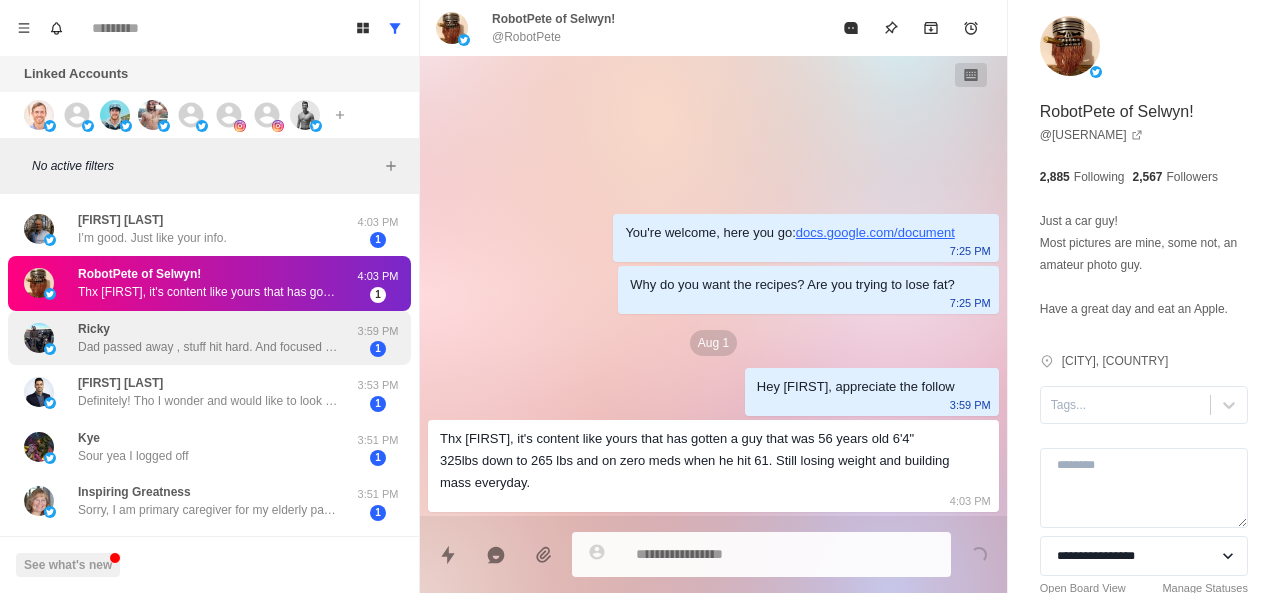 click on "Dad passed away , stuff hit hard. And focused on health and wealth" at bounding box center (208, 347) 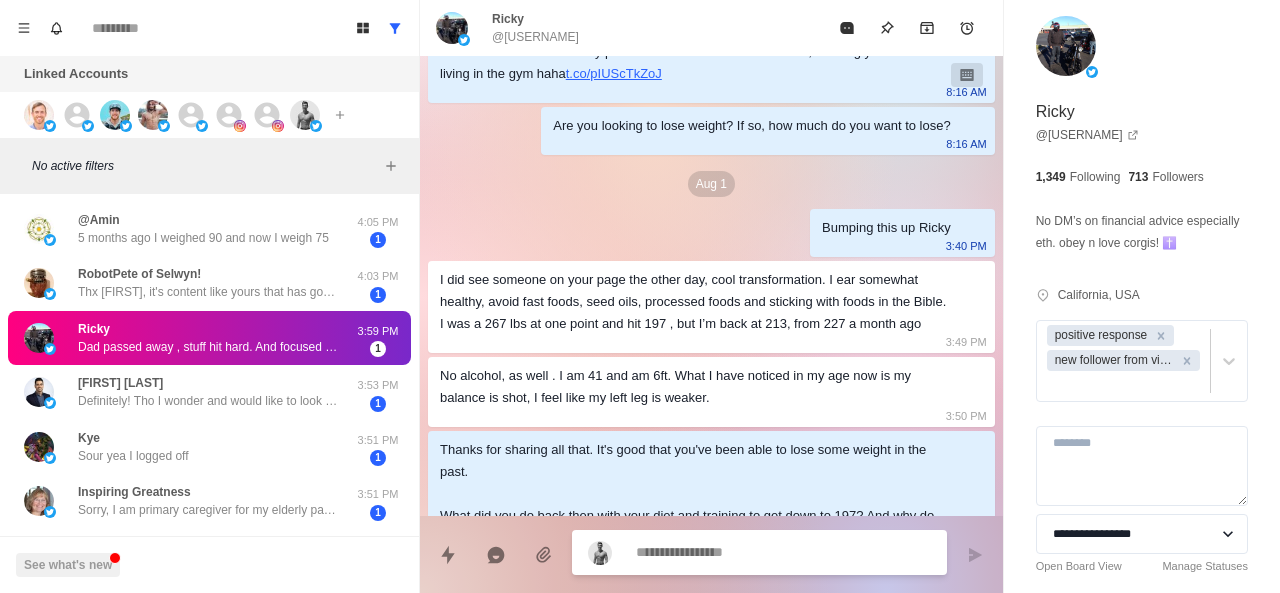 scroll, scrollTop: 418, scrollLeft: 0, axis: vertical 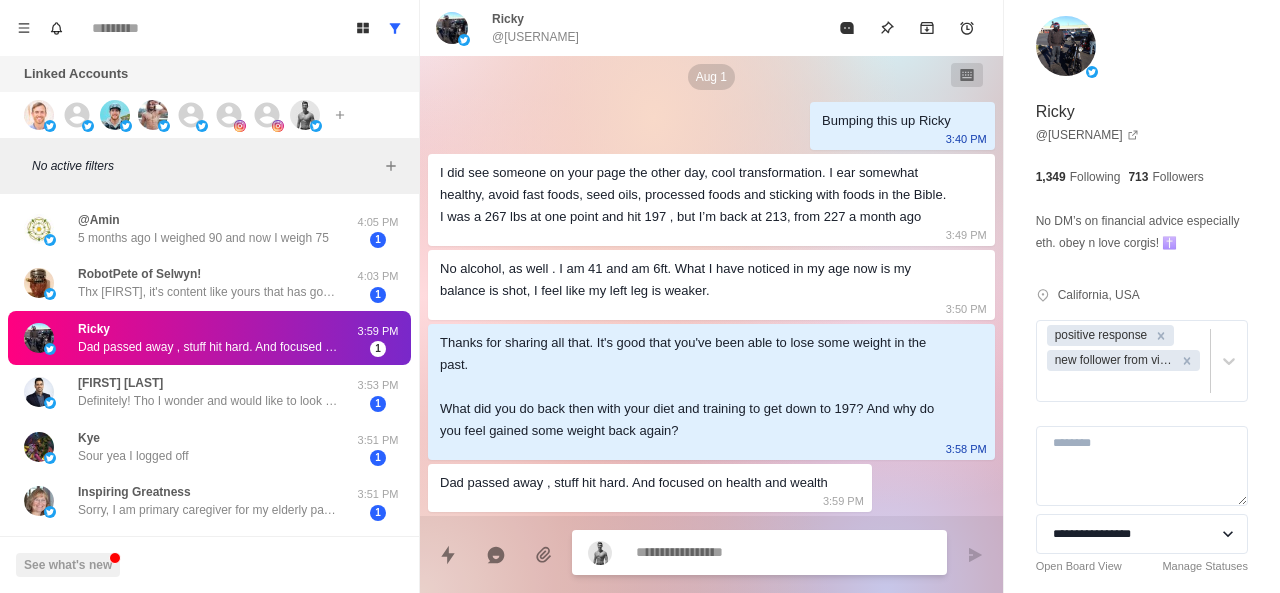 click at bounding box center (783, 552) 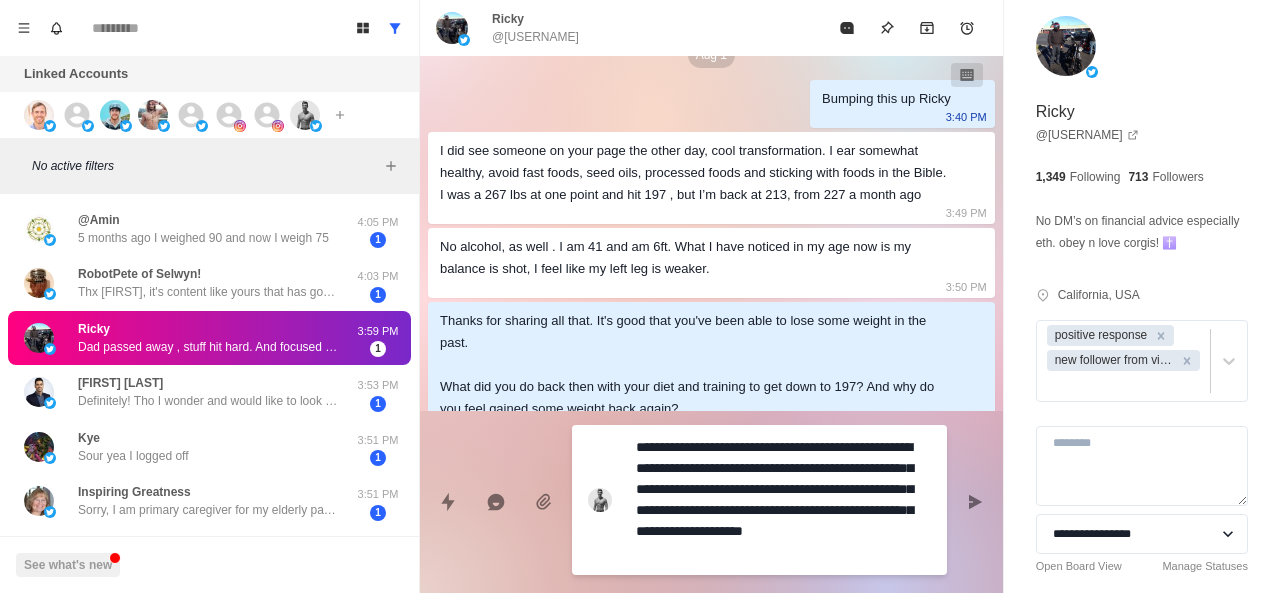 click on "**********" at bounding box center [783, 500] 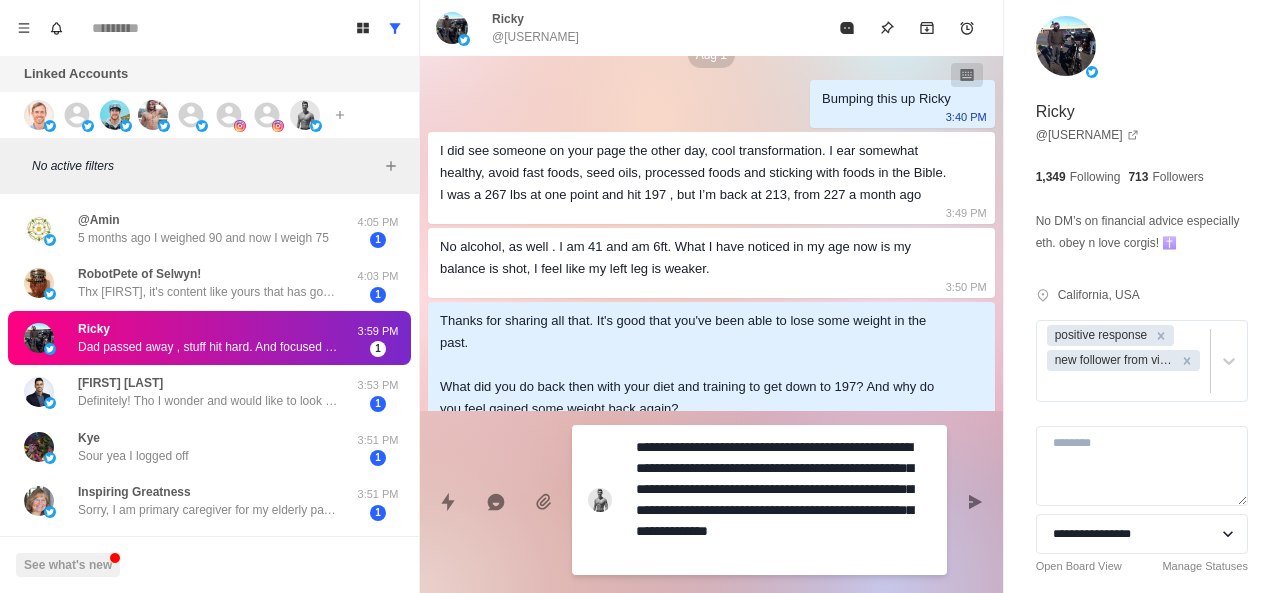 drag, startPoint x: 880, startPoint y: 491, endPoint x: 697, endPoint y: 495, distance: 183.04372 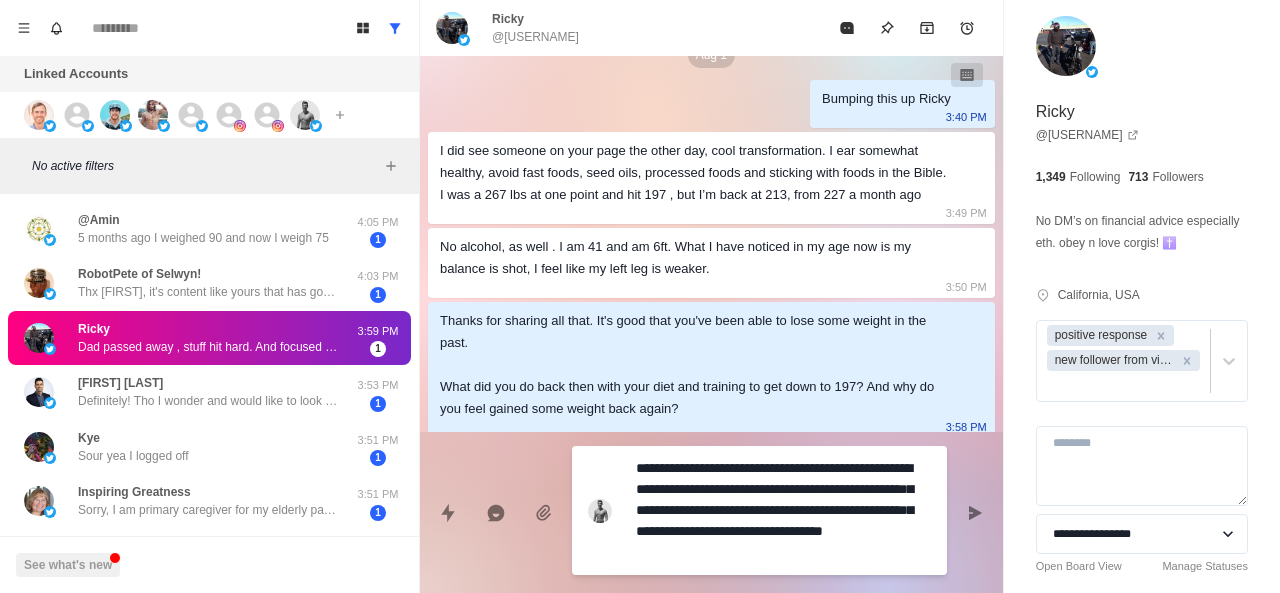 scroll, scrollTop: 502, scrollLeft: 0, axis: vertical 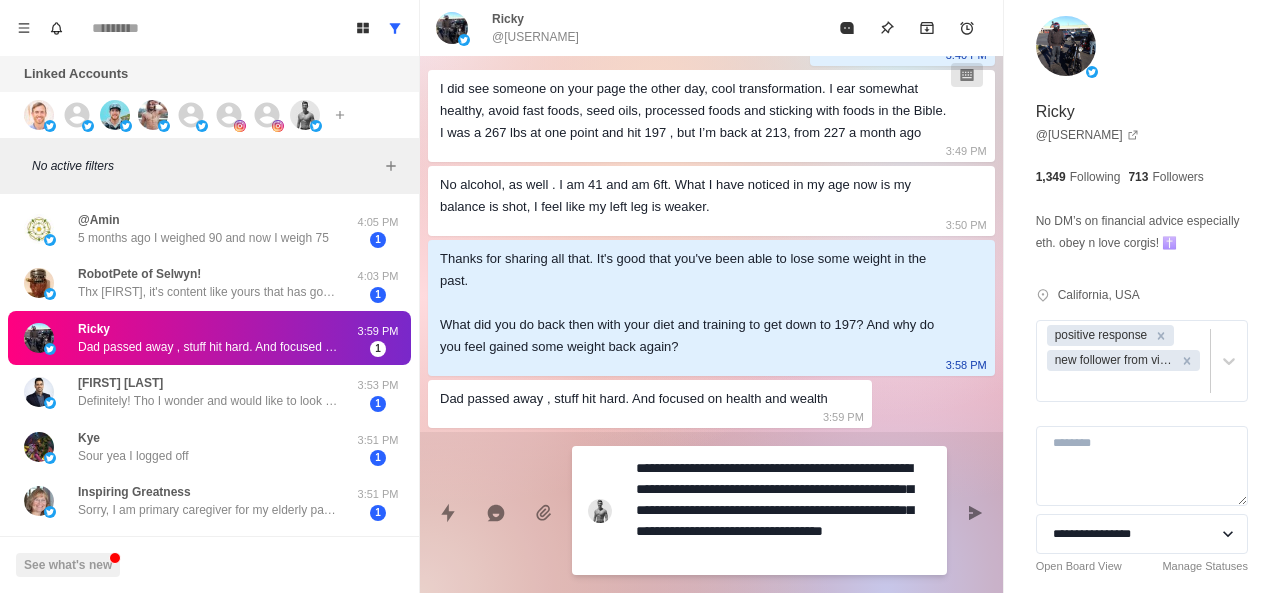 click on "**********" at bounding box center [783, 510] 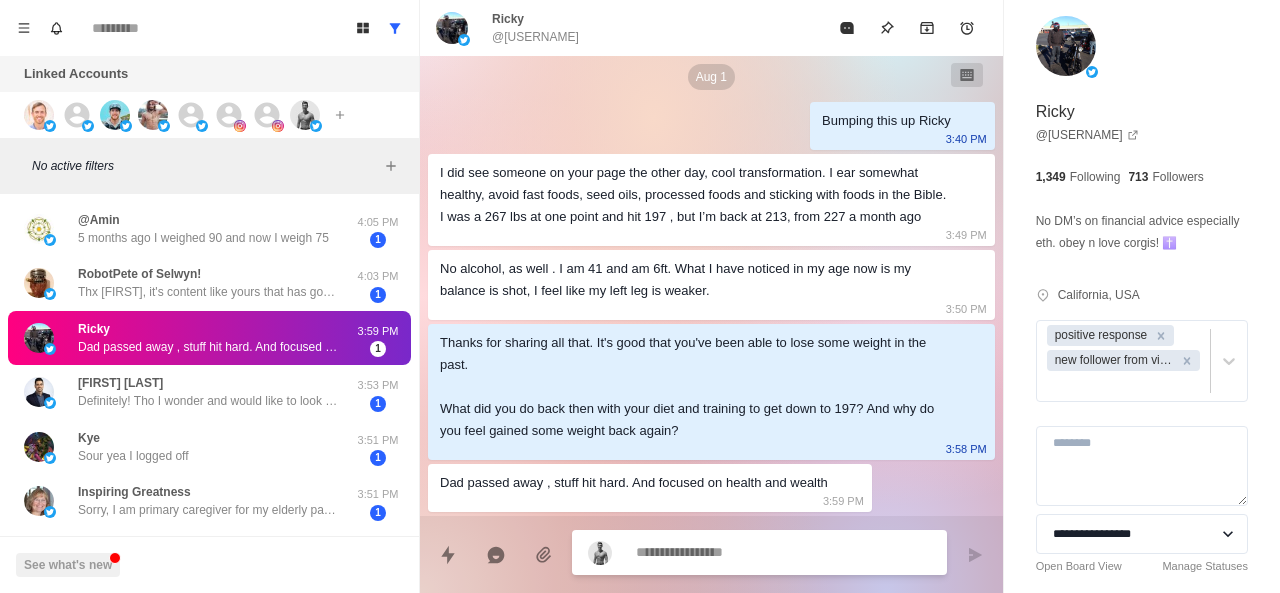 scroll, scrollTop: 418, scrollLeft: 0, axis: vertical 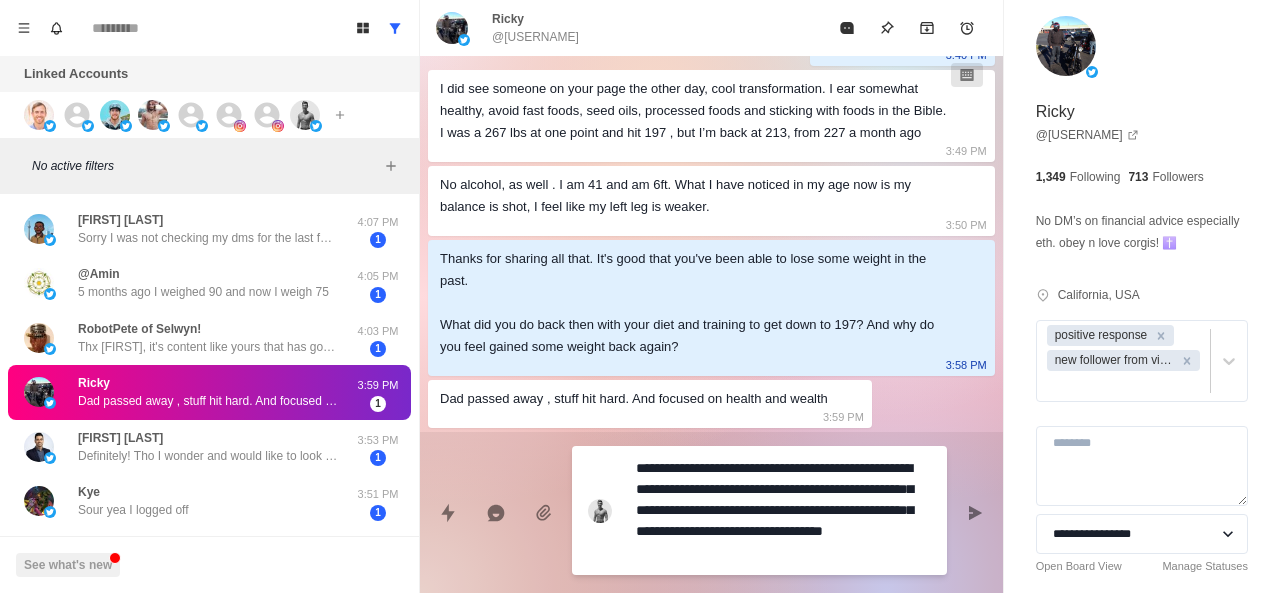click on "**********" at bounding box center [783, 510] 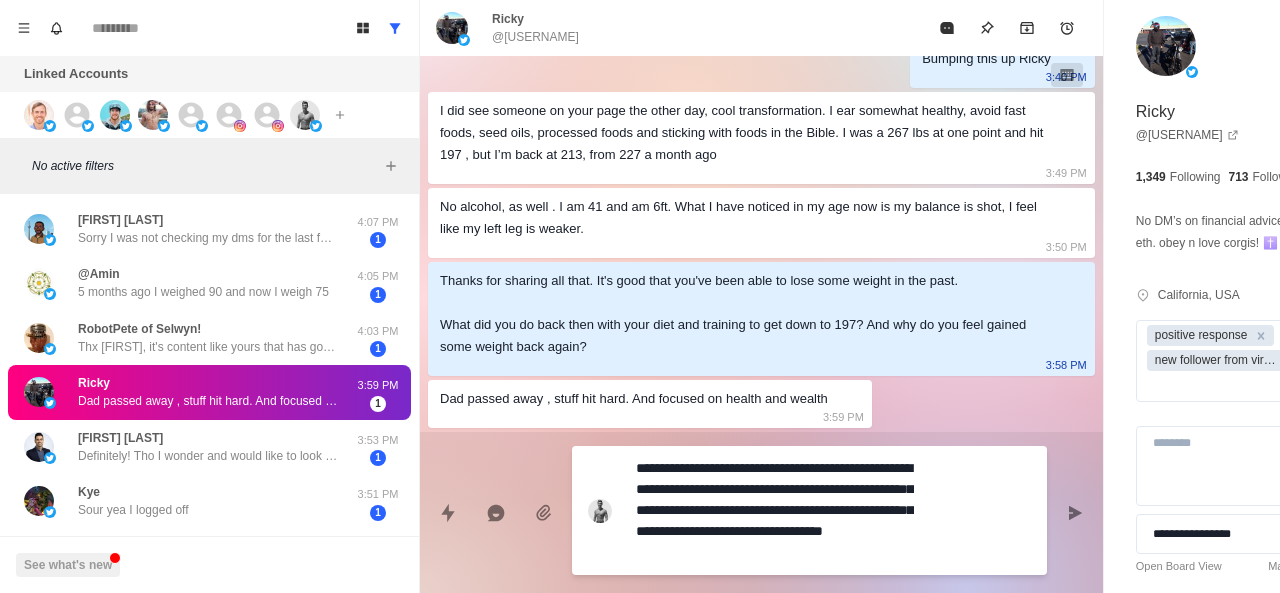 drag, startPoint x: 696, startPoint y: 513, endPoint x: 866, endPoint y: 558, distance: 175.85506 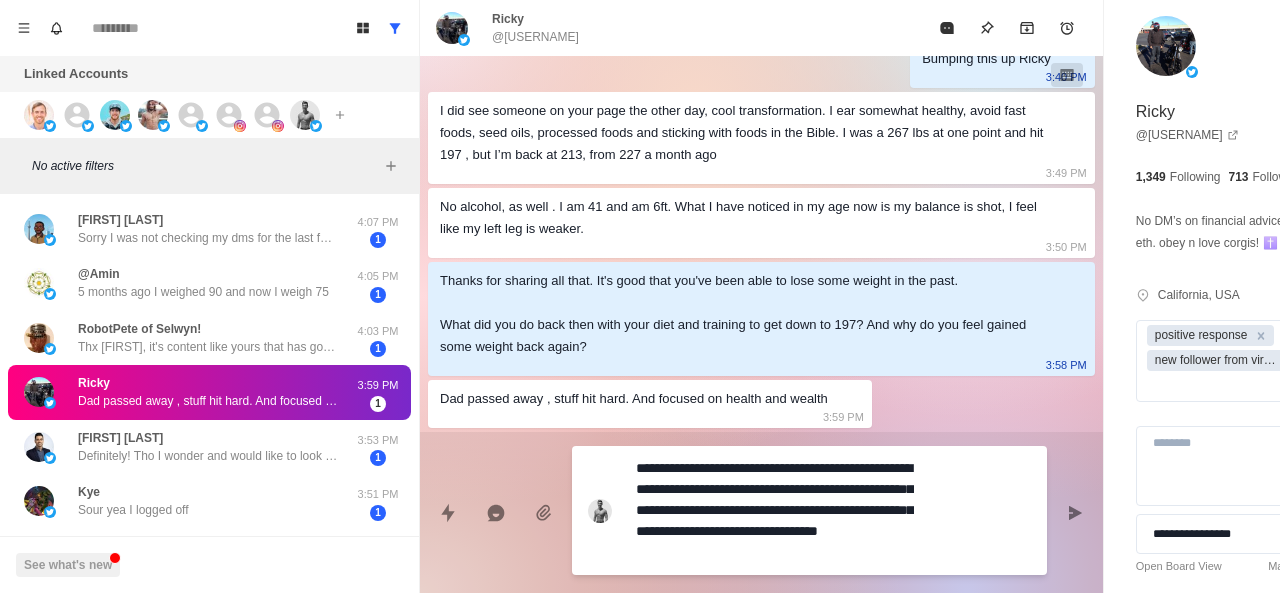 scroll, scrollTop: 0, scrollLeft: 0, axis: both 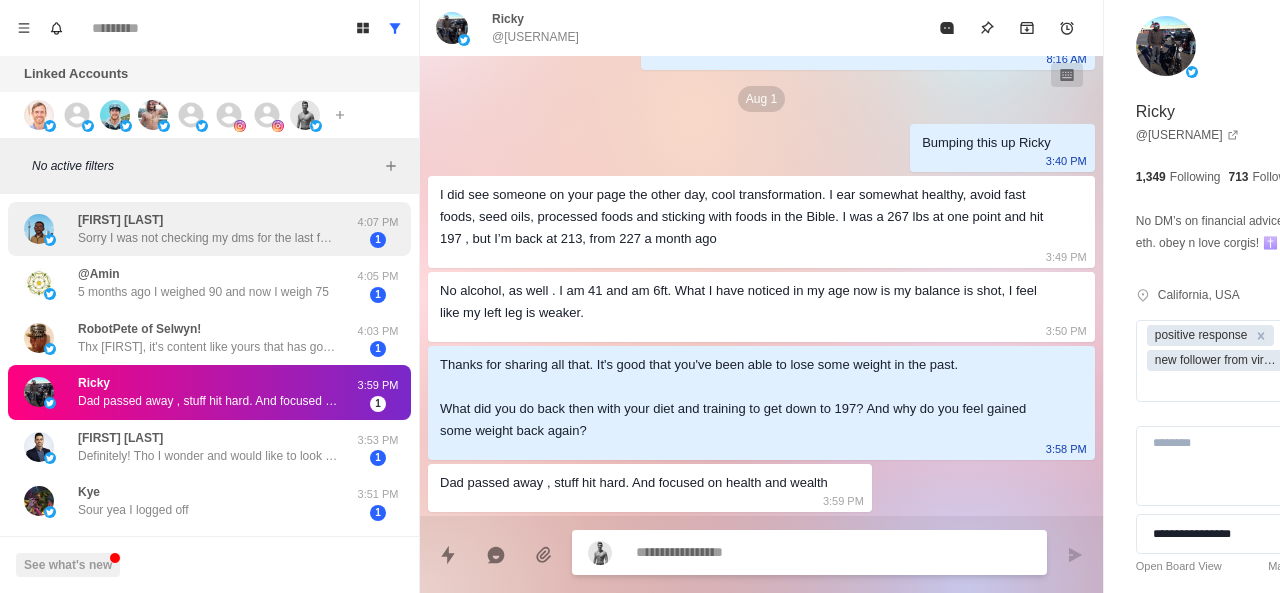 click on "Sorry I was not checking my dms for the last few days! Do you wanna set something off for  next week ?" at bounding box center [208, 238] 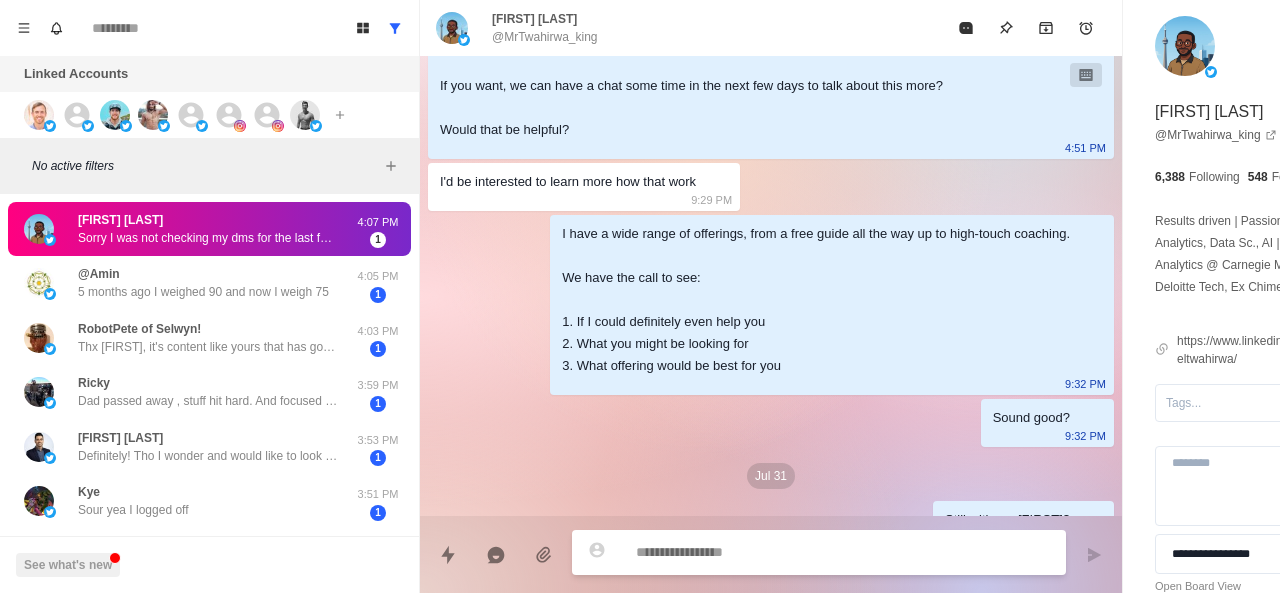 scroll, scrollTop: 2582, scrollLeft: 0, axis: vertical 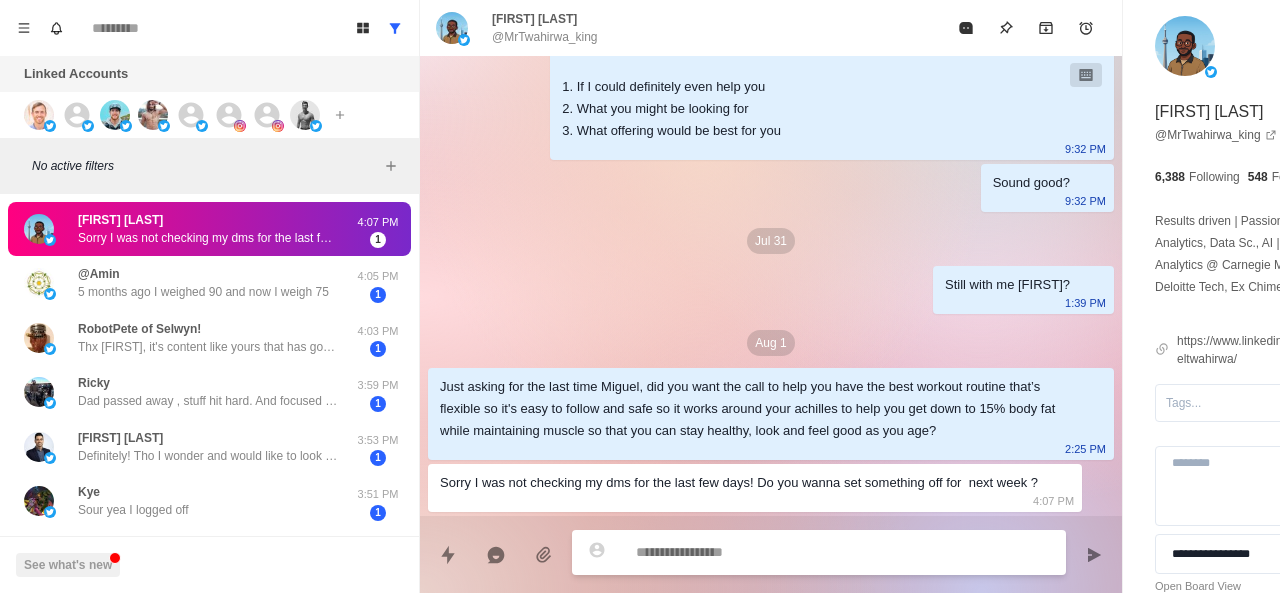paste on "**********" 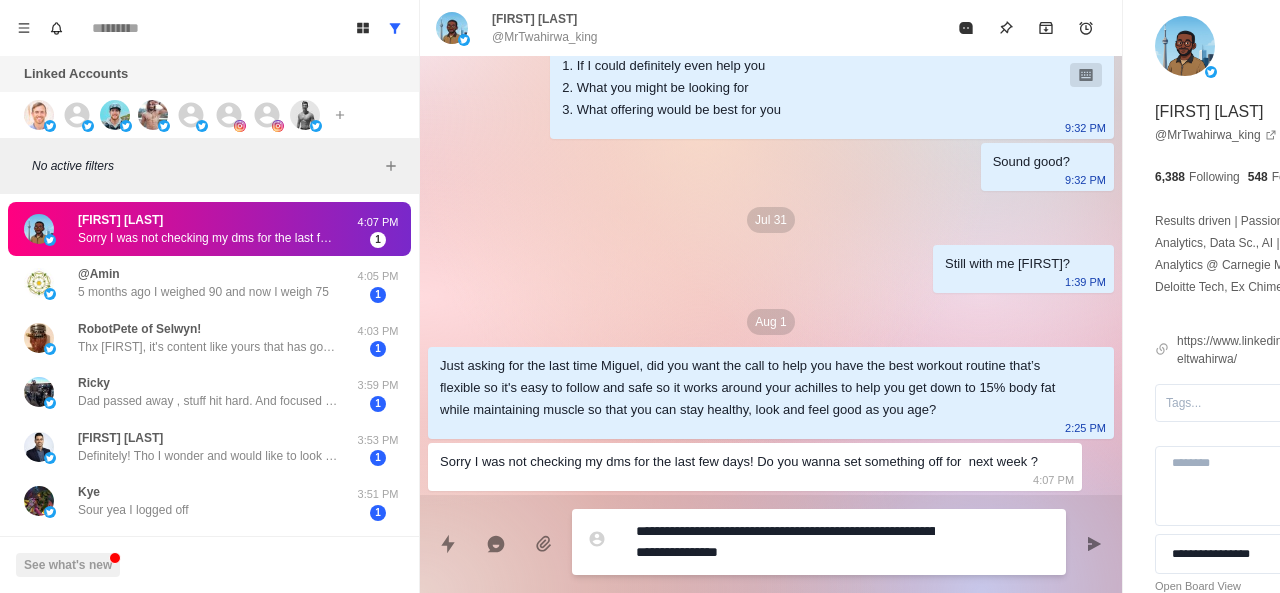click on "**********" at bounding box center (785, 542) 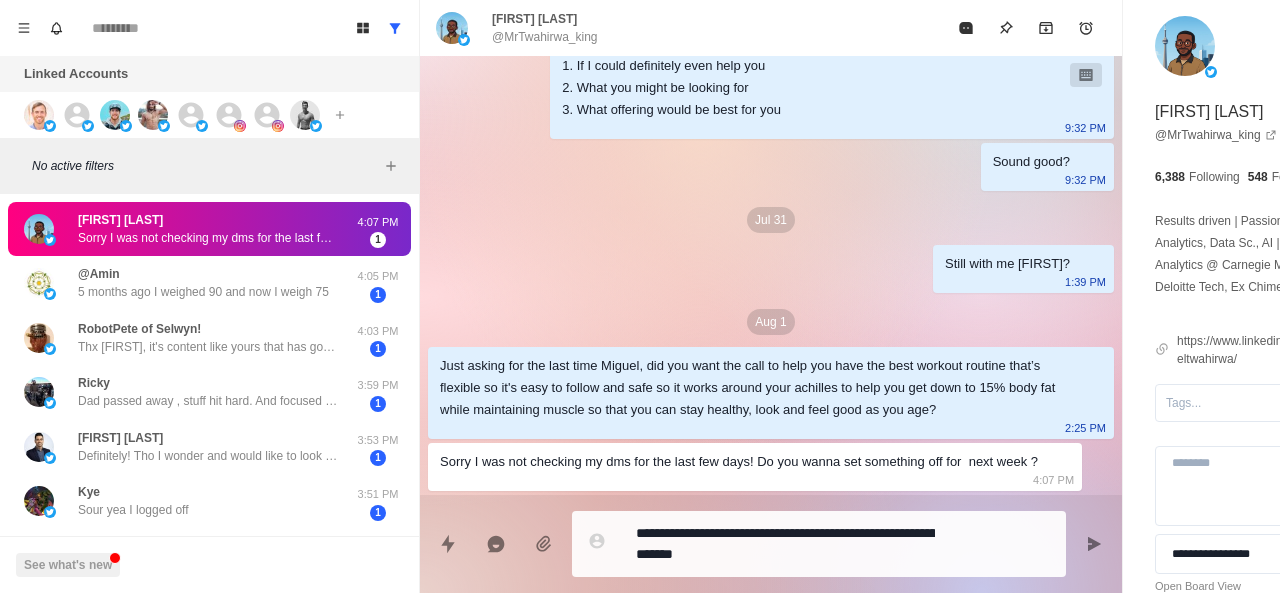 click on "Sorry I was not checking my dms for the last few days! Do you wanna set something off for  next week ?" at bounding box center [739, 462] 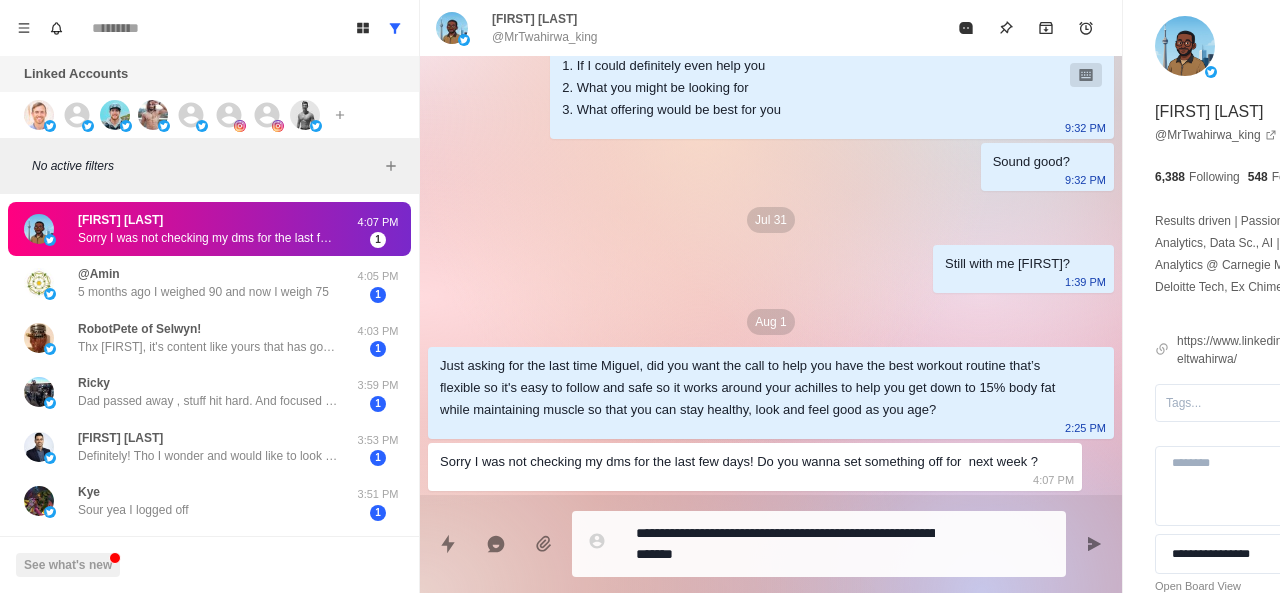 click on "**********" at bounding box center (785, 544) 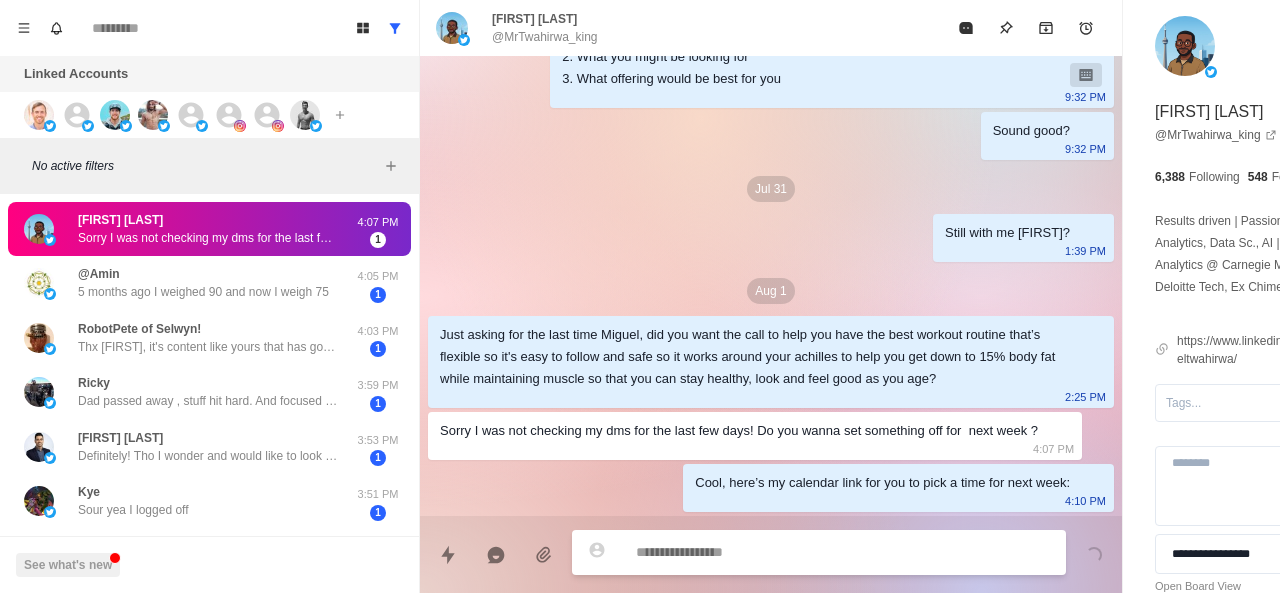 scroll, scrollTop: 2634, scrollLeft: 0, axis: vertical 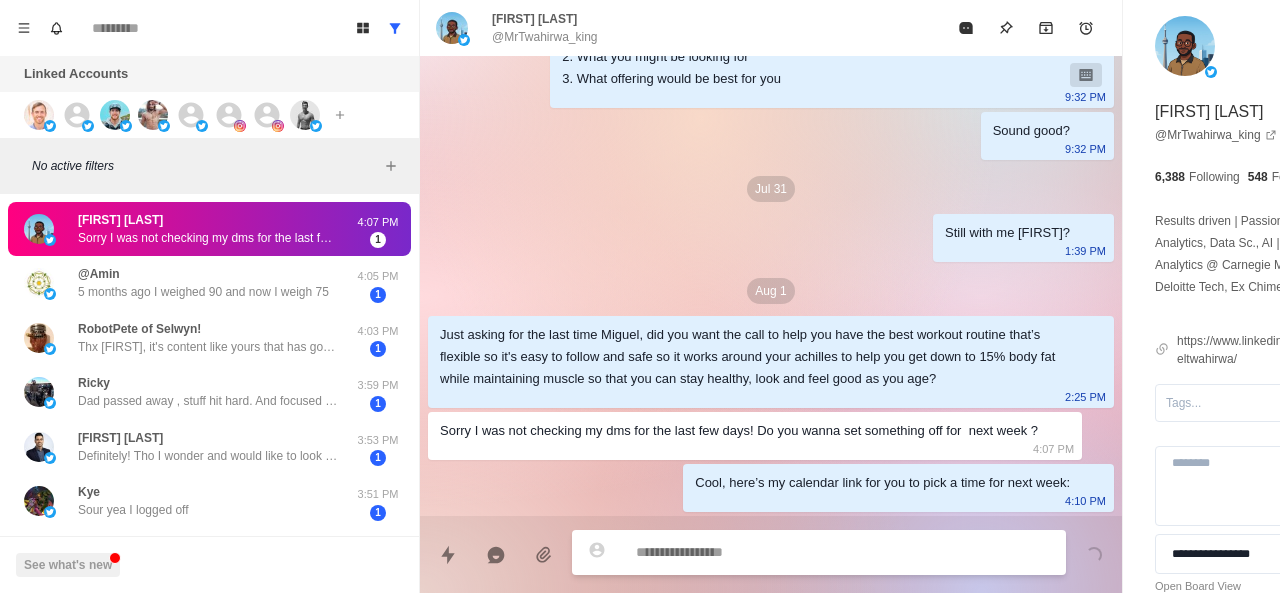 paste on "**********" 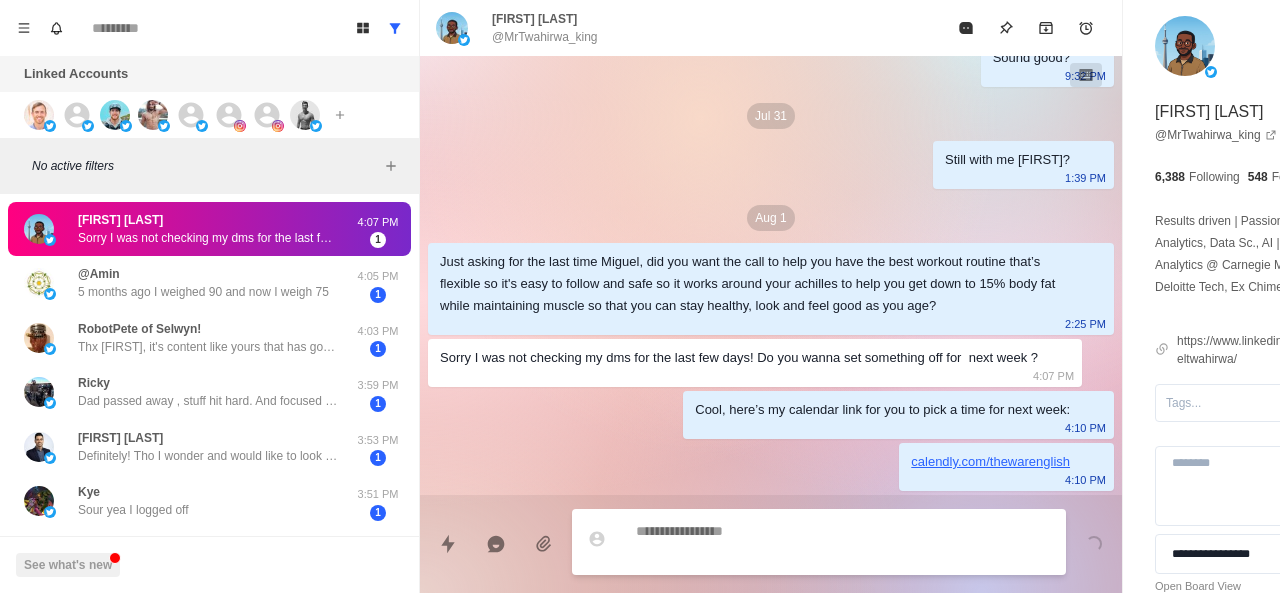 scroll, scrollTop: 2686, scrollLeft: 0, axis: vertical 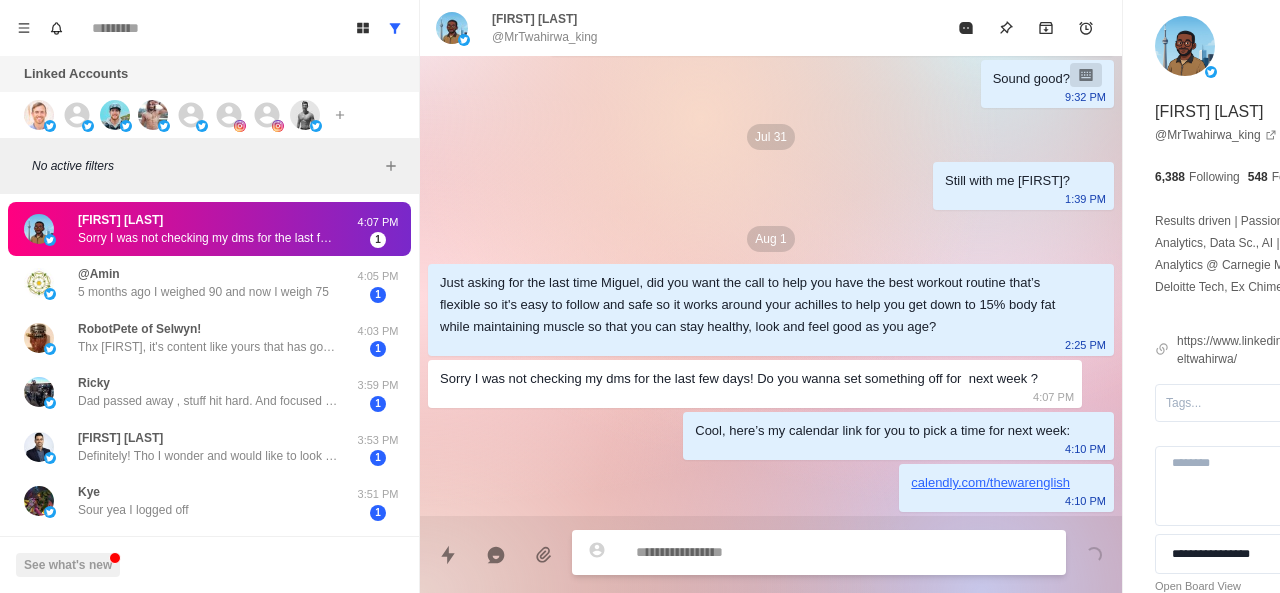 paste on "**********" 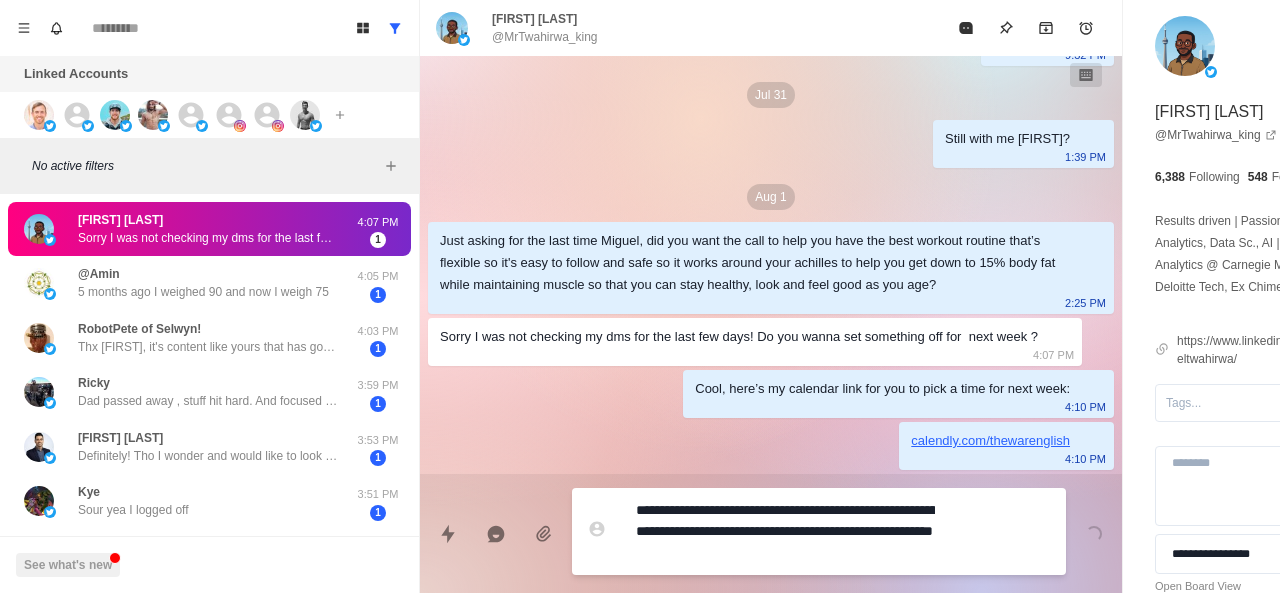 click on "**********" at bounding box center (785, 531) 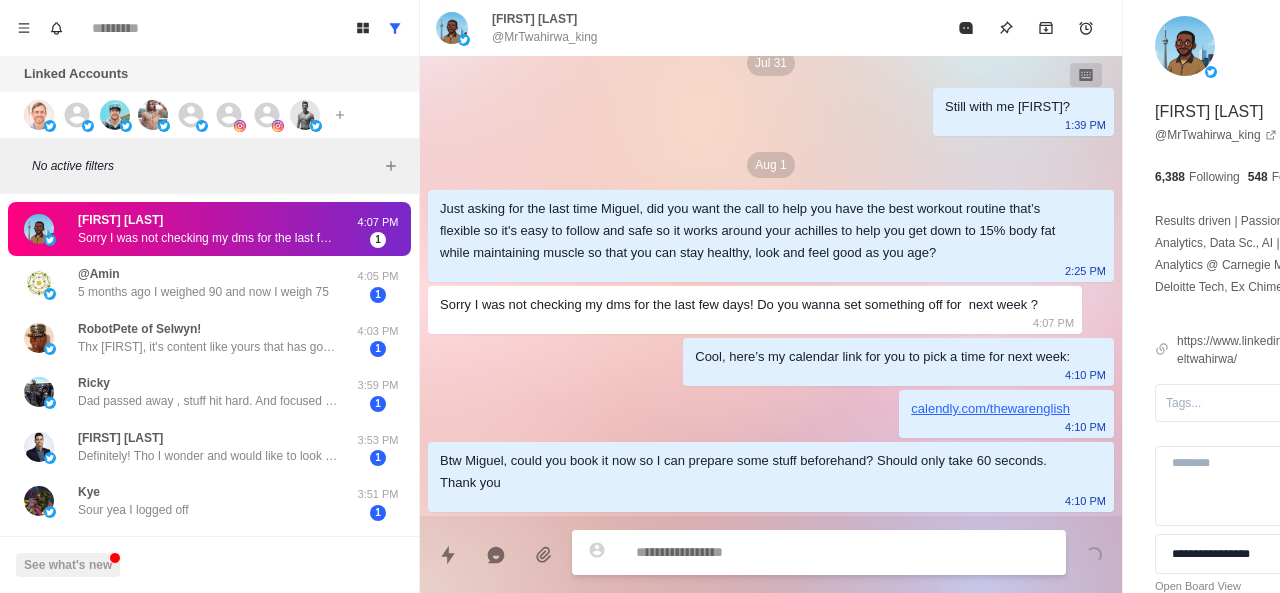 scroll, scrollTop: 2760, scrollLeft: 0, axis: vertical 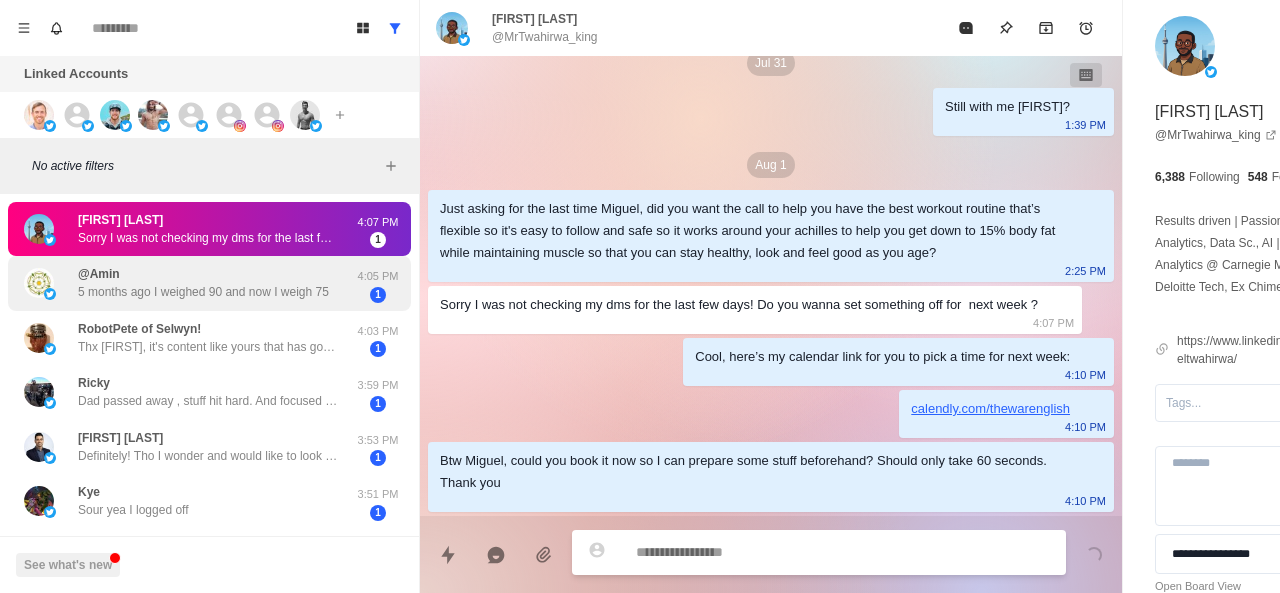click on "@Amin 5 months ago I weighed 90 and now I weigh 75" at bounding box center [203, 283] 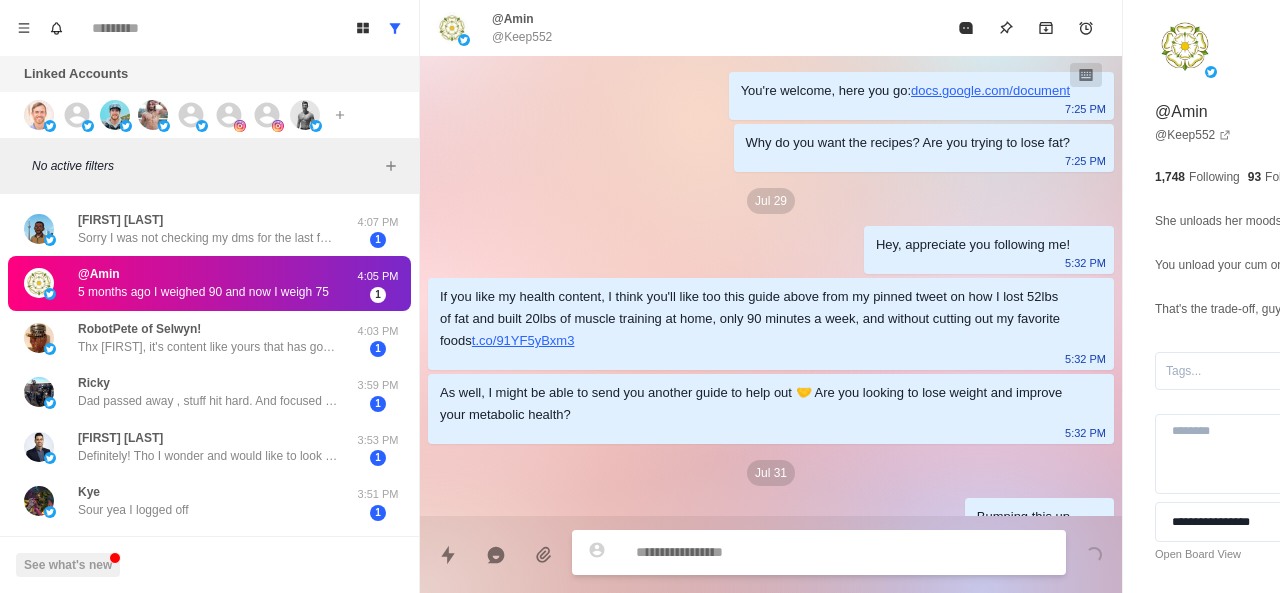 scroll, scrollTop: 596, scrollLeft: 0, axis: vertical 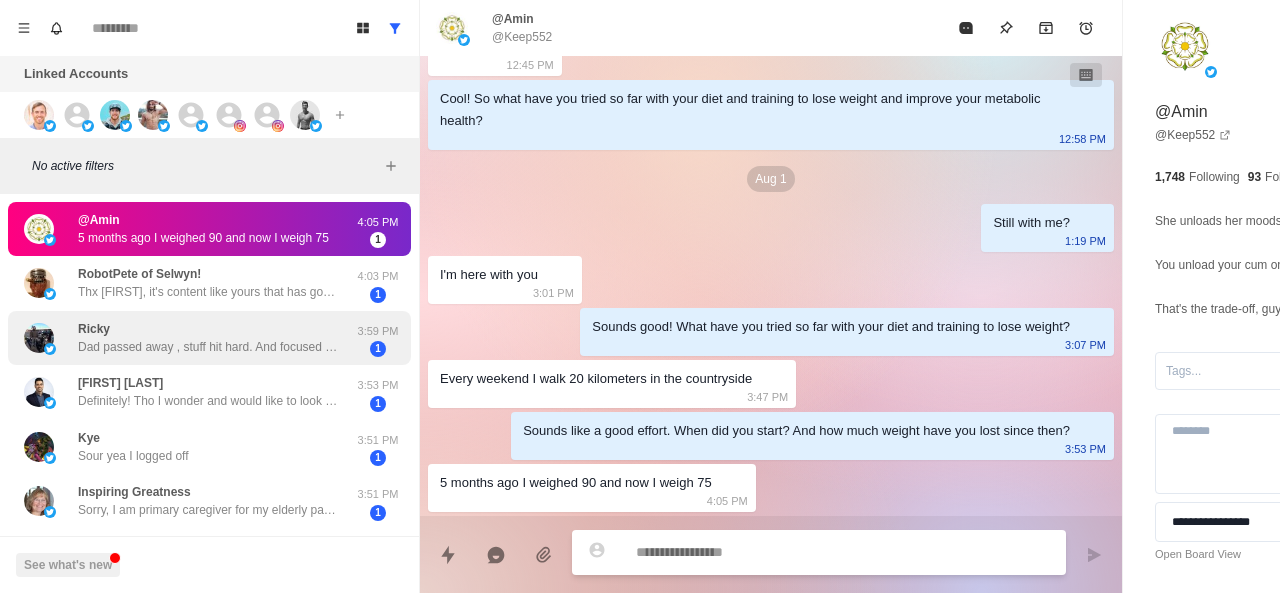 click on "Ricky Dad passed away , stuff hit hard. And focused on health and wealth" at bounding box center [208, 338] 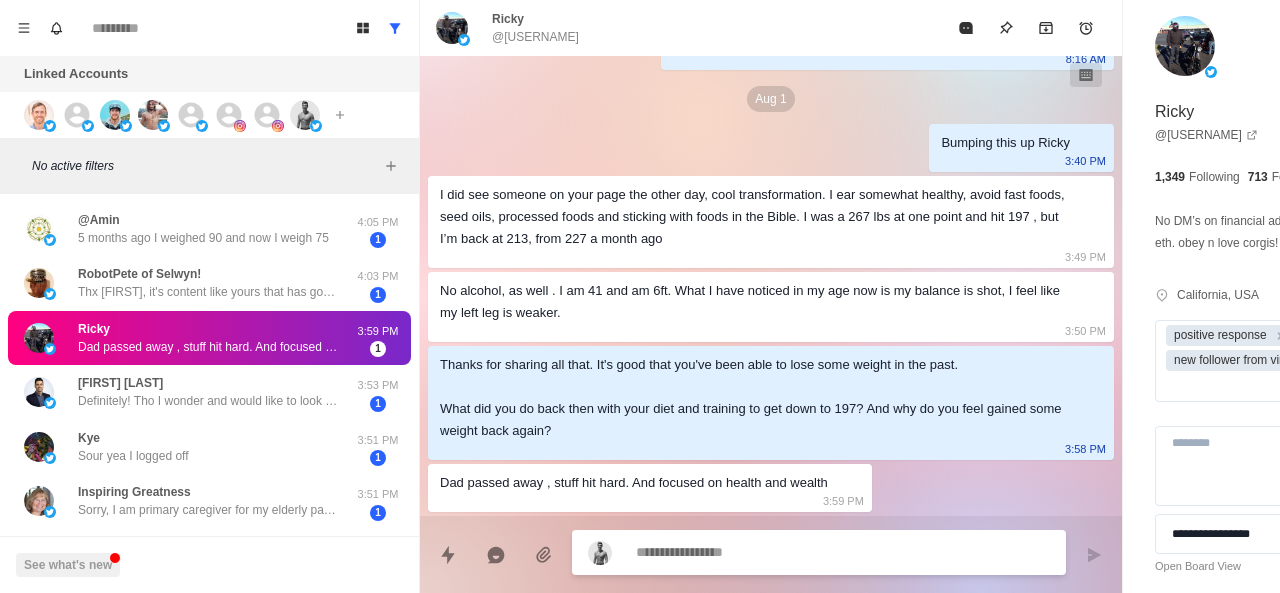 scroll, scrollTop: 418, scrollLeft: 0, axis: vertical 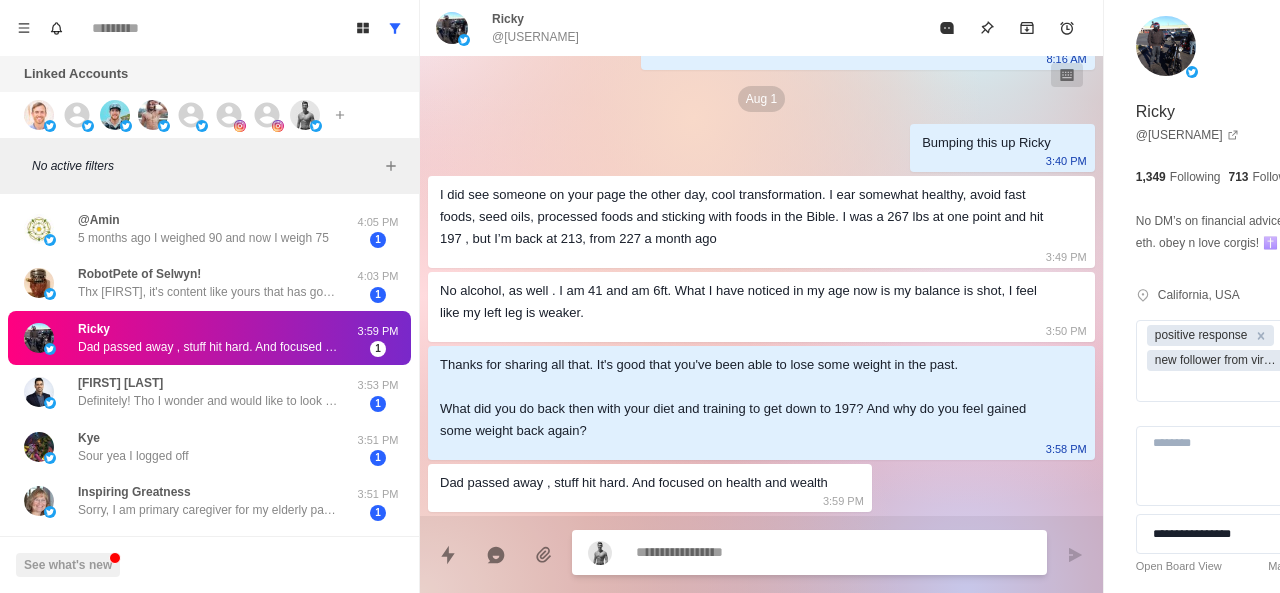click at bounding box center [775, 552] 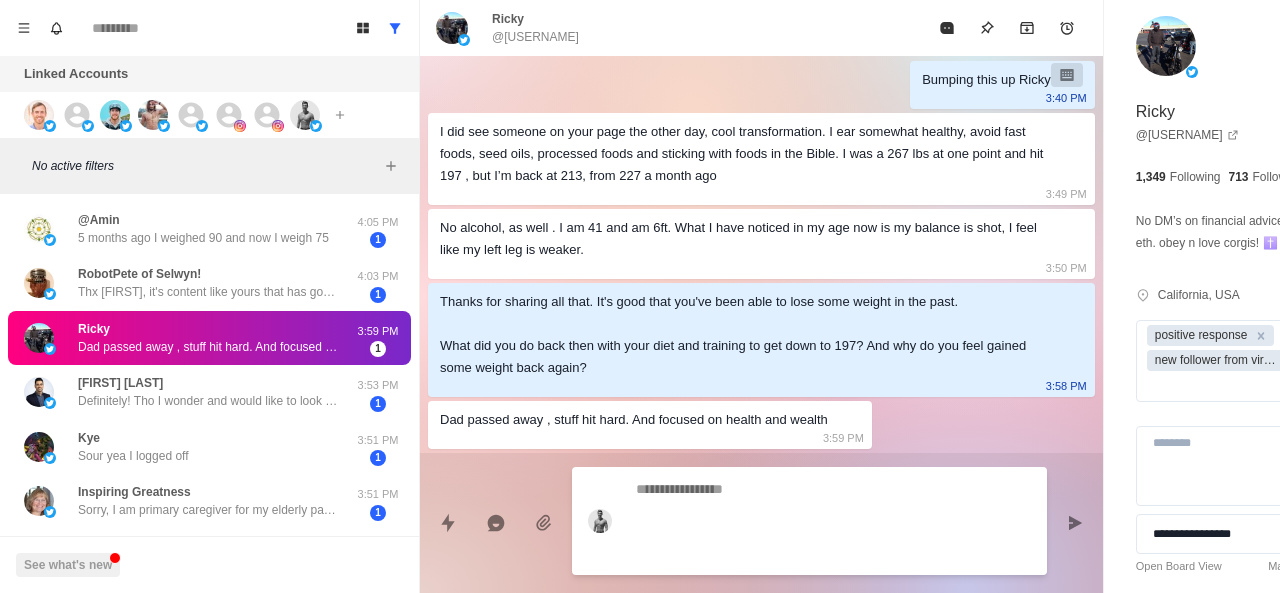 scroll, scrollTop: 492, scrollLeft: 0, axis: vertical 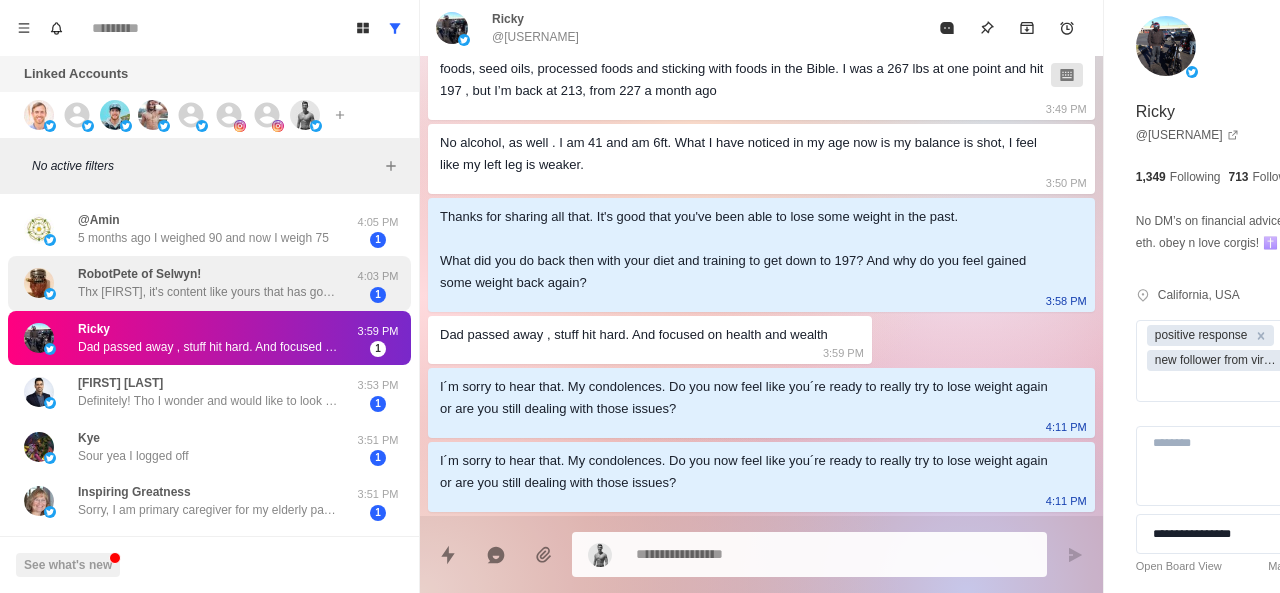 click on "RobotPete of Selwyn!" at bounding box center (139, 274) 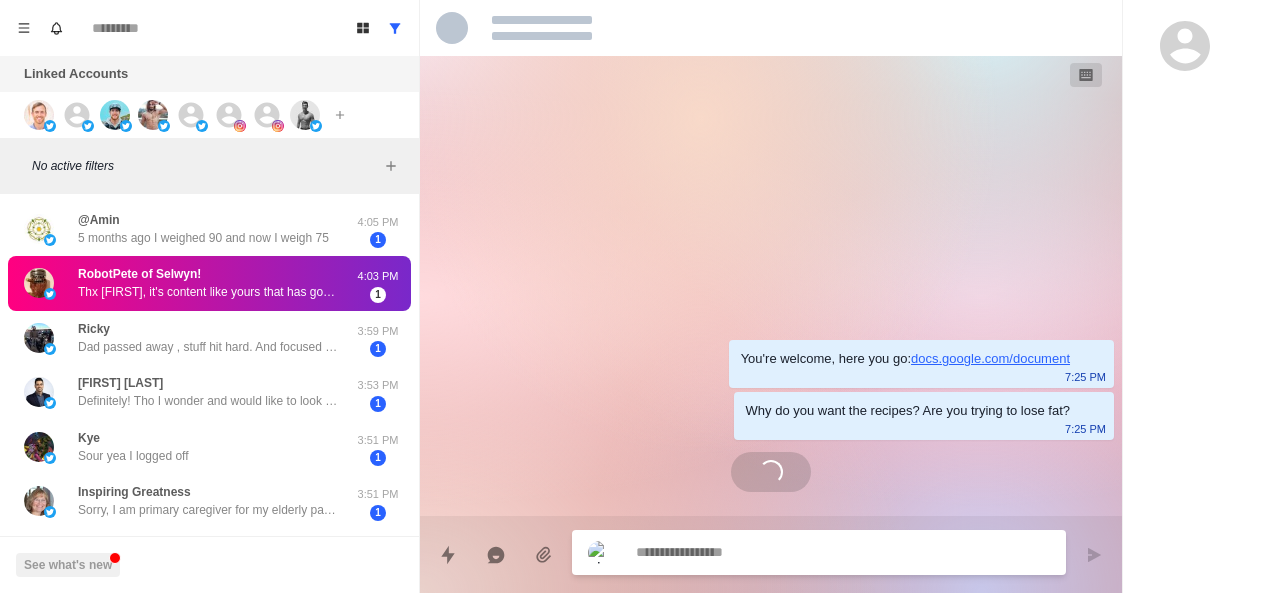 scroll, scrollTop: 0, scrollLeft: 0, axis: both 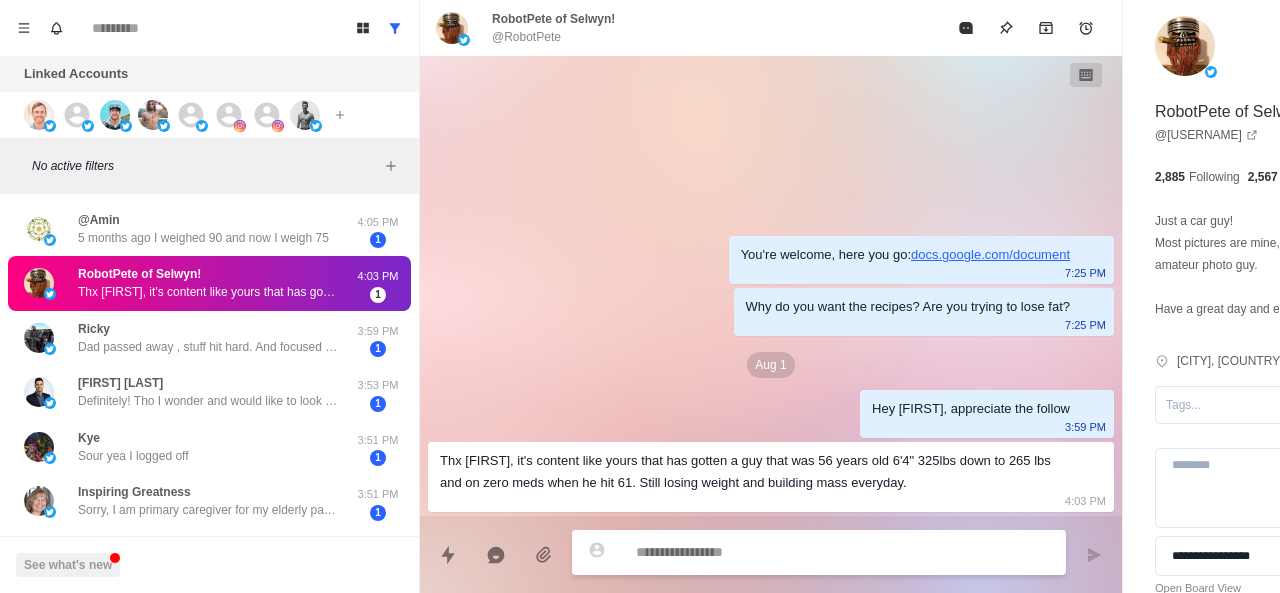 click at bounding box center [785, 552] 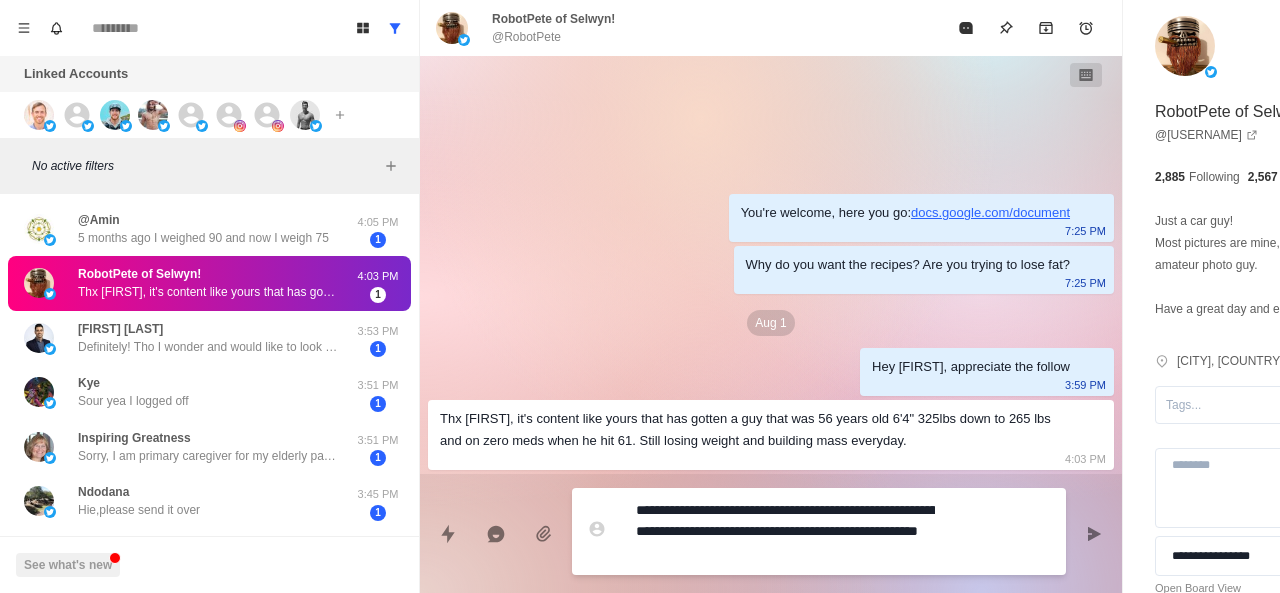 drag, startPoint x: 790, startPoint y: 556, endPoint x: 601, endPoint y: 501, distance: 196.84004 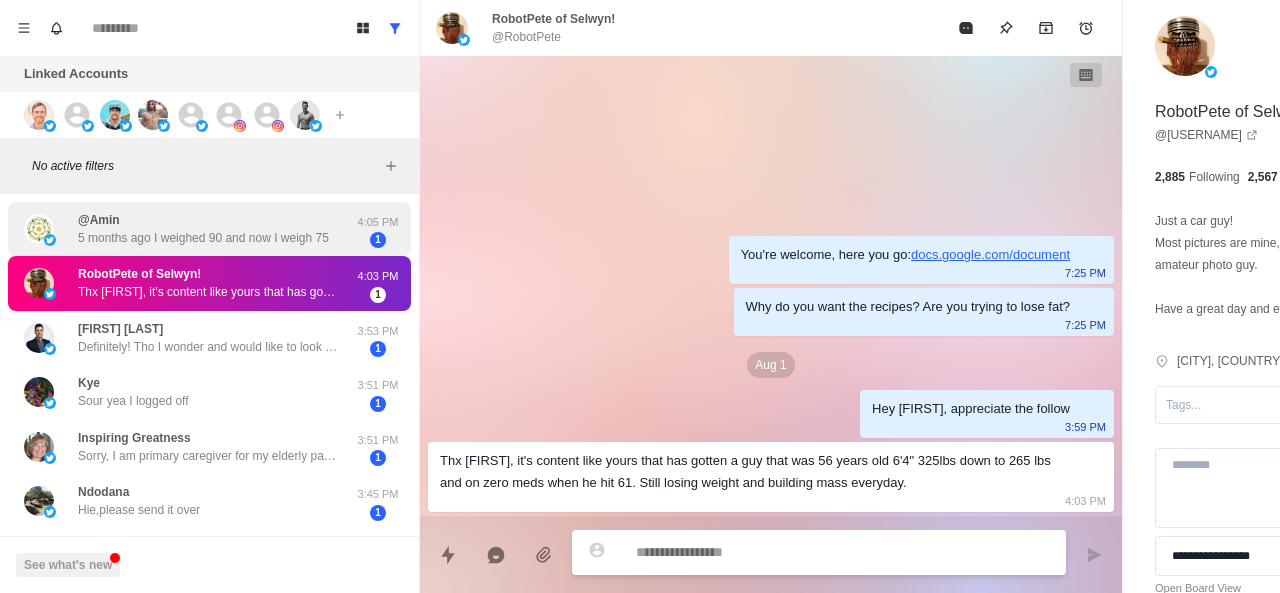 click on "5 months ago I weighed 90 and now I weigh 75" at bounding box center [203, 238] 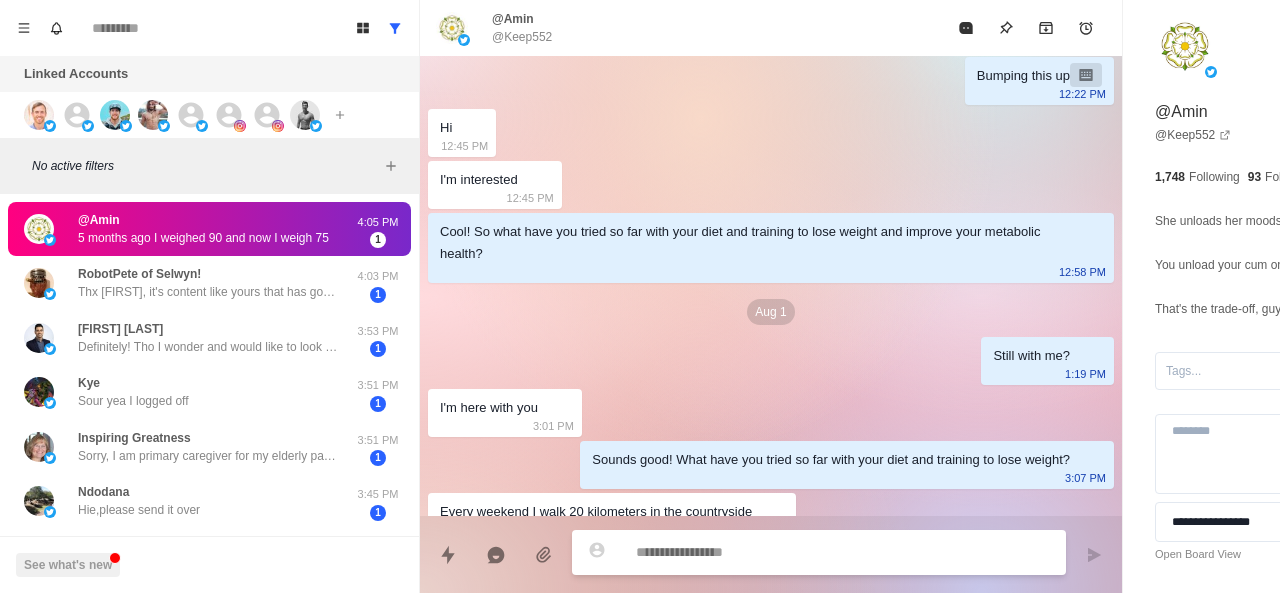 scroll, scrollTop: 596, scrollLeft: 0, axis: vertical 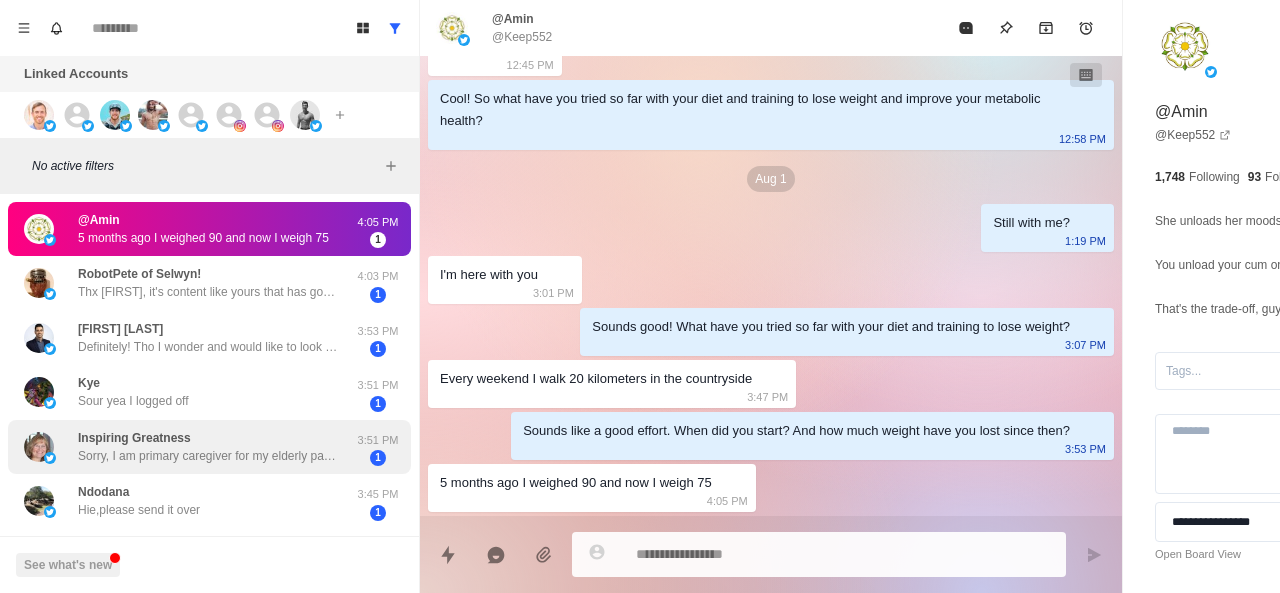 click on "Inspiring Greatness Sorry, I am primary caregiver for my elderly parent
with dementia, in her 90s. I don’t often get a chance to pop in here. I’ve tried different things over the decades. 3:51 PM 1" at bounding box center (209, 447) 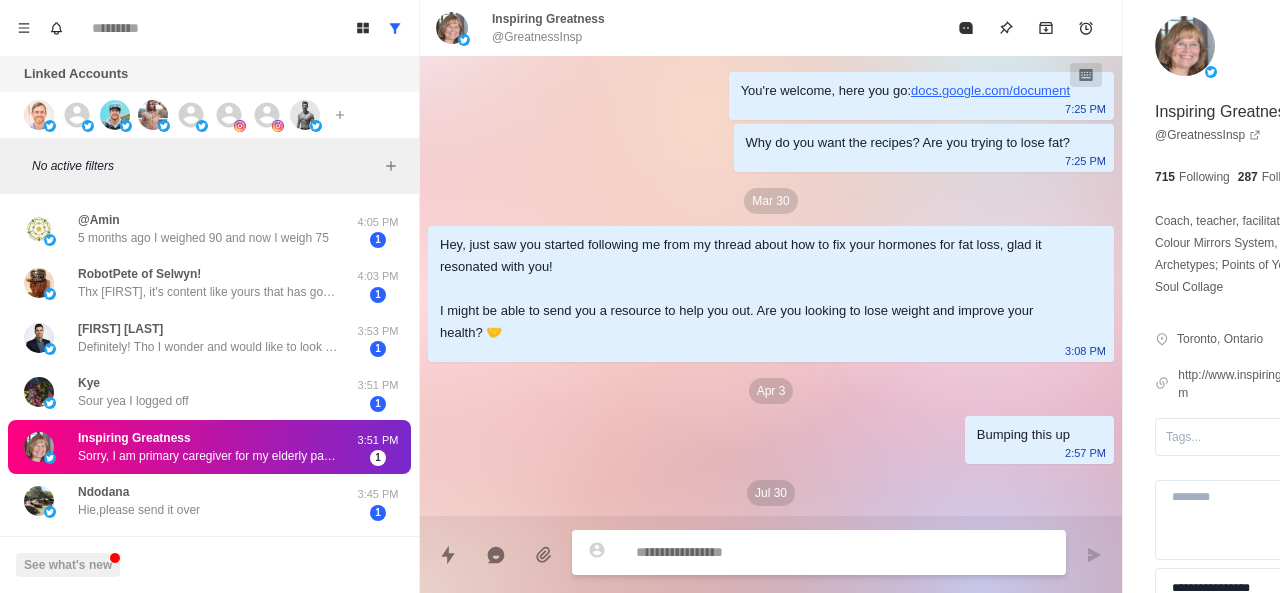 scroll, scrollTop: 532, scrollLeft: 0, axis: vertical 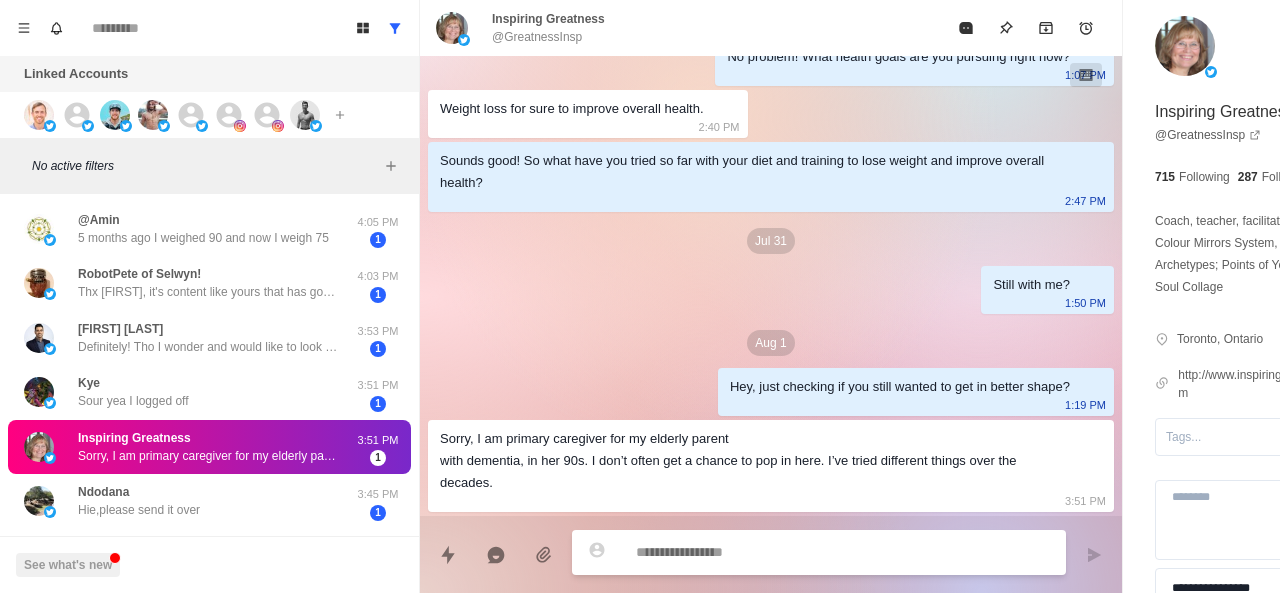 click at bounding box center (785, 552) 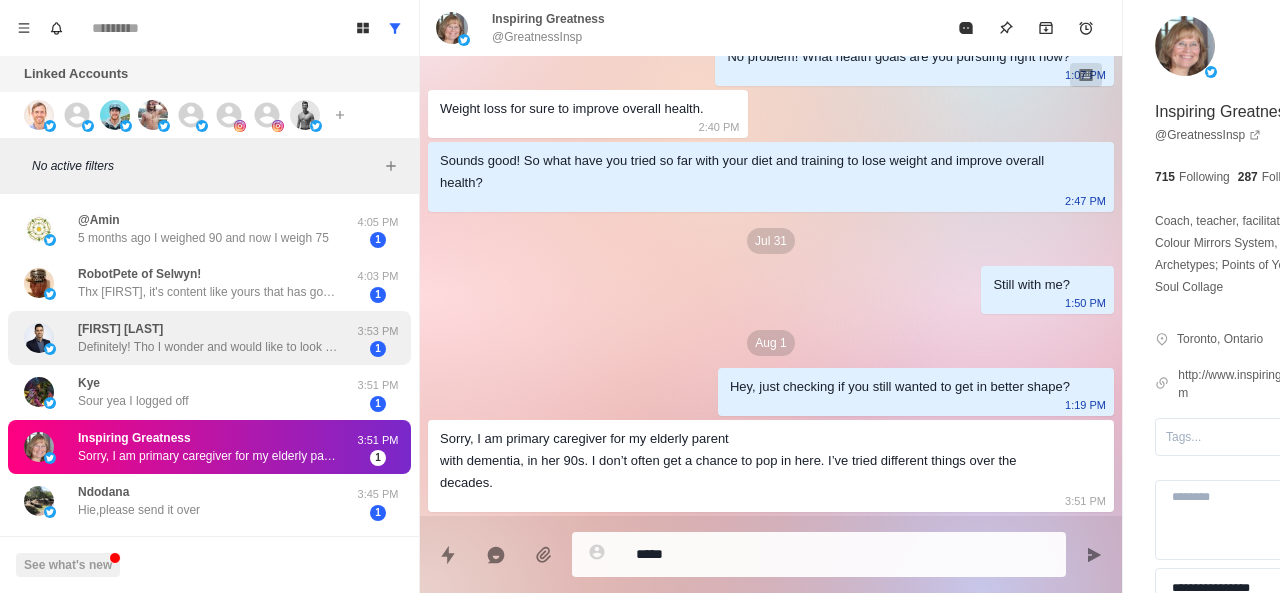 click on "Collin Maronese Definitely! Tho I wonder and would like to look at collaborating 3:53 PM 1" at bounding box center [209, 338] 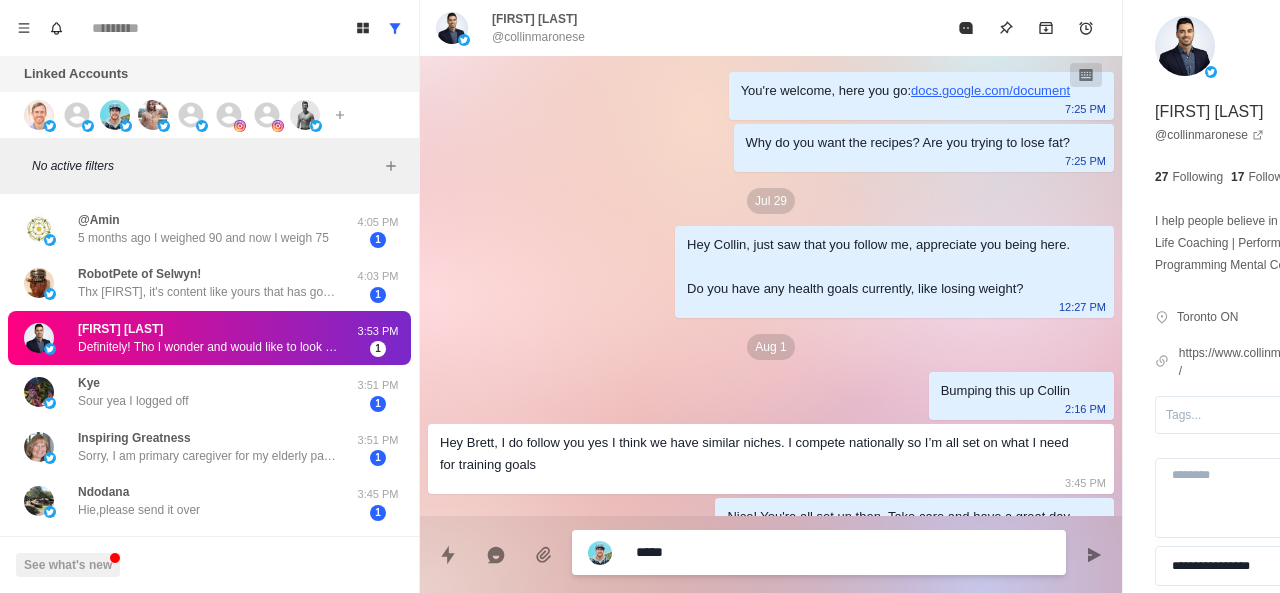 scroll, scrollTop: 86, scrollLeft: 0, axis: vertical 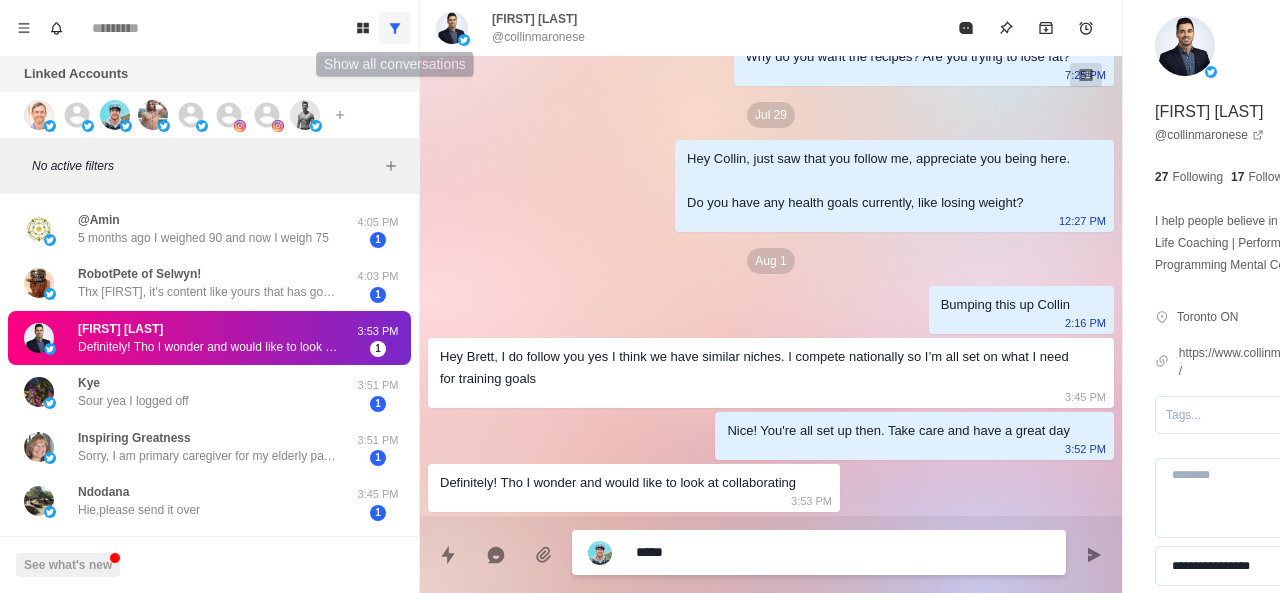 click at bounding box center (395, 28) 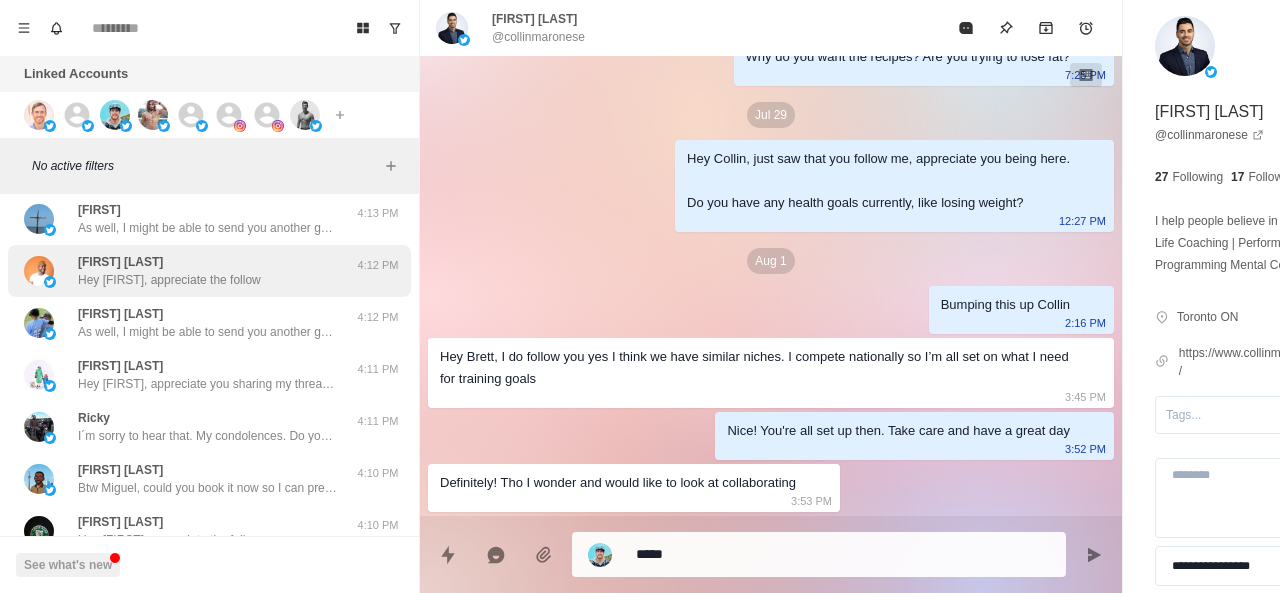 scroll, scrollTop: 195, scrollLeft: 0, axis: vertical 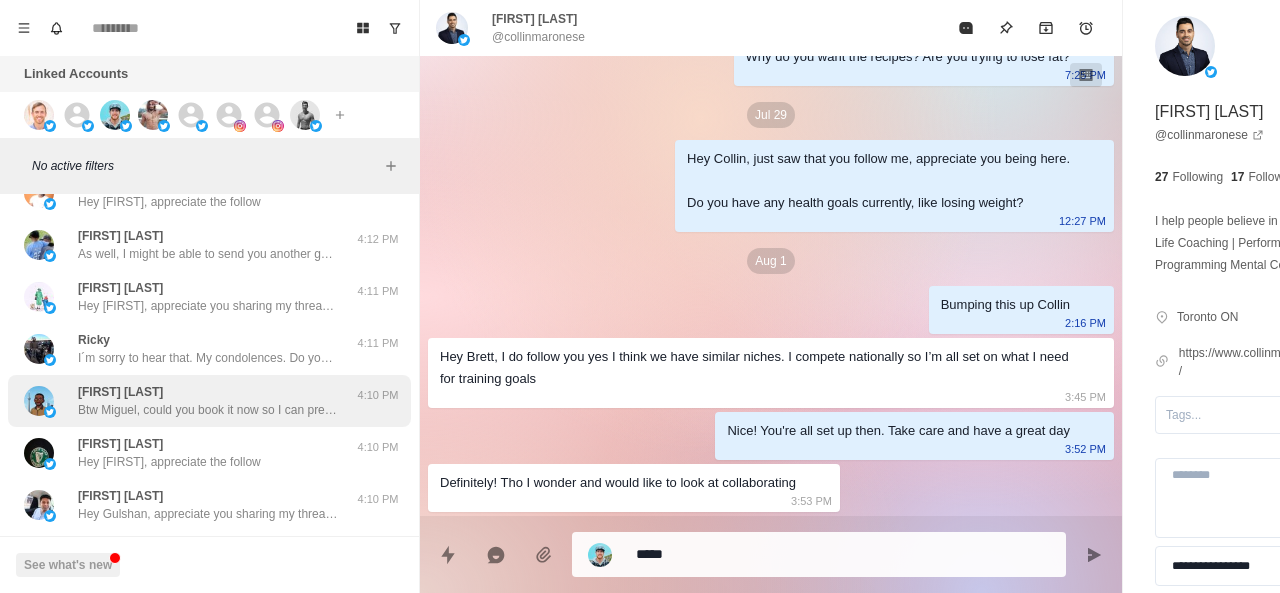 click on "Btw Miguel, could you book it now so I can prepare some stuff beforehand? Should only take 60 seconds. Thank you" at bounding box center (208, 410) 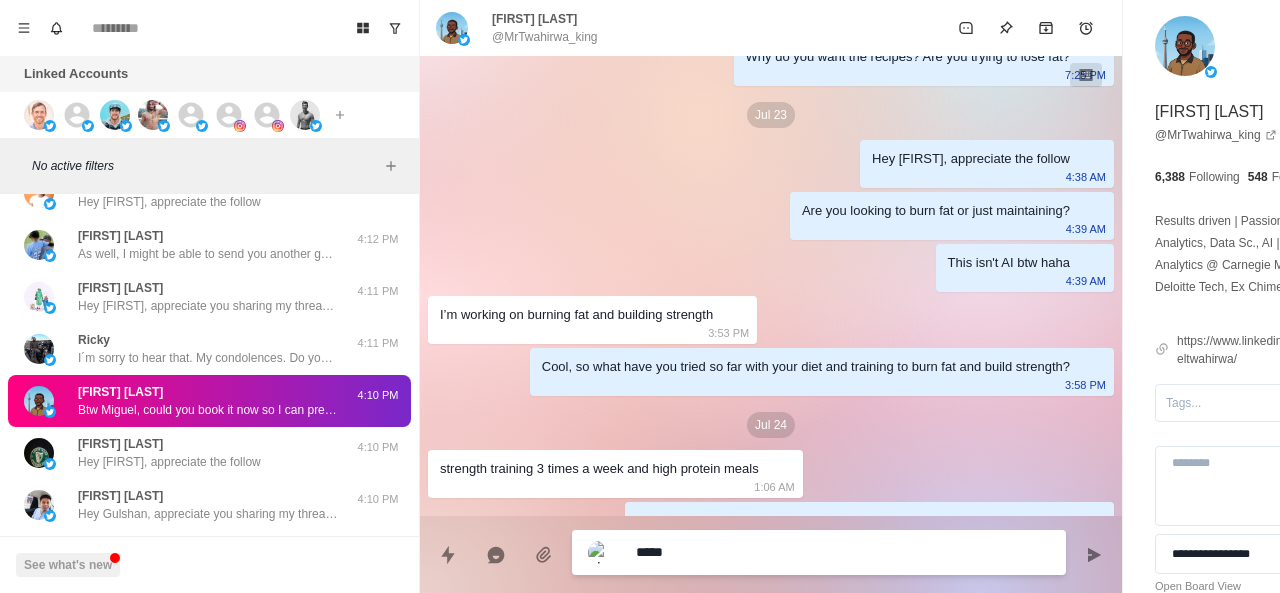 scroll, scrollTop: 2760, scrollLeft: 0, axis: vertical 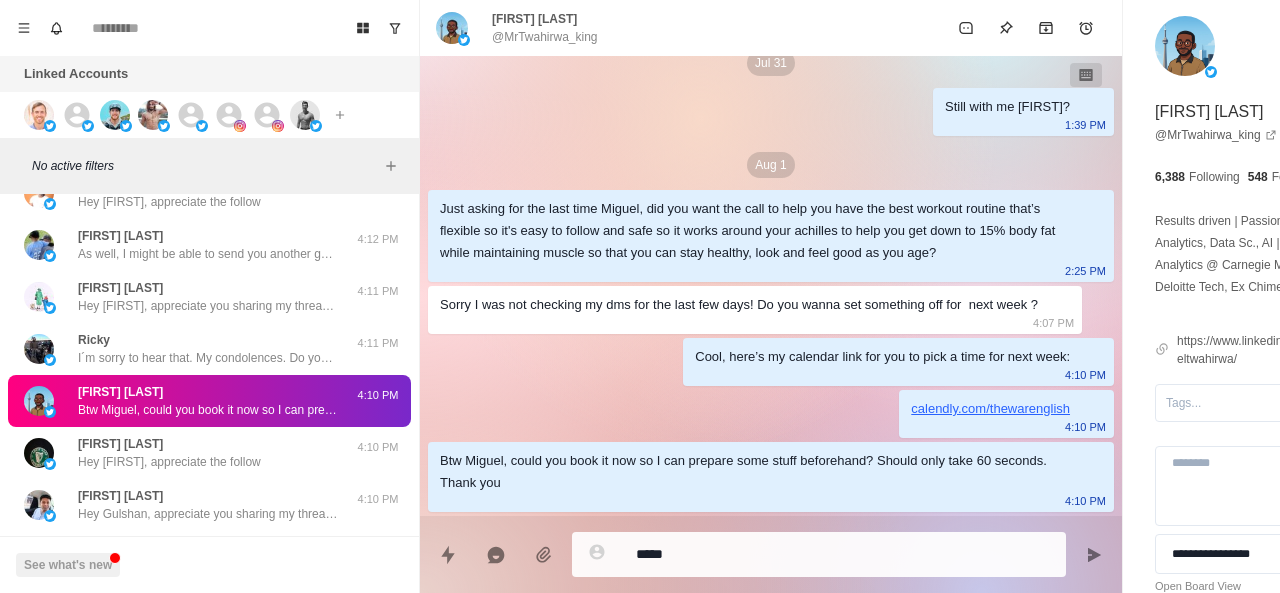 click on "*****" at bounding box center [819, 554] 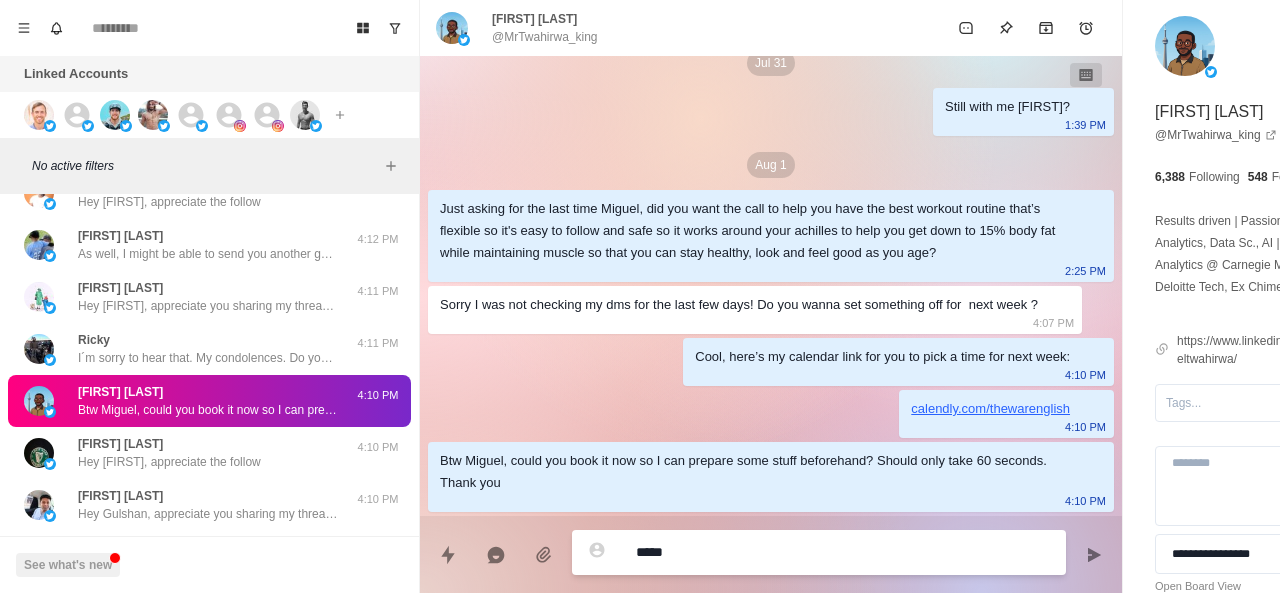click on "*****" at bounding box center (785, 552) 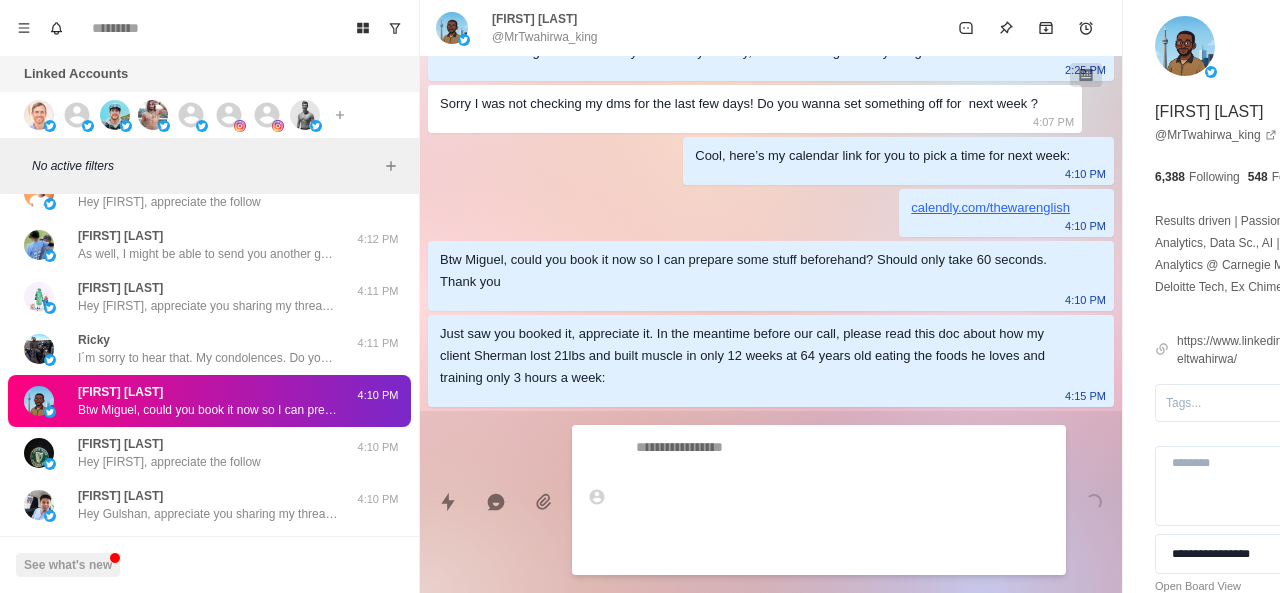 scroll, scrollTop: 2856, scrollLeft: 0, axis: vertical 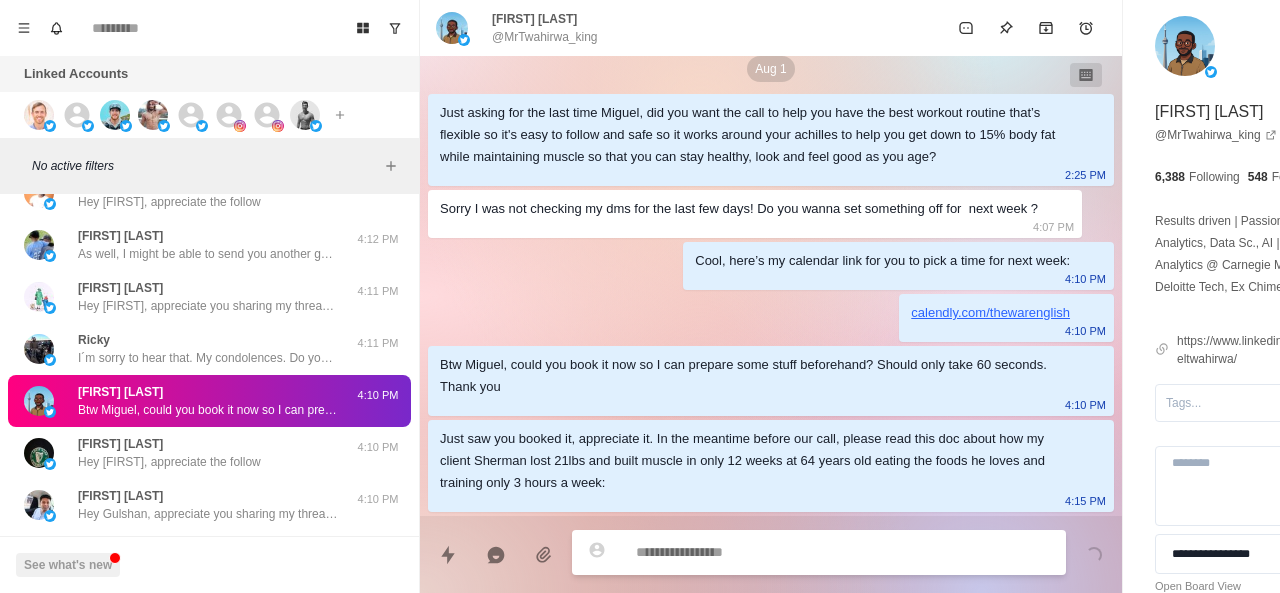 paste on "**********" 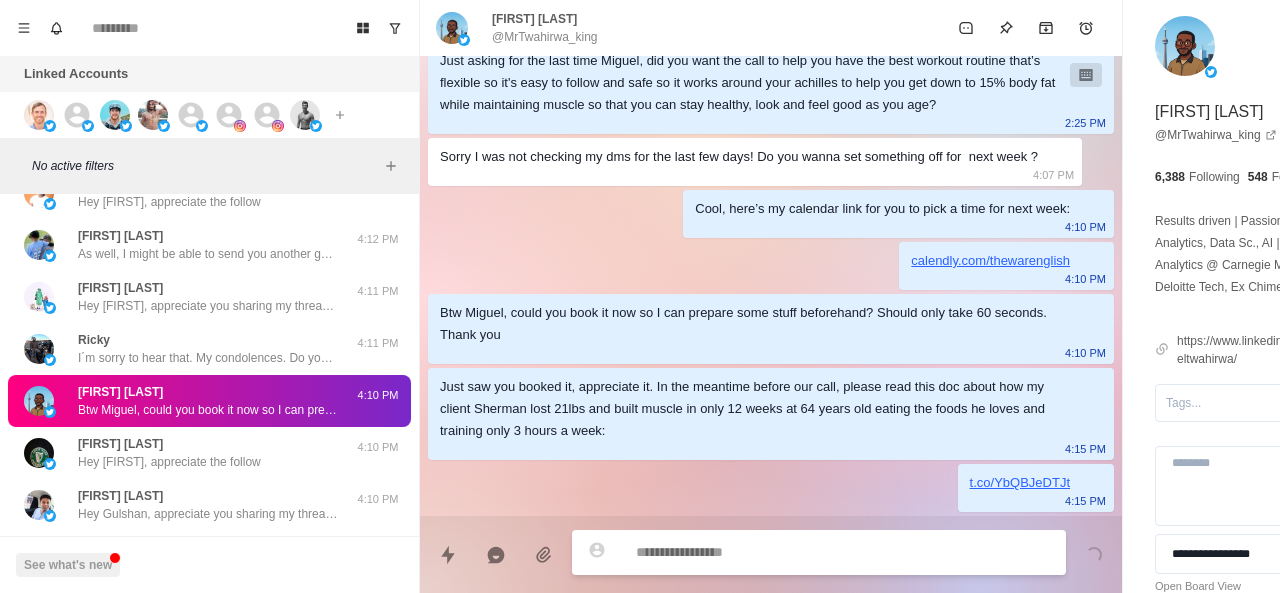 scroll, scrollTop: 2908, scrollLeft: 0, axis: vertical 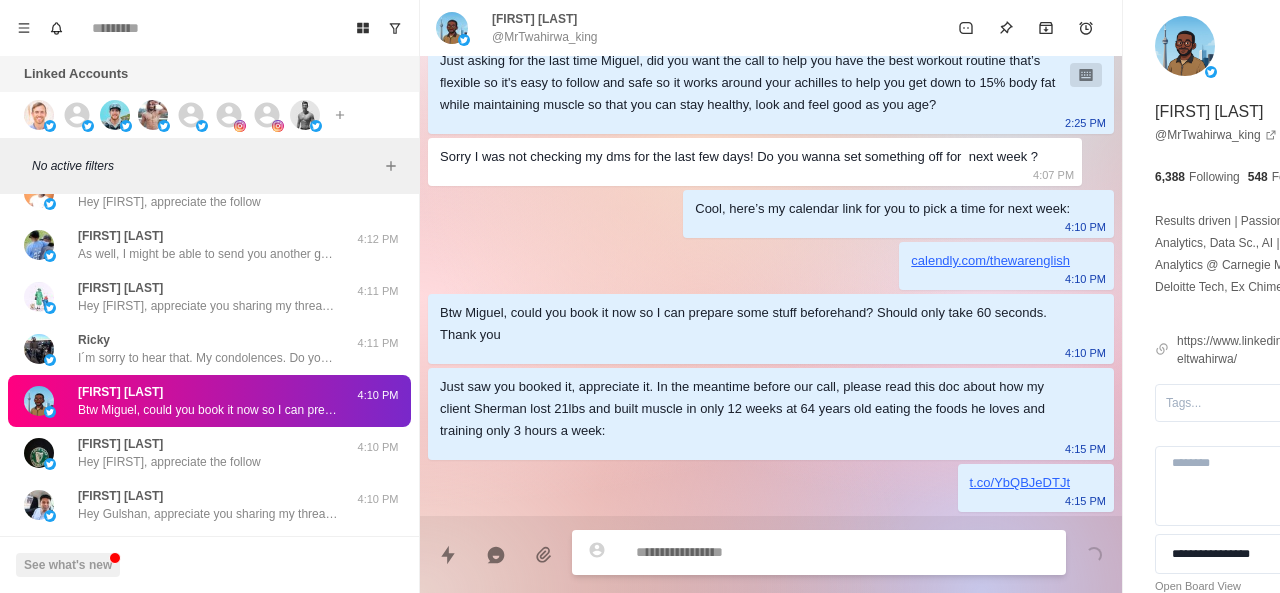 paste on "**********" 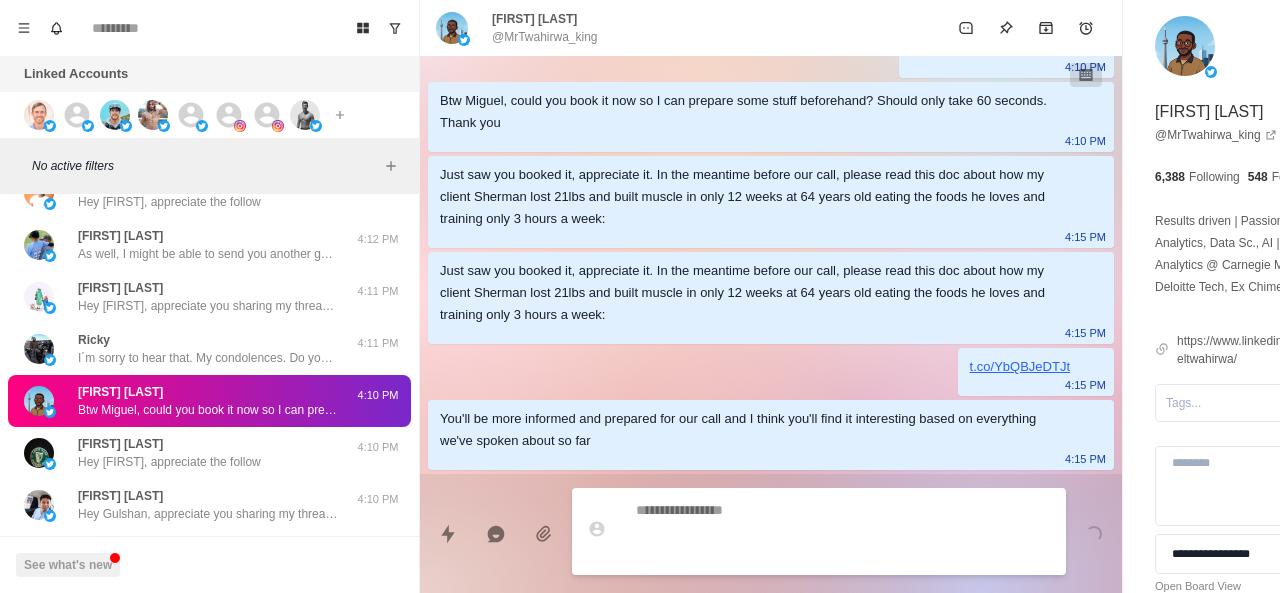 scroll, scrollTop: 3078, scrollLeft: 0, axis: vertical 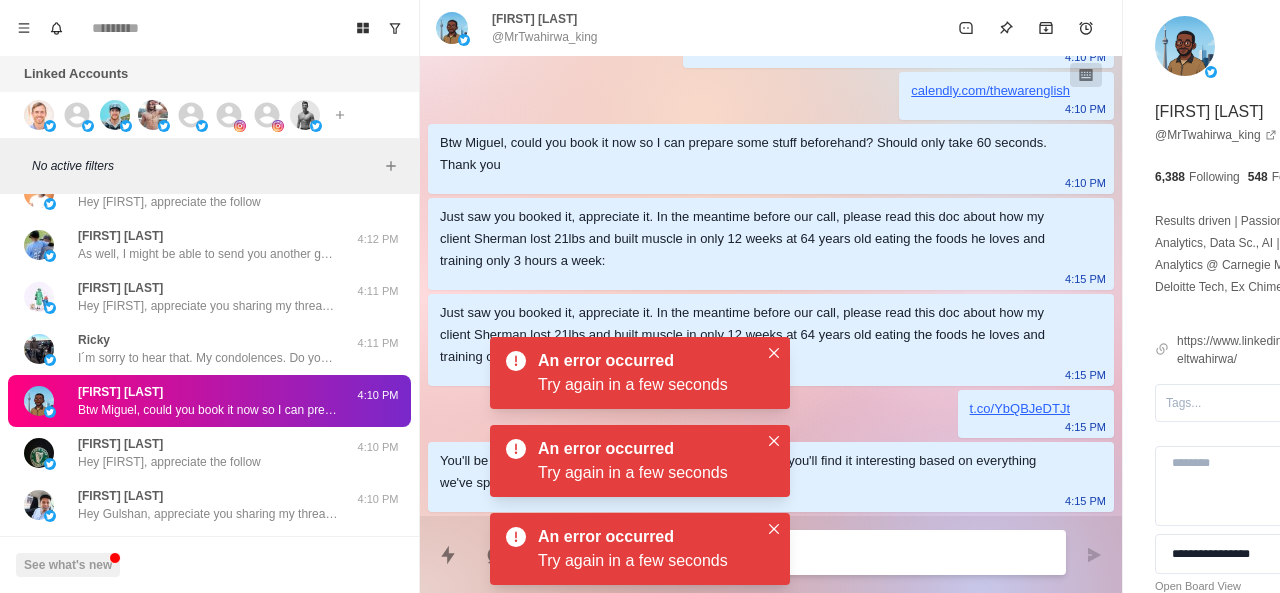 click on "Just saw you booked it, appreciate it. In the meantime before our call, please read this doc about how my client Sherman lost 21lbs and built muscle in only 12 weeks at 64 years old eating the foods he loves and training only 3 hours a week: 4:15 PM" at bounding box center [771, 340] 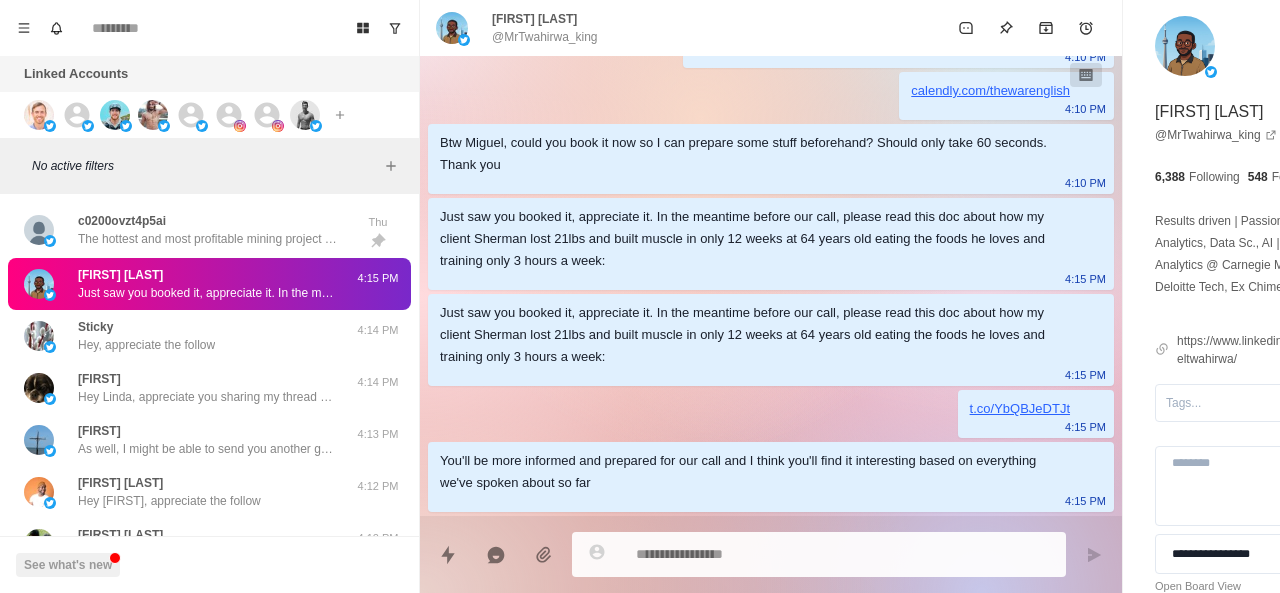 scroll, scrollTop: 0, scrollLeft: 0, axis: both 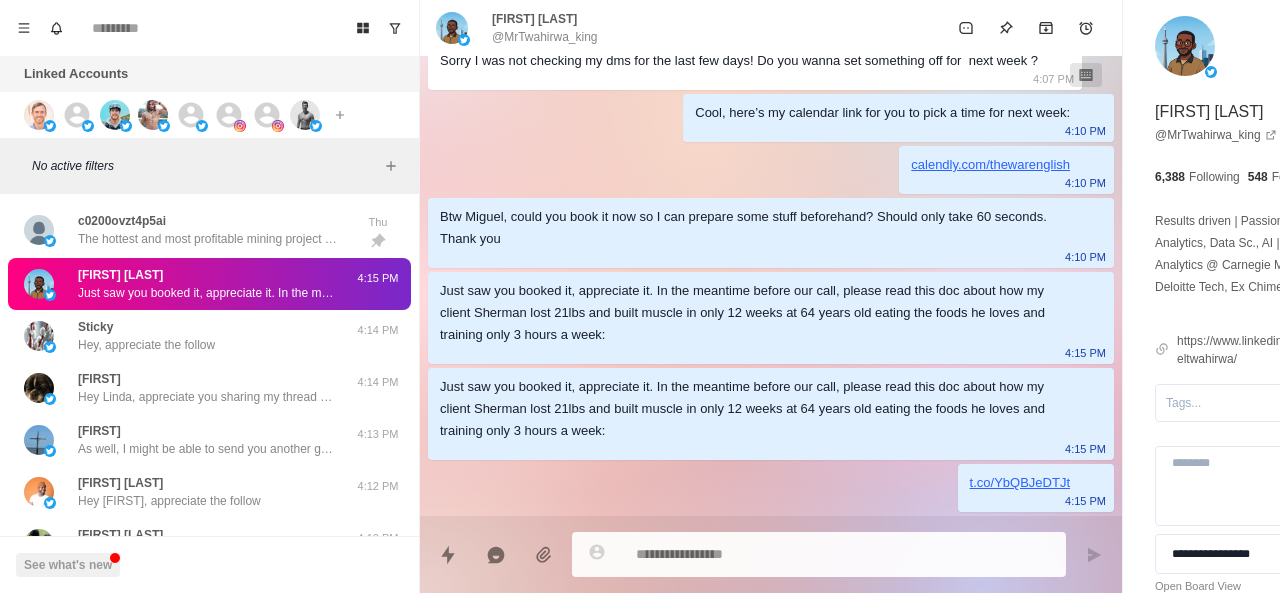 click at bounding box center [785, 554] 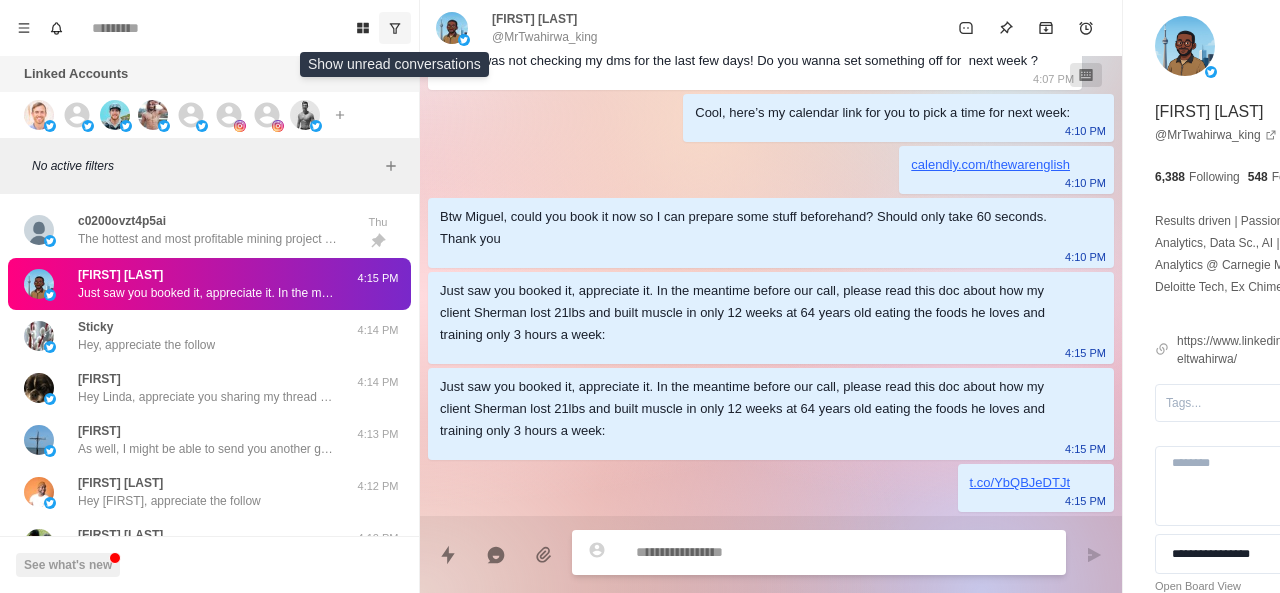 click 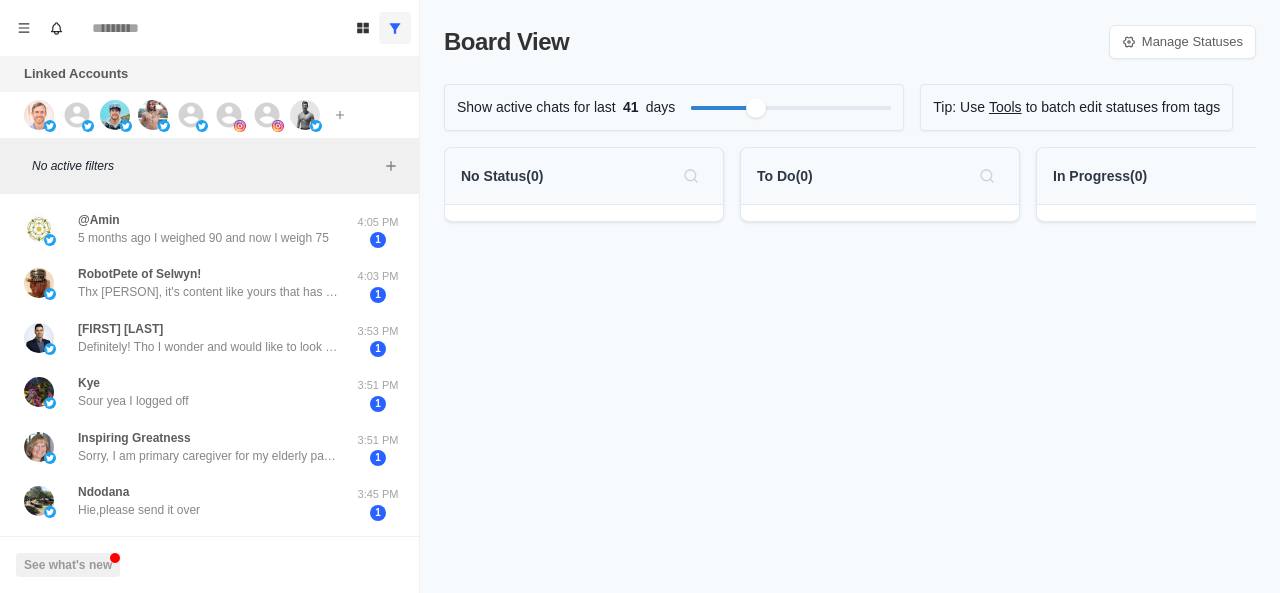 scroll, scrollTop: 0, scrollLeft: 0, axis: both 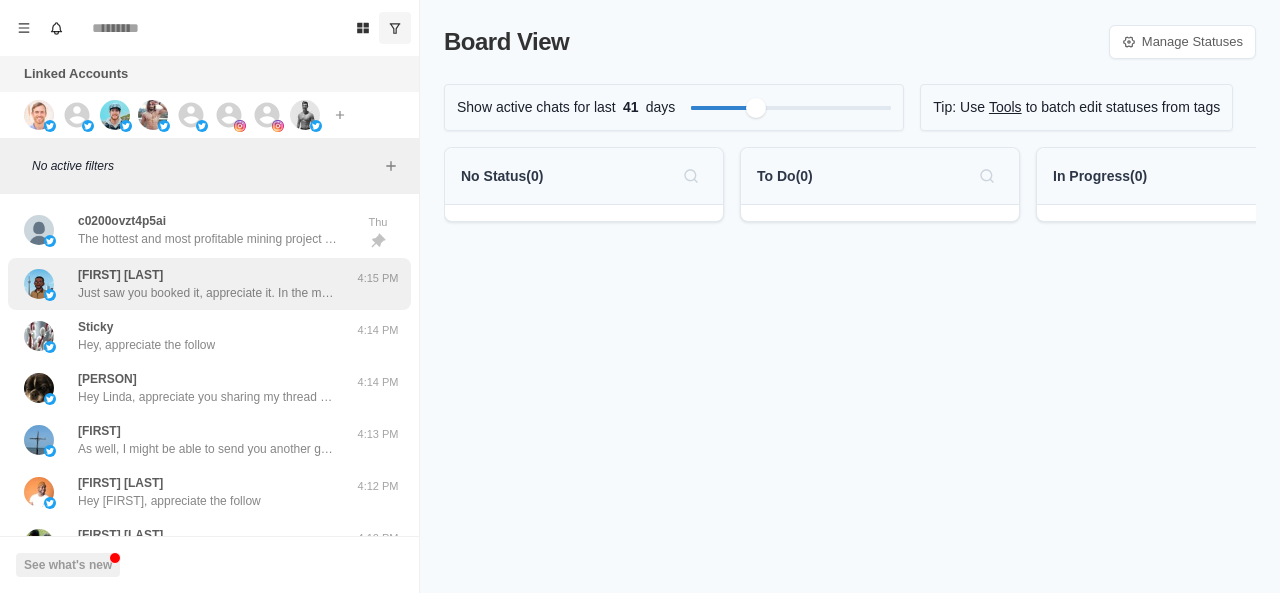 click on "Just saw you booked it, appreciate it. In the meantime before our call, please read this doc about how my client Sherman lost 21lbs and built muscle in only 12 weeks at 64 years old eating the foods he loves and training only 3 hours a week:" at bounding box center [208, 293] 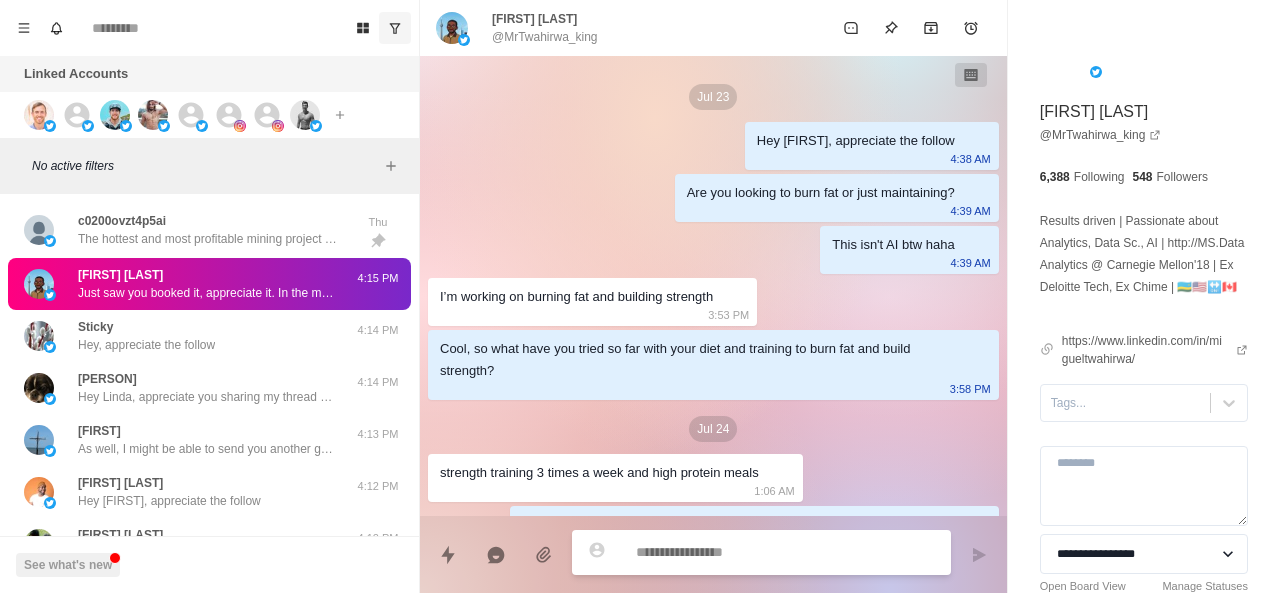 scroll, scrollTop: 2804, scrollLeft: 0, axis: vertical 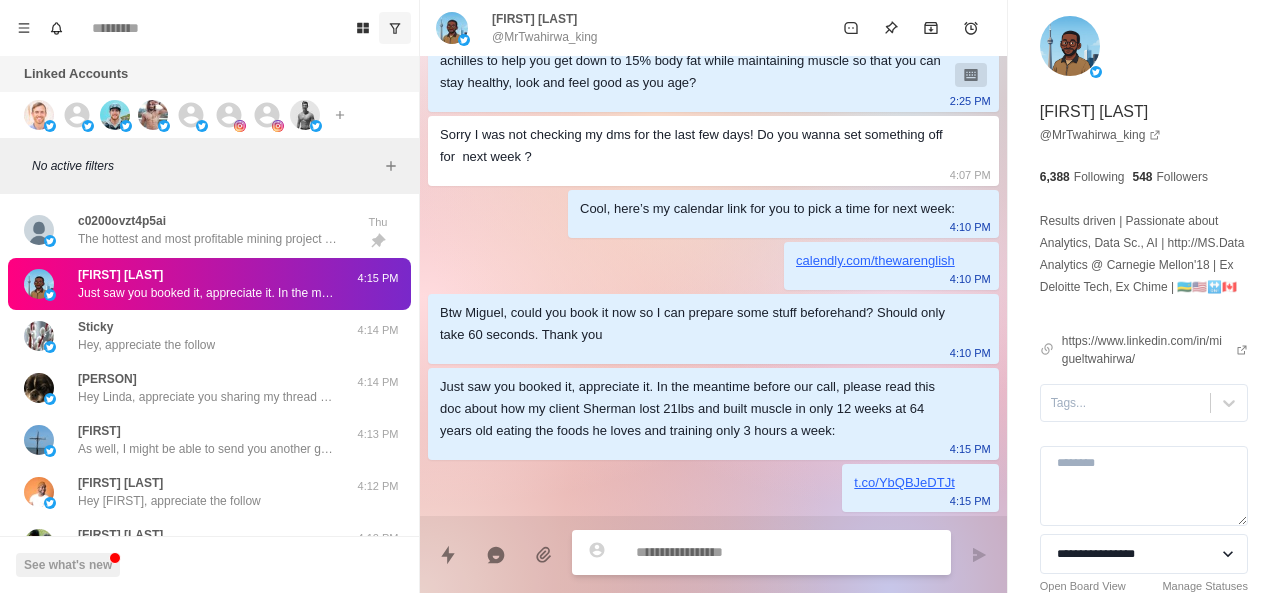click at bounding box center (785, 552) 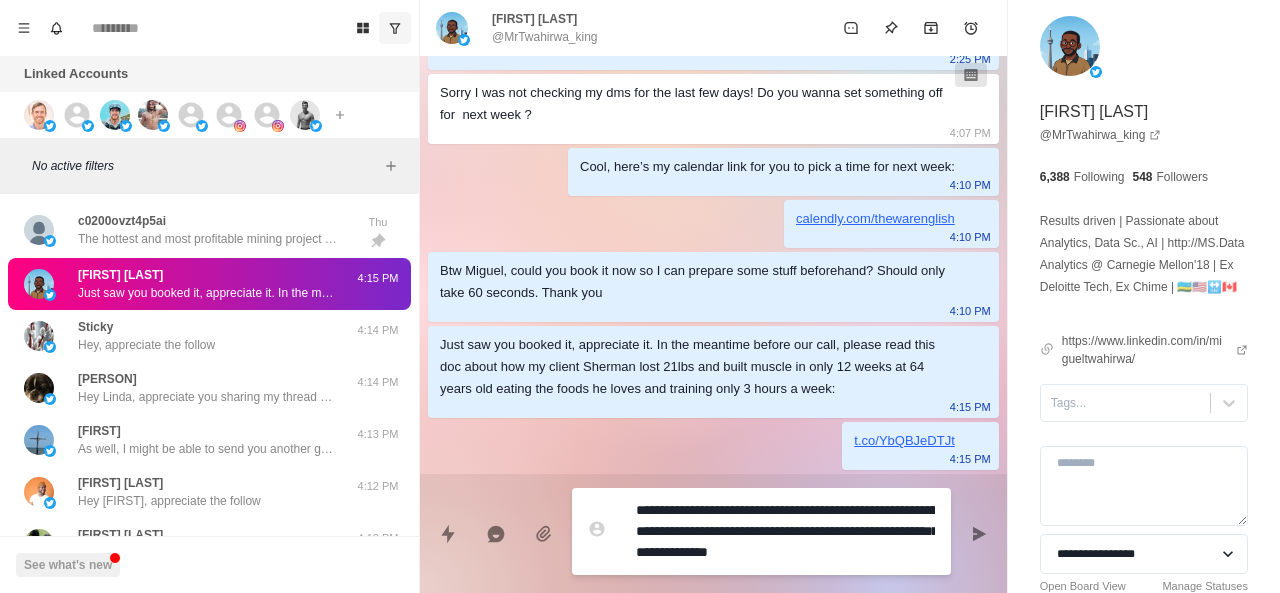 type 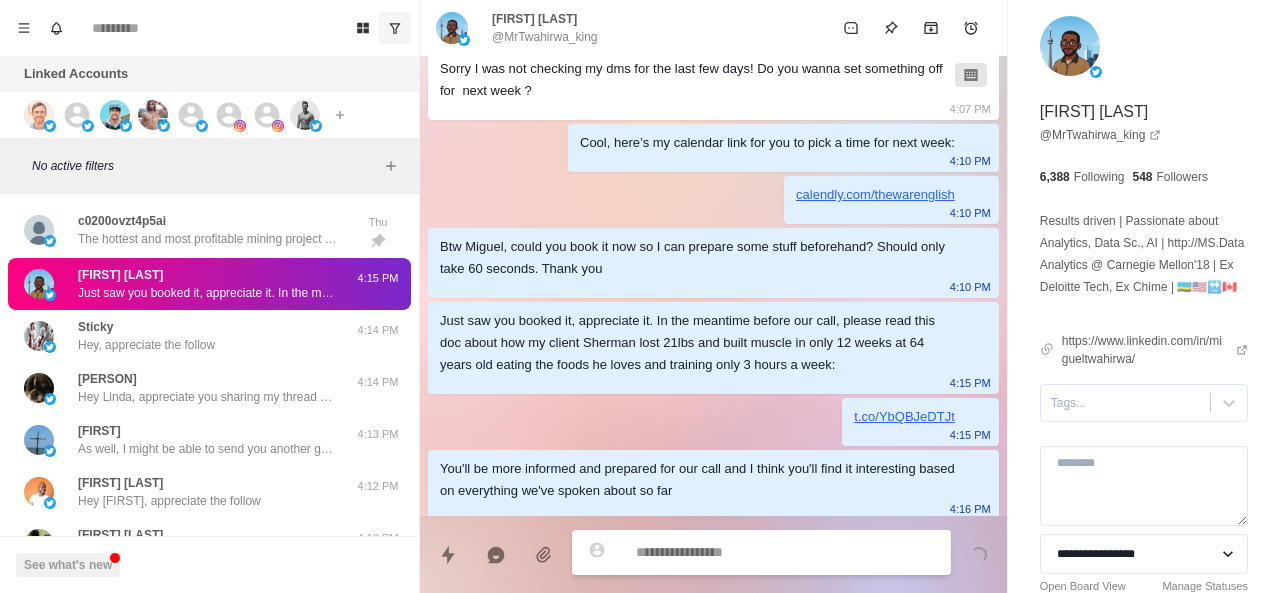 scroll, scrollTop: 2878, scrollLeft: 0, axis: vertical 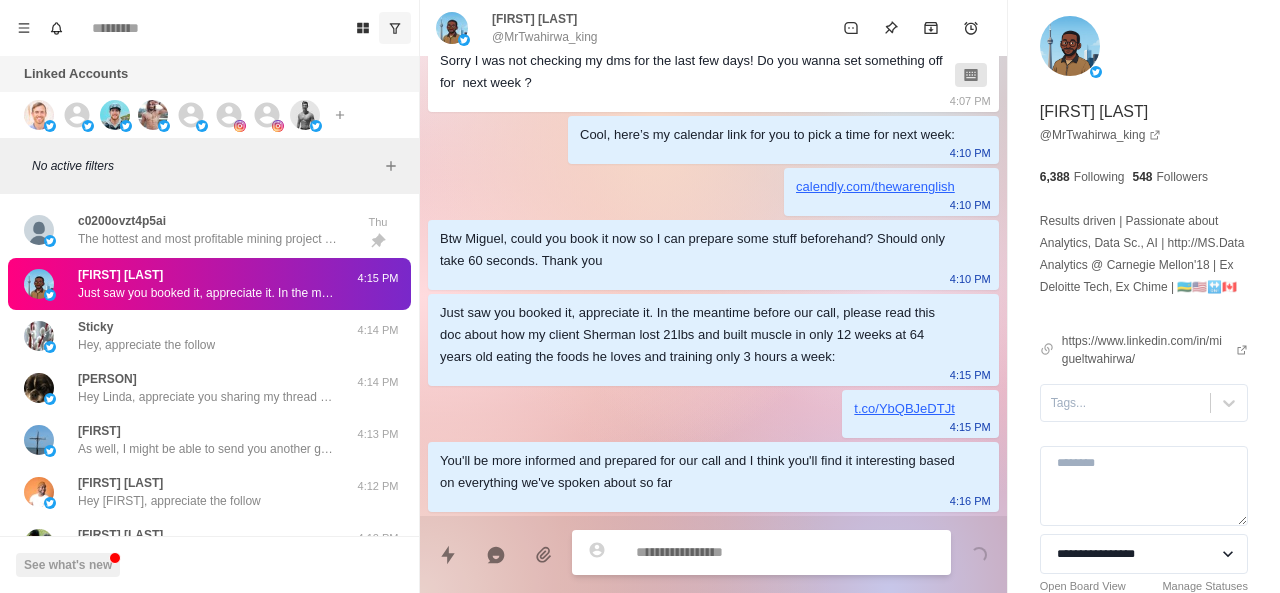 click at bounding box center (785, 552) 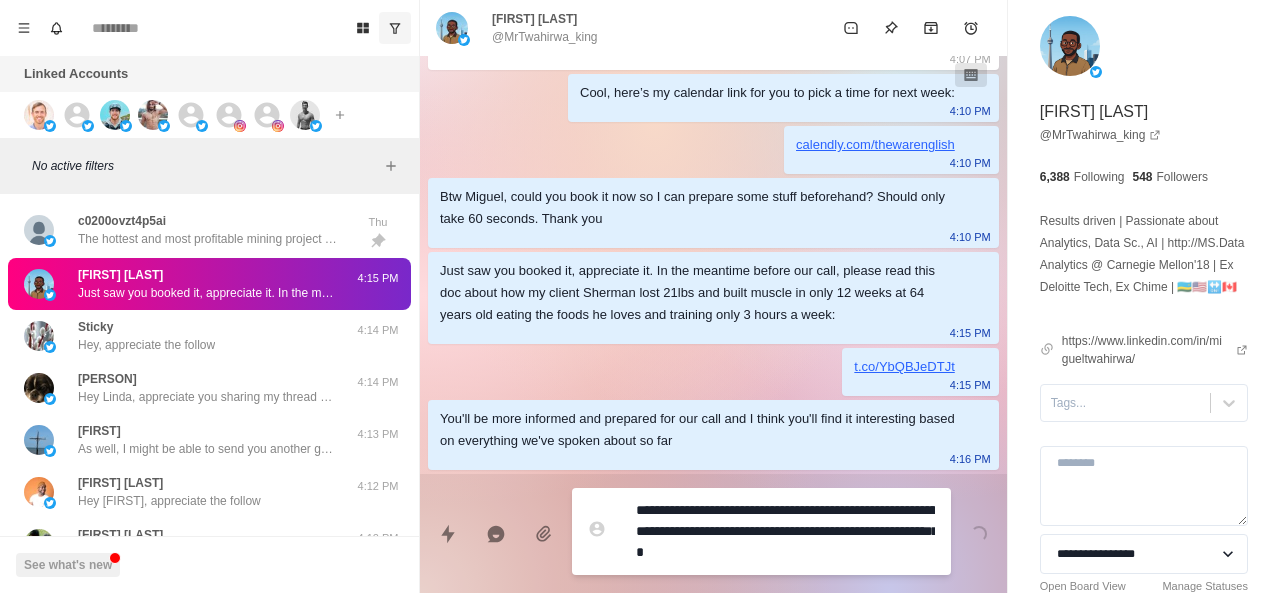 type 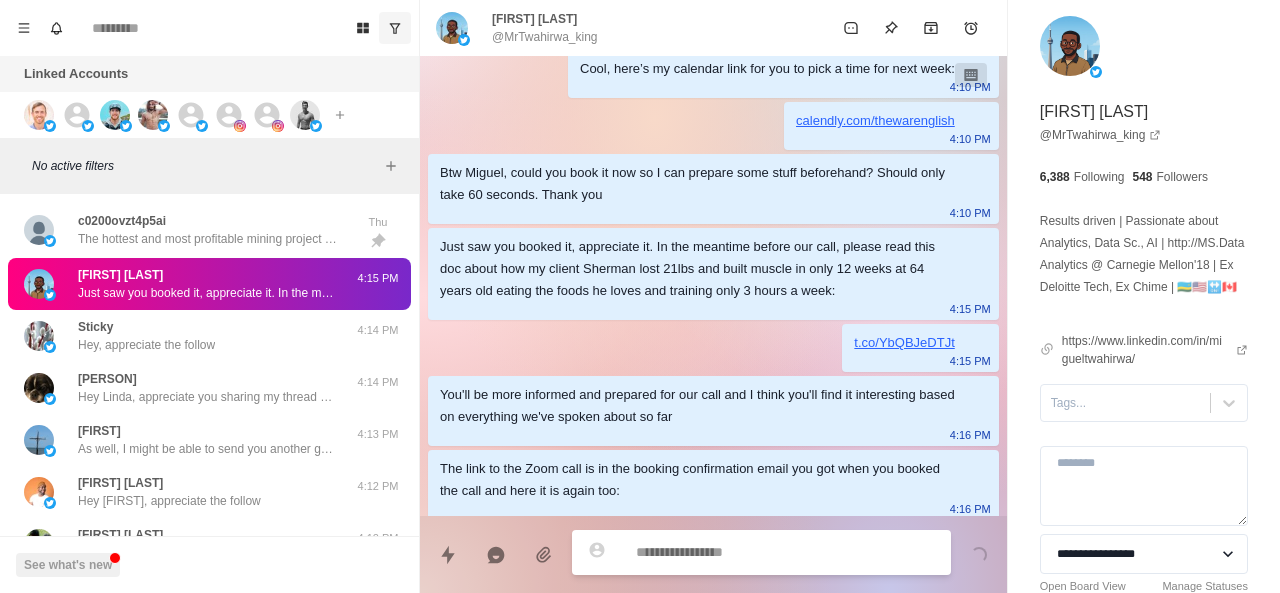scroll, scrollTop: 2952, scrollLeft: 0, axis: vertical 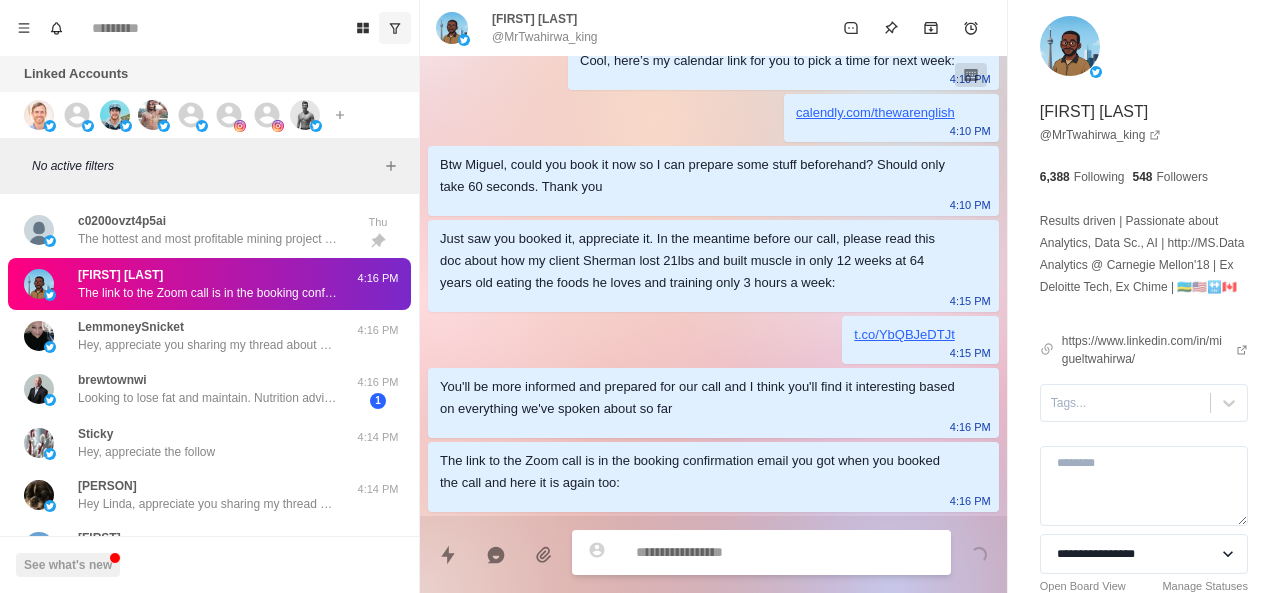 paste on "**********" 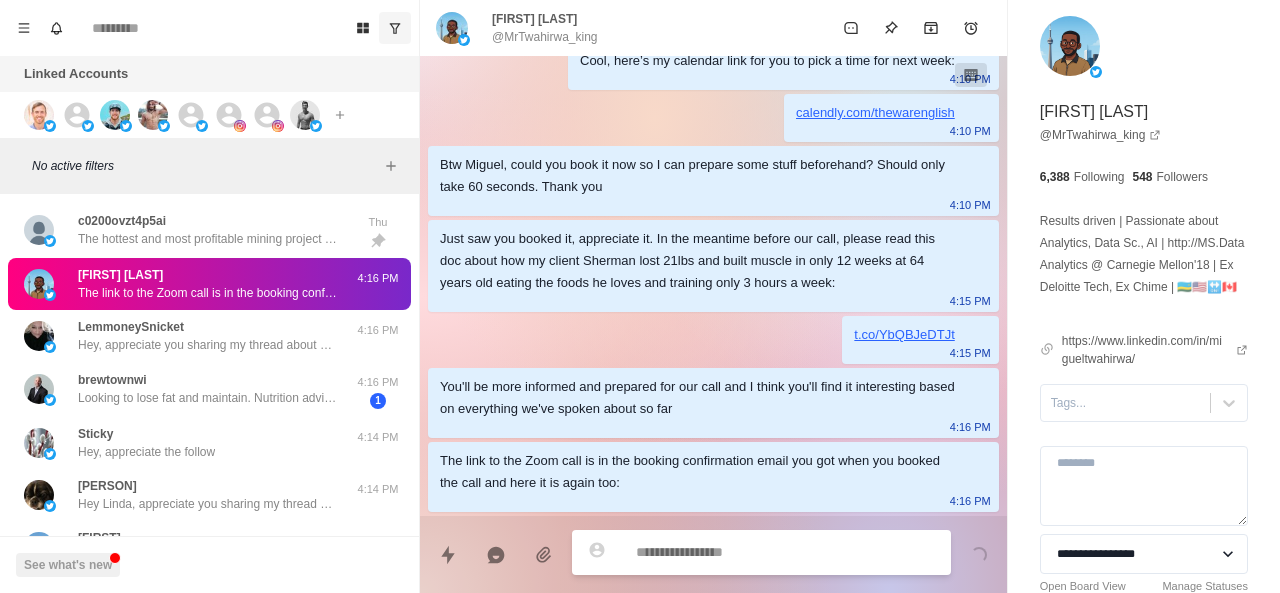 type on "*" 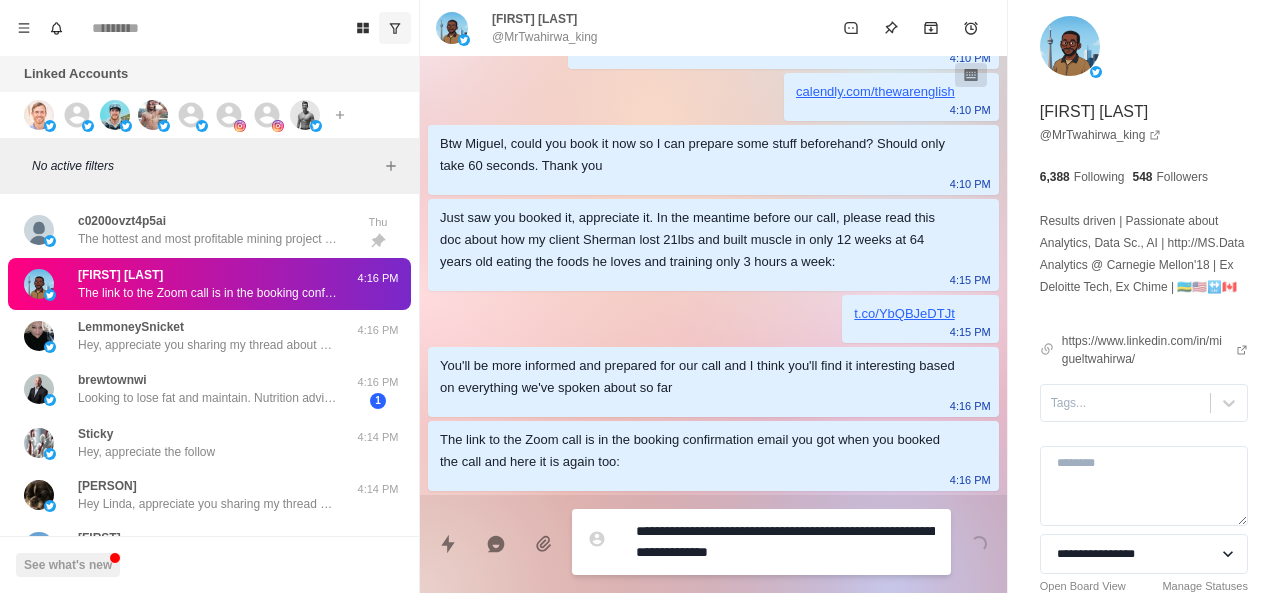 type on "*" 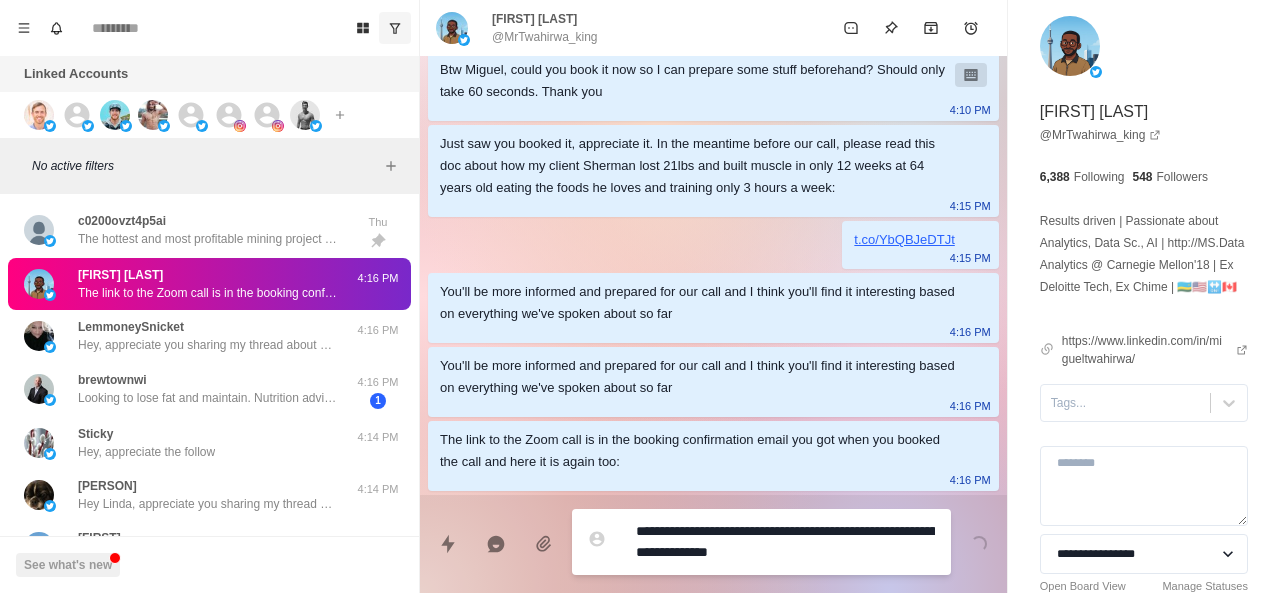 type 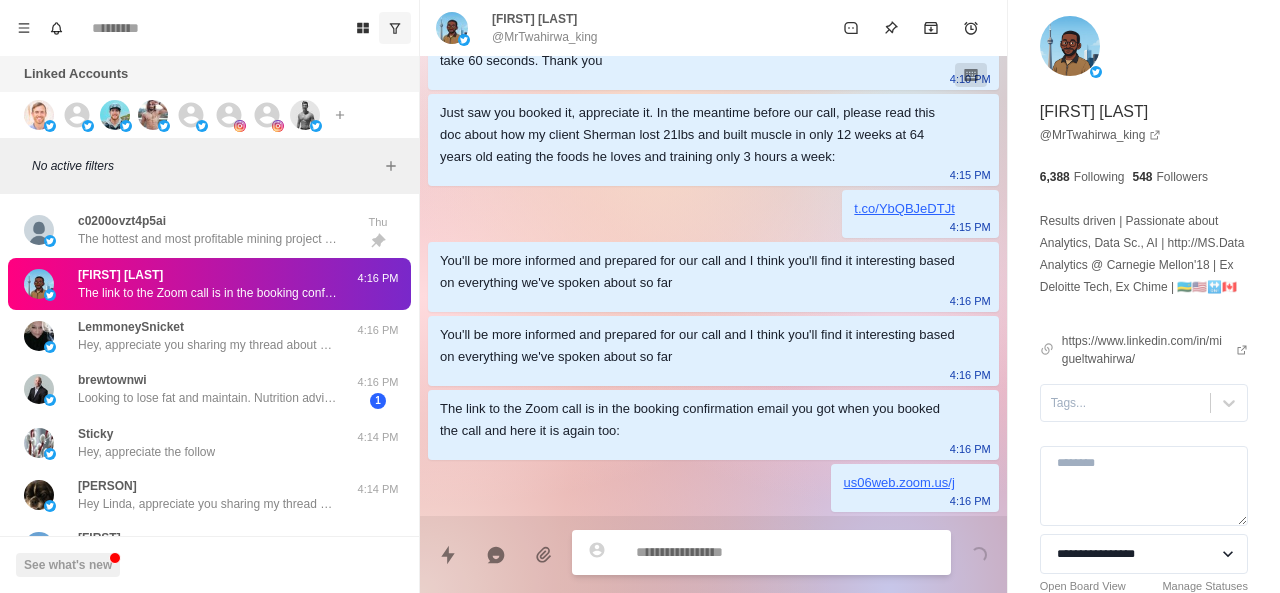 scroll, scrollTop: 3078, scrollLeft: 0, axis: vertical 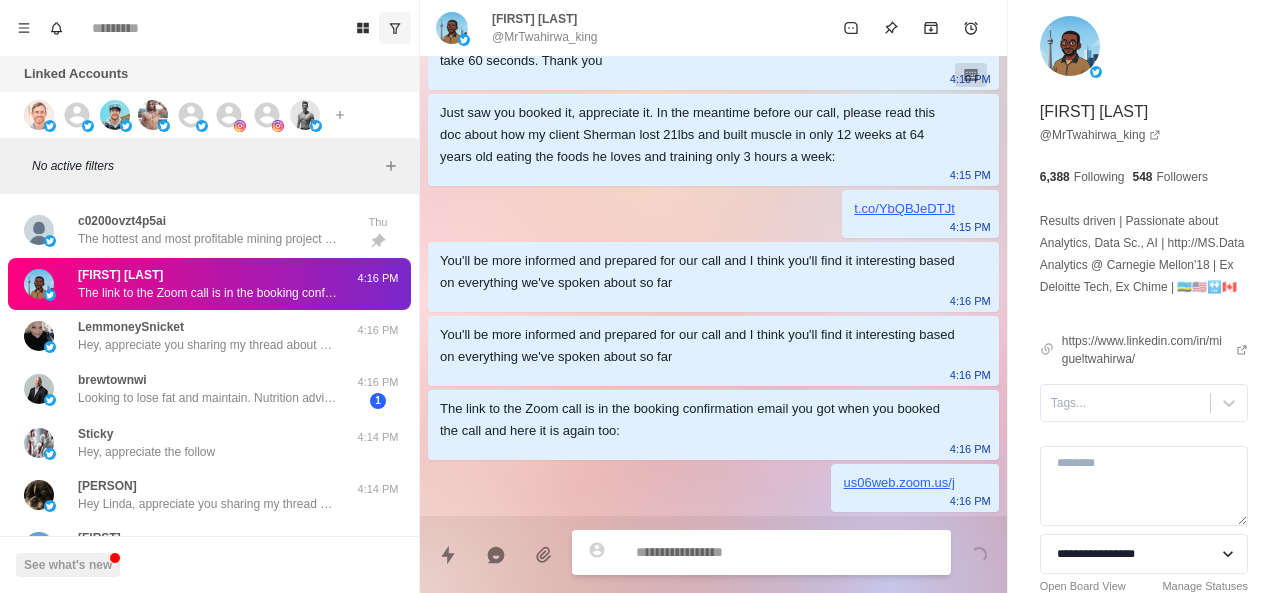 type on "*" 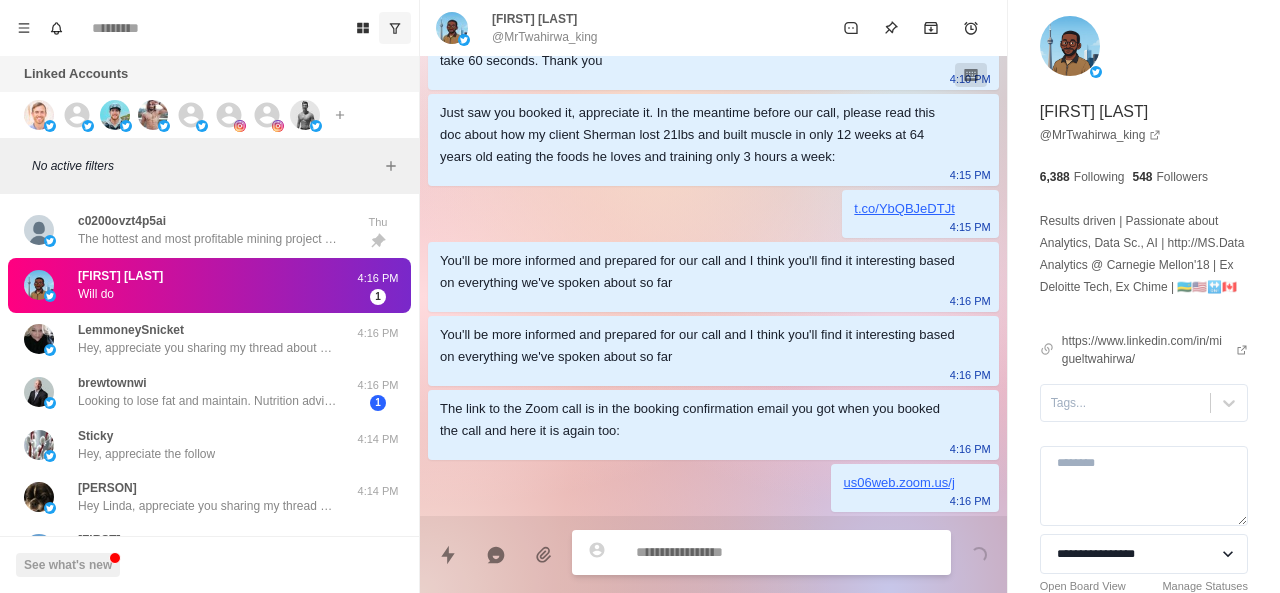 paste on "**********" 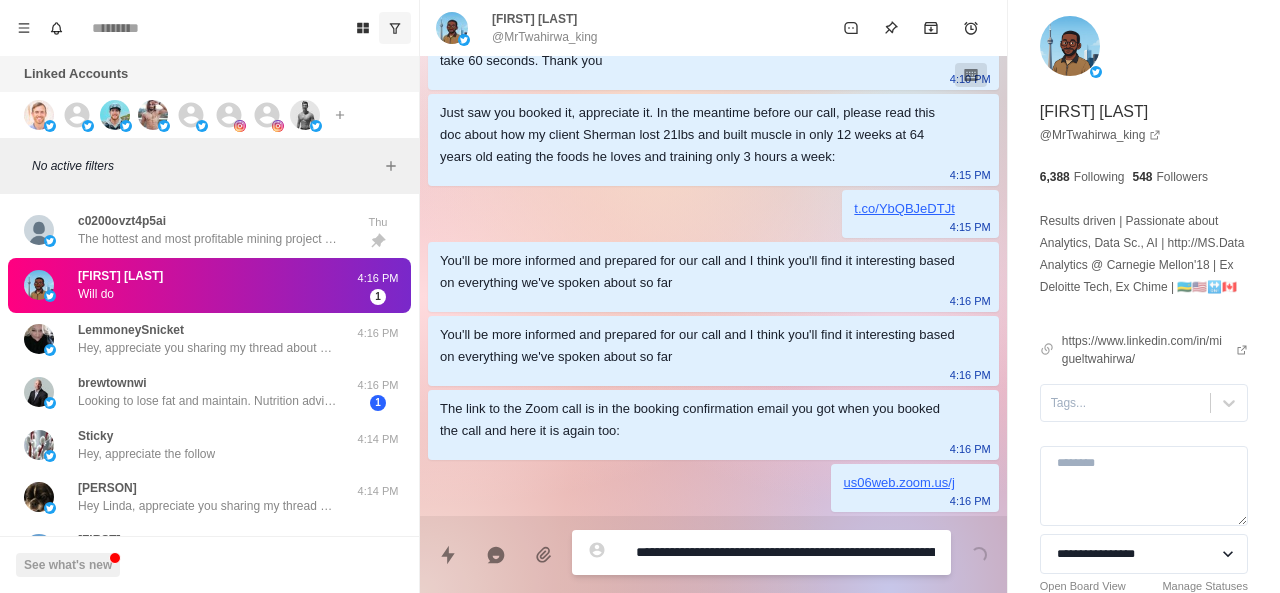 type on "*" 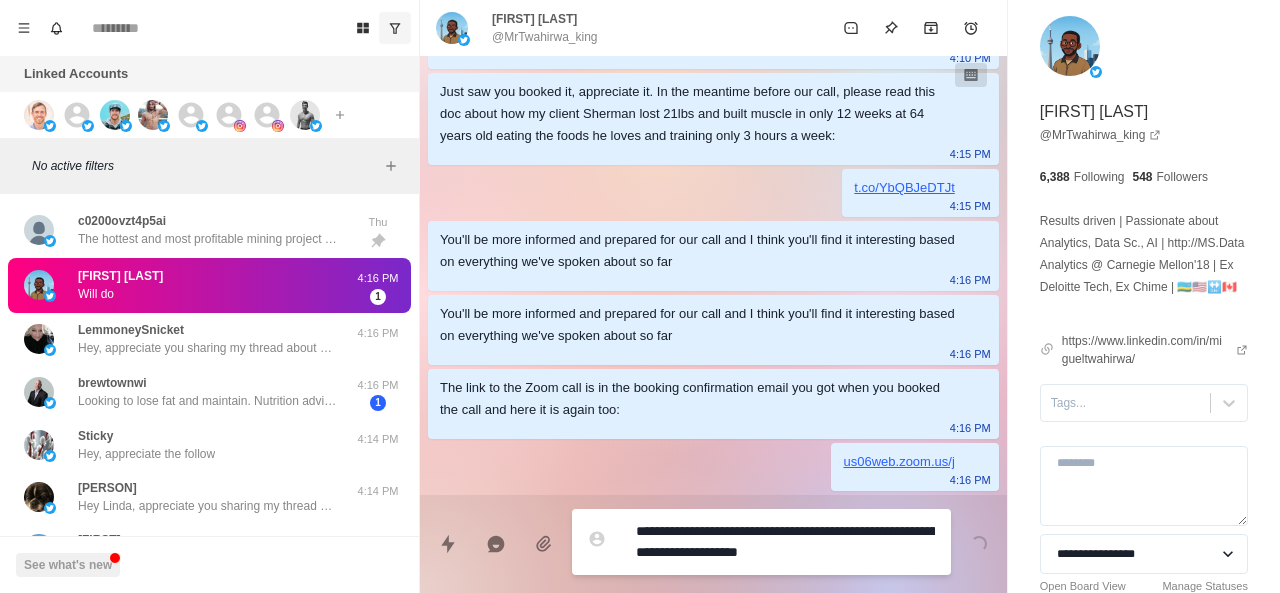 type 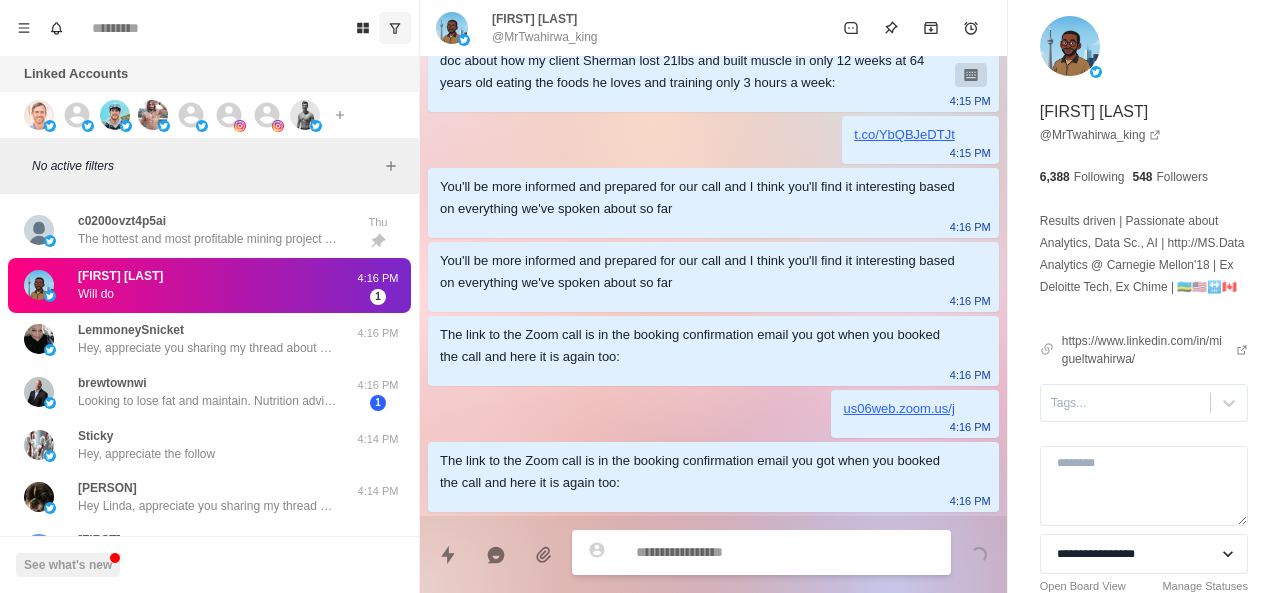 scroll, scrollTop: 3152, scrollLeft: 0, axis: vertical 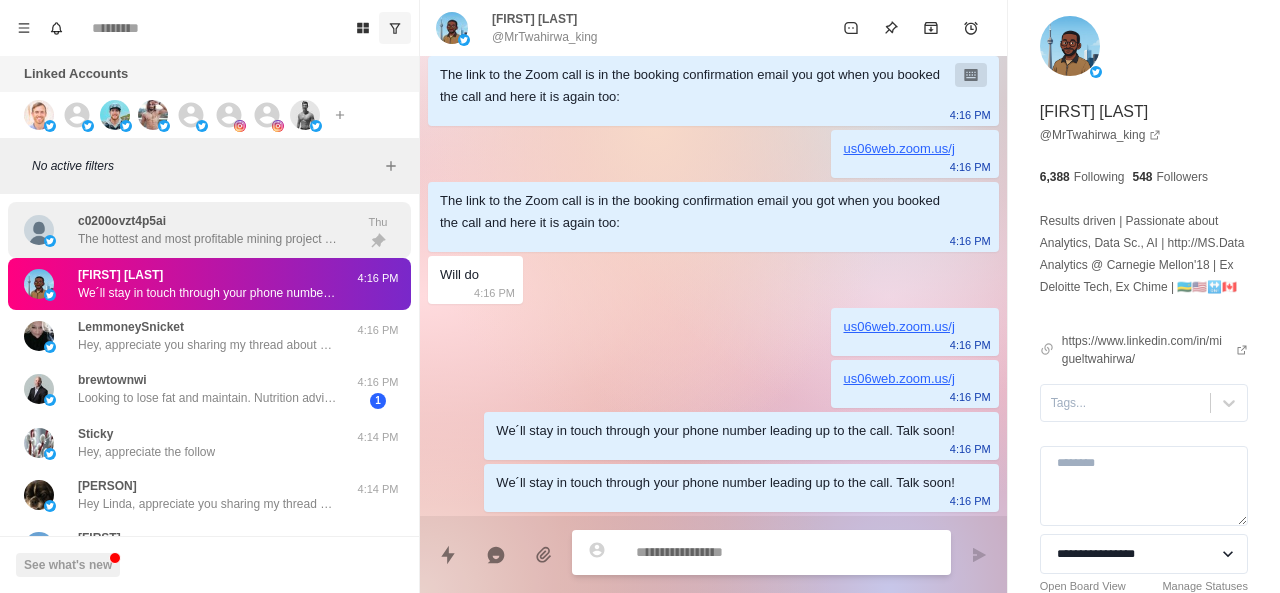 click on "The hottest and most profitable mining project of 2025. In 2011, Bitcoin's lowest price was $0.40. Today, it's around $120,000. Don't miss this opportunity to make a fortune.
Contact a mining mentor to start mining BTC today. Online mentor: @Monica_VinanzMining" at bounding box center [208, 239] 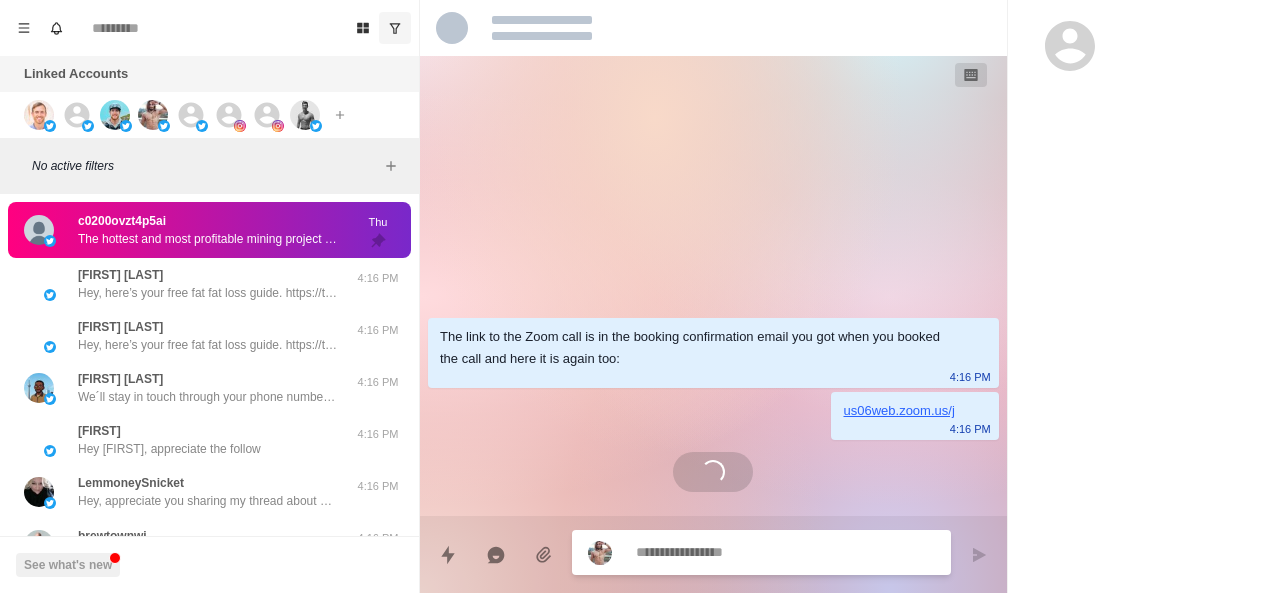 scroll, scrollTop: 0, scrollLeft: 0, axis: both 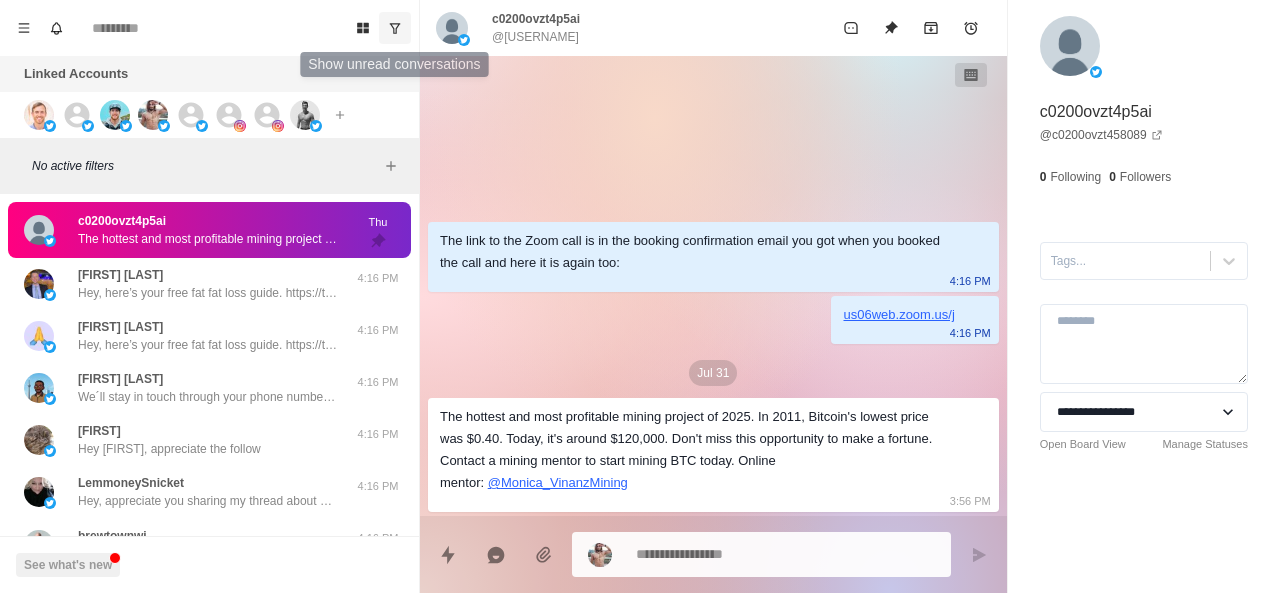 click at bounding box center (395, 28) 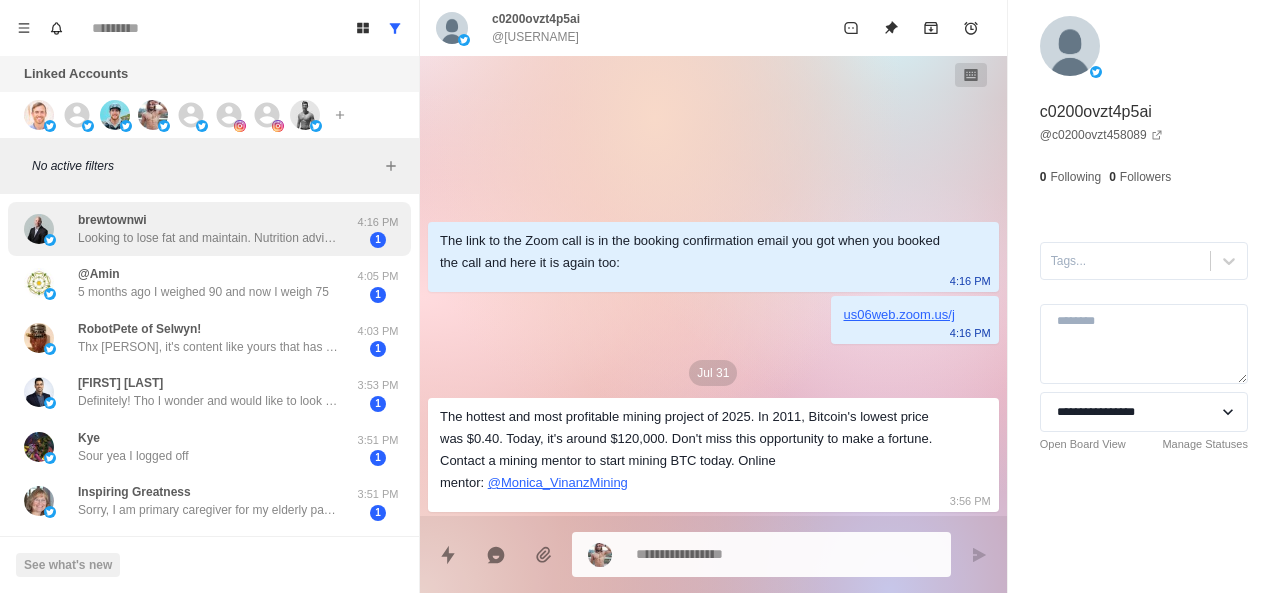 click on "brewtownwi Looking to lose fat and maintain.   Nutrition advice." at bounding box center [208, 229] 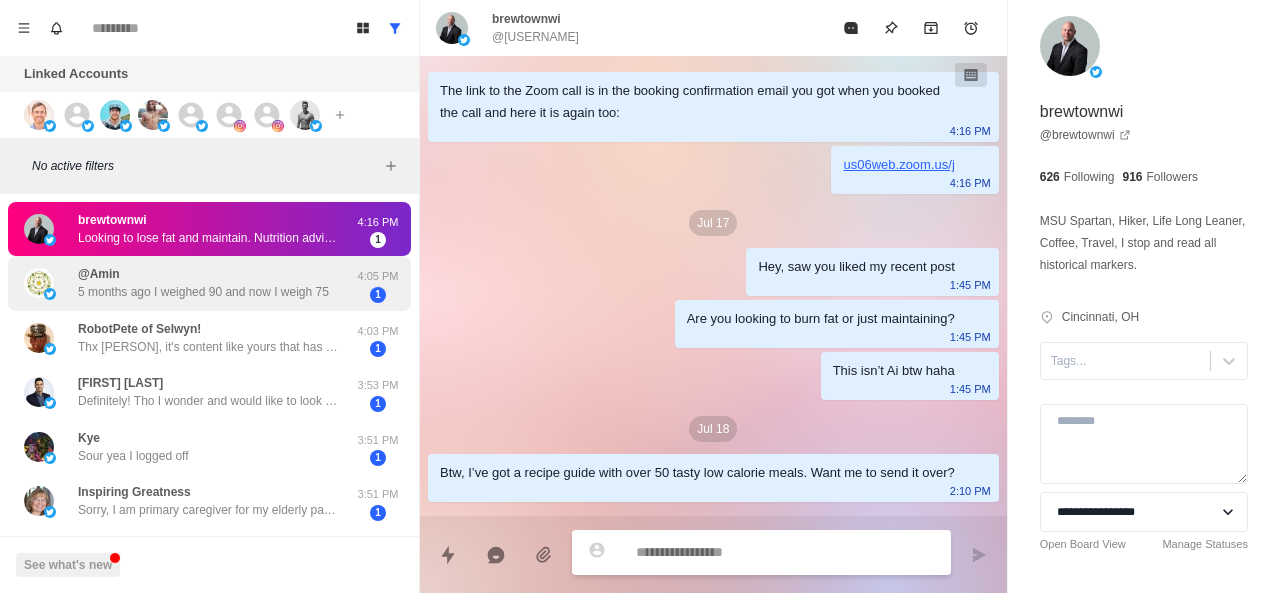 scroll, scrollTop: 720, scrollLeft: 0, axis: vertical 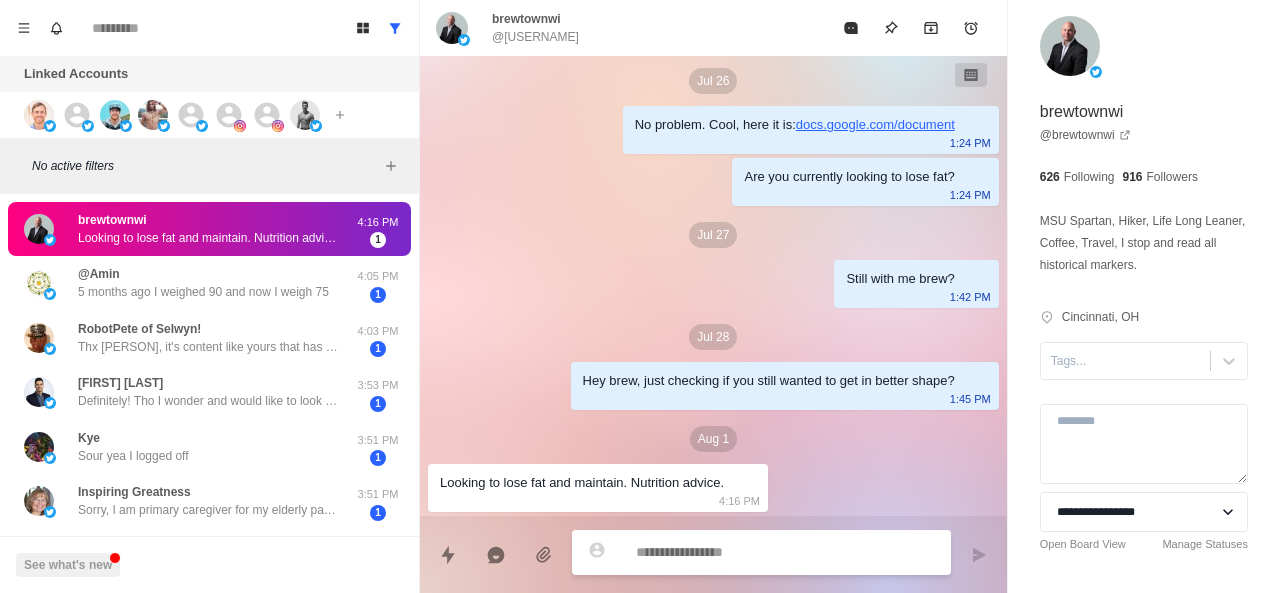 click at bounding box center (785, 552) 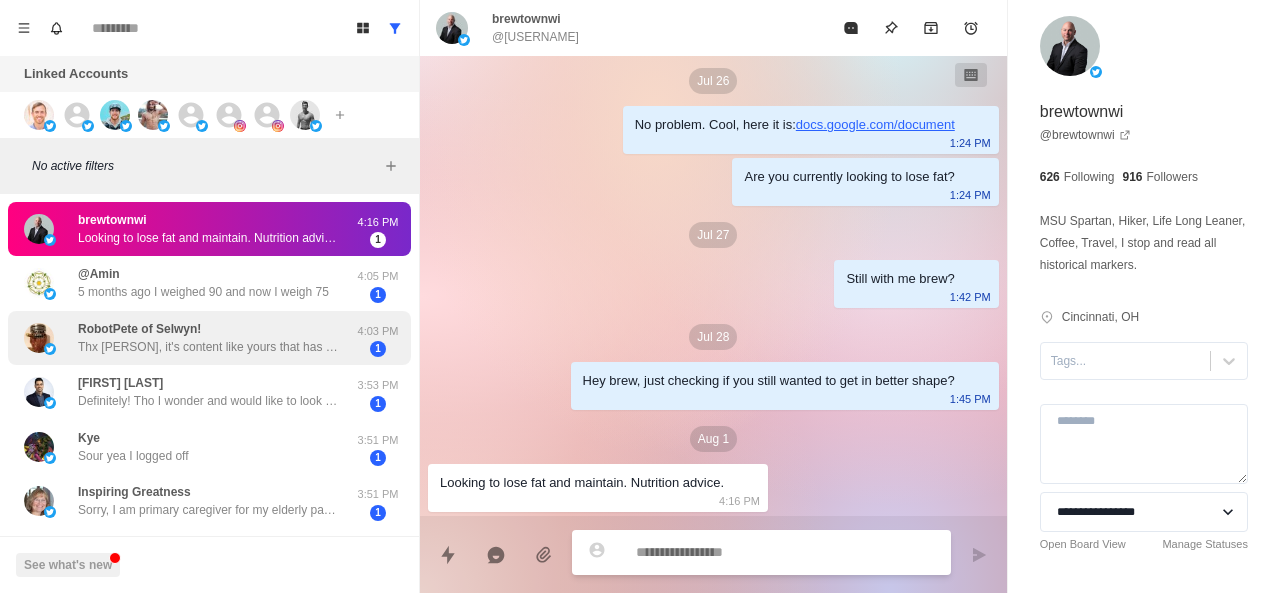 click on "RobotPete of Selwyn! Thx Warren, it's content like yours that has gotten a guy that was 56 years old 6'4" 325lbs down to 265 lbs and on zero meds when he hit 61. Still losing weight and building mass everyday." at bounding box center [208, 338] 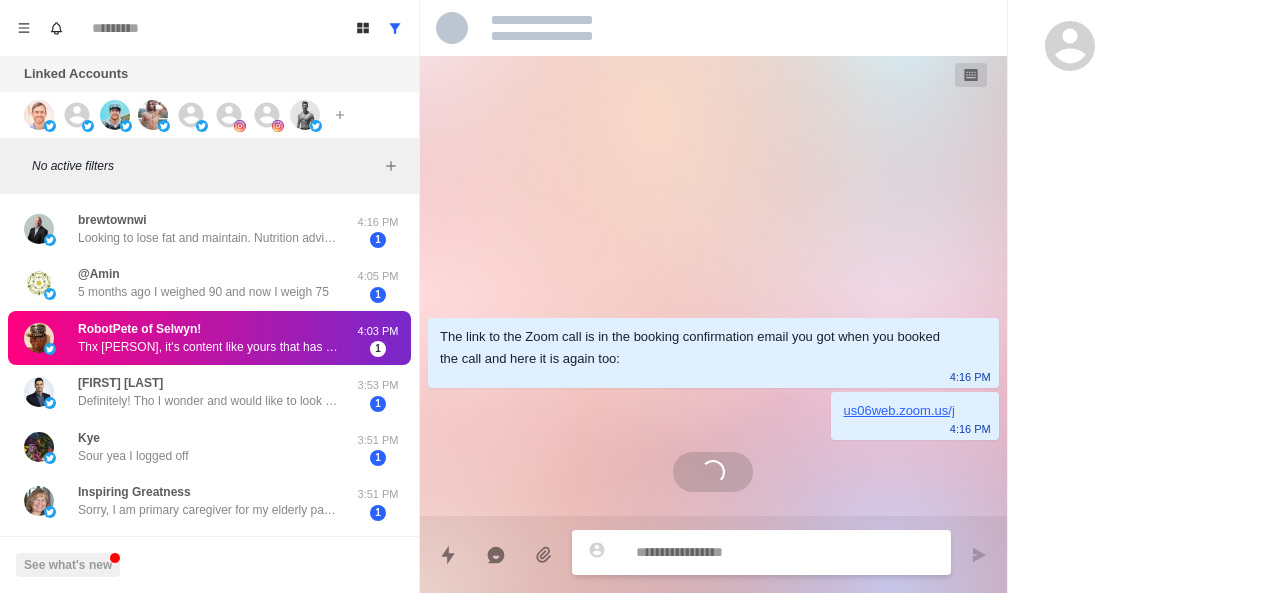 scroll, scrollTop: 0, scrollLeft: 0, axis: both 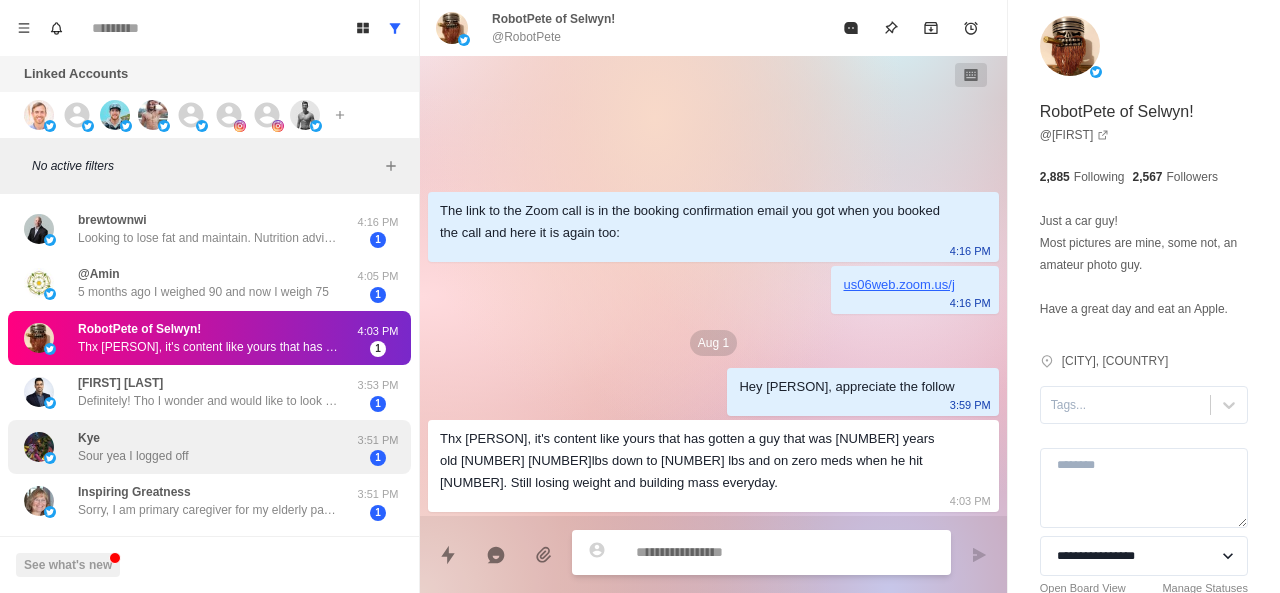 click on "Sour yea I logged off" at bounding box center (133, 456) 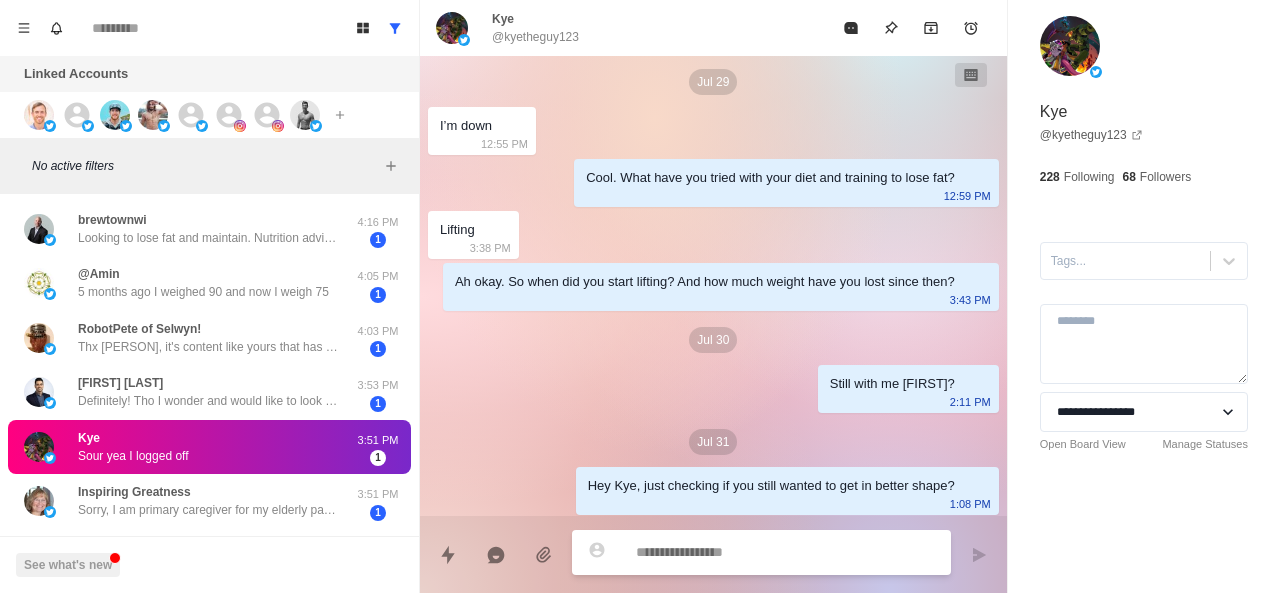 scroll, scrollTop: 1258, scrollLeft: 0, axis: vertical 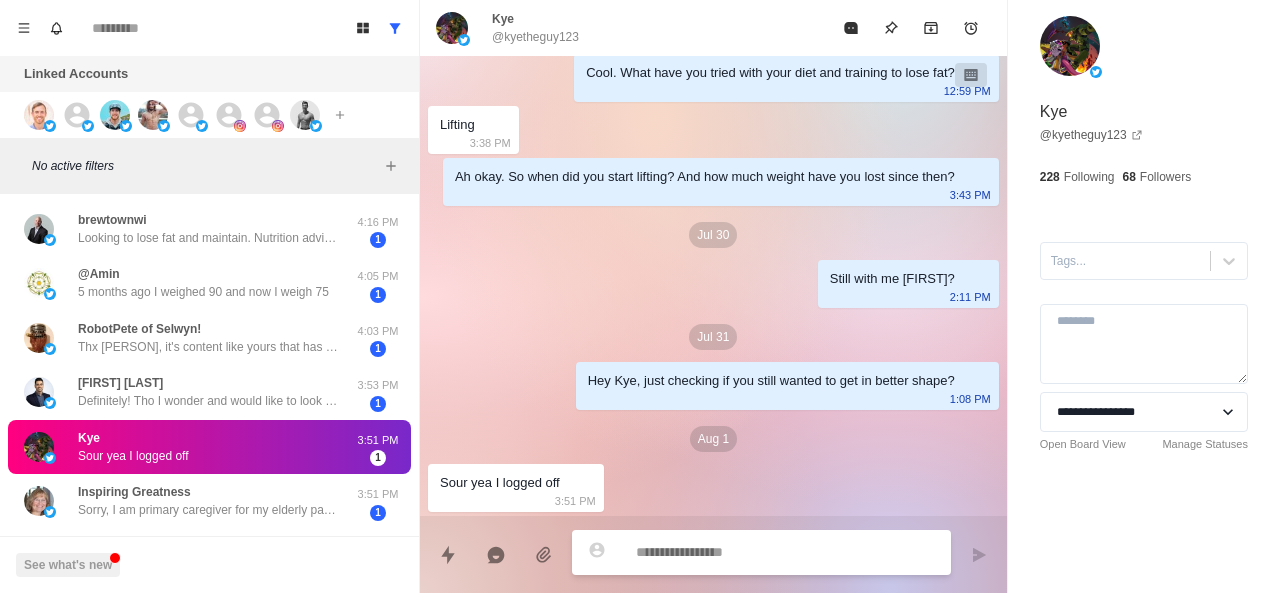 click at bounding box center (785, 552) 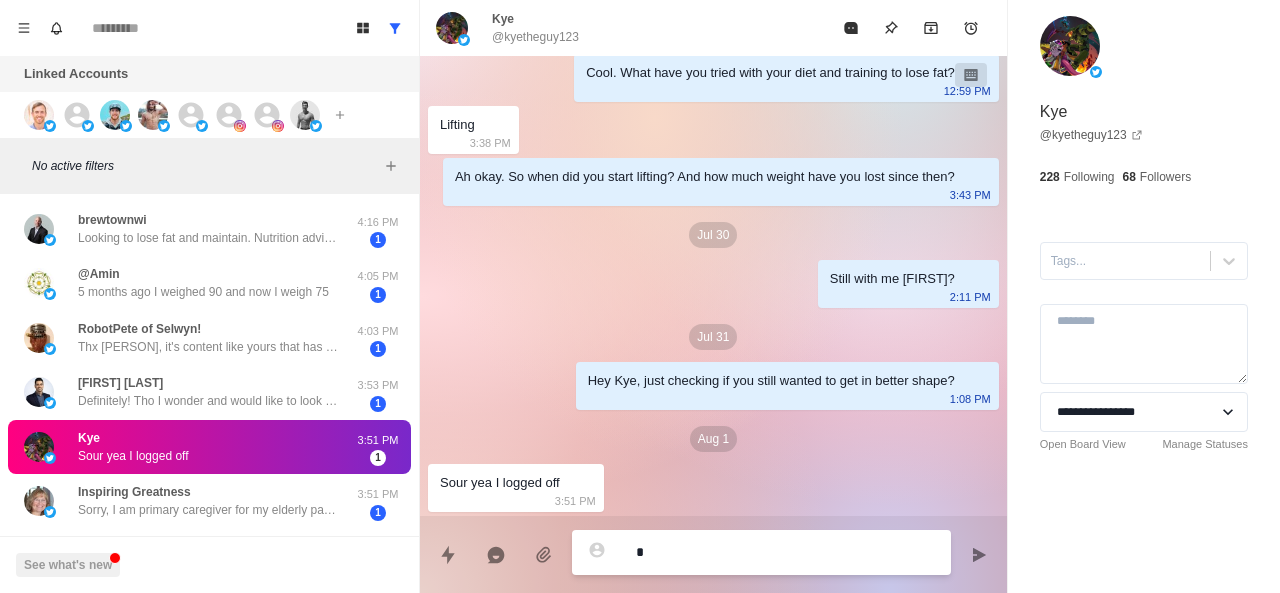 type on "*" 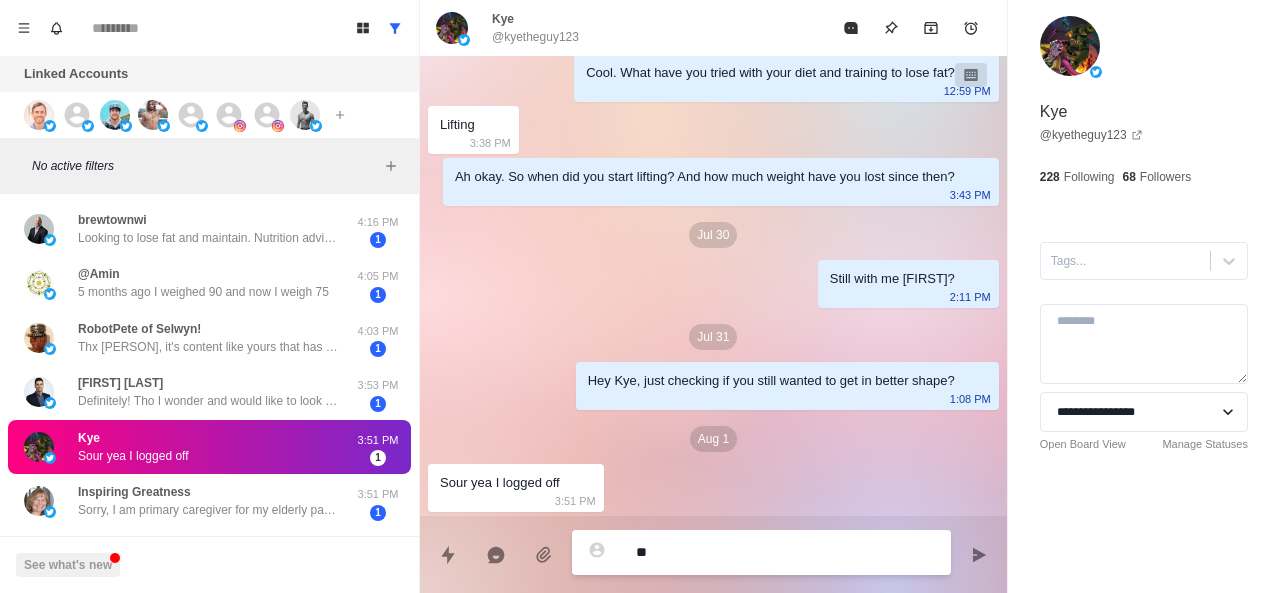 type on "*" 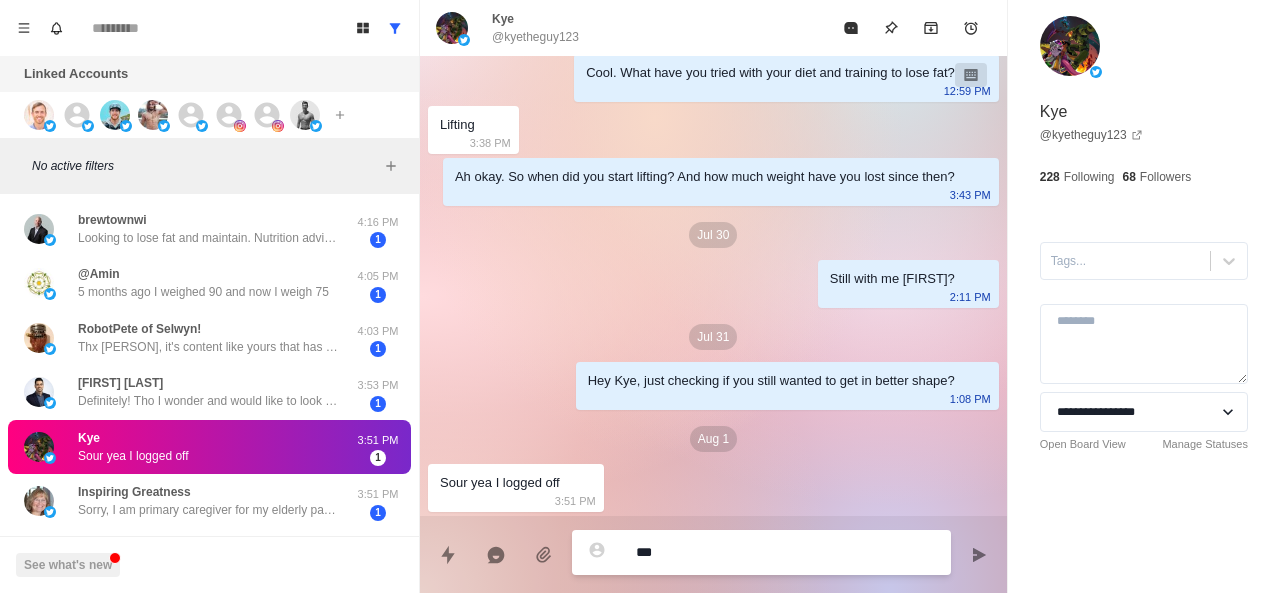 type on "*" 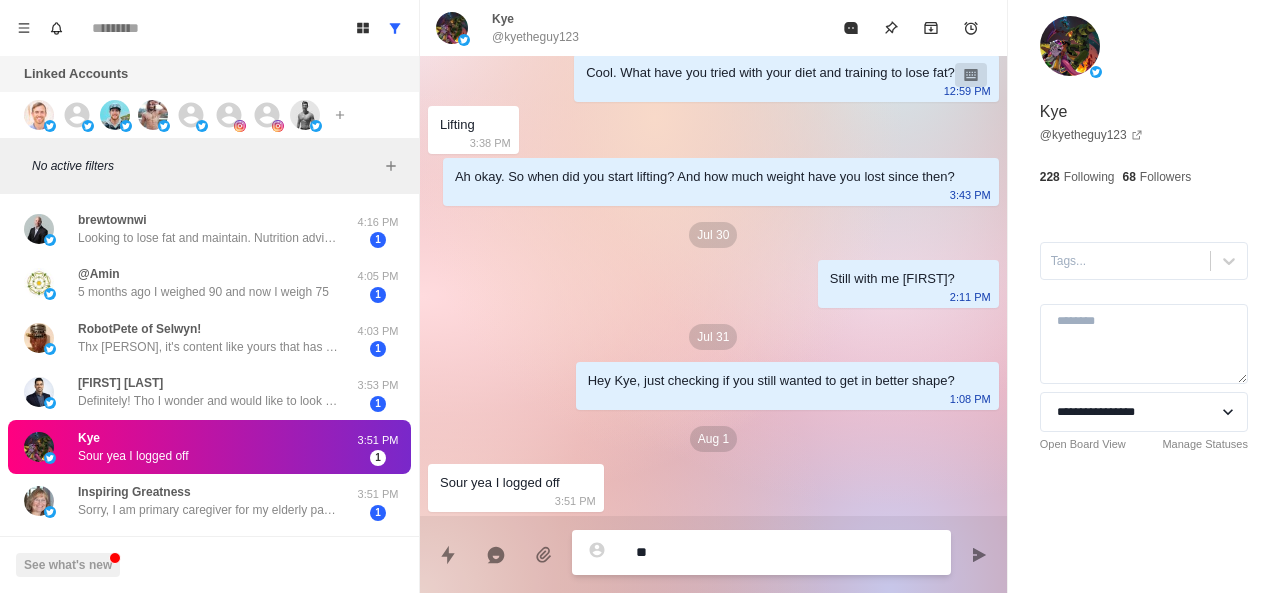 type on "*" 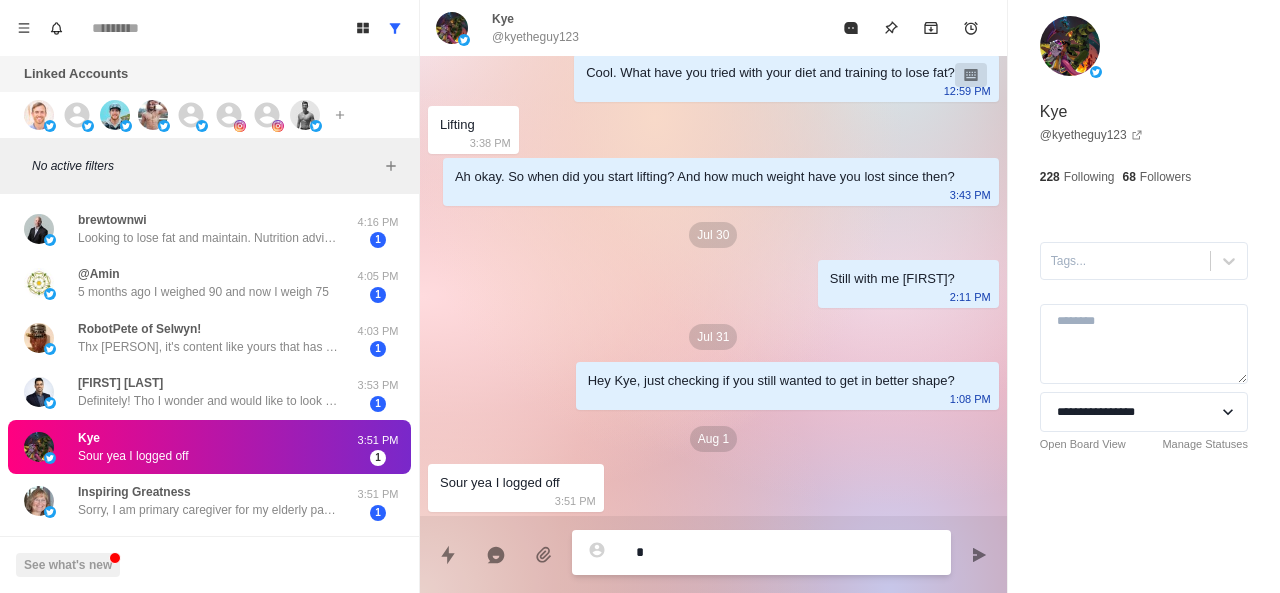 type on "*" 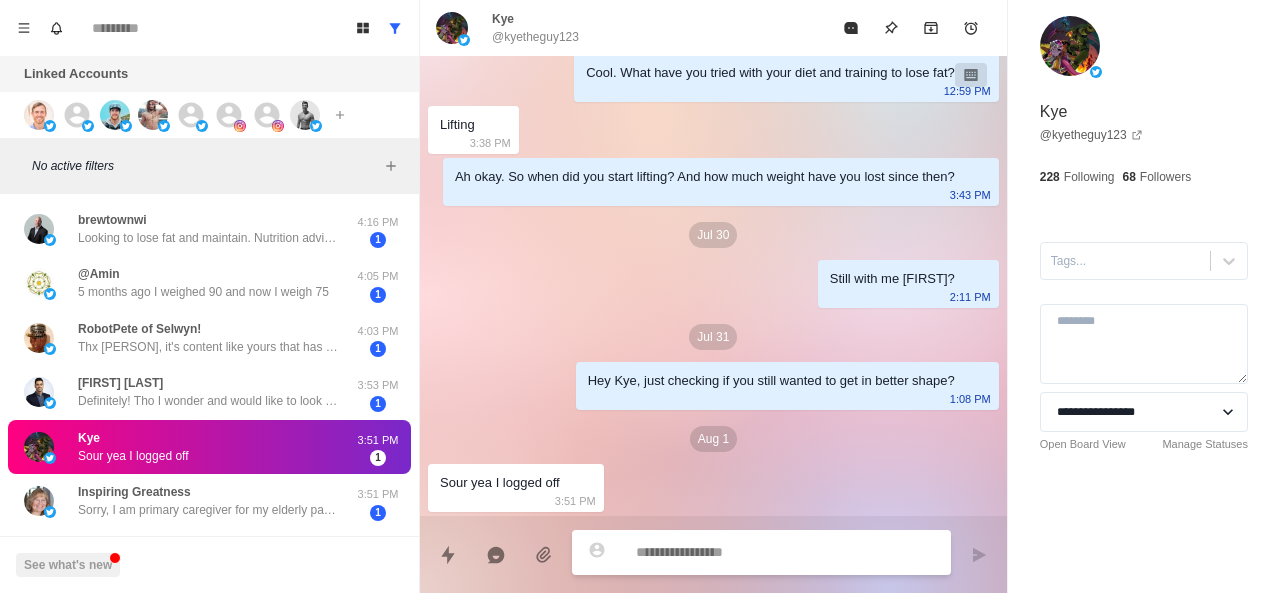 type on "*" 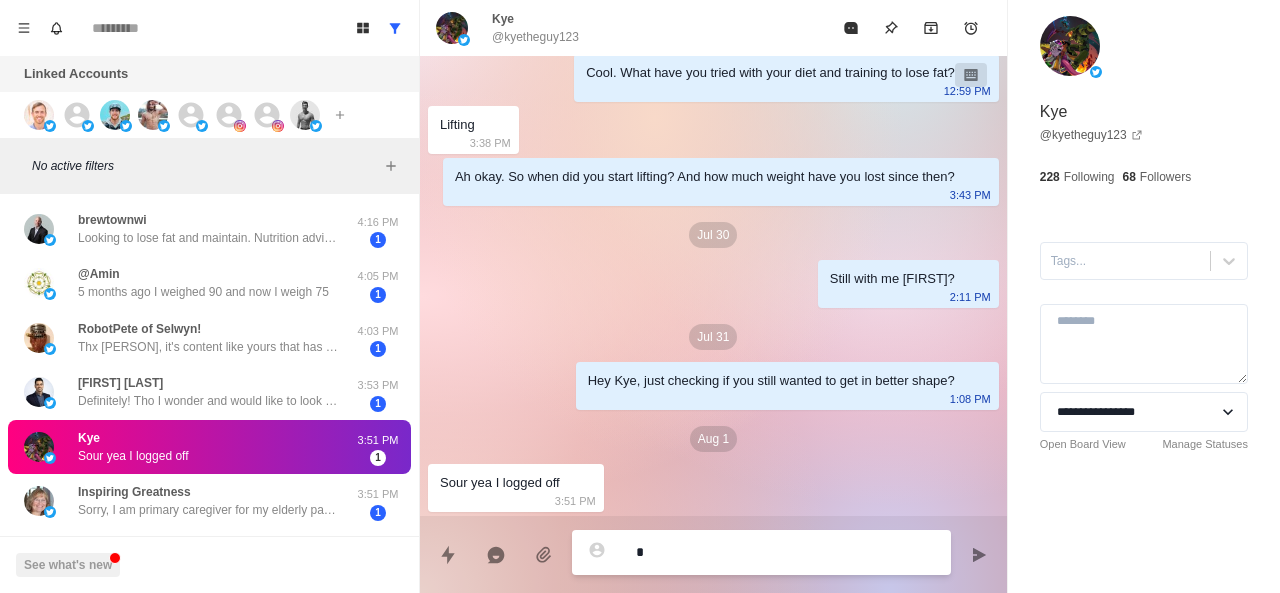 type on "*" 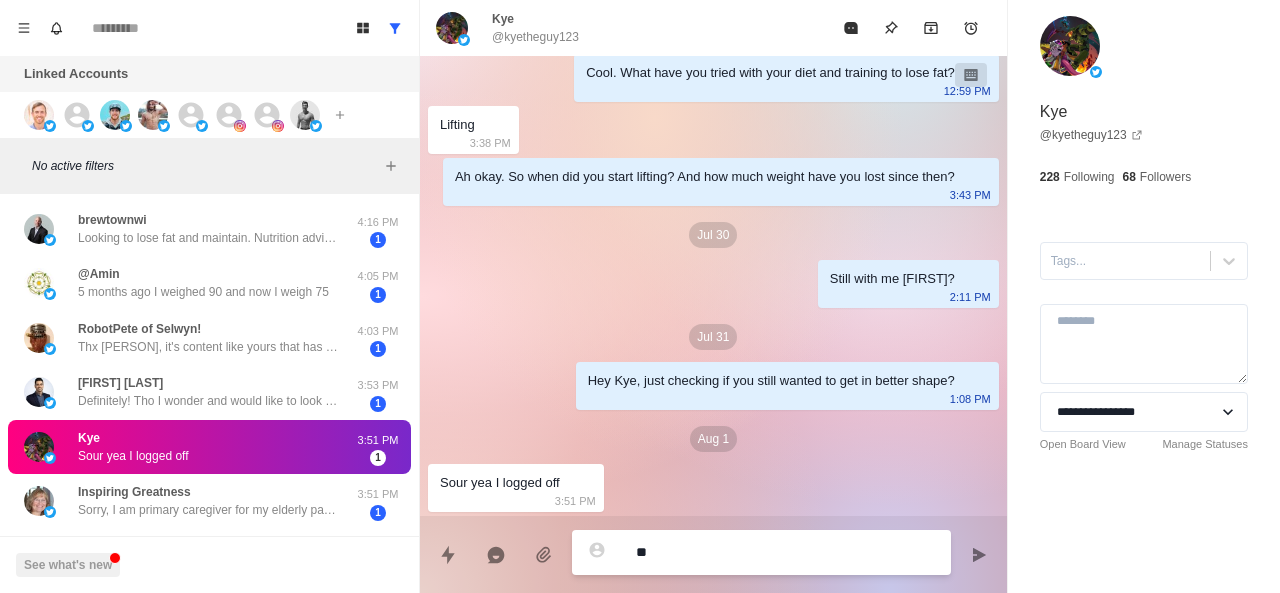 type on "*" 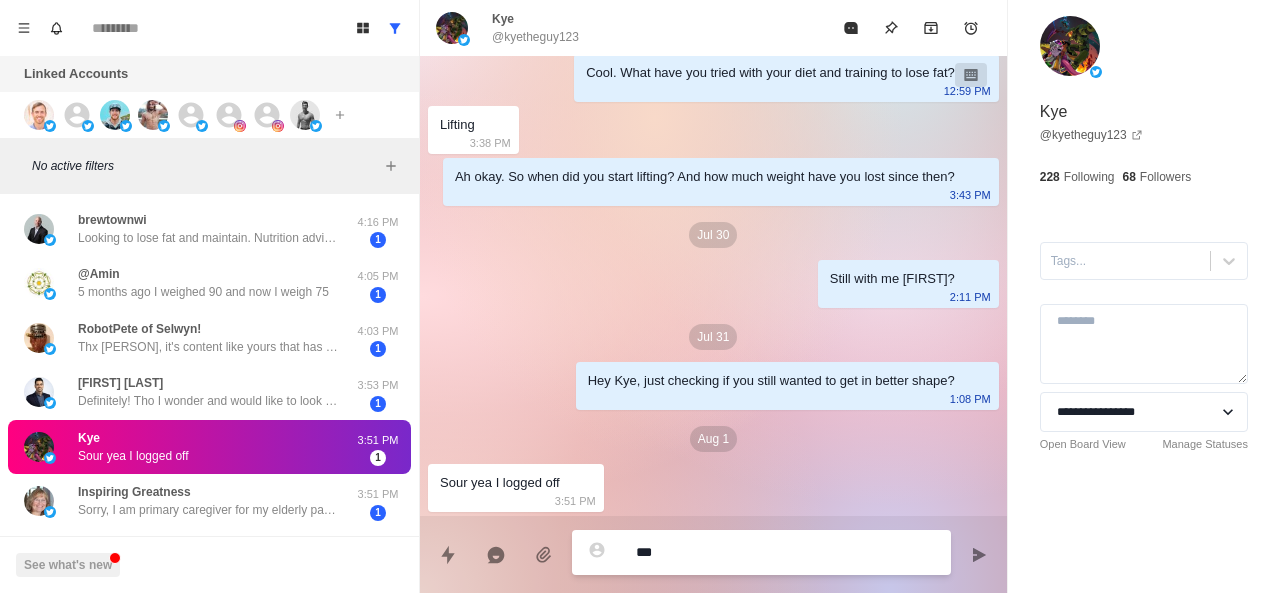 type on "*" 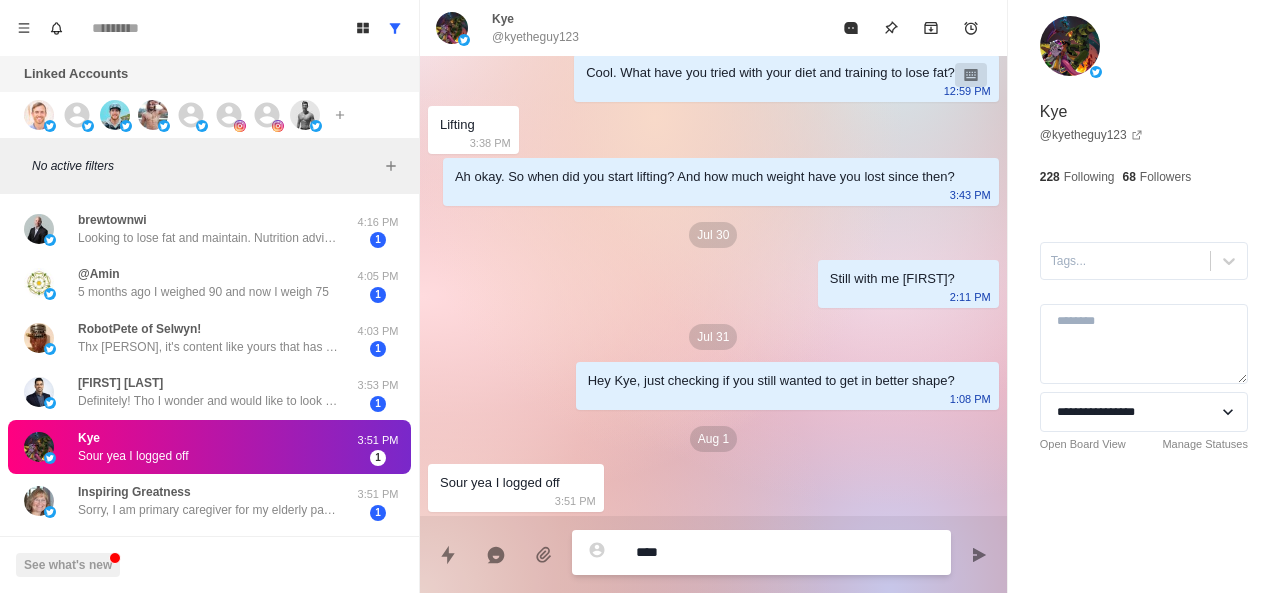 type on "*" 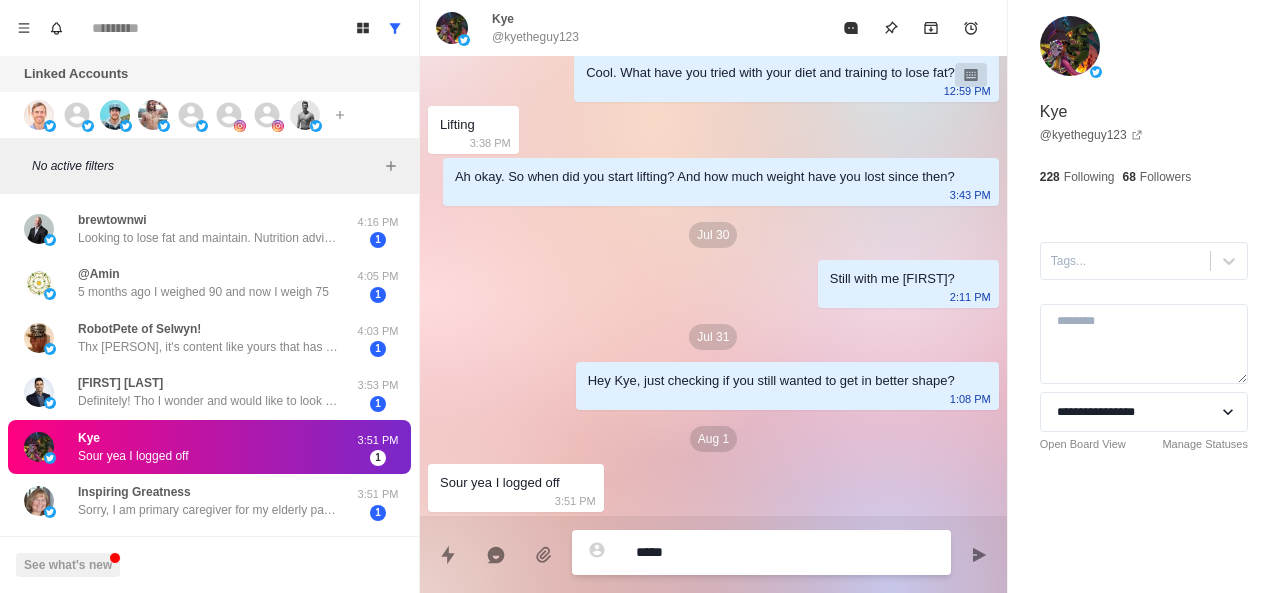 type on "*" 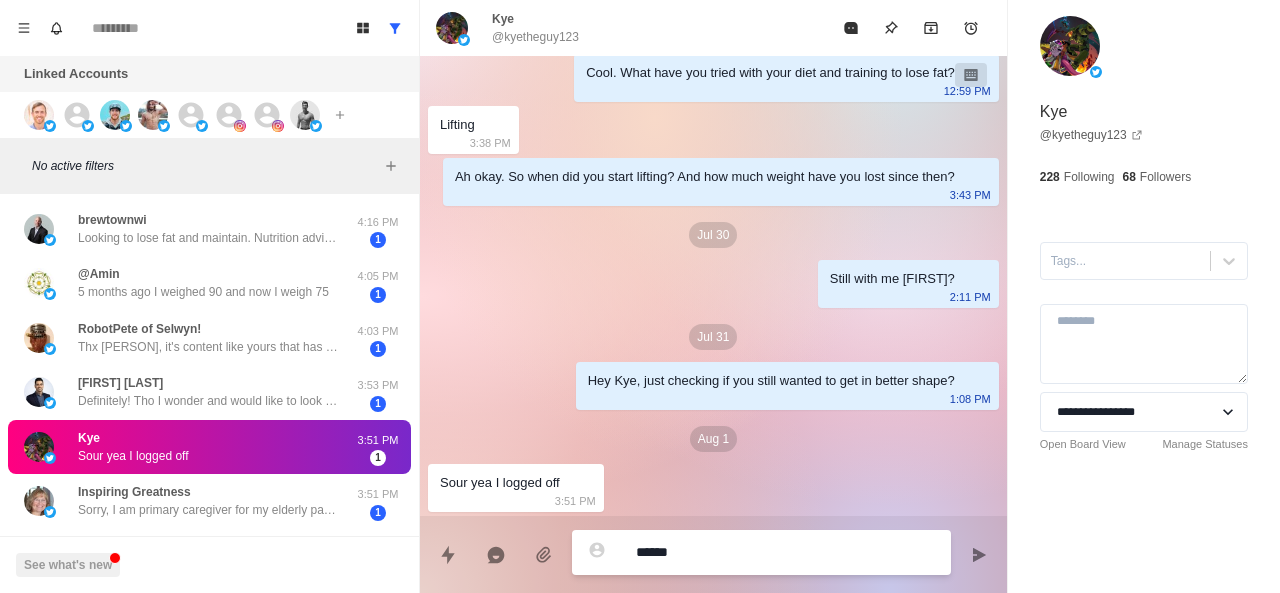 type on "*" 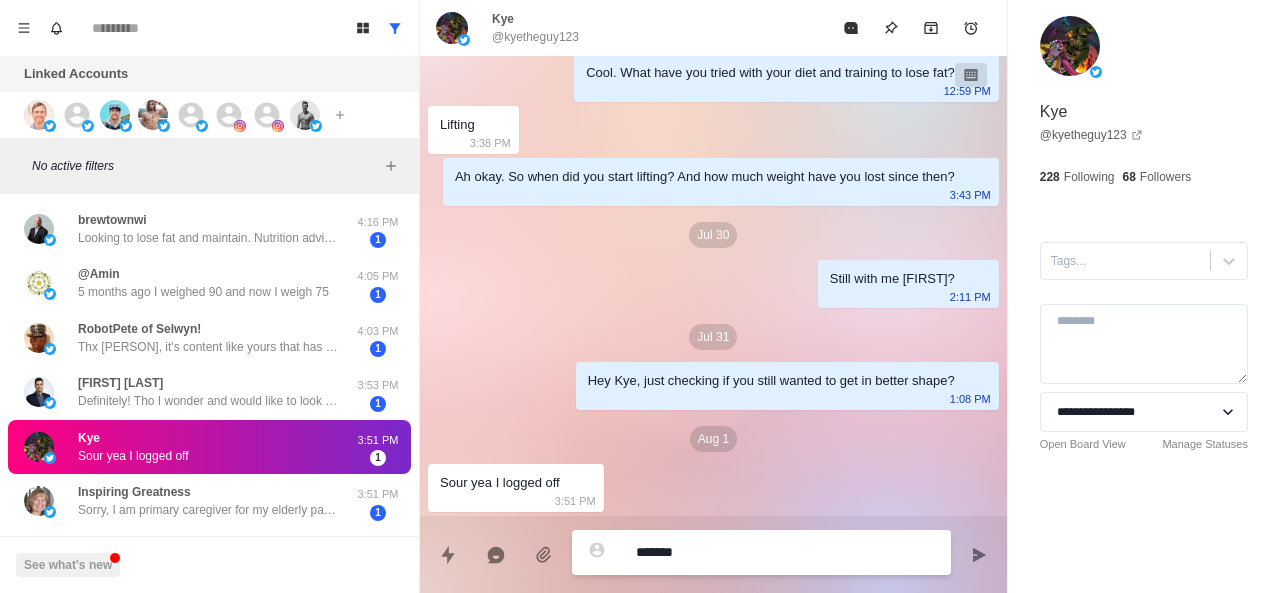 type on "*" 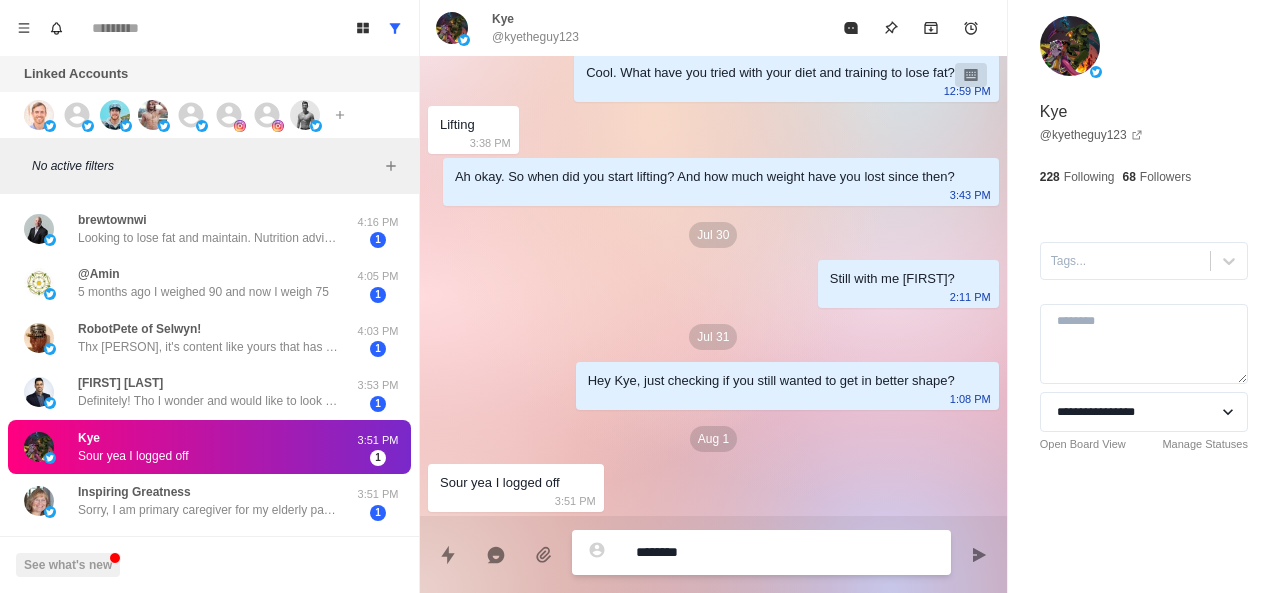 type on "*" 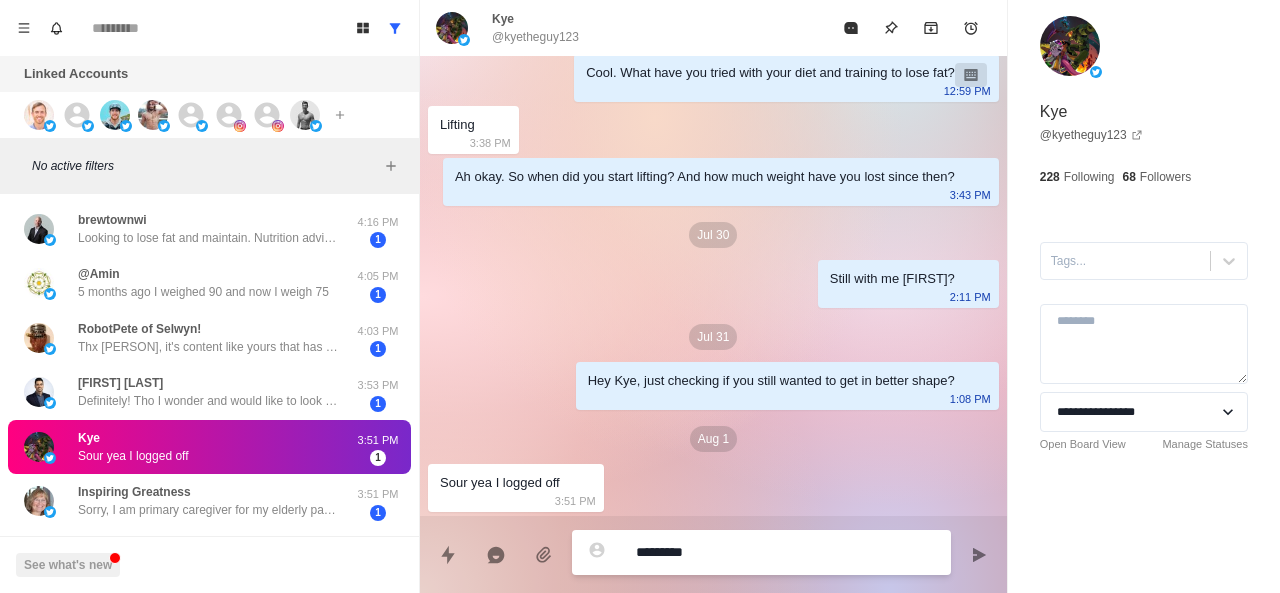 type on "*" 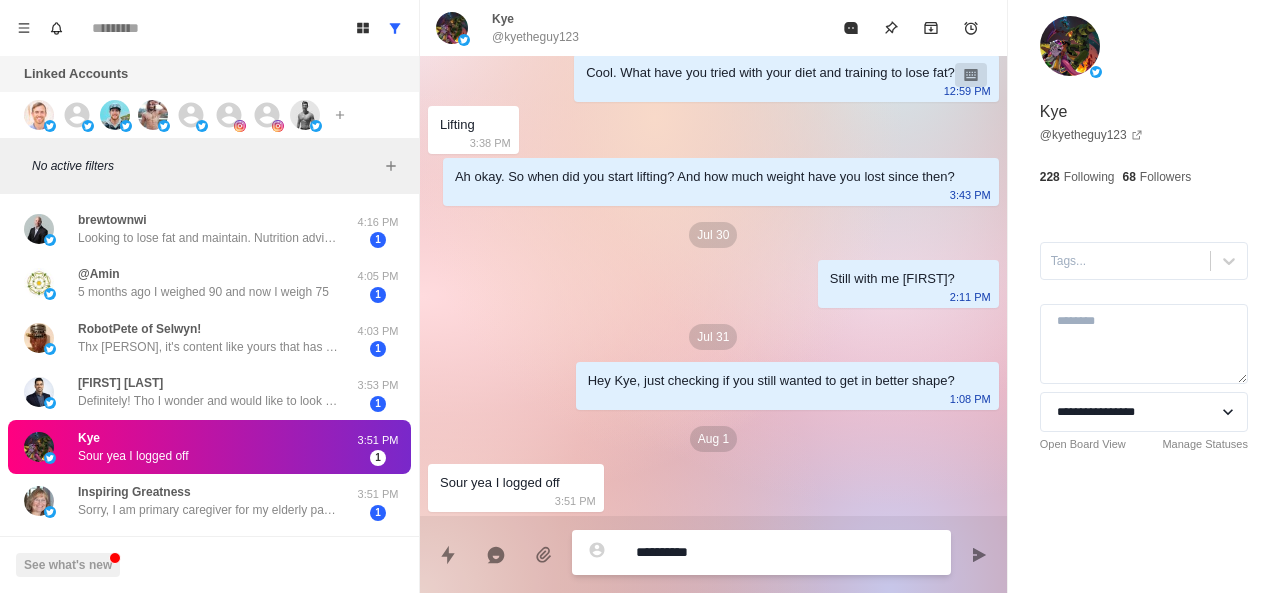 type on "*" 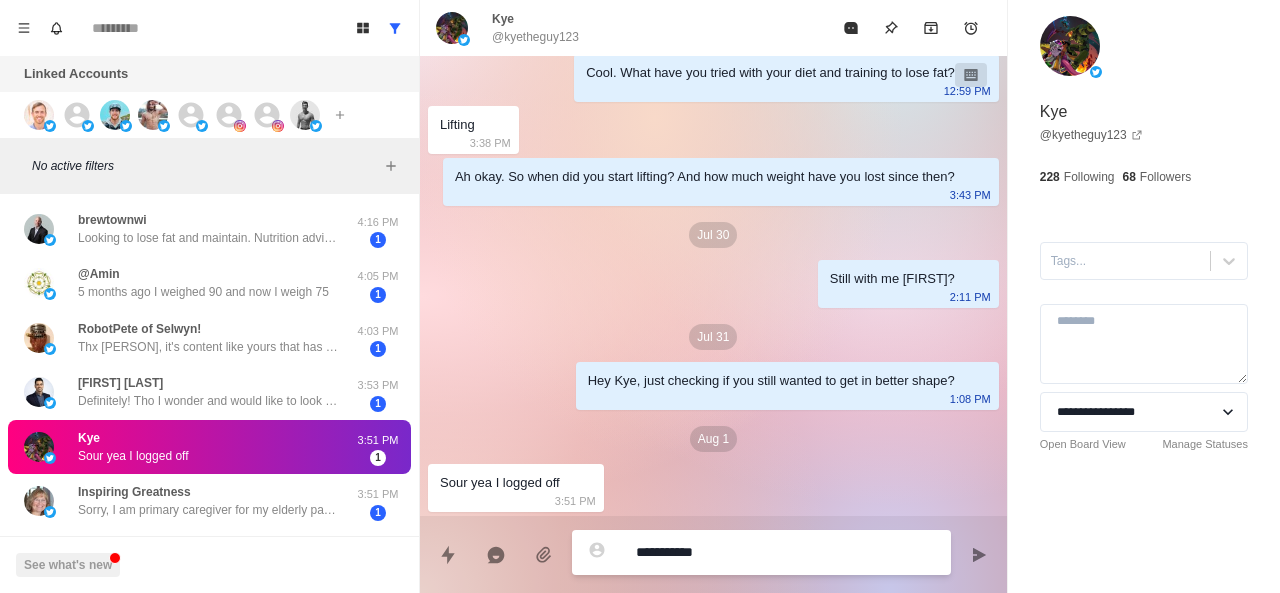 type on "*" 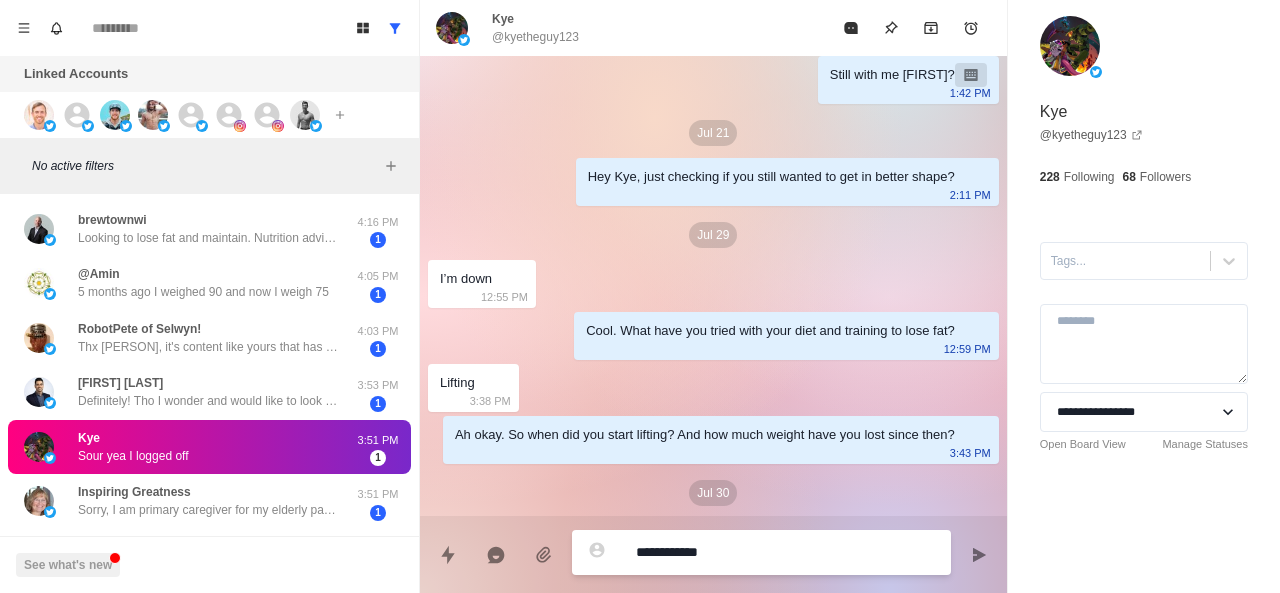 scroll, scrollTop: 1258, scrollLeft: 0, axis: vertical 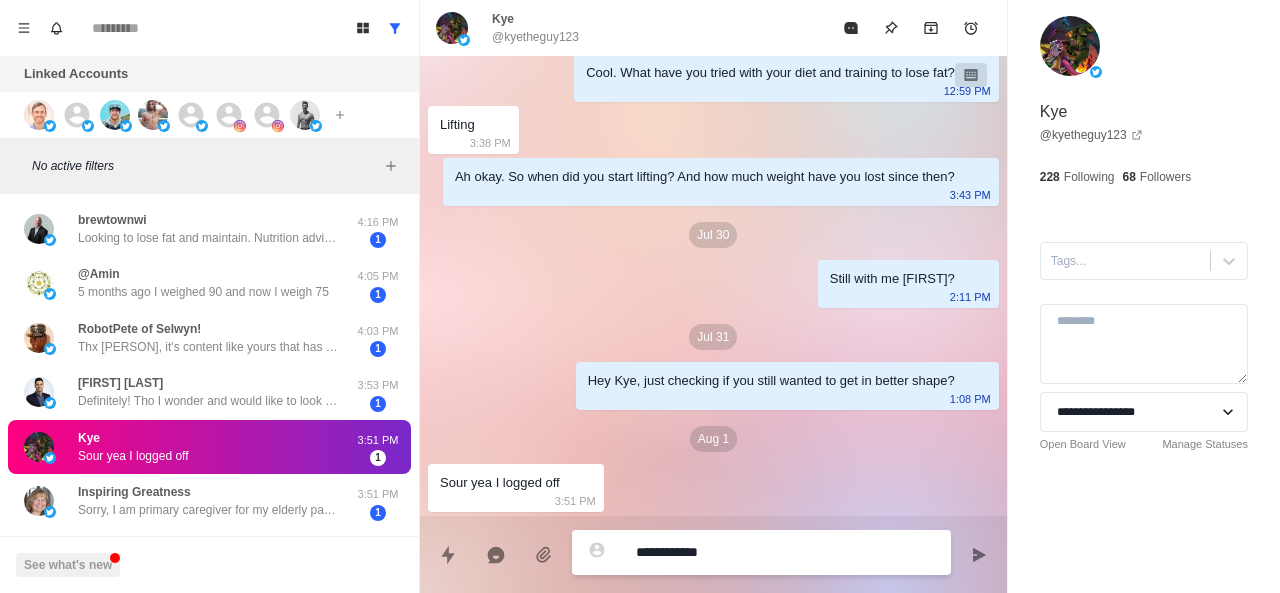 type on "*" 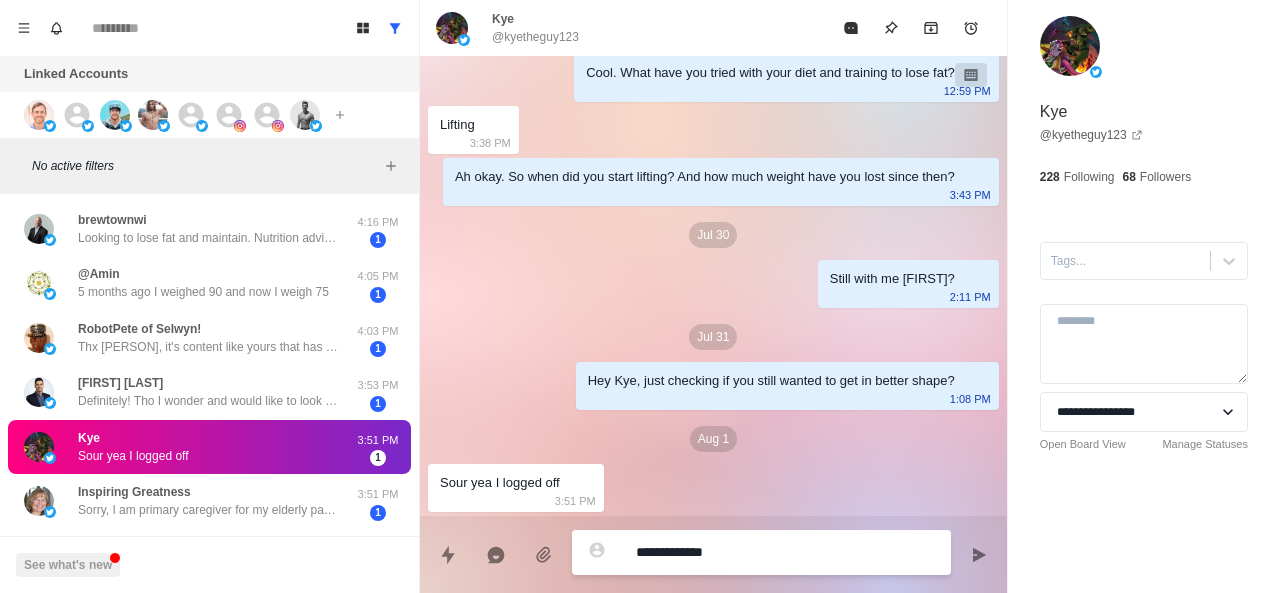 type on "*" 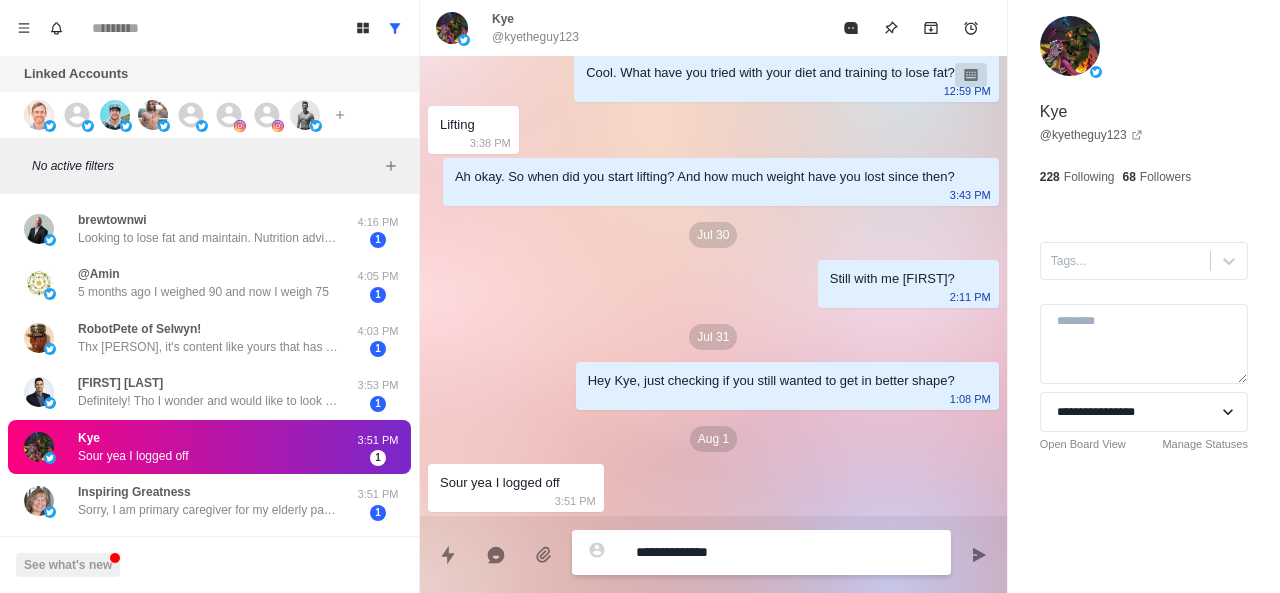 type on "*" 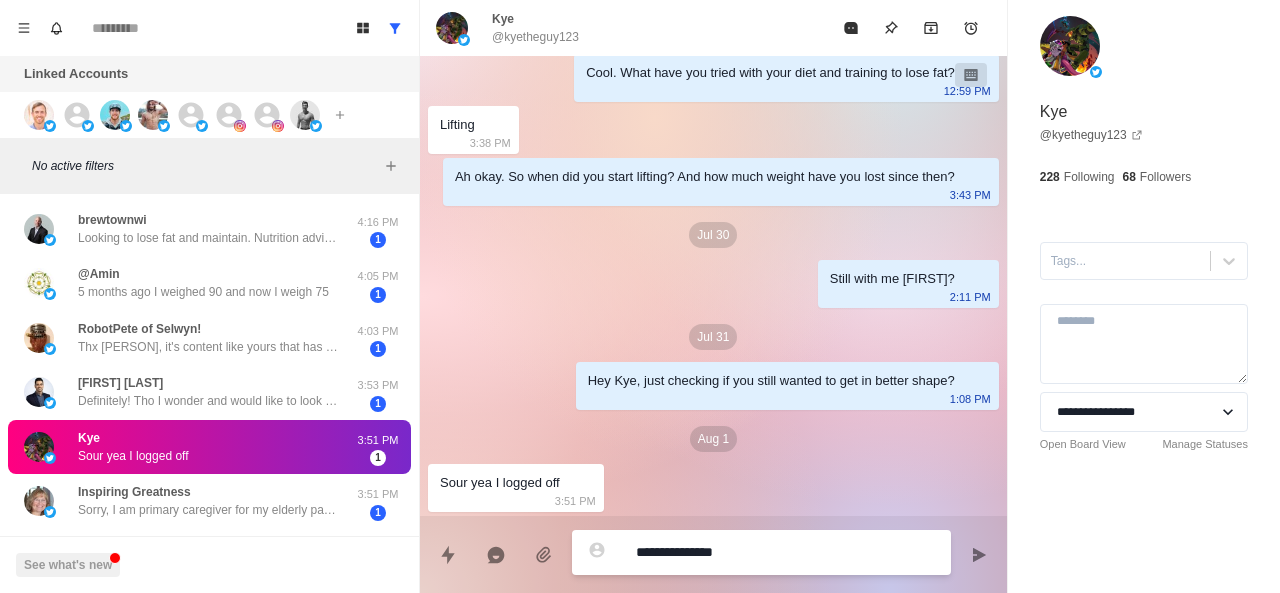 type on "*" 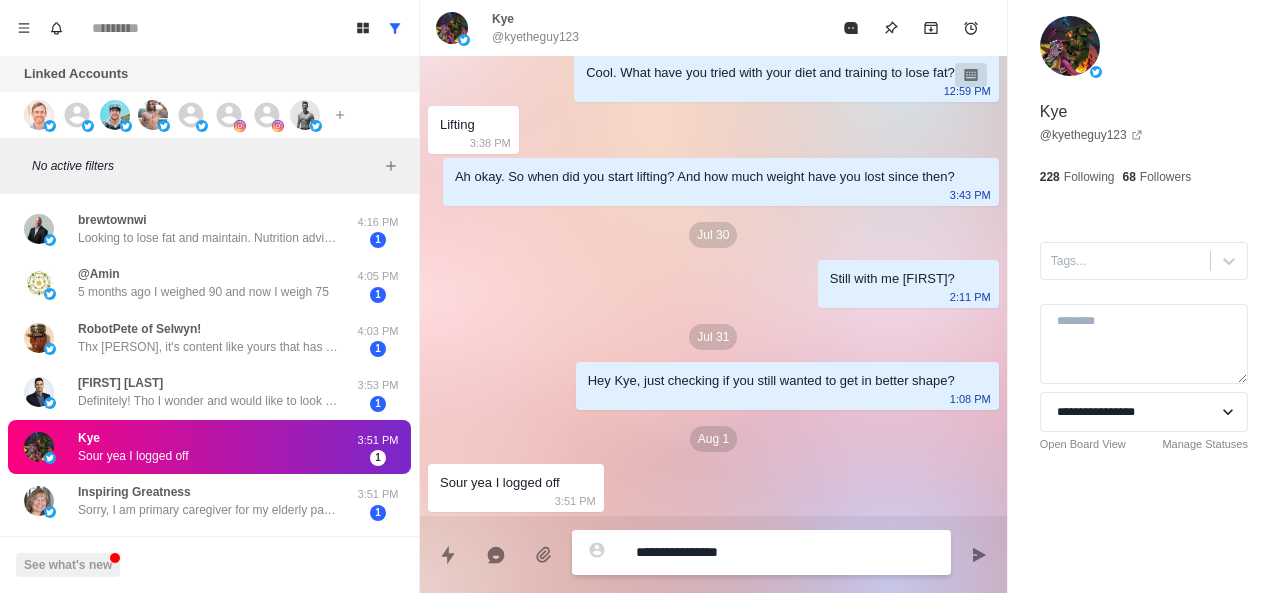 type on "*" 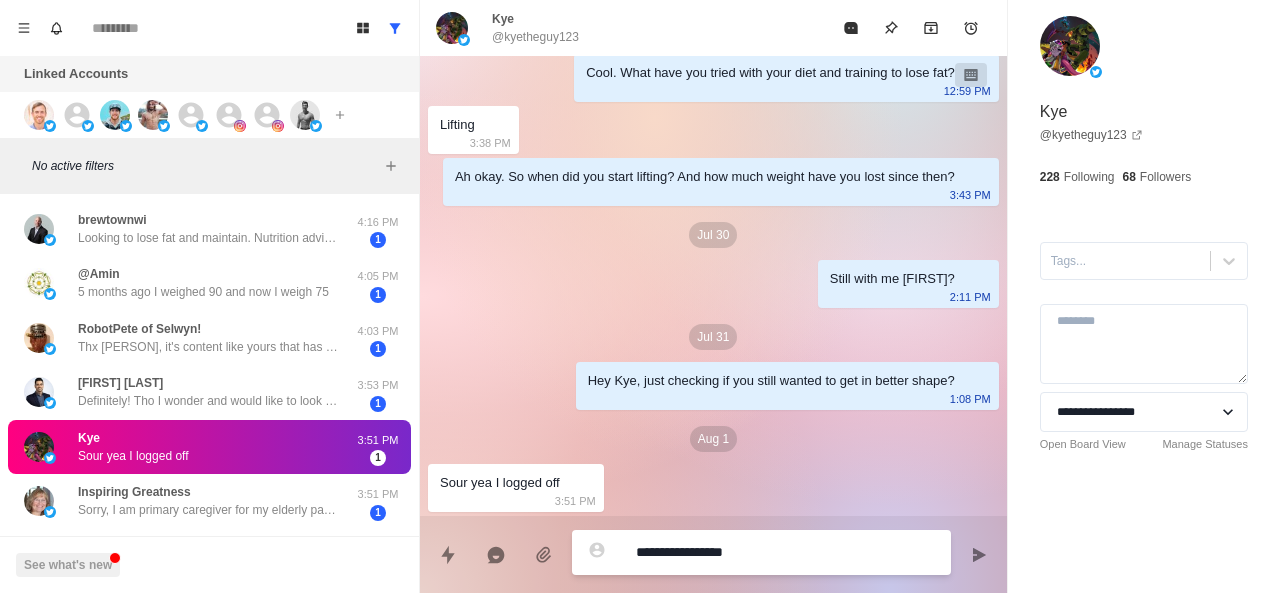 type on "*" 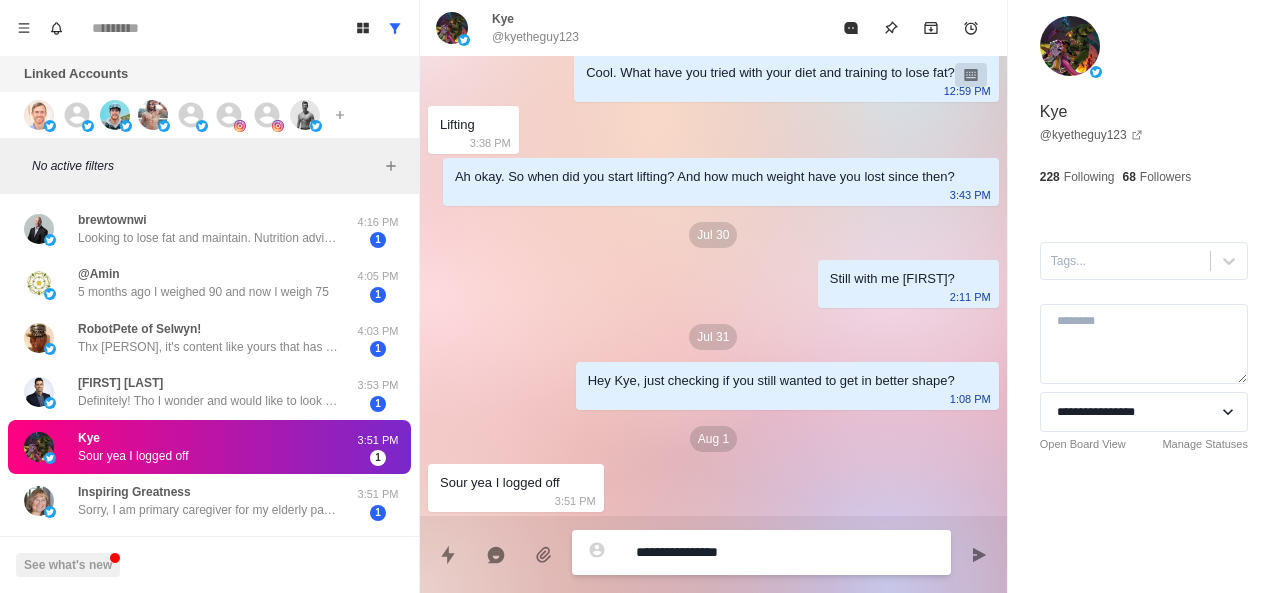 type on "*" 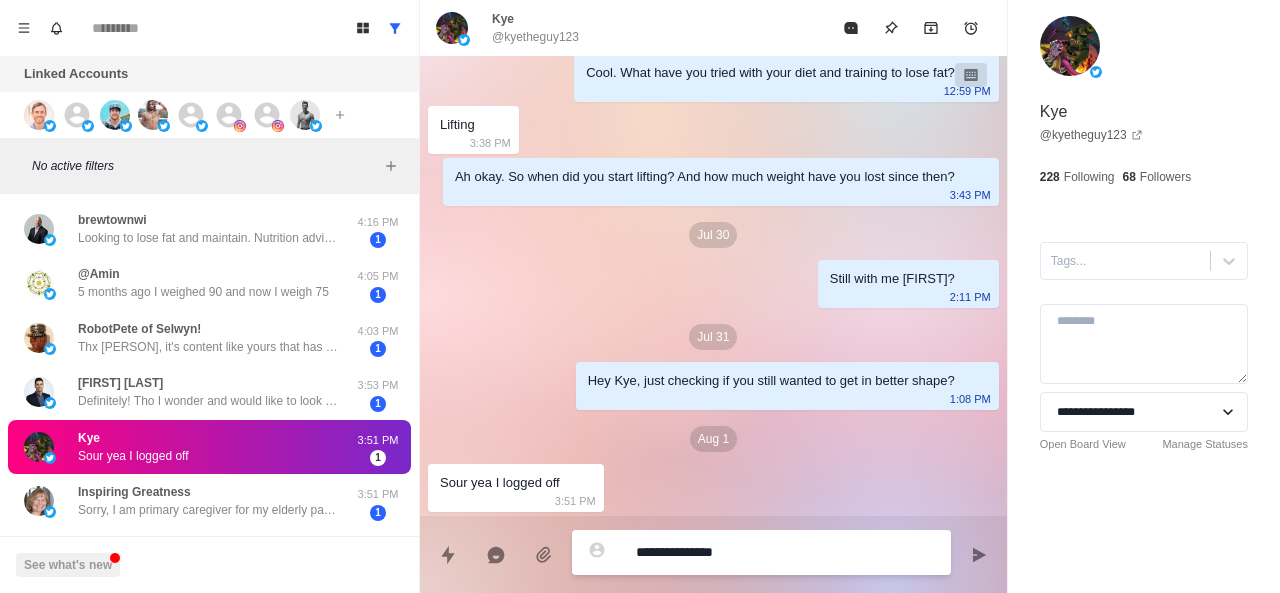 type on "*" 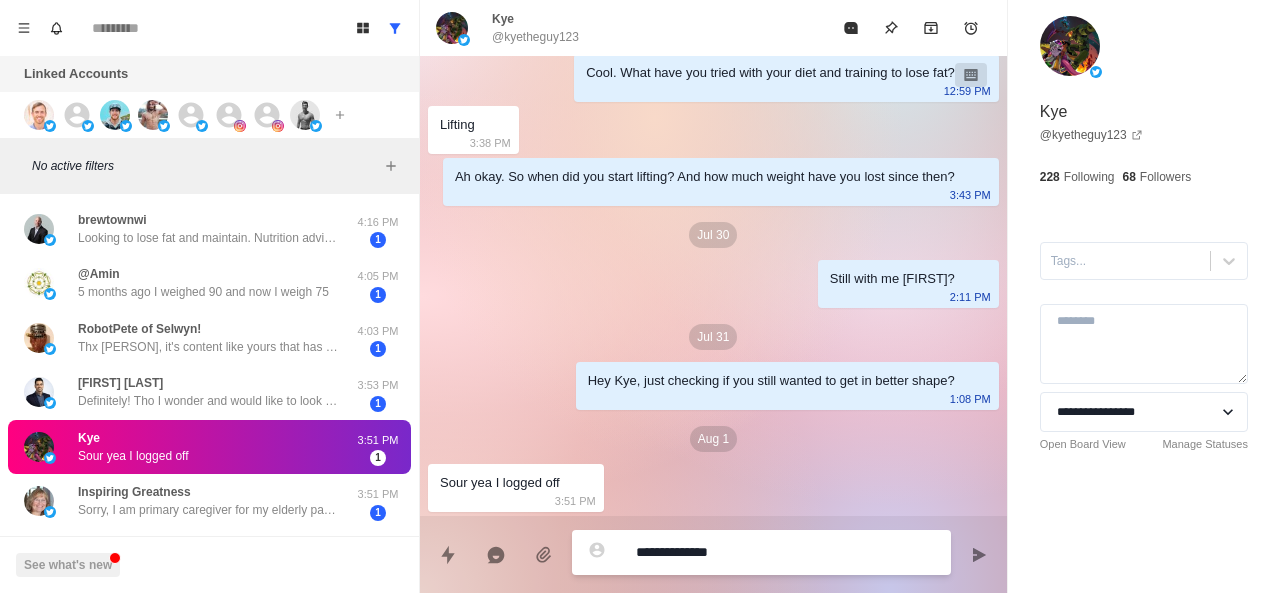 type on "*" 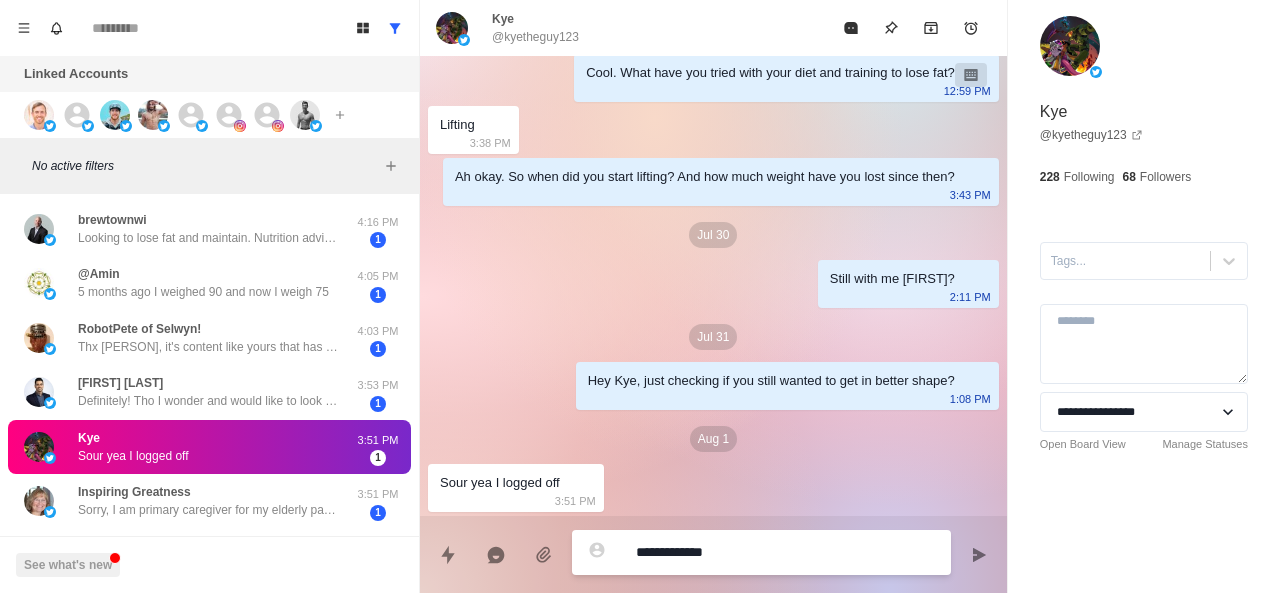 type on "*" 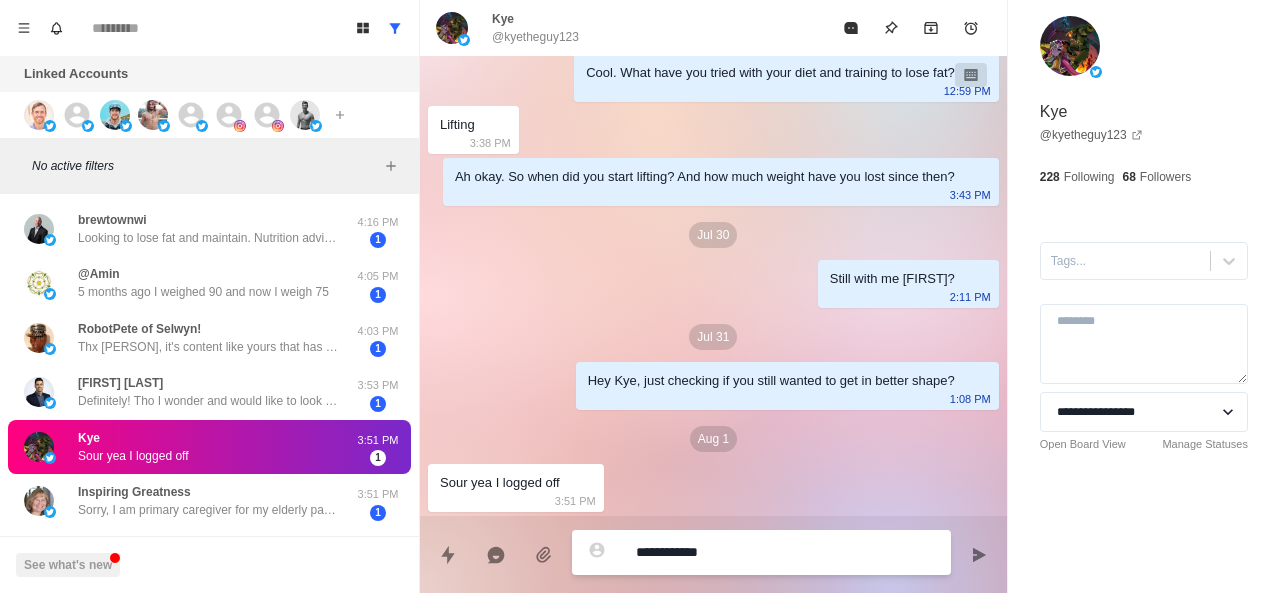 type on "*" 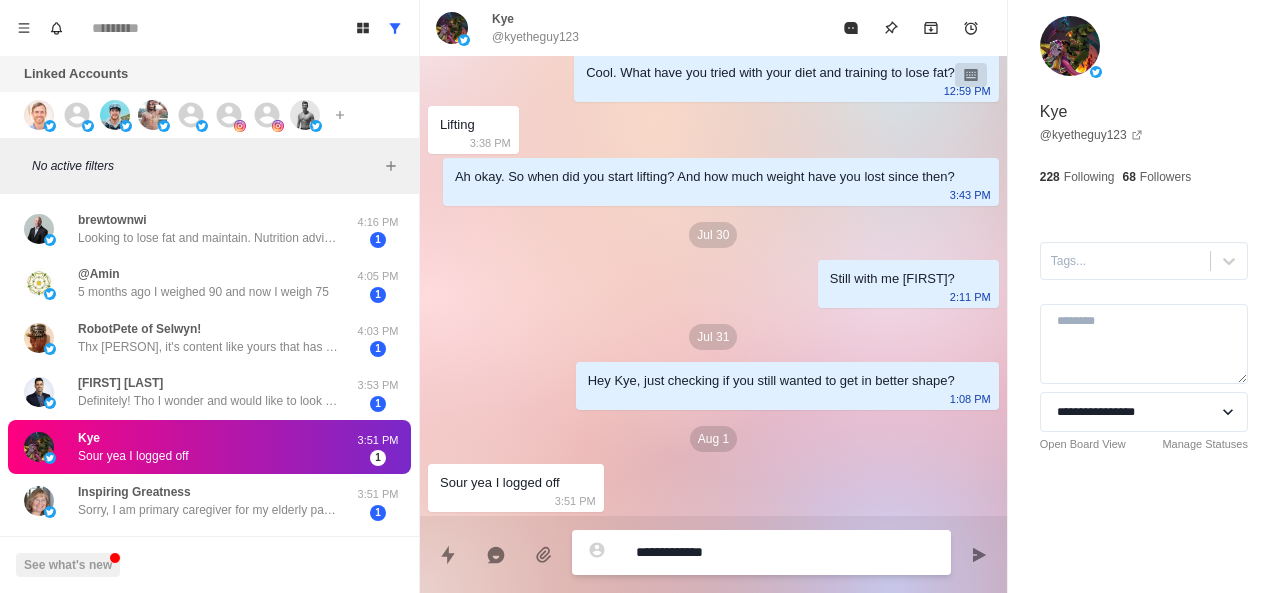 type on "*" 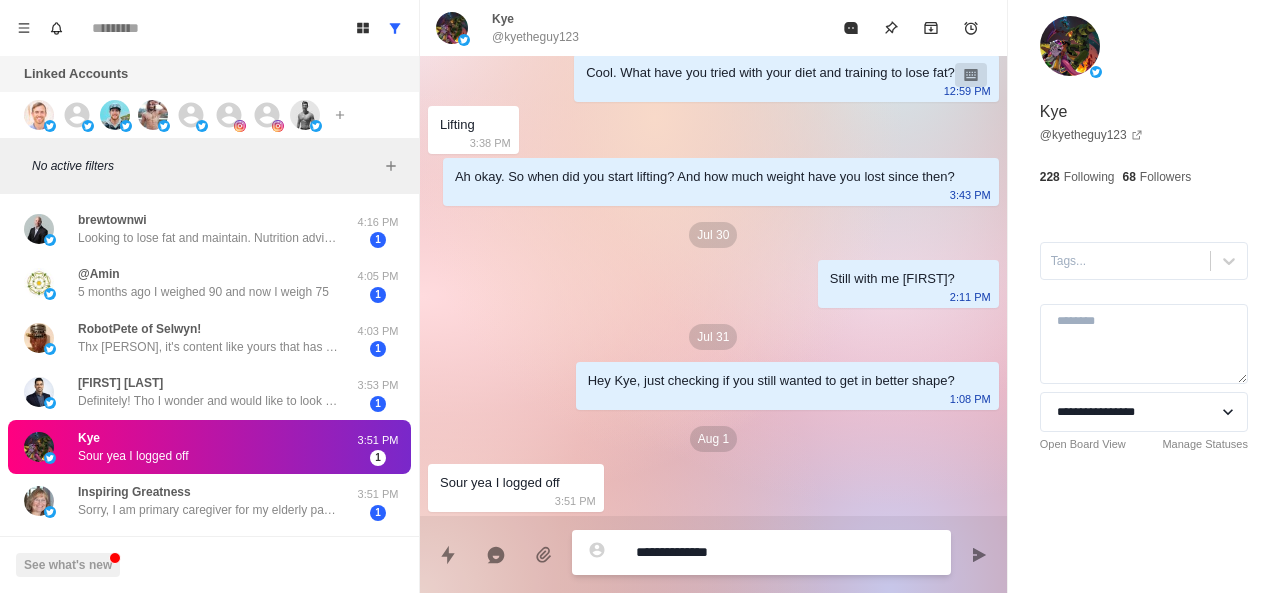 type on "*" 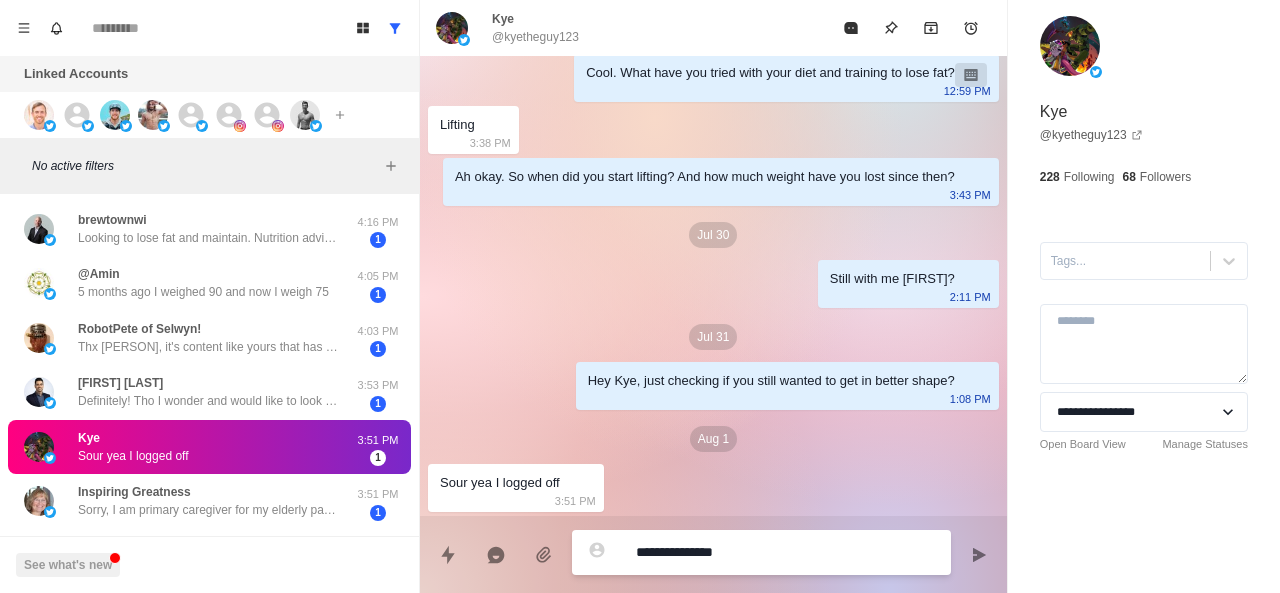 type on "*" 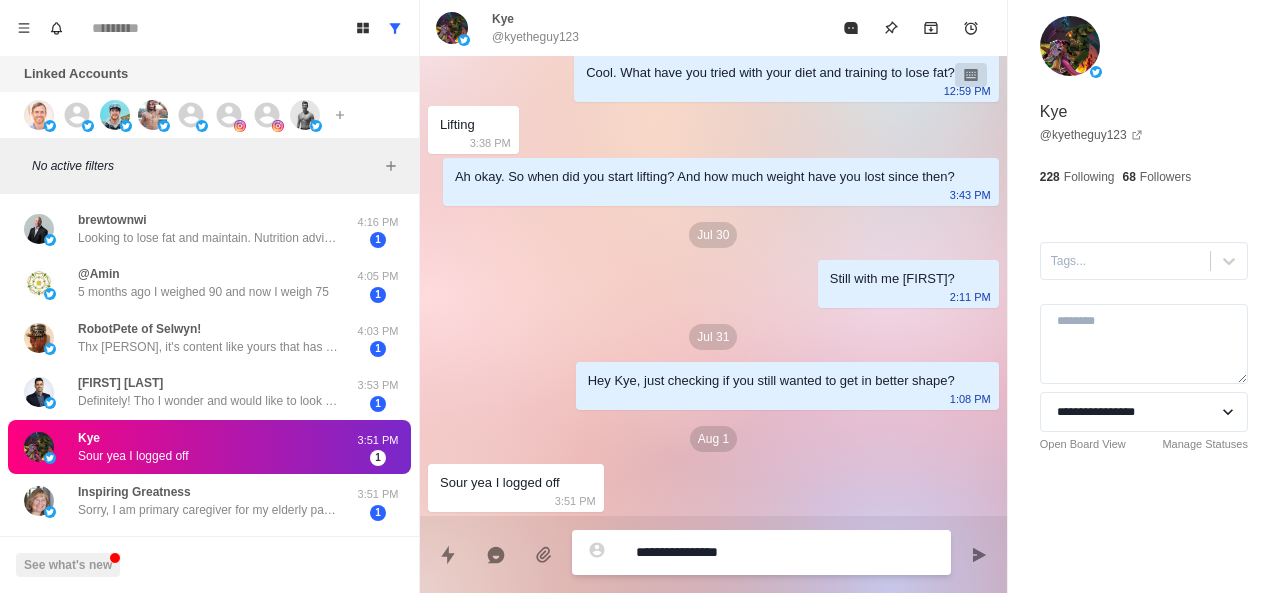 type on "*" 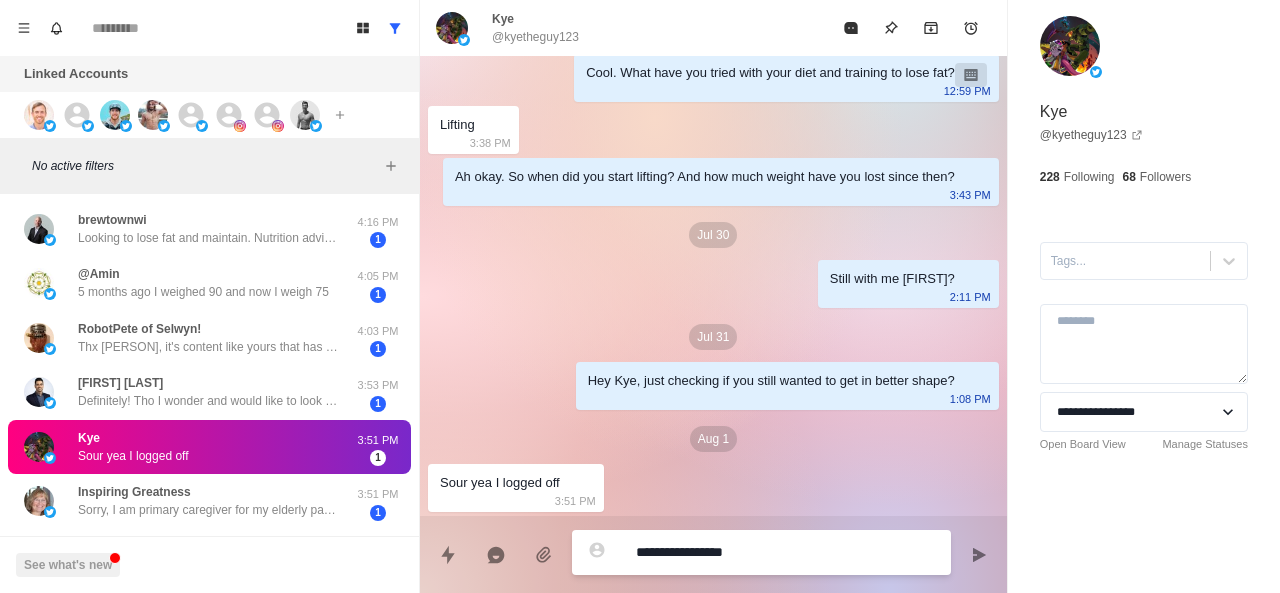 type on "*" 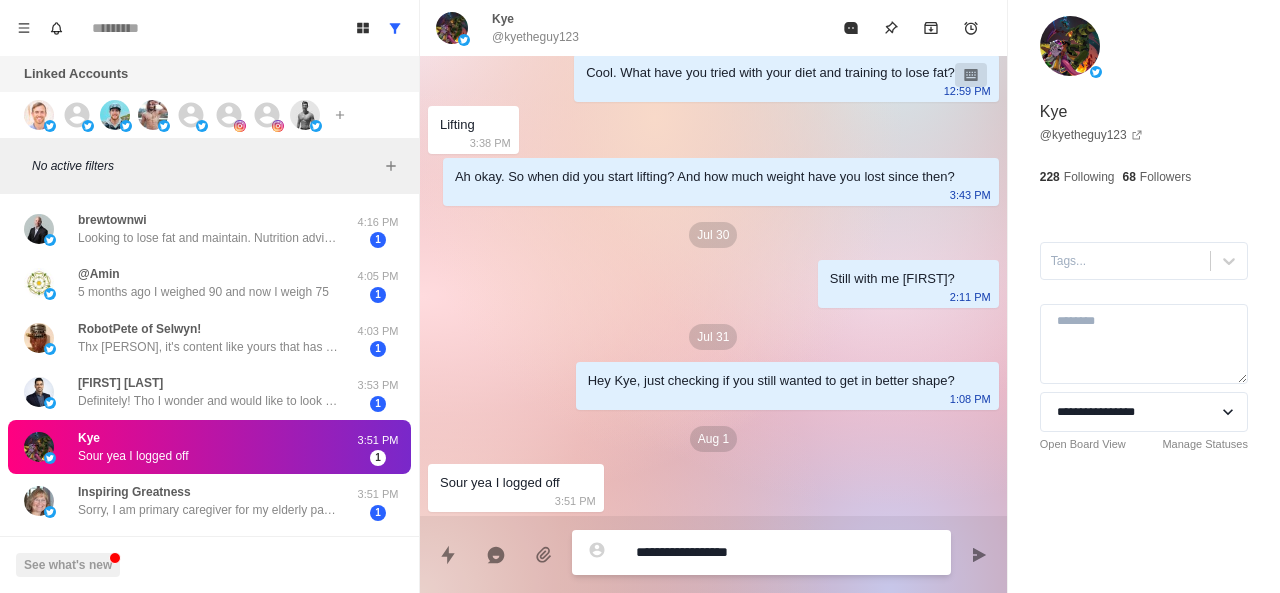 type on "**********" 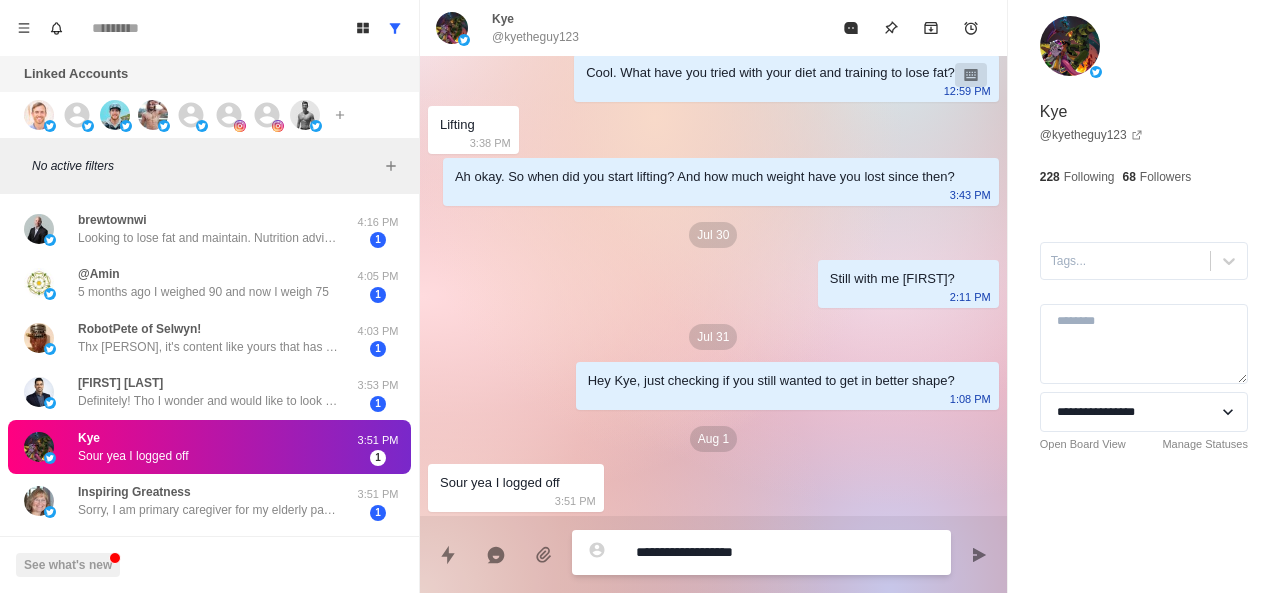 type on "*" 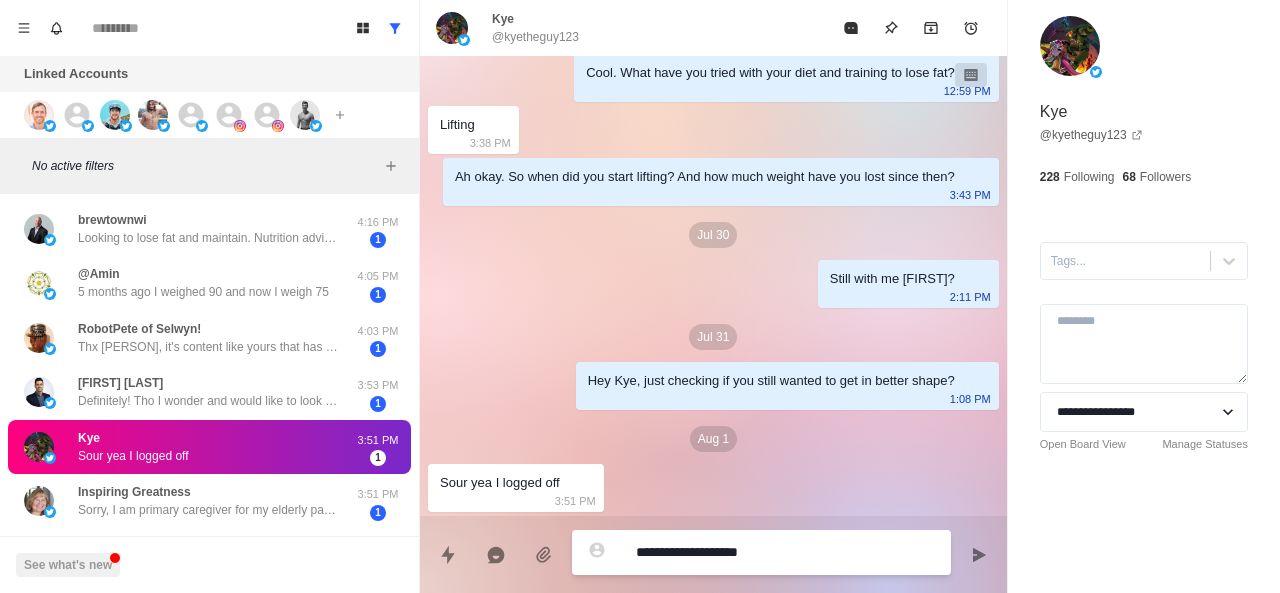 type on "*" 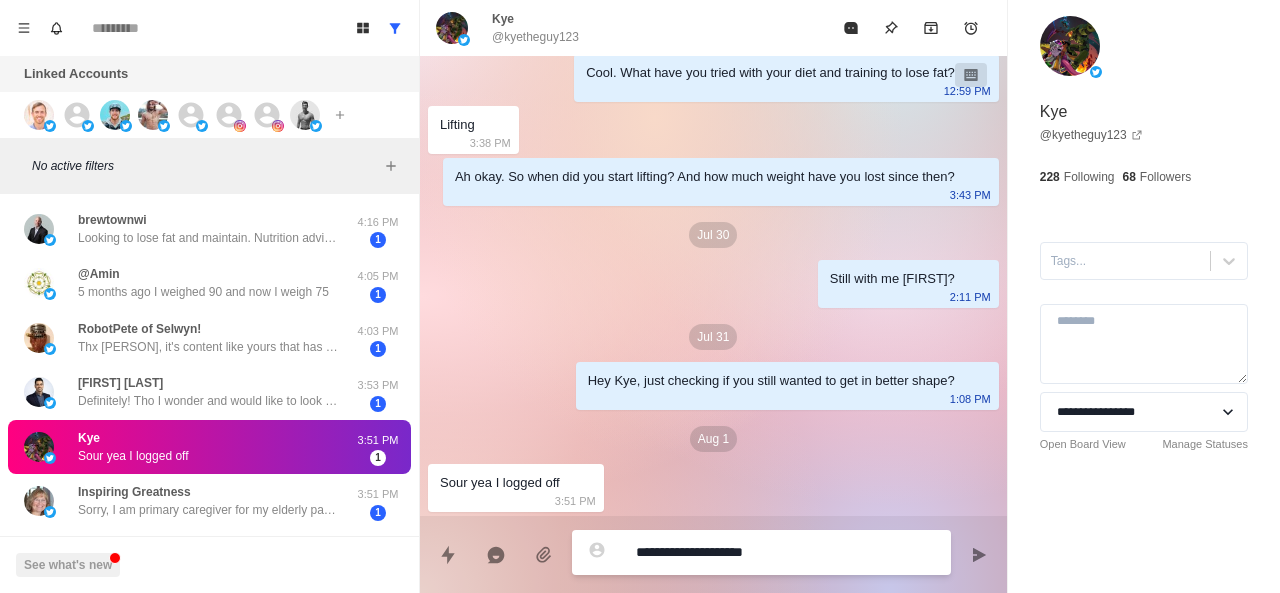 type on "*" 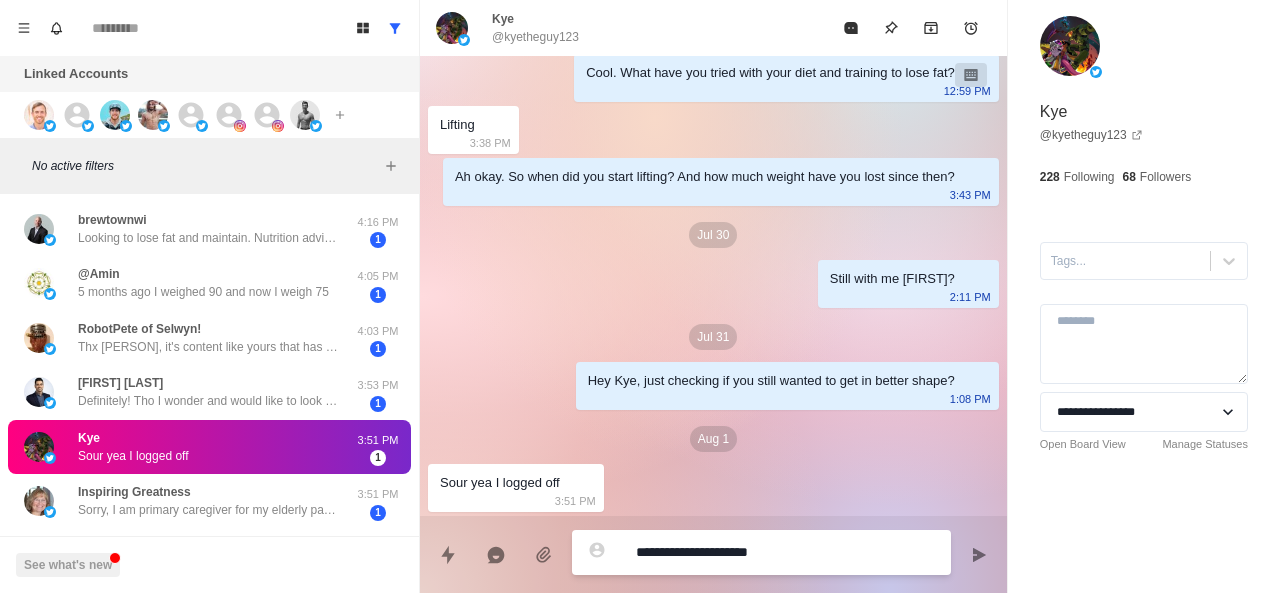 type on "*" 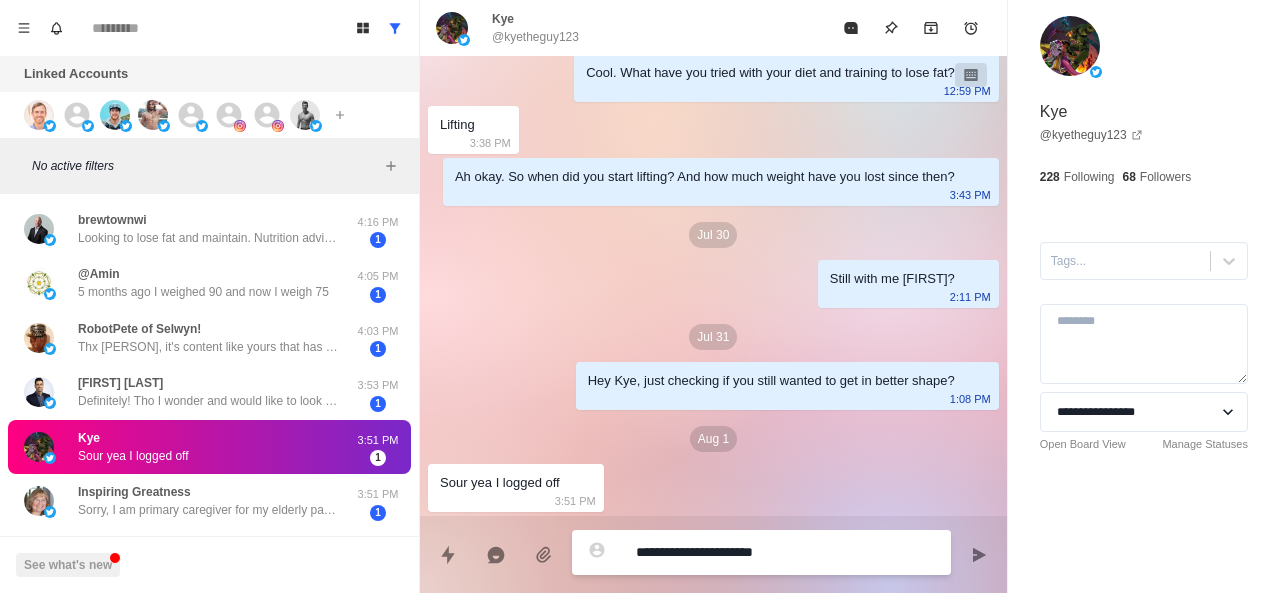 type on "*" 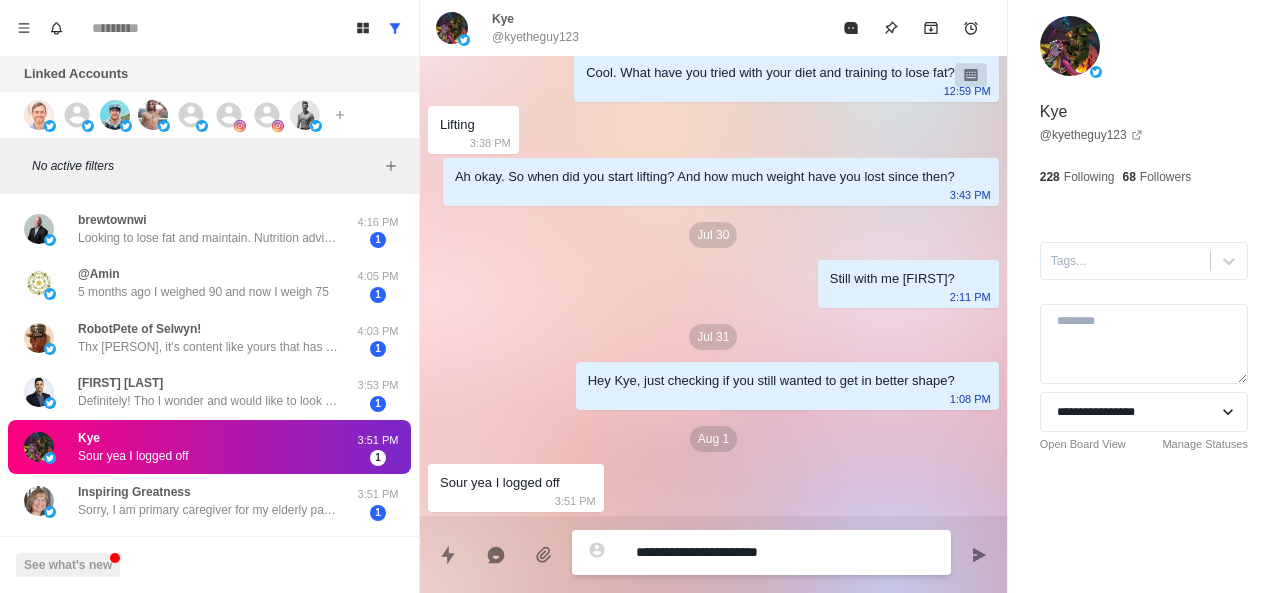 type on "*" 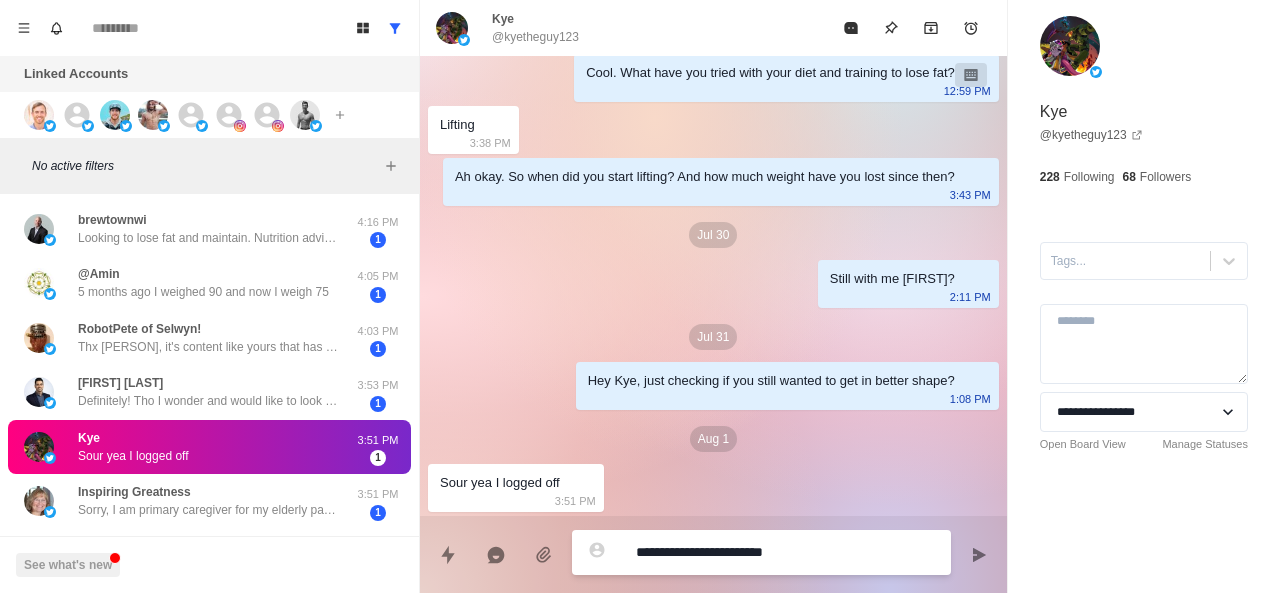 type on "*" 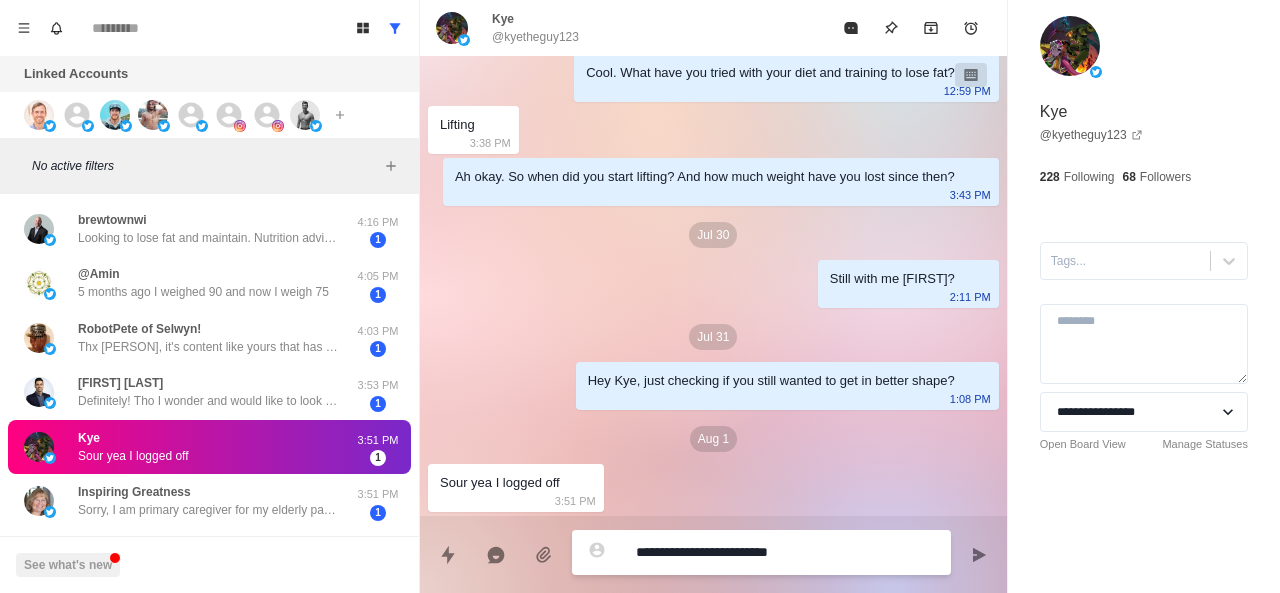 type on "*" 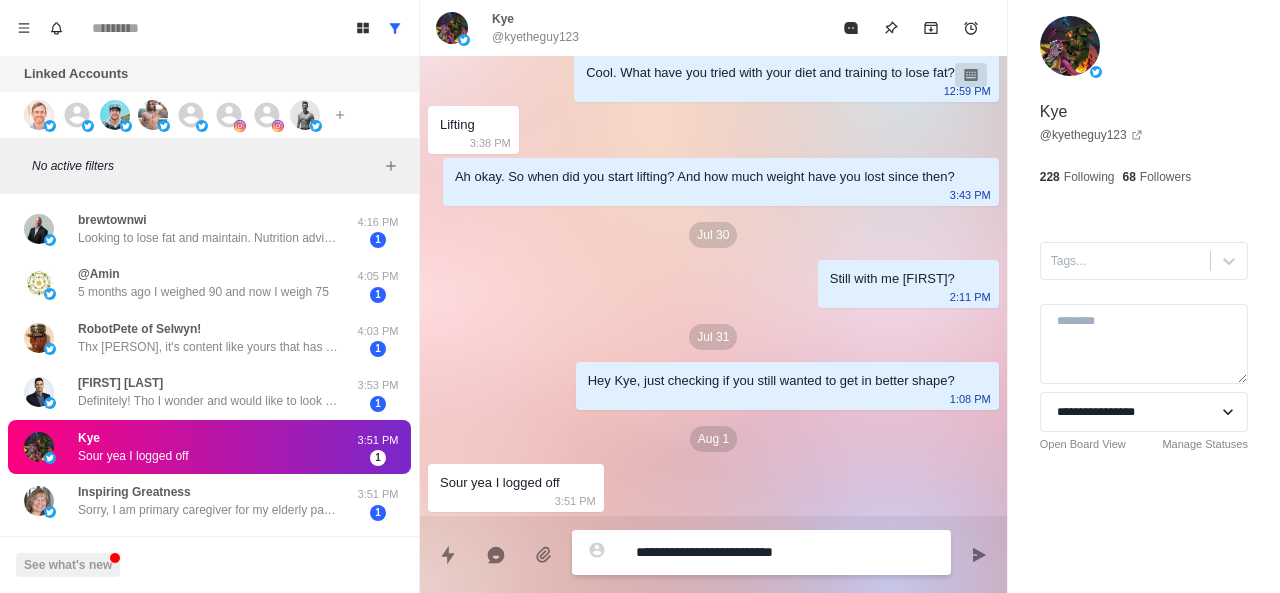 type on "*" 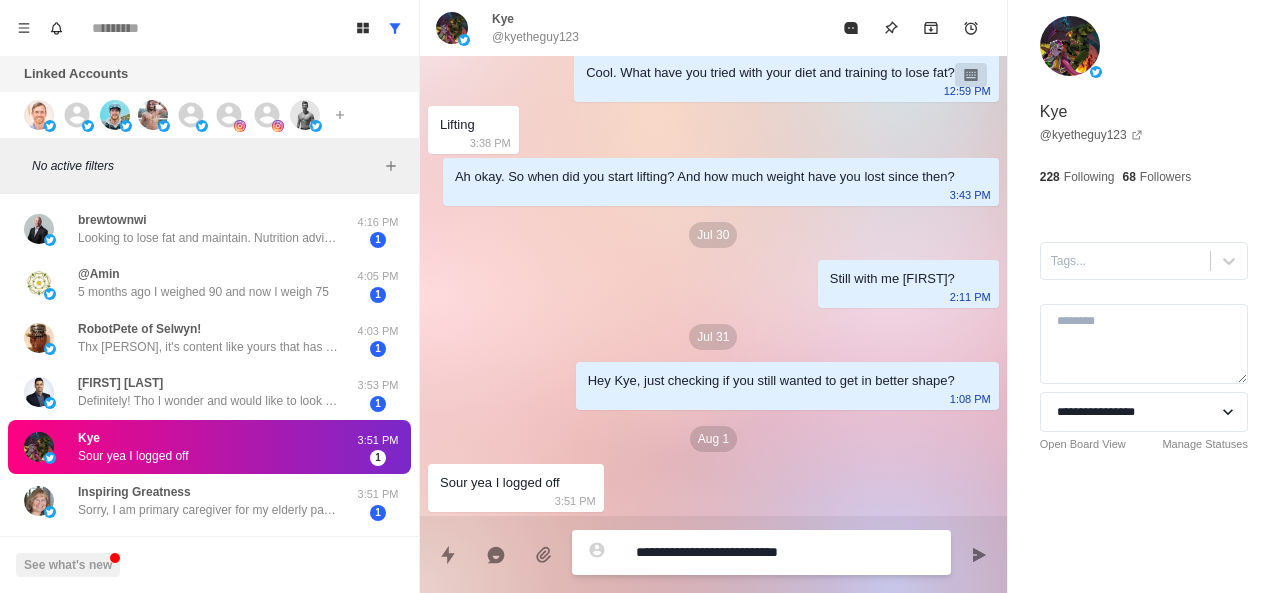 type on "*" 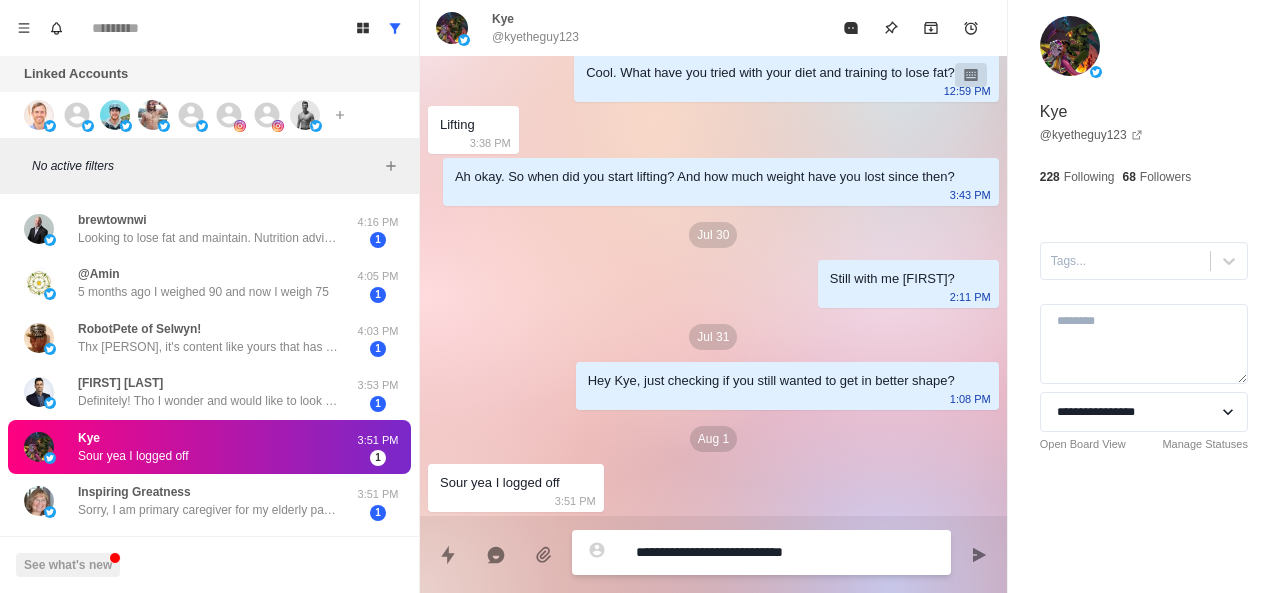 type on "**********" 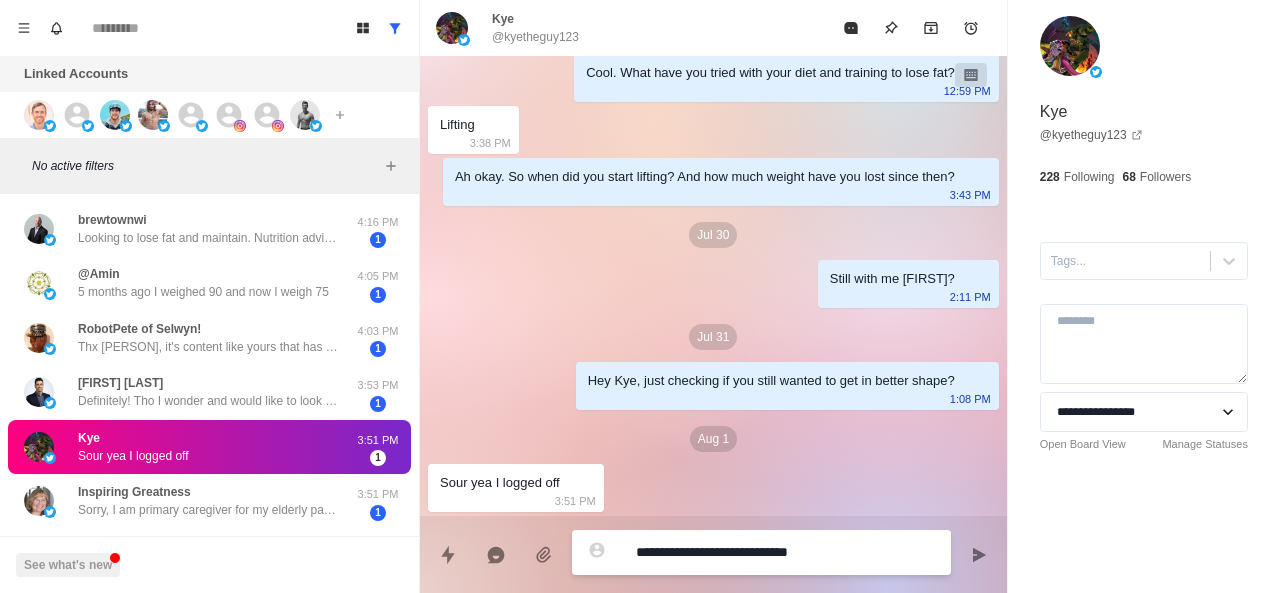 type on "*" 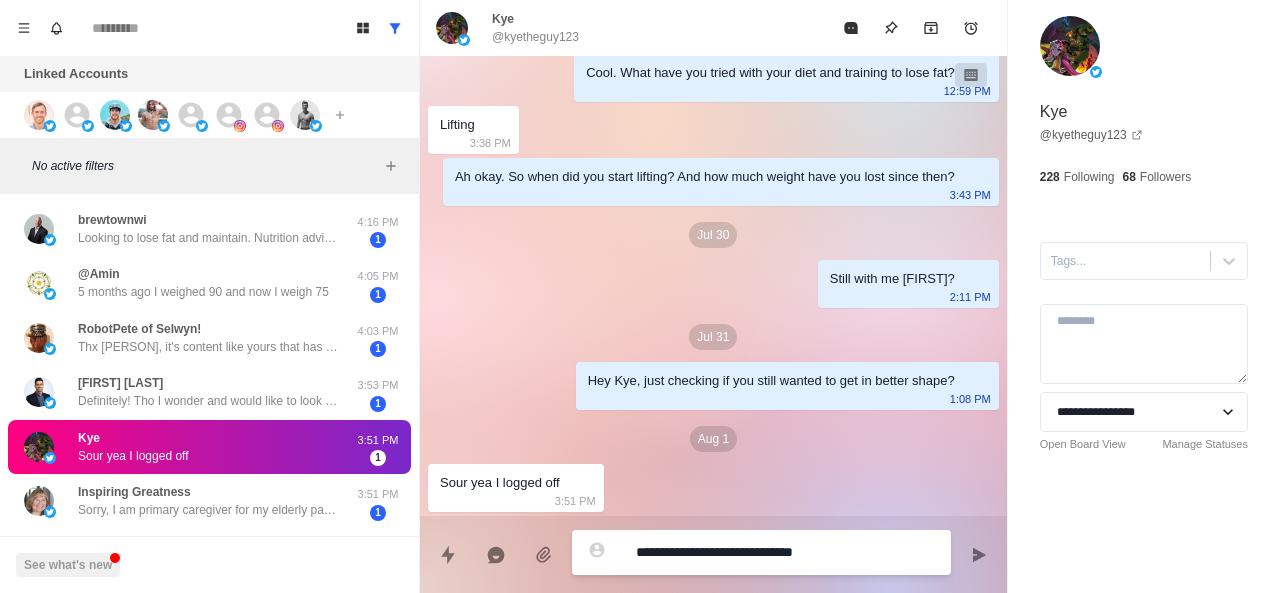 type on "*" 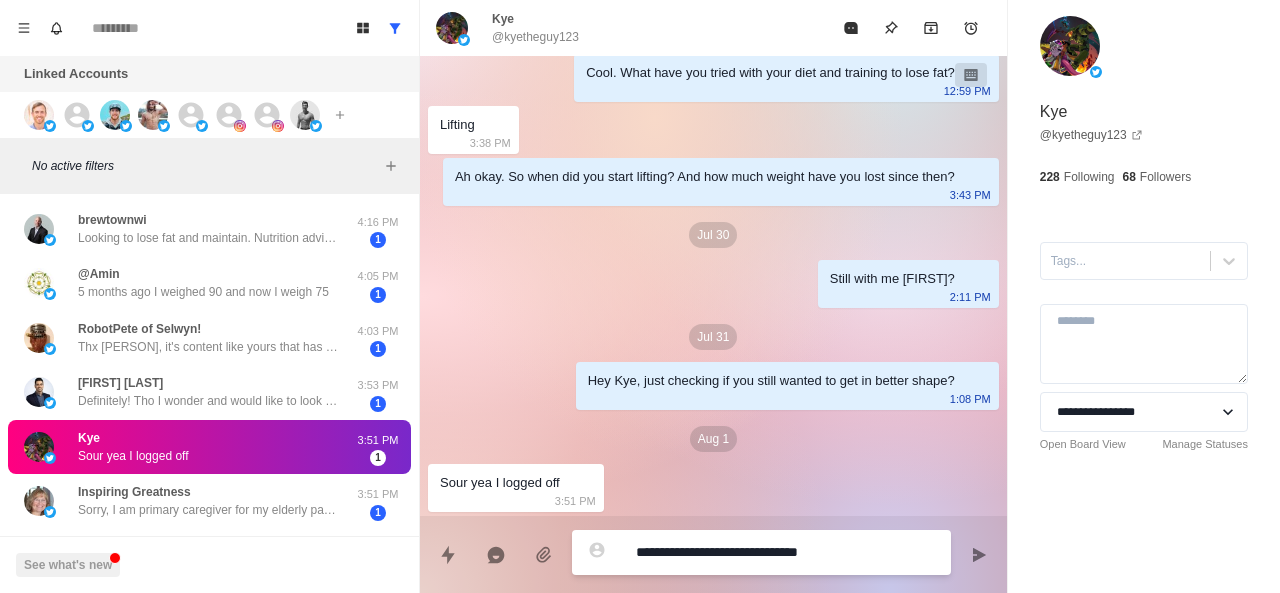 type on "*" 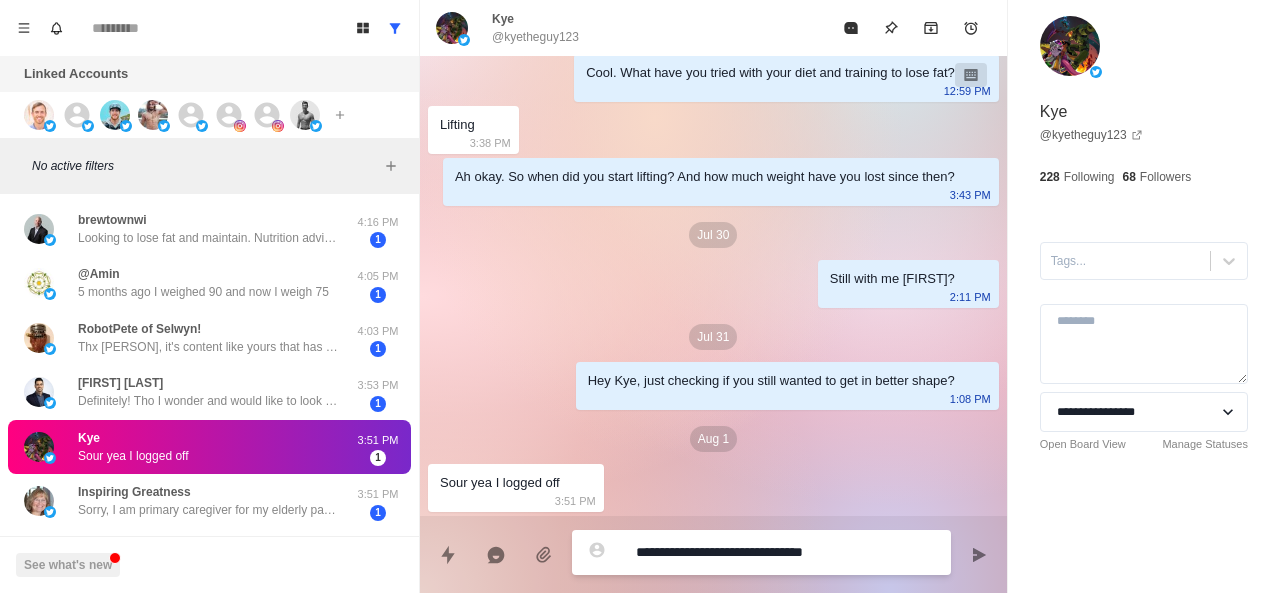 type on "*" 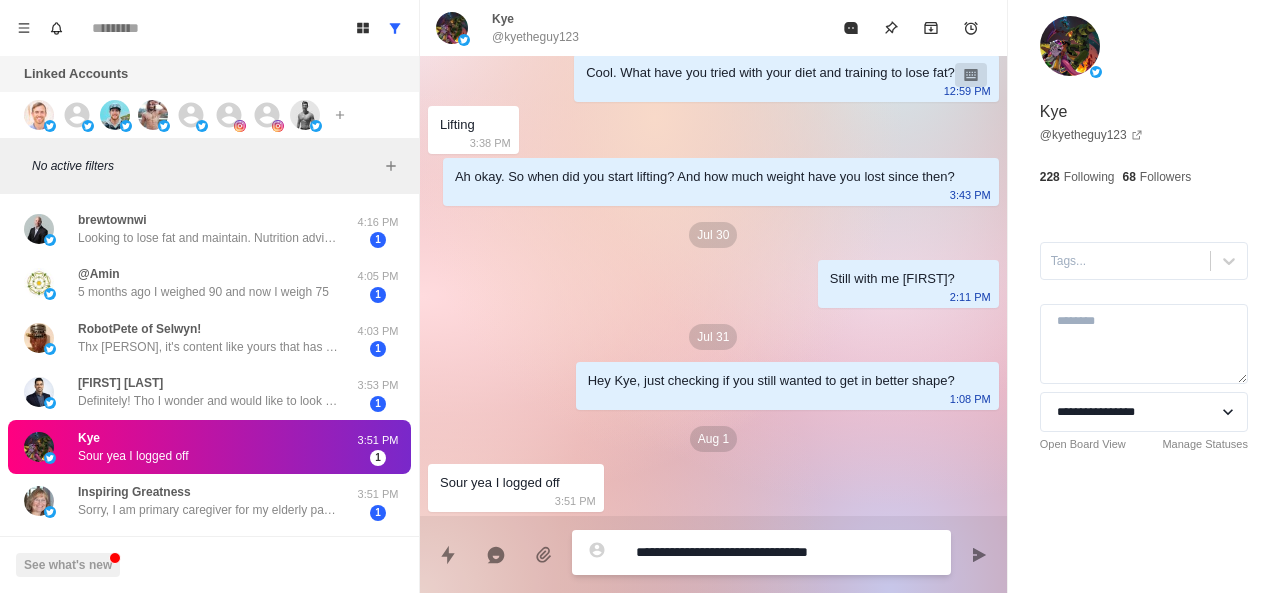 type on "*" 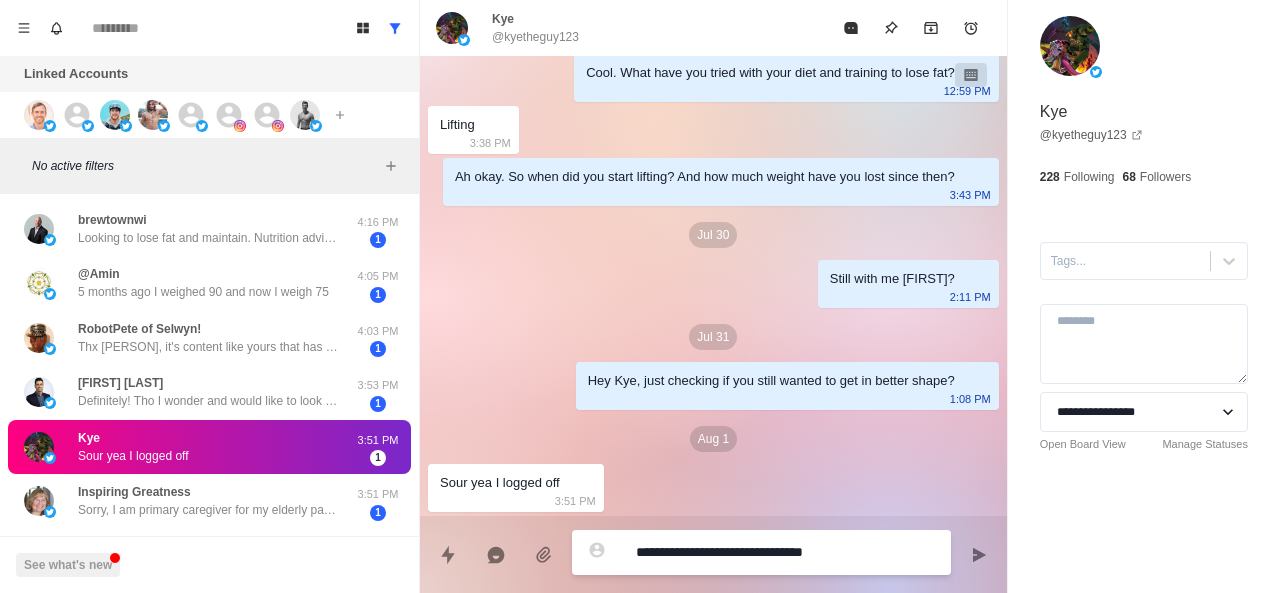 type on "*" 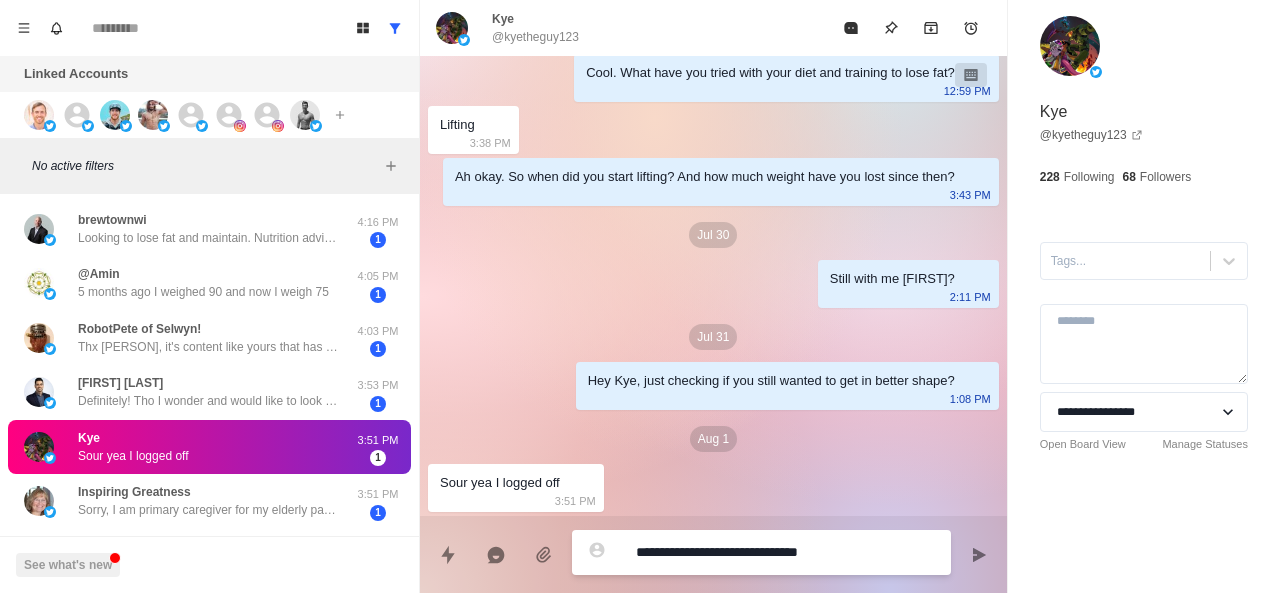 type on "*" 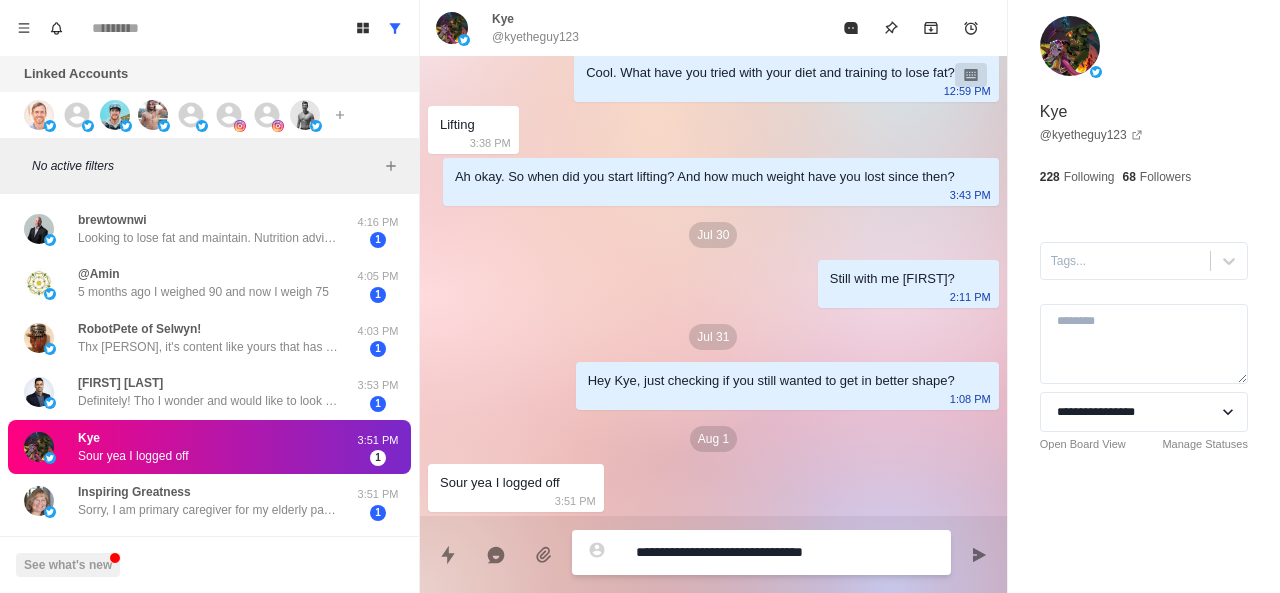 type on "*" 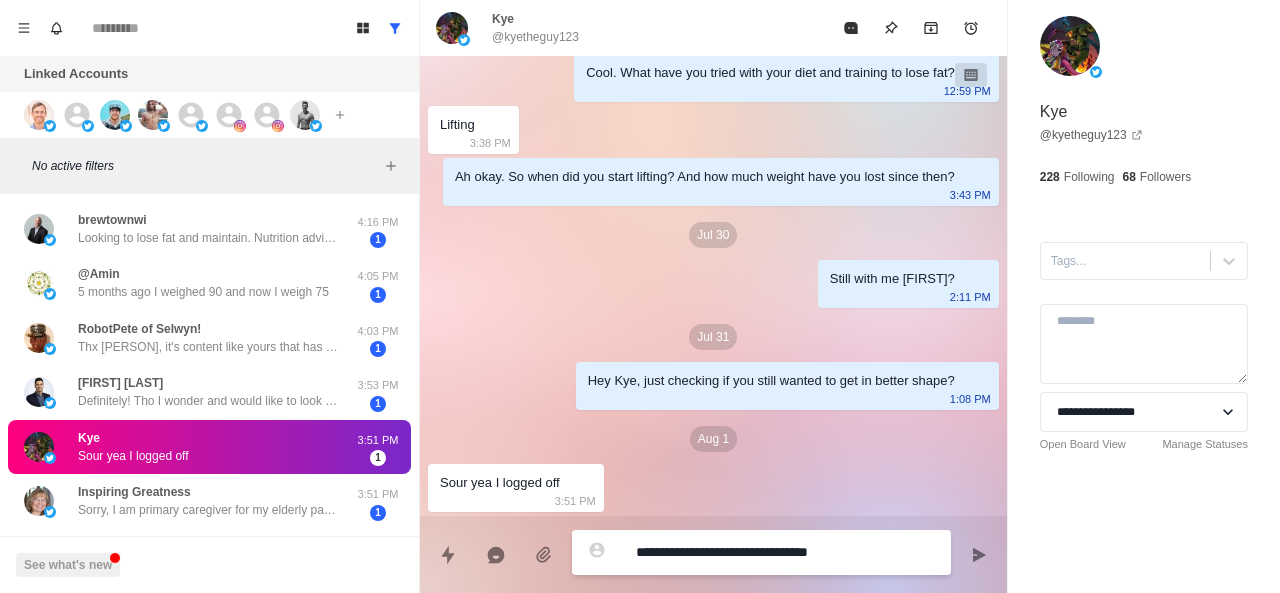 type on "*" 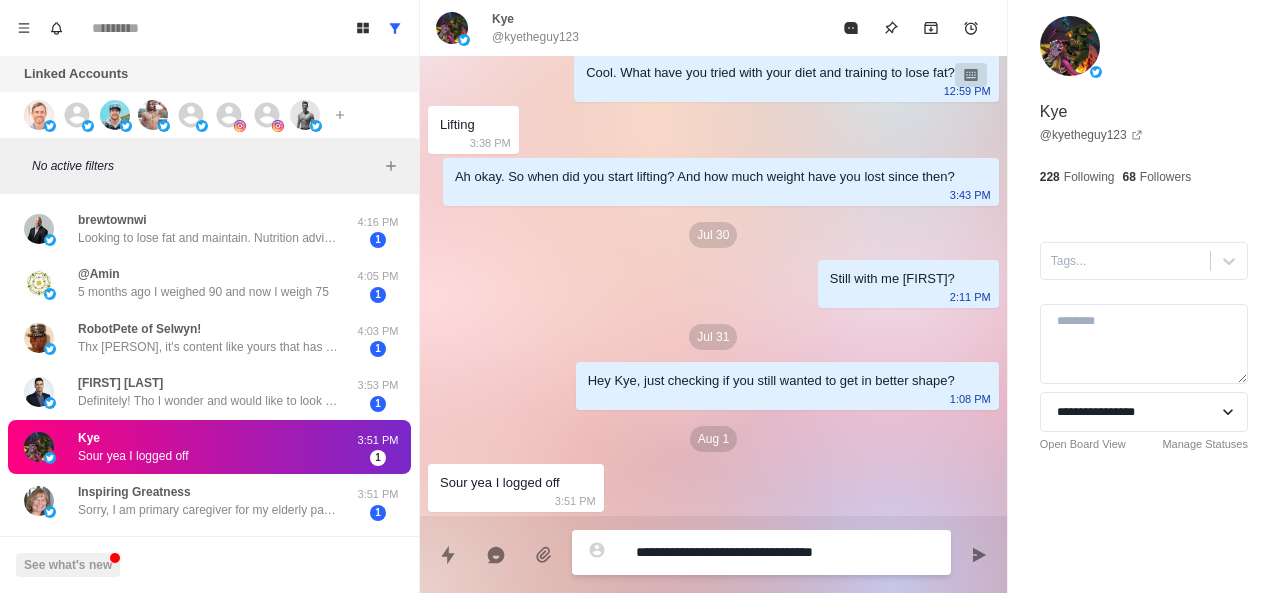 type on "*" 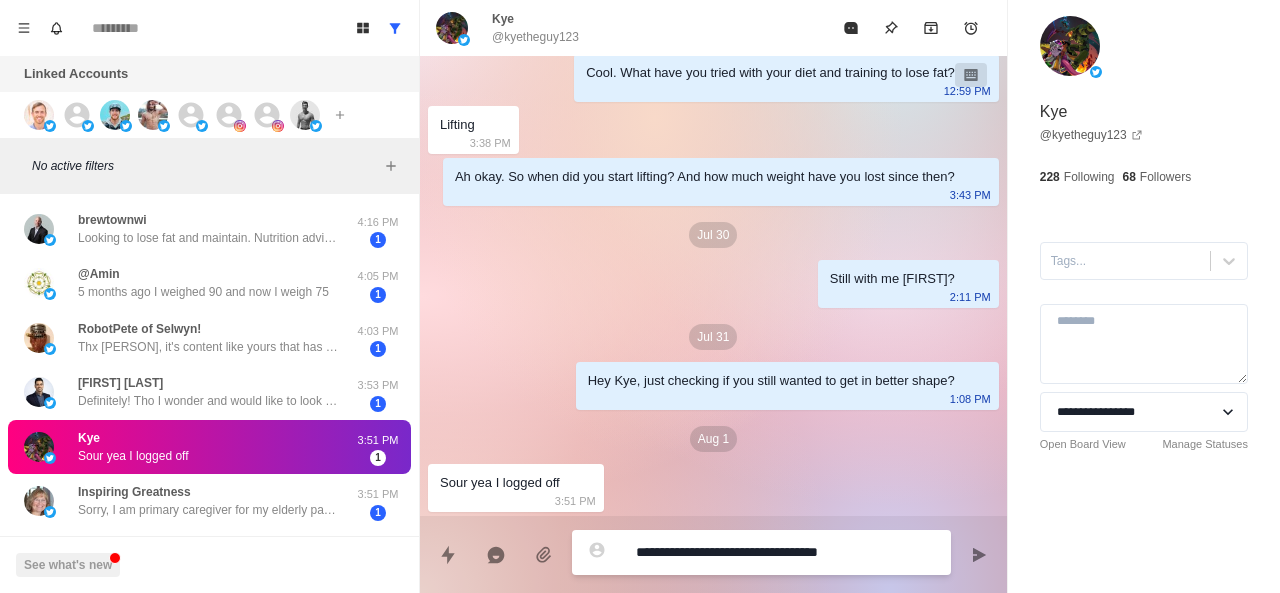 type on "*" 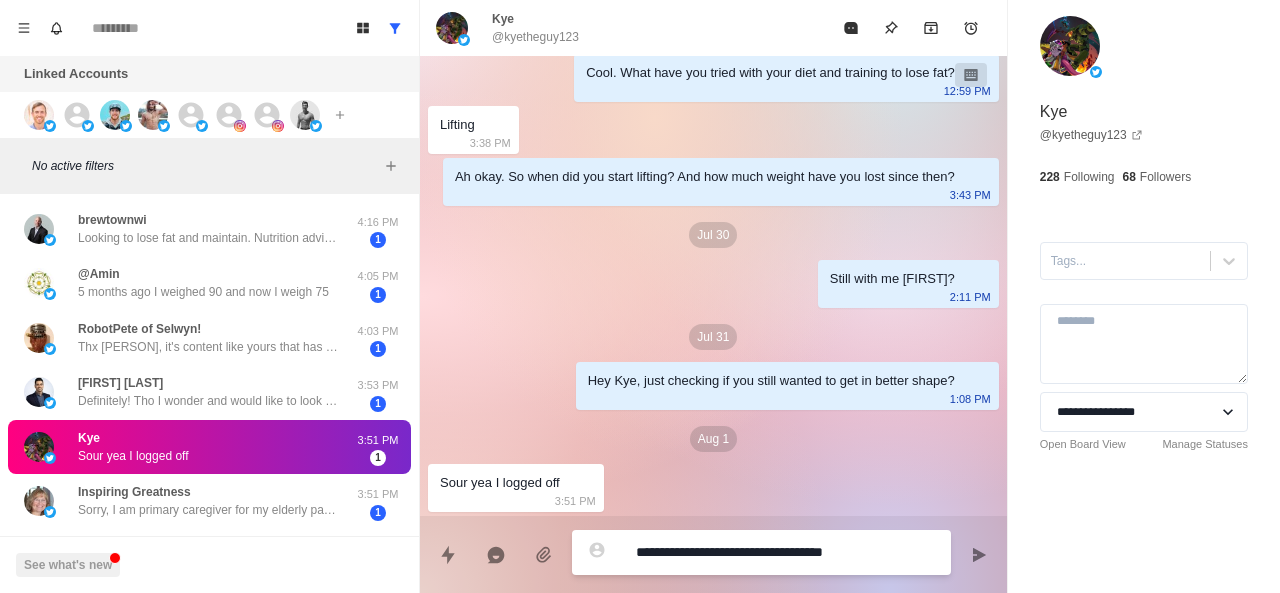 type on "*" 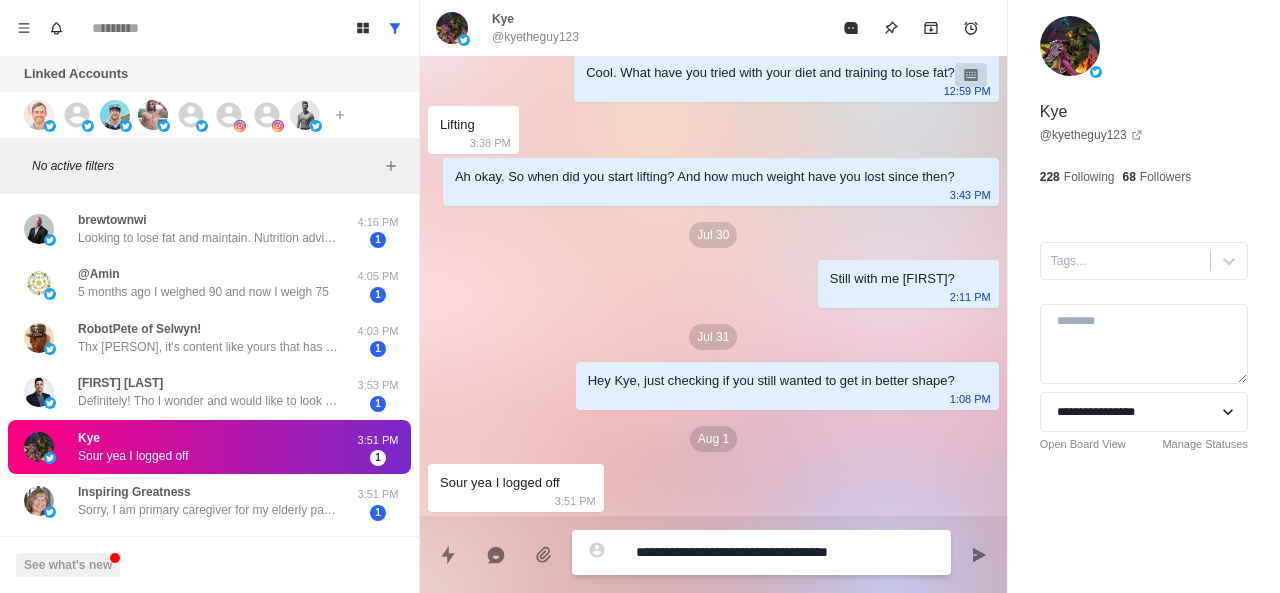 type on "*" 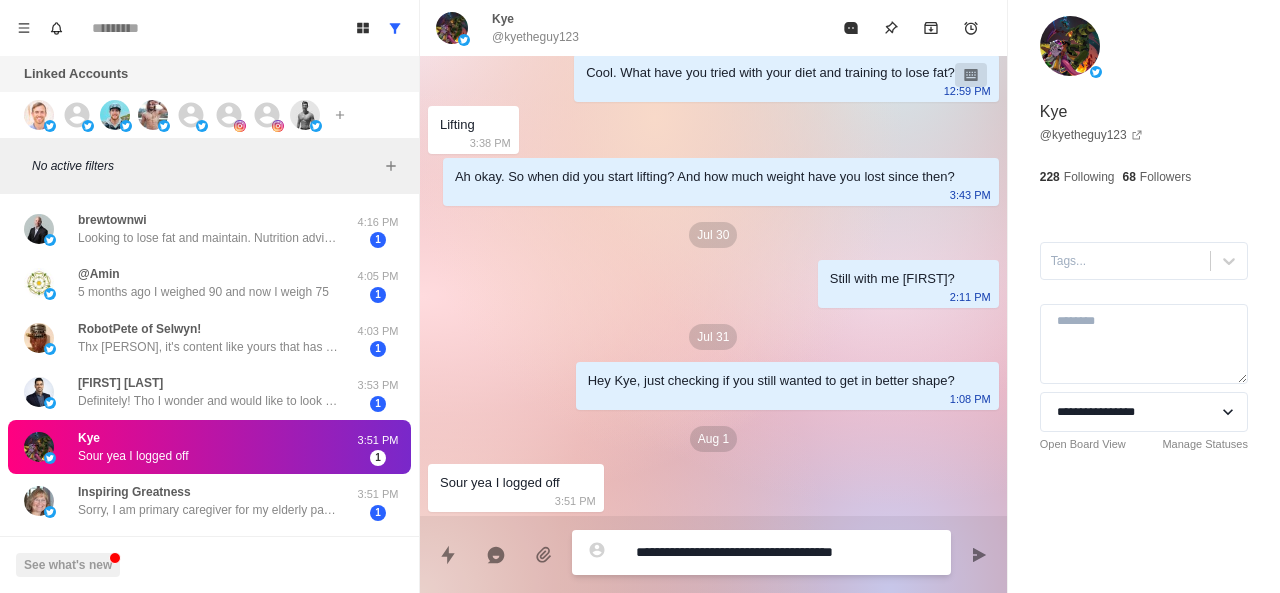 type on "*" 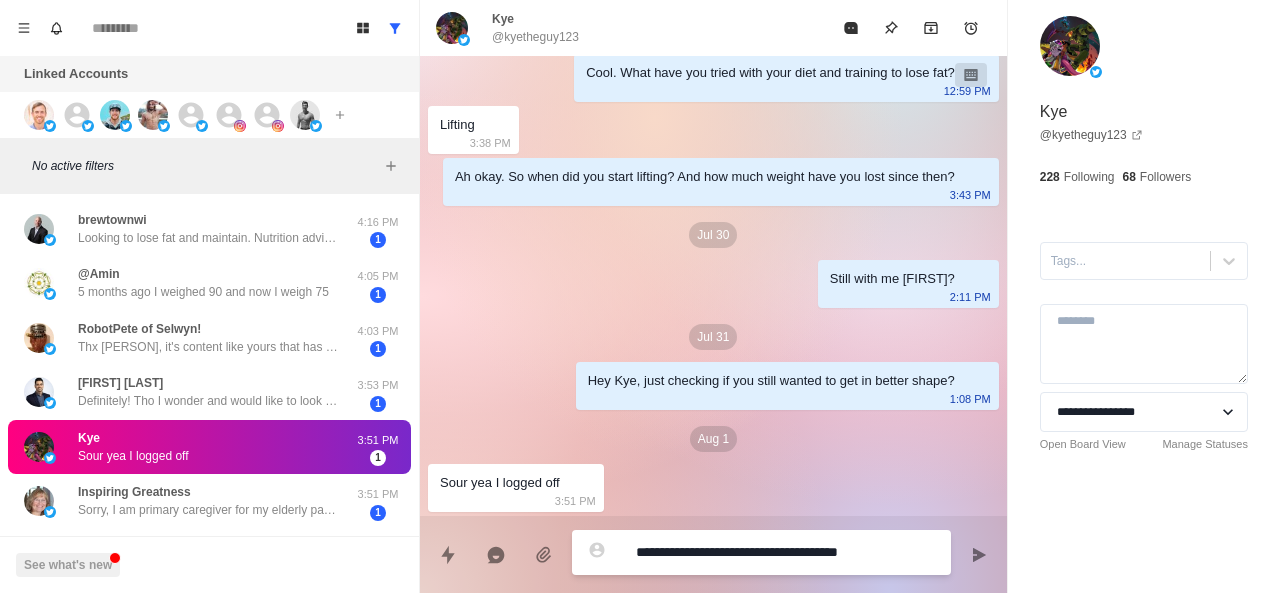 type on "*" 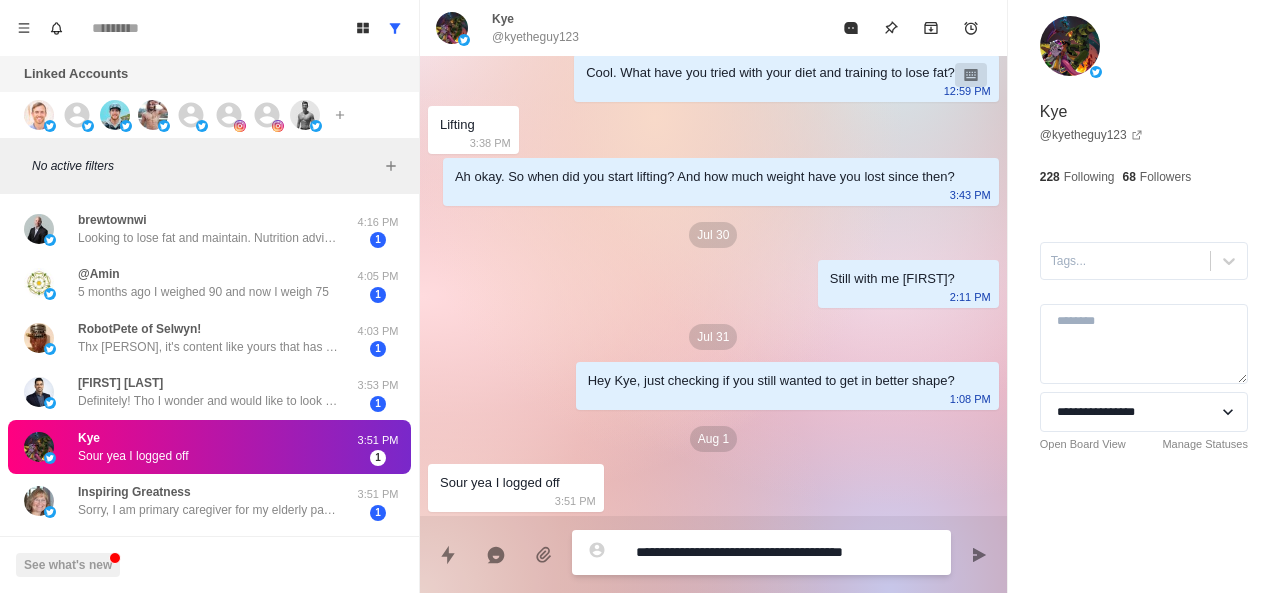 type on "**********" 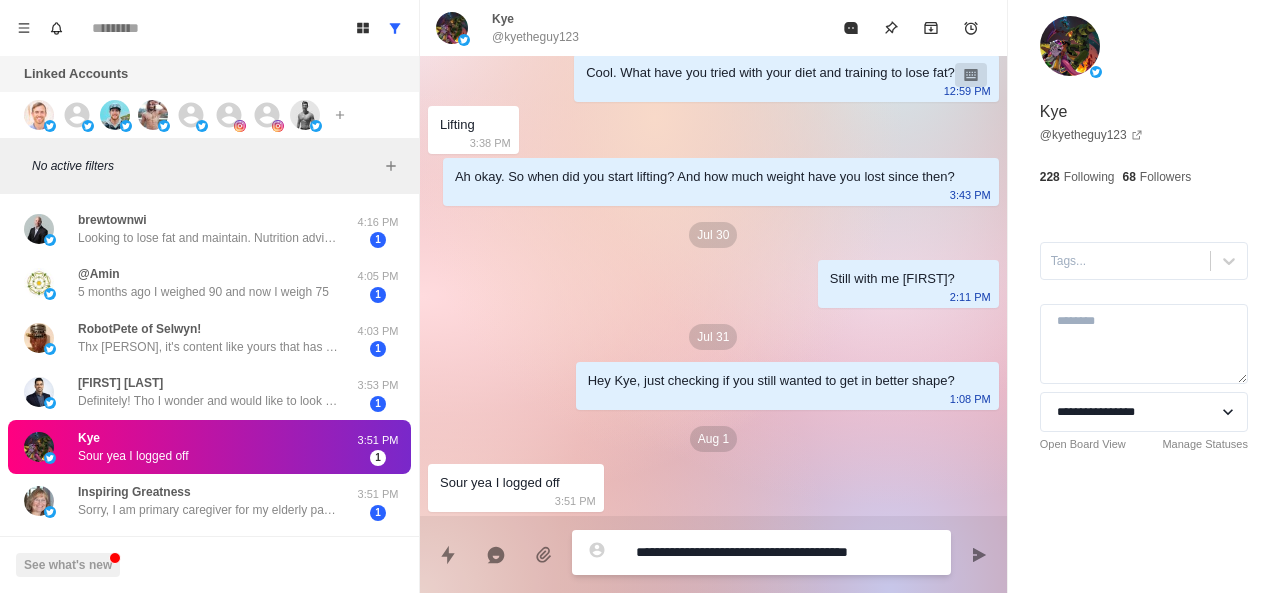 type on "*" 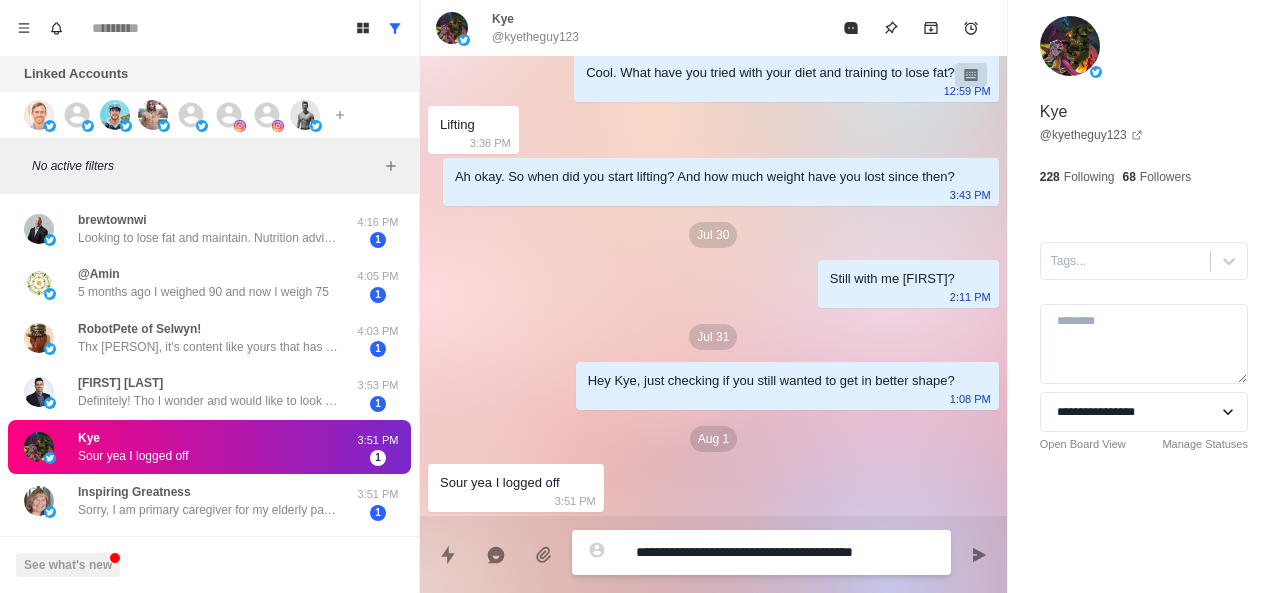 type on "*" 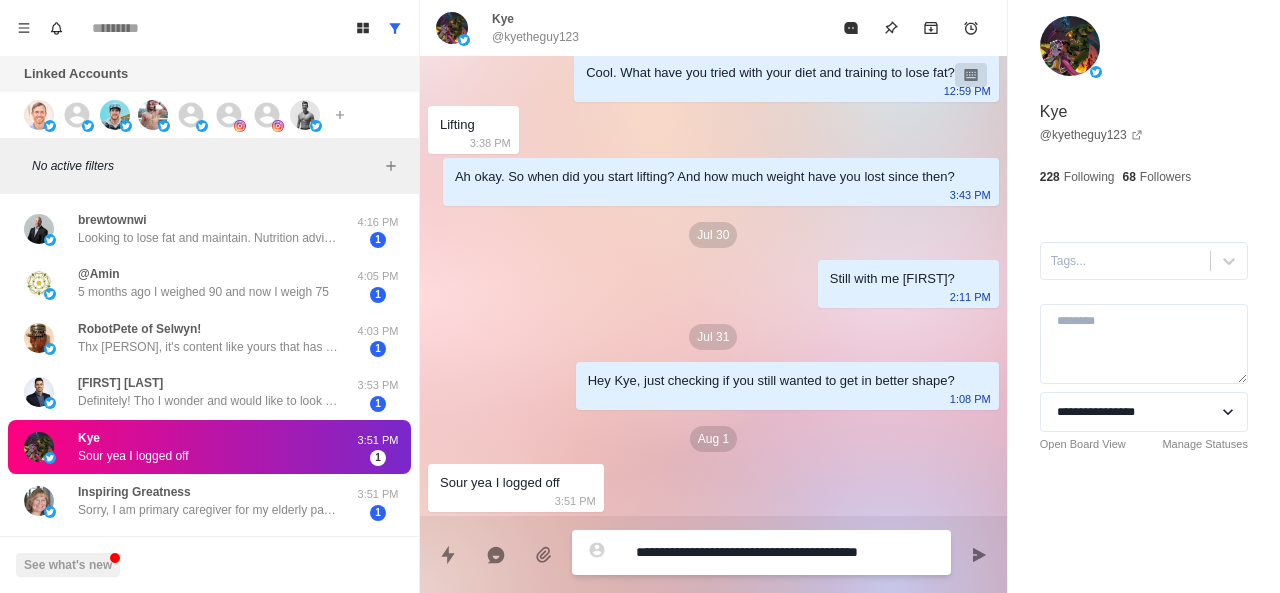 type on "*" 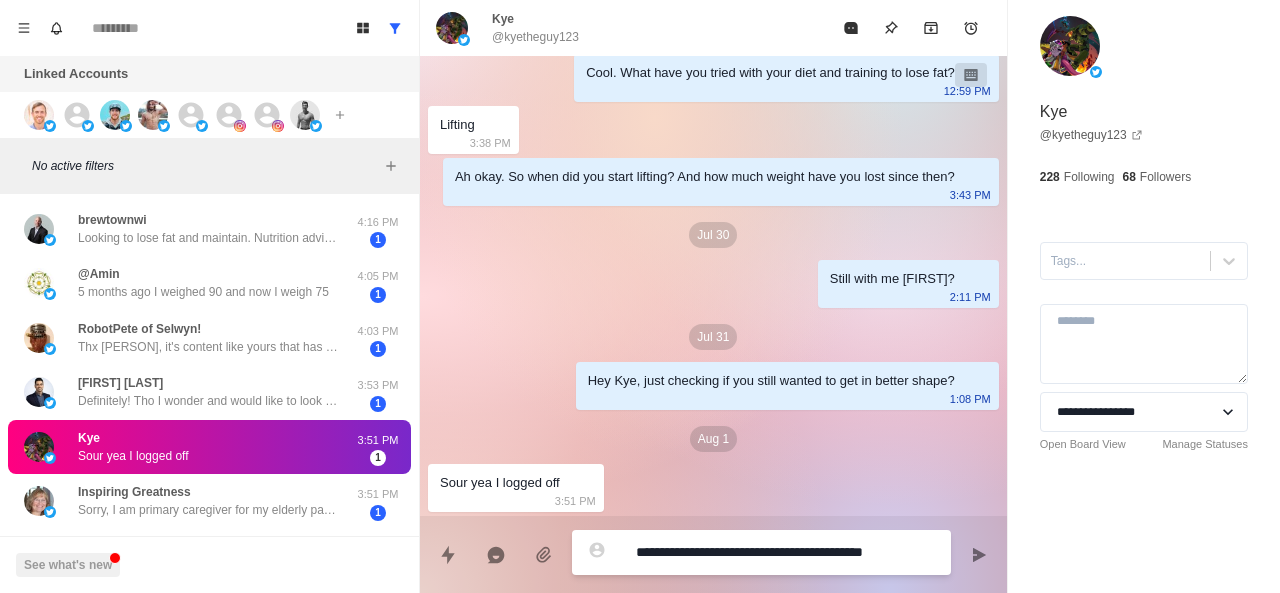 type on "*" 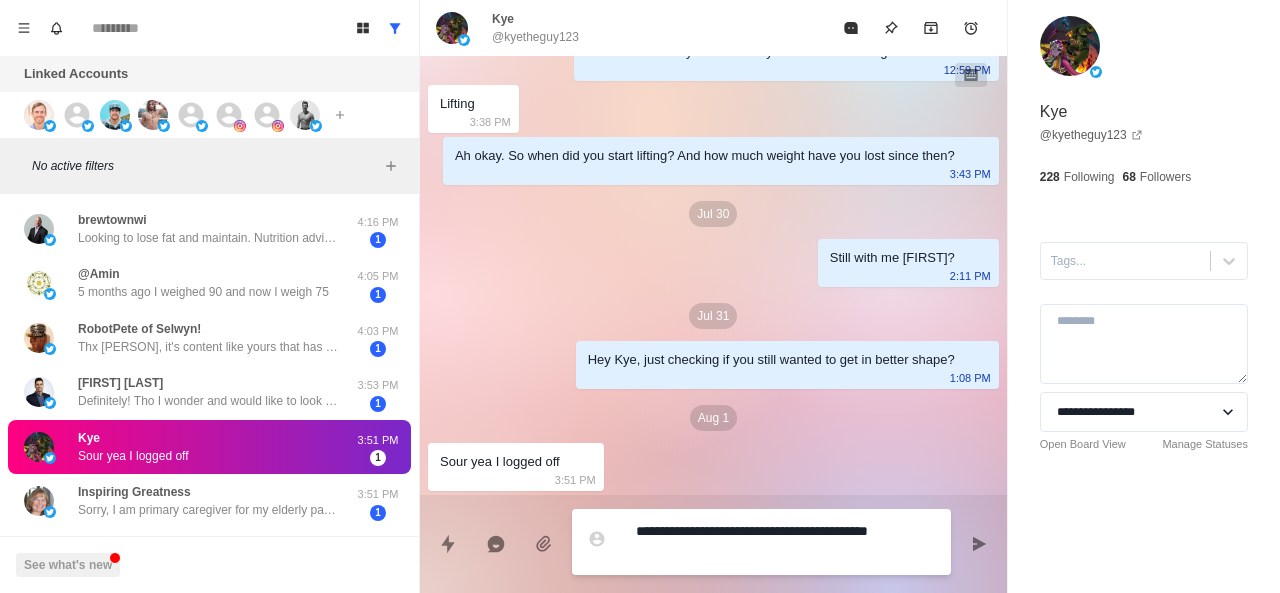 type on "*" 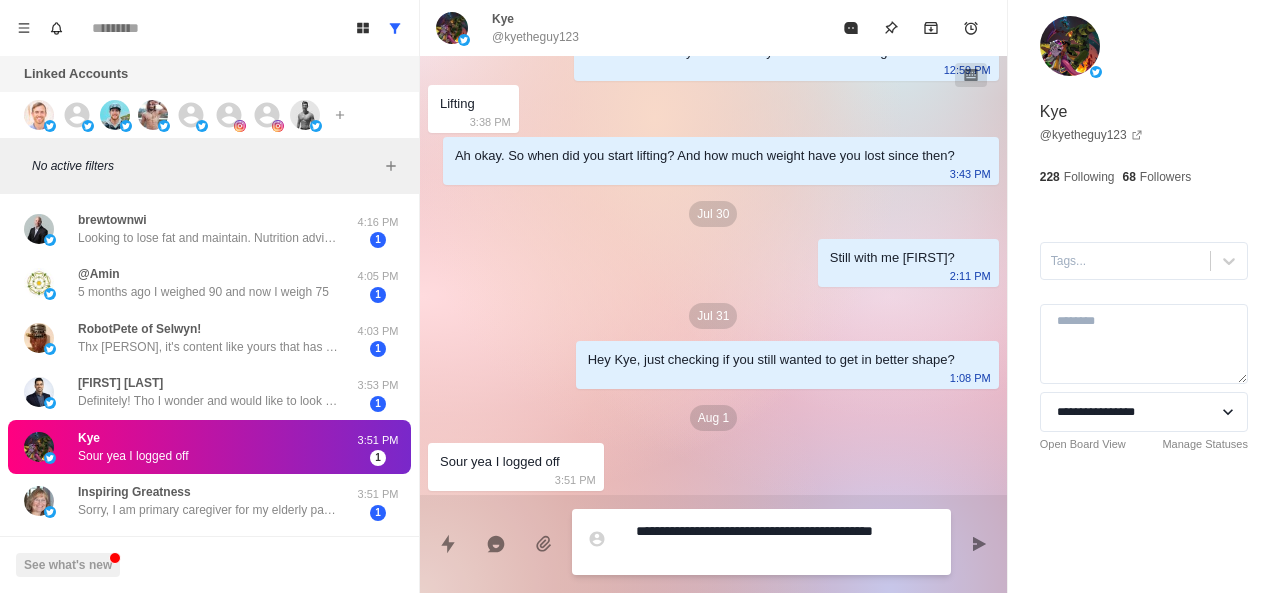 type on "*" 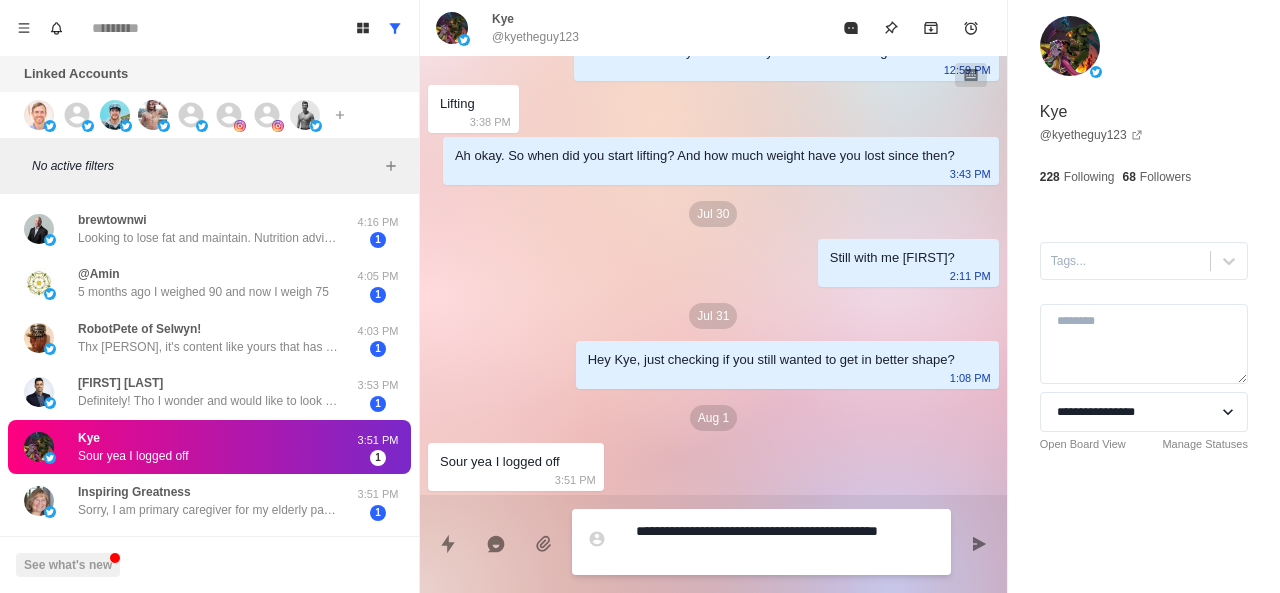 type on "*" 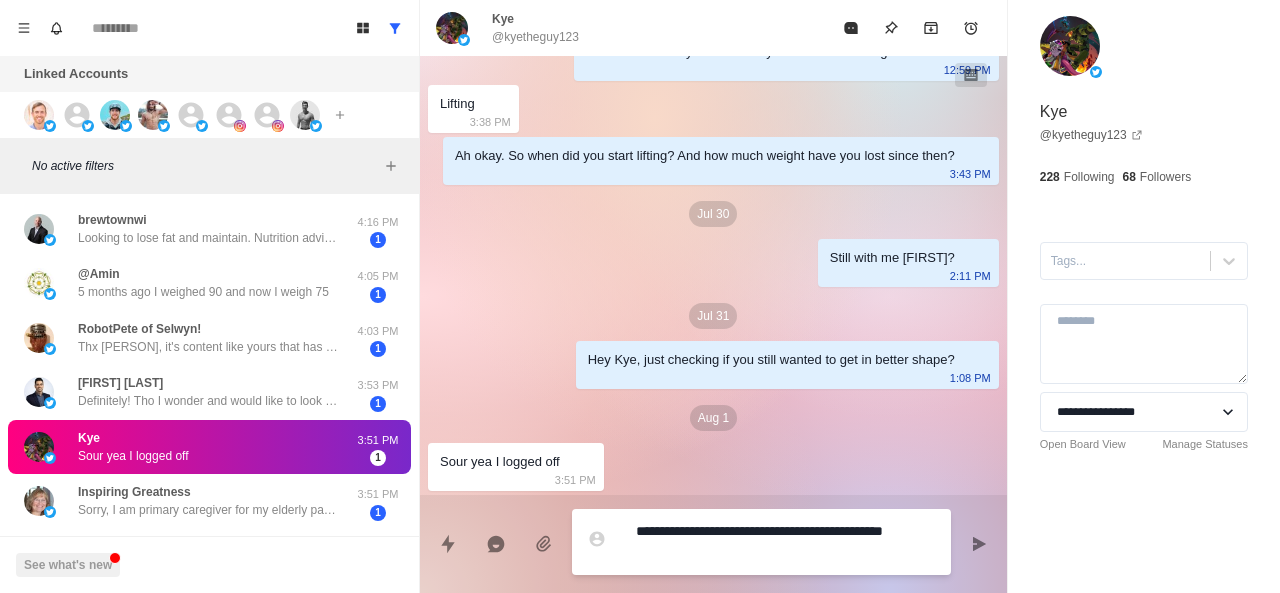 type on "*" 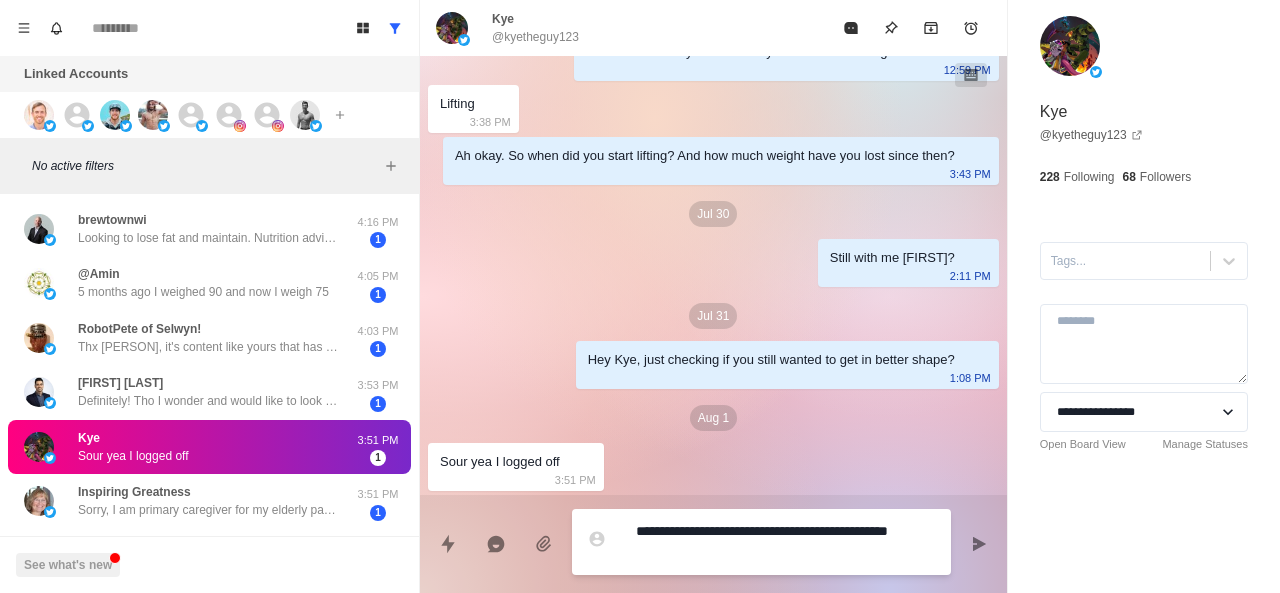 type on "*" 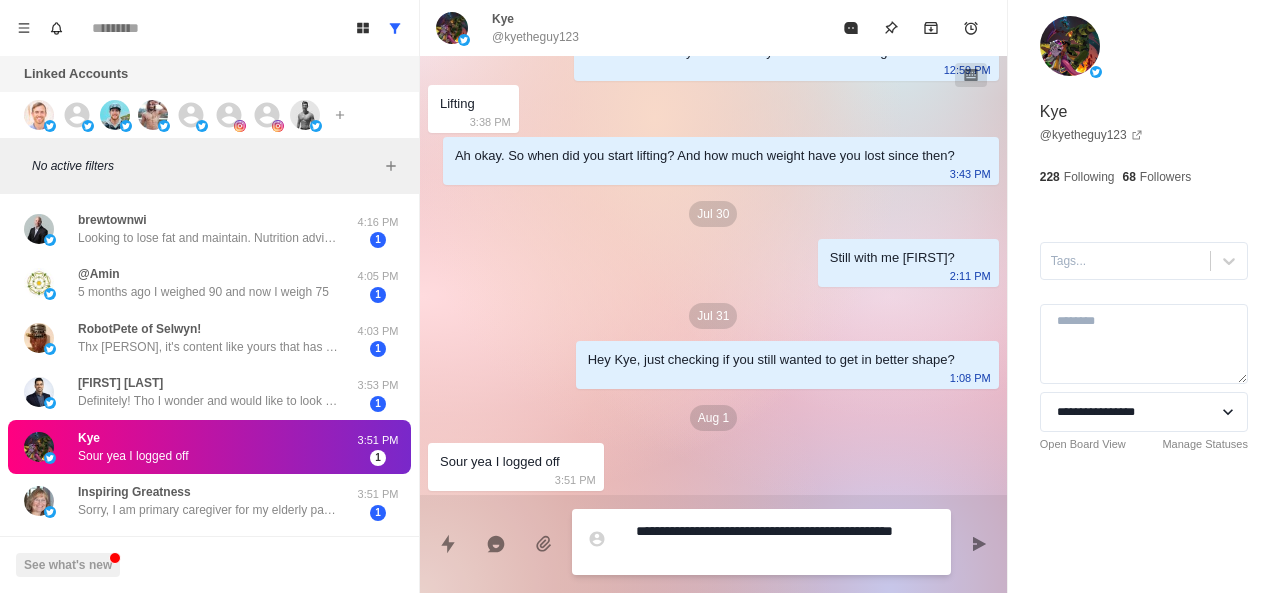 type on "*" 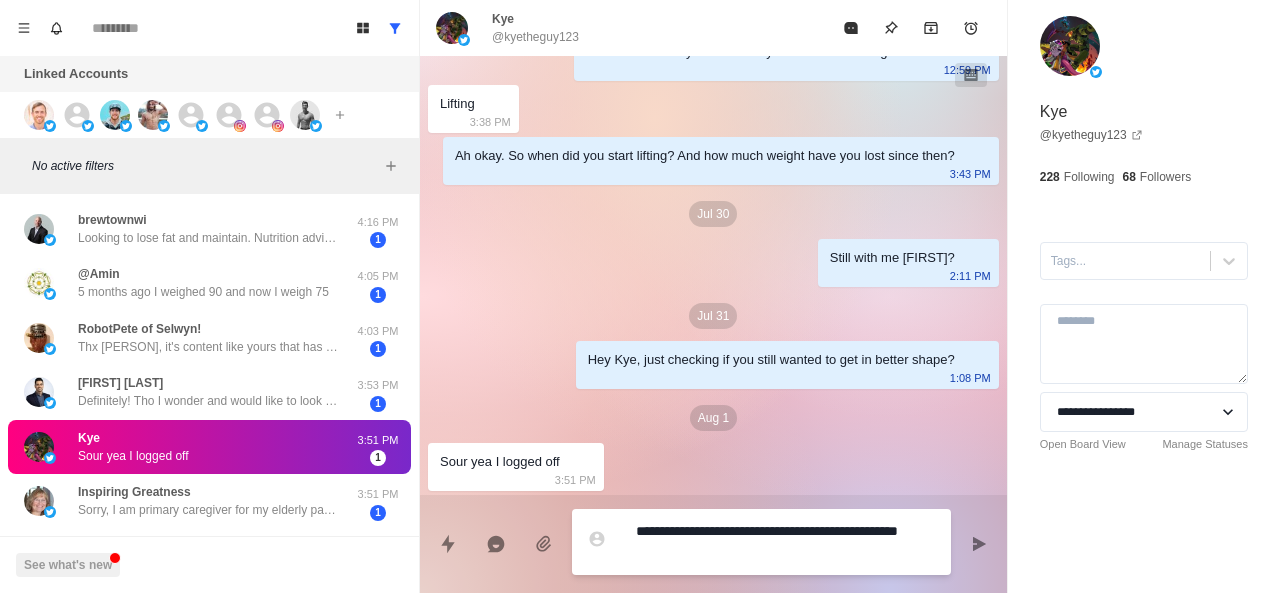 type on "*" 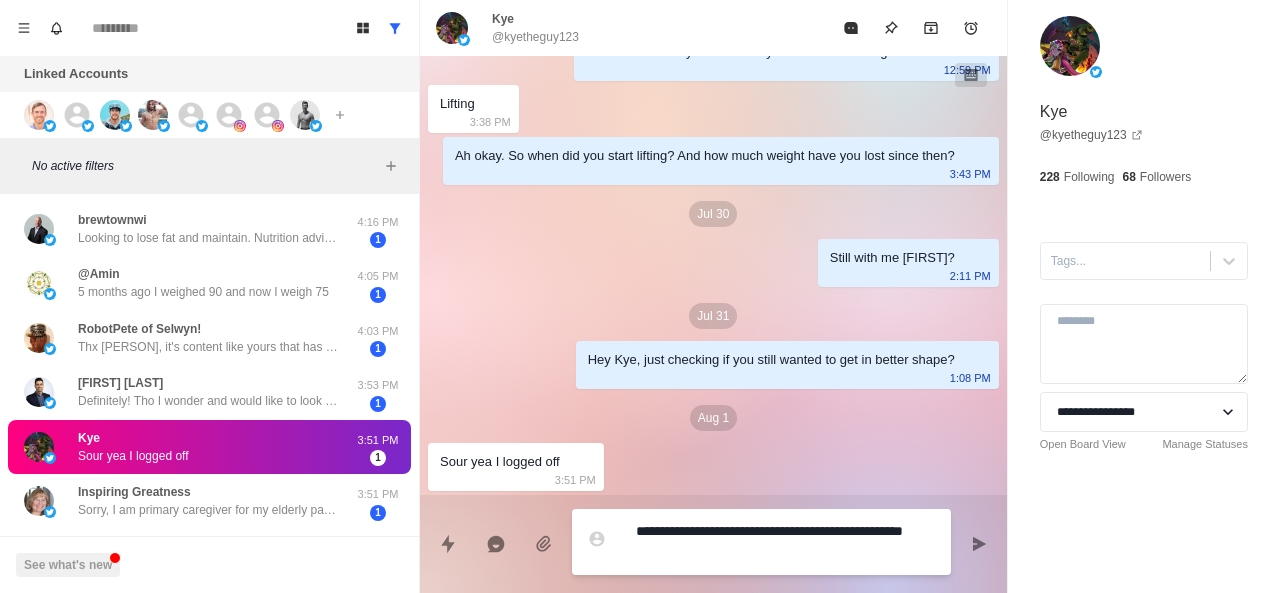 type on "*" 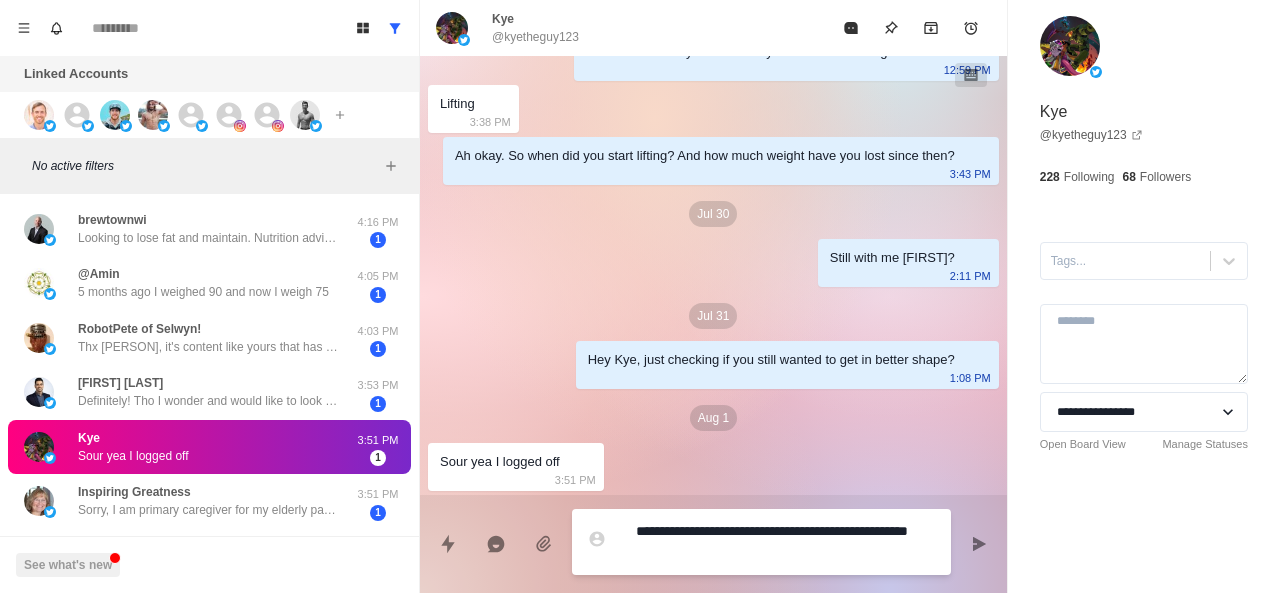type on "*" 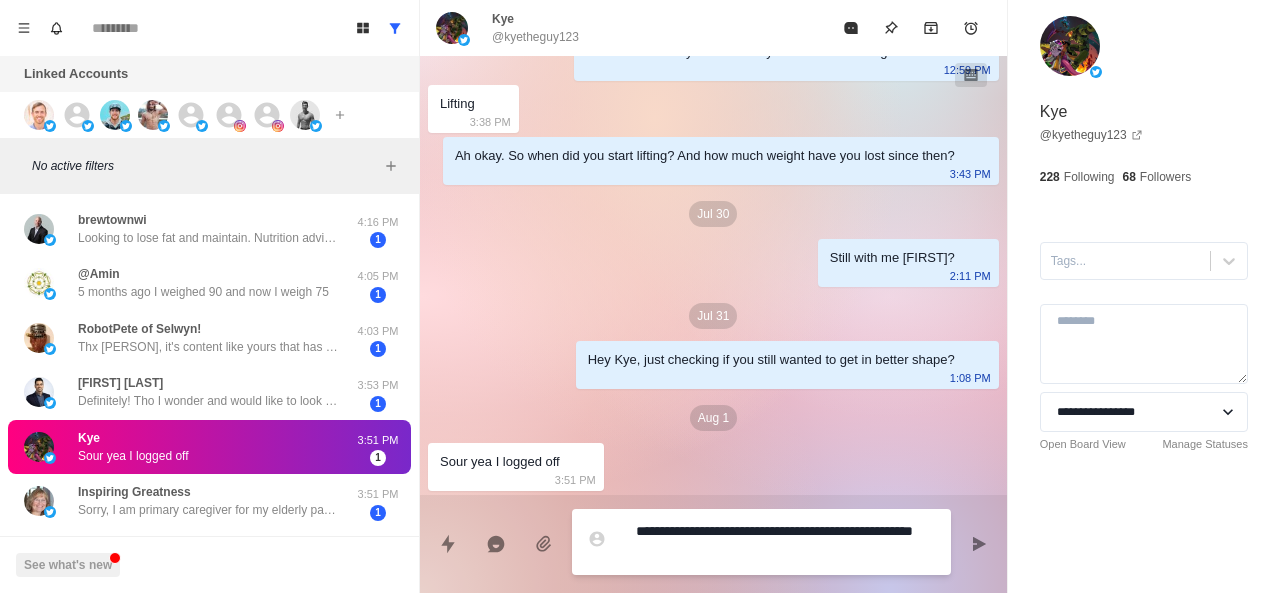 type on "*" 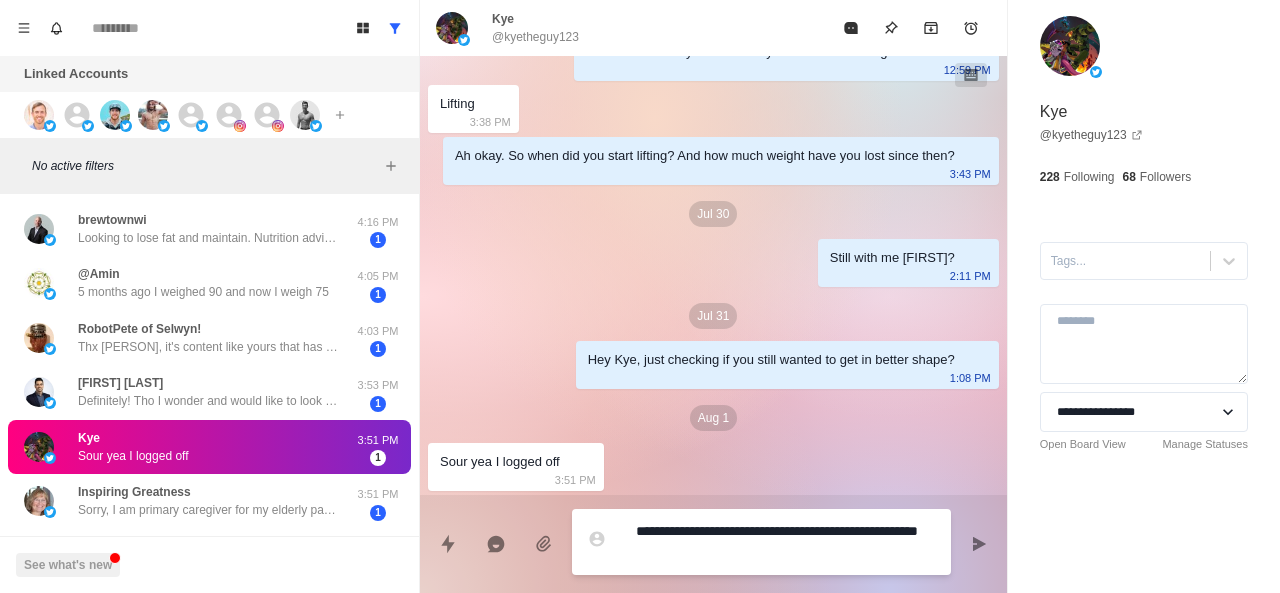type on "*" 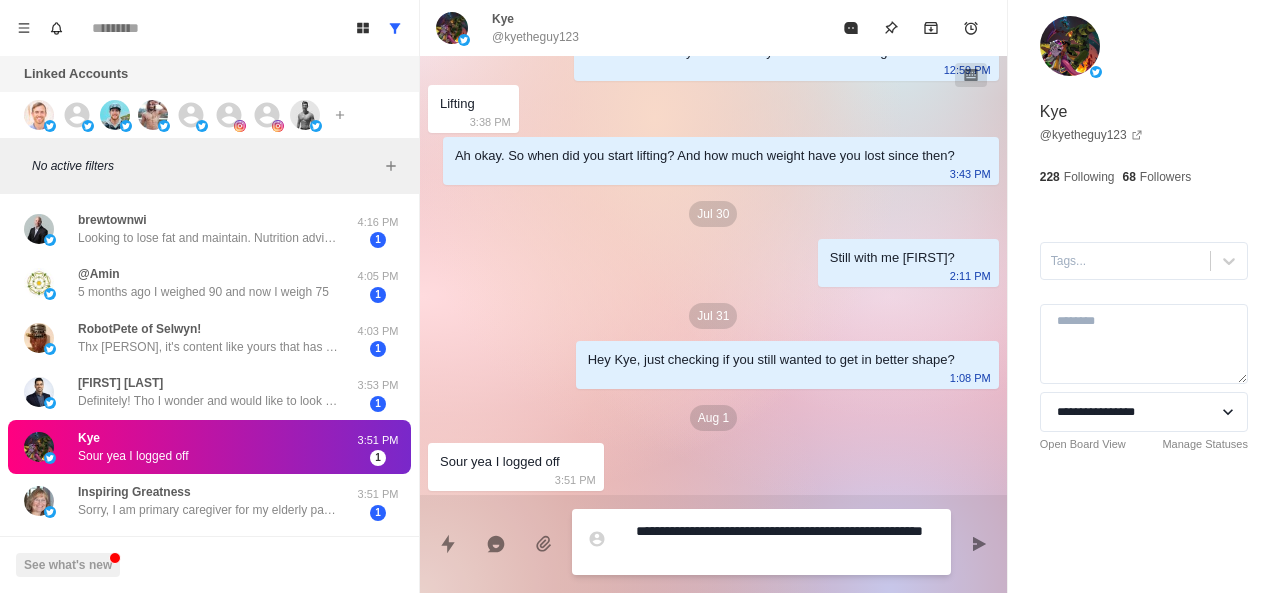 type on "*" 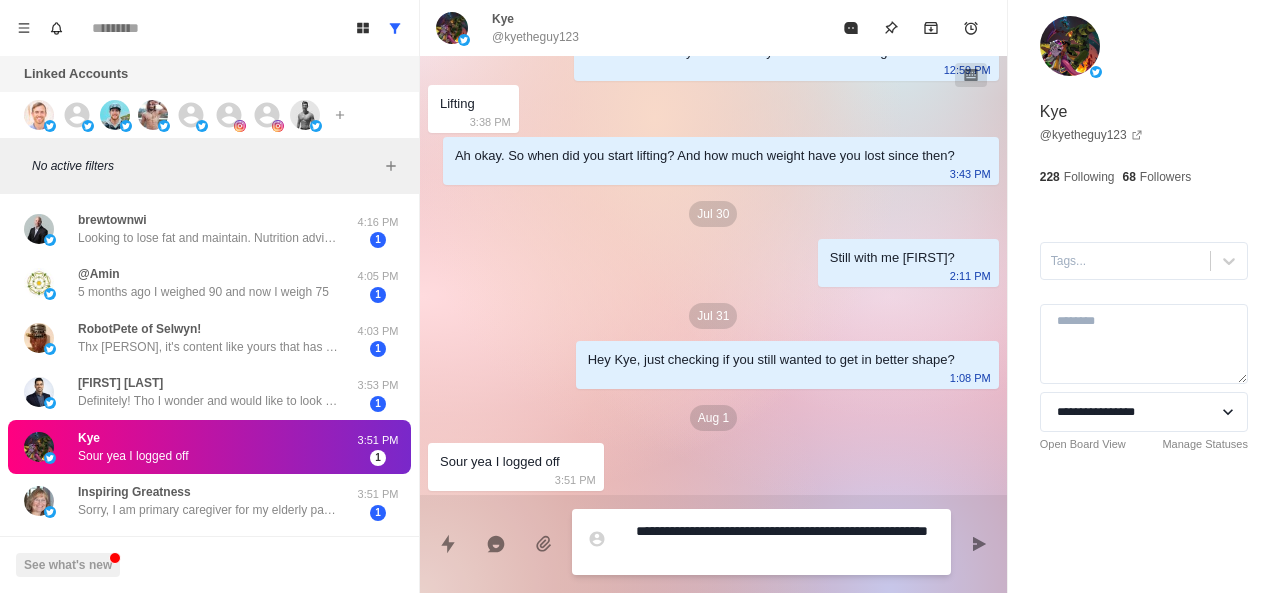 type on "*" 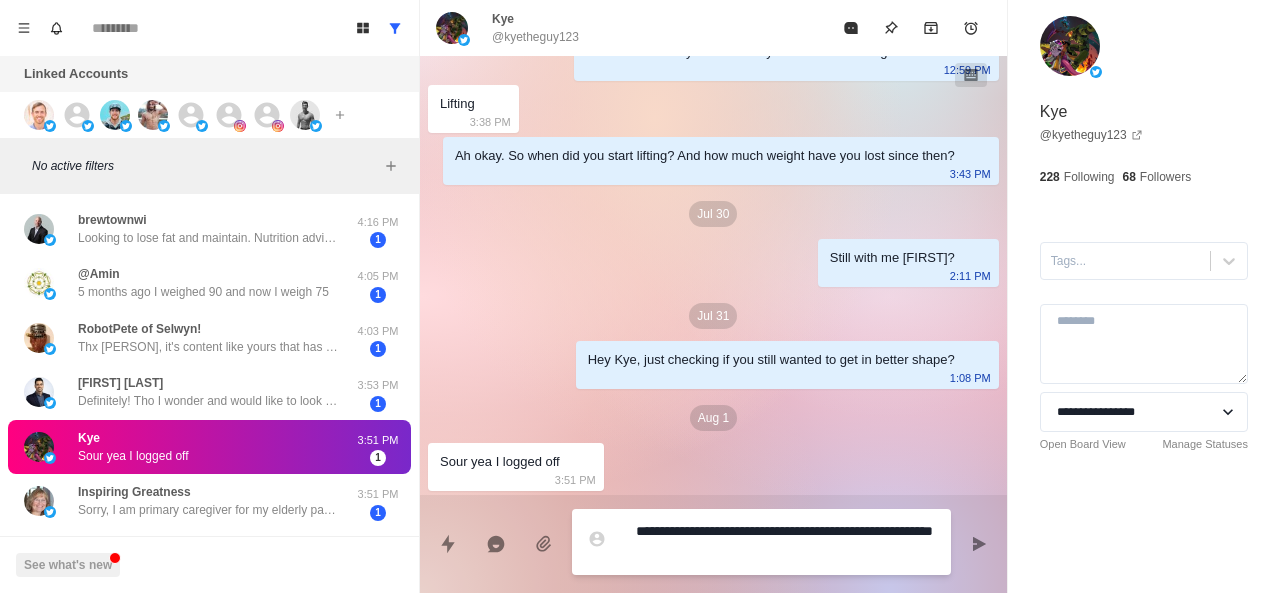 type on "*" 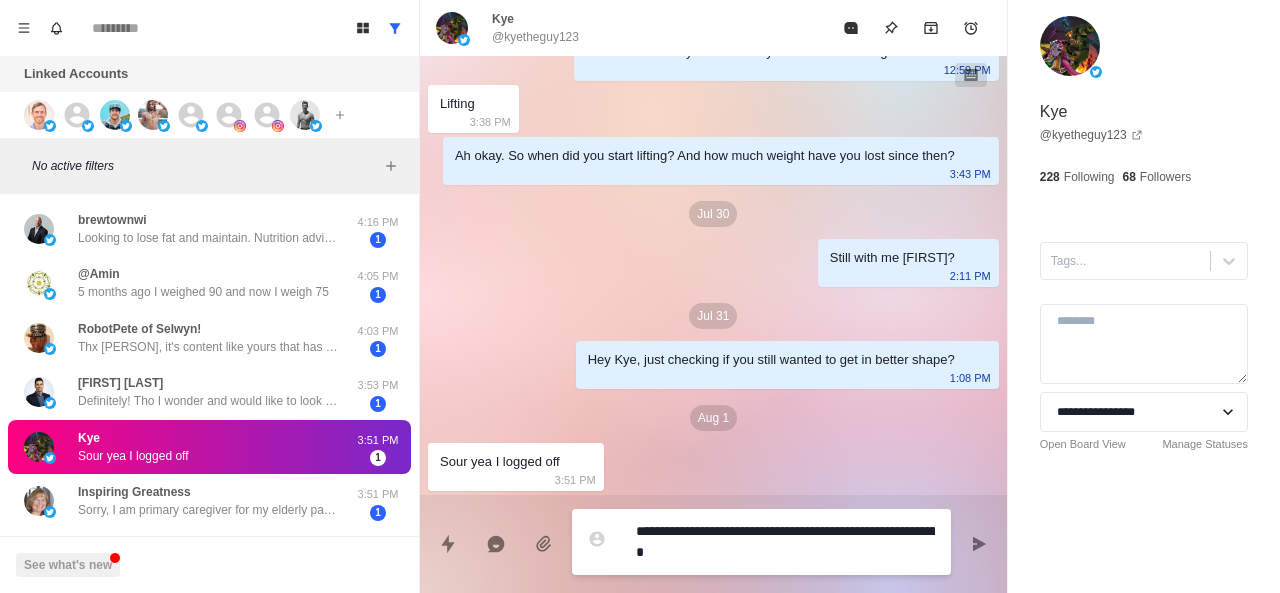 type on "*" 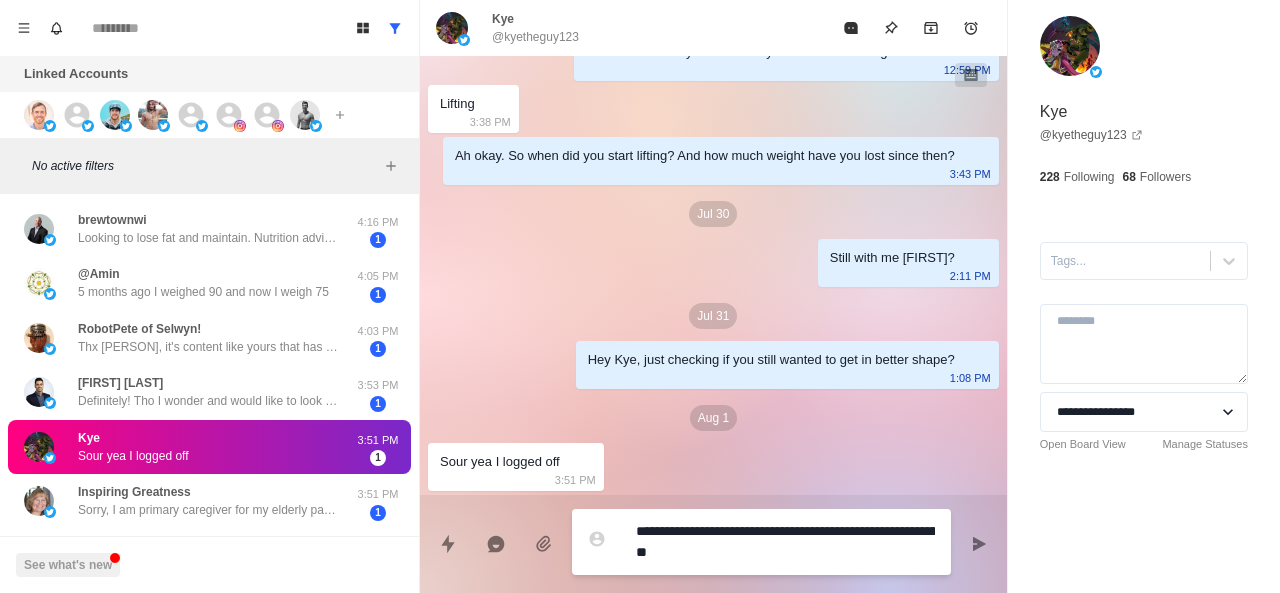 type on "*" 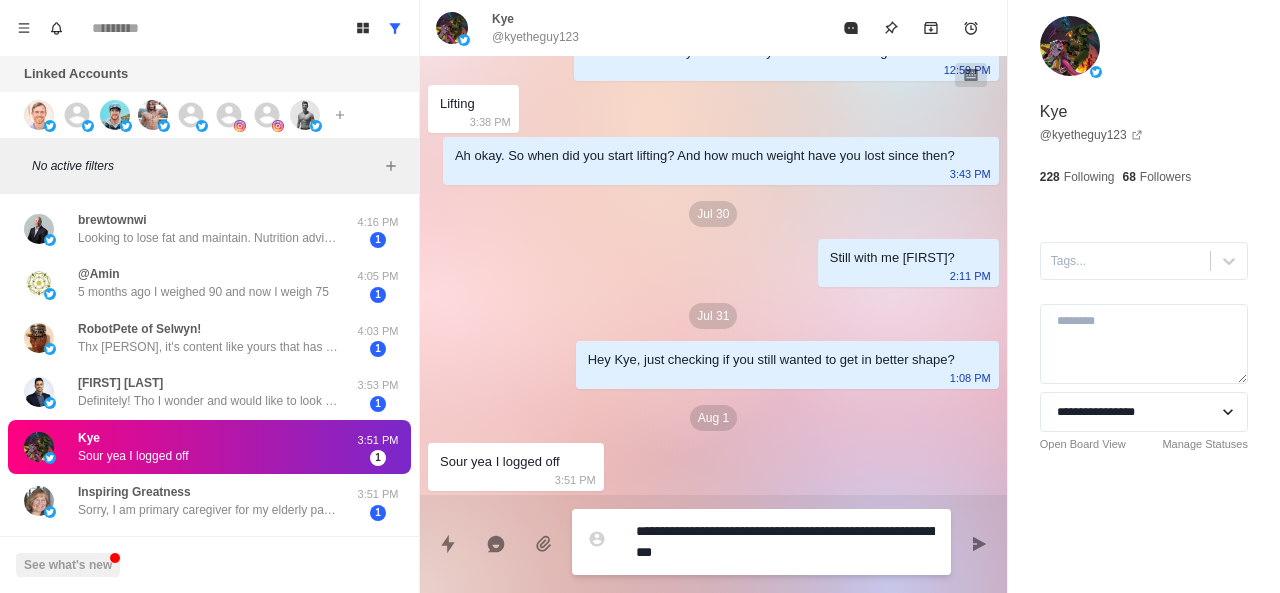 type on "*" 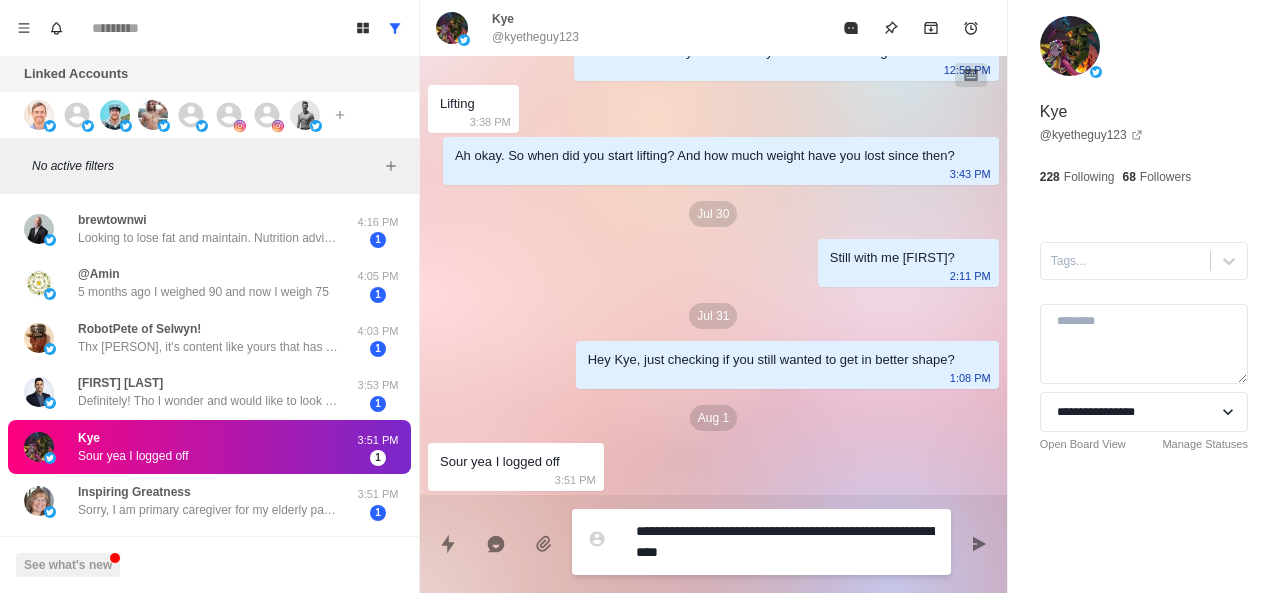 type on "*" 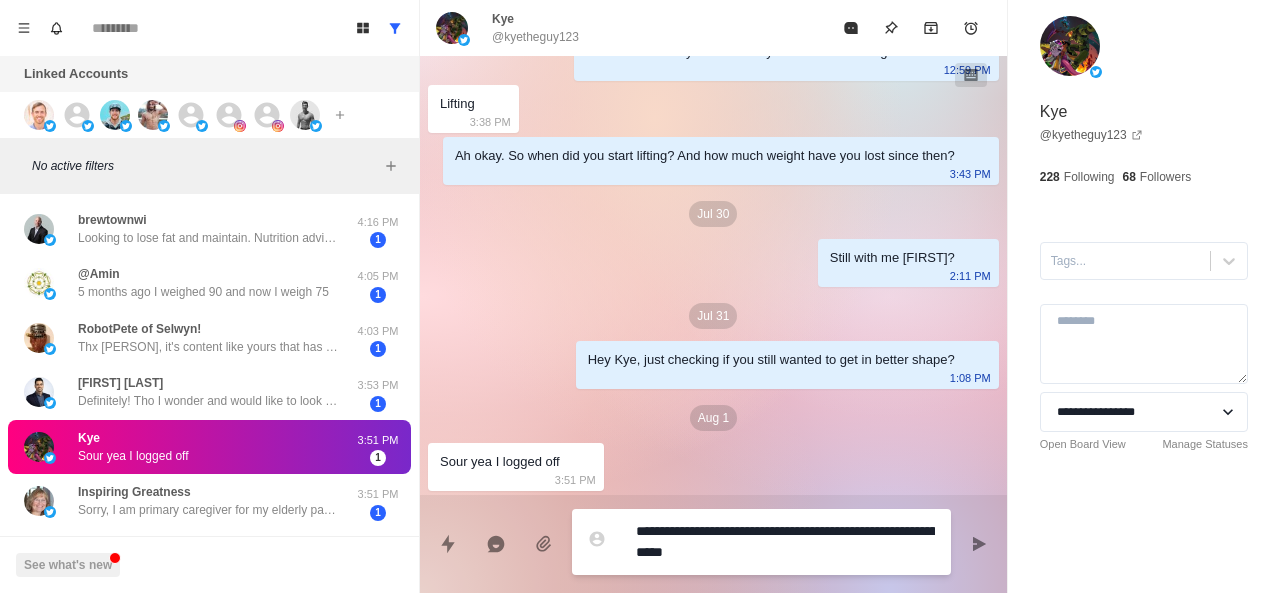 type on "*" 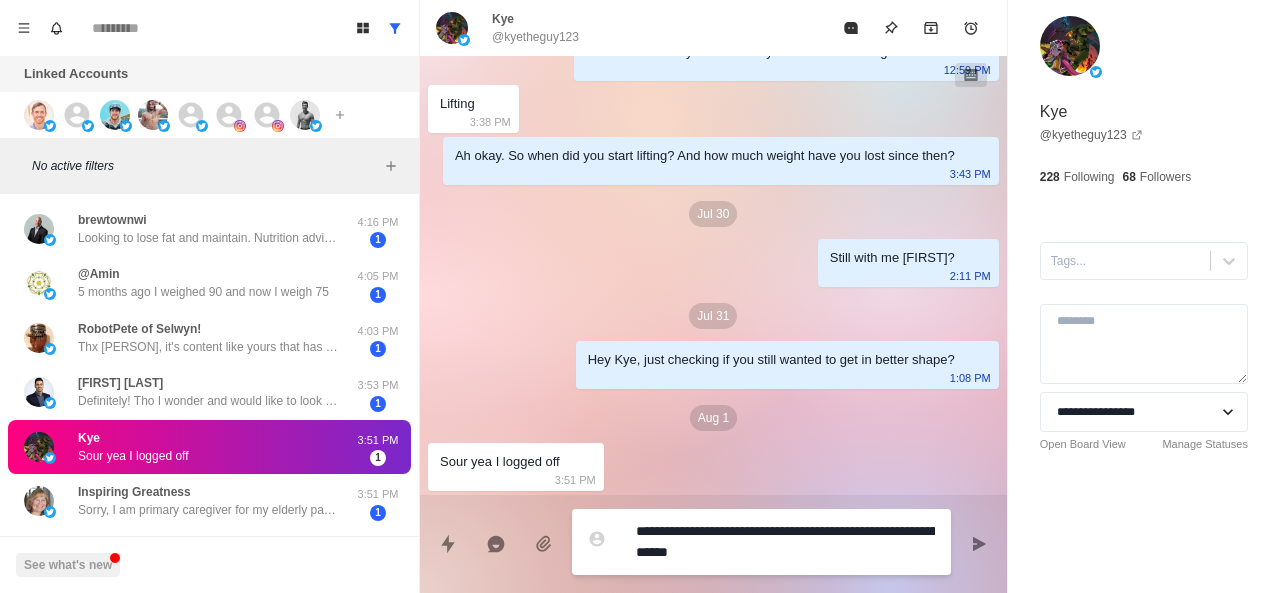 type on "*" 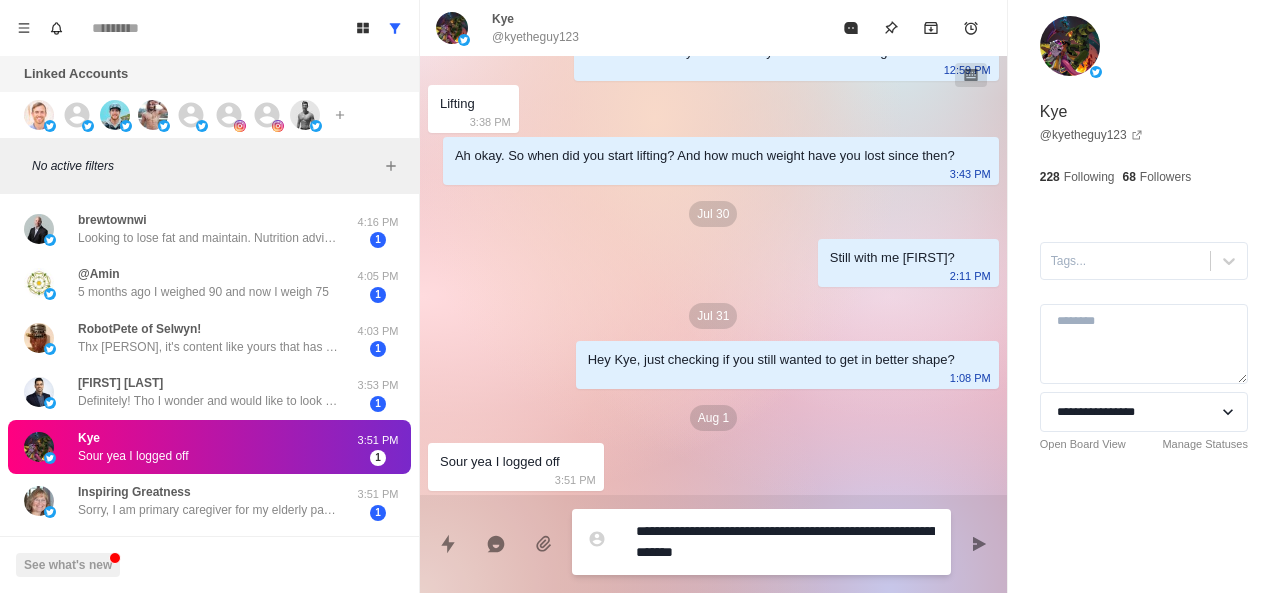 type on "*" 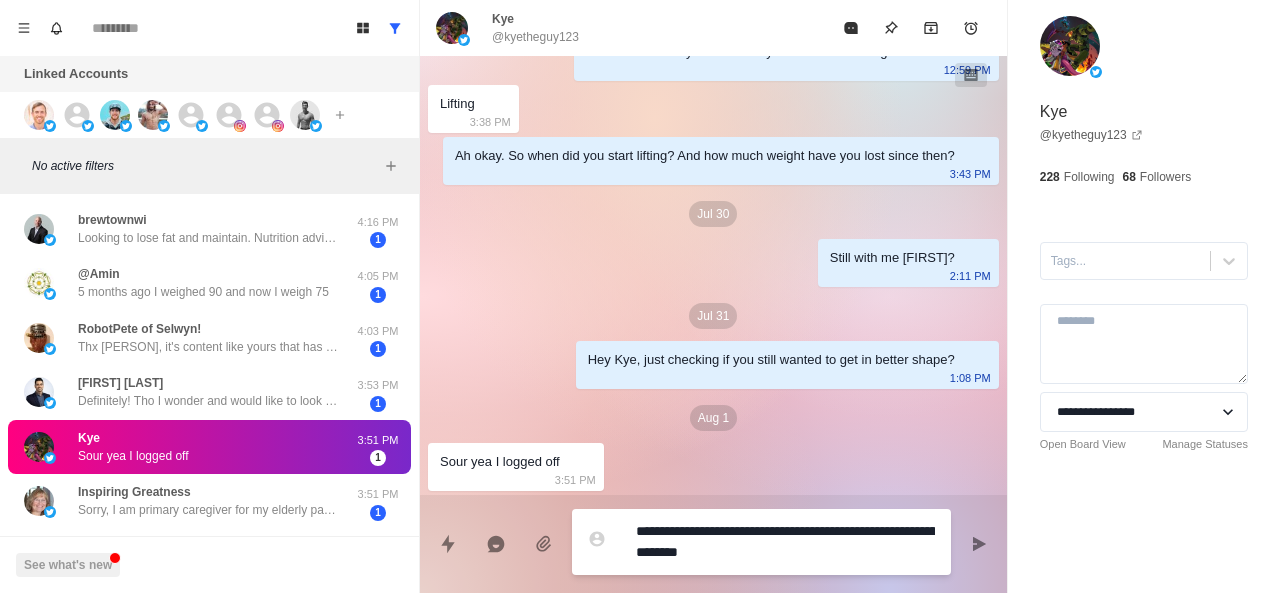 type on "*" 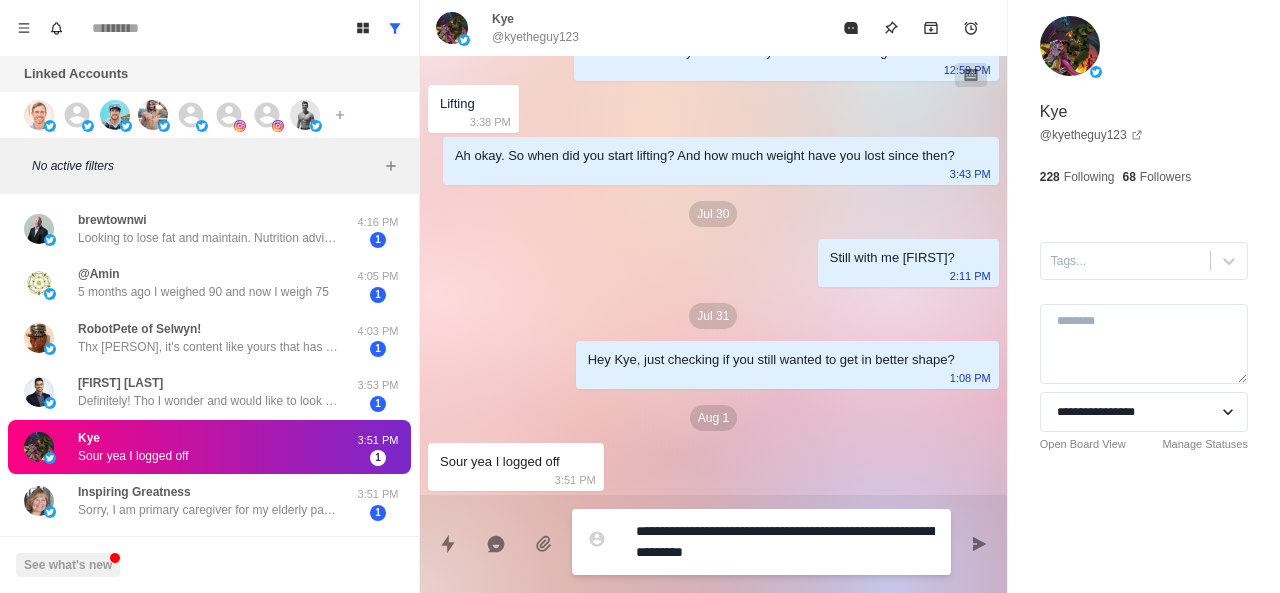 type on "*" 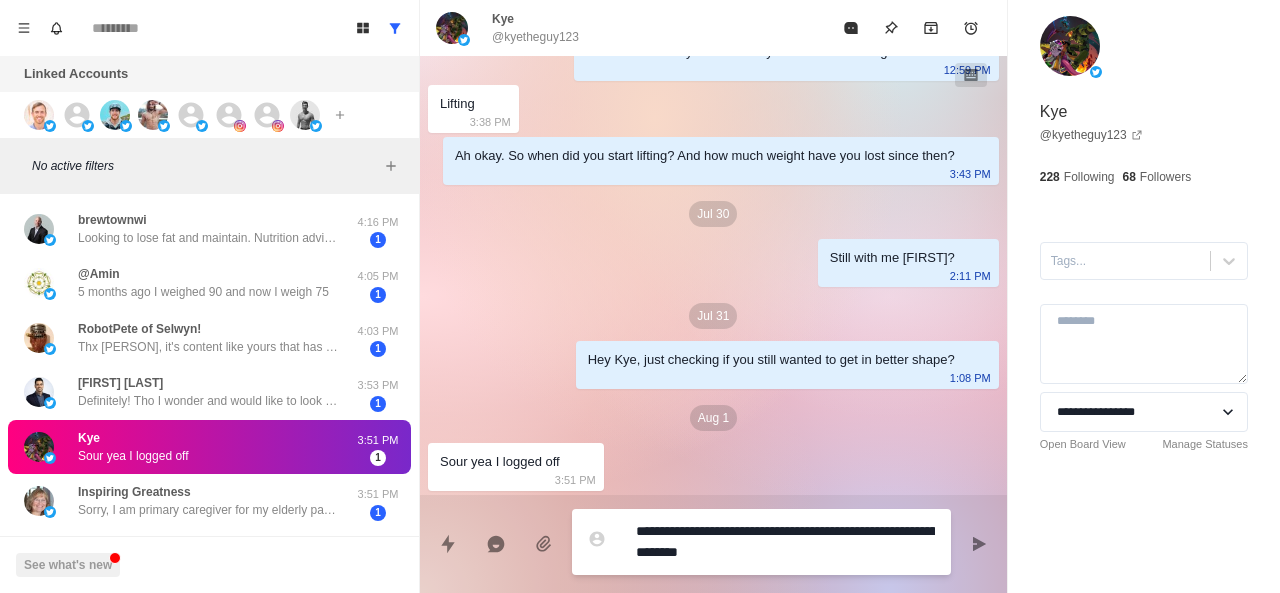 type on "*" 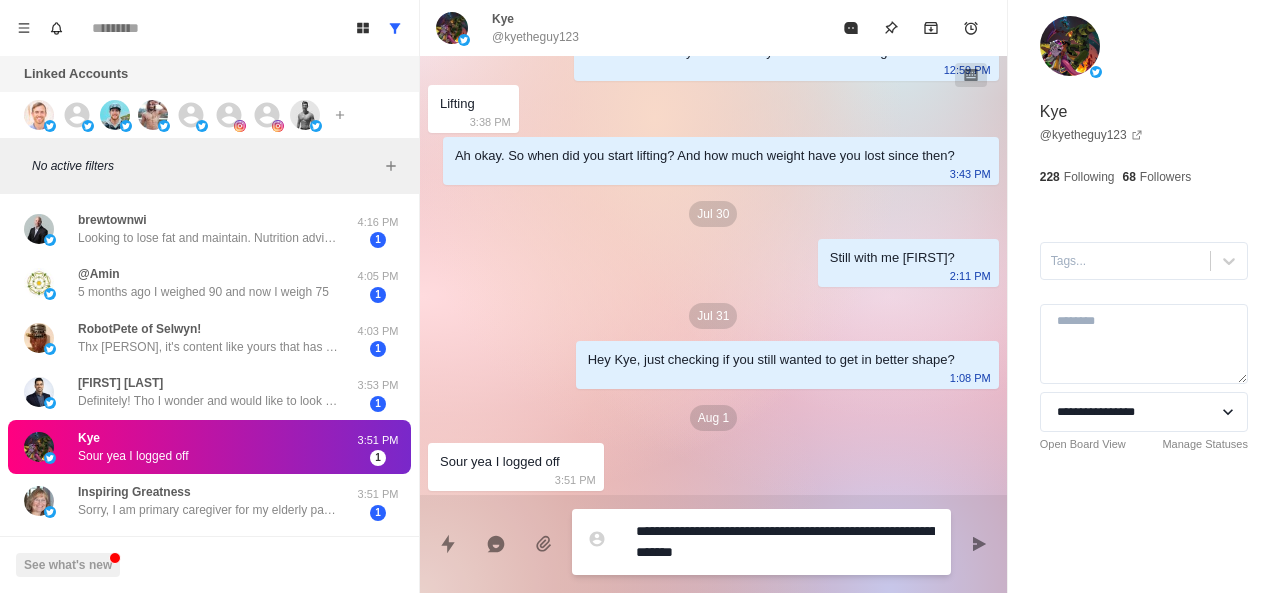 click on "**********" at bounding box center (785, 542) 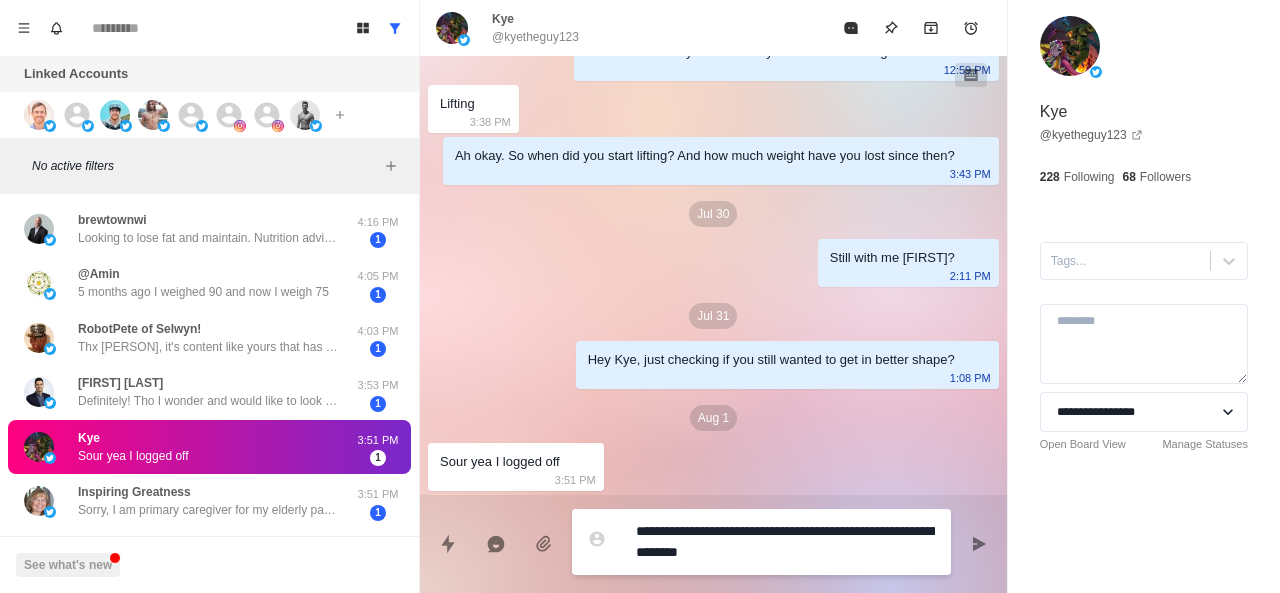 type on "*" 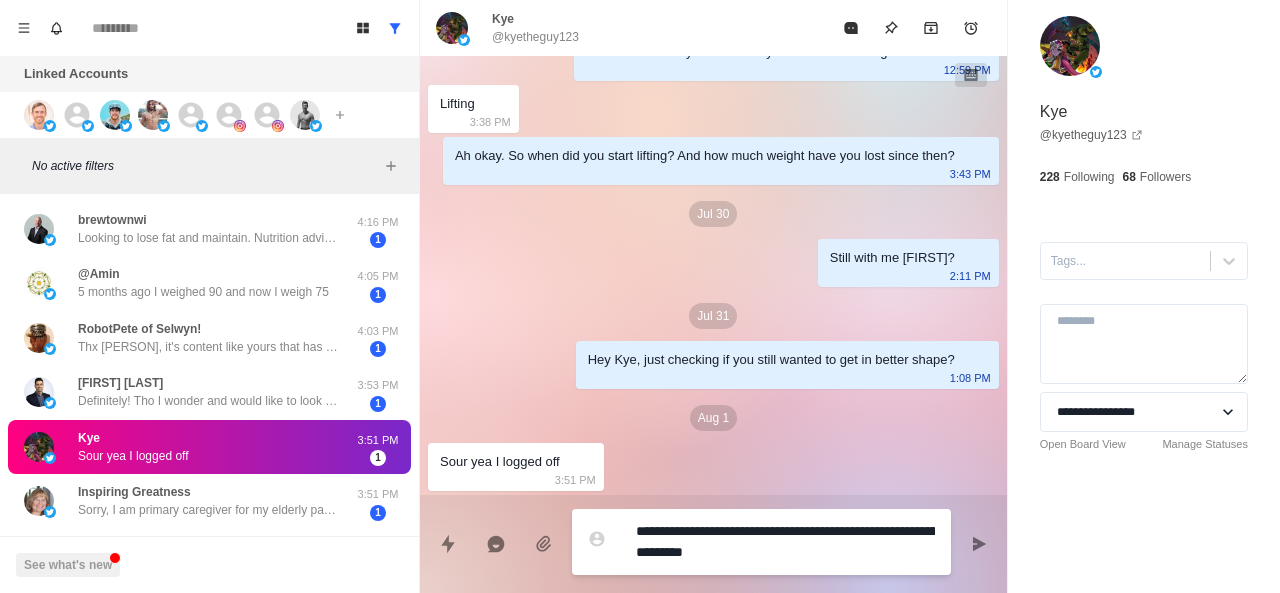 type on "**********" 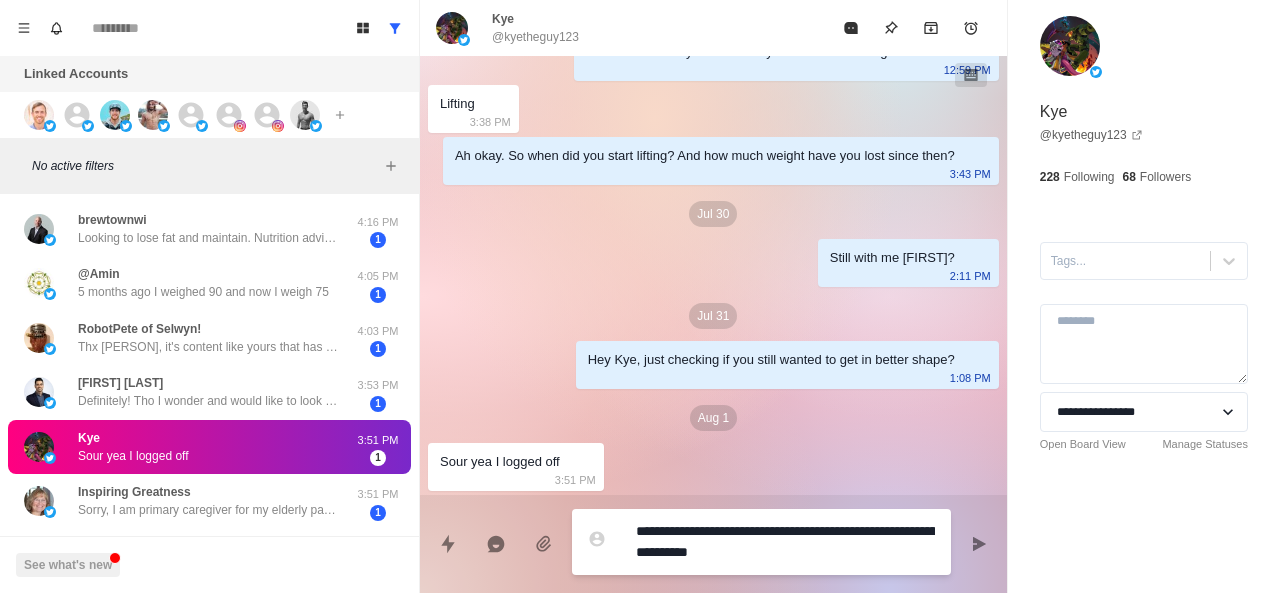 type on "*" 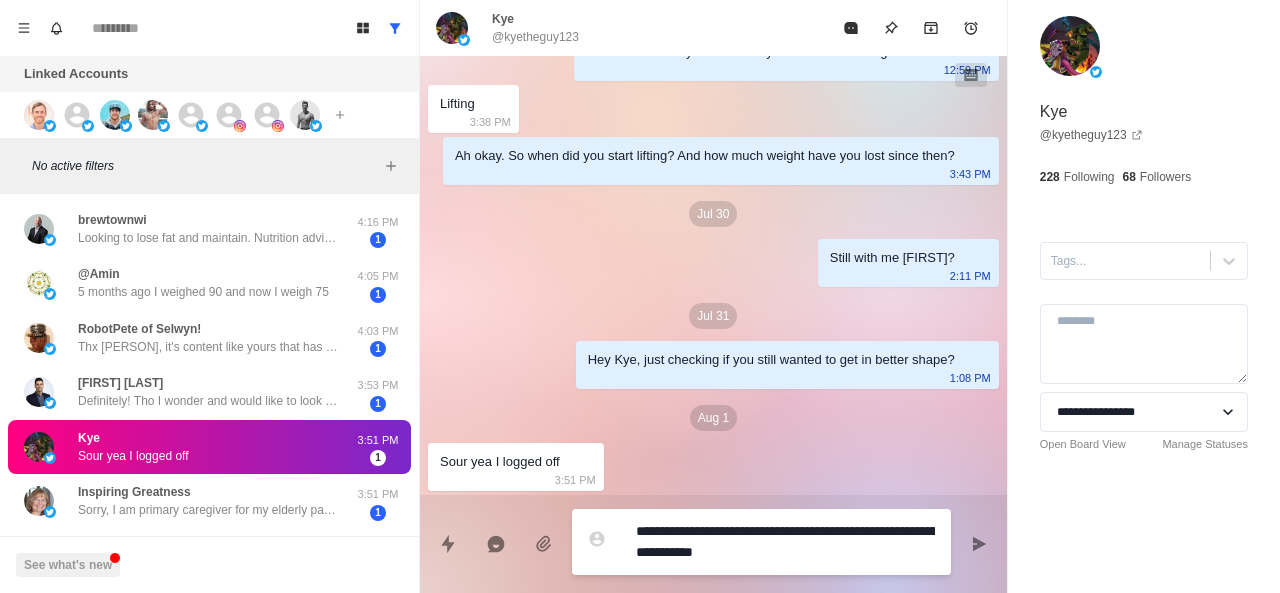 type on "*" 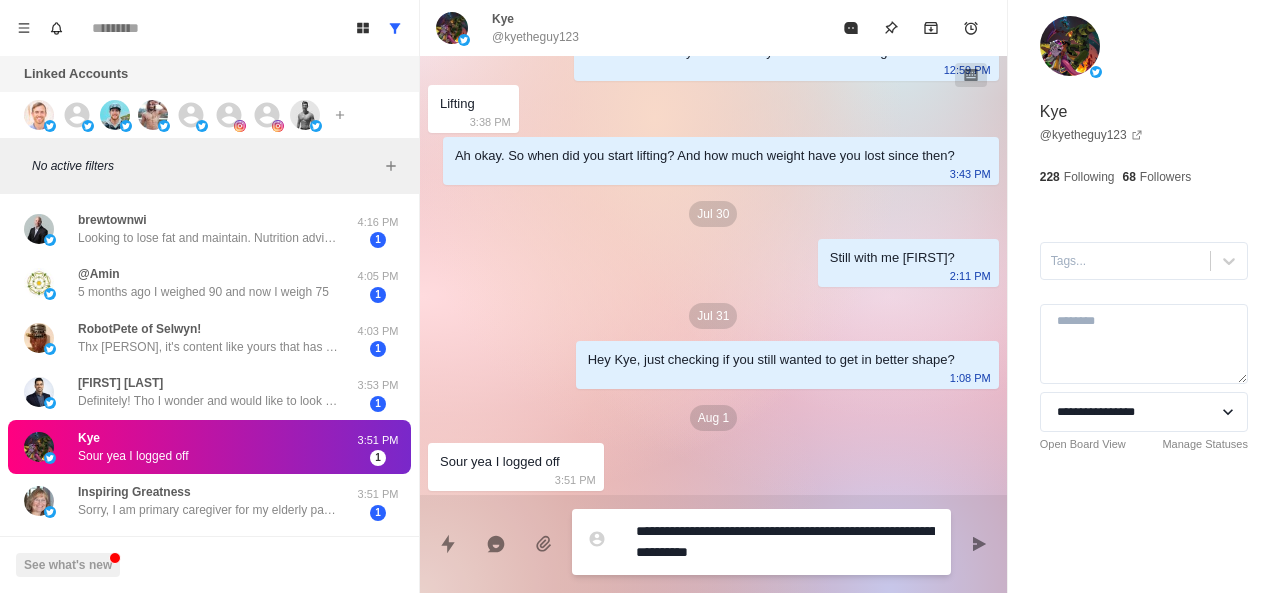 type on "*" 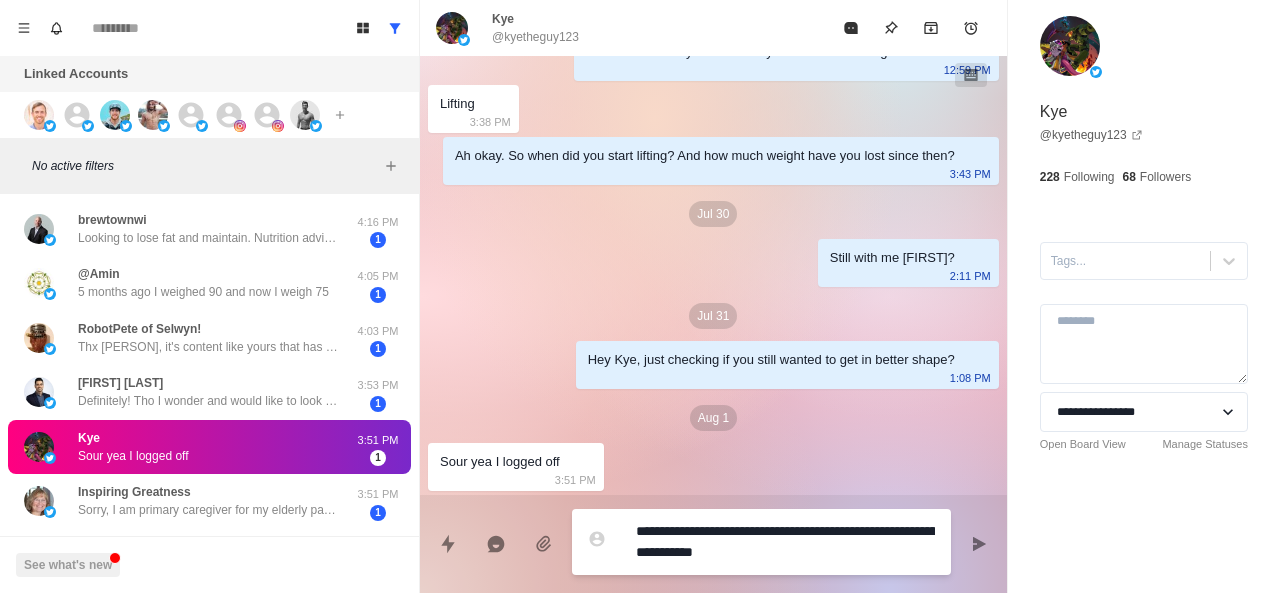 type on "*" 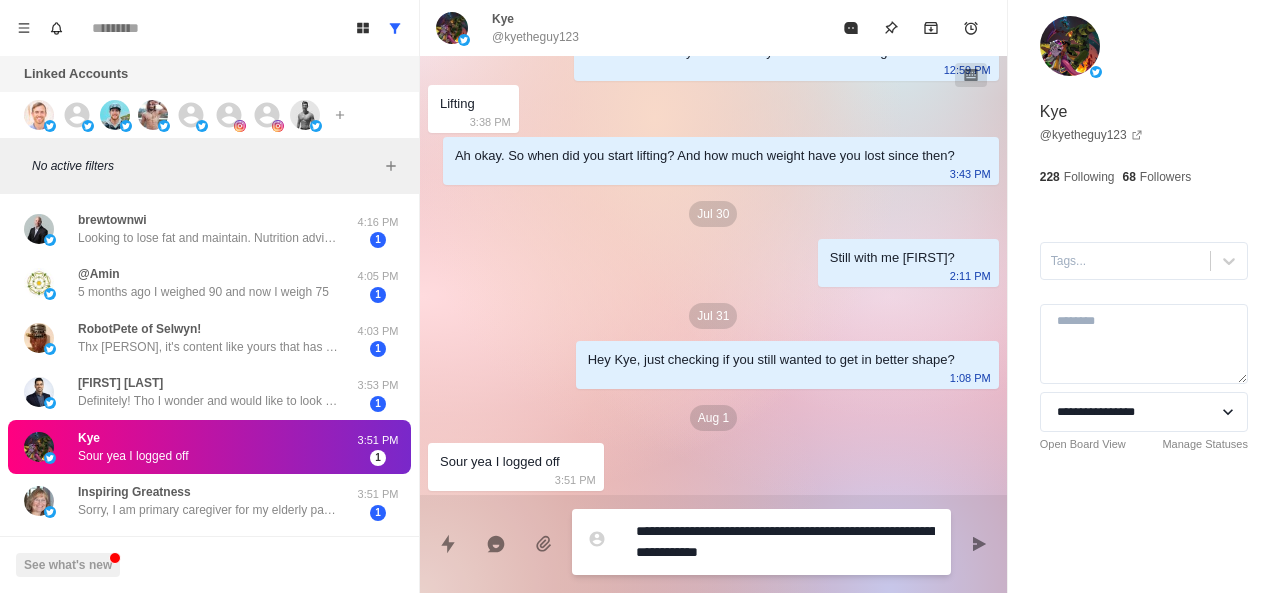 type 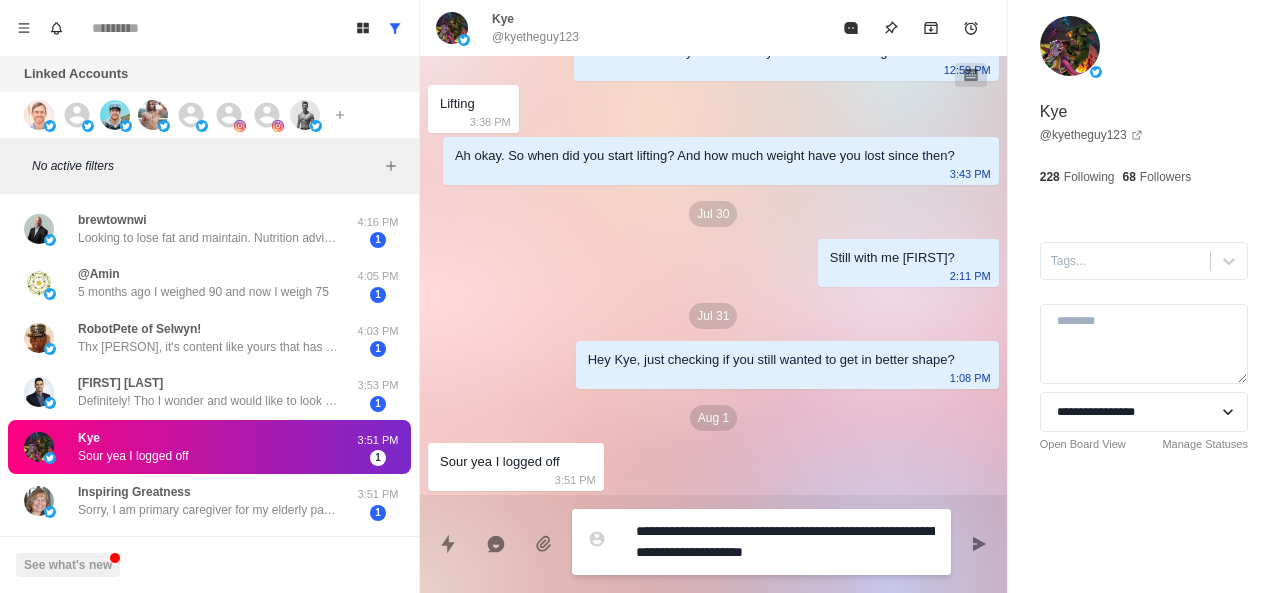 click on "**********" at bounding box center [785, 542] 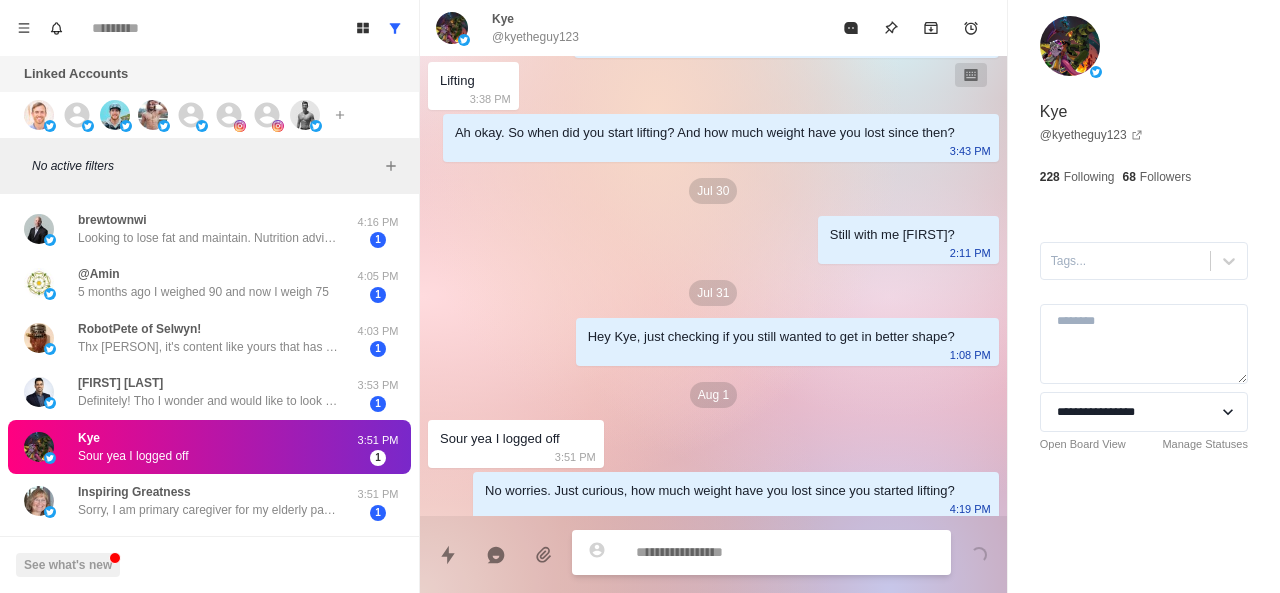 scroll, scrollTop: 1310, scrollLeft: 0, axis: vertical 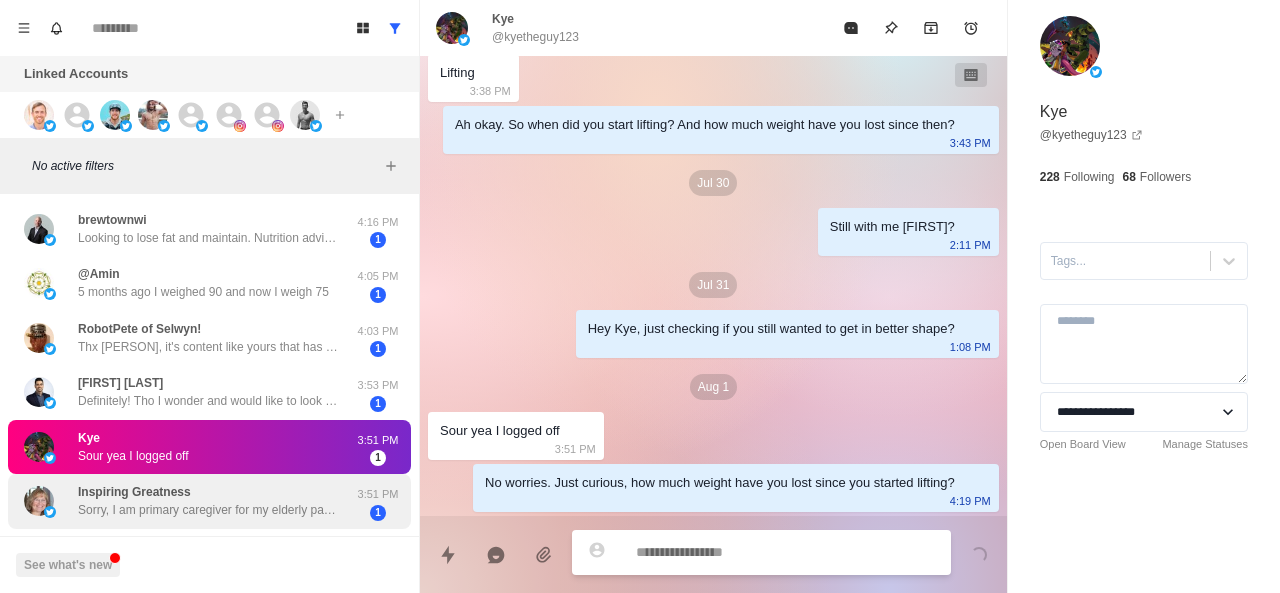 click on "Inspiring Greatness Sorry, I am primary caregiver for my elderly parent
with dementia, in her 90s. I don’t often get a chance to pop in here. I’ve tried different things over the decades." at bounding box center [208, 501] 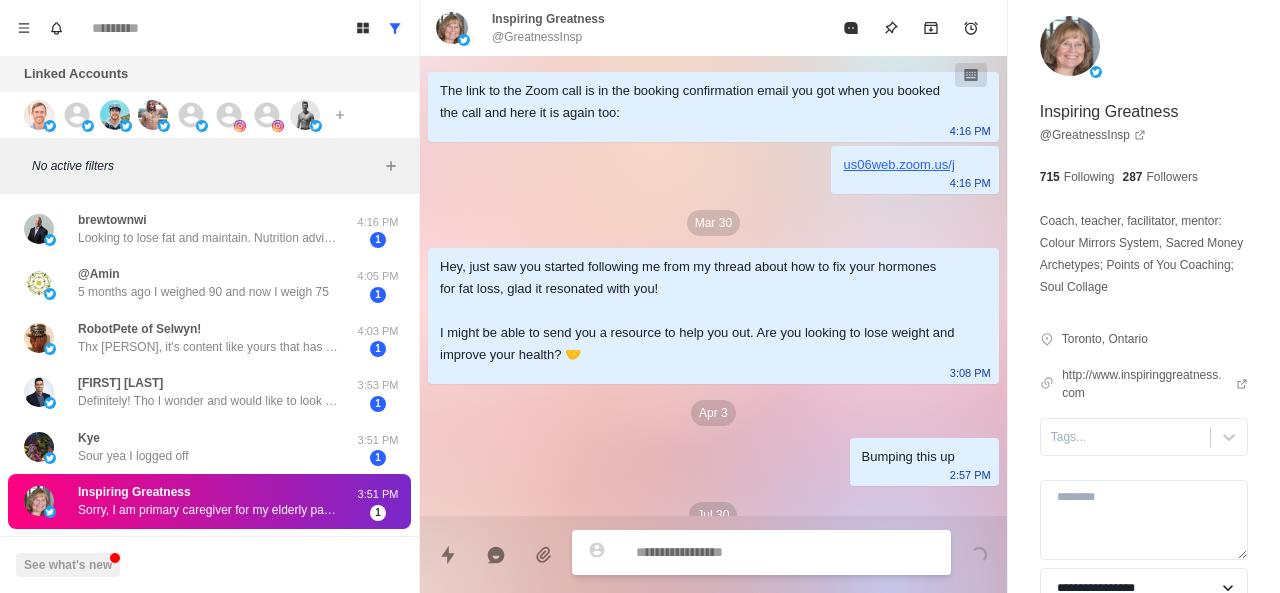 scroll, scrollTop: 554, scrollLeft: 0, axis: vertical 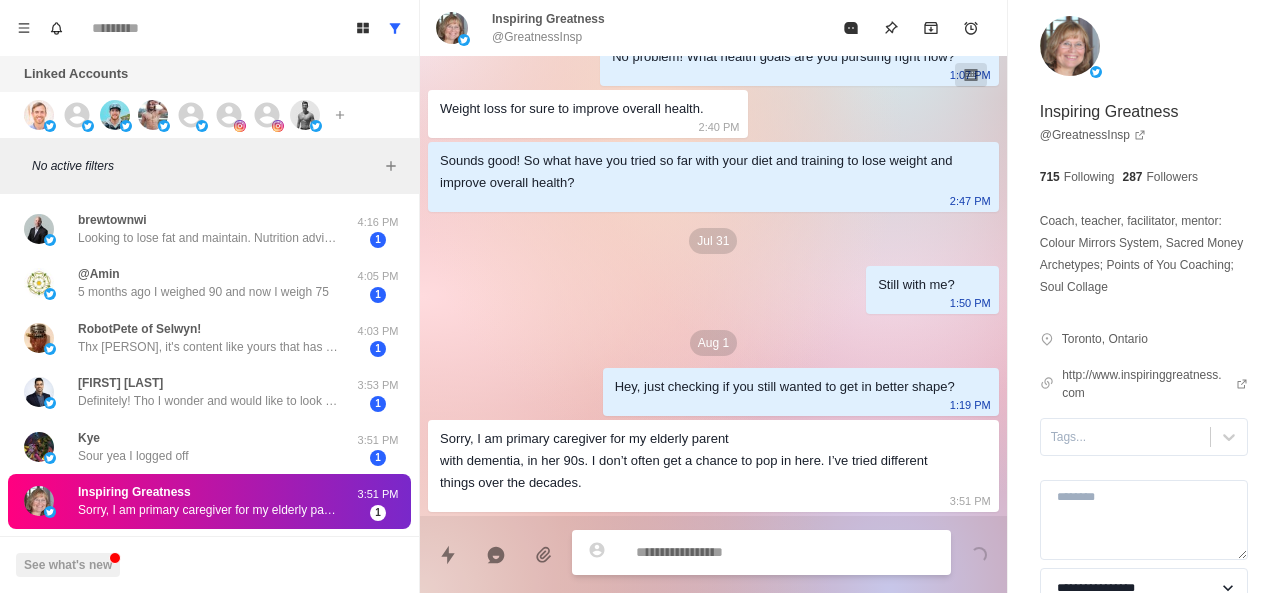 click at bounding box center (785, 552) 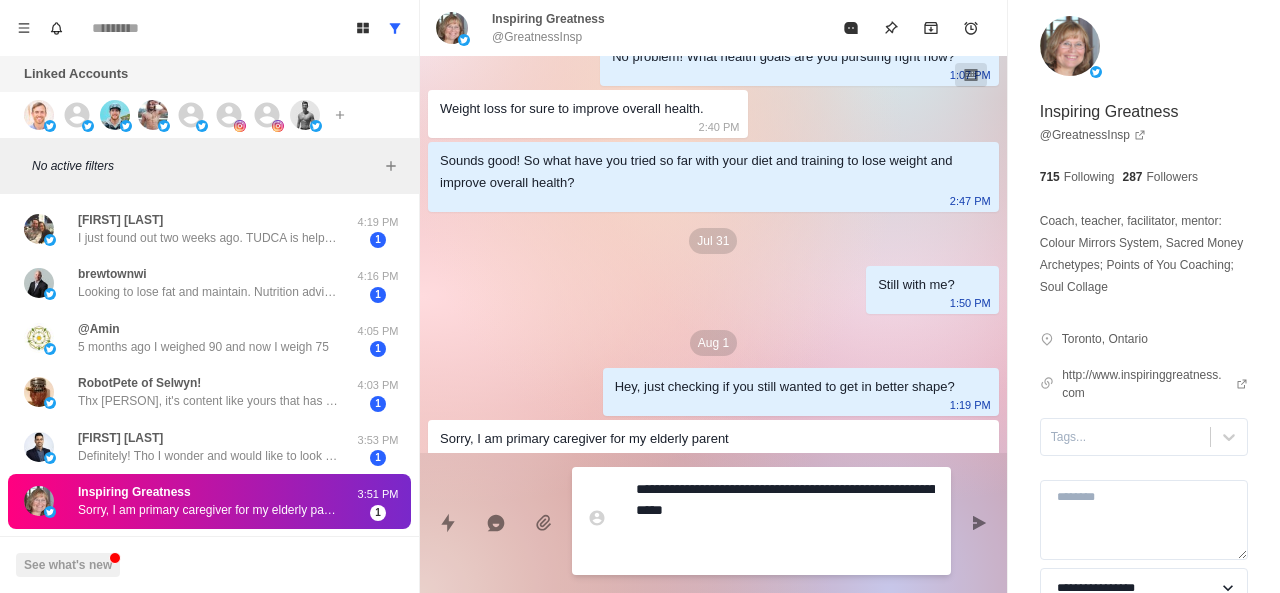 scroll, scrollTop: 616, scrollLeft: 0, axis: vertical 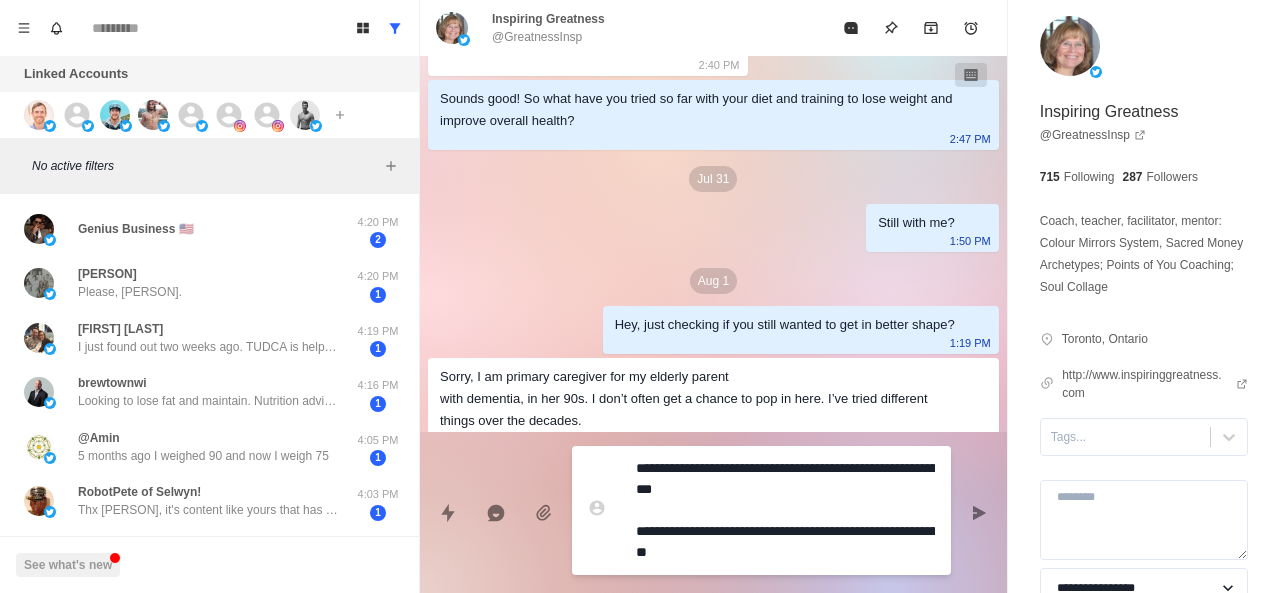 click on "**********" at bounding box center [785, 510] 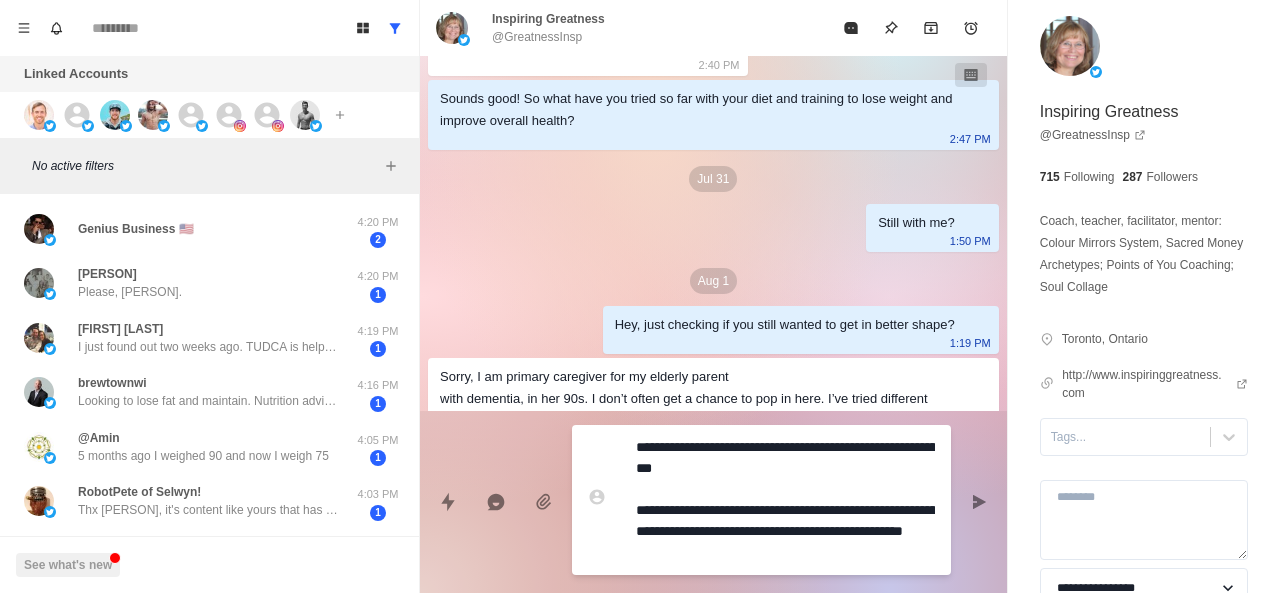 click on "**********" at bounding box center [785, 500] 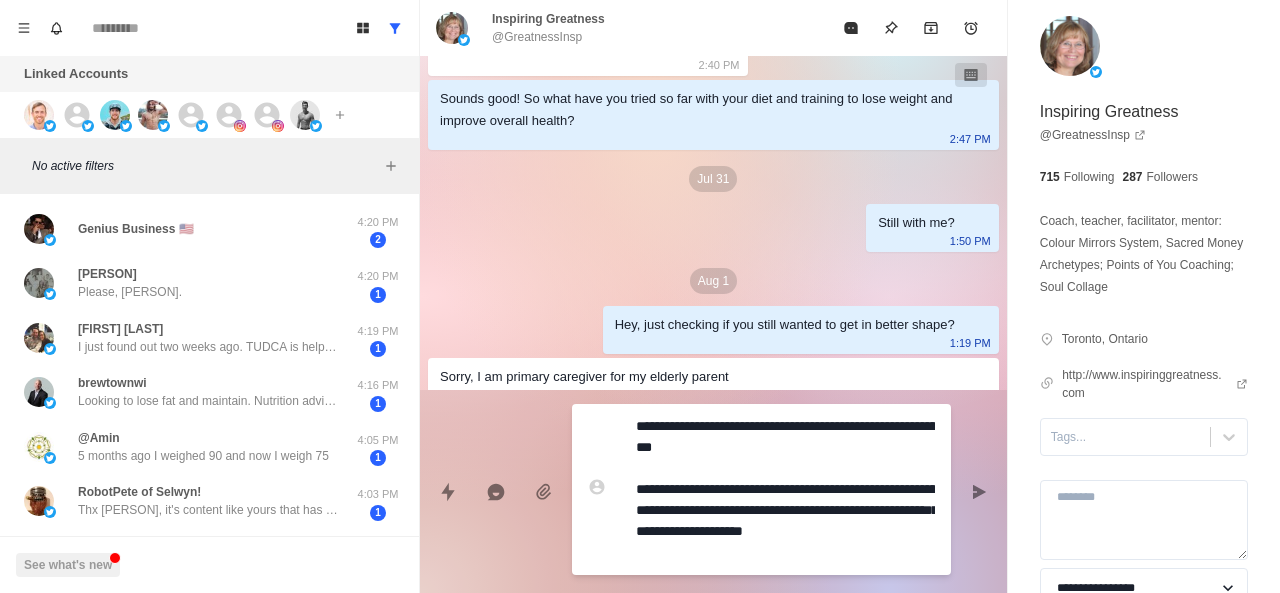 click on "**********" at bounding box center [785, 489] 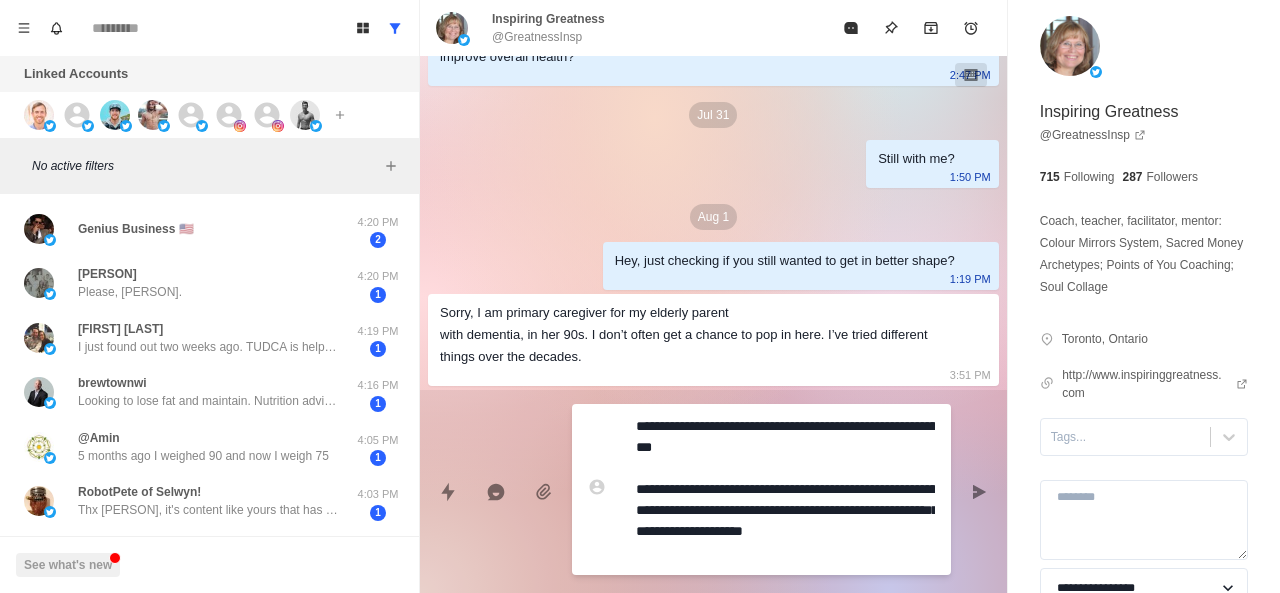 click on "**********" at bounding box center (785, 489) 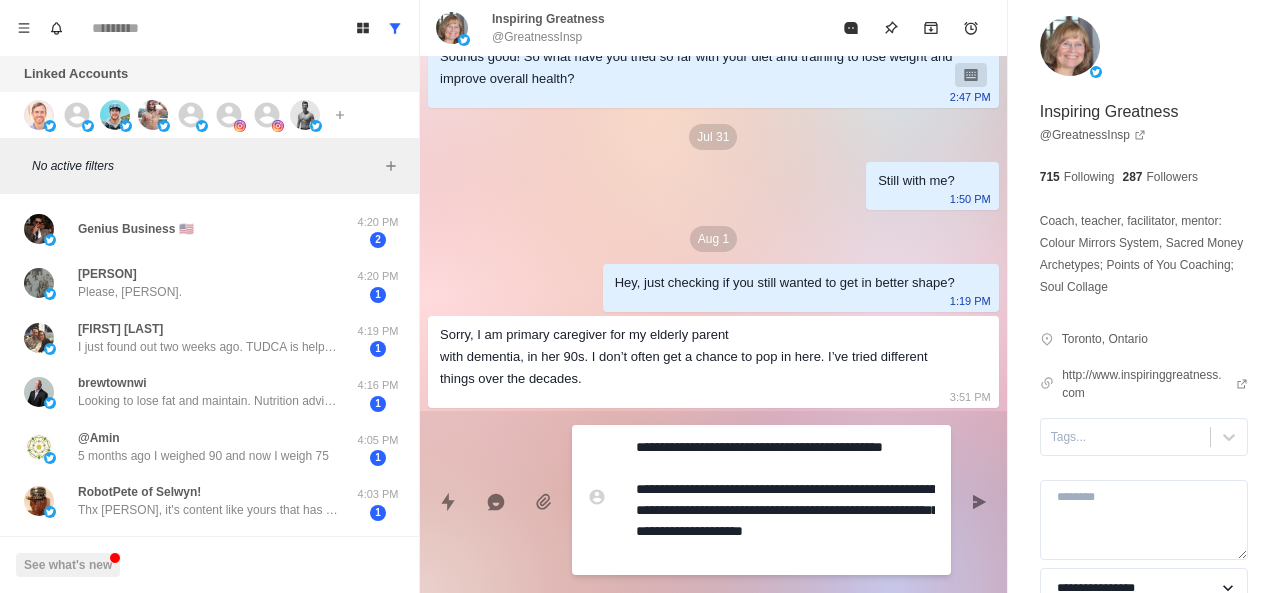 scroll, scrollTop: 680, scrollLeft: 0, axis: vertical 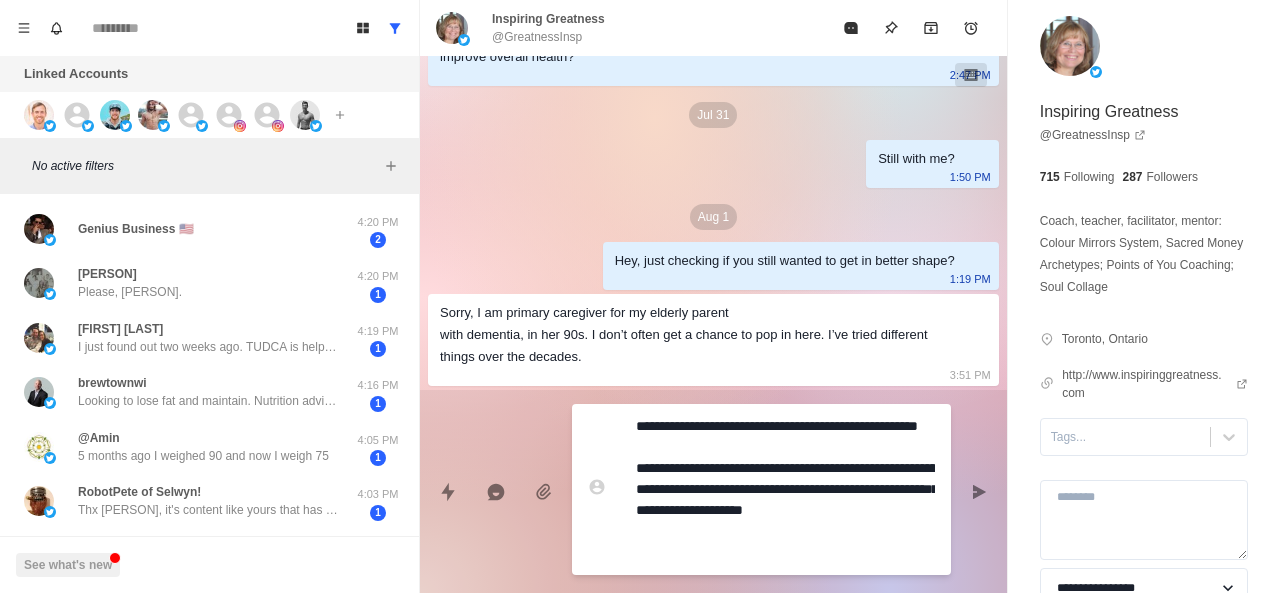 click on "**********" at bounding box center (785, 489) 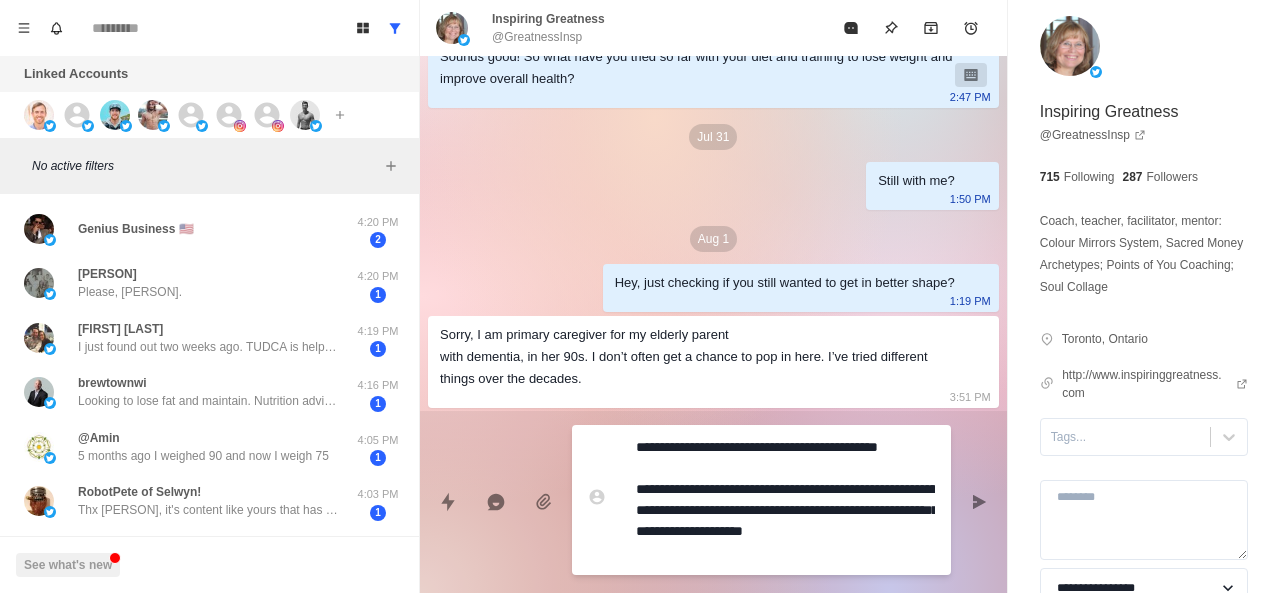 scroll, scrollTop: 680, scrollLeft: 0, axis: vertical 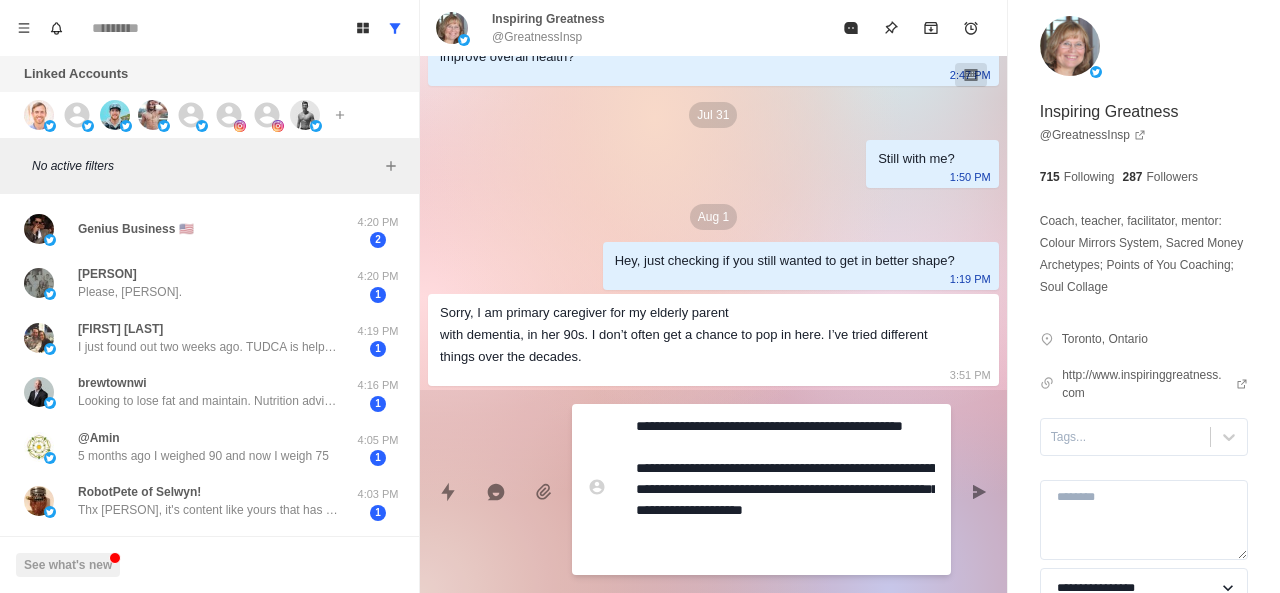 click on "**********" at bounding box center [785, 489] 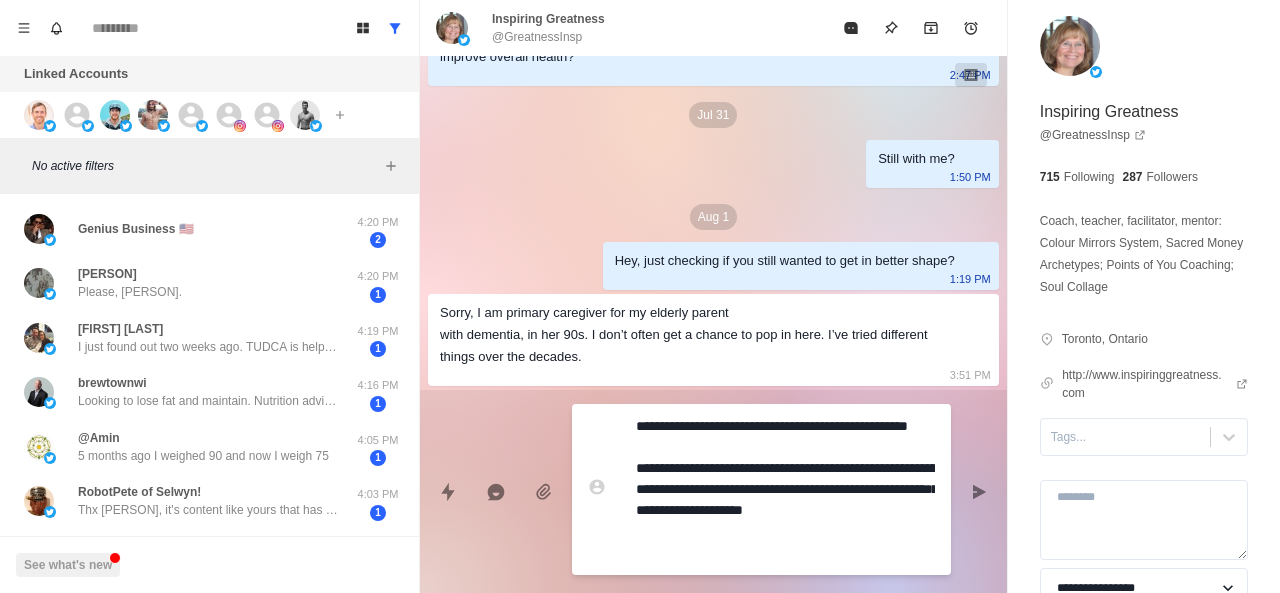 click on "**********" at bounding box center [785, 489] 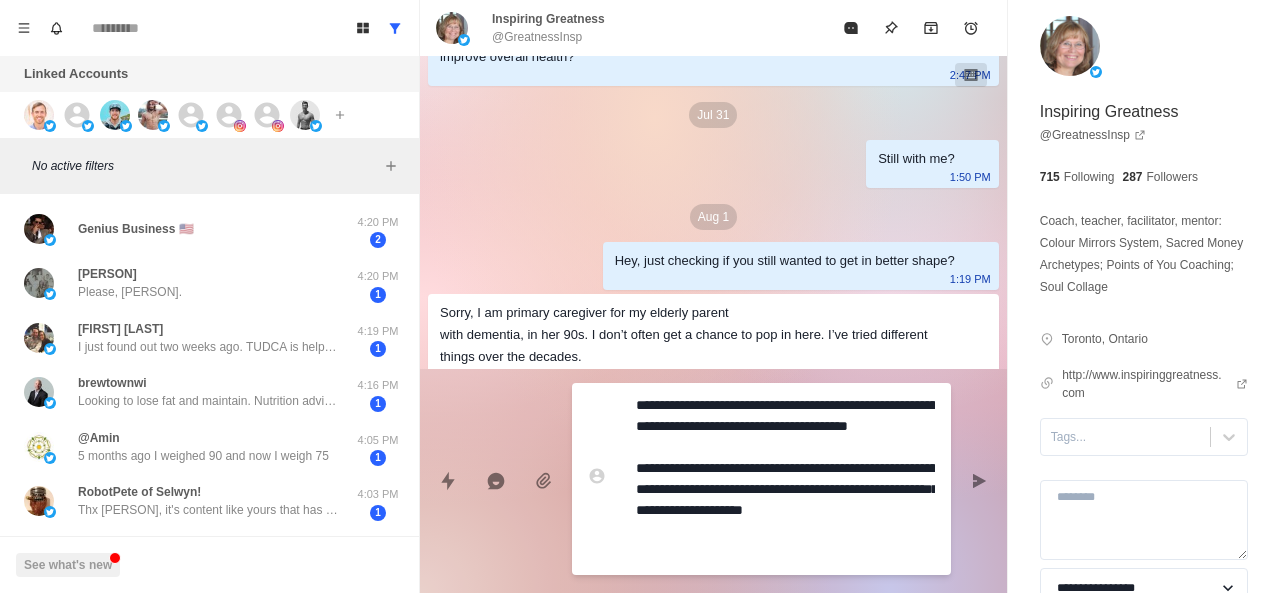 click on "**********" at bounding box center [785, 479] 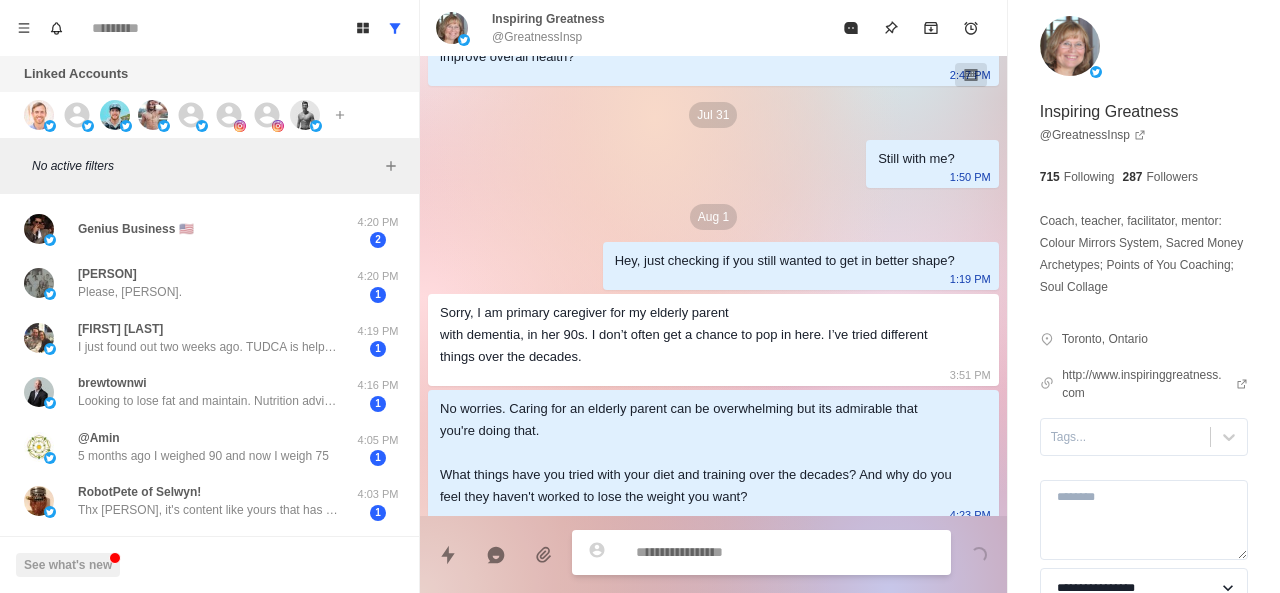 scroll, scrollTop: 694, scrollLeft: 0, axis: vertical 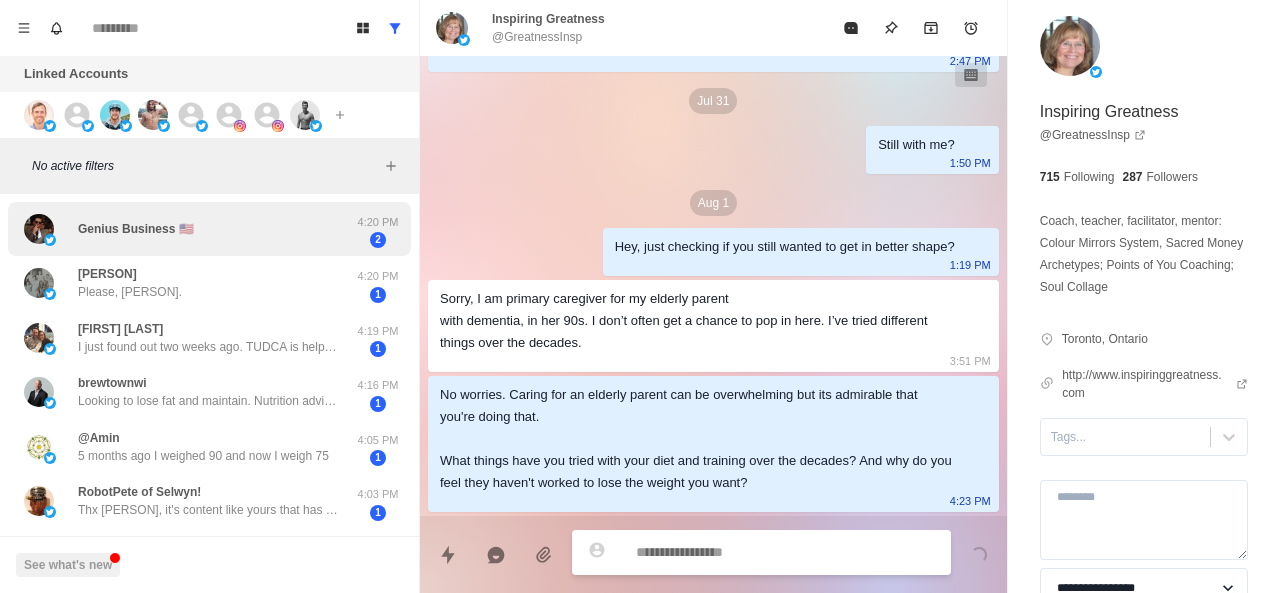 click on "Genius Business 🇺🇸" at bounding box center [188, 229] 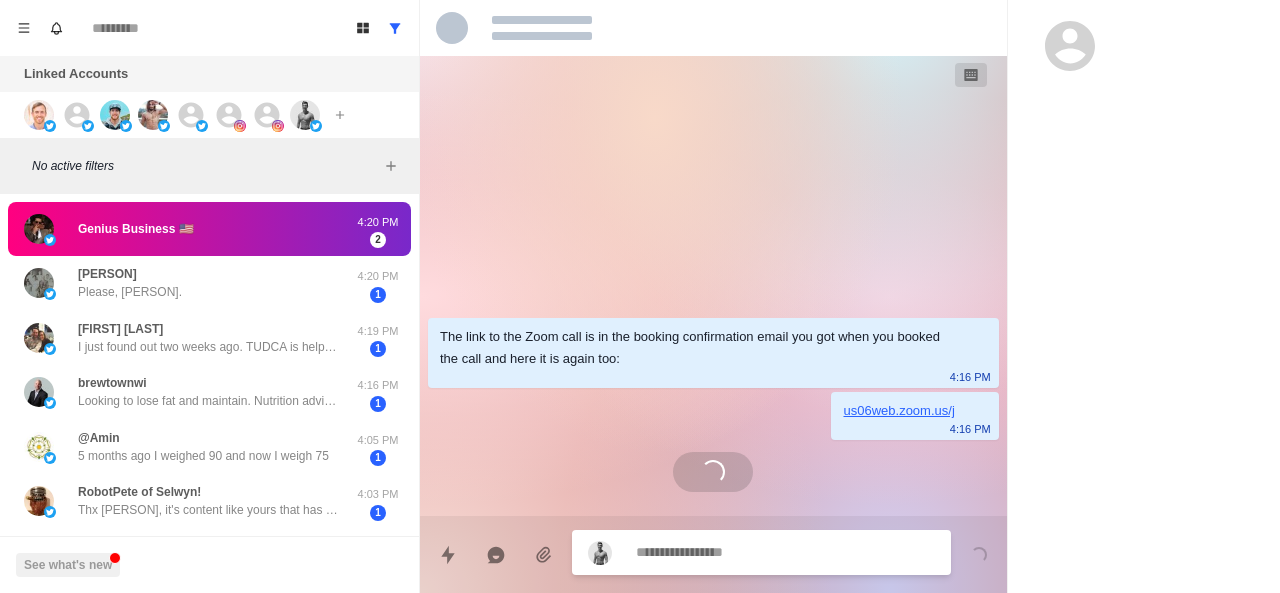 scroll, scrollTop: 0, scrollLeft: 0, axis: both 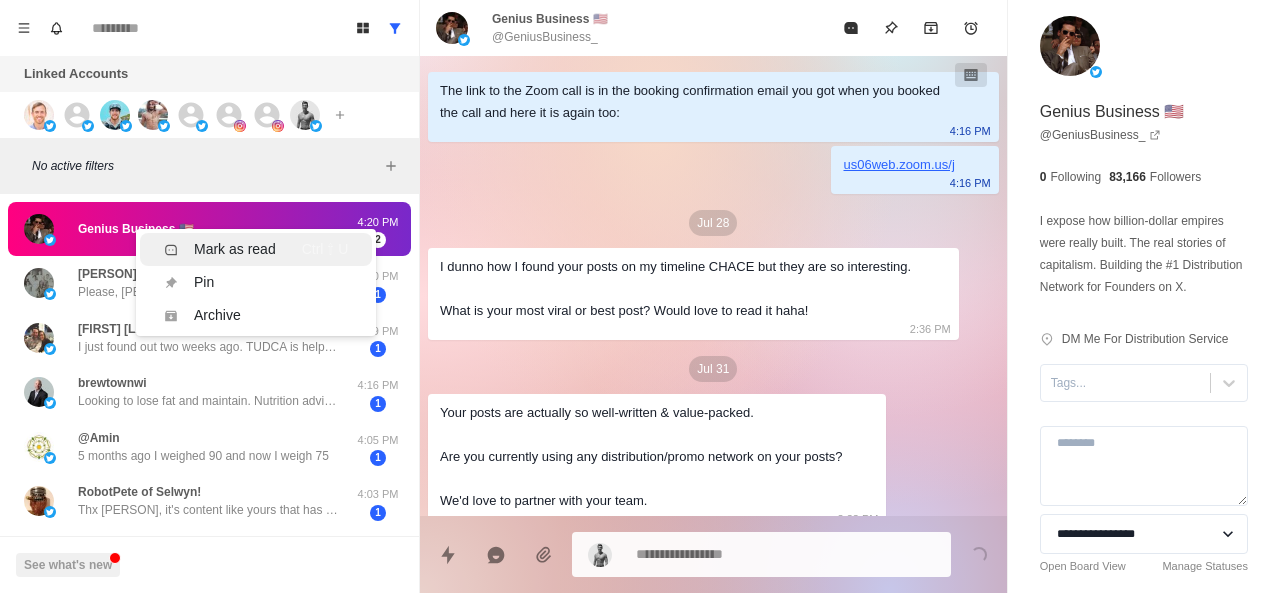click on "Mark as read" at bounding box center (220, 249) 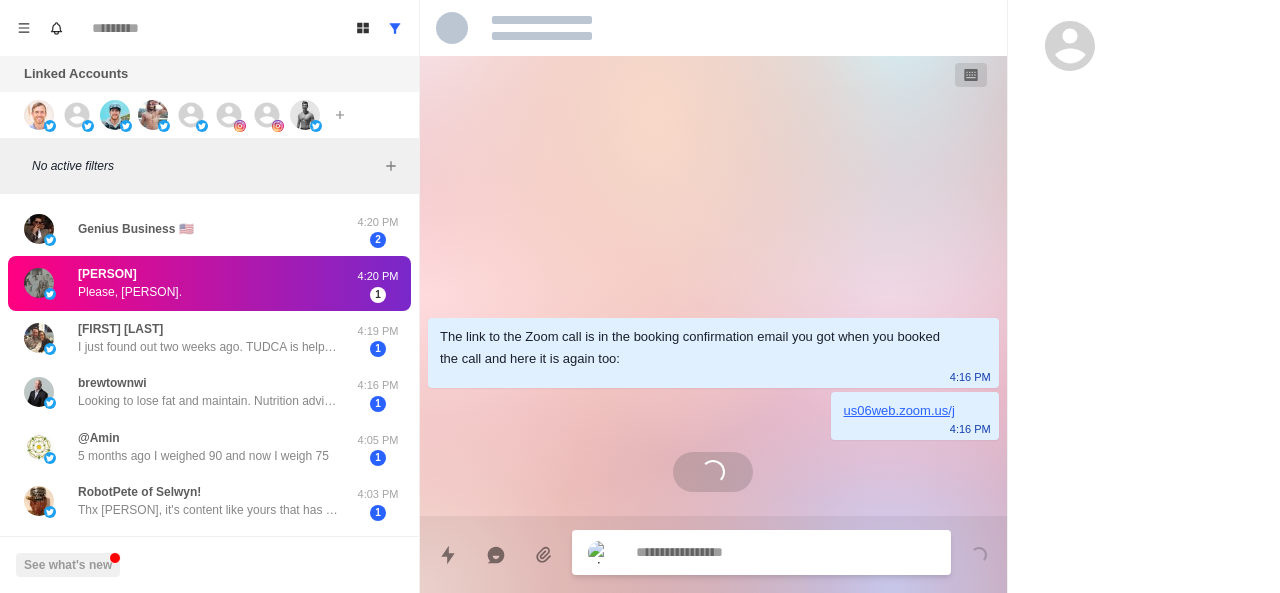 scroll, scrollTop: 0, scrollLeft: 0, axis: both 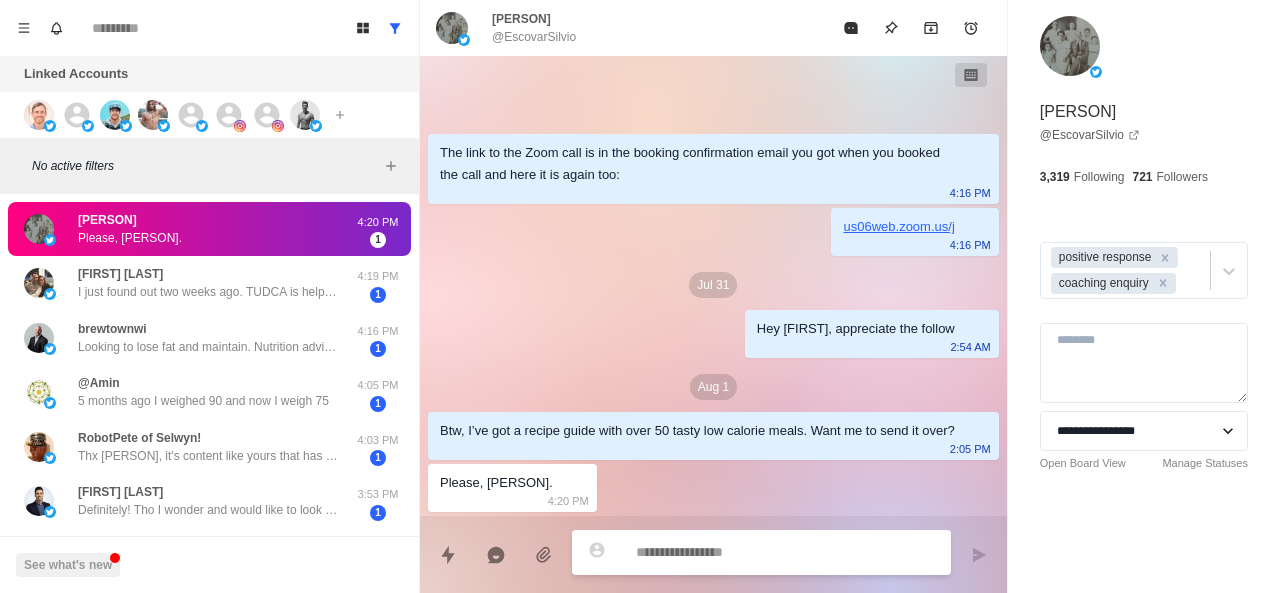 click at bounding box center (785, 552) 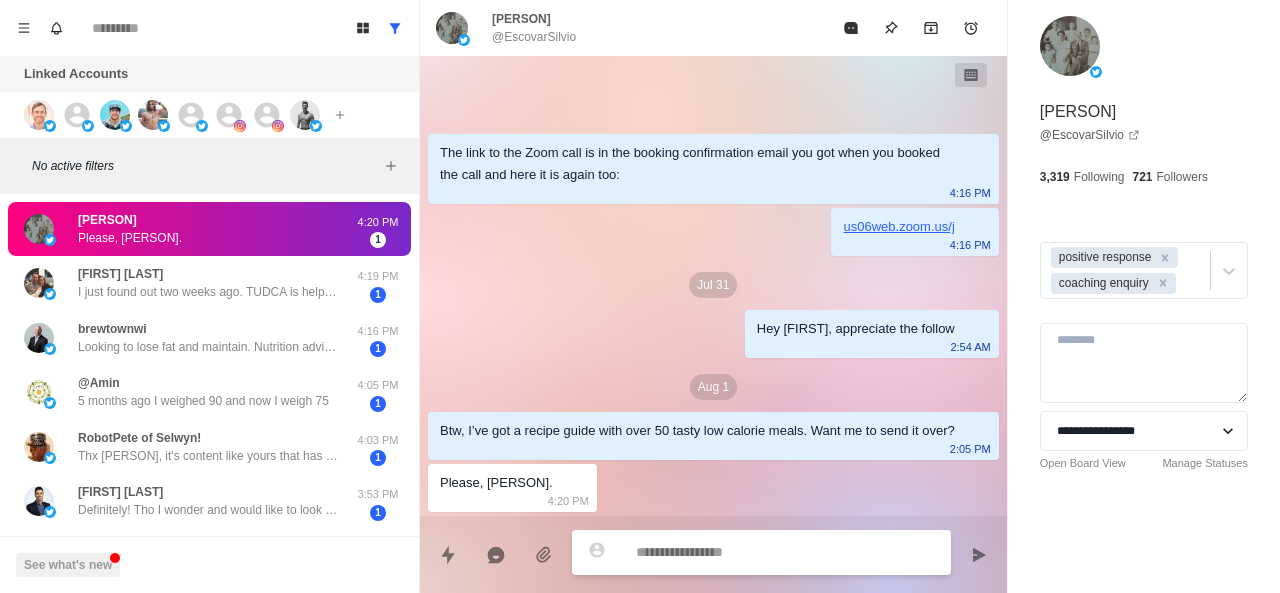 paste on "**********" 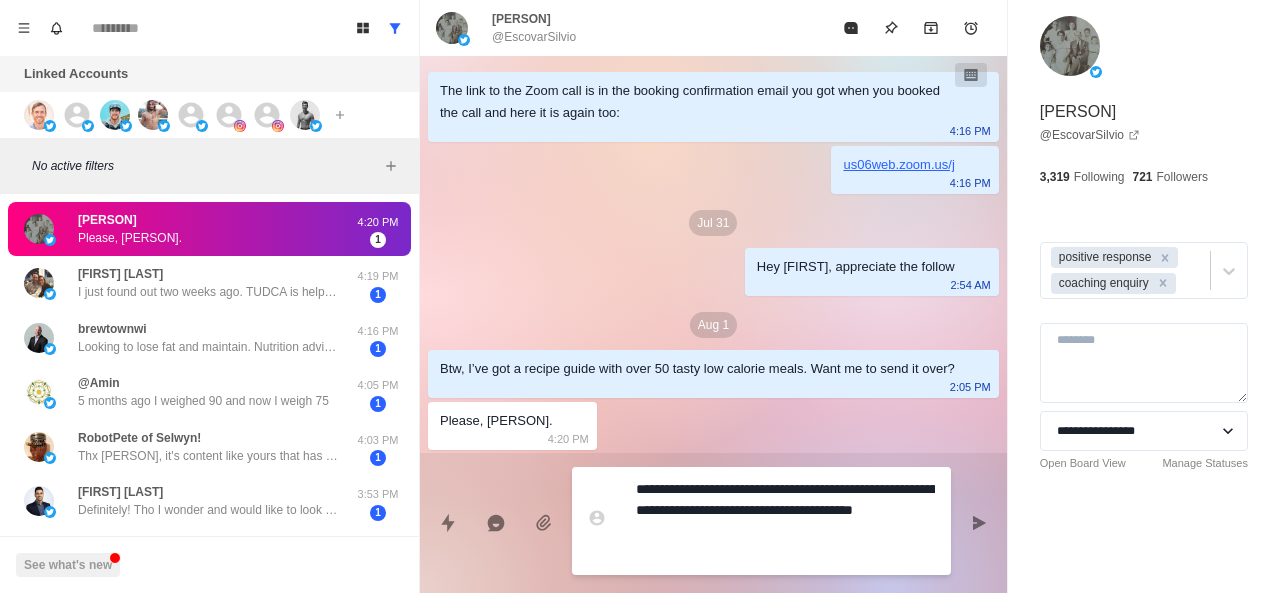 click on "**********" at bounding box center (785, 521) 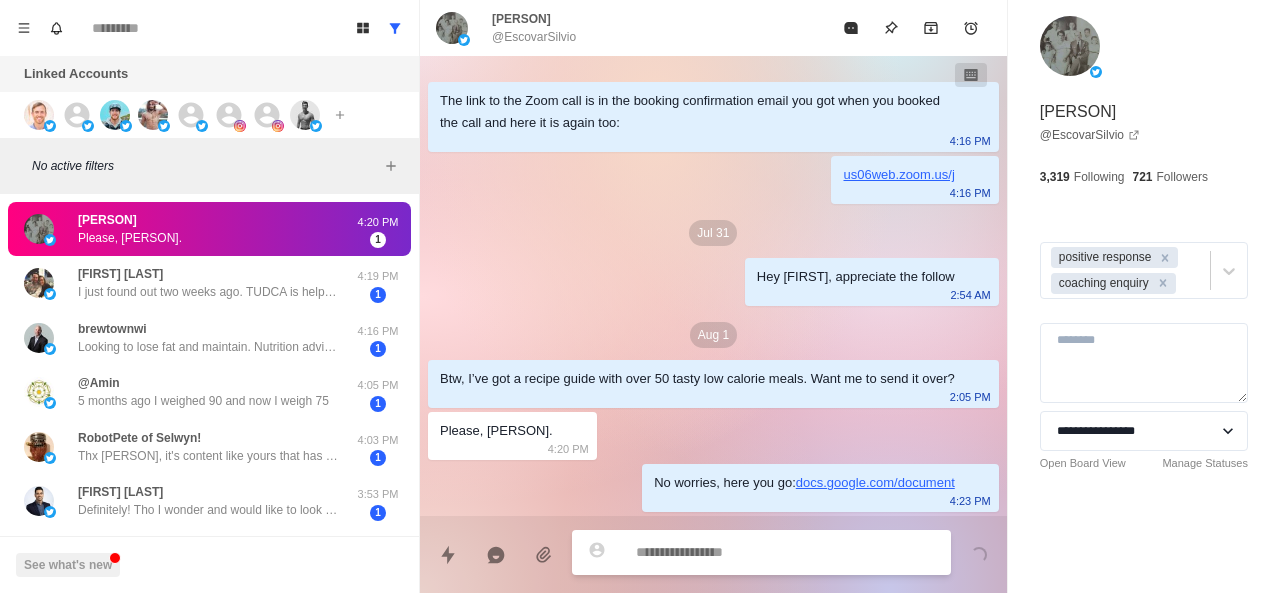 scroll, scrollTop: 12, scrollLeft: 0, axis: vertical 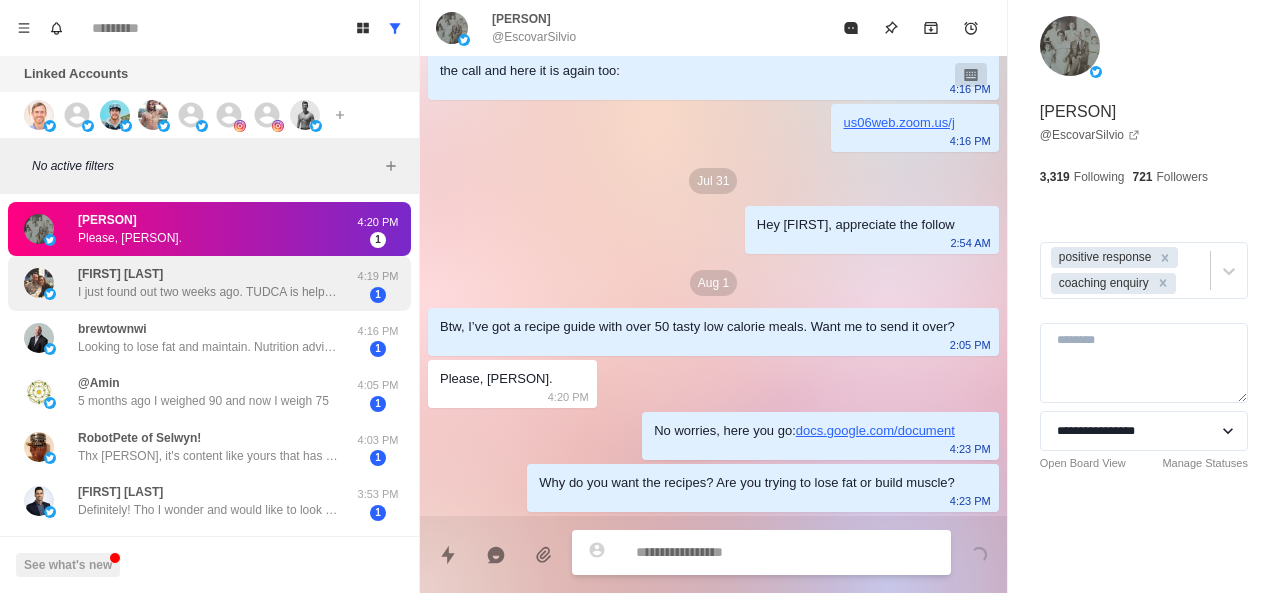 click on "Kristy Eichenberger I just found out two weeks ago. TUDCA is helping me manage the gallbladder symptoms. Diet has been adjusted for weight loss. On track." at bounding box center [188, 283] 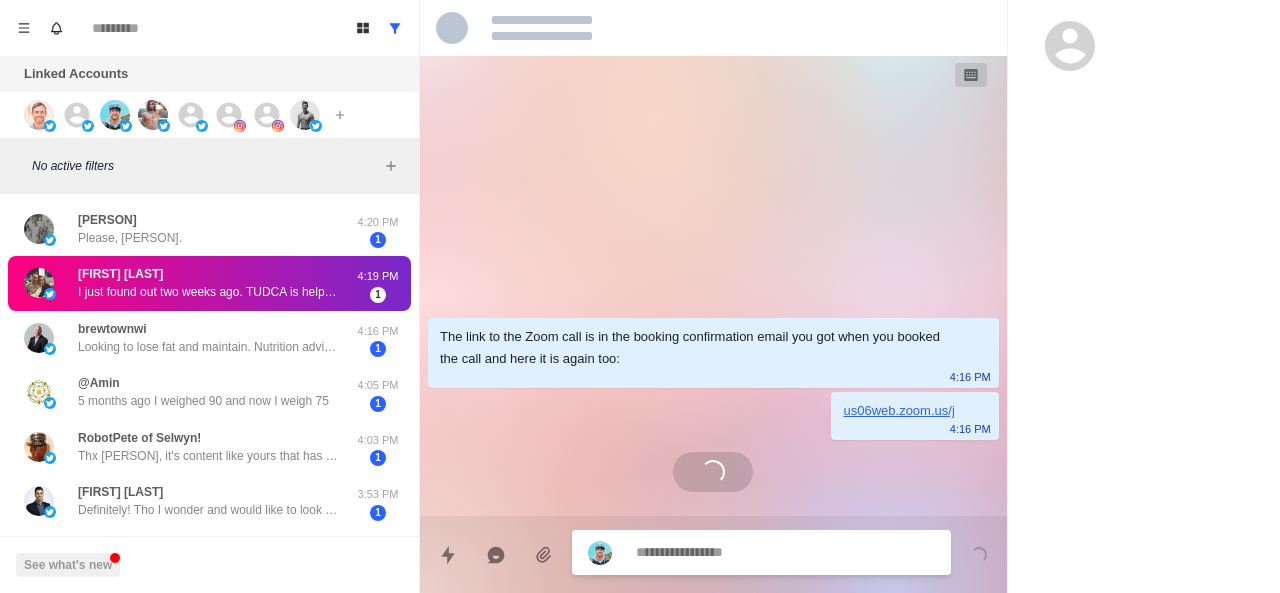 scroll, scrollTop: 0, scrollLeft: 0, axis: both 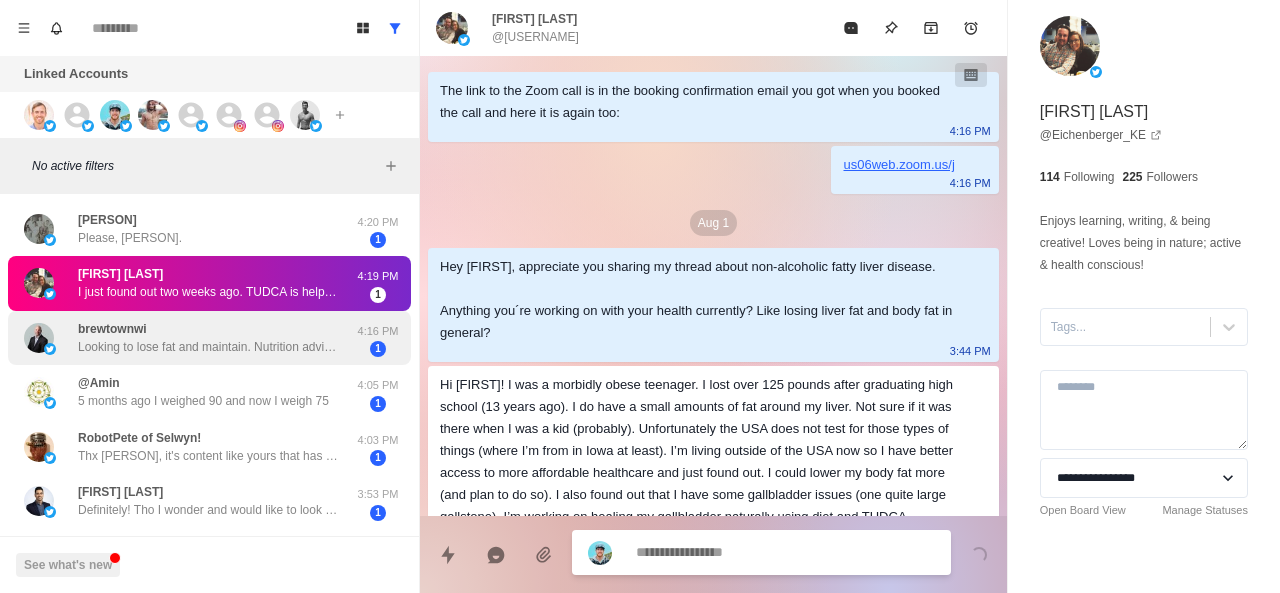click on "brewtownwi Looking to lose fat and maintain.   Nutrition advice." at bounding box center (208, 338) 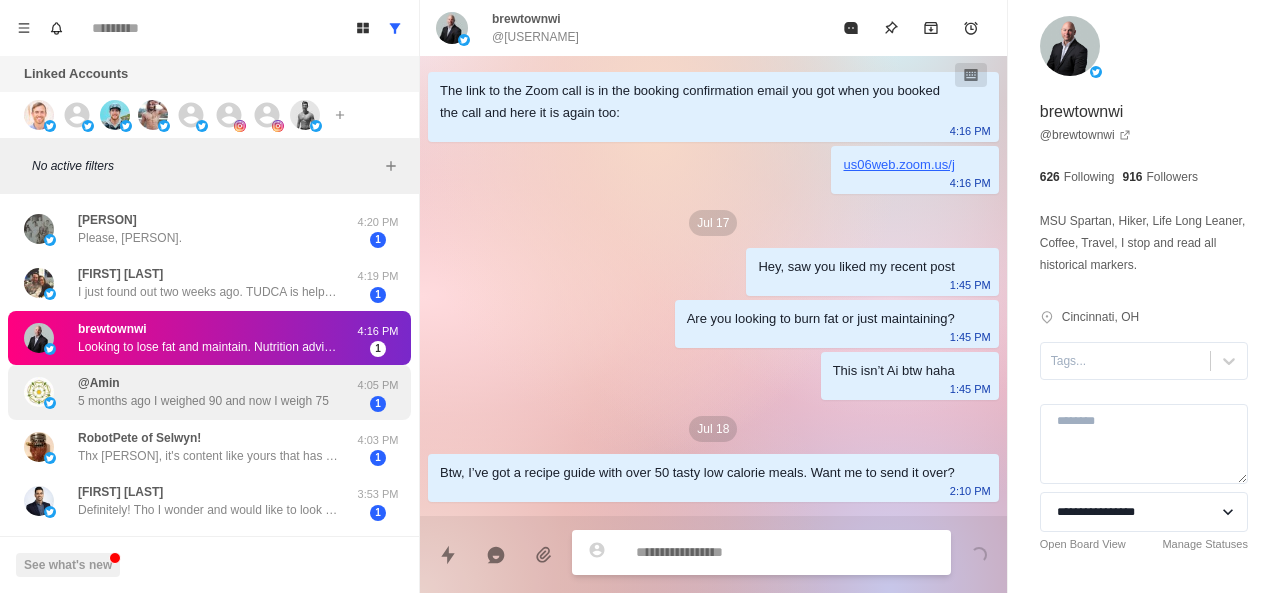 scroll, scrollTop: 720, scrollLeft: 0, axis: vertical 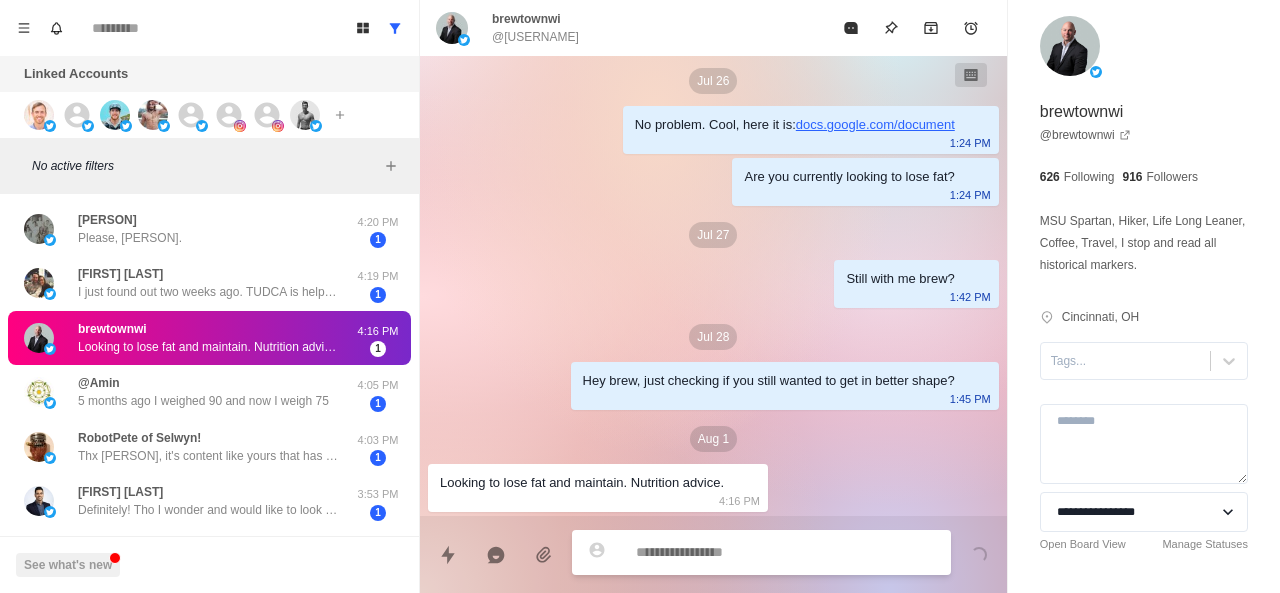 click at bounding box center (761, 552) 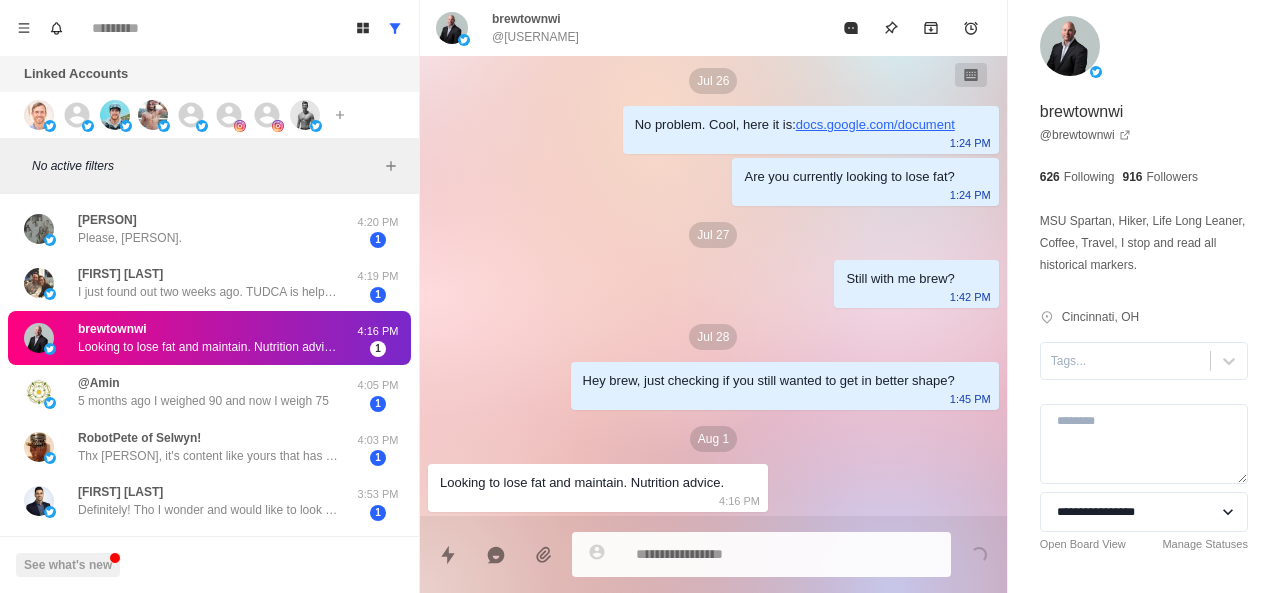 click at bounding box center (785, 554) 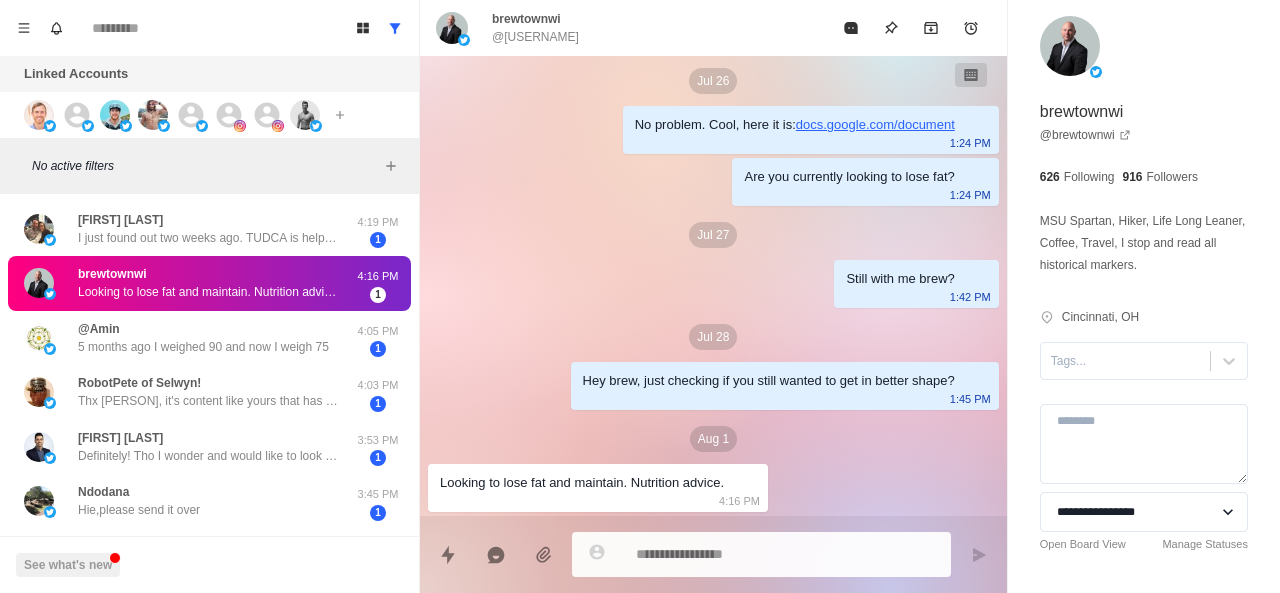 click at bounding box center (761, 554) 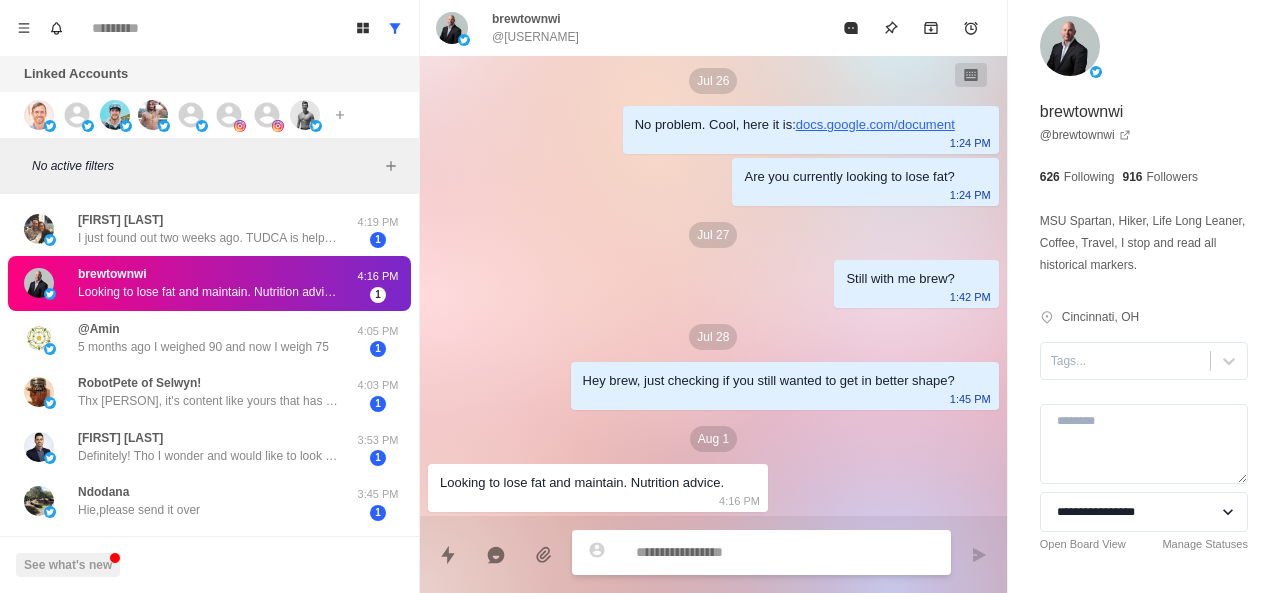 paste on "**********" 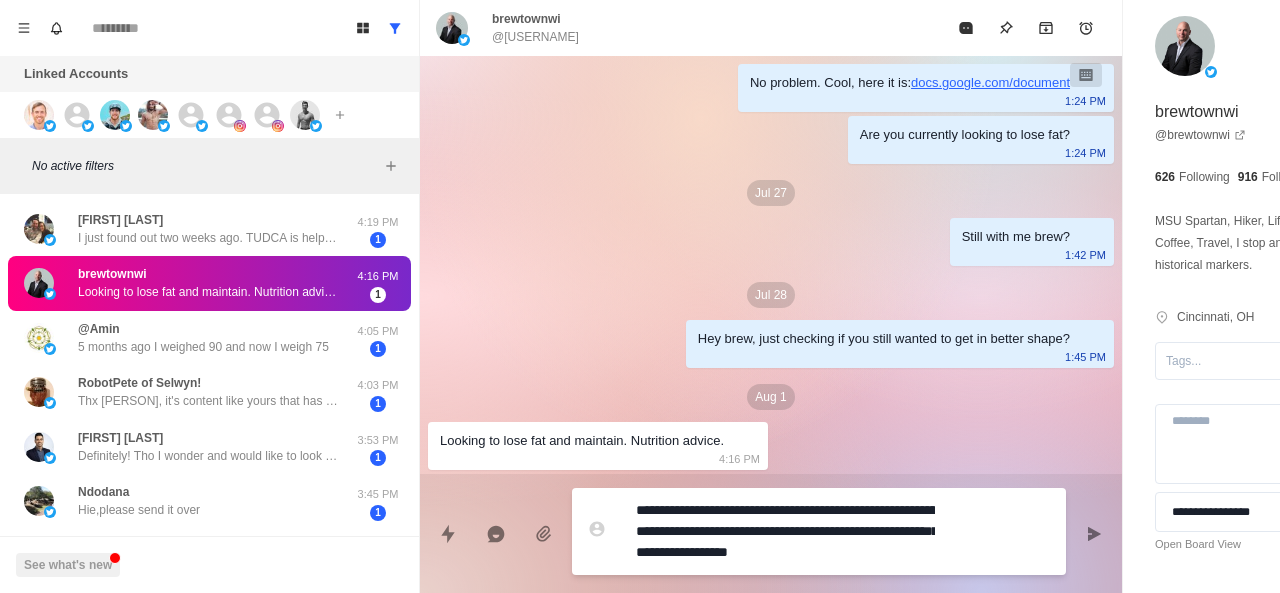 scroll, scrollTop: 0, scrollLeft: 0, axis: both 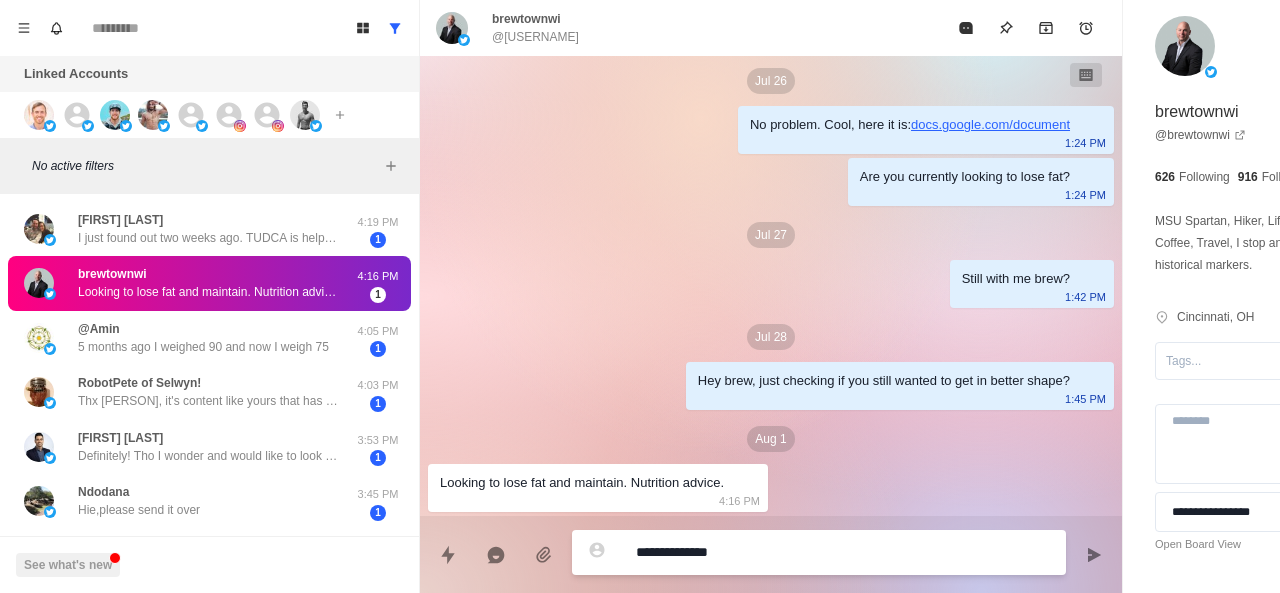 click on "**********" at bounding box center (785, 552) 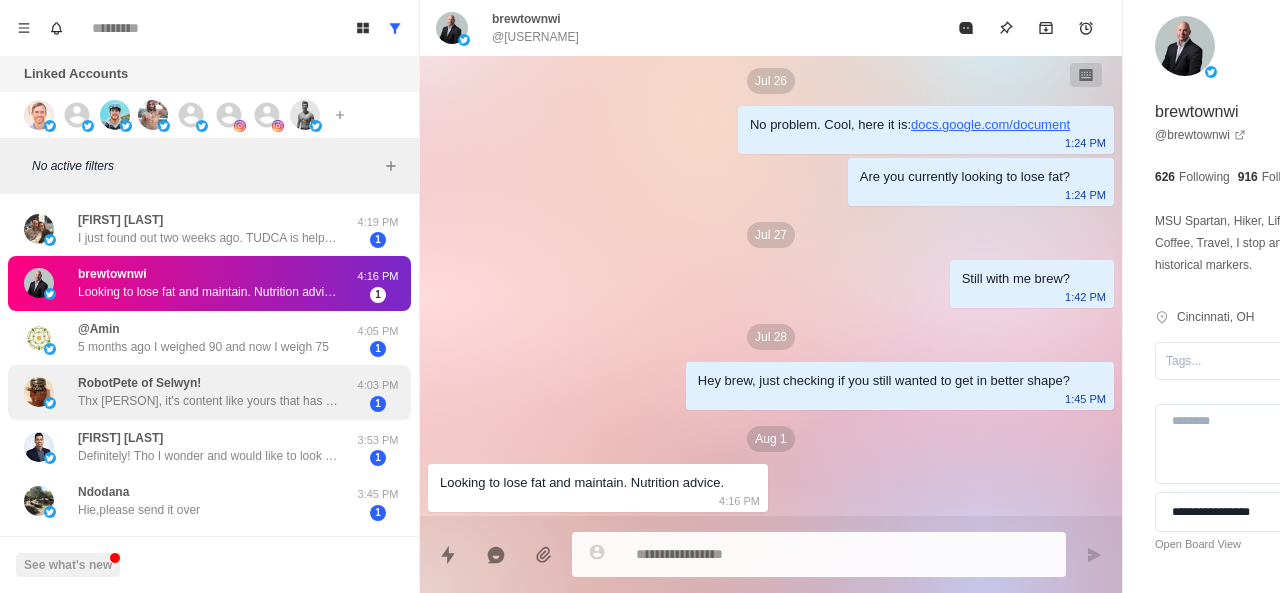 click on "Thx Warren, it's content like yours that has gotten a guy that was 56 years old 6'4" 325lbs down to 265 lbs and on zero meds when he hit 61. Still losing weight and building mass everyday." at bounding box center [208, 401] 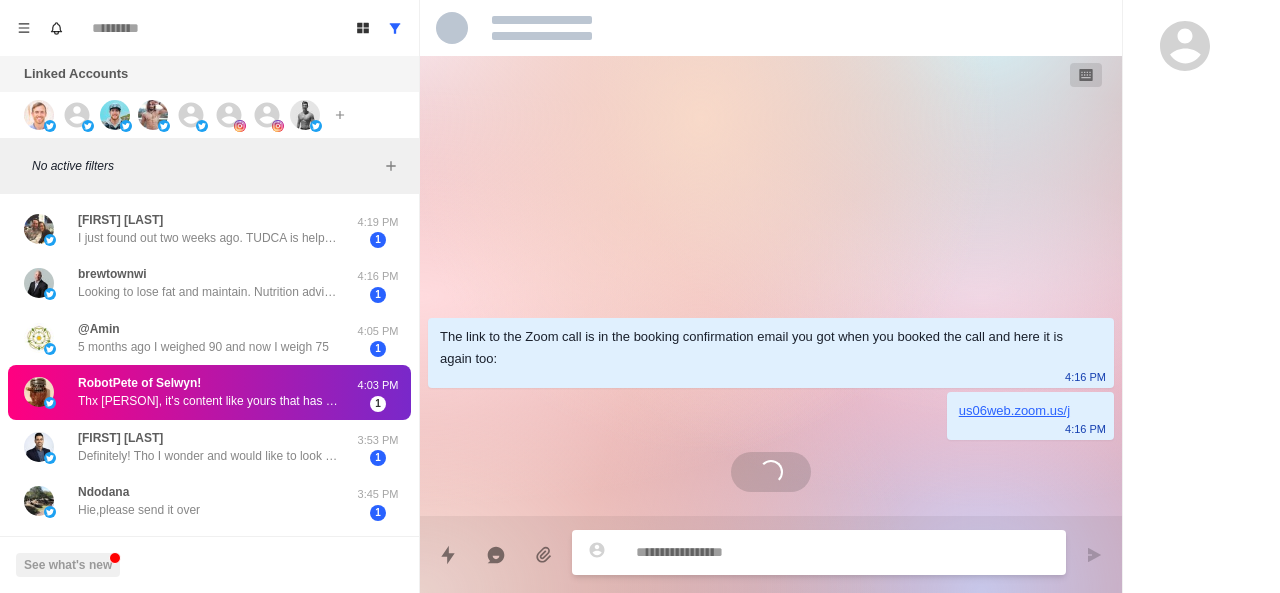 scroll, scrollTop: 0, scrollLeft: 0, axis: both 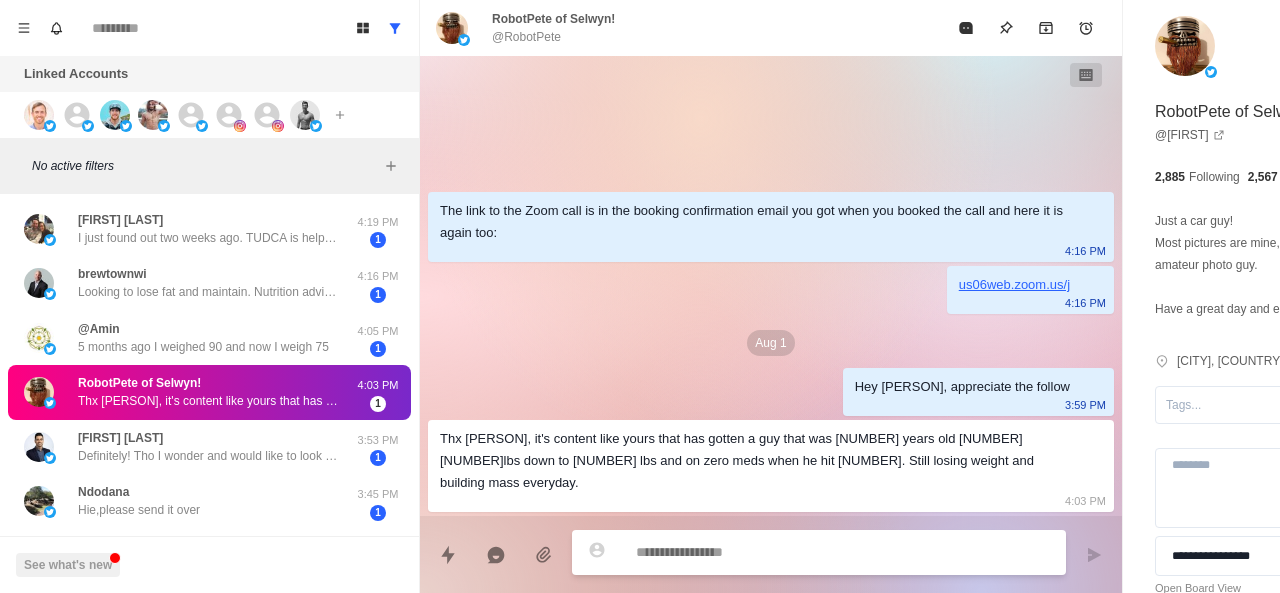 paste on "**********" 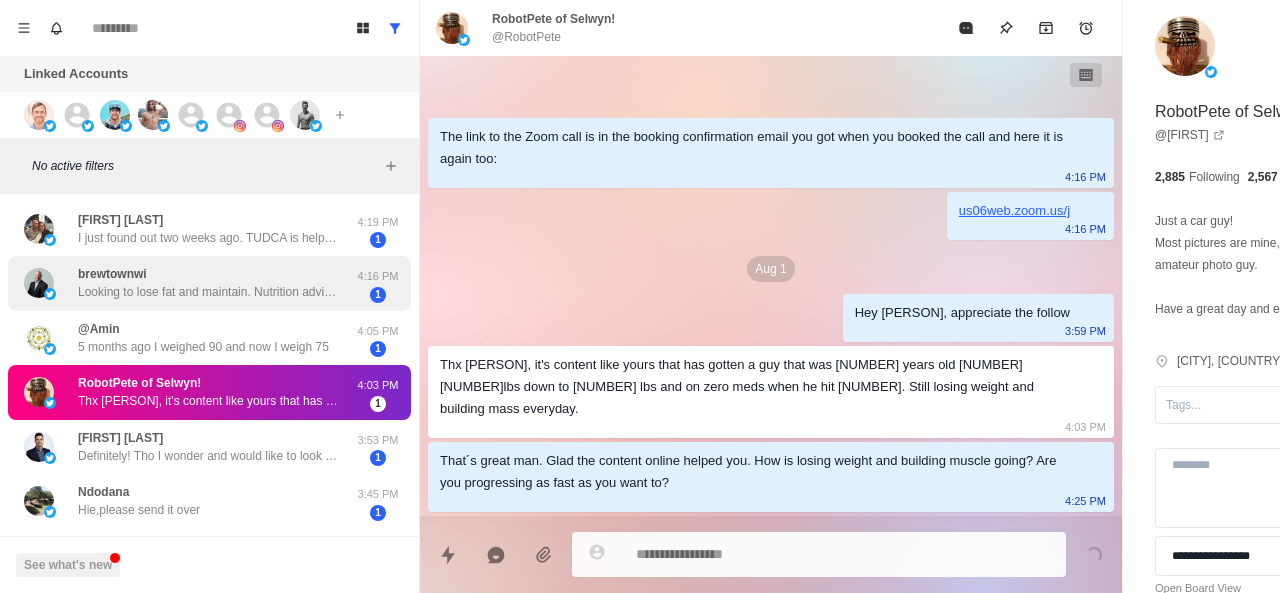 click on "Looking to lose fat and maintain.   Nutrition advice." at bounding box center (208, 292) 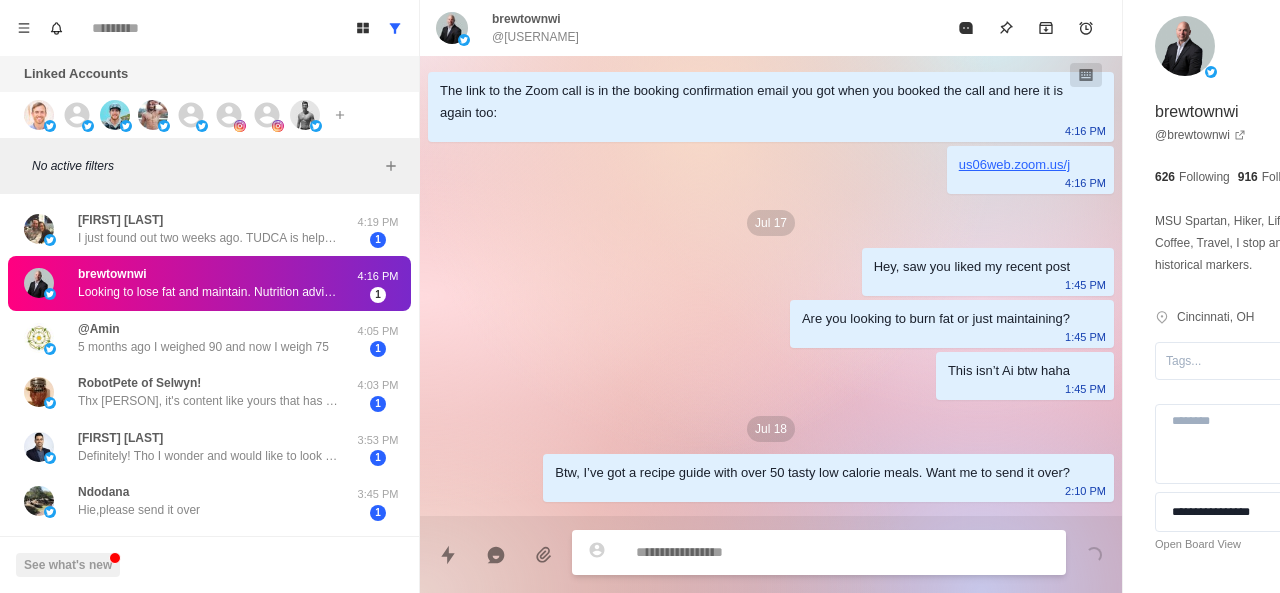 scroll, scrollTop: 720, scrollLeft: 0, axis: vertical 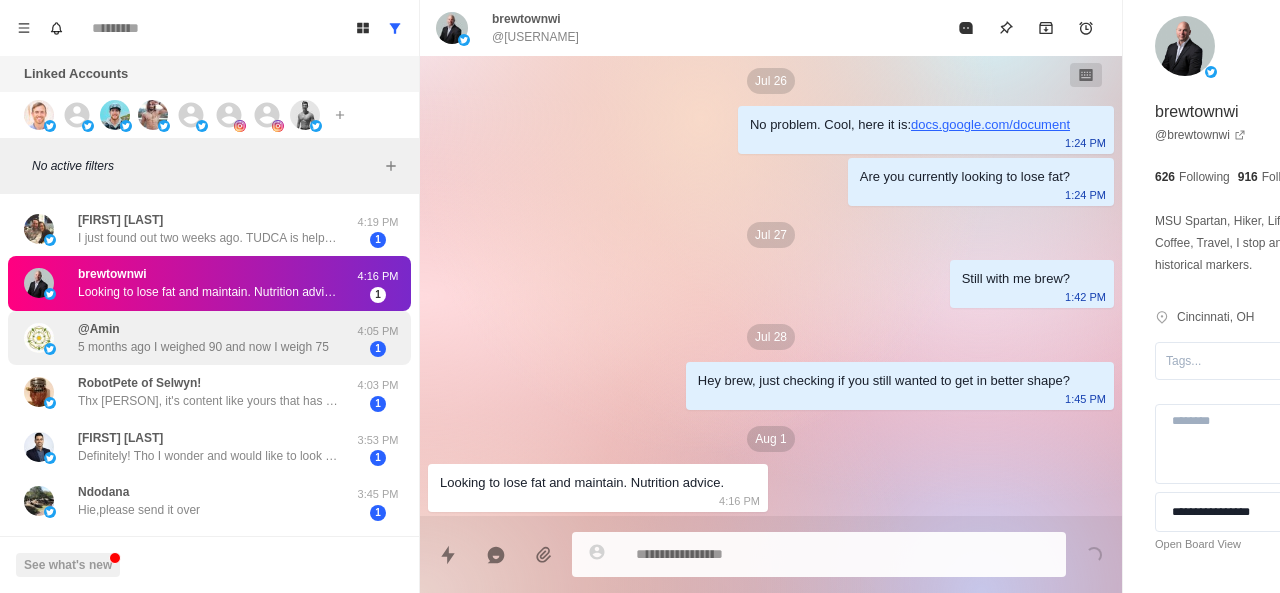 click on "5 months ago I weighed 90 and now I weigh 75" at bounding box center [203, 347] 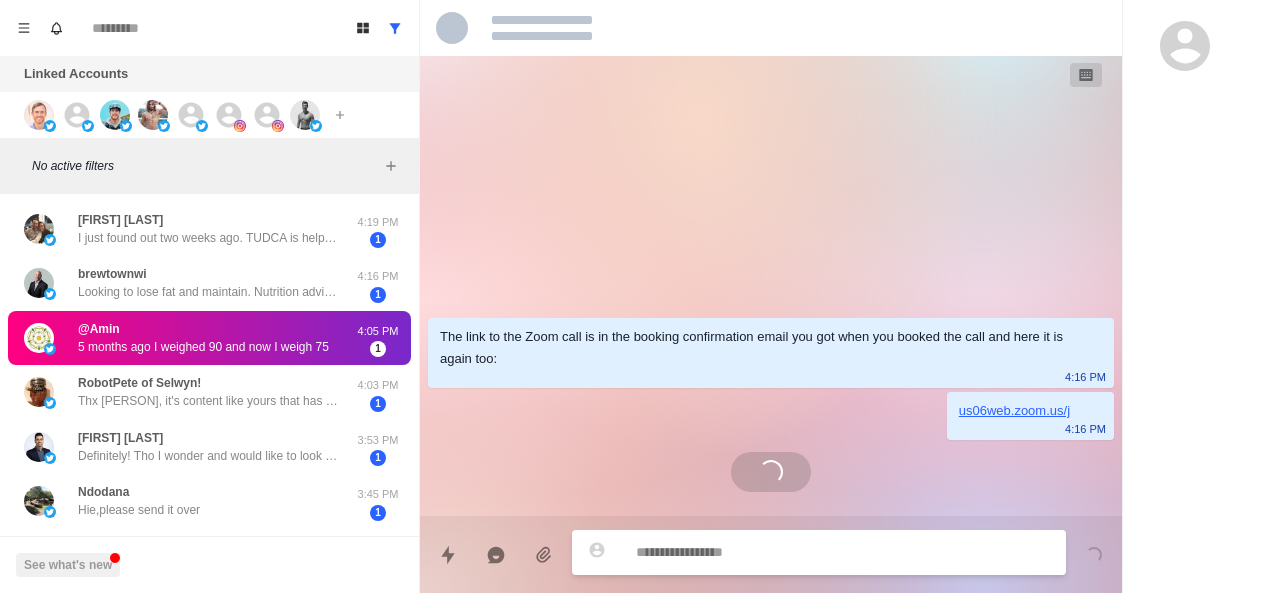 scroll, scrollTop: 0, scrollLeft: 0, axis: both 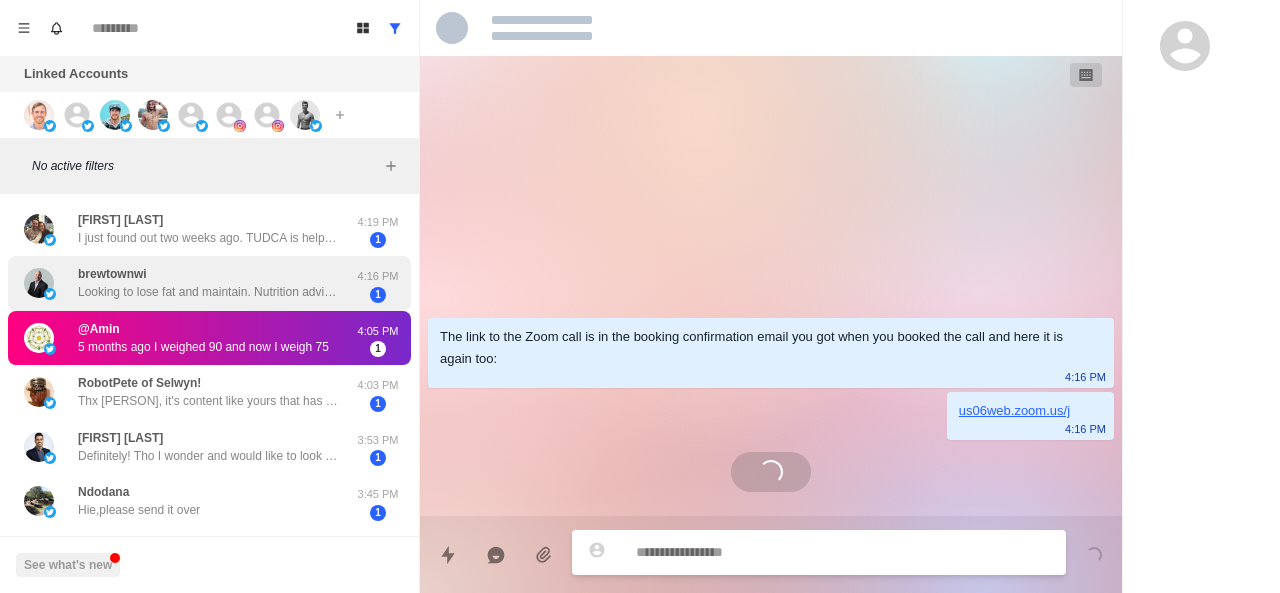 click on "brewtownwi Looking to lose fat and maintain.   Nutrition advice. 4:16 PM 1" at bounding box center (209, 283) 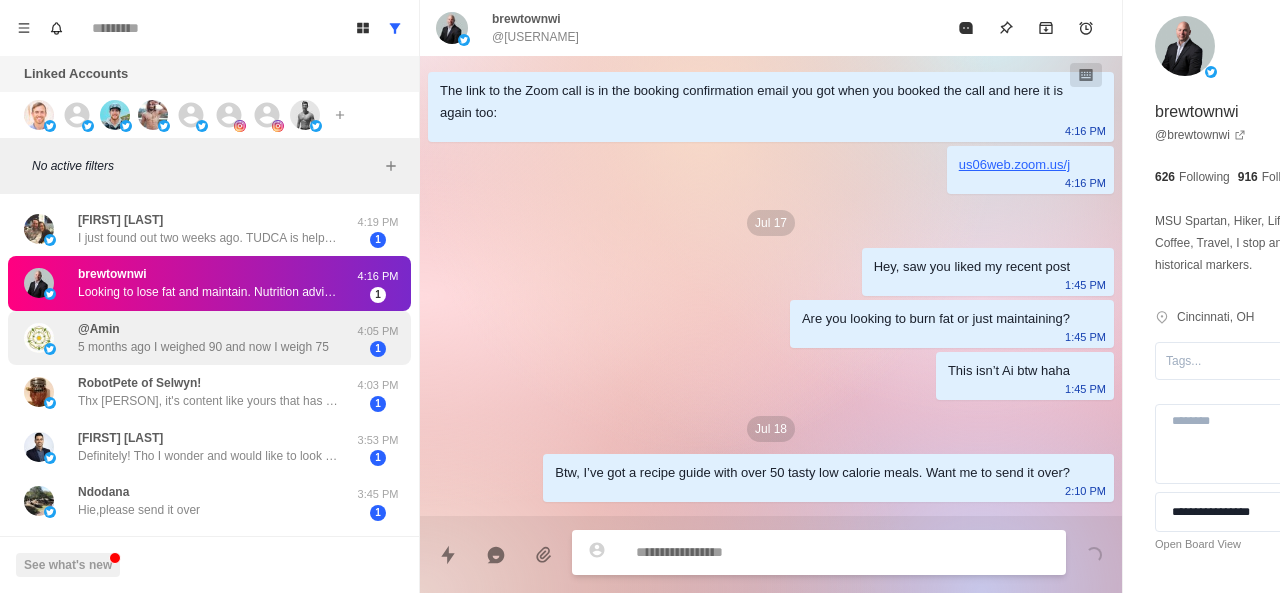 scroll, scrollTop: 720, scrollLeft: 0, axis: vertical 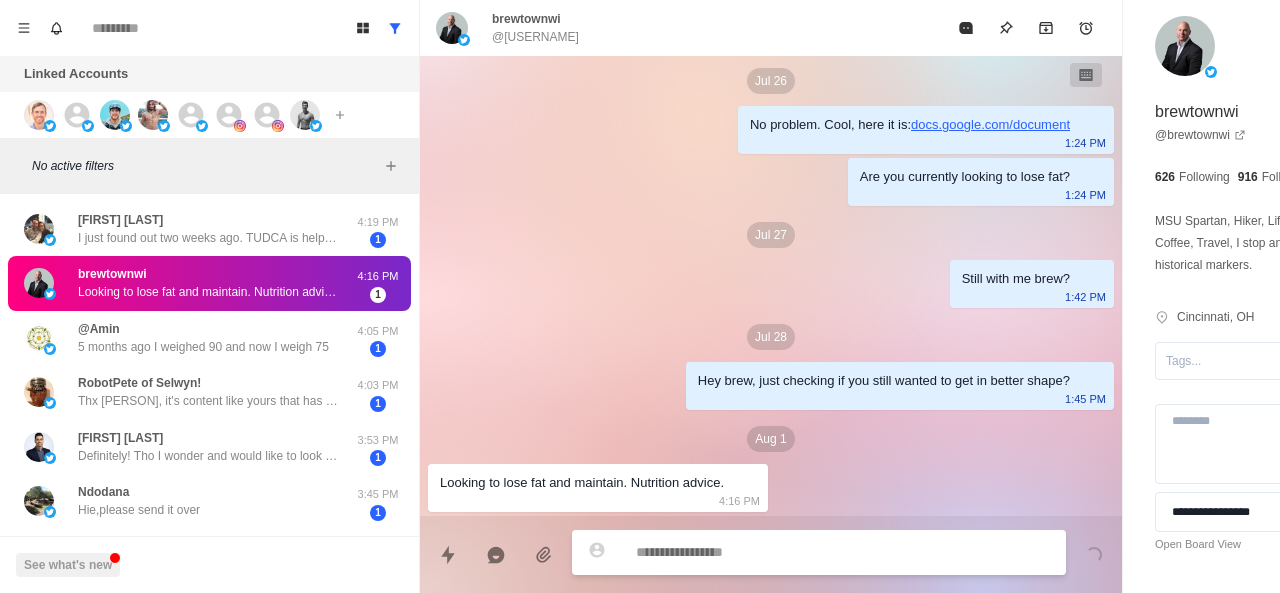 click at bounding box center [785, 552] 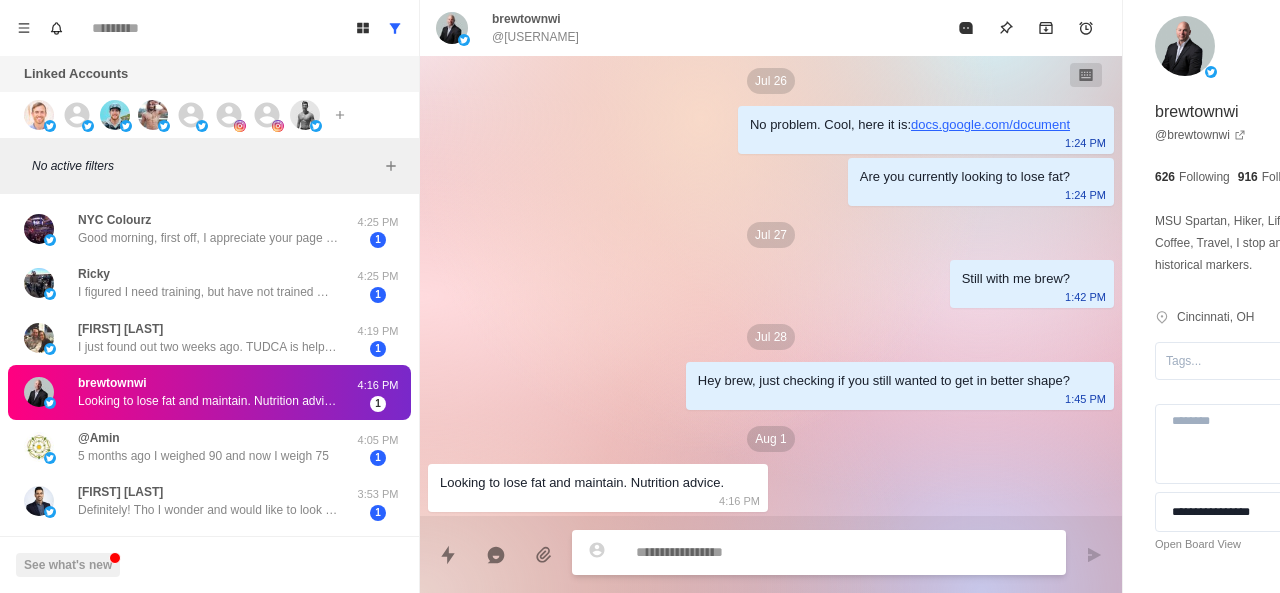 click at bounding box center (785, 552) 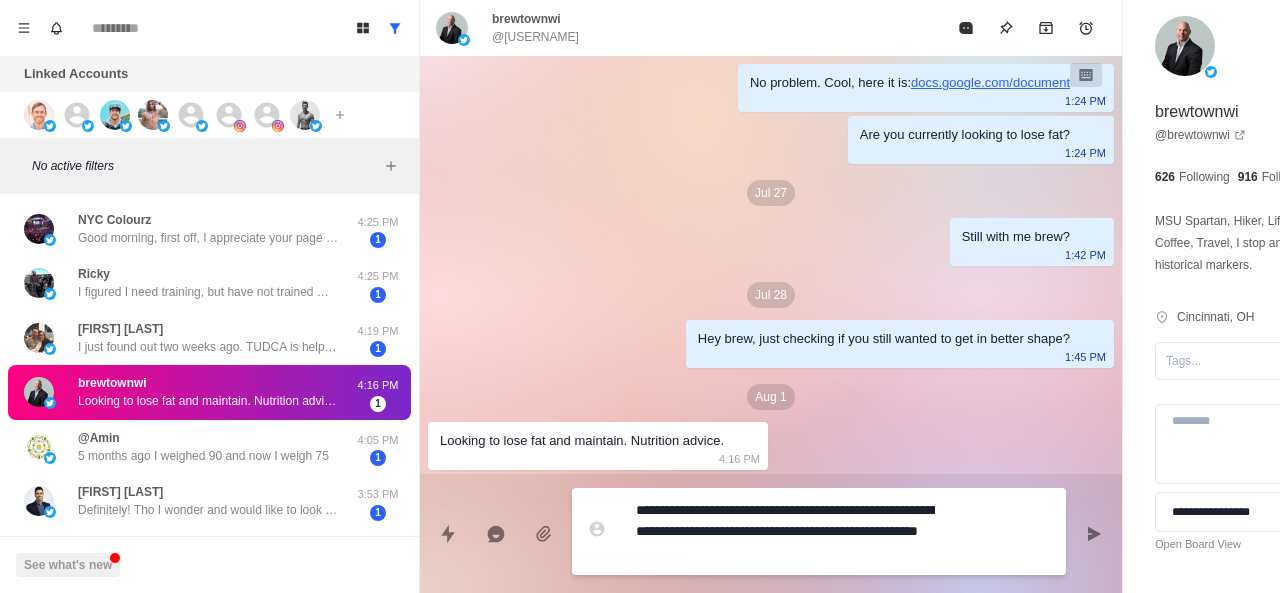 scroll, scrollTop: 762, scrollLeft: 0, axis: vertical 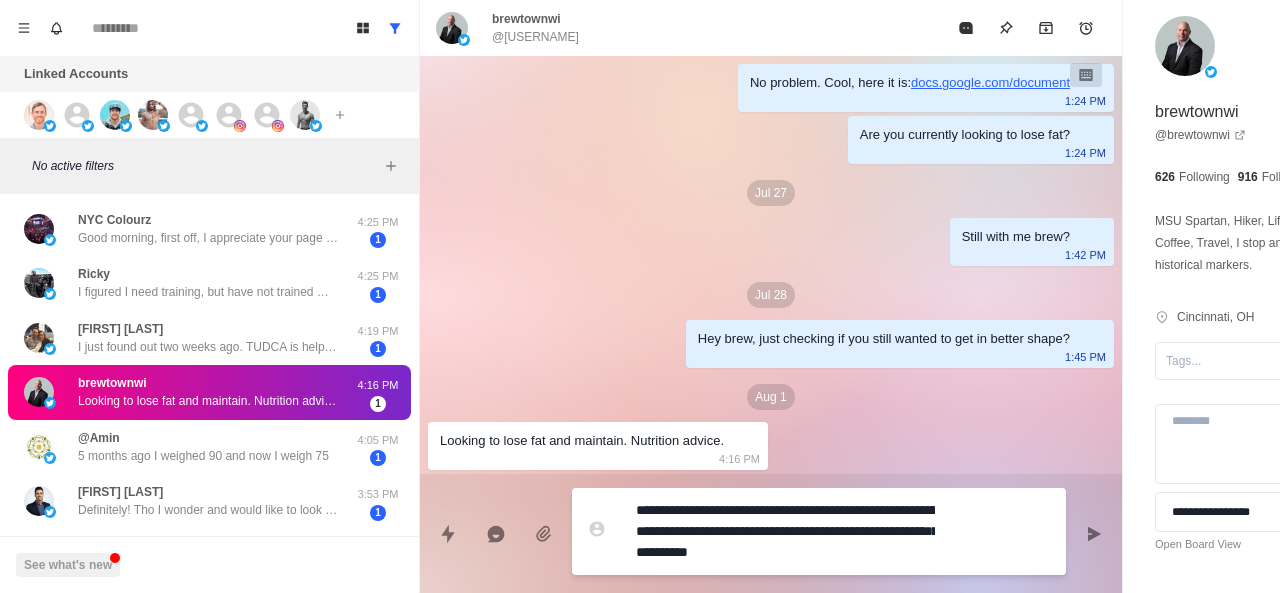 click on "**********" at bounding box center [785, 531] 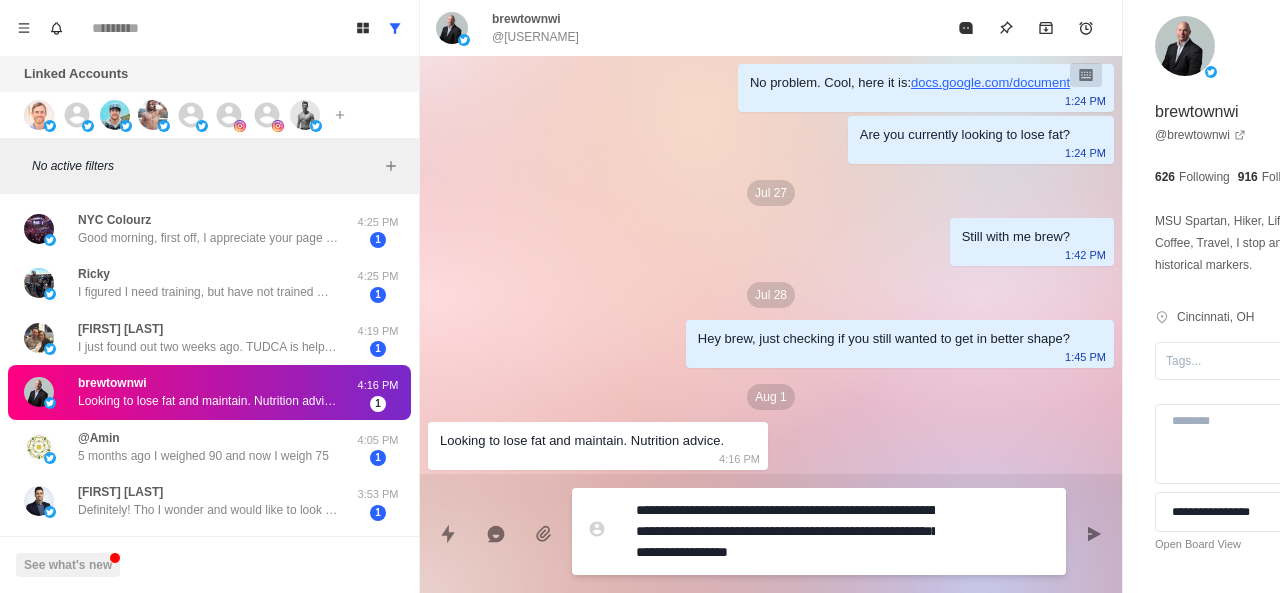 click on "**********" at bounding box center (785, 531) 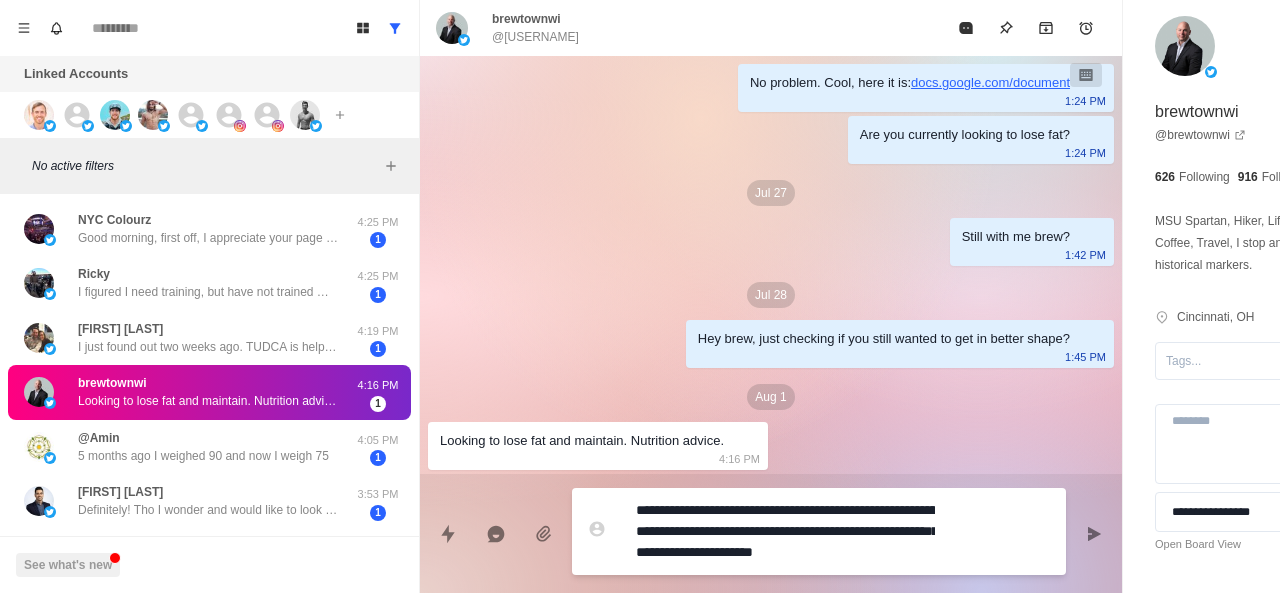 click on "**********" at bounding box center (785, 531) 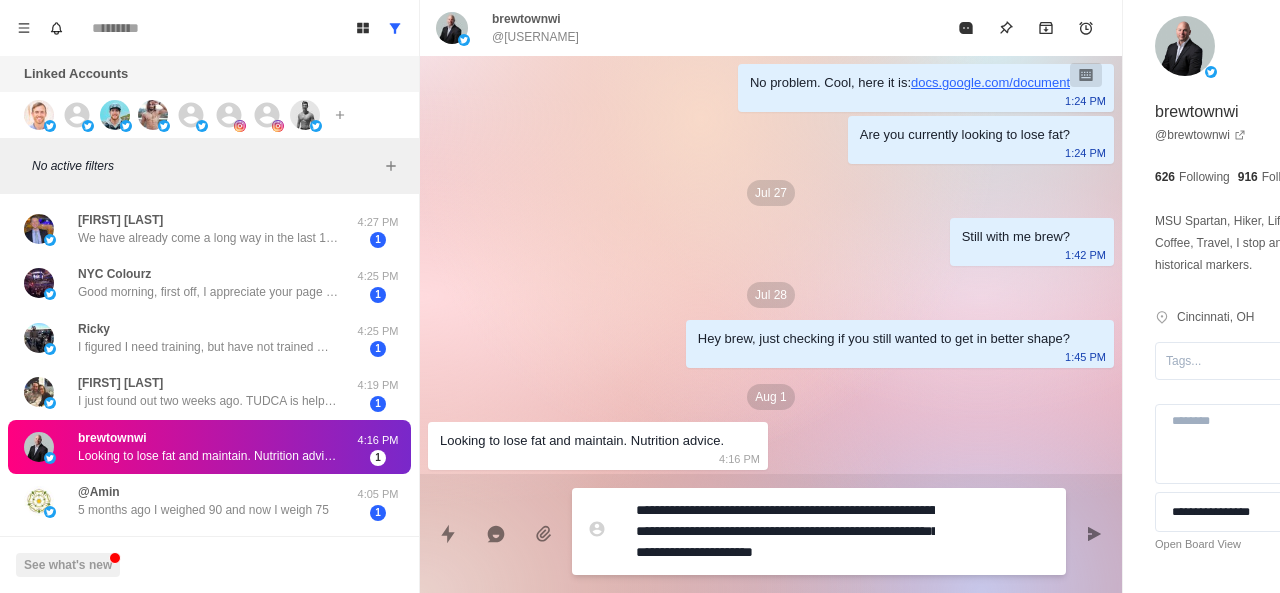 click on "**********" at bounding box center (785, 531) 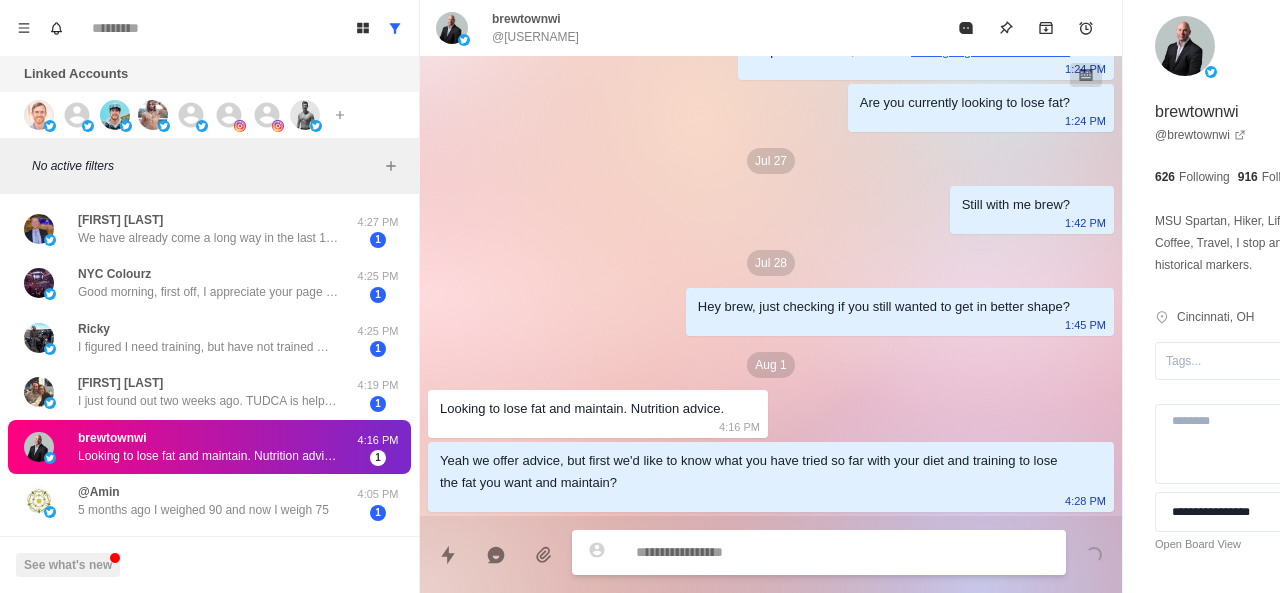 scroll, scrollTop: 794, scrollLeft: 0, axis: vertical 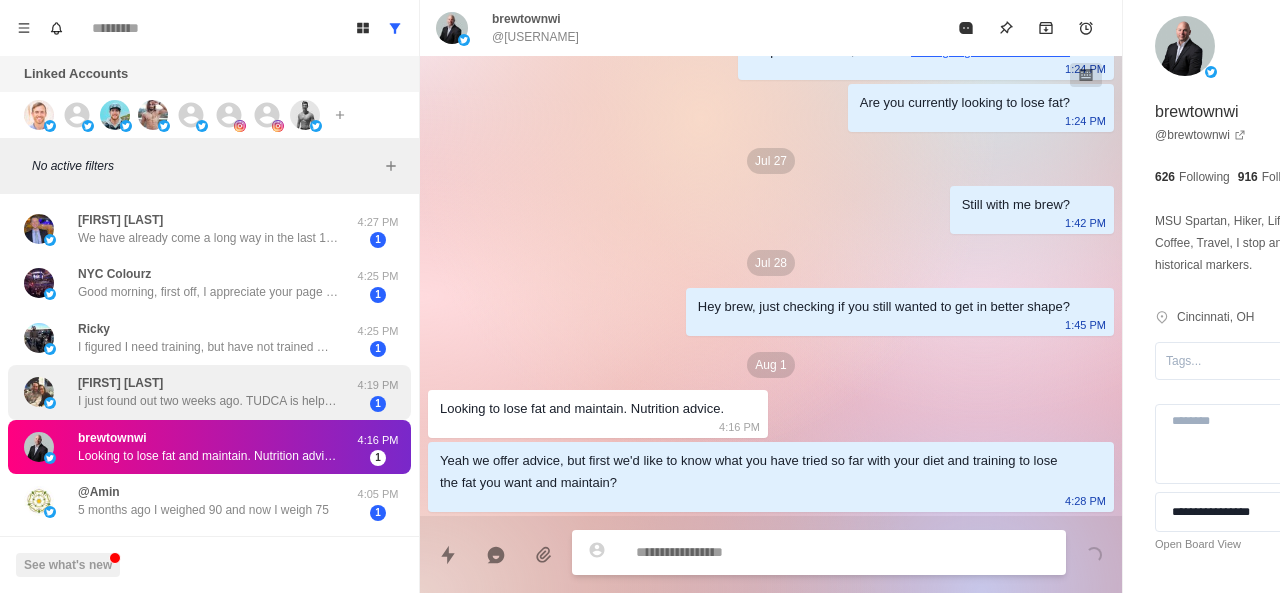 click on "Kristy Eichenberger I just found out two weeks ago. TUDCA is helping me manage the gallbladder symptoms. Diet has been adjusted for weight loss. On track. 4:19 PM 1" at bounding box center (209, 392) 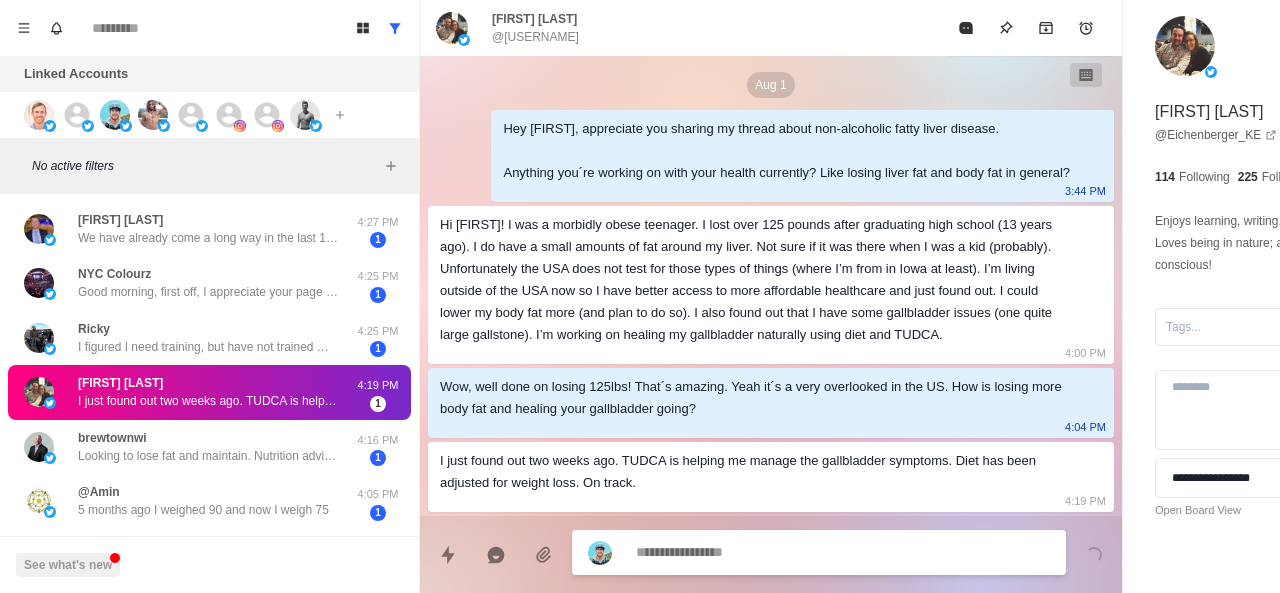 scroll, scrollTop: 204, scrollLeft: 0, axis: vertical 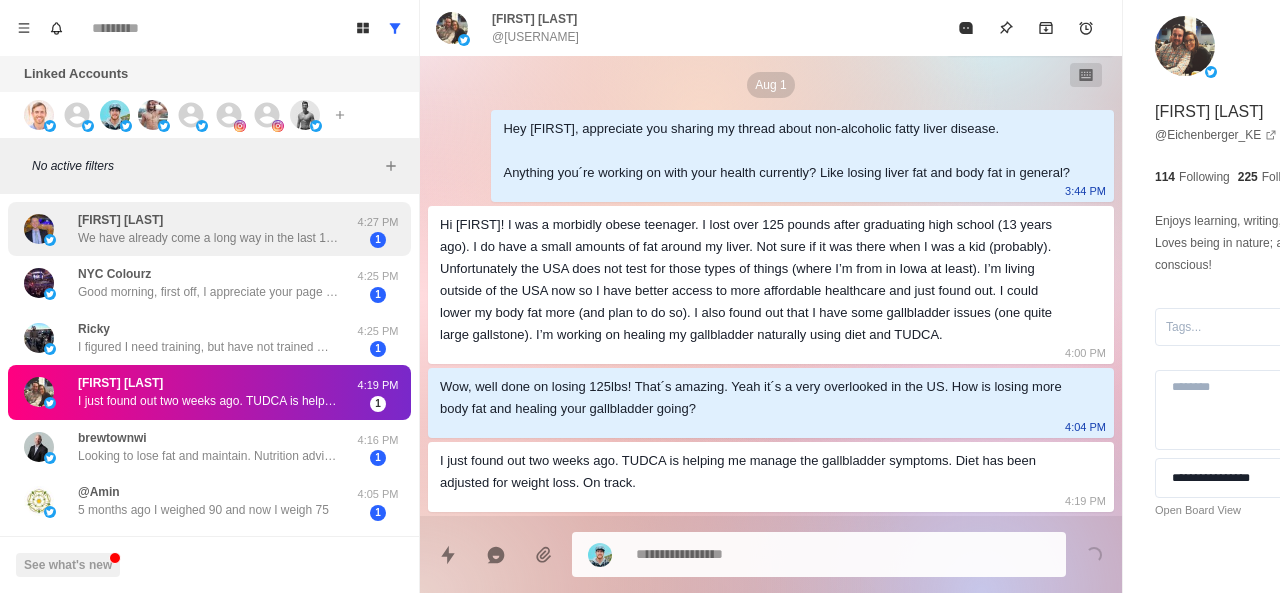 click on "We have already come a long way in the last 100 days" at bounding box center (208, 238) 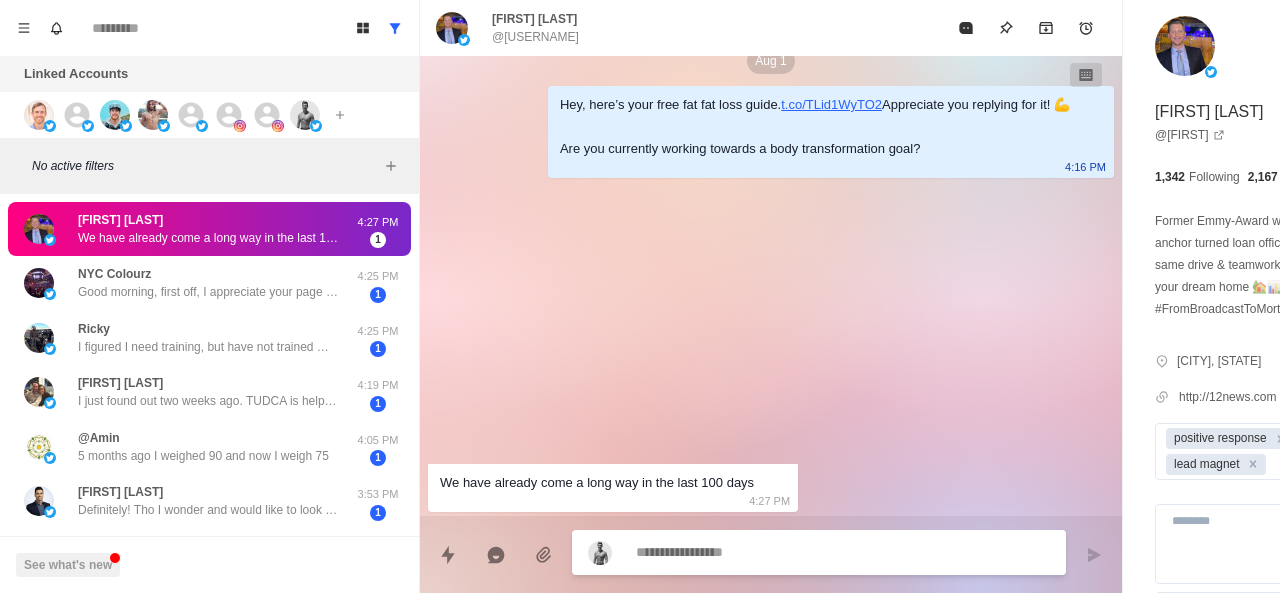scroll, scrollTop: 2232, scrollLeft: 0, axis: vertical 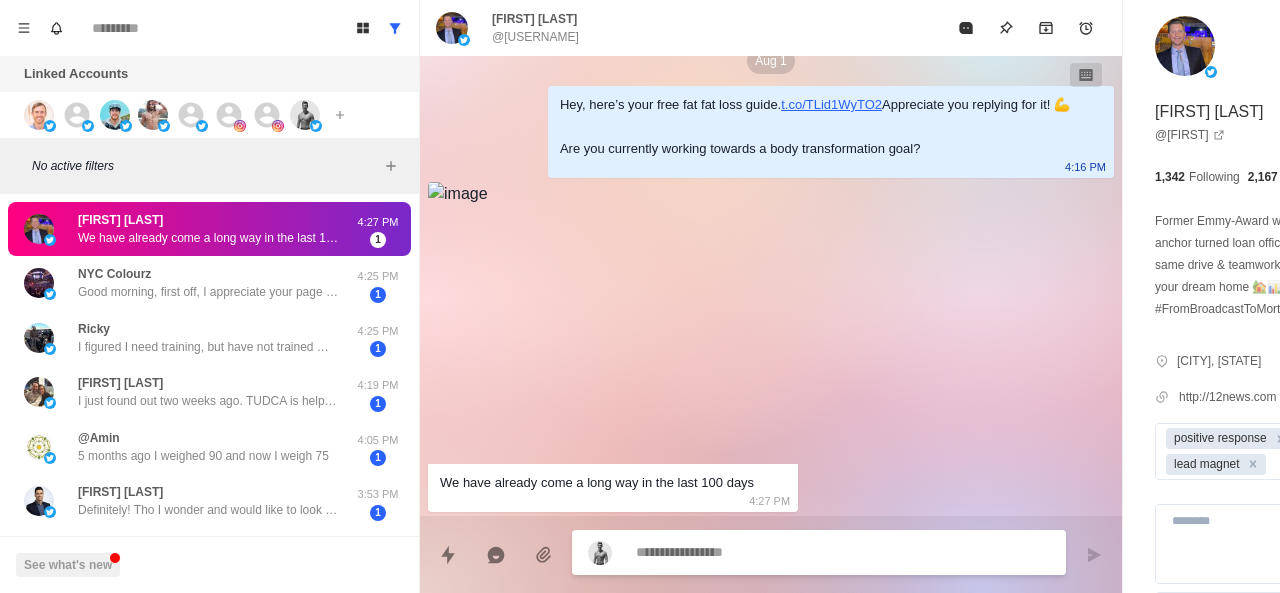 click at bounding box center (785, 552) 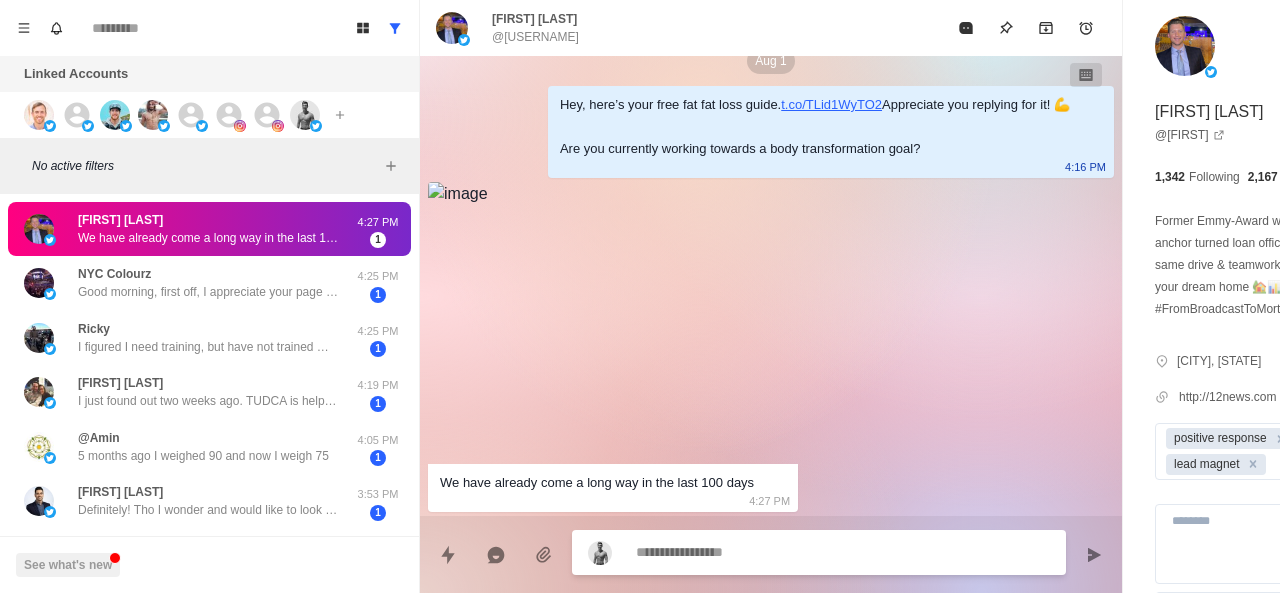 scroll, scrollTop: 2284, scrollLeft: 0, axis: vertical 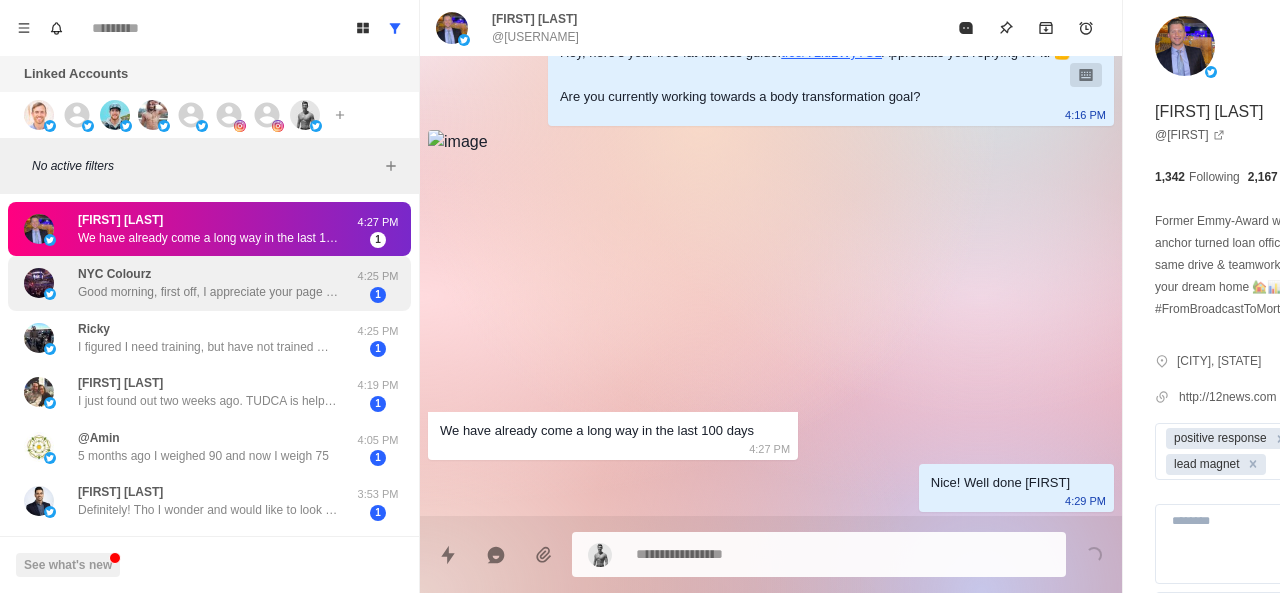 click on "NYC Colourz Good morning, first off, I appreciate your page and the information that you provide. I am currently looking to burn belly fat and lose weight." at bounding box center (208, 283) 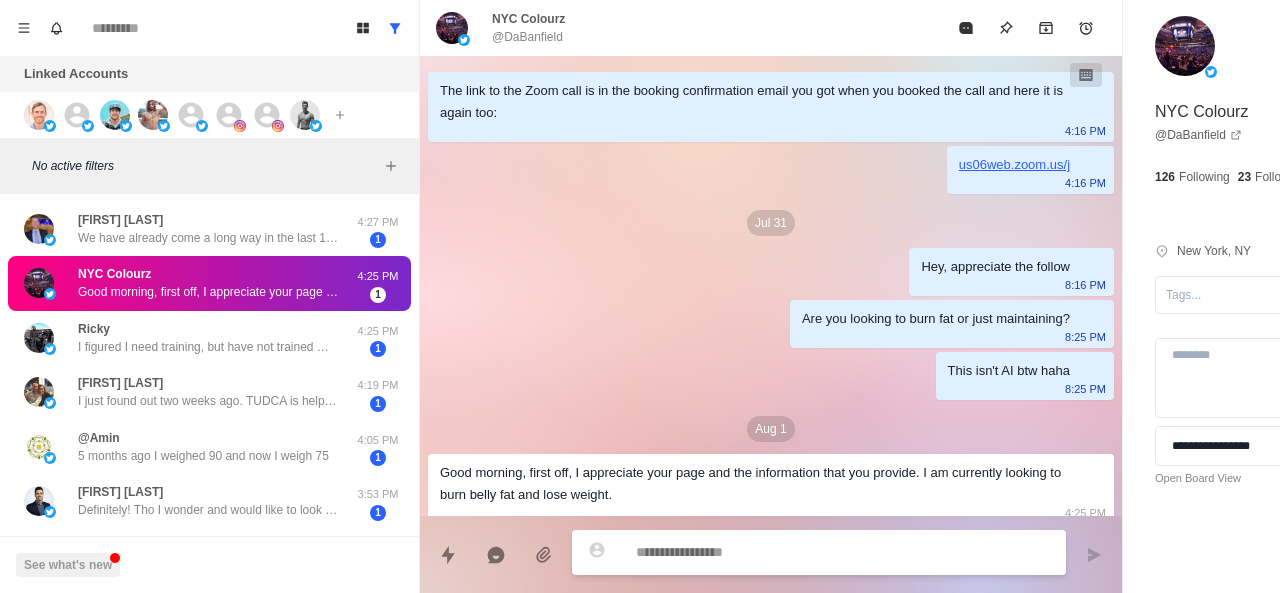 scroll, scrollTop: 12, scrollLeft: 0, axis: vertical 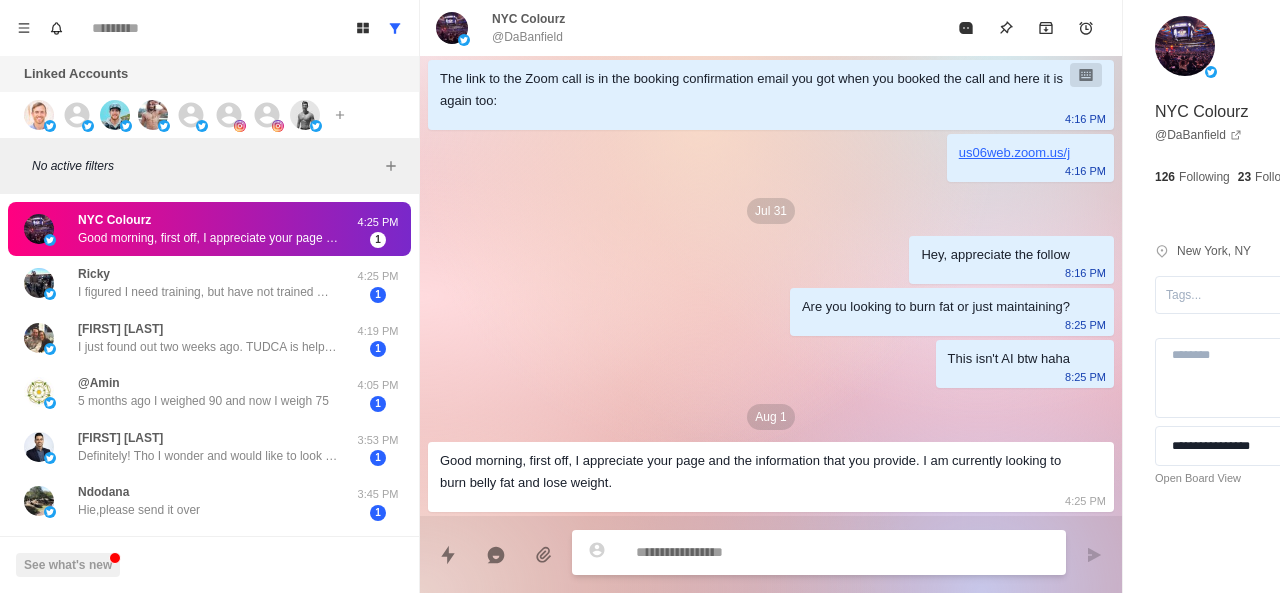 click at bounding box center (785, 552) 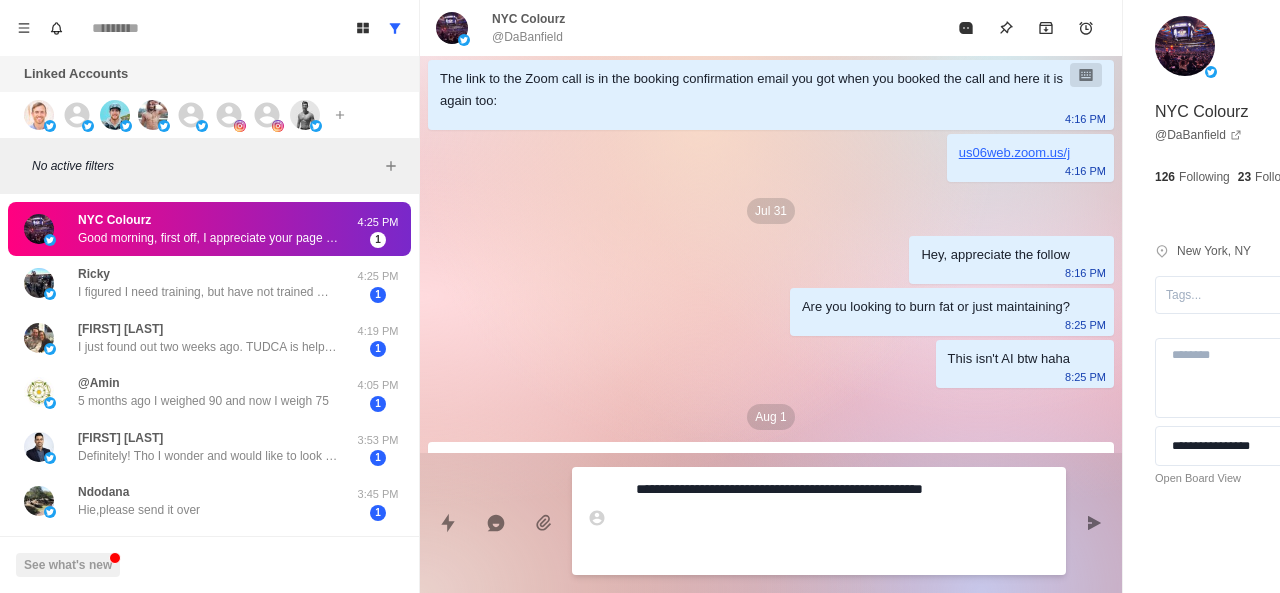 paste on "**********" 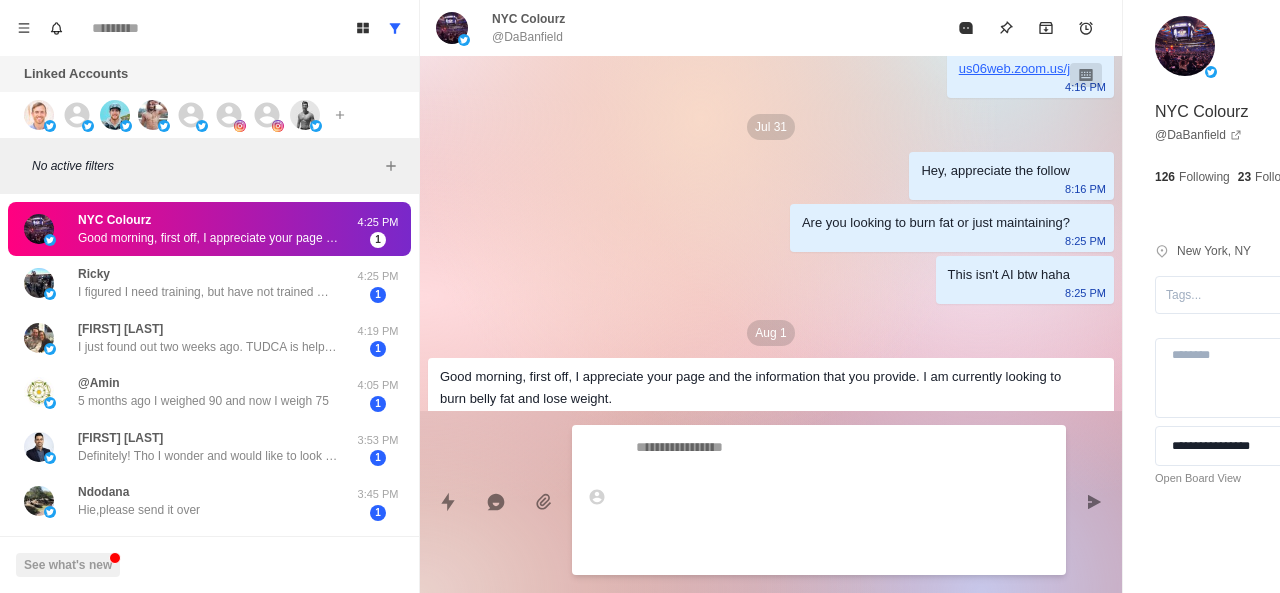 scroll, scrollTop: 130, scrollLeft: 0, axis: vertical 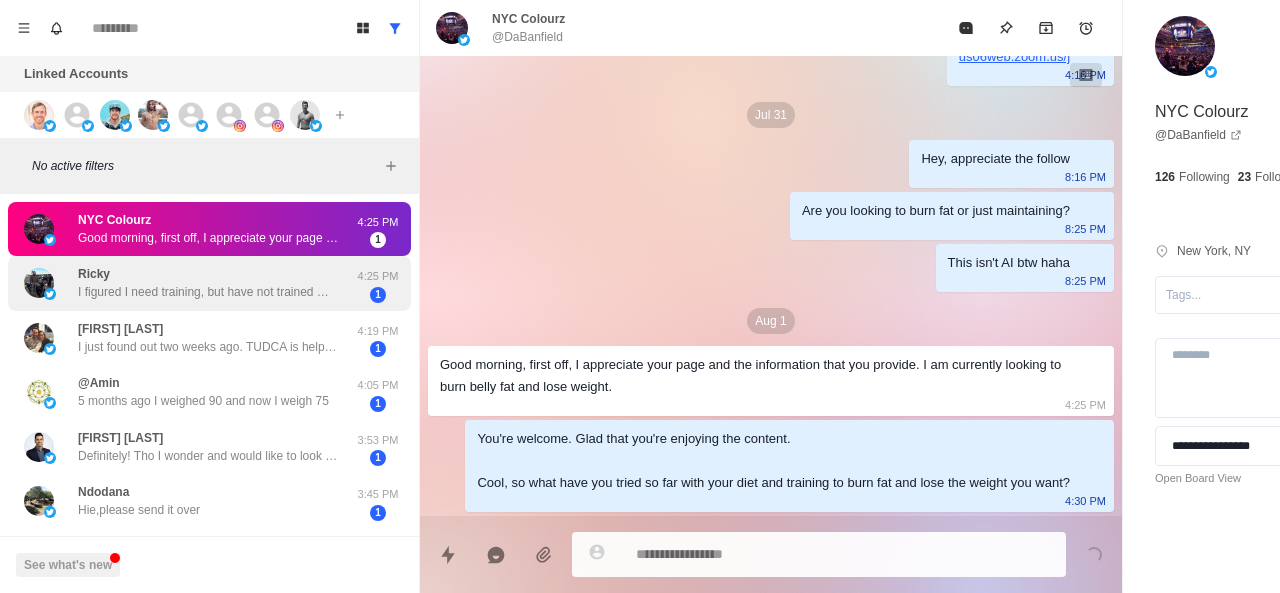 click on "Ricky I figured I need training, but have not trained myself in a long time , p90x back in 2010?" at bounding box center (208, 283) 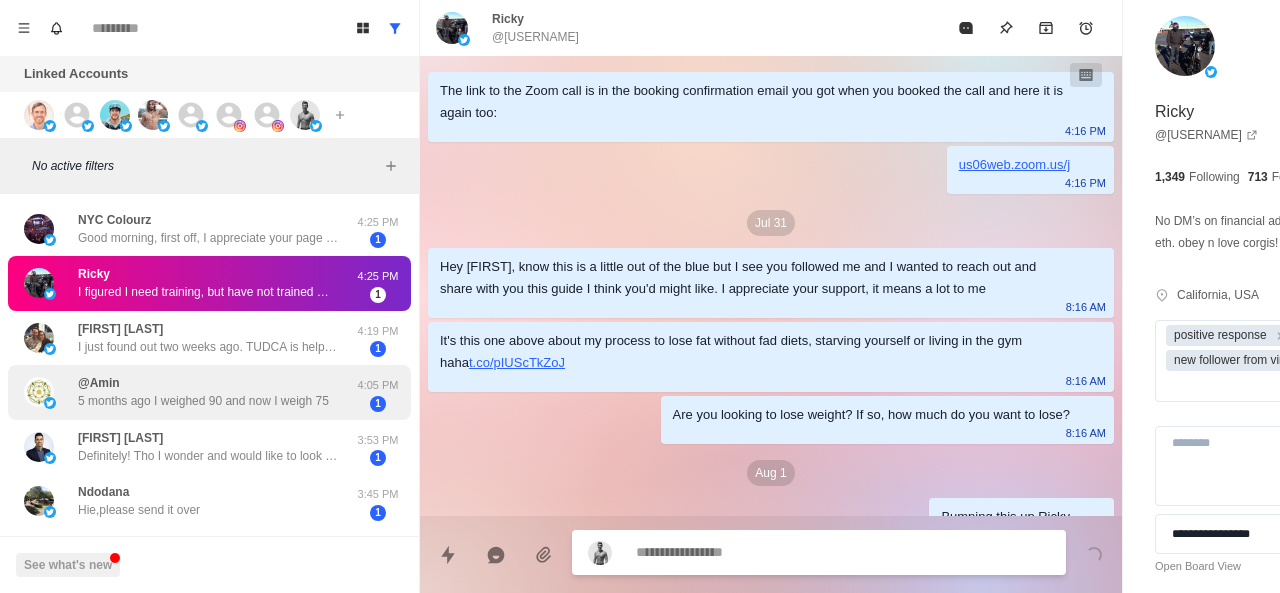 scroll, scrollTop: 588, scrollLeft: 0, axis: vertical 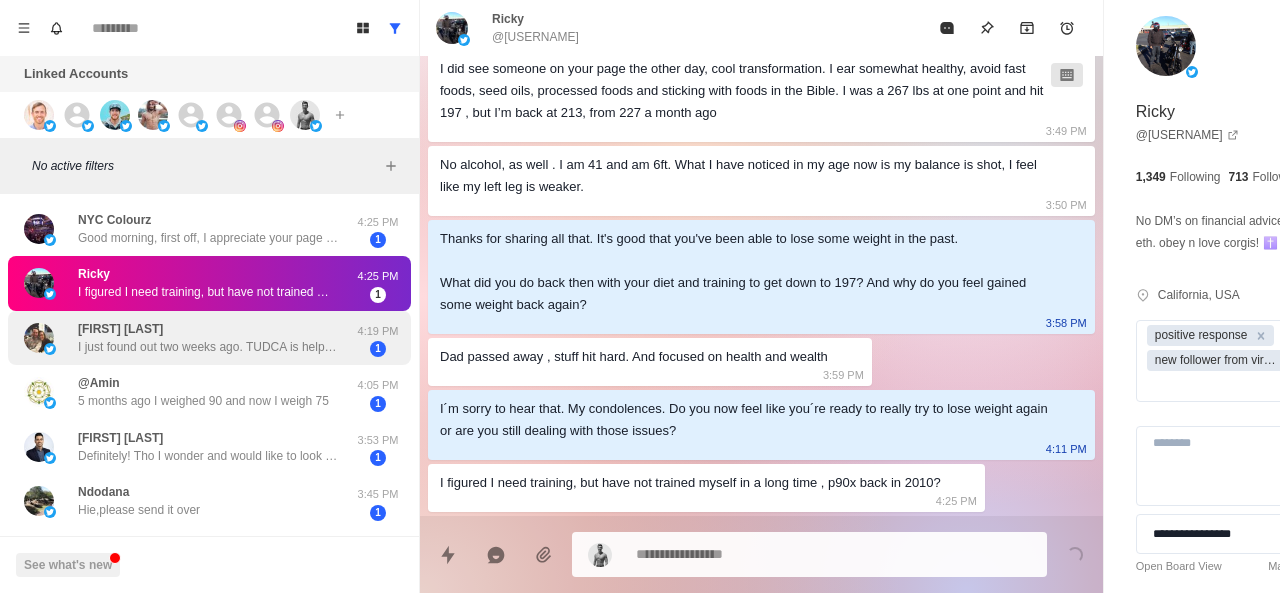 click on "I just found out two weeks ago. TUDCA is helping me manage the gallbladder symptoms. Diet has been adjusted for weight loss. On track." at bounding box center (208, 347) 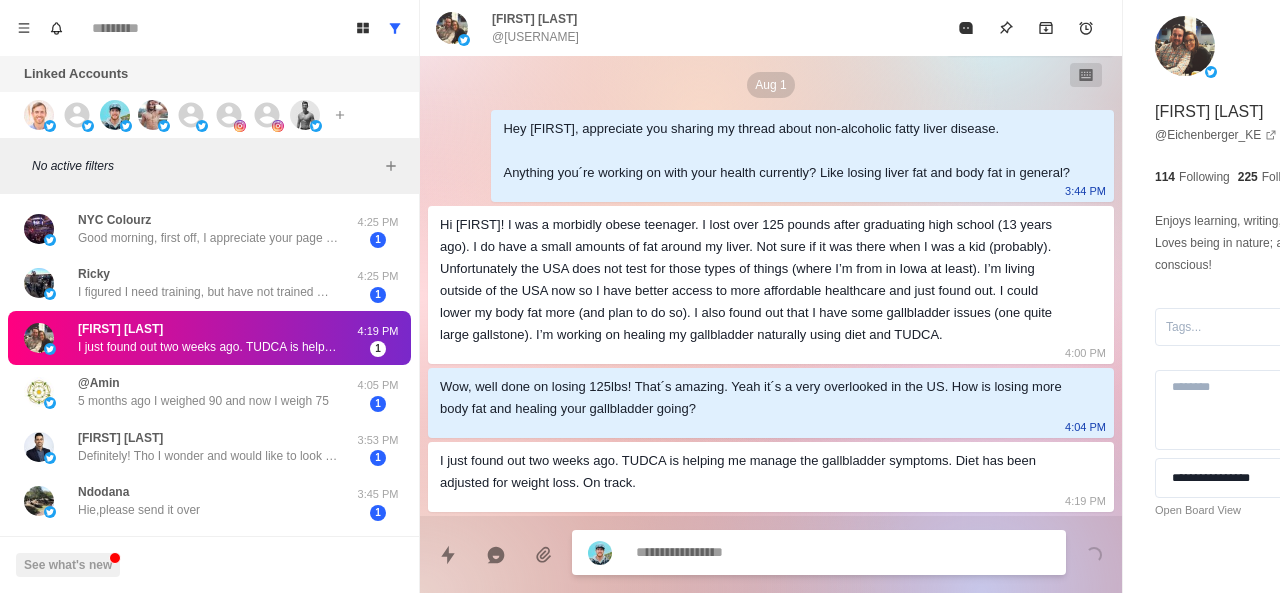 scroll, scrollTop: 204, scrollLeft: 0, axis: vertical 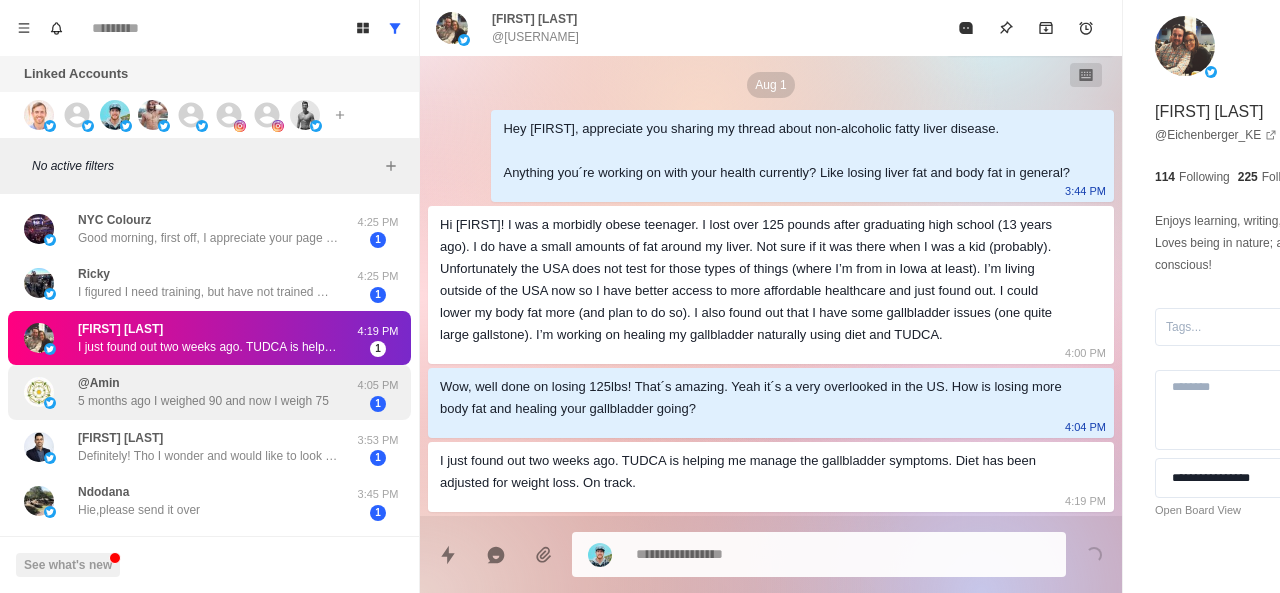 click on "@Amin 5 months ago I weighed 90 and now I weigh 75" at bounding box center (203, 392) 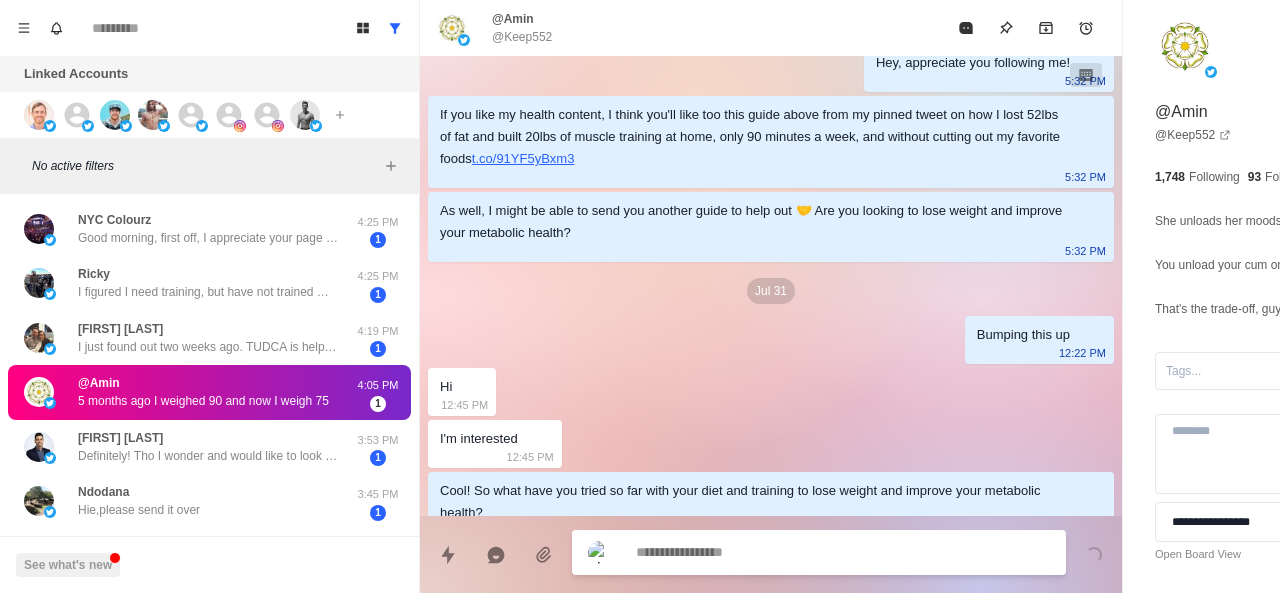 scroll, scrollTop: 618, scrollLeft: 0, axis: vertical 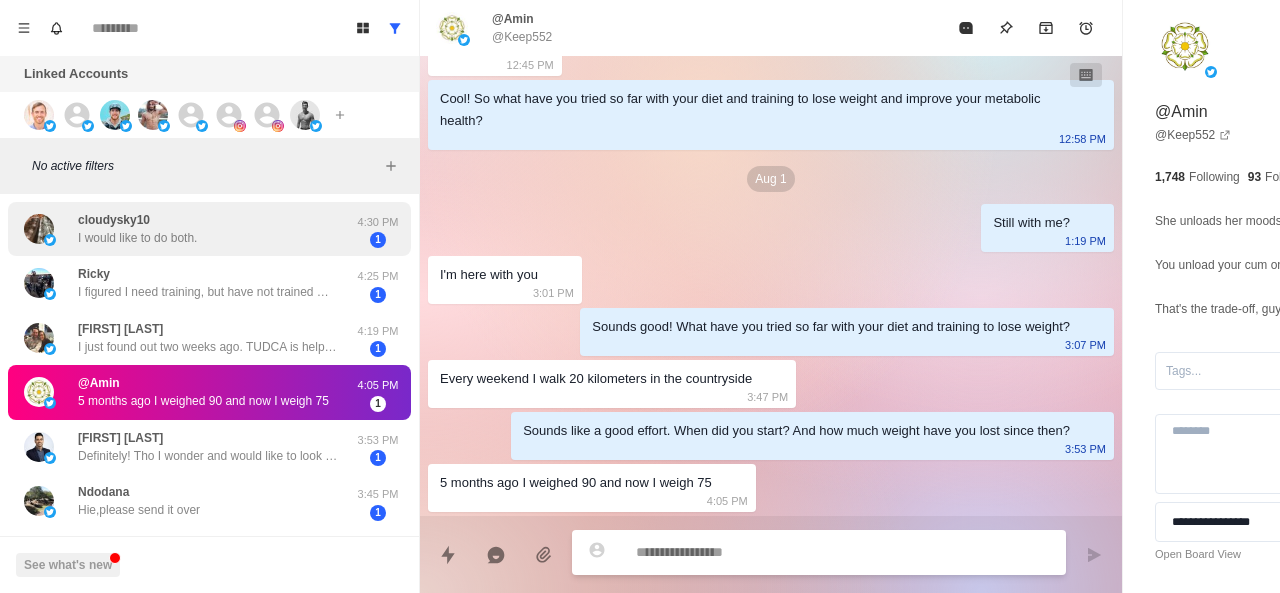 click on "cloudysky10 I would like to do both." at bounding box center (188, 229) 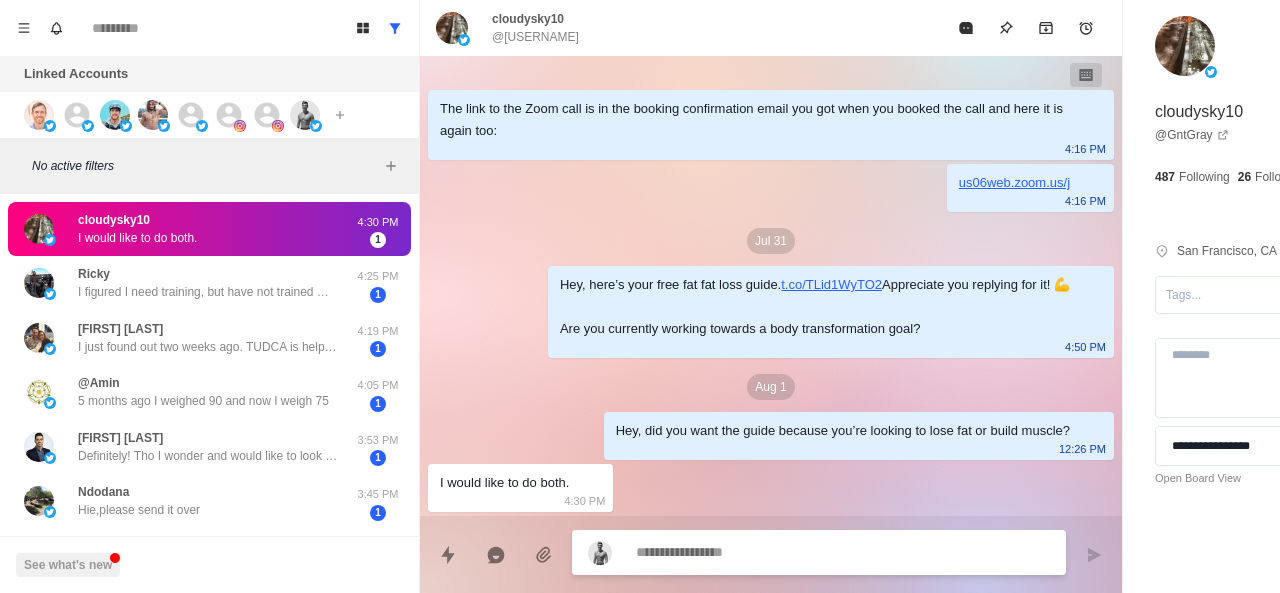 scroll, scrollTop: 70, scrollLeft: 0, axis: vertical 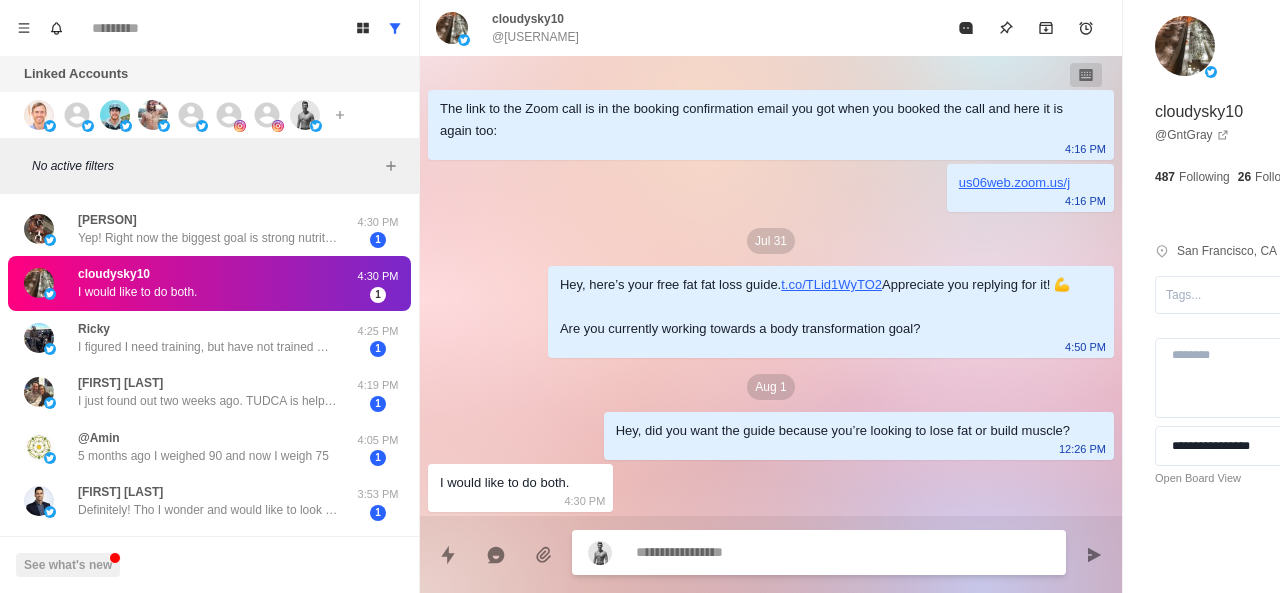paste on "**********" 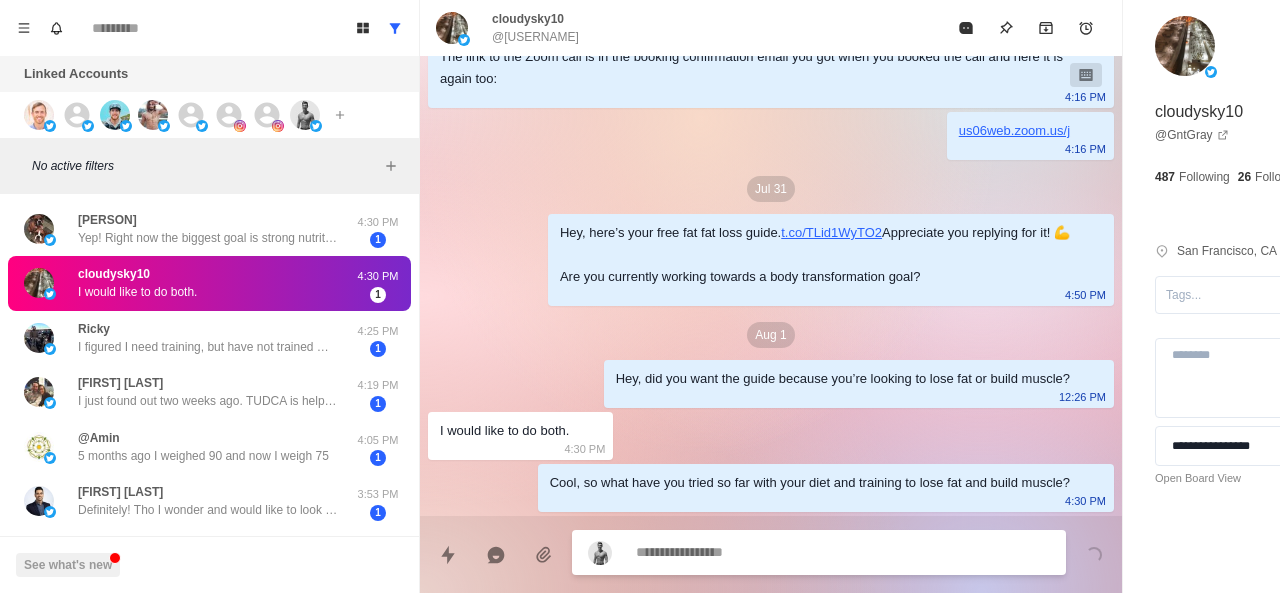 scroll, scrollTop: 144, scrollLeft: 0, axis: vertical 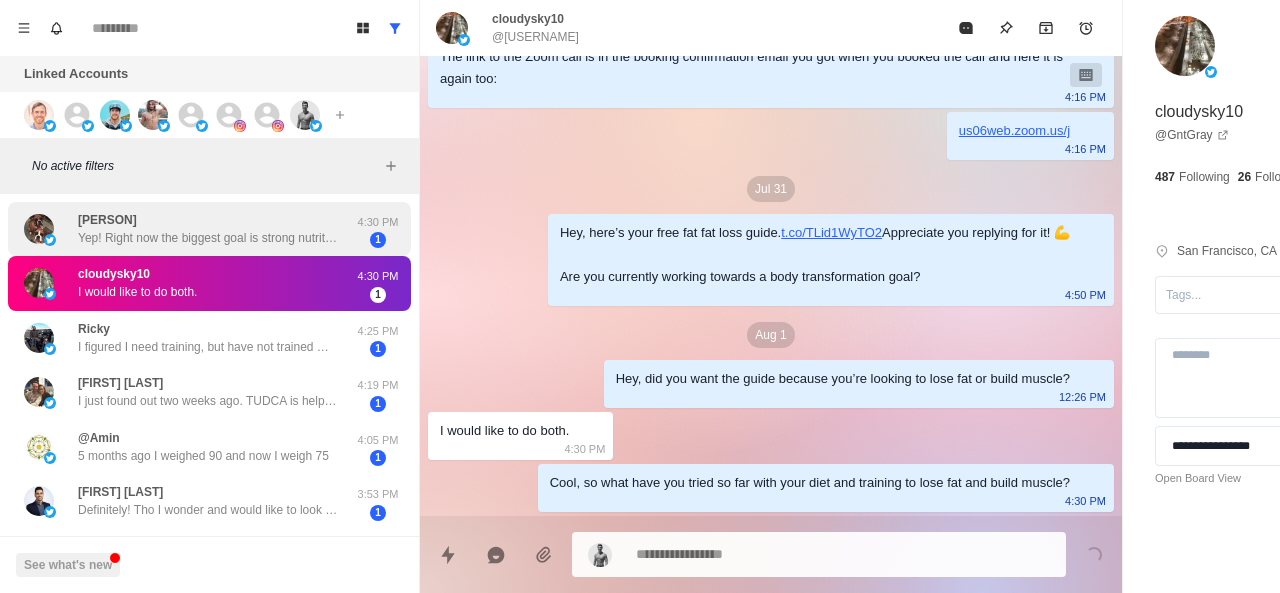 click on "Yep! Right now the biggest goal is strong nutrition to maintain my composition while recovering from an injury. The return phase will obviously be very different." at bounding box center (208, 238) 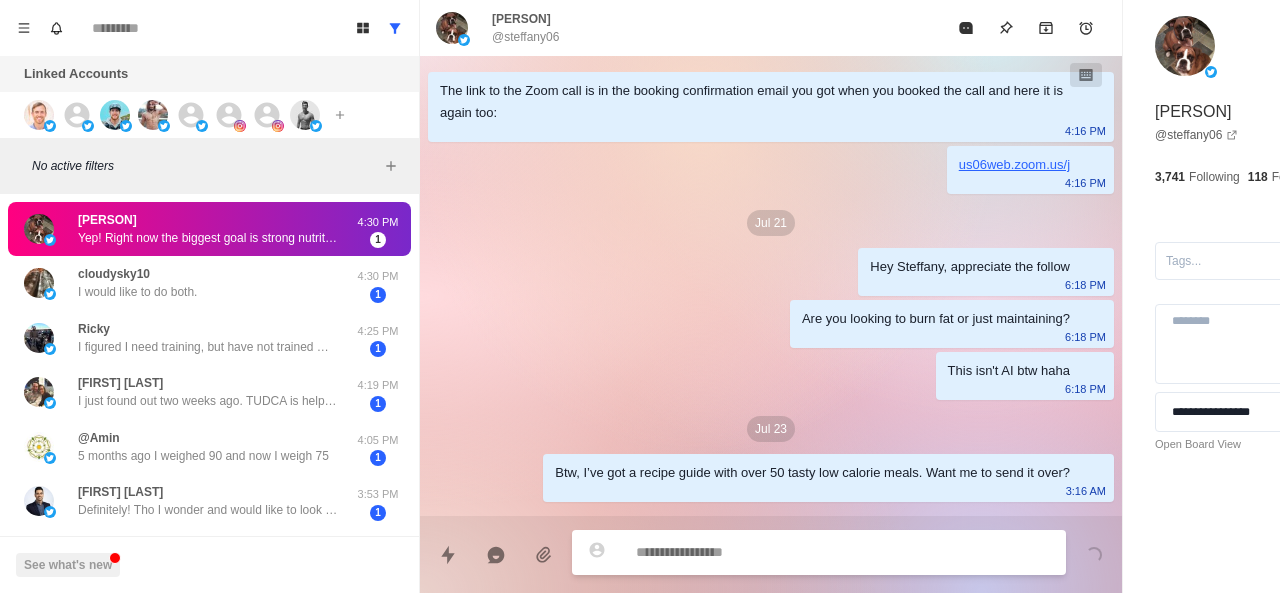 scroll, scrollTop: 498, scrollLeft: 0, axis: vertical 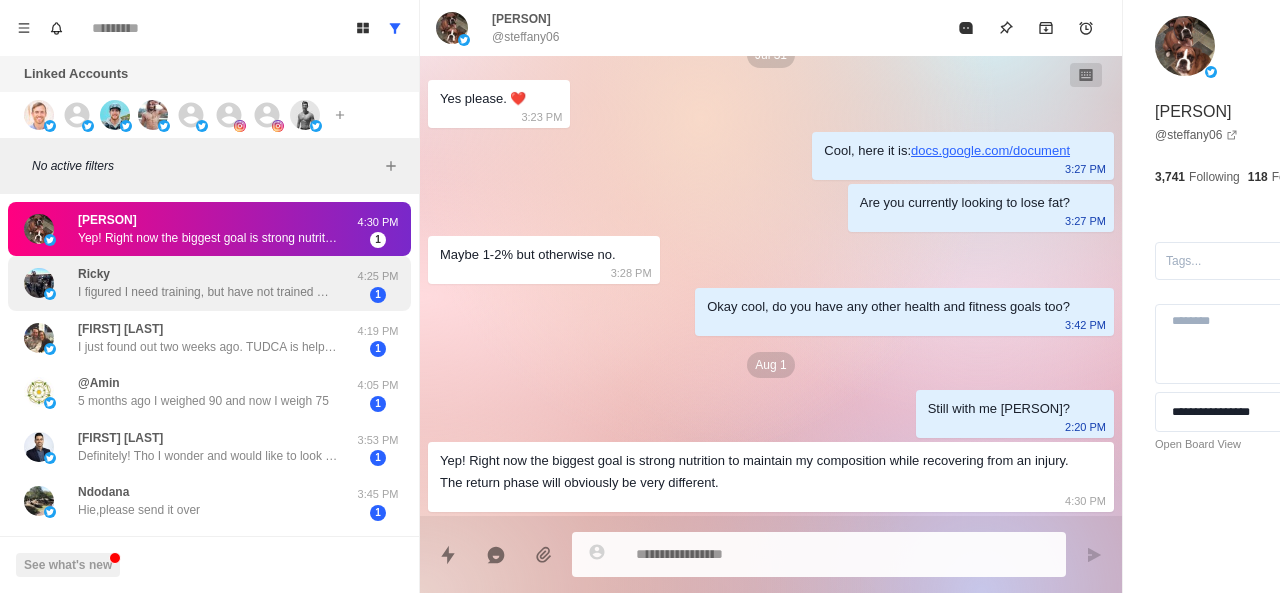click on "Ricky I figured I need training, but have not trained myself in a long time , p90x back in 2010? 4:25 PM 1" at bounding box center (209, 283) 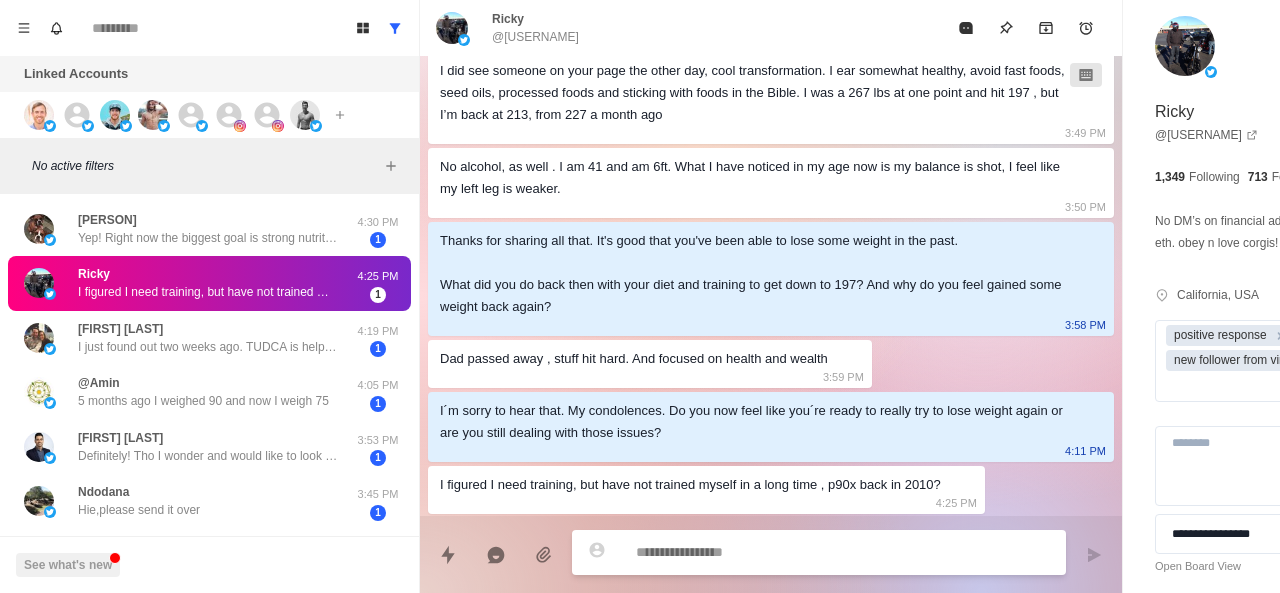 scroll, scrollTop: 588, scrollLeft: 0, axis: vertical 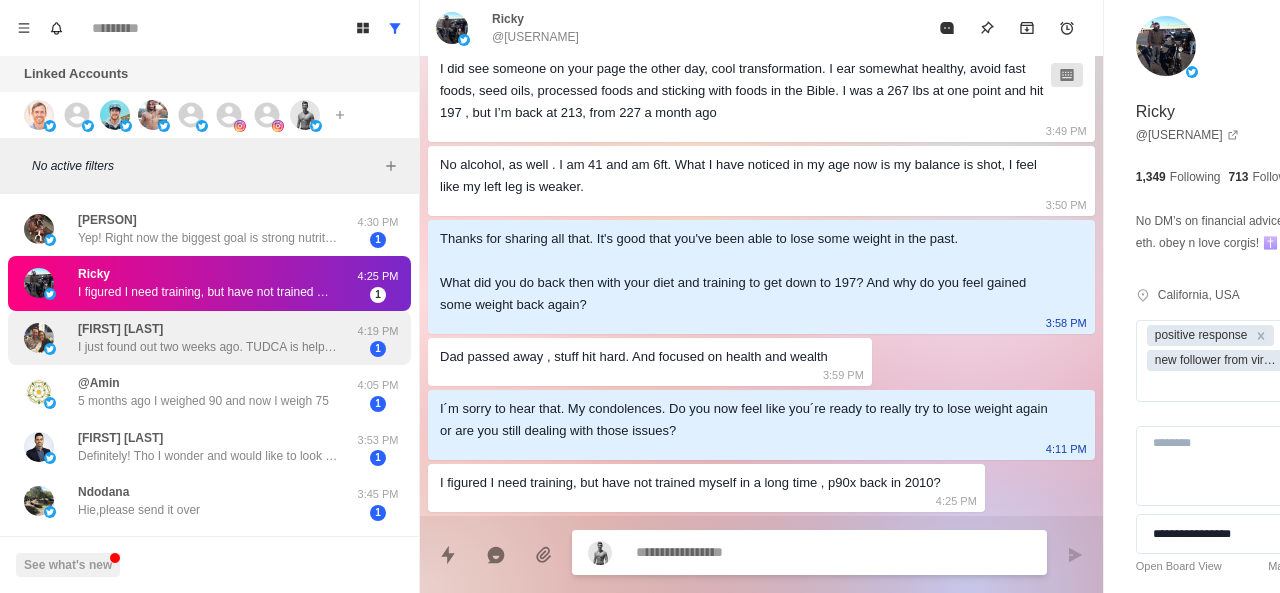 click on "I just found out two weeks ago. TUDCA is helping me manage the gallbladder symptoms. Diet has been adjusted for weight loss. On track." at bounding box center [208, 347] 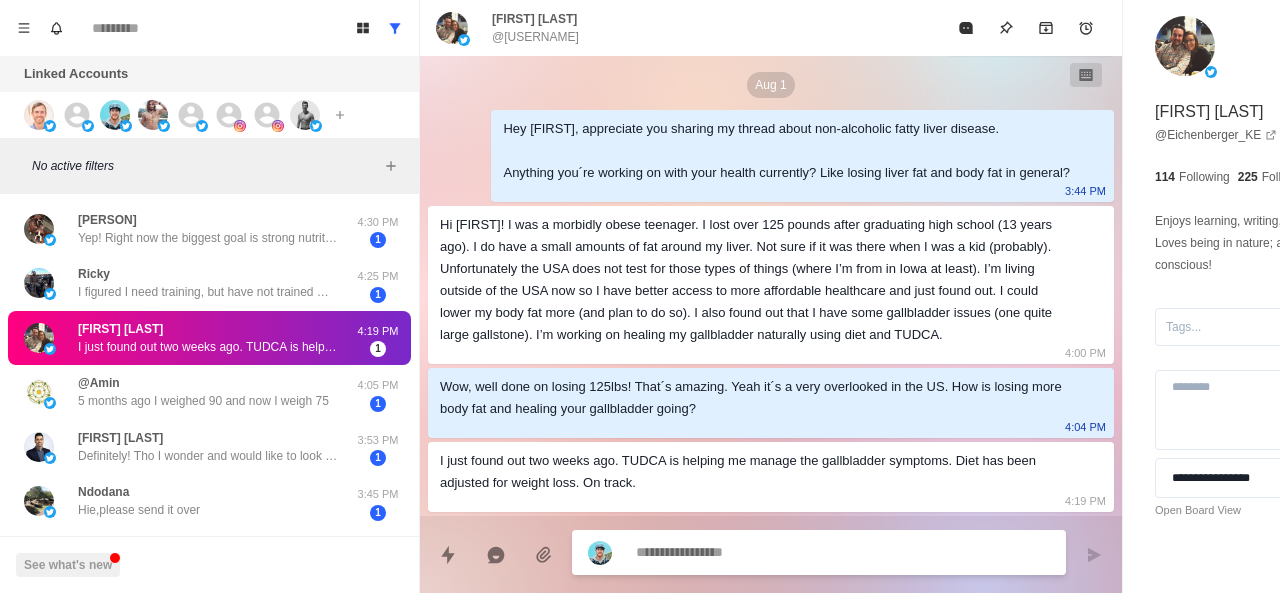 scroll, scrollTop: 204, scrollLeft: 0, axis: vertical 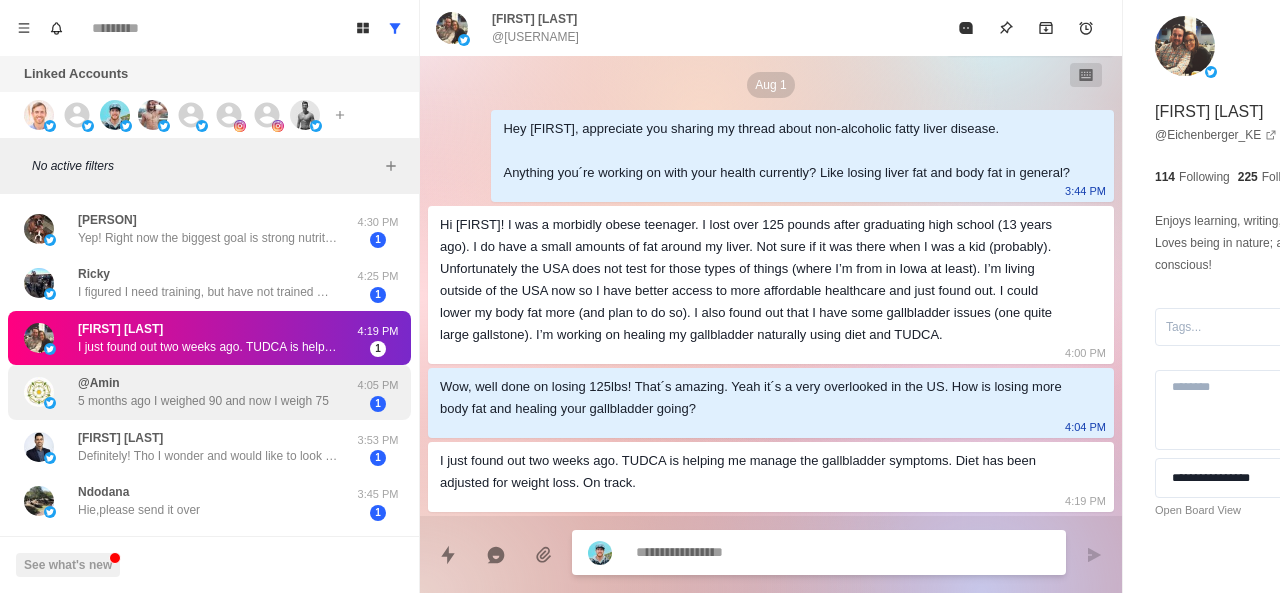 click on "5 months ago I weighed 90 and now I weigh 75" at bounding box center (203, 401) 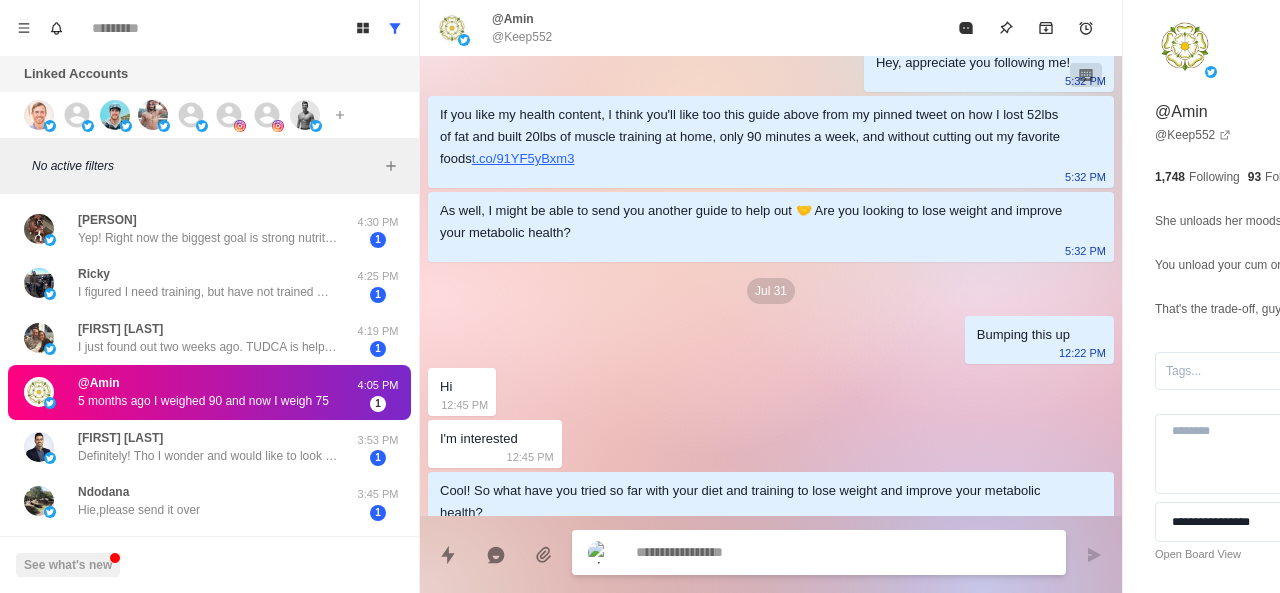 scroll, scrollTop: 618, scrollLeft: 0, axis: vertical 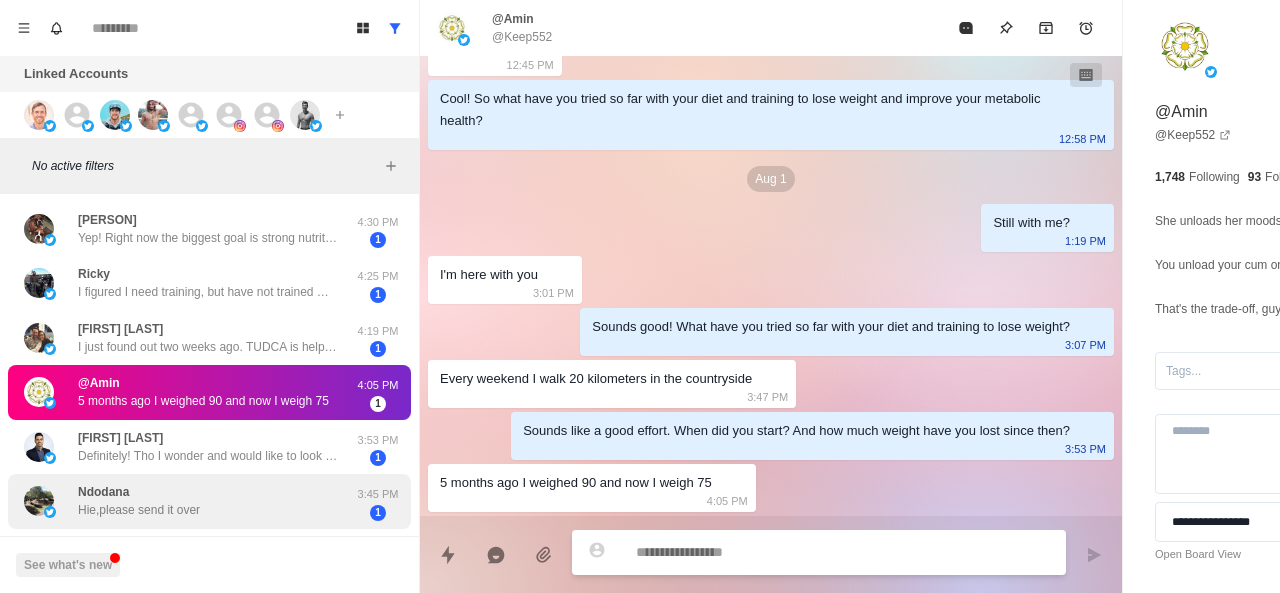 click on "Ndodana Hie,please send it over" at bounding box center [188, 501] 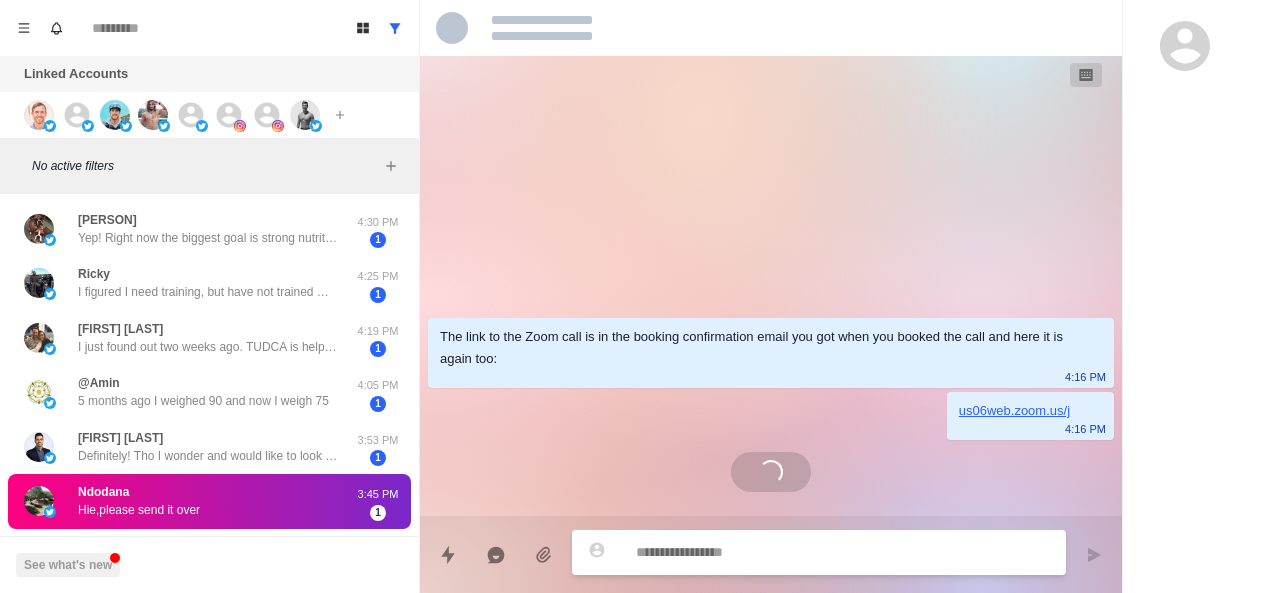scroll, scrollTop: 0, scrollLeft: 0, axis: both 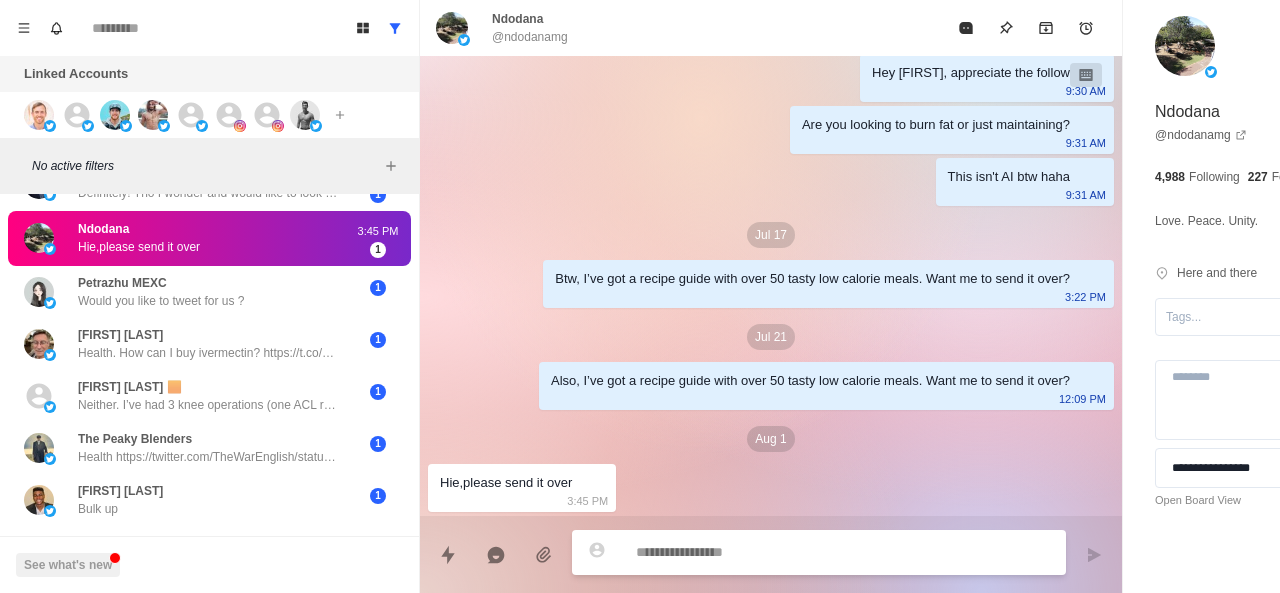 click on "Ndodana Hie,please send it over" at bounding box center (188, 238) 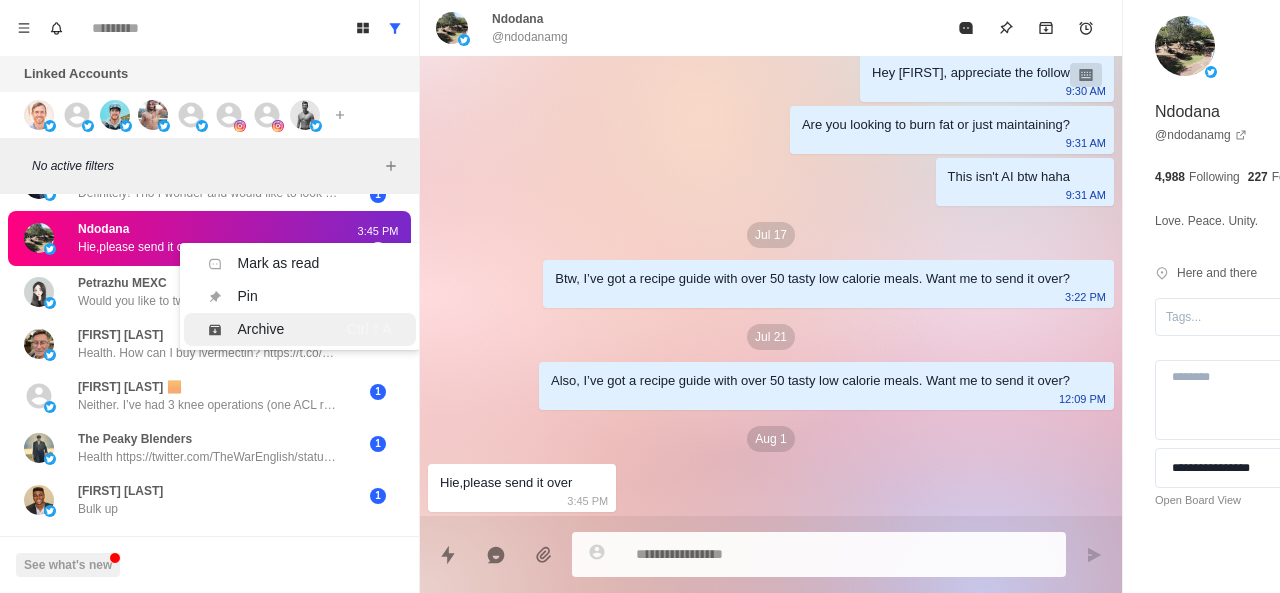 scroll, scrollTop: 318, scrollLeft: 0, axis: vertical 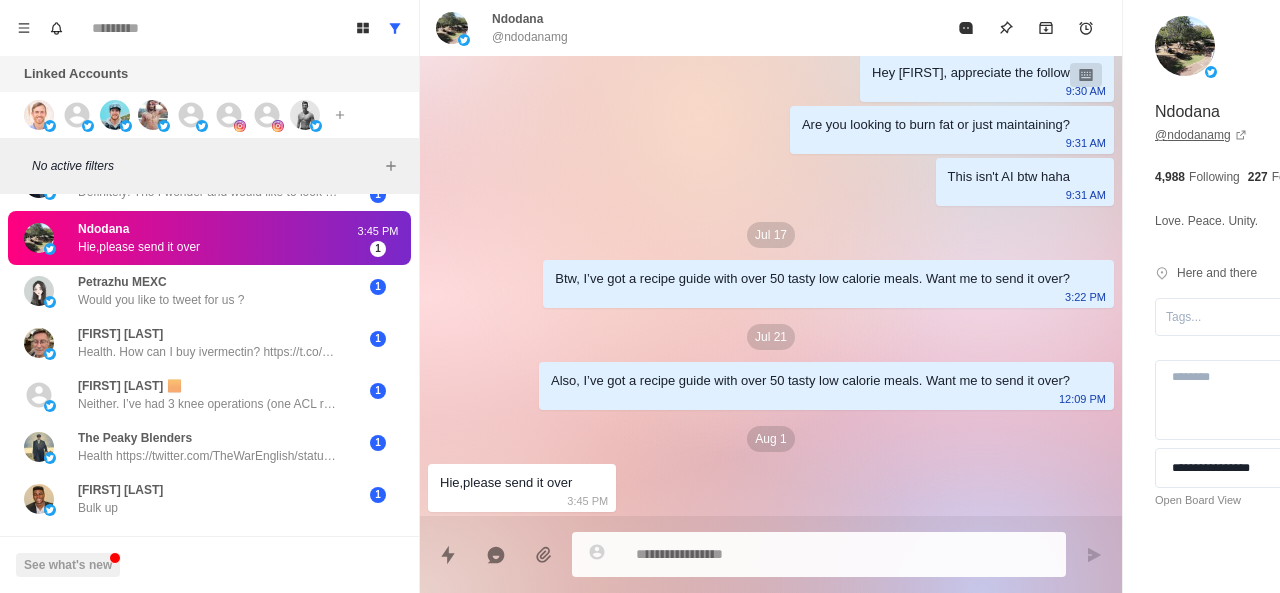 click on "@ ndodanamg" at bounding box center [1201, 135] 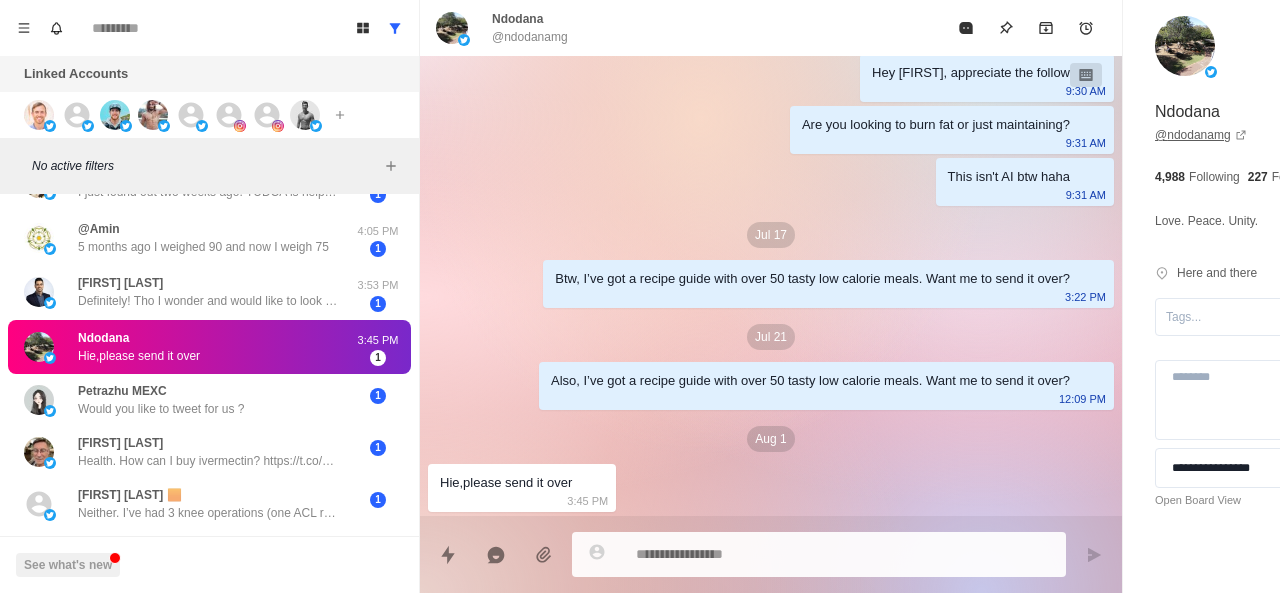 scroll, scrollTop: 427, scrollLeft: 0, axis: vertical 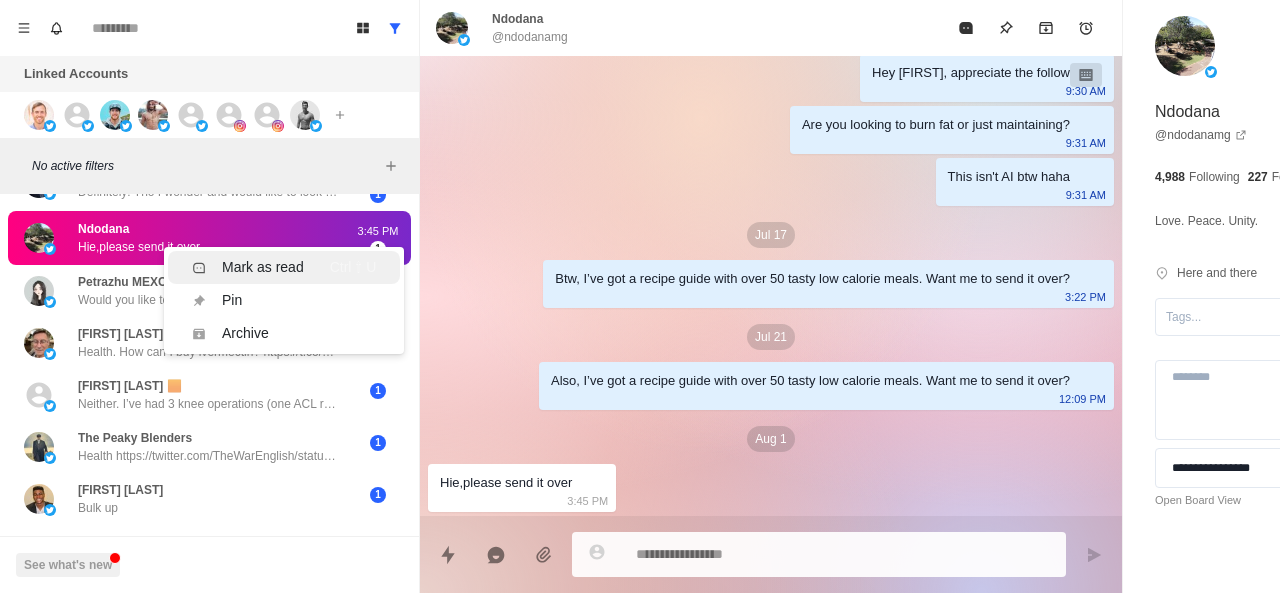 click on "Mark as read" at bounding box center (248, 267) 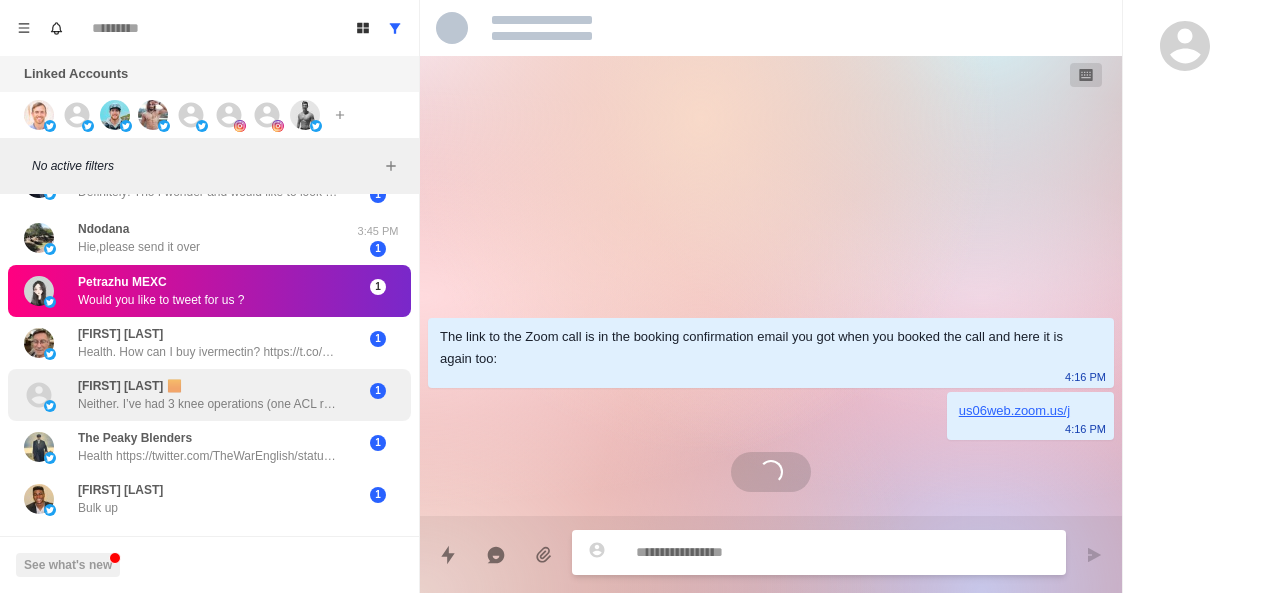 scroll, scrollTop: 0, scrollLeft: 0, axis: both 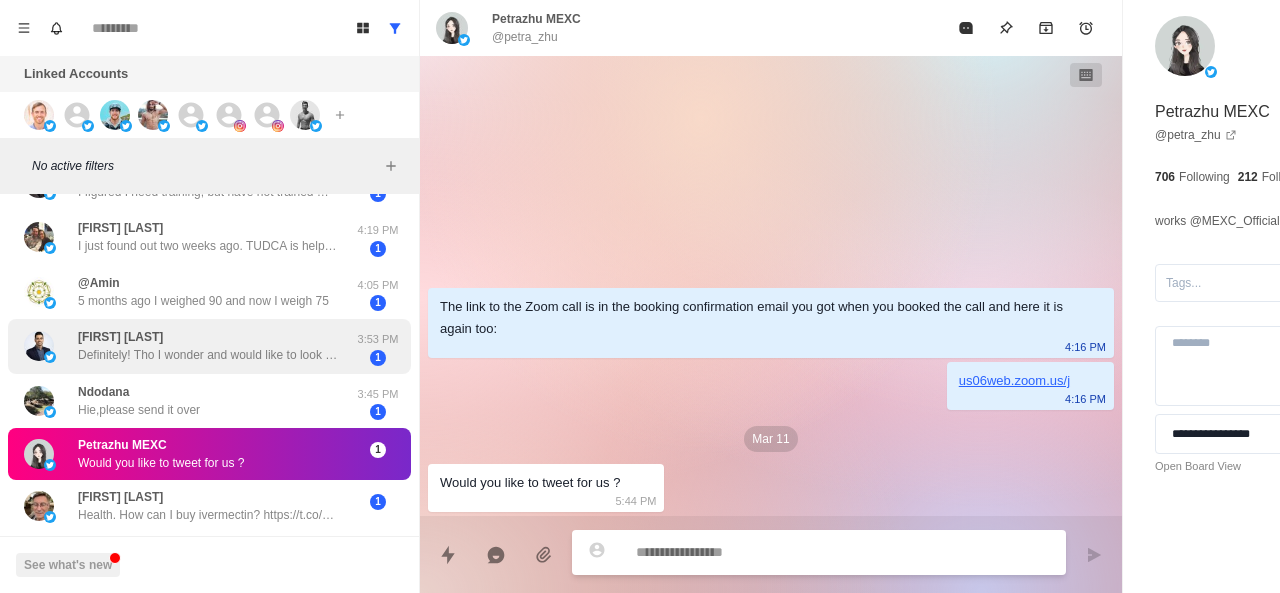 click on "Definitely! Tho I wonder and would like to look at collaborating" at bounding box center (208, 355) 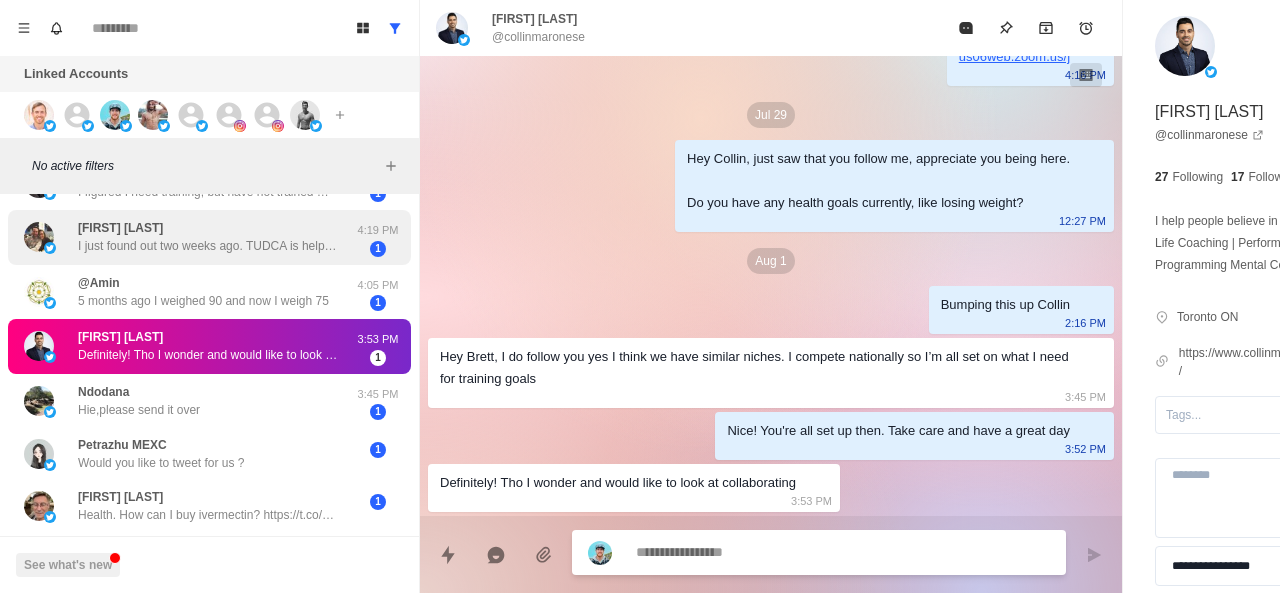 click on "Kristy Eichenberger I just found out two weeks ago. TUDCA is helping me manage the gallbladder symptoms. Diet has been adjusted for weight loss. On track. 4:19 PM 1" at bounding box center [209, 237] 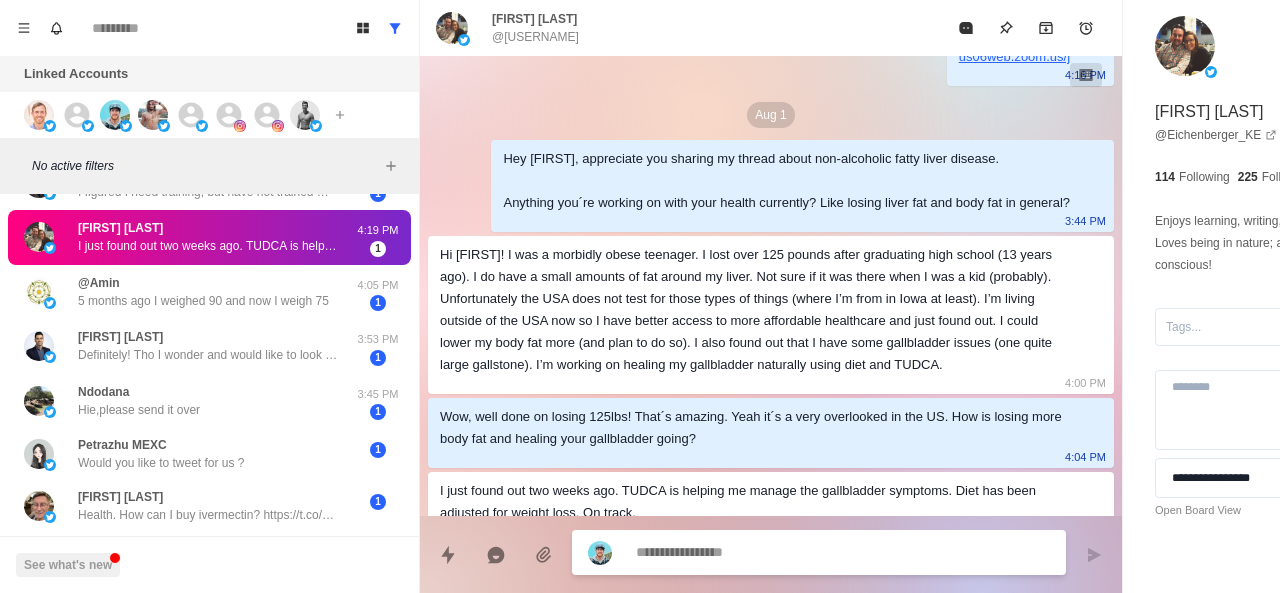 scroll, scrollTop: 204, scrollLeft: 0, axis: vertical 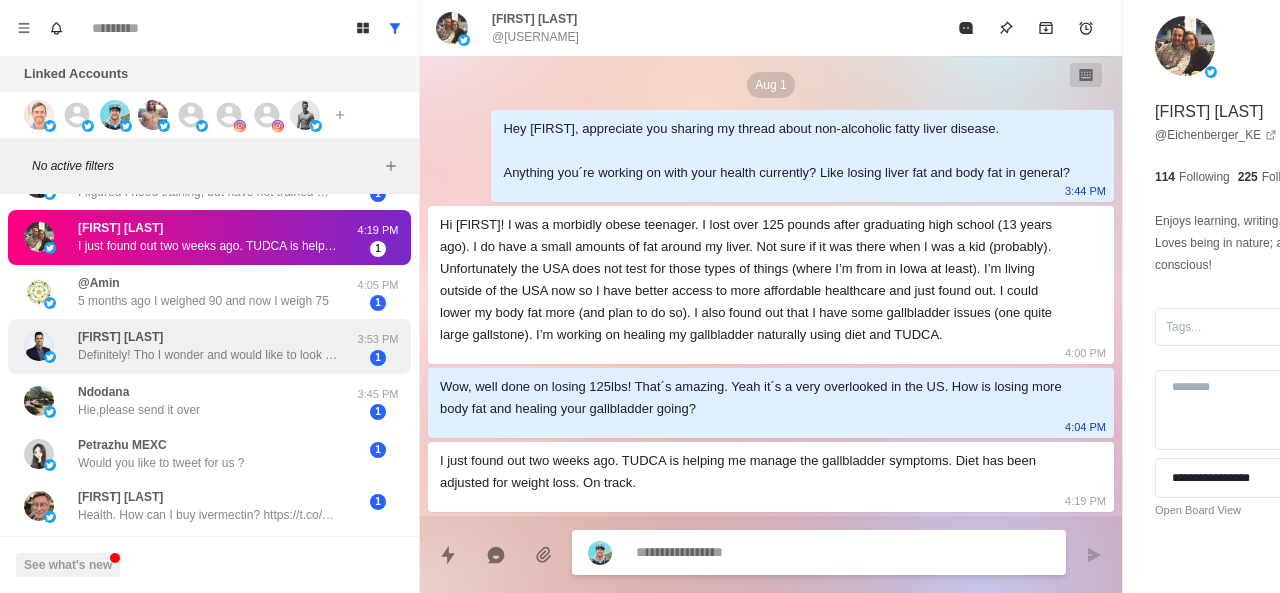 click on "Definitely! Tho I wonder and would like to look at collaborating" at bounding box center [208, 355] 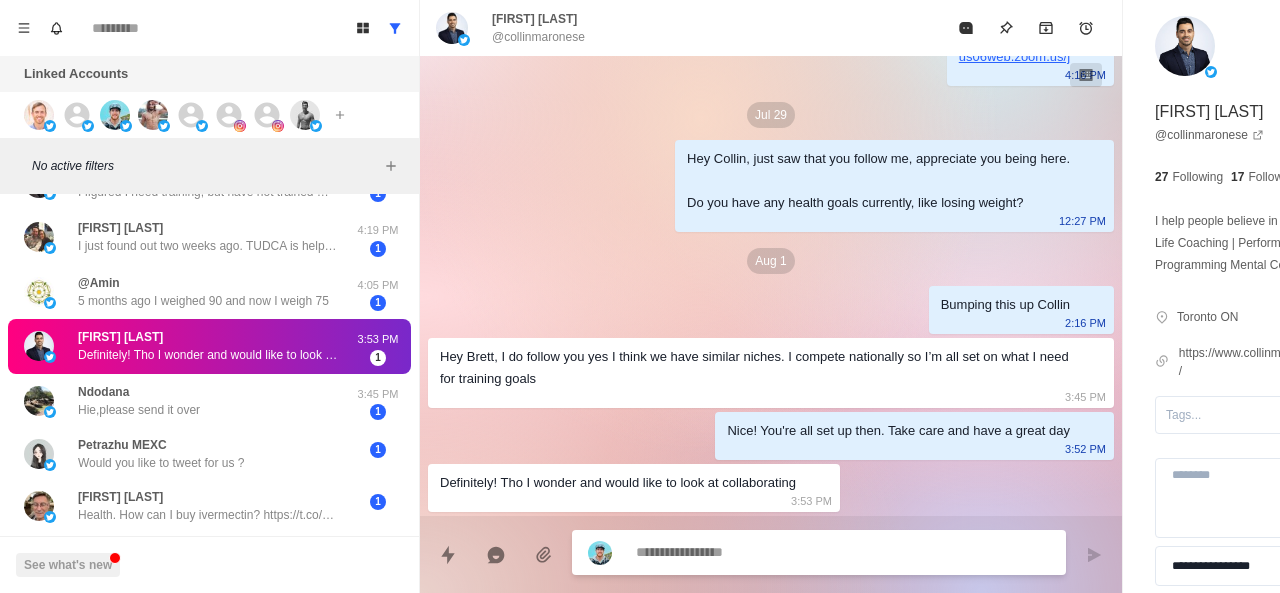 scroll, scrollTop: 108, scrollLeft: 0, axis: vertical 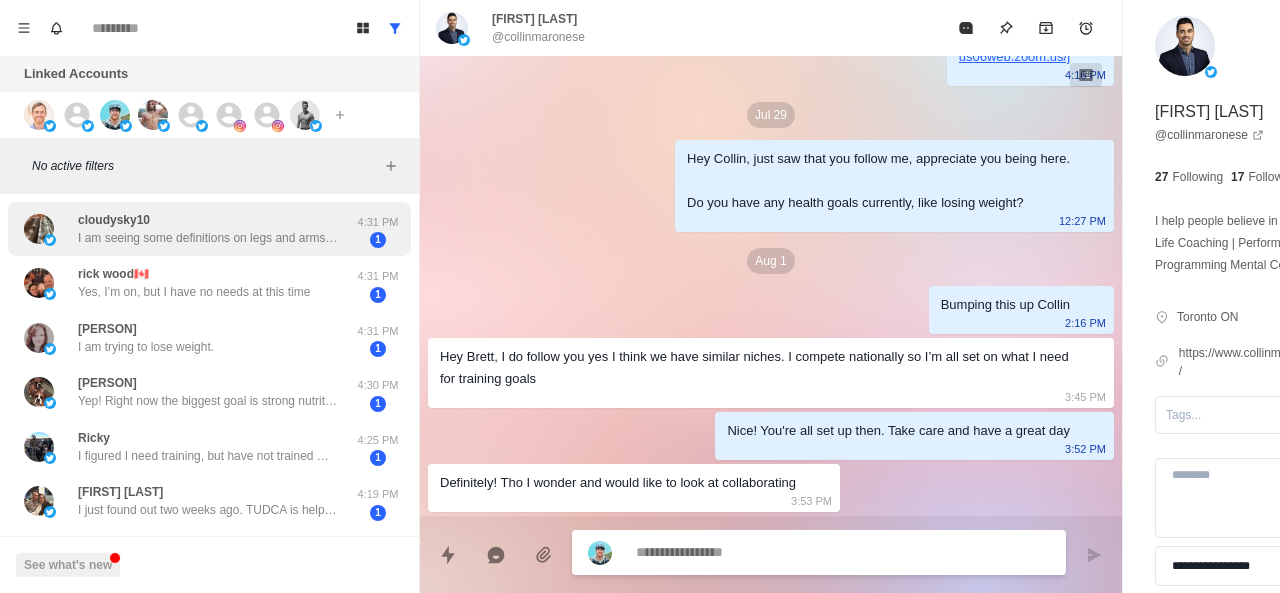 click on "cloudysky10 I am seeing some definitions on legs and arms, but my body fat percentage I think is still too high to look lean" at bounding box center [208, 229] 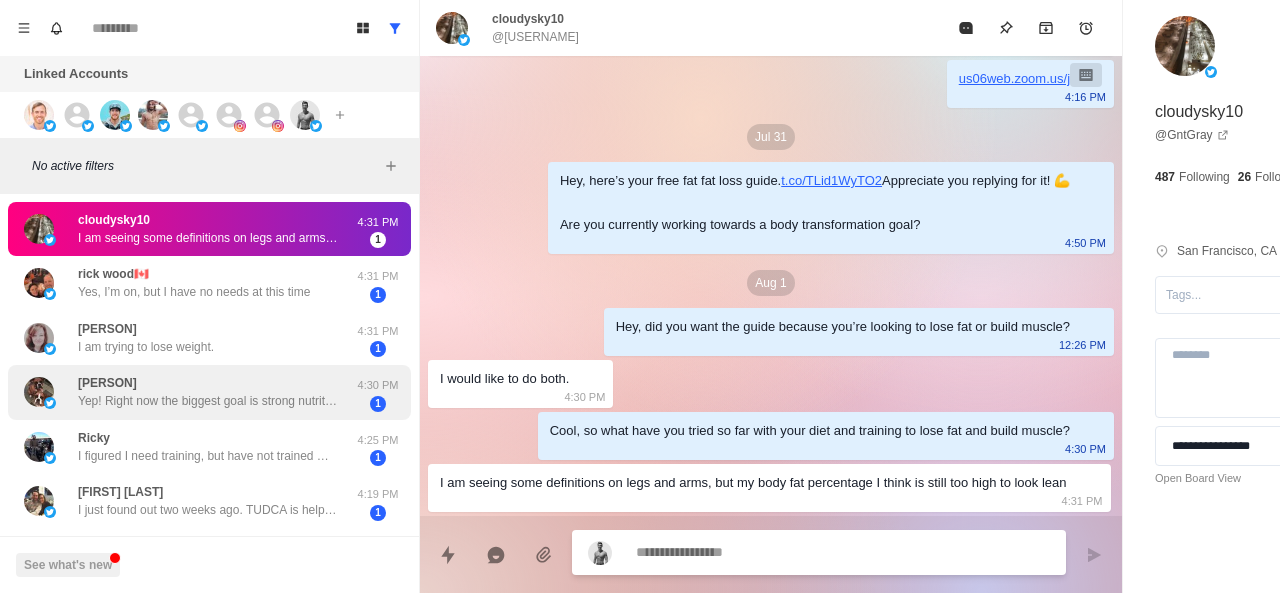 scroll, scrollTop: 218, scrollLeft: 0, axis: vertical 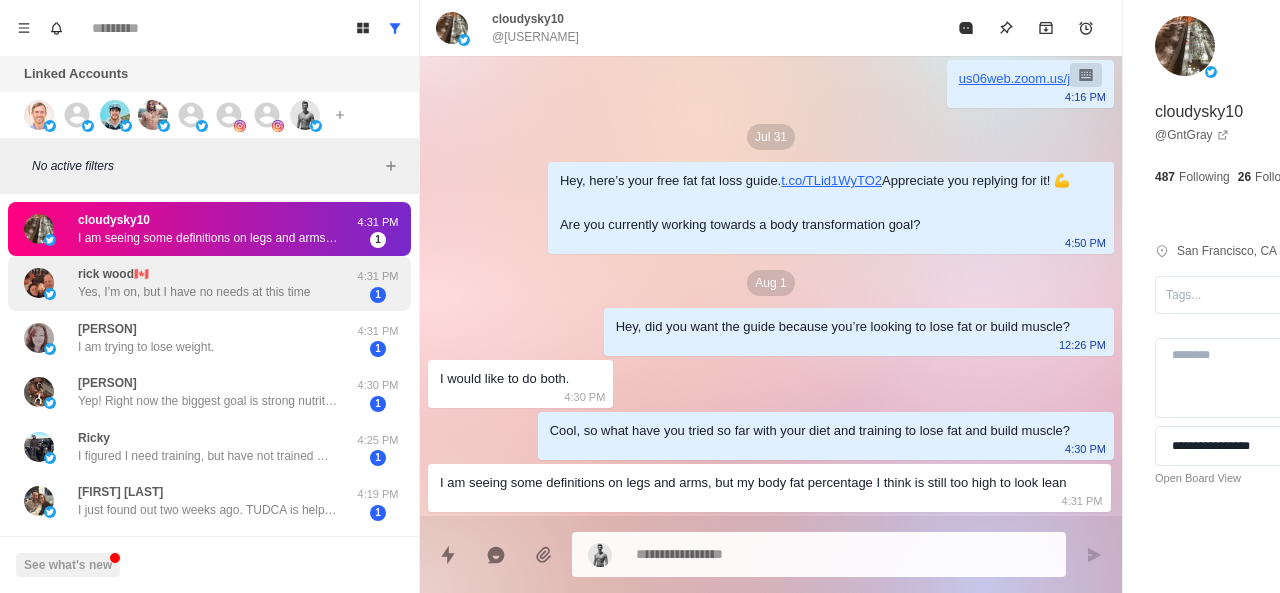 click on "rick wood🇨🇦 Yes, I’m on, but I have no needs at this time 4:31 PM 1" at bounding box center [209, 283] 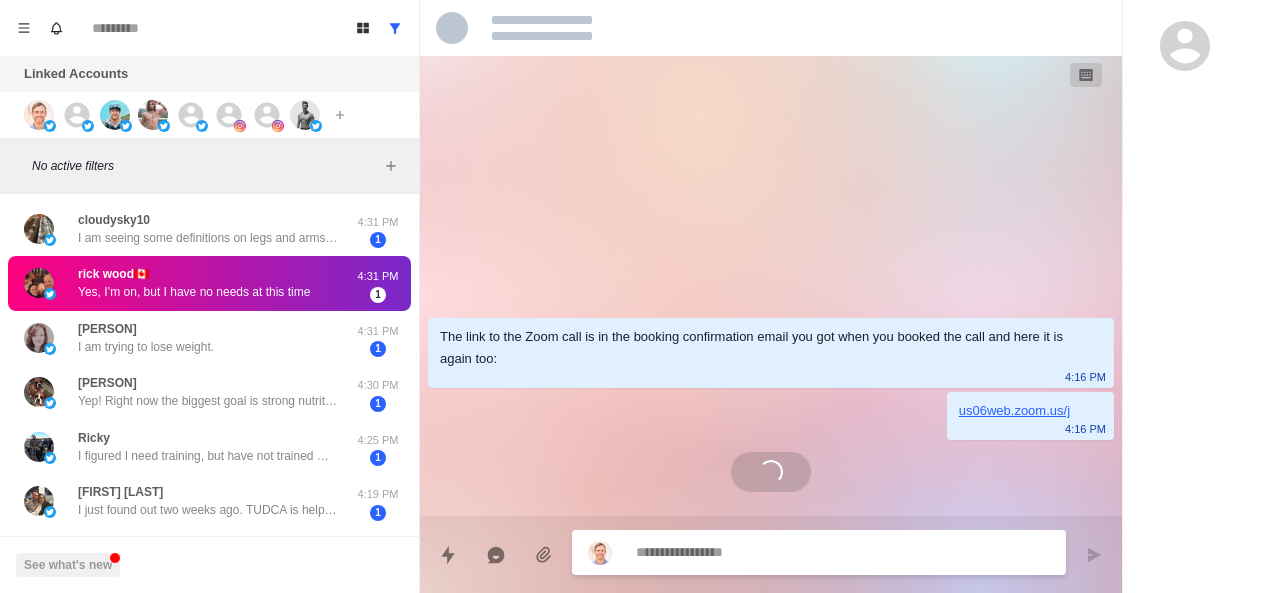 scroll, scrollTop: 0, scrollLeft: 0, axis: both 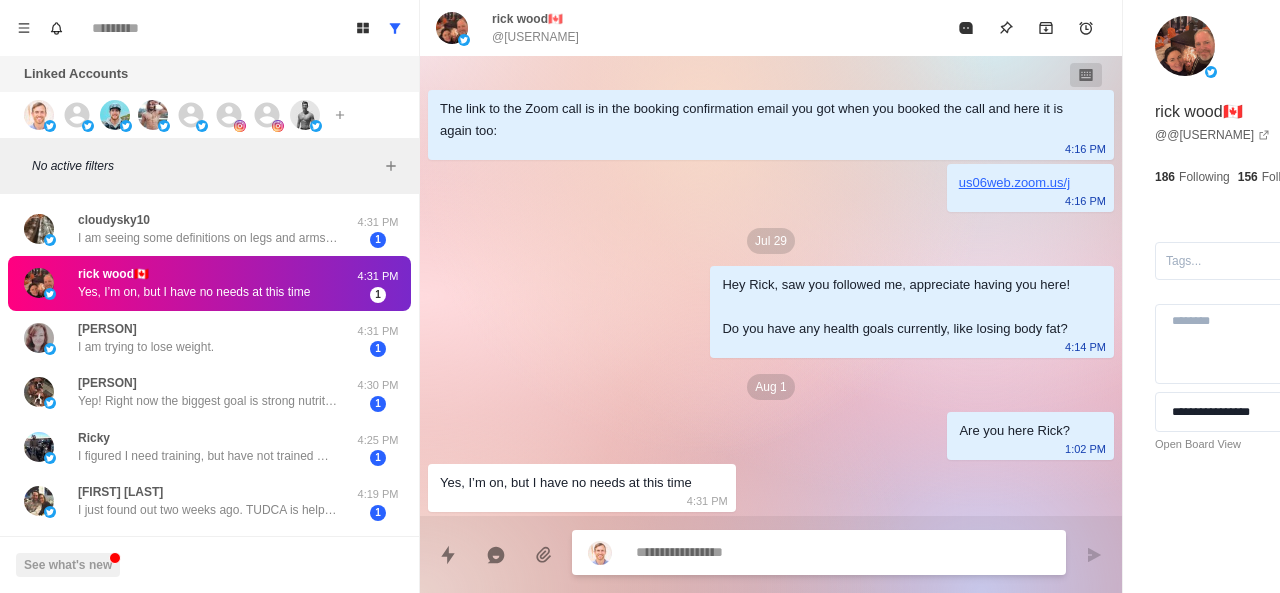 click at bounding box center [785, 552] 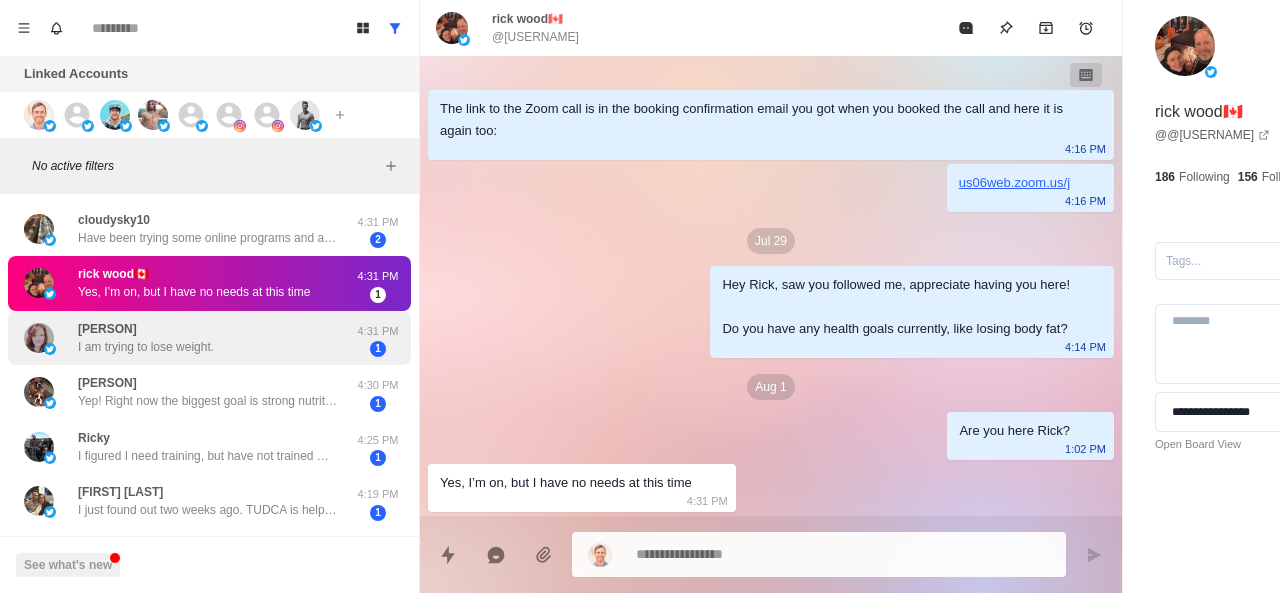 click on "Krystal I am trying to lose weight. 4:31 PM 1" at bounding box center [209, 338] 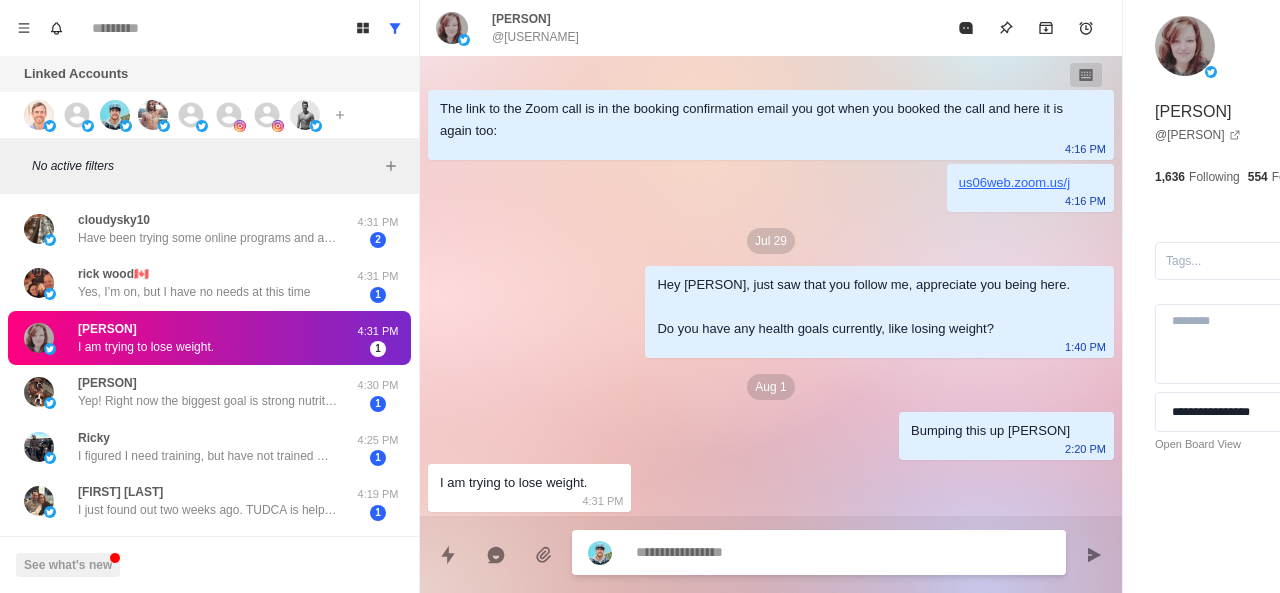 paste on "**********" 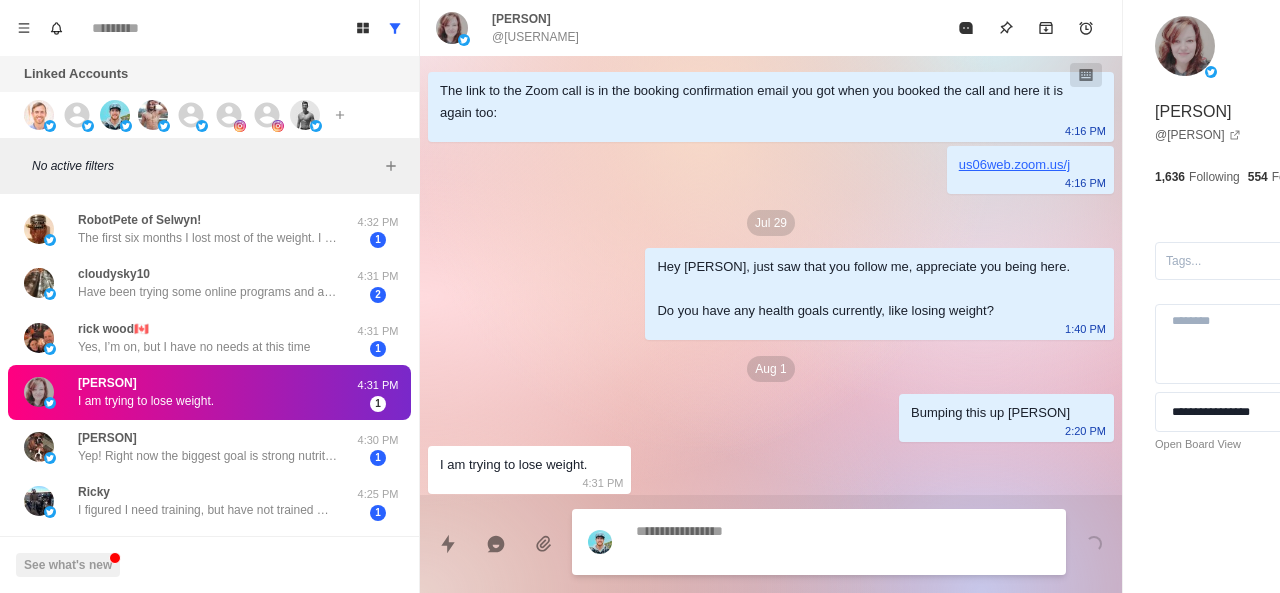 scroll, scrollTop: 56, scrollLeft: 0, axis: vertical 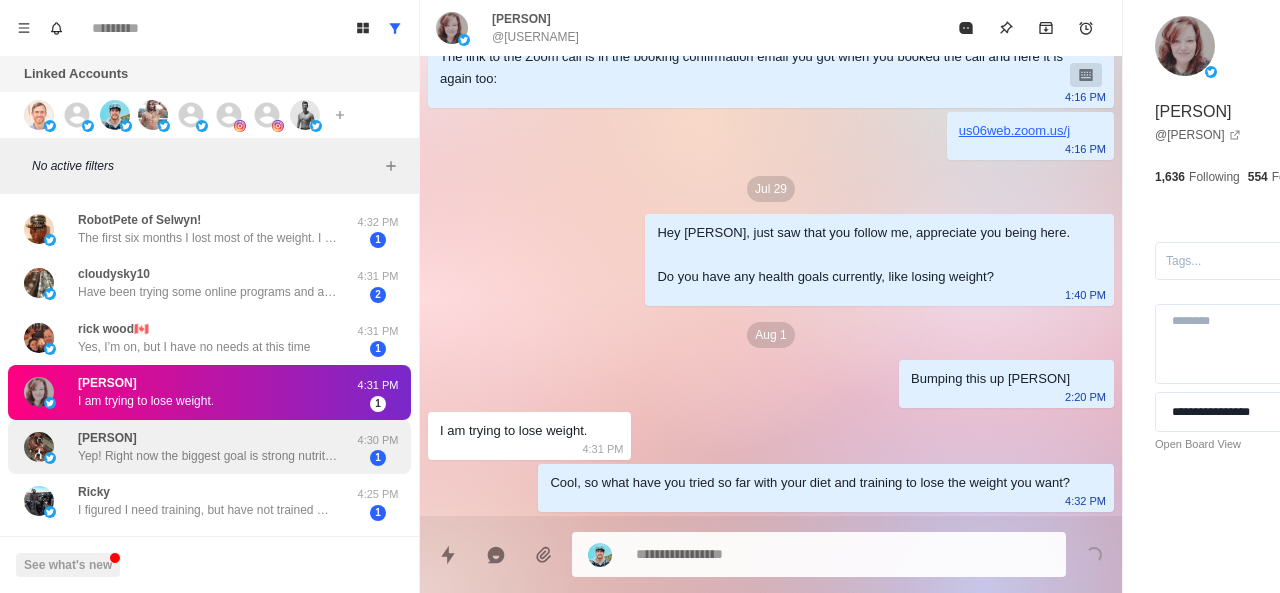 click on "[FIRST] Yep! Right now the biggest goal is strong nutrition to maintain my composition while recovering from an injury. The return phase will obviously be very different." at bounding box center (188, 447) 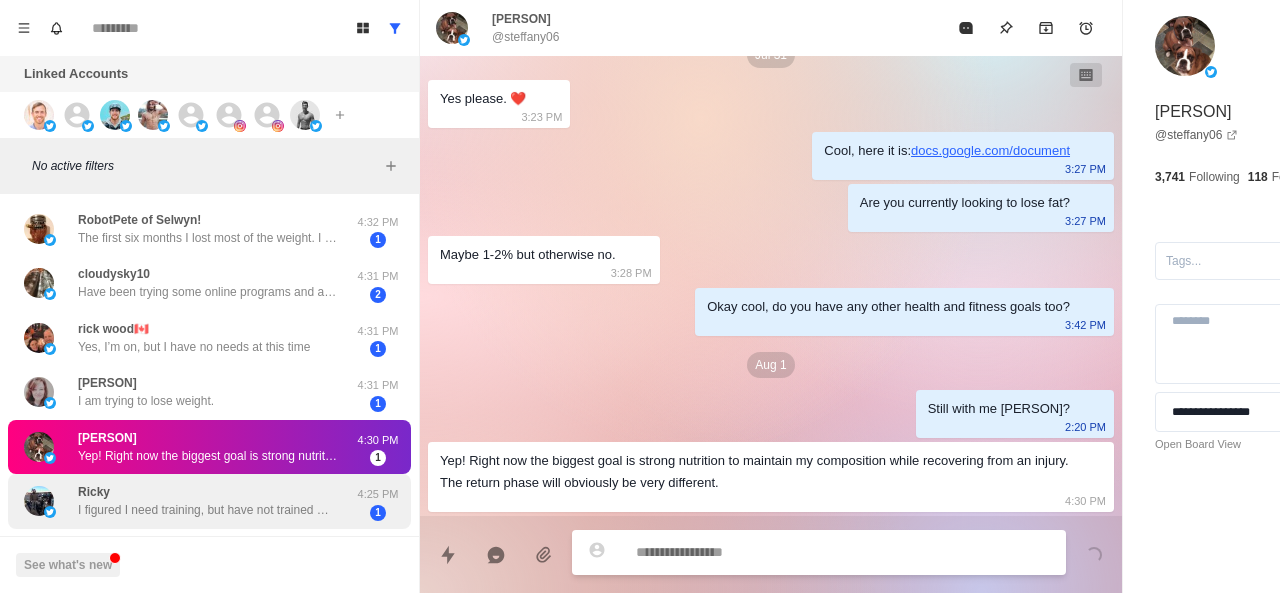 click on "Ricky I figured I need training, but have not trained myself in a long time , p90x back in 2010?" at bounding box center [208, 501] 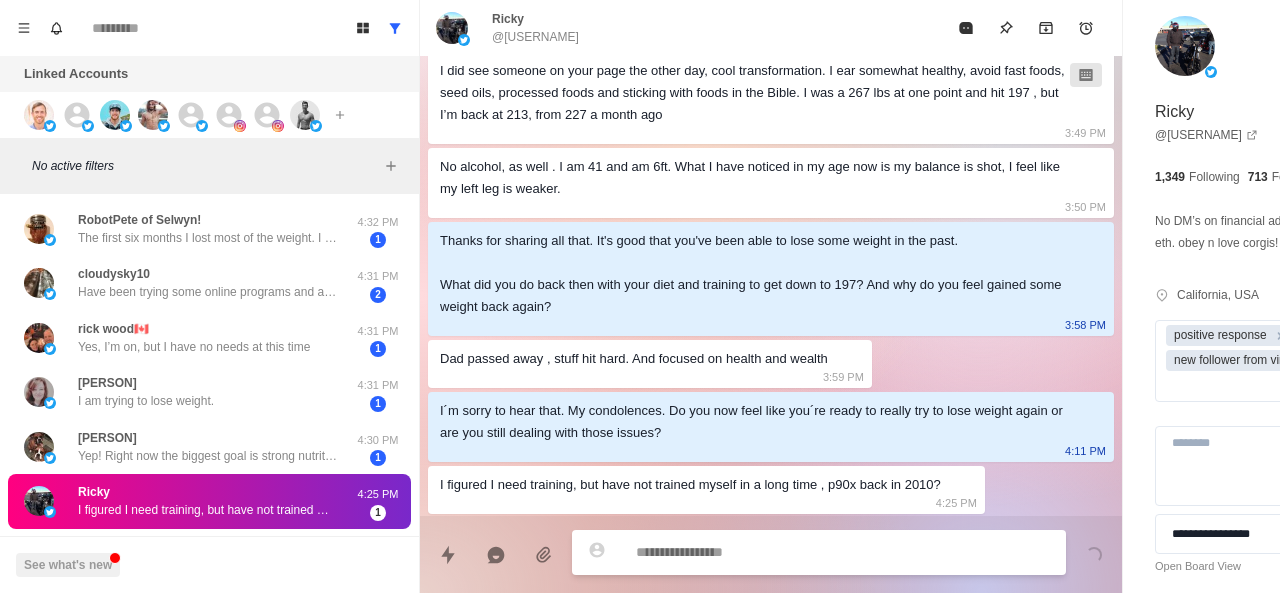 scroll, scrollTop: 588, scrollLeft: 0, axis: vertical 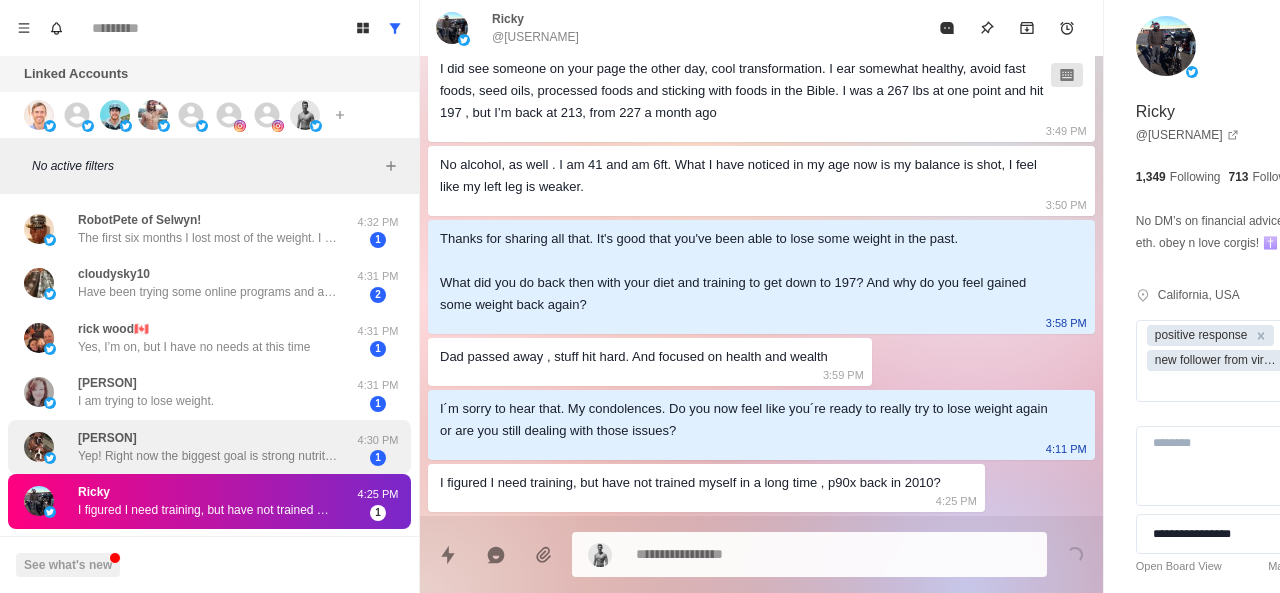 click on "[FIRST] Yep! Right now the biggest goal is strong nutrition to maintain my composition while recovering from an injury. The return phase will obviously be very different." at bounding box center [208, 447] 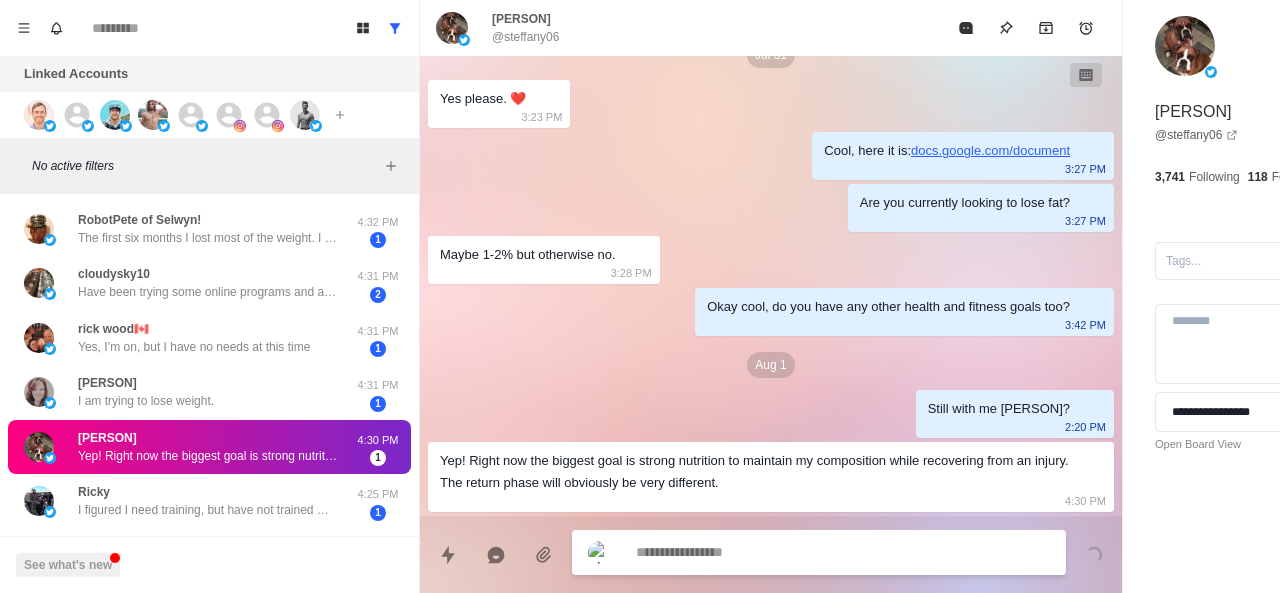 scroll, scrollTop: 498, scrollLeft: 0, axis: vertical 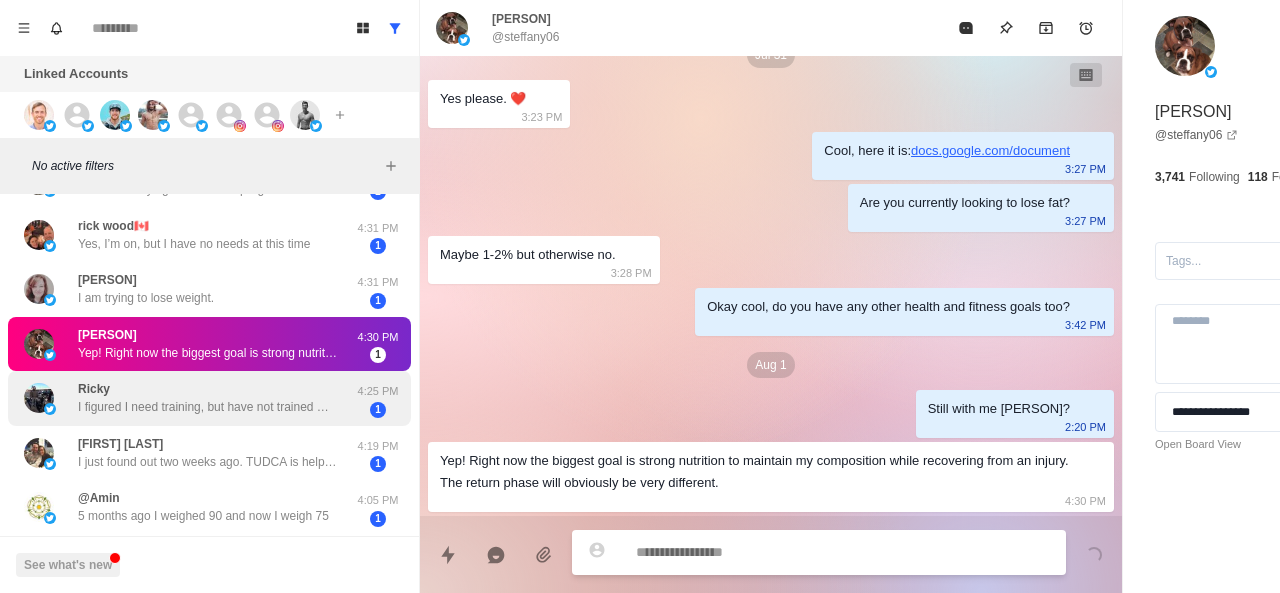 click on "I figured I need training, but have not trained myself in a long time , p90x back in 2010?" at bounding box center [208, 407] 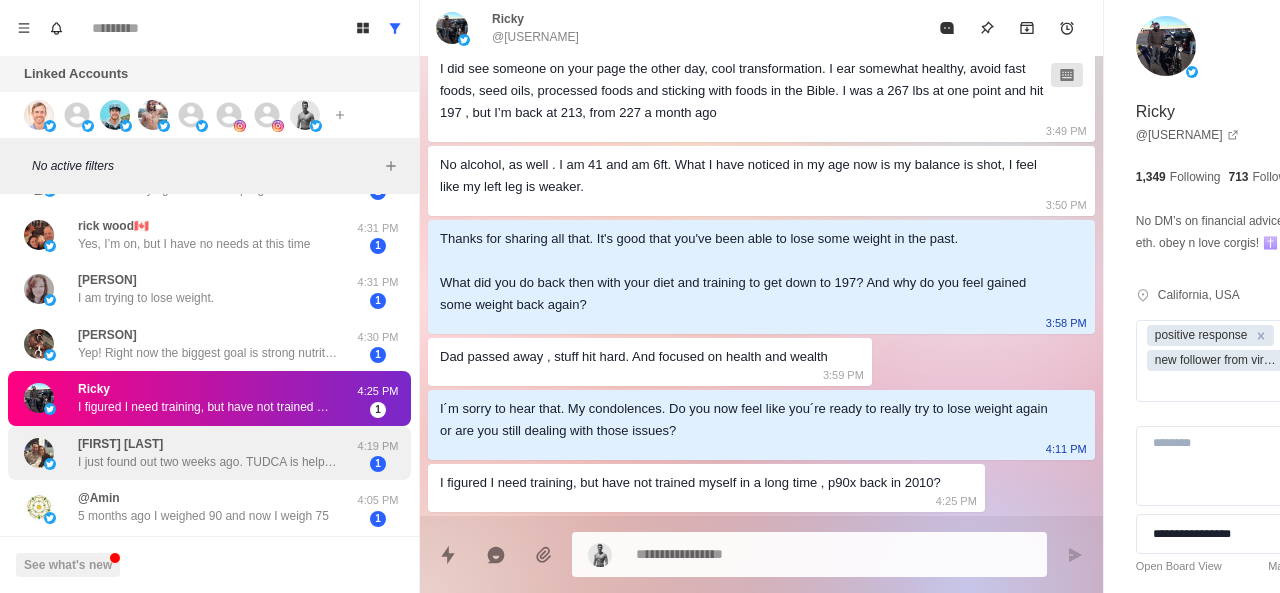 click on "Kristy Eichenberger I just found out two weeks ago. TUDCA is helping me manage the gallbladder symptoms. Diet has been adjusted for weight loss. On track." at bounding box center [208, 453] 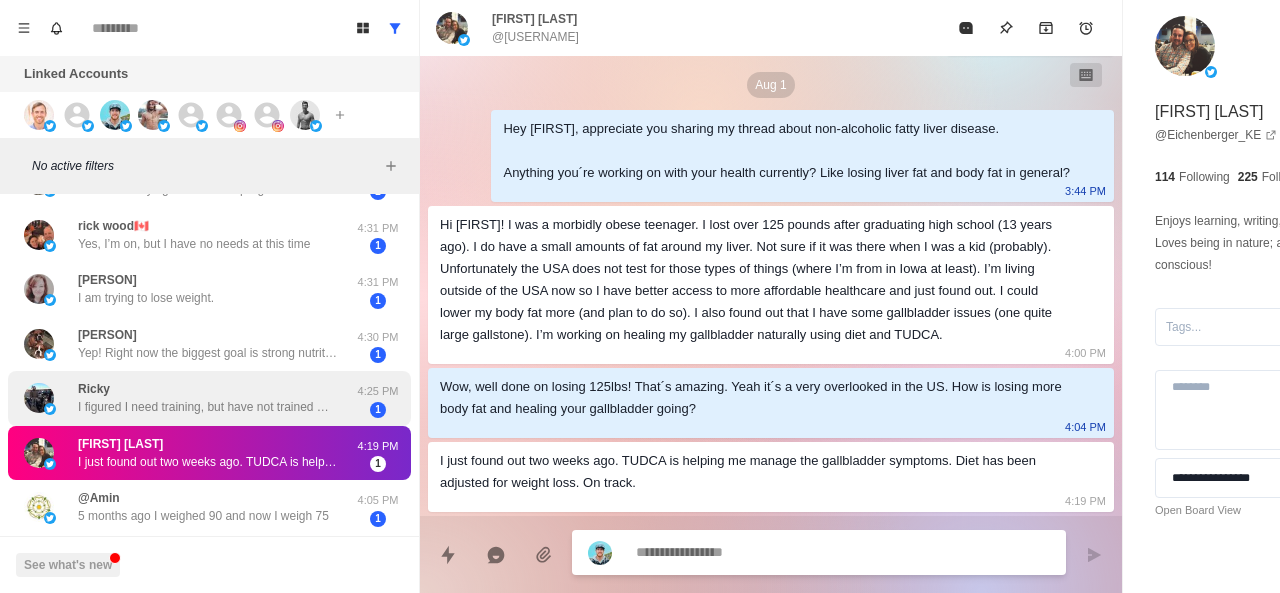 click on "Ricky I figured I need training, but have not trained myself in a long time , p90x back in 2010? 4:25 PM 1" at bounding box center (209, 398) 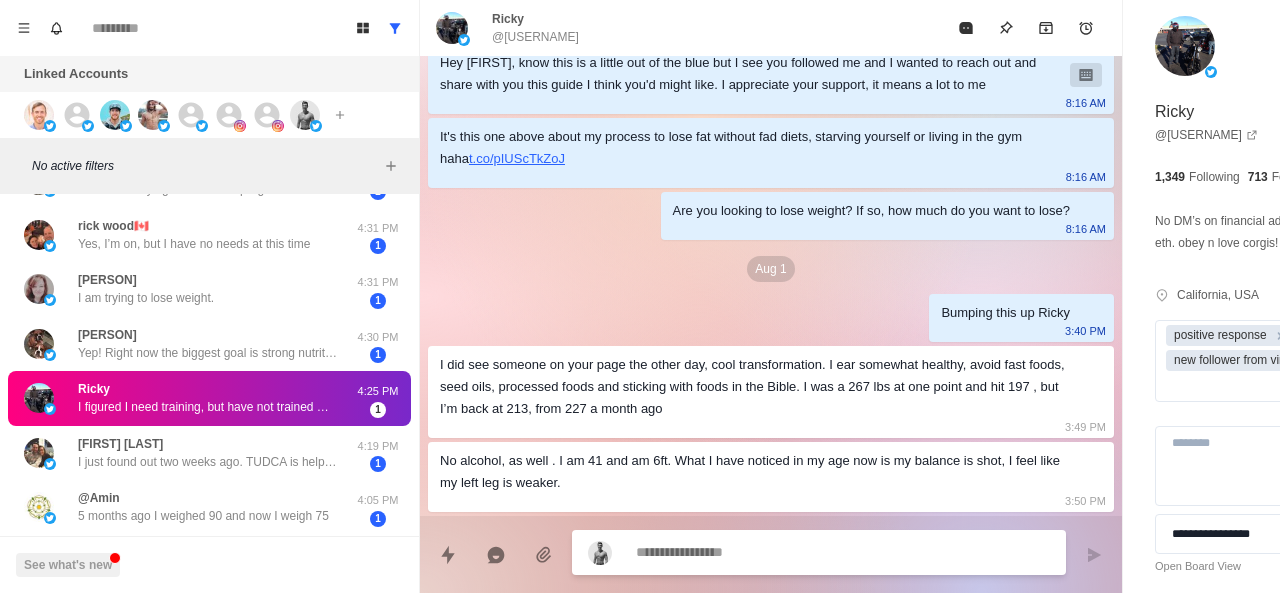 scroll, scrollTop: 588, scrollLeft: 0, axis: vertical 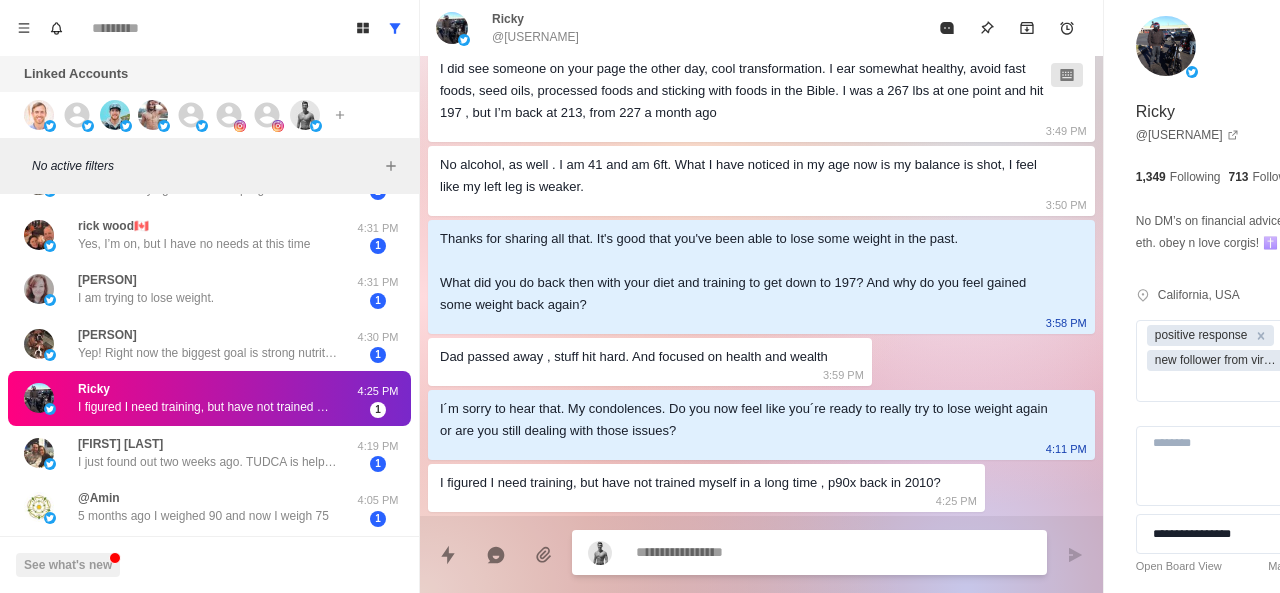 click on "I figured I need training, but have not trained myself in a long time , p90x back in 2010?" at bounding box center [208, 407] 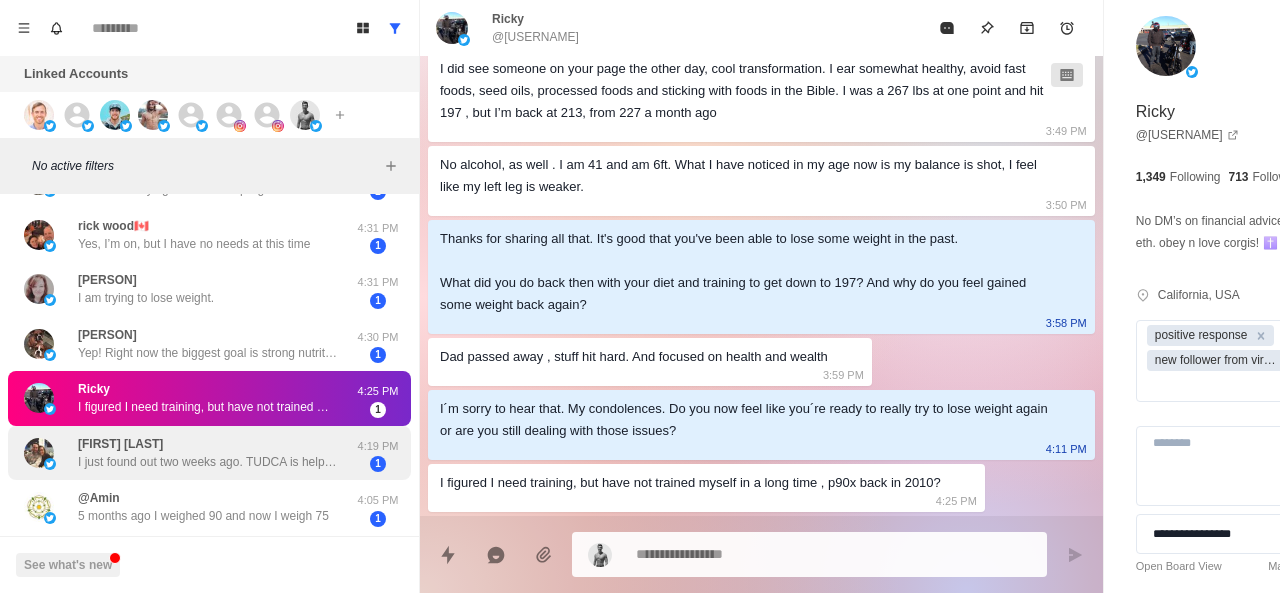 click on "RobotPete of Selwyn! The first six months I lost most of the weight. I will be happy once I hit 250lbs. Muscle is coming back using free weights and yard work on my 2 acres of land. 4:32 PM 1 cloudysky10 Have been trying some online programs and apps 4:31 PM 2 rick wood🇨🇦 Yes, I’m on, but I have no needs at this time 4:31 PM 1 Krystal I am trying to lose weight. 4:31 PM 1 Steff Yep! Right now the biggest goal is strong nutrition to maintain my composition while recovering from an injury. The return phase will obviously be very different. 4:30 PM 1 Ricky I figured I need training, but have not trained myself in a long time , p90x back in 2010? 4:25 PM 1 Kristy Eichenberger I just found out two weeks ago. TUDCA is helping me manage the gallbladder symptoms. Diet has been adjusted for weight loss. On track. 4:19 PM 1 @Amin 5 months ago I weighed 90 and now I weigh 75 4:05 PM 1 Collin Maronese Definitely! Tho I wonder and would like to look at collaborating 3:53 PM 1 Petrazhu MEXC 1 howard prager 1 1 1 1" at bounding box center [209, 702] 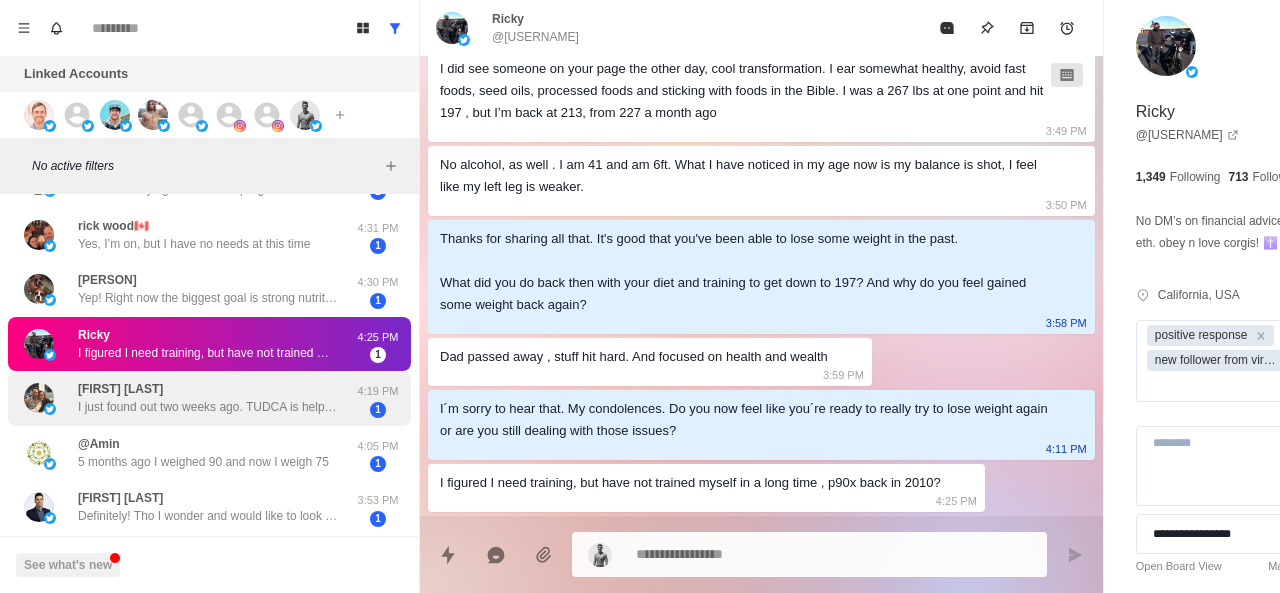 click on "Kristy Eichenberger" at bounding box center (120, 389) 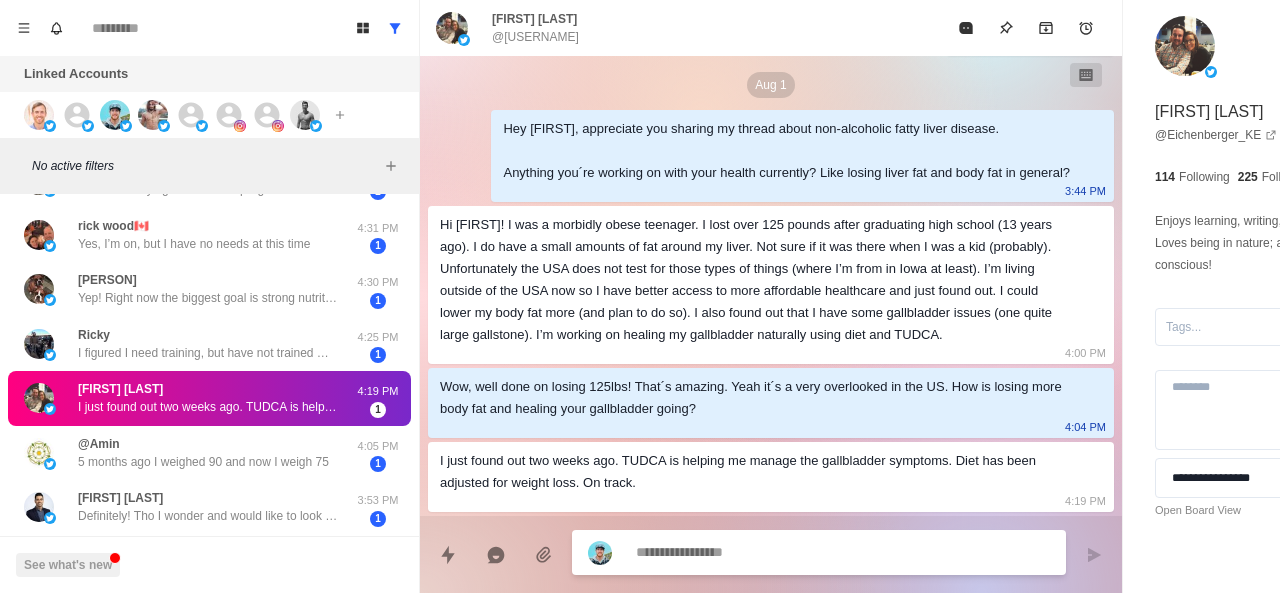 scroll, scrollTop: 204, scrollLeft: 0, axis: vertical 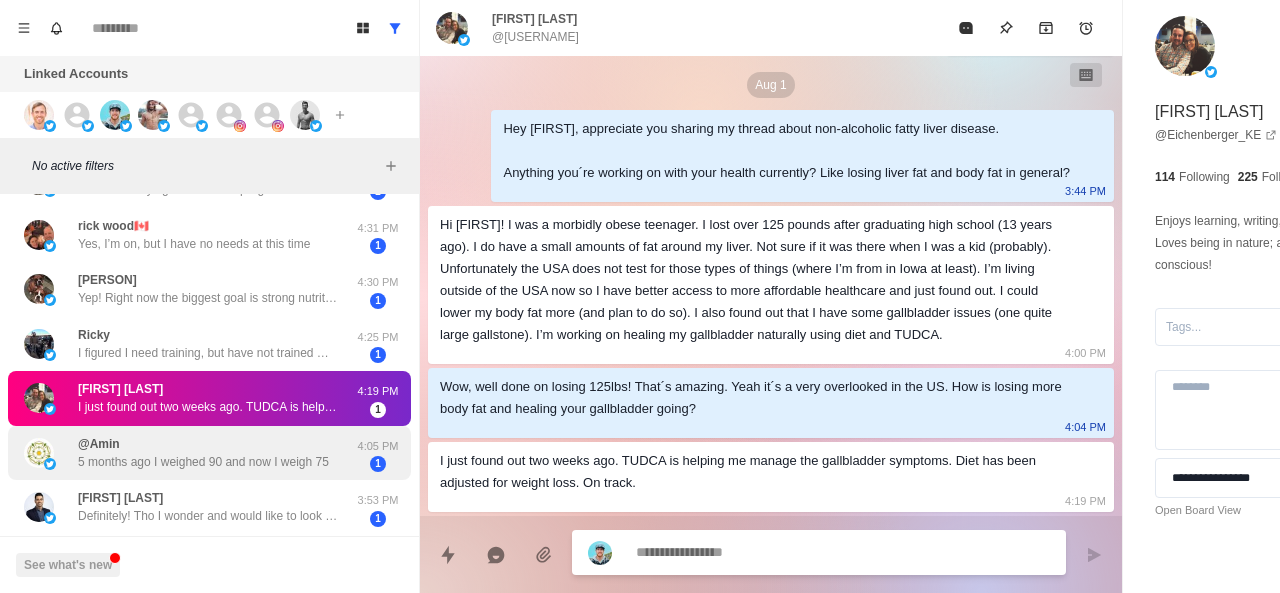 click on "5 months ago I weighed 90 and now I weigh 75" at bounding box center (203, 462) 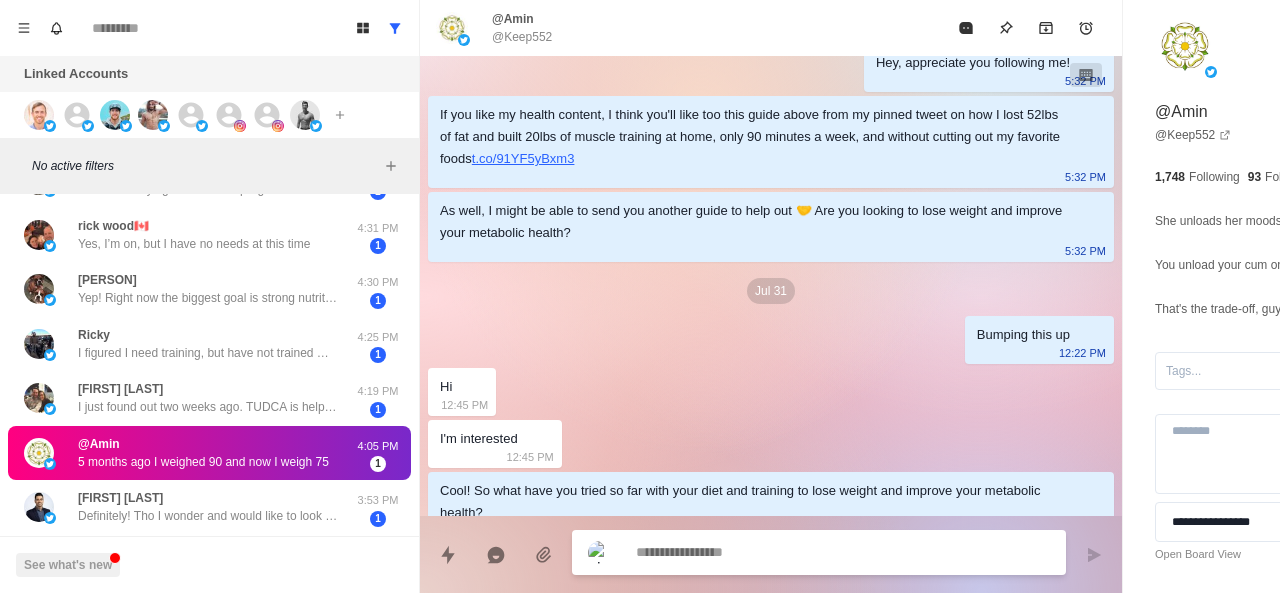 scroll, scrollTop: 618, scrollLeft: 0, axis: vertical 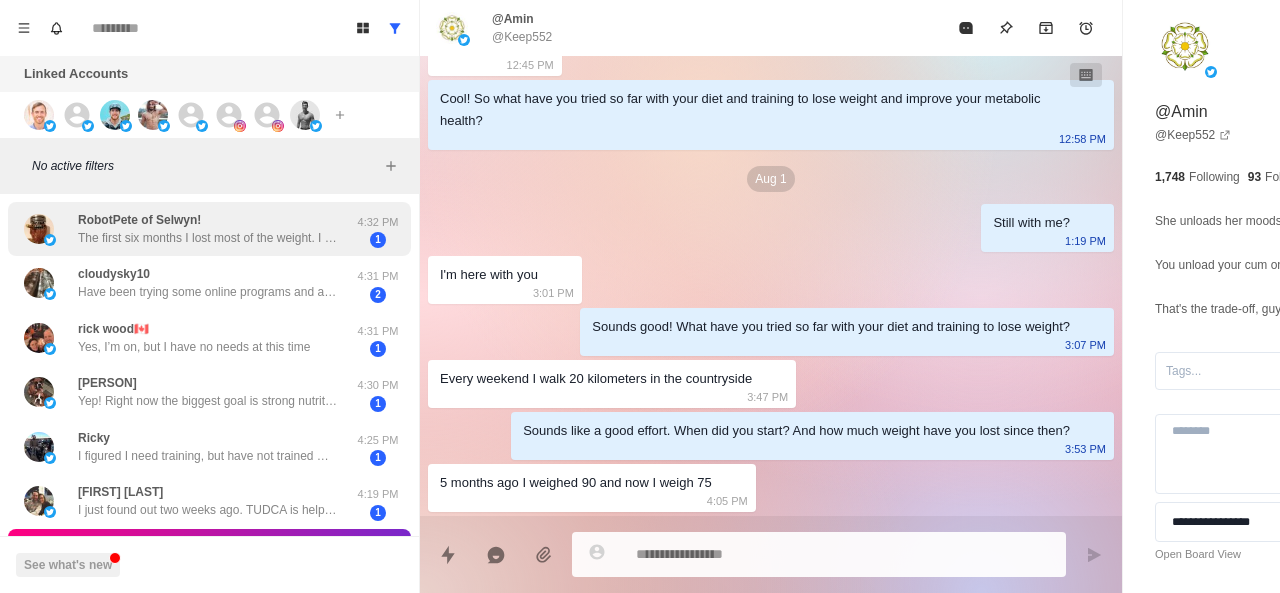 click on "RobotPete of Selwyn! The first six months I lost most of the weight. I will be happy once I hit 250lbs. Muscle is coming back using free weights and yard work on my 2 acres of land." at bounding box center (208, 229) 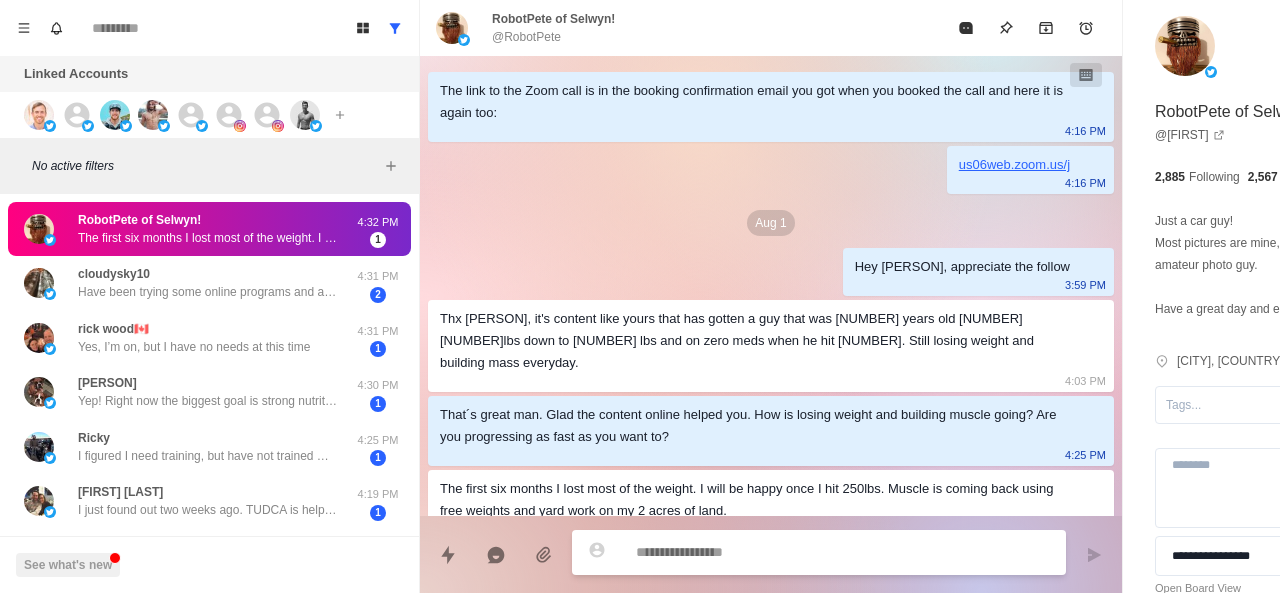 scroll, scrollTop: 28, scrollLeft: 0, axis: vertical 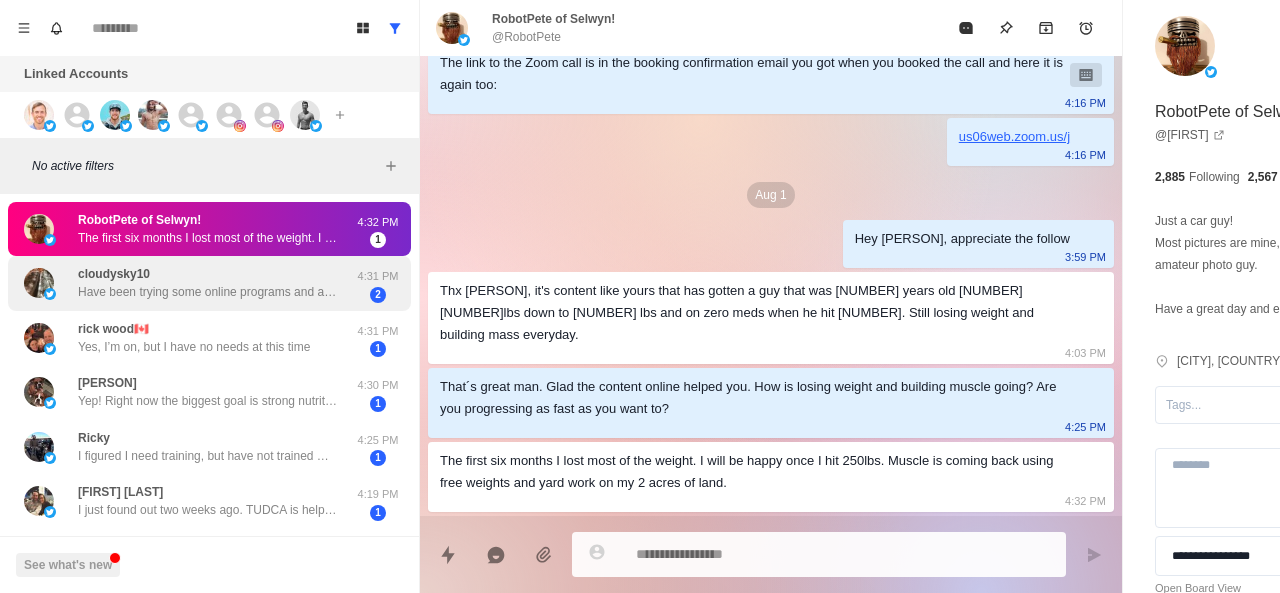 click on "cloudysky10 Have been trying some online programs and apps" at bounding box center (208, 283) 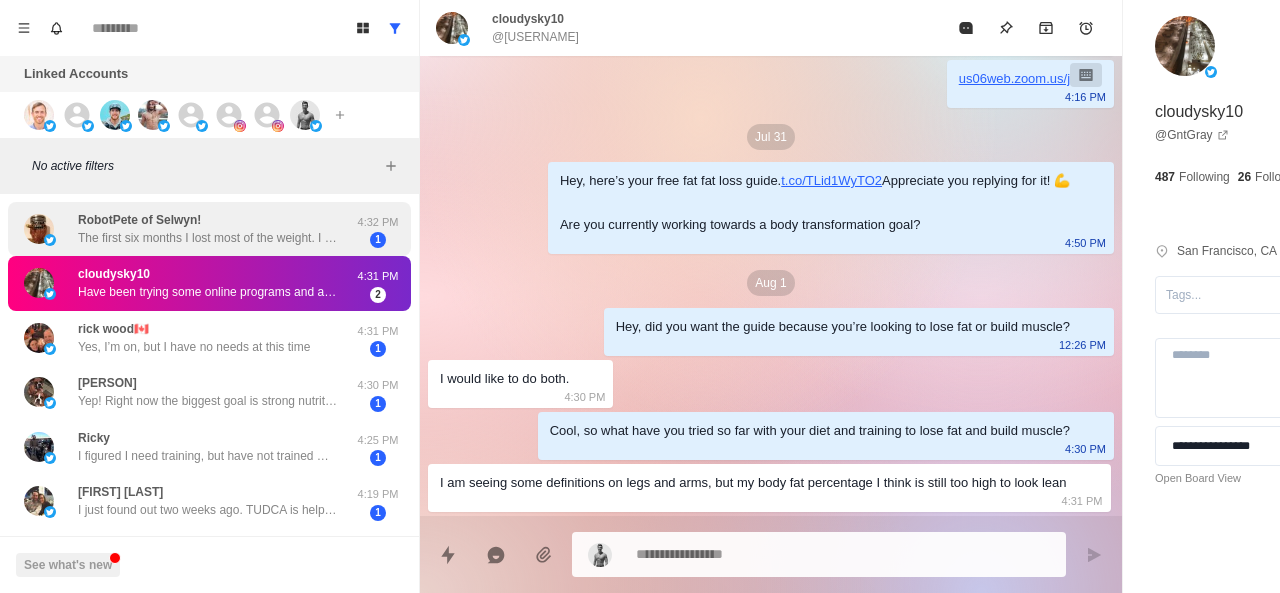 click on "RobotPete of Selwyn! The first six months I lost most of the weight. I will be happy once I hit 250lbs. Muscle is coming back using free weights and yard work on my 2 acres of land. 4:32 PM 1" at bounding box center [209, 229] 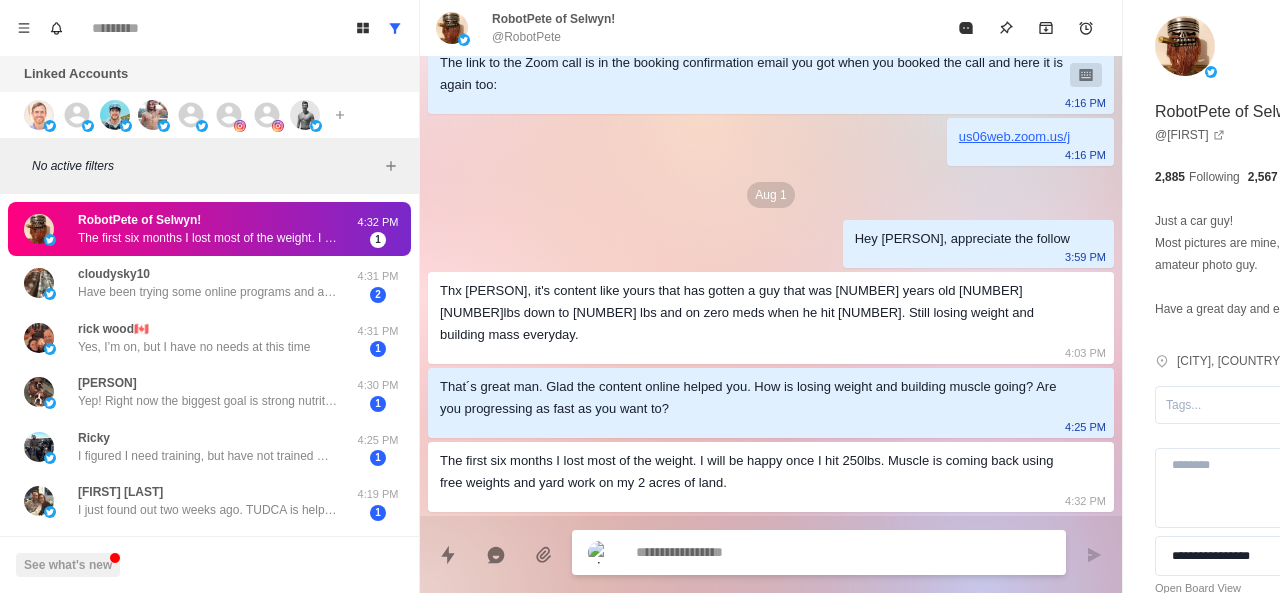 scroll, scrollTop: 28, scrollLeft: 0, axis: vertical 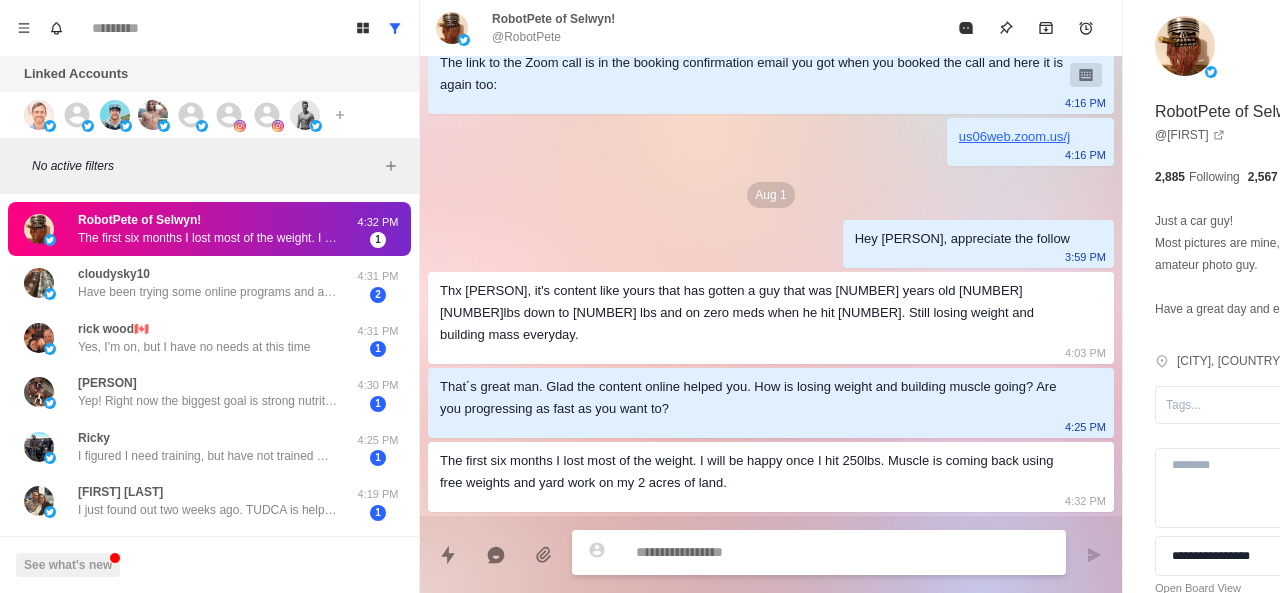 click at bounding box center (785, 552) 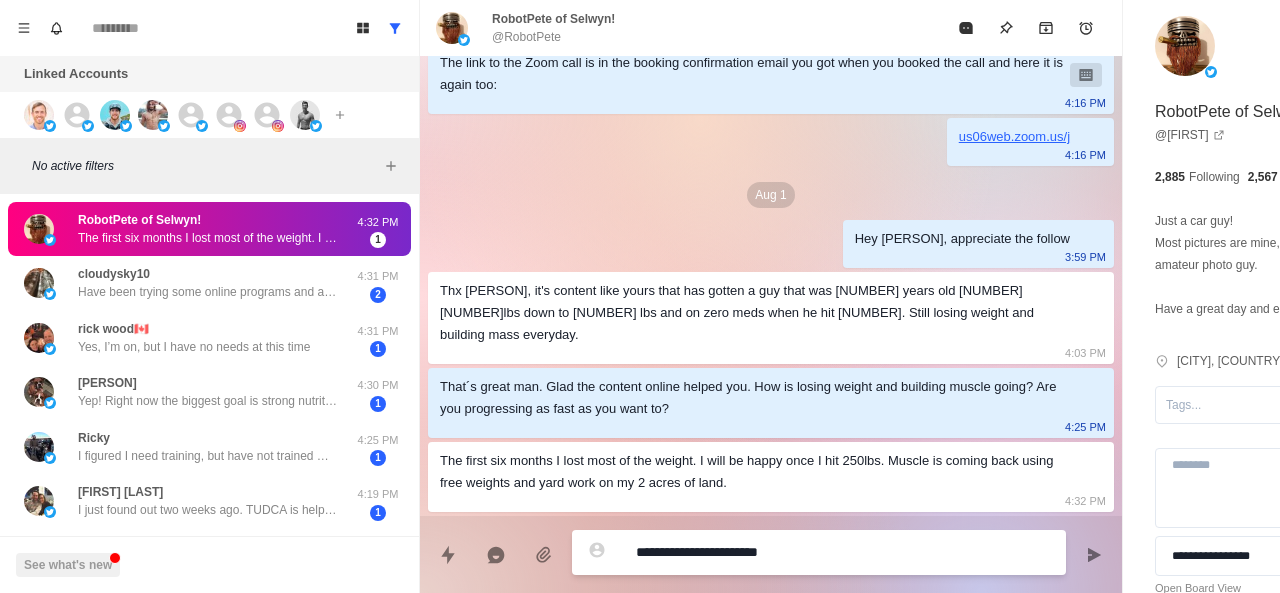 paste on "**********" 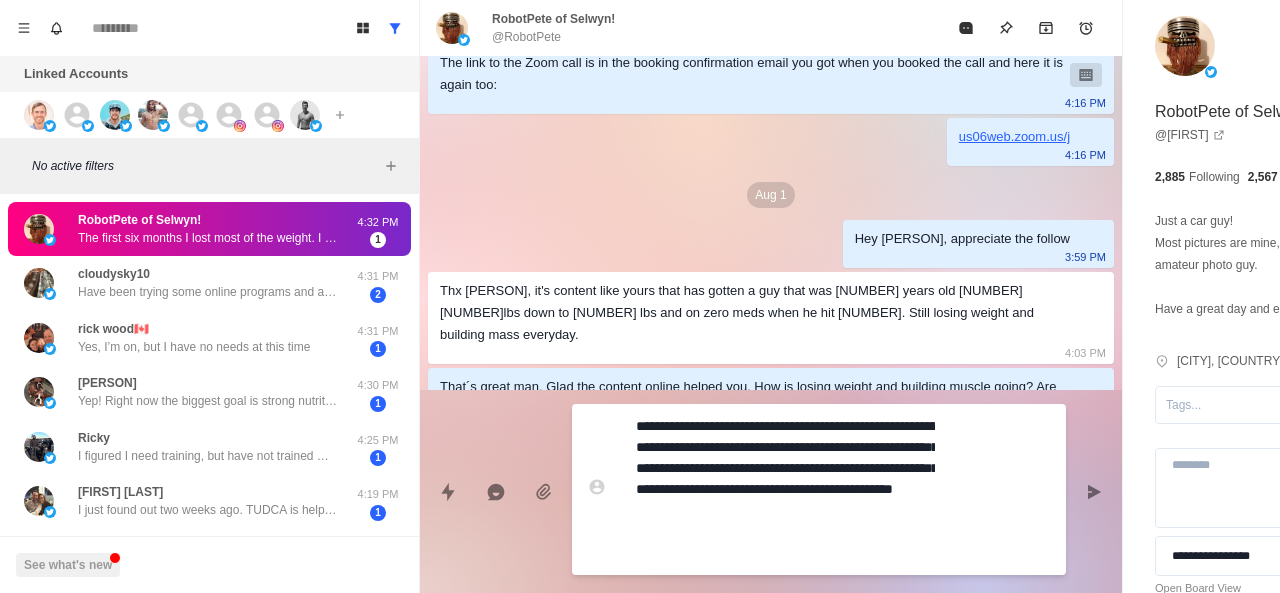 scroll, scrollTop: 154, scrollLeft: 0, axis: vertical 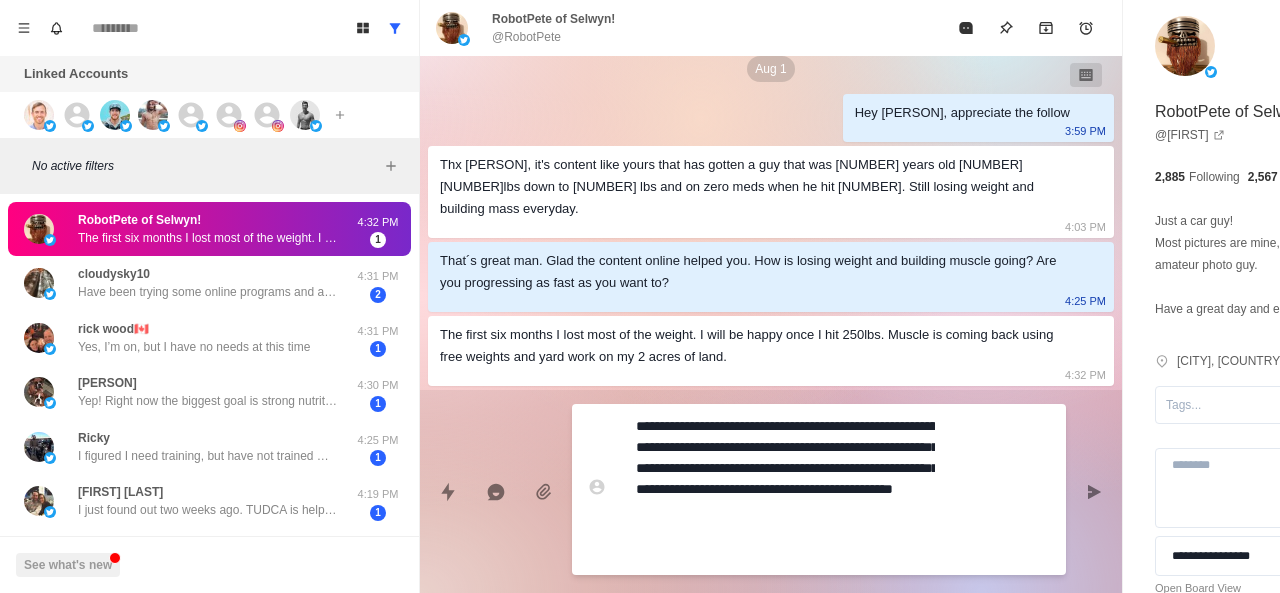 click on "**********" at bounding box center (785, 489) 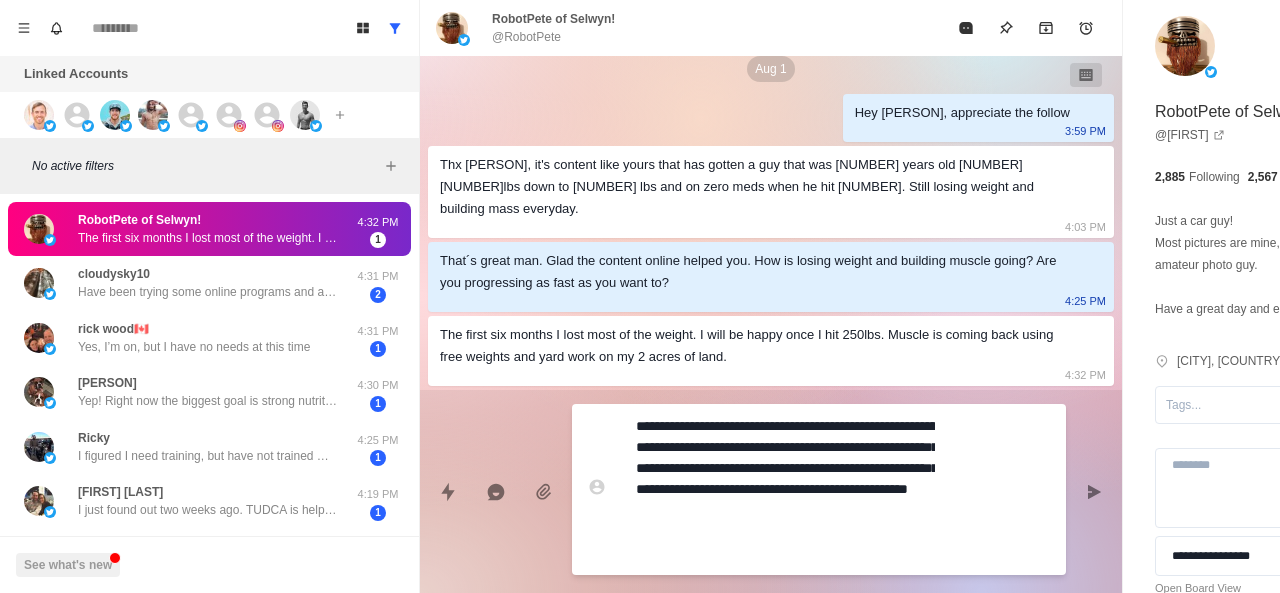 click on "**********" at bounding box center [785, 489] 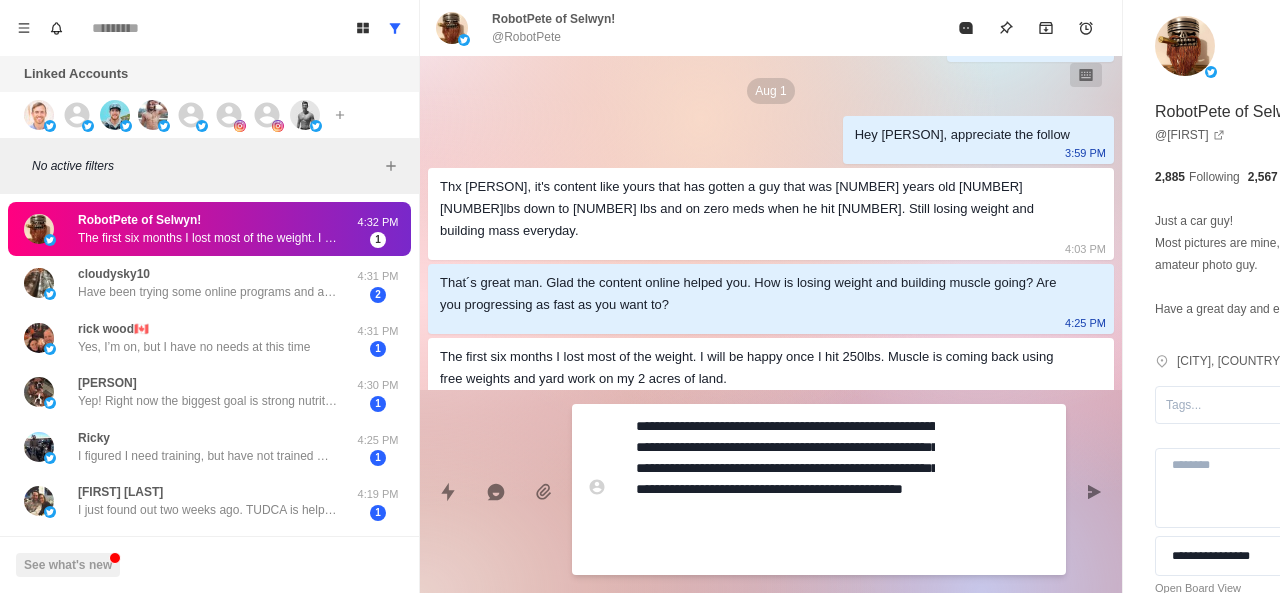 scroll, scrollTop: 154, scrollLeft: 0, axis: vertical 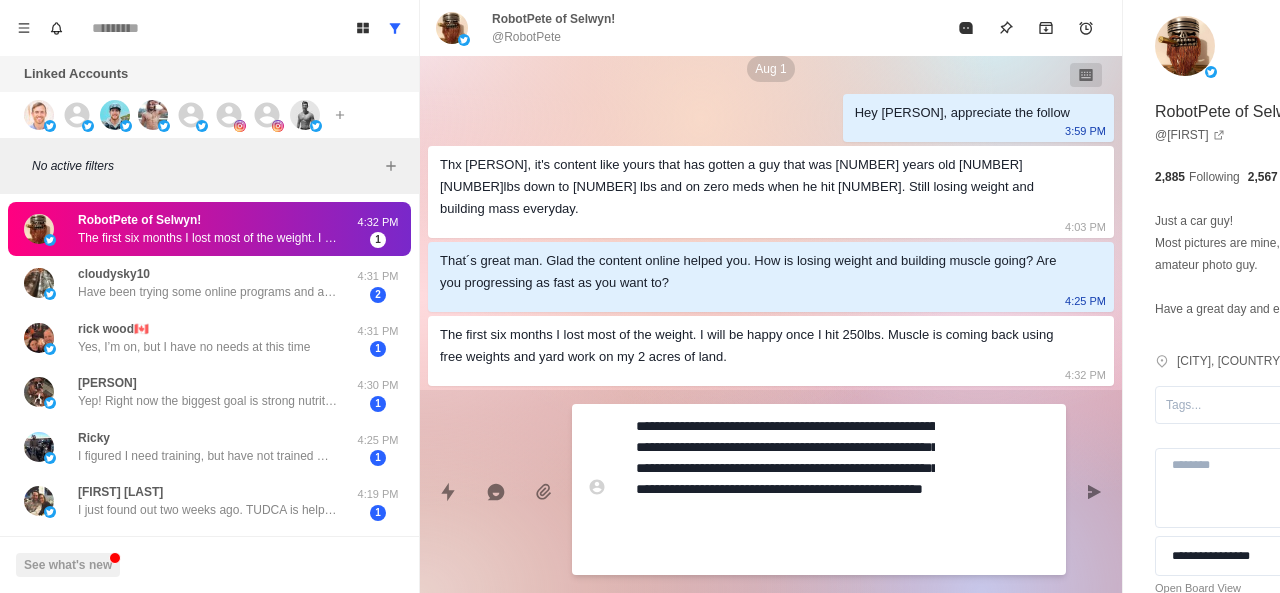 click on "**********" at bounding box center (785, 489) 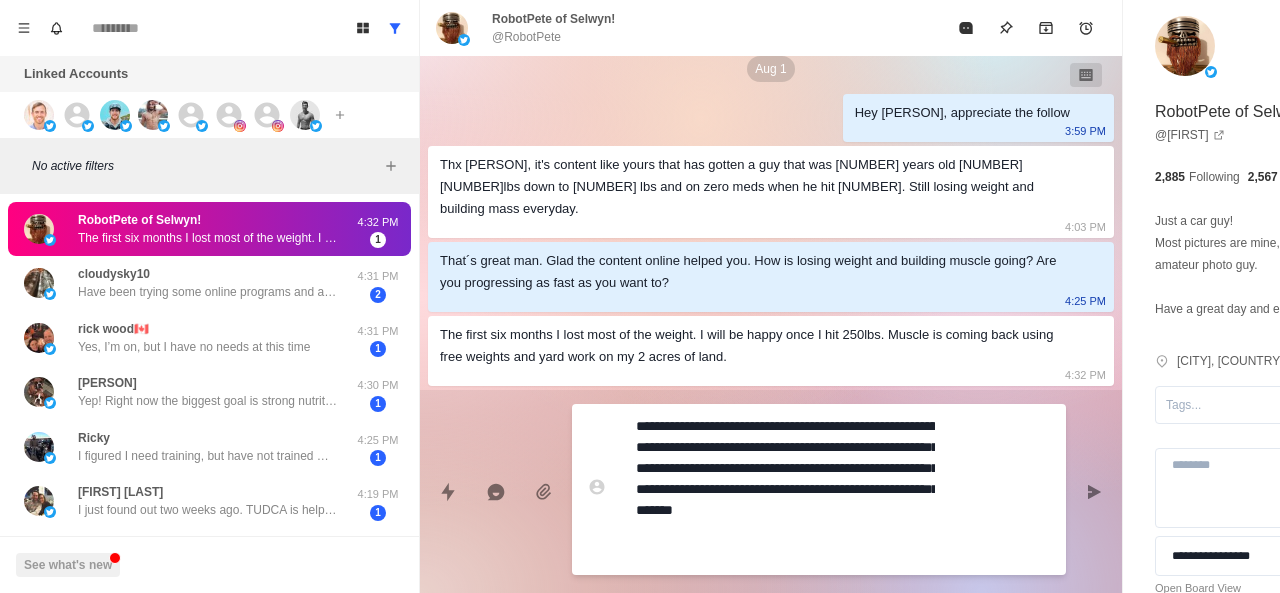 click on "**********" at bounding box center (785, 489) 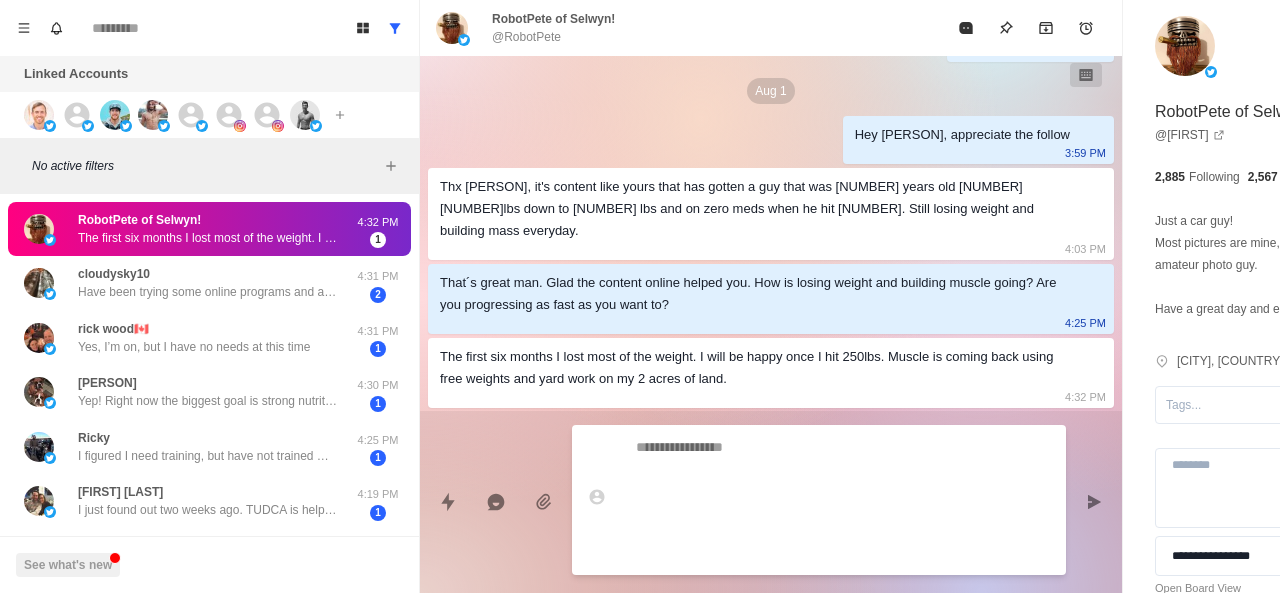 scroll, scrollTop: 146, scrollLeft: 0, axis: vertical 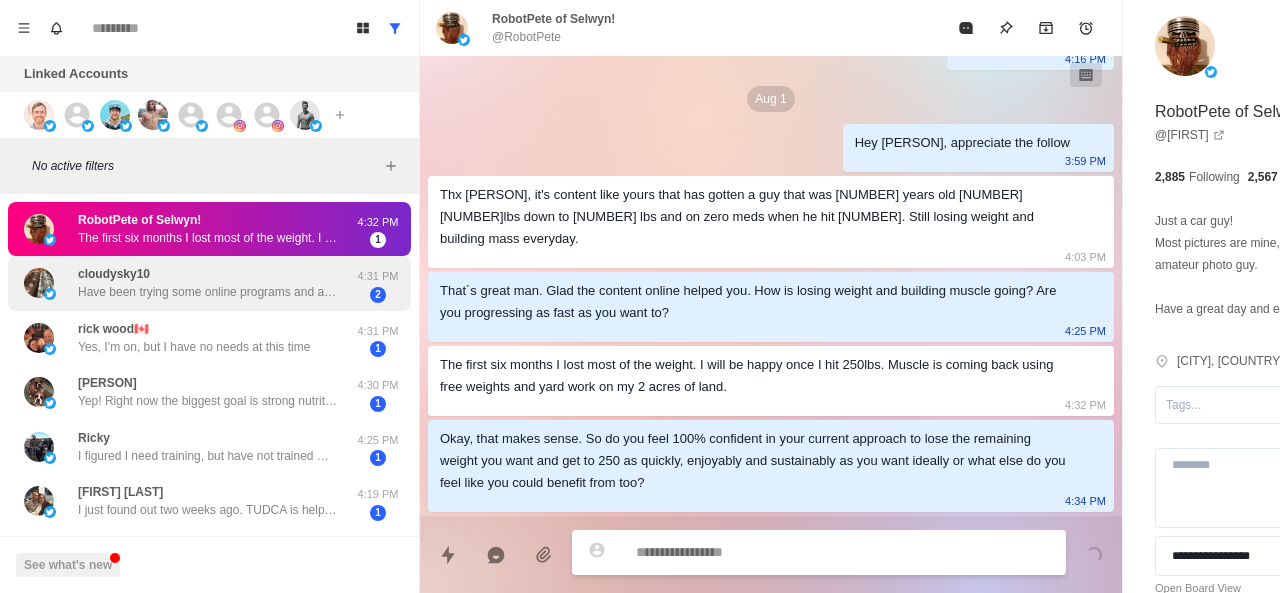 click on "Have been trying some online programs and apps" at bounding box center (208, 292) 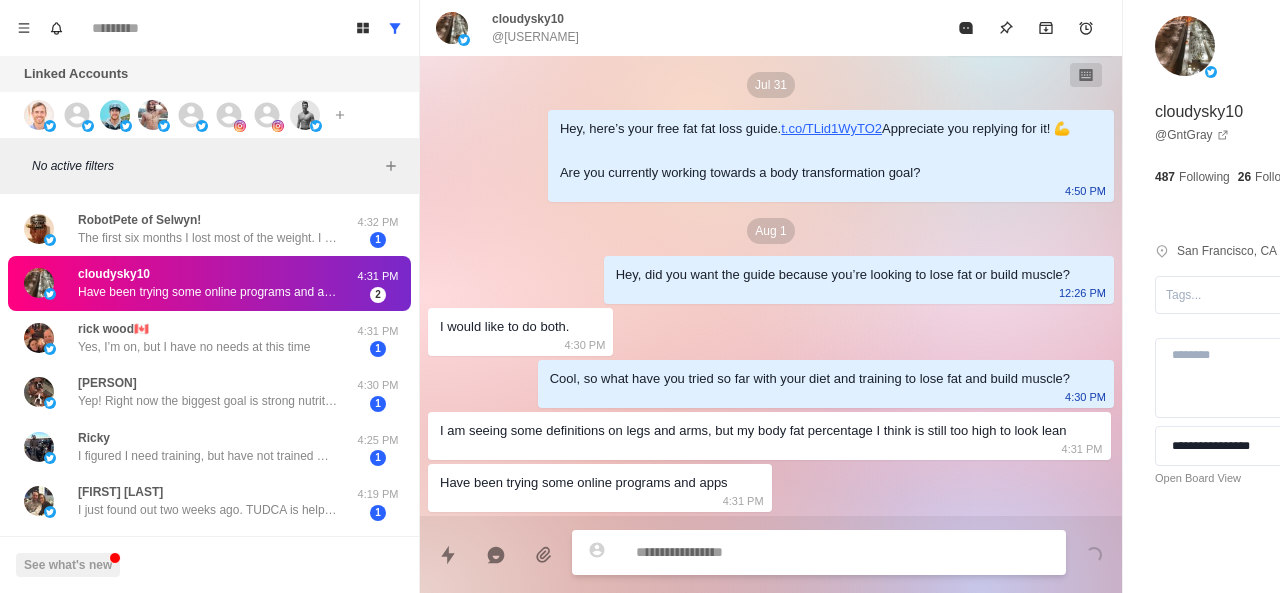 scroll, scrollTop: 270, scrollLeft: 0, axis: vertical 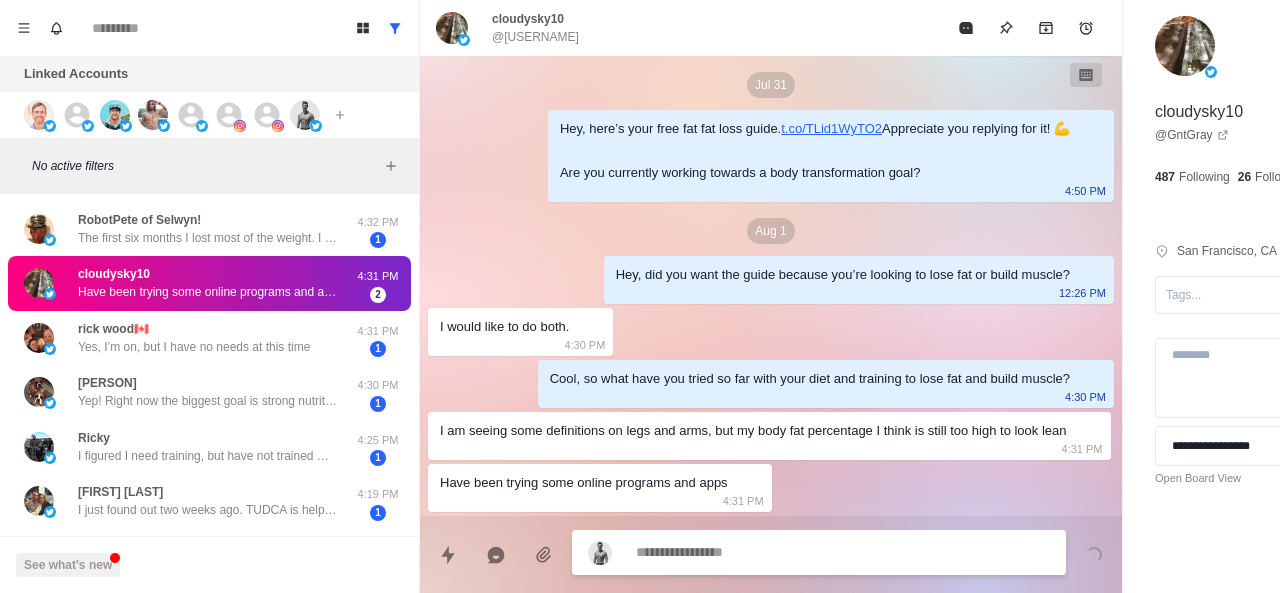 click at bounding box center [785, 552] 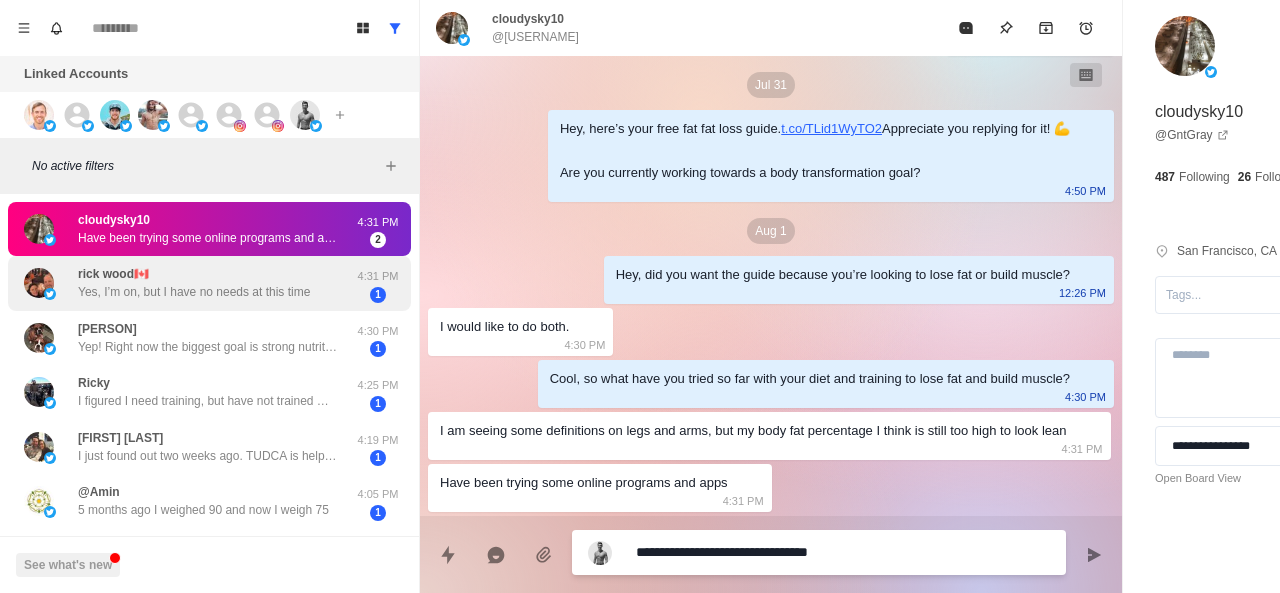 click on "rick wood🇨🇦 Yes, I’m on, but I have no needs at this time" at bounding box center [194, 283] 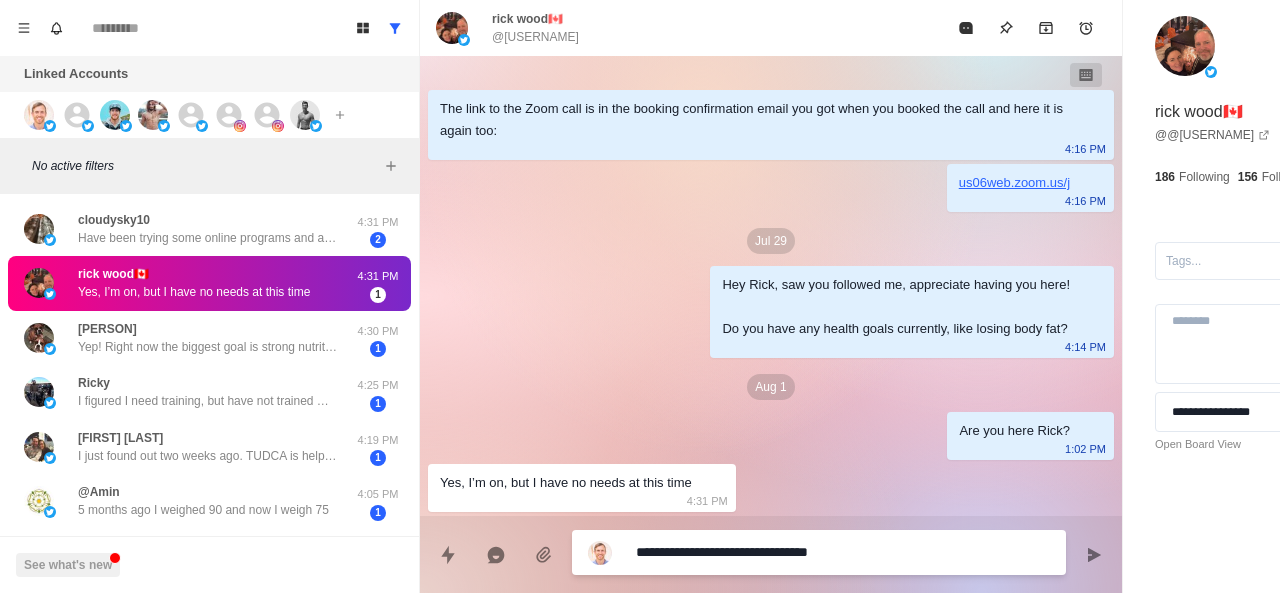 scroll, scrollTop: 0, scrollLeft: 0, axis: both 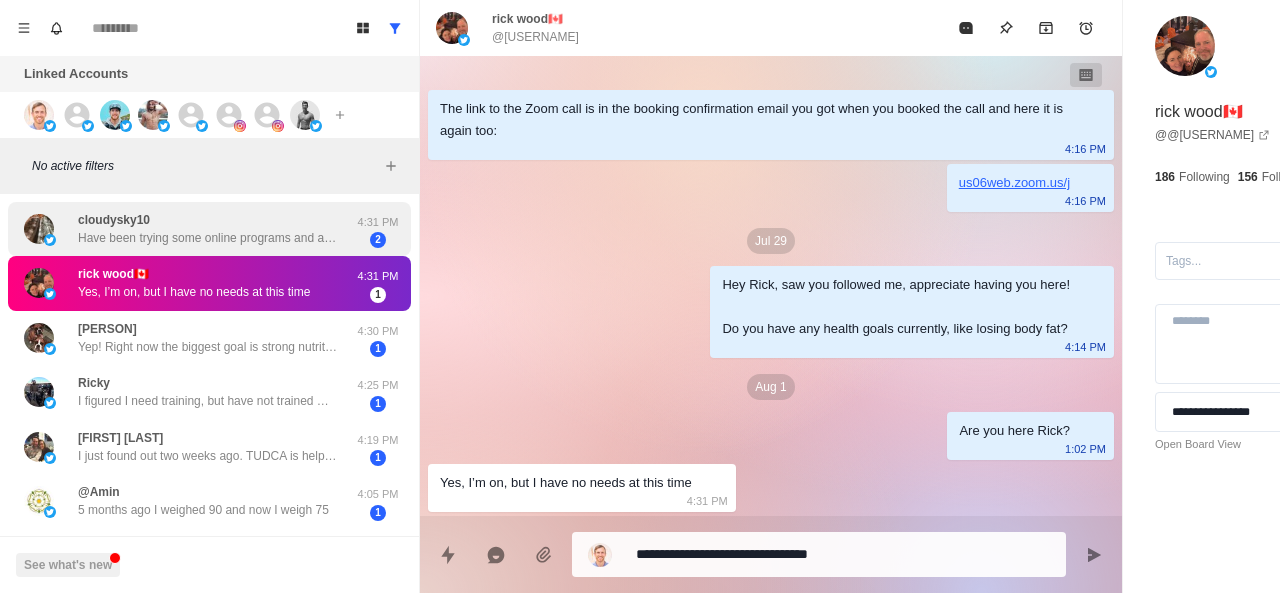 click on "cloudysky10 Have been trying some online programs and apps" at bounding box center (208, 229) 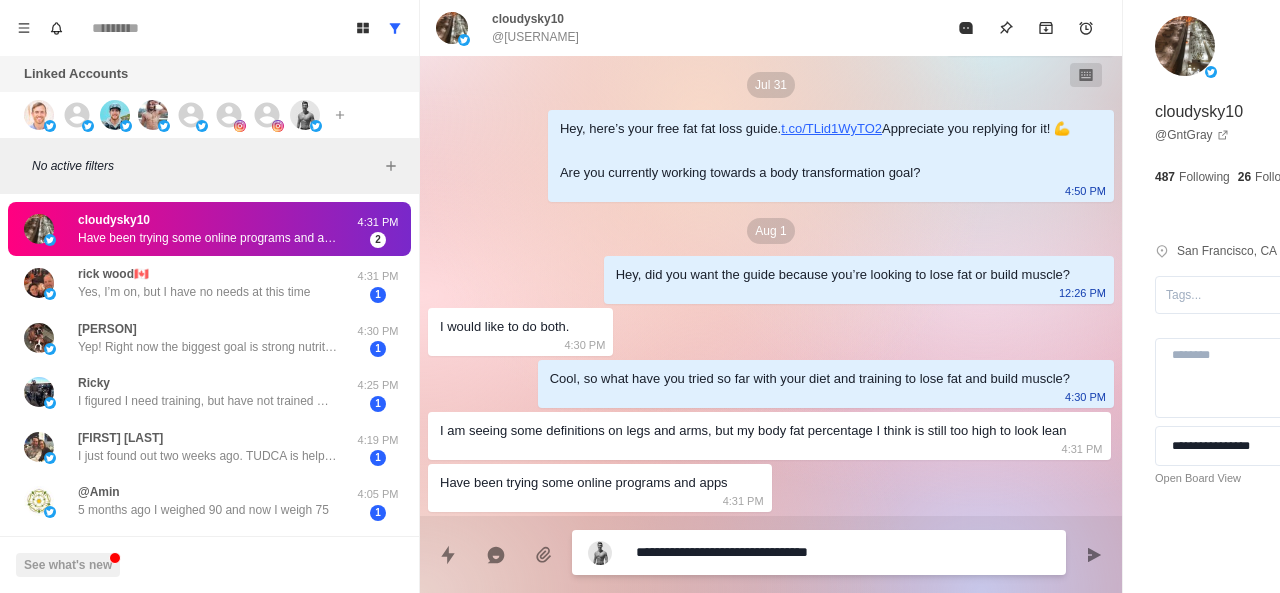 drag, startPoint x: 842, startPoint y: 547, endPoint x: 641, endPoint y: 555, distance: 201.15913 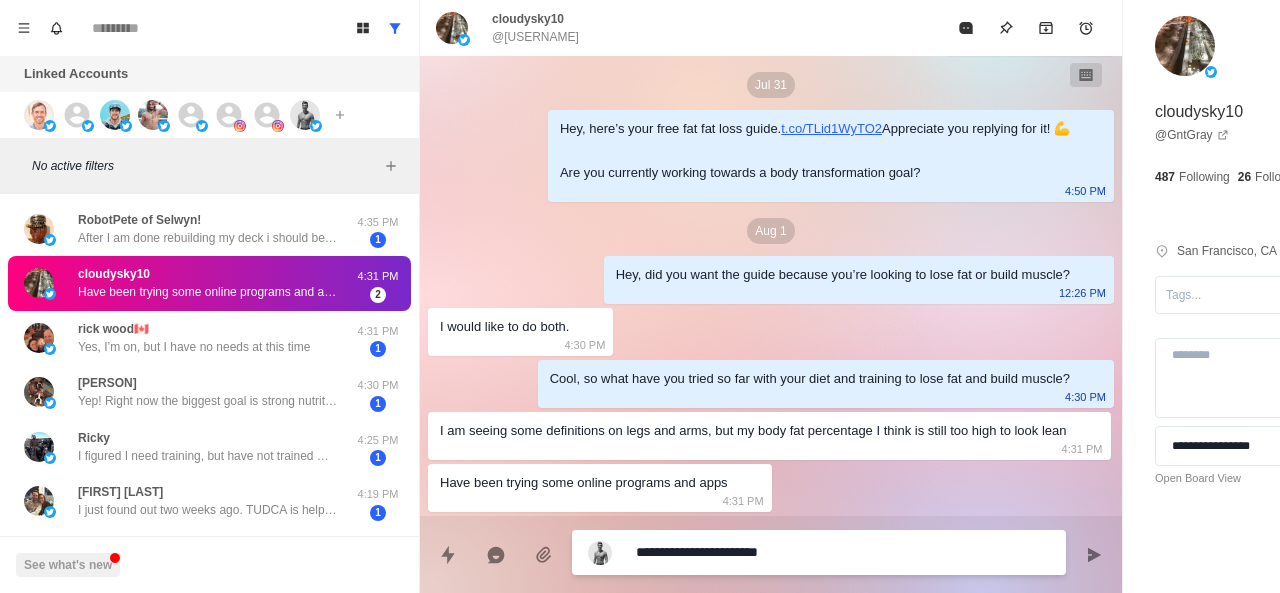 click on "**********" at bounding box center (785, 552) 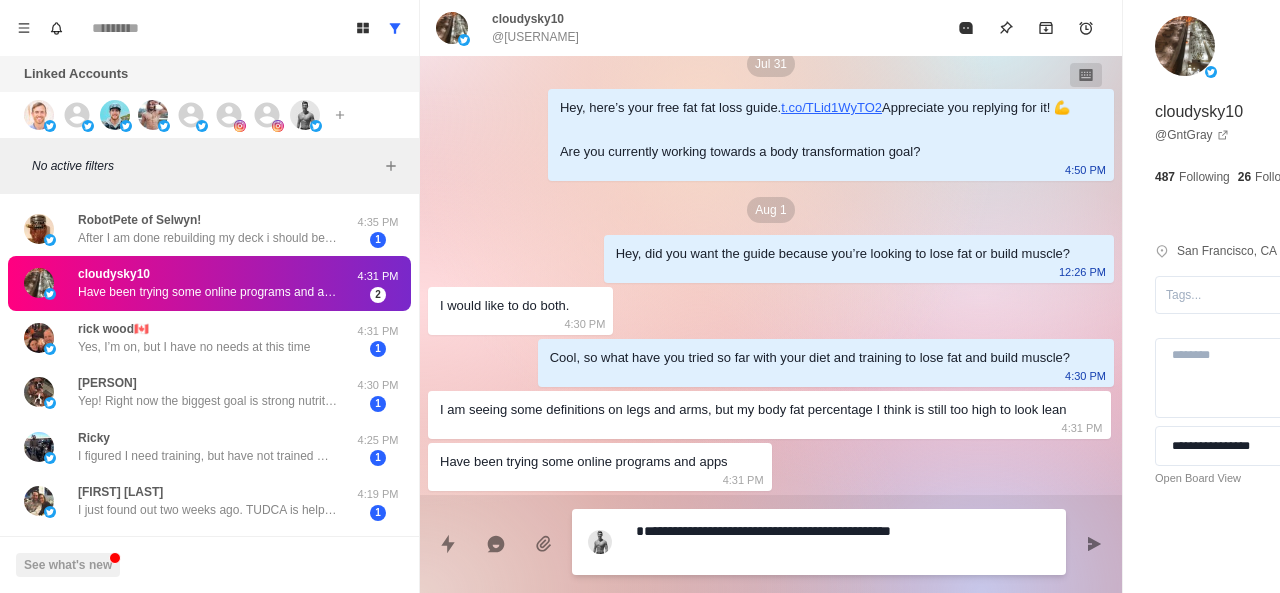 click on "**********" at bounding box center (785, 542) 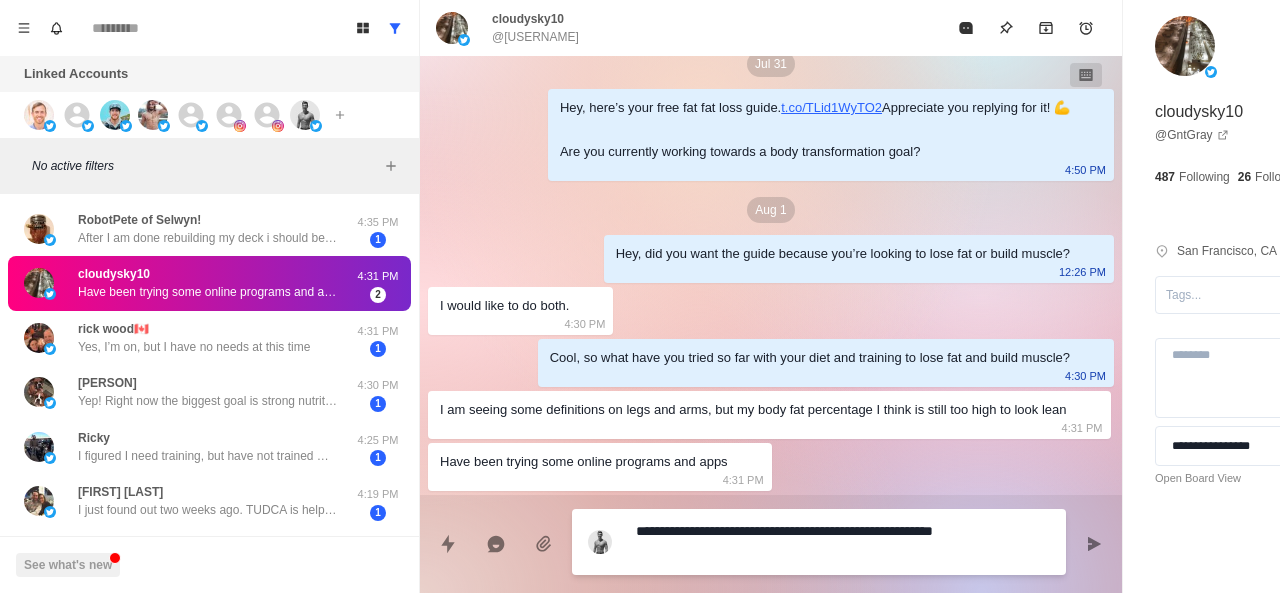 click on "**********" at bounding box center [785, 542] 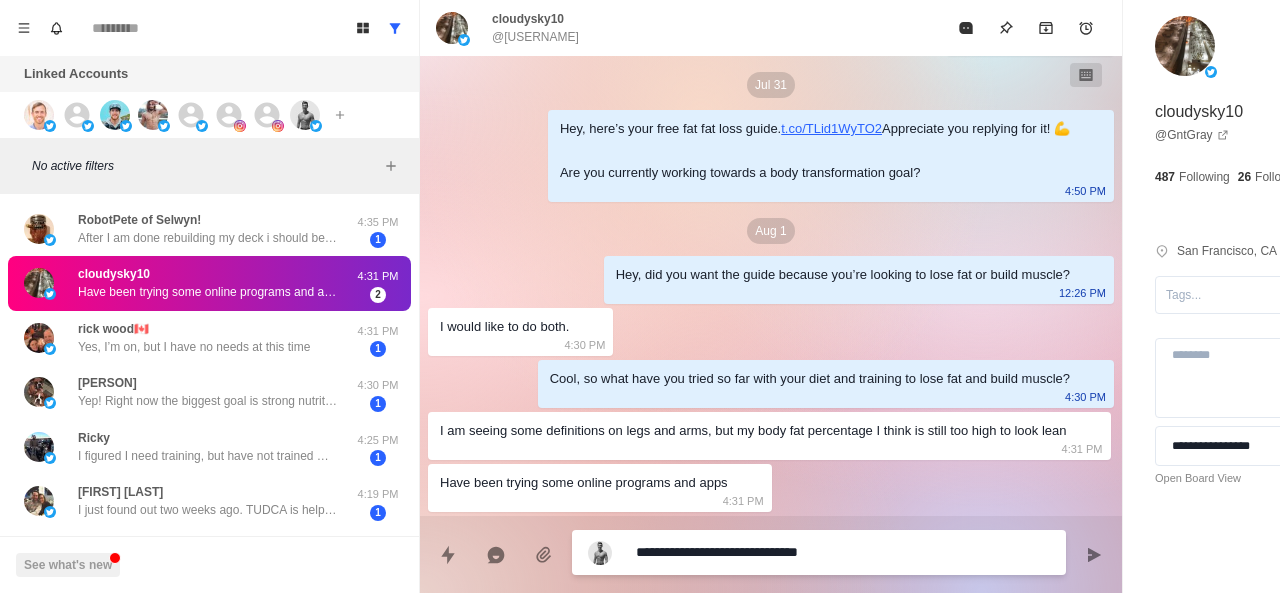 click on "**********" at bounding box center (785, 552) 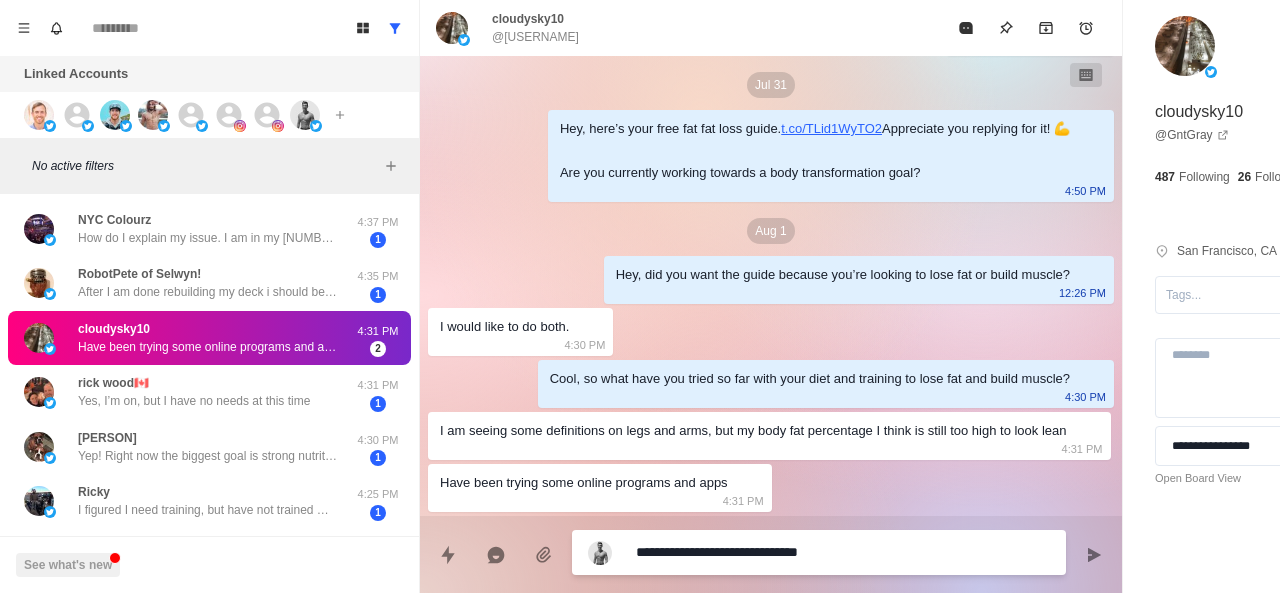 paste on "**********" 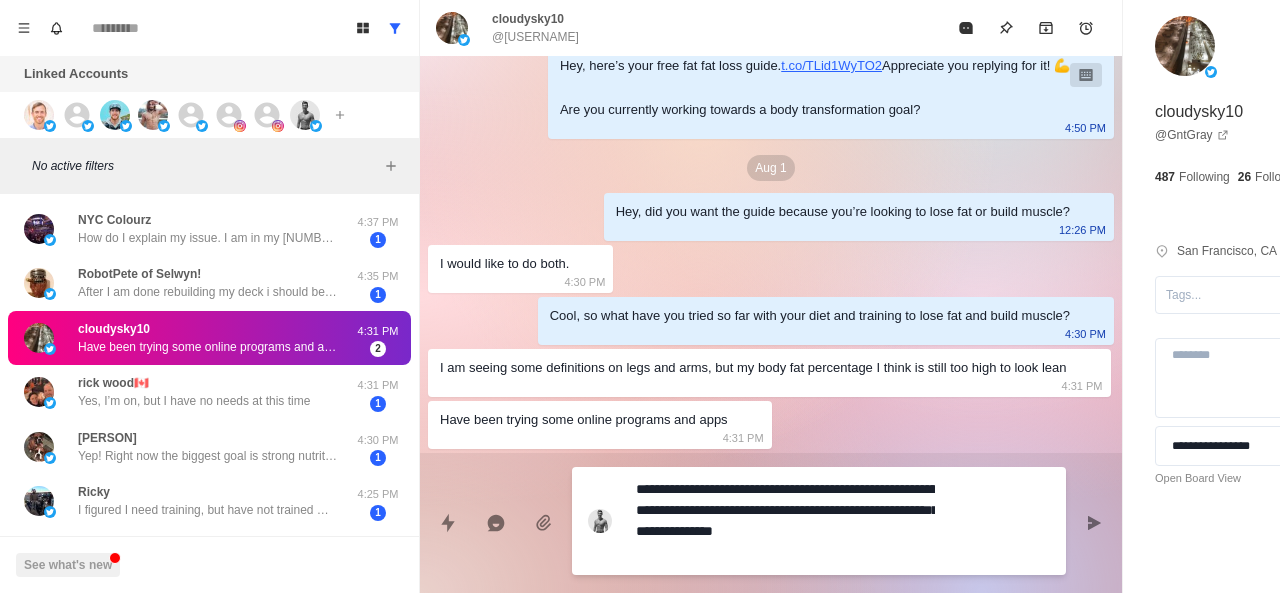 scroll, scrollTop: 0, scrollLeft: 0, axis: both 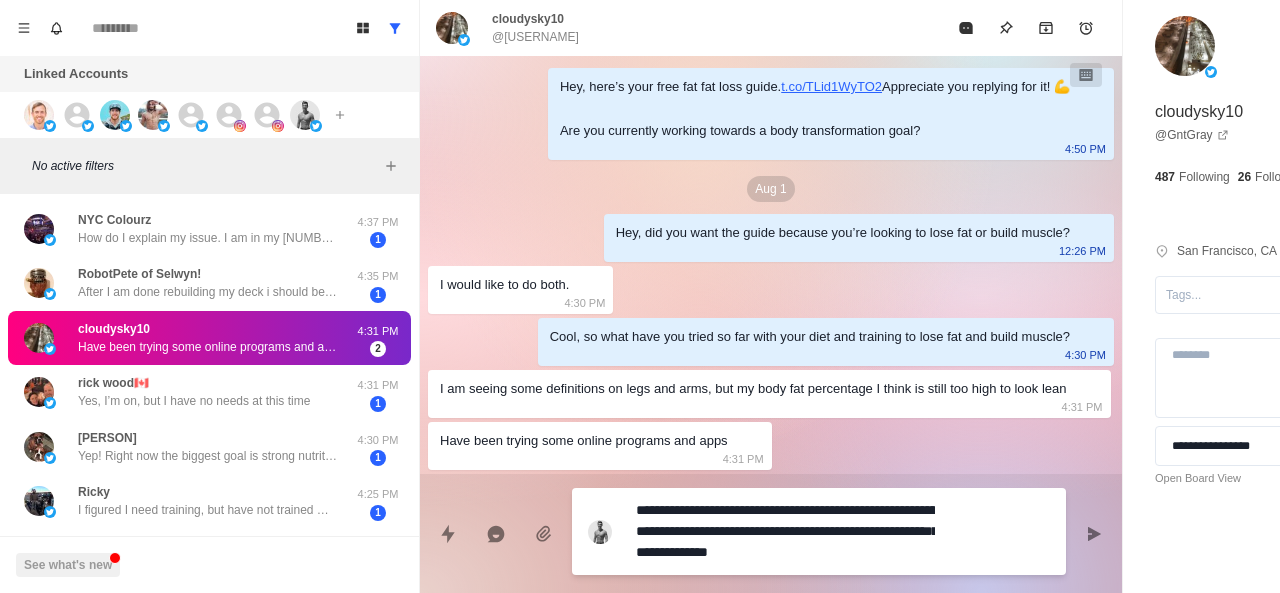 click on "**********" at bounding box center [785, 531] 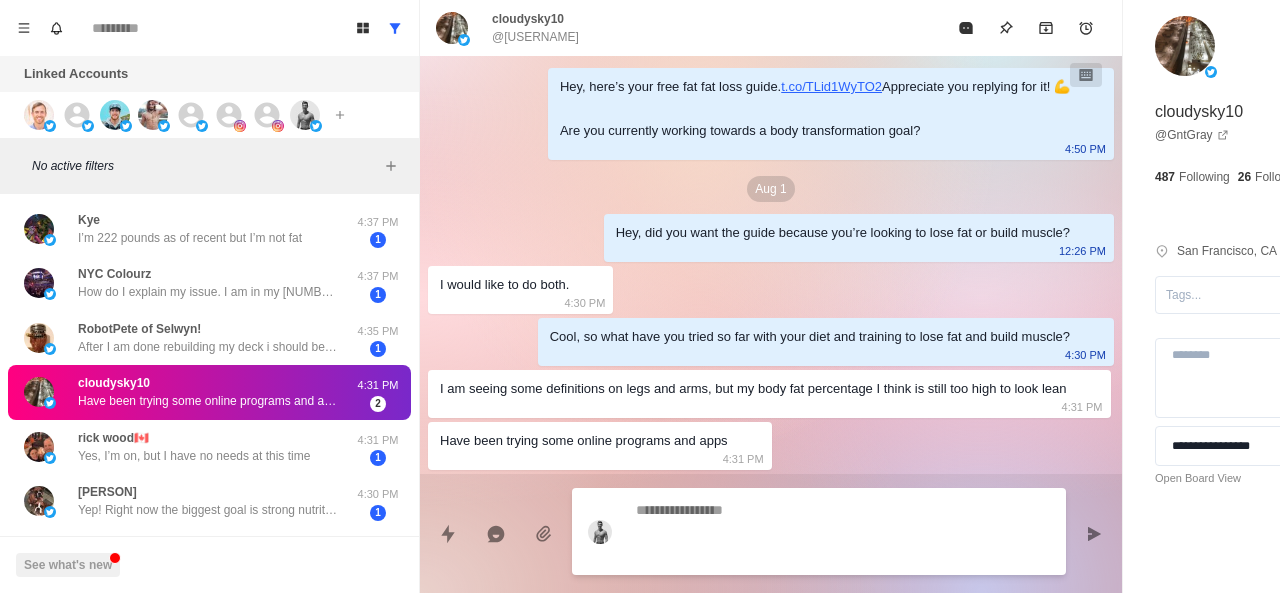 scroll, scrollTop: 344, scrollLeft: 0, axis: vertical 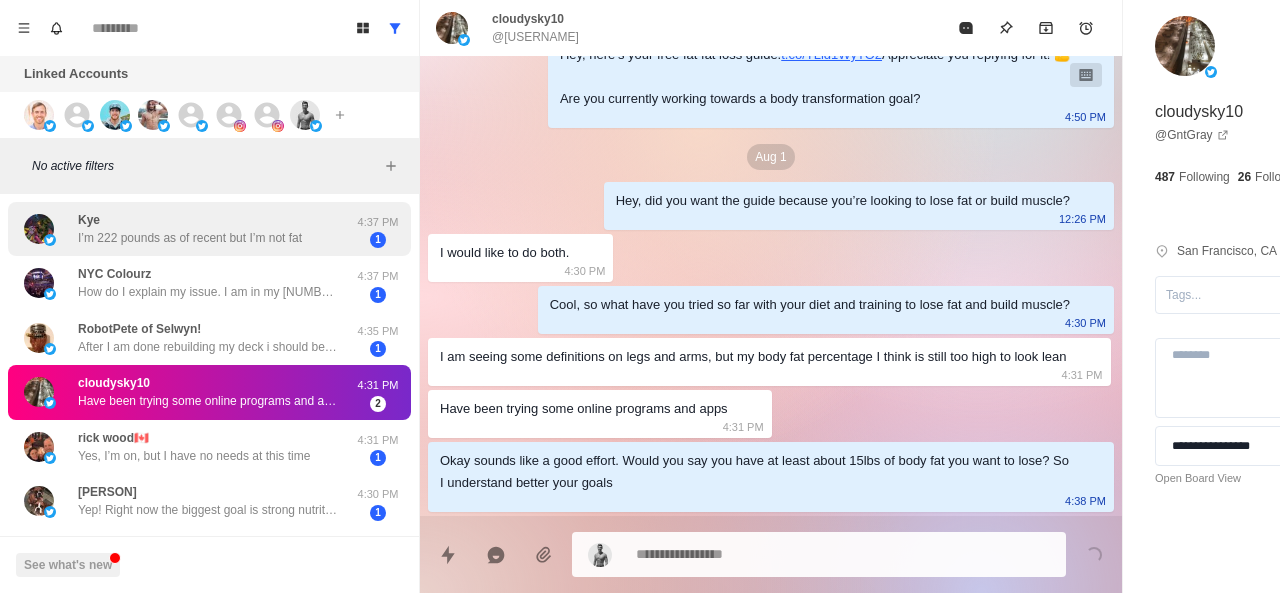 click on "I’m 222 pounds as of recent but I’m not fat" at bounding box center [190, 238] 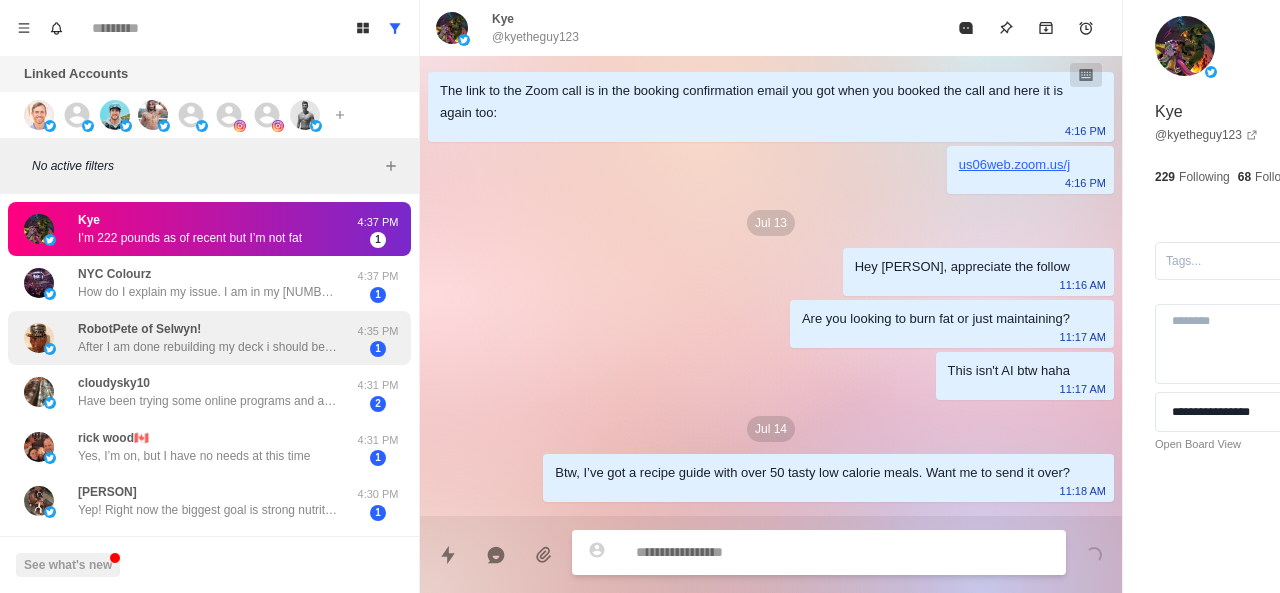 scroll, scrollTop: 1362, scrollLeft: 0, axis: vertical 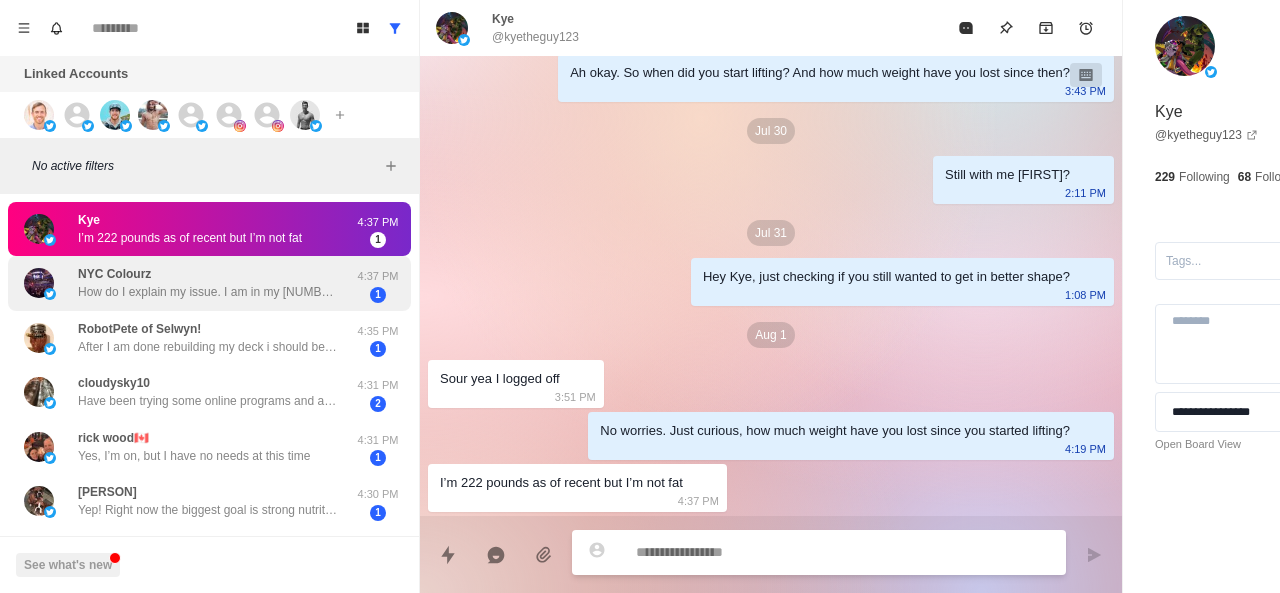 click on "NYC Colourz How do I explain my issue. I am in my fifties. I know how to drop and burn the pounds, however,  mentally I’m not as 💪  anymore. I’ve fasted, walk, eat right And have dropped the weight but once I see a change I tend to self sabotage" at bounding box center (208, 283) 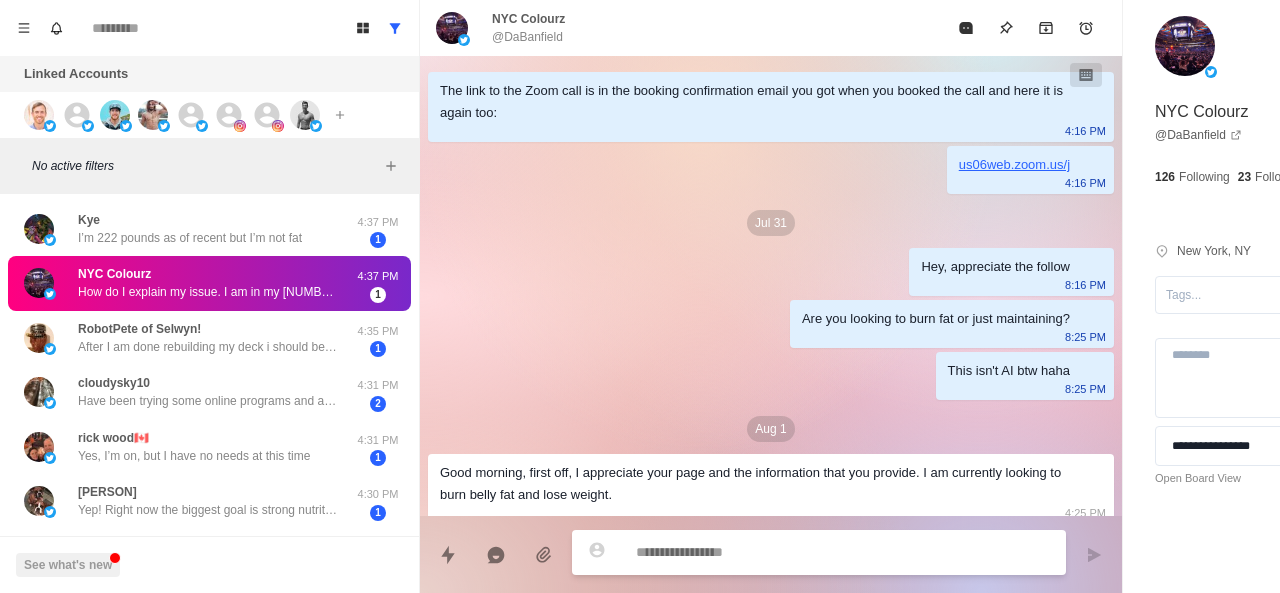 scroll, scrollTop: 226, scrollLeft: 0, axis: vertical 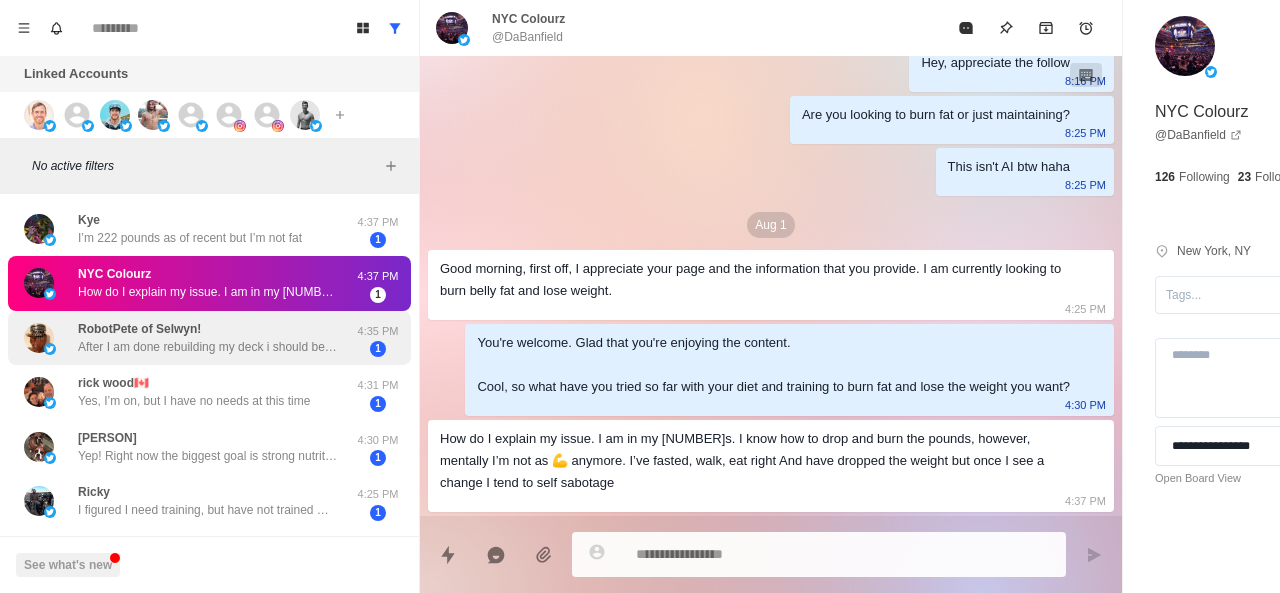 click on "After I am done rebuilding my deck i should be close to 250 in this heat..." at bounding box center (208, 347) 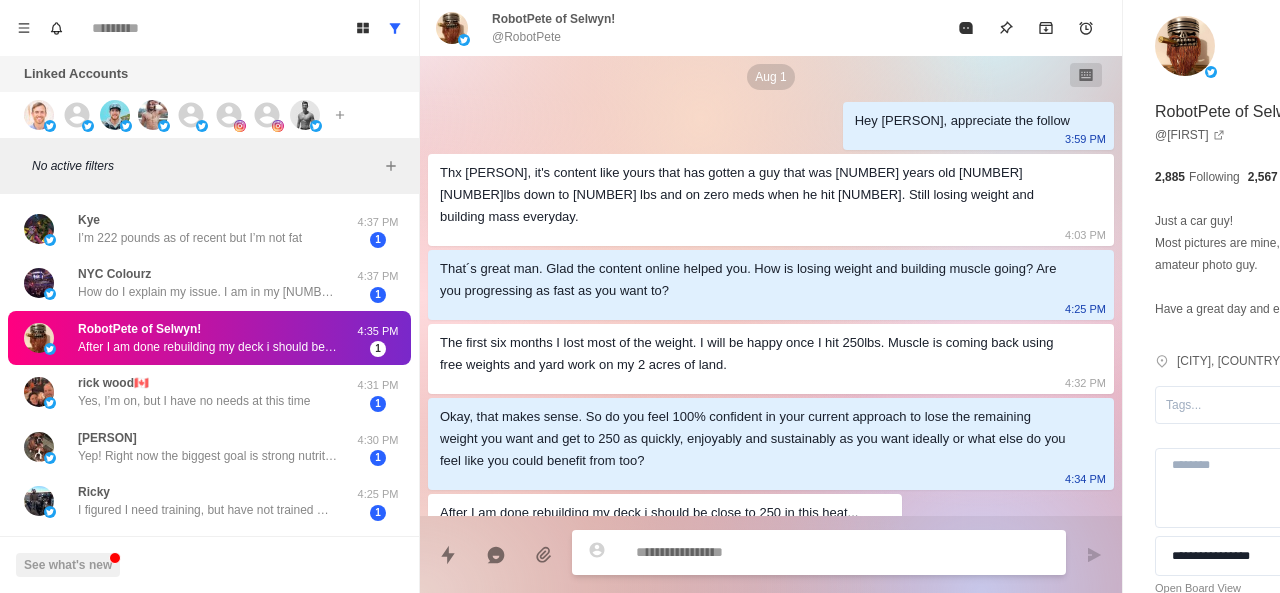 scroll, scrollTop: 198, scrollLeft: 0, axis: vertical 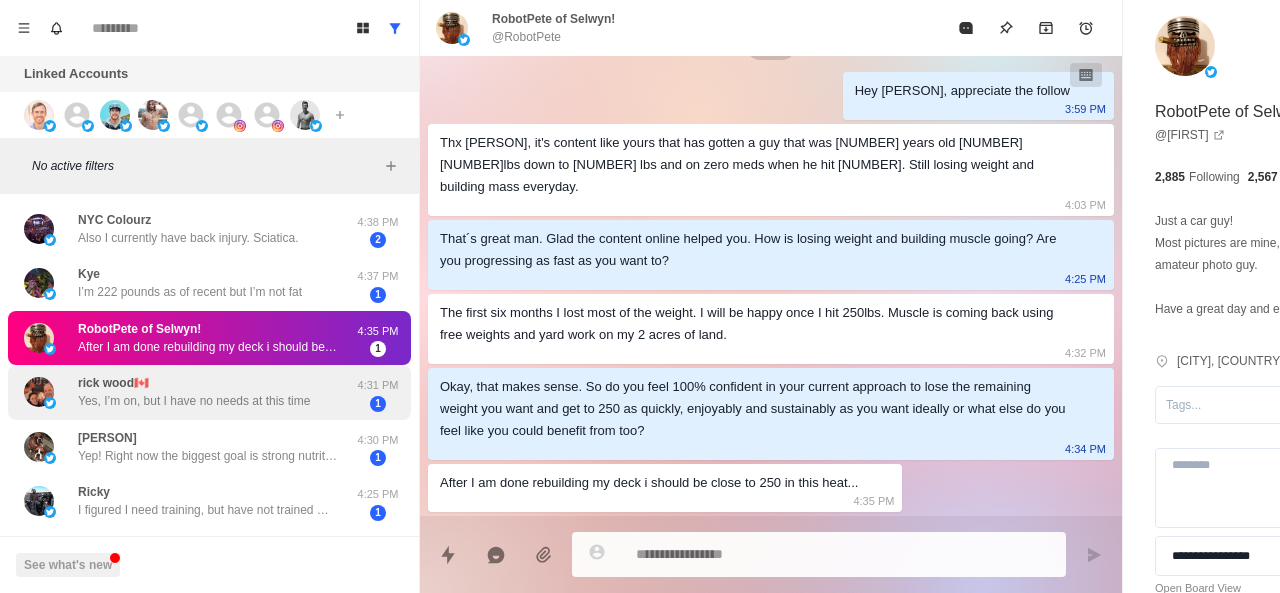 click on "rick wood🇨🇦 Yes, I’m on, but I have no needs at this time" at bounding box center (194, 392) 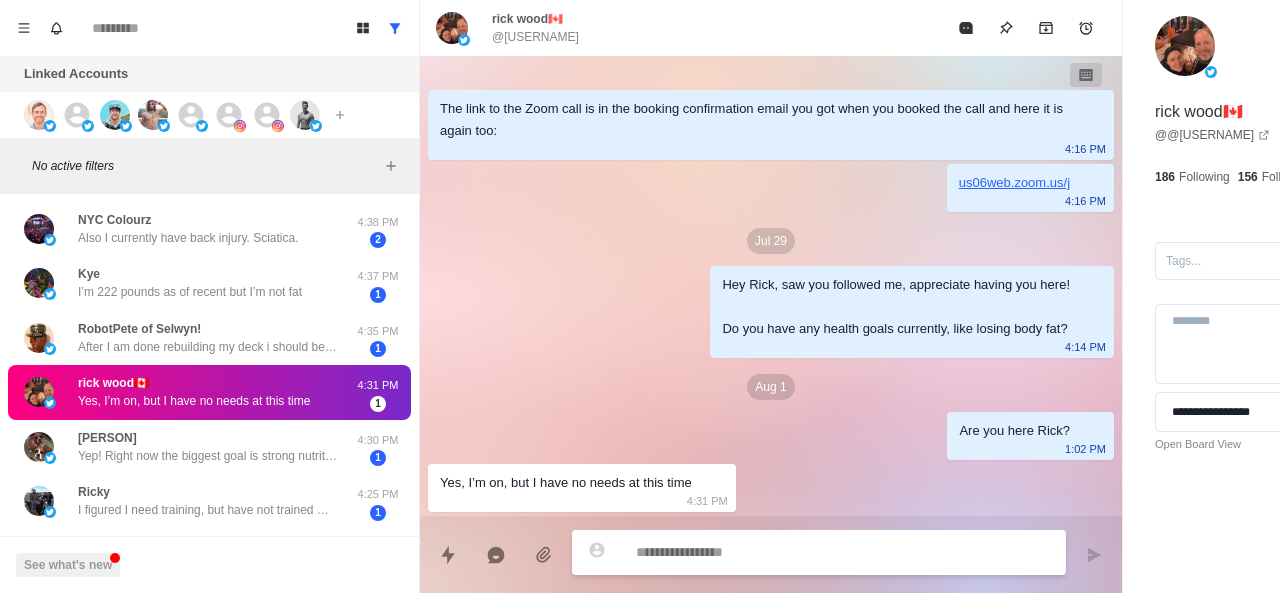 scroll, scrollTop: 0, scrollLeft: 0, axis: both 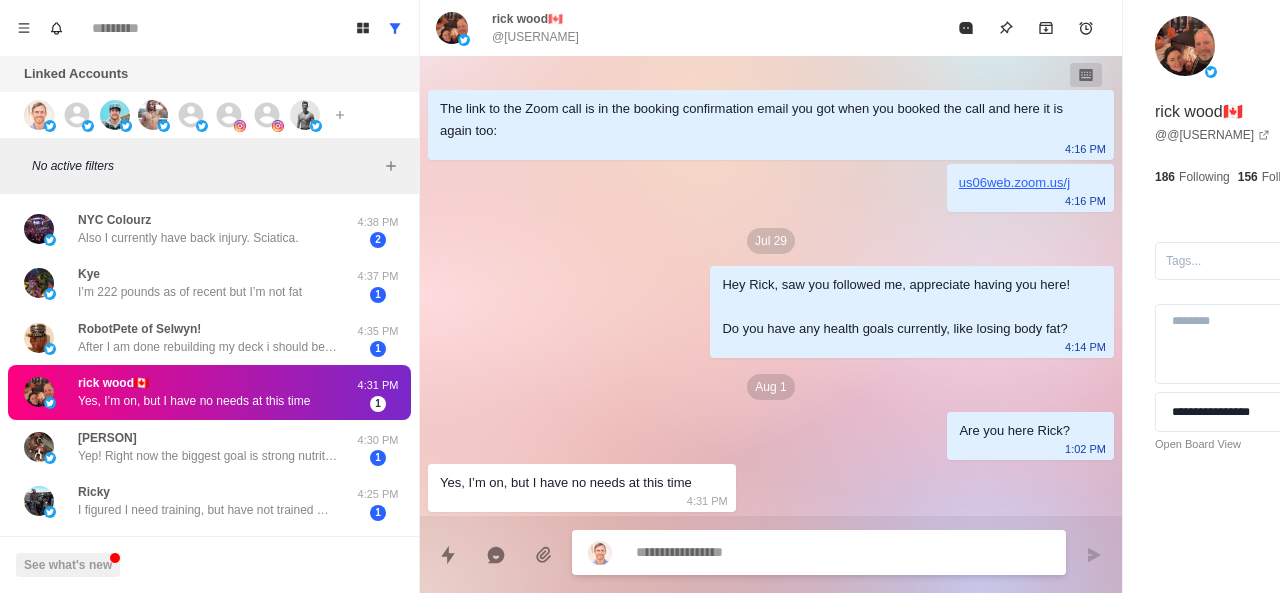 click at bounding box center (785, 552) 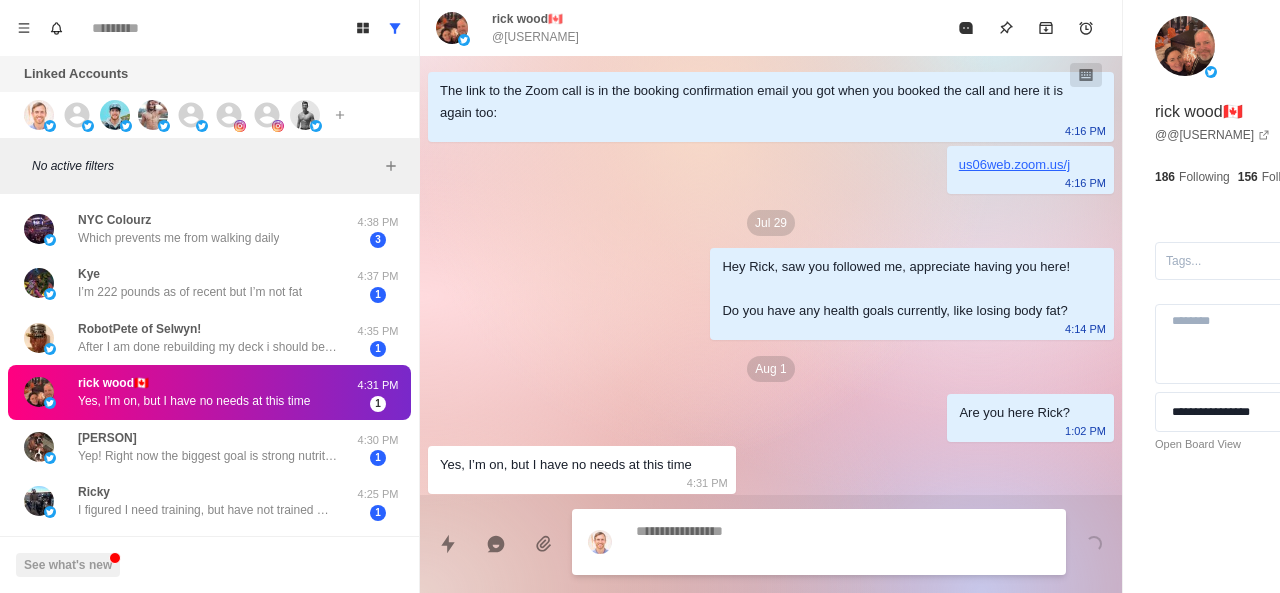 scroll, scrollTop: 34, scrollLeft: 0, axis: vertical 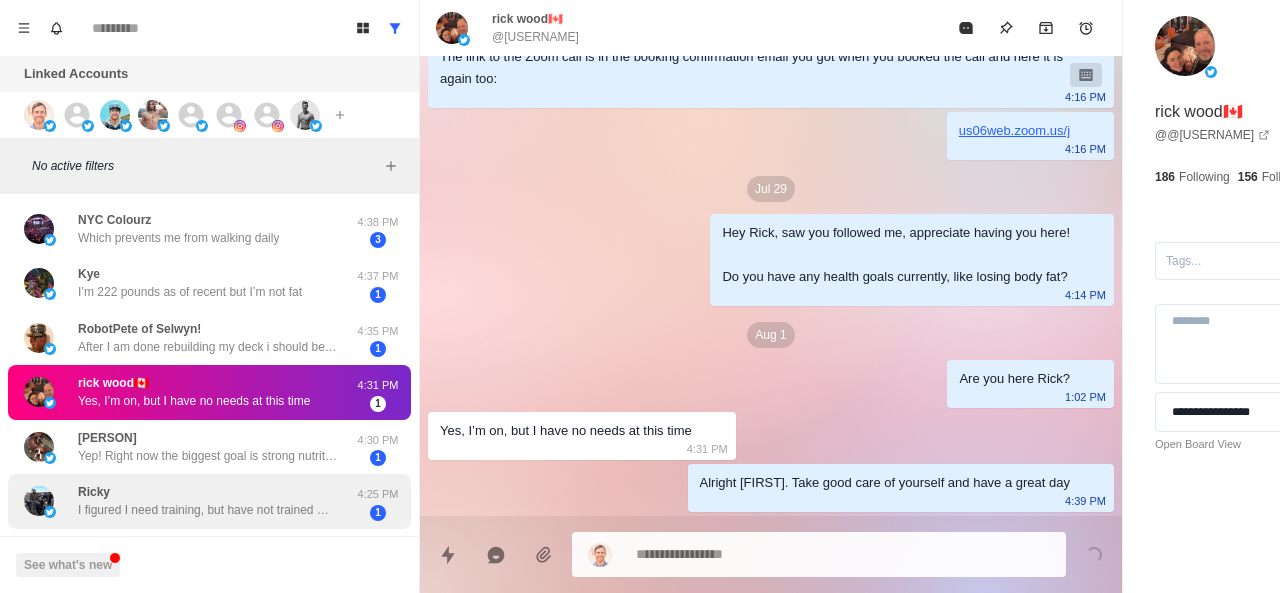 click on "Ricky I figured I need training, but have not trained myself in a long time , p90x back in 2010?" at bounding box center [208, 501] 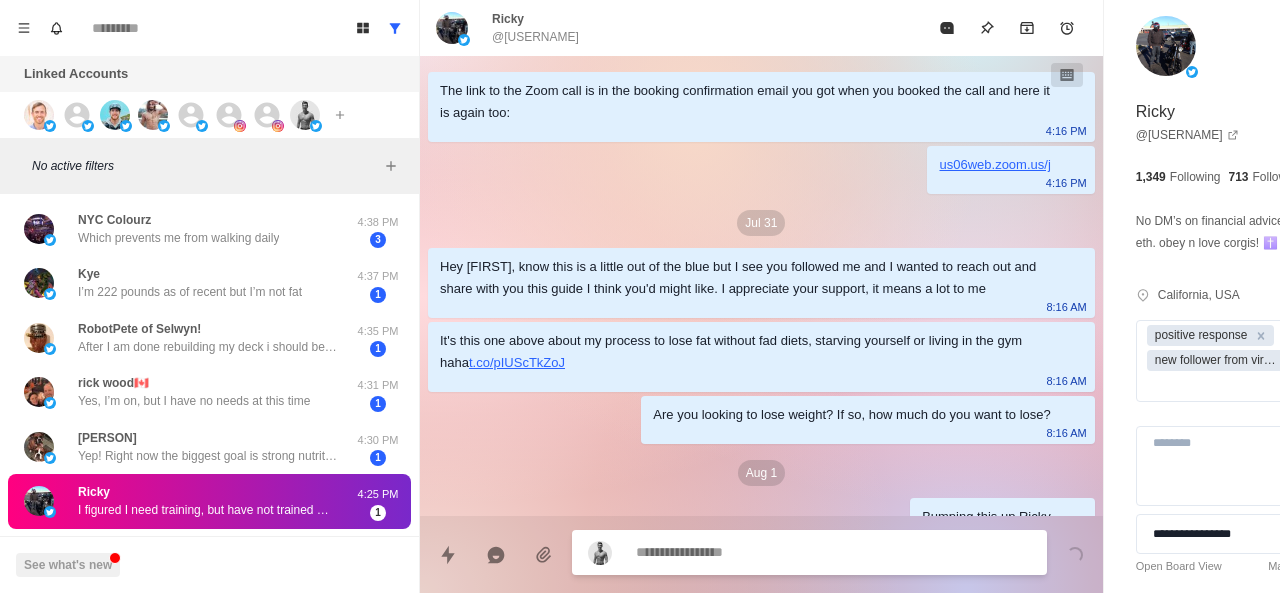 scroll, scrollTop: 588, scrollLeft: 0, axis: vertical 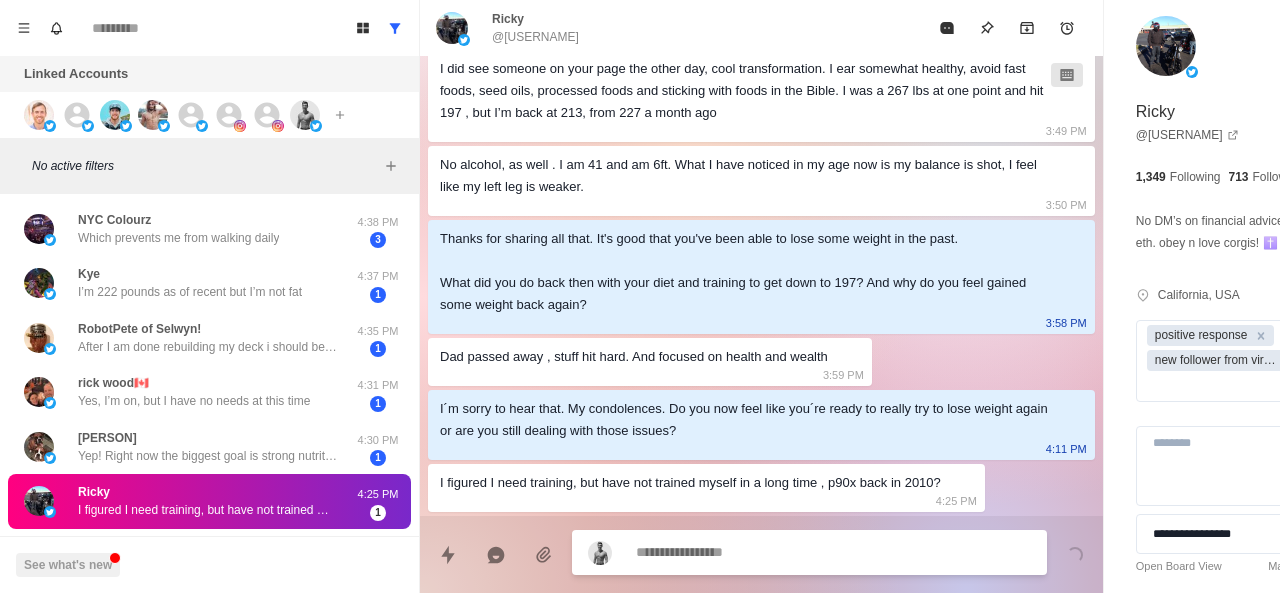 click at bounding box center (775, 552) 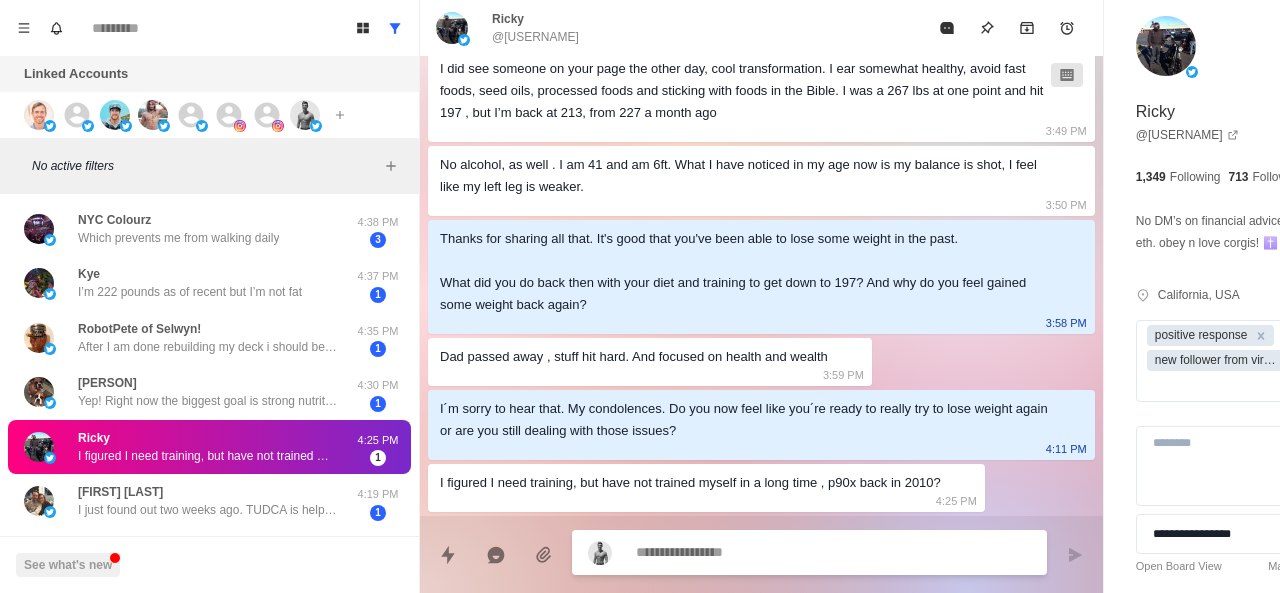 click at bounding box center (775, 552) 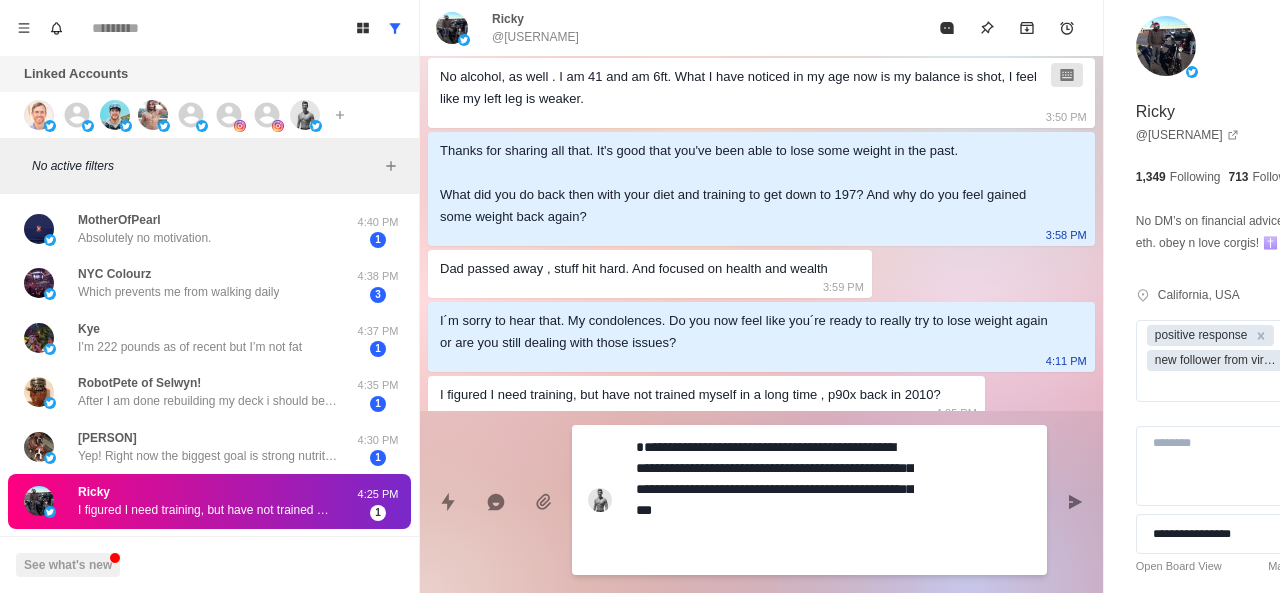 scroll, scrollTop: 0, scrollLeft: 0, axis: both 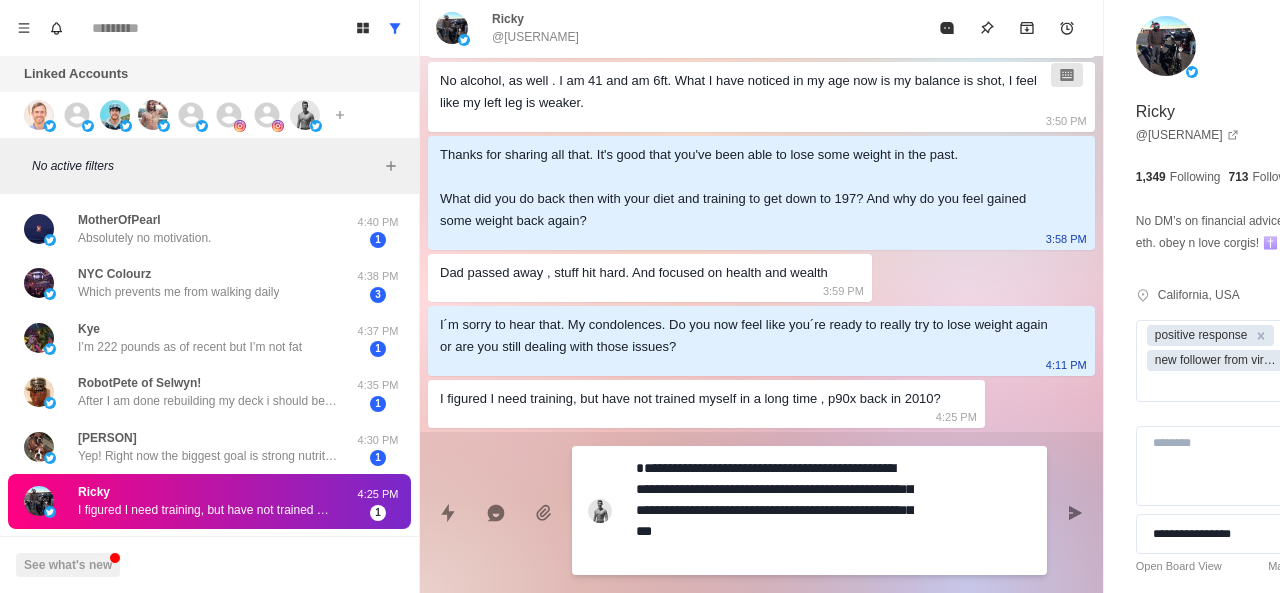 click on "**********" at bounding box center [775, 510] 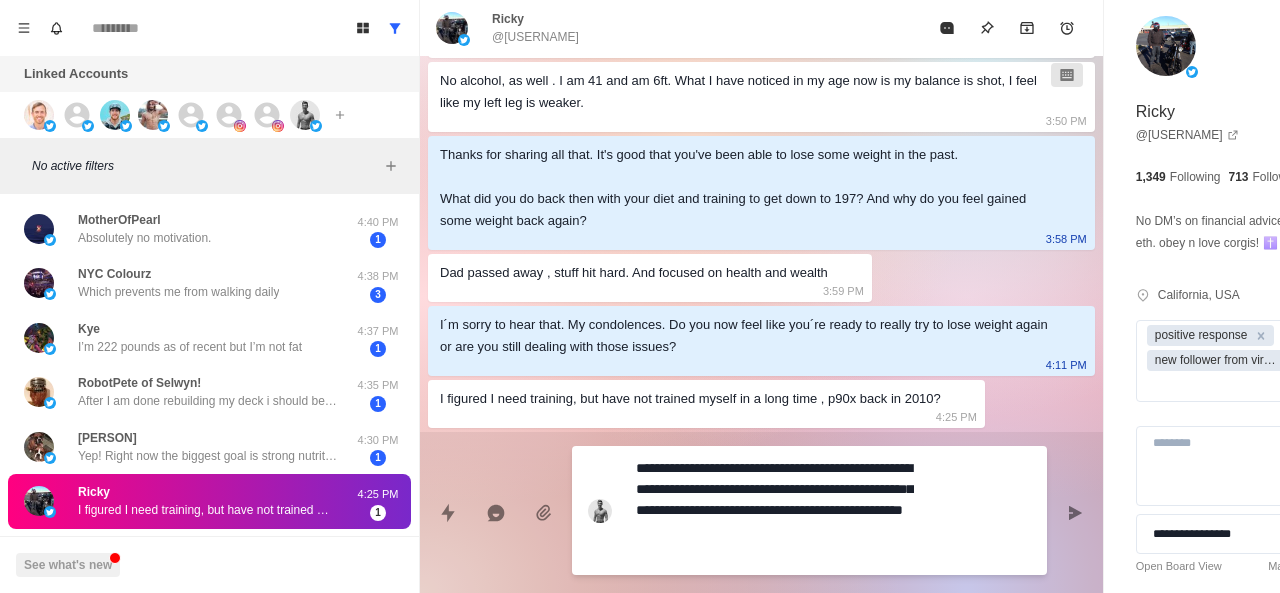 click on "**********" at bounding box center [775, 510] 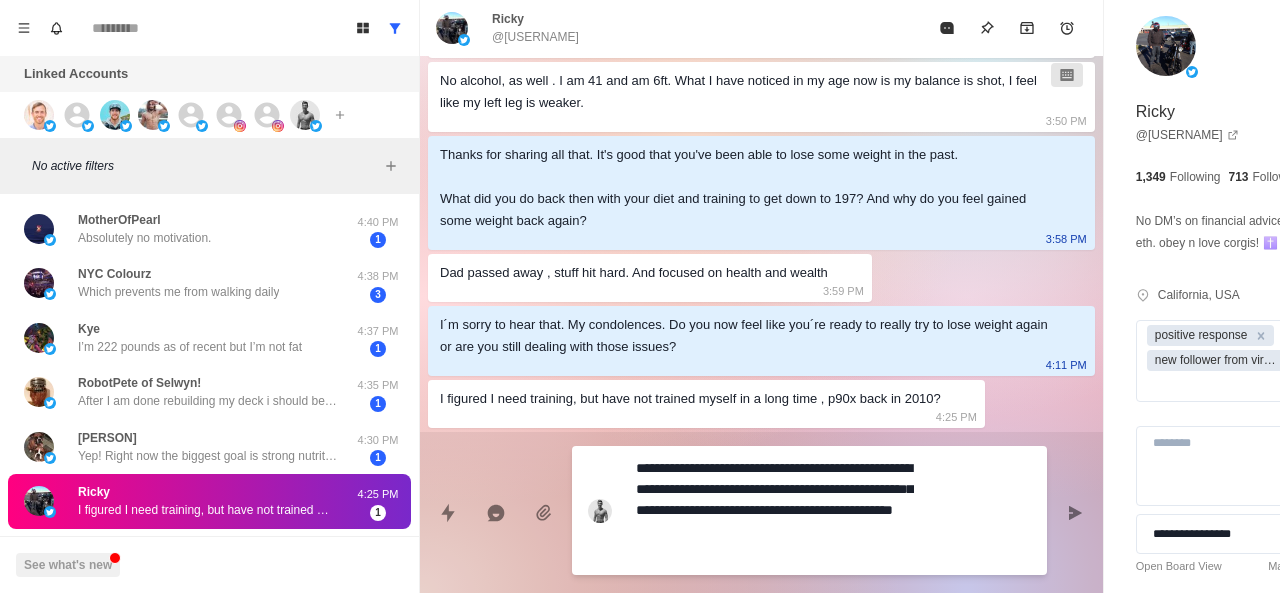 click on "**********" at bounding box center [775, 510] 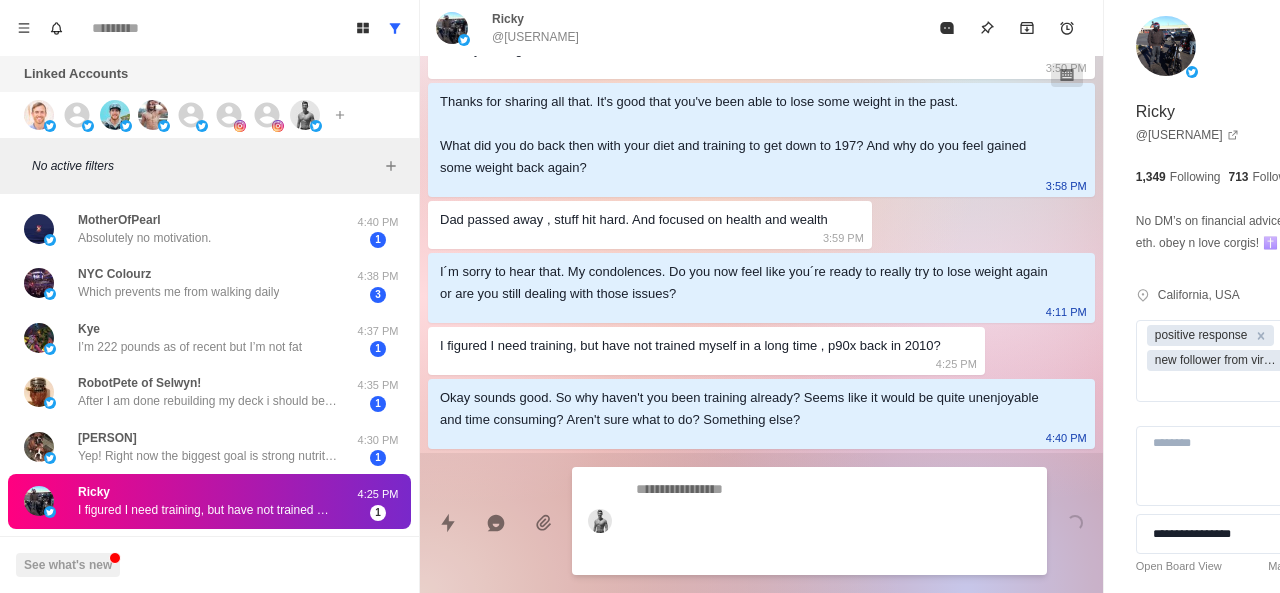 scroll, scrollTop: 684, scrollLeft: 0, axis: vertical 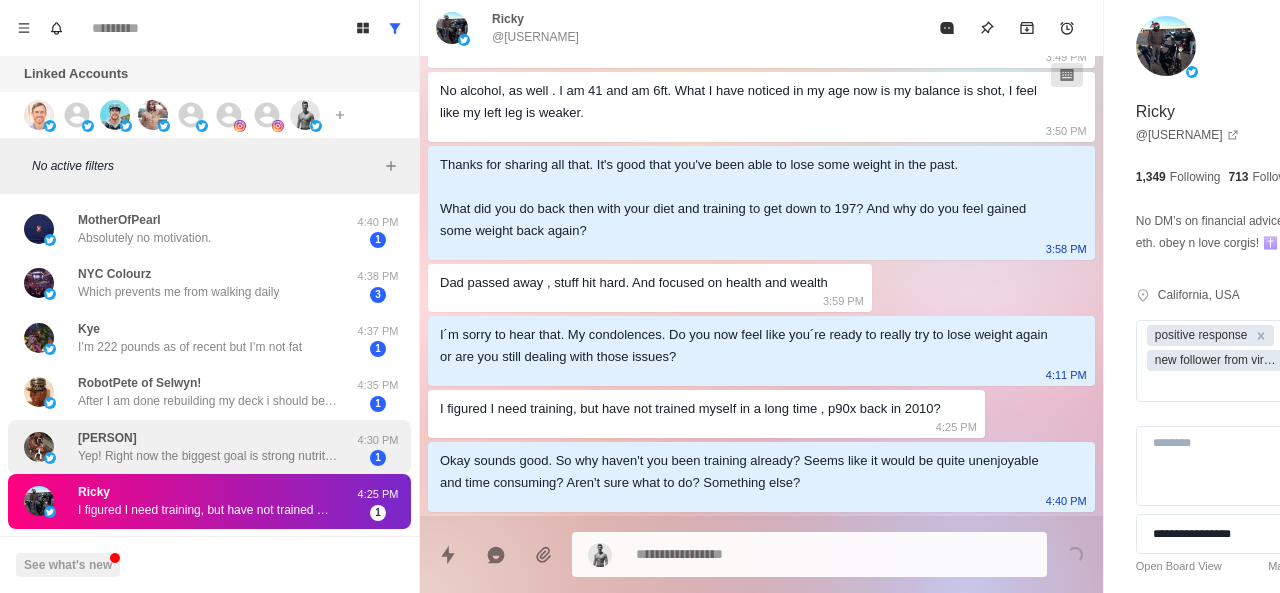 click on "Yep! Right now the biggest goal is strong nutrition to maintain my composition while recovering from an injury. The return phase will obviously be very different." at bounding box center (208, 456) 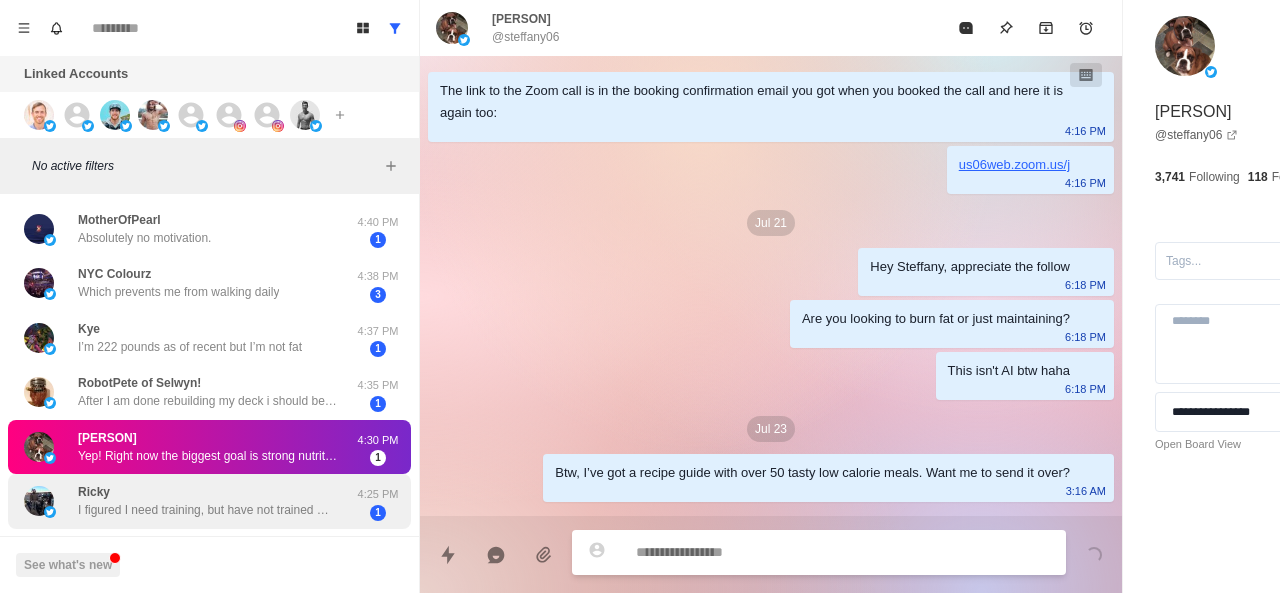 scroll, scrollTop: 498, scrollLeft: 0, axis: vertical 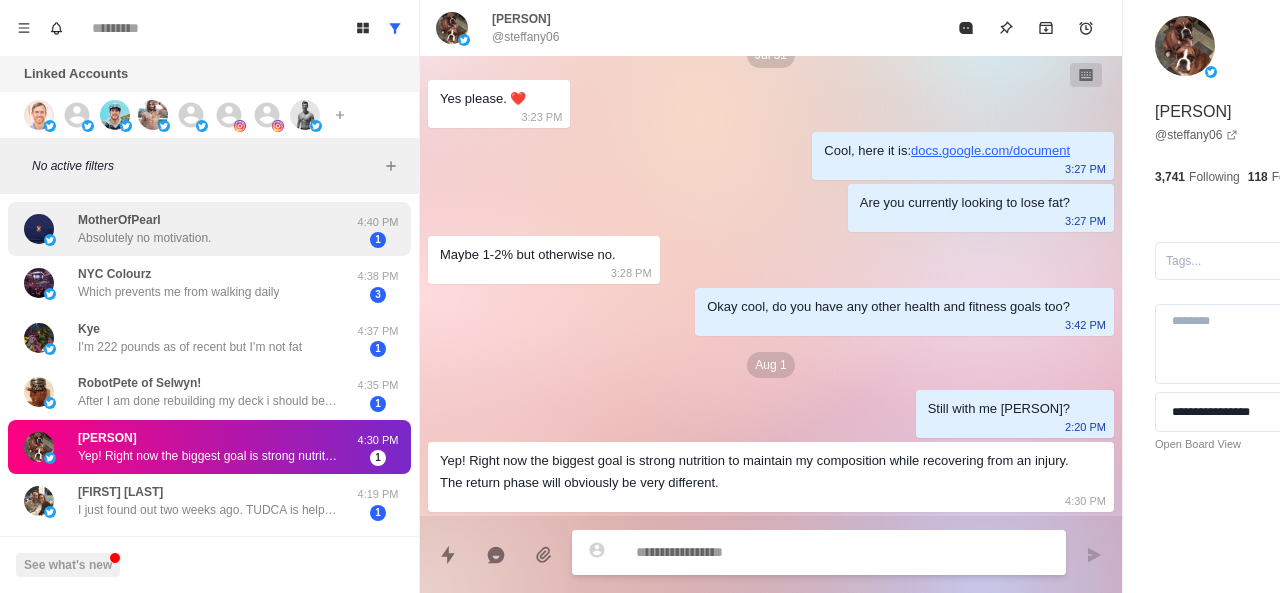 click on "Absolutely no motivation." at bounding box center [144, 238] 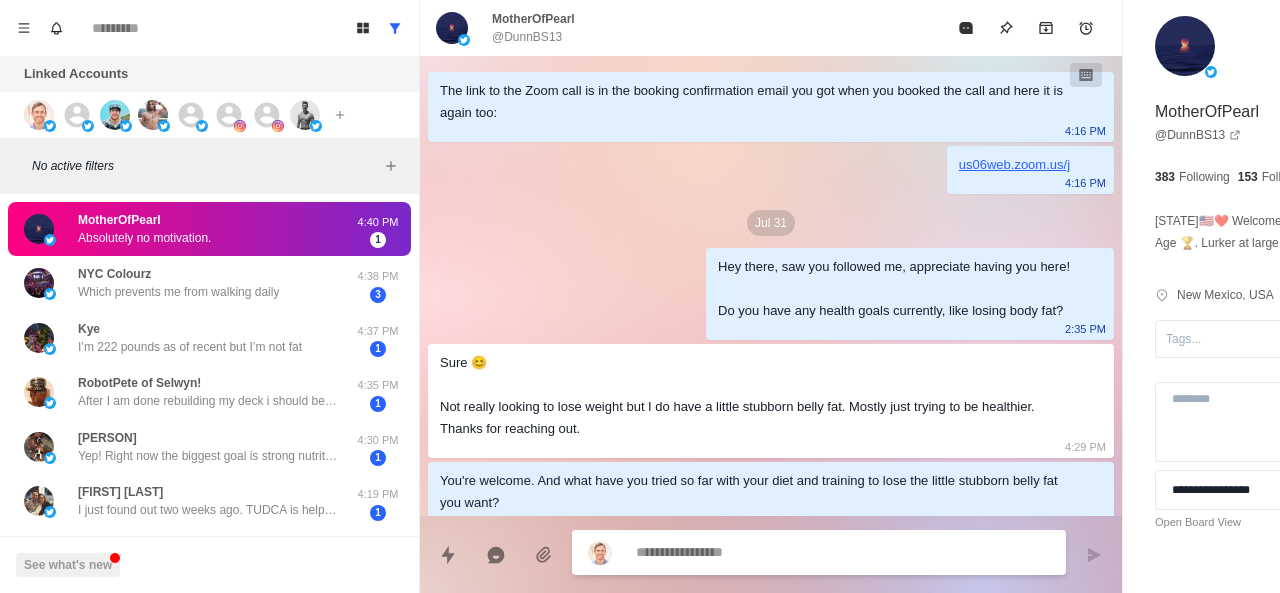 scroll, scrollTop: 248, scrollLeft: 0, axis: vertical 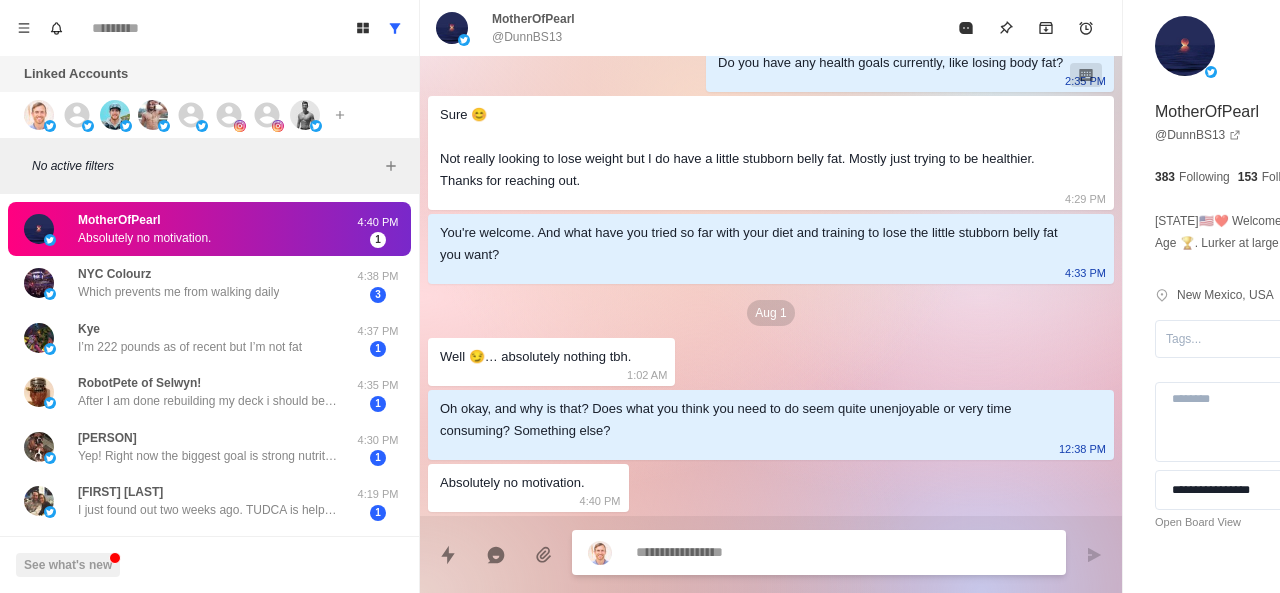 click at bounding box center (785, 552) 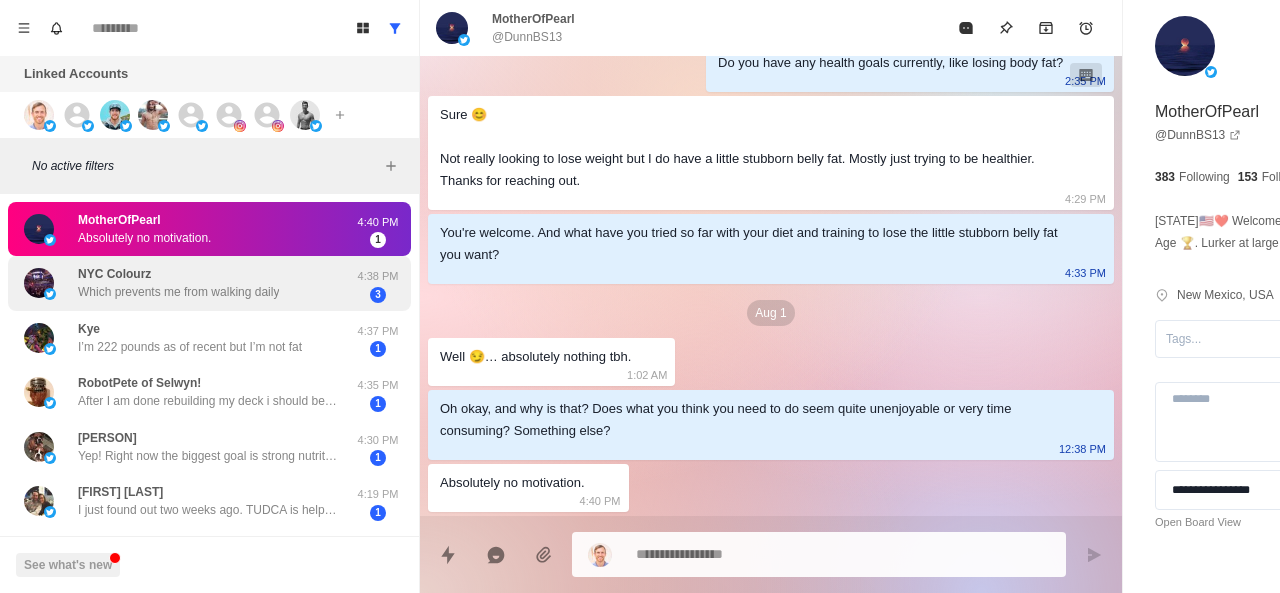 click on "Which prevents me from walking daily" at bounding box center [178, 292] 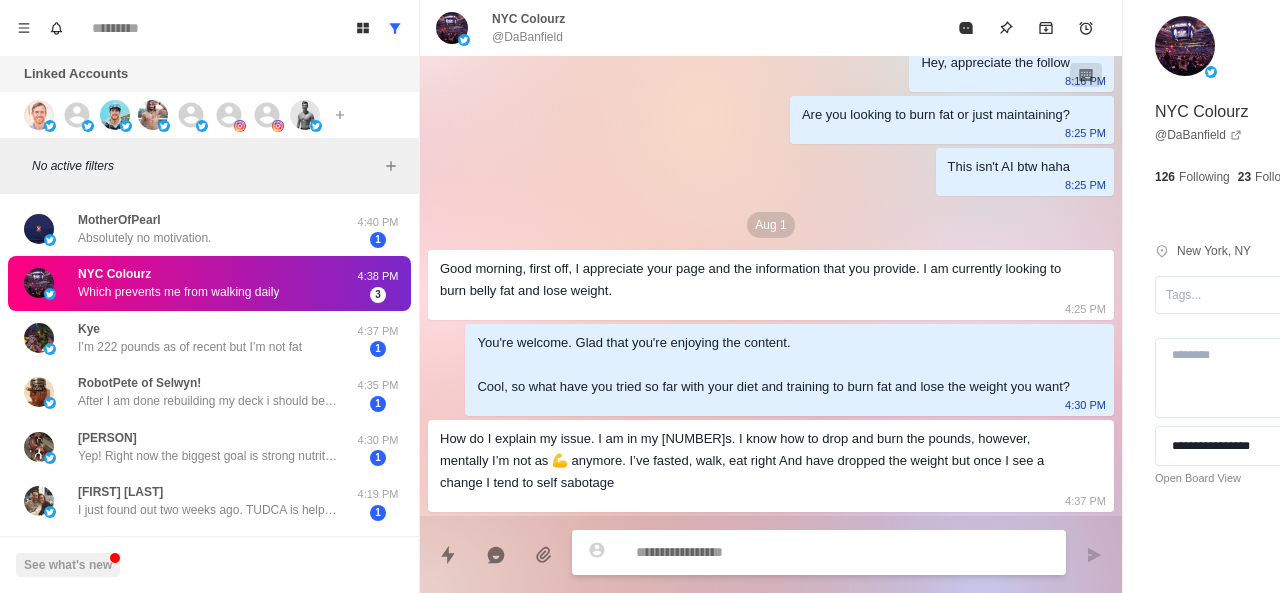 scroll, scrollTop: 330, scrollLeft: 0, axis: vertical 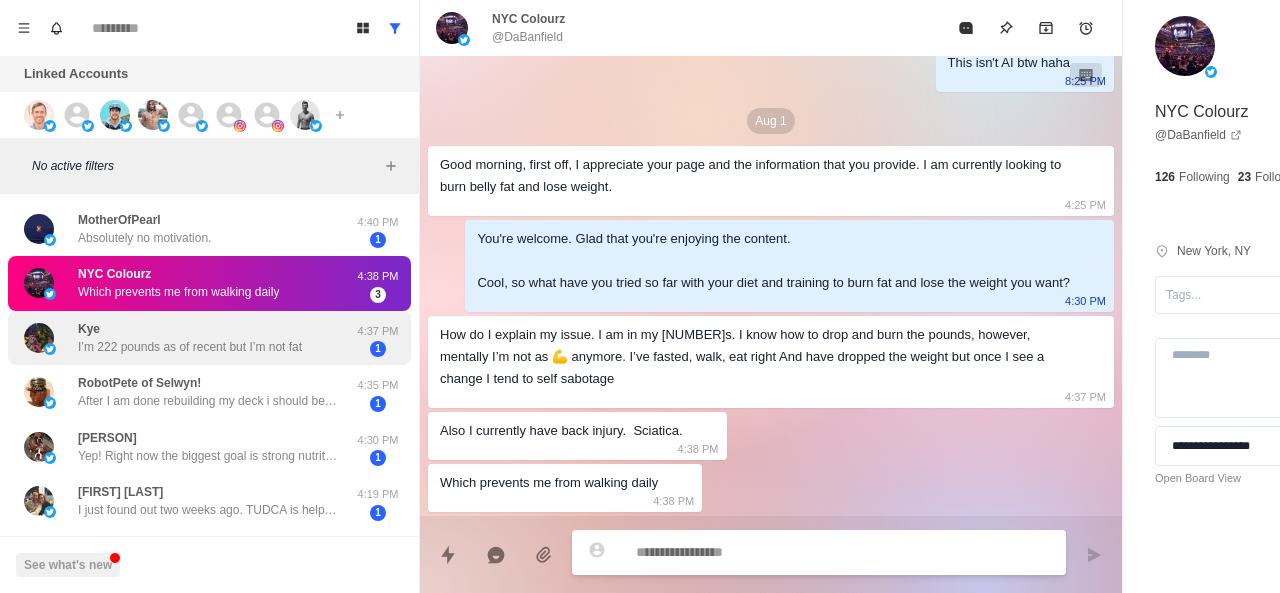 click on "I’m 222 pounds as of recent but I’m not fat" at bounding box center (190, 347) 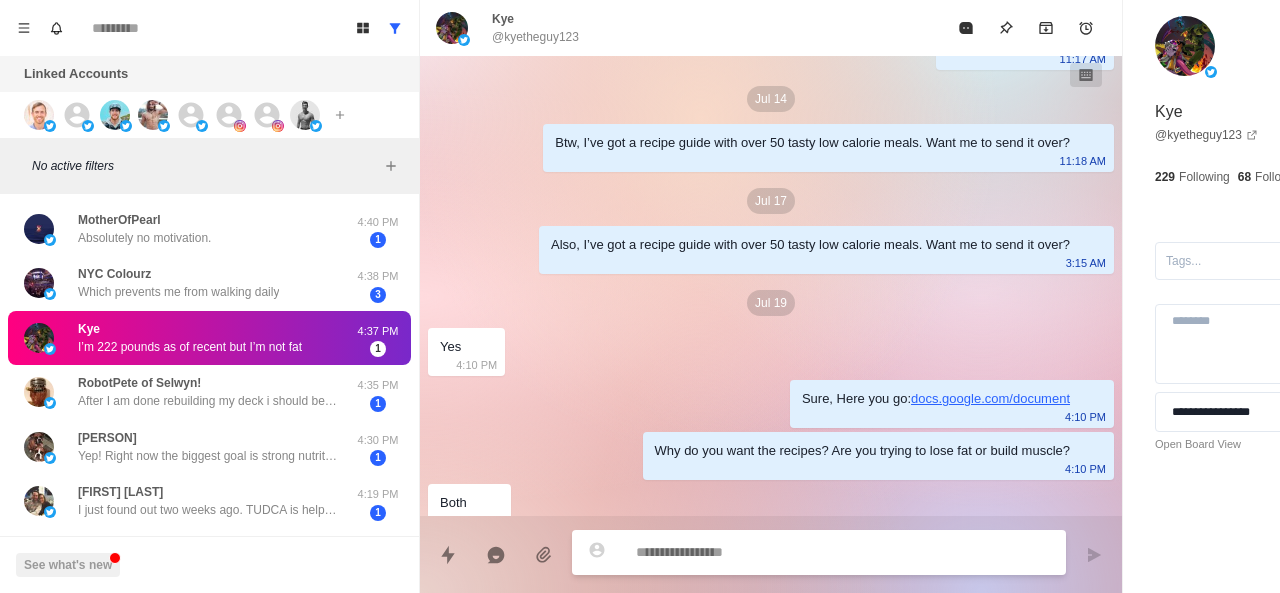 scroll, scrollTop: 1362, scrollLeft: 0, axis: vertical 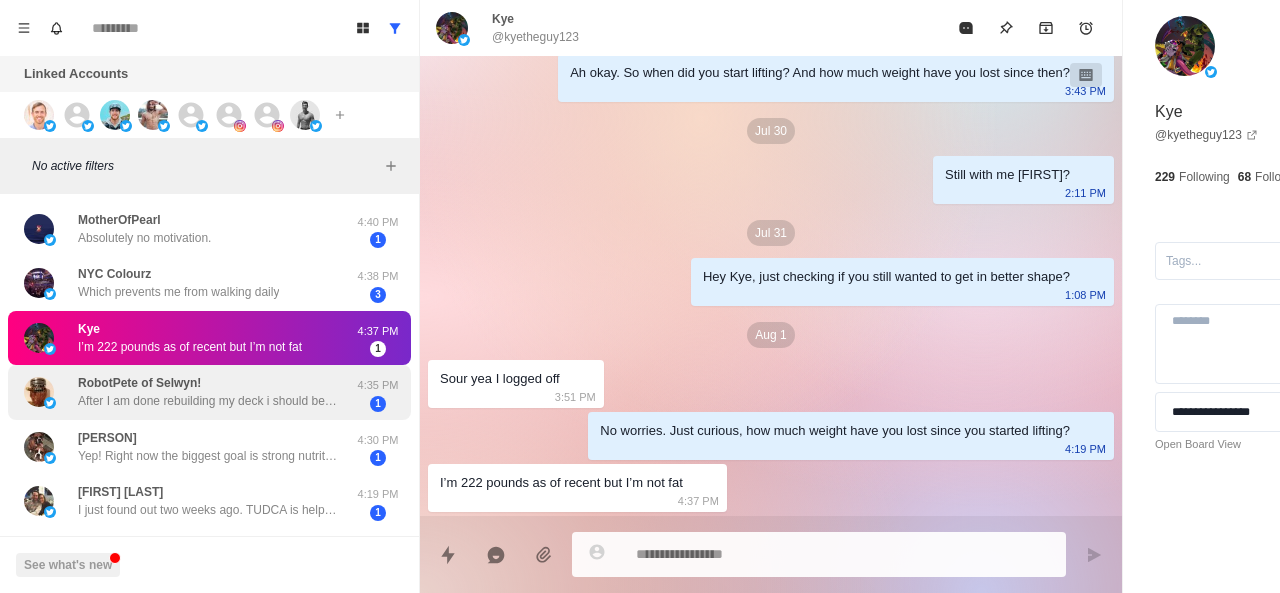 click on "After I am done rebuilding my deck i should be close to 250 in this heat..." at bounding box center (208, 401) 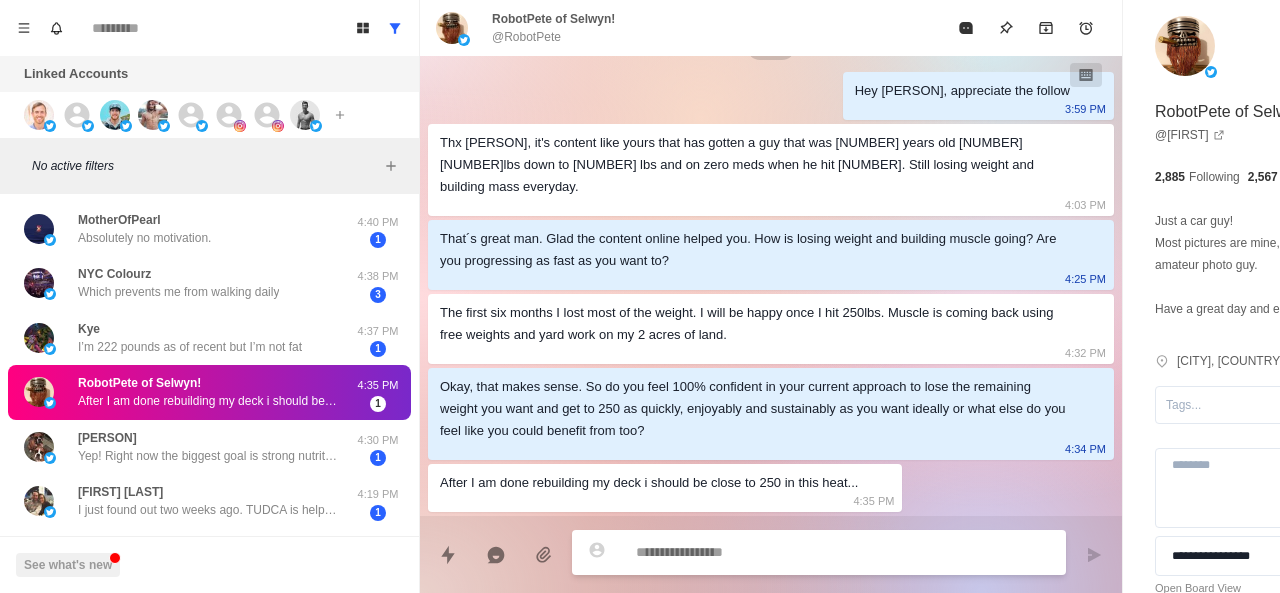 click at bounding box center [785, 552] 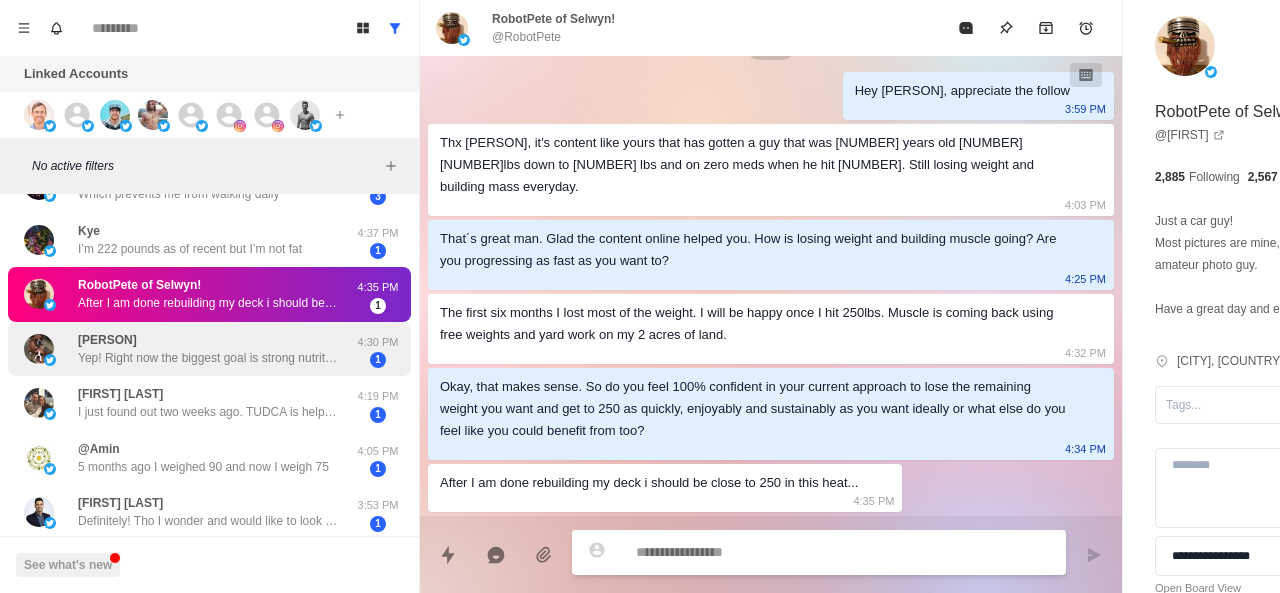 scroll, scrollTop: 106, scrollLeft: 0, axis: vertical 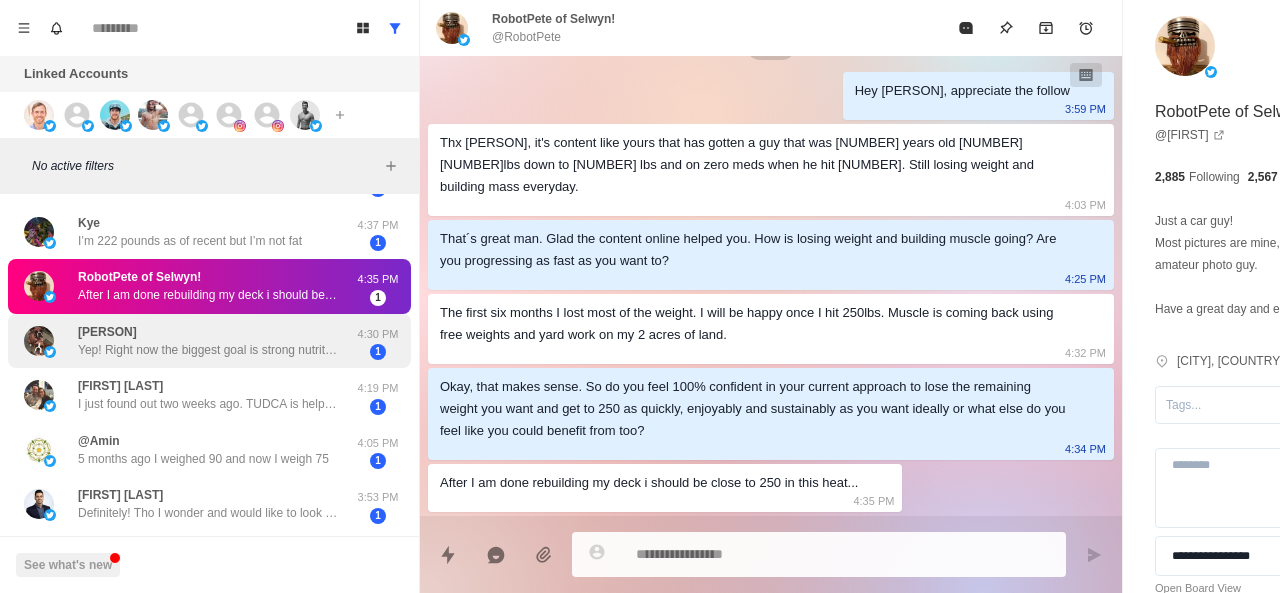 click on "Yep! Right now the biggest goal is strong nutrition to maintain my composition while recovering from an injury. The return phase will obviously be very different." at bounding box center [208, 350] 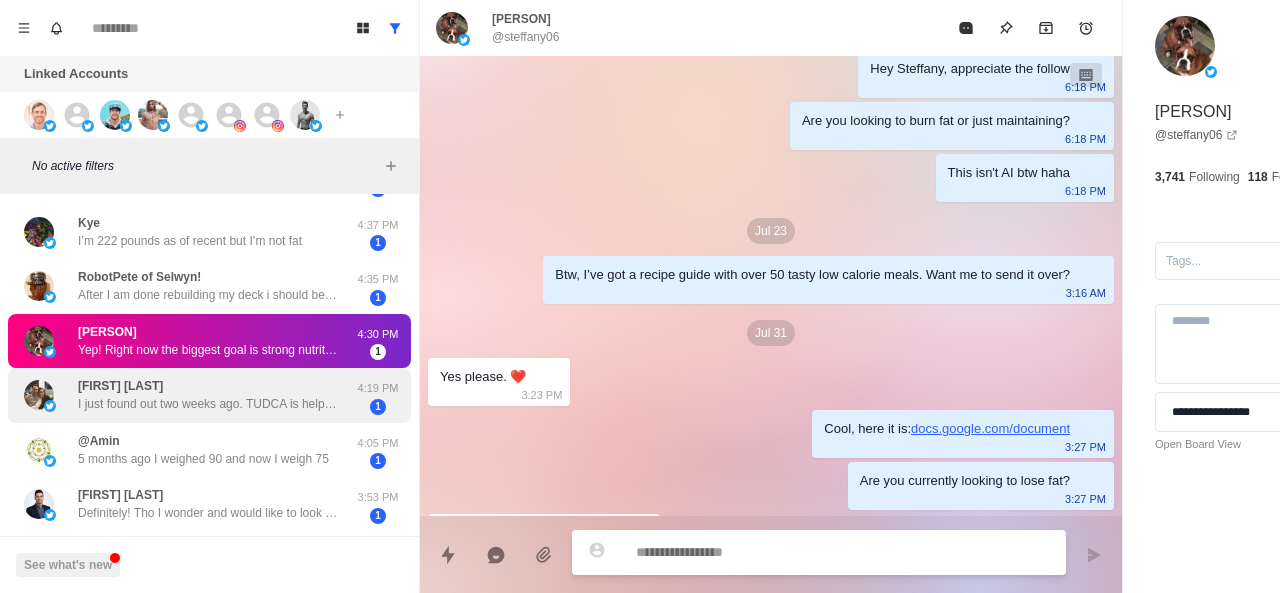 scroll, scrollTop: 498, scrollLeft: 0, axis: vertical 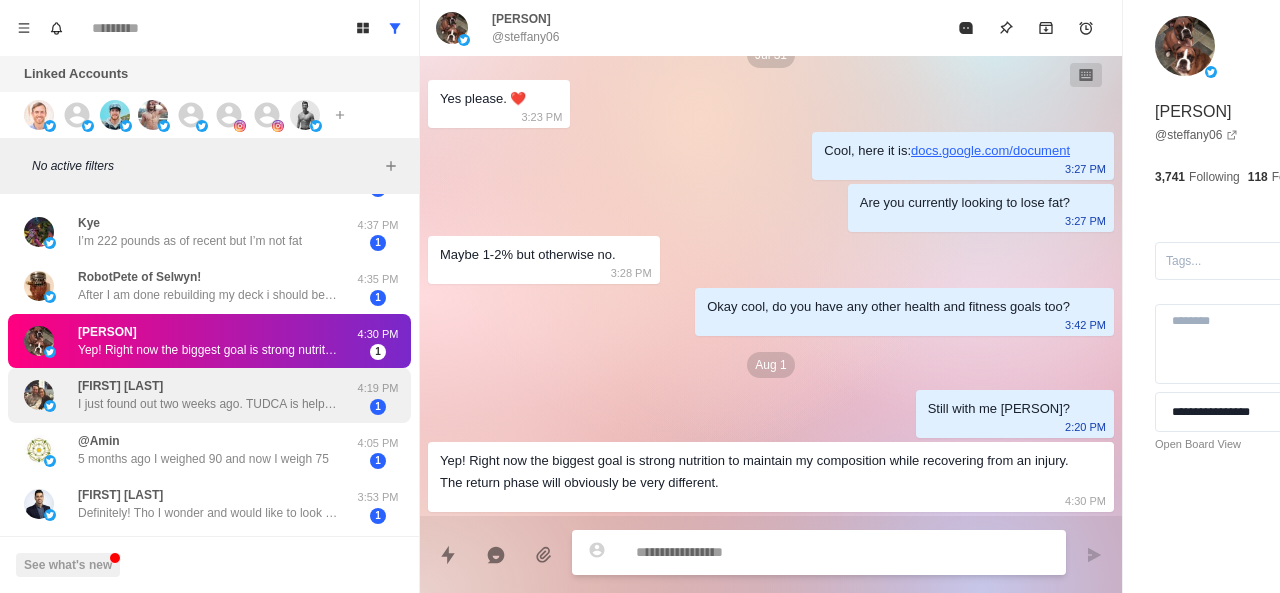 click on "I just found out two weeks ago. TUDCA is helping me manage the gallbladder symptoms. Diet has been adjusted for weight loss. On track." at bounding box center [208, 404] 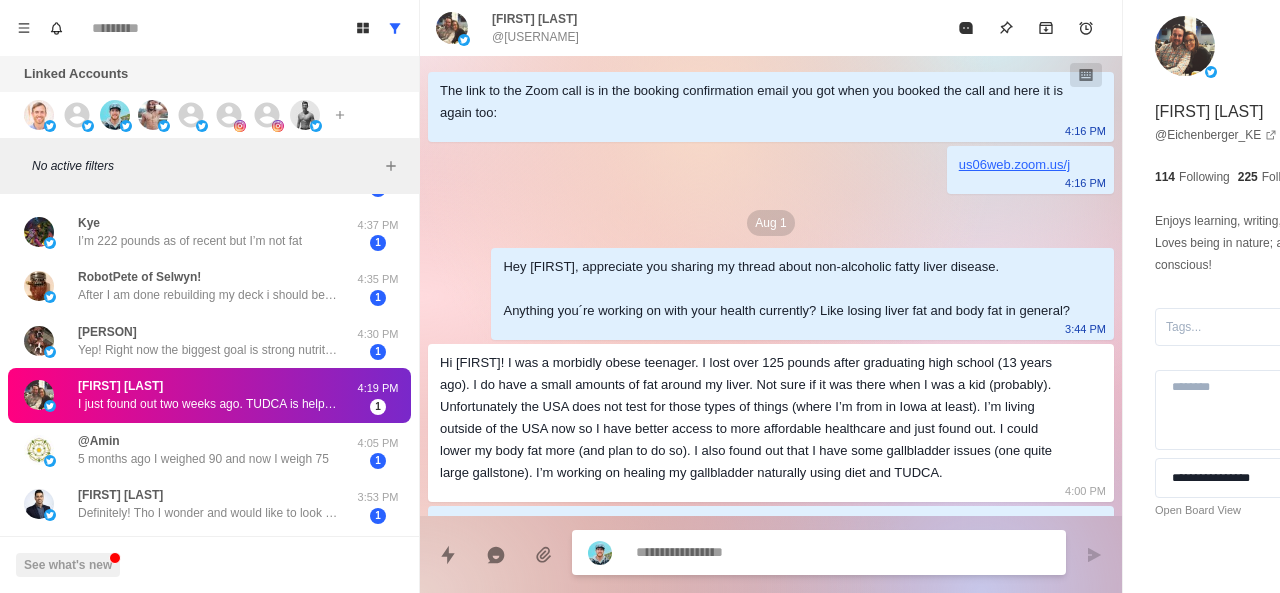 scroll, scrollTop: 204, scrollLeft: 0, axis: vertical 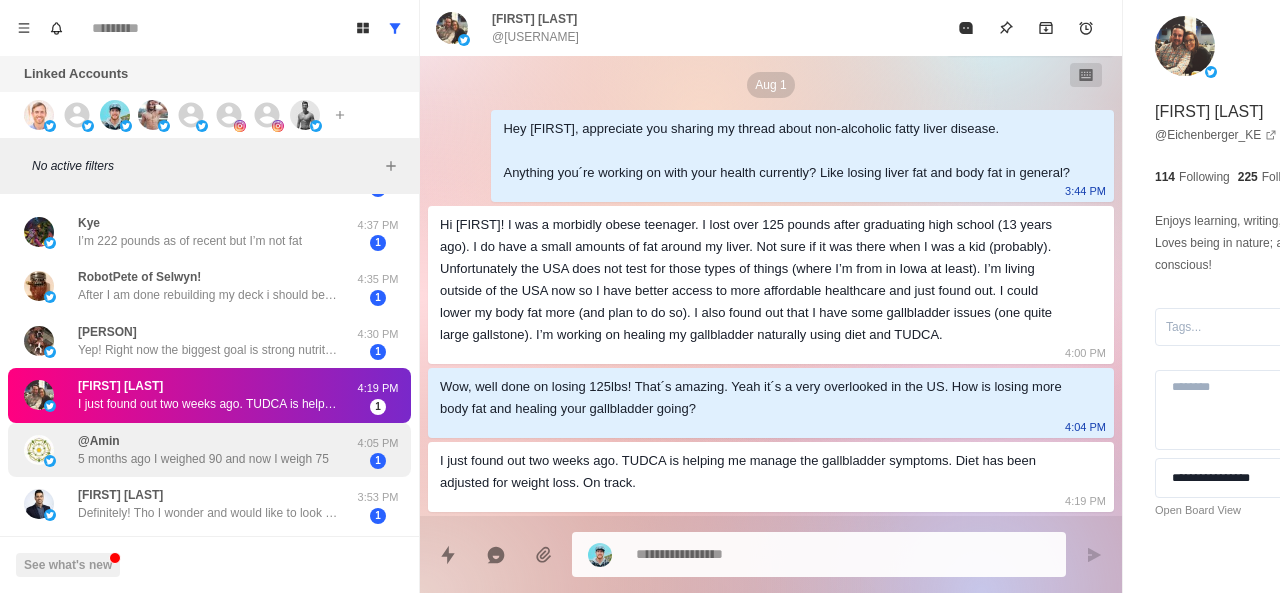 click on "5 months ago I weighed 90 and now I weigh 75" at bounding box center (203, 459) 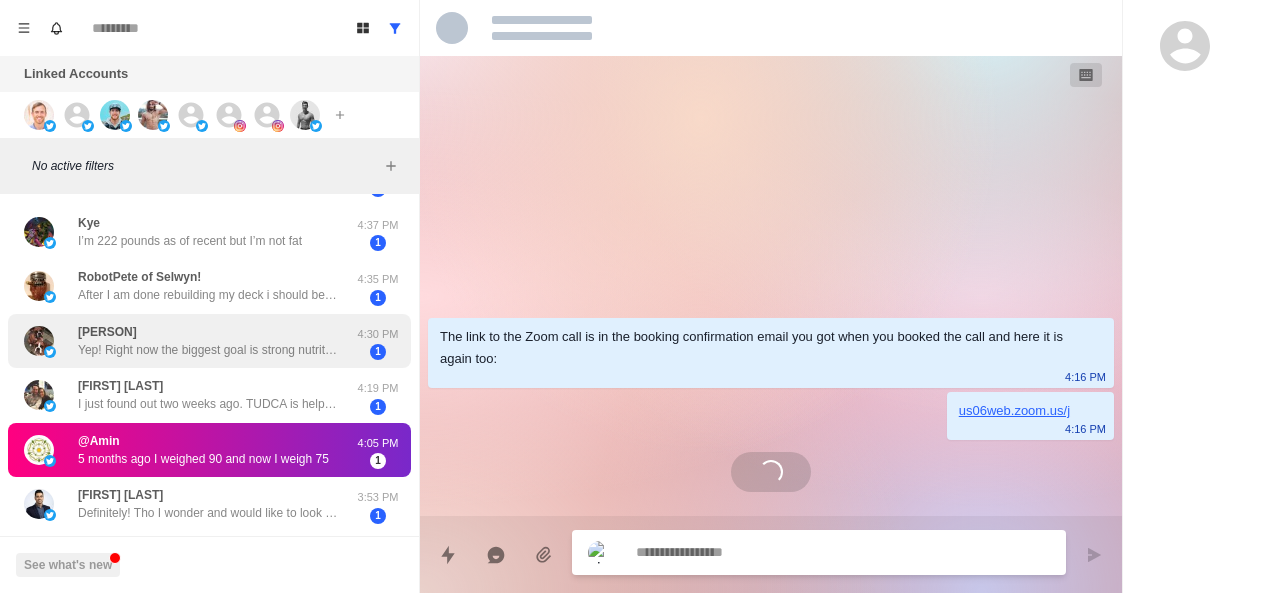 scroll, scrollTop: 0, scrollLeft: 0, axis: both 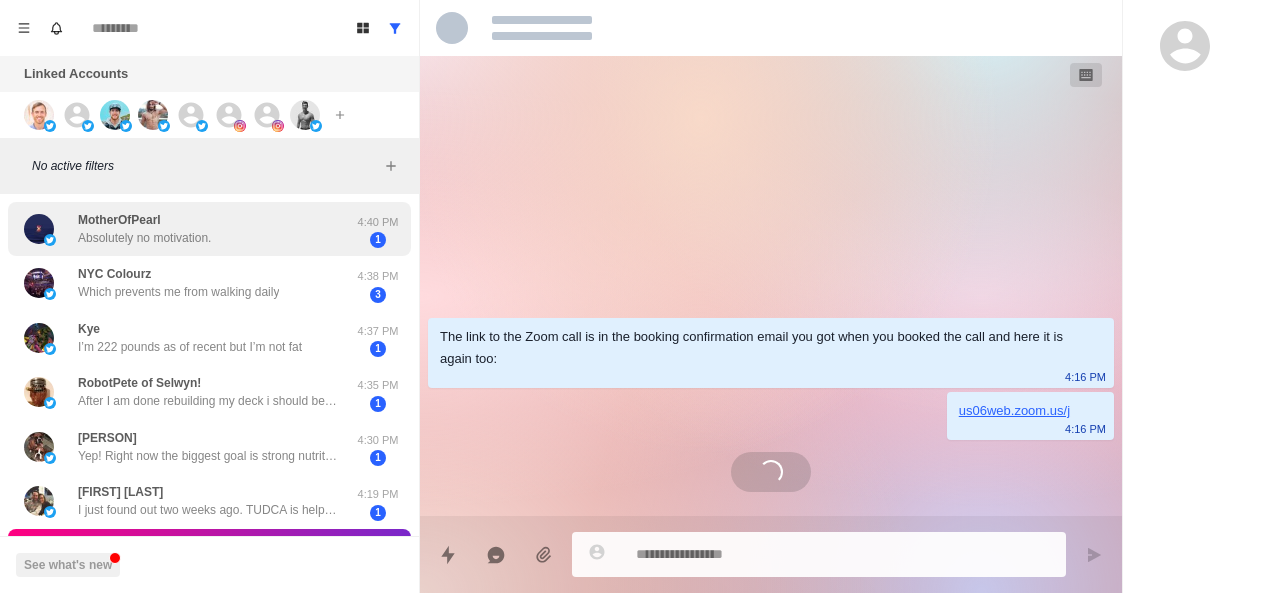 click on "Absolutely no motivation." at bounding box center (144, 238) 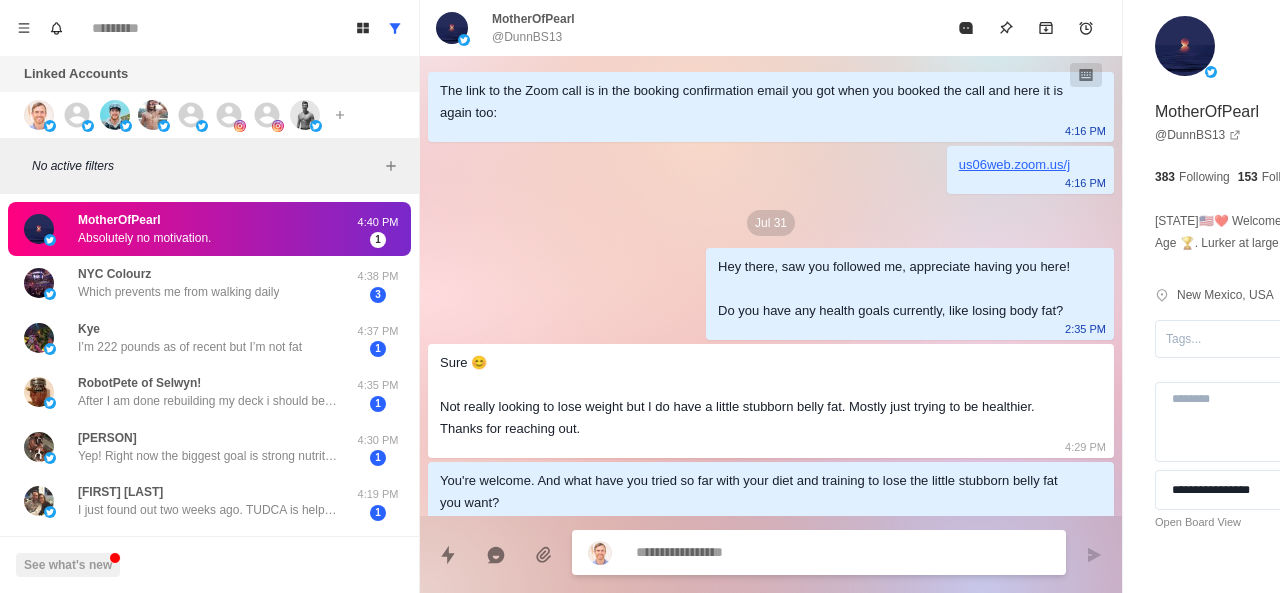 scroll, scrollTop: 248, scrollLeft: 0, axis: vertical 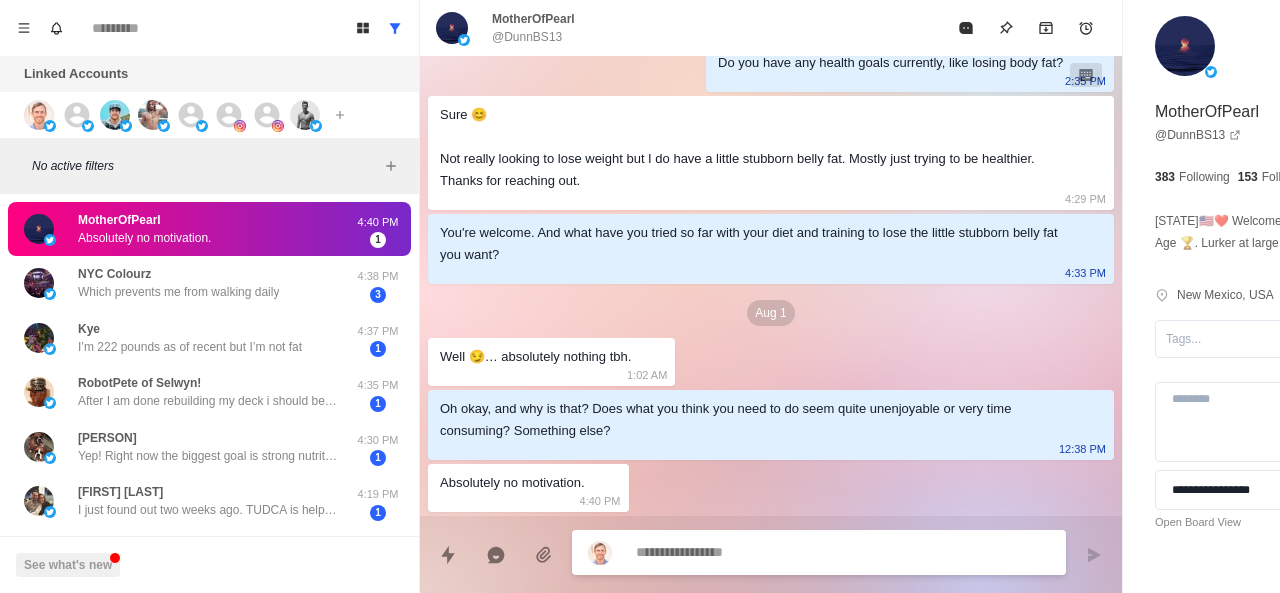 click at bounding box center [785, 552] 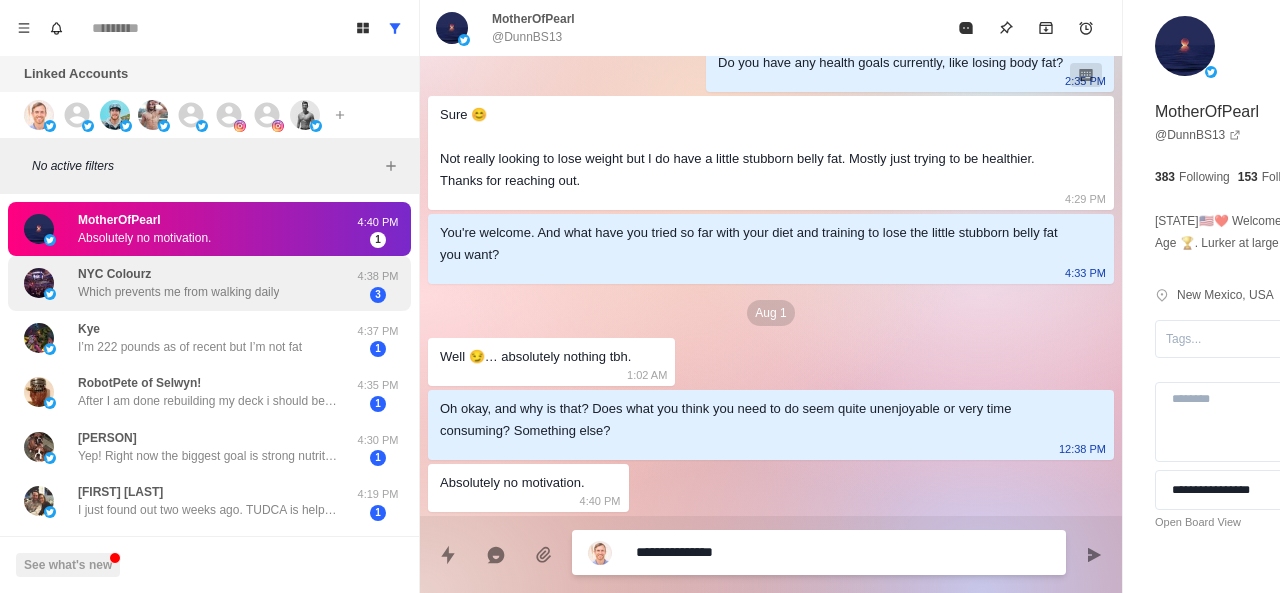 click on "NYC Colourz Which prevents me from walking daily" at bounding box center (178, 283) 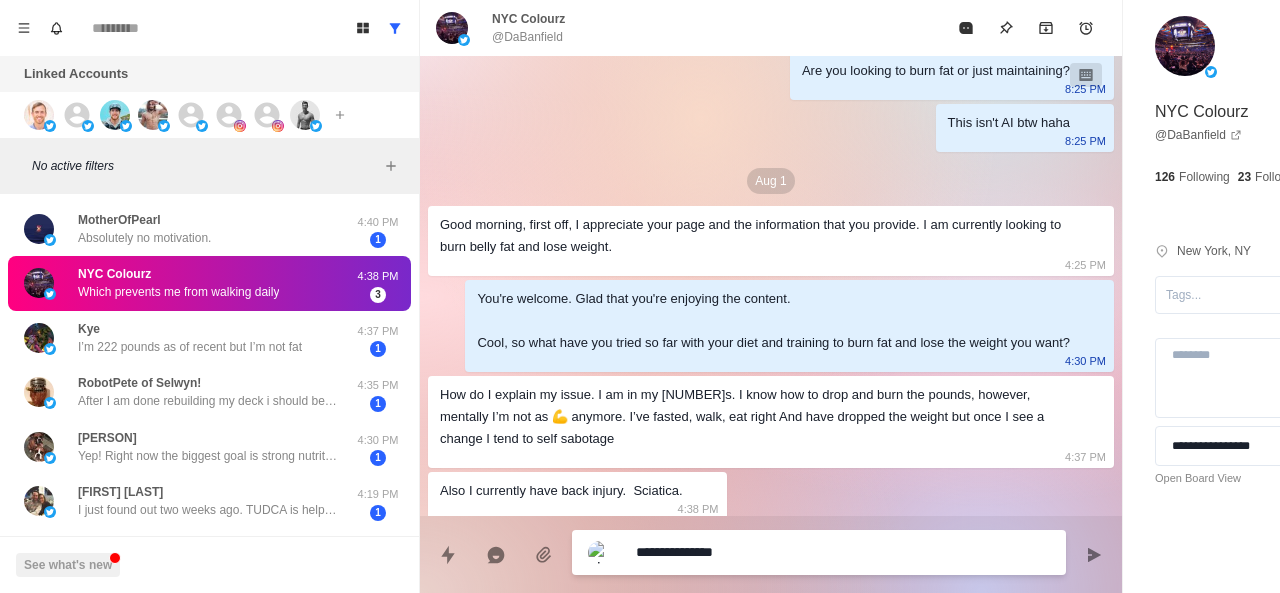 scroll, scrollTop: 330, scrollLeft: 0, axis: vertical 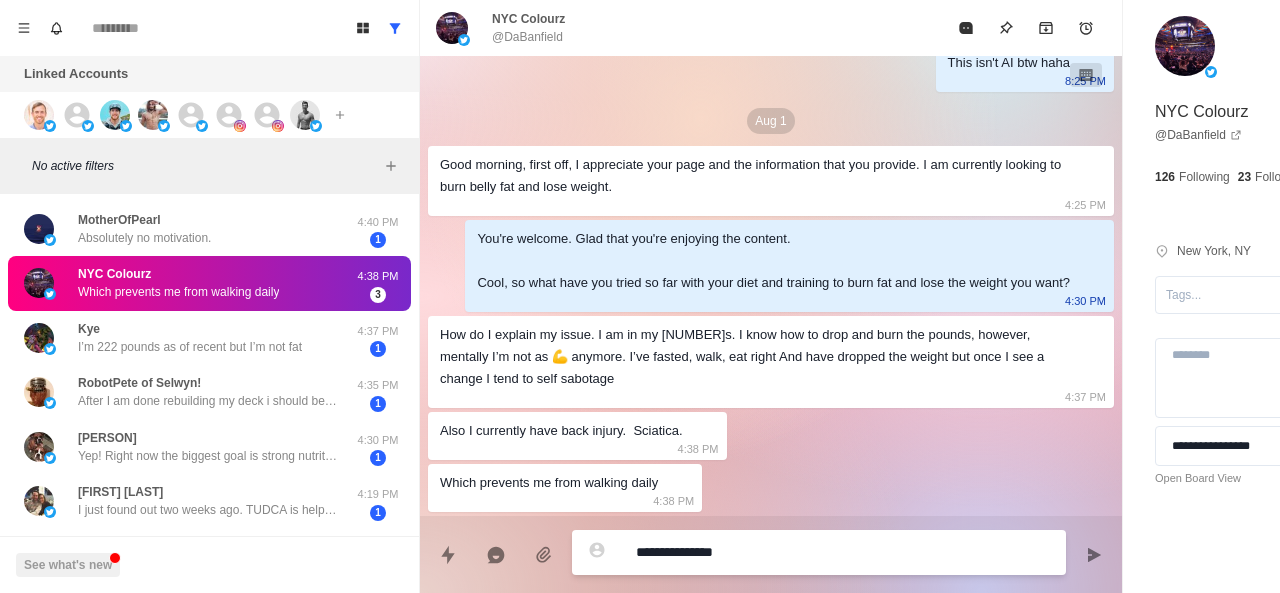 click on "**********" at bounding box center (785, 552) 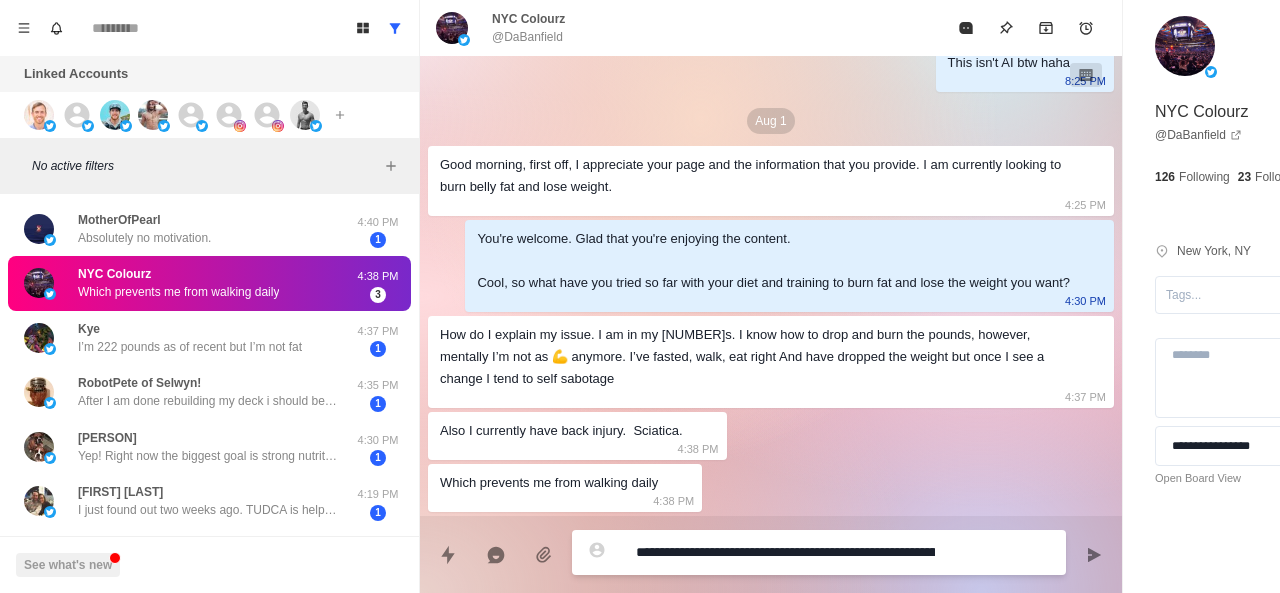 scroll, scrollTop: 16, scrollLeft: 0, axis: vertical 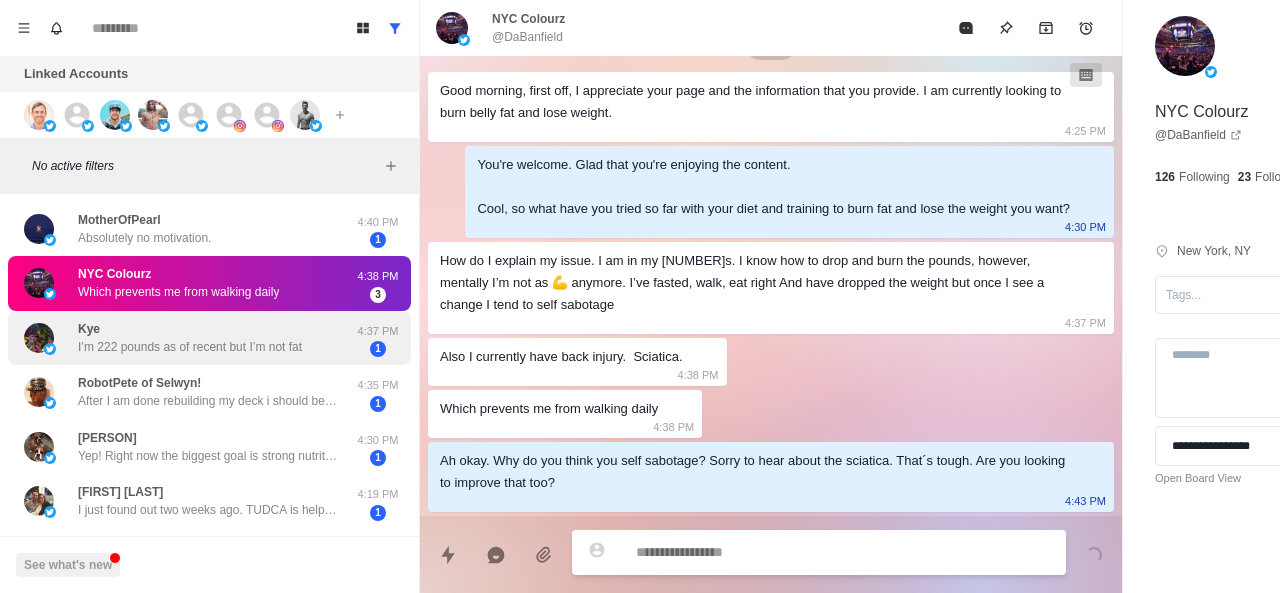 click on "Kye I’m 222 pounds as of recent but I’m not fat" at bounding box center [190, 338] 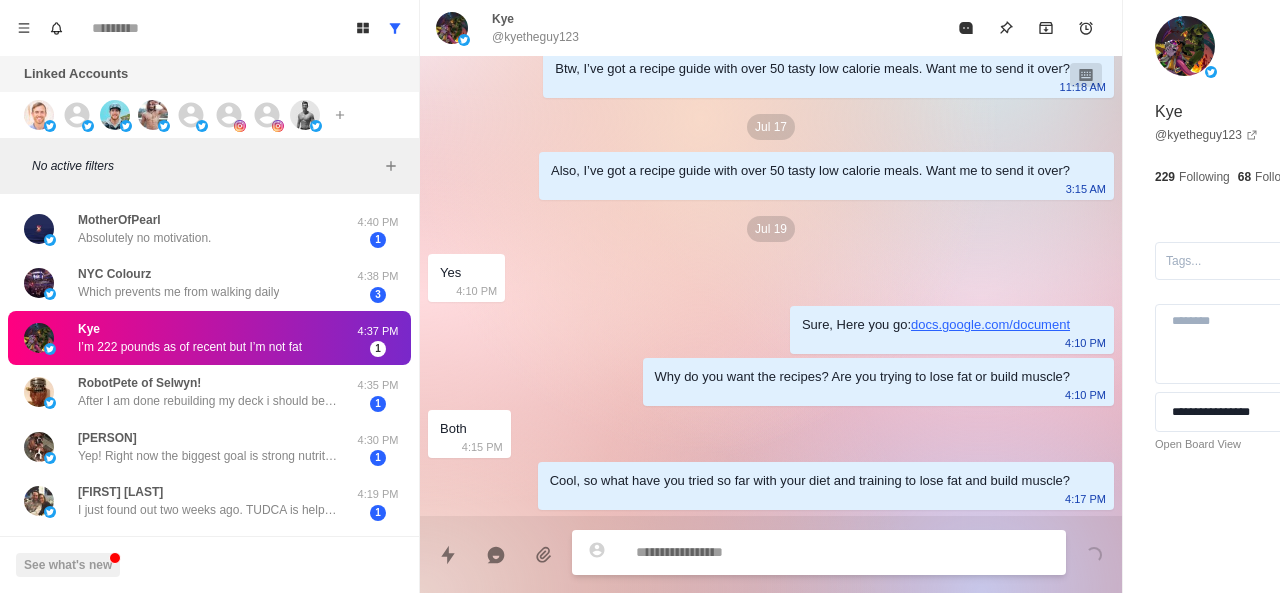 scroll, scrollTop: 1362, scrollLeft: 0, axis: vertical 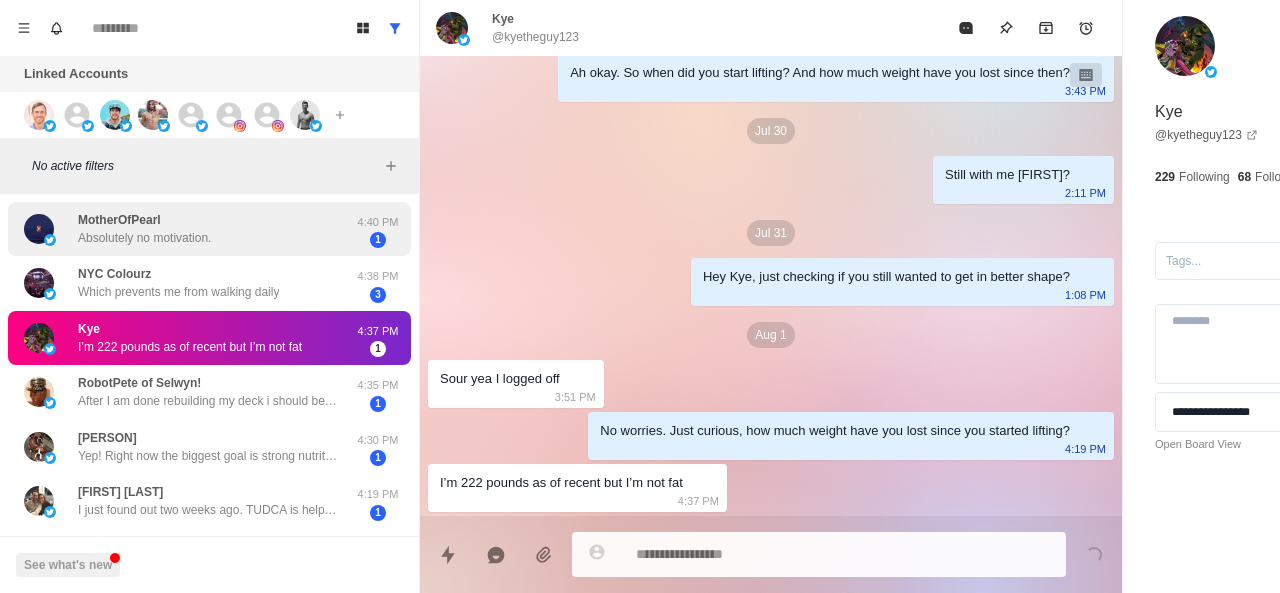 click on "Absolutely no motivation." at bounding box center [144, 238] 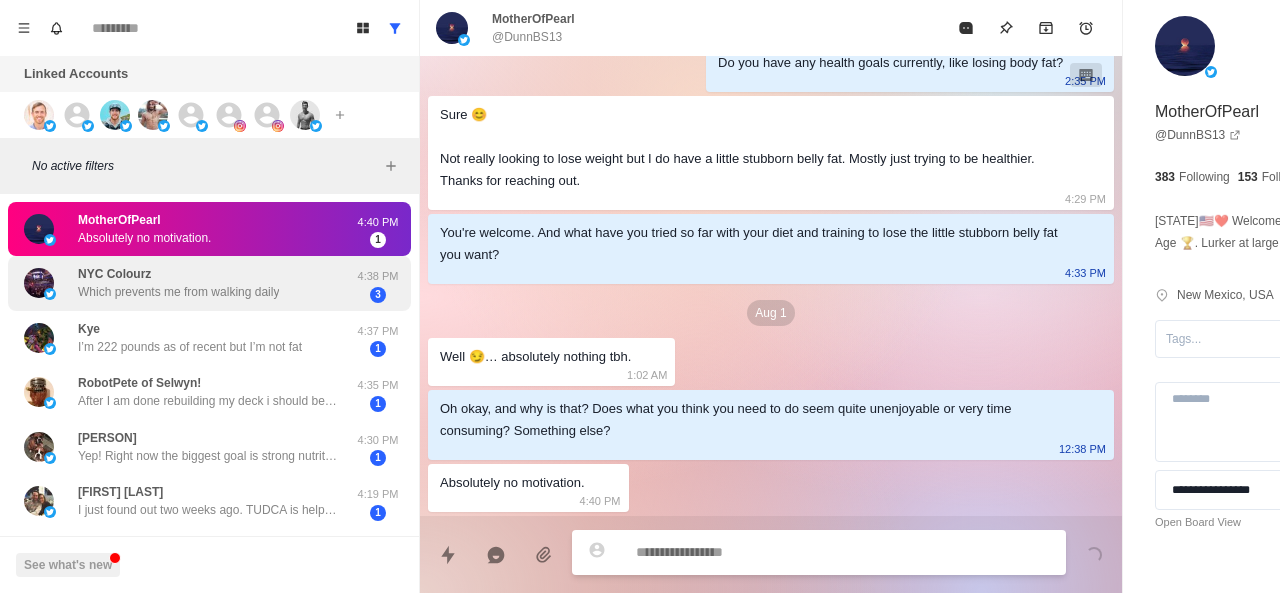 scroll, scrollTop: 248, scrollLeft: 0, axis: vertical 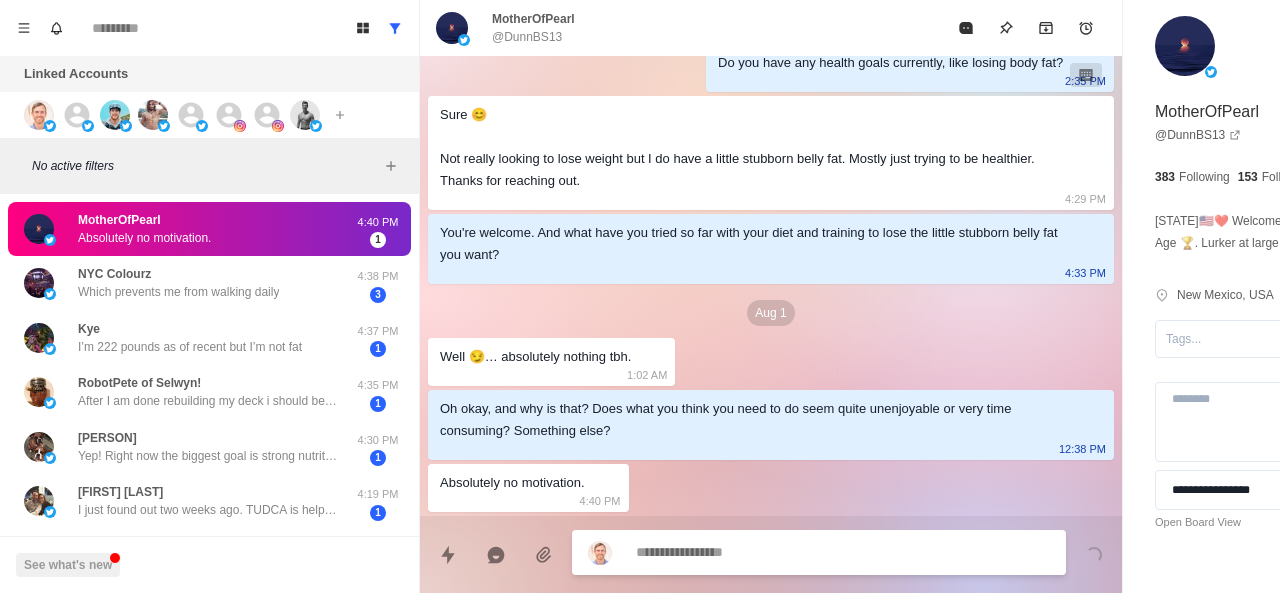 click at bounding box center (785, 552) 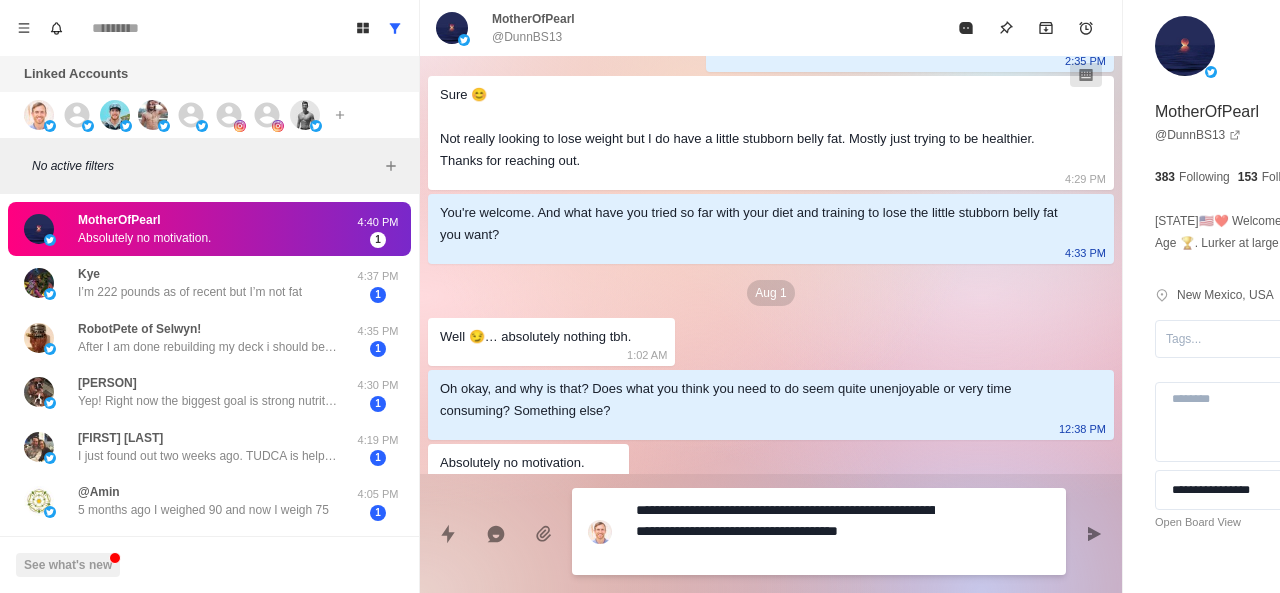 scroll, scrollTop: 290, scrollLeft: 0, axis: vertical 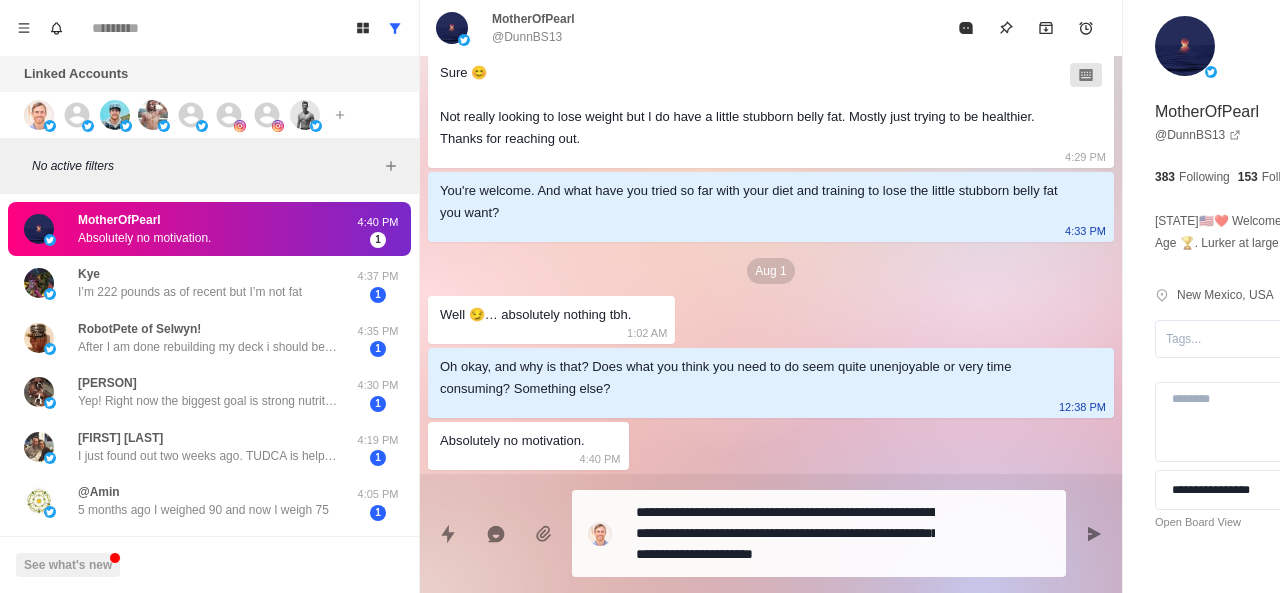 click on "**********" at bounding box center [819, 533] 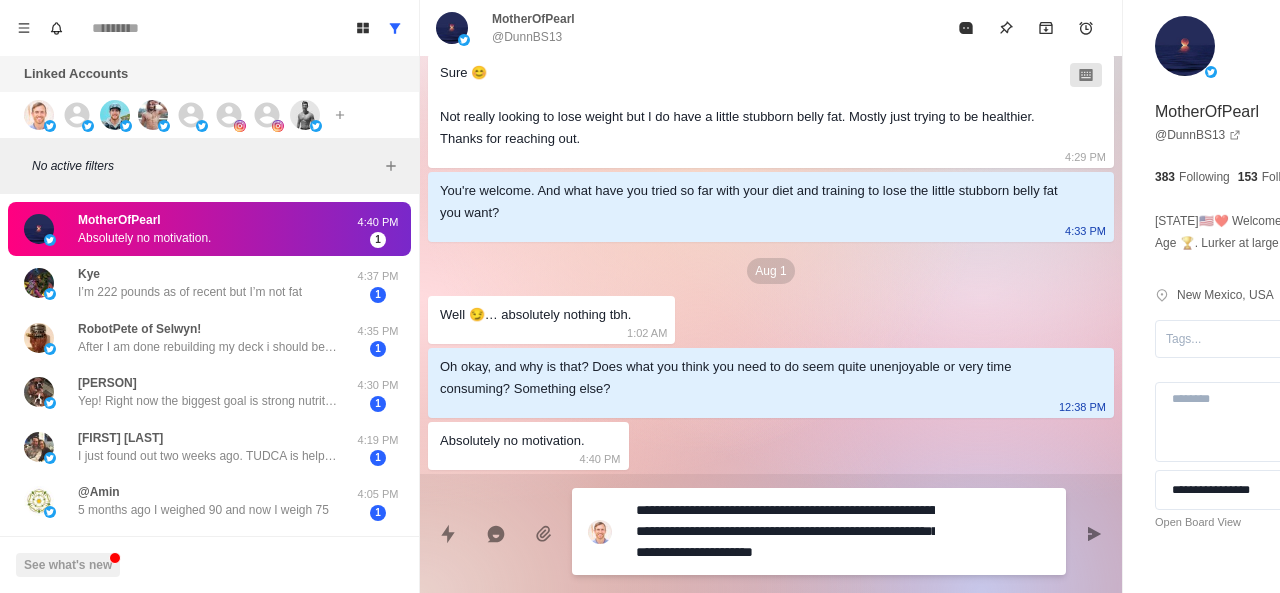 click on "**********" at bounding box center (785, 531) 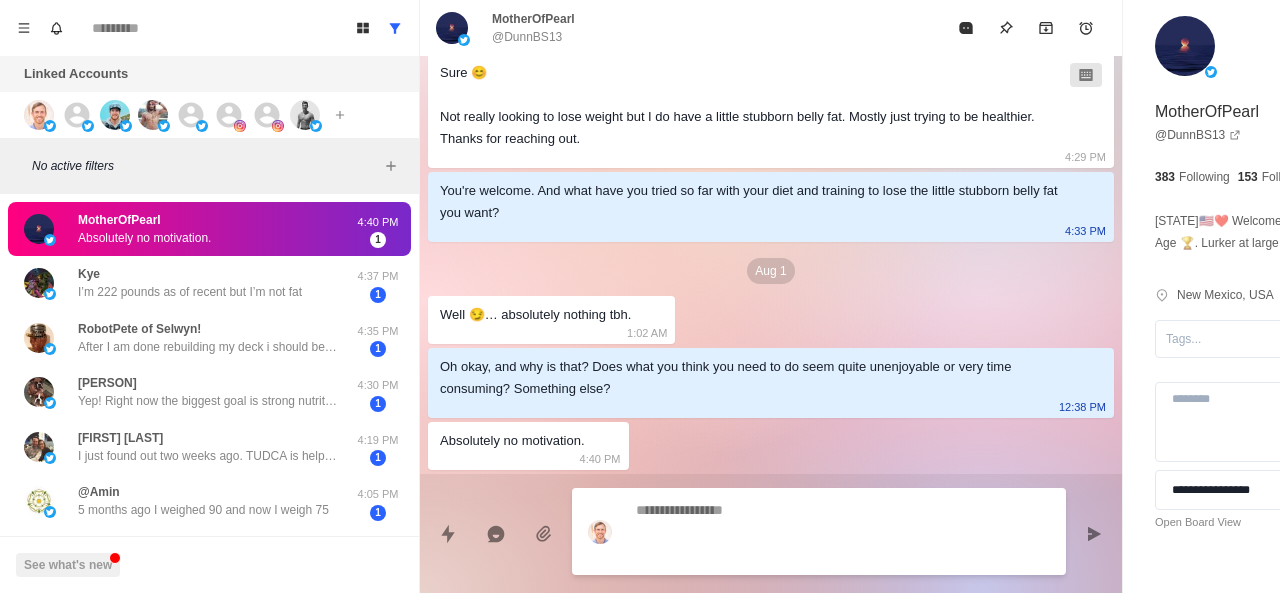 scroll, scrollTop: 322, scrollLeft: 0, axis: vertical 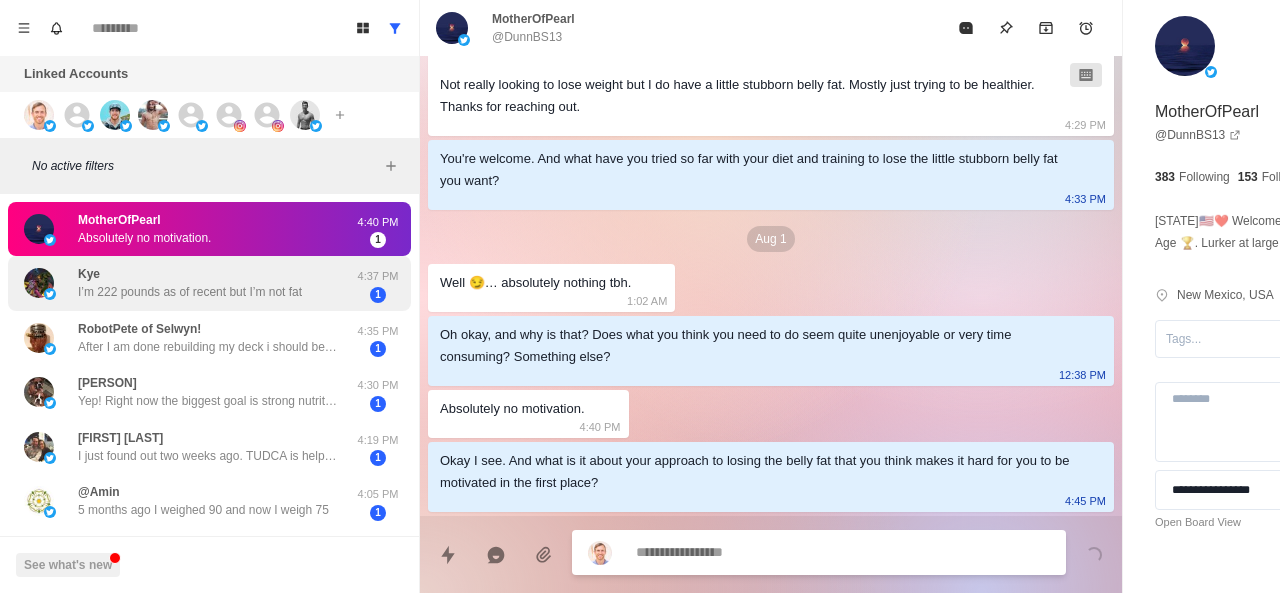 click on "Kye" at bounding box center (89, 274) 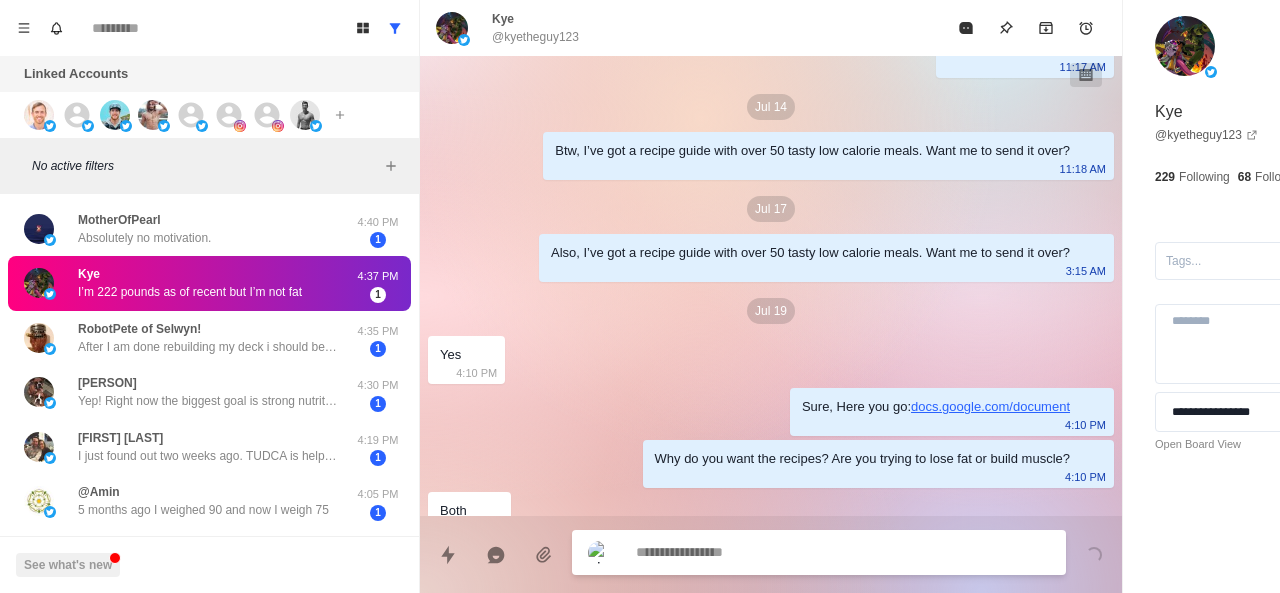 scroll, scrollTop: 1362, scrollLeft: 0, axis: vertical 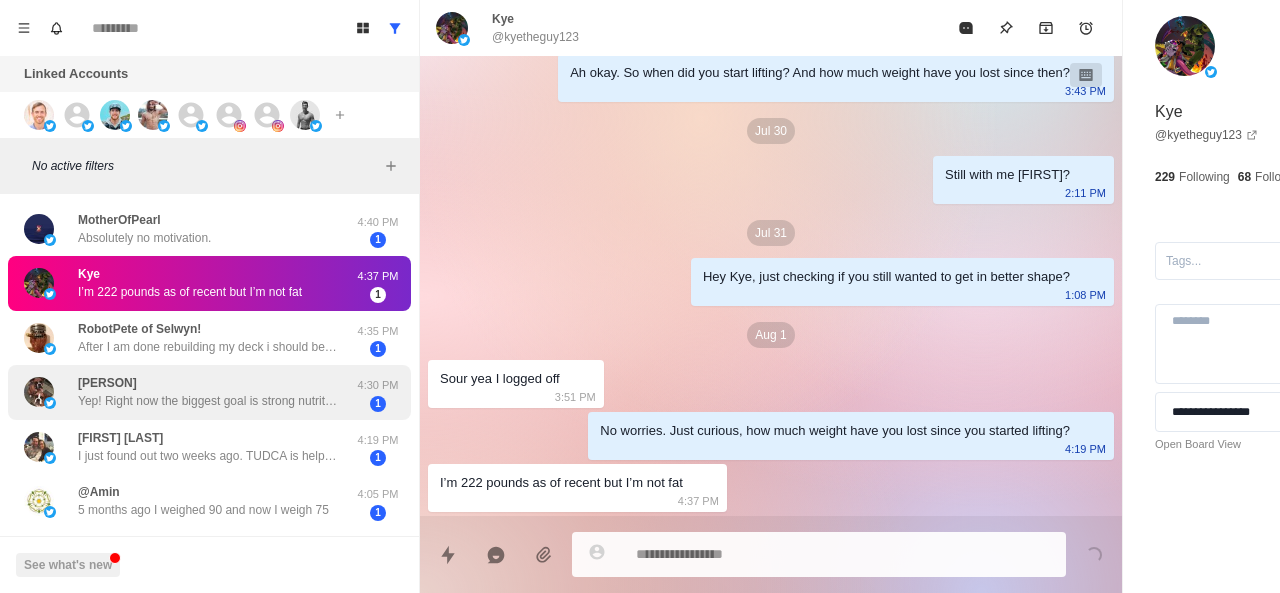 click on "Yep! Right now the biggest goal is strong nutrition to maintain my composition while recovering from an injury. The return phase will obviously be very different." at bounding box center (208, 401) 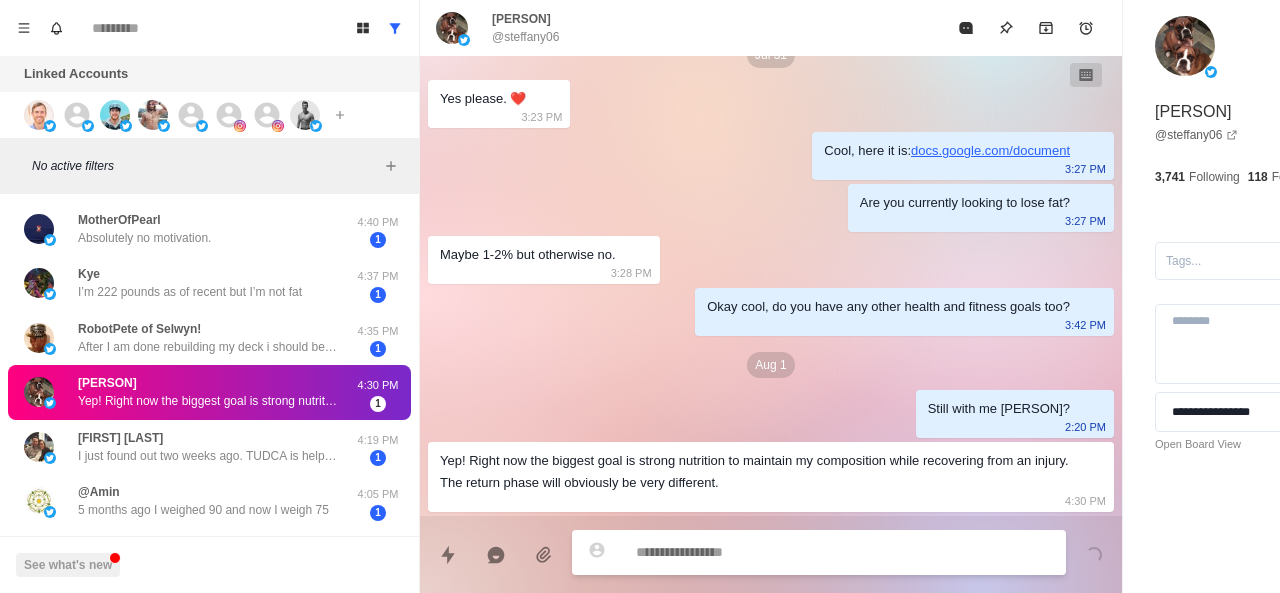 scroll, scrollTop: 498, scrollLeft: 0, axis: vertical 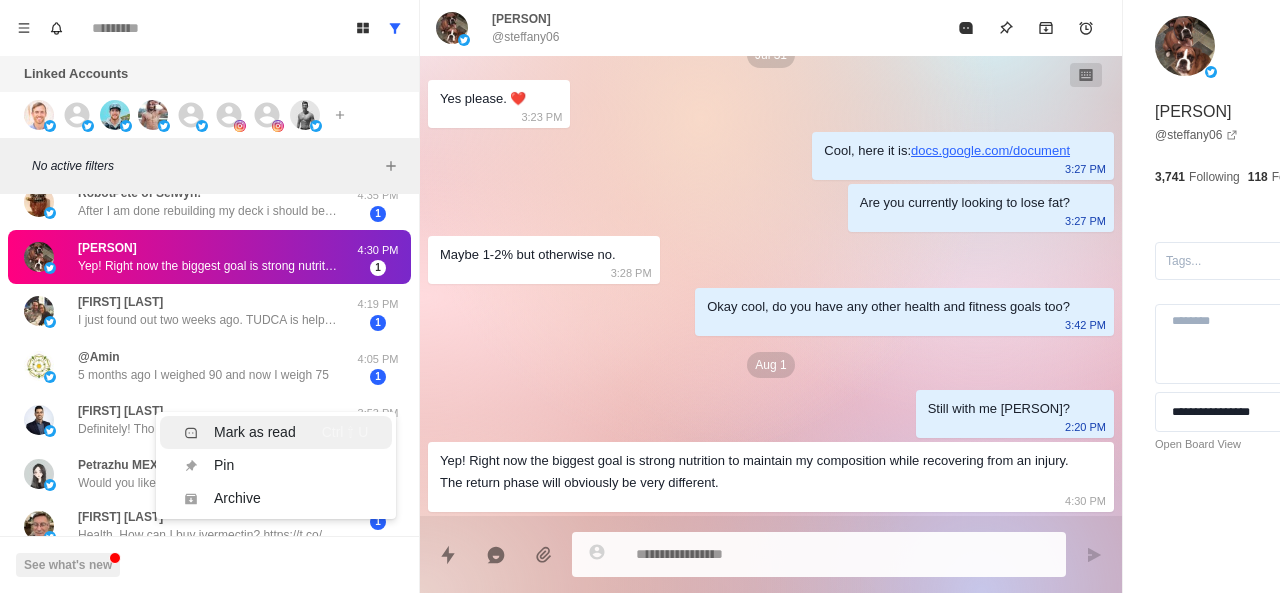 click on "Mark as read Ctrl ⇧ U" at bounding box center [276, 432] 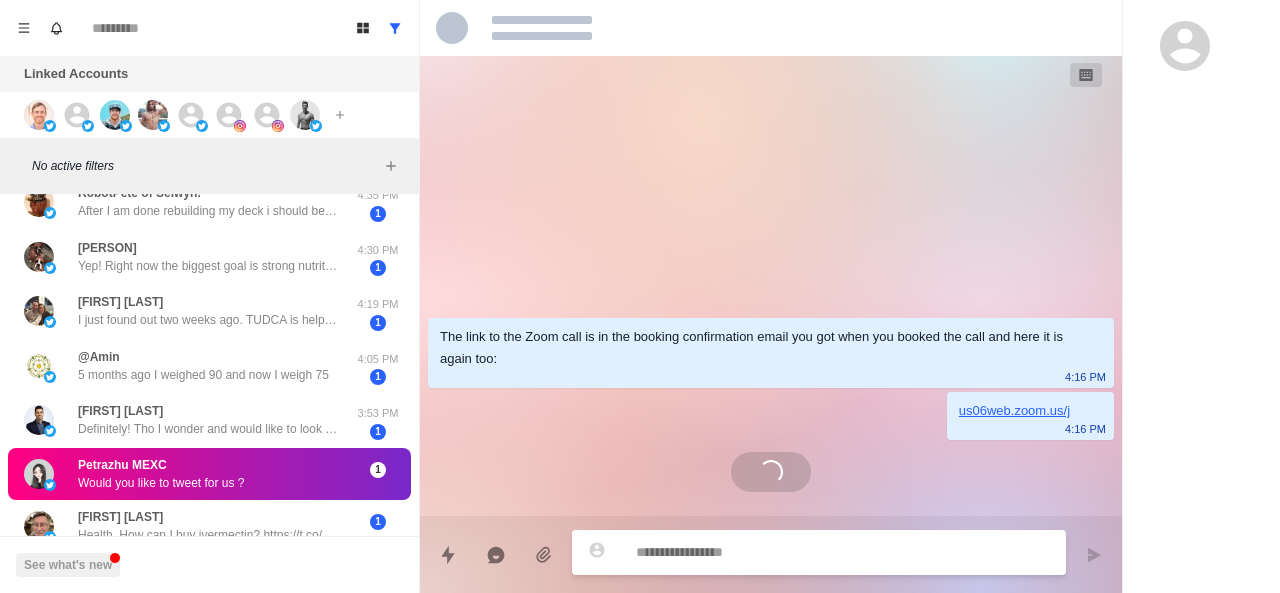 scroll, scrollTop: 0, scrollLeft: 0, axis: both 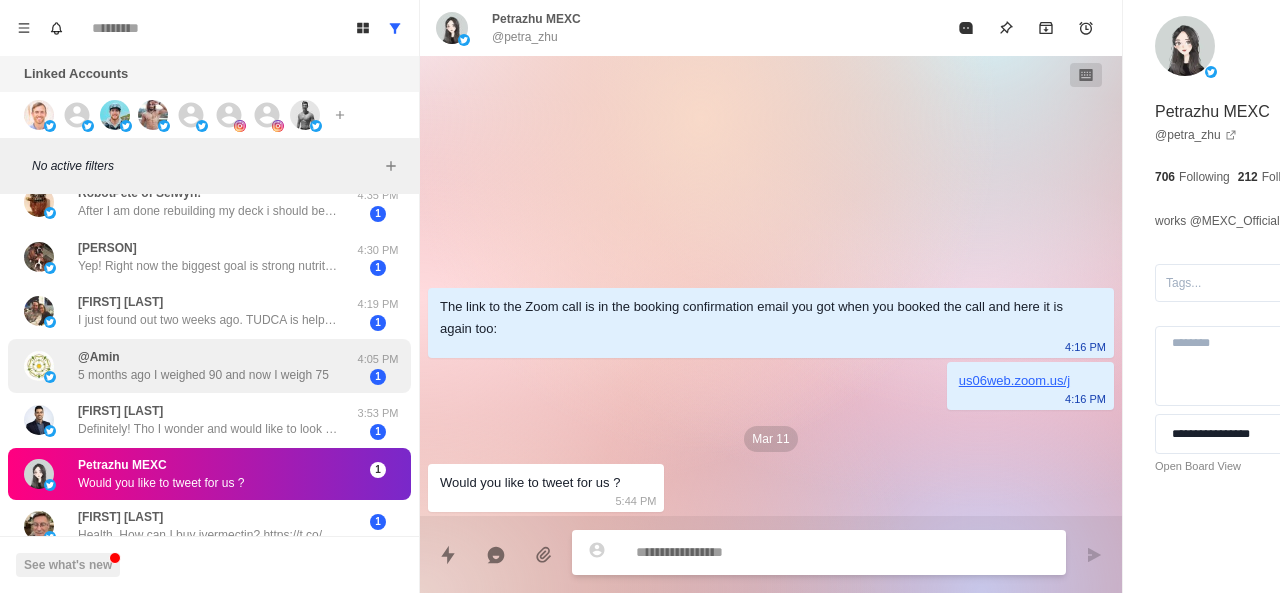 click on "@Amin 5 months ago I weighed 90 and now I weigh 75" at bounding box center [188, 366] 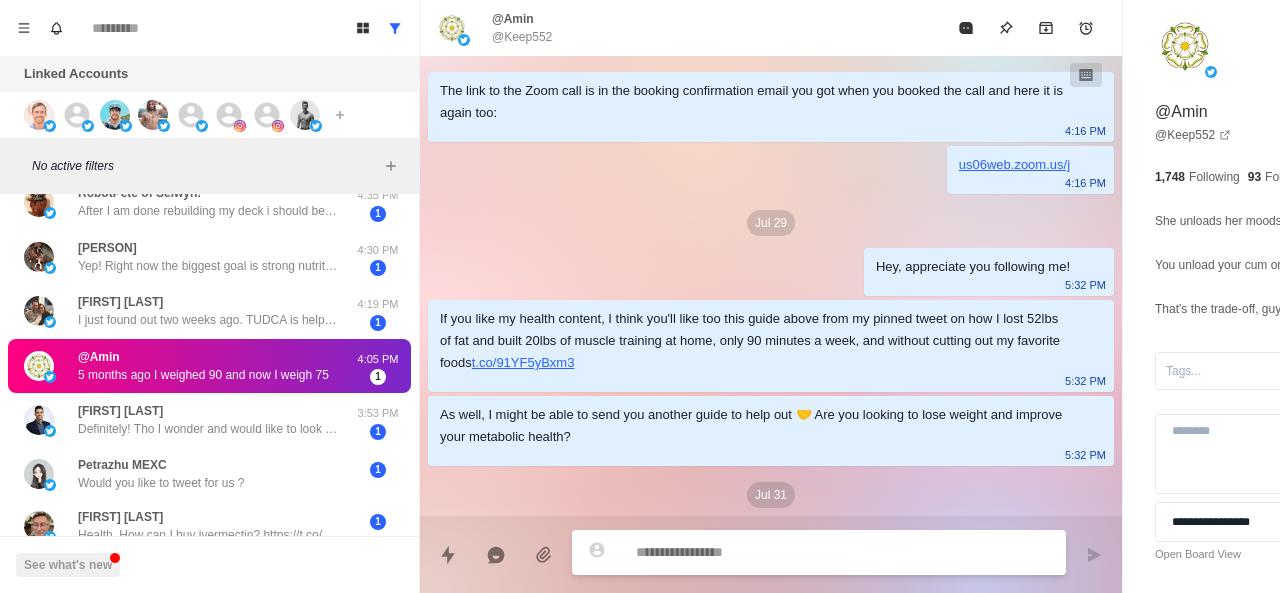 scroll, scrollTop: 618, scrollLeft: 0, axis: vertical 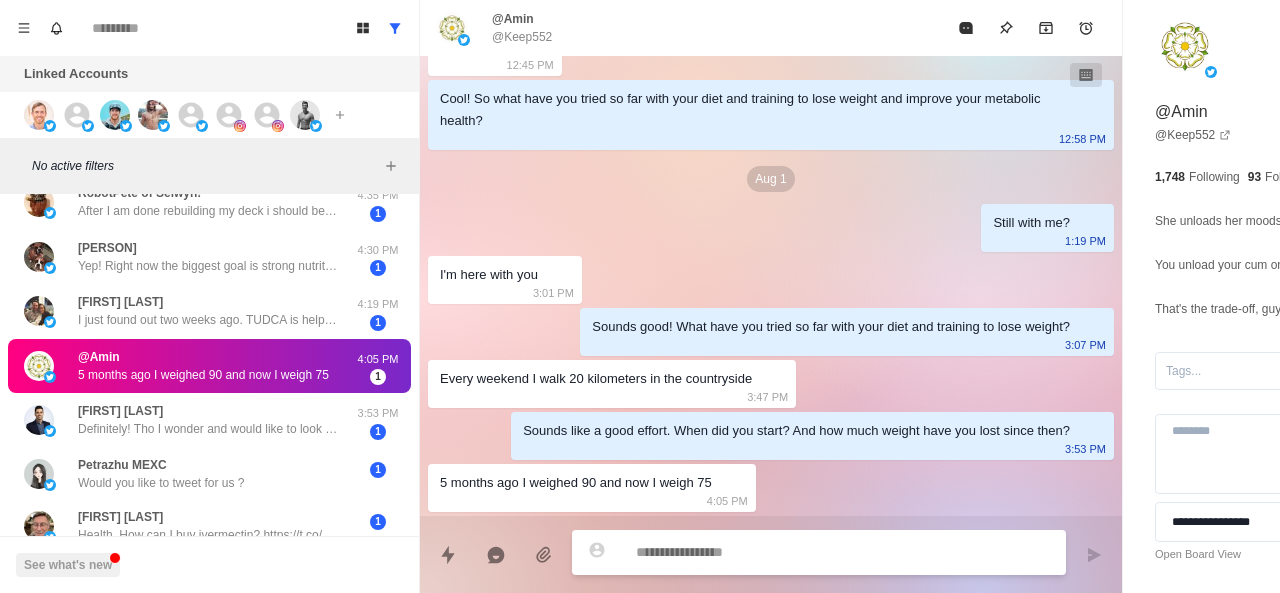 click at bounding box center [785, 552] 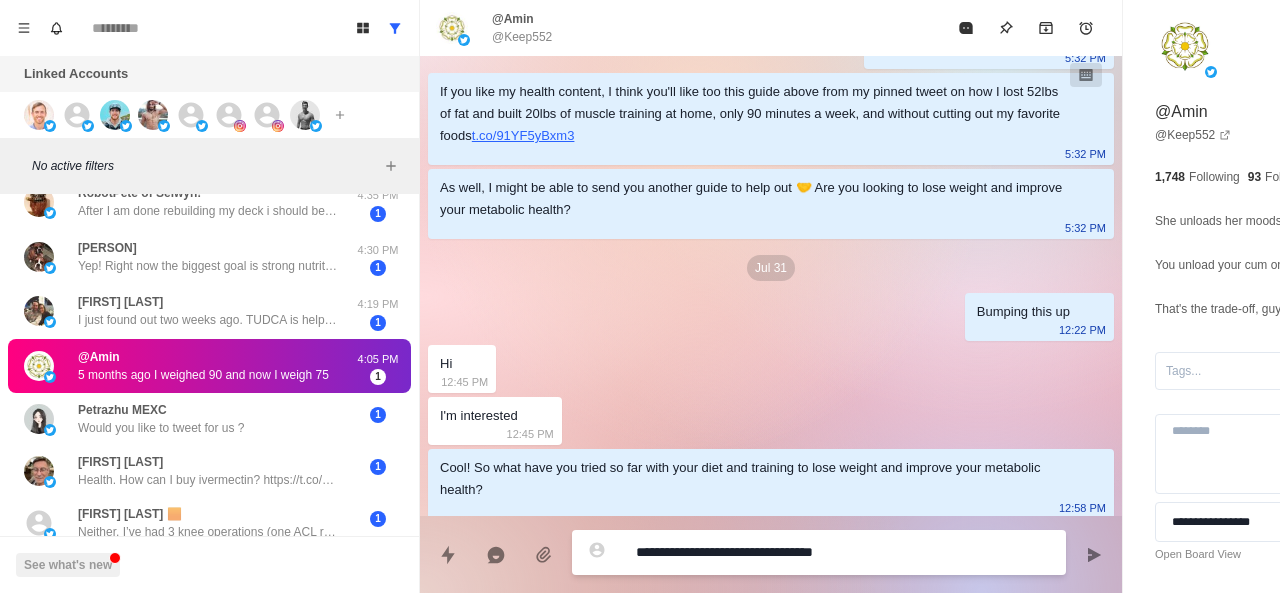 scroll, scrollTop: 618, scrollLeft: 0, axis: vertical 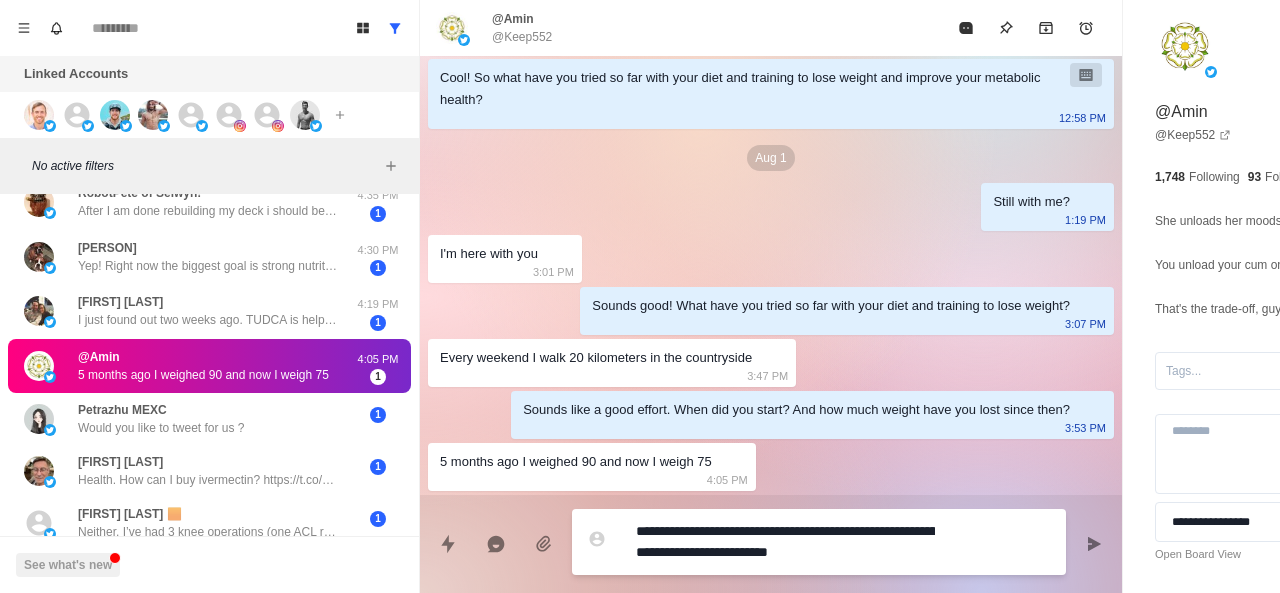 click on "**********" at bounding box center [785, 542] 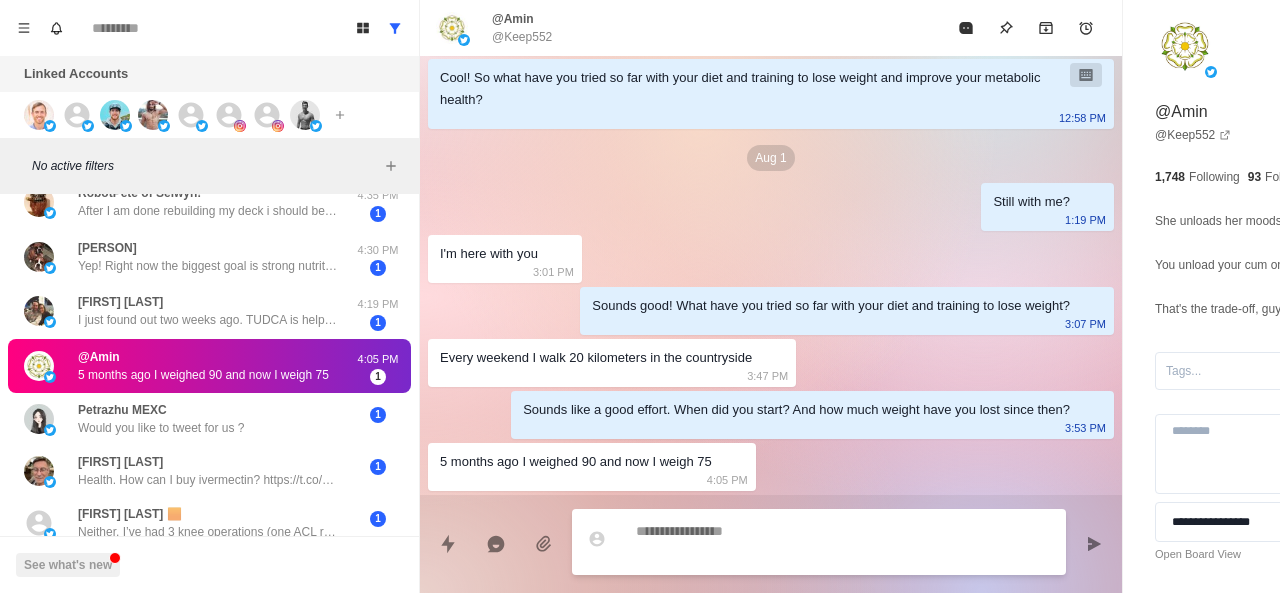 scroll, scrollTop: 692, scrollLeft: 0, axis: vertical 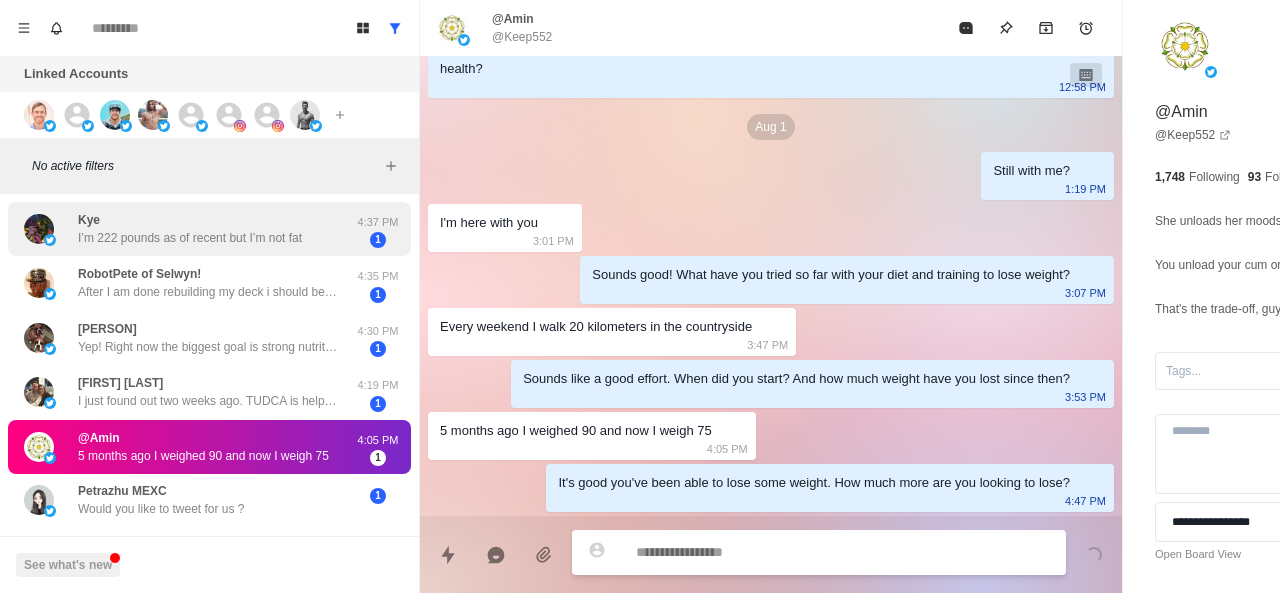 click on "Kye I’m 222 pounds as of recent but I’m not fat 4:37 PM 1" at bounding box center [209, 229] 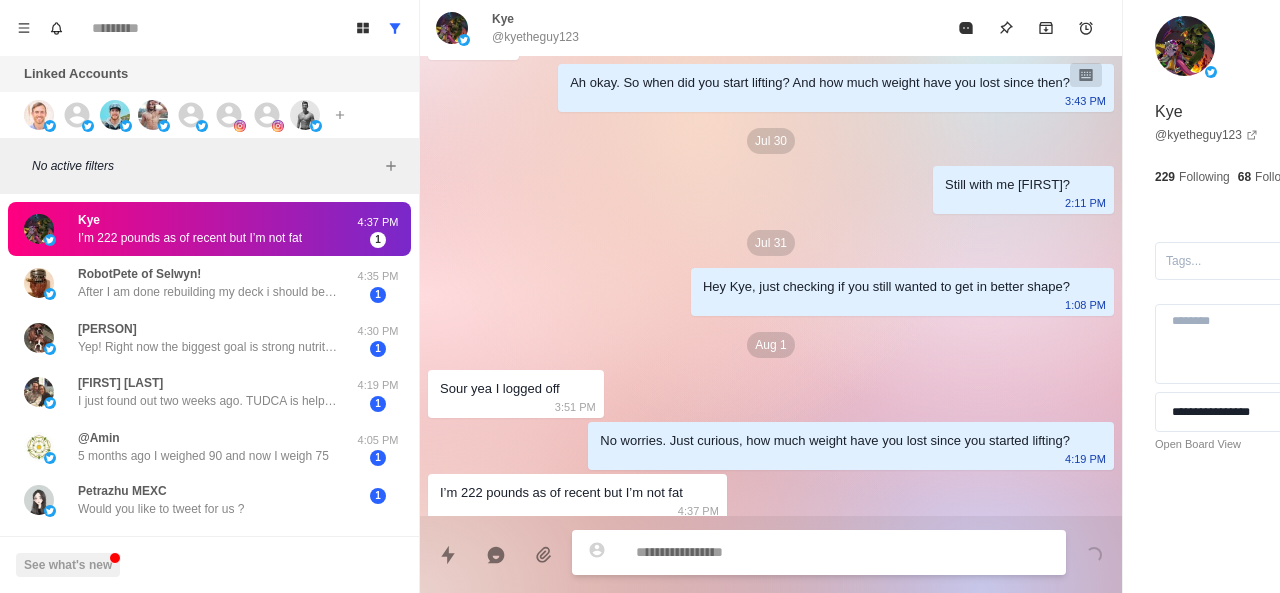 scroll, scrollTop: 1362, scrollLeft: 0, axis: vertical 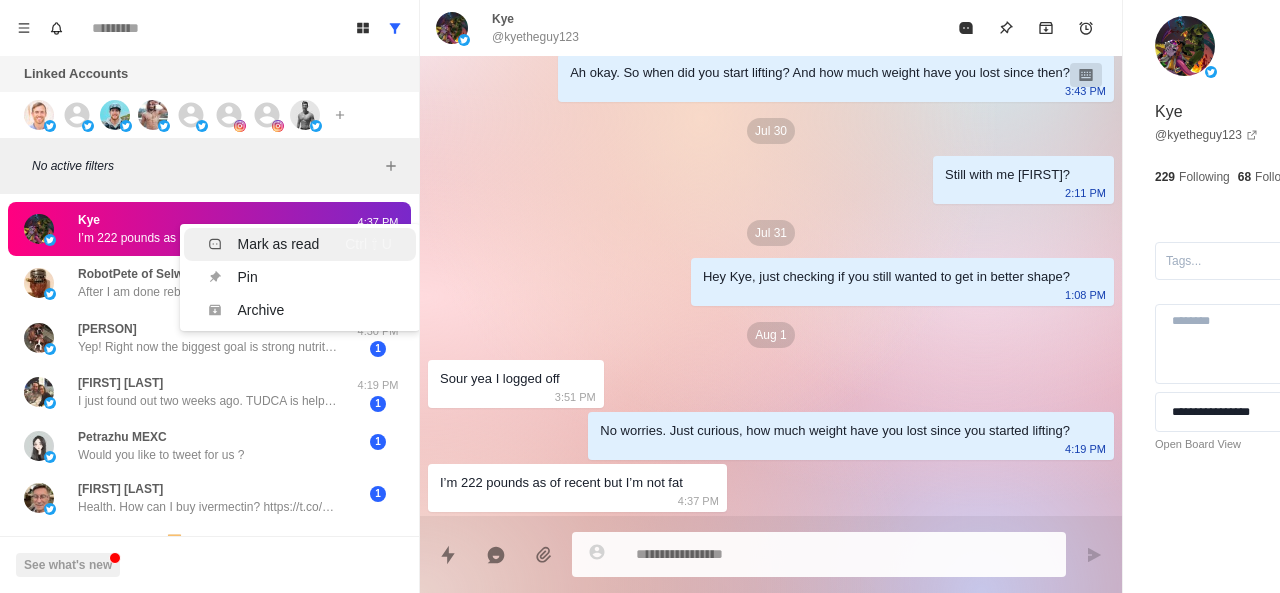 click on "Mark as read" at bounding box center (279, 244) 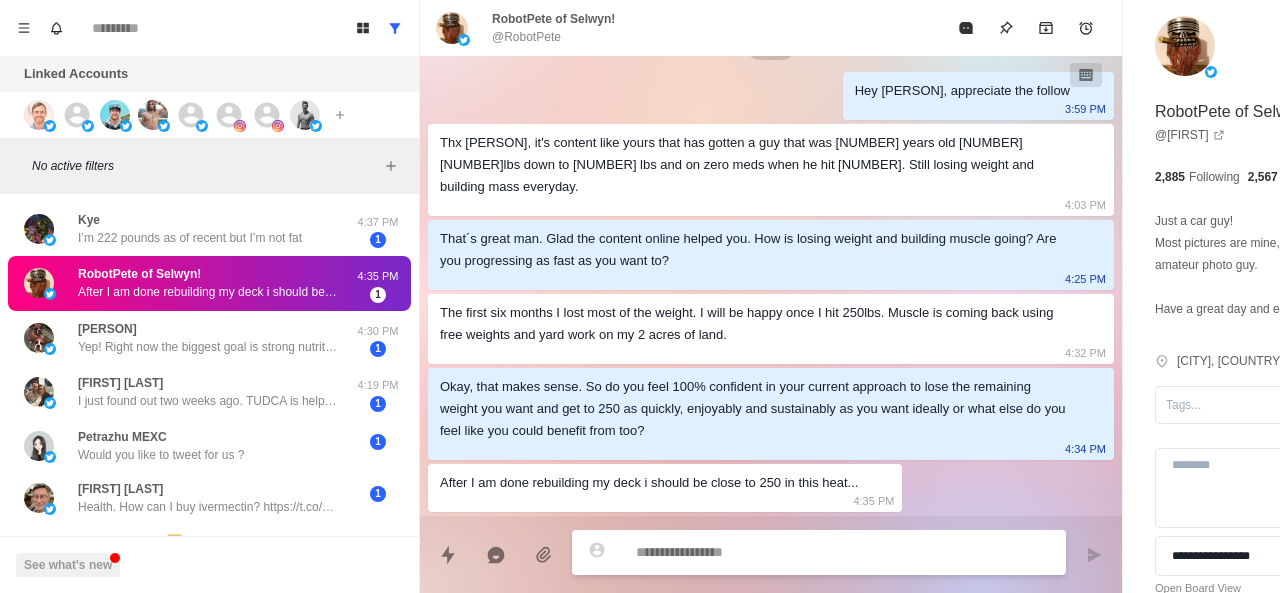 scroll, scrollTop: 198, scrollLeft: 0, axis: vertical 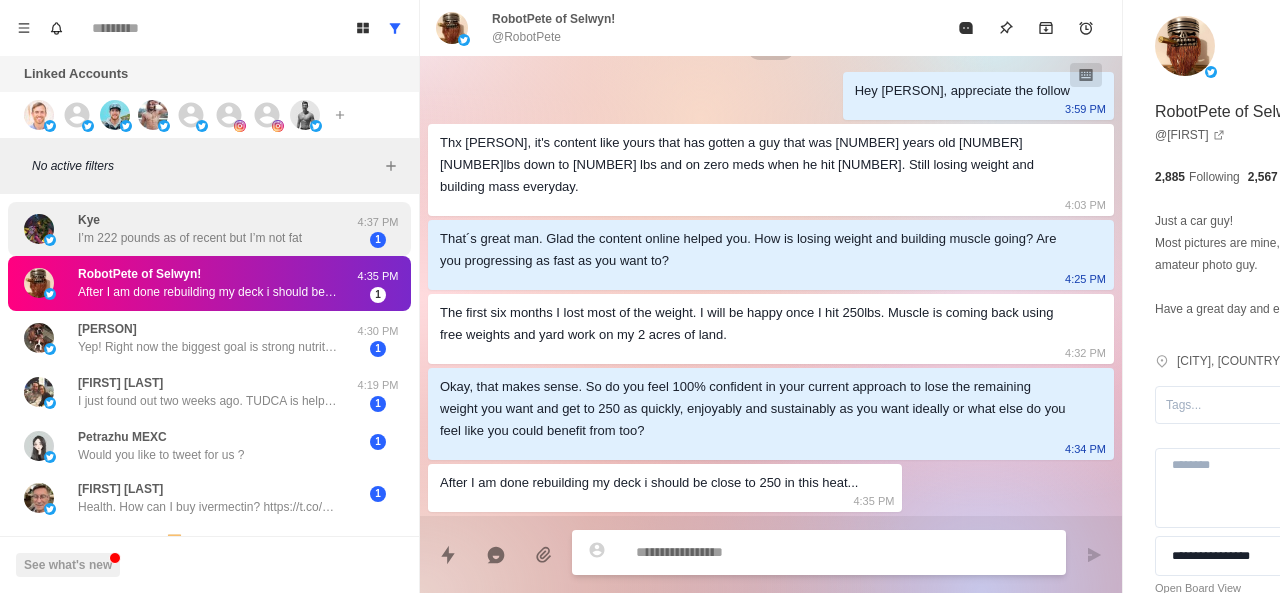 click on "I’m 222 pounds as of recent but I’m not fat" at bounding box center [190, 238] 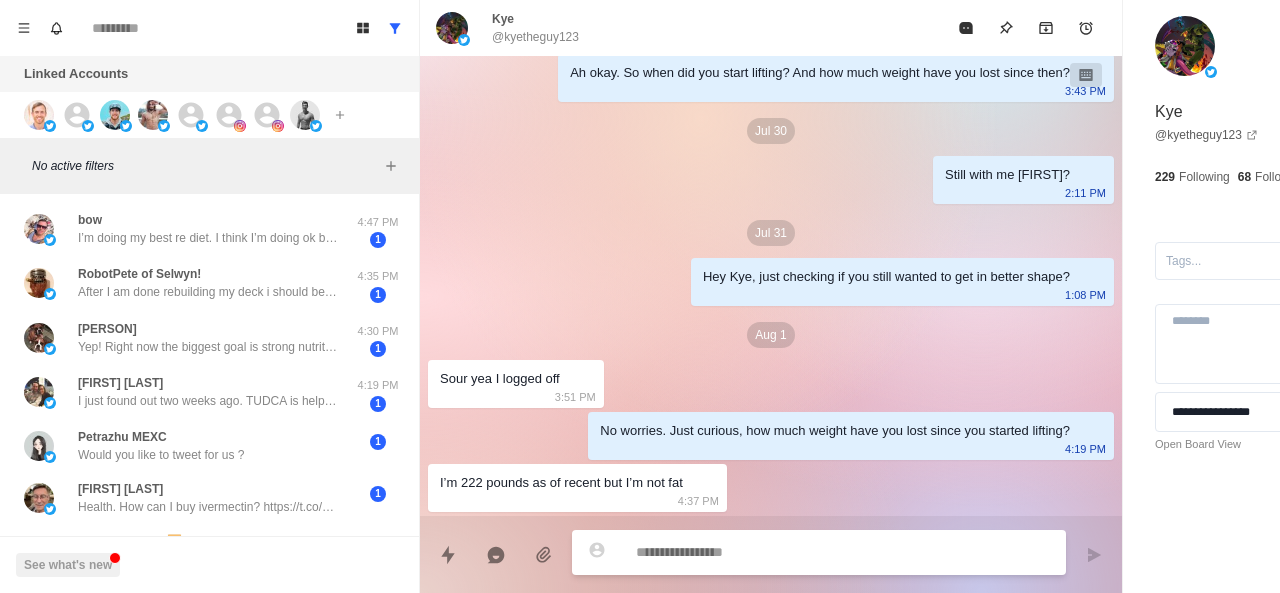 scroll, scrollTop: 1362, scrollLeft: 0, axis: vertical 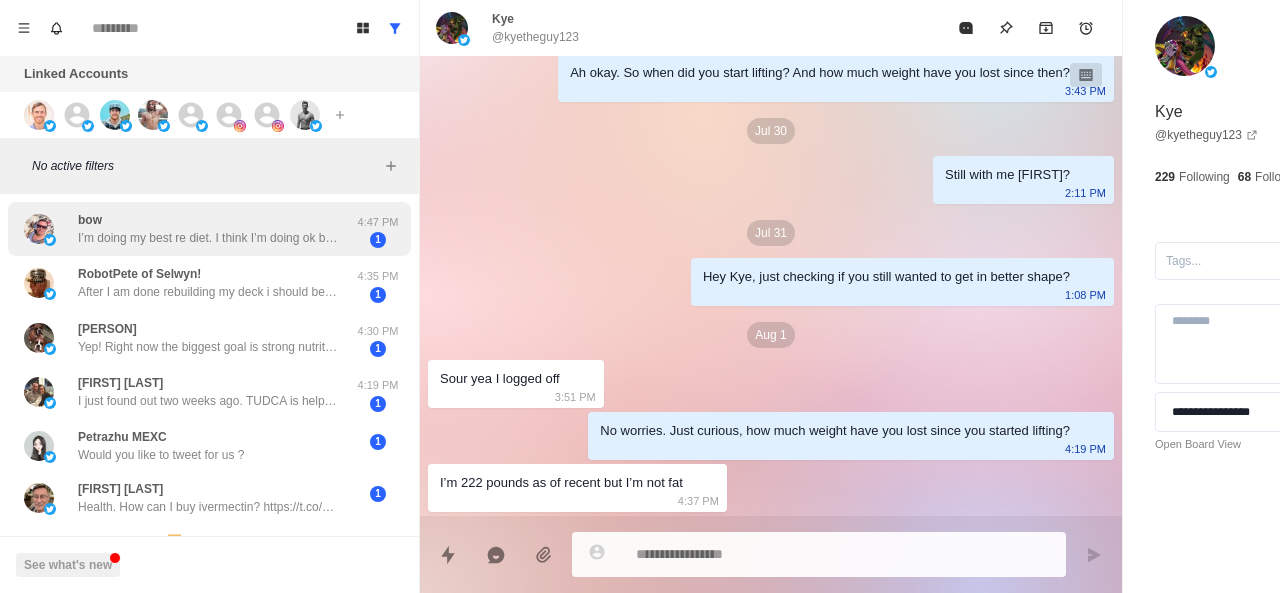 click on "I’m doing my best re diet. I think I’m doing ok but just feel like I’m going around in circles.
Breakfast
Overnight oats with fruit and berries
Lunch
Chicken wrap, salad, sometimes light pasta
Dinner
Salmon, veg,
Chicken
Sometimes red meat once a week.
Weekend a little more relaxed but aware it’s no good going mad or the week’s programme is knocked out the park.
Just started spin again. Doing that twice or three times a week. Work permitting.
And slowly getting back to weights. Free weights and bar work. For upper body and arms. My legs are pretty good from spin. (I think)
Maybe I just keep going. But feel the day isn’t moving quick enough and getting fed up.
Financially haven’t got the spare funds to fork out on anything
Appreciate your reply." at bounding box center (208, 238) 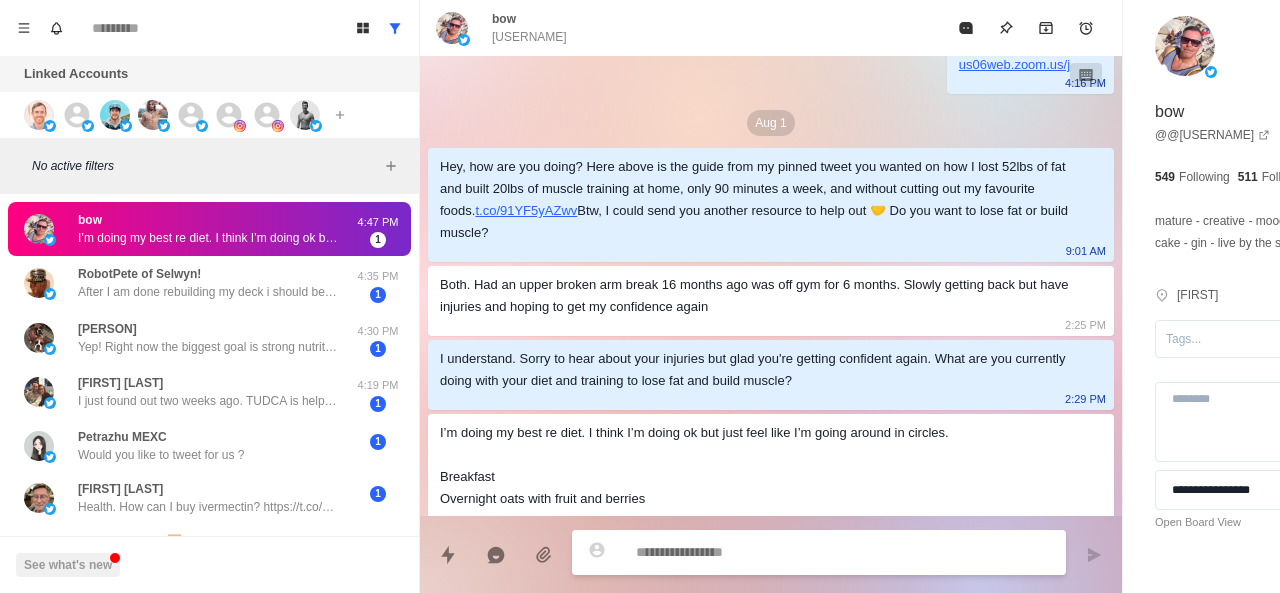 scroll, scrollTop: 123, scrollLeft: 0, axis: vertical 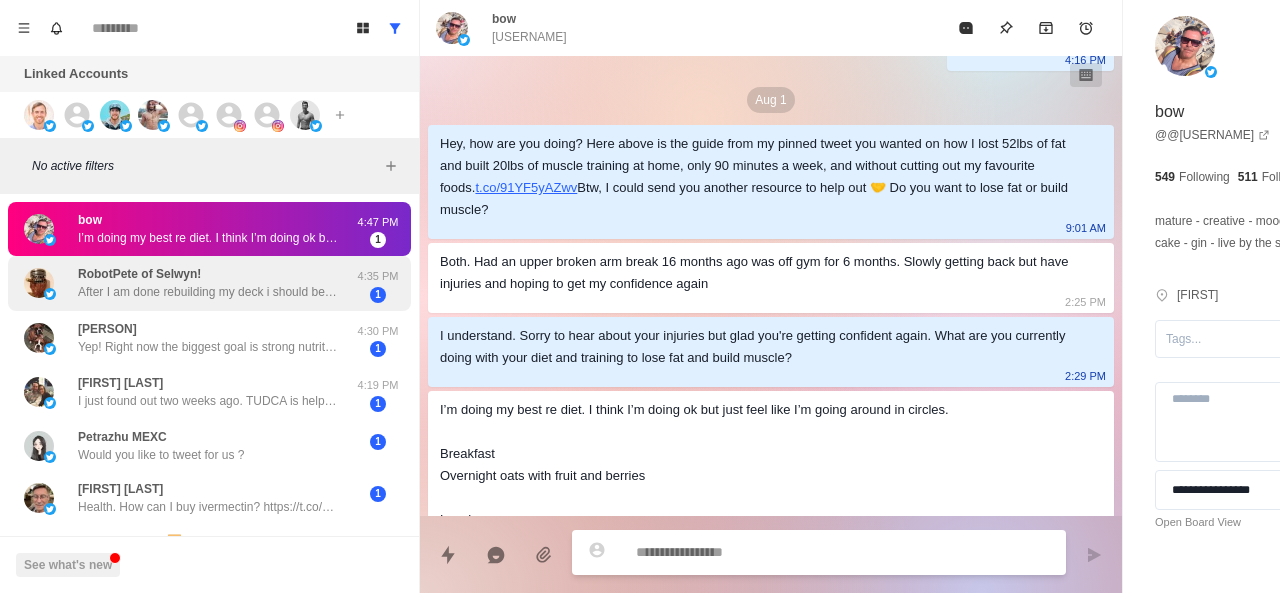 click on "After I am done rebuilding my deck i should be close to 250 in this heat..." at bounding box center (208, 292) 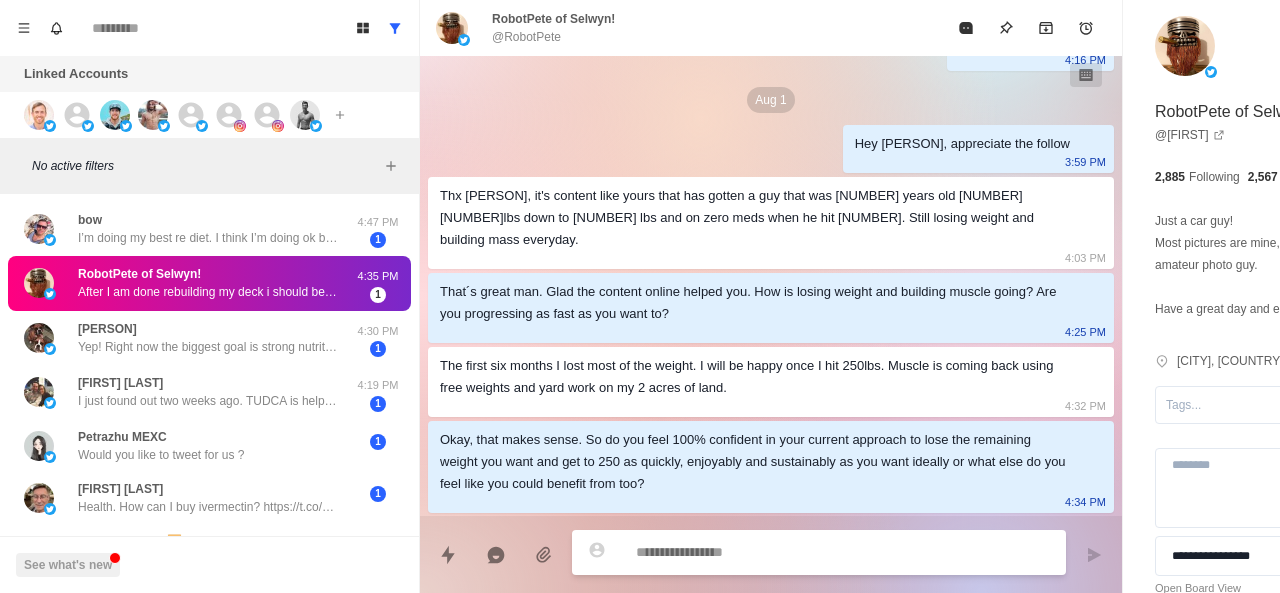 scroll, scrollTop: 198, scrollLeft: 0, axis: vertical 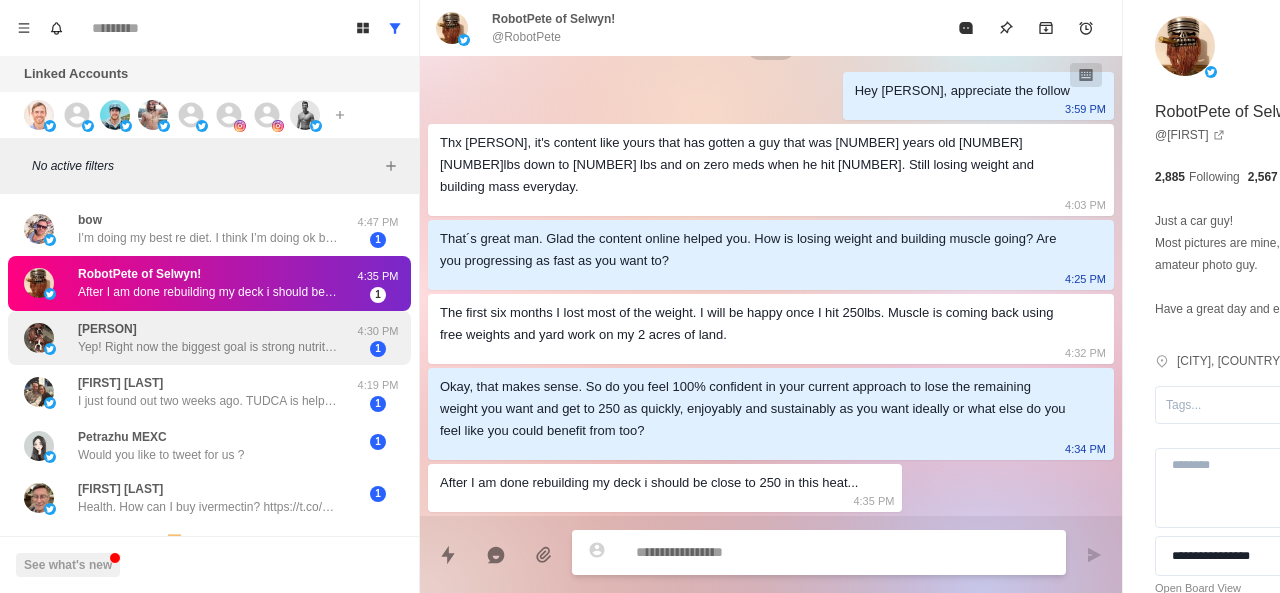 click on "Yep! Right now the biggest goal is strong nutrition to maintain my composition while recovering from an injury. The return phase will obviously be very different." at bounding box center [208, 347] 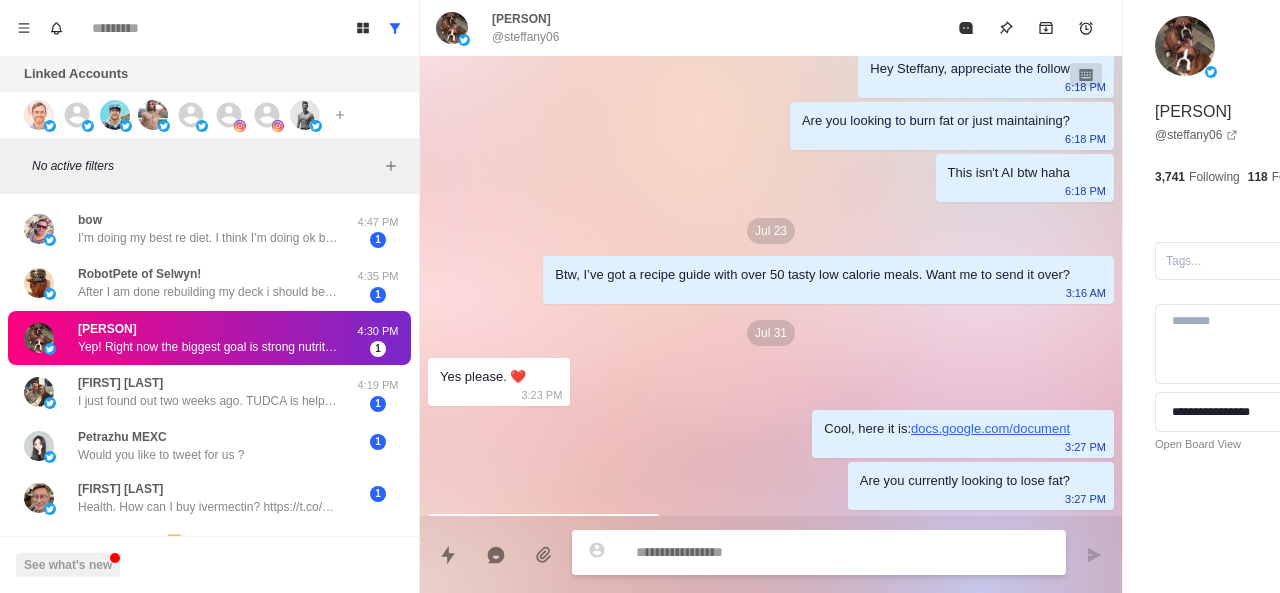scroll, scrollTop: 498, scrollLeft: 0, axis: vertical 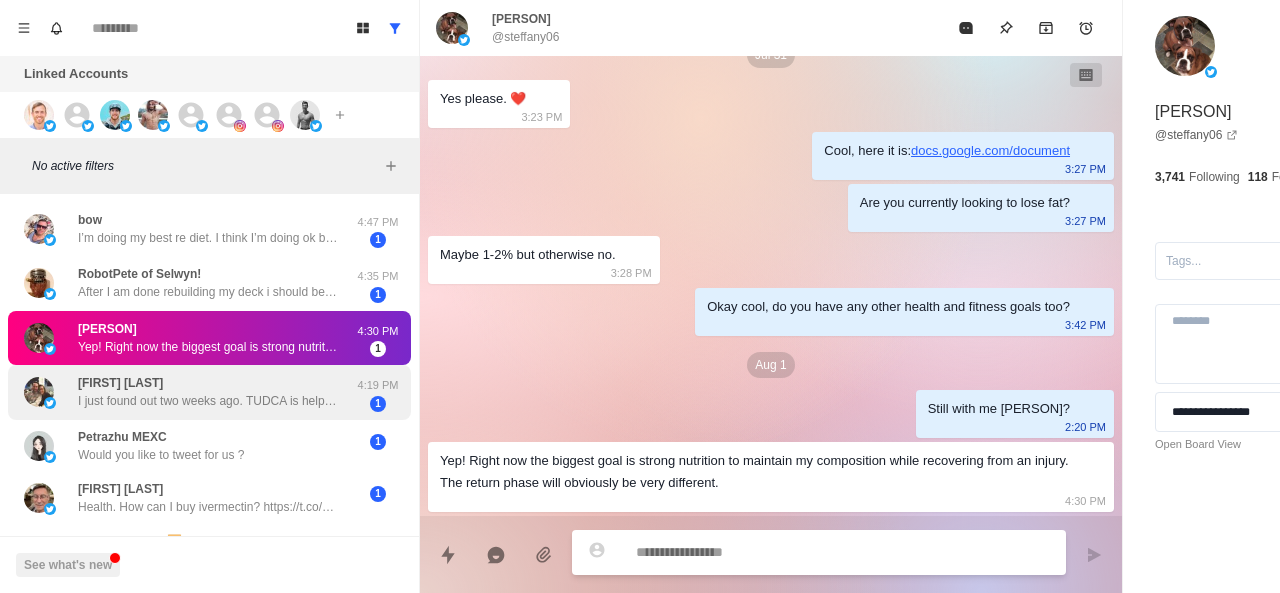click on "I just found out two weeks ago. TUDCA is helping me manage the gallbladder symptoms. Diet has been adjusted for weight loss. On track." at bounding box center [208, 401] 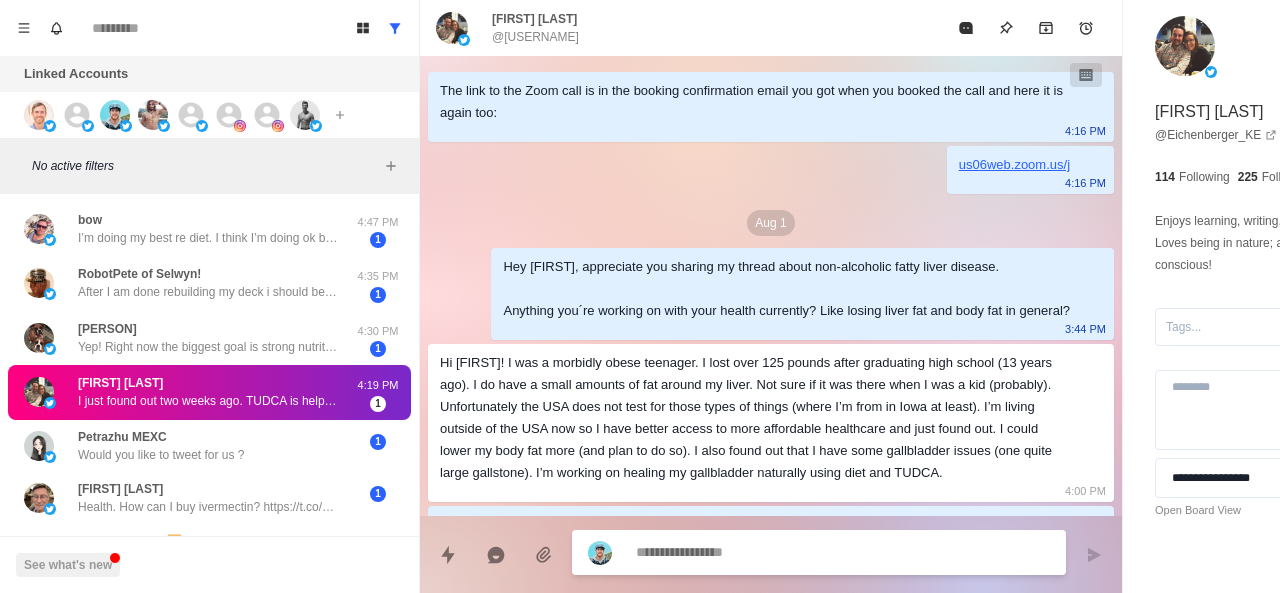 scroll, scrollTop: 204, scrollLeft: 0, axis: vertical 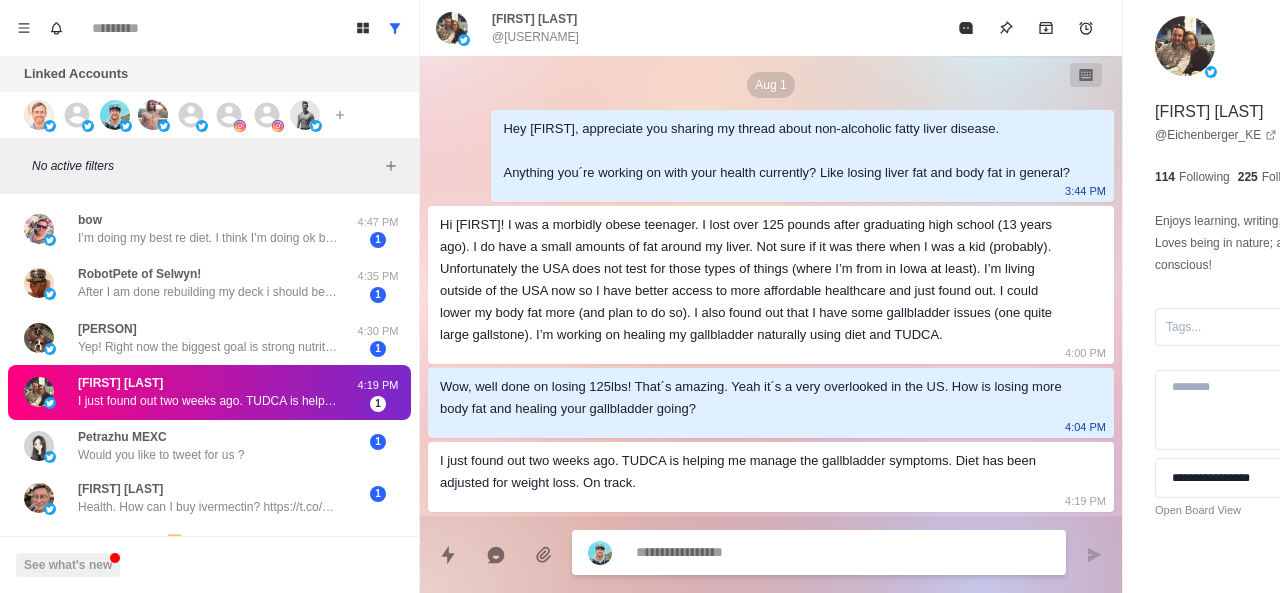 click at bounding box center [785, 552] 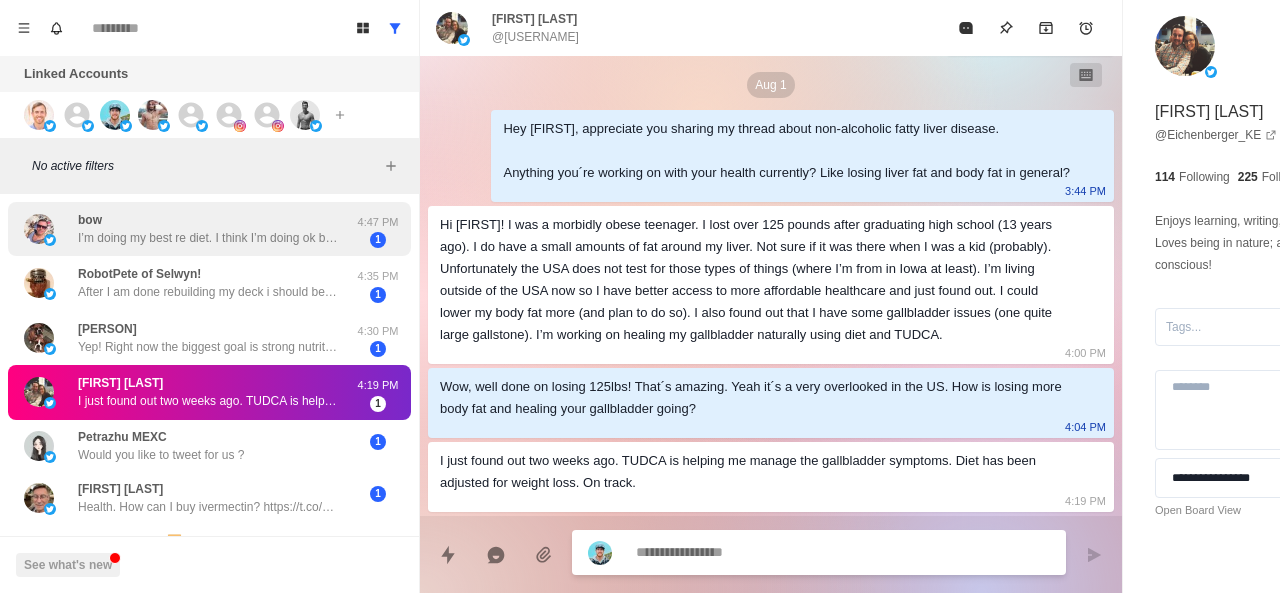 click on "I’m doing my best re diet. I think I’m doing ok but just feel like I’m going around in circles.
Breakfast
Overnight oats with fruit and berries
Lunch
Chicken wrap, salad, sometimes light pasta
Dinner
Salmon, veg,
Chicken
Sometimes red meat once a week.
Weekend a little more relaxed but aware it’s no good going mad or the week’s programme is knocked out the park.
Just started spin again. Doing that twice or three times a week. Work permitting.
And slowly getting back to weights. Free weights and bar work. For upper body and arms. My legs are pretty good from spin. (I think)
Maybe I just keep going. But feel the day isn’t moving quick enough and getting fed up.
Financially haven’t got the spare funds to fork out on anything
Appreciate your reply." at bounding box center (208, 238) 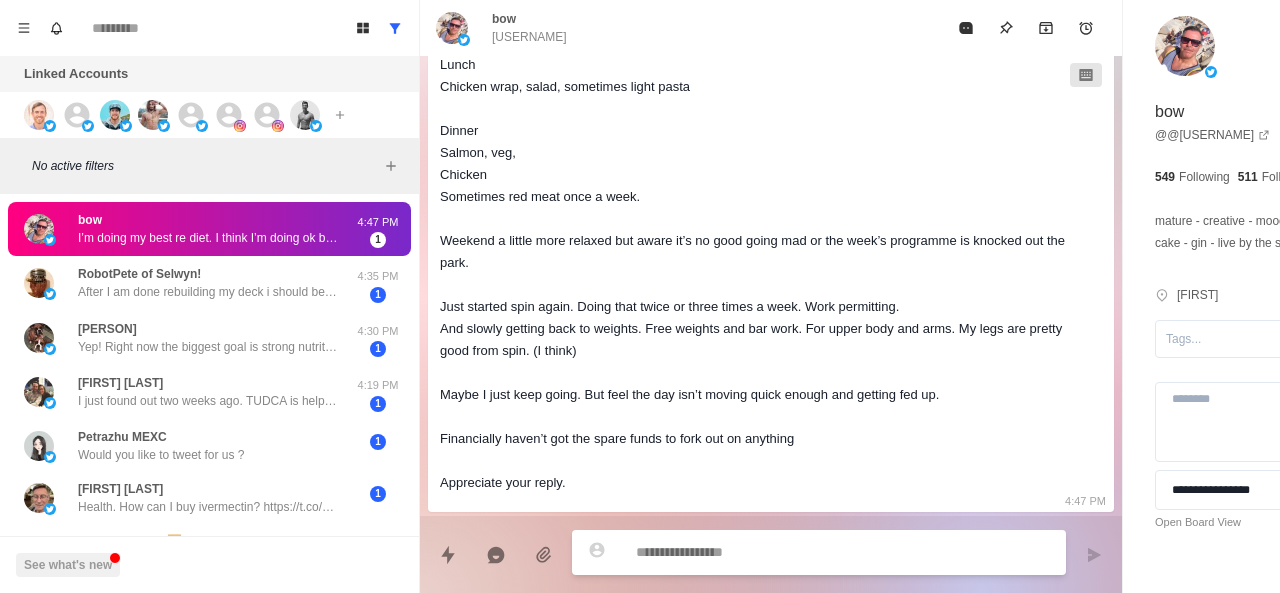 scroll, scrollTop: 710, scrollLeft: 0, axis: vertical 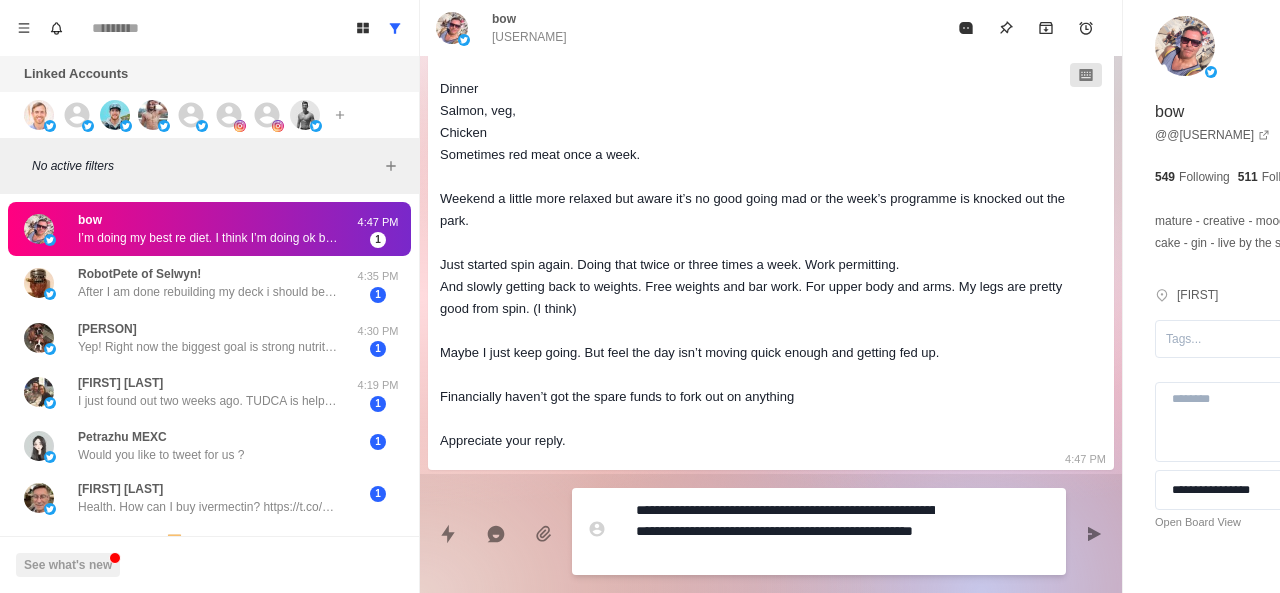 click on "**********" at bounding box center (785, 531) 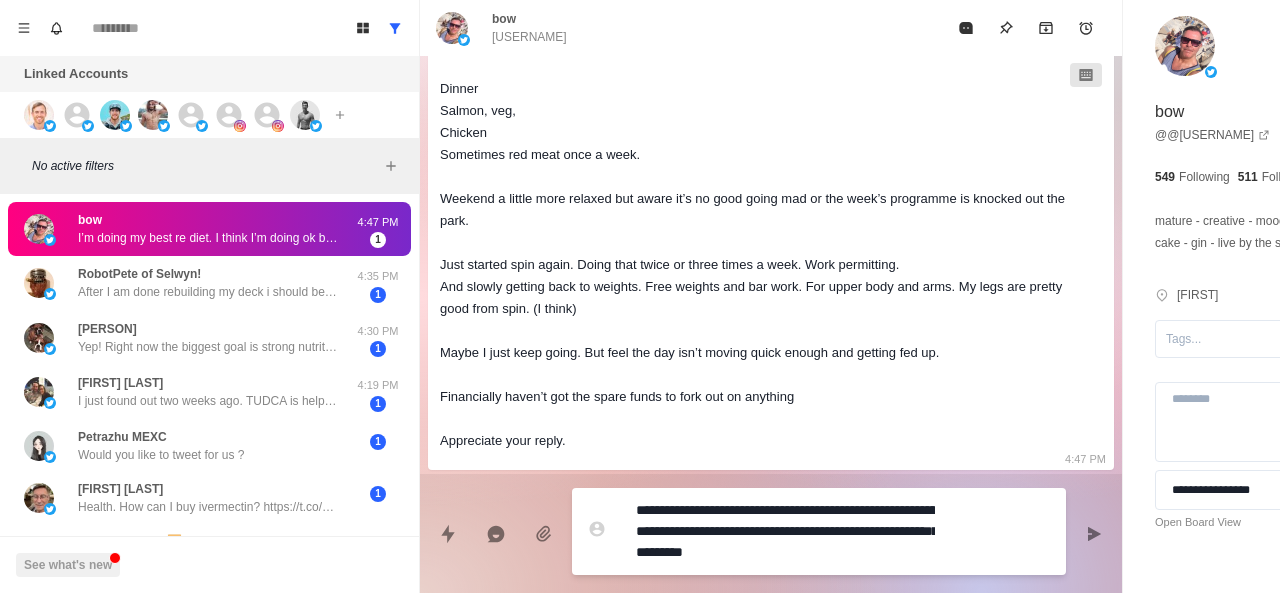 click on "**********" at bounding box center [785, 531] 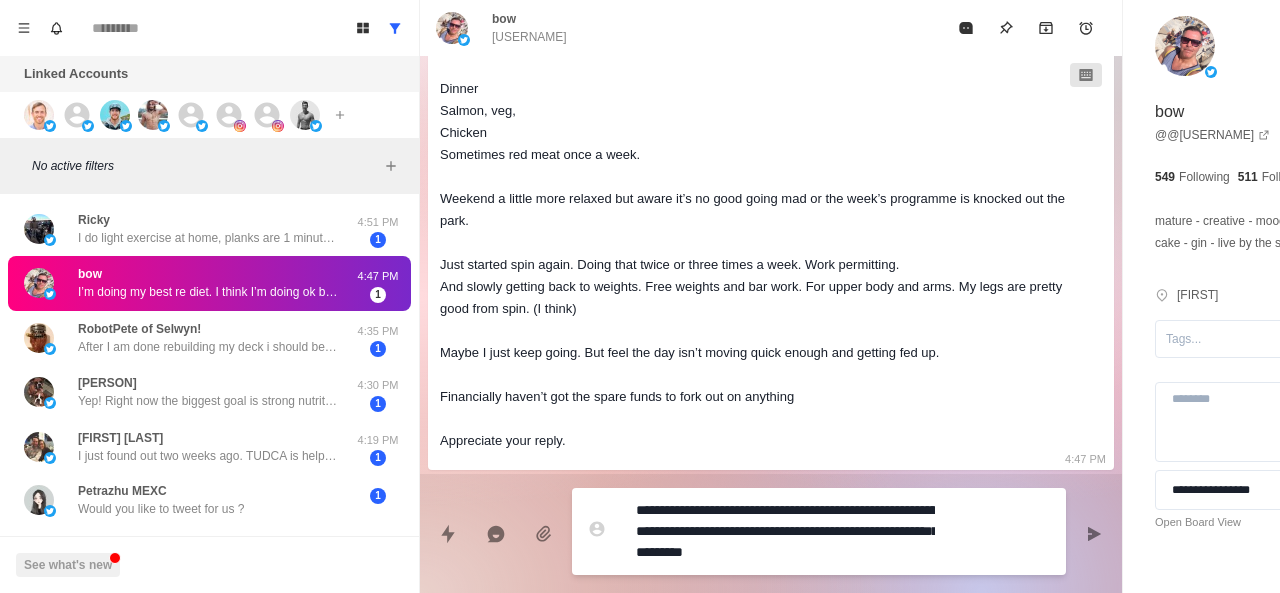 click on "**********" at bounding box center [785, 531] 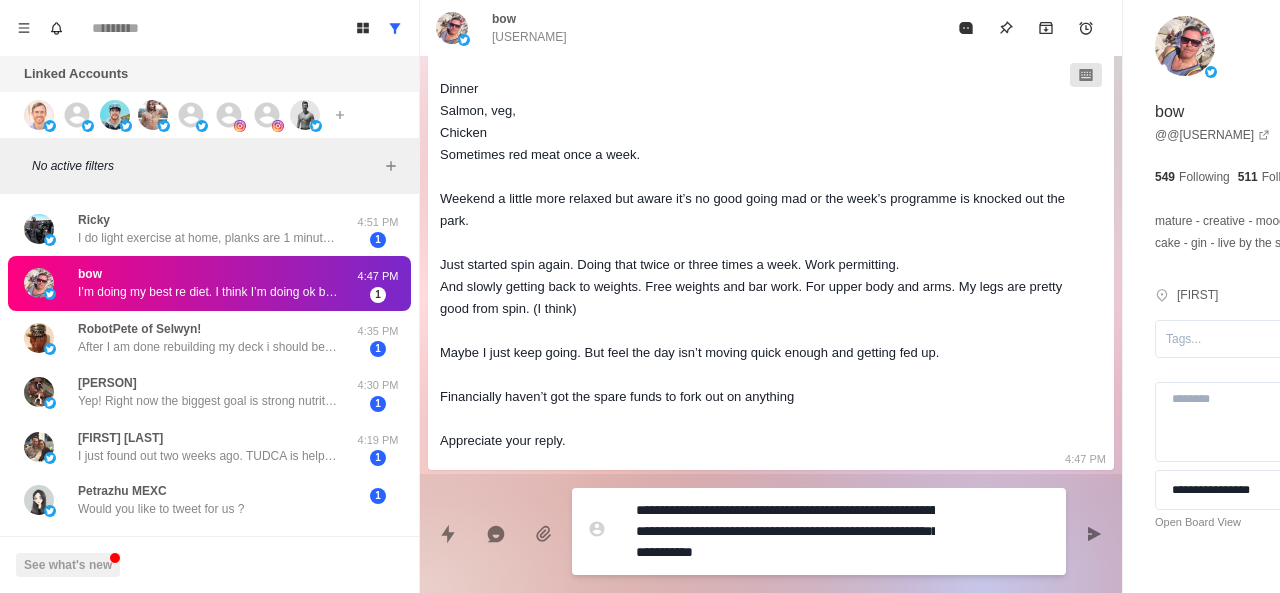 click on "**********" at bounding box center [785, 531] 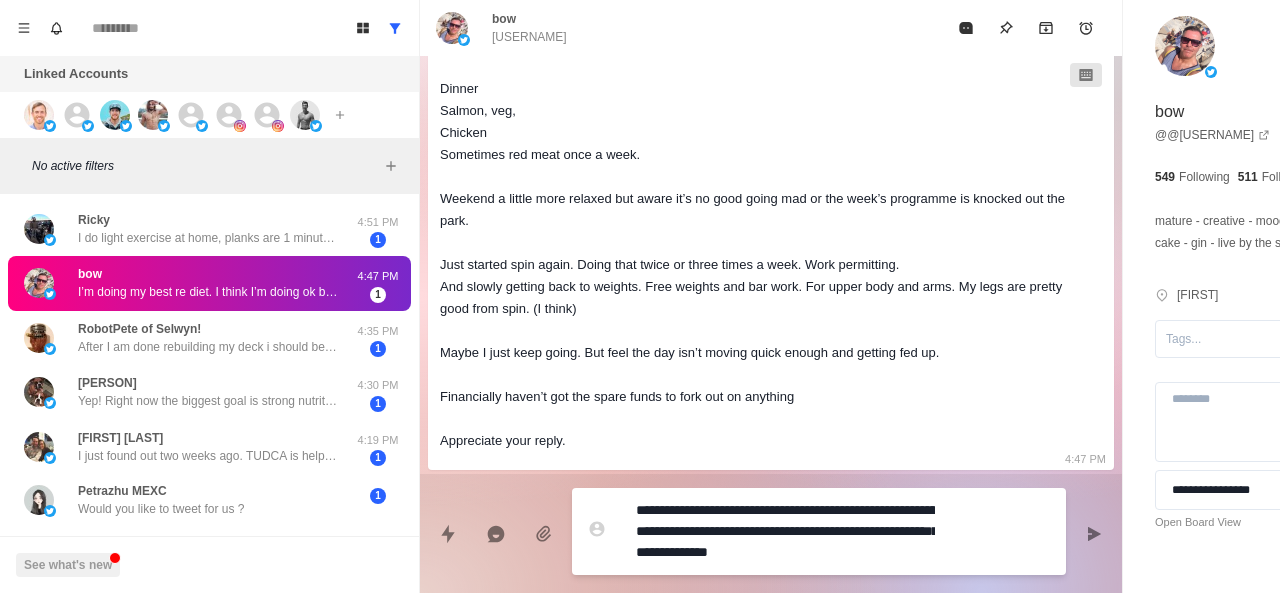 click on "**********" at bounding box center [785, 531] 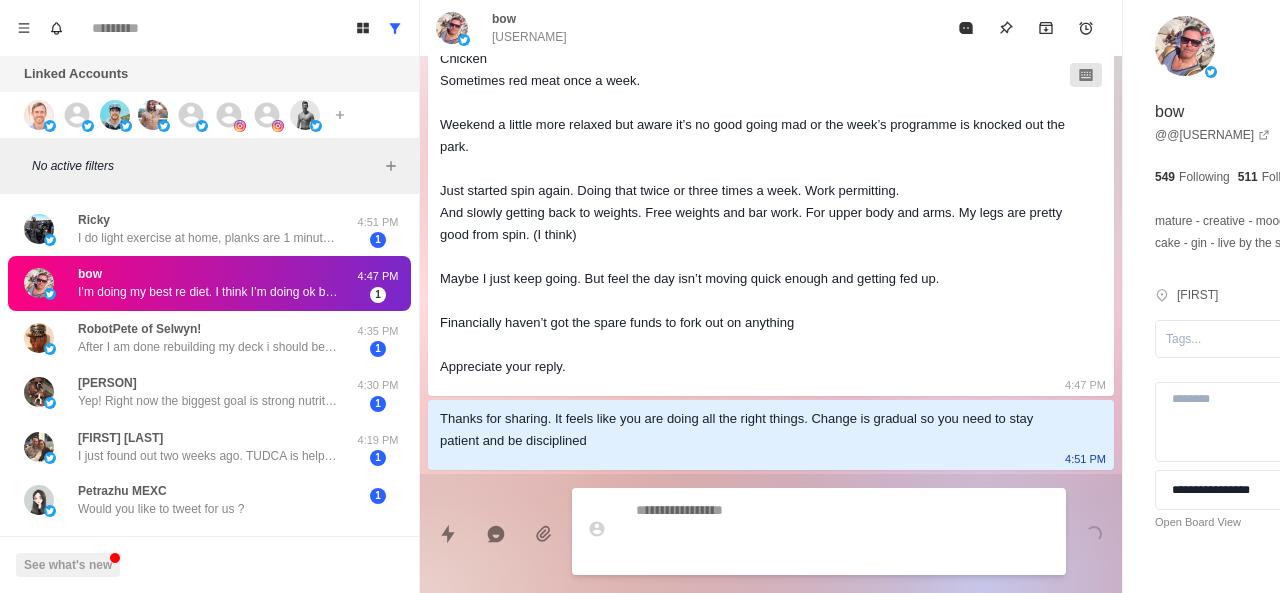 scroll, scrollTop: 784, scrollLeft: 0, axis: vertical 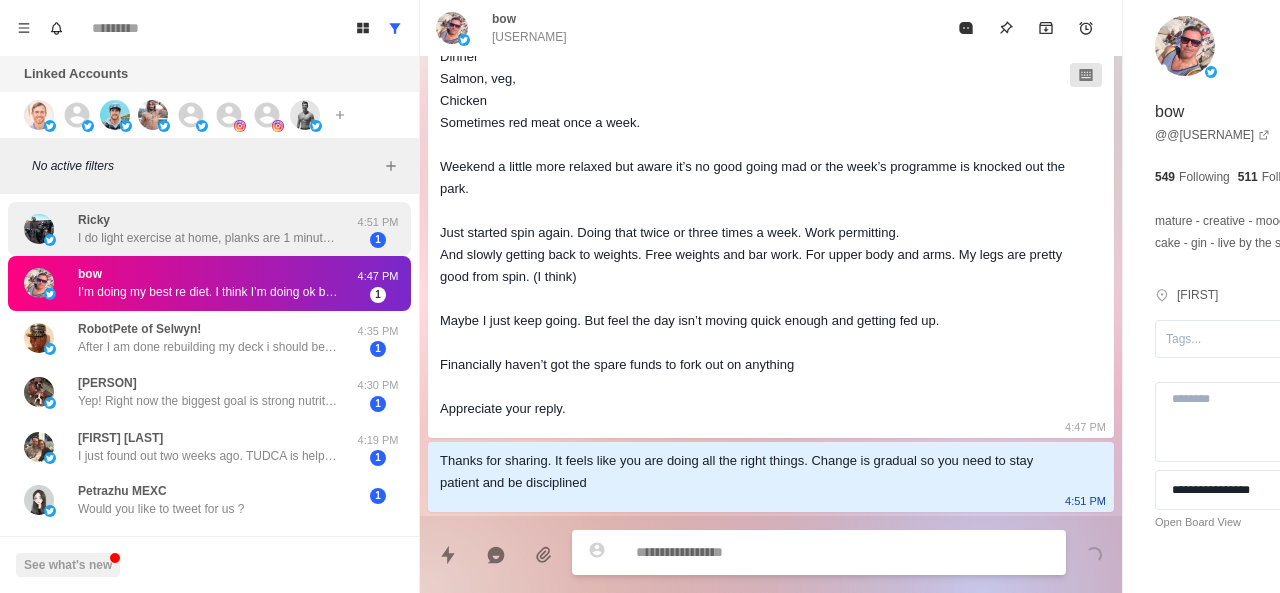click on "I do light exercise at home, planks are 1 minute, arm exercises with a set of weights , and walking the dogs" at bounding box center (208, 238) 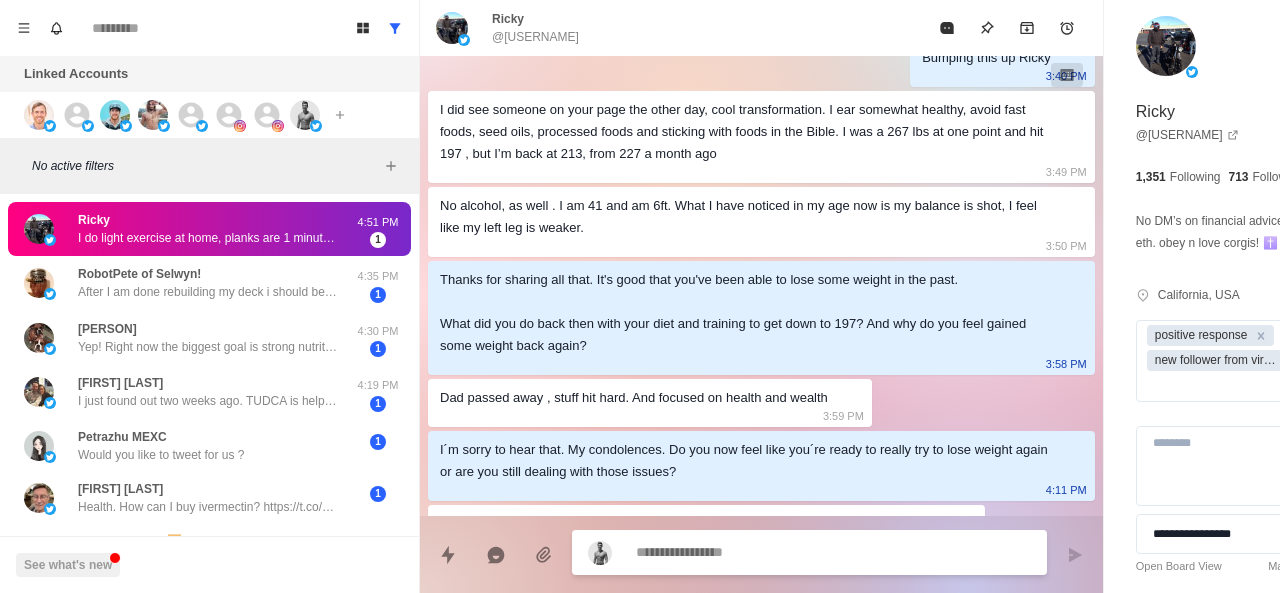 scroll, scrollTop: 758, scrollLeft: 0, axis: vertical 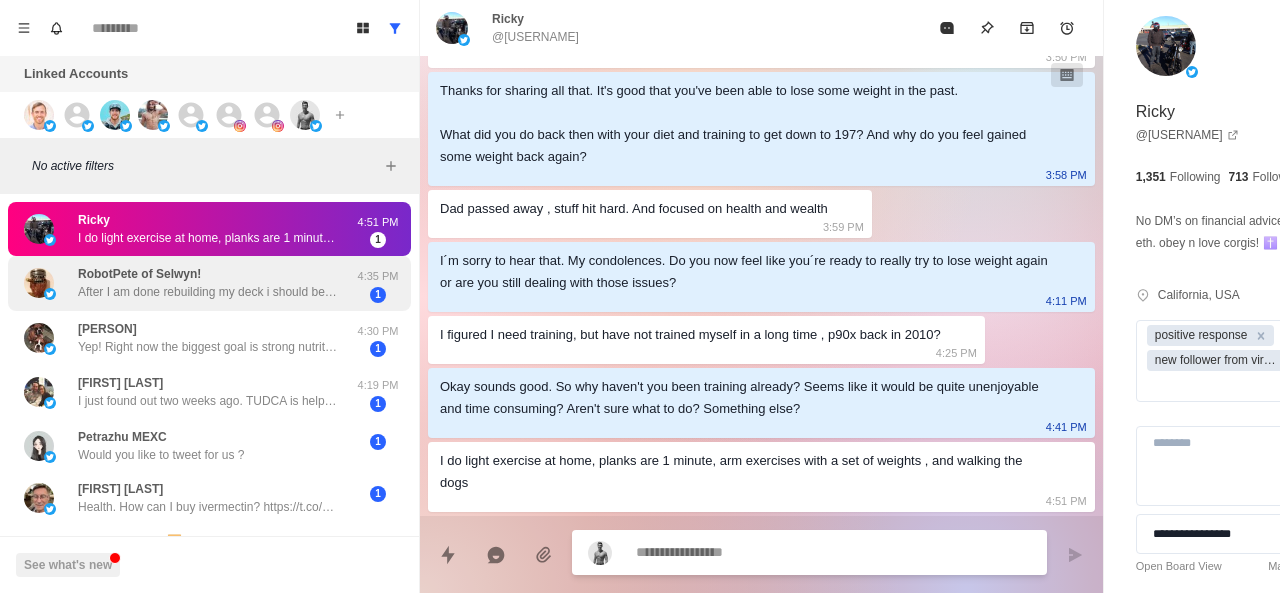click on "After I am done rebuilding my deck i should be close to 250 in this heat..." at bounding box center [208, 292] 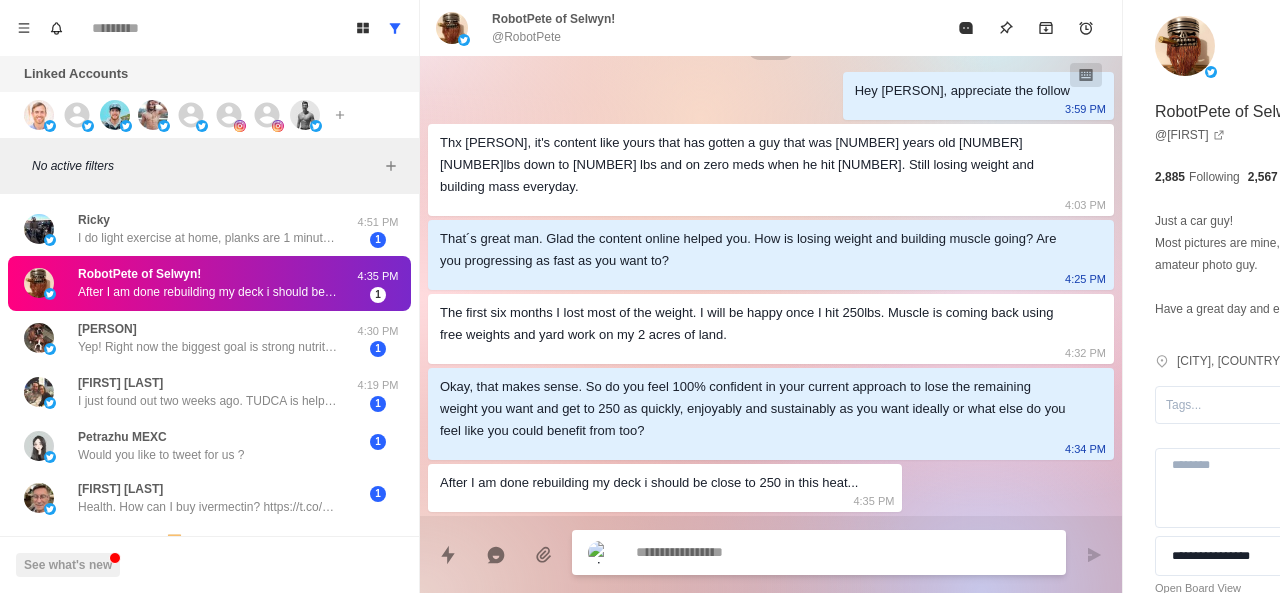 scroll, scrollTop: 198, scrollLeft: 0, axis: vertical 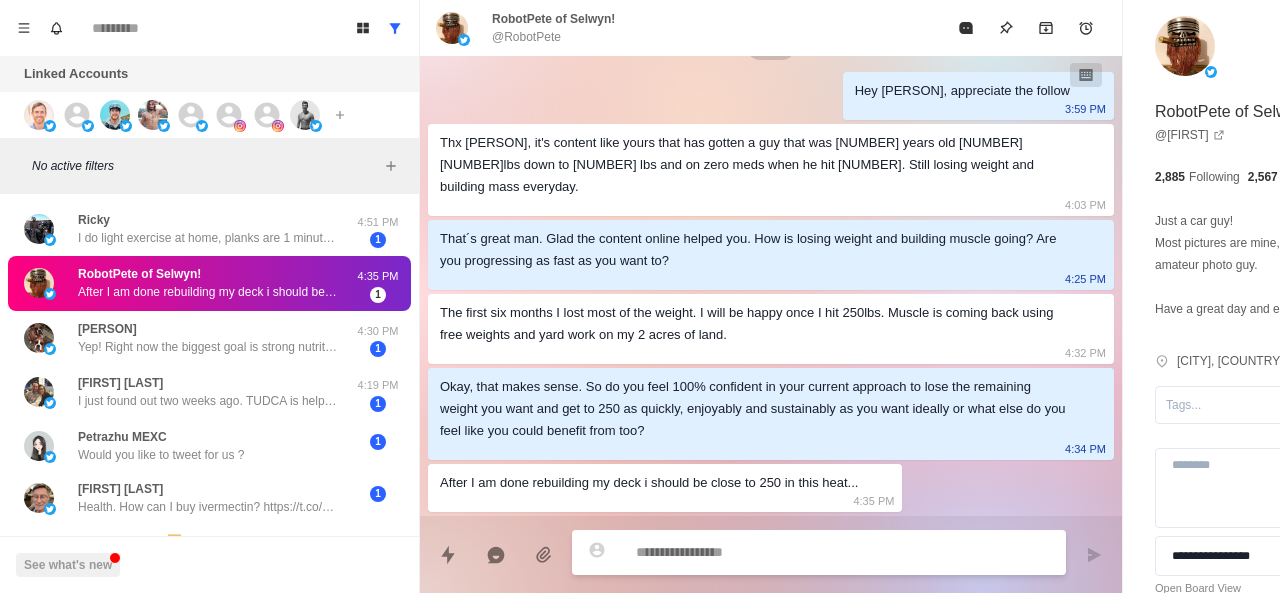 click at bounding box center [785, 552] 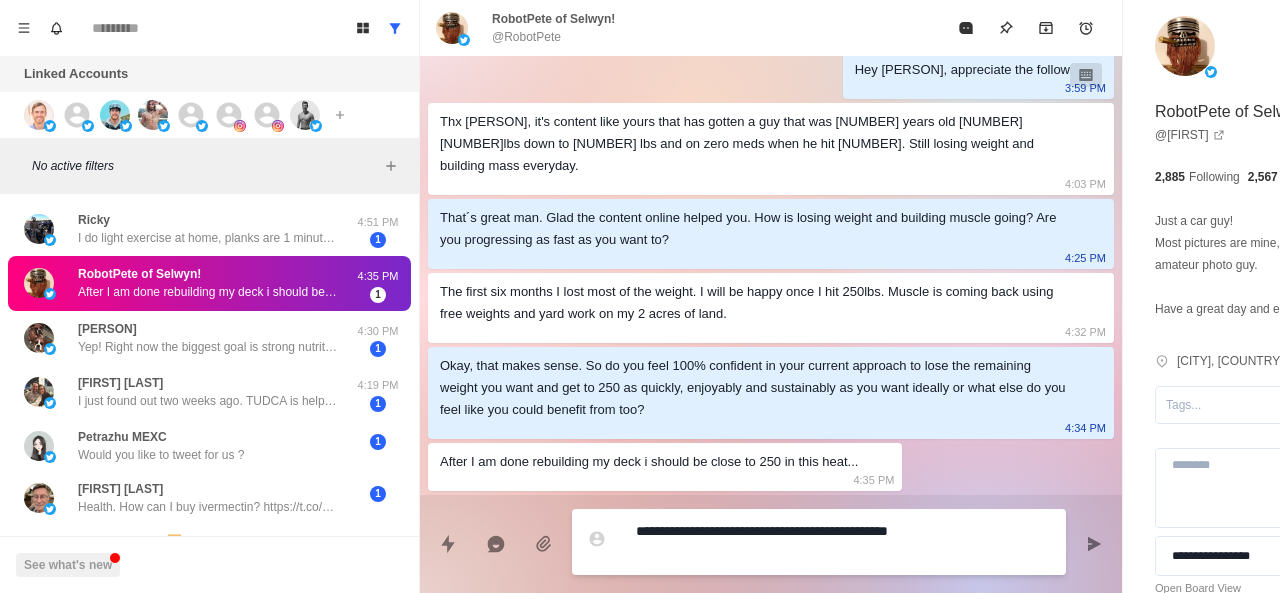scroll, scrollTop: 198, scrollLeft: 0, axis: vertical 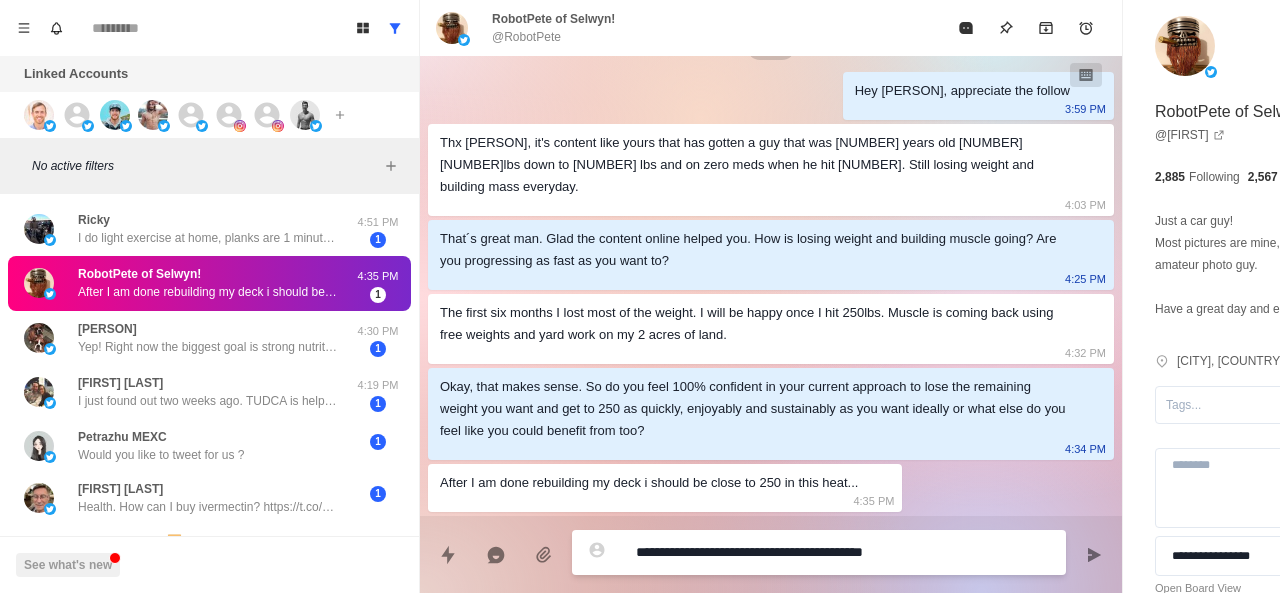 click on "**********" at bounding box center (785, 552) 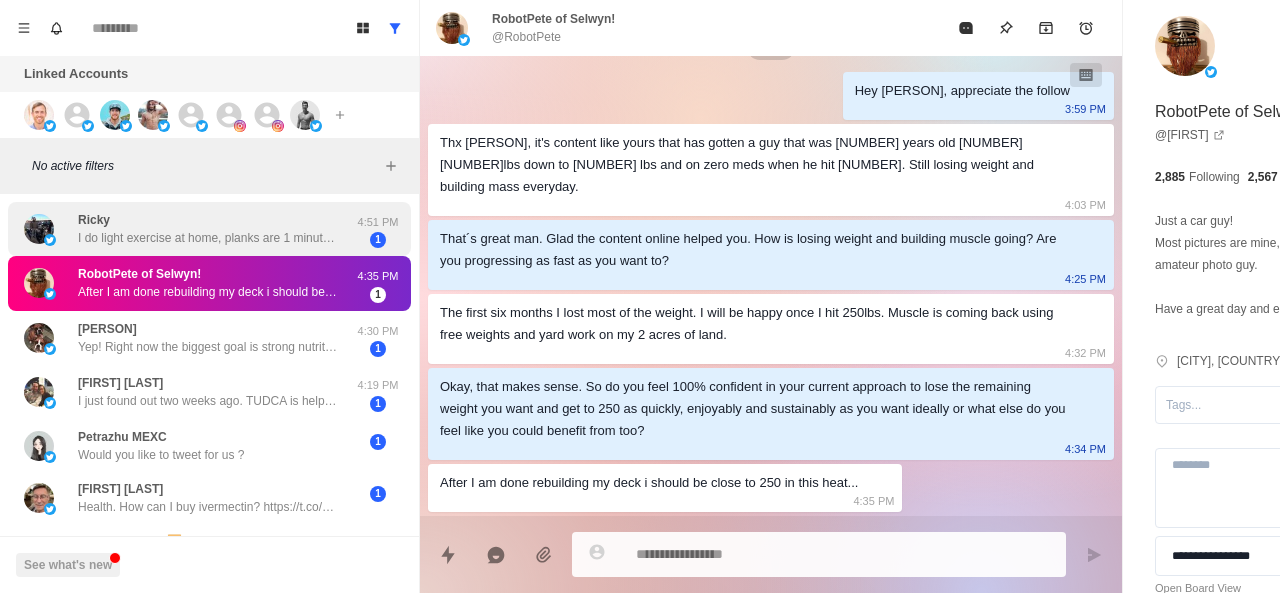 click on "Ricky I do light exercise at home, planks are 1 minute, arm exercises with a set of weights , and walking the dogs" at bounding box center [208, 229] 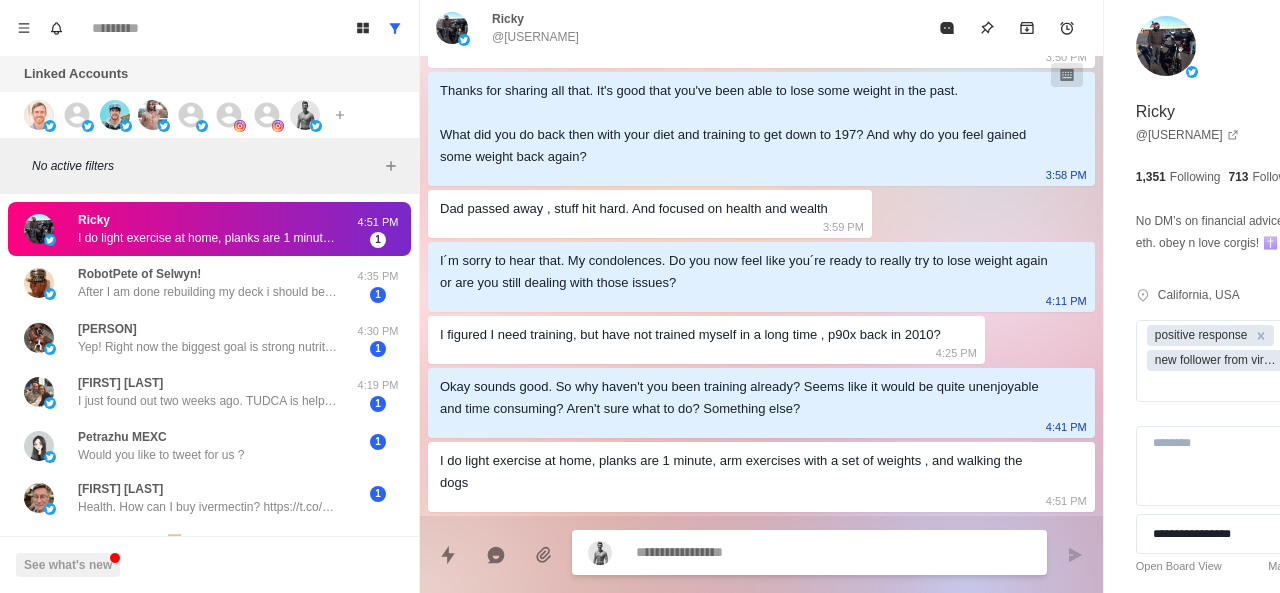click at bounding box center [775, 552] 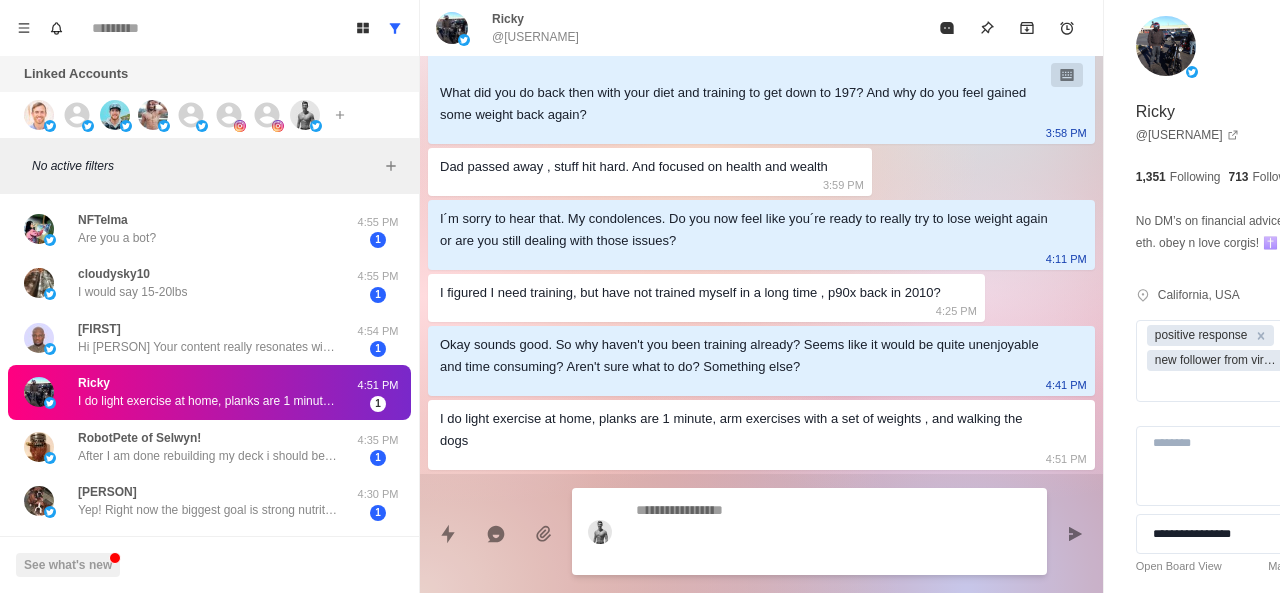 scroll, scrollTop: 832, scrollLeft: 0, axis: vertical 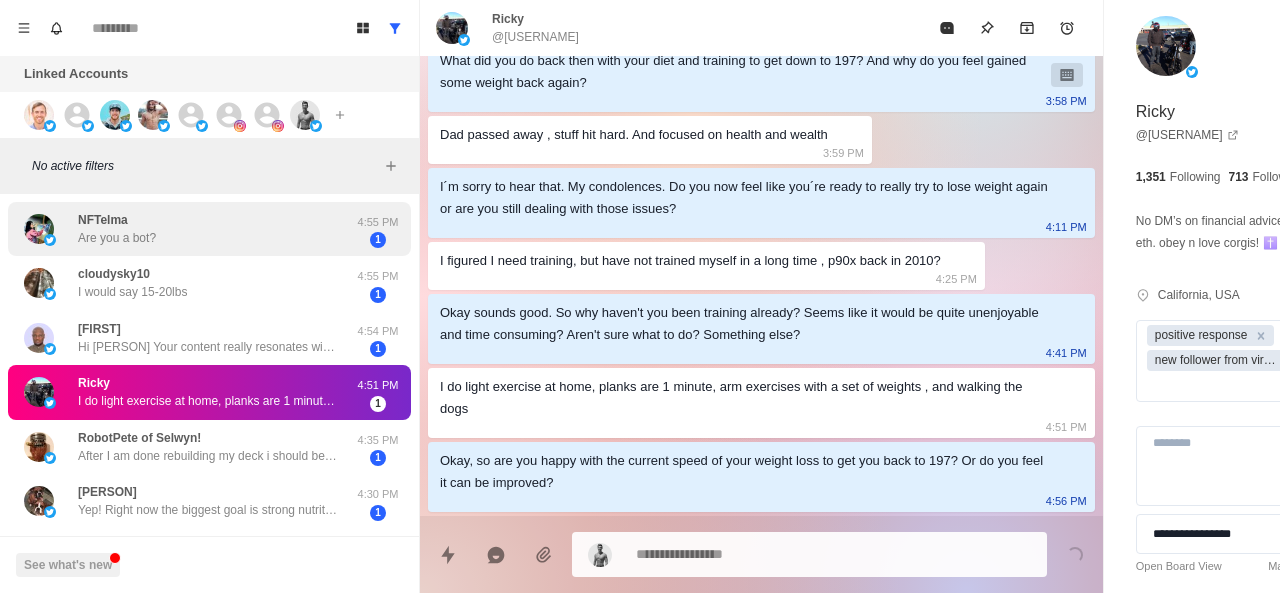 click on "NFTelma Are you a bot?" at bounding box center [117, 229] 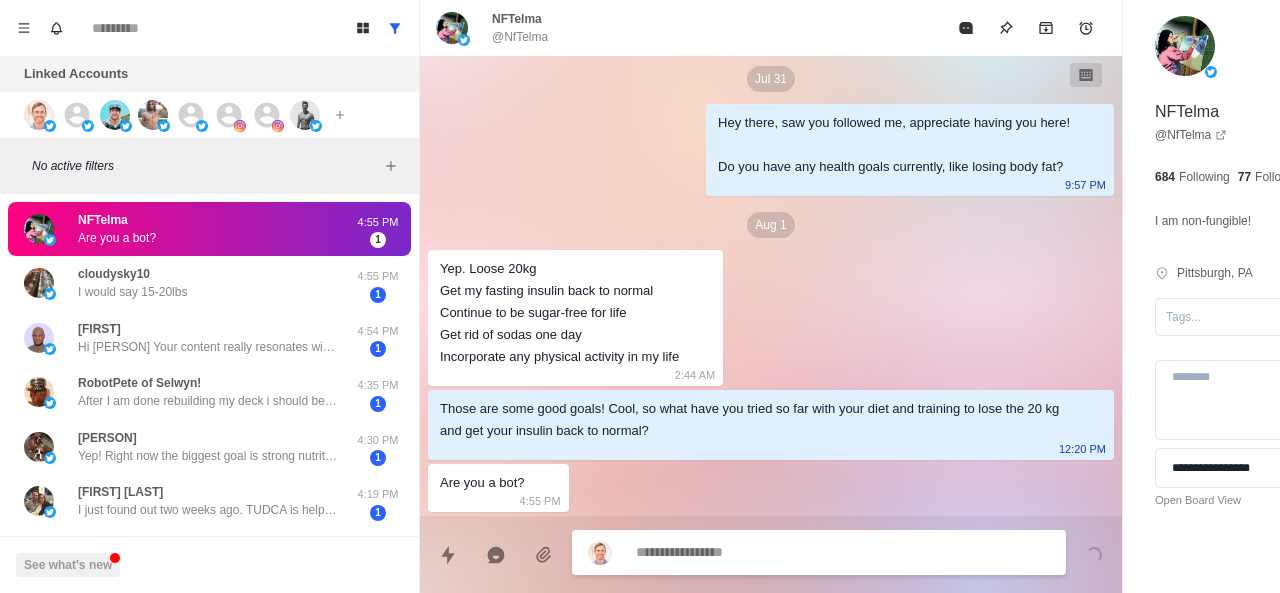 scroll, scrollTop: 196, scrollLeft: 0, axis: vertical 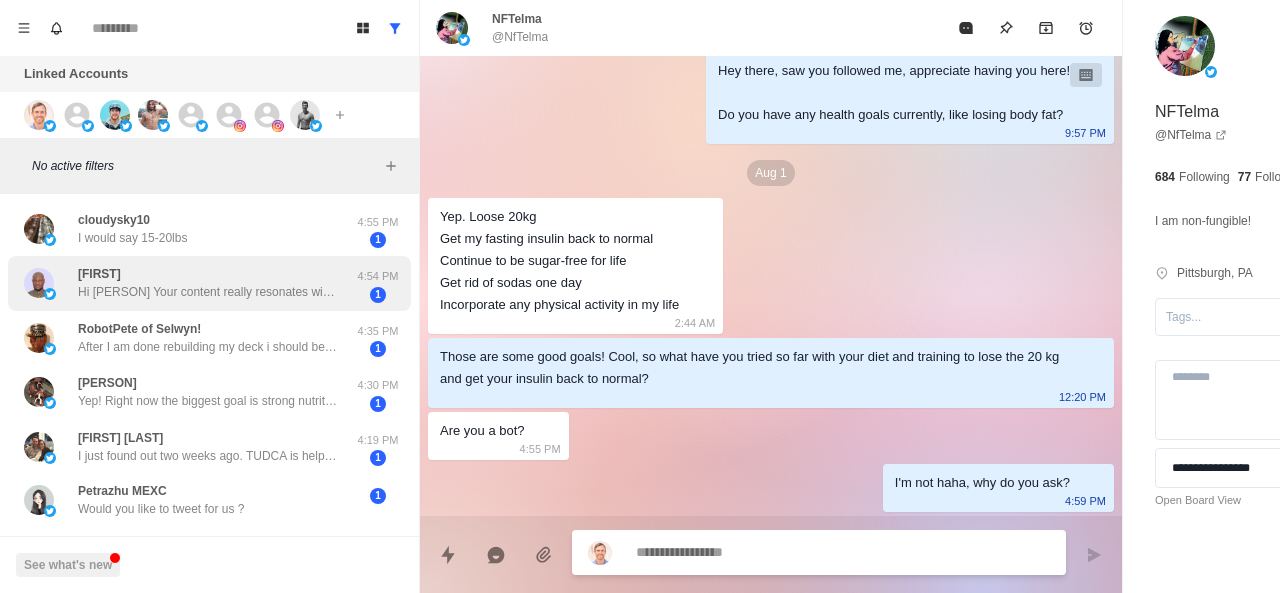 click on "Aramide Hi Andrew
Your content really resonates with me - it's clear you have deep knowledge in nutrition science. I'm currently building a product that connects everyday people with science-backed nutrition through meals designed by registered dietitians and nutritionists. Coming from a tech background rather than nutrition, I'm wondering what roadblocks or misconceptions I should watch out for. Would appreciate any wisdom you could share! 4:54 PM 1" at bounding box center [209, 283] 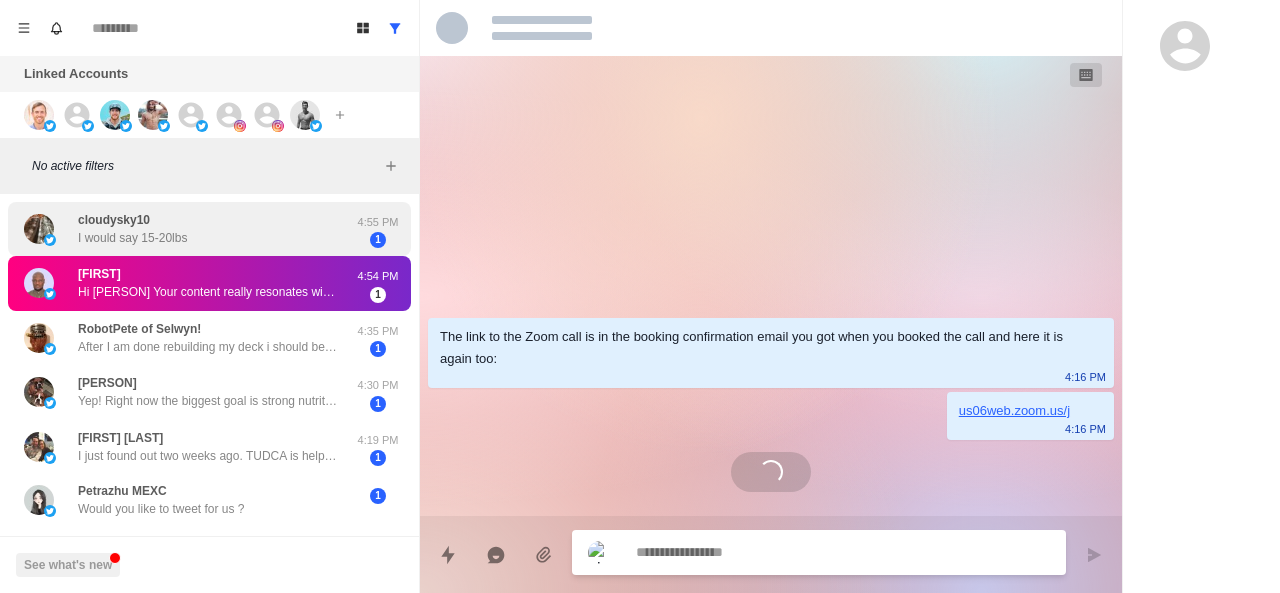 scroll, scrollTop: 0, scrollLeft: 0, axis: both 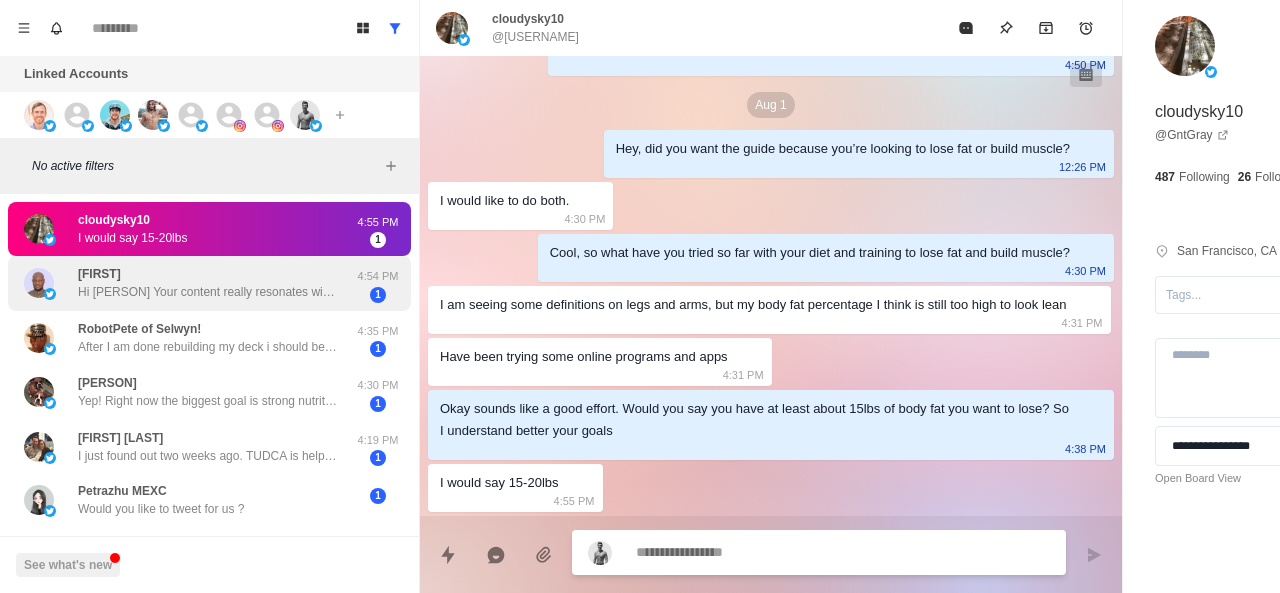 click on "Aramide Hi Andrew
Your content really resonates with me - it's clear you have deep knowledge in nutrition science. I'm currently building a product that connects everyday people with science-backed nutrition through meals designed by registered dietitians and nutritionists. Coming from a tech background rather than nutrition, I'm wondering what roadblocks or misconceptions I should watch out for. Would appreciate any wisdom you could share!" at bounding box center (208, 283) 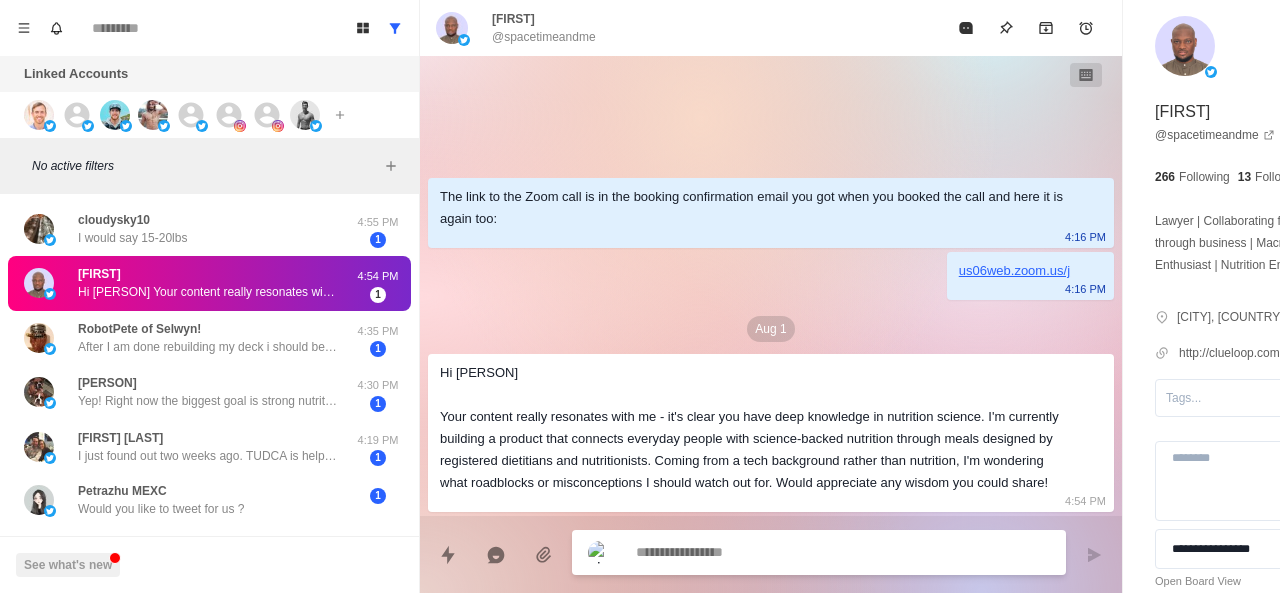scroll, scrollTop: 0, scrollLeft: 0, axis: both 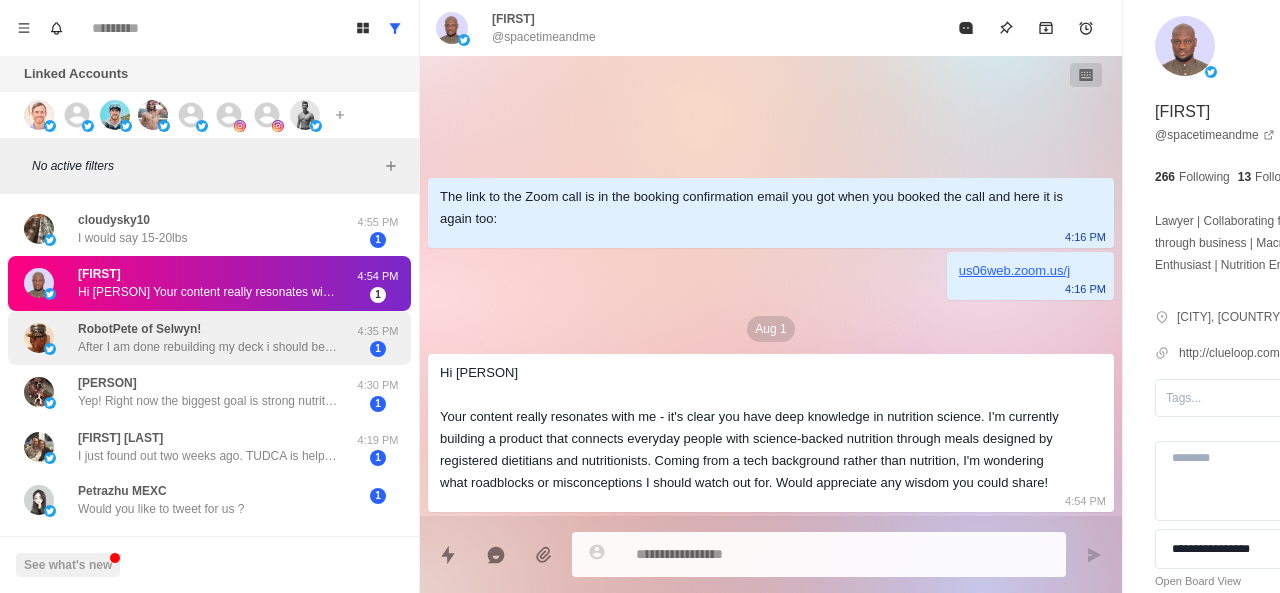 click on "RobotPete of Selwyn!" at bounding box center (139, 329) 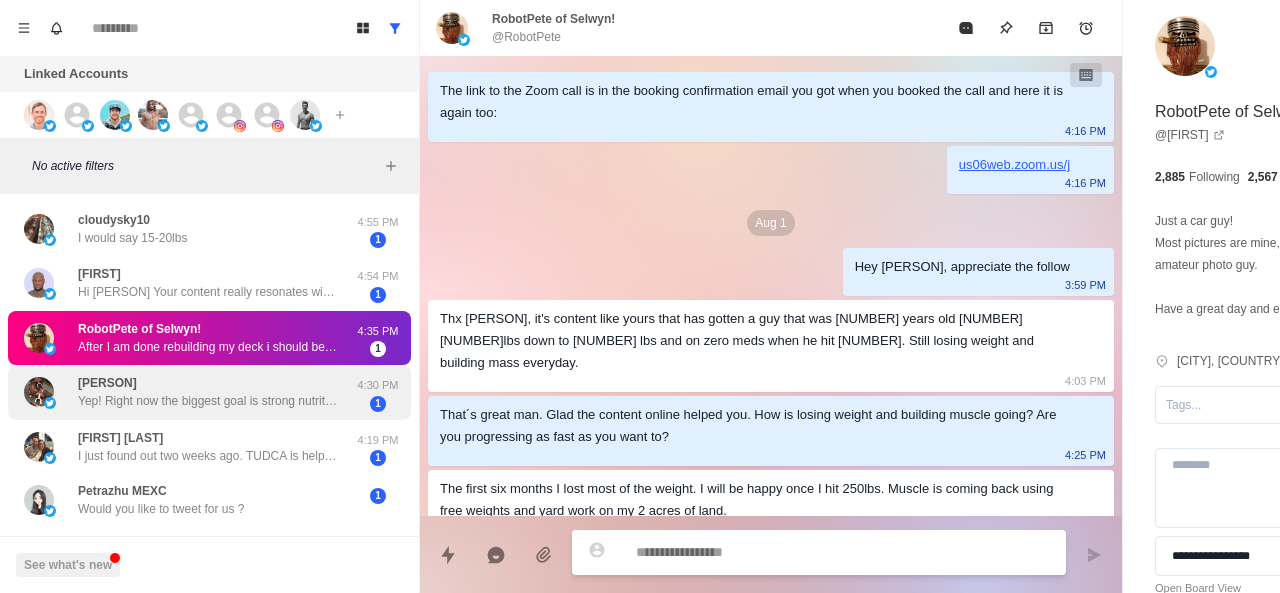 scroll, scrollTop: 198, scrollLeft: 0, axis: vertical 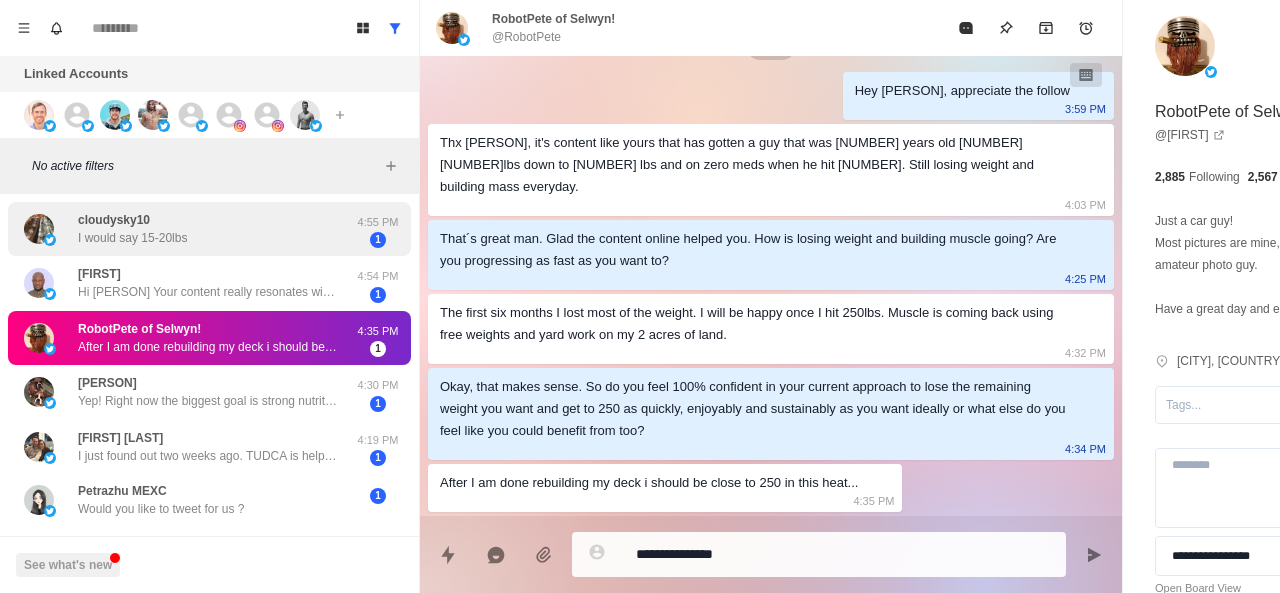 click on "cloudysky10 I would say 15-20lbs" at bounding box center (188, 229) 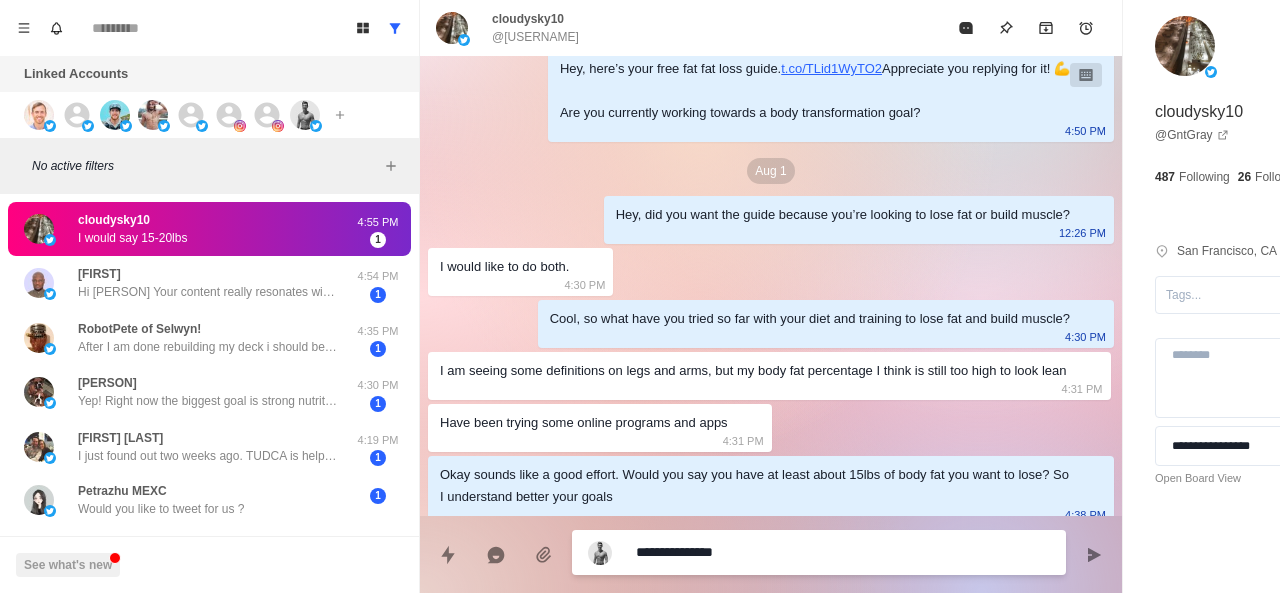 scroll, scrollTop: 396, scrollLeft: 0, axis: vertical 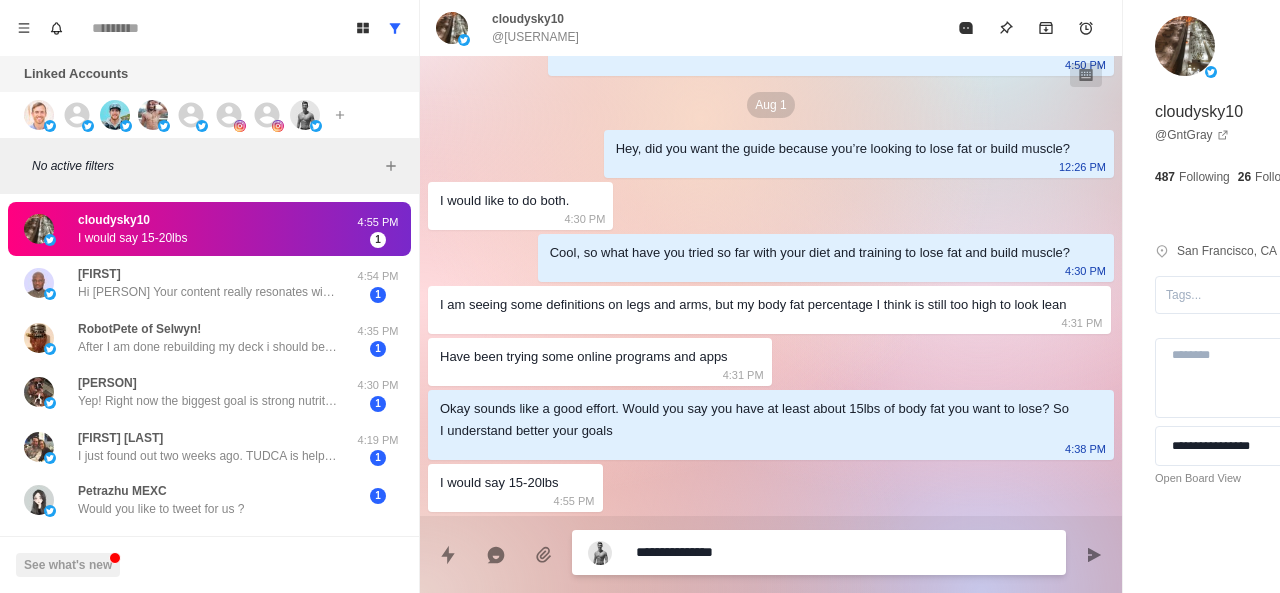 click on "**********" at bounding box center (785, 552) 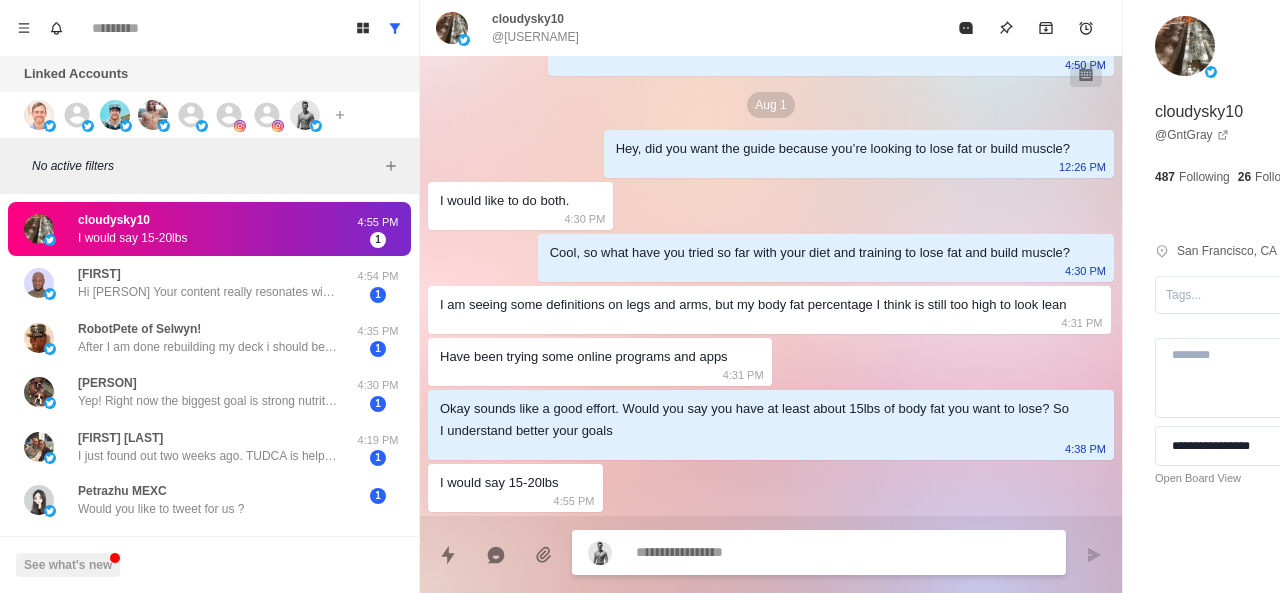 click at bounding box center [785, 552] 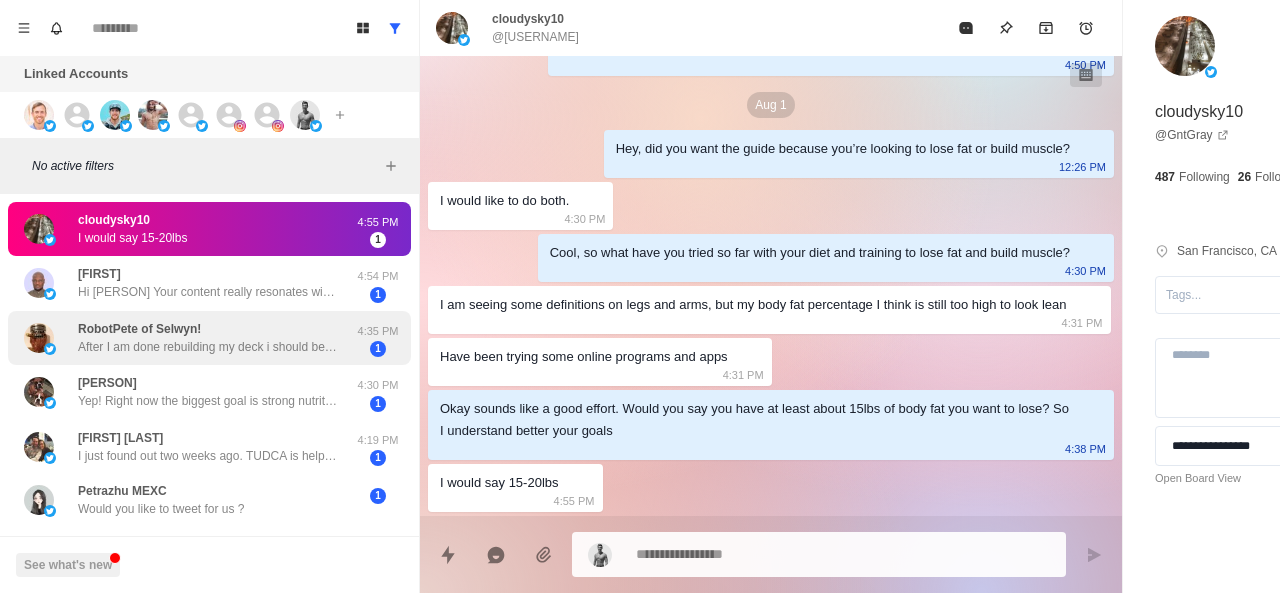 click on "After I am done rebuilding my deck i should be close to 250 in this heat..." at bounding box center [208, 347] 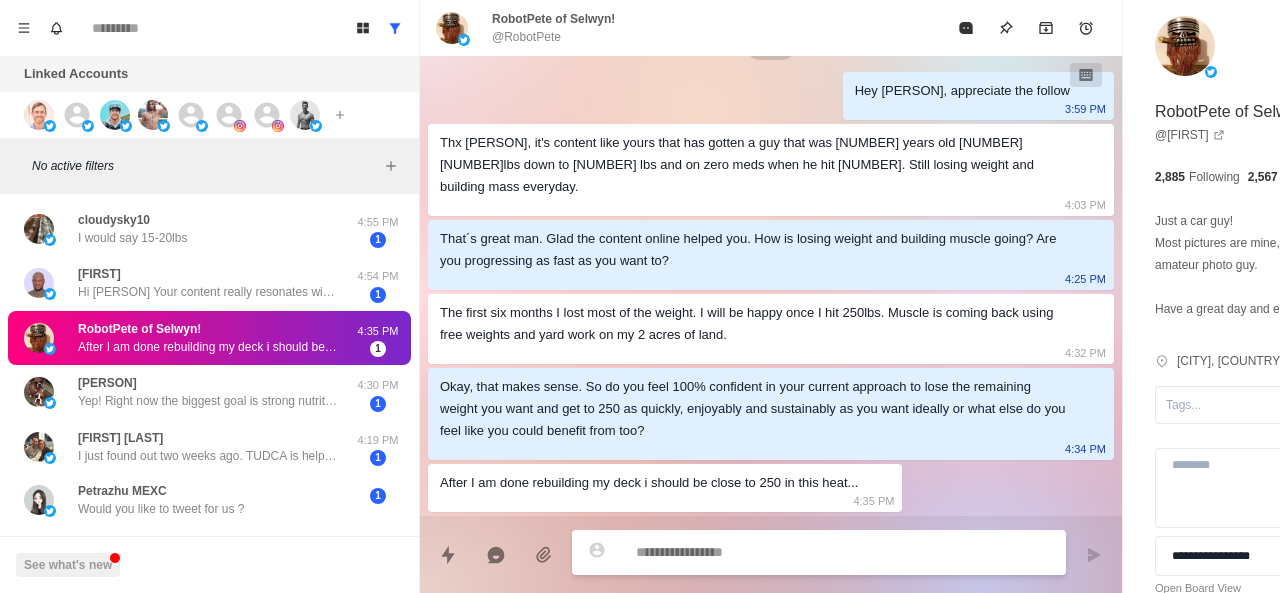 click at bounding box center (785, 552) 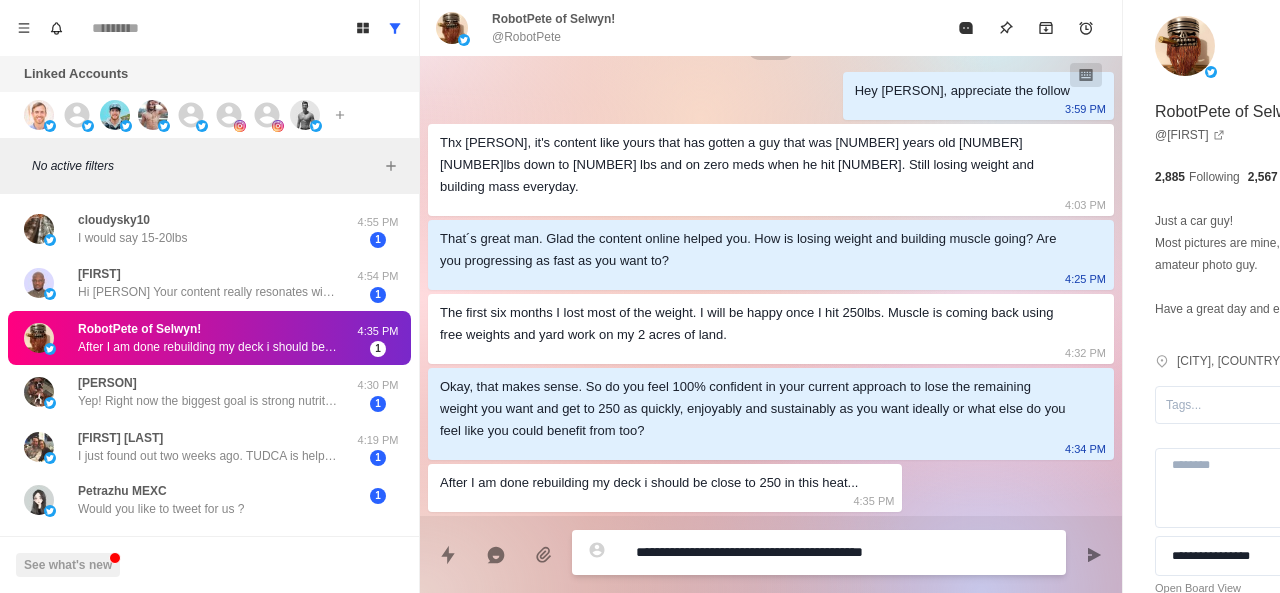 scroll, scrollTop: 198, scrollLeft: 0, axis: vertical 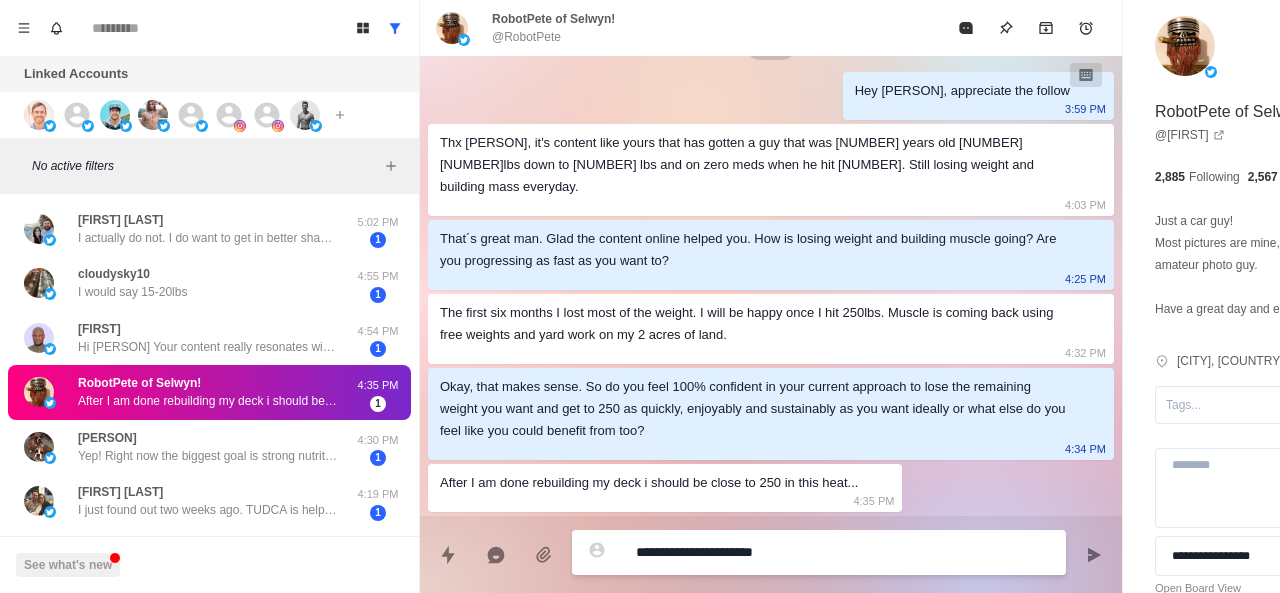 click on "Jordan Brown I actually do not. I do want to get in better shape but it is just leaning out and being more flexible for golf. Gonna hit the course hard this fall 5:02 PM 1 cloudysky10 I would say 15-20lbs 4:55 PM 1 Aramide Hi Andrew
Your content really resonates with me - it's clear you have deep knowledge in nutrition science. I'm currently building a product that connects everyday people with science-backed nutrition through meals designed by registered dietitians and nutritionists. Coming from a tech background rather than nutrition, I'm wondering what roadblocks or misconceptions I should watch out for. Would appreciate any wisdom you could share! 4:54 PM 1 RobotPete of Selwyn! After I am done rebuilding my deck i should be close to 250 in this heat... 4:35 PM 1 Steff Yep! Right now the biggest goal is strong nutrition to maintain my composition while recovering from an injury. The return phase will obviously be very different. 4:30 PM 1 Kristy Eichenberger 4:19 PM 1 Petrazhu MEXC 1 howard prager 1 1 1 1" at bounding box center (209, 394) 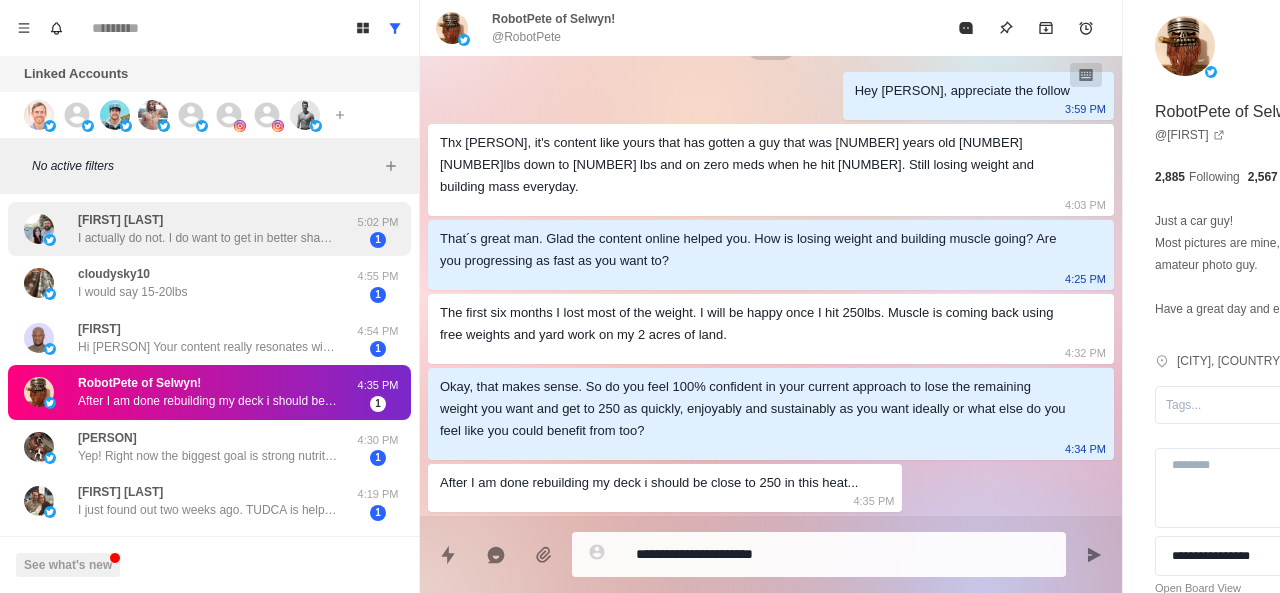 click on "I actually do not. I do want to get in better shape but it is just leaning out and being more flexible for golf. Gonna hit the course hard this fall" at bounding box center [208, 238] 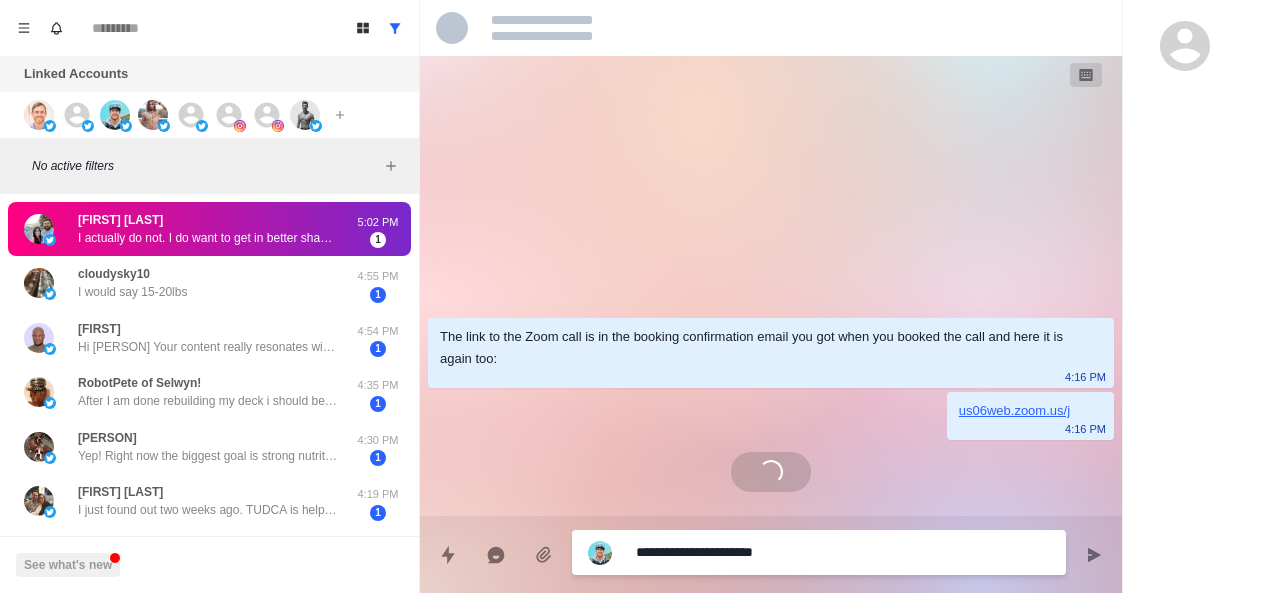 scroll, scrollTop: 0, scrollLeft: 0, axis: both 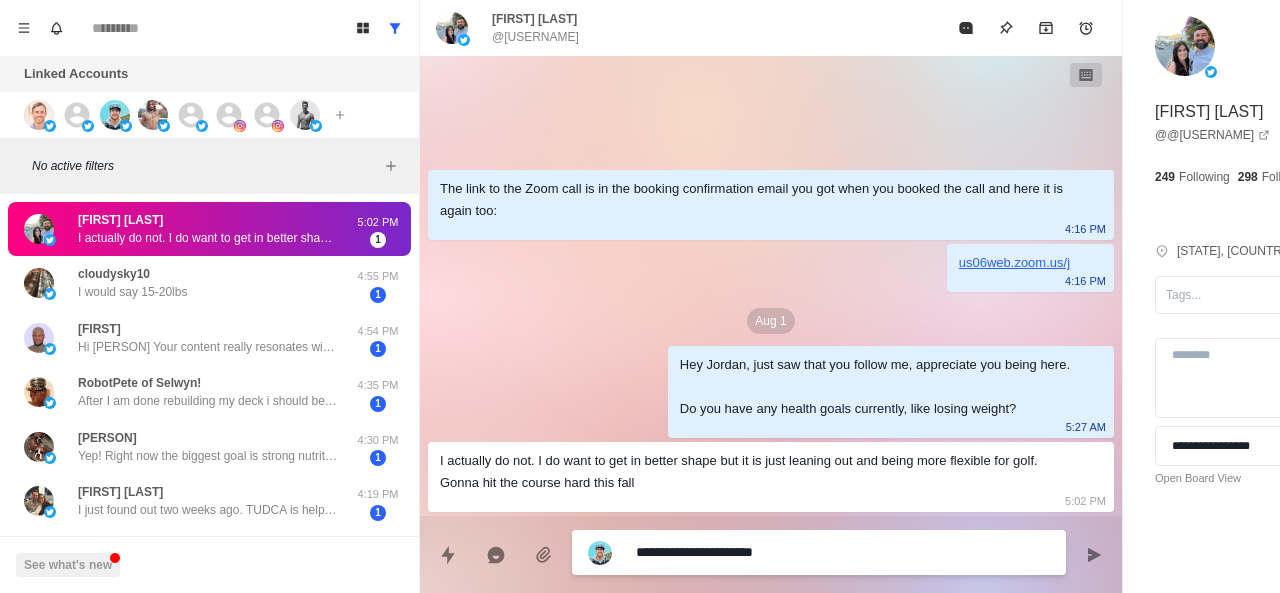 click on "**********" at bounding box center [785, 552] 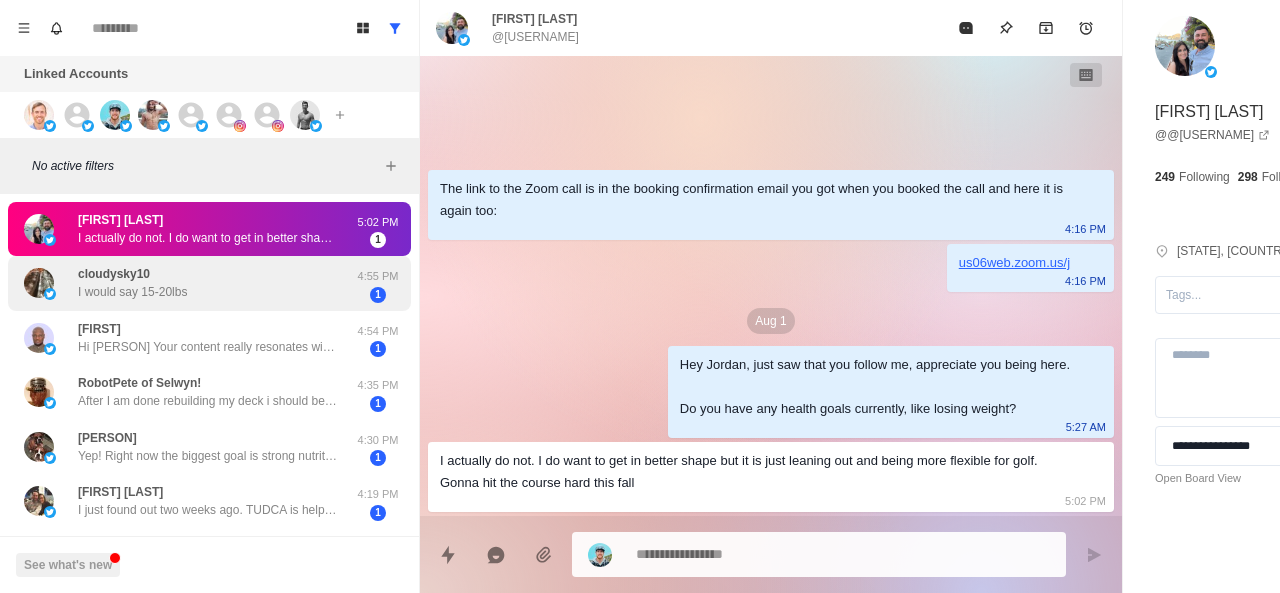 click on "cloudysky10 I would say 15-20lbs 4:55 PM 1" at bounding box center [209, 283] 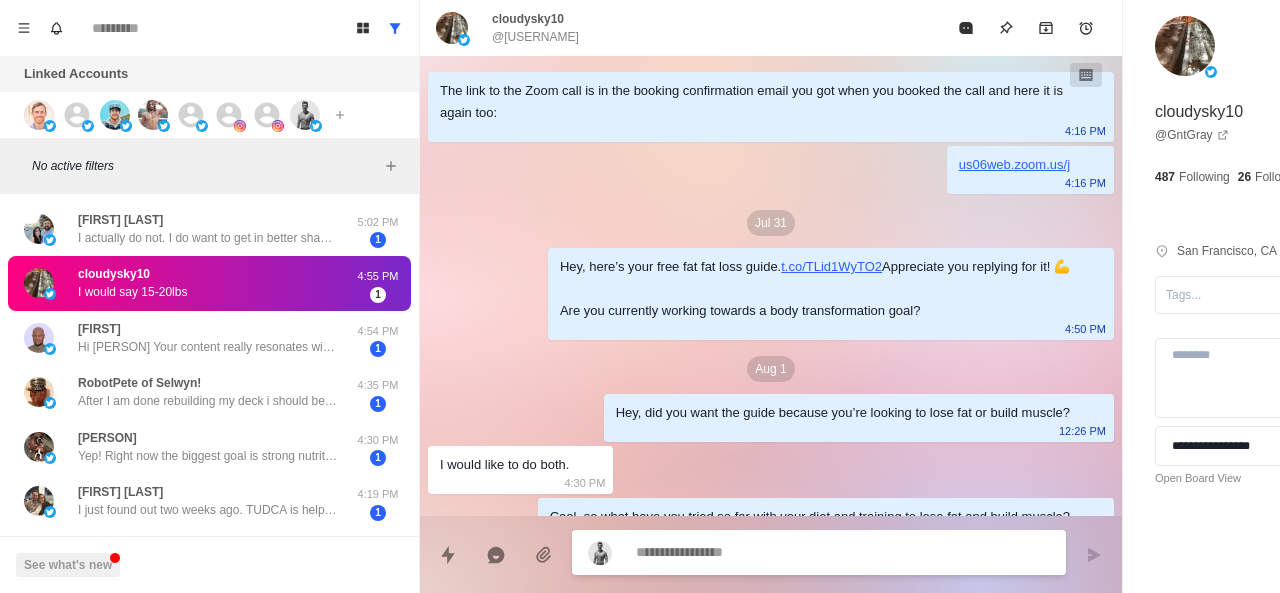scroll, scrollTop: 396, scrollLeft: 0, axis: vertical 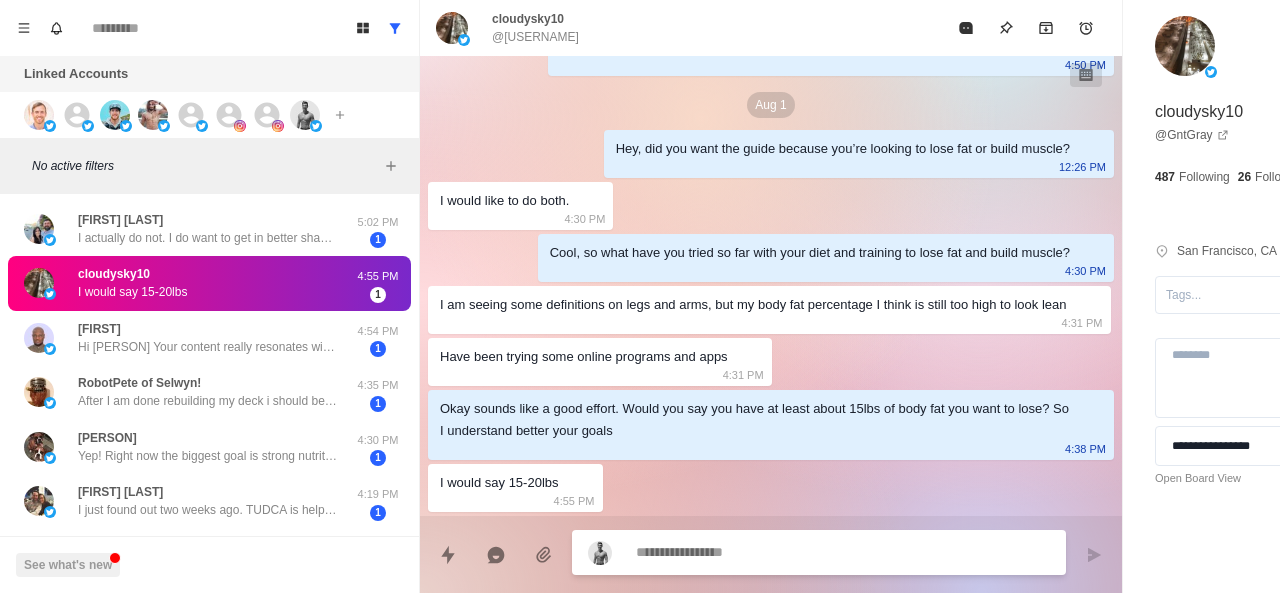 click at bounding box center (785, 552) 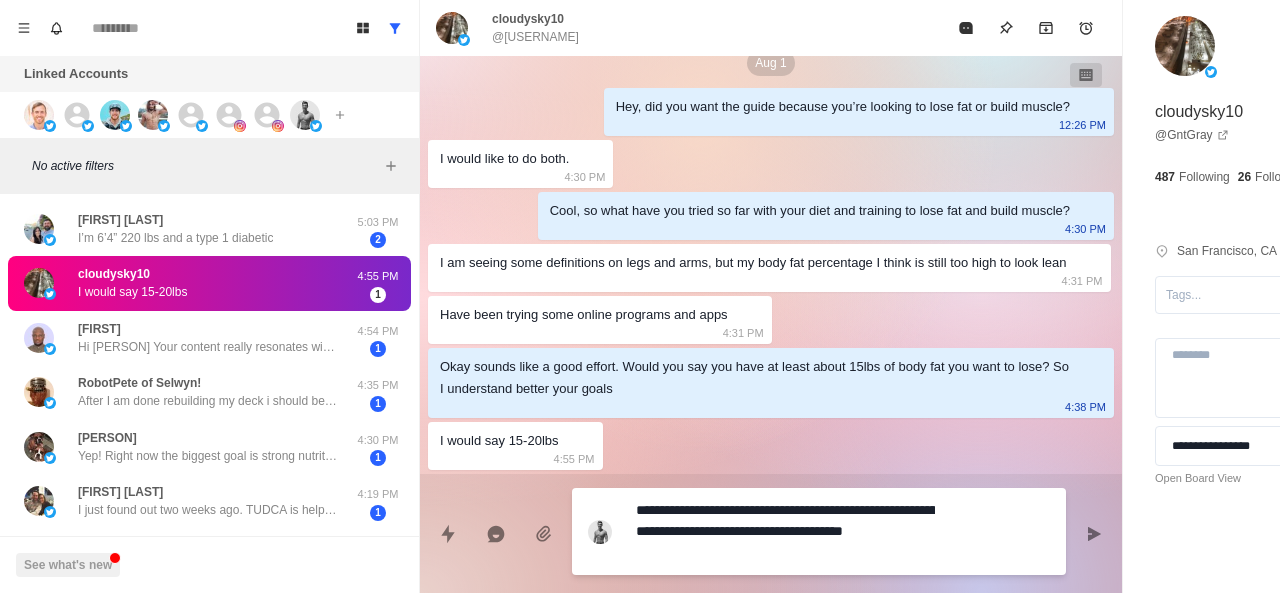 click on "**********" at bounding box center (785, 531) 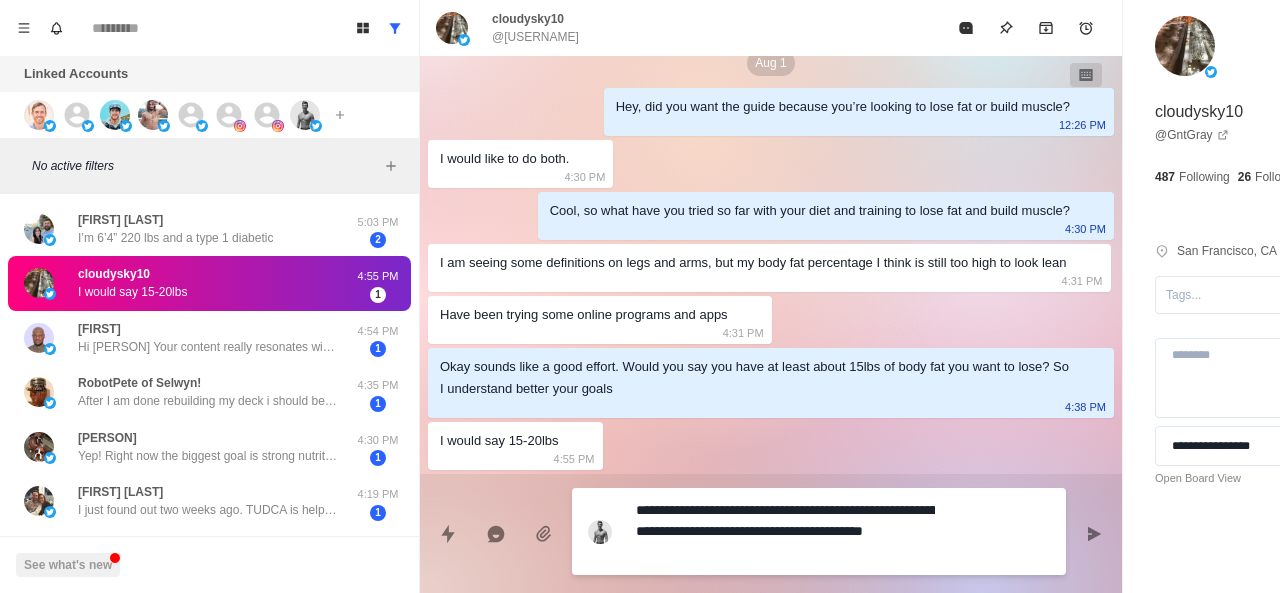 click on "**********" at bounding box center [785, 531] 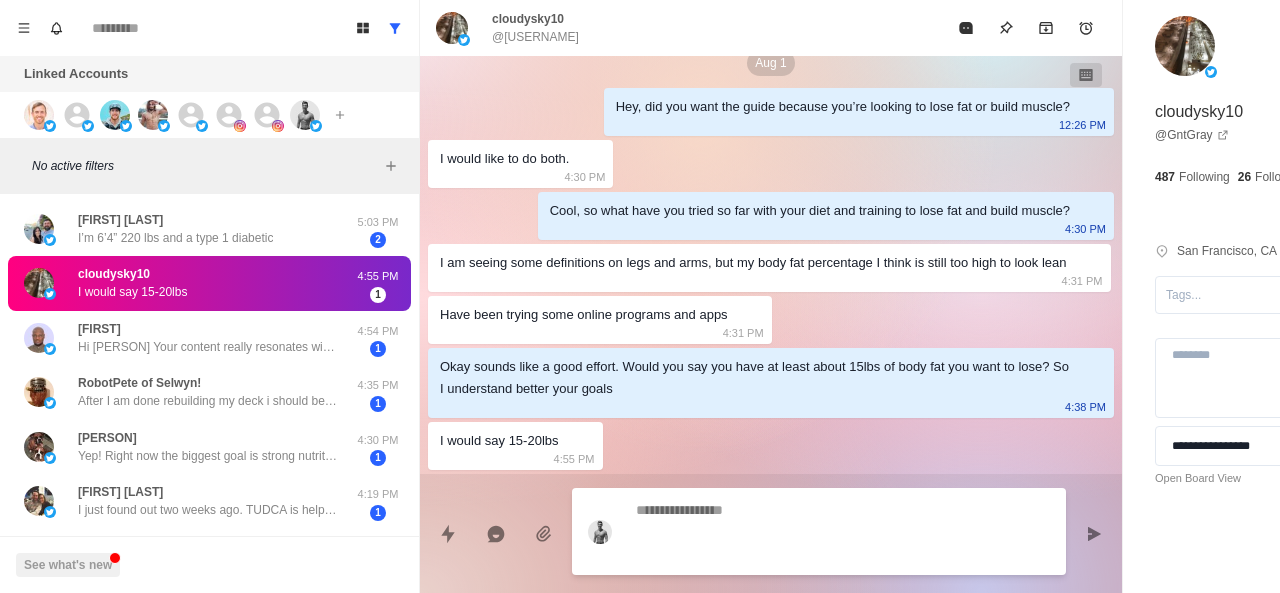 scroll, scrollTop: 470, scrollLeft: 0, axis: vertical 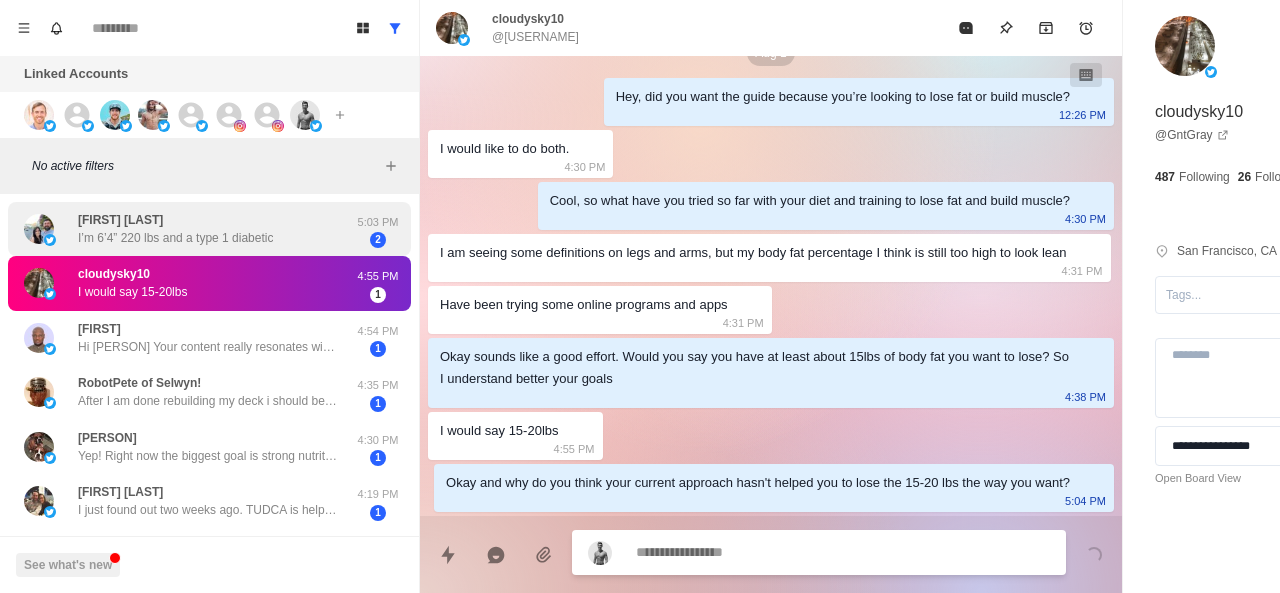 click on "Jordan Brown I’m 6’4” 220 lbs and a type 1 diabetic 5:03 PM 2" at bounding box center (209, 229) 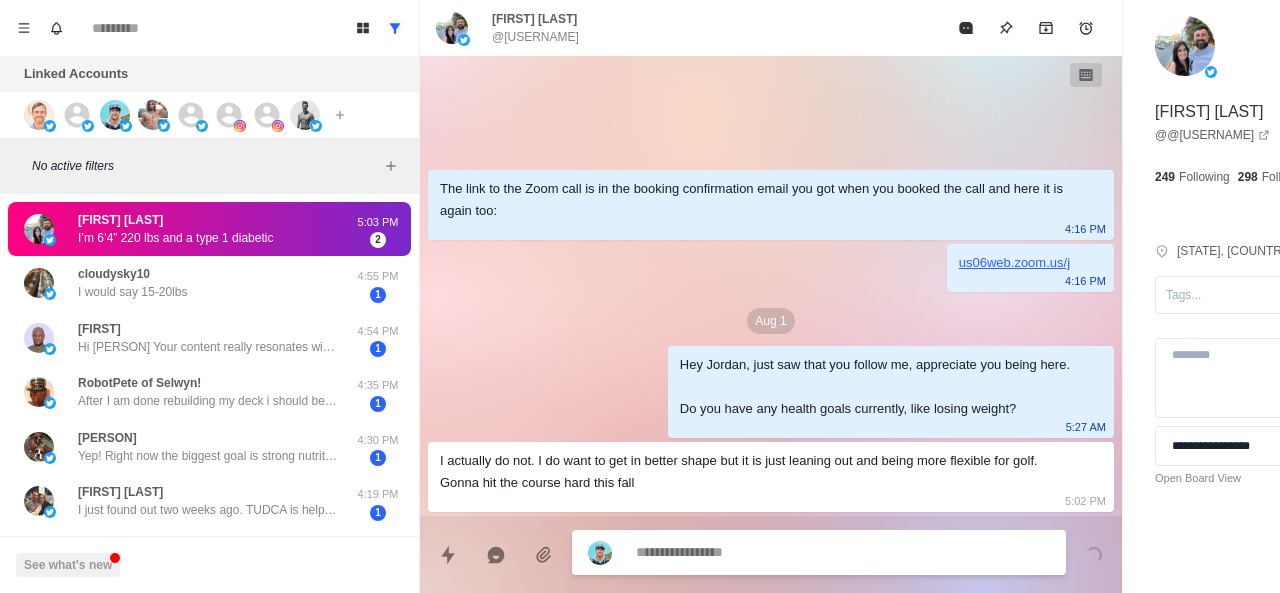 scroll, scrollTop: 0, scrollLeft: 0, axis: both 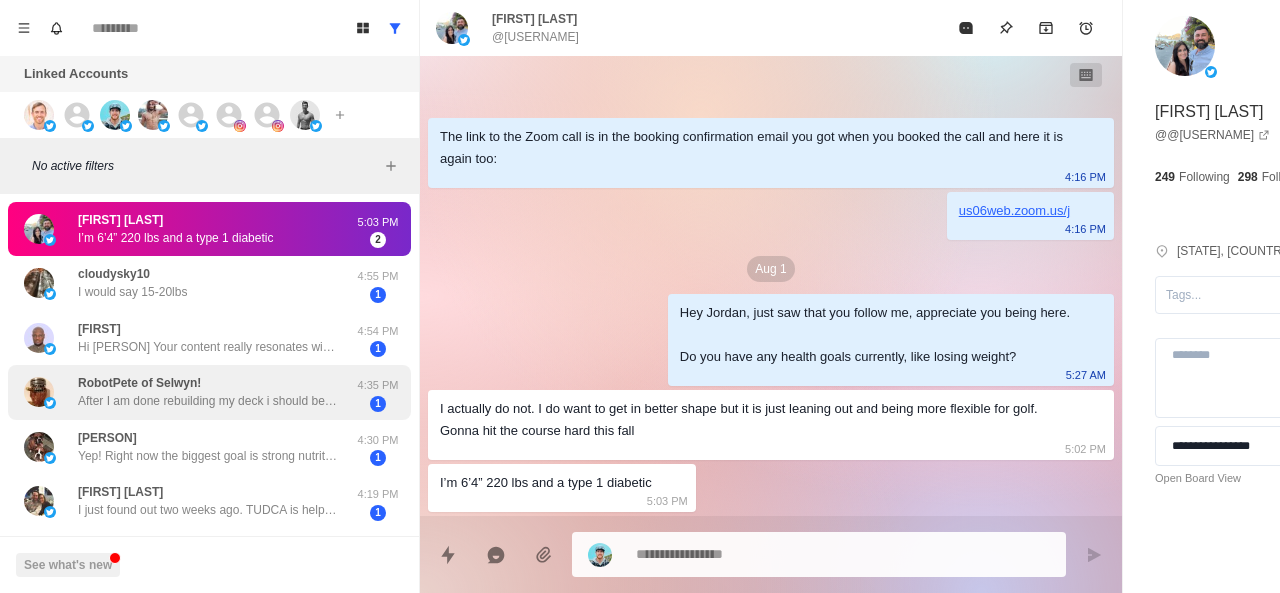 click on "After I am done rebuilding my deck i should be close to 250 in this heat..." at bounding box center (208, 401) 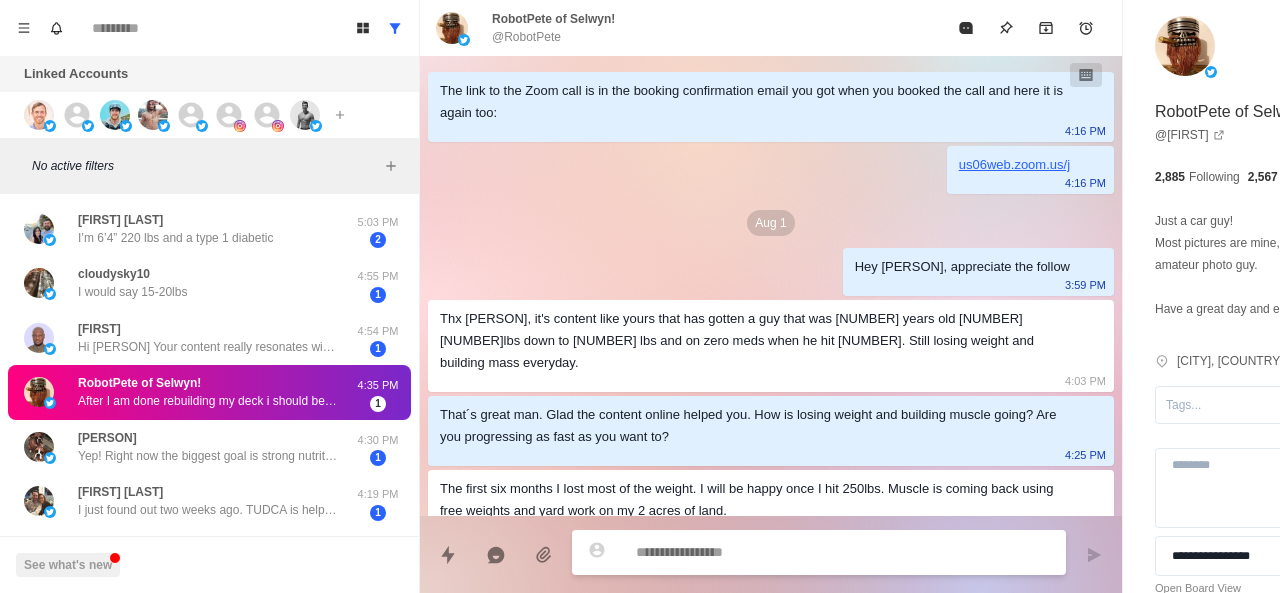 scroll, scrollTop: 198, scrollLeft: 0, axis: vertical 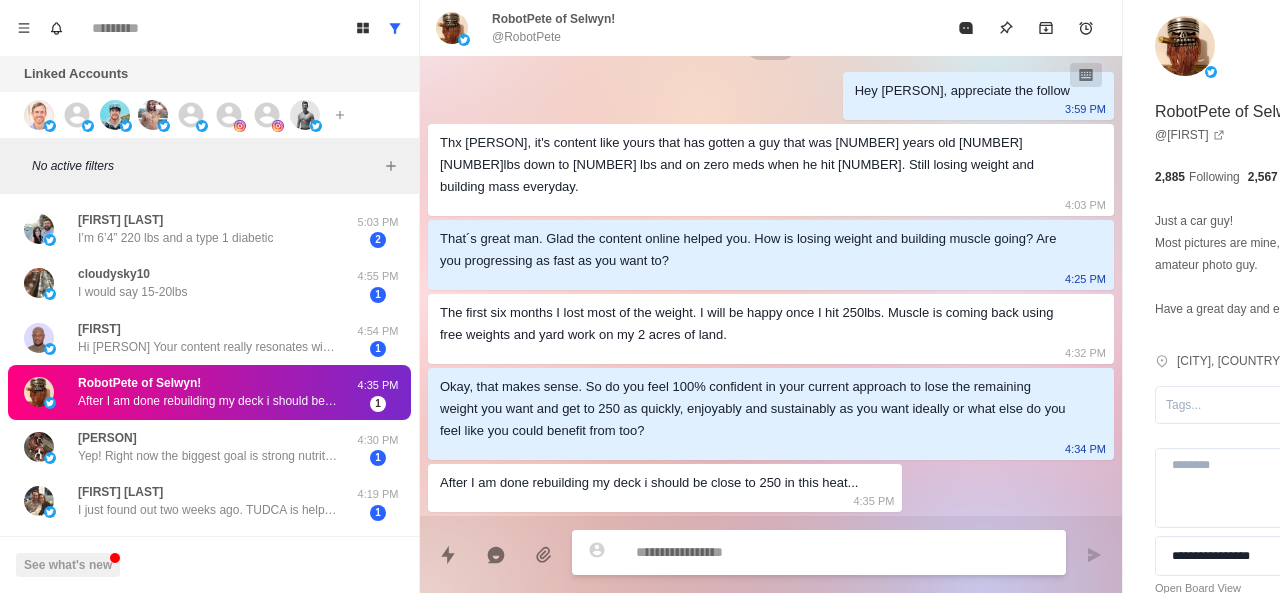 click at bounding box center [785, 552] 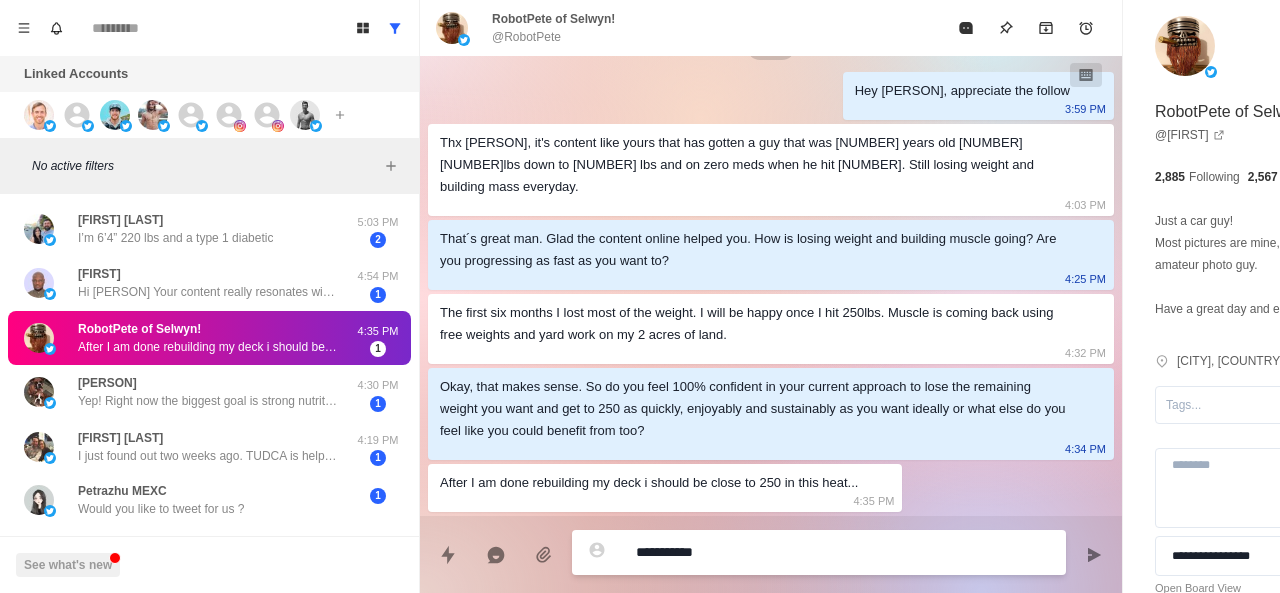click on "**********" at bounding box center [785, 552] 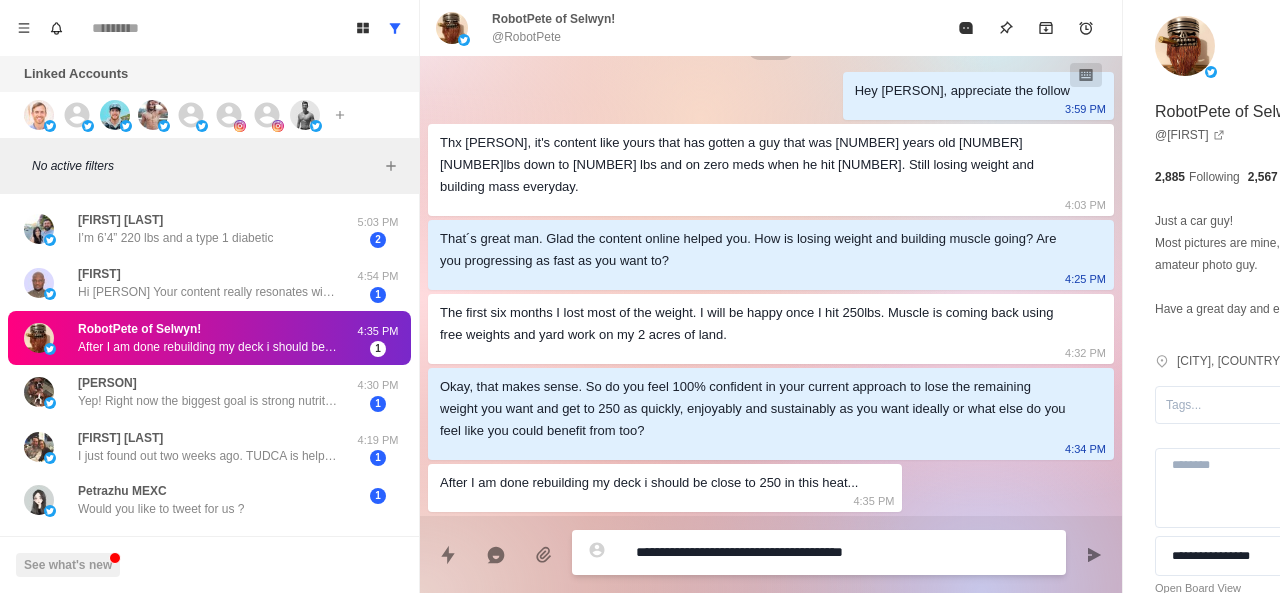 paste on "**********" 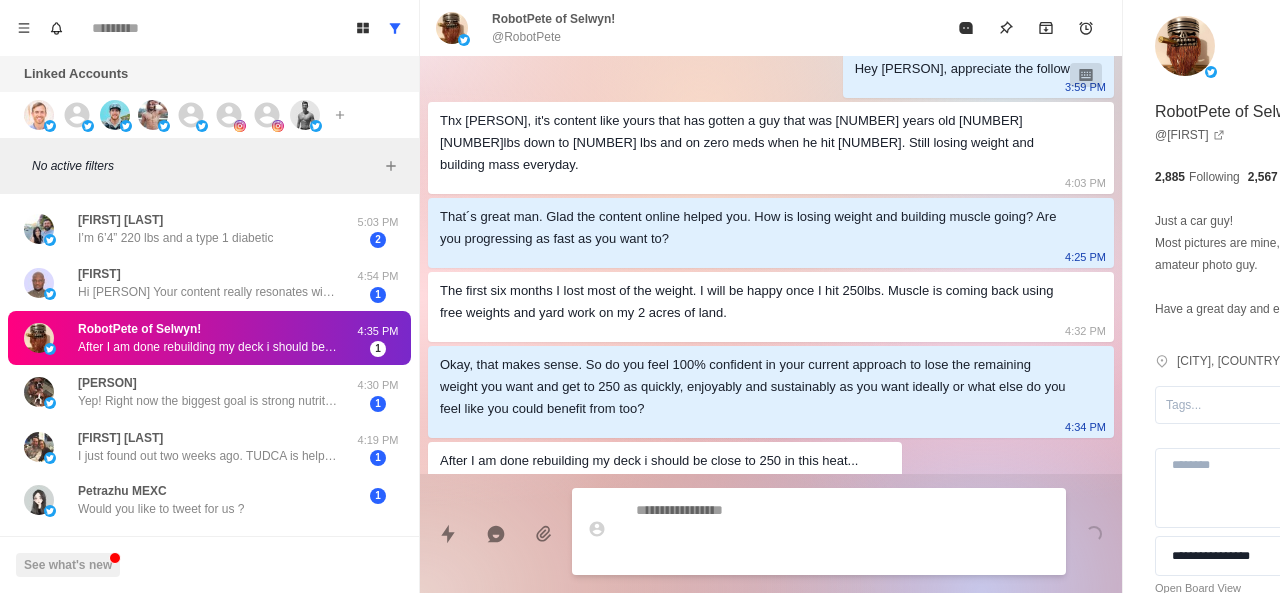 scroll, scrollTop: 272, scrollLeft: 0, axis: vertical 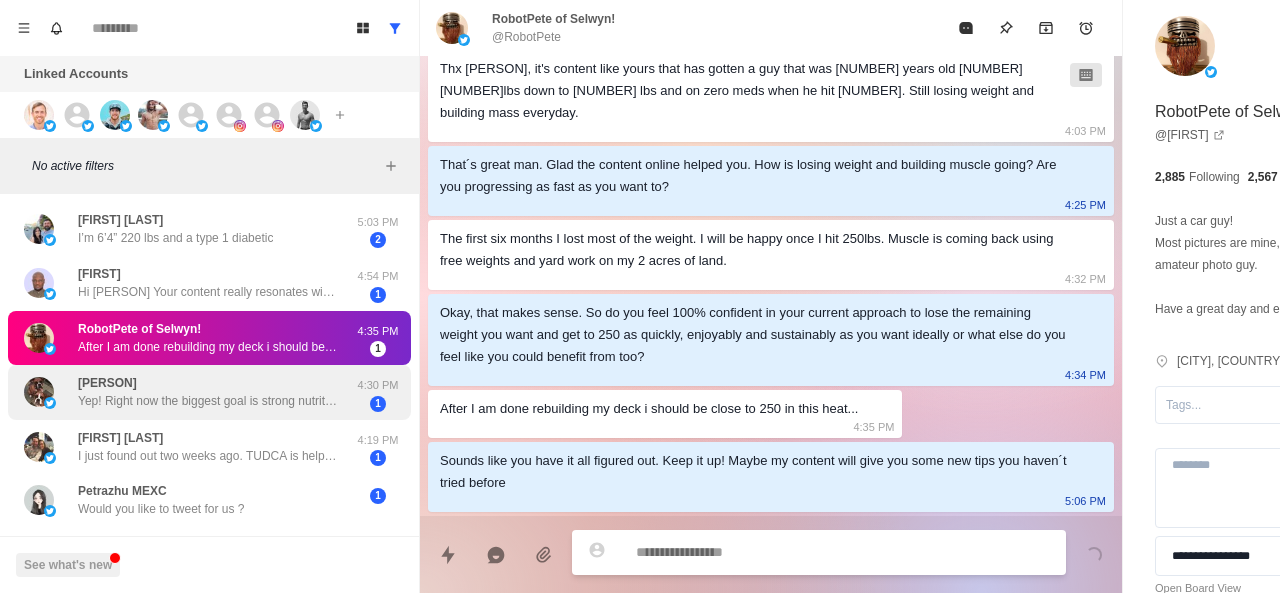click on "Yep! Right now the biggest goal is strong nutrition to maintain my composition while recovering from an injury. The return phase will obviously be very different." at bounding box center [208, 401] 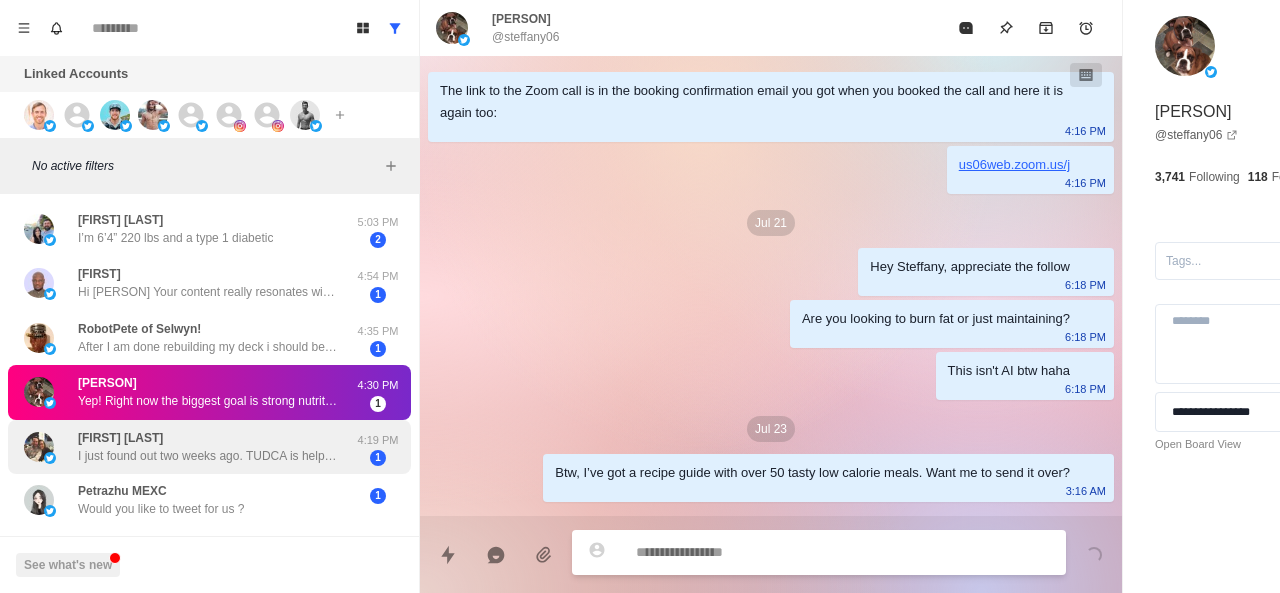 scroll, scrollTop: 498, scrollLeft: 0, axis: vertical 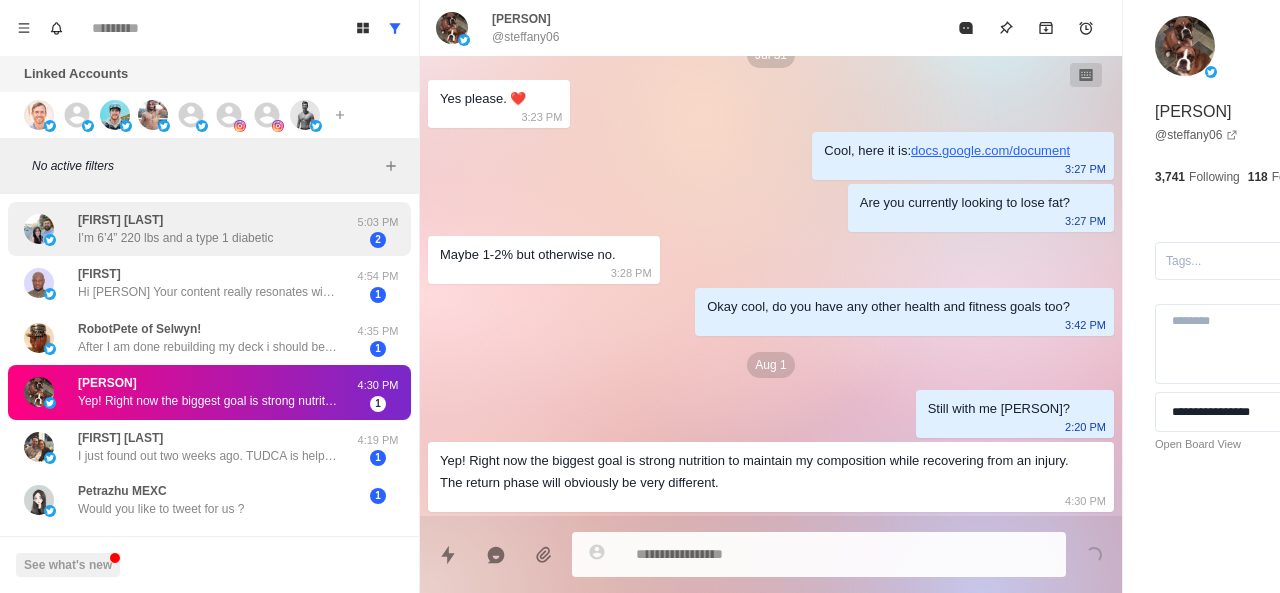 click on "Jordan Brown I’m 6’4” 220 lbs and a type 1 diabetic" at bounding box center [188, 229] 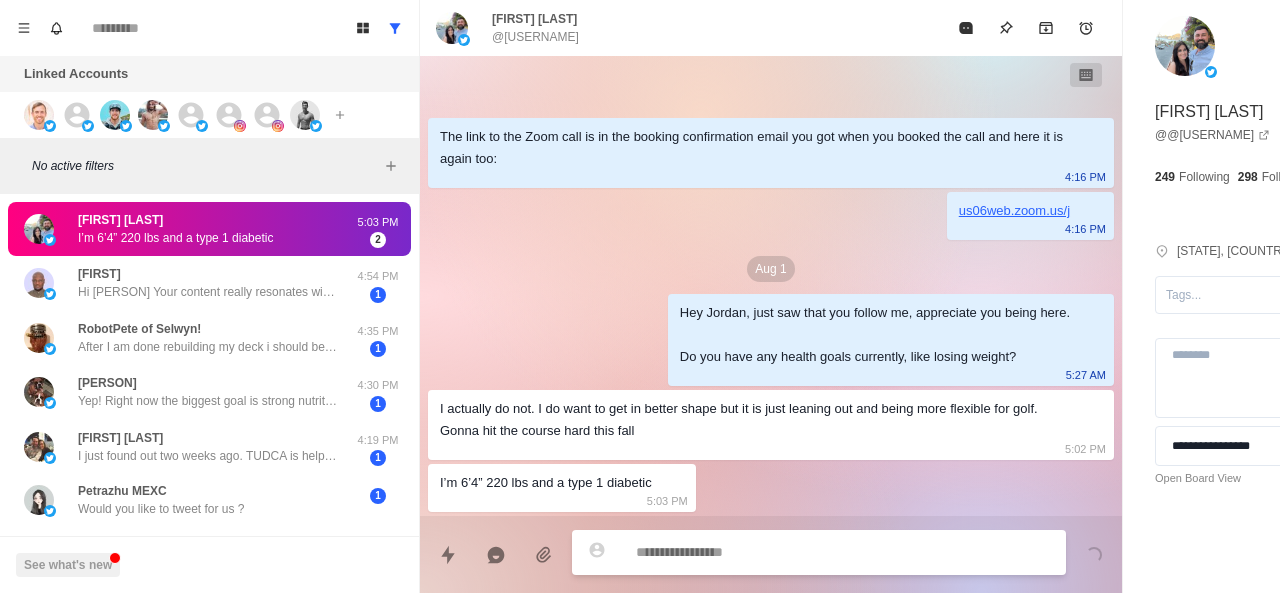scroll, scrollTop: 0, scrollLeft: 0, axis: both 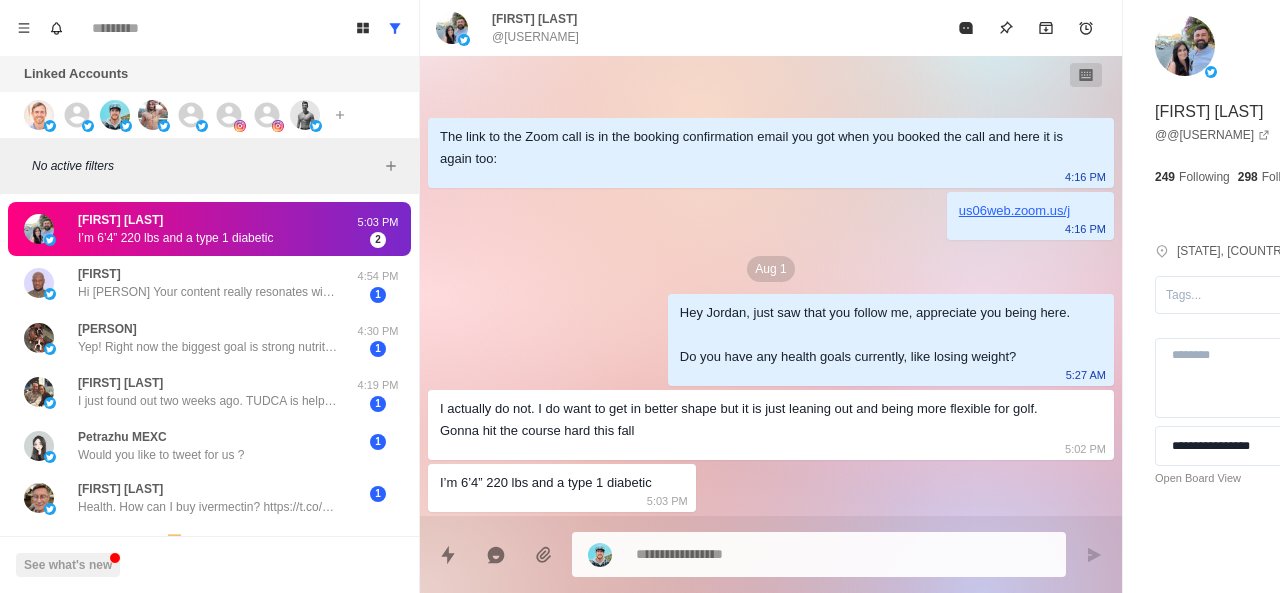 click on "I’m 6’4” 220 lbs and a type 1 diabetic" at bounding box center (546, 483) 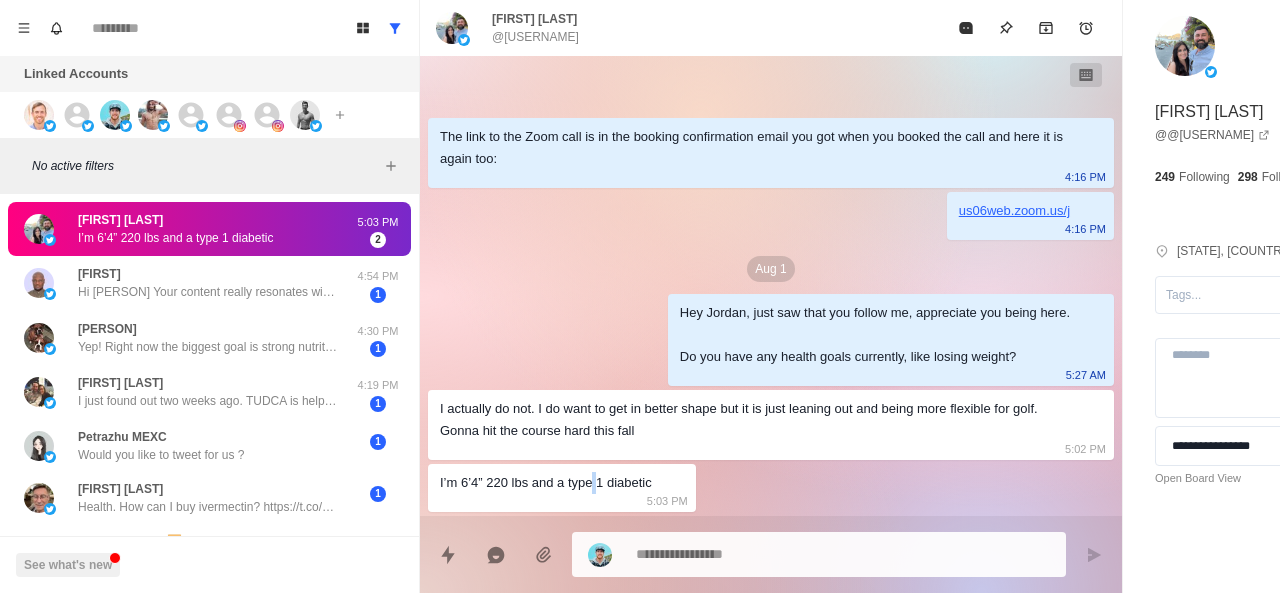 click on "I’m 6’4” 220 lbs and a type 1 diabetic" at bounding box center [546, 483] 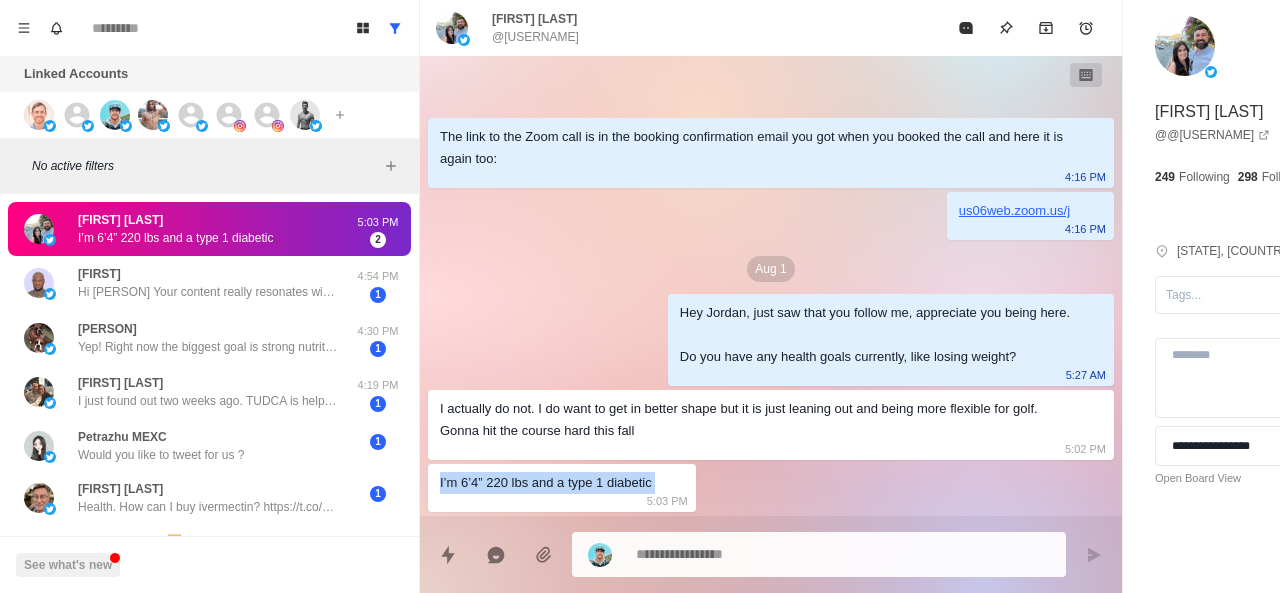 click on "I’m 6’4” 220 lbs and a type 1 diabetic" at bounding box center (546, 483) 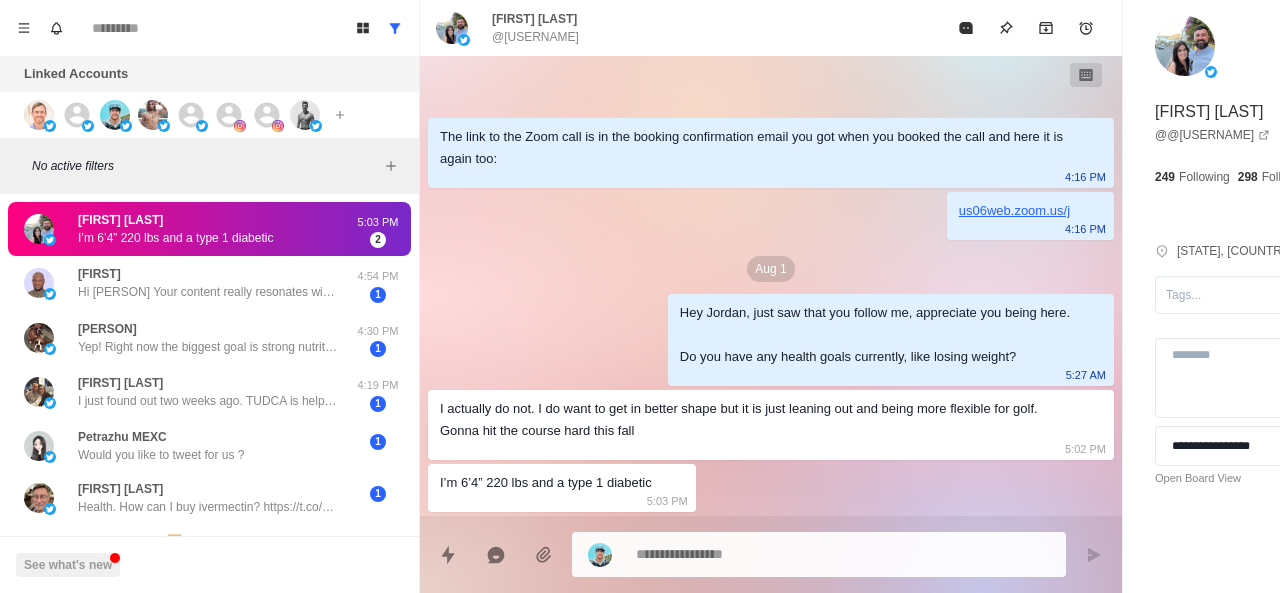 click on "The link to the Zoom call is in the booking confirmation email you got when you booked the call and here it is again too: 4:16 PM us06web.zoom.us/j 4:16 PM Aug 1 Hey Jordan, just saw that you follow me, appreciate you being here.
Do you have any health goals currently, like losing weight? 5:27 AM I actually do not. I do want to get in better shape but it is just leaning out and being more flexible for golf. Gonna hit the course hard this fall 5:02 PM I’m 6’4” 220 lbs and a type 1 diabetic 5:03 PM" at bounding box center [771, 286] 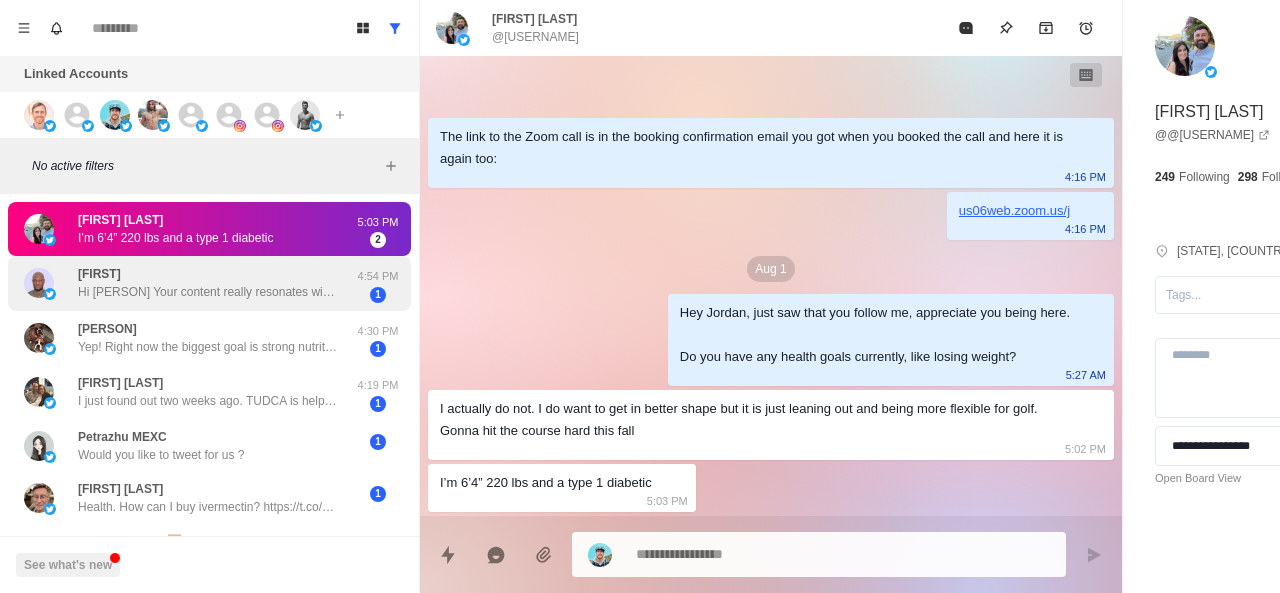 click on "Aramide Hi Andrew
Your content really resonates with me - it's clear you have deep knowledge in nutrition science. I'm currently building a product that connects everyday people with science-backed nutrition through meals designed by registered dietitians and nutritionists. Coming from a tech background rather than nutrition, I'm wondering what roadblocks or misconceptions I should watch out for. Would appreciate any wisdom you could share! 4:54 PM 1" at bounding box center [209, 283] 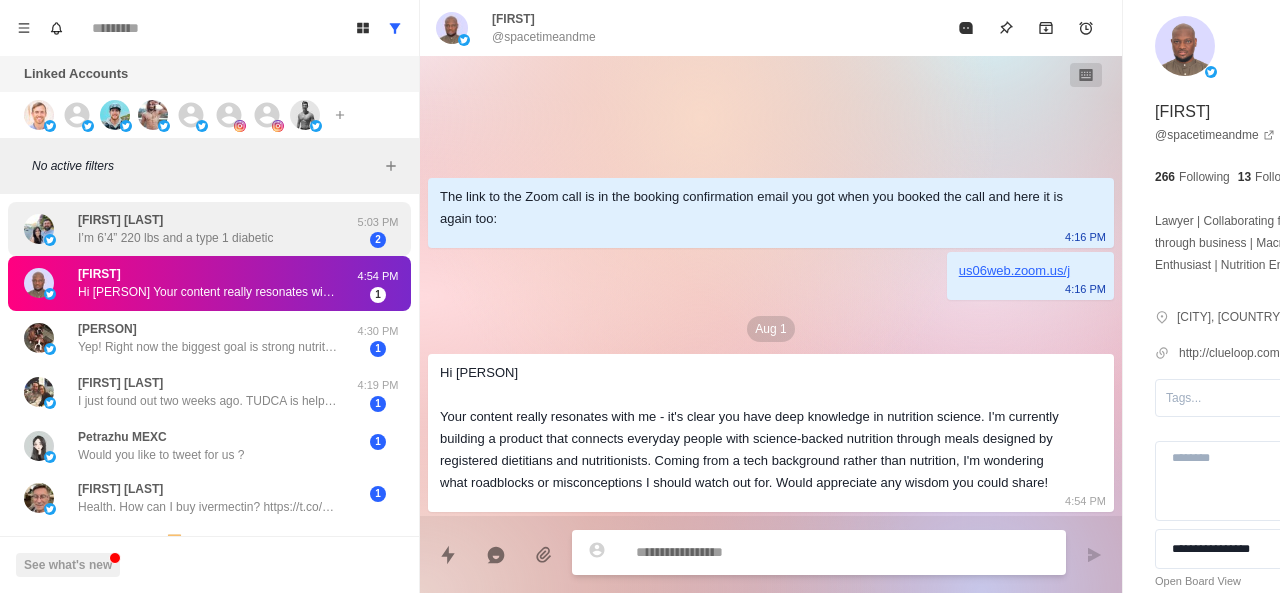 click on "Jordan Brown I’m 6’4” 220 lbs and a type 1 diabetic 5:03 PM 2" at bounding box center [209, 229] 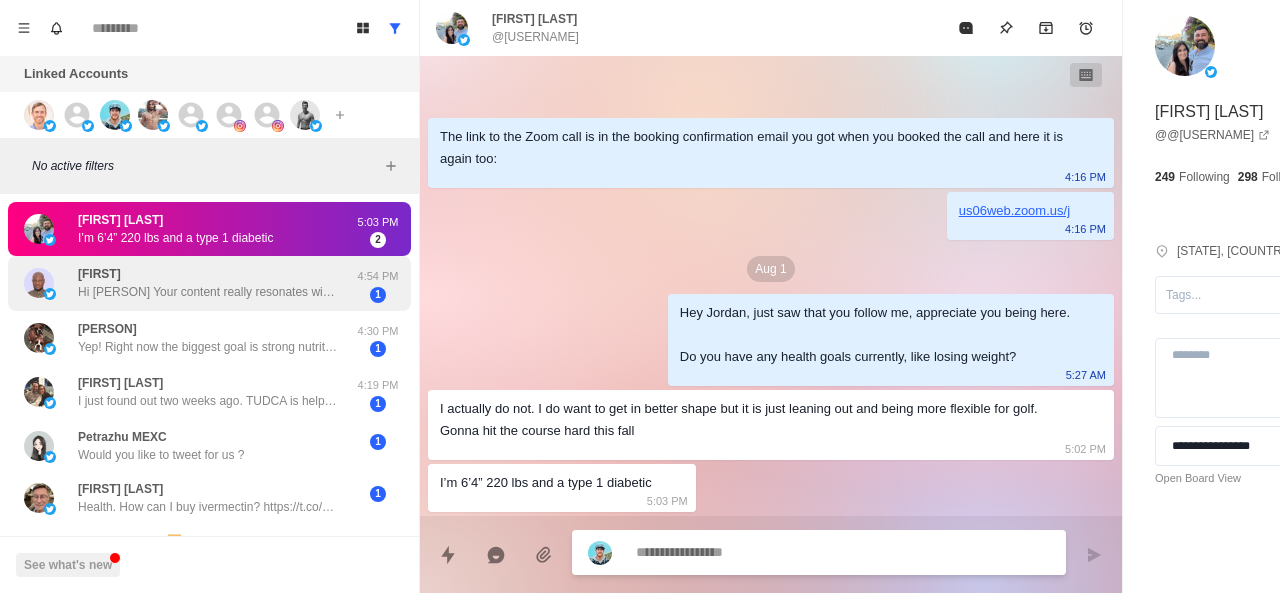 click on "Hi Andrew
Your content really resonates with me - it's clear you have deep knowledge in nutrition science. I'm currently building a product that connects everyday people with science-backed nutrition through meals designed by registered dietitians and nutritionists. Coming from a tech background rather than nutrition, I'm wondering what roadblocks or misconceptions I should watch out for. Would appreciate any wisdom you could share!" at bounding box center [208, 292] 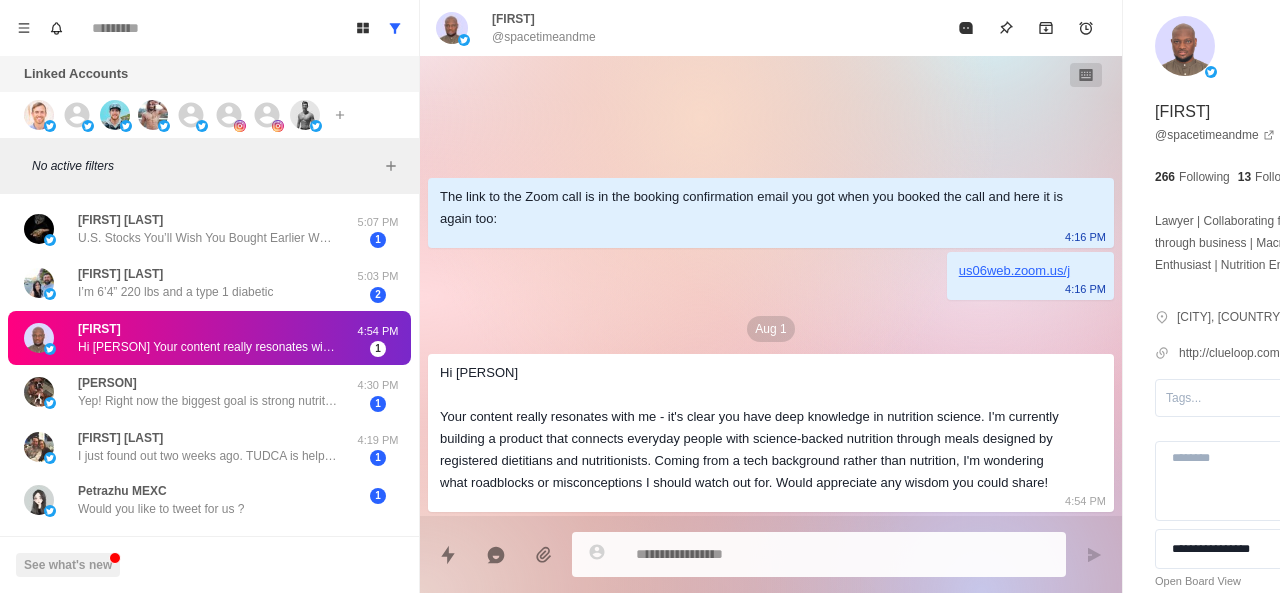 click on "Hi Andrew
Your content really resonates with me - it's clear you have deep knowledge in nutrition science. I'm currently building a product that connects everyday people with science-backed nutrition through meals designed by registered dietitians and nutritionists. Coming from a tech background rather than nutrition, I'm wondering what roadblocks or misconceptions I should watch out for. Would appreciate any wisdom you could share!" at bounding box center [755, 428] 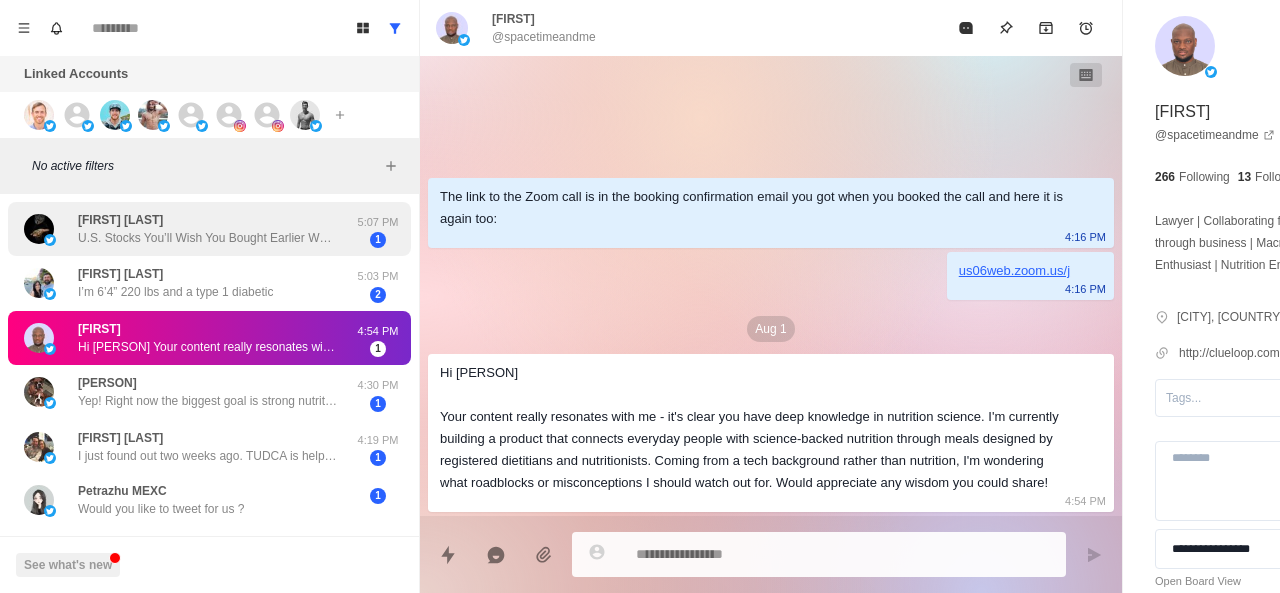 click on "Daniel Blake U.S. Stocks You’ll Wish You Bought Earlier
While everyone’s chasing hype, I’m tracking real winners—undervalued, high-potential U.S. stocks set to explode.
Want in before the crowd? Click the link now👇
https://t.co/CcgSu9UqIk 5:07 PM 1" at bounding box center (209, 229) 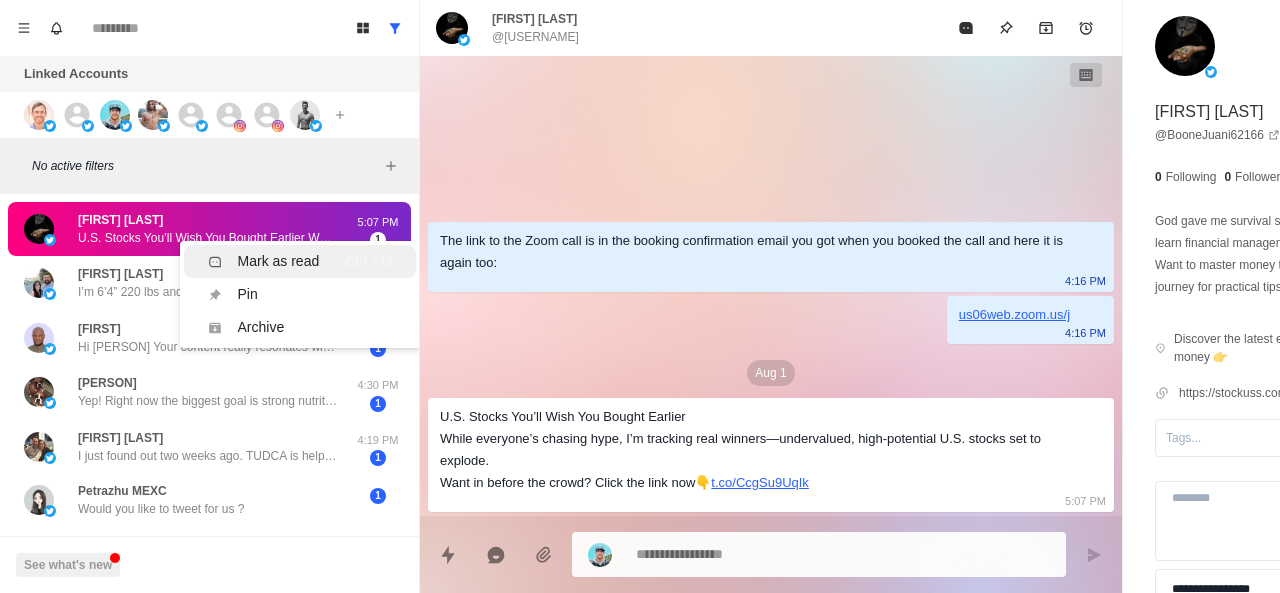 click on "Mark as read Ctrl ⇧ U" at bounding box center [300, 261] 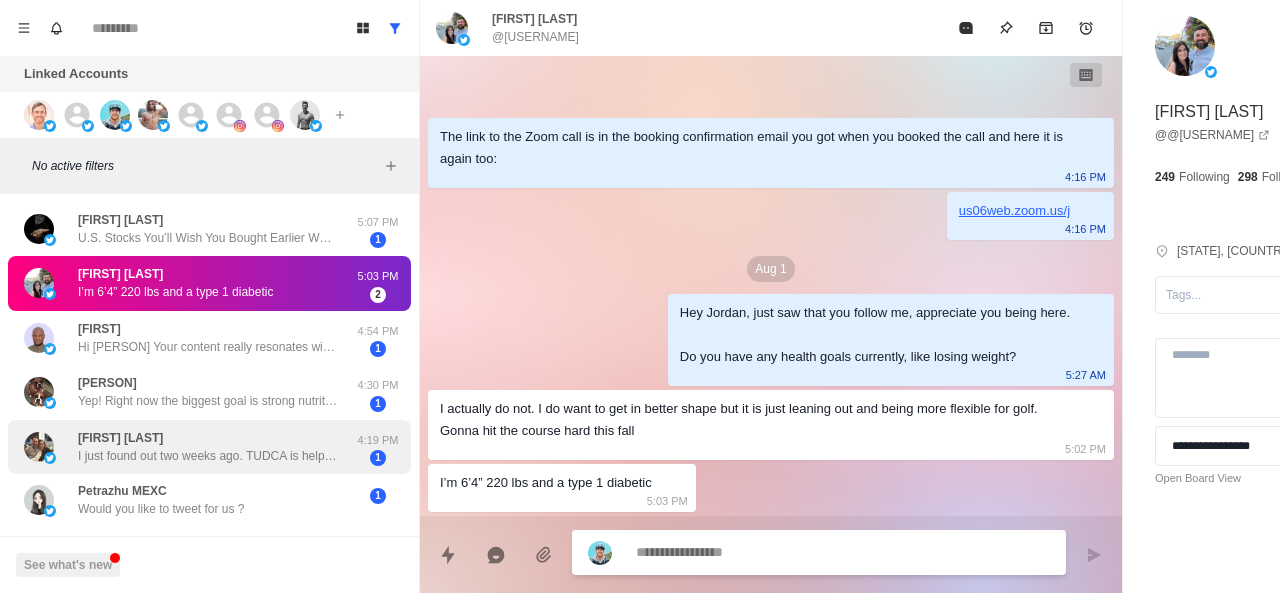click on "Kristy Eichenberger" at bounding box center (120, 438) 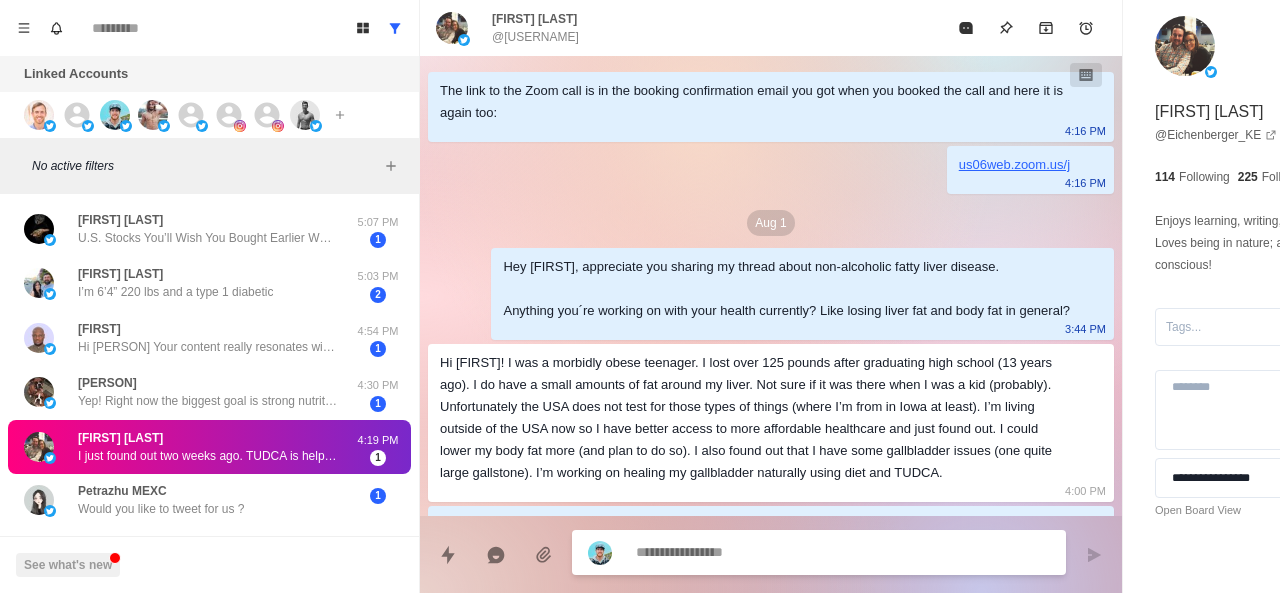 scroll, scrollTop: 204, scrollLeft: 0, axis: vertical 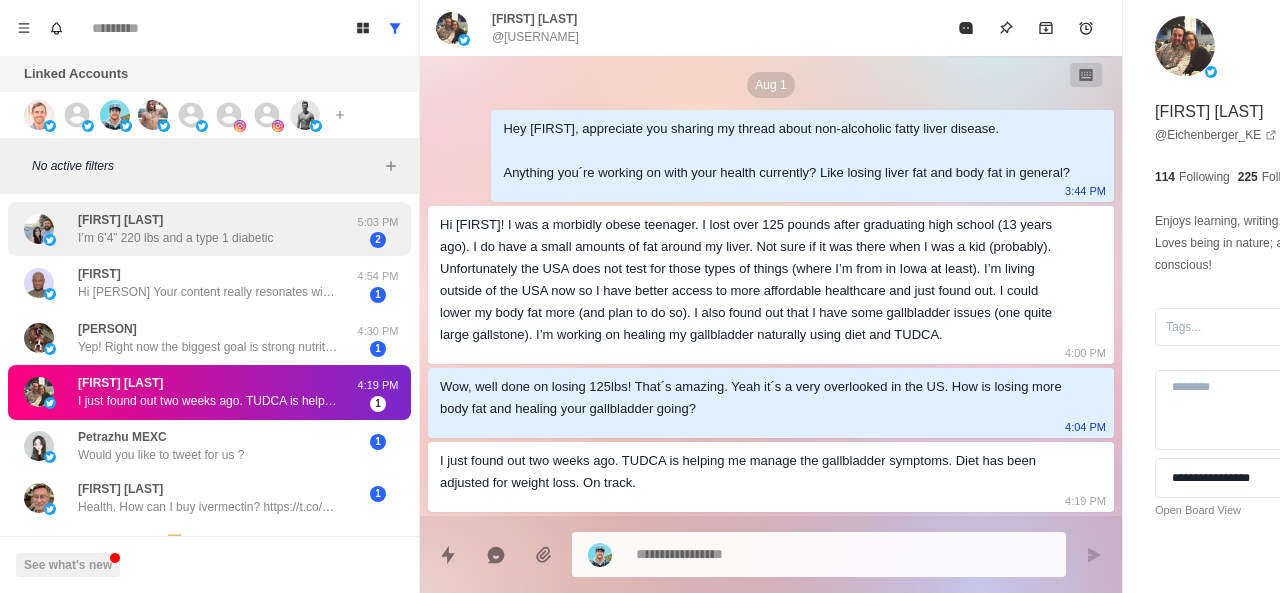 click on "I’m 6’4” 220 lbs and a type 1 diabetic" at bounding box center [175, 238] 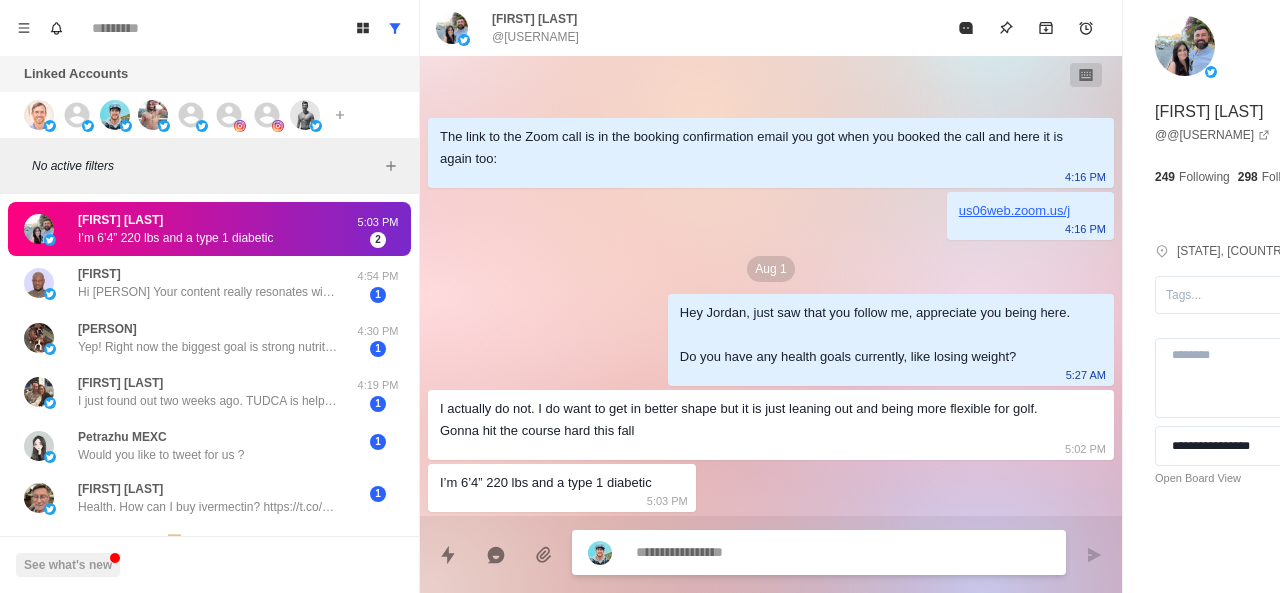 scroll, scrollTop: 0, scrollLeft: 0, axis: both 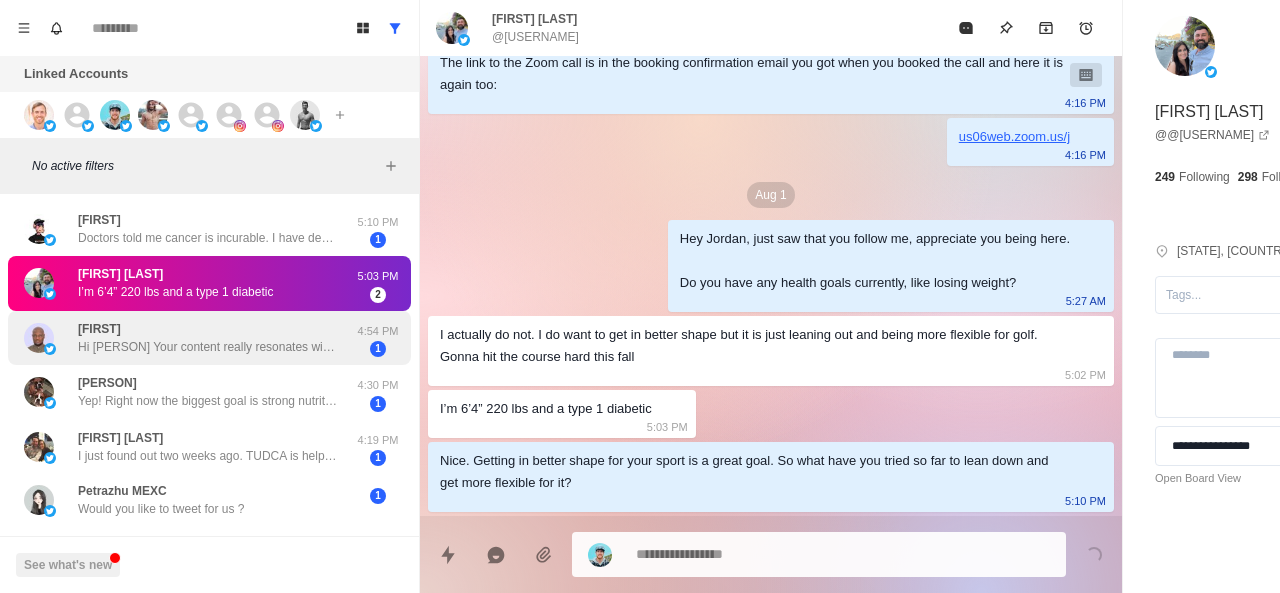 click on "Hi Andrew
Your content really resonates with me - it's clear you have deep knowledge in nutrition science. I'm currently building a product that connects everyday people with science-backed nutrition through meals designed by registered dietitians and nutritionists. Coming from a tech background rather than nutrition, I'm wondering what roadblocks or misconceptions I should watch out for. Would appreciate any wisdom you could share!" at bounding box center [208, 347] 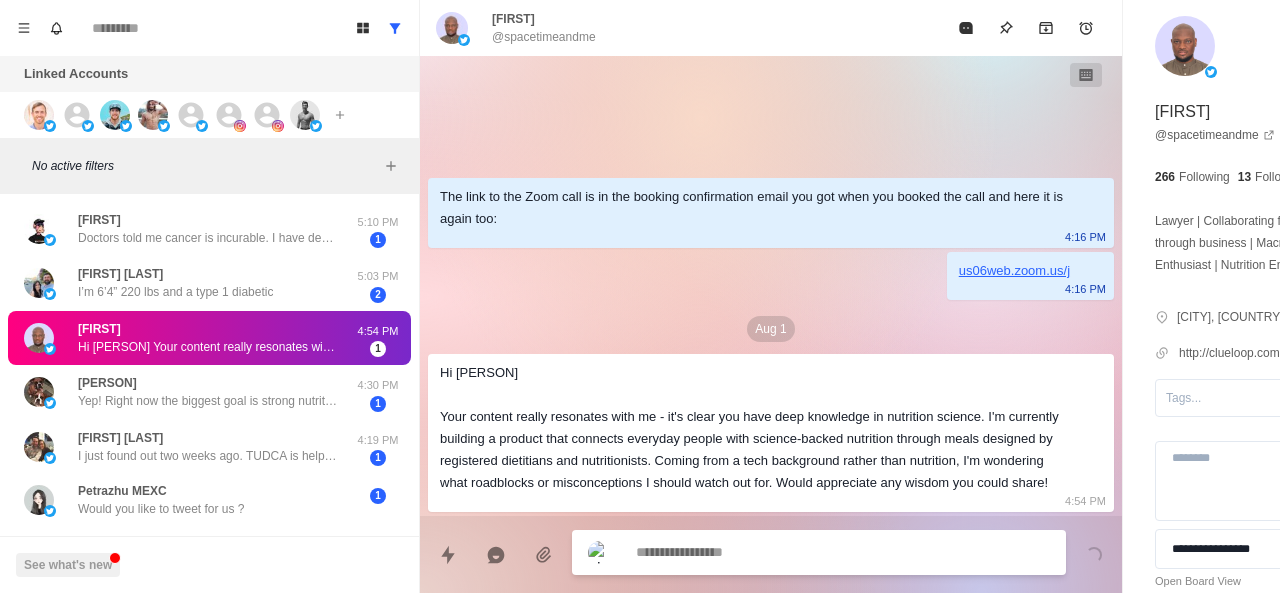 scroll, scrollTop: 0, scrollLeft: 0, axis: both 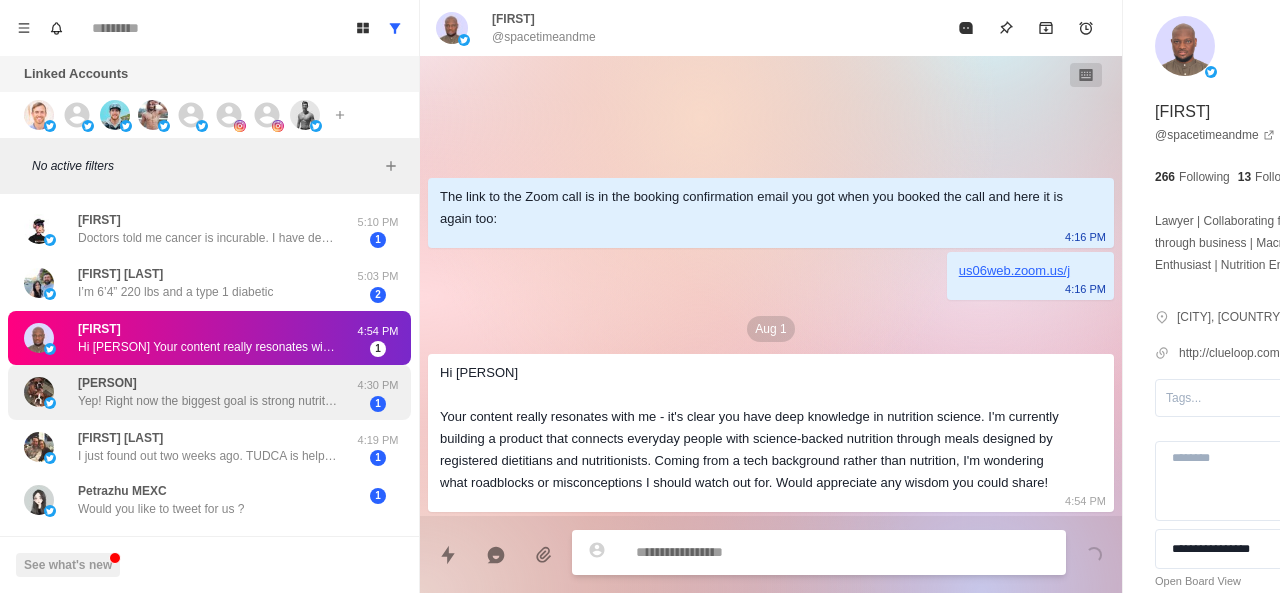 click on "Yep! Right now the biggest goal is strong nutrition to maintain my composition while recovering from an injury. The return phase will obviously be very different." at bounding box center (208, 401) 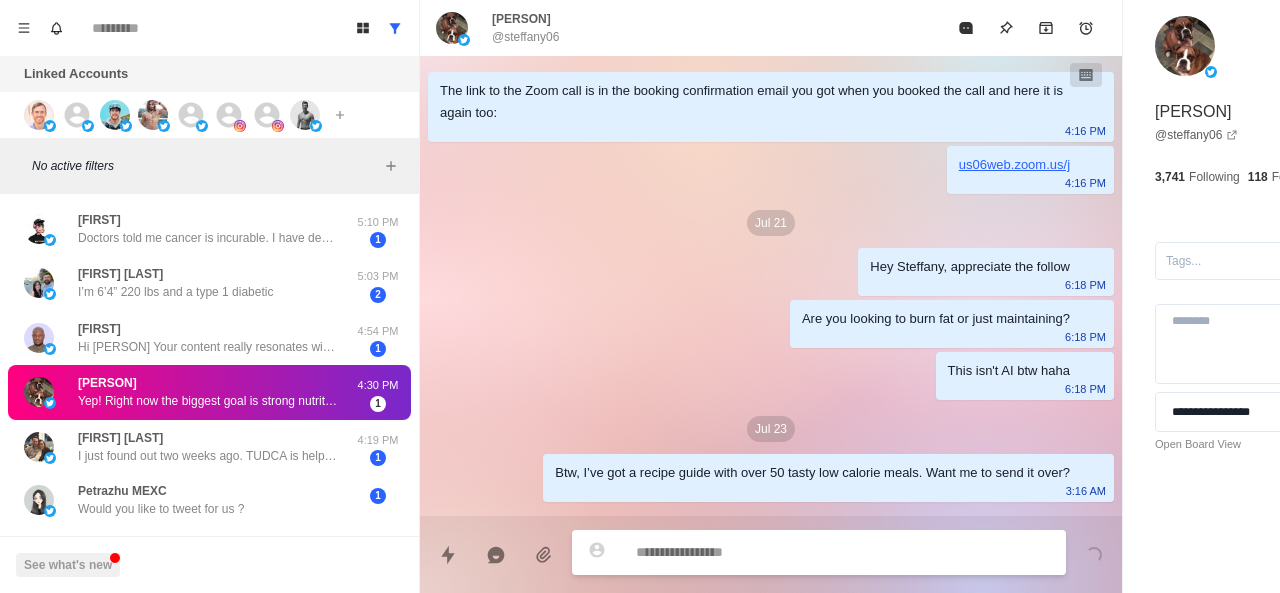 scroll, scrollTop: 498, scrollLeft: 0, axis: vertical 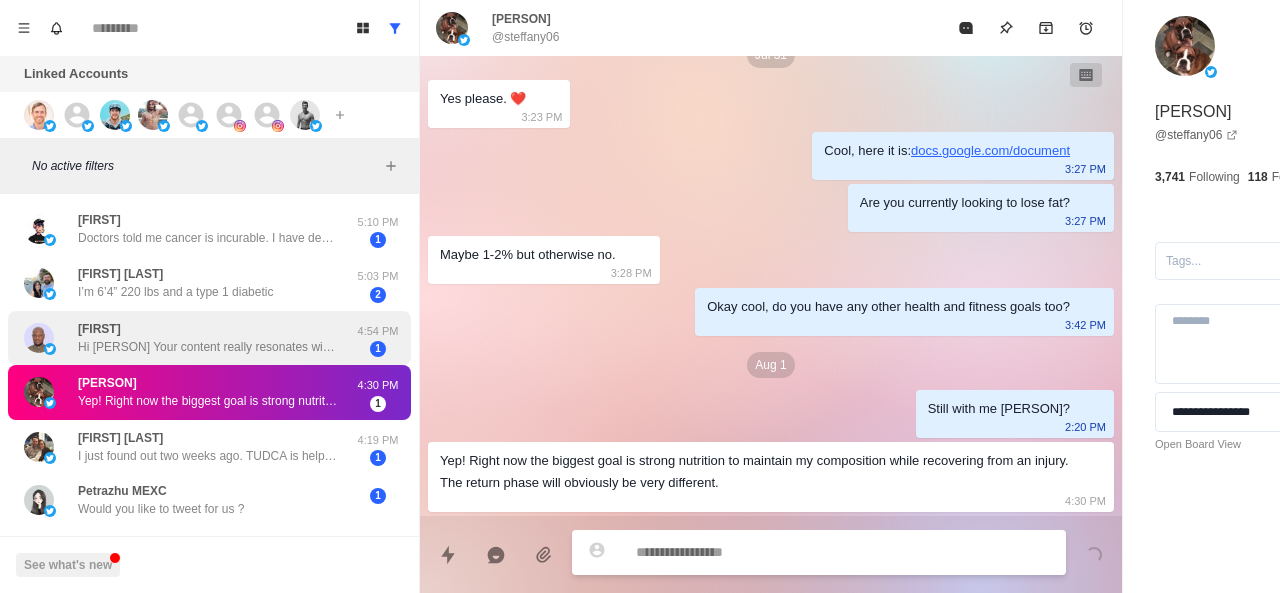 click on "Aramide Hi Andrew
Your content really resonates with me - it's clear you have deep knowledge in nutrition science. I'm currently building a product that connects everyday people with science-backed nutrition through meals designed by registered dietitians and nutritionists. Coming from a tech background rather than nutrition, I'm wondering what roadblocks or misconceptions I should watch out for. Would appreciate any wisdom you could share!" at bounding box center (208, 338) 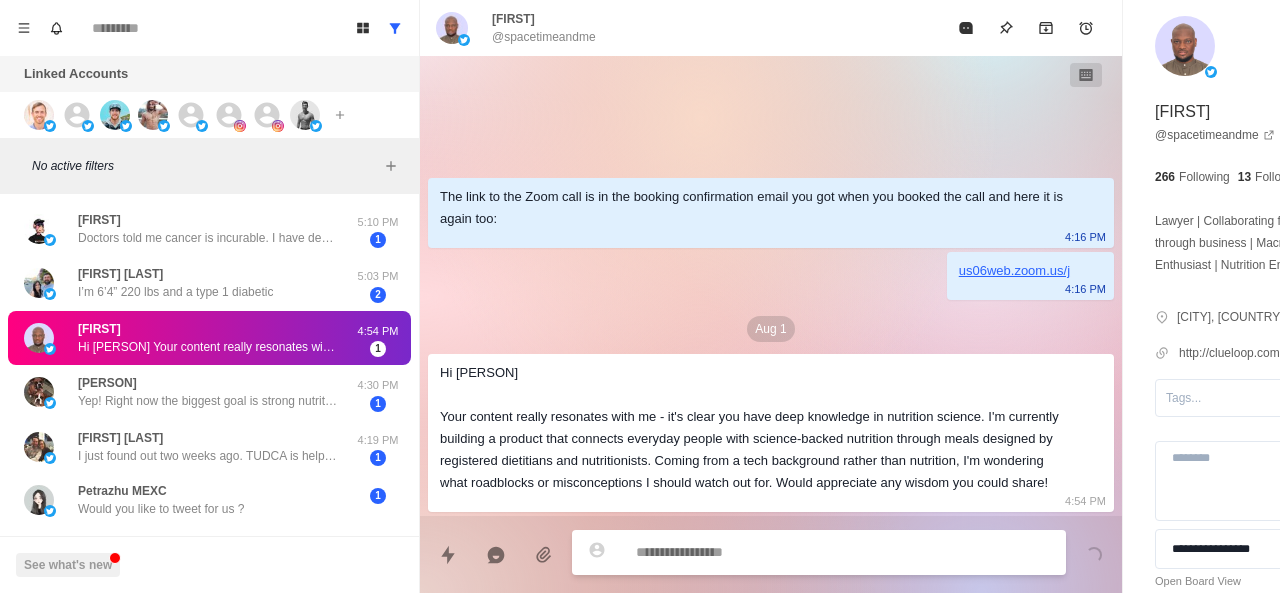 scroll, scrollTop: 0, scrollLeft: 0, axis: both 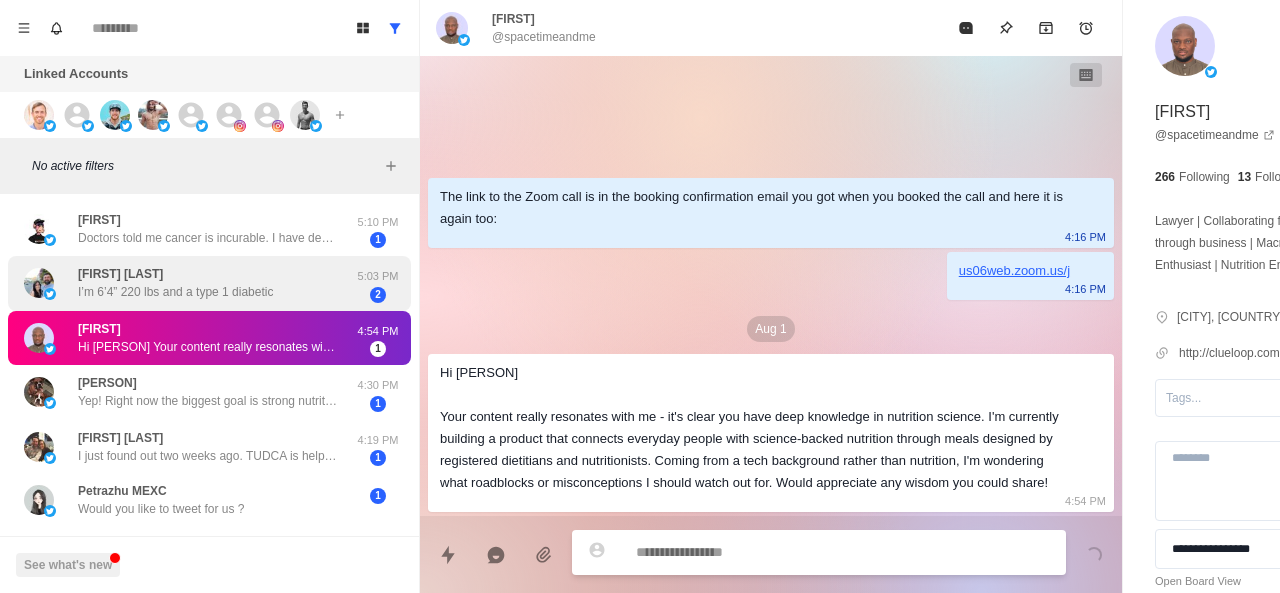 click on "Jordan Brown I’m 6’4” 220 lbs and a type 1 diabetic" at bounding box center [175, 283] 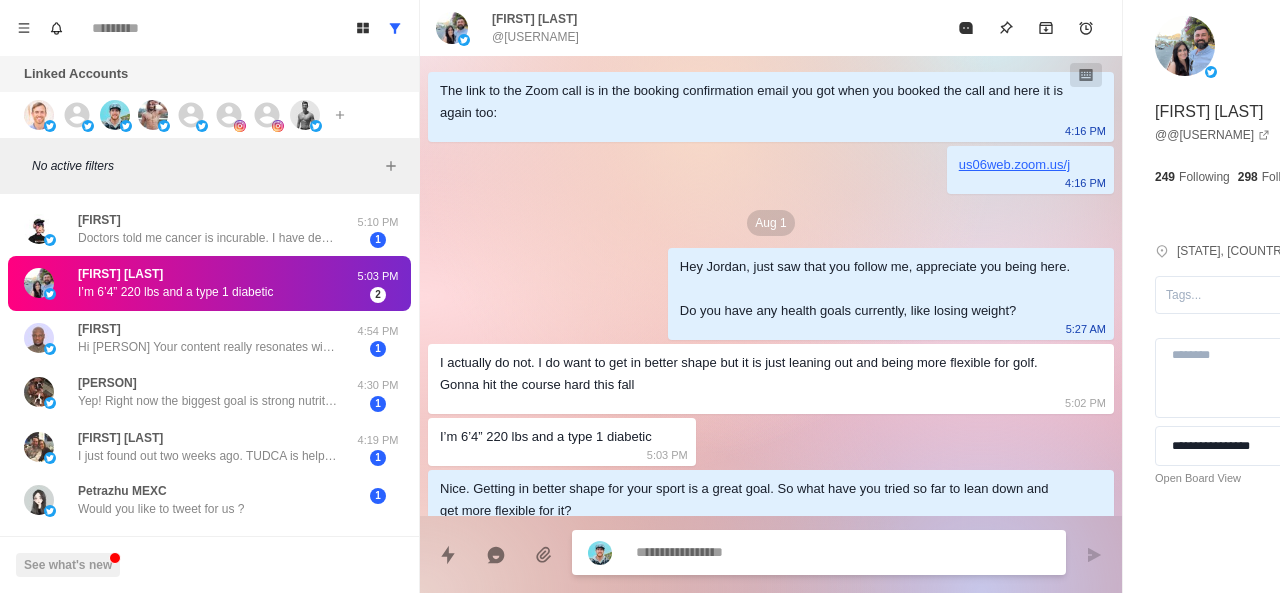 scroll, scrollTop: 102, scrollLeft: 0, axis: vertical 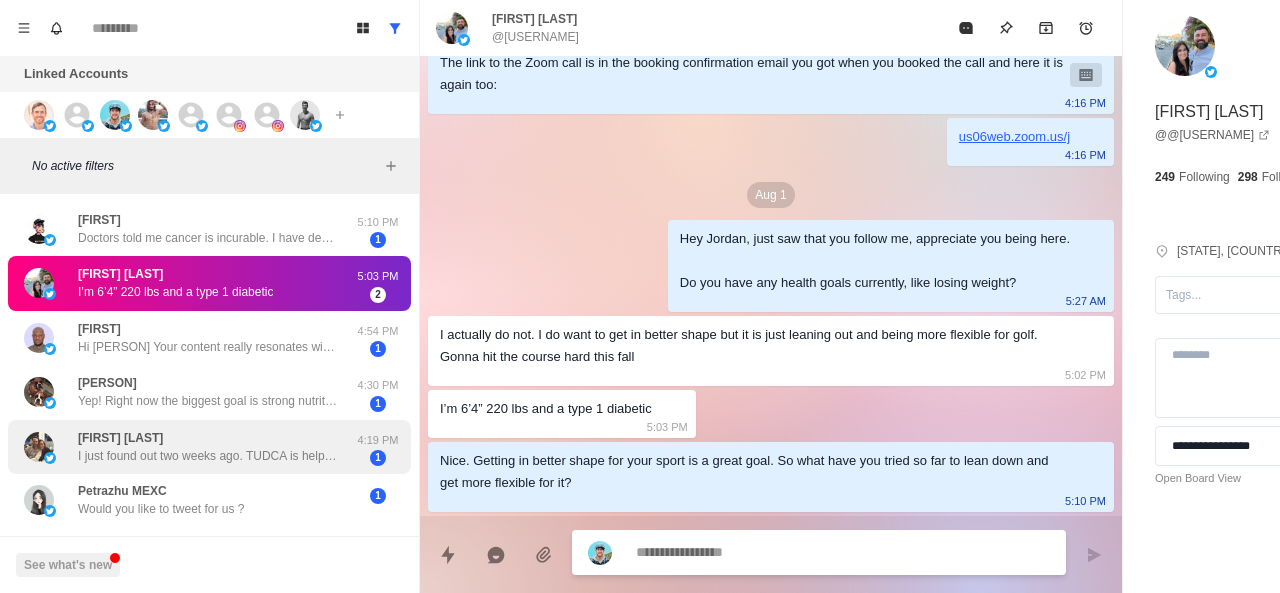click on "Kristy Eichenberger I just found out two weeks ago. TUDCA is helping me manage the gallbladder symptoms. Diet has been adjusted for weight loss. On track." at bounding box center [208, 447] 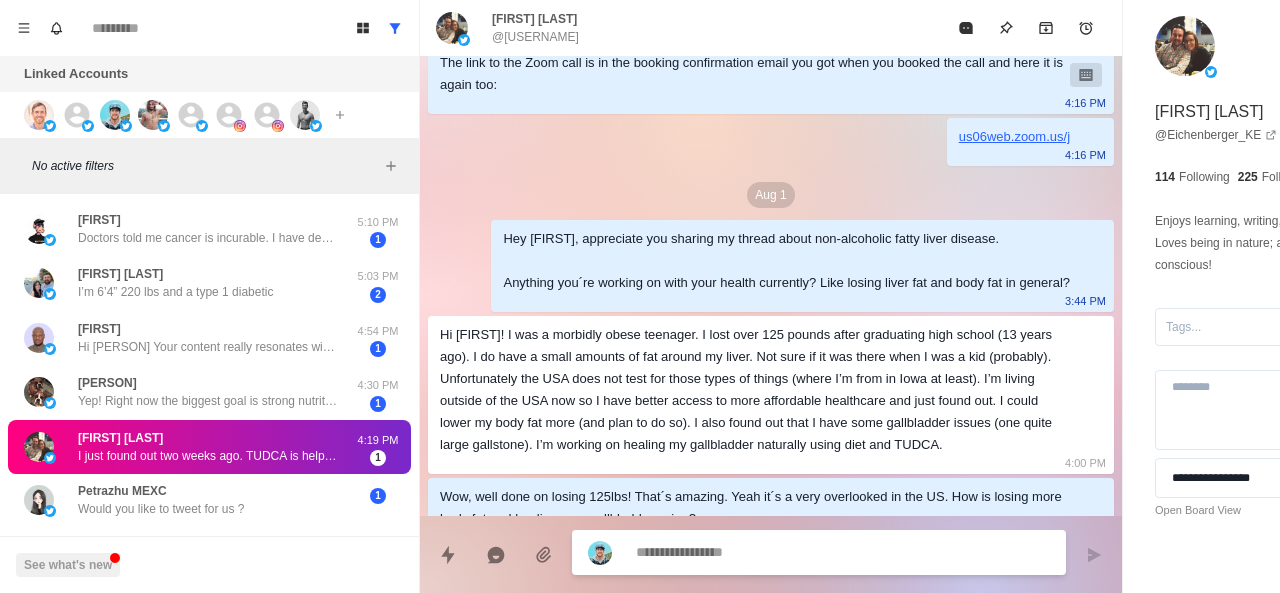 scroll, scrollTop: 102, scrollLeft: 0, axis: vertical 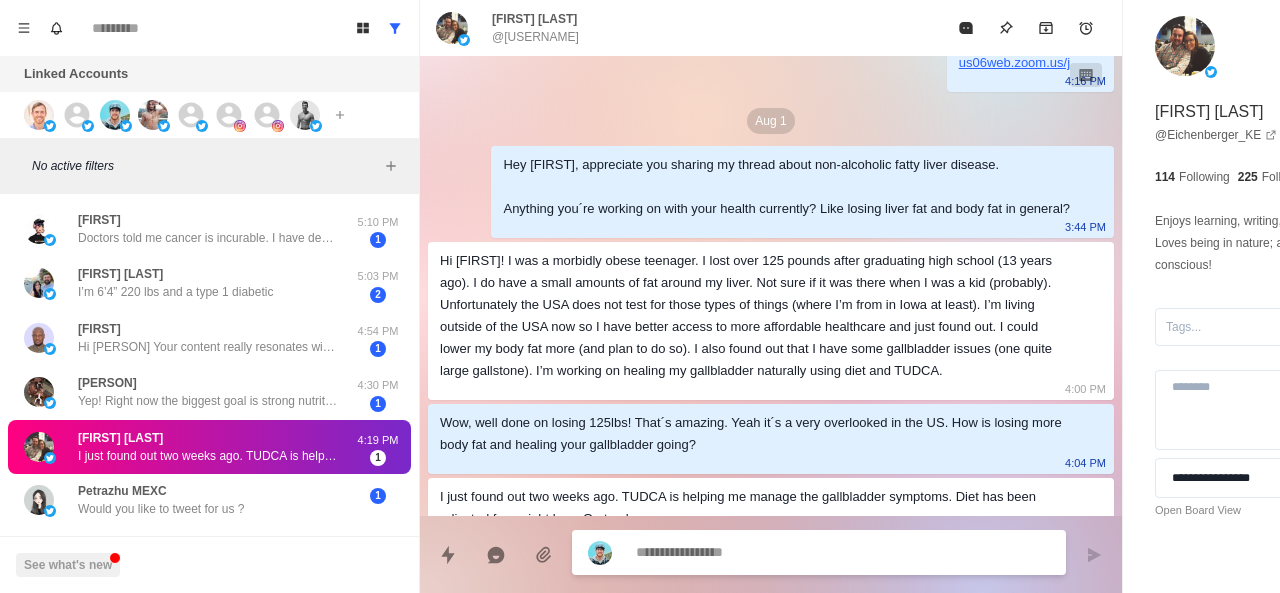 paste on "**********" 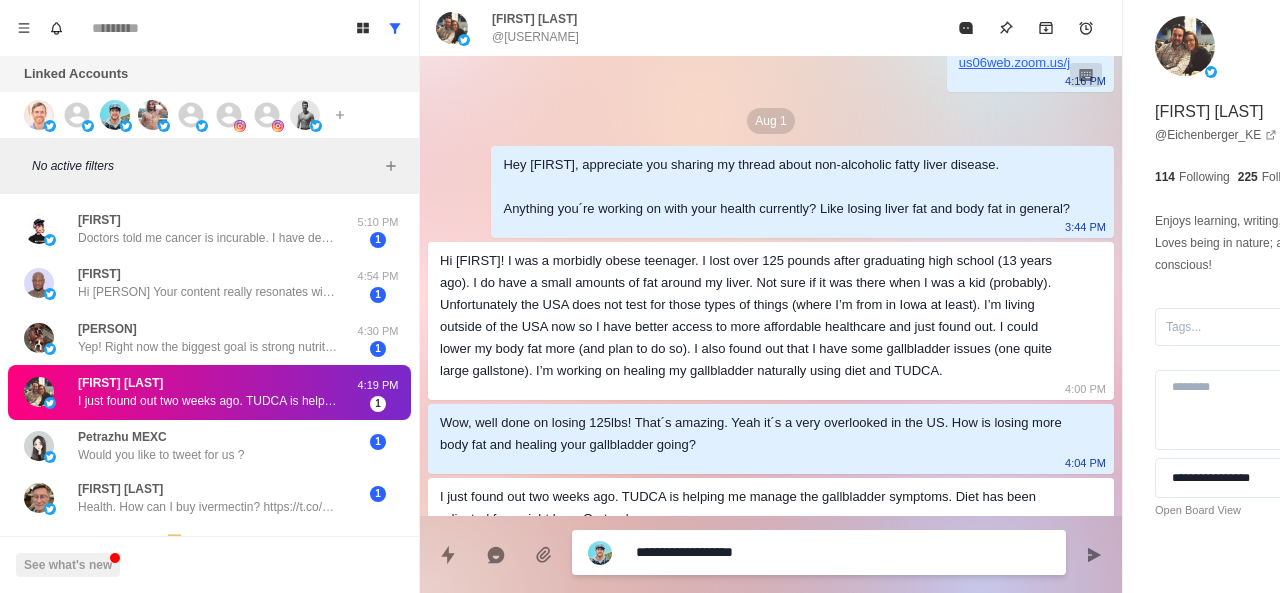 scroll, scrollTop: 204, scrollLeft: 0, axis: vertical 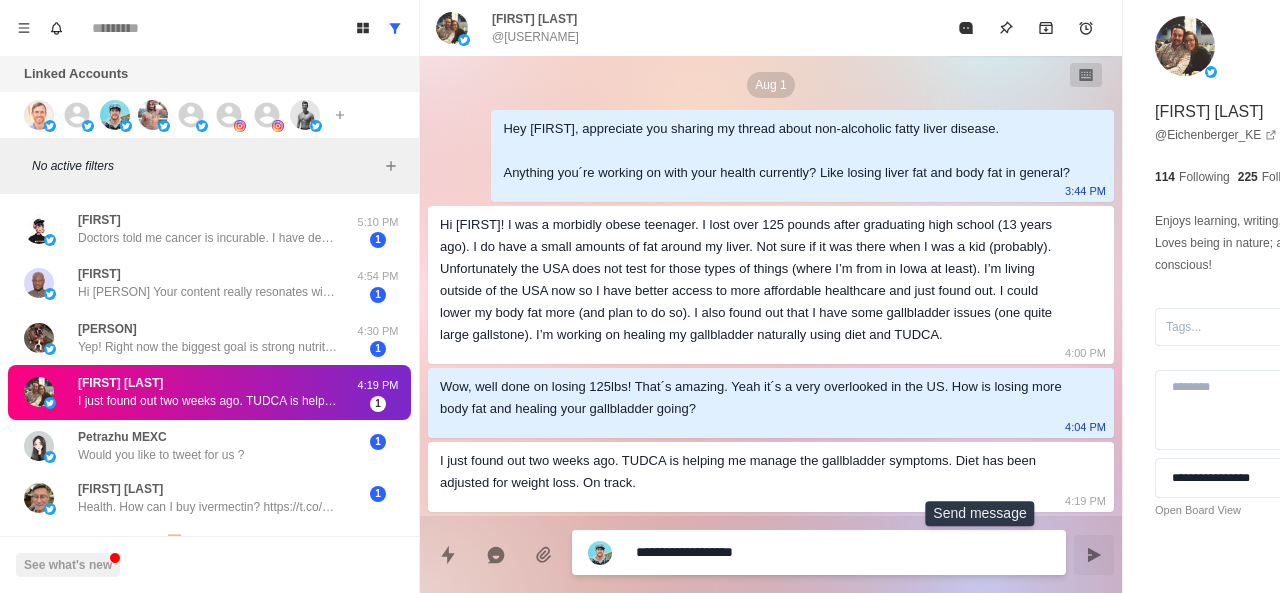 click 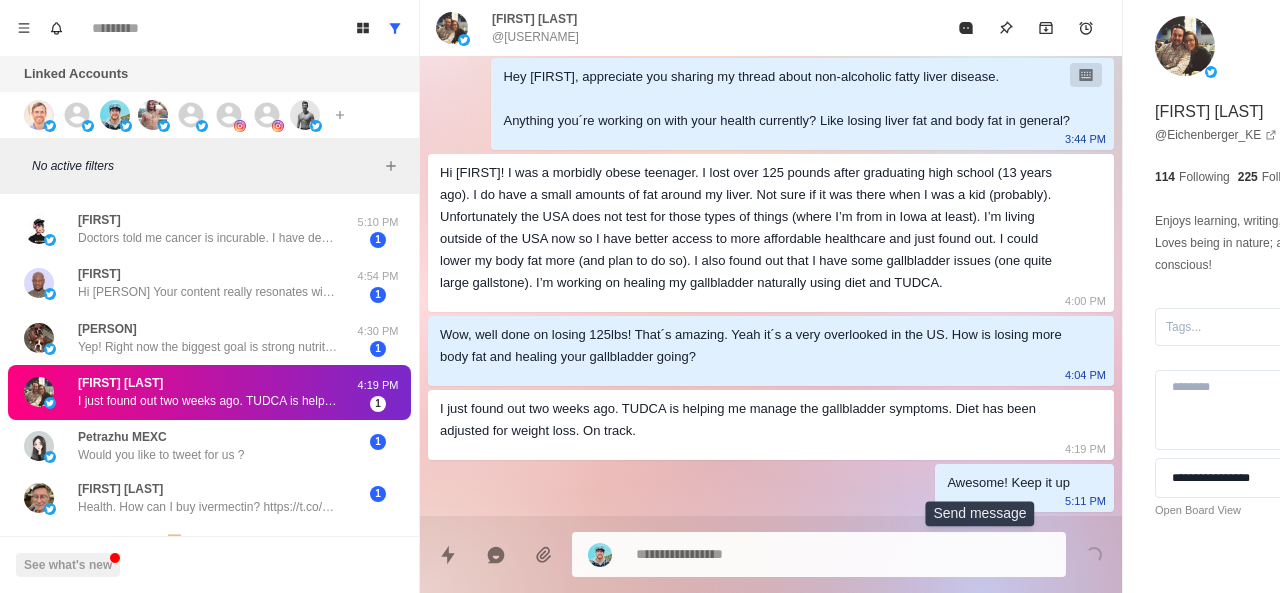 scroll, scrollTop: 256, scrollLeft: 0, axis: vertical 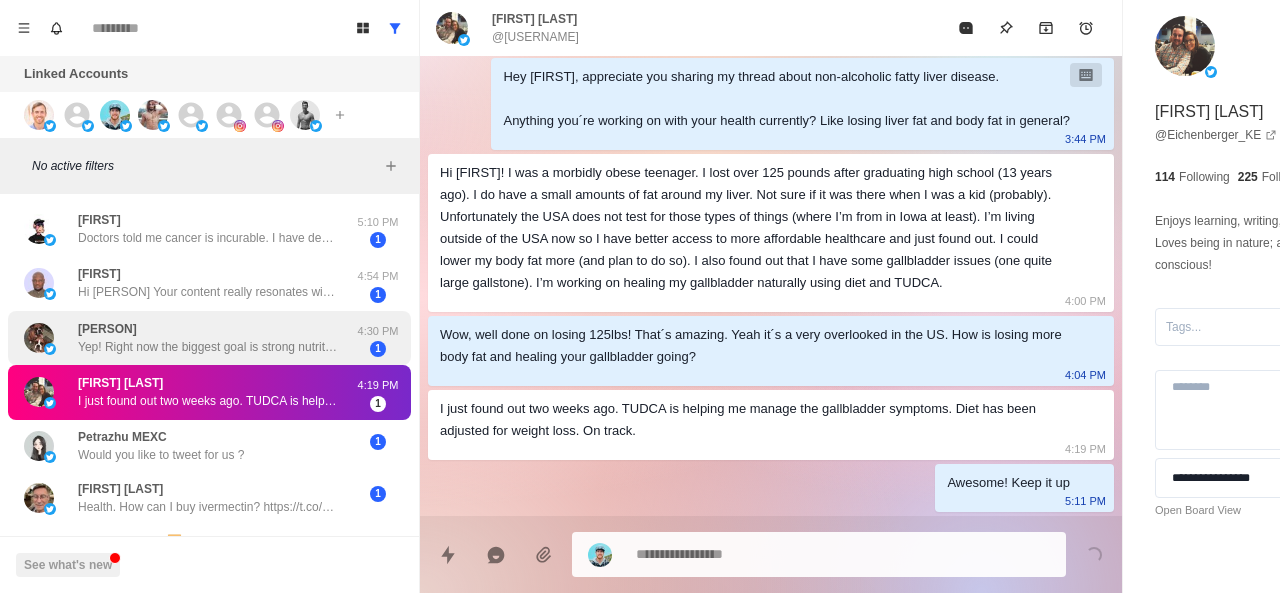 click on "Yep! Right now the biggest goal is strong nutrition to maintain my composition while recovering from an injury. The return phase will obviously be very different." at bounding box center [208, 347] 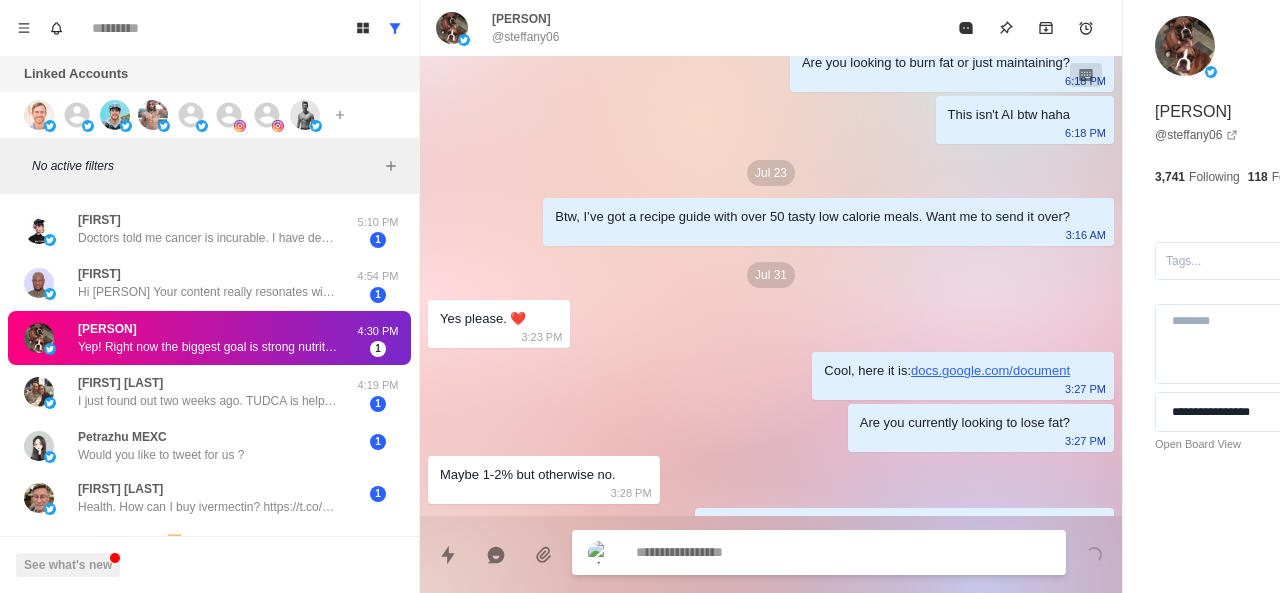 scroll, scrollTop: 498, scrollLeft: 0, axis: vertical 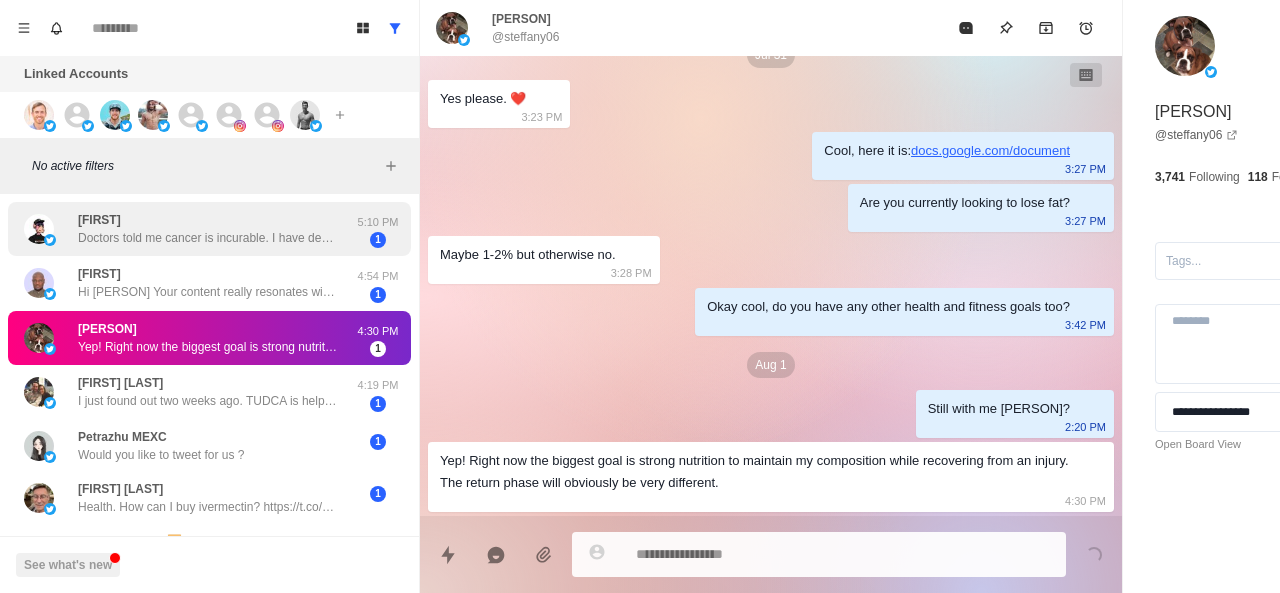 click on "Doctors told me cancer is incurable. I have decided to travel alone and bid farewell to this world in silence. I have no children. My only regret is not being able to spend this life with you. You were my first love and will live forever in my heart. I leave behind a precious legacy. I hope this friendship will bring us together again in the next life. Please keep this information safe. https://t.co/AtjUkYMH9p Username: MB2536 Password: dt1288 Balance: 2,684,742.17 USDT ($)" at bounding box center (208, 238) 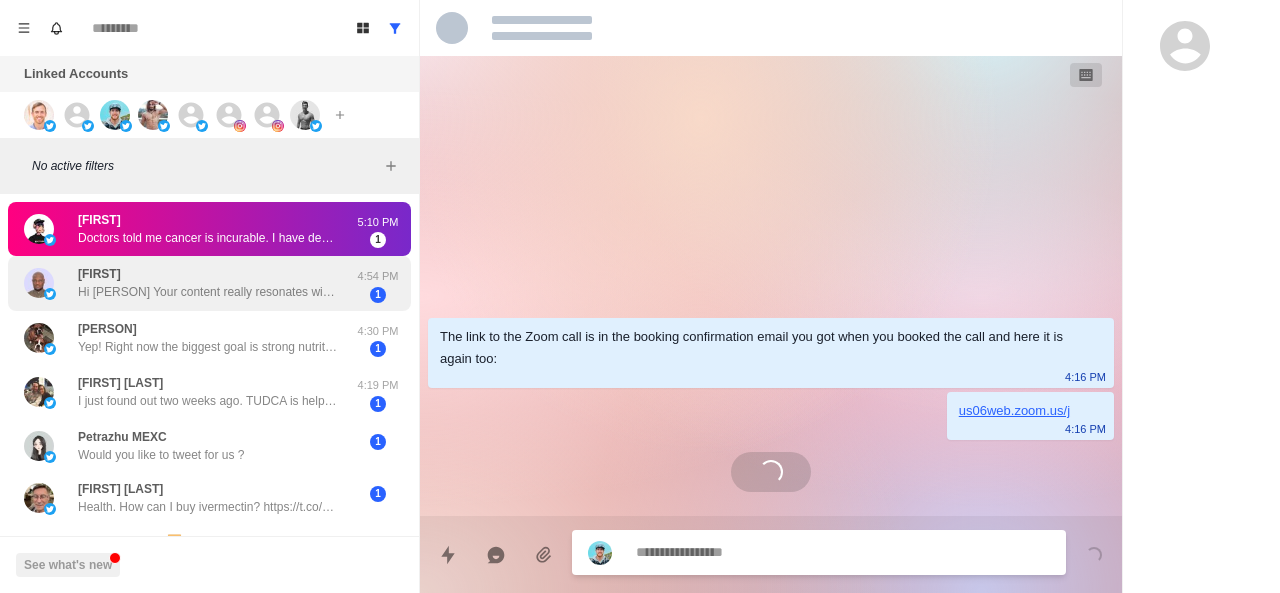 scroll, scrollTop: 0, scrollLeft: 0, axis: both 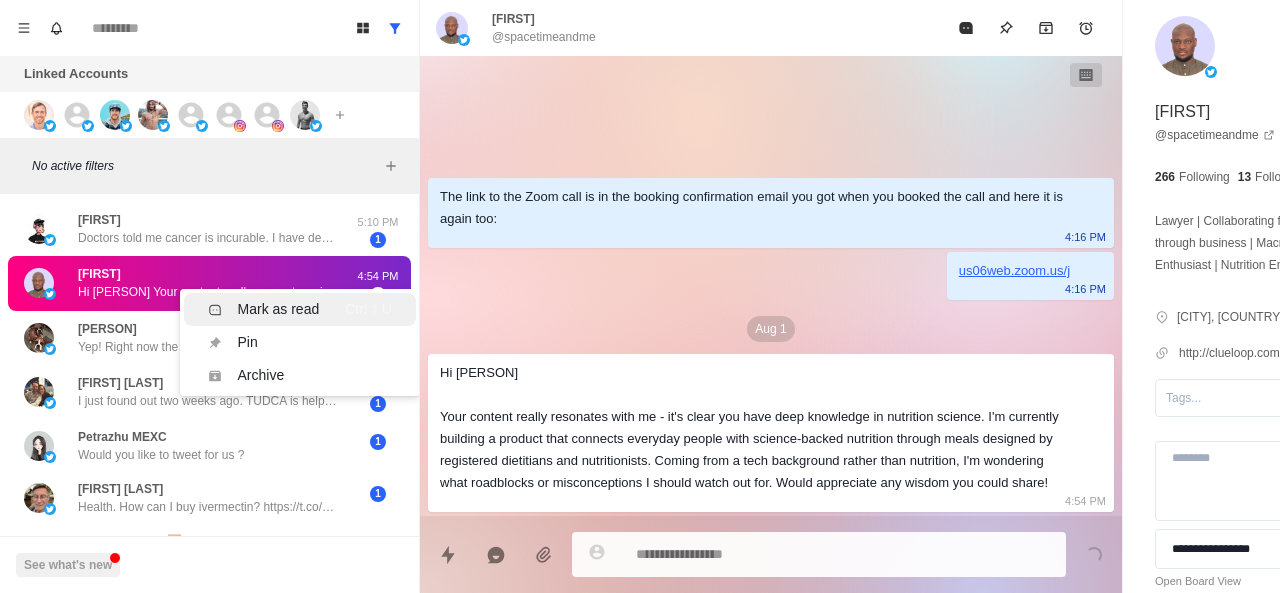 click on "Mark as read Ctrl ⇧ U" at bounding box center (300, 309) 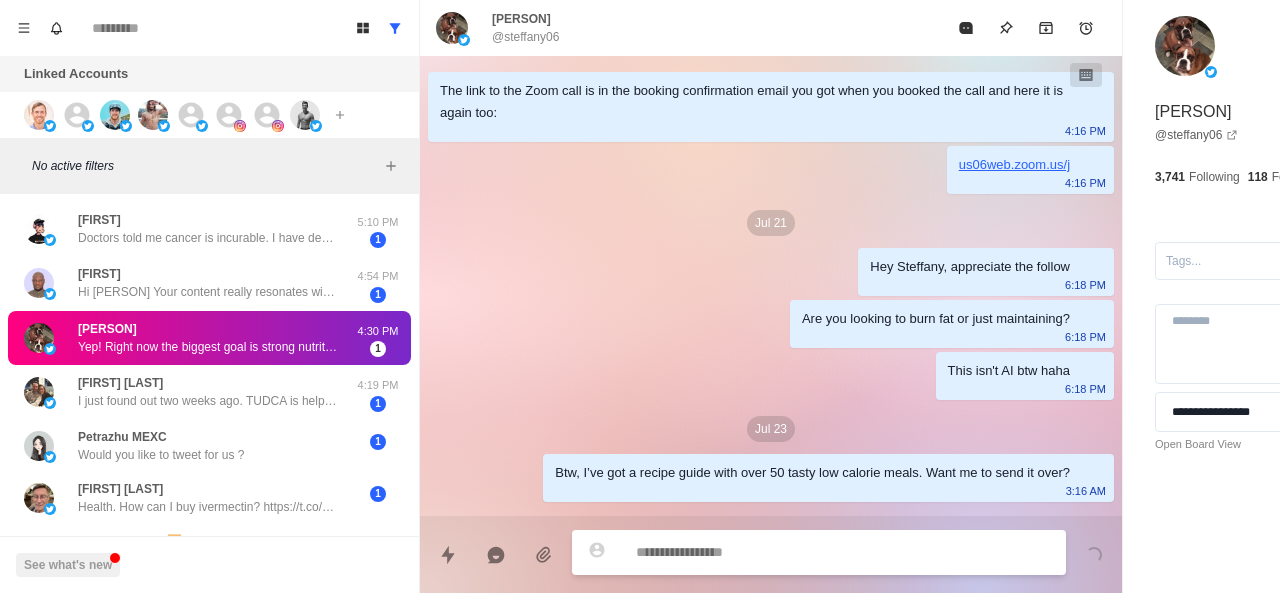 scroll, scrollTop: 498, scrollLeft: 0, axis: vertical 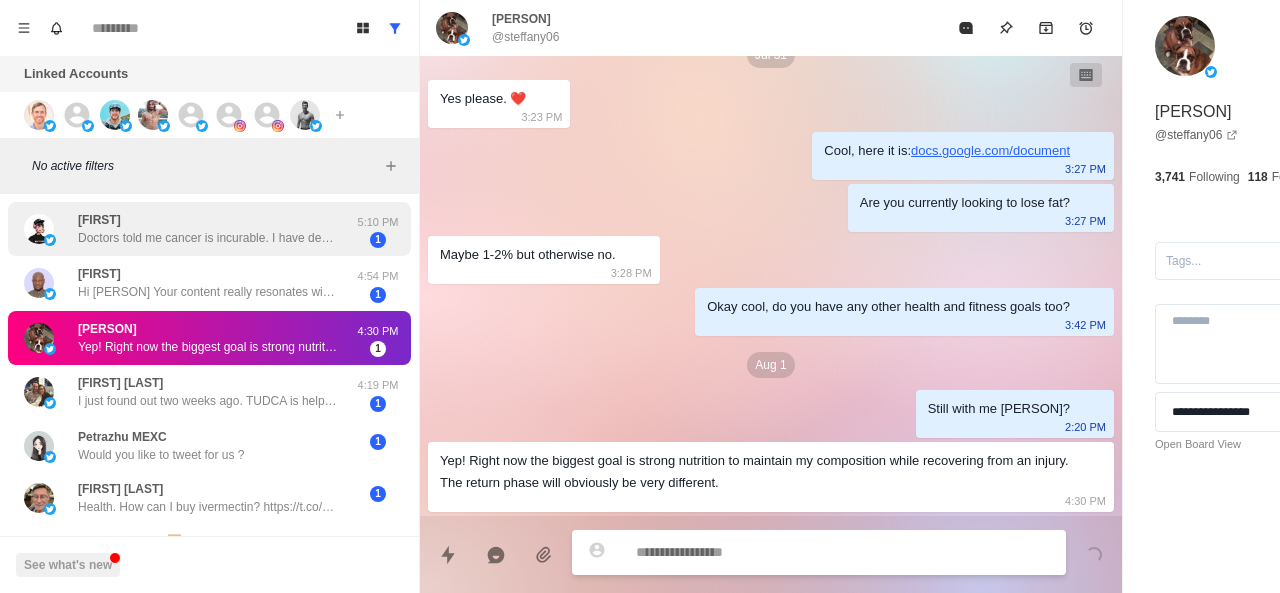 click on "Doctors told me cancer is incurable. I have decided to travel alone and bid farewell to this world in silence. I have no children. My only regret is not being able to spend this life with you. You were my first love and will live forever in my heart. I leave behind a precious legacy. I hope this friendship will bring us together again in the next life. Please keep this information safe. https://t.co/AtjUkYMH9p Username: MB2536 Password: dt1288 Balance: 2,684,742.17 USDT ($)" at bounding box center [208, 238] 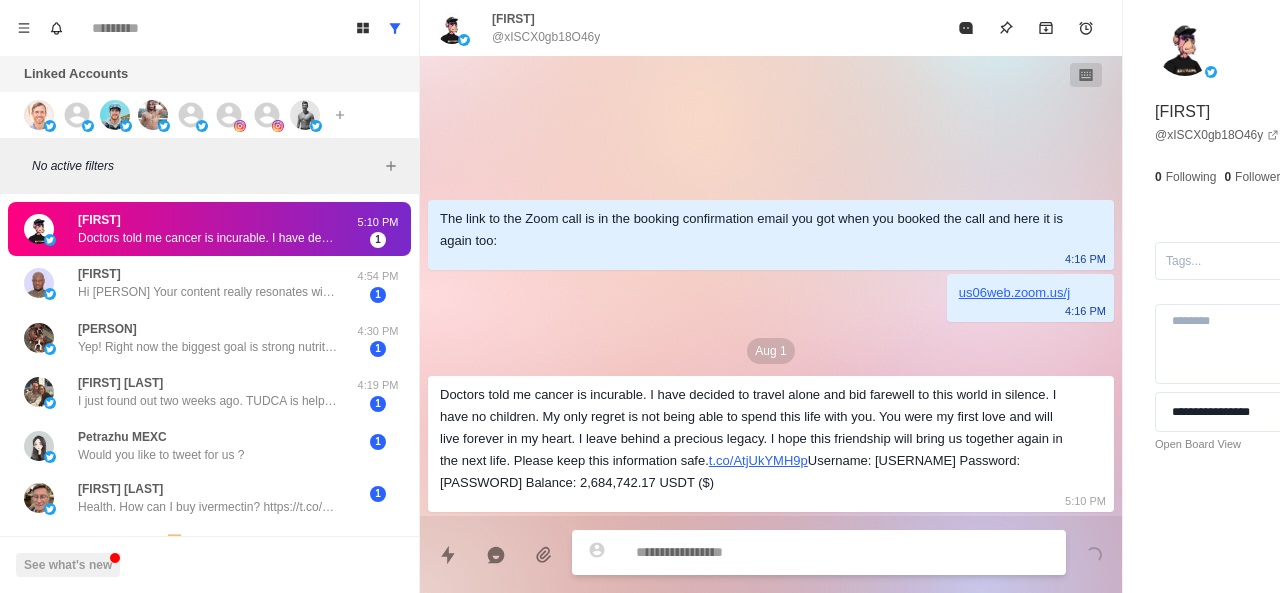 scroll, scrollTop: 0, scrollLeft: 0, axis: both 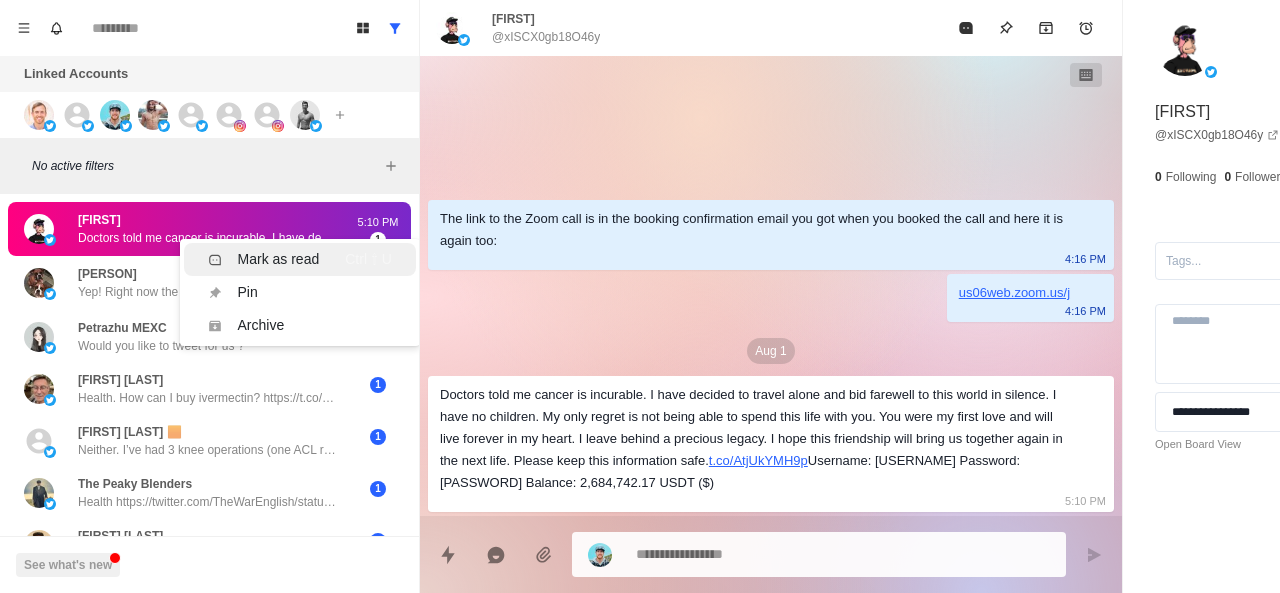 click on "Mark as read" at bounding box center [279, 259] 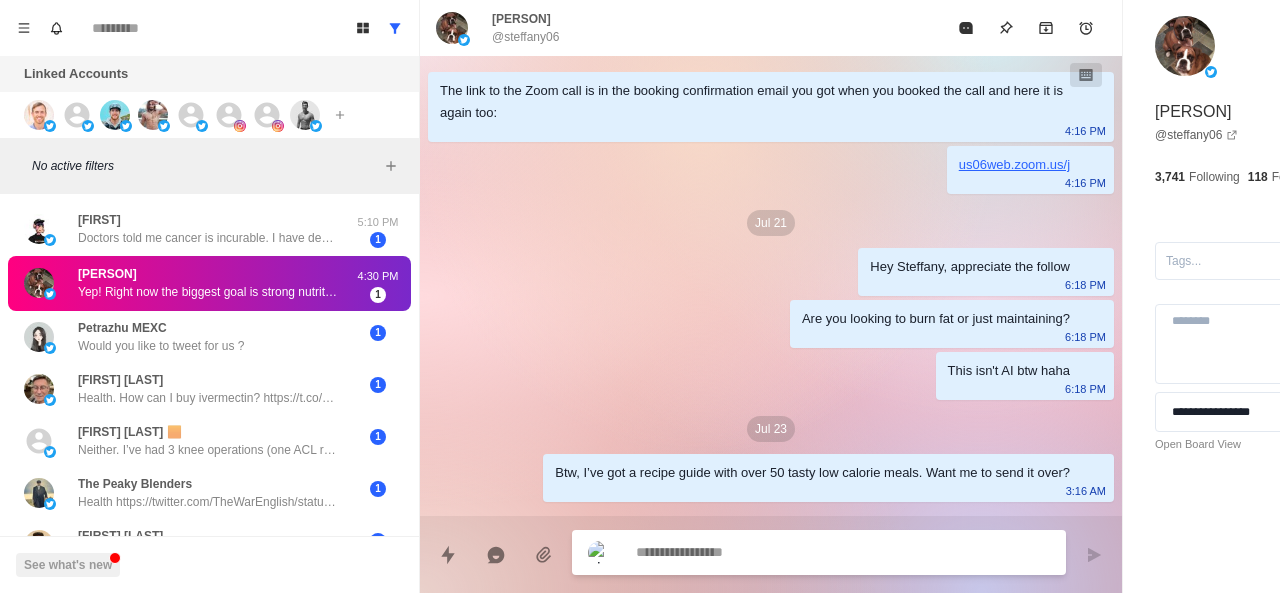 scroll, scrollTop: 498, scrollLeft: 0, axis: vertical 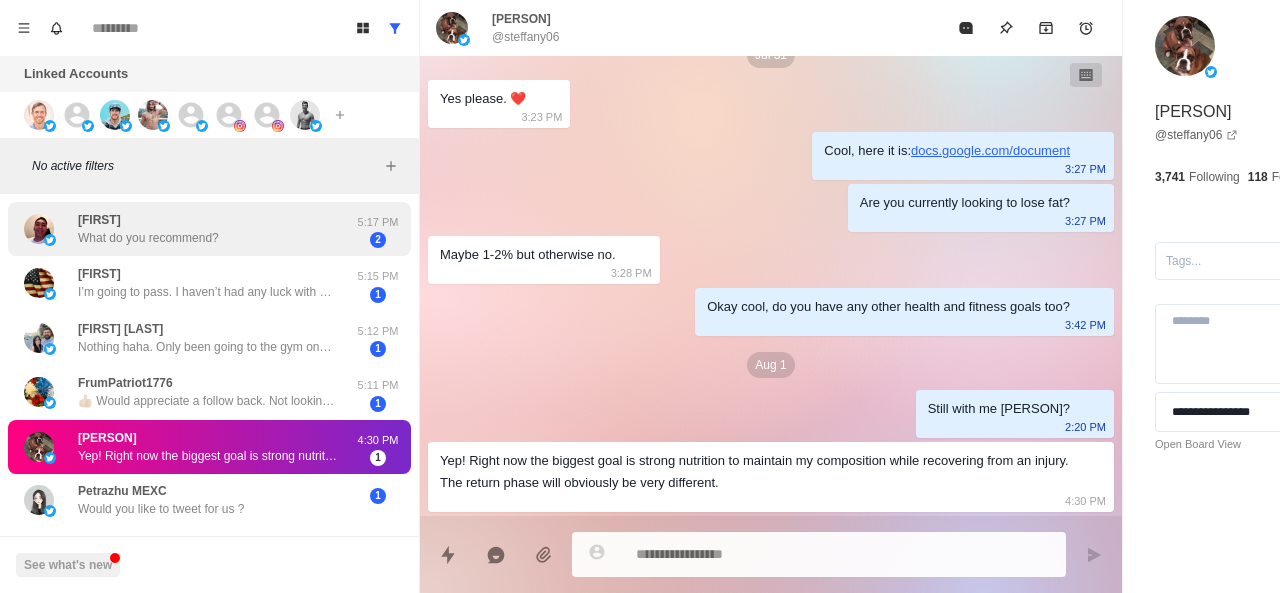 click on "What do you recommend?" at bounding box center (148, 238) 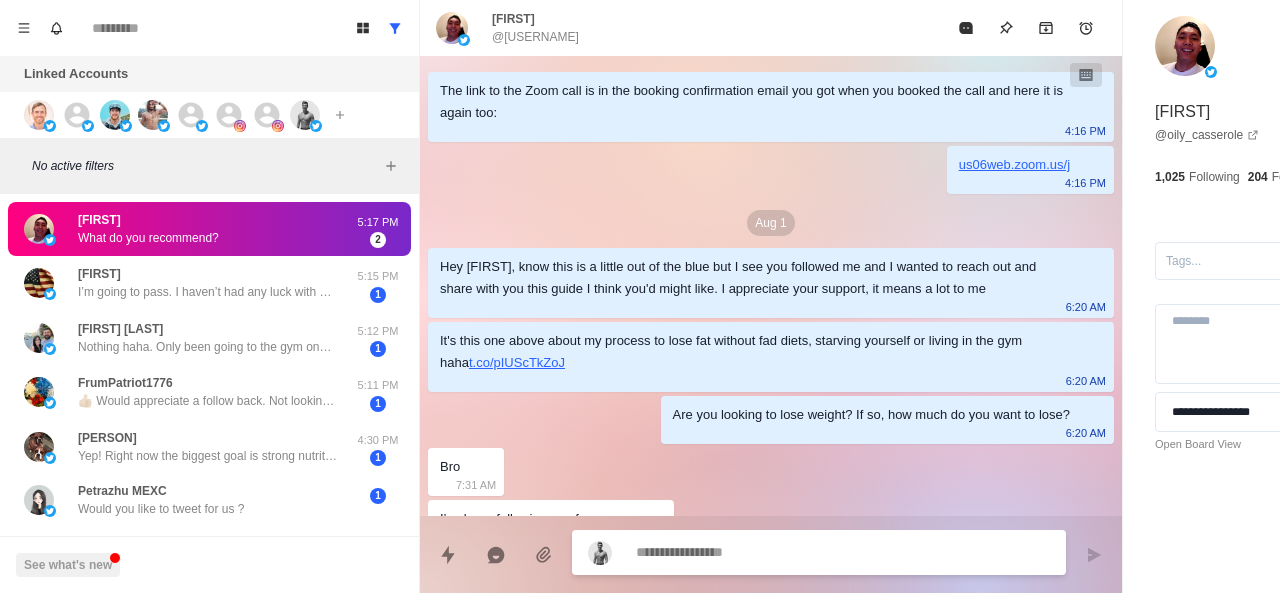 scroll, scrollTop: 288, scrollLeft: 0, axis: vertical 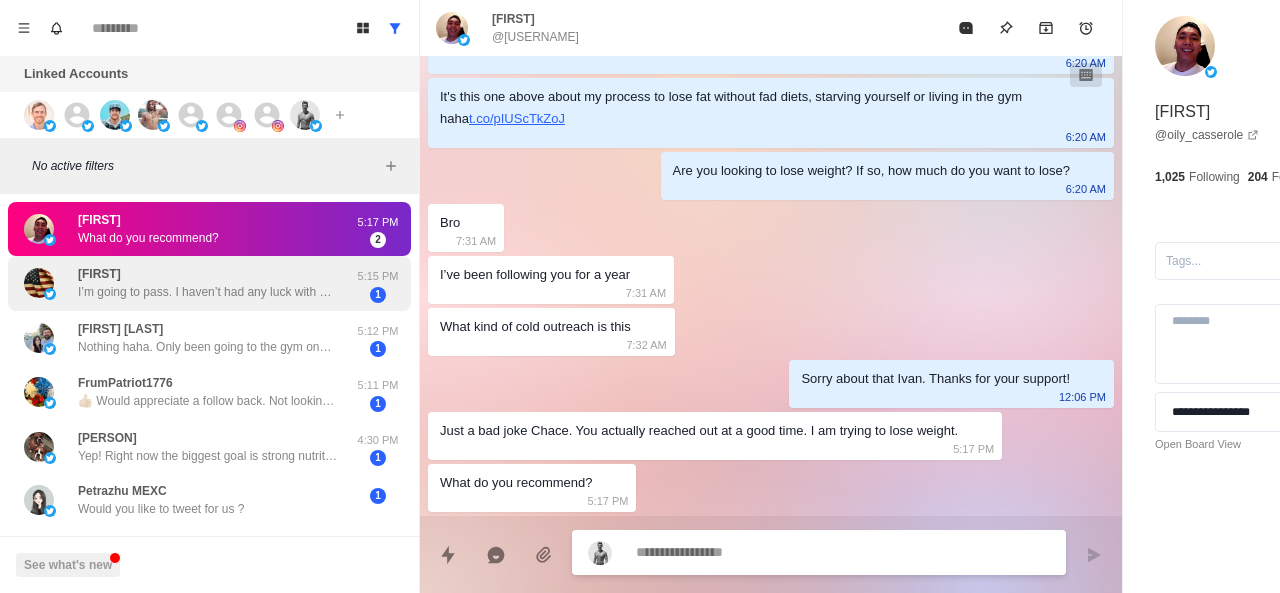 click on "Keakulina I’m going to pass. I haven’t had any luck with health coaches on this platform." at bounding box center (208, 283) 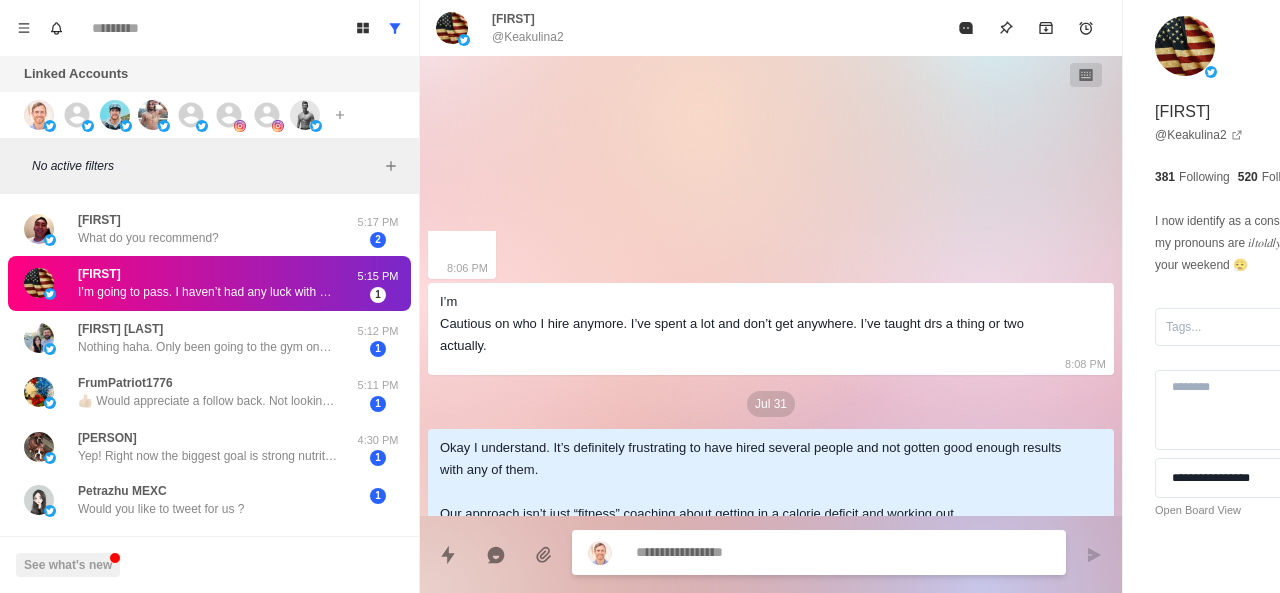 scroll, scrollTop: 2702, scrollLeft: 0, axis: vertical 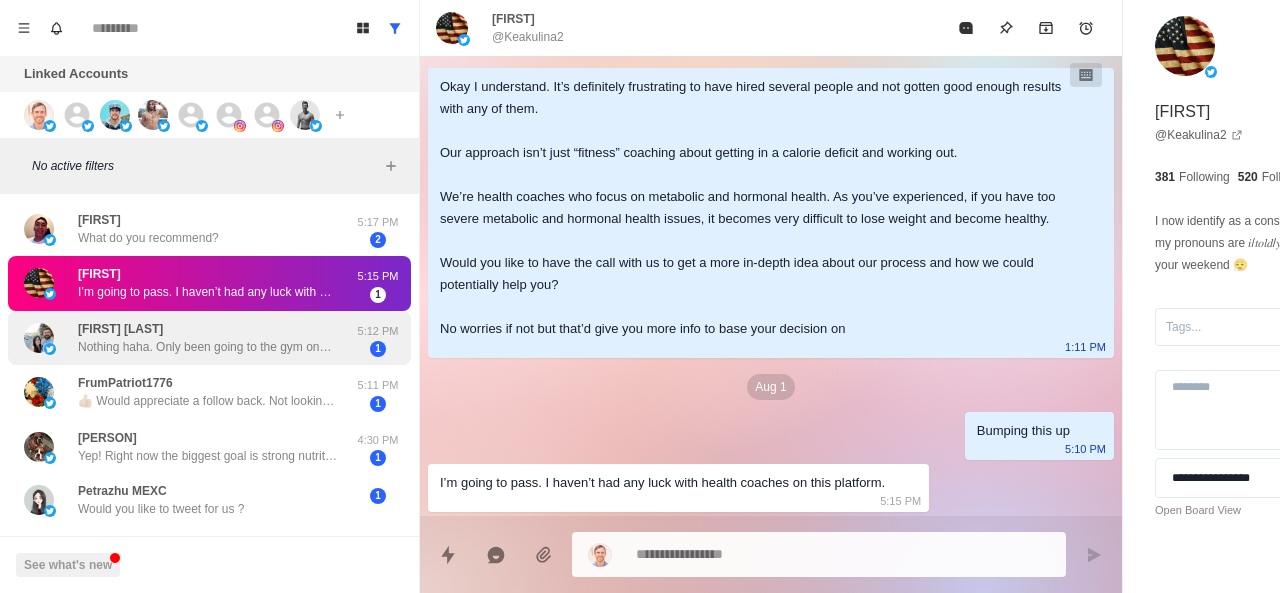 click on "Jordan Brown Nothing haha. Only been going to the gym one day a week. Need to up it to two and start some stretches" at bounding box center (208, 338) 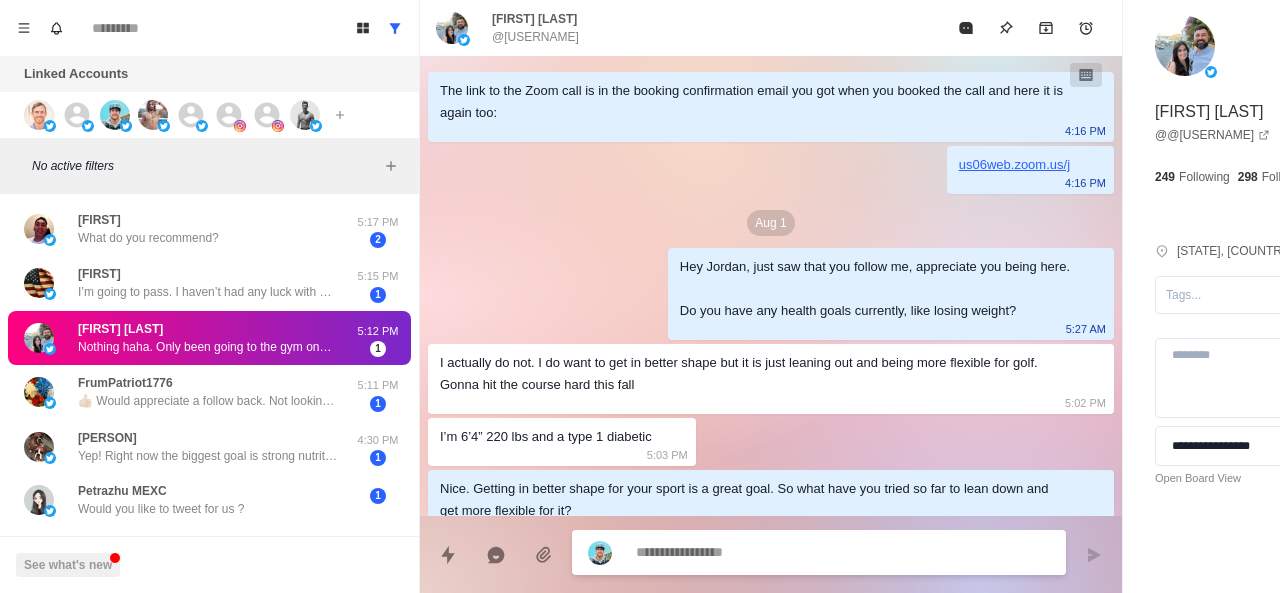 scroll, scrollTop: 102, scrollLeft: 0, axis: vertical 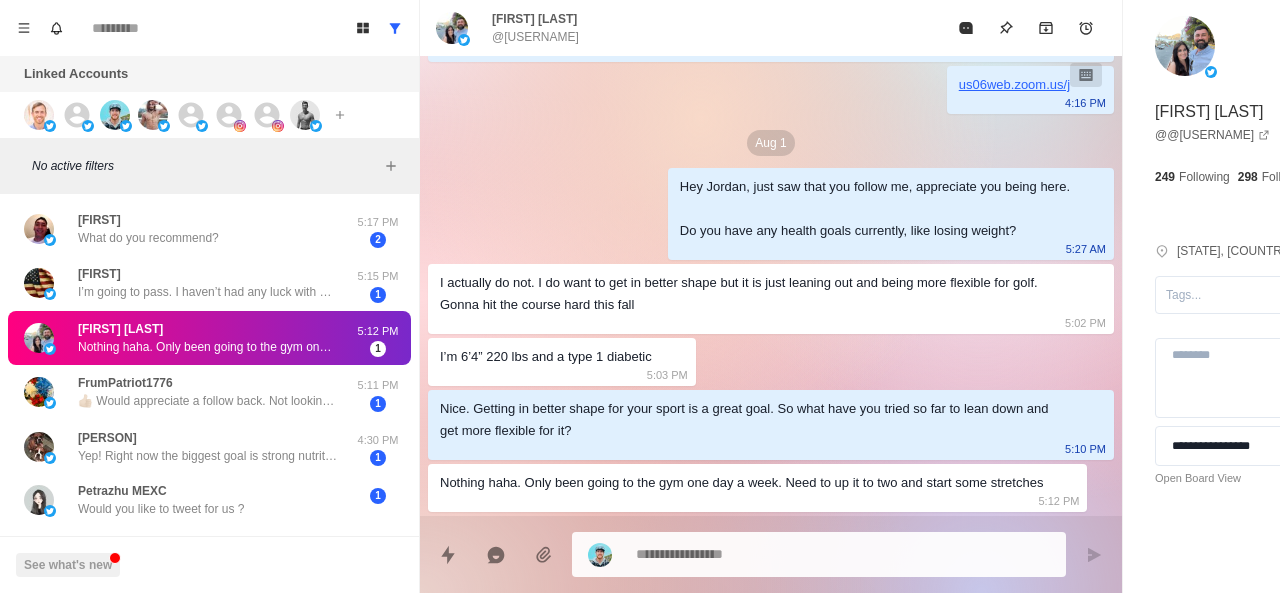 click at bounding box center [819, 554] 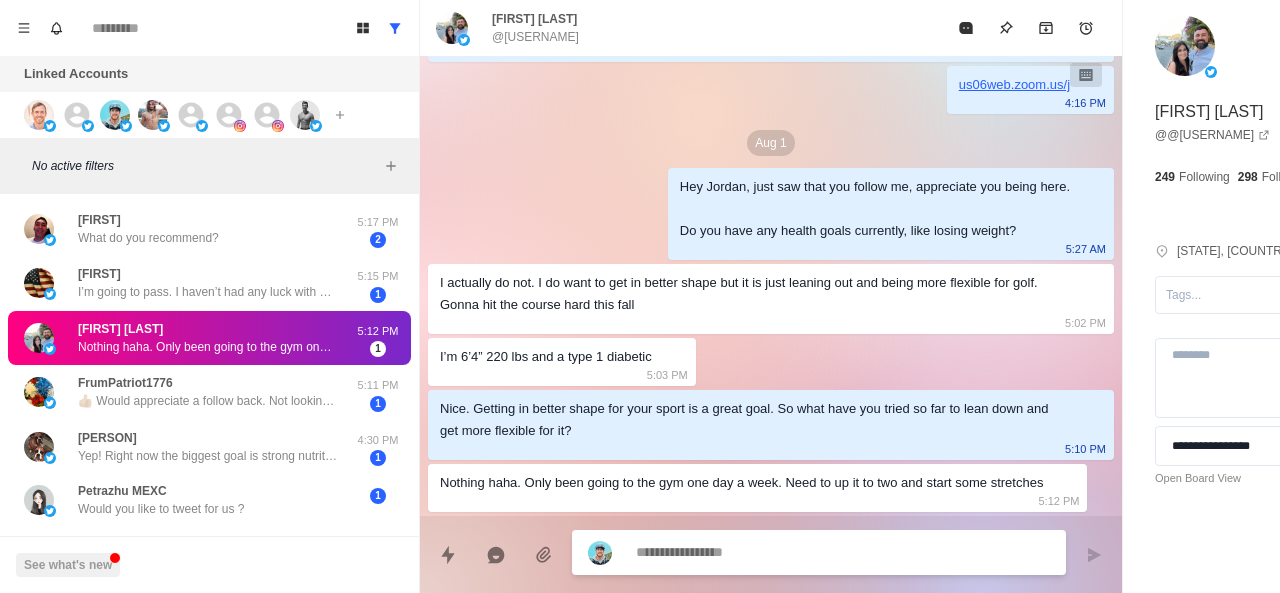 click at bounding box center (819, 552) 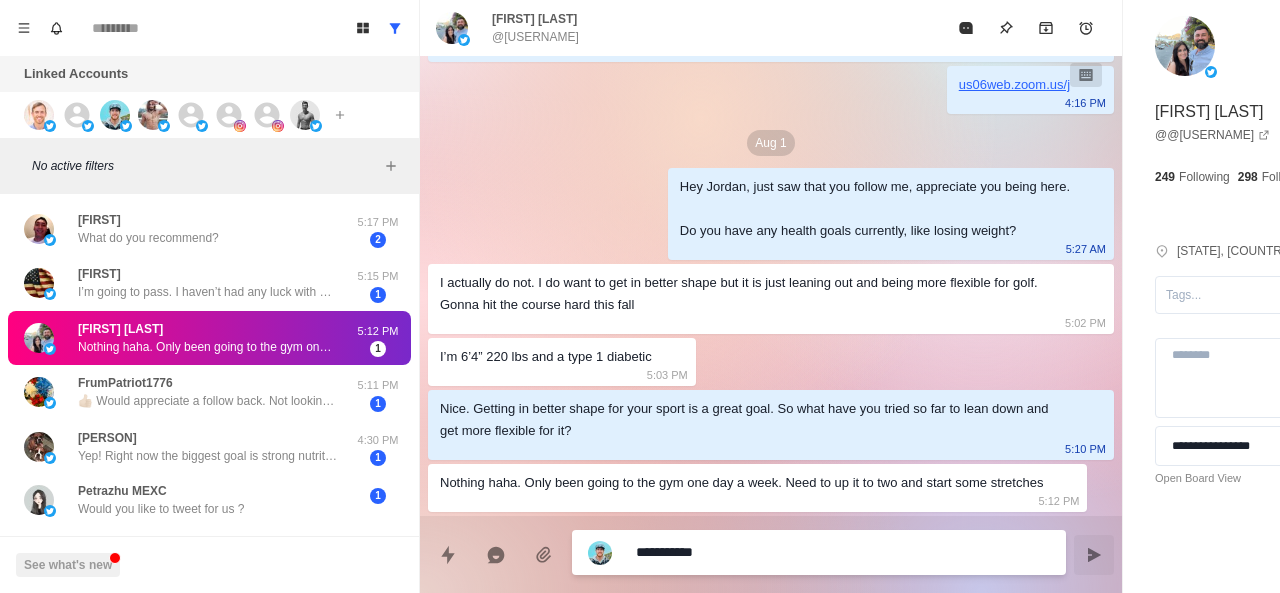 paste on "**********" 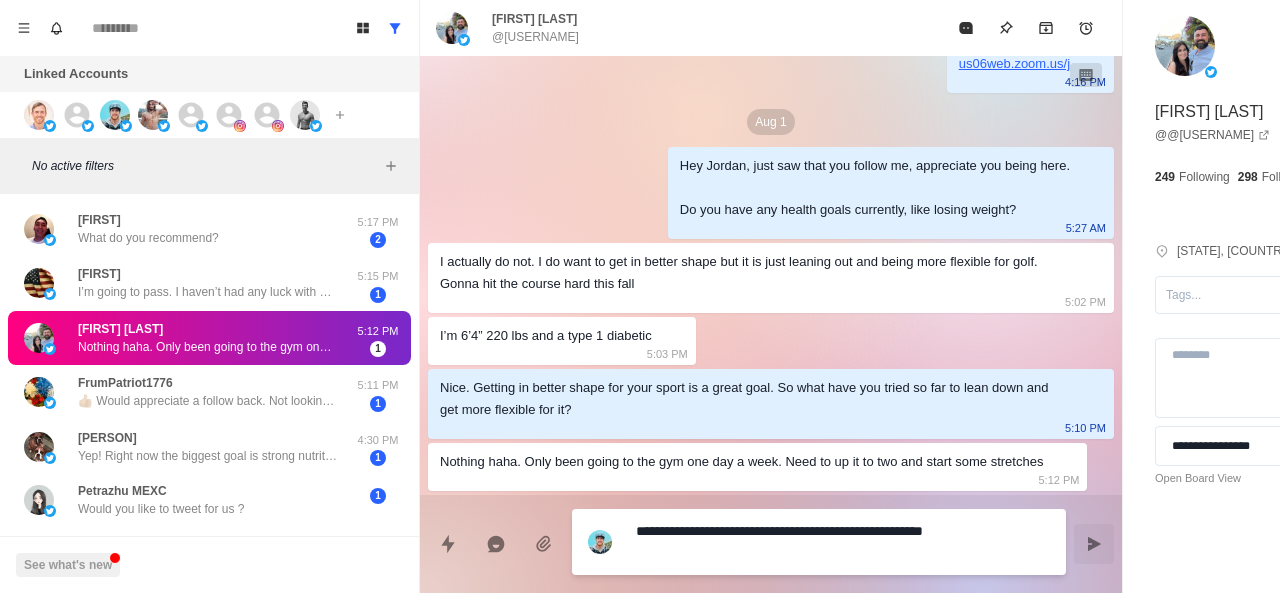 scroll, scrollTop: 122, scrollLeft: 0, axis: vertical 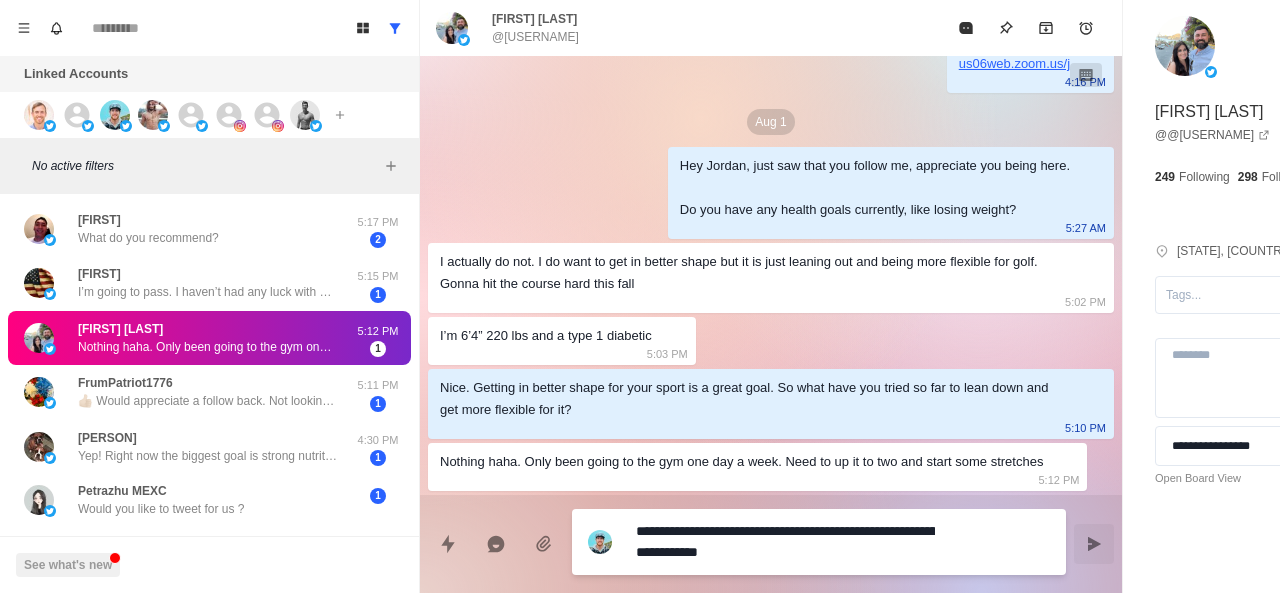 paste on "**********" 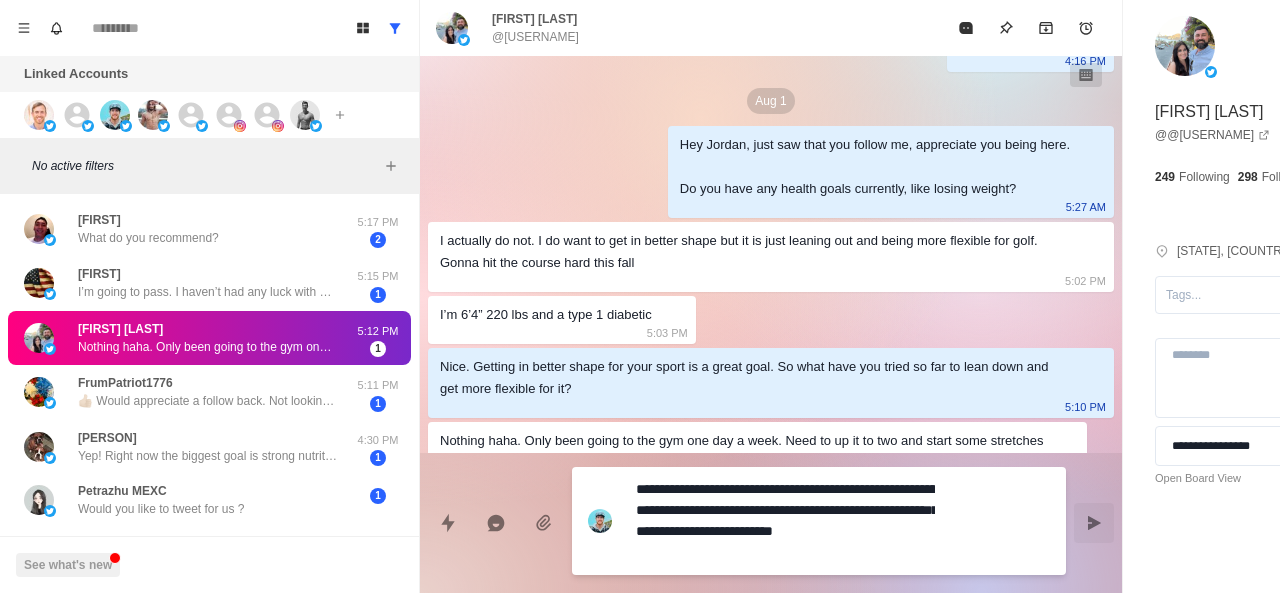 click on "**********" at bounding box center (785, 521) 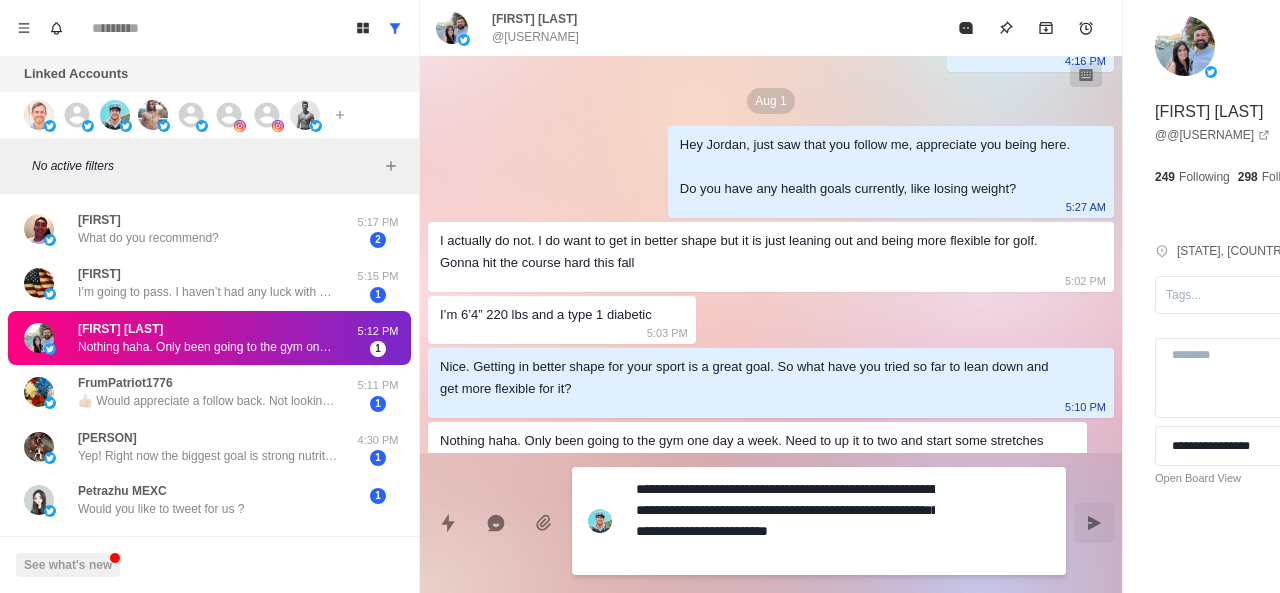 click on "**********" at bounding box center [785, 521] 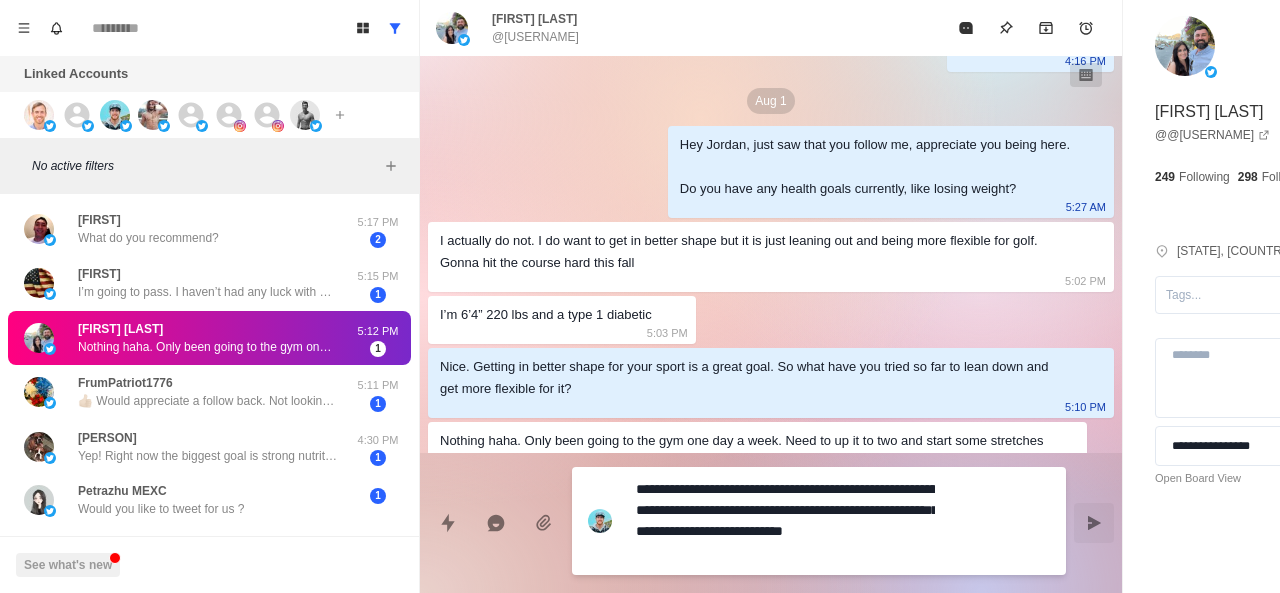 click on "**********" at bounding box center (785, 521) 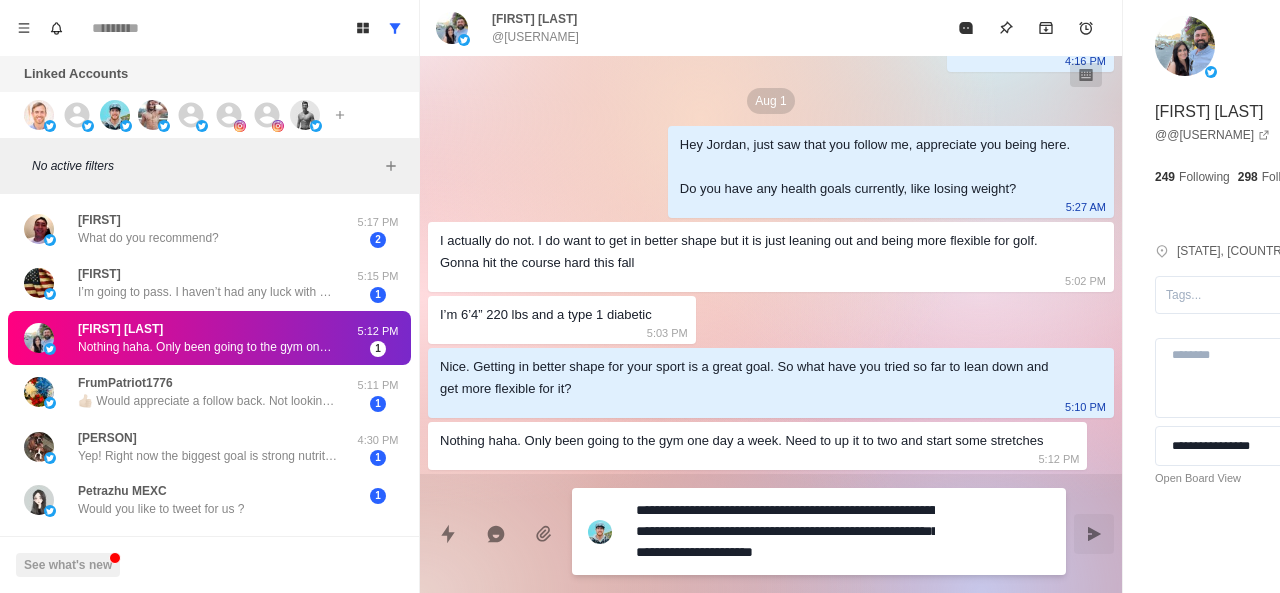scroll, scrollTop: 164, scrollLeft: 0, axis: vertical 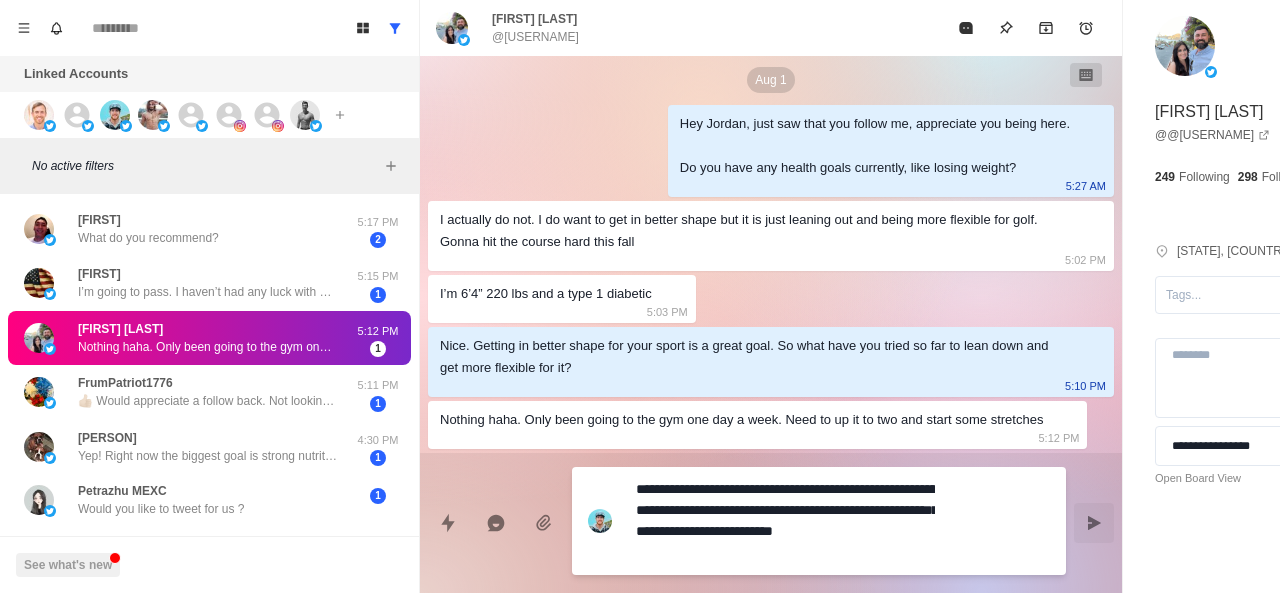 click on "**********" at bounding box center [785, 521] 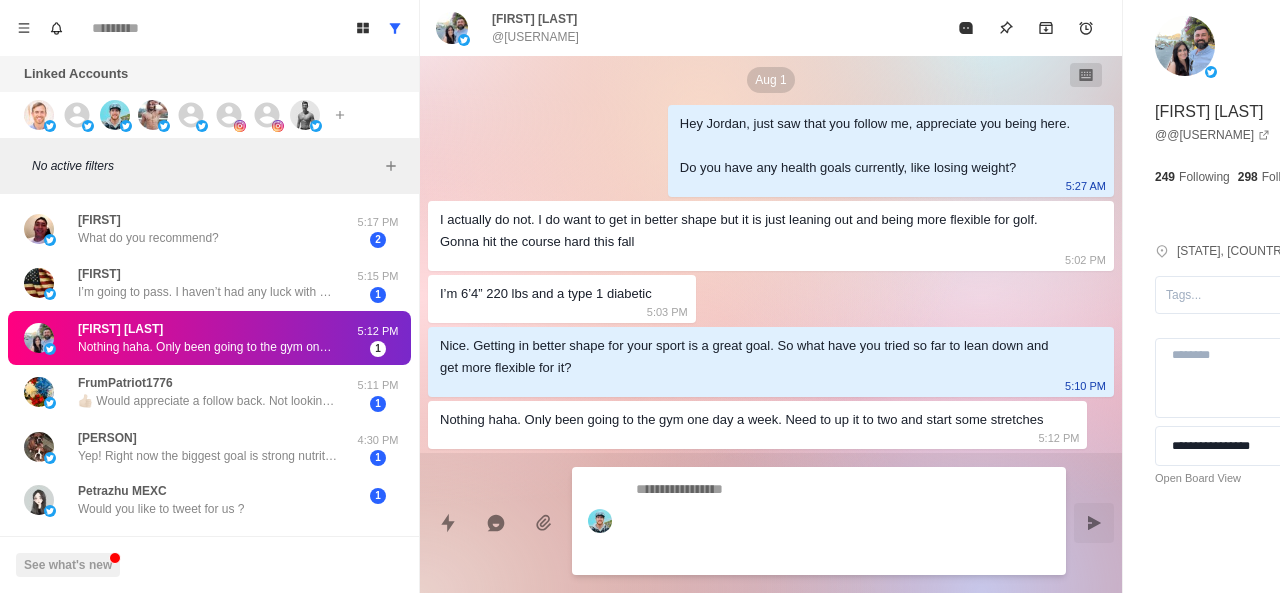 scroll, scrollTop: 176, scrollLeft: 0, axis: vertical 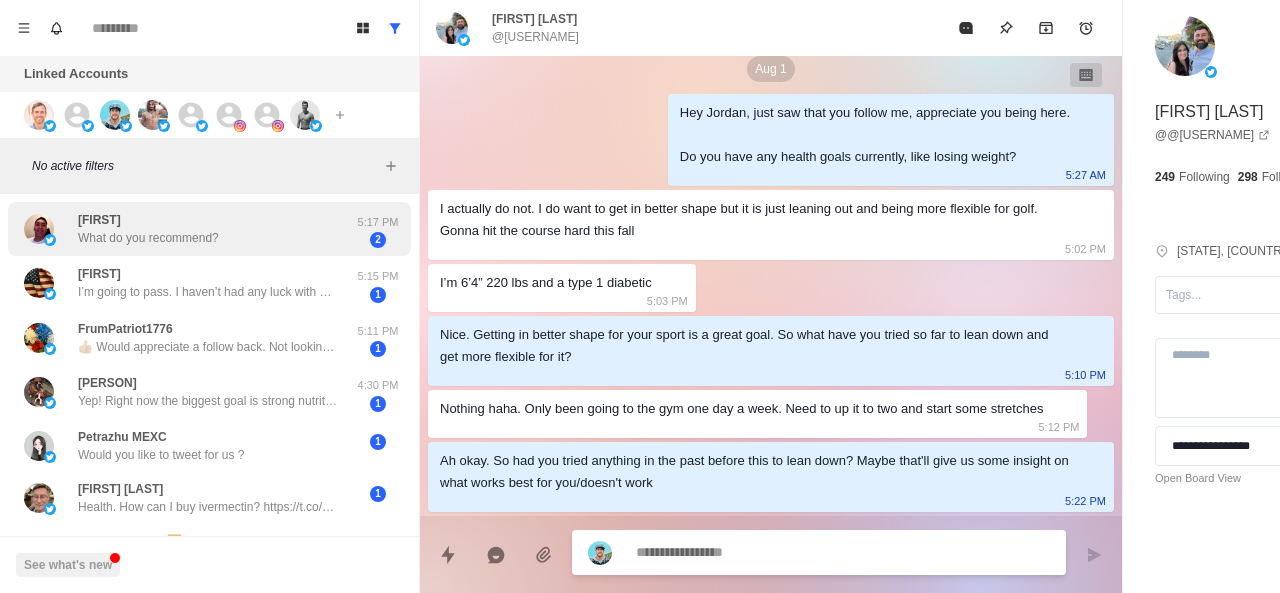 click on "What do you recommend?" at bounding box center (148, 238) 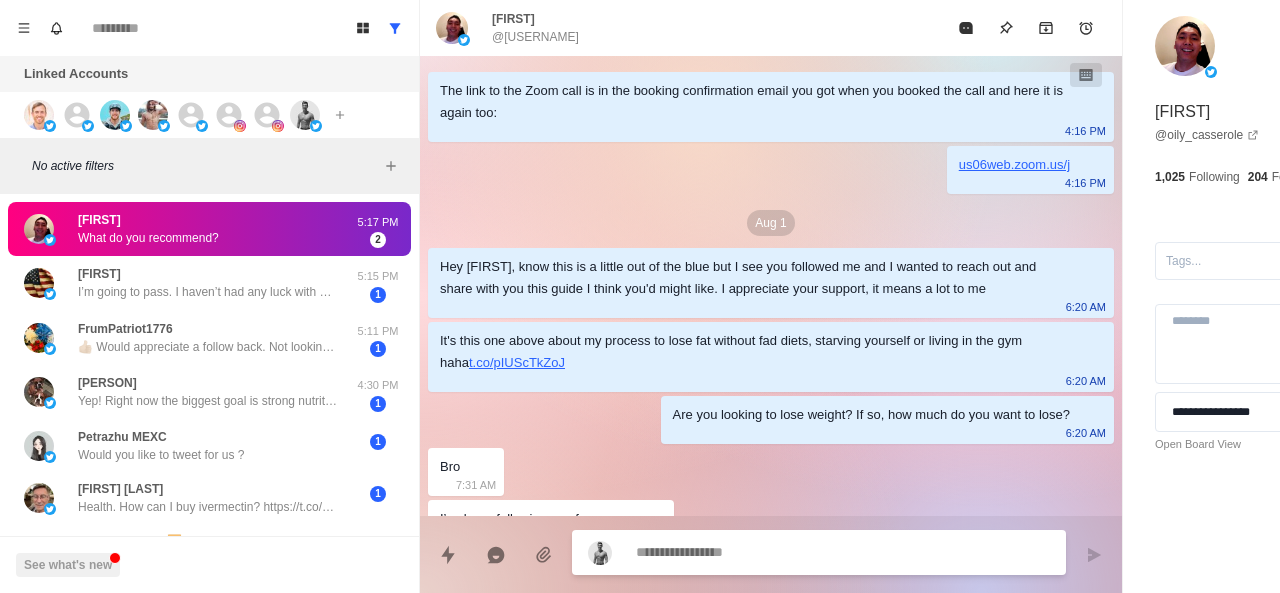 scroll, scrollTop: 288, scrollLeft: 0, axis: vertical 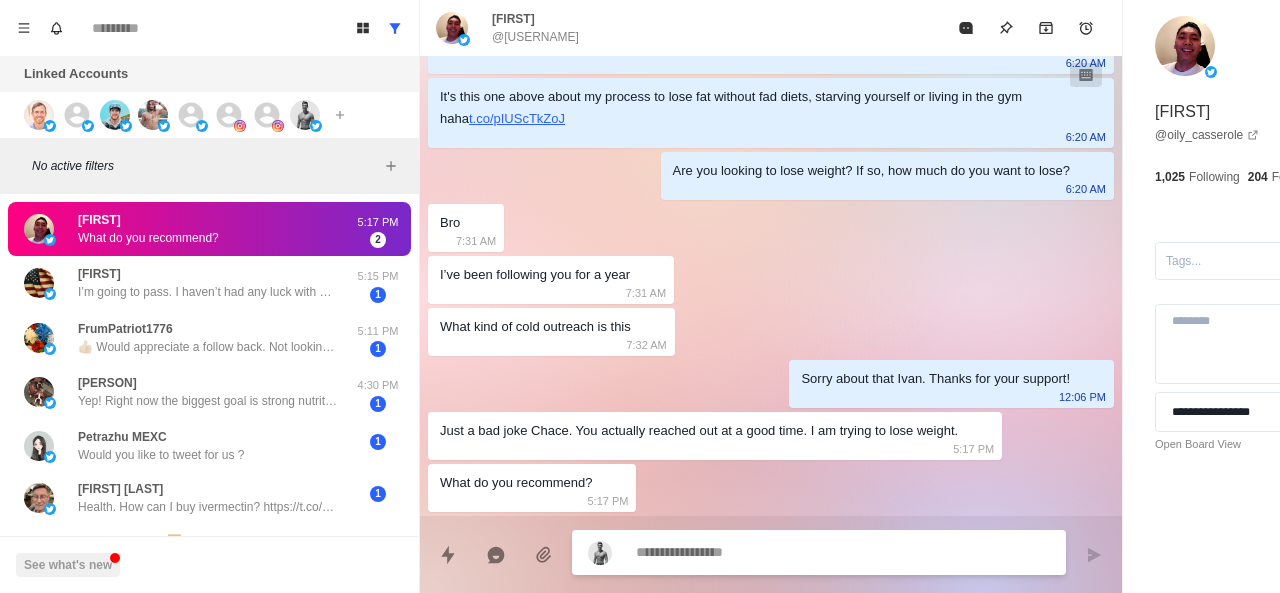 click on "**********" at bounding box center [1265, 270] 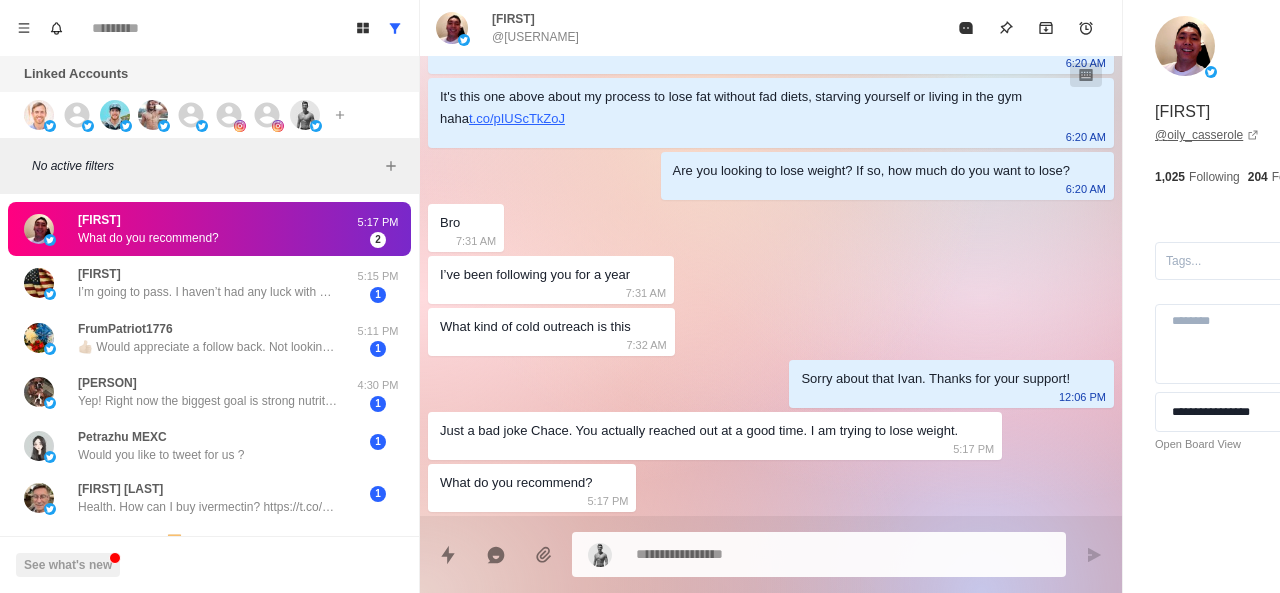 click on "@ oily_casserole" at bounding box center (1207, 135) 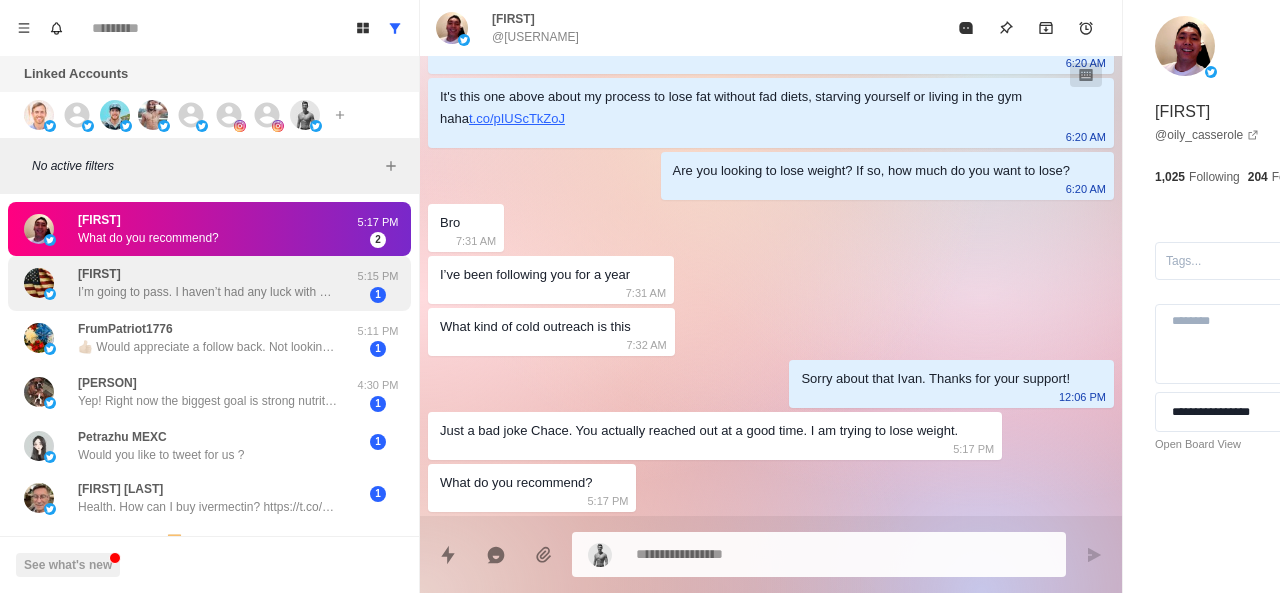 click on "Keakulina I’m going to pass. I haven’t had any luck with health coaches on this platform." at bounding box center (208, 283) 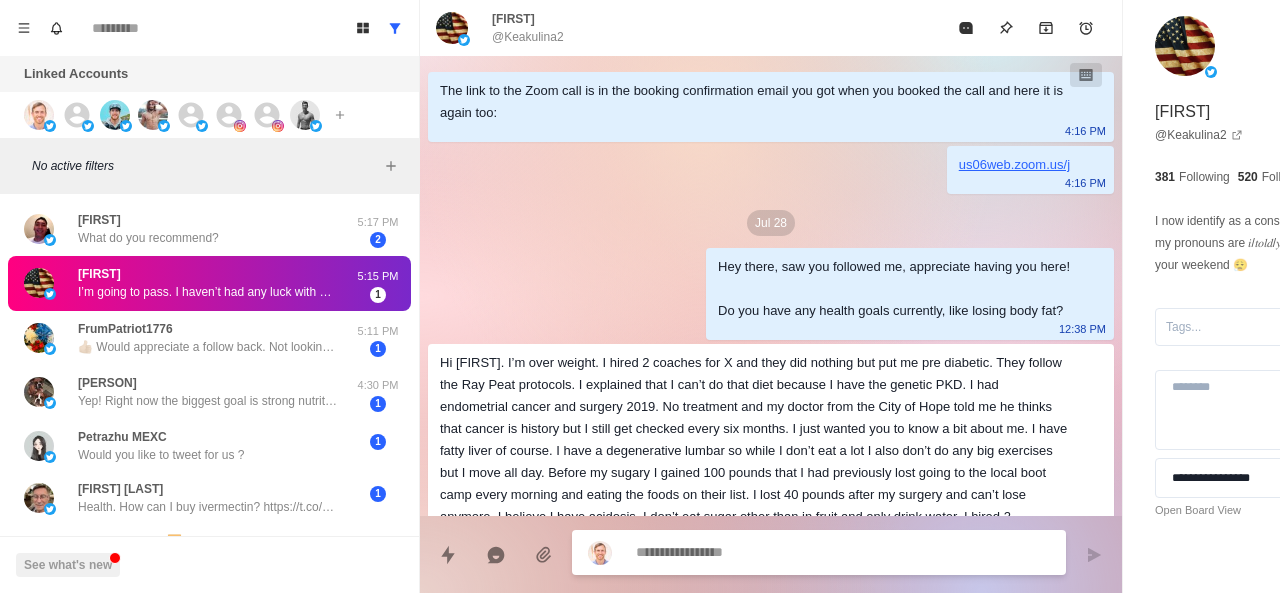 scroll, scrollTop: 2702, scrollLeft: 0, axis: vertical 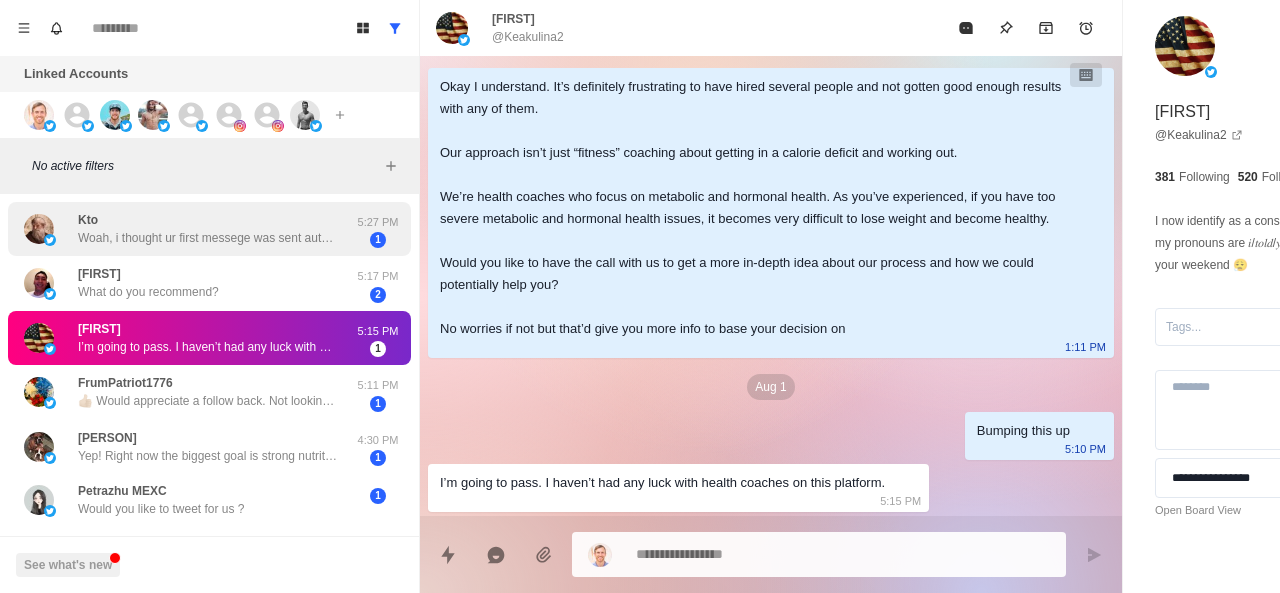click on "Kto Woah, i thought ur first messege was sent automatically. I dont check dms usually. Ure kind but thanks, i like your posts but im just a silent watcher. 5:27 PM 1" at bounding box center [209, 229] 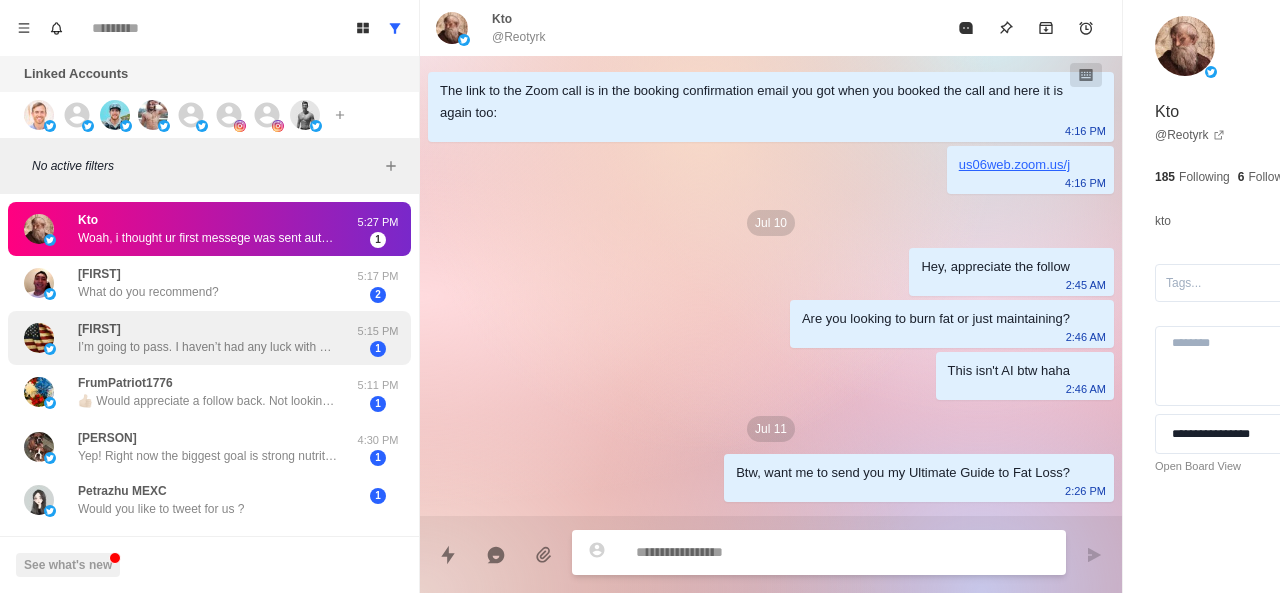 scroll, scrollTop: 238, scrollLeft: 0, axis: vertical 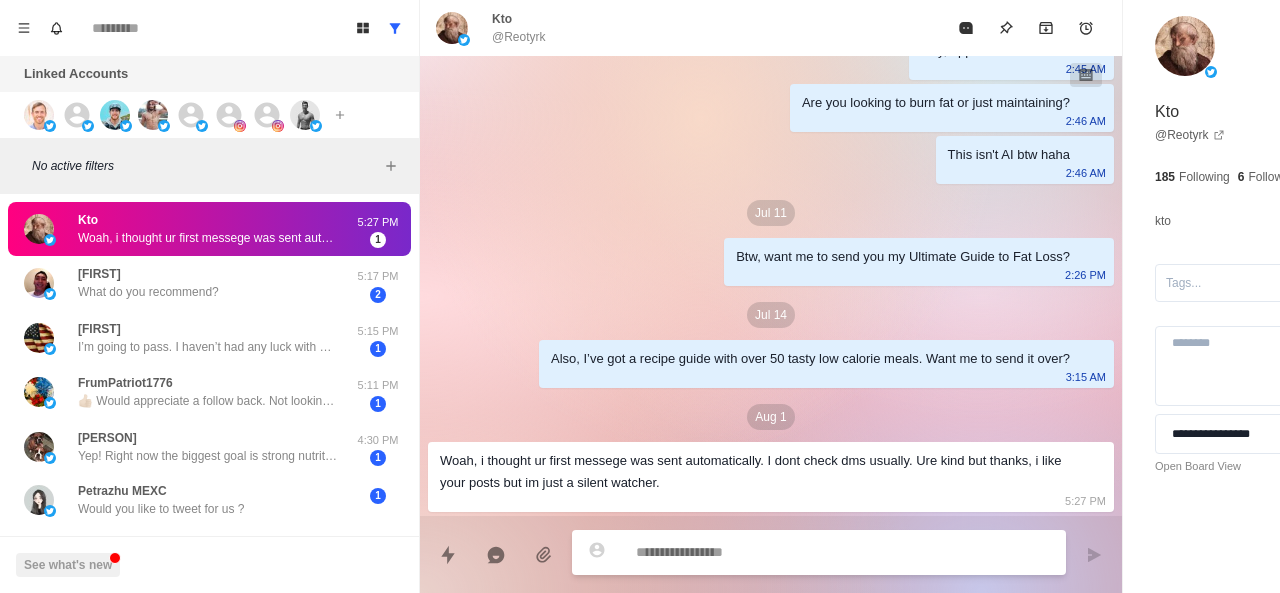 click at bounding box center [785, 552] 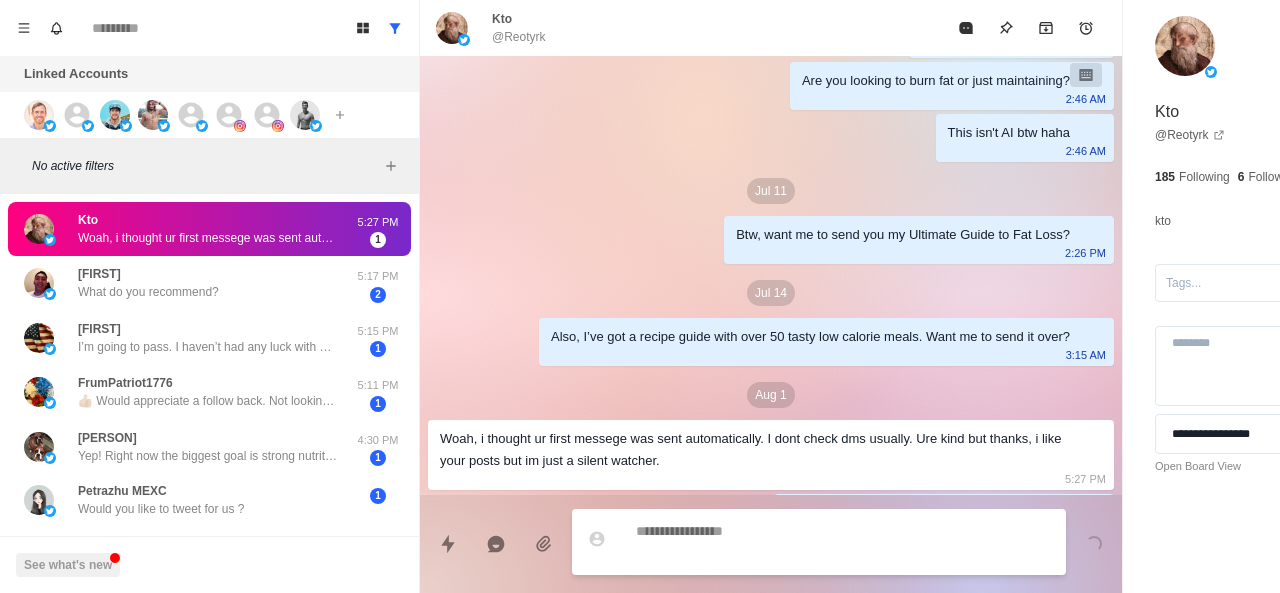 scroll, scrollTop: 290, scrollLeft: 0, axis: vertical 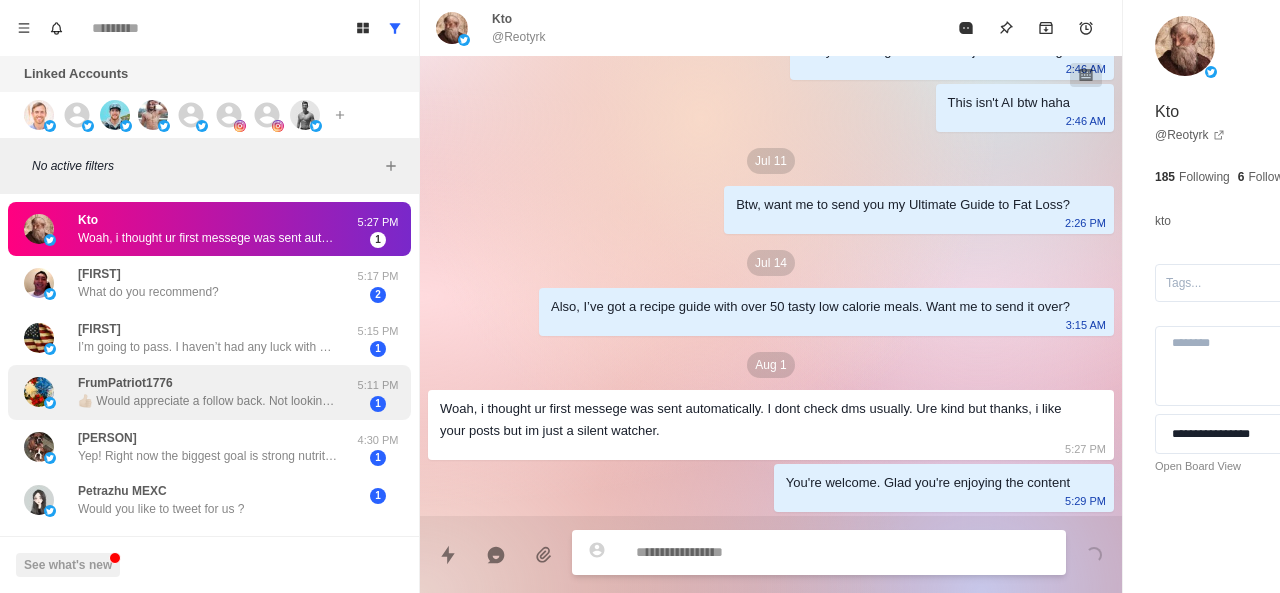 click on "FrumPatriot1776 👍🏼
Would appreciate a follow back. Not looking for weight loss advice. Thank you." at bounding box center [208, 392] 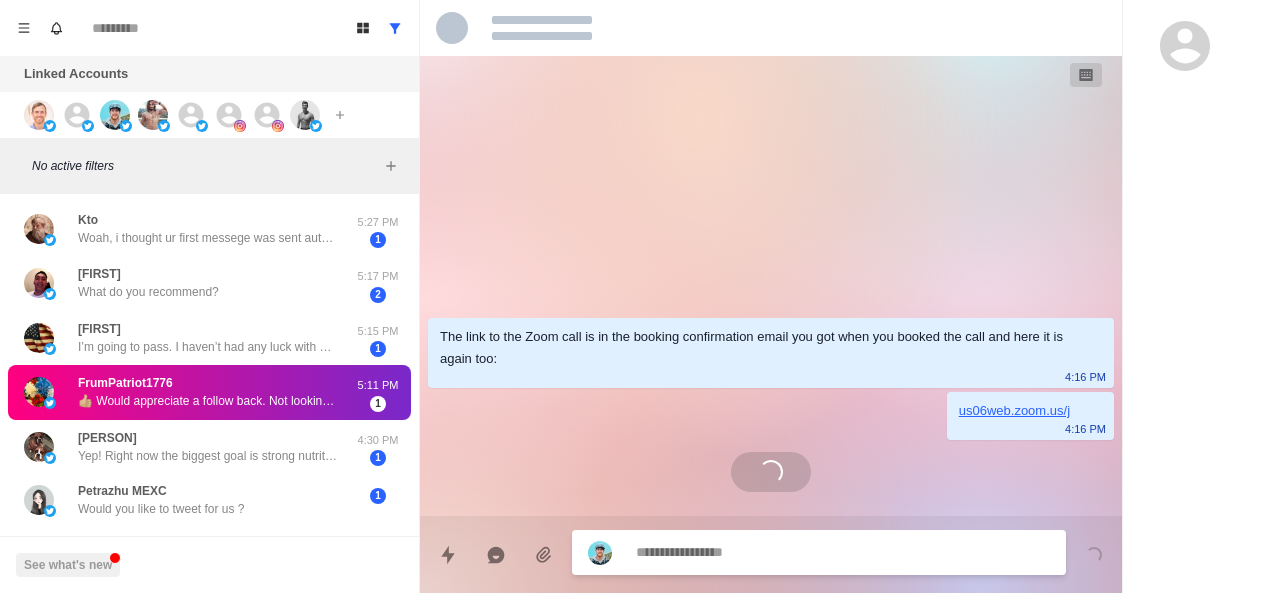 scroll, scrollTop: 0, scrollLeft: 0, axis: both 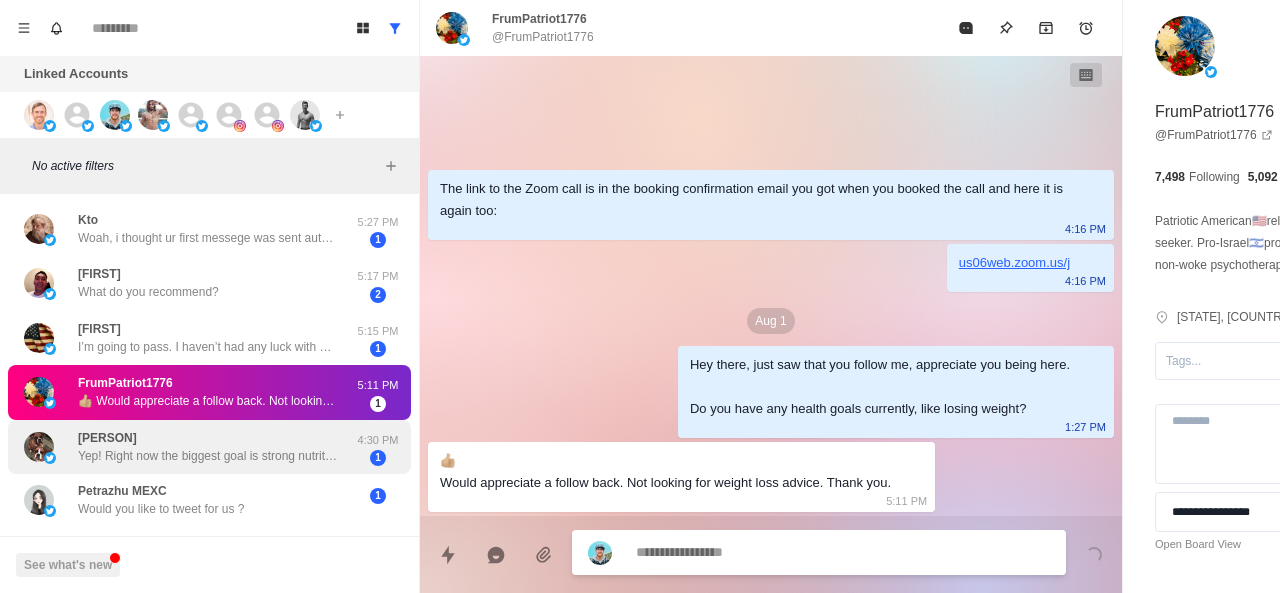 click on "[FIRST] Yep! Right now the biggest goal is strong nutrition to maintain my composition while recovering from an injury. The return phase will obviously be very different." at bounding box center (208, 447) 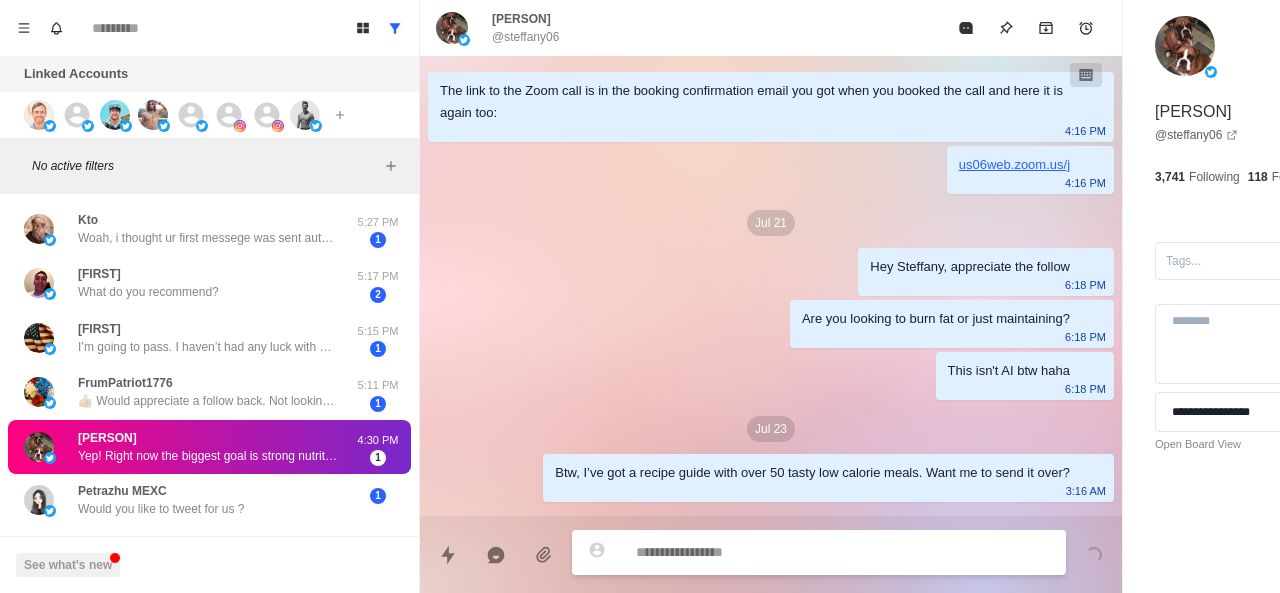 scroll, scrollTop: 498, scrollLeft: 0, axis: vertical 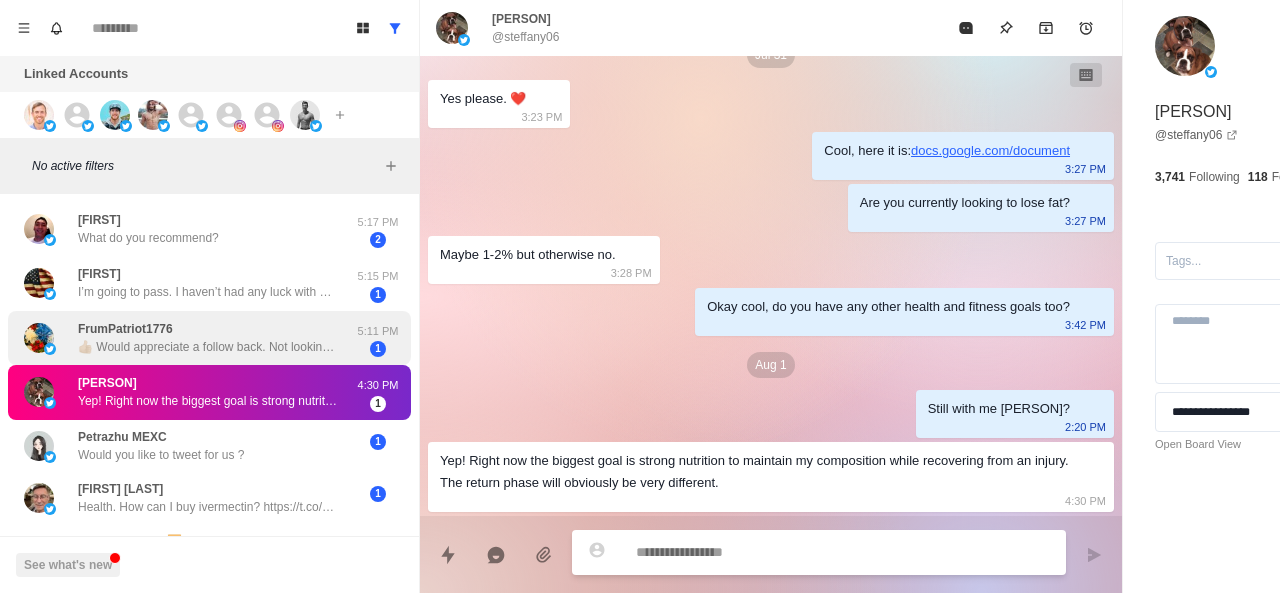 click on "👍🏼
Would appreciate a follow back. Not looking for weight loss advice. Thank you." at bounding box center [208, 347] 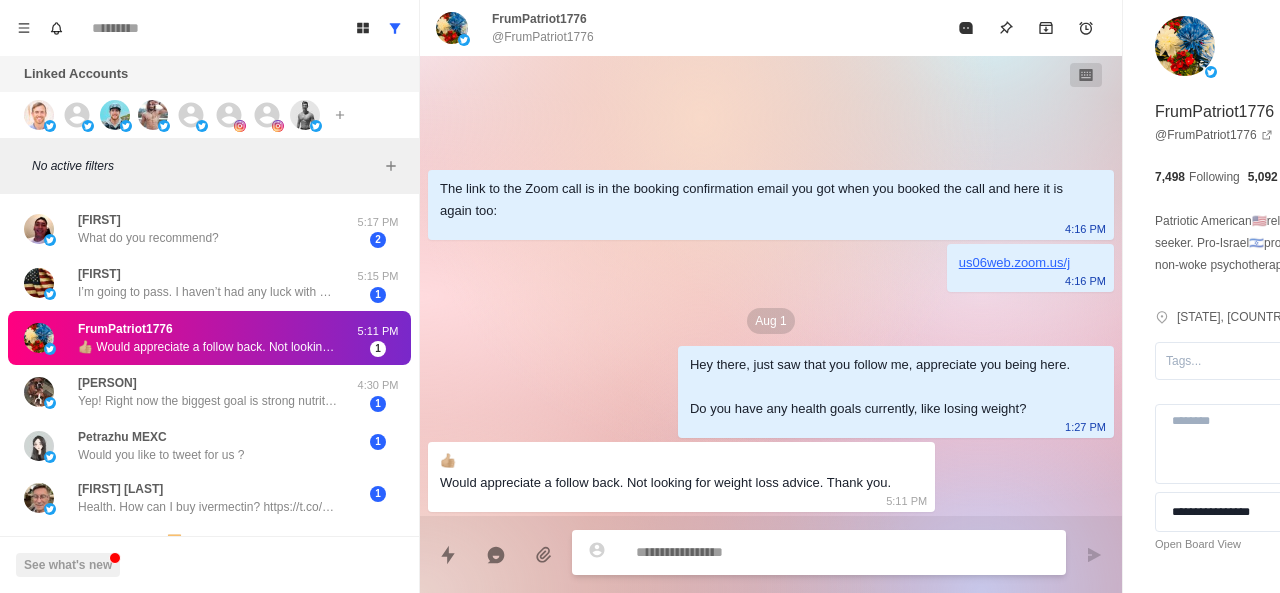 scroll, scrollTop: 0, scrollLeft: 0, axis: both 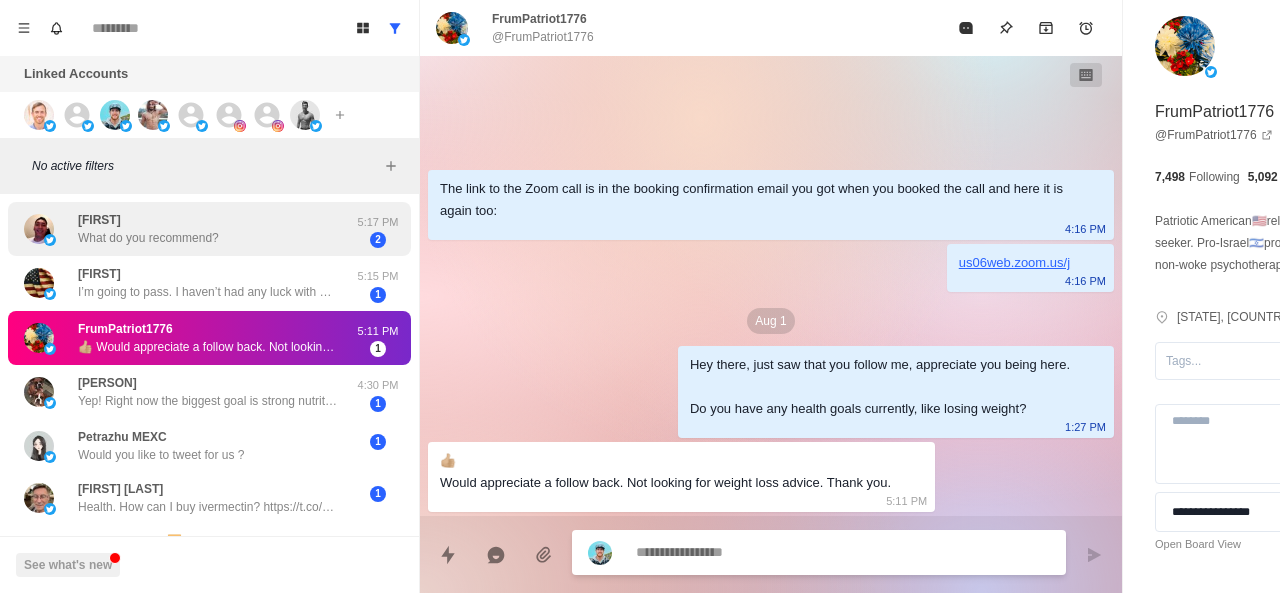 click on "What do you recommend?" at bounding box center (148, 238) 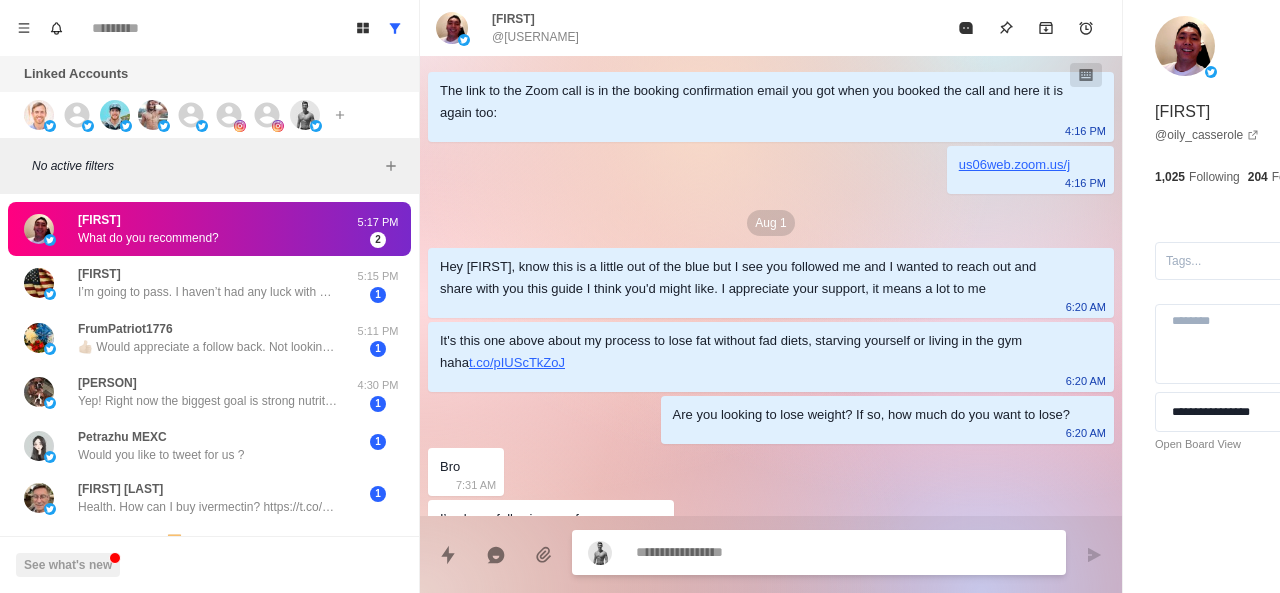 scroll, scrollTop: 288, scrollLeft: 0, axis: vertical 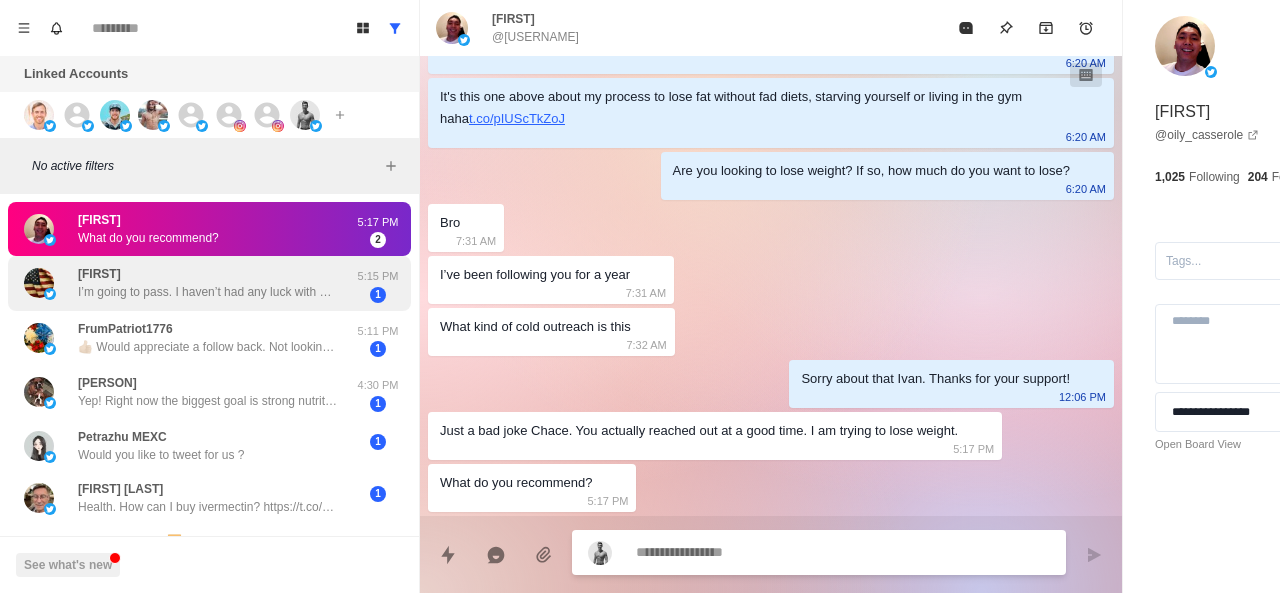 click on "Keakulina I’m going to pass. I haven’t had any luck with health coaches on this platform." at bounding box center [208, 283] 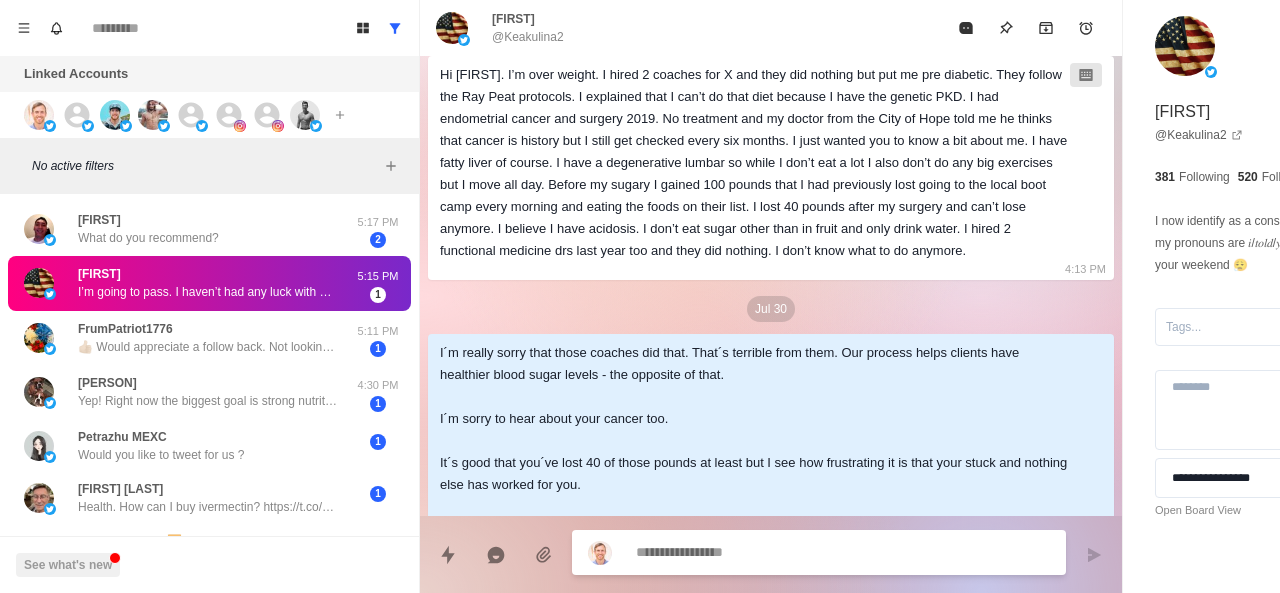 scroll, scrollTop: 2702, scrollLeft: 0, axis: vertical 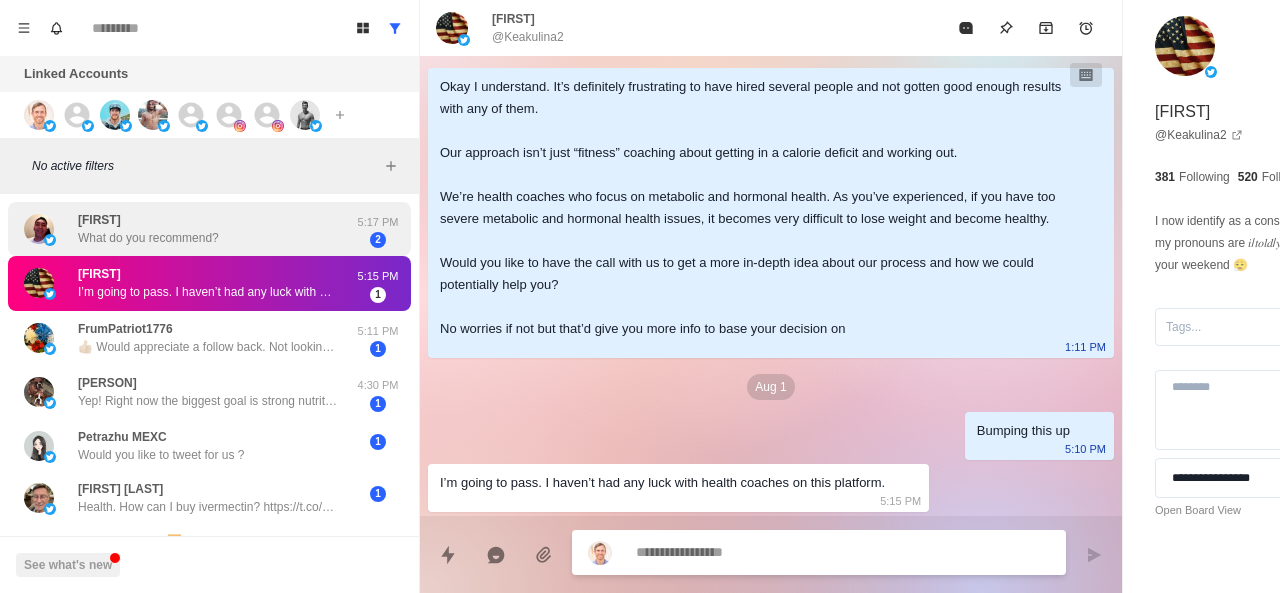 click on "What do you recommend?" at bounding box center [148, 238] 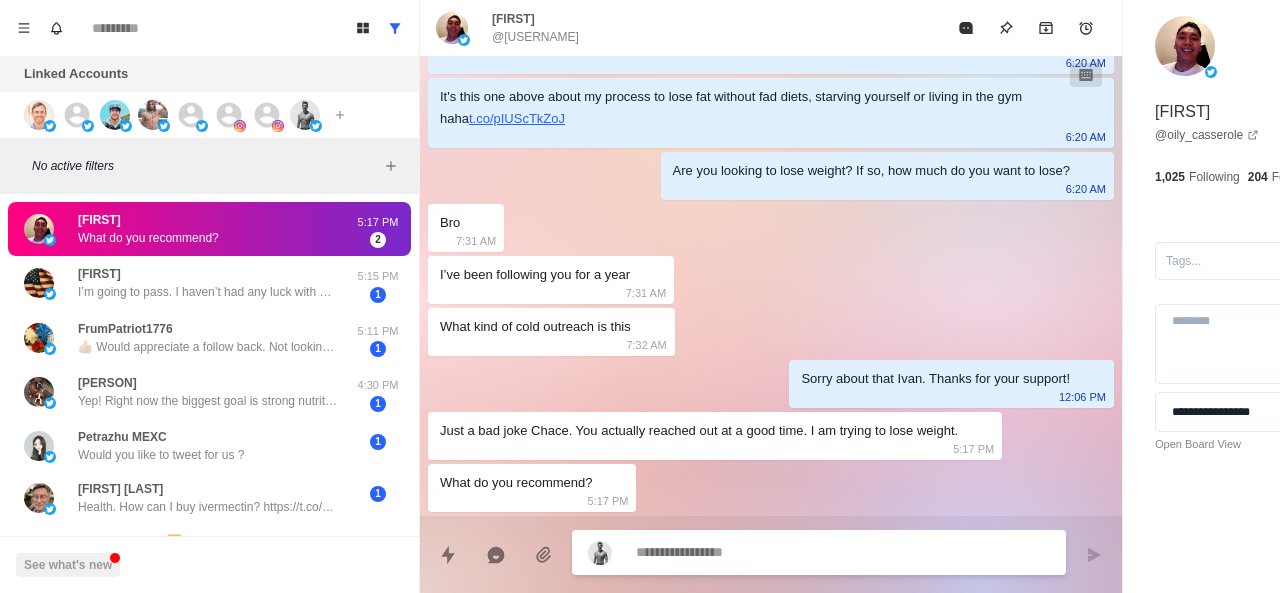 scroll, scrollTop: 288, scrollLeft: 0, axis: vertical 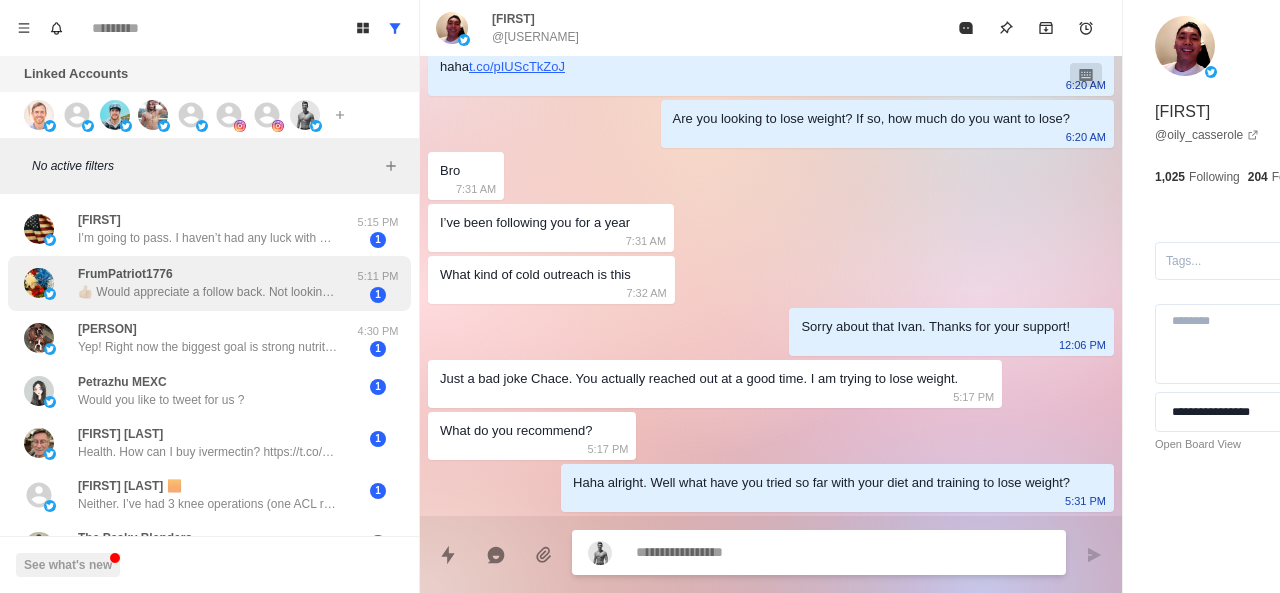 click on "FrumPatriot1776 👍🏼
Would appreciate a follow back. Not looking for weight loss advice. Thank you." at bounding box center [208, 283] 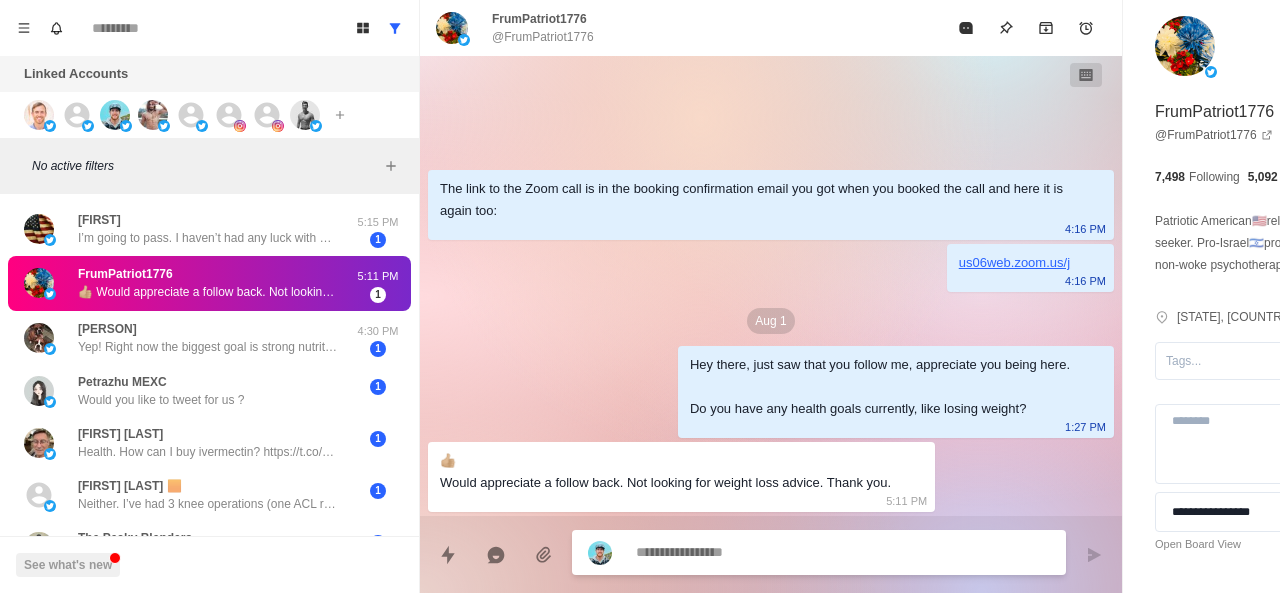 scroll, scrollTop: 0, scrollLeft: 0, axis: both 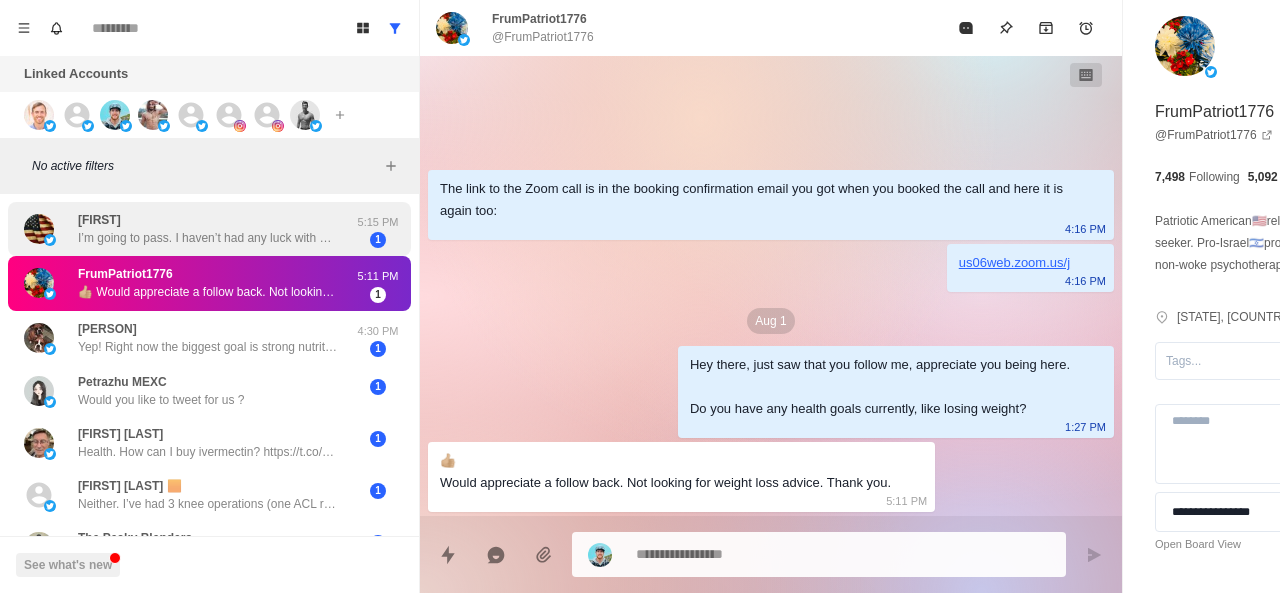 click on "I’m going to pass. I haven’t had any luck with health coaches on this platform." at bounding box center (208, 238) 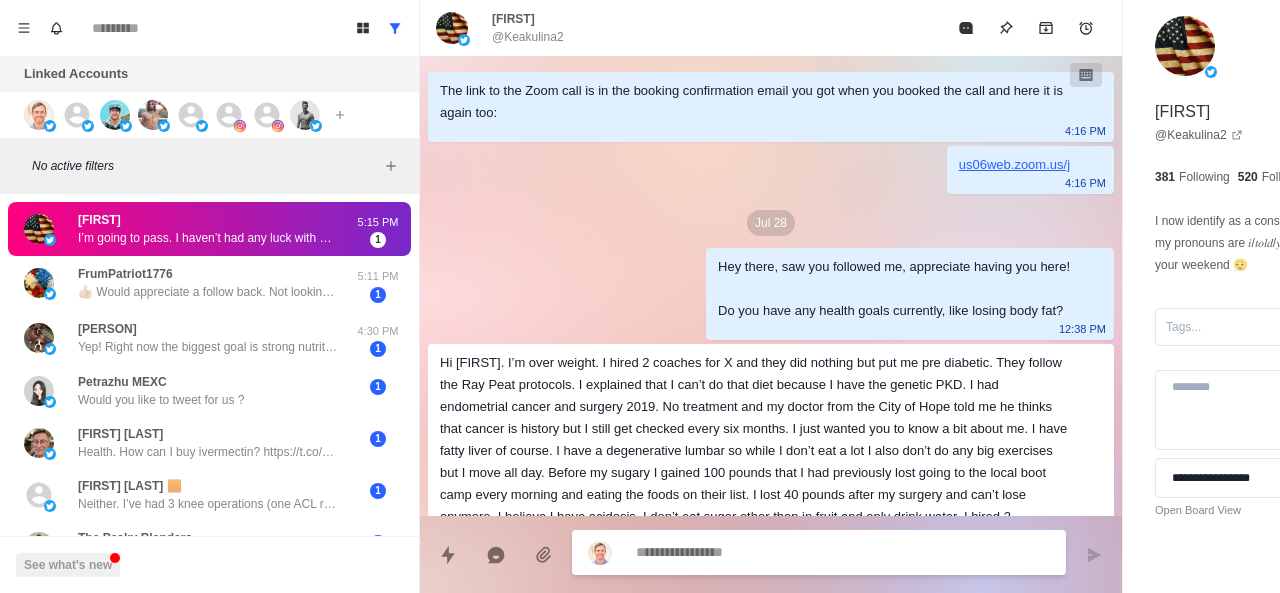 scroll, scrollTop: 2702, scrollLeft: 0, axis: vertical 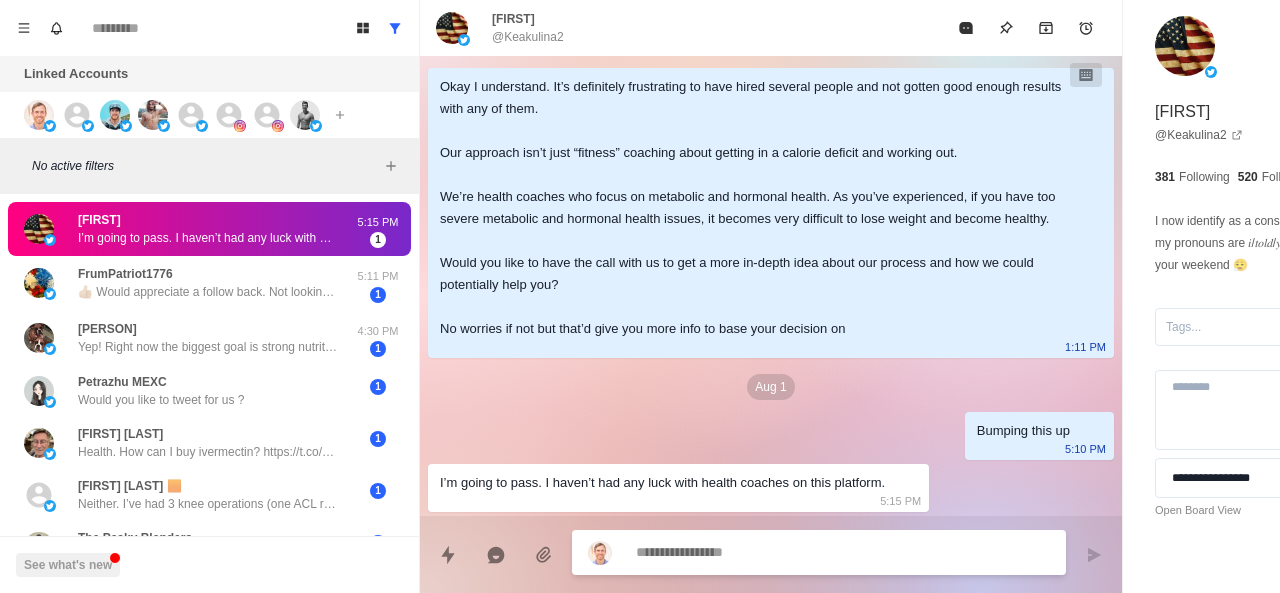 paste on "**********" 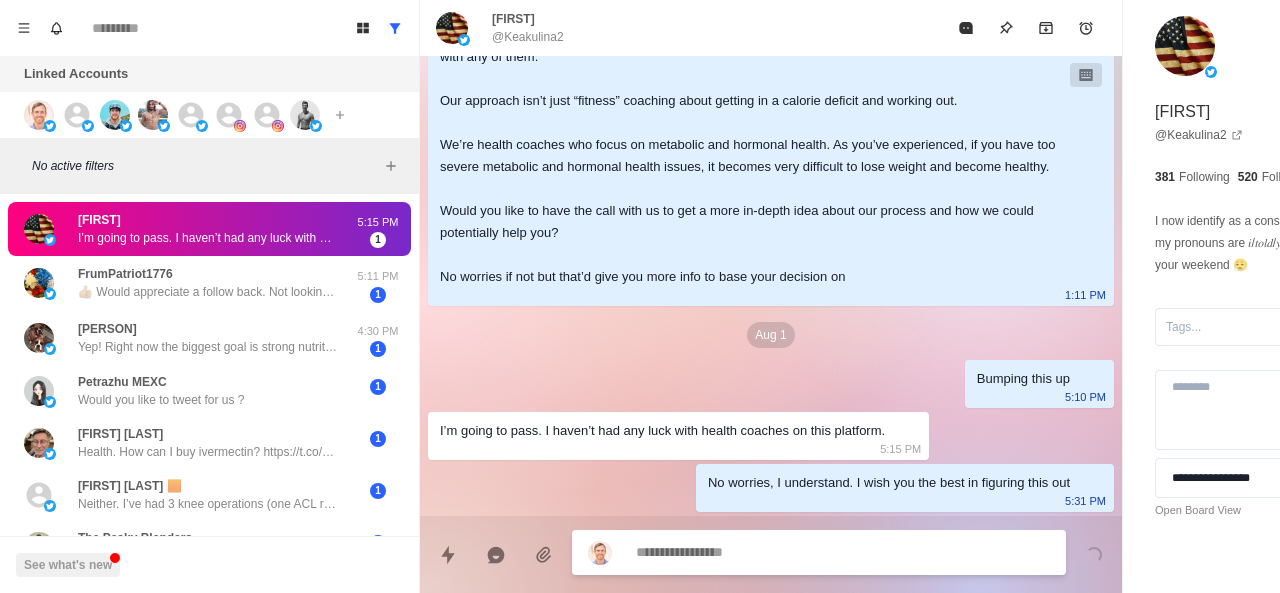 scroll, scrollTop: 2754, scrollLeft: 0, axis: vertical 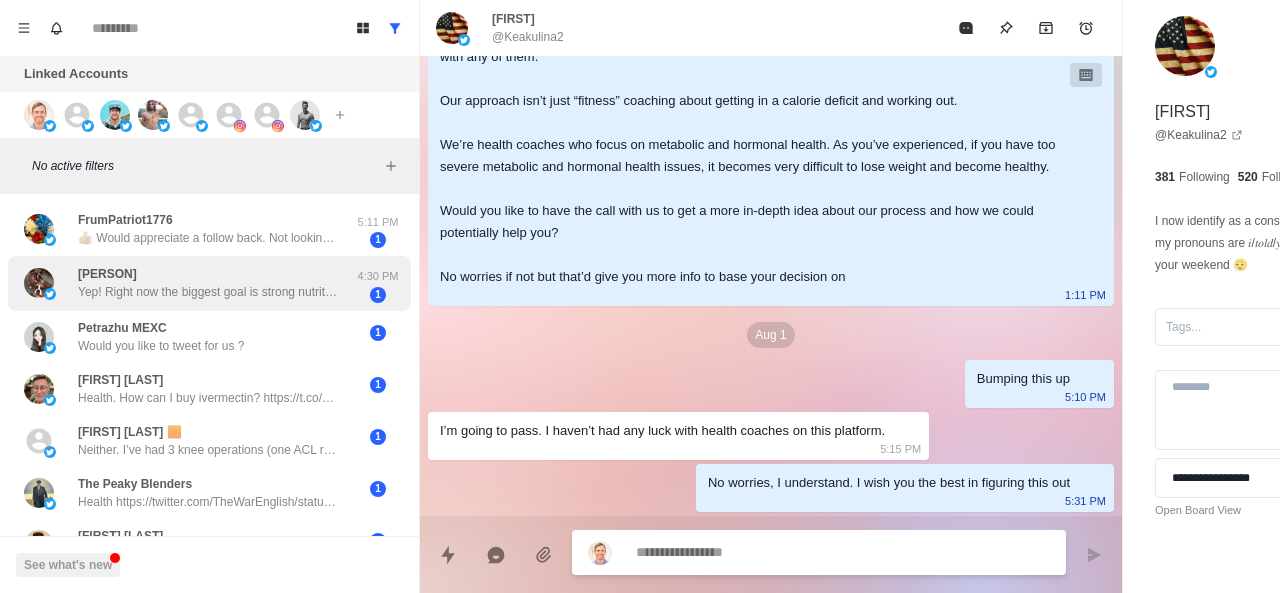 click on "Yep! Right now the biggest goal is strong nutrition to maintain my composition while recovering from an injury. The return phase will obviously be very different." at bounding box center [208, 292] 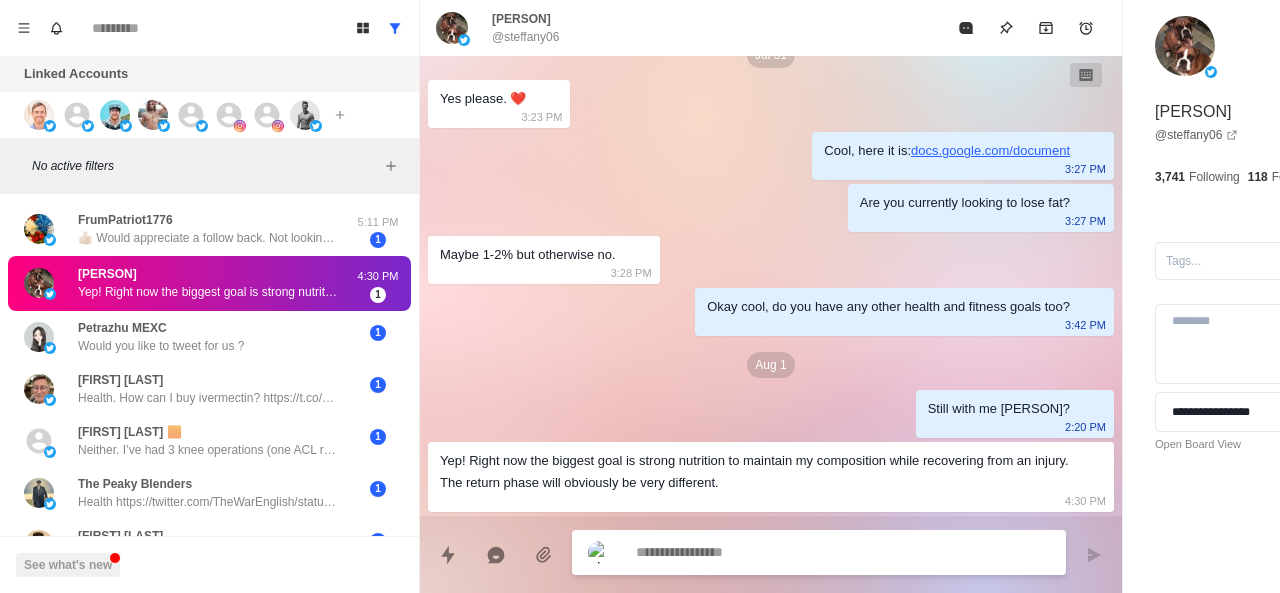 scroll, scrollTop: 498, scrollLeft: 0, axis: vertical 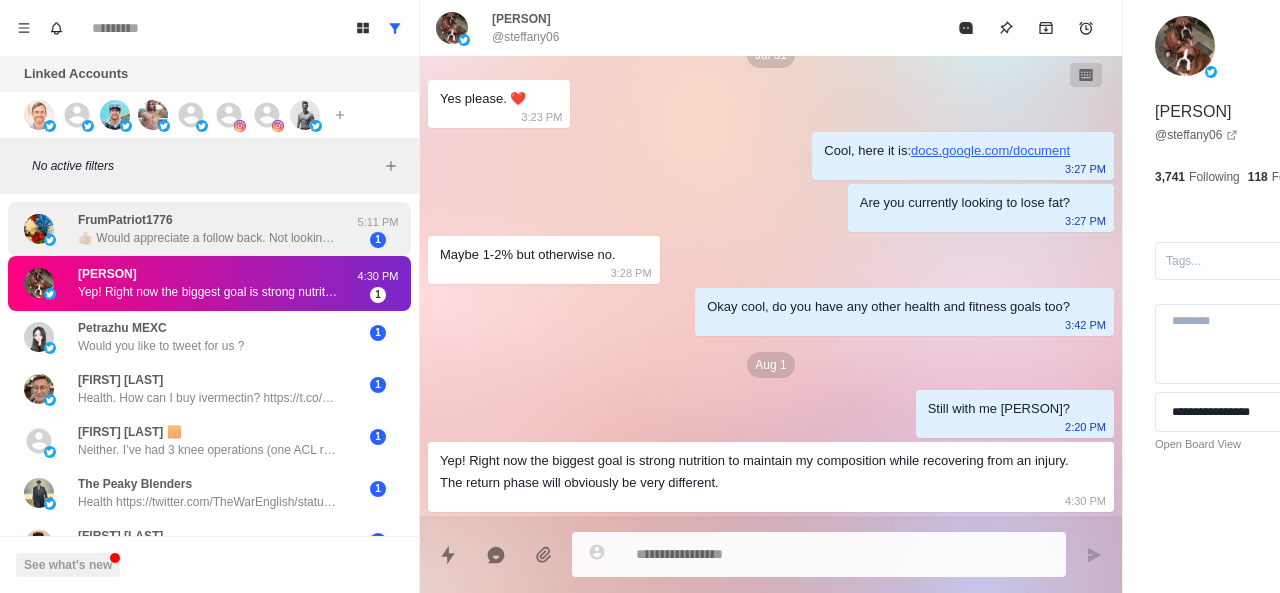 click on "👍🏼
Would appreciate a follow back. Not looking for weight loss advice. Thank you." at bounding box center (208, 238) 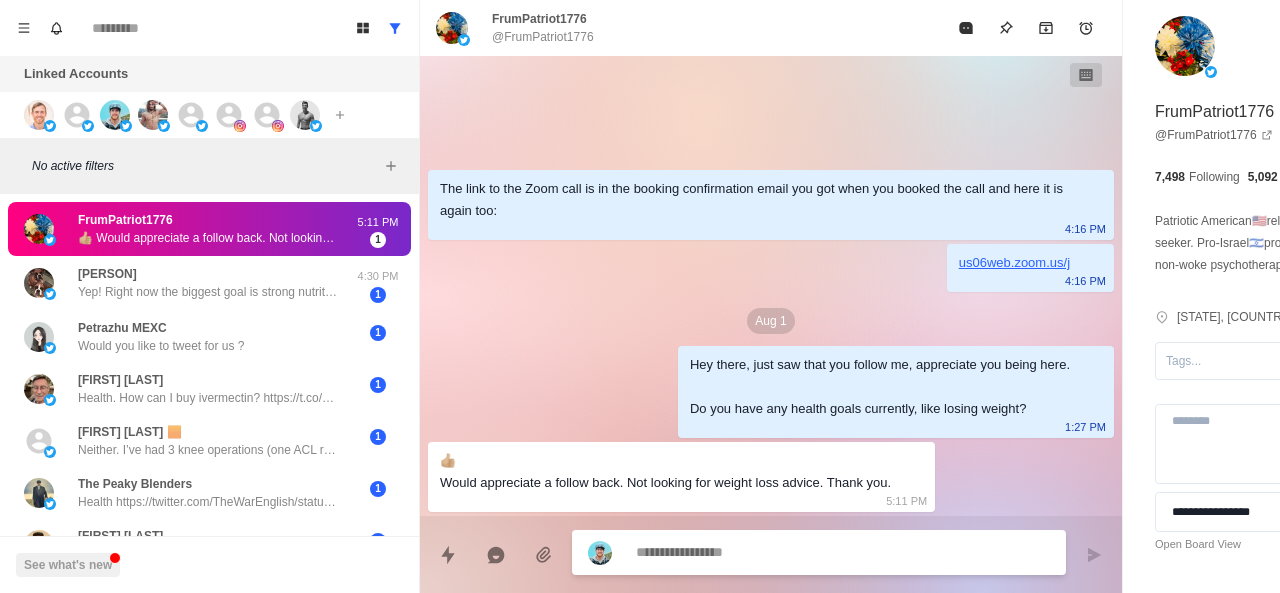 scroll, scrollTop: 0, scrollLeft: 0, axis: both 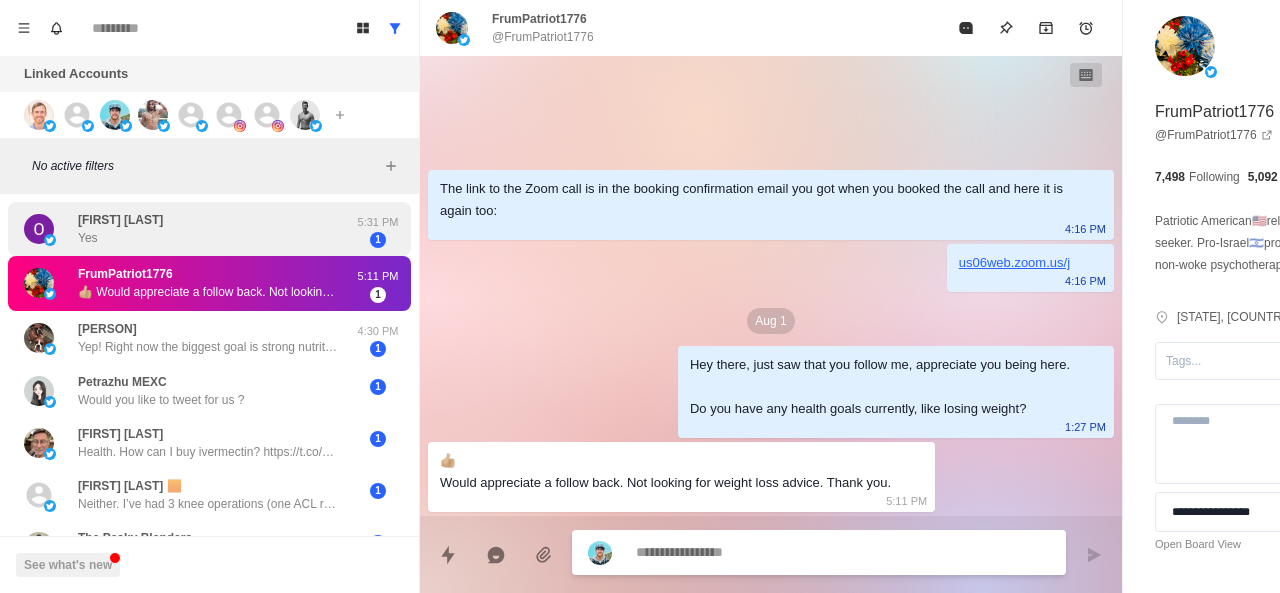 click on "Oghuvwu Akpevwe Yes" at bounding box center (188, 229) 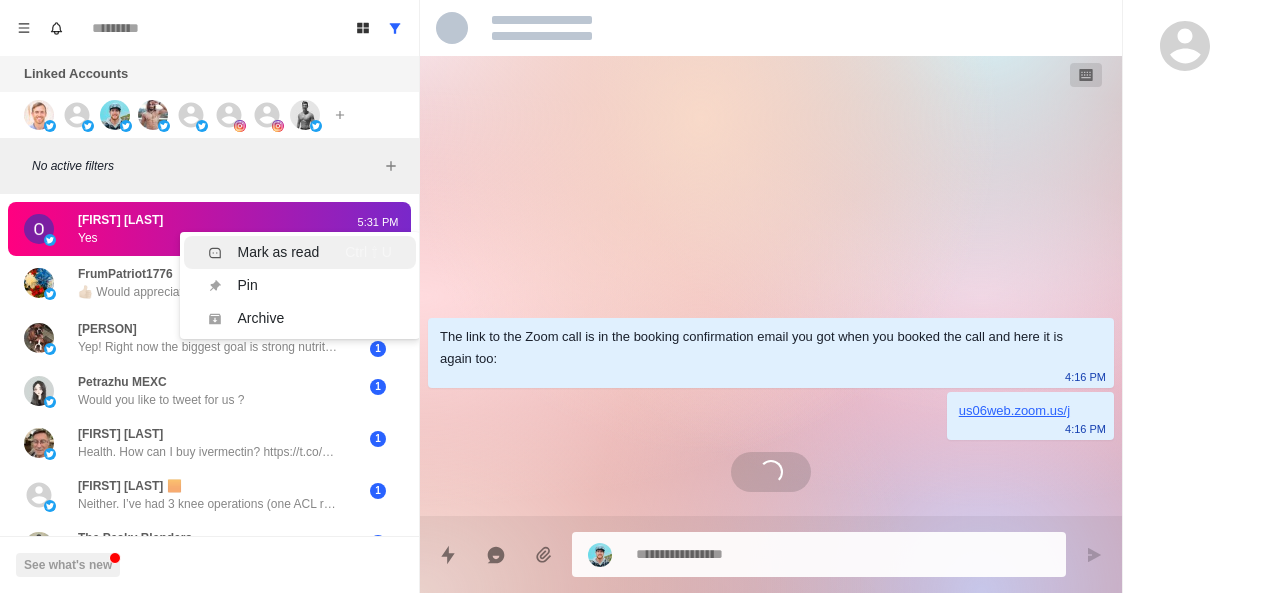 click on "Mark as read" at bounding box center (279, 252) 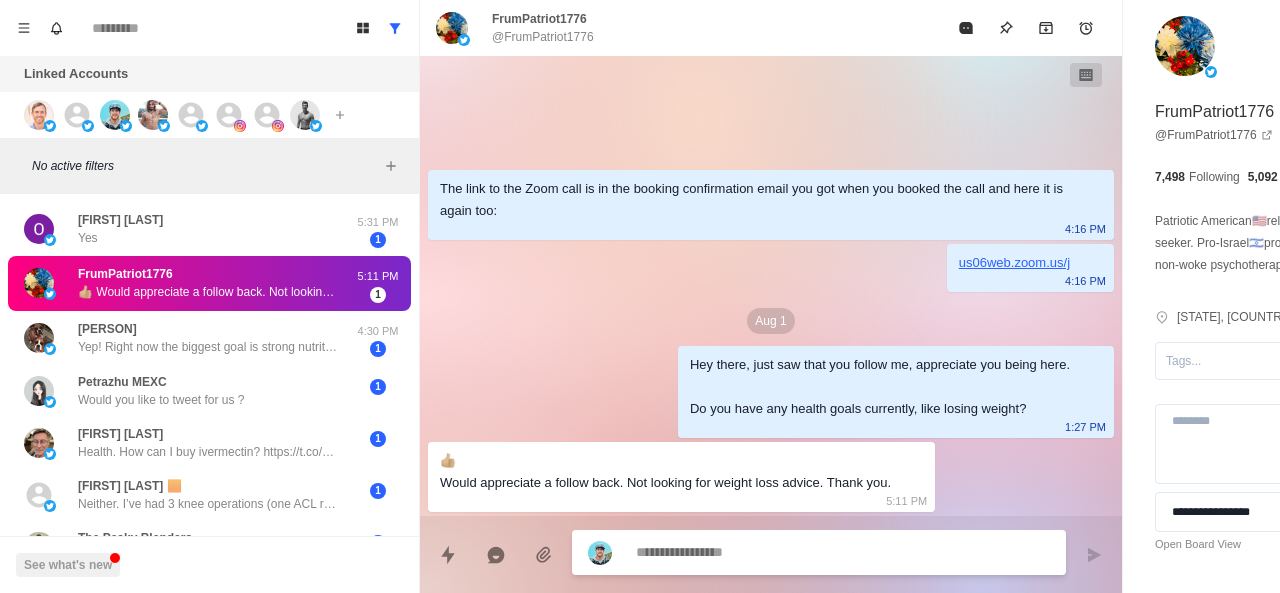 scroll, scrollTop: 0, scrollLeft: 0, axis: both 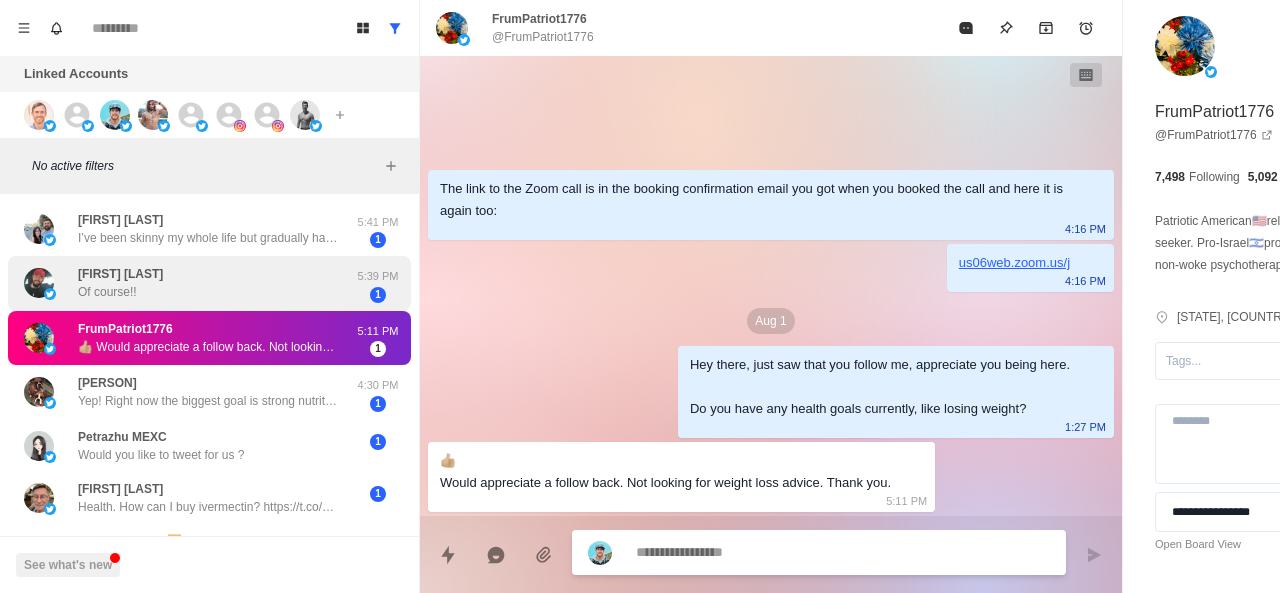 click on "Joshua Henderson Of course!!" at bounding box center (188, 283) 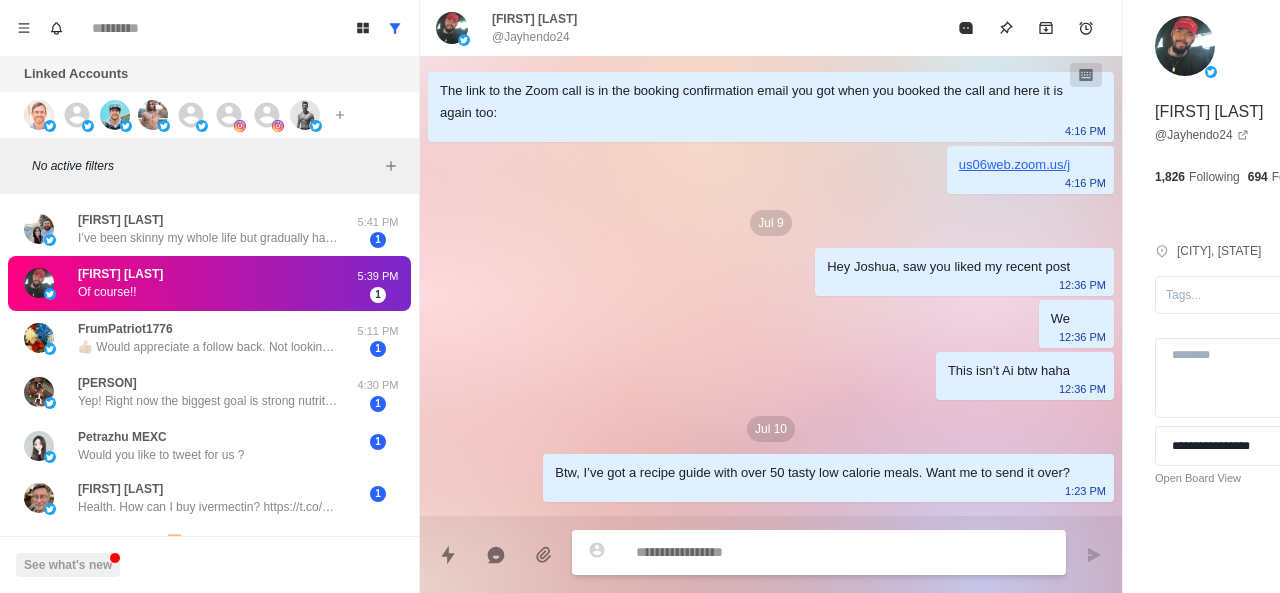 scroll, scrollTop: 524, scrollLeft: 0, axis: vertical 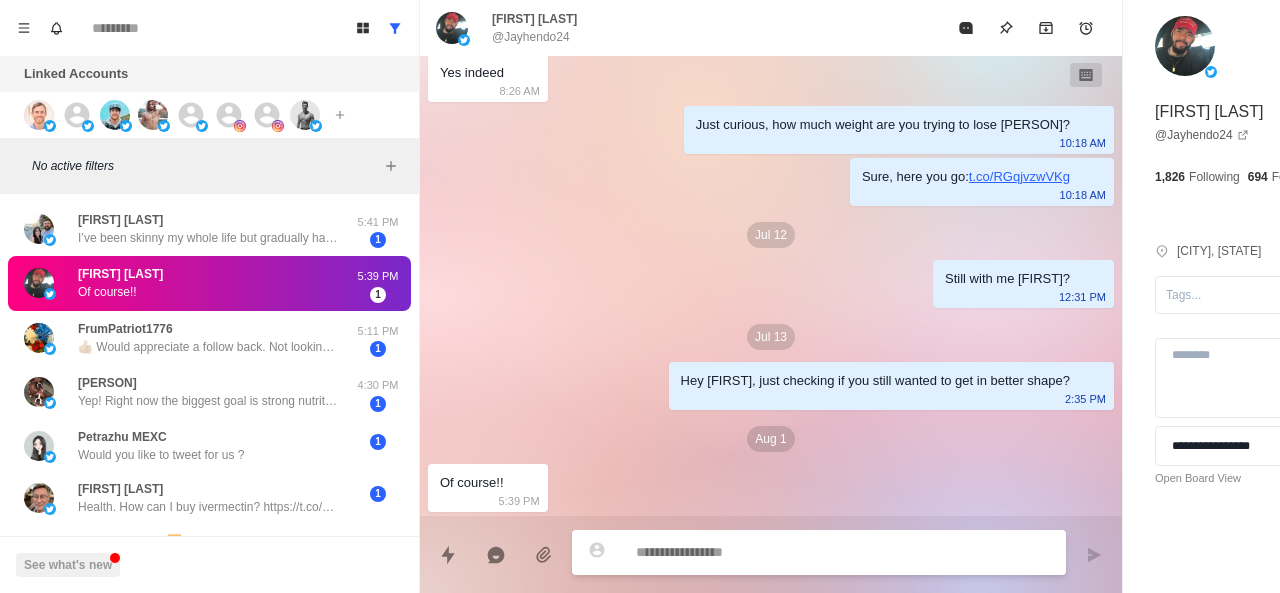 click at bounding box center (785, 552) 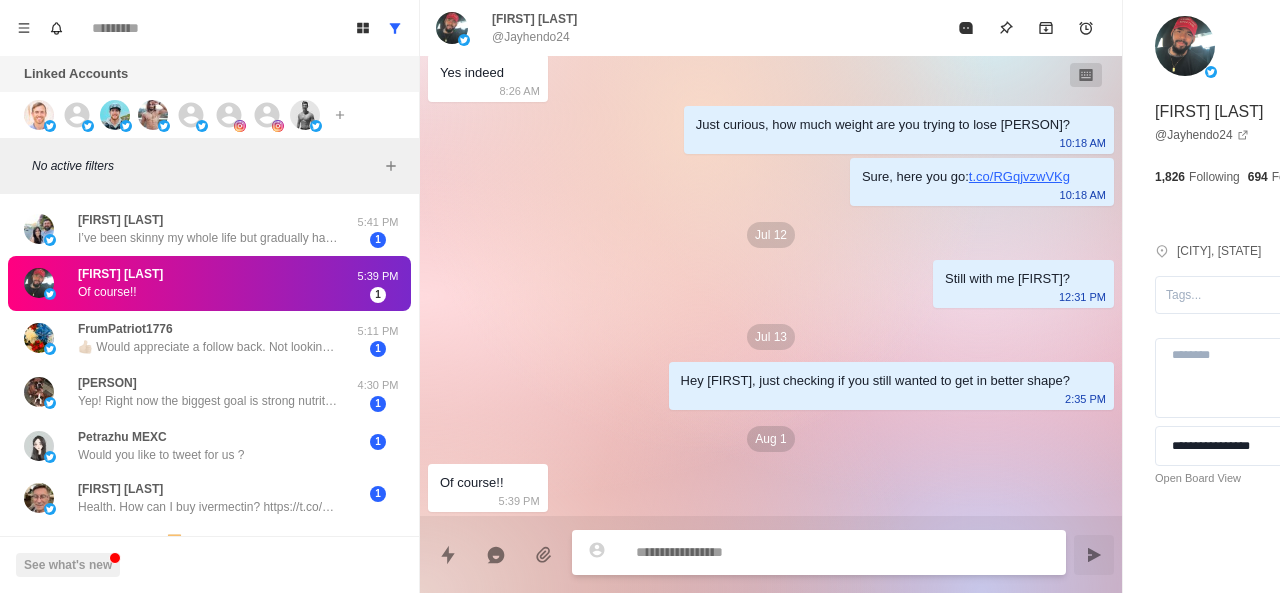 paste on "**********" 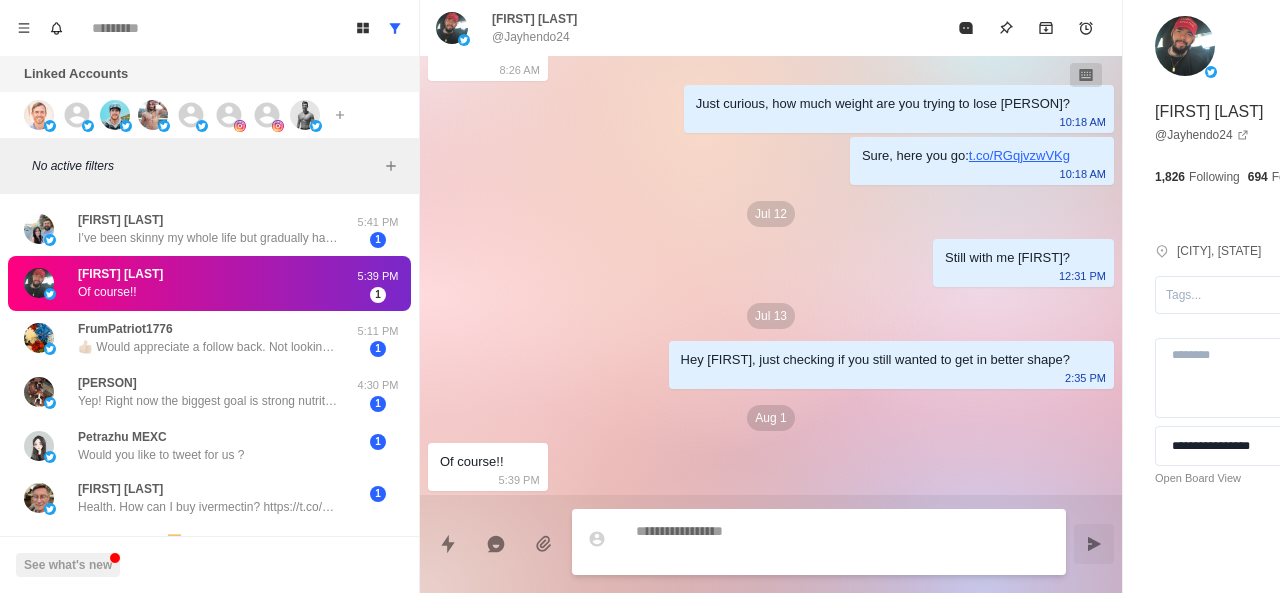 scroll, scrollTop: 576, scrollLeft: 0, axis: vertical 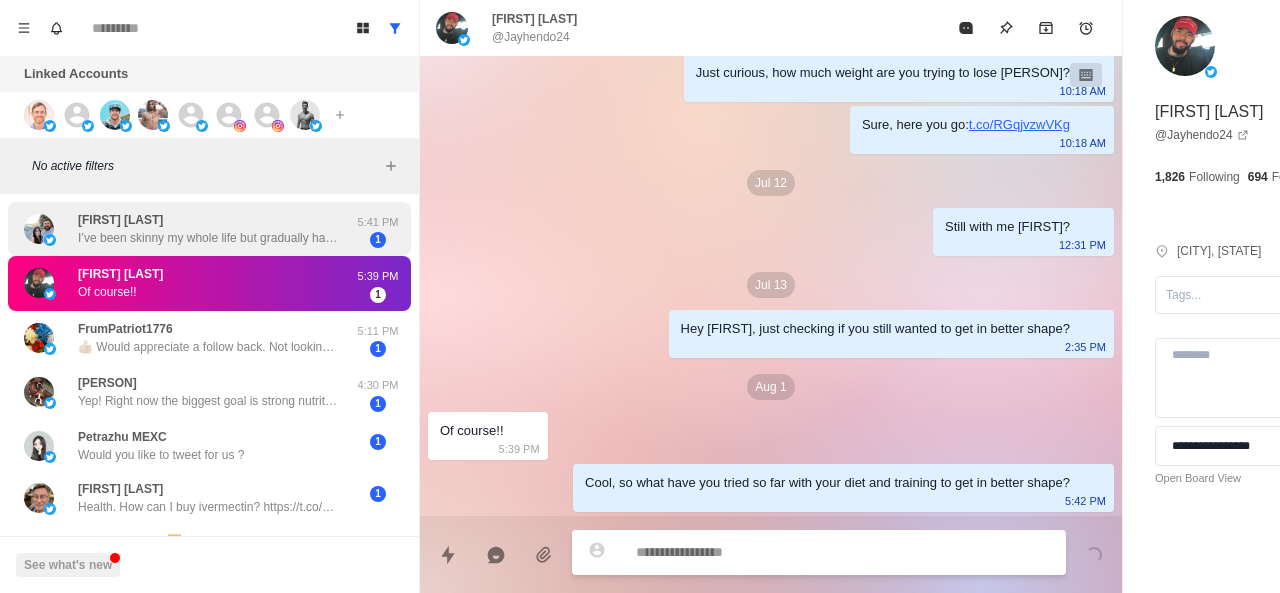 click on "I’ve been skinny my whole life but gradually have gained weight with age. 42 now. Some is muscle though" at bounding box center (208, 238) 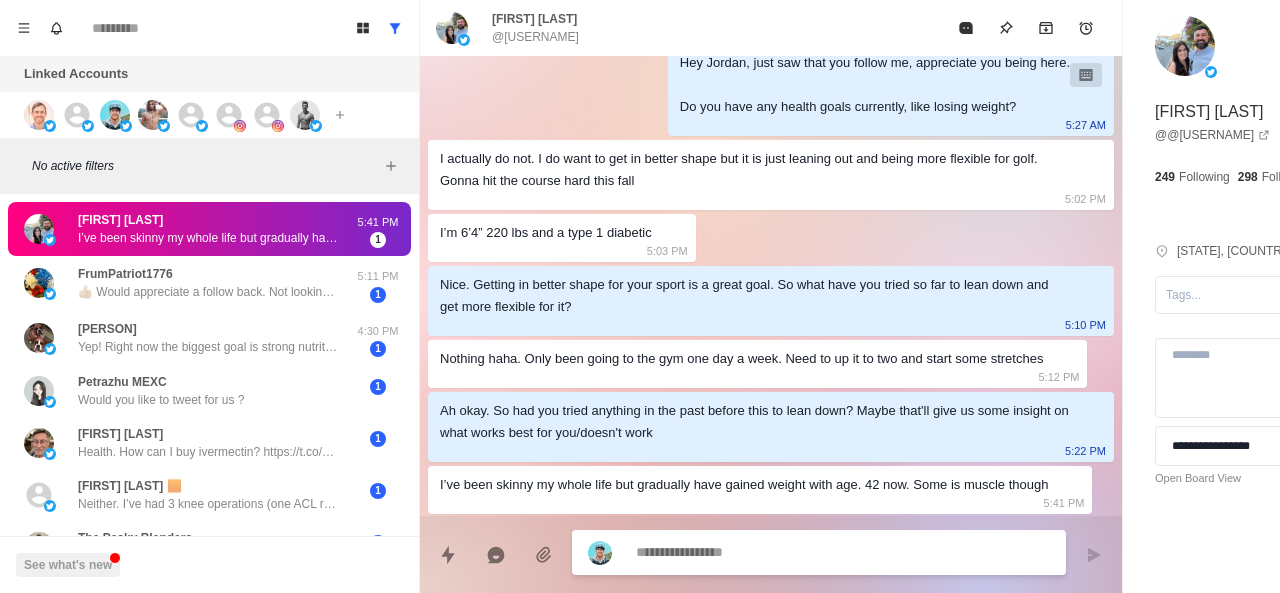 scroll, scrollTop: 250, scrollLeft: 0, axis: vertical 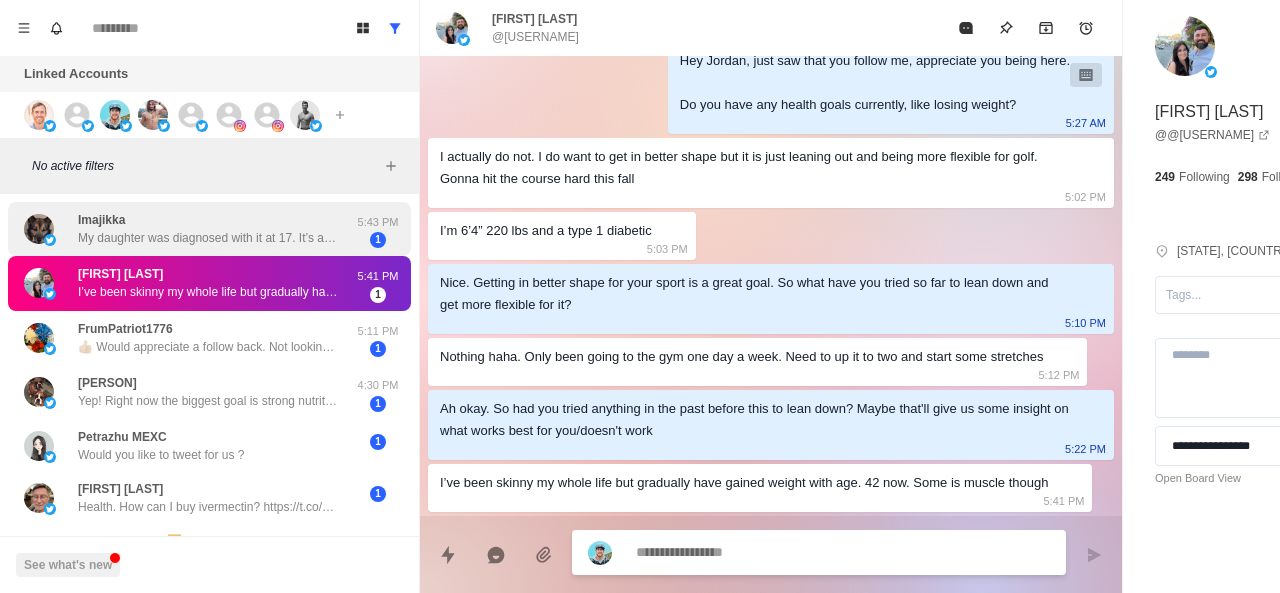 click on "My daughter was diagnosed with it at 17.  It’s an ongoing battle at her age to keep weight inline she’s 23 now. But we work on it lol" at bounding box center (208, 238) 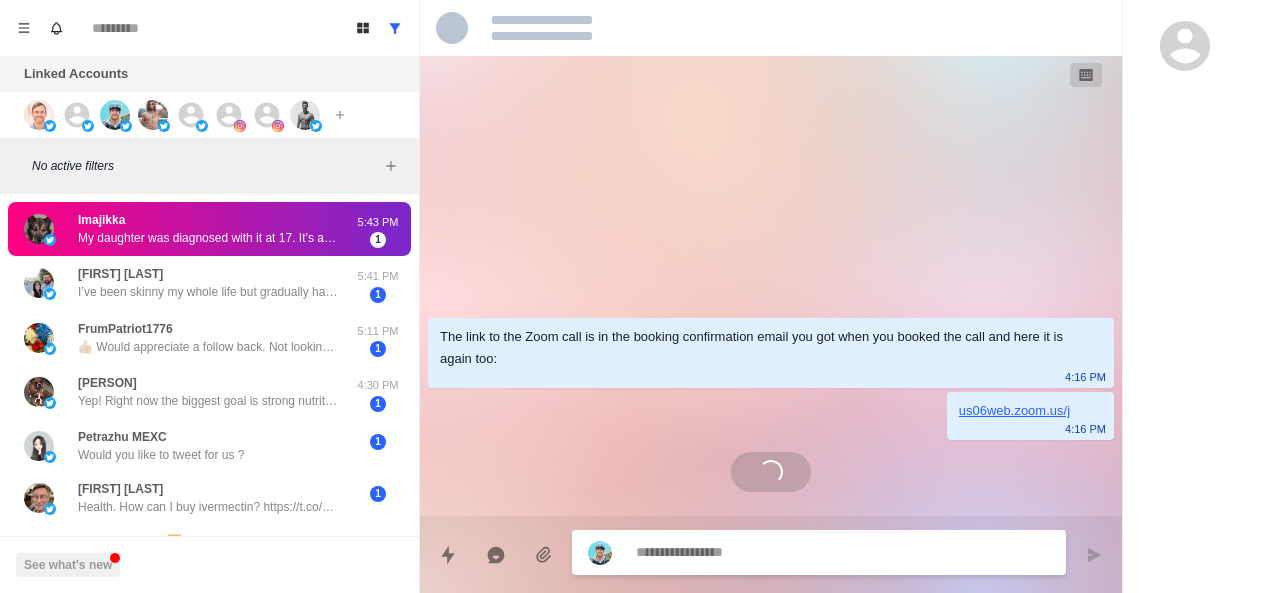 click on "My daughter was diagnosed with it at 17.  It’s an ongoing battle at her age to keep weight inline she’s 23 now. But we work on it lol" at bounding box center [208, 238] 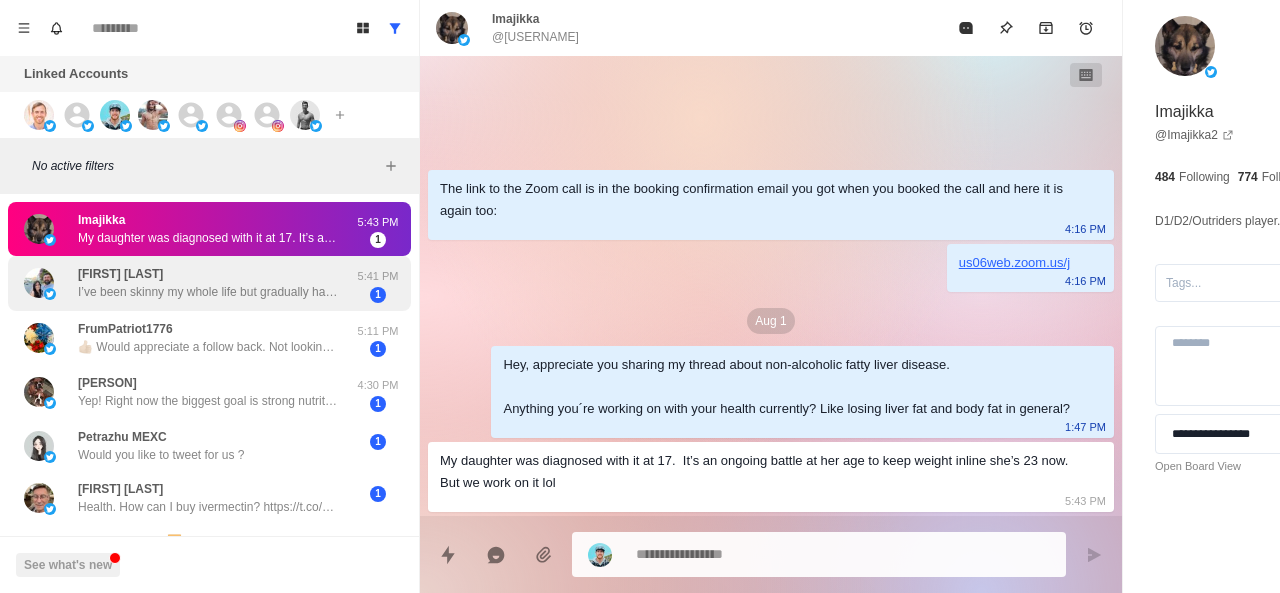 click on "Jordan Brown I’ve been skinny my whole life but gradually have gained weight with age. 42 now. Some is muscle though" at bounding box center [208, 283] 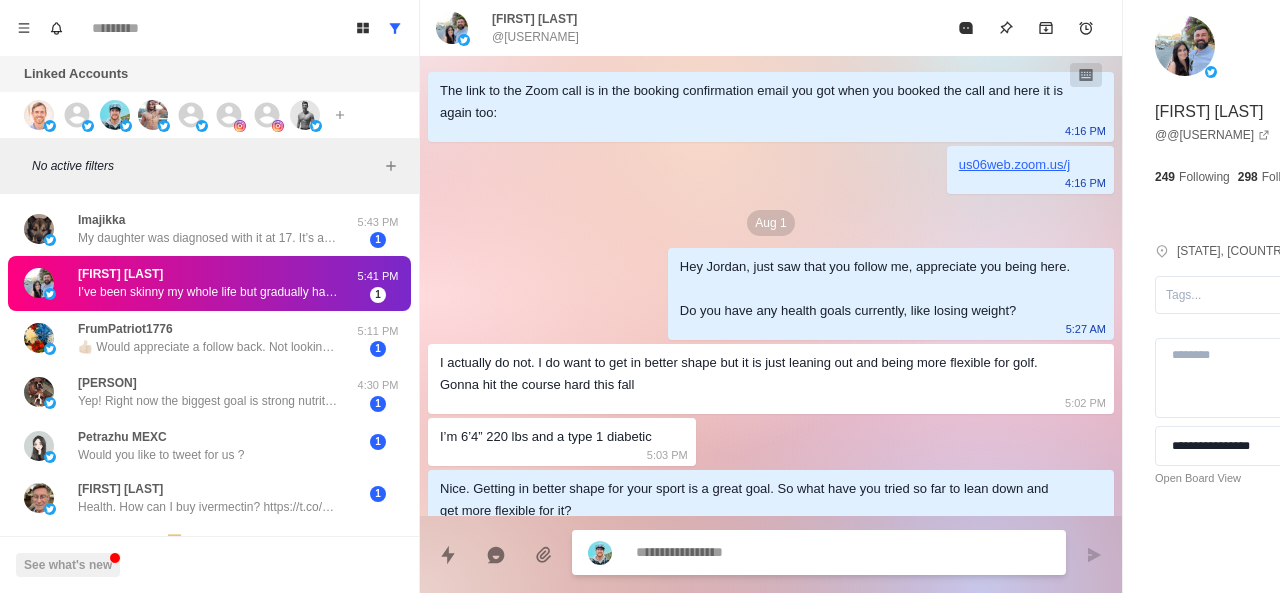 scroll, scrollTop: 250, scrollLeft: 0, axis: vertical 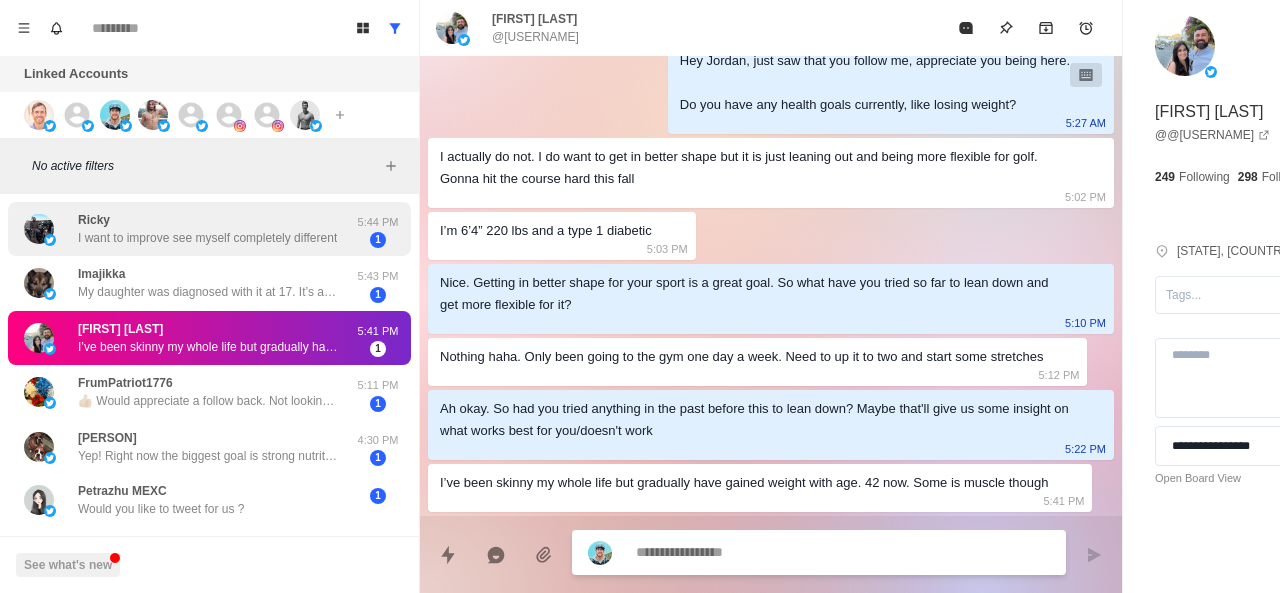 click on "I want to improve see myself completely different" at bounding box center [207, 238] 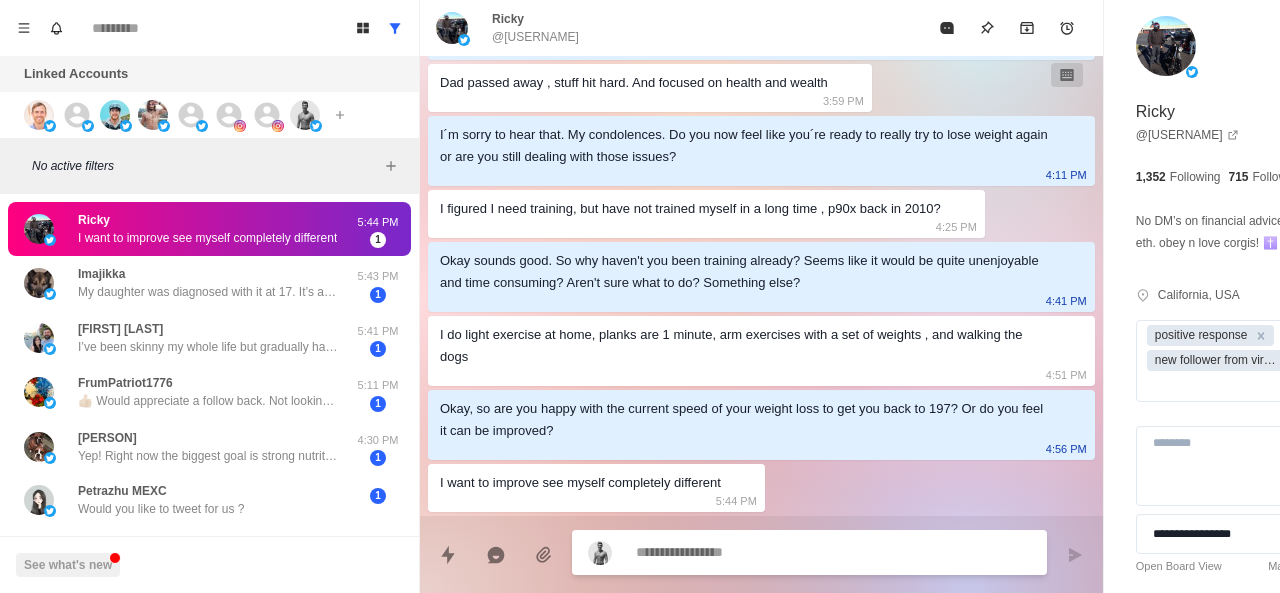 scroll, scrollTop: 884, scrollLeft: 0, axis: vertical 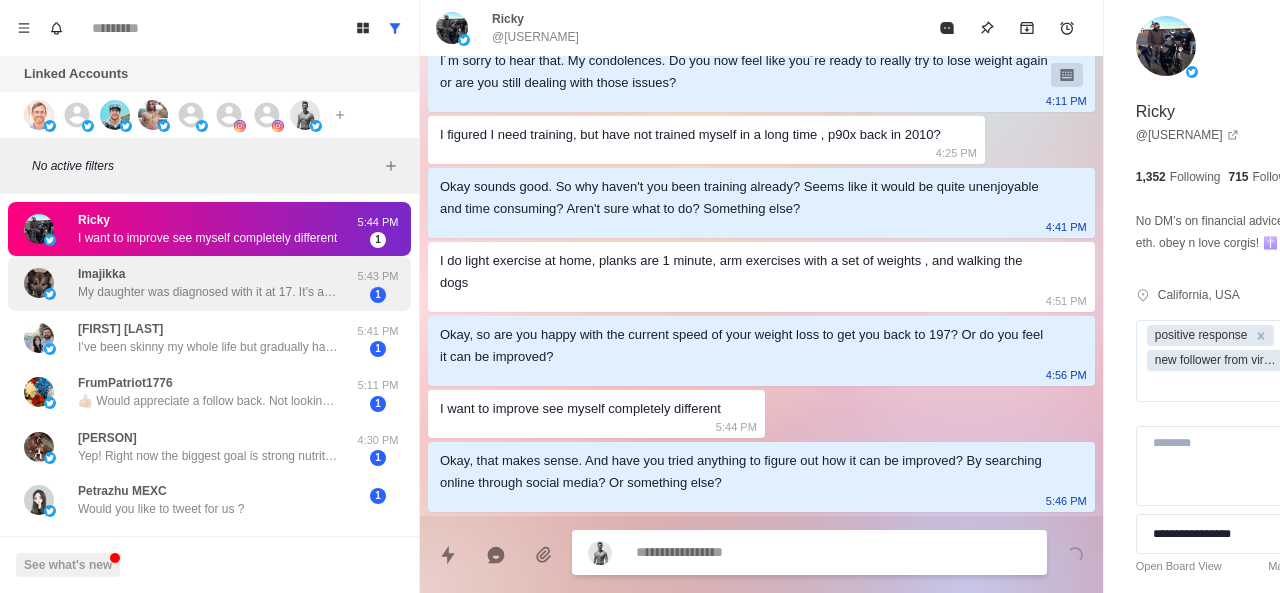 click on "[USERNAME] My daughter was diagnosed with it at 17.  It’s an ongoing battle at her age to keep weight inline she’s 23 now. But we work on it lol" at bounding box center (208, 283) 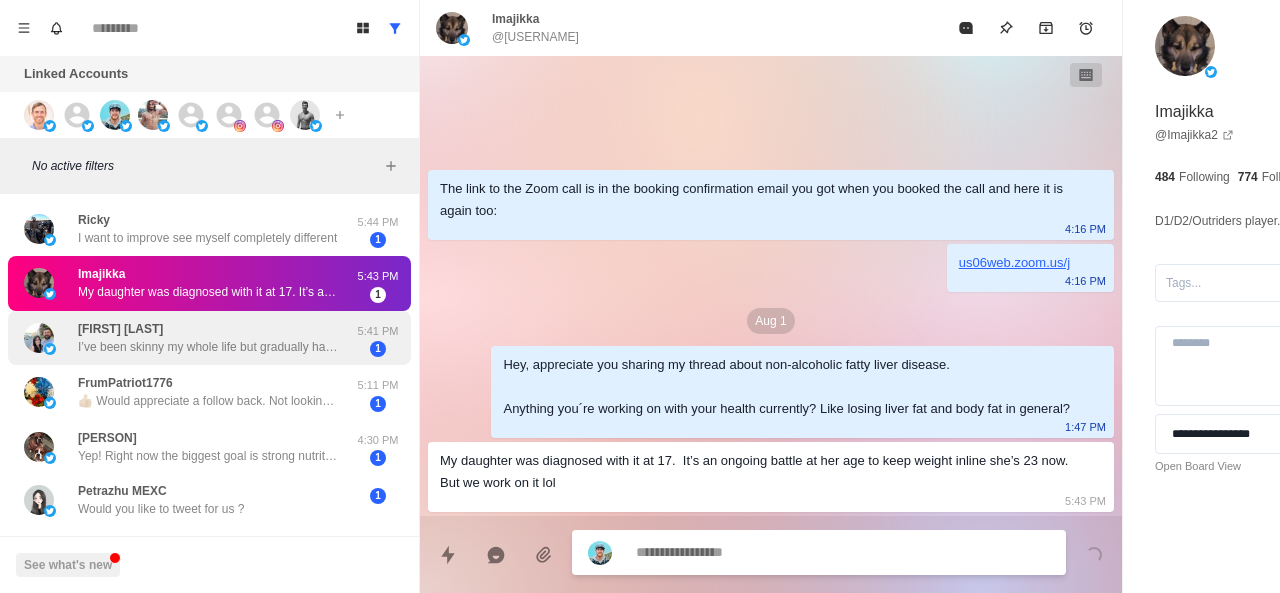 scroll, scrollTop: 0, scrollLeft: 0, axis: both 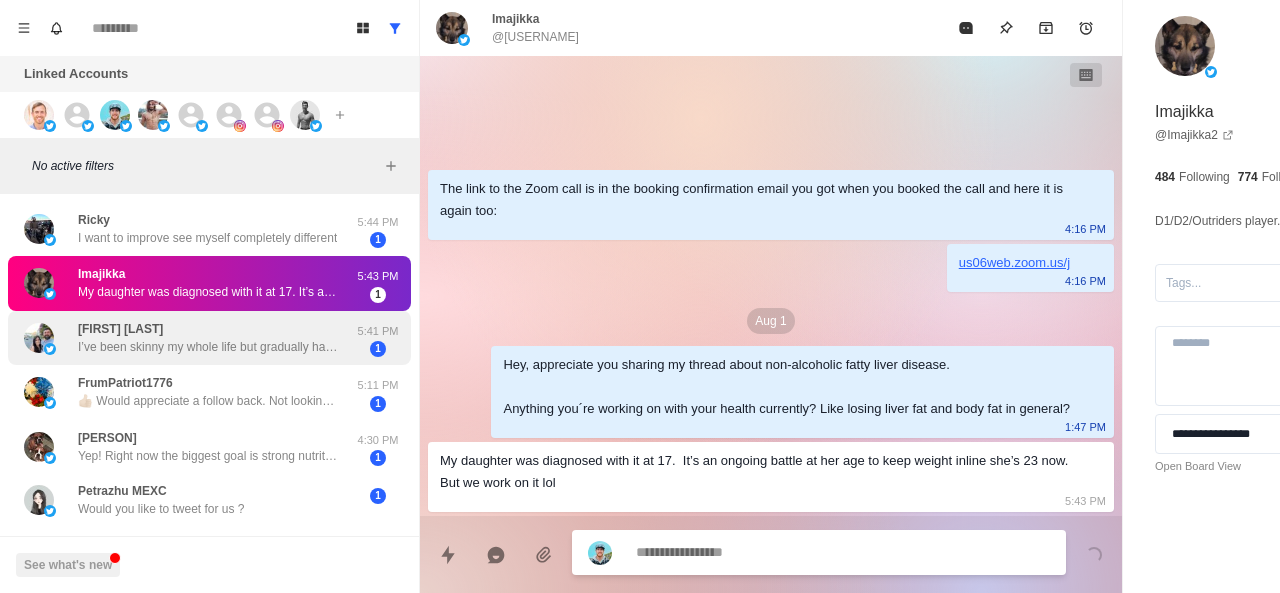 click on "I’ve been skinny my whole life but gradually have gained weight with age. 42 now. Some is muscle though" at bounding box center [208, 347] 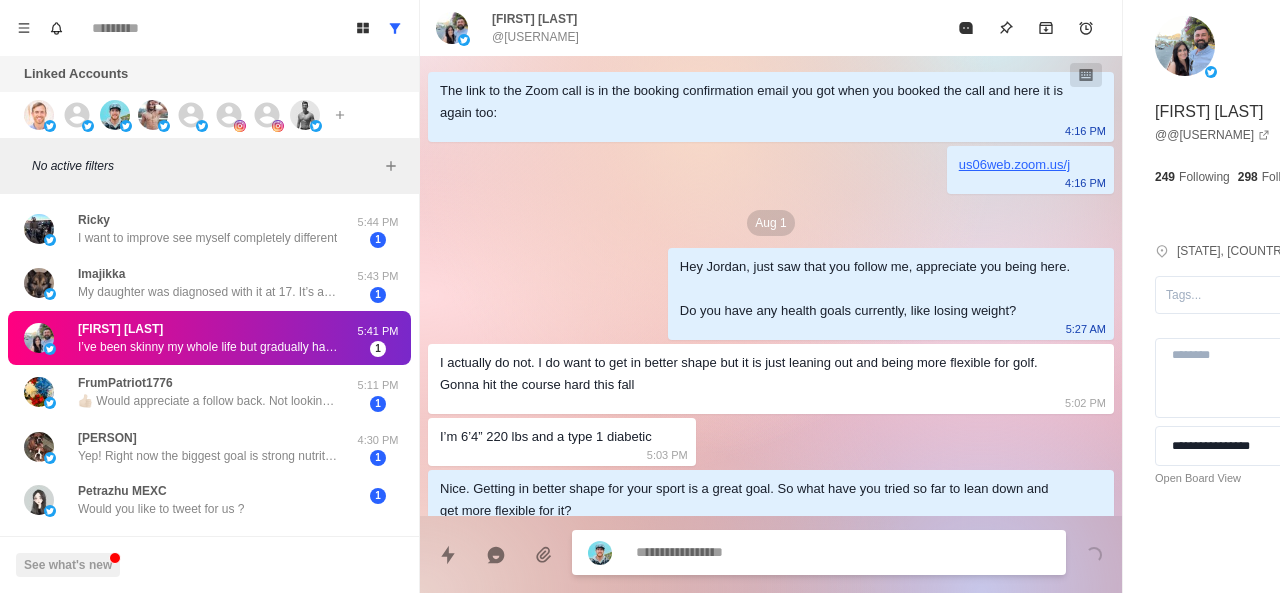 scroll, scrollTop: 250, scrollLeft: 0, axis: vertical 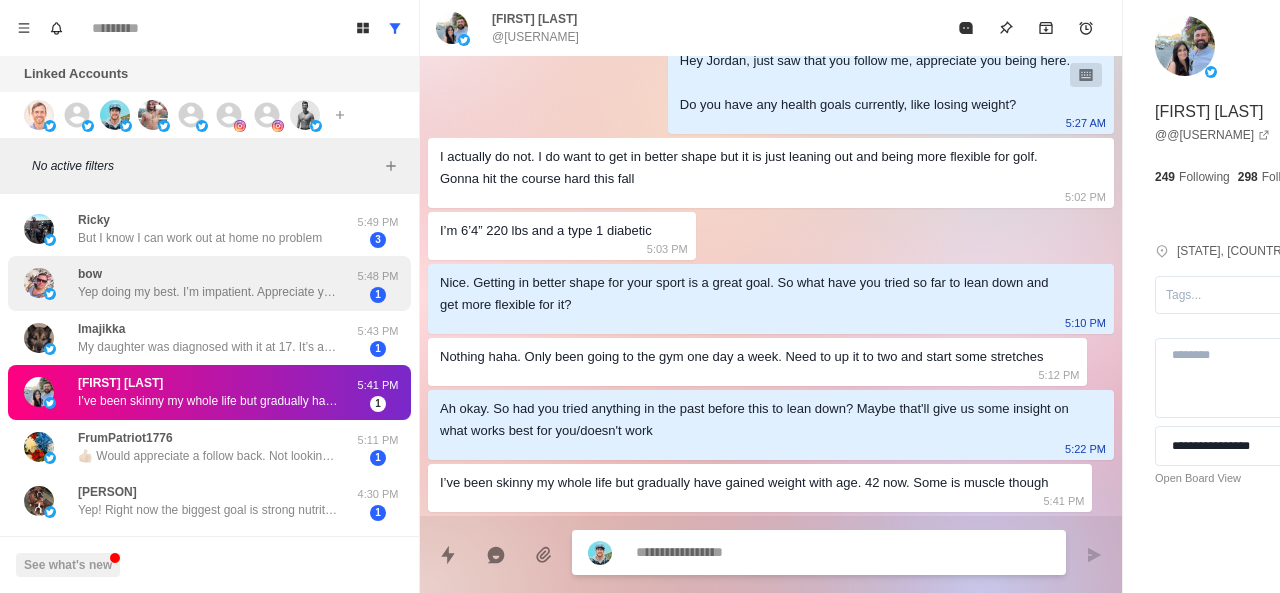 click on "bow Yep doing my best. I’m impatient. Appreciate you’re reply 🙏" at bounding box center [208, 283] 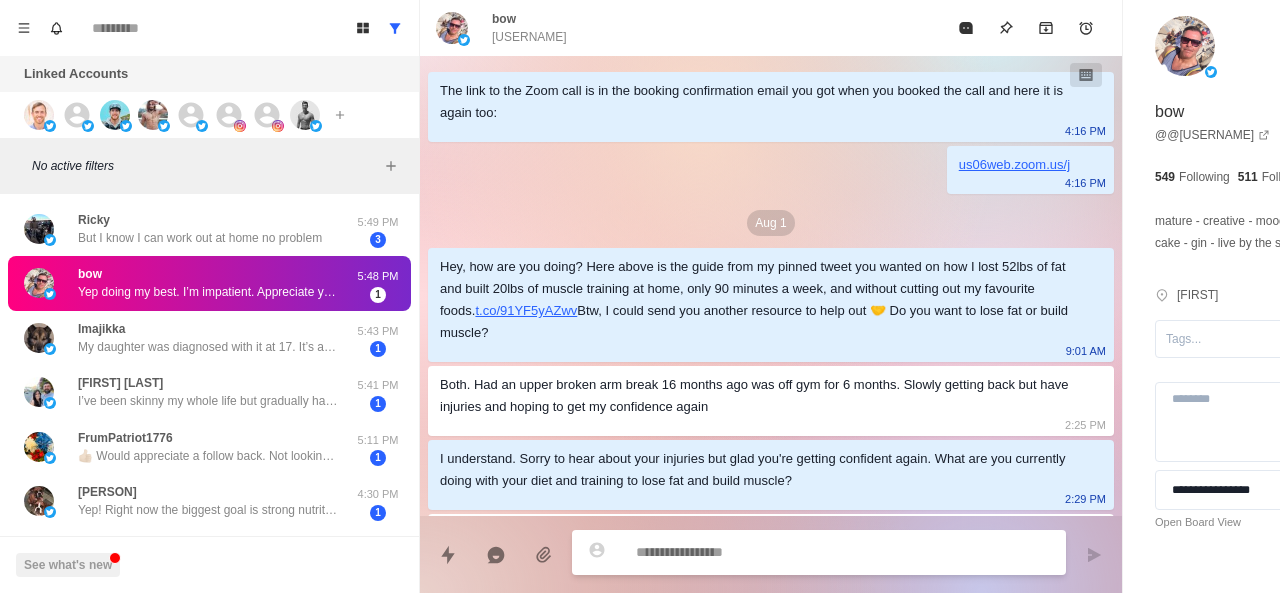 scroll, scrollTop: 836, scrollLeft: 0, axis: vertical 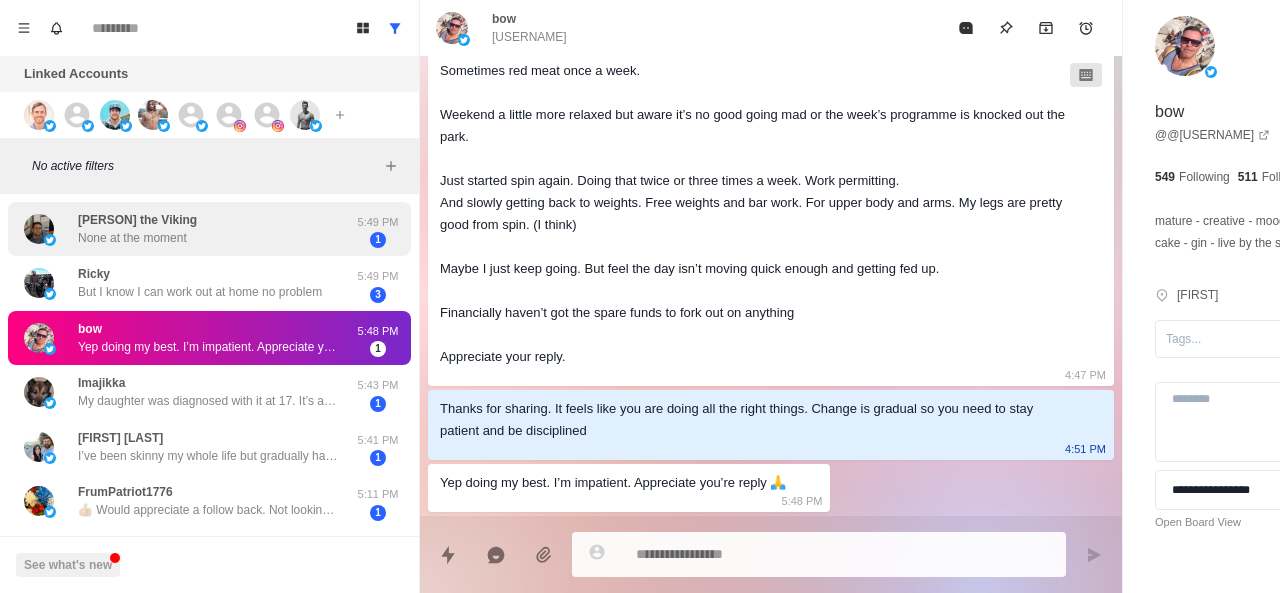 click on "[FIRST] the Viking None at the moment" at bounding box center [188, 229] 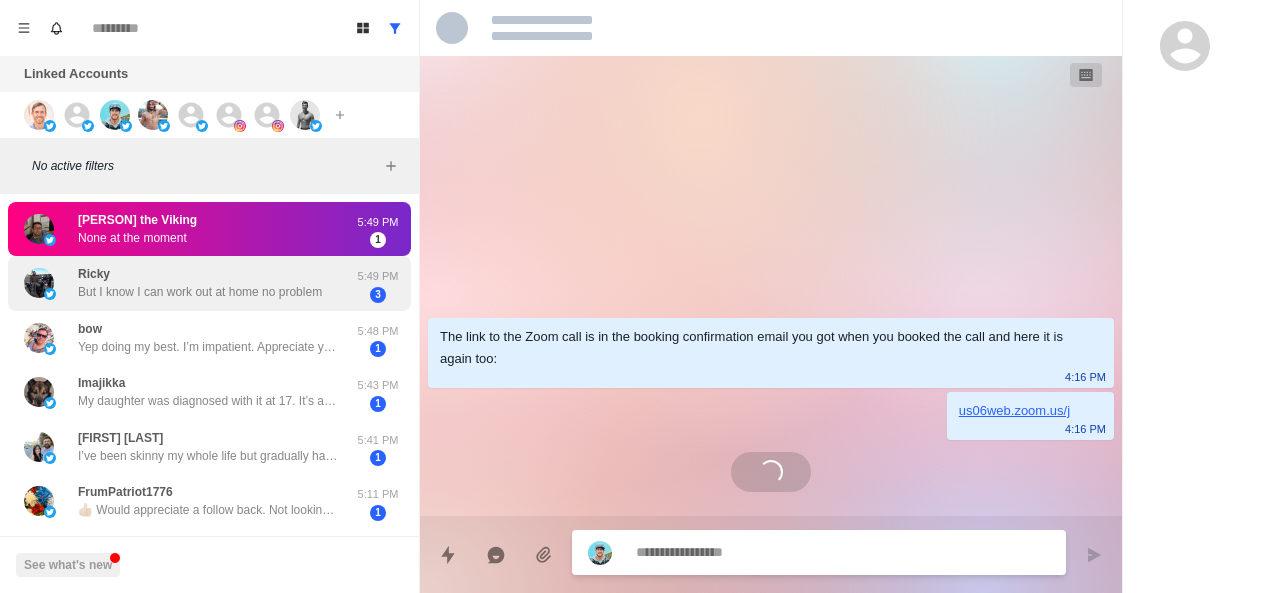 scroll, scrollTop: 0, scrollLeft: 0, axis: both 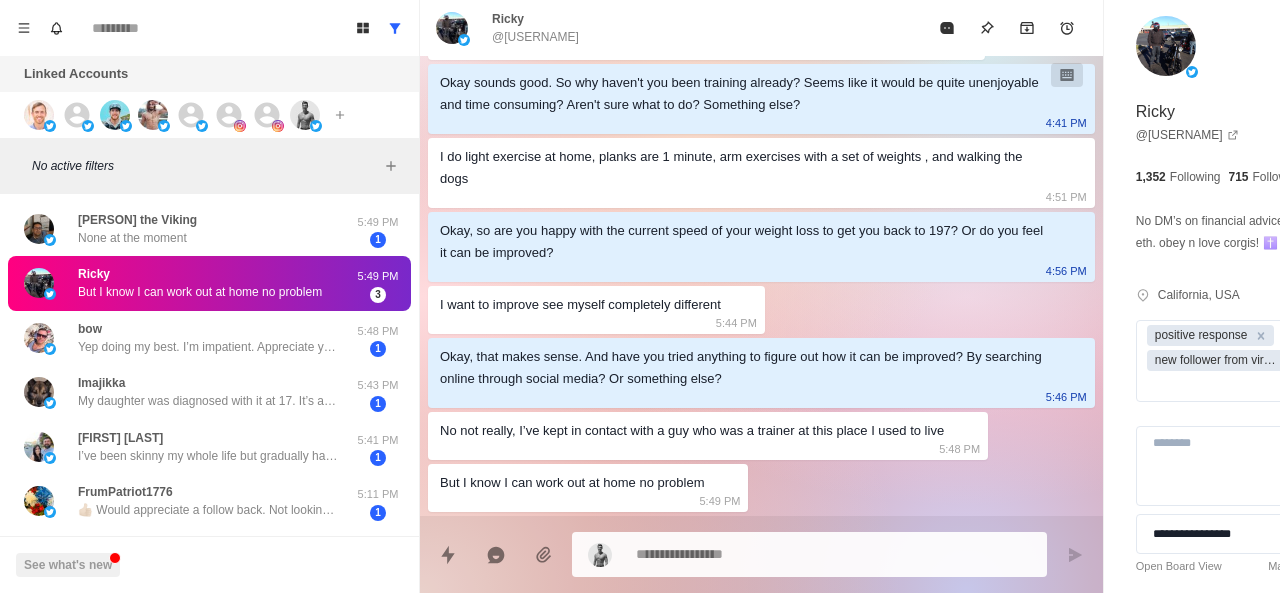 click on "No active filters" at bounding box center (209, 166) 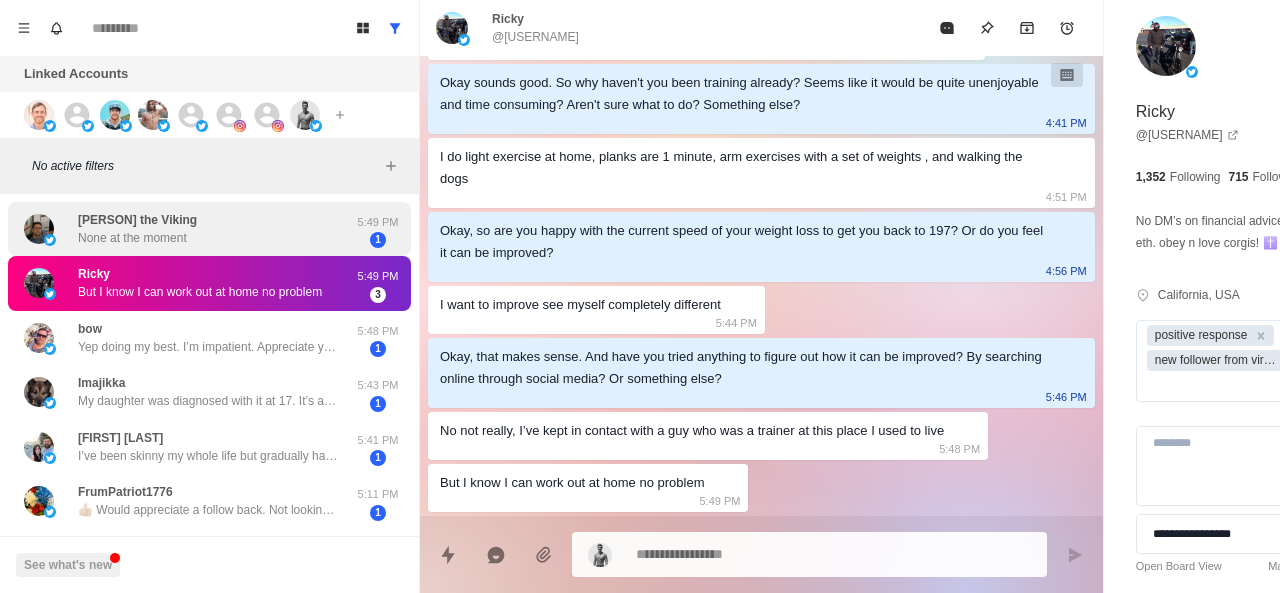 click on "[FIRST] the Viking None at the moment" at bounding box center (188, 229) 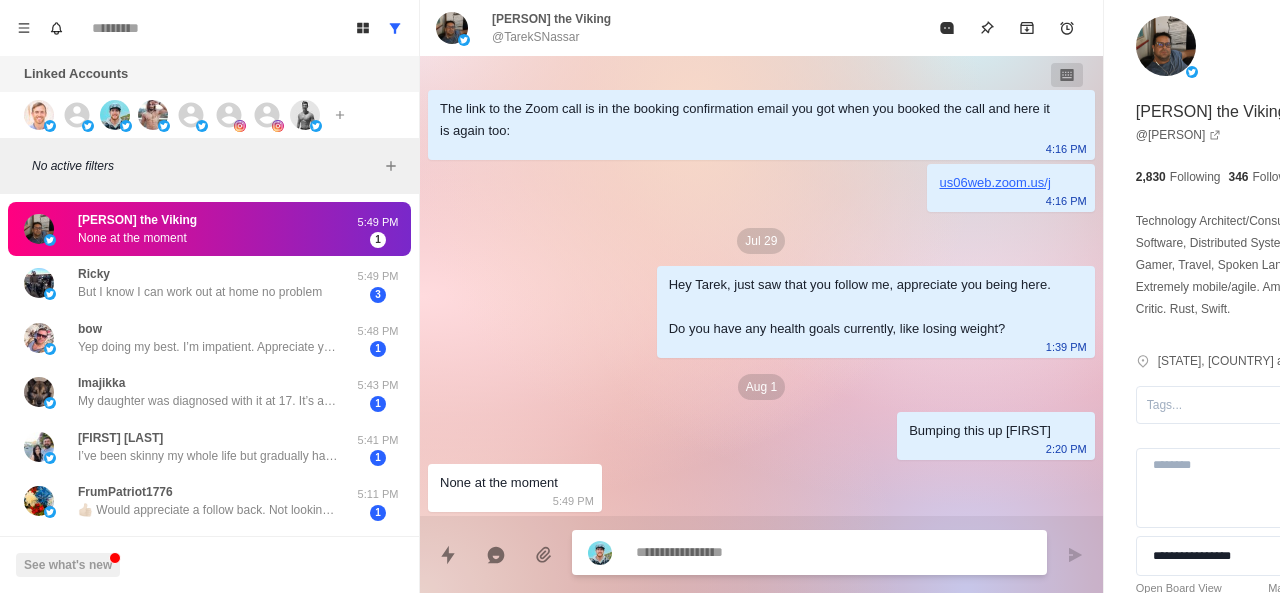 scroll, scrollTop: 0, scrollLeft: 0, axis: both 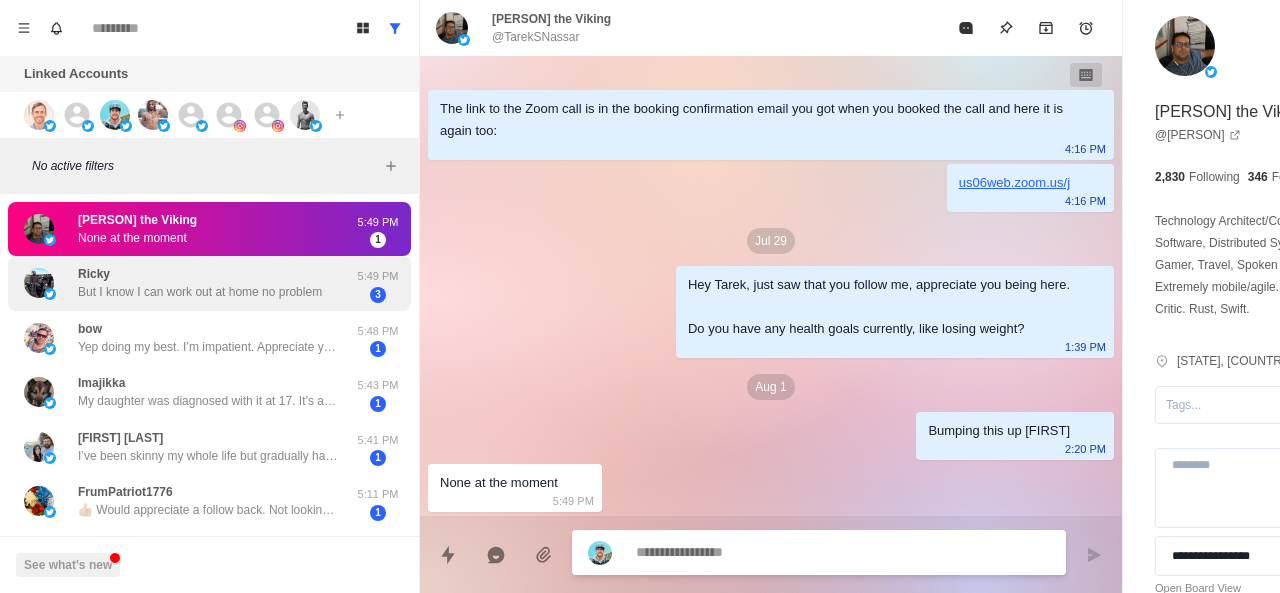click on "Ricky But I know I can work out at home no problem" at bounding box center [200, 283] 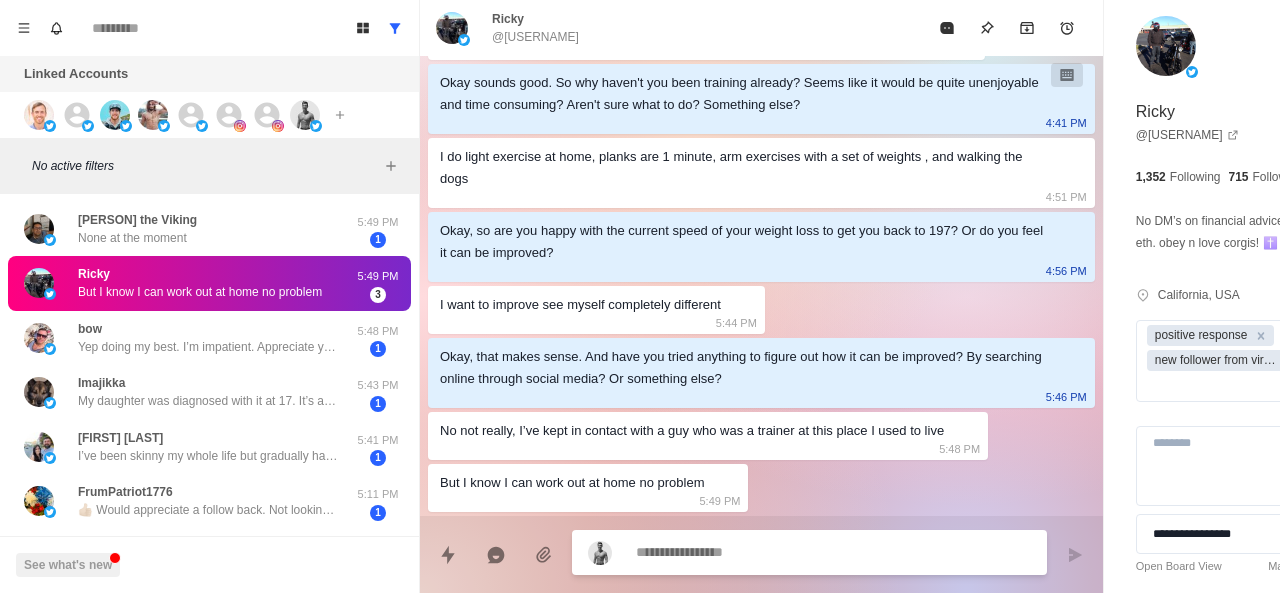 scroll, scrollTop: 1084, scrollLeft: 0, axis: vertical 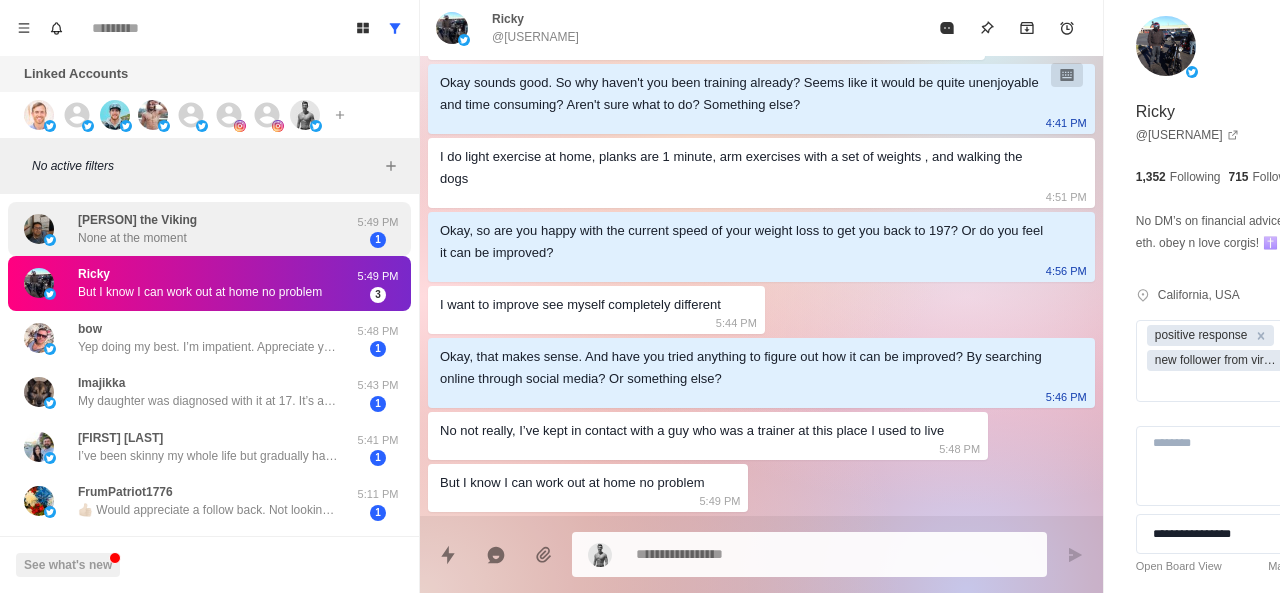 click on "[FIRST] the Viking None at the moment" at bounding box center (188, 229) 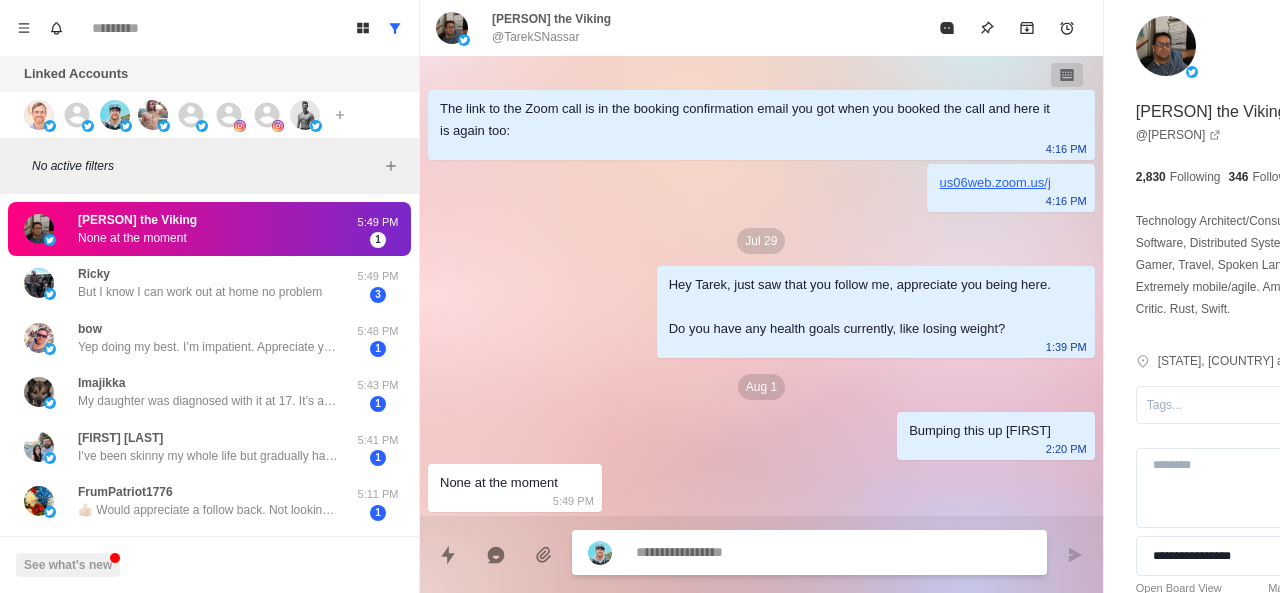 scroll, scrollTop: 0, scrollLeft: 0, axis: both 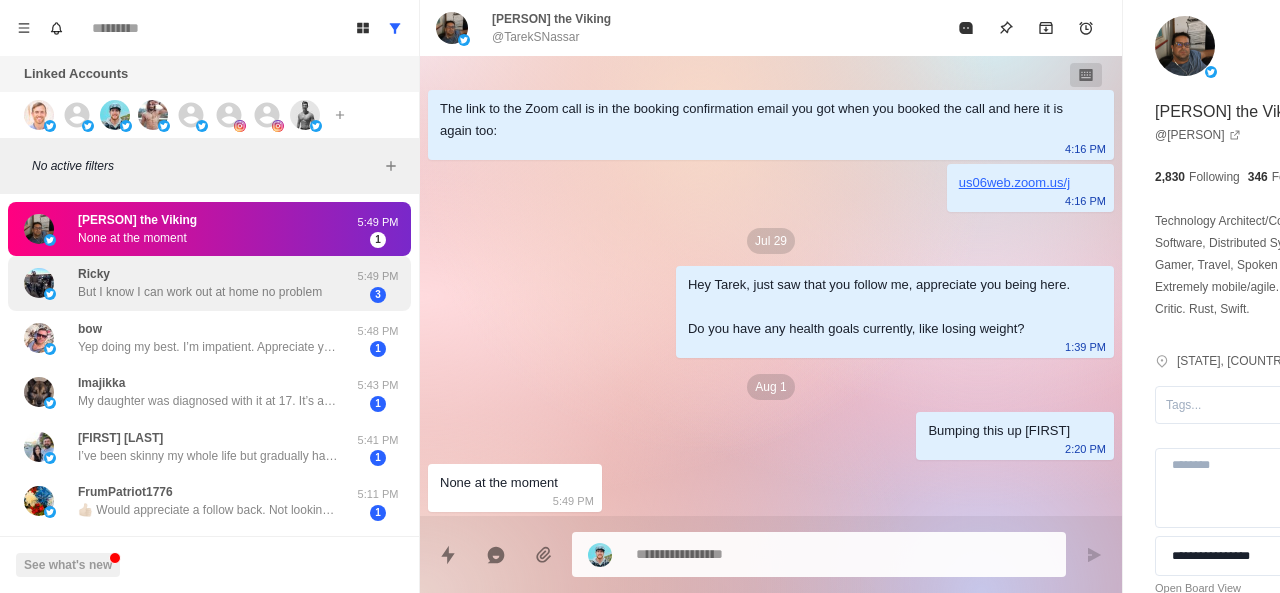 click on "But I know I can work out at home no problem" at bounding box center (200, 292) 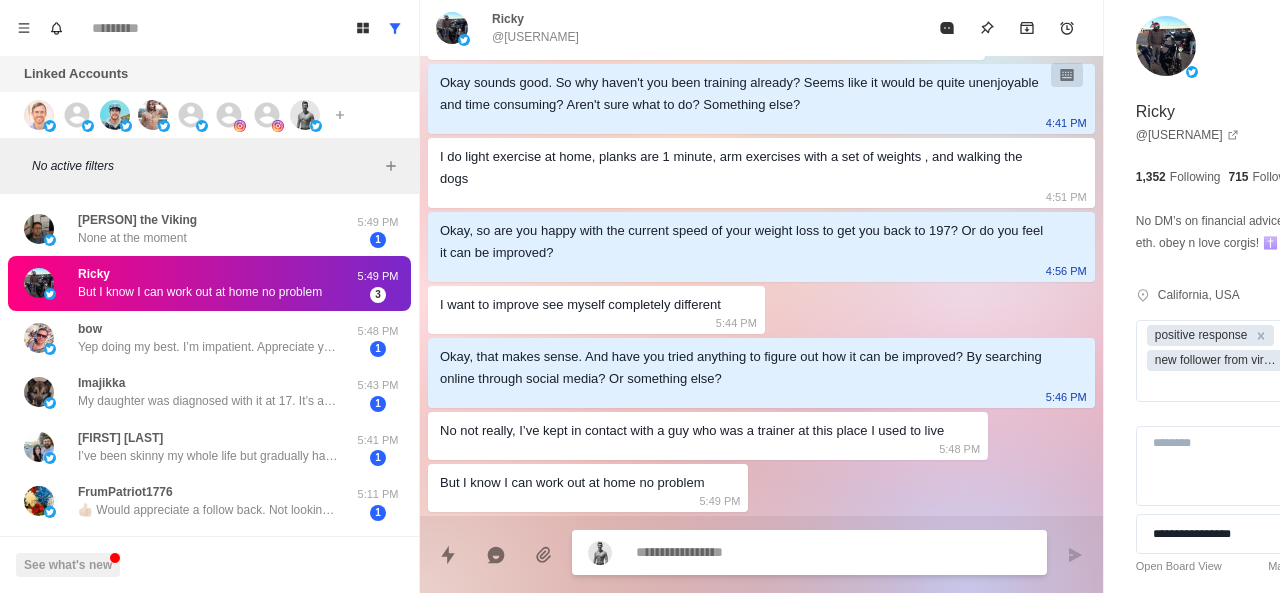 scroll, scrollTop: 1084, scrollLeft: 0, axis: vertical 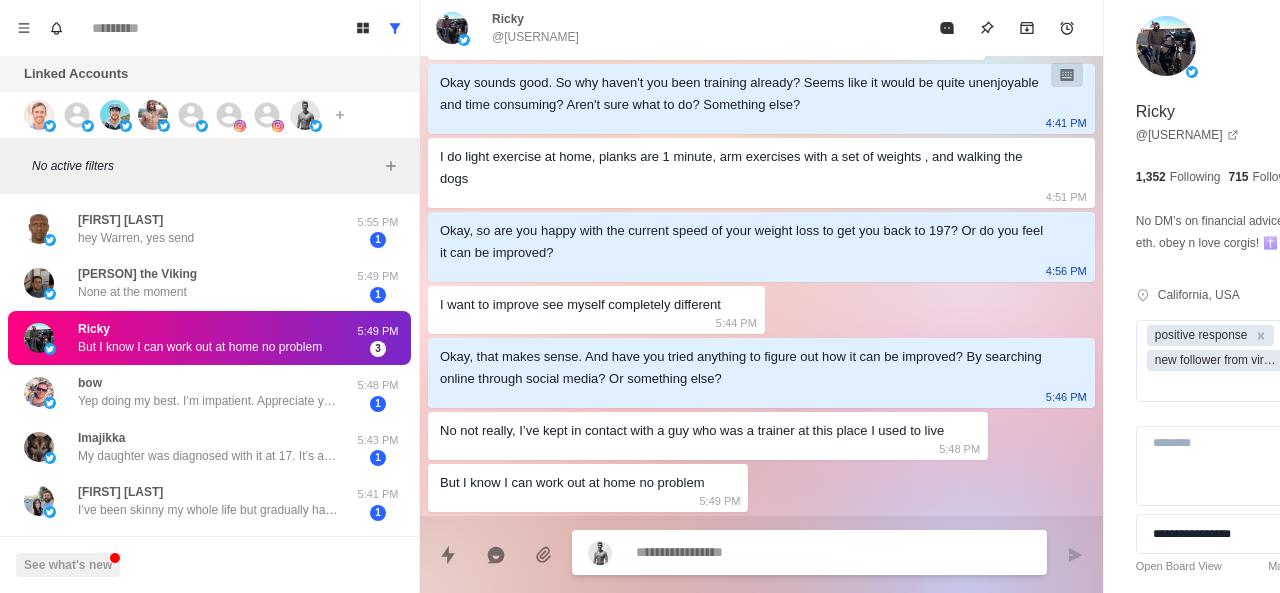 click at bounding box center [775, 552] 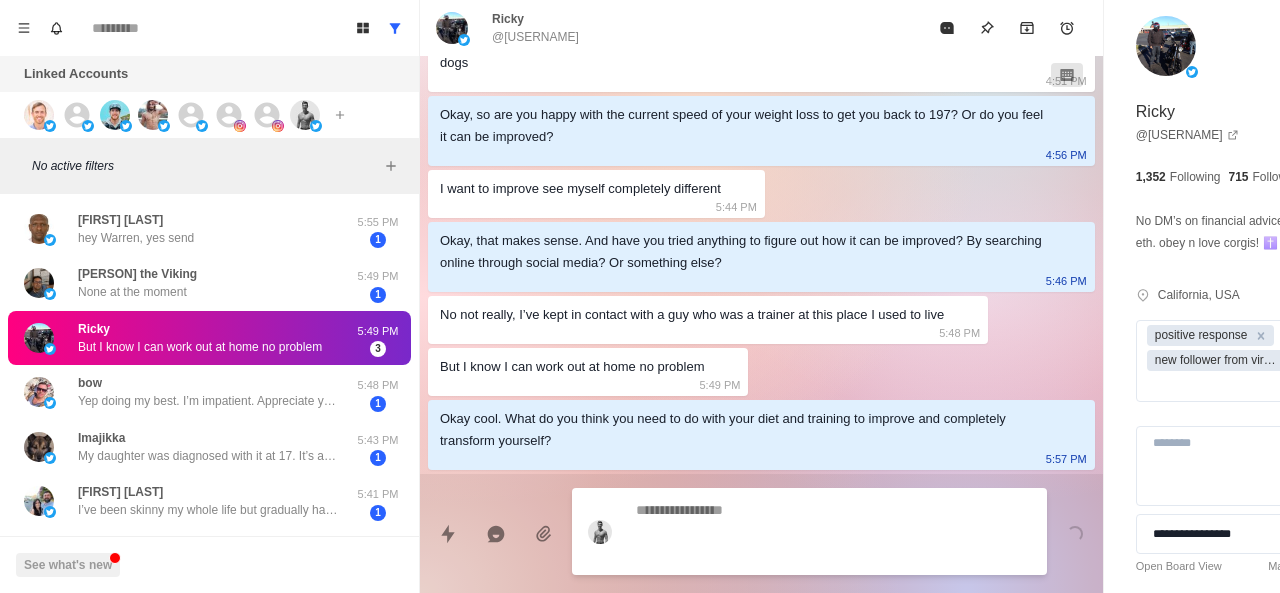 scroll, scrollTop: 1158, scrollLeft: 0, axis: vertical 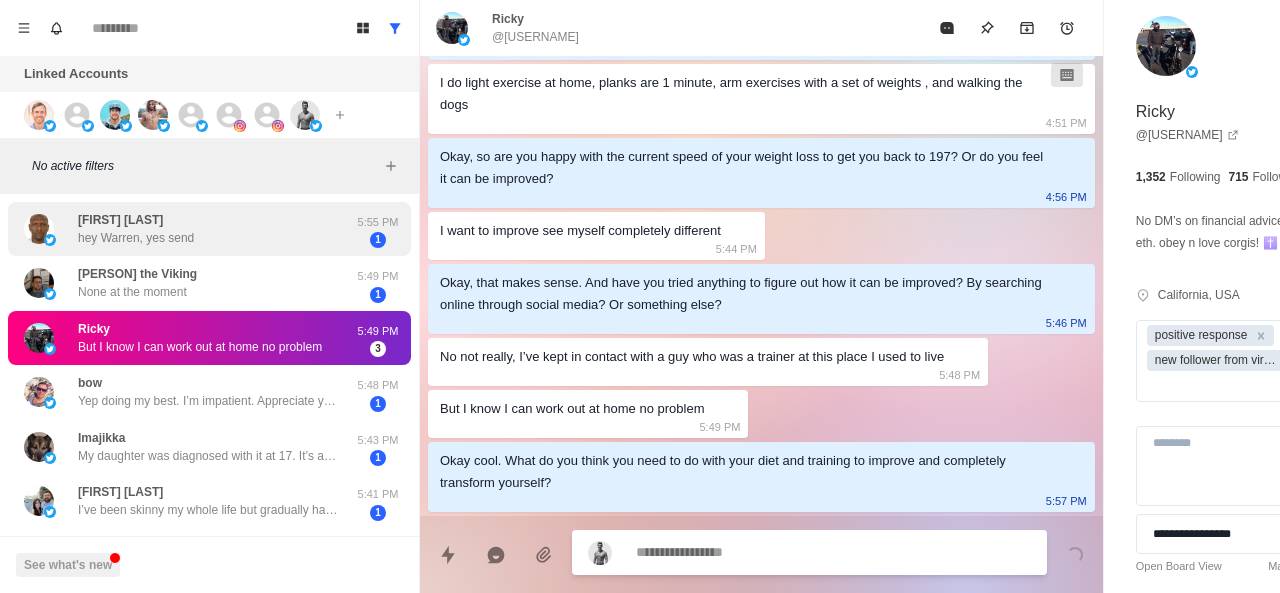 click on "Daniel M. Minyori hey Warren, yes send" at bounding box center [188, 229] 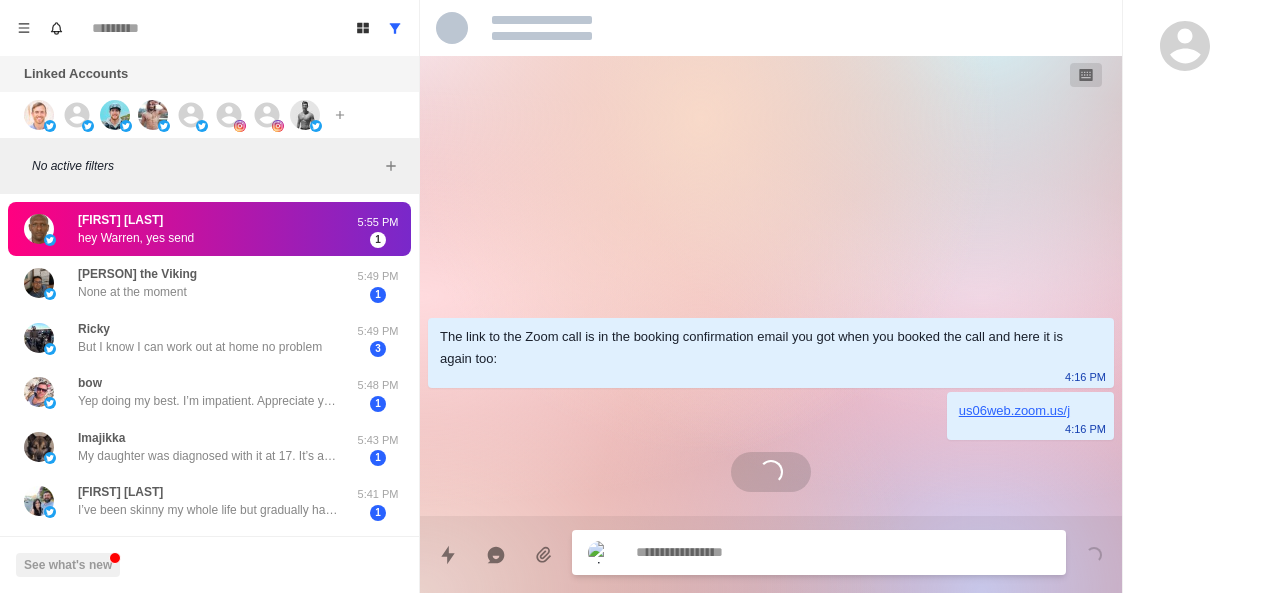 scroll, scrollTop: 0, scrollLeft: 0, axis: both 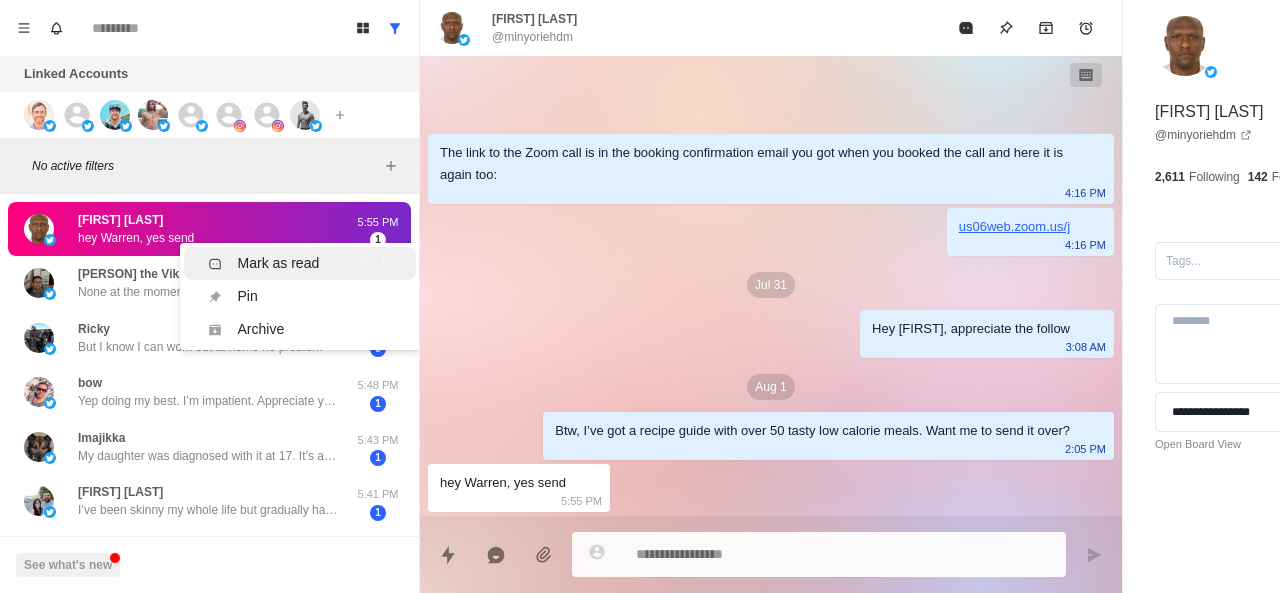 click on "Mark as read" at bounding box center [279, 263] 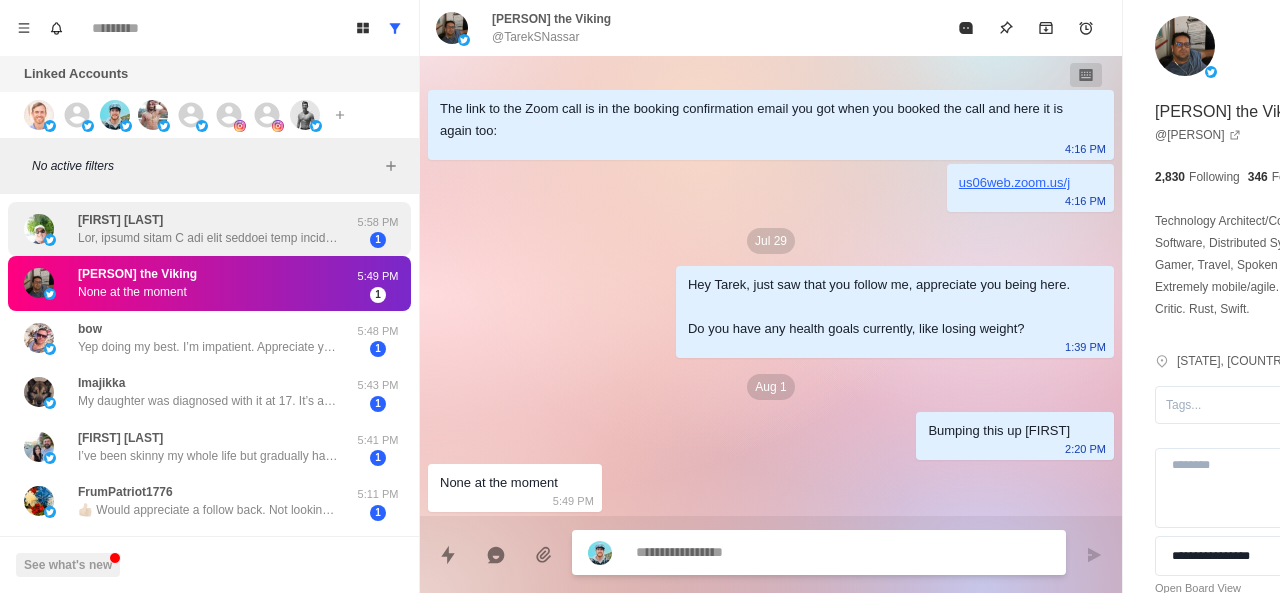 click at bounding box center [208, 238] 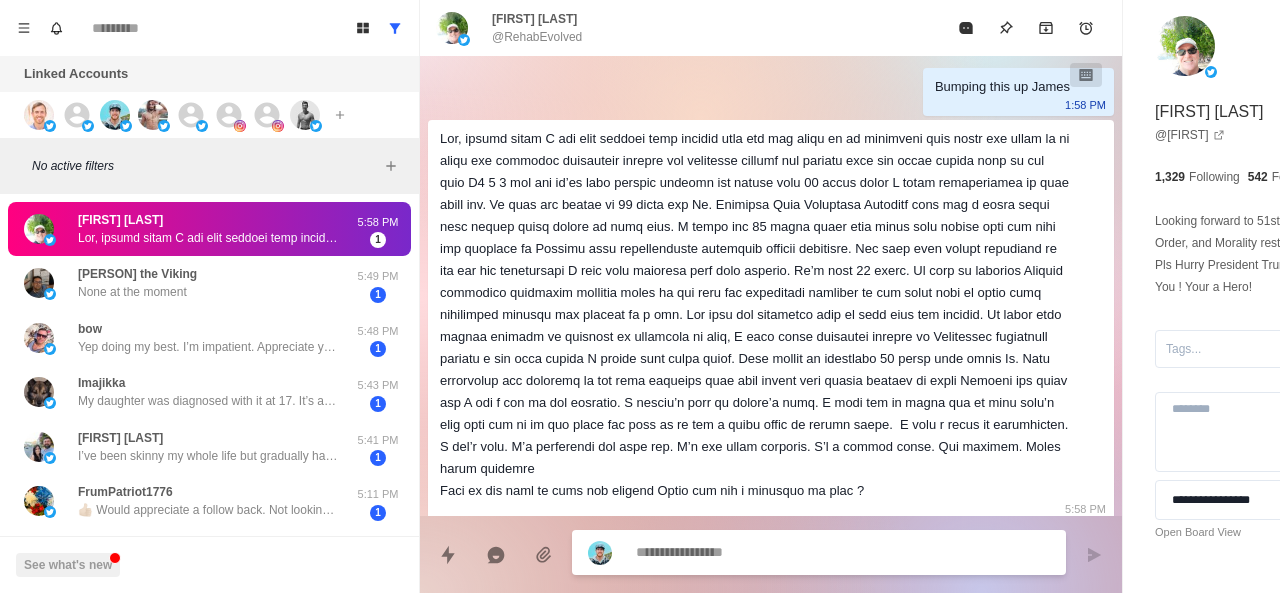 scroll, scrollTop: 323, scrollLeft: 0, axis: vertical 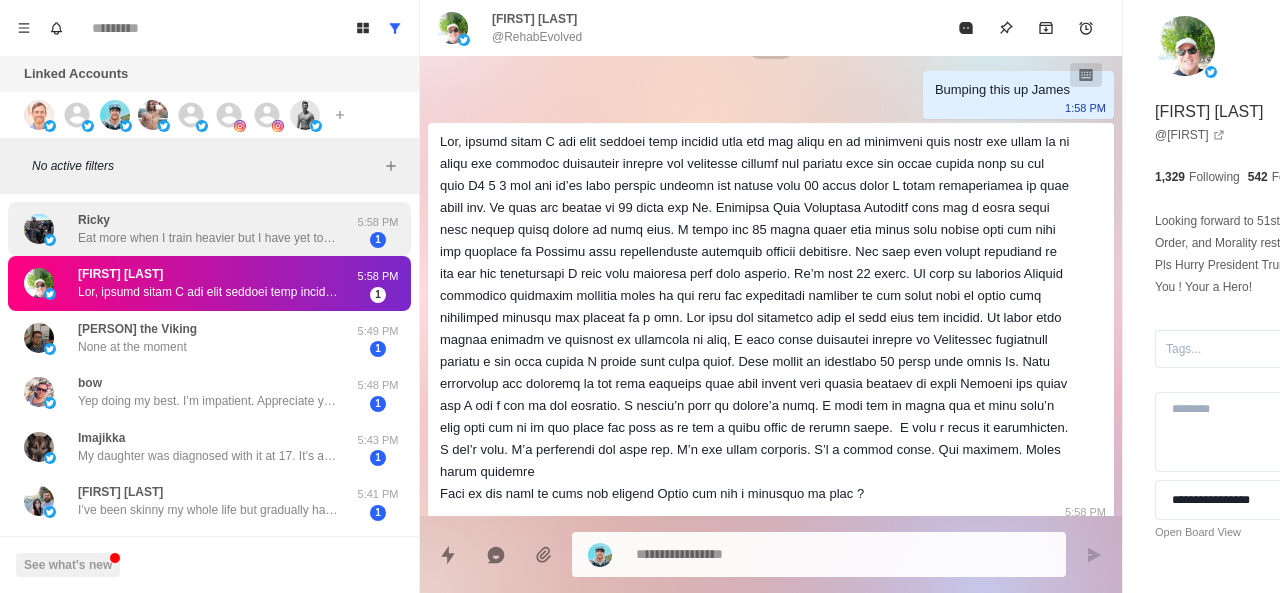 click on "Eat more when I train heavier but I have yet to do that like stay focused for long periods" at bounding box center (208, 238) 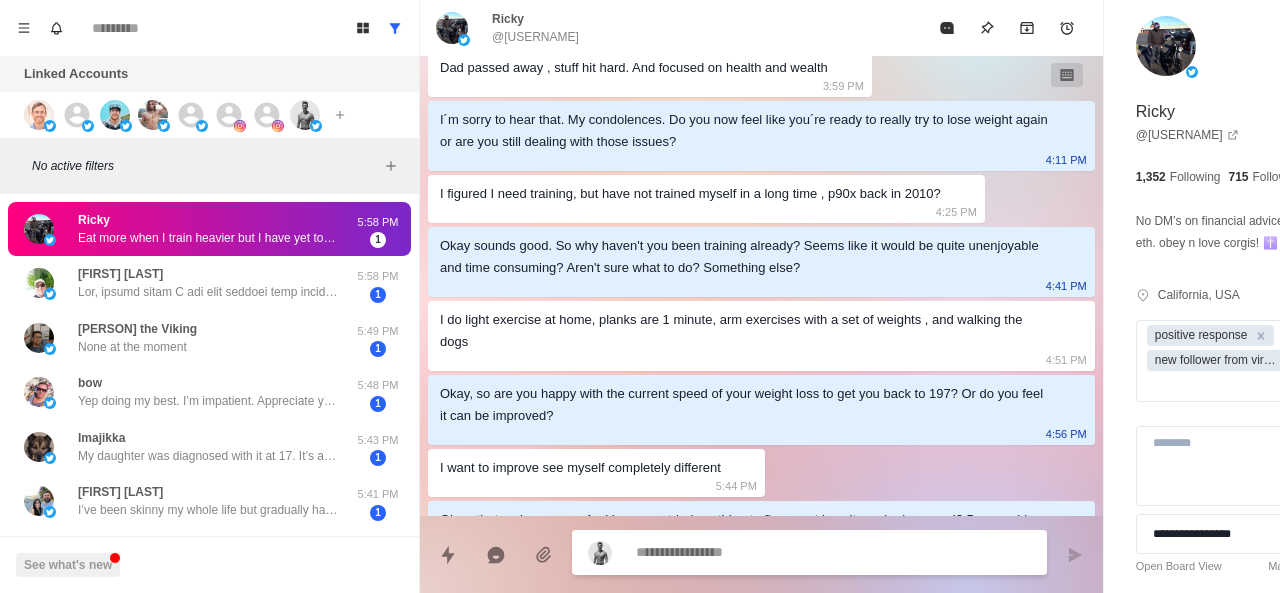 scroll, scrollTop: 1232, scrollLeft: 0, axis: vertical 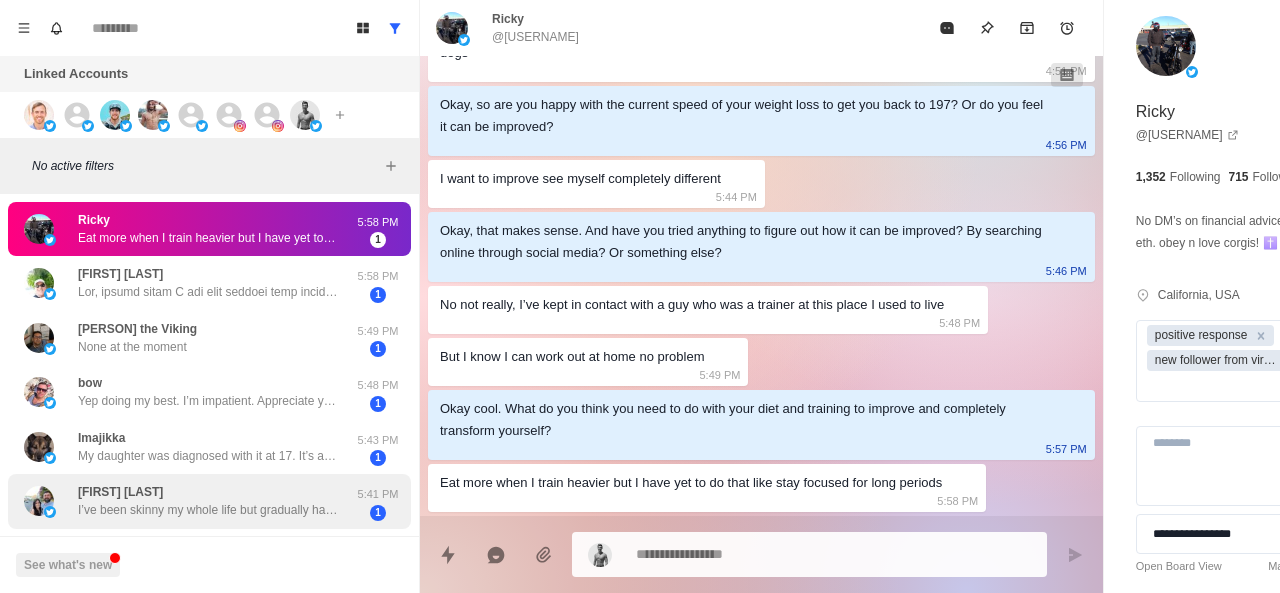click on "I’ve been skinny my whole life but gradually have gained weight with age. 42 now. Some is muscle though" at bounding box center (208, 510) 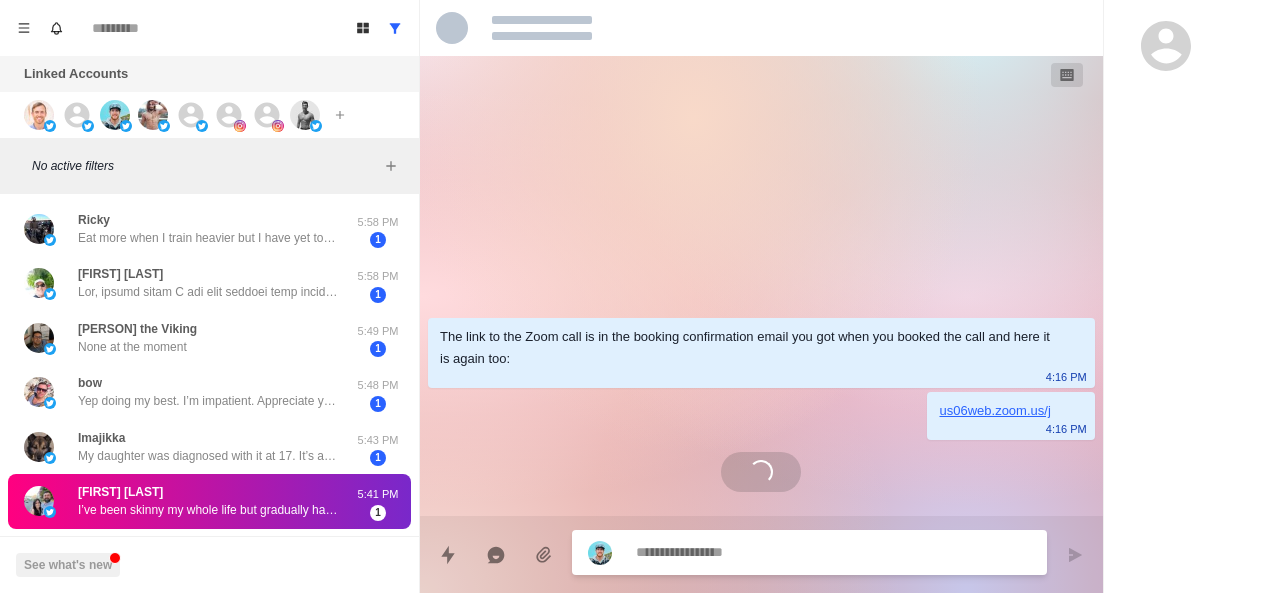 scroll, scrollTop: 0, scrollLeft: 0, axis: both 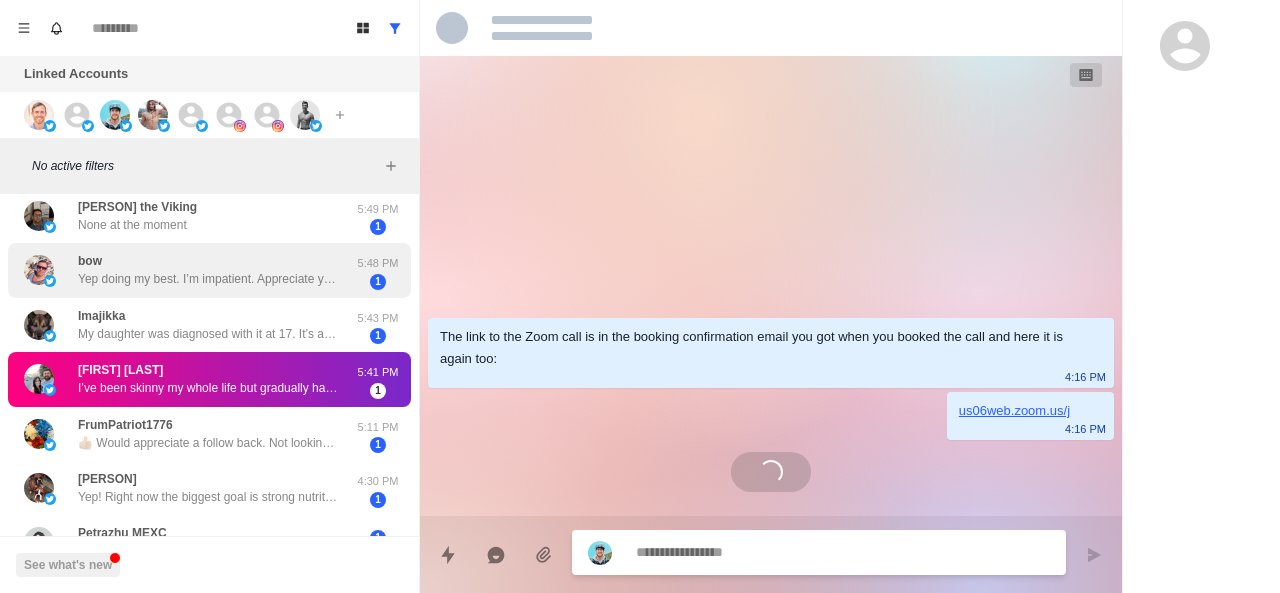 click on "bow Yep doing my best. I’m impatient. Appreciate you’re reply 🙏" at bounding box center (208, 270) 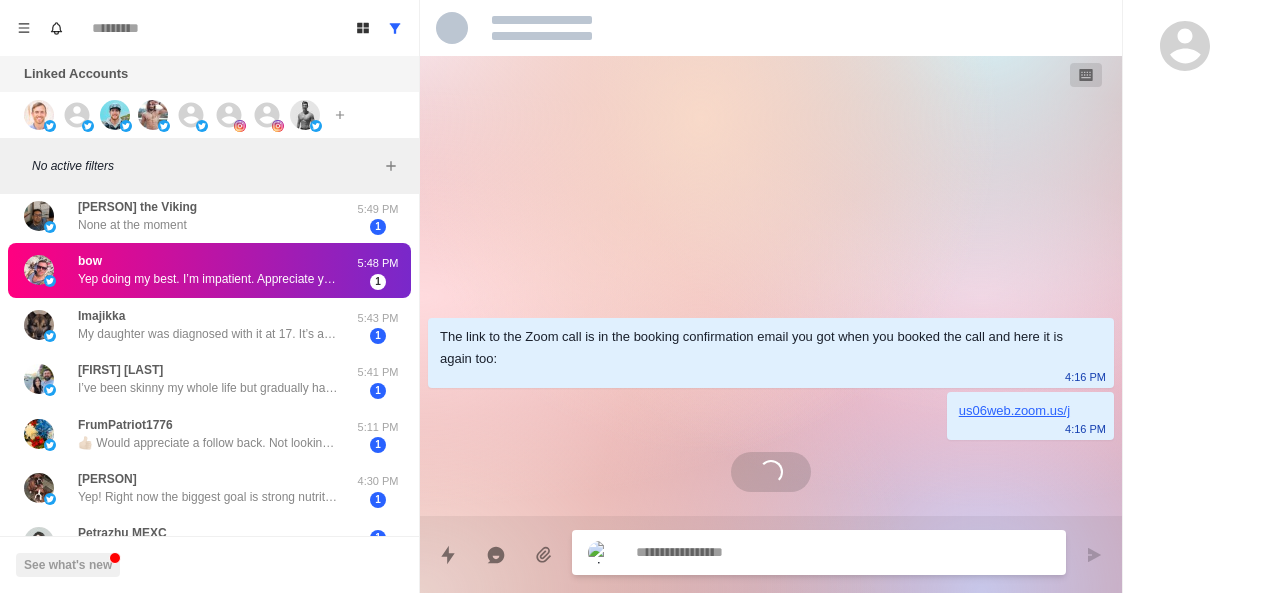 scroll, scrollTop: 0, scrollLeft: 0, axis: both 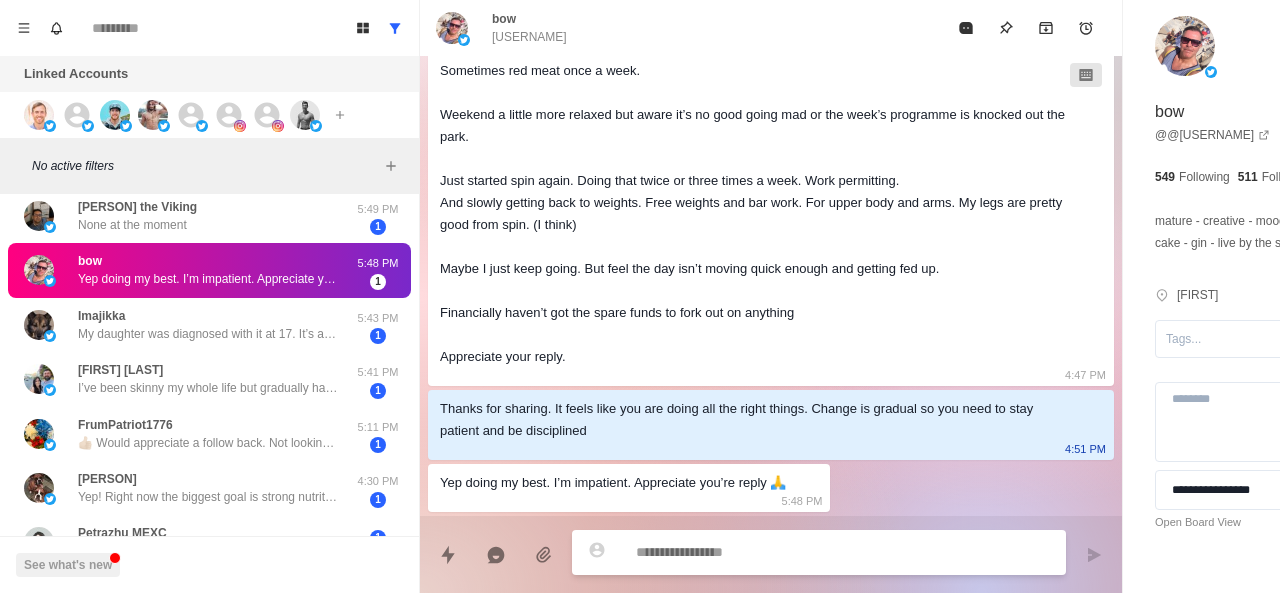 click at bounding box center [785, 552] 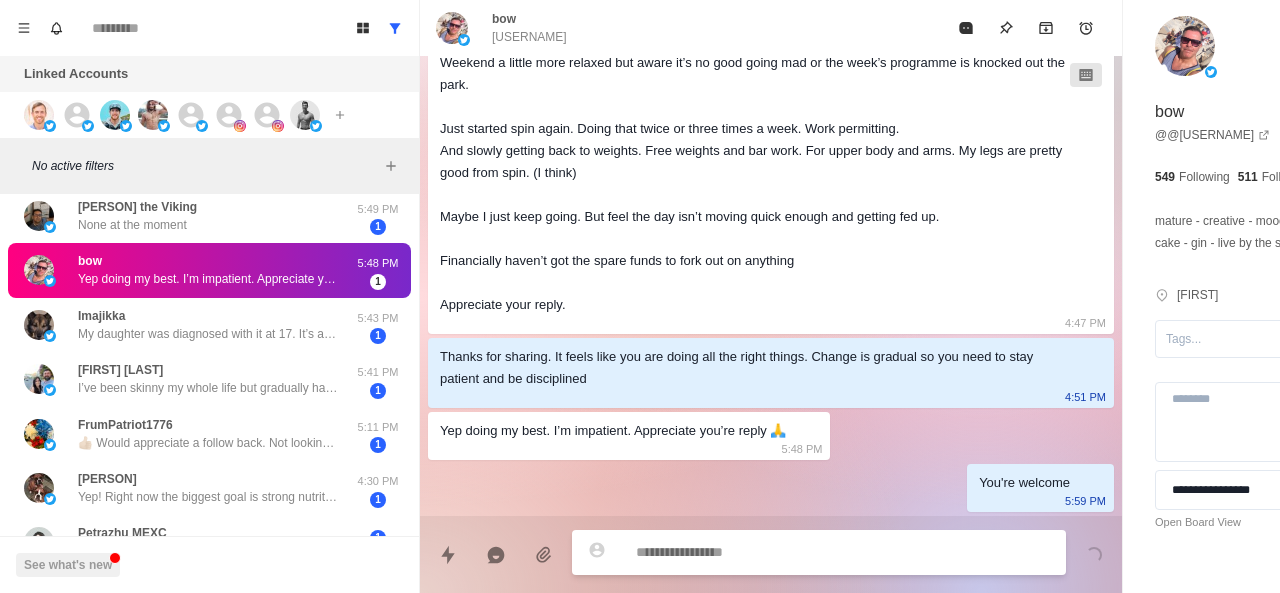 scroll, scrollTop: 888, scrollLeft: 0, axis: vertical 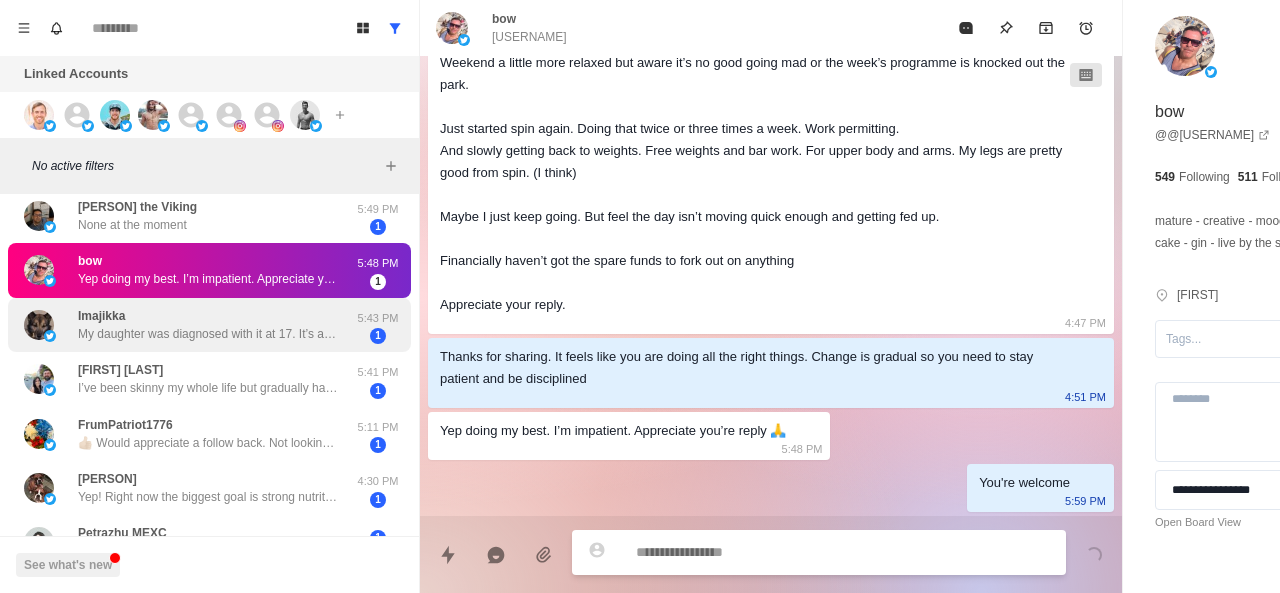 click on "[USERNAME] My daughter was diagnosed with it at 17.  It’s an ongoing battle at her age to keep weight inline she’s 23 now. But we work on it lol" at bounding box center (208, 325) 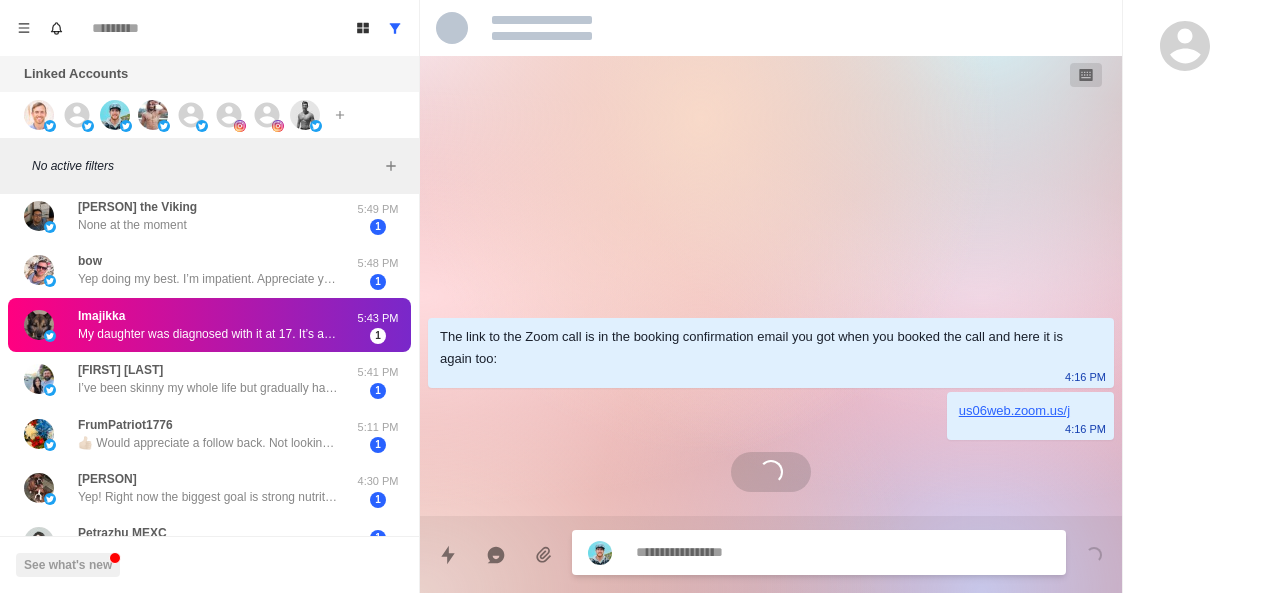 scroll, scrollTop: 0, scrollLeft: 0, axis: both 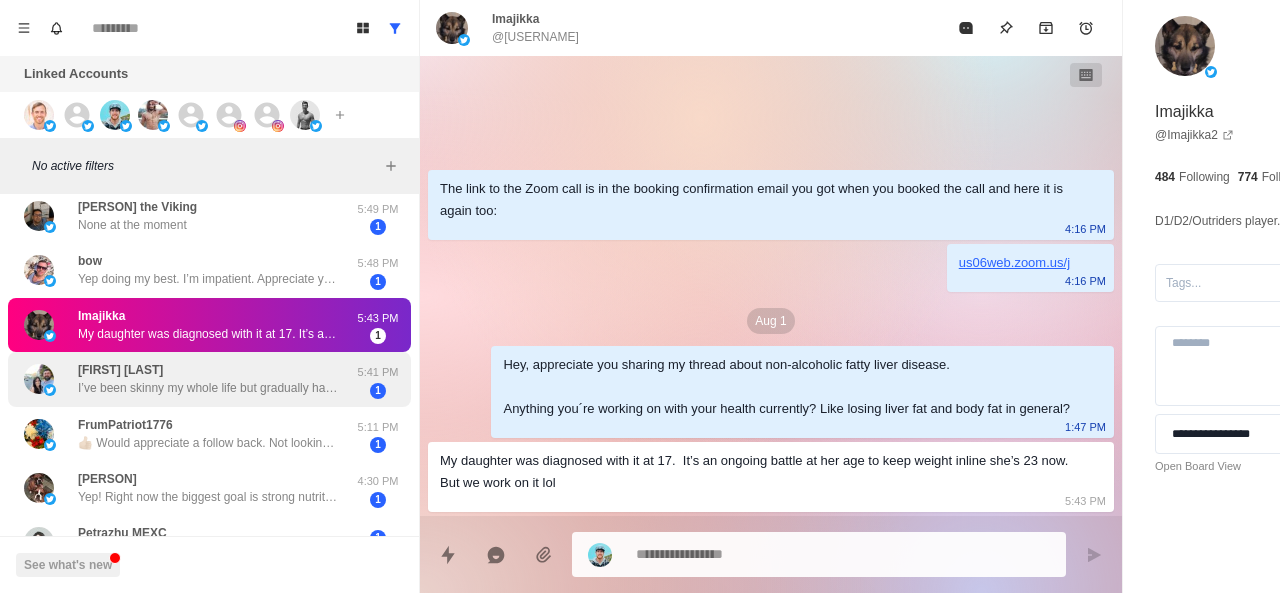 click on "I’ve been skinny my whole life but gradually have gained weight with age. 42 now. Some is muscle though" at bounding box center [208, 388] 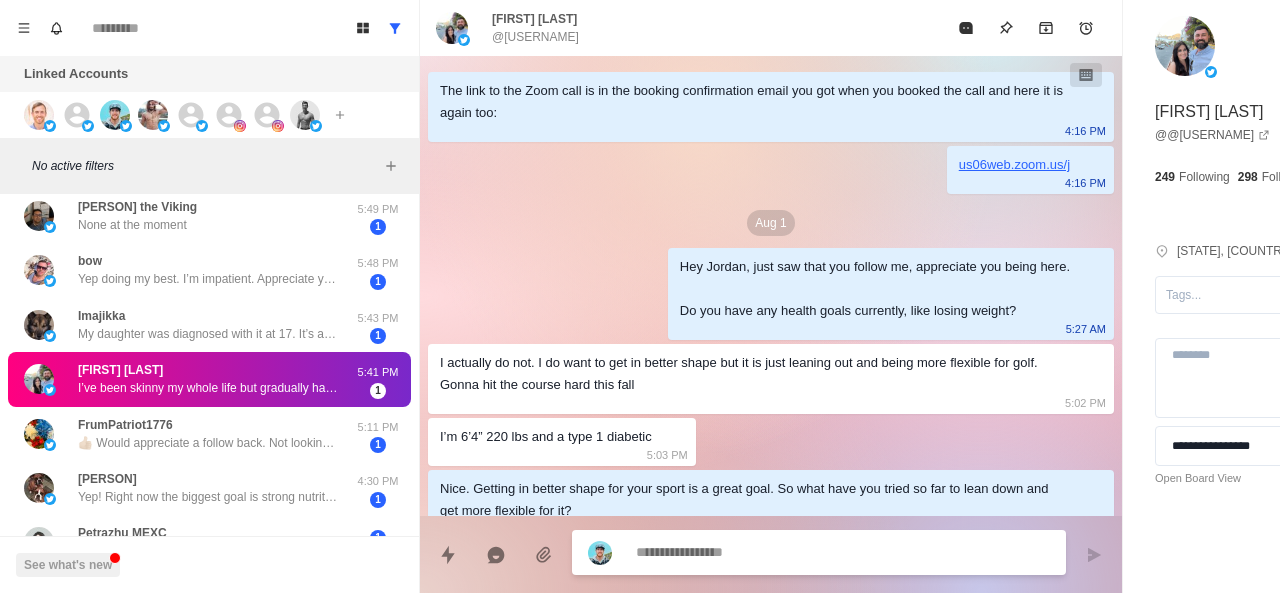 scroll, scrollTop: 250, scrollLeft: 0, axis: vertical 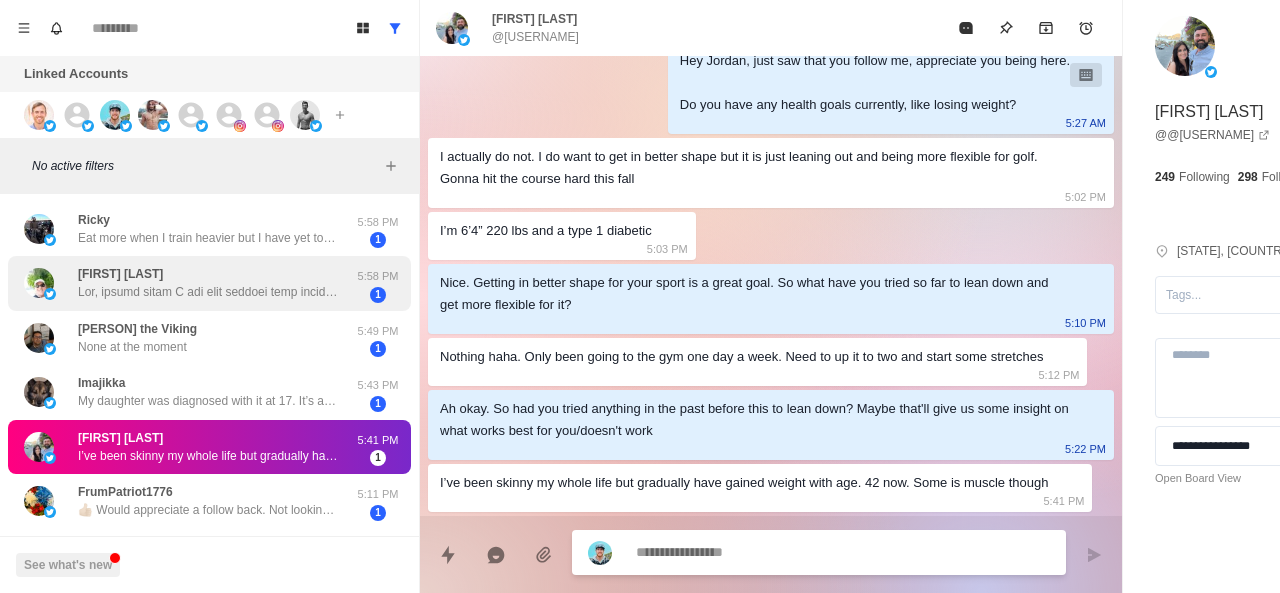 click at bounding box center (208, 292) 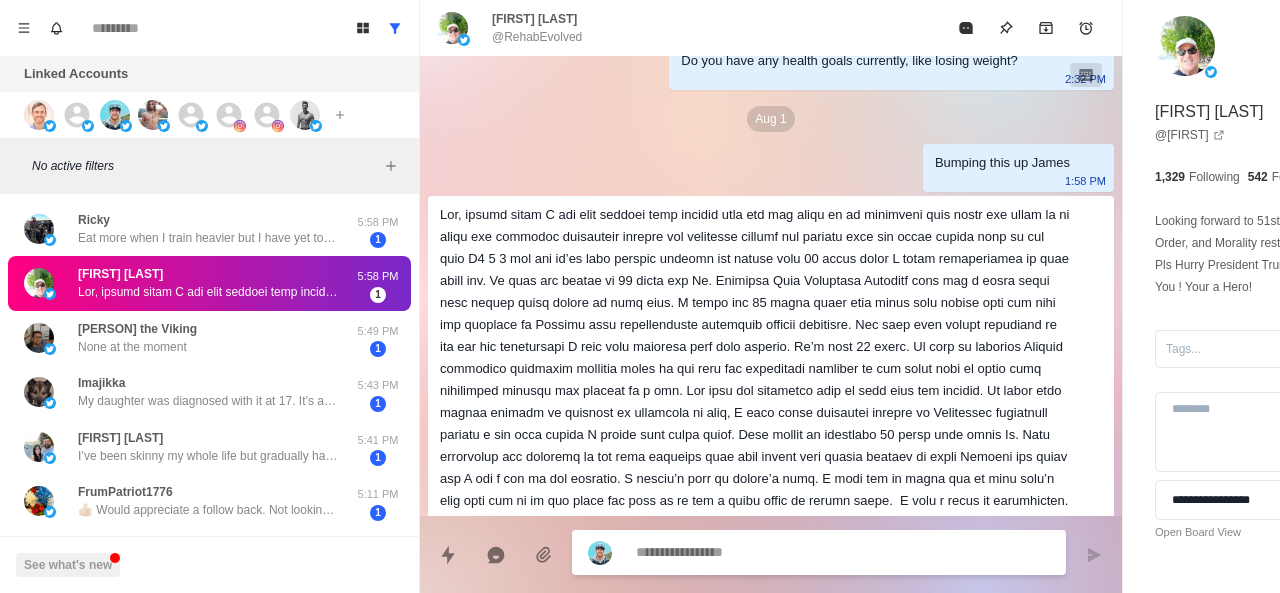 scroll, scrollTop: 422, scrollLeft: 0, axis: vertical 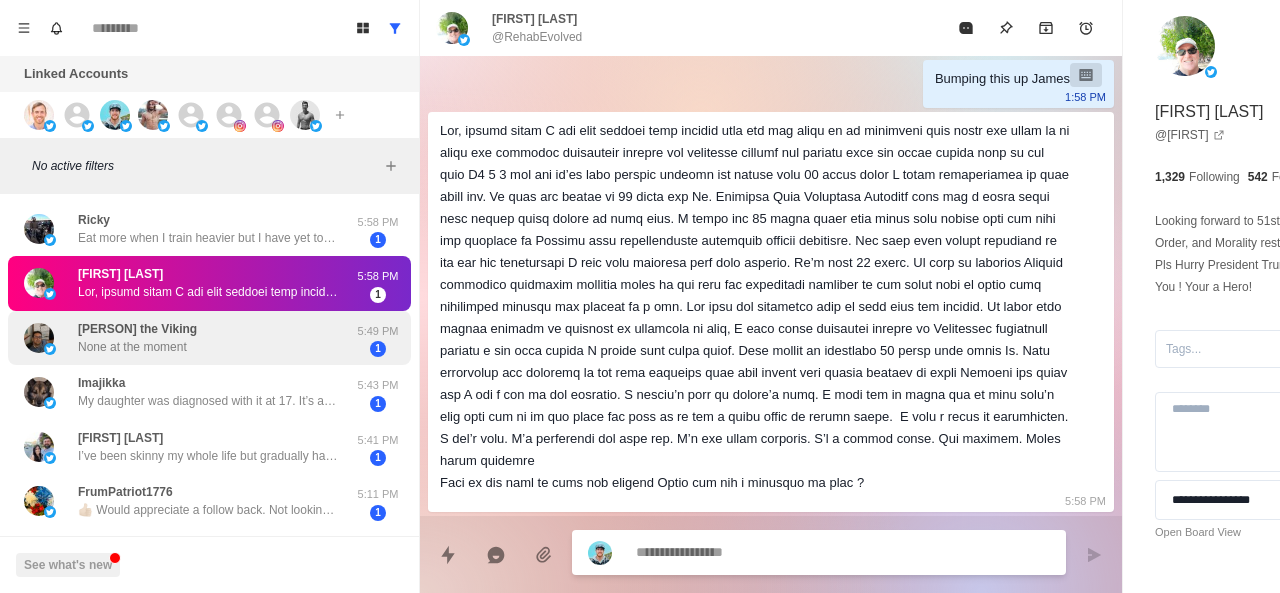 click on "[FIRST] the Viking" at bounding box center (137, 329) 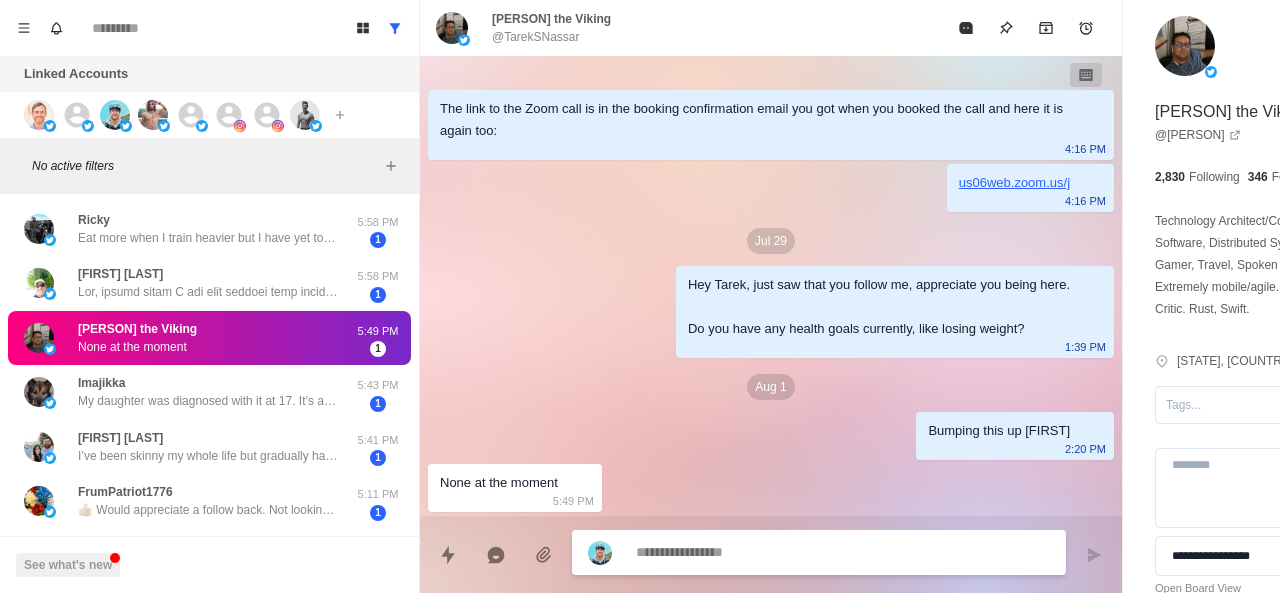 scroll, scrollTop: 0, scrollLeft: 0, axis: both 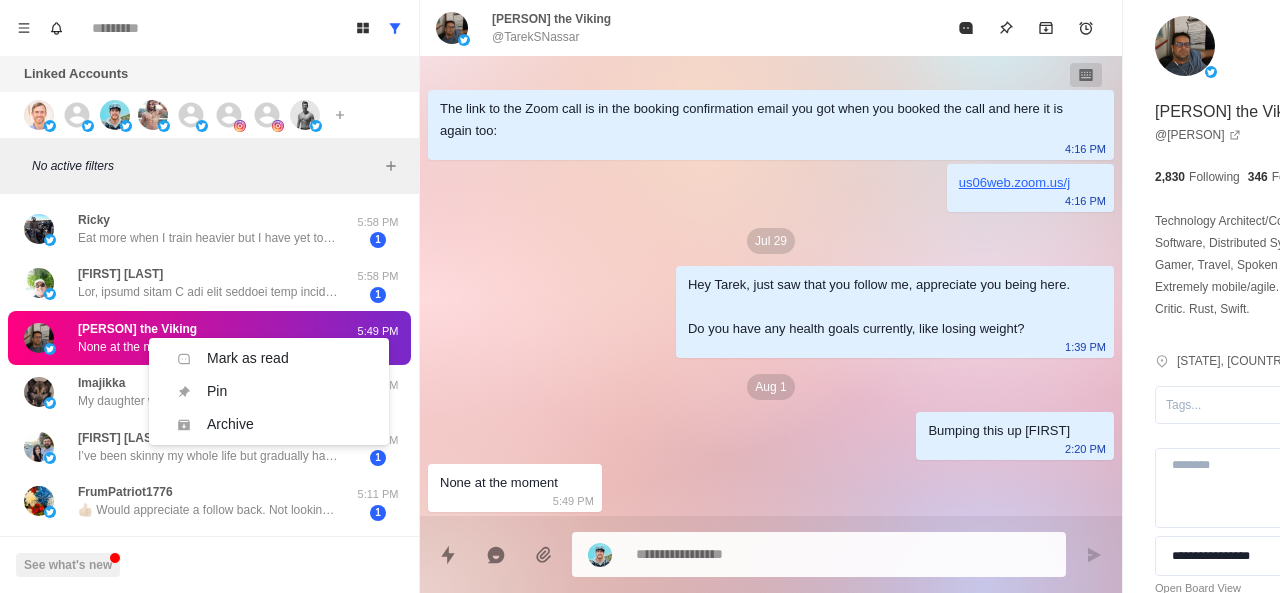 click at bounding box center [785, 554] 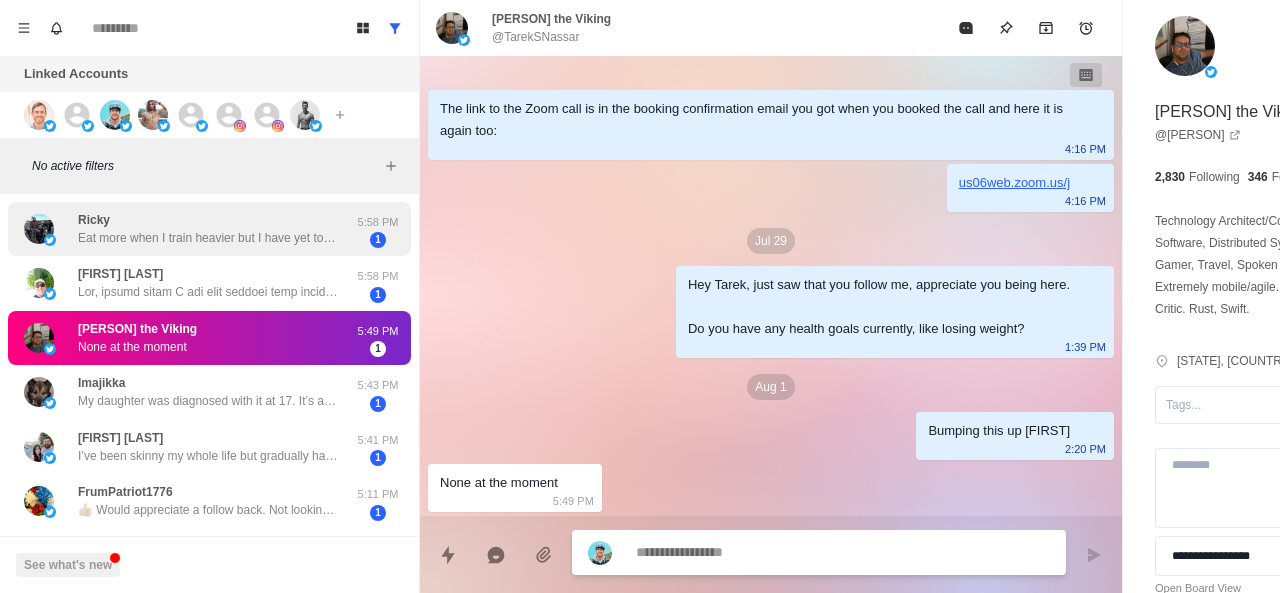 click on "Eat more when I train heavier but I have yet to do that like stay focused for long periods" at bounding box center [208, 238] 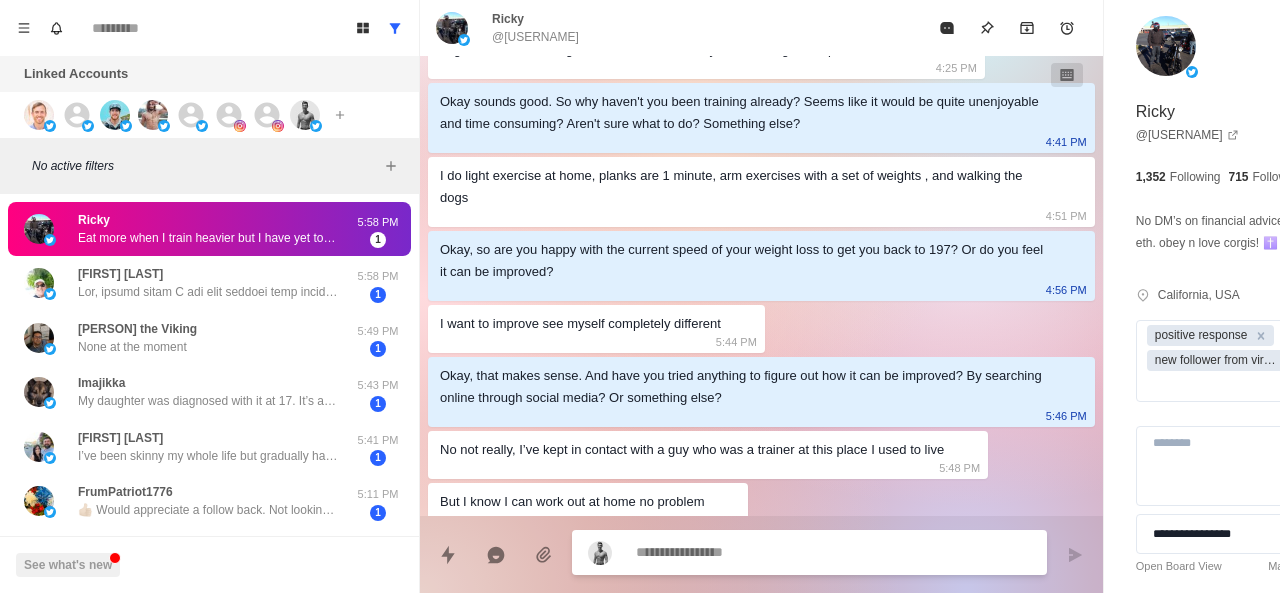 scroll, scrollTop: 1232, scrollLeft: 0, axis: vertical 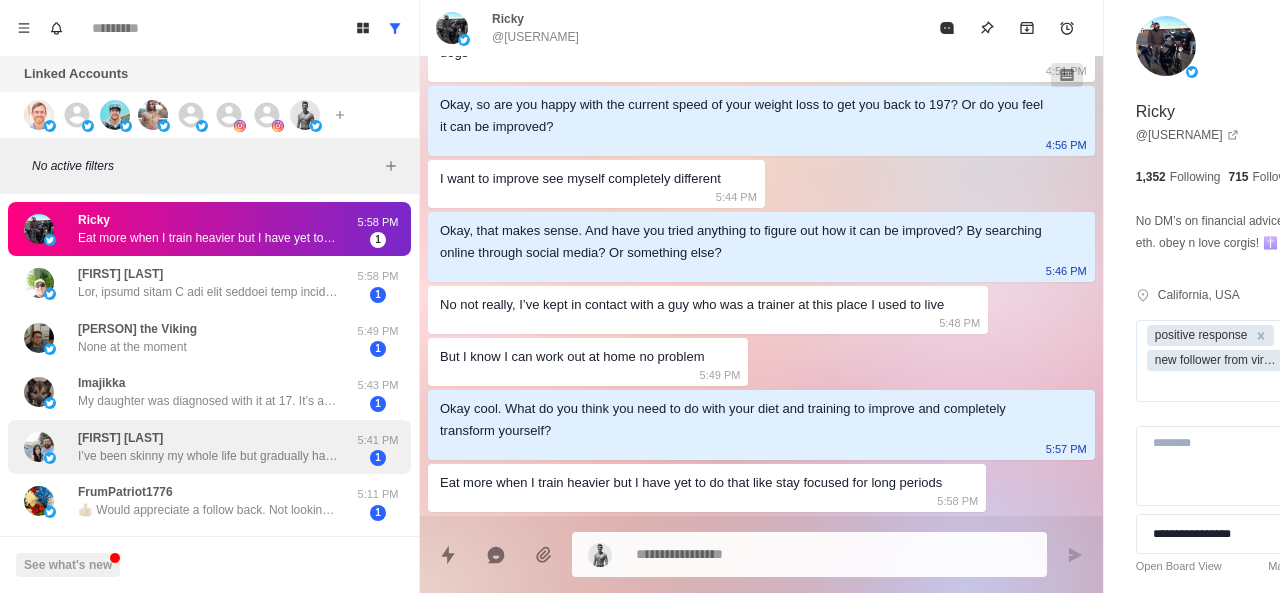 click on "Jordan Brown I’ve been skinny my whole life but gradually have gained weight with age. 42 now. Some is muscle though" at bounding box center (208, 447) 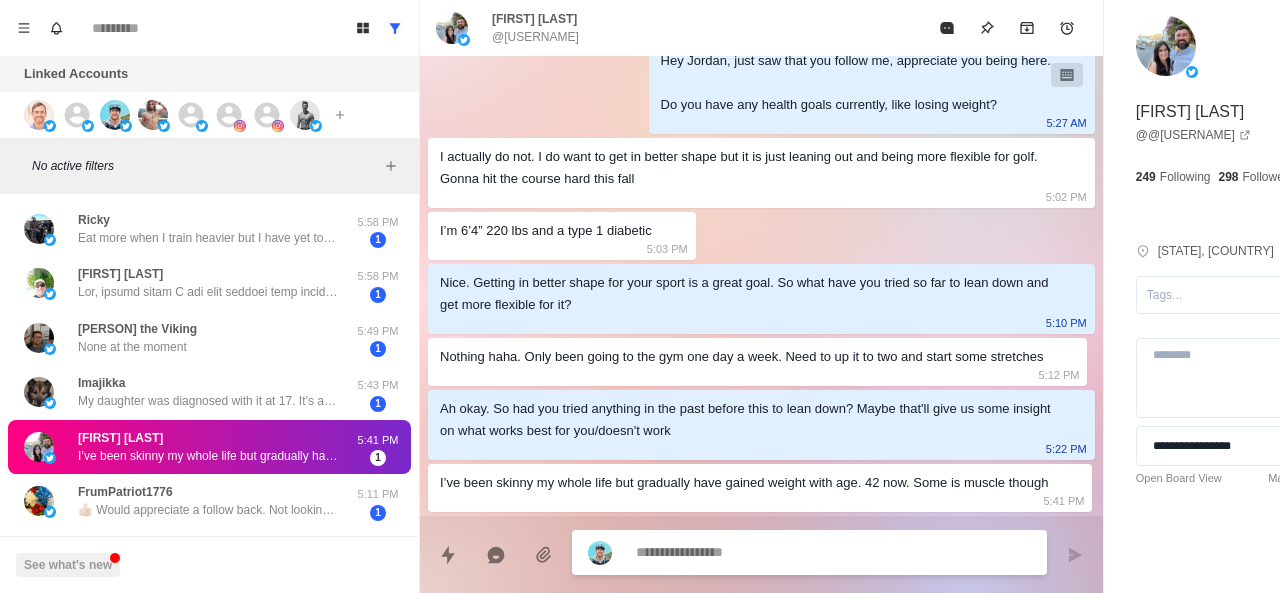 scroll, scrollTop: 250, scrollLeft: 0, axis: vertical 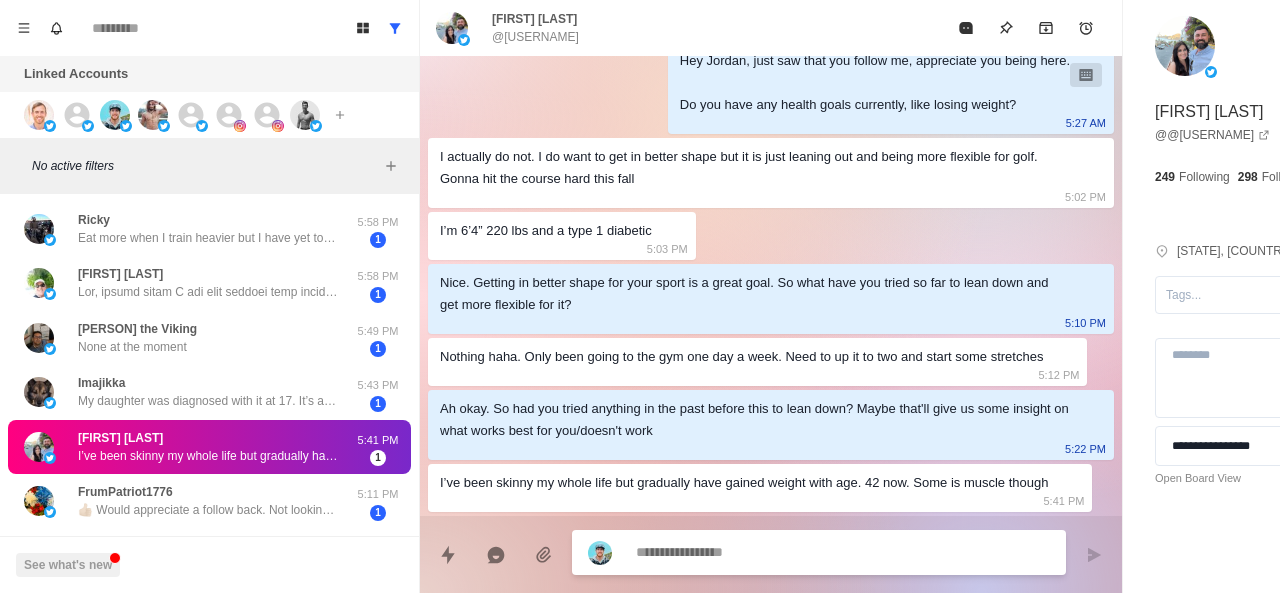 click at bounding box center (785, 552) 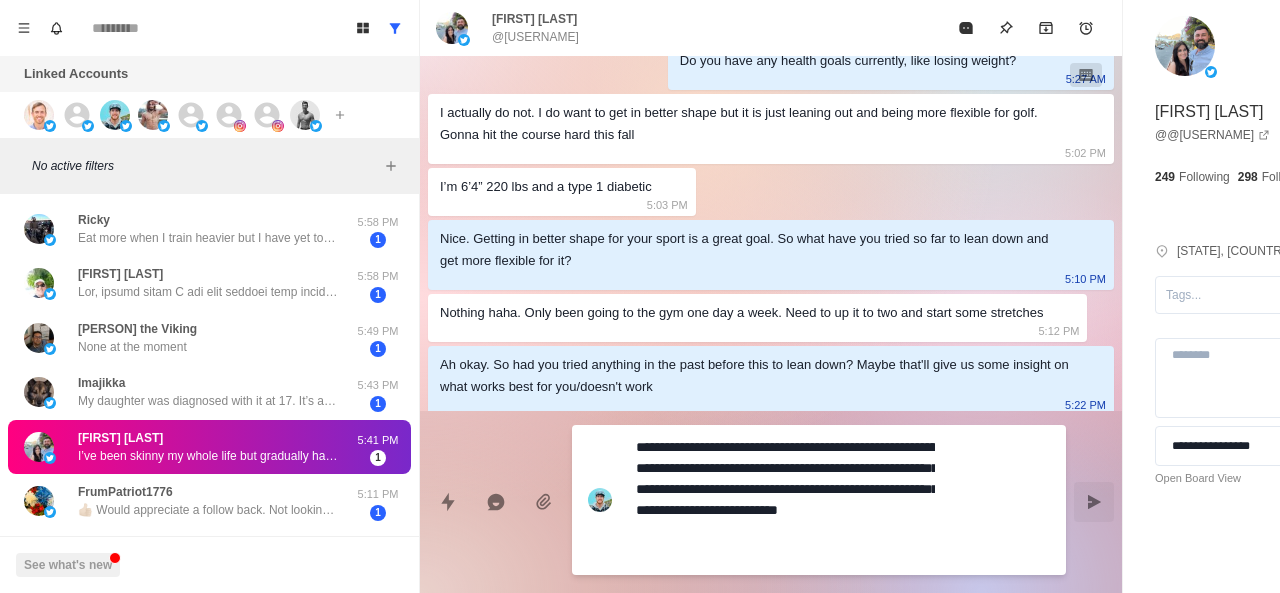 scroll, scrollTop: 354, scrollLeft: 0, axis: vertical 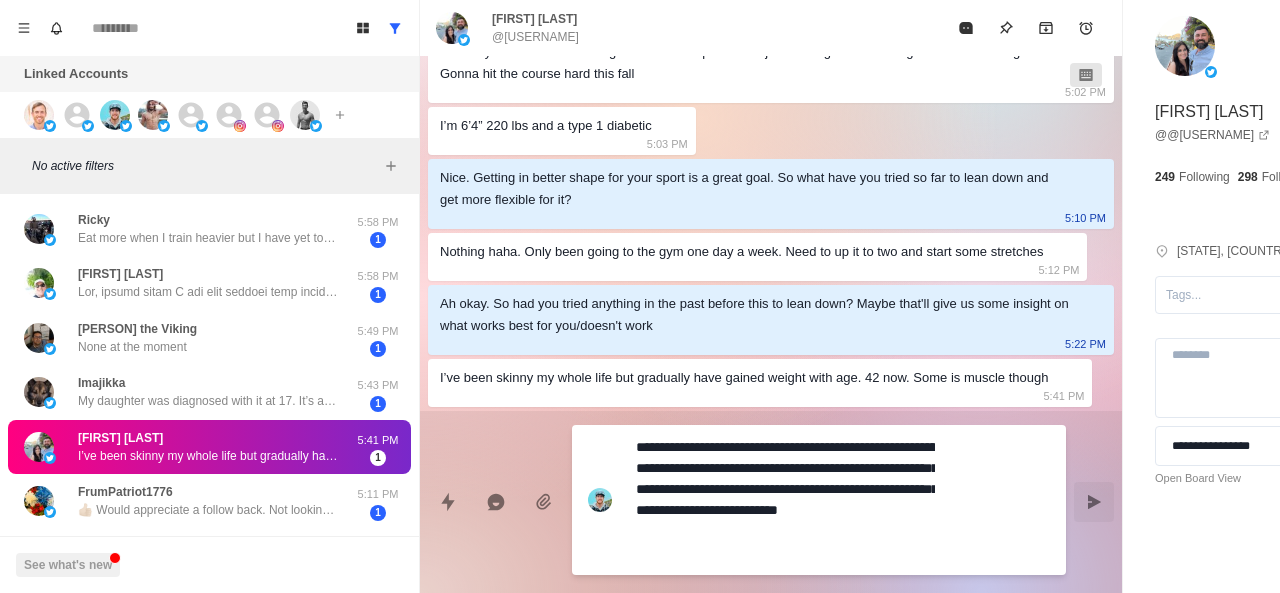 click on "**********" at bounding box center (785, 500) 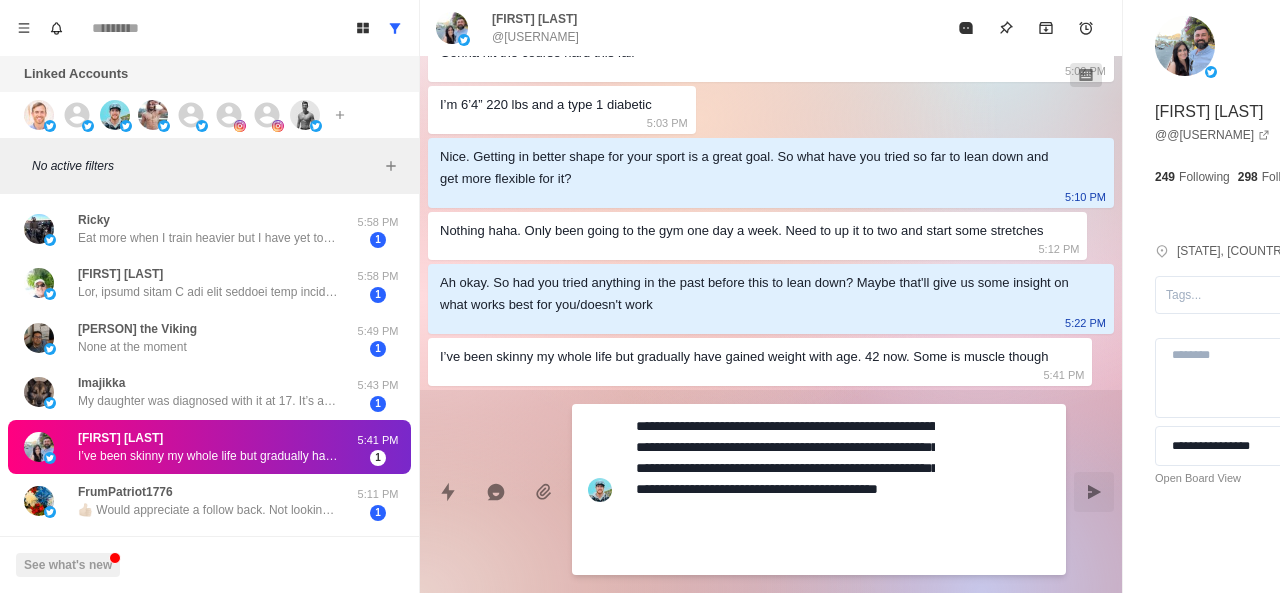 scroll, scrollTop: 376, scrollLeft: 0, axis: vertical 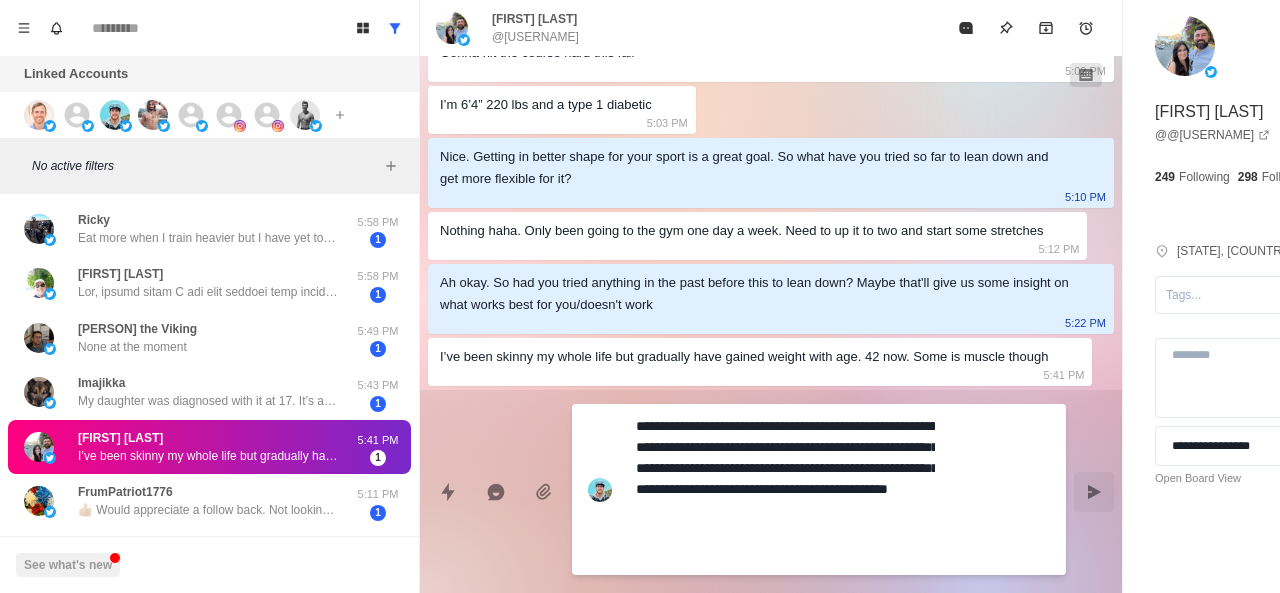 click on "**********" at bounding box center [785, 489] 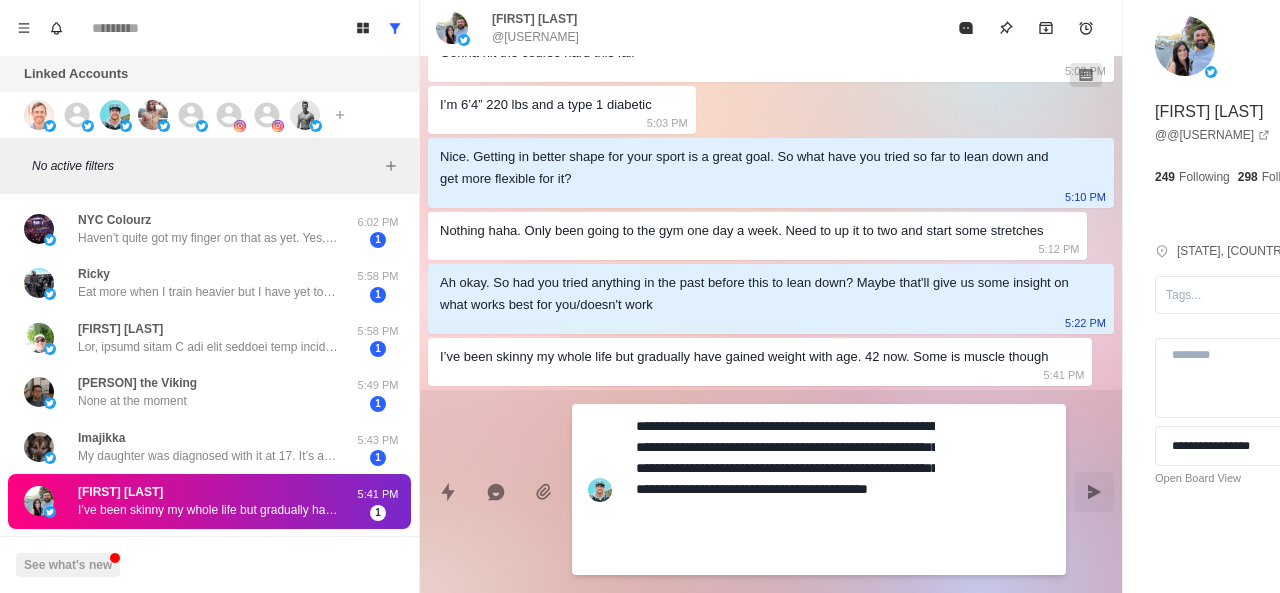 scroll, scrollTop: 376, scrollLeft: 0, axis: vertical 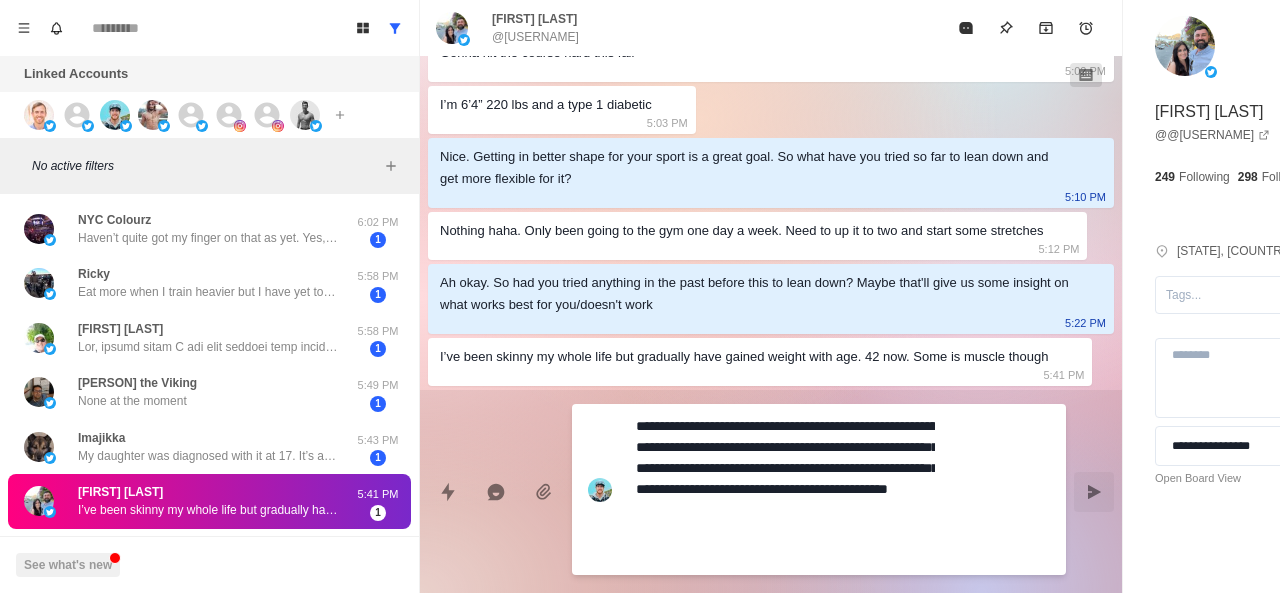 drag, startPoint x: 734, startPoint y: 542, endPoint x: 698, endPoint y: 451, distance: 97.862144 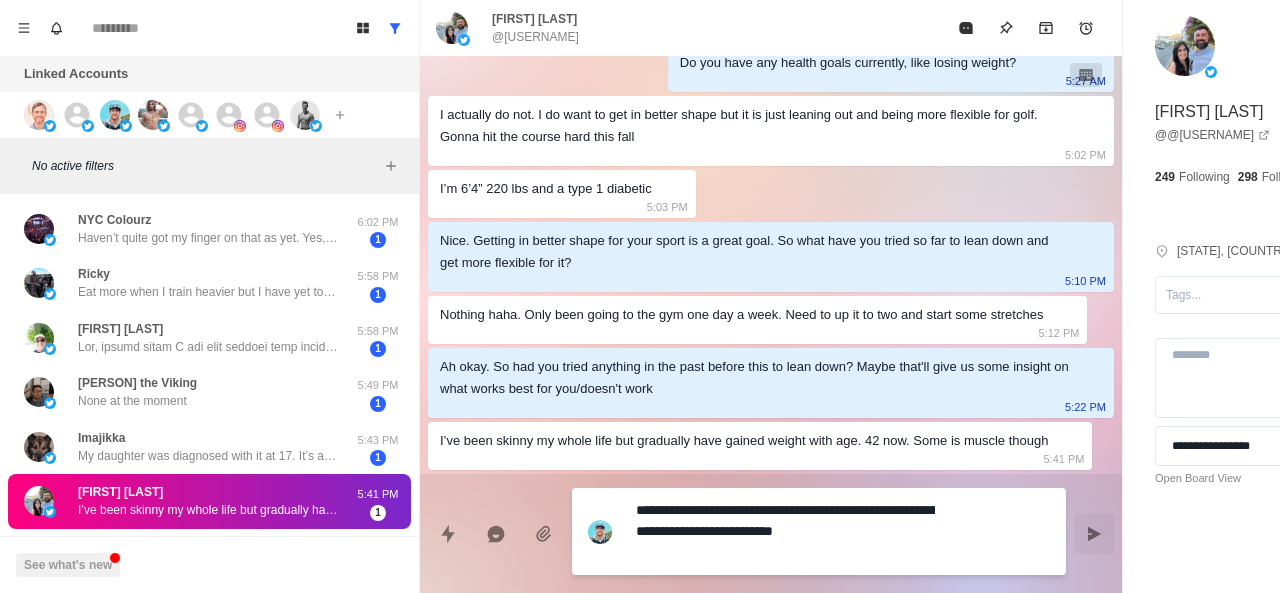 scroll, scrollTop: 292, scrollLeft: 0, axis: vertical 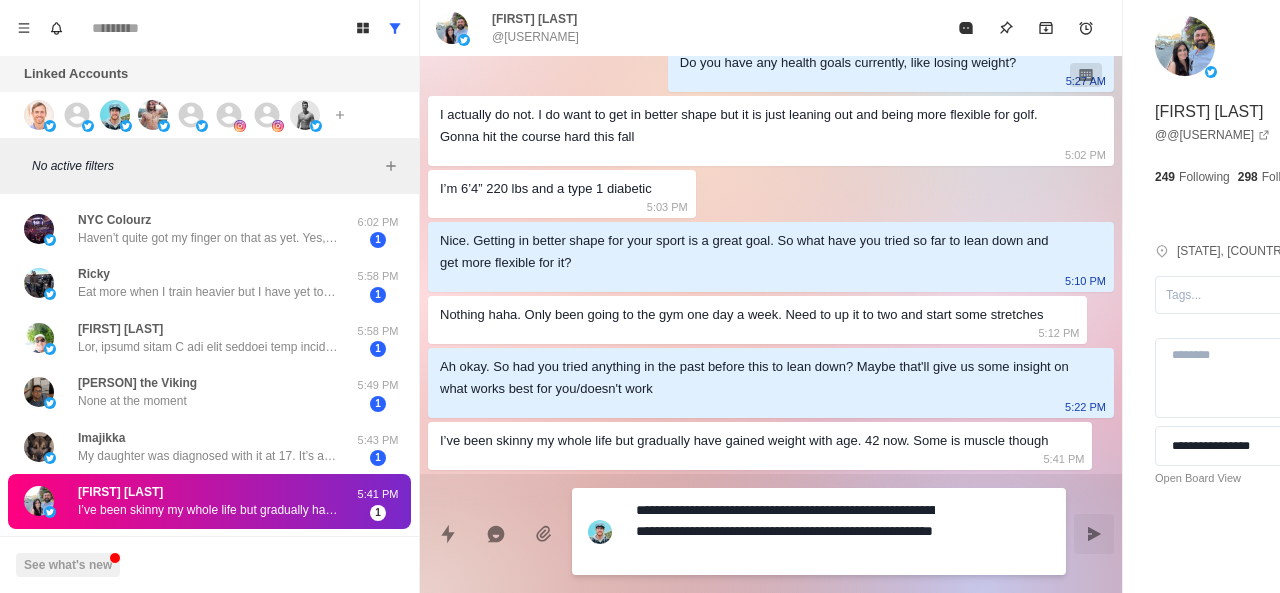 click on "**********" at bounding box center [785, 531] 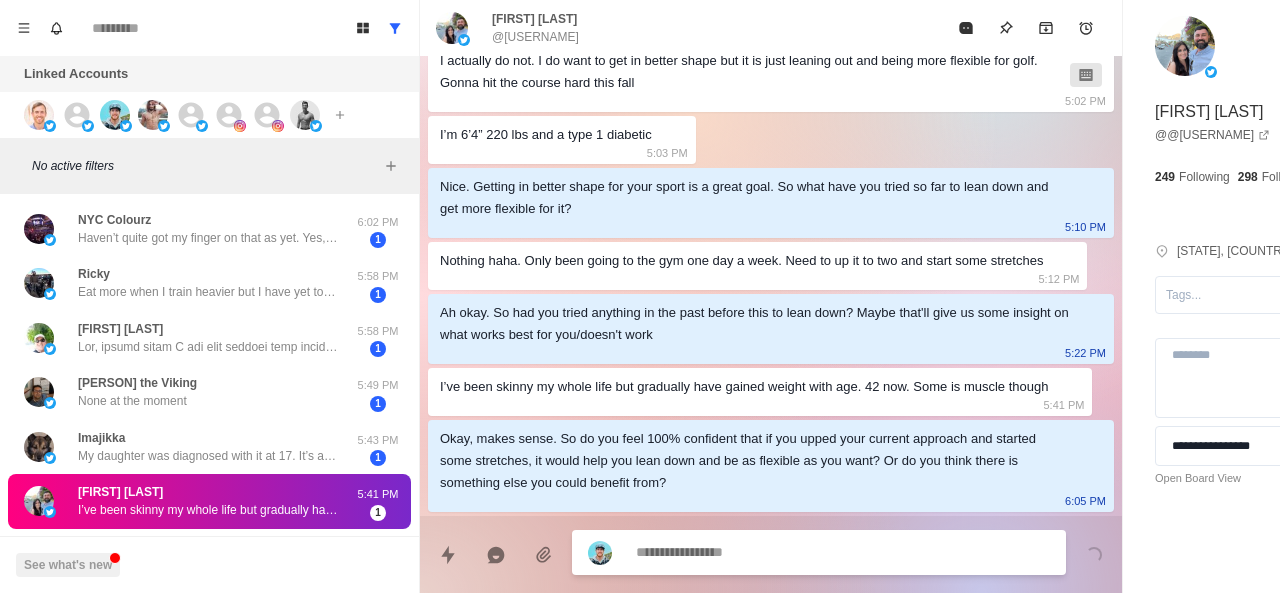 scroll, scrollTop: 346, scrollLeft: 0, axis: vertical 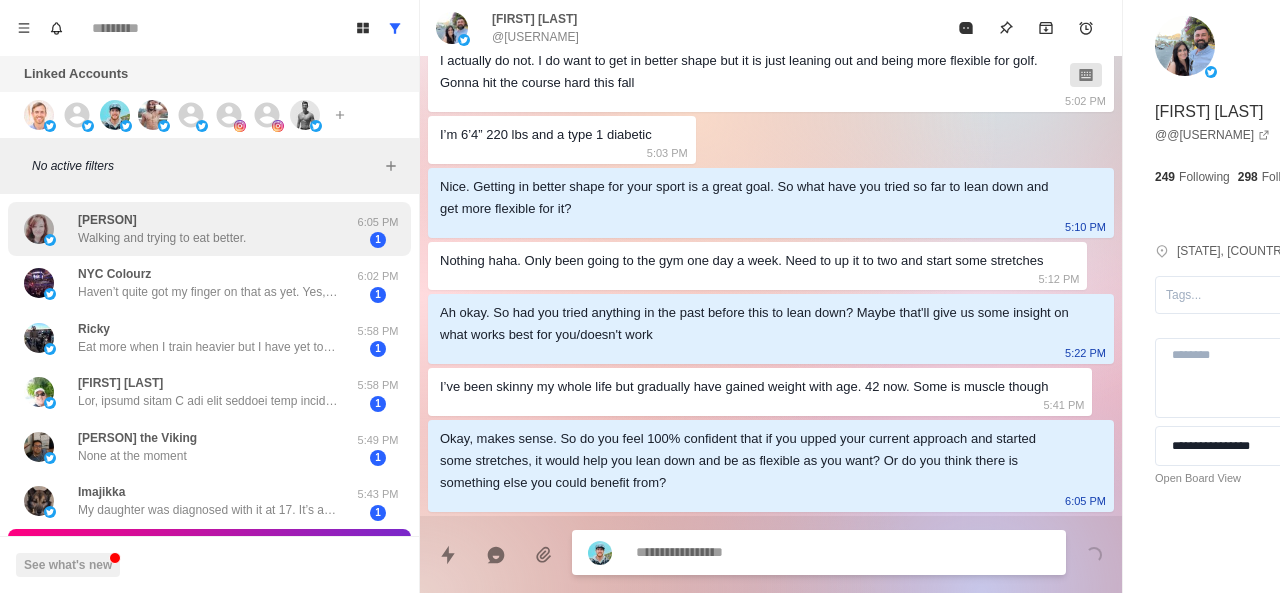click on "Krystal Walking and trying to eat better. 6:05 PM 1" at bounding box center (209, 229) 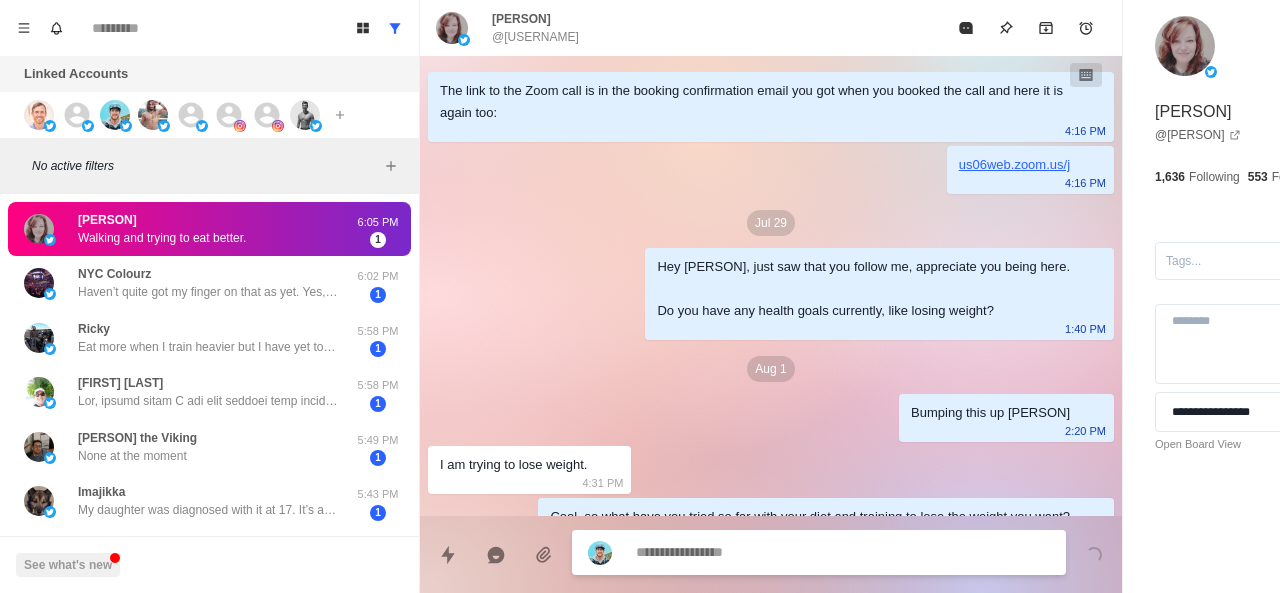 scroll, scrollTop: 108, scrollLeft: 0, axis: vertical 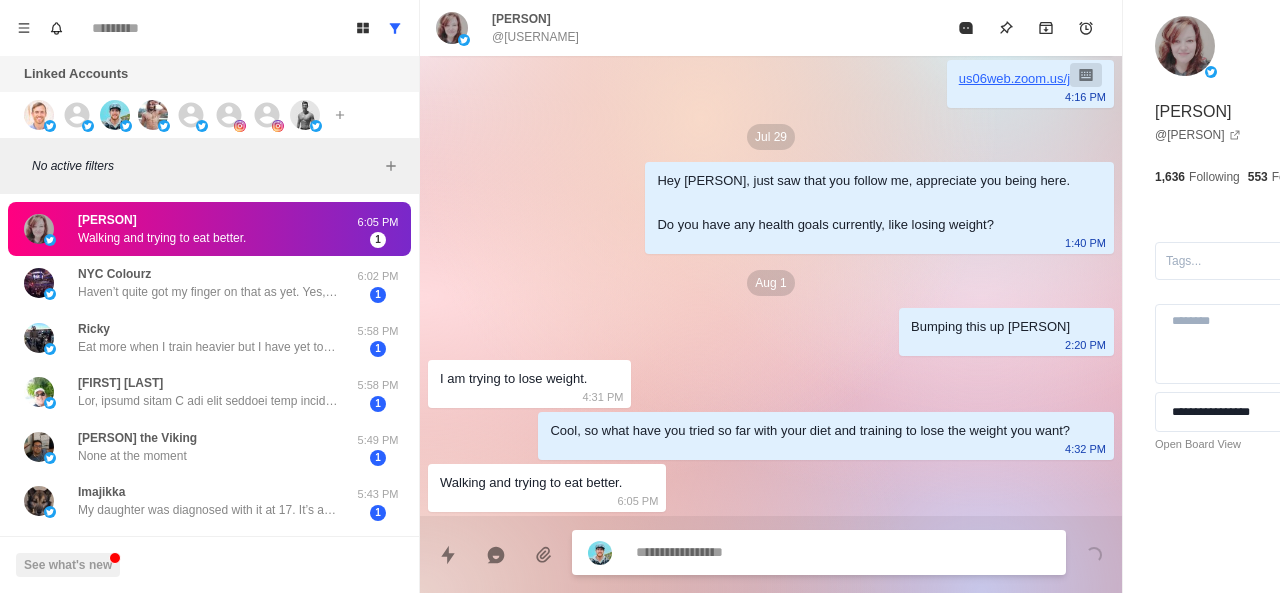 click at bounding box center (785, 552) 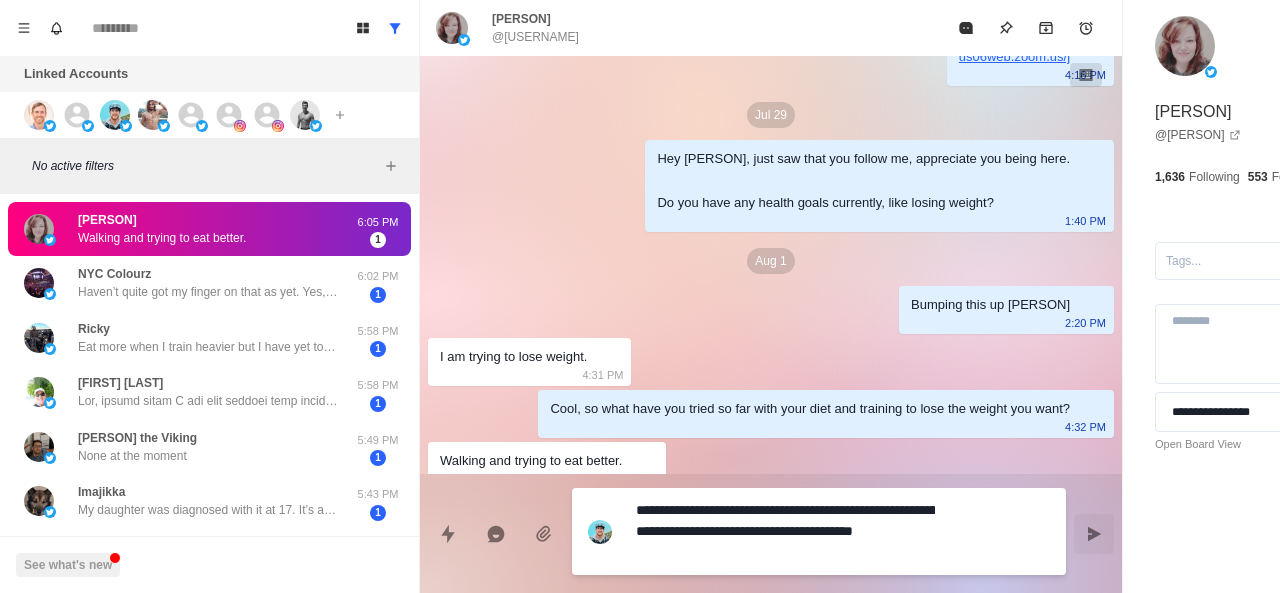 click on "**********" at bounding box center [785, 531] 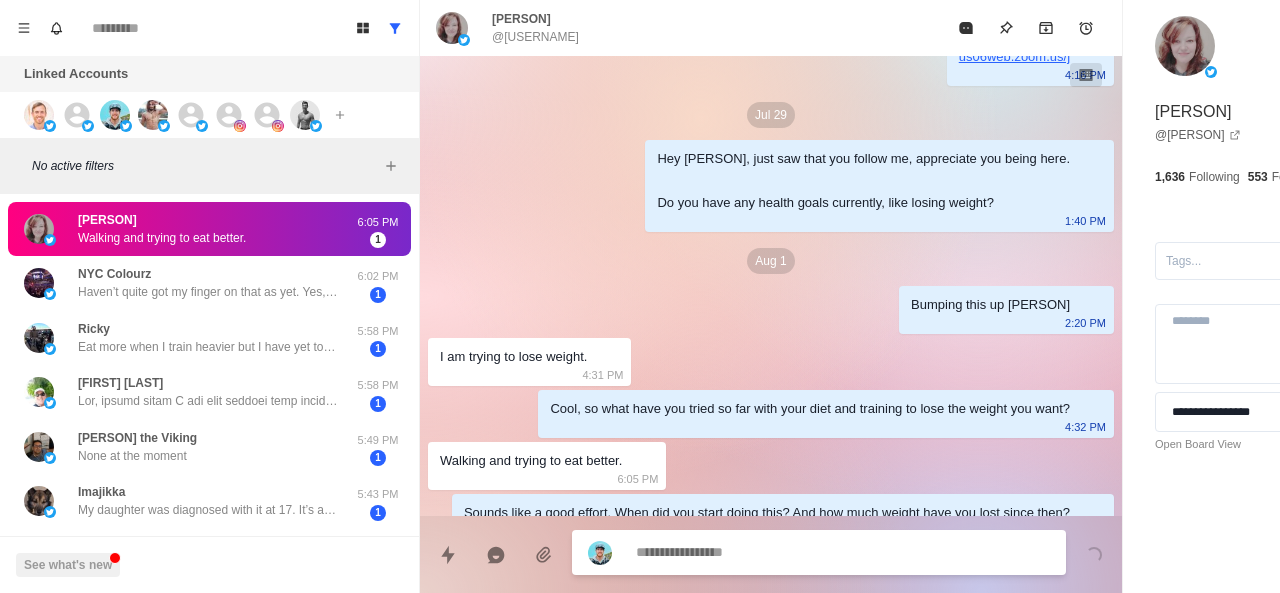 scroll, scrollTop: 182, scrollLeft: 0, axis: vertical 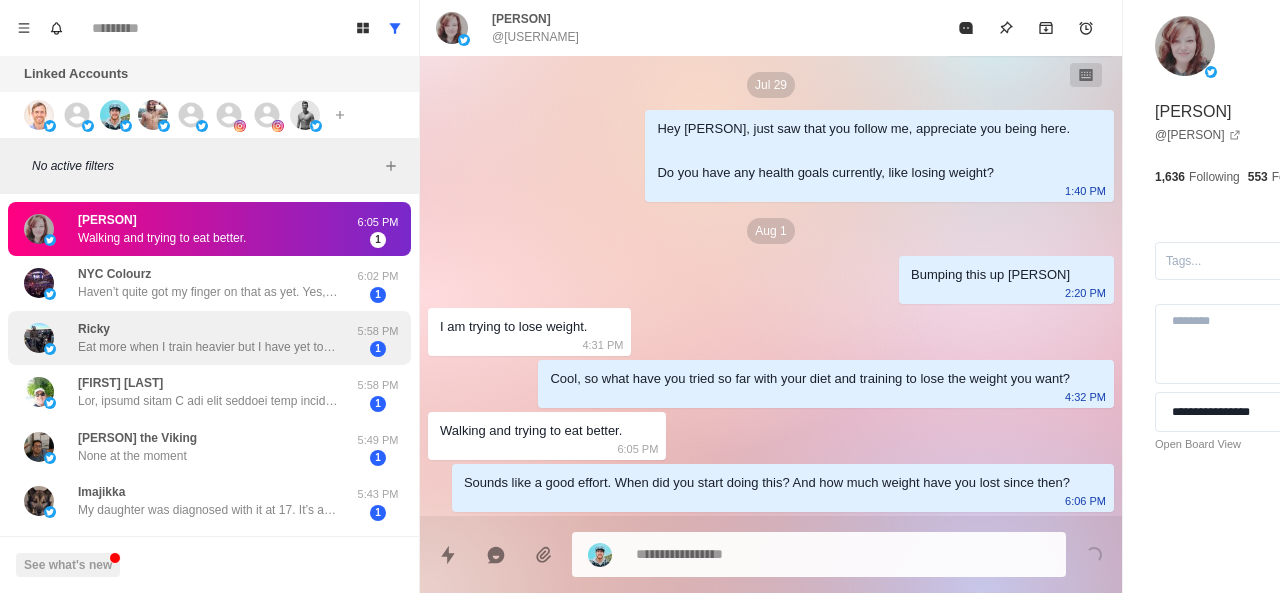 click on "Ricky Eat more when I train heavier but I have yet to do that like stay focused for long periods 5:58 PM 1" at bounding box center (209, 338) 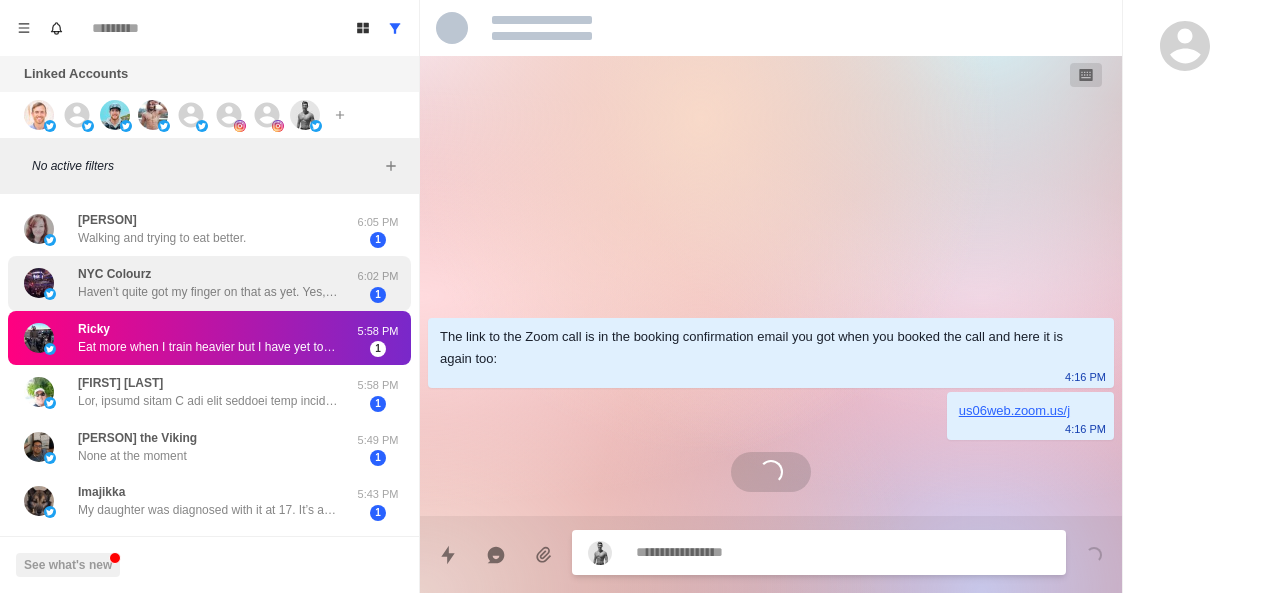 click on "NYC Colourz Haven’t quite got my finger on that as yet. Yes, looking to improve that as well. I believe by losing the belly fat that would also help with the back." at bounding box center [208, 283] 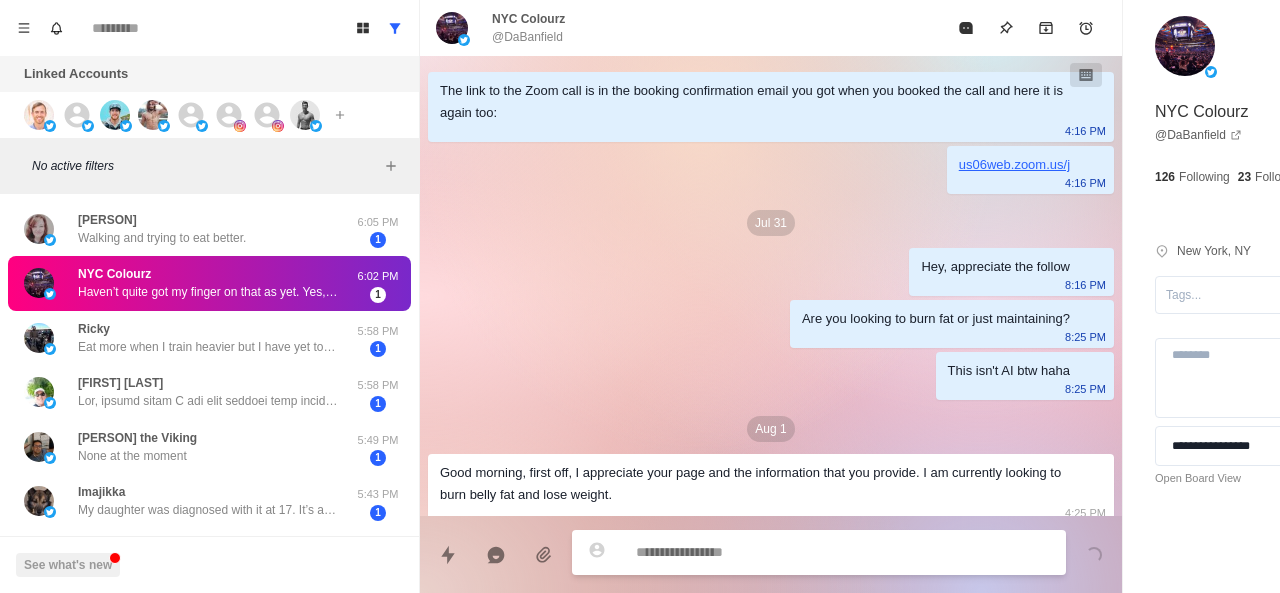 scroll, scrollTop: 478, scrollLeft: 0, axis: vertical 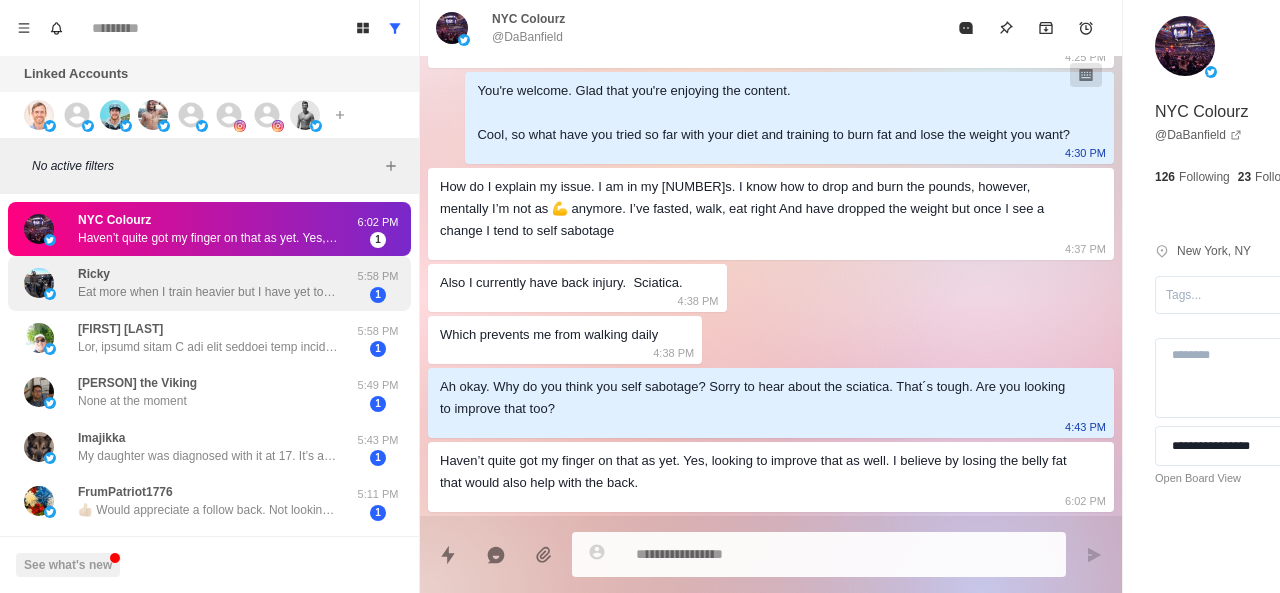 click on "Ricky Eat more when I train heavier but I have yet to do that like stay focused for long periods" at bounding box center [208, 283] 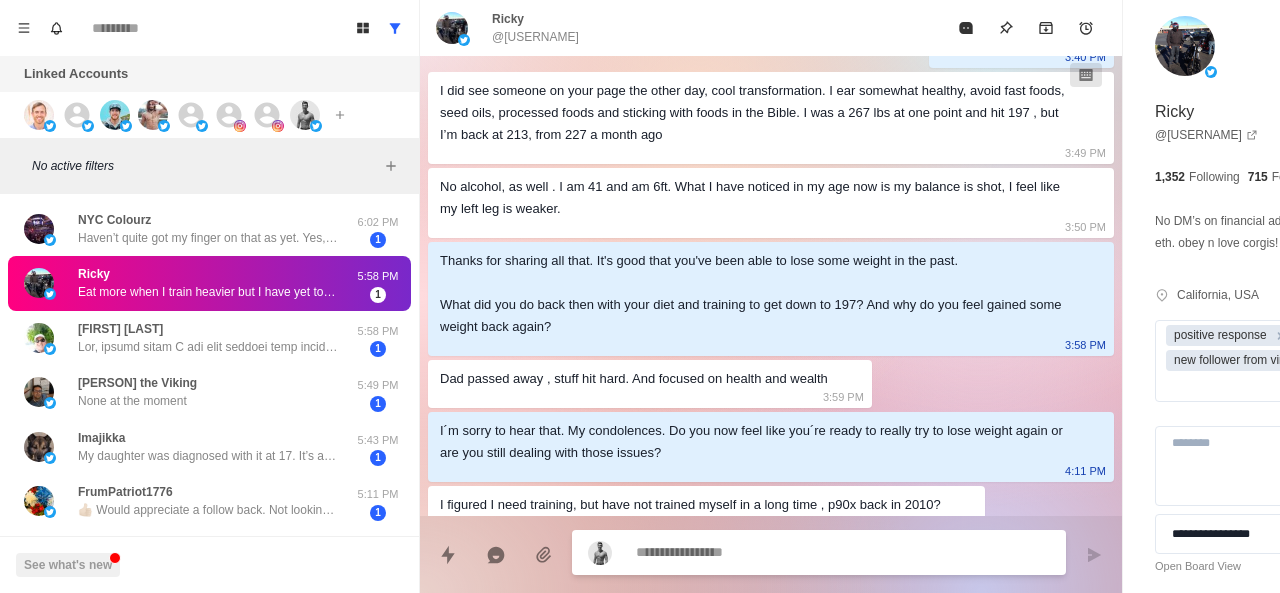 scroll, scrollTop: 1232, scrollLeft: 0, axis: vertical 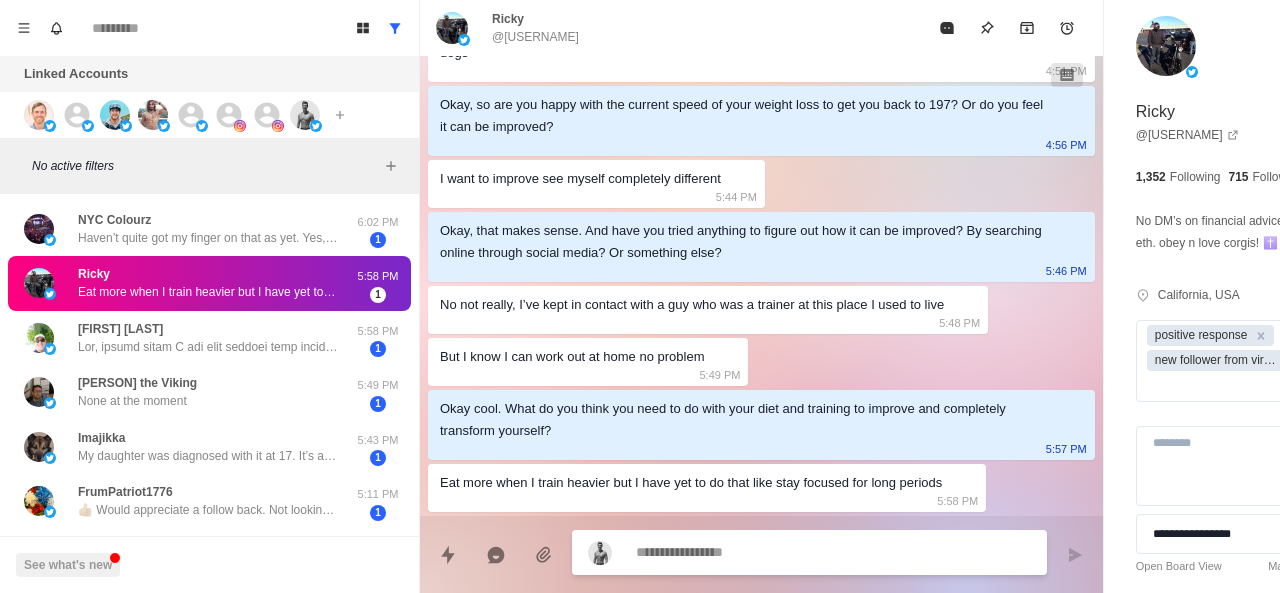 click at bounding box center (775, 552) 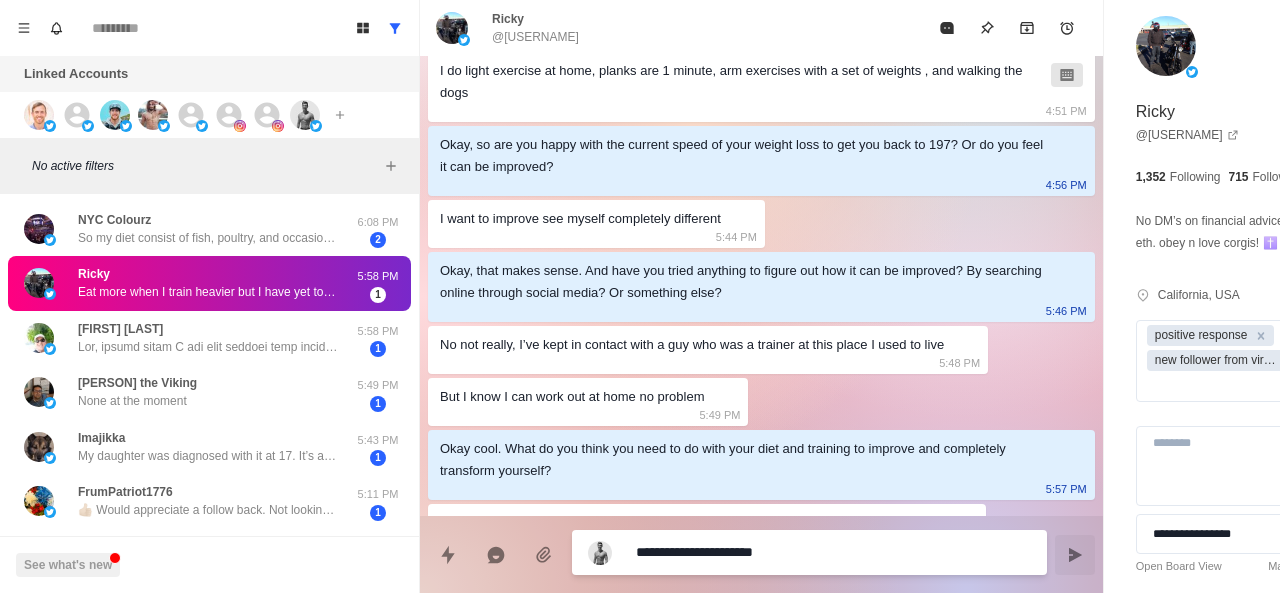 scroll, scrollTop: 1232, scrollLeft: 0, axis: vertical 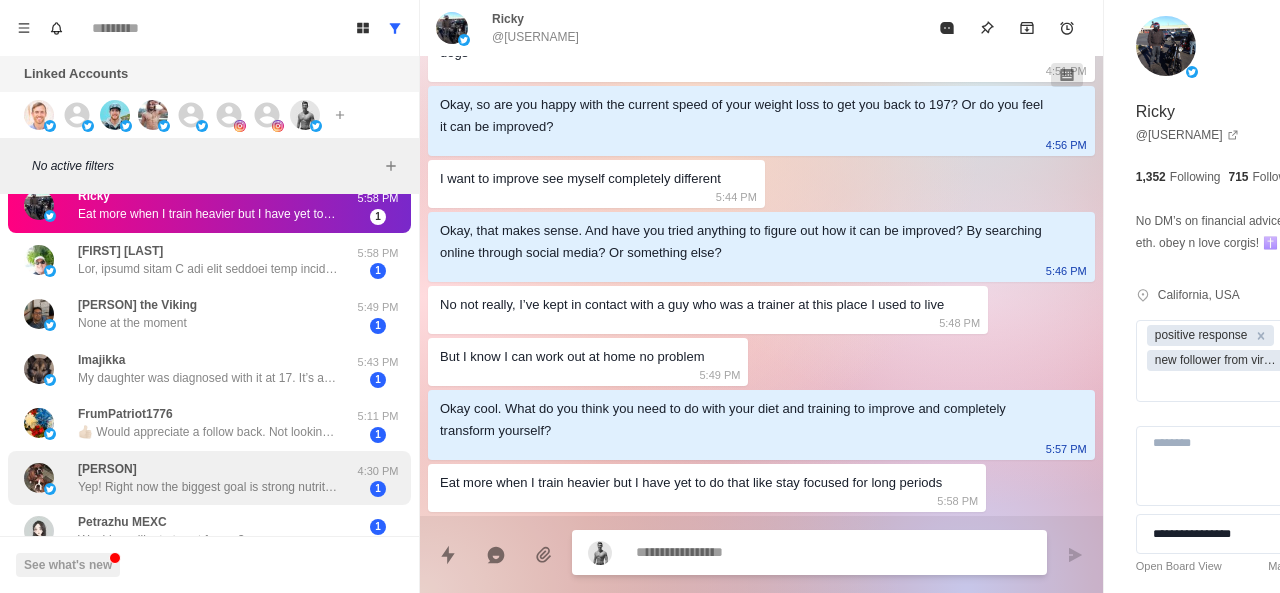 click on "[FIRST] Yep! Right now the biggest goal is strong nutrition to maintain my composition while recovering from an injury. The return phase will obviously be very different." at bounding box center [208, 478] 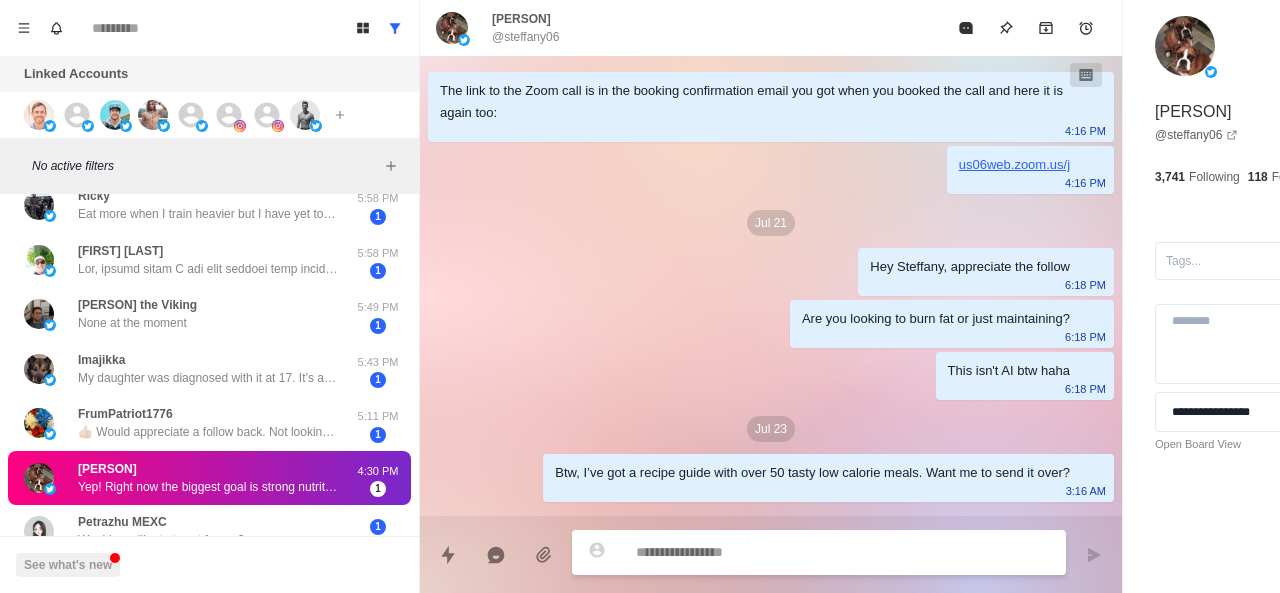 scroll, scrollTop: 498, scrollLeft: 0, axis: vertical 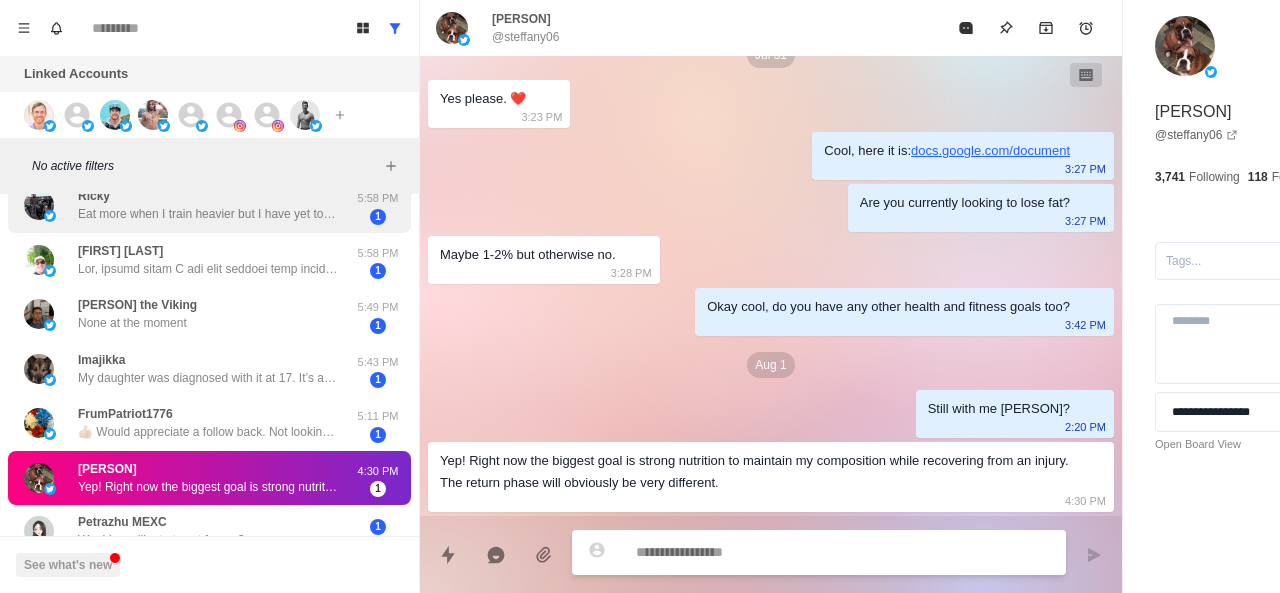 click on "Eat more when I train heavier but I have yet to do that like stay focused for long periods" at bounding box center (208, 214) 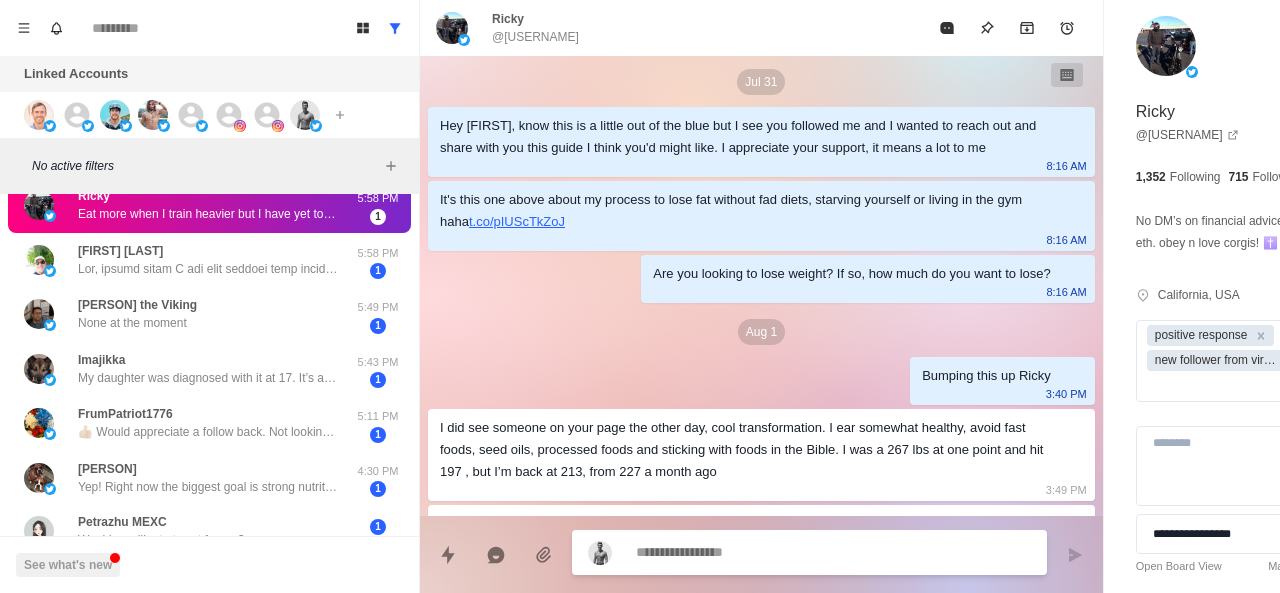scroll, scrollTop: 0, scrollLeft: 0, axis: both 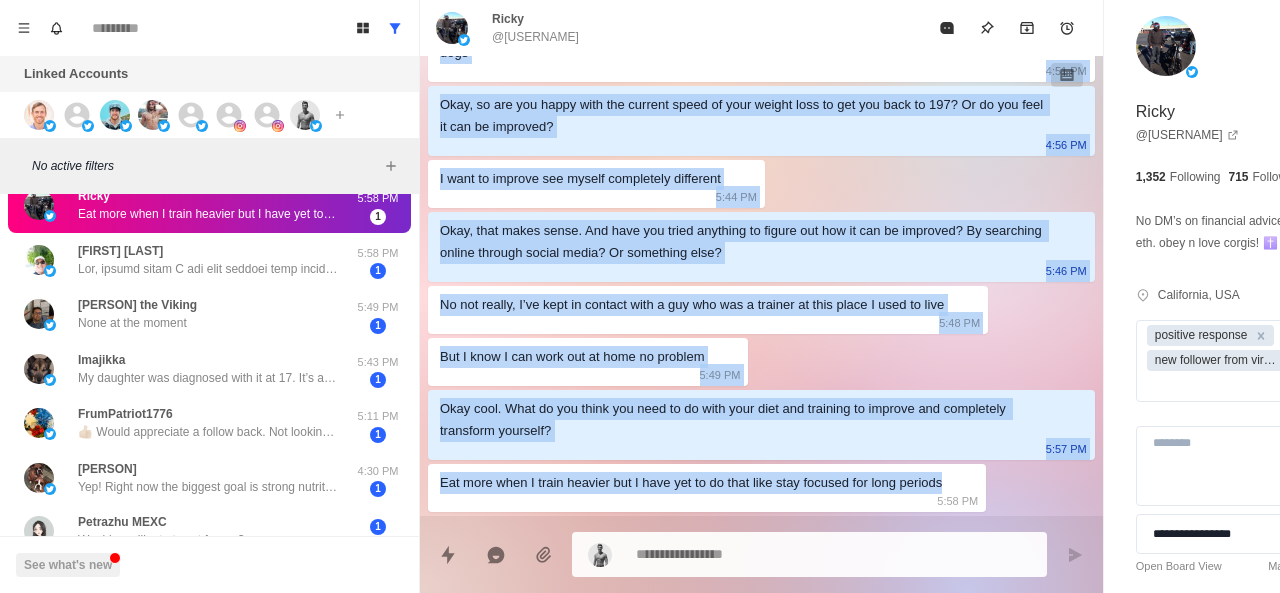 drag, startPoint x: 442, startPoint y: 268, endPoint x: 697, endPoint y: 510, distance: 351.55228 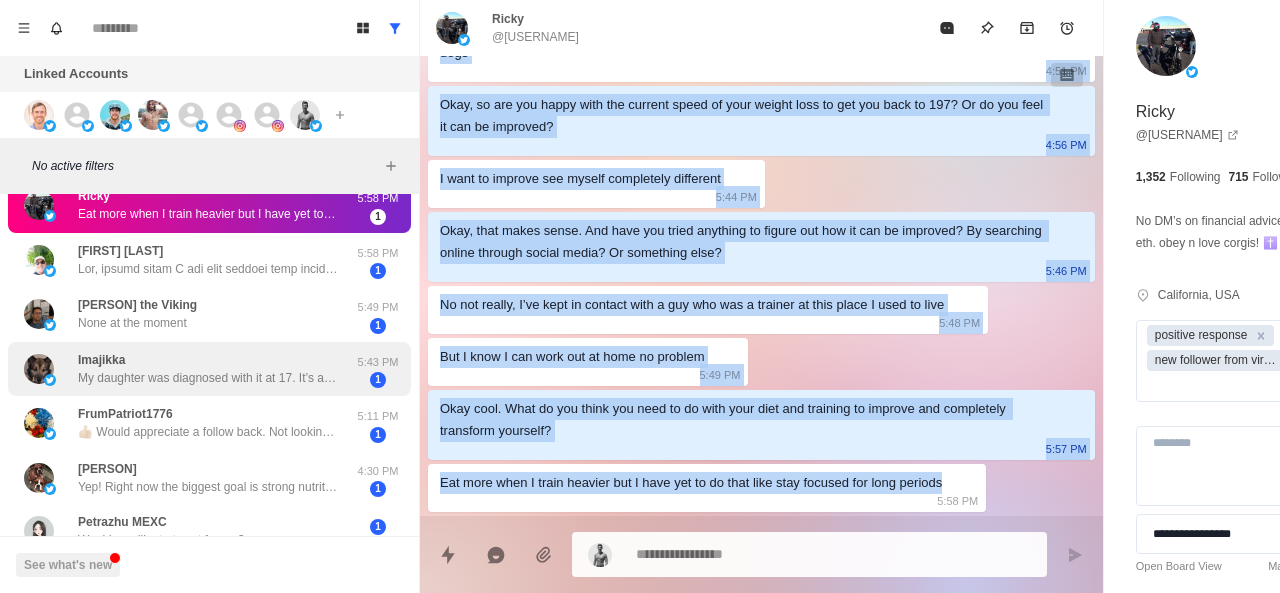 scroll, scrollTop: 0, scrollLeft: 0, axis: both 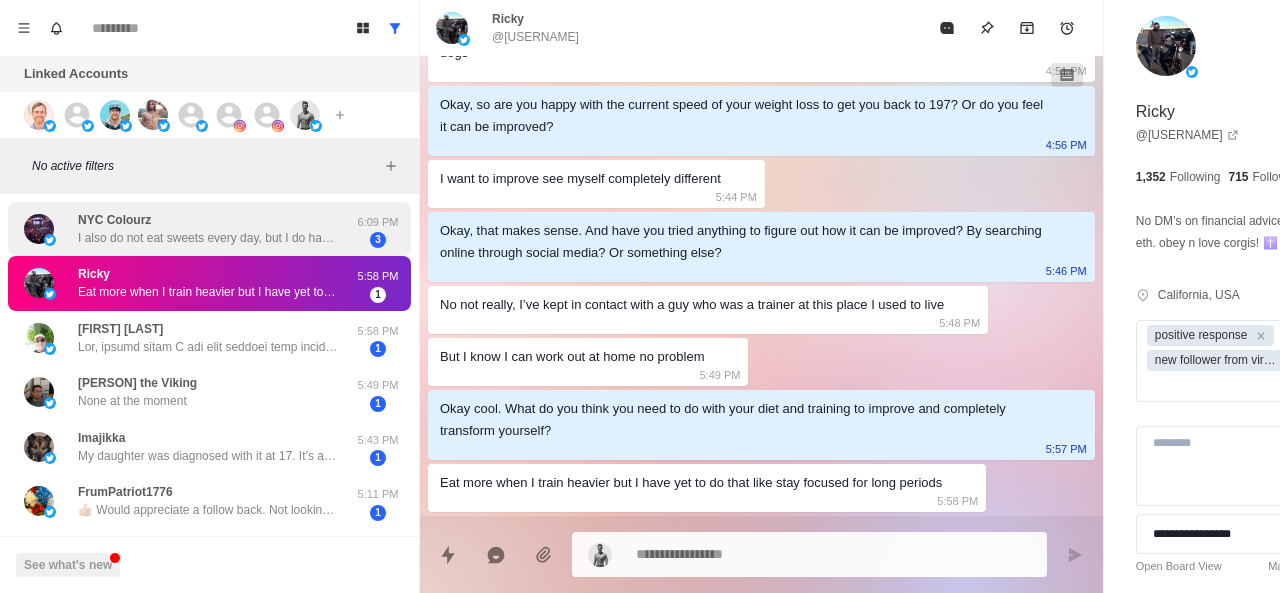 click on "I also do not eat sweets every day, but I do have a sweet tooth" at bounding box center [208, 238] 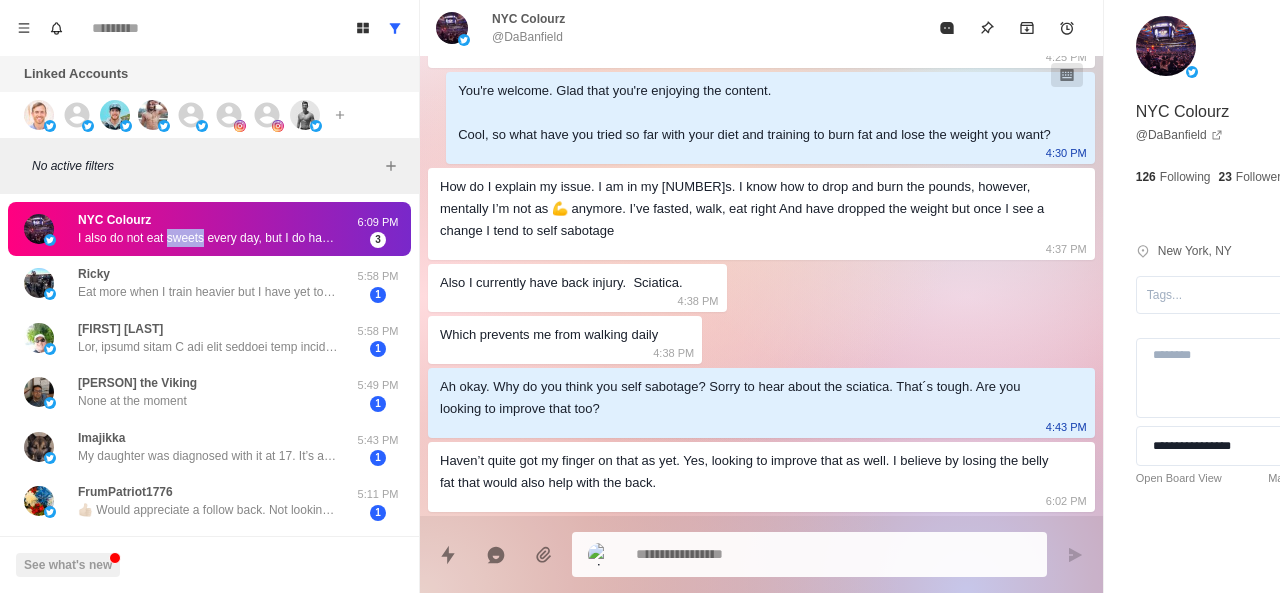 scroll, scrollTop: 478, scrollLeft: 0, axis: vertical 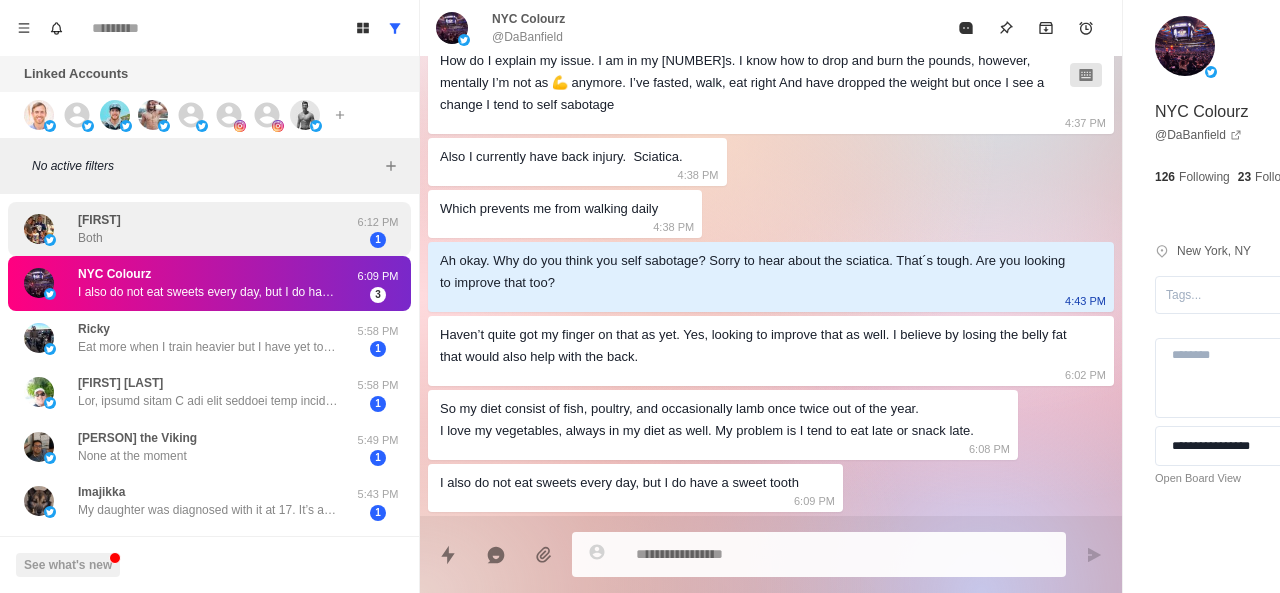 click on "Brian Both" at bounding box center [188, 229] 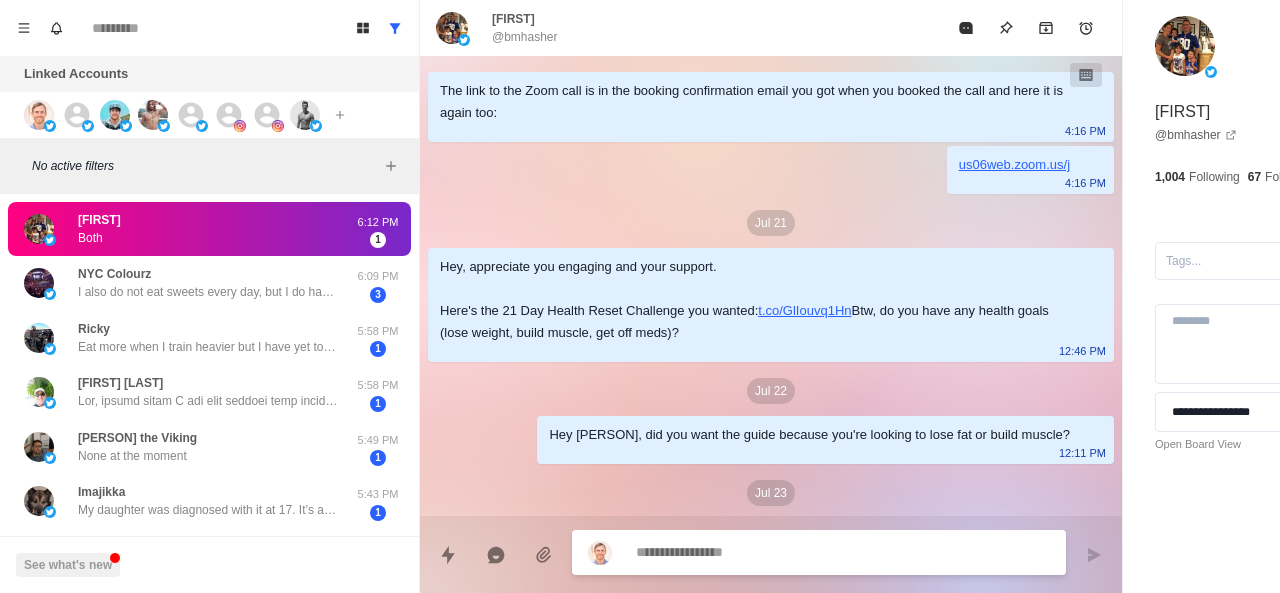 scroll, scrollTop: 222, scrollLeft: 0, axis: vertical 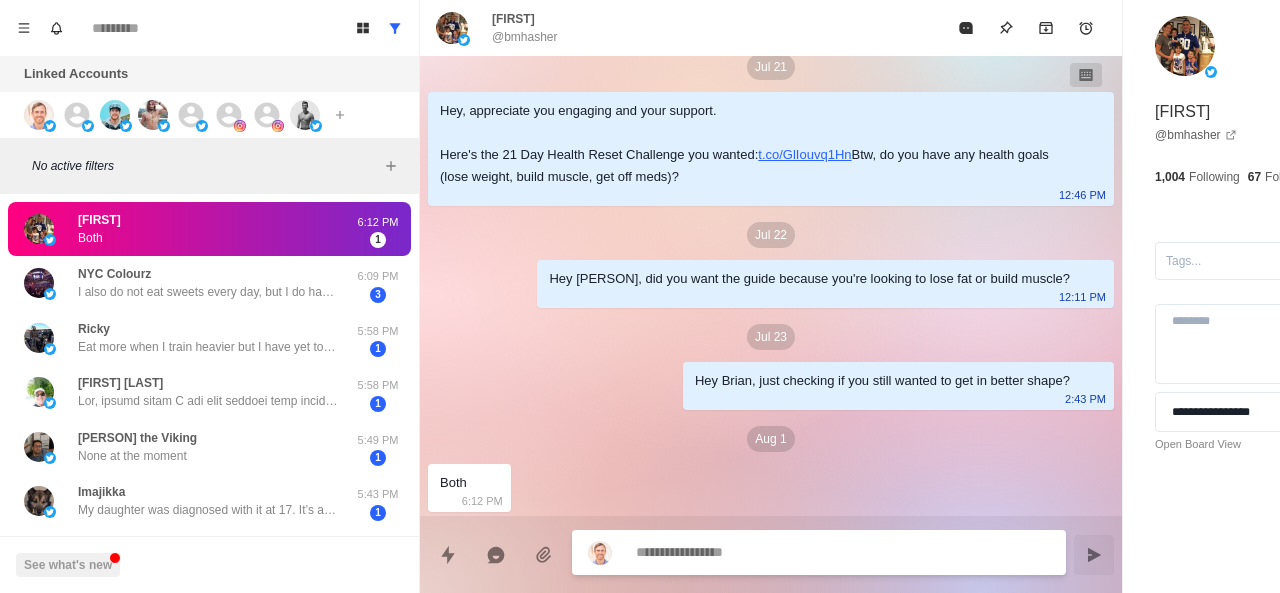 paste on "**********" 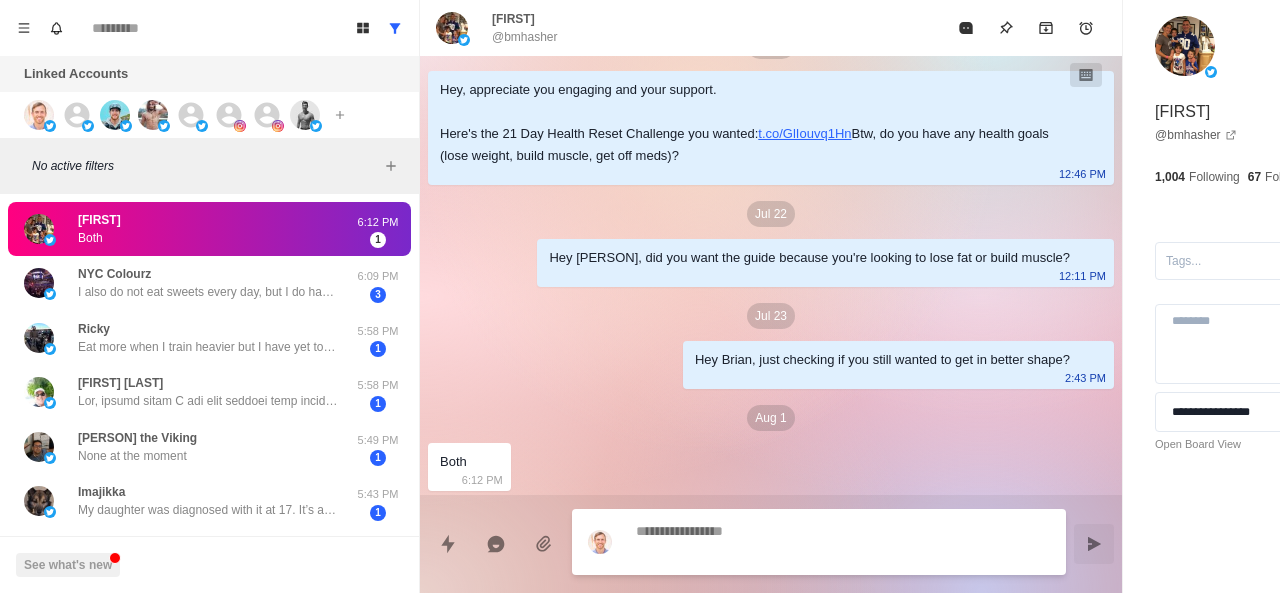 scroll, scrollTop: 296, scrollLeft: 0, axis: vertical 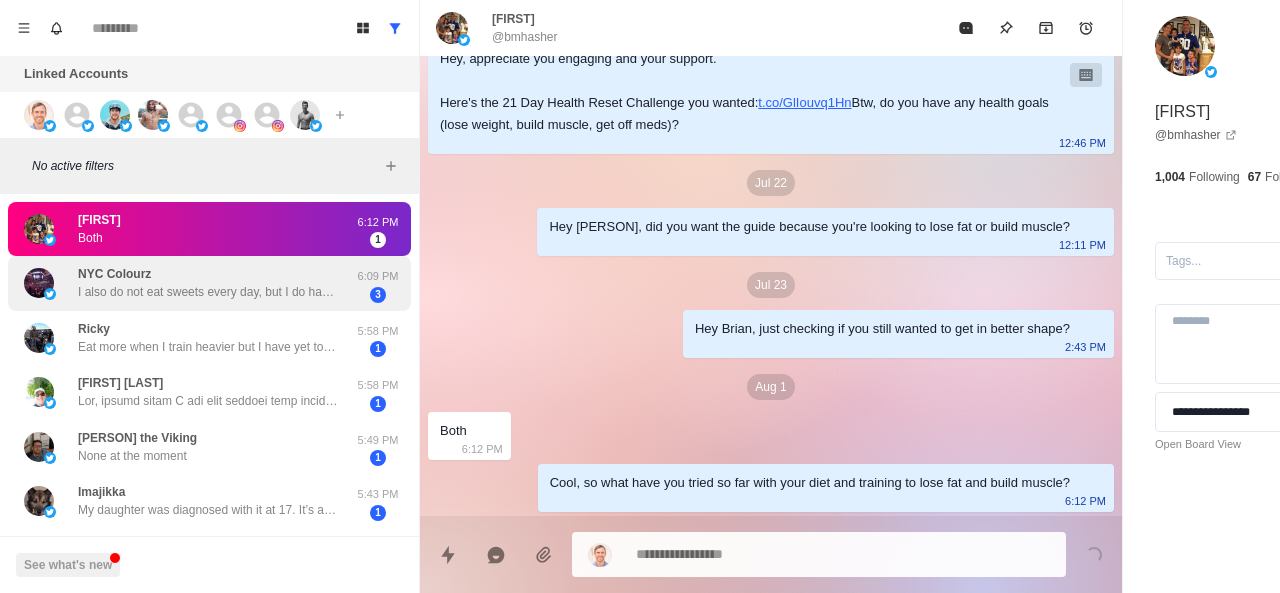 click on "I also do not eat sweets every day, but I do have a sweet tooth" at bounding box center [208, 292] 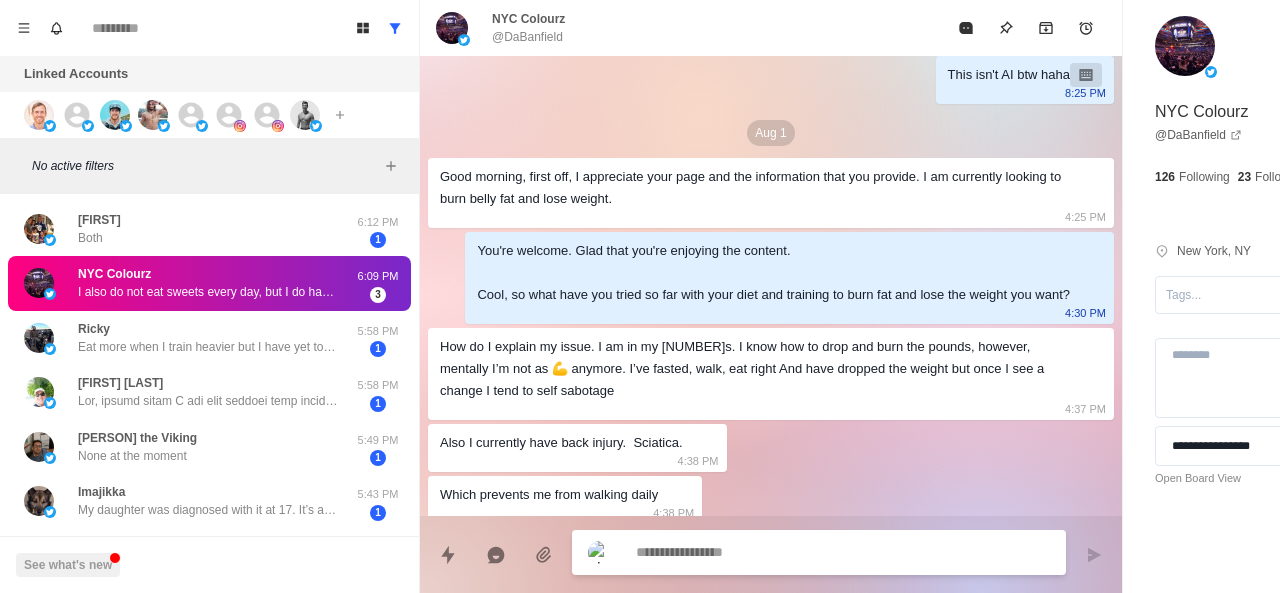 scroll, scrollTop: 626, scrollLeft: 0, axis: vertical 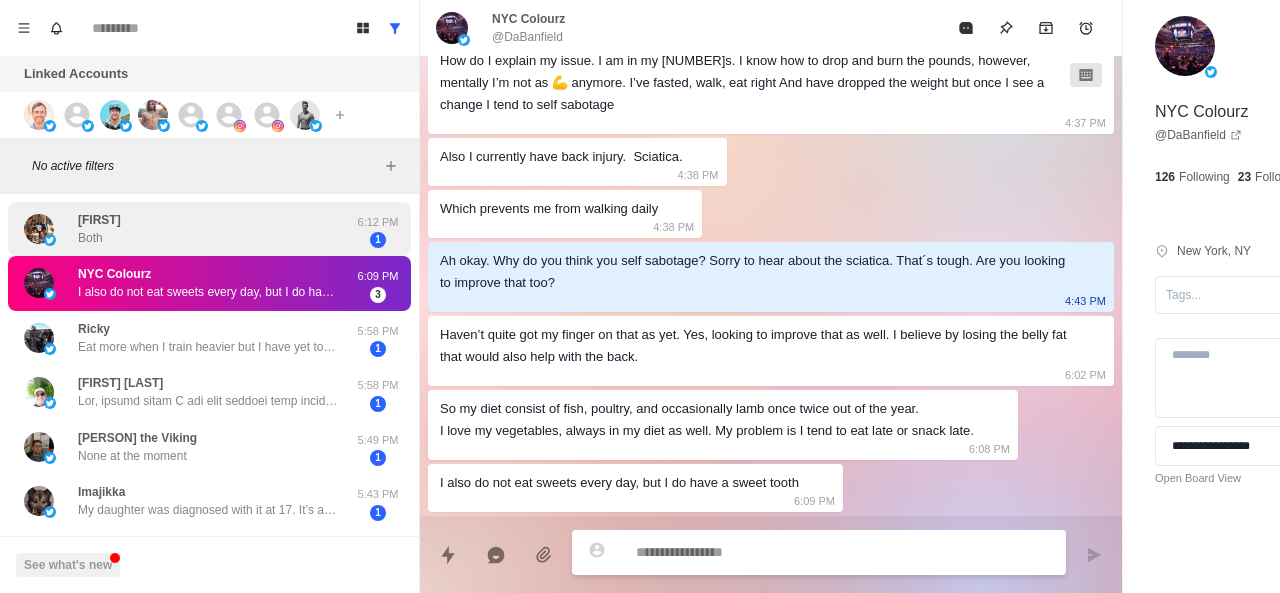 click on "Brian Both" at bounding box center [188, 229] 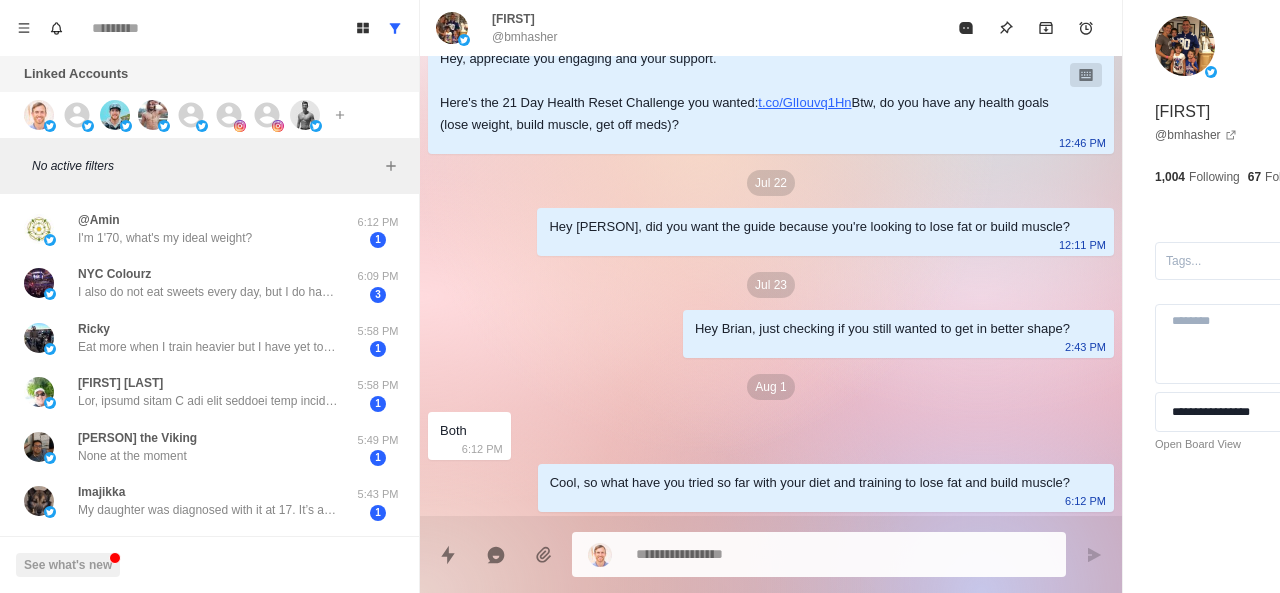 scroll, scrollTop: 296, scrollLeft: 0, axis: vertical 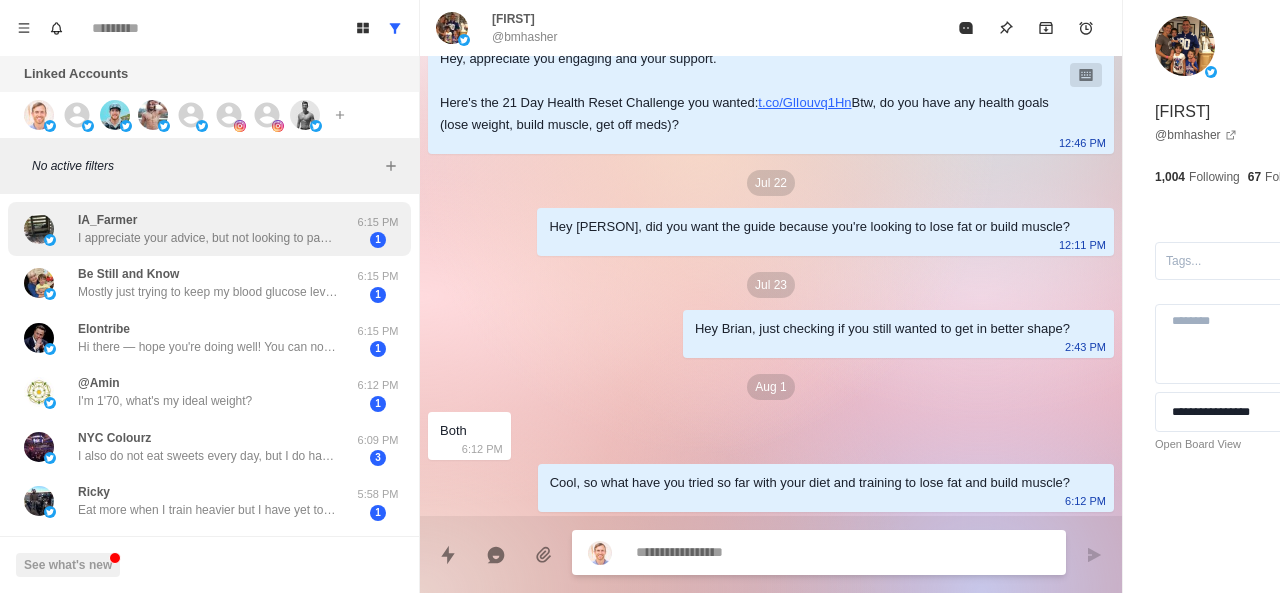 click on "I appreciate your advice, but not looking to pay for any assistance.
I think we are all looking to lose weight.  At 65 it’s even harder.
Made some changes earlier this year, down 10 pounds permanently now.
Just become more active, cut out bad foods, and don’t eat before bed.
Good luck with your programs!" at bounding box center [208, 238] 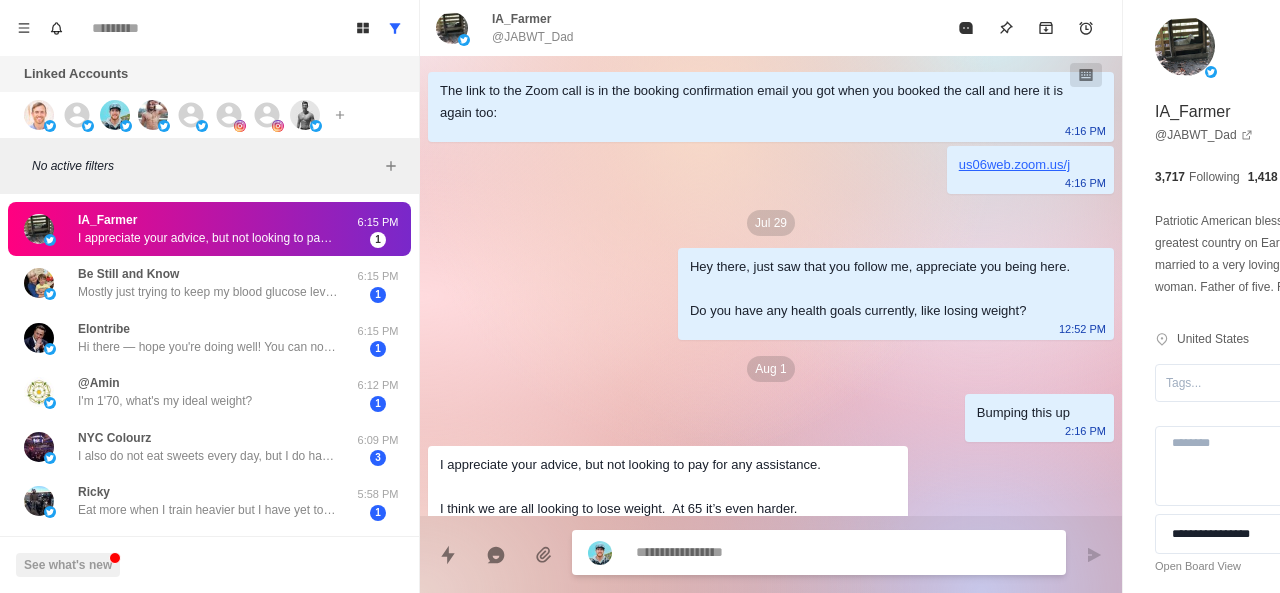 scroll, scrollTop: 158, scrollLeft: 0, axis: vertical 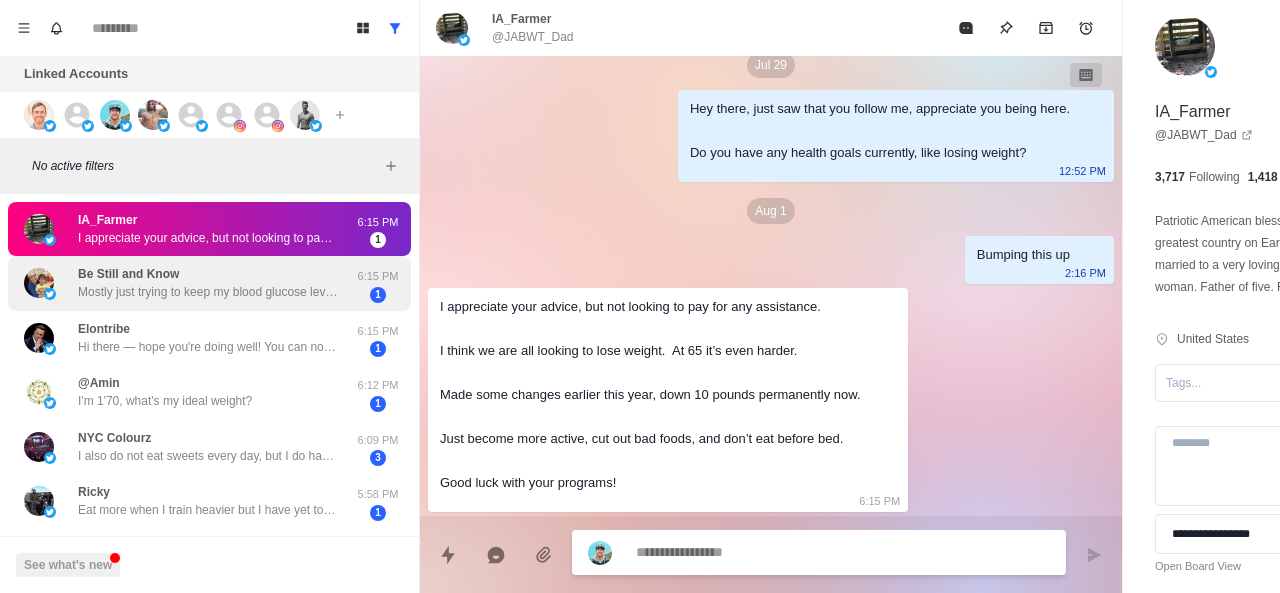 click on "Mostly just trying to keep my blood glucose levels down. I do eat healthy and visit the gym regularly. I just need to be more dedicated to that routine. I only have a few extra pounds to lose right now." at bounding box center (208, 292) 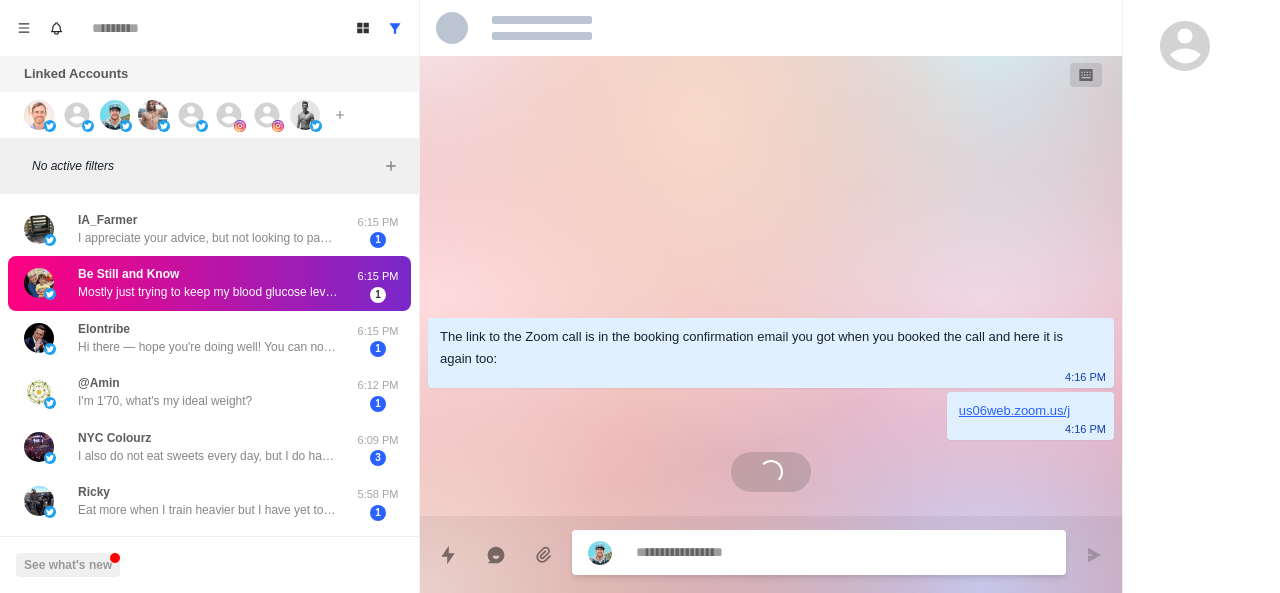 scroll, scrollTop: 0, scrollLeft: 0, axis: both 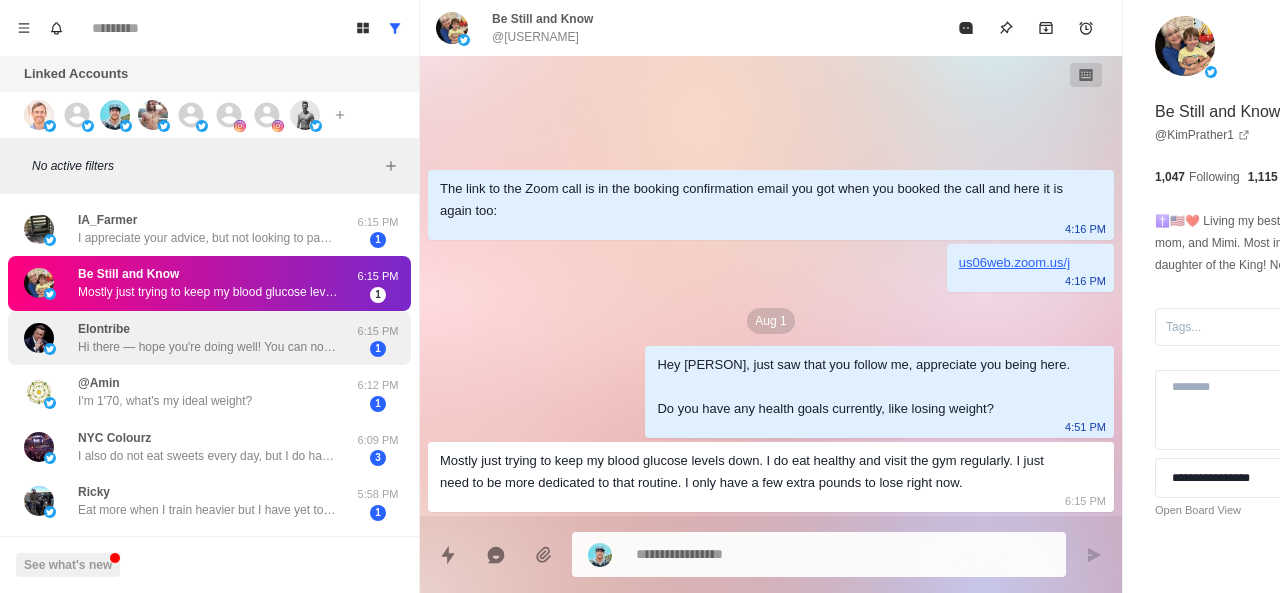 click on "Hi there — hope you're doing well!
You can now access original shares (Primary Market)  of Elon Musk’s private companies
✅ SpaceX
✅ Starlink
✅ xAI
✅ Neuralink
These will increase 1000x in the future.
This opportunity could close at any time. Act before it disappears.
👉🔗https://t.co/4U0KpWmleQ" at bounding box center (208, 347) 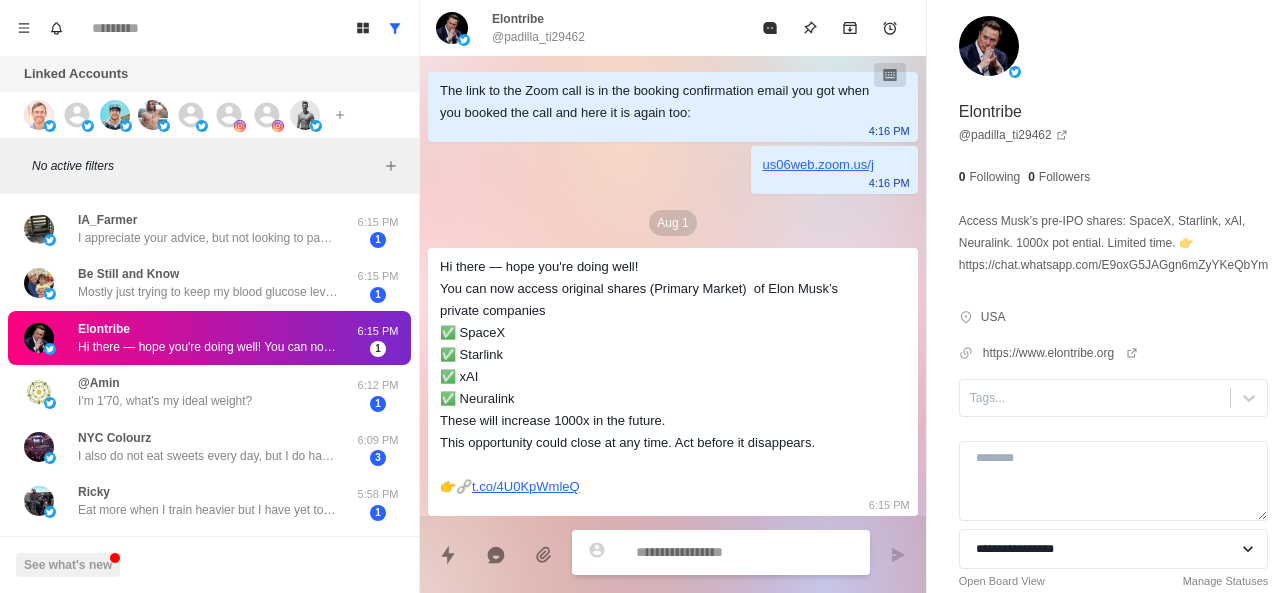 scroll, scrollTop: 4, scrollLeft: 0, axis: vertical 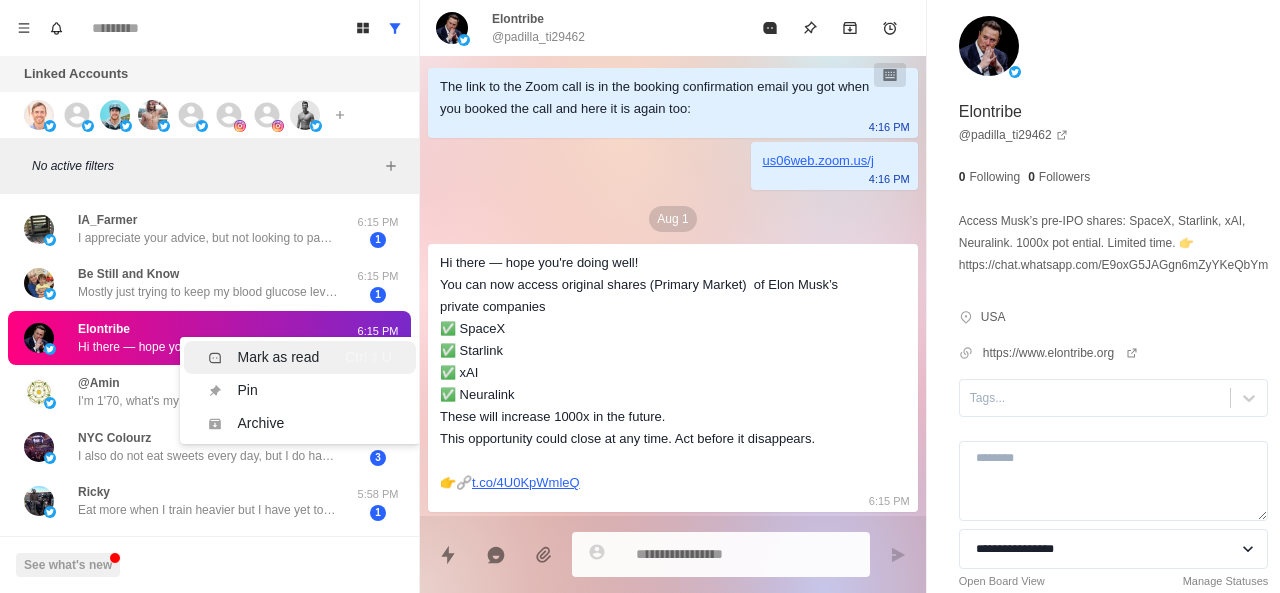 click on "Mark as read" at bounding box center (279, 357) 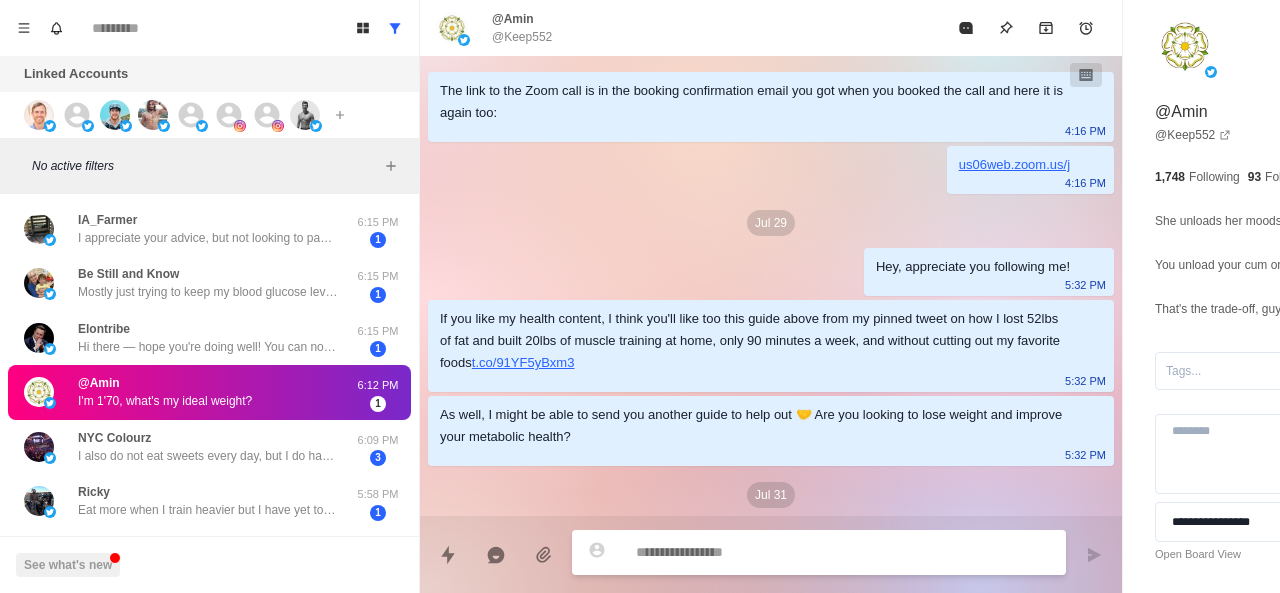 scroll, scrollTop: 744, scrollLeft: 0, axis: vertical 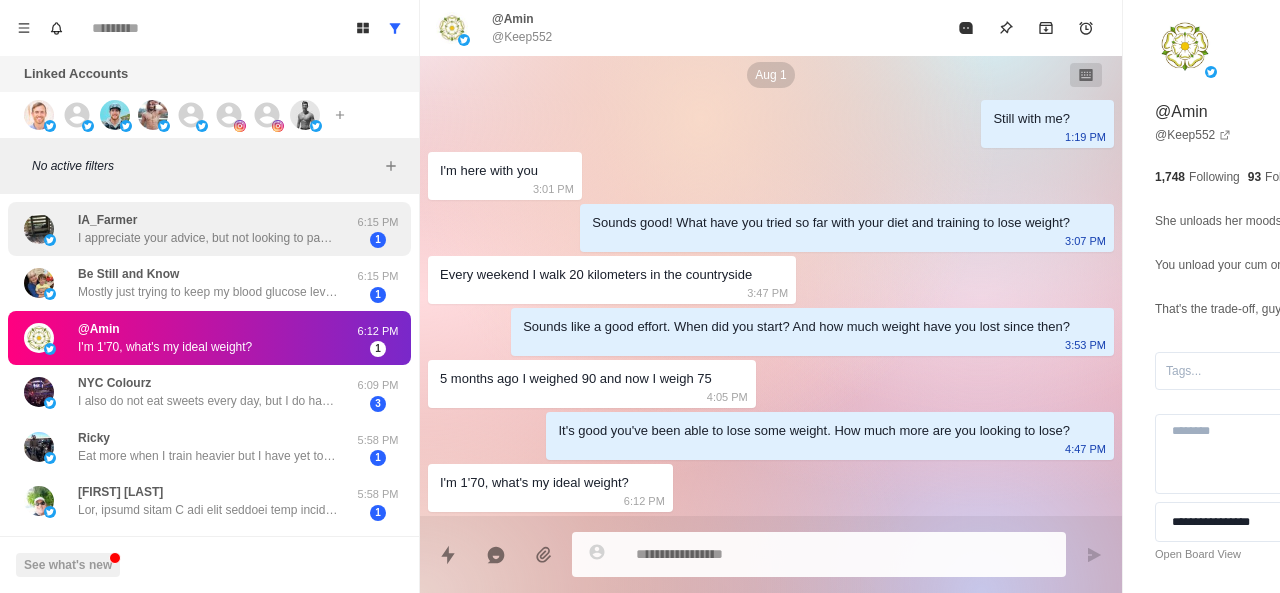 click on "IA_Farmer I appreciate your advice, but not looking to pay for any assistance.
I think we are all looking to lose weight.  At 65 it’s even harder.
Made some changes earlier this year, down 10 pounds permanently now.
Just become more active, cut out bad foods, and don’t eat before bed.
Good luck with your programs!" at bounding box center [208, 229] 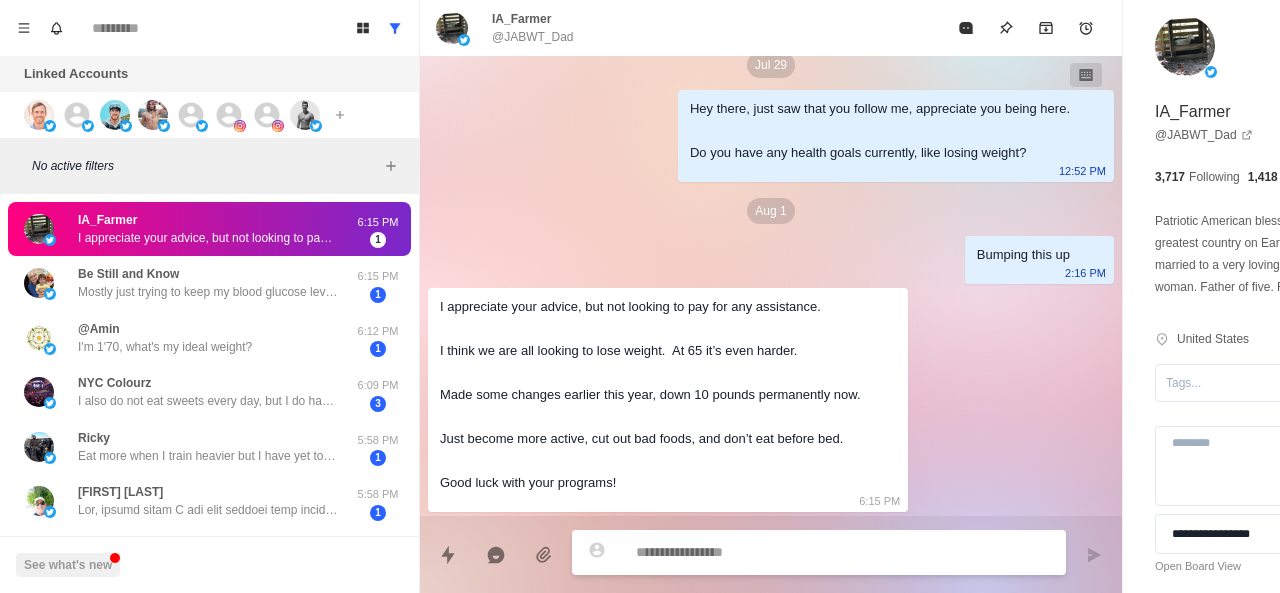 scroll, scrollTop: 158, scrollLeft: 0, axis: vertical 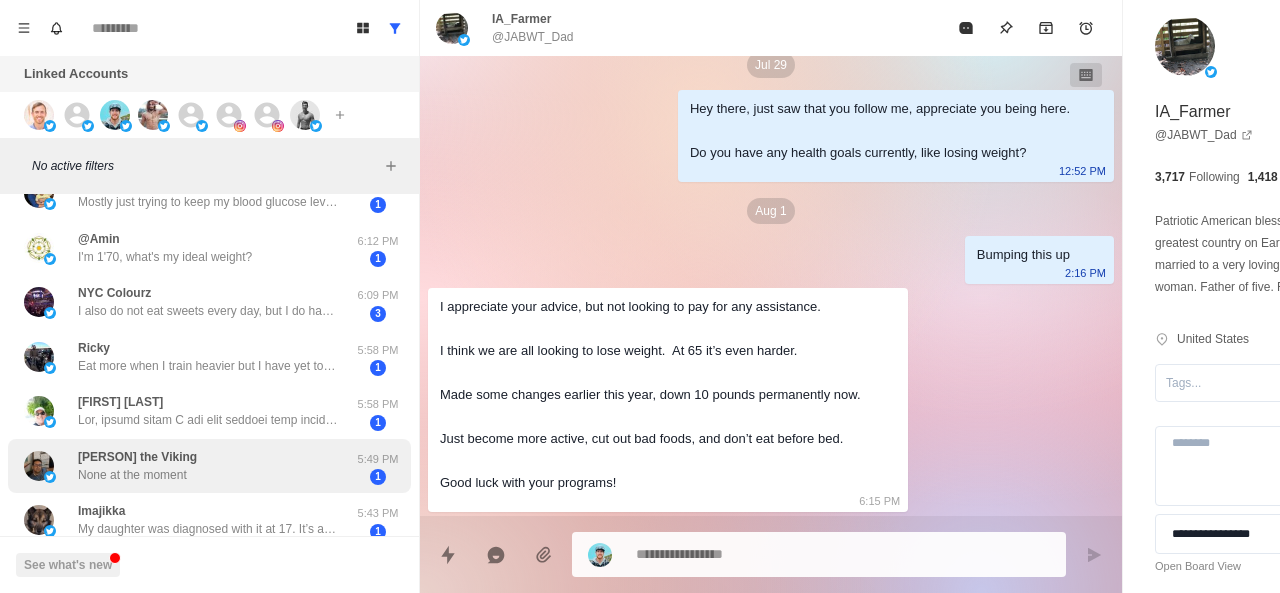 click on "[FIRST] the Viking None at the moment" at bounding box center (137, 466) 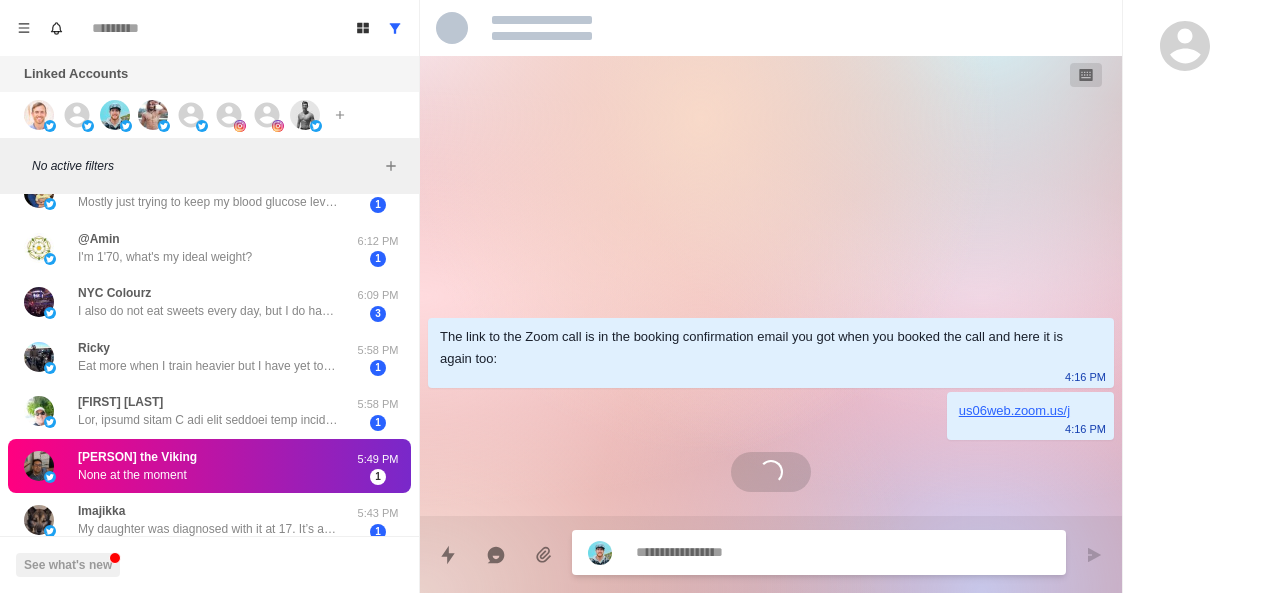 scroll, scrollTop: 0, scrollLeft: 0, axis: both 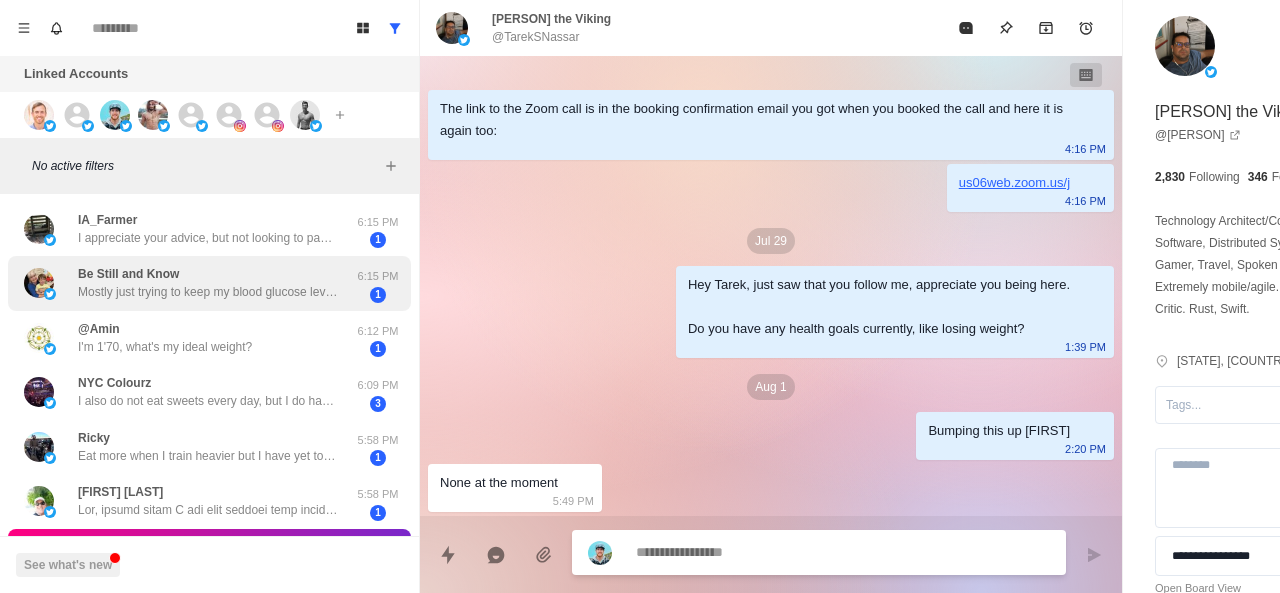 click on "Be Still and Know Mostly just trying to keep my blood glucose levels down. I do eat healthy and visit the gym regularly. I just need to be more dedicated to that routine. I only have a few extra pounds to lose right now. 6:15 PM 1" at bounding box center (209, 283) 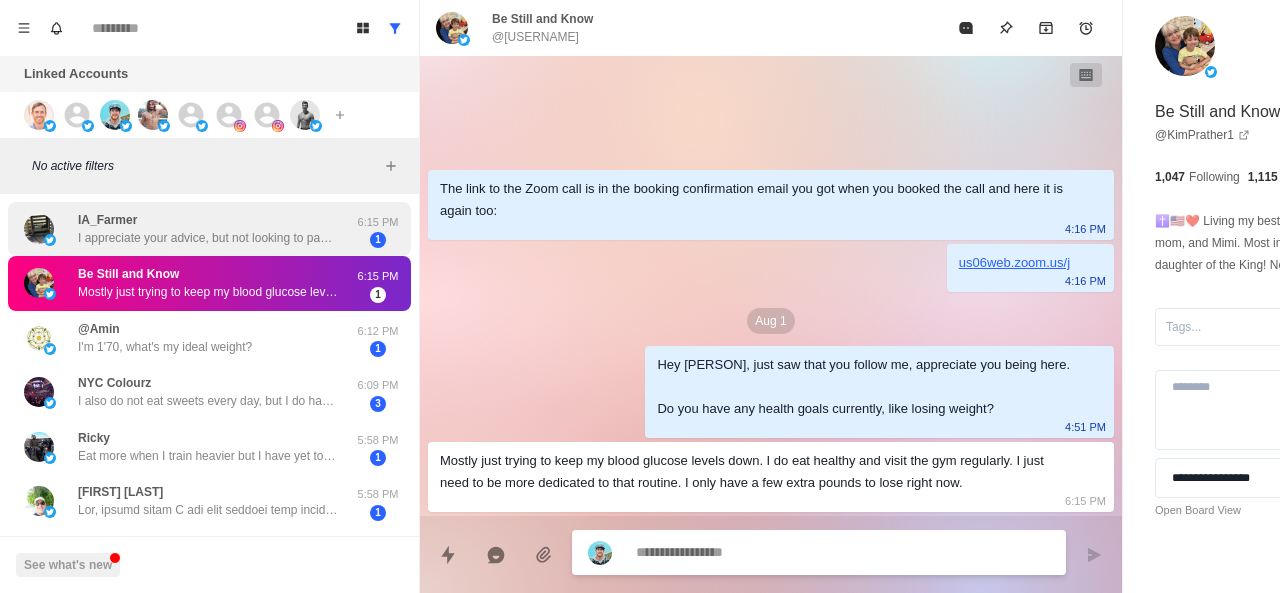 click on "I appreciate your advice, but not looking to pay for any assistance.
I think we are all looking to lose weight.  At 65 it’s even harder.
Made some changes earlier this year, down 10 pounds permanently now.
Just become more active, cut out bad foods, and don’t eat before bed.
Good luck with your programs!" at bounding box center [208, 238] 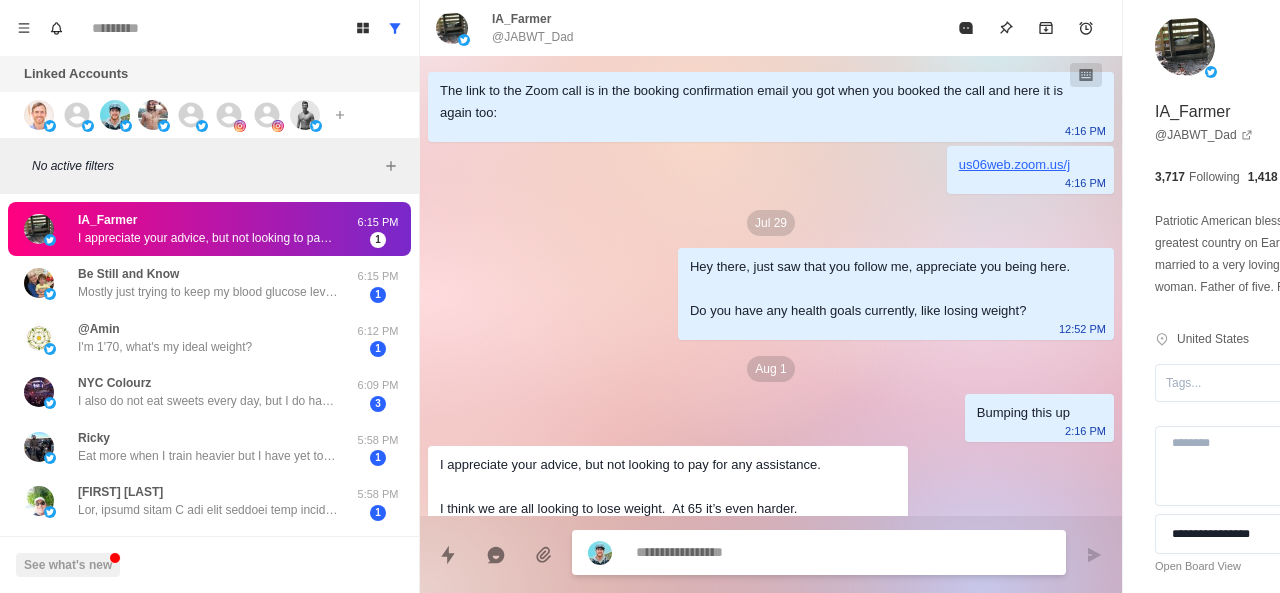 scroll, scrollTop: 158, scrollLeft: 0, axis: vertical 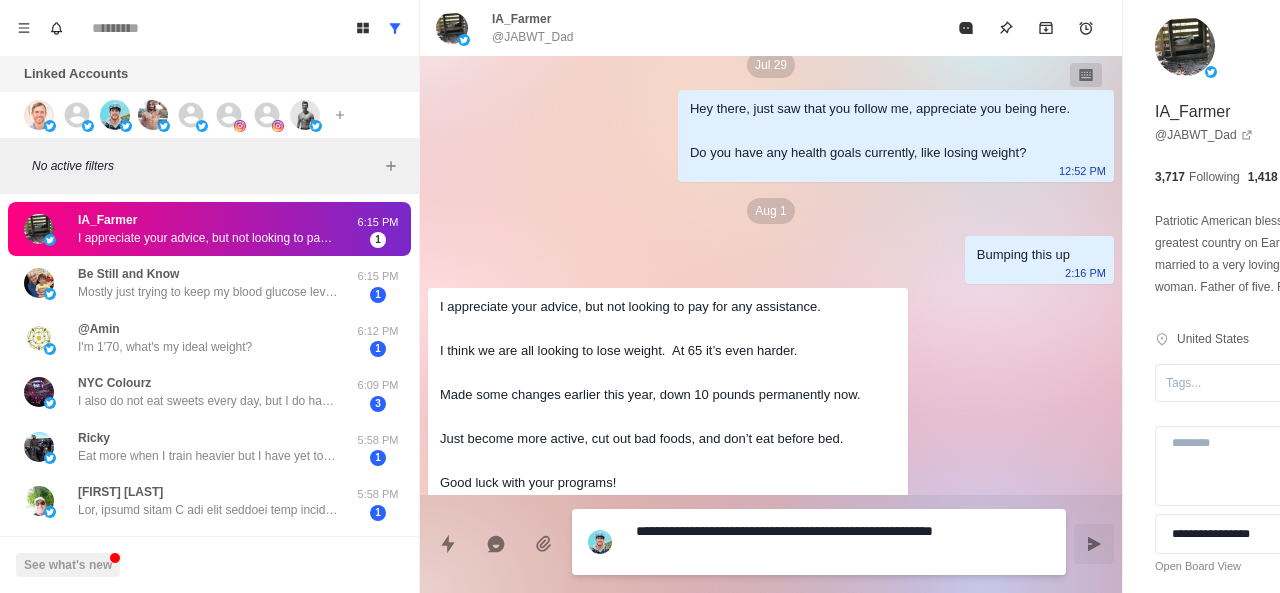 click on "**********" at bounding box center (785, 542) 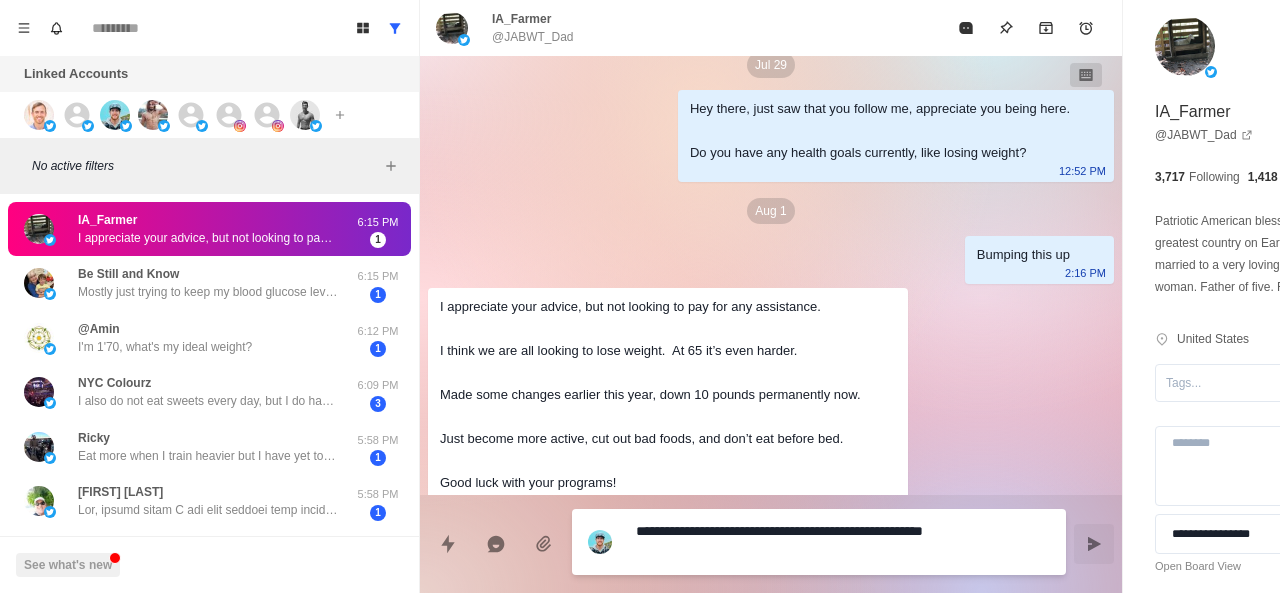 click on "**********" at bounding box center (785, 542) 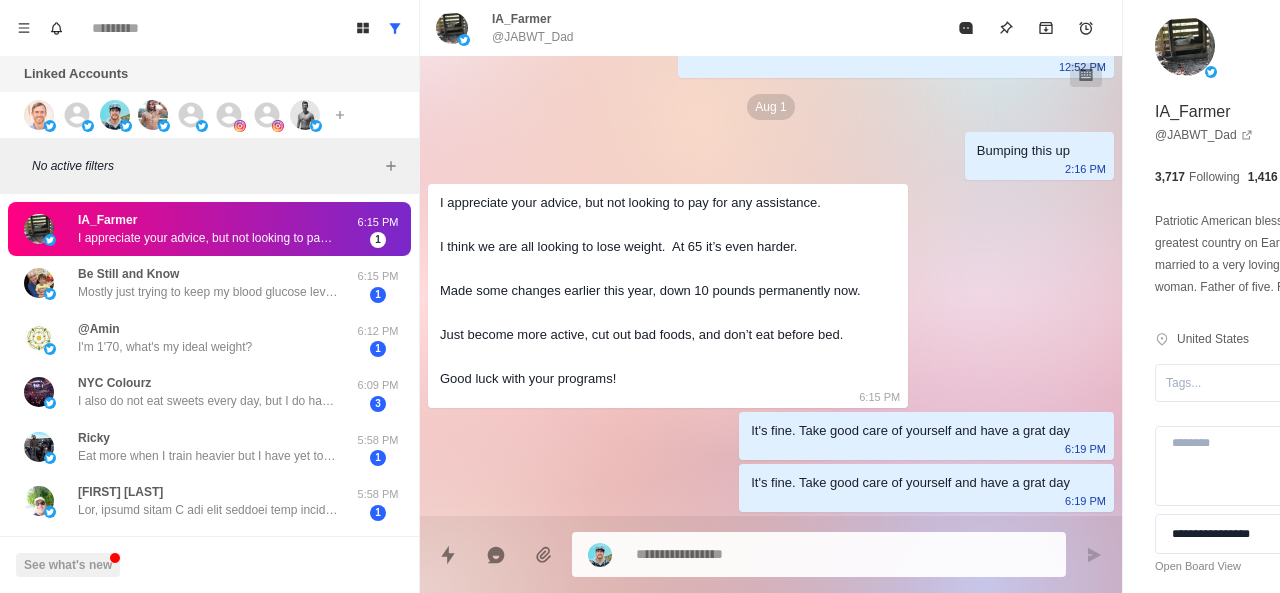 scroll, scrollTop: 210, scrollLeft: 0, axis: vertical 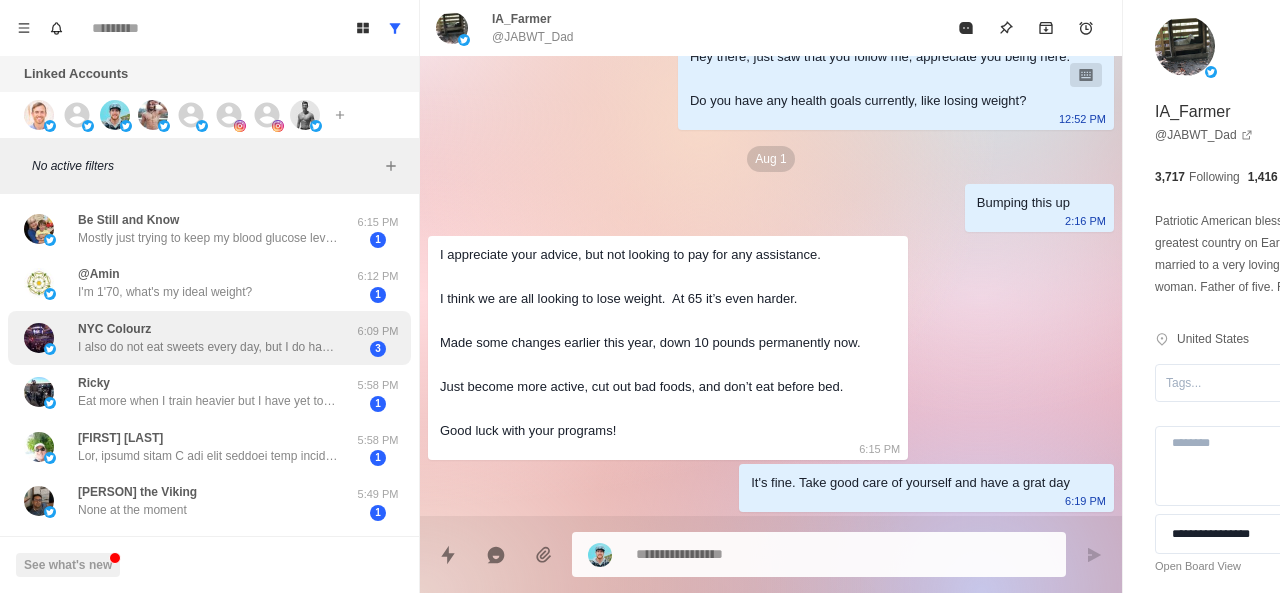 click on "I also do not eat sweets every day, but I do have a sweet tooth" at bounding box center (208, 347) 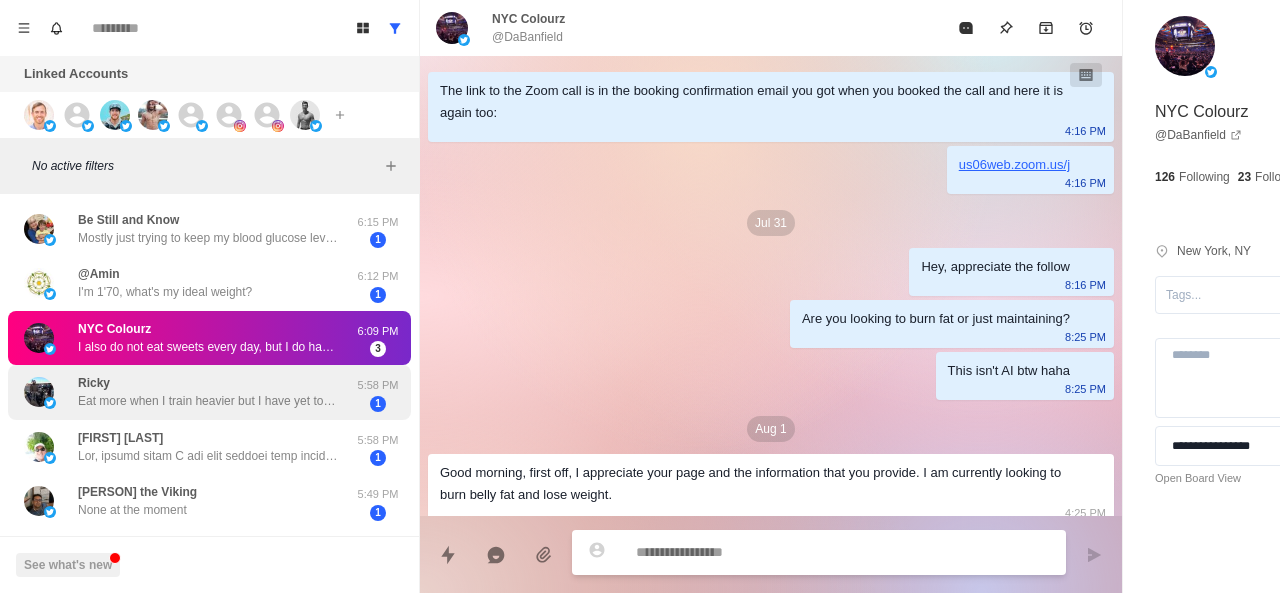 scroll, scrollTop: 626, scrollLeft: 0, axis: vertical 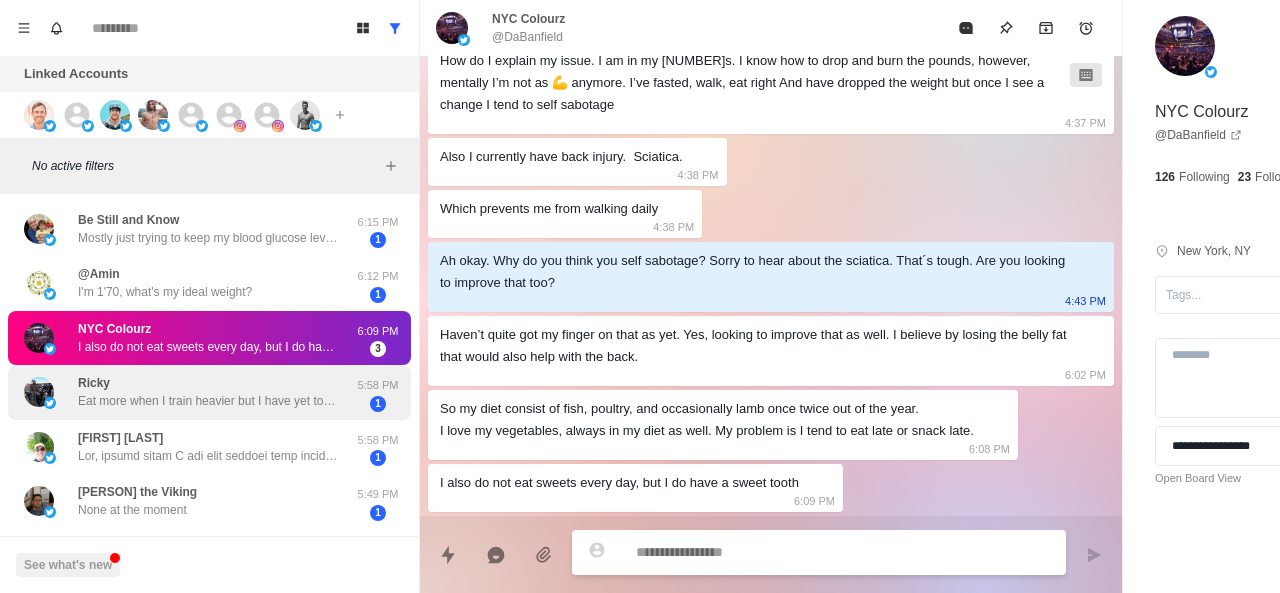 click on "Eat more when I train heavier but I have yet to do that like stay focused for long periods" at bounding box center [208, 401] 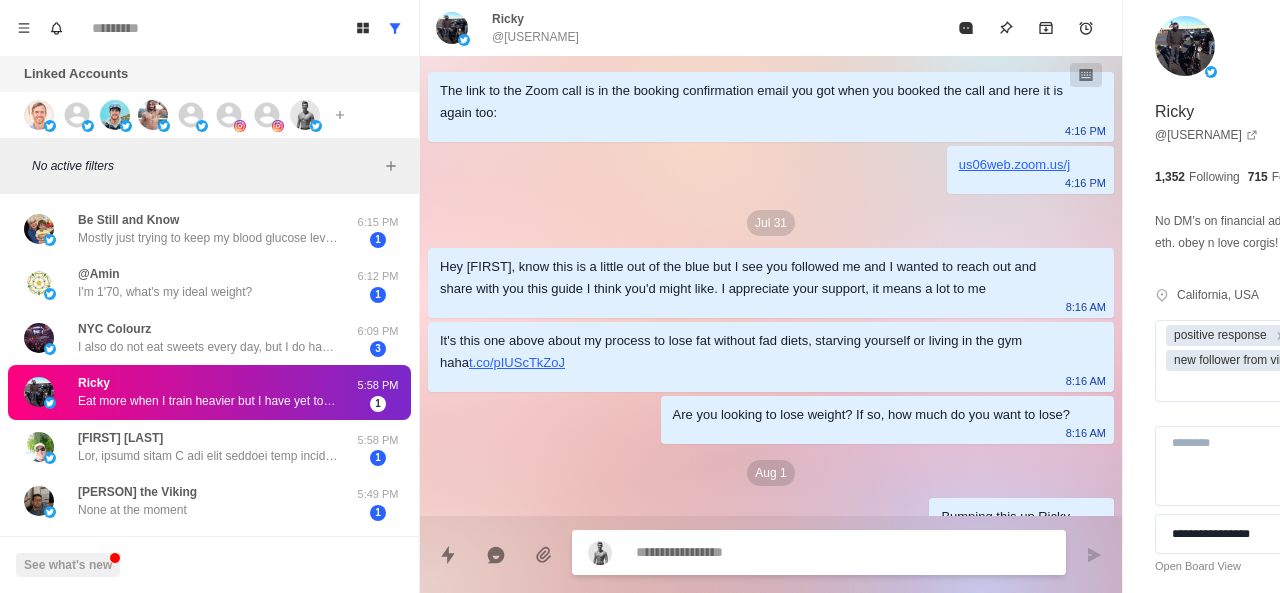 scroll, scrollTop: 1232, scrollLeft: 0, axis: vertical 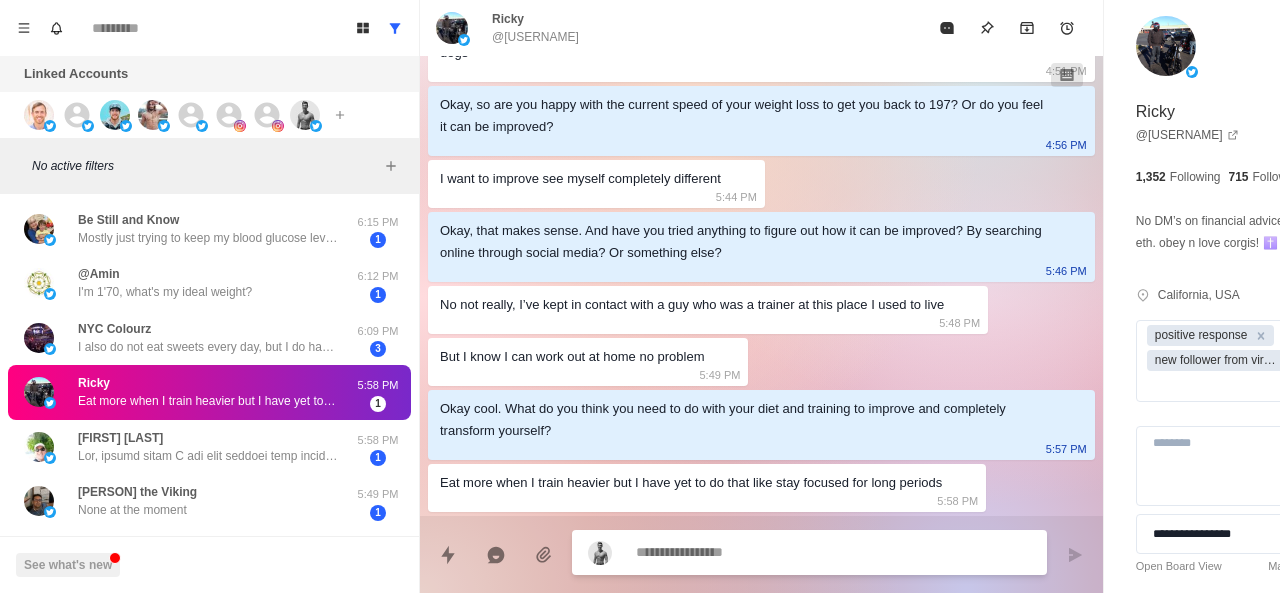 click at bounding box center [775, 552] 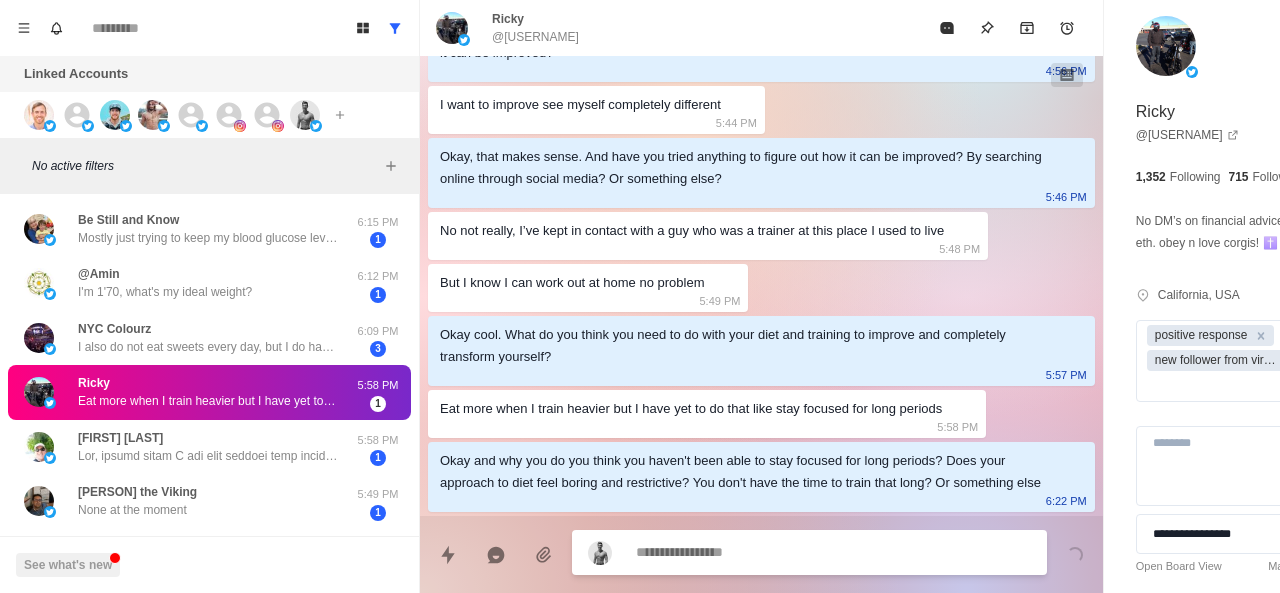 scroll, scrollTop: 1328, scrollLeft: 0, axis: vertical 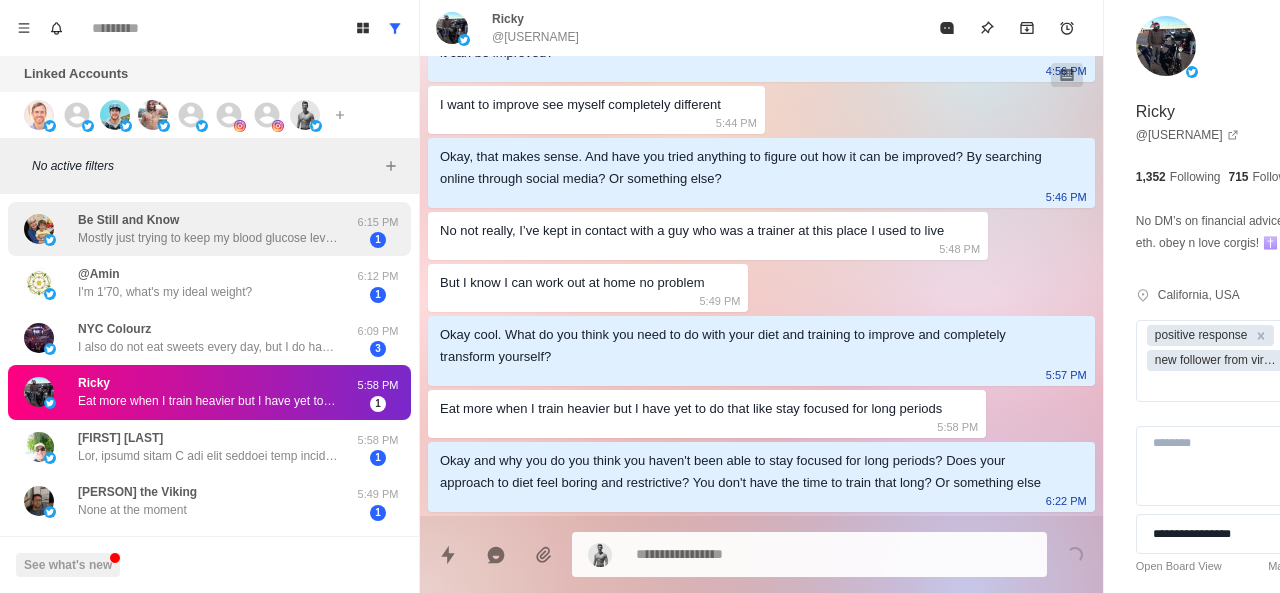 click on "Mostly just trying to keep my blood glucose levels down. I do eat healthy and visit the gym regularly. I just need to be more dedicated to that routine. I only have a few extra pounds to lose right now." at bounding box center [208, 238] 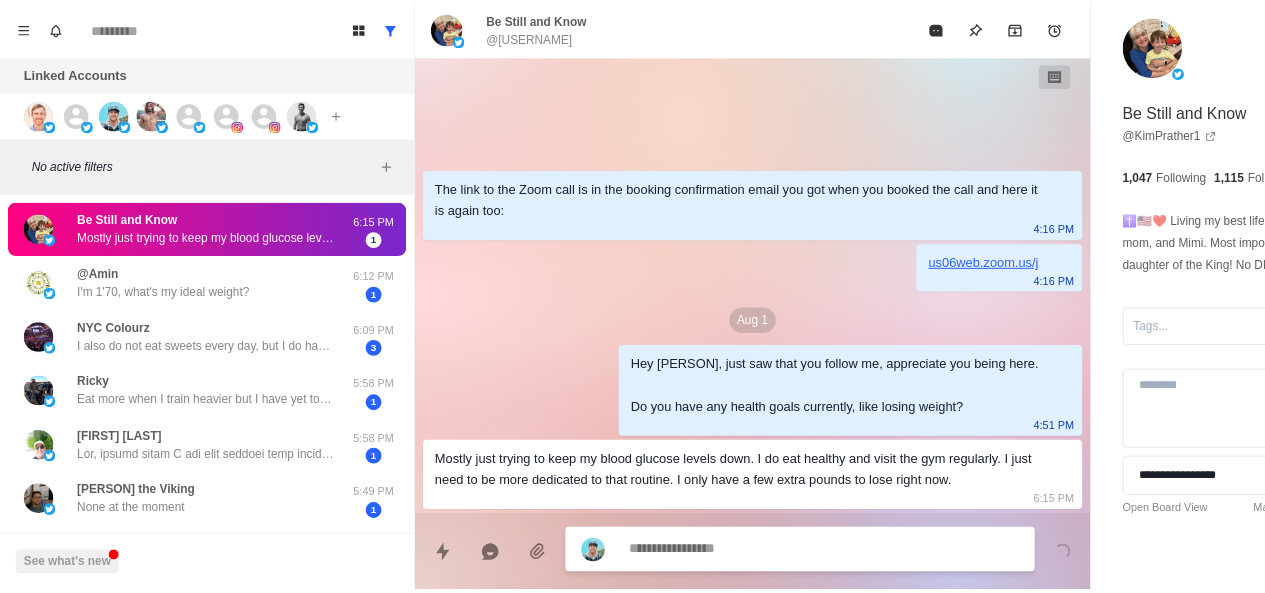 scroll, scrollTop: 0, scrollLeft: 0, axis: both 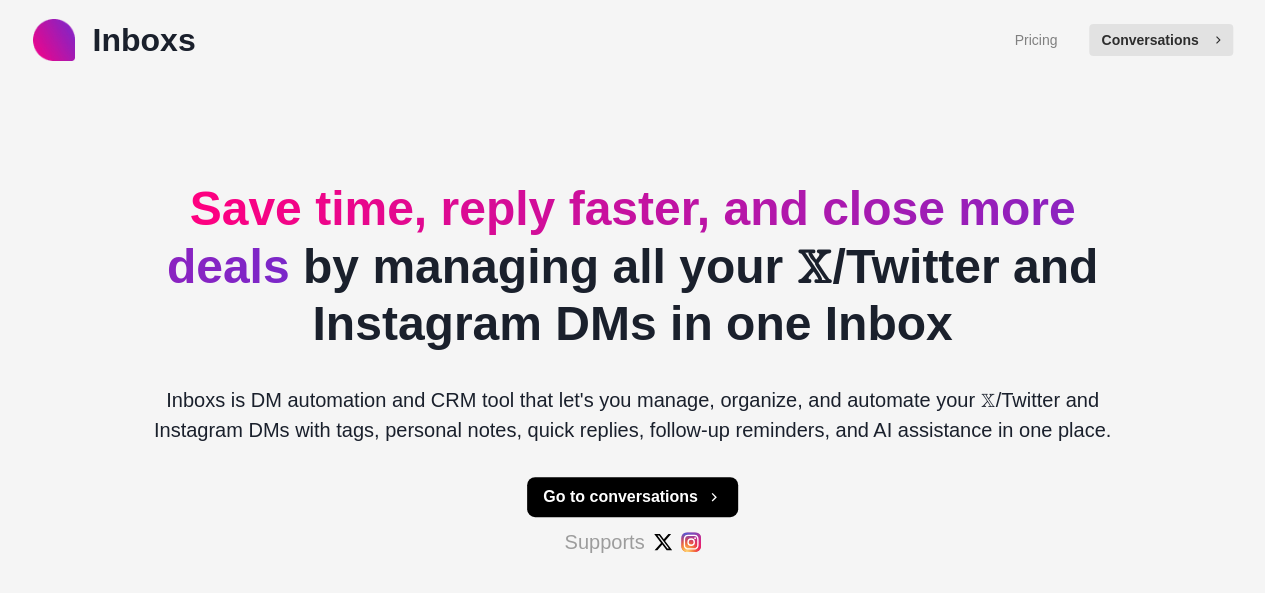 click on "Conversations" at bounding box center [1160, 40] 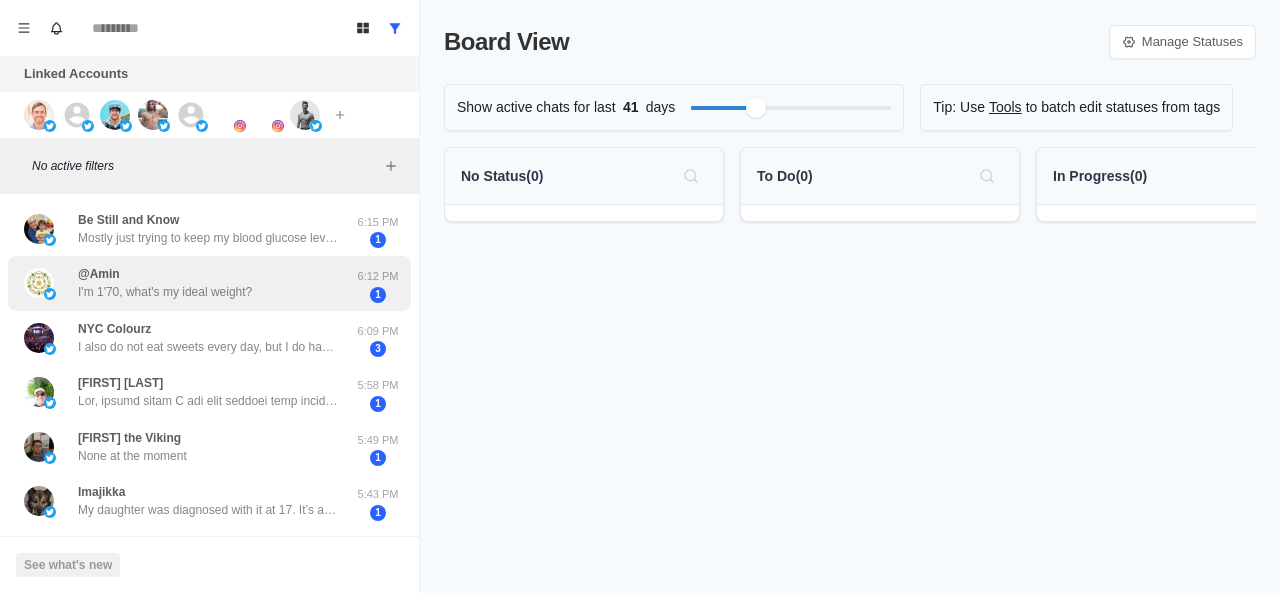 click on "@[USERNAME] I'm 1'70, what's my ideal weight? 6:12 PM 1" at bounding box center (209, 283) 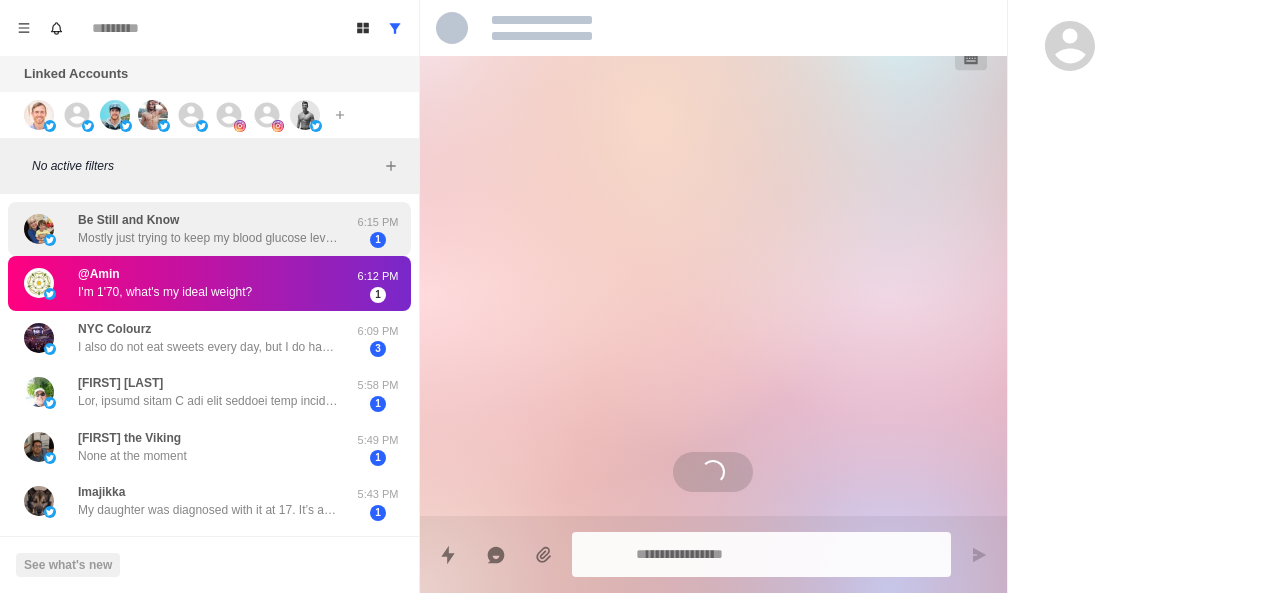 click on "Be Still and Know Mostly just trying to keep my blood glucose levels down. I do eat healthy and visit the gym regularly. I just need to be more dedicated to that routine. I only have a few extra pounds to lose right now." at bounding box center (208, 229) 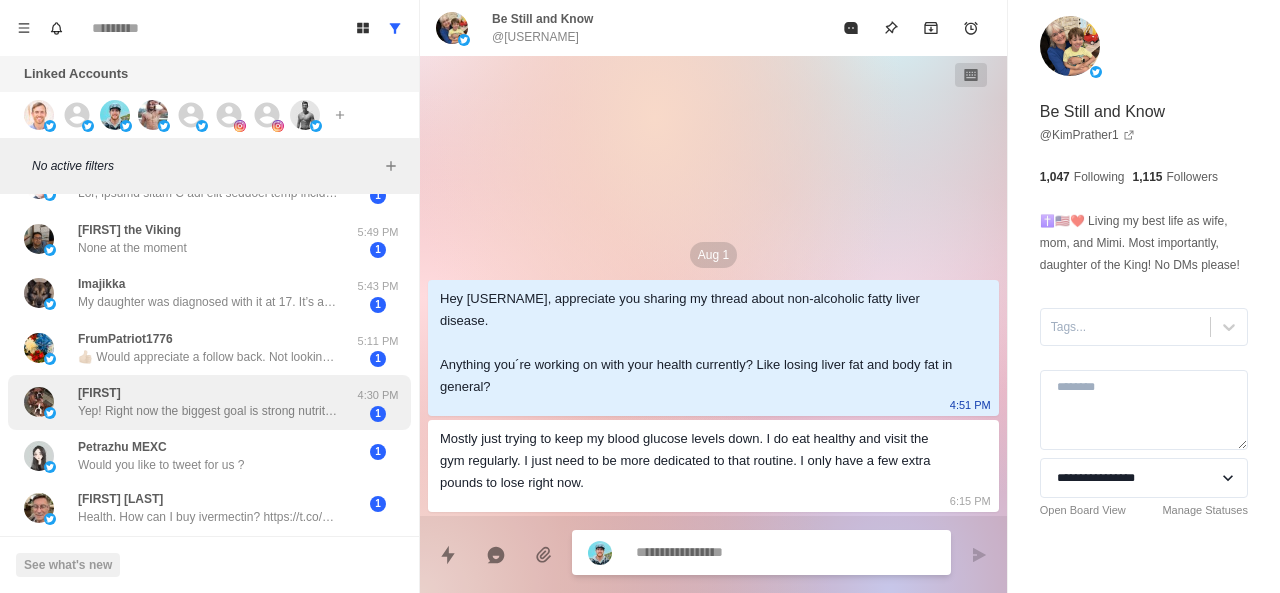 scroll, scrollTop: 0, scrollLeft: 0, axis: both 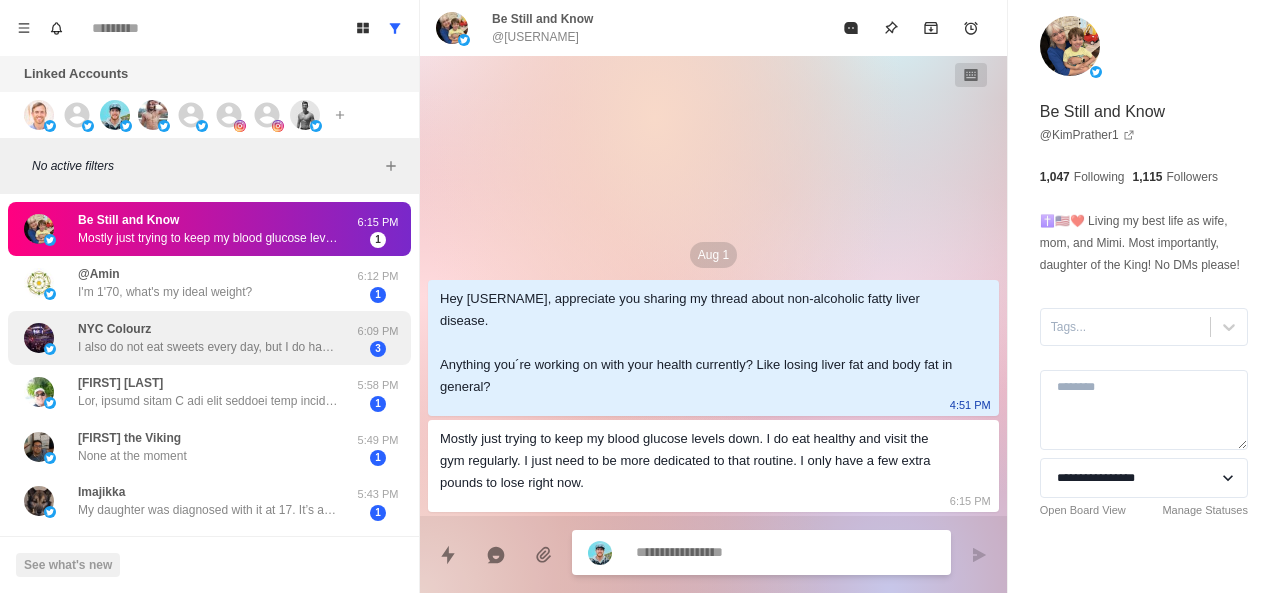click on "I also do not eat sweets every day, but I do have a sweet tooth" at bounding box center (208, 347) 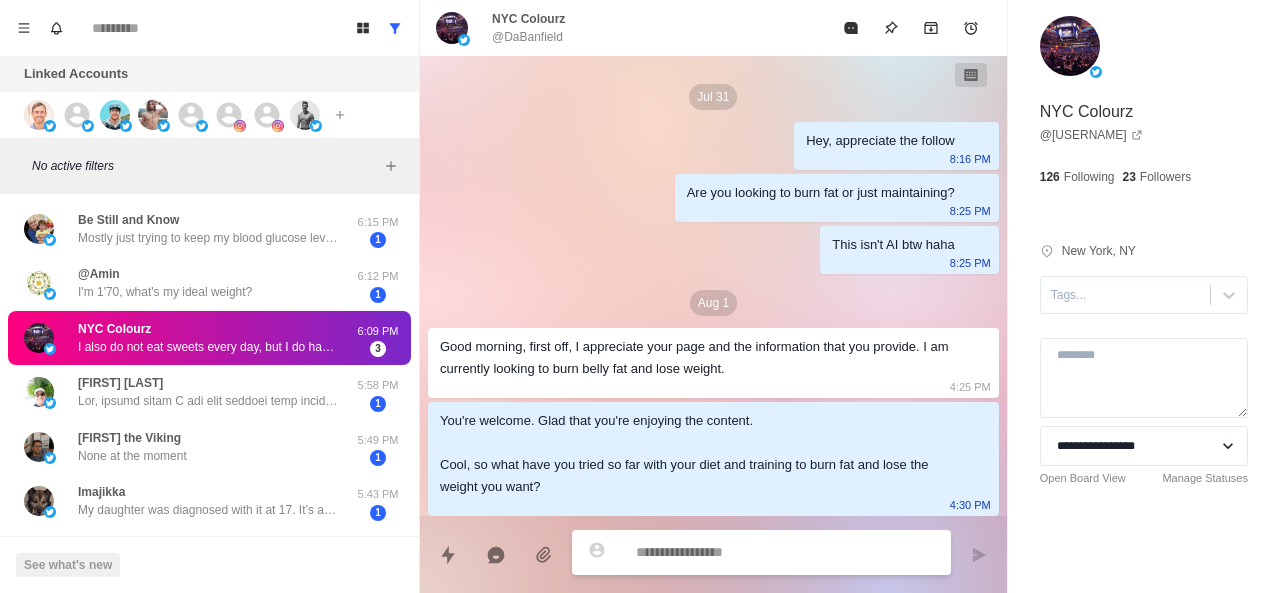 scroll, scrollTop: 500, scrollLeft: 0, axis: vertical 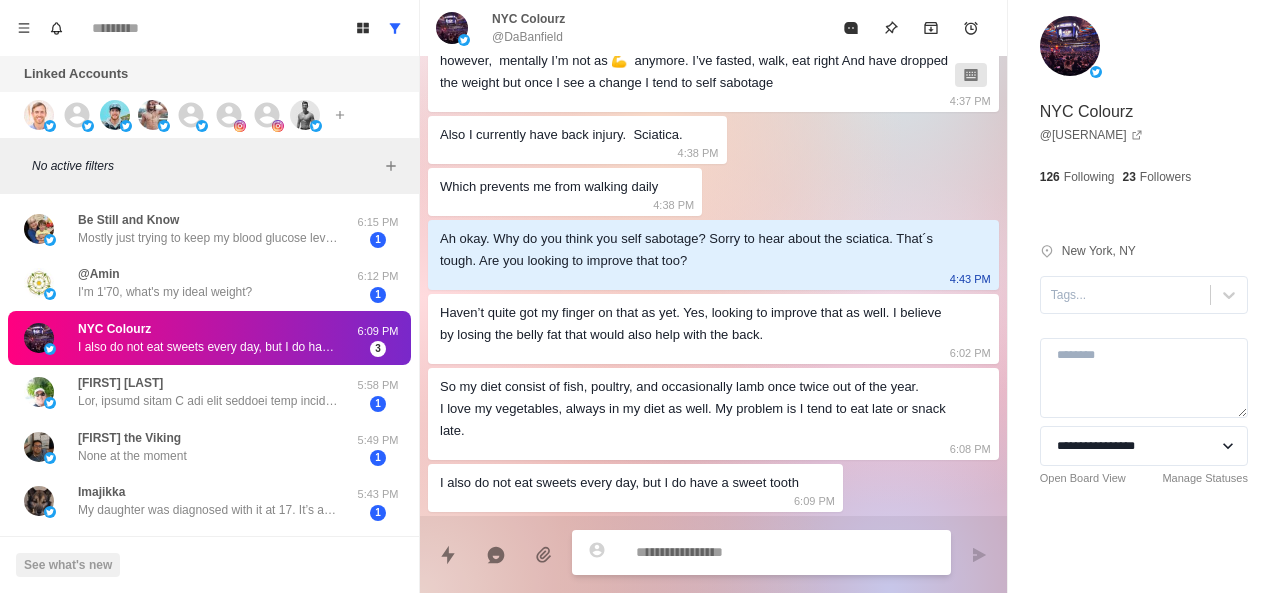click at bounding box center [785, 552] 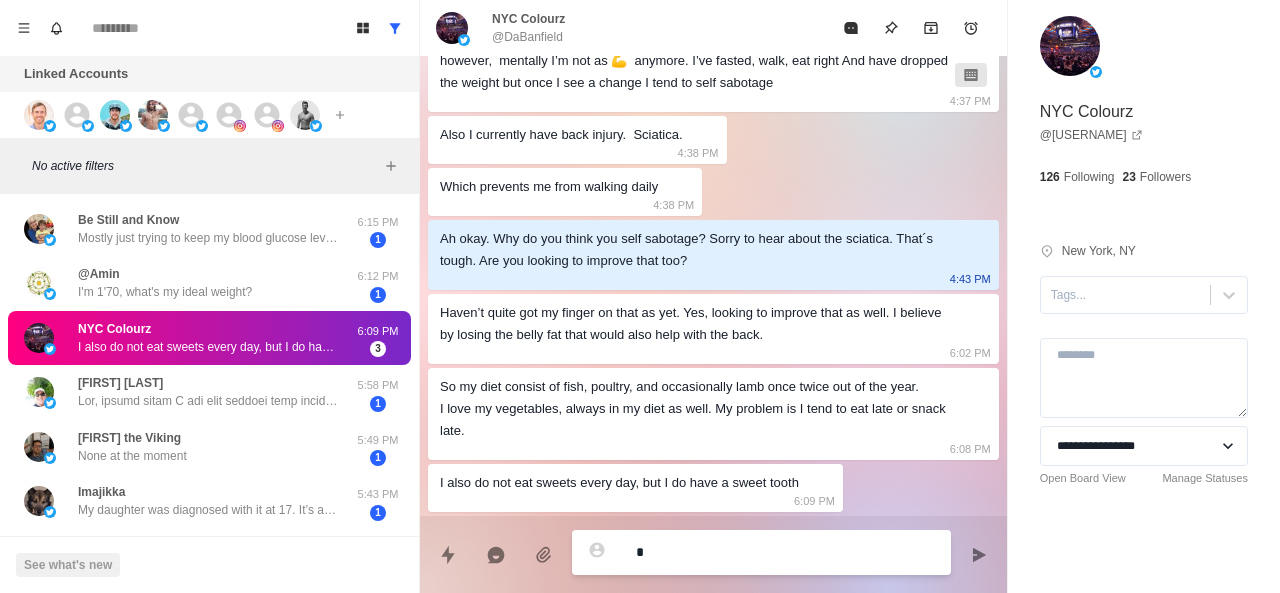 type on "*" 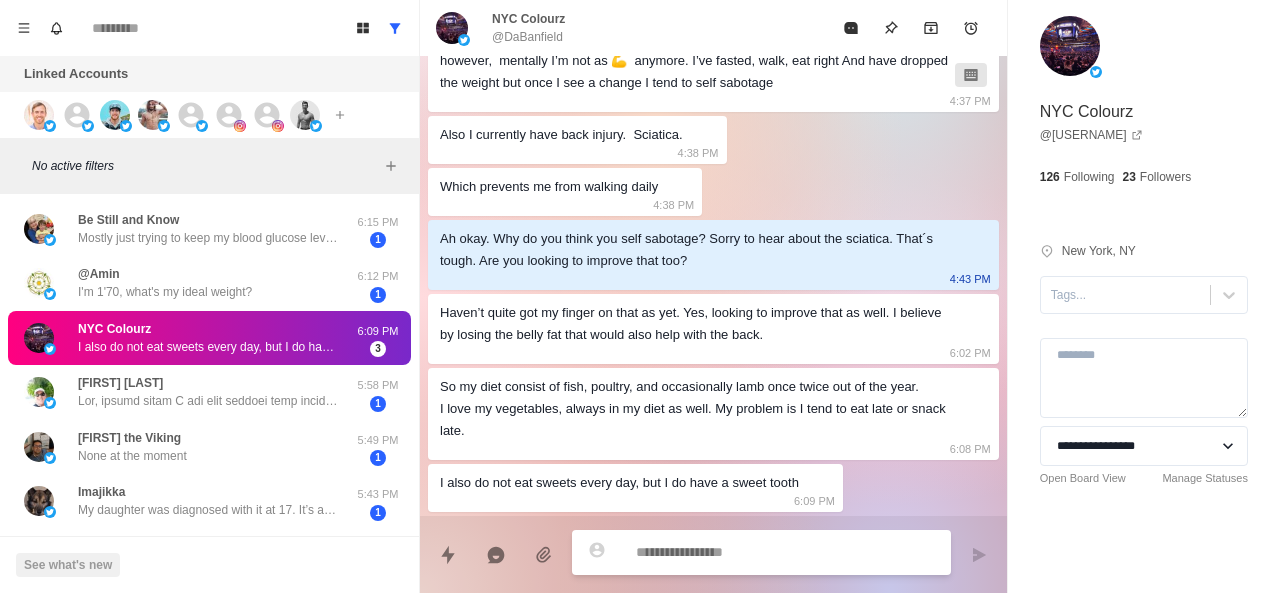type on "*" 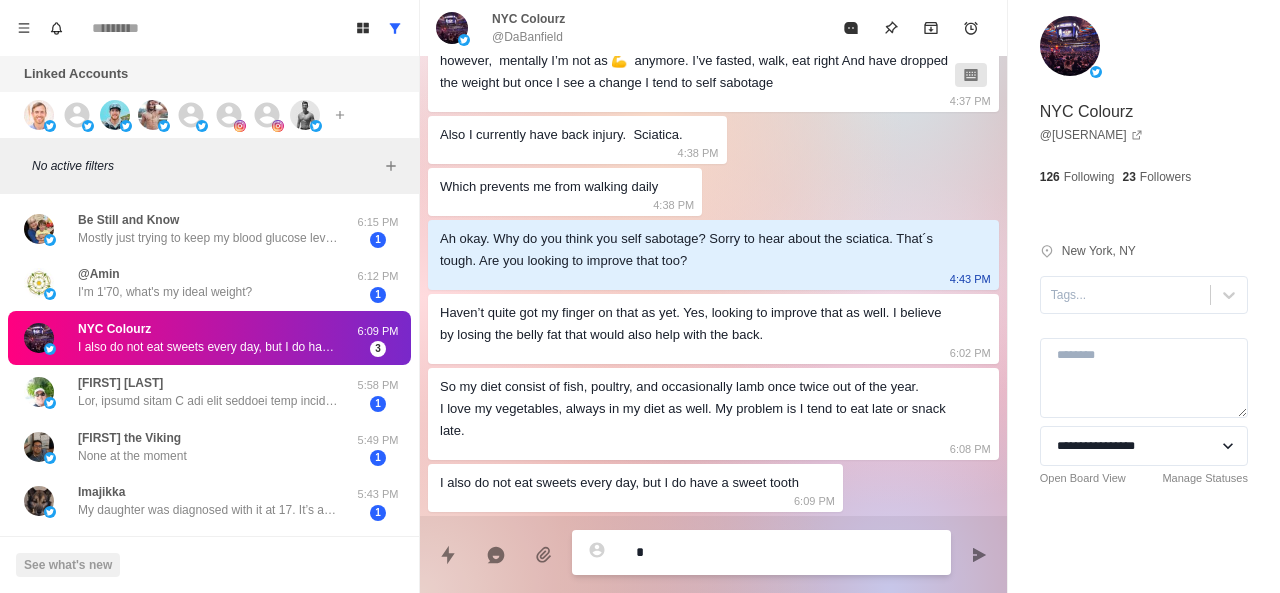 type on "*" 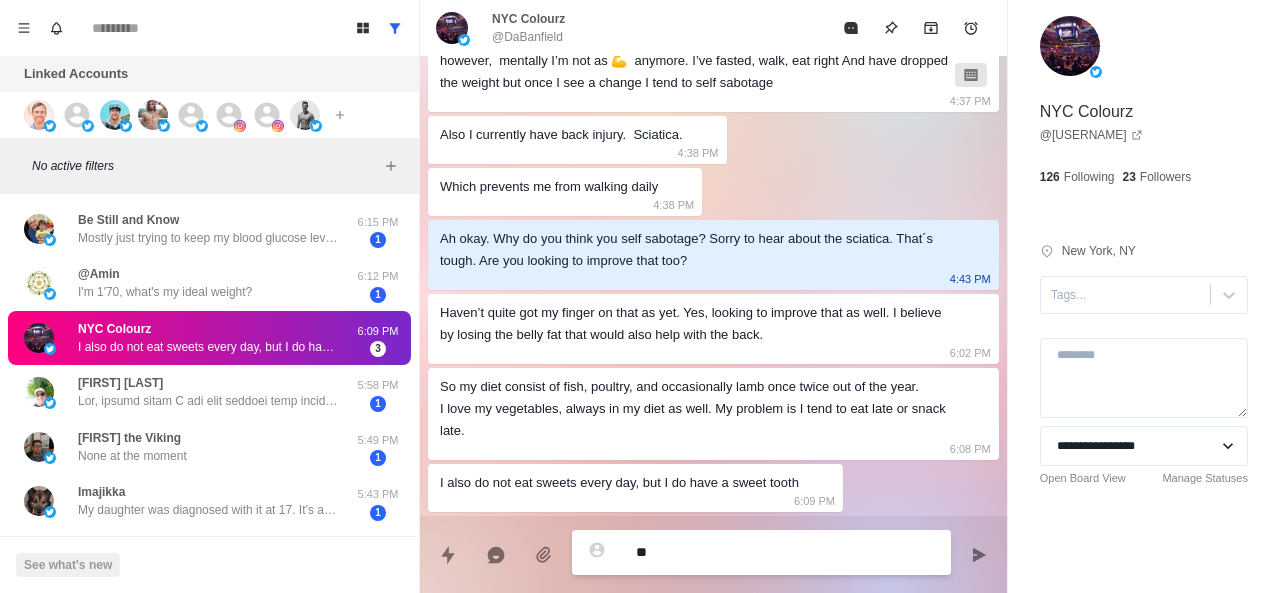 type on "*" 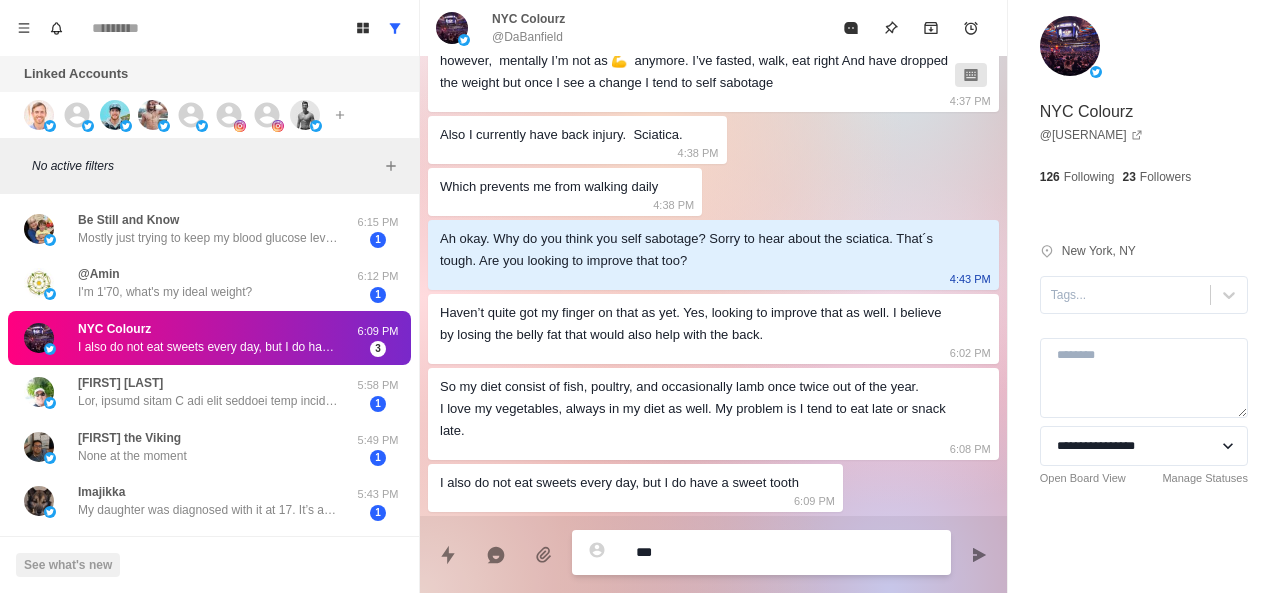 type on "*" 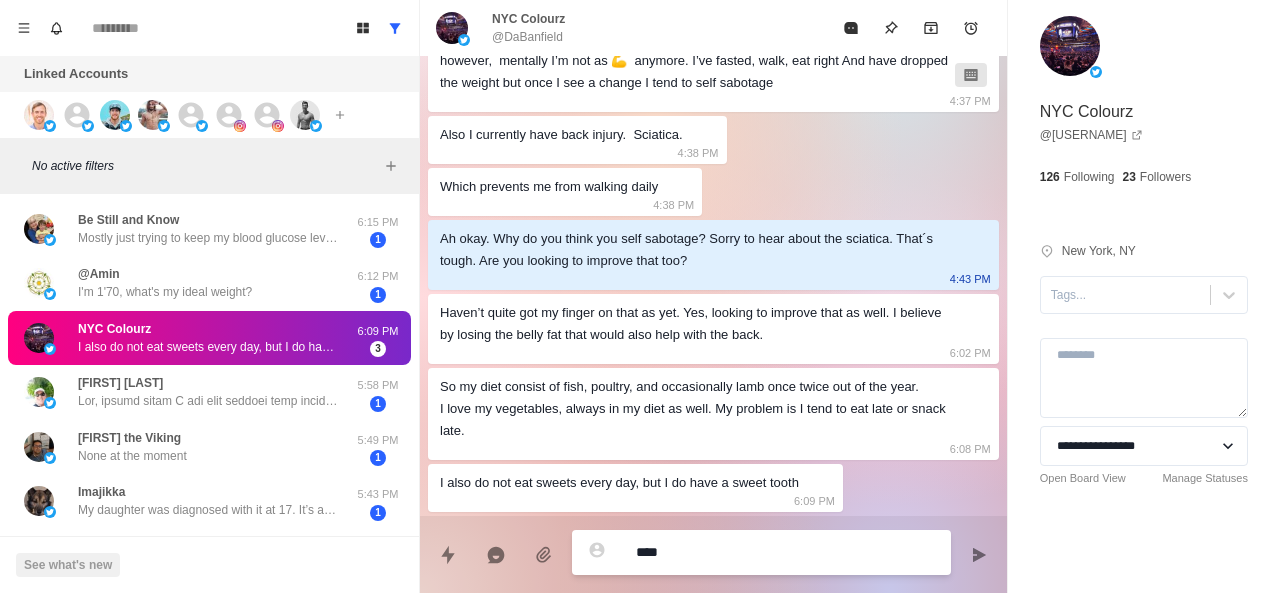 type on "*" 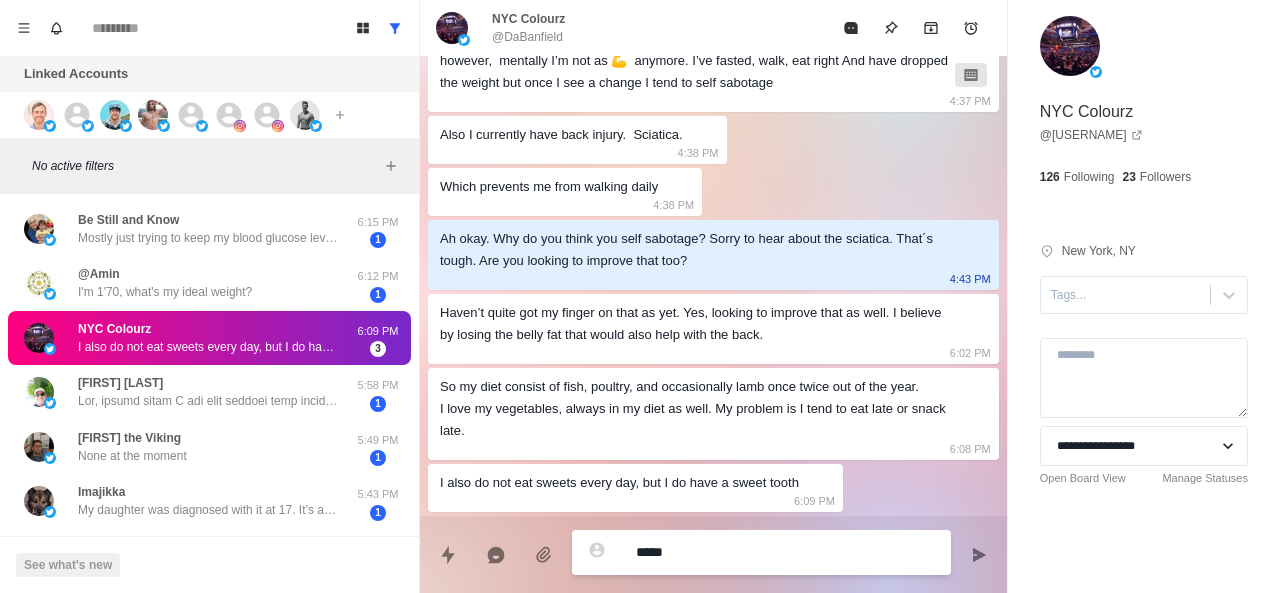 type on "*" 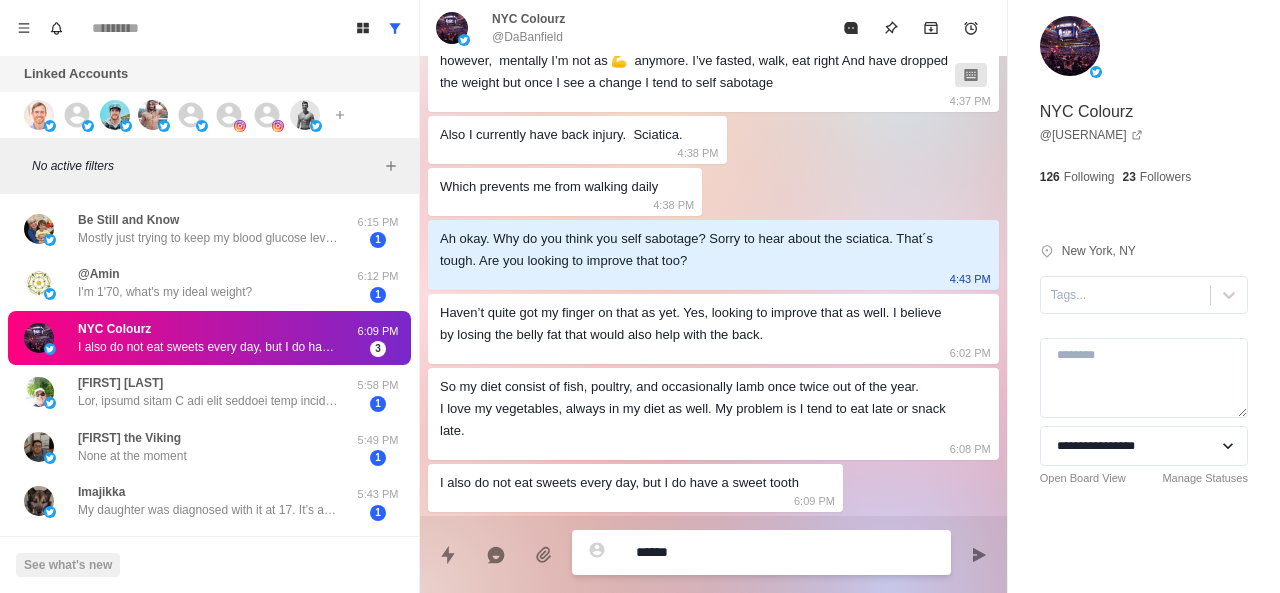 type on "*" 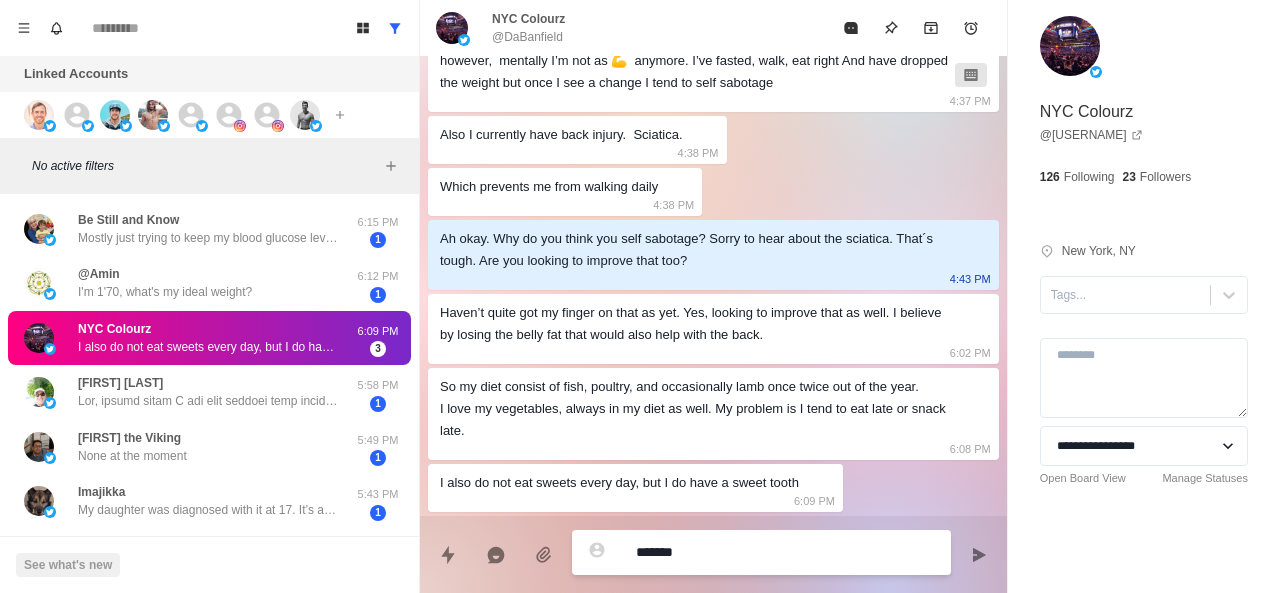 type on "*" 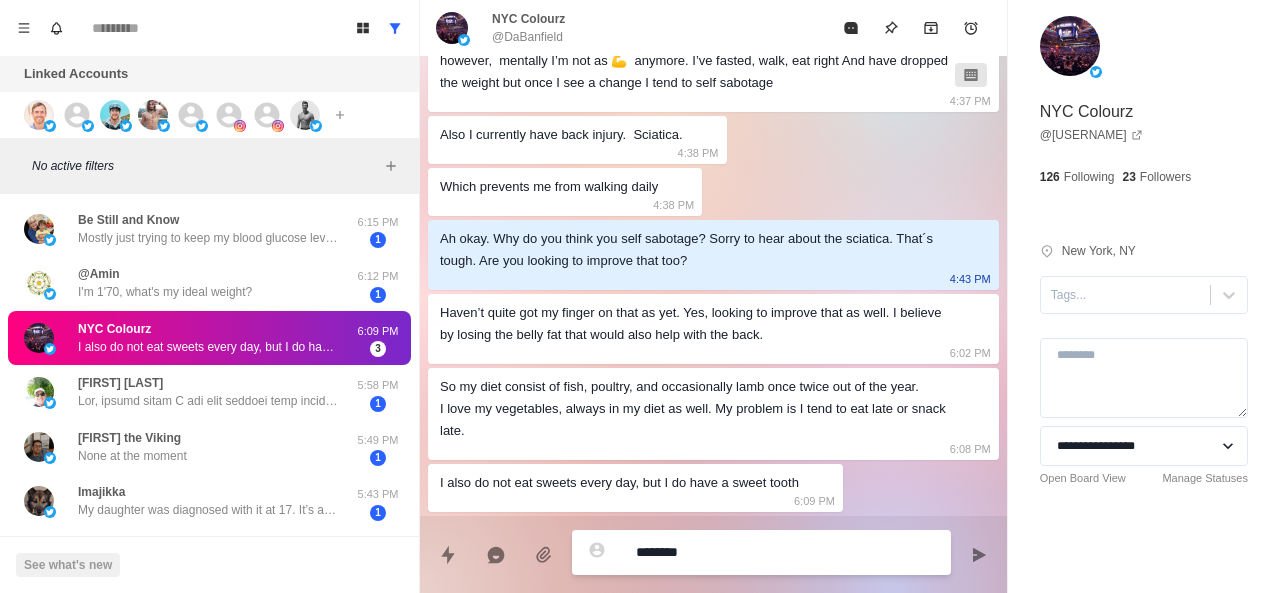 type on "*" 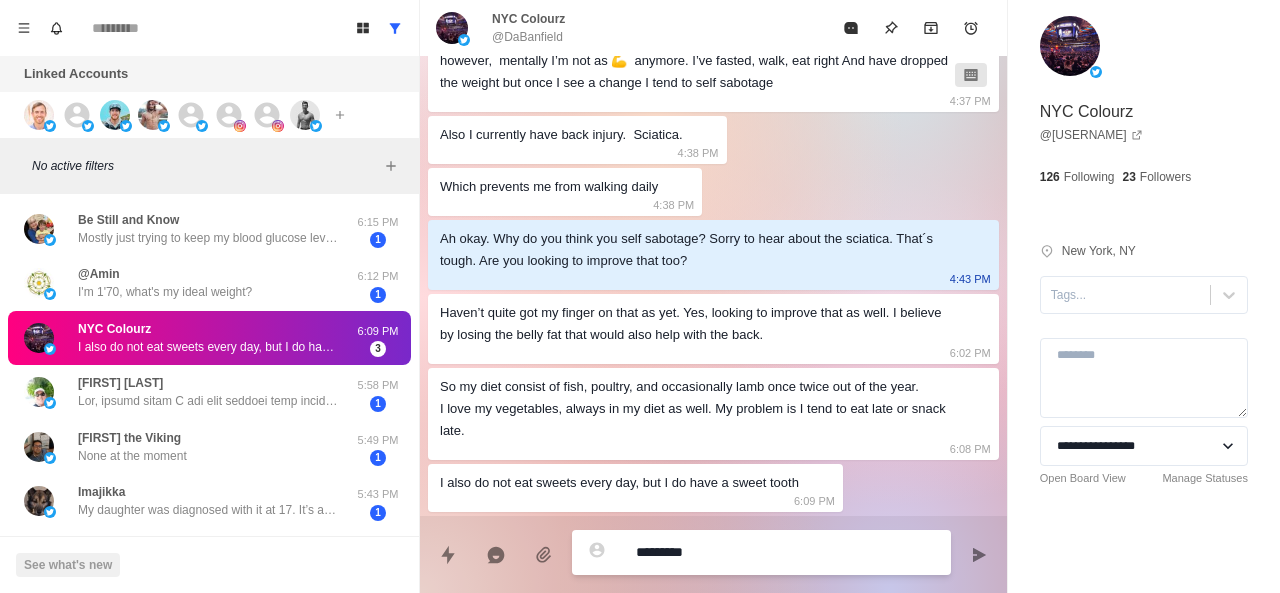 type on "*" 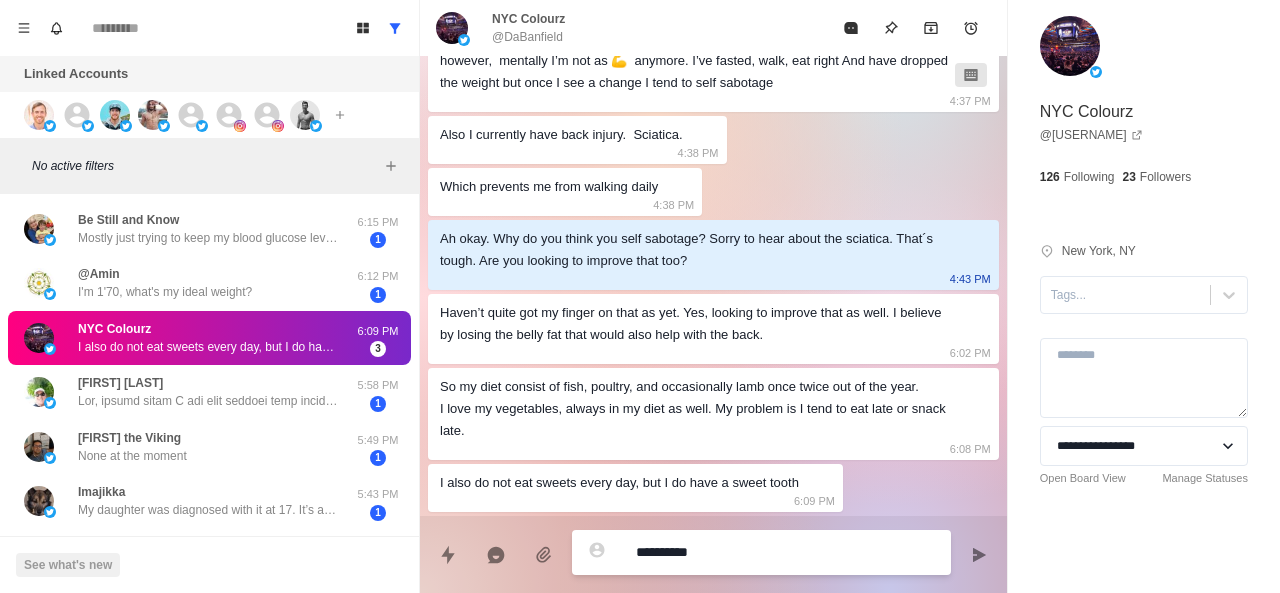 type on "*" 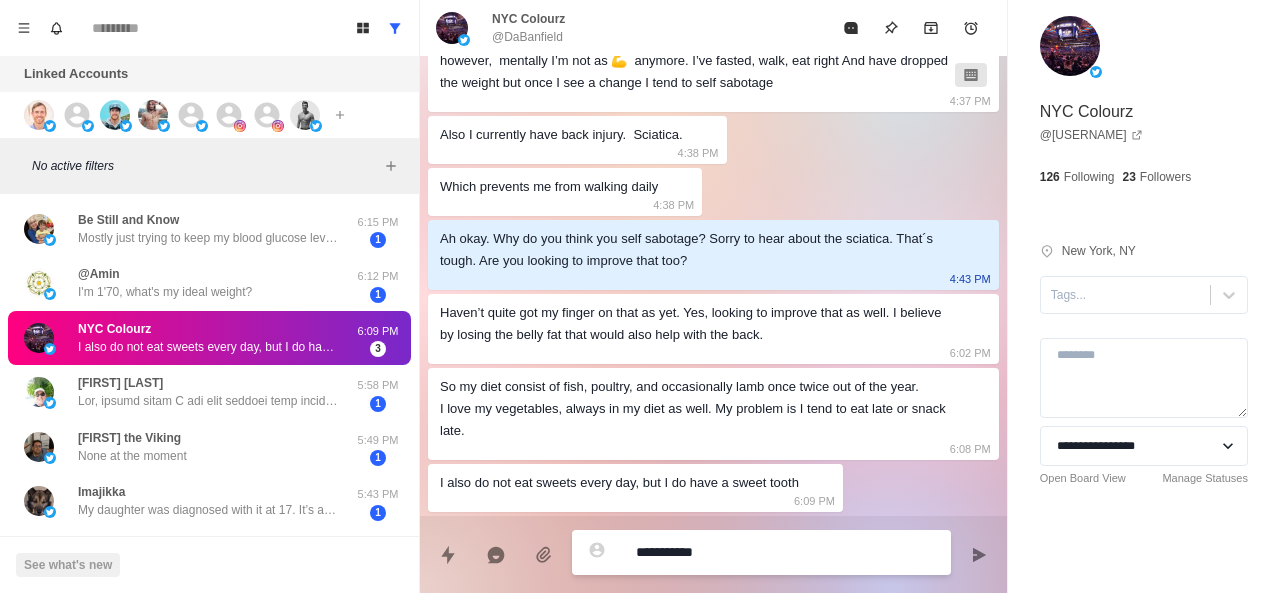 type on "**********" 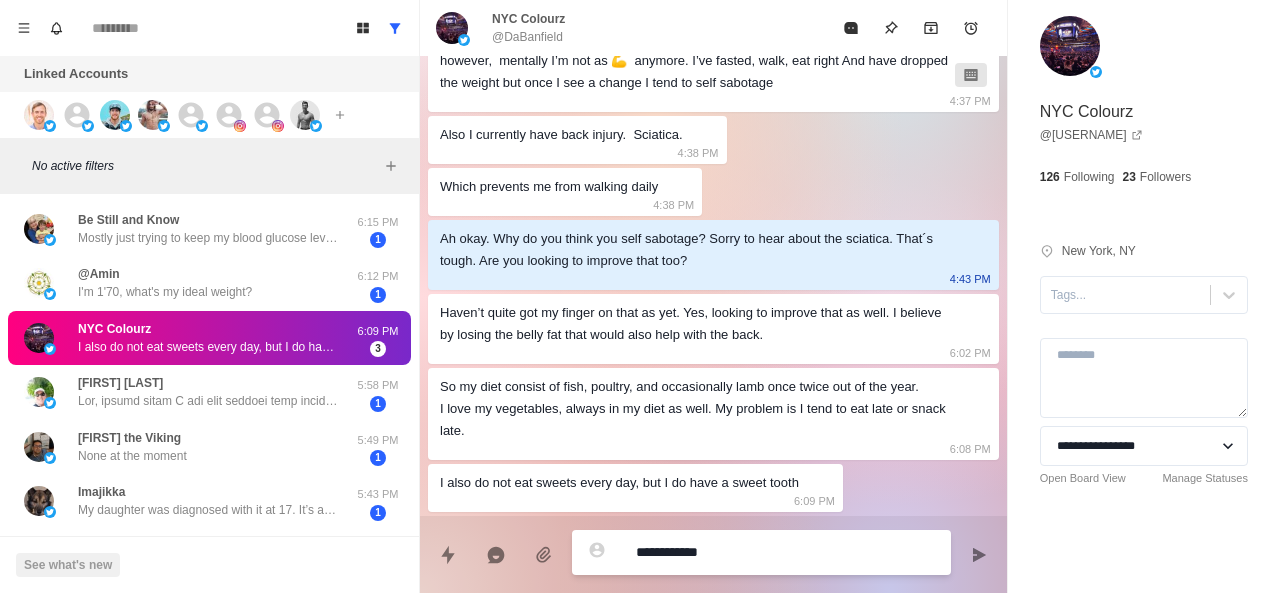 type on "*" 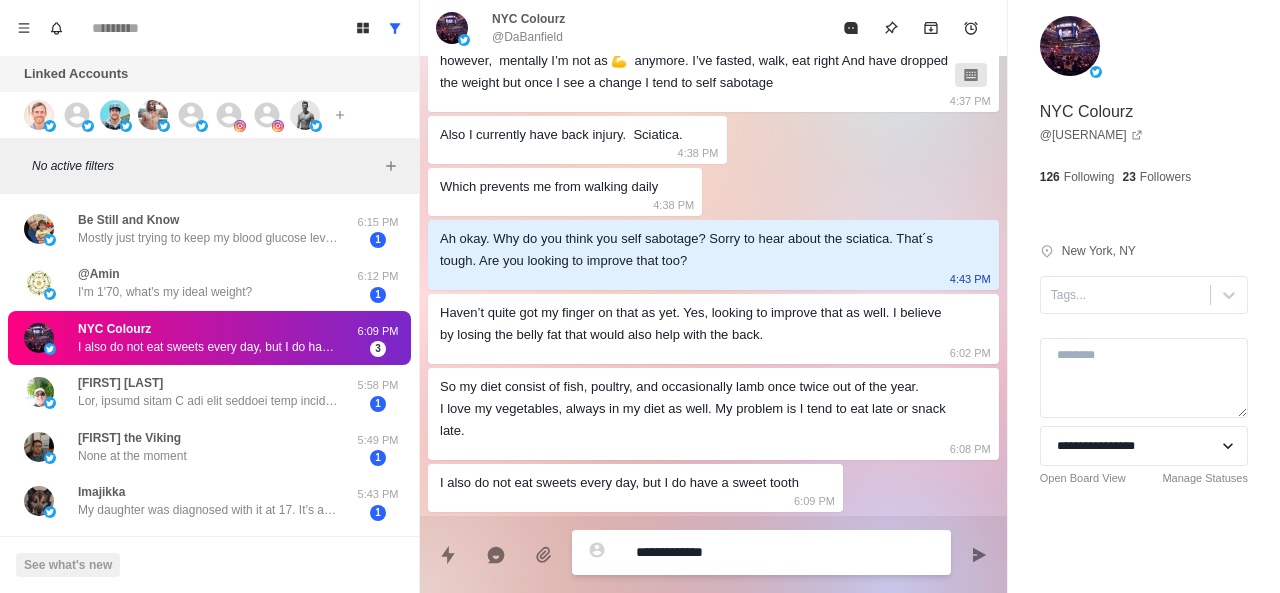 type on "*" 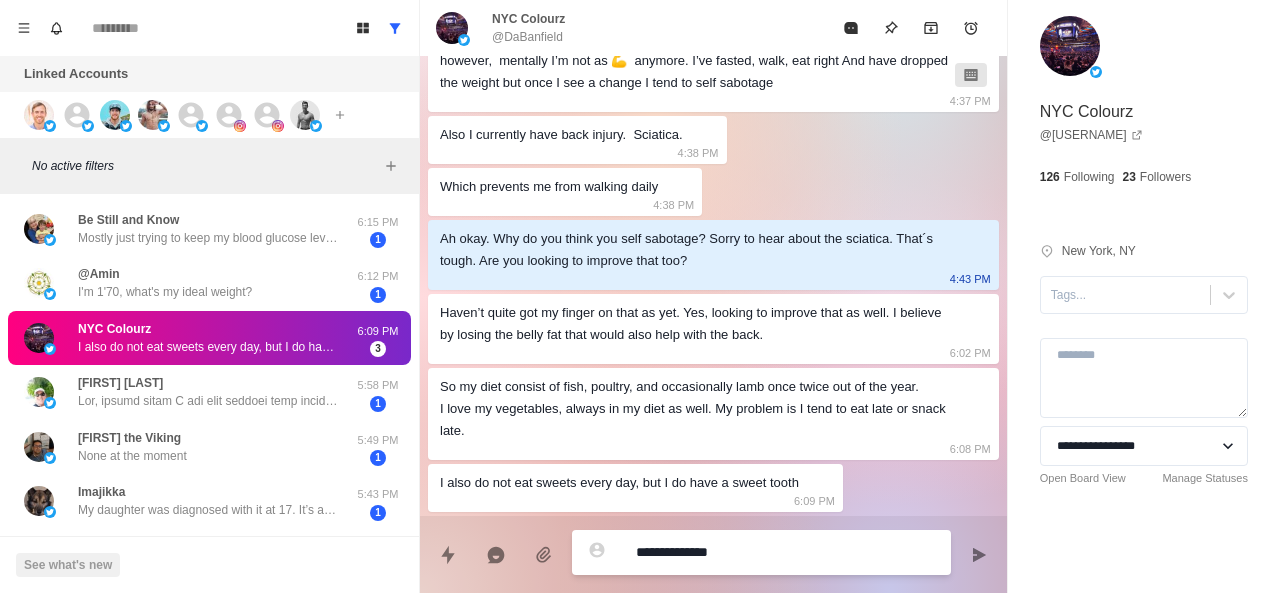 type on "*" 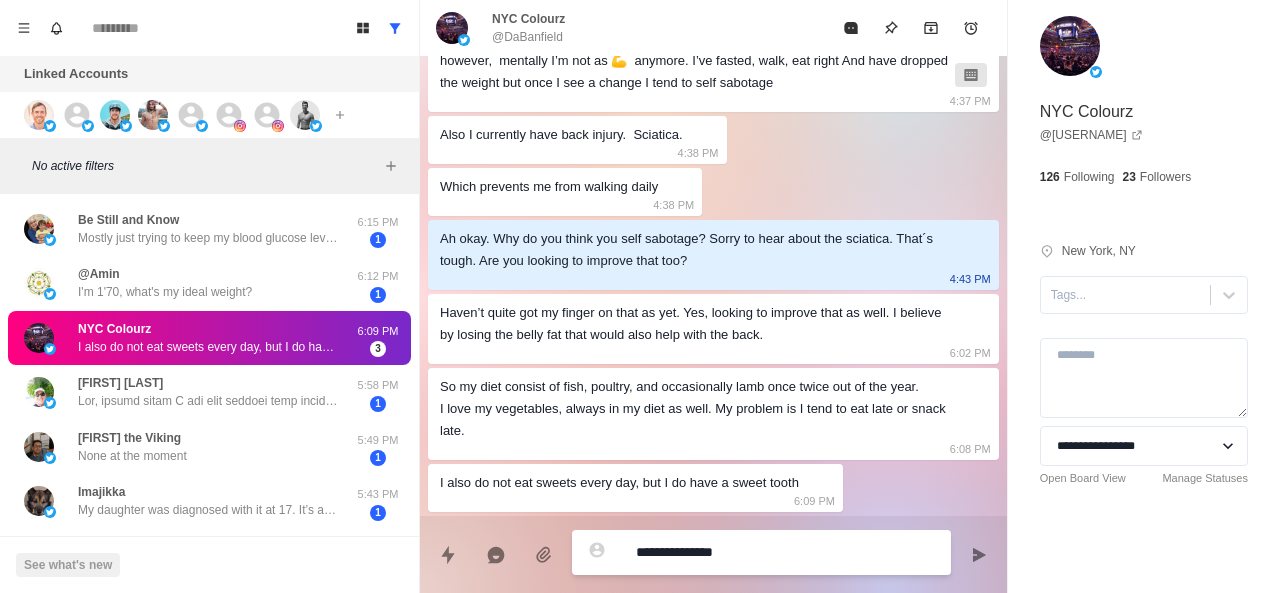 type on "*" 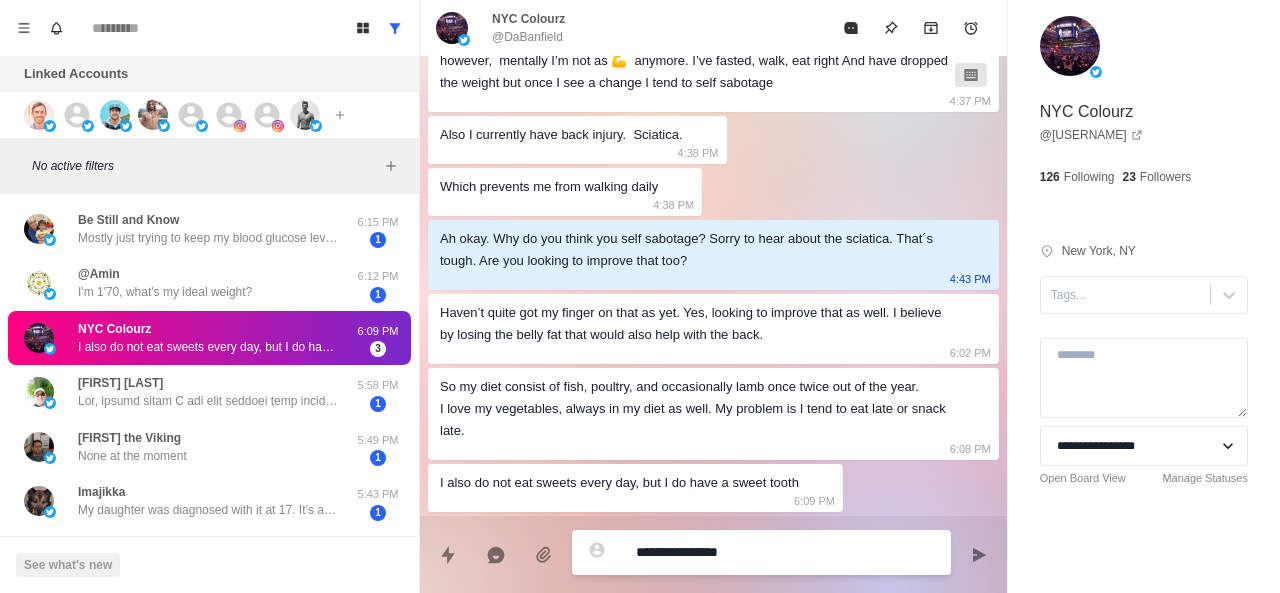 type on "*" 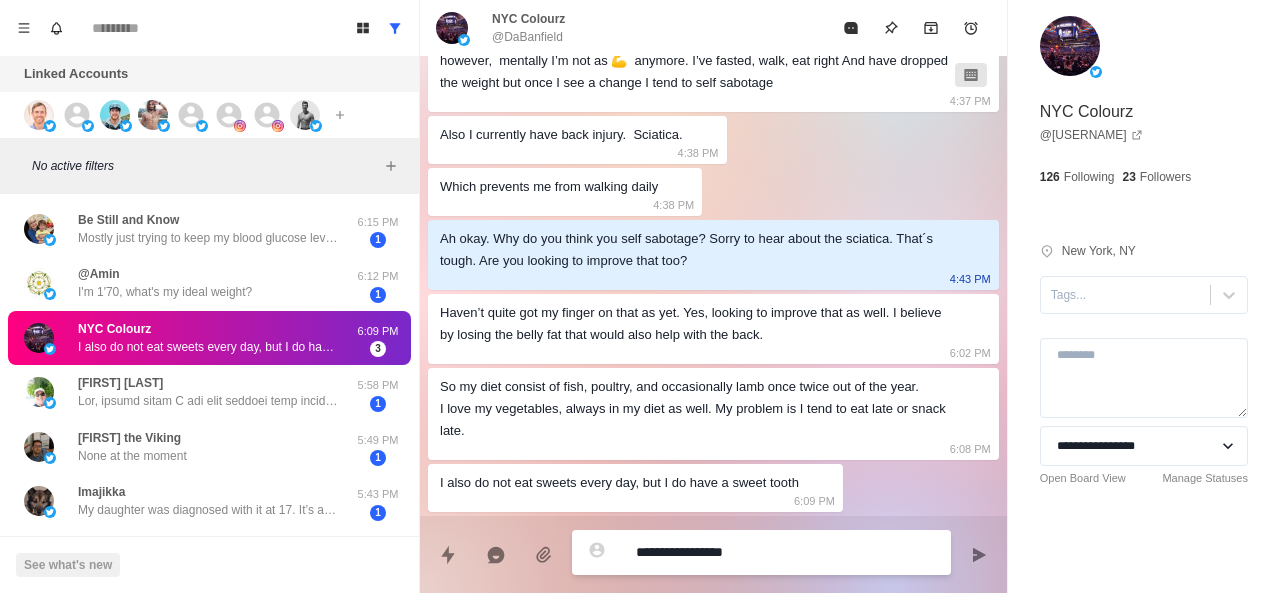 type on "**********" 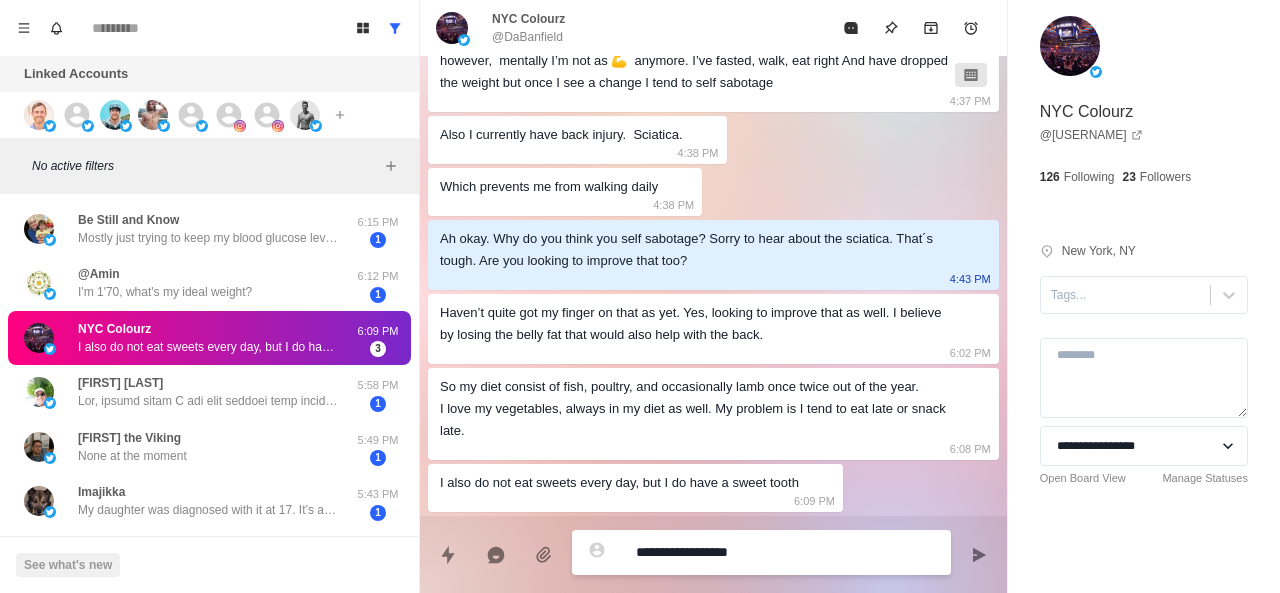 type on "*" 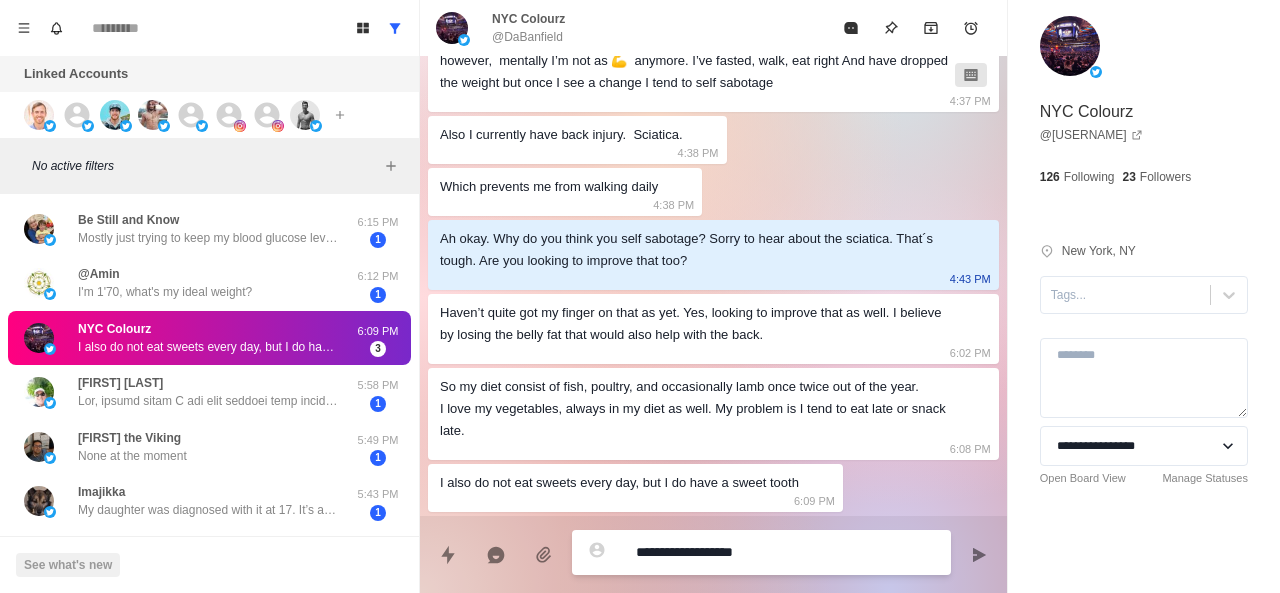 type on "*" 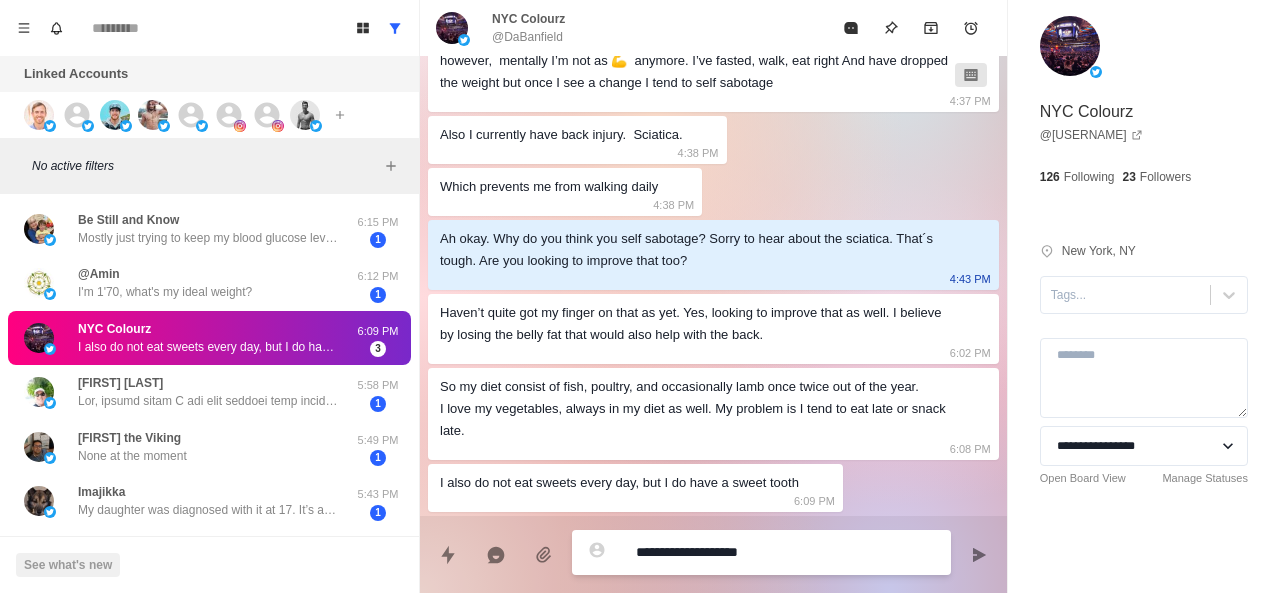 type on "*" 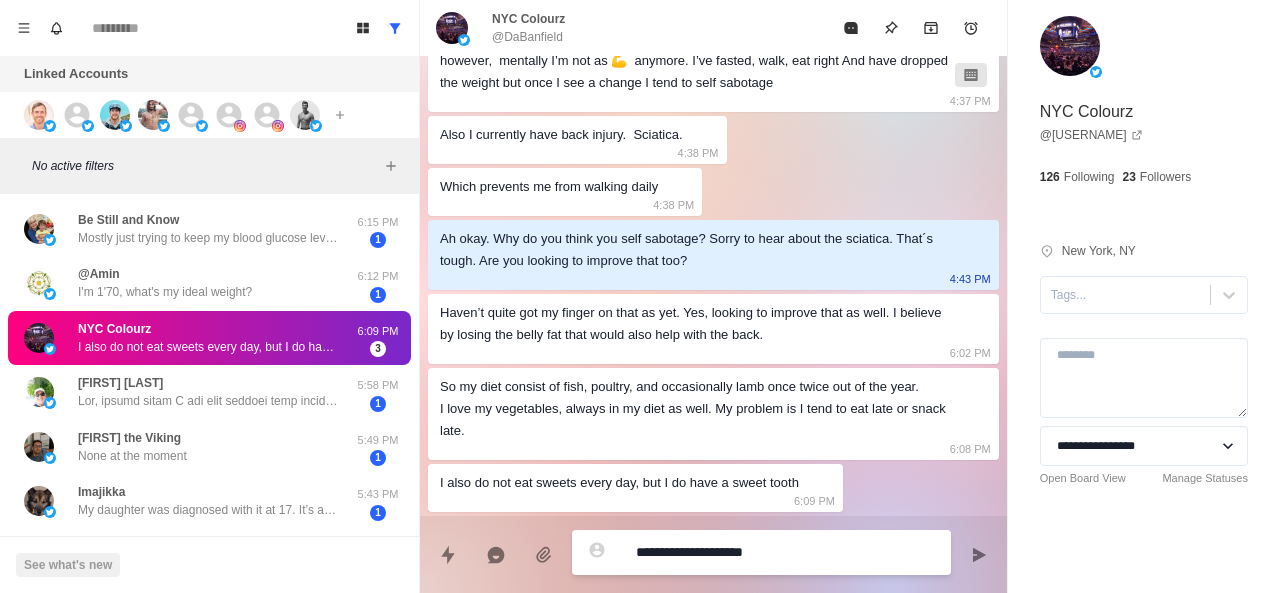 type on "*" 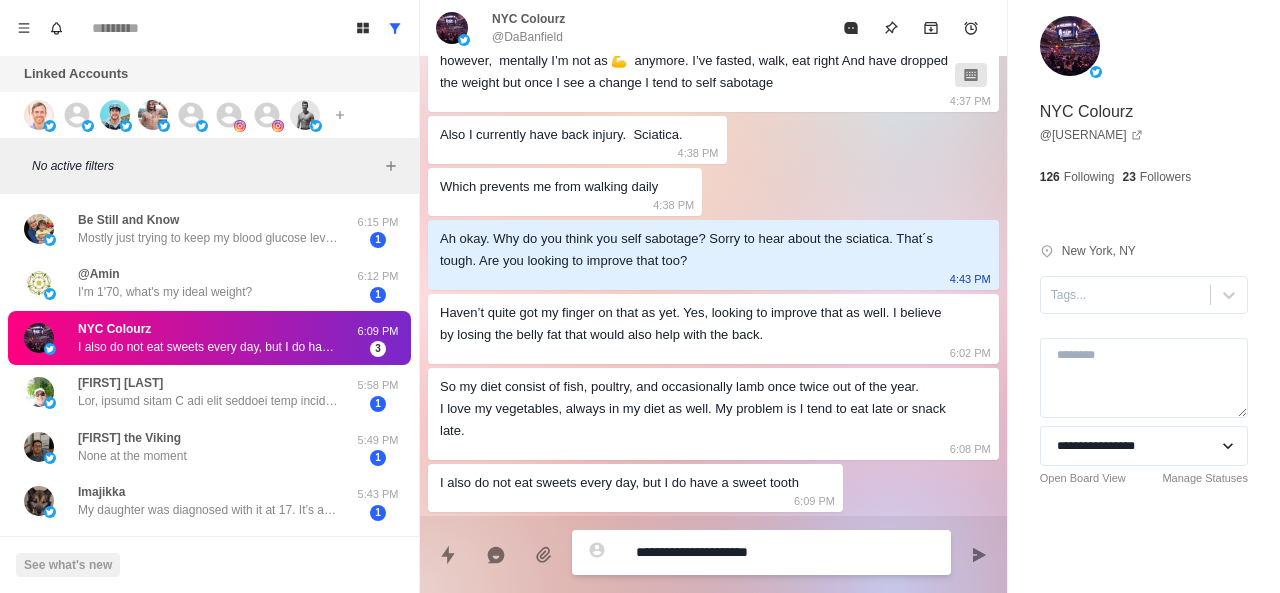 type on "*" 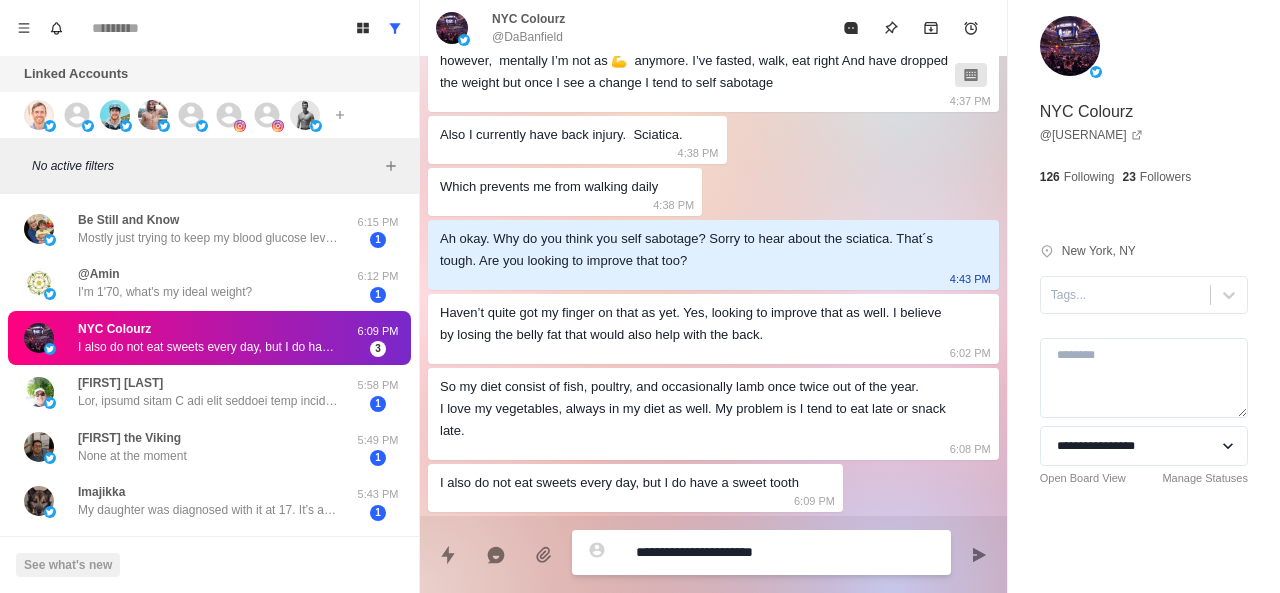 type on "*" 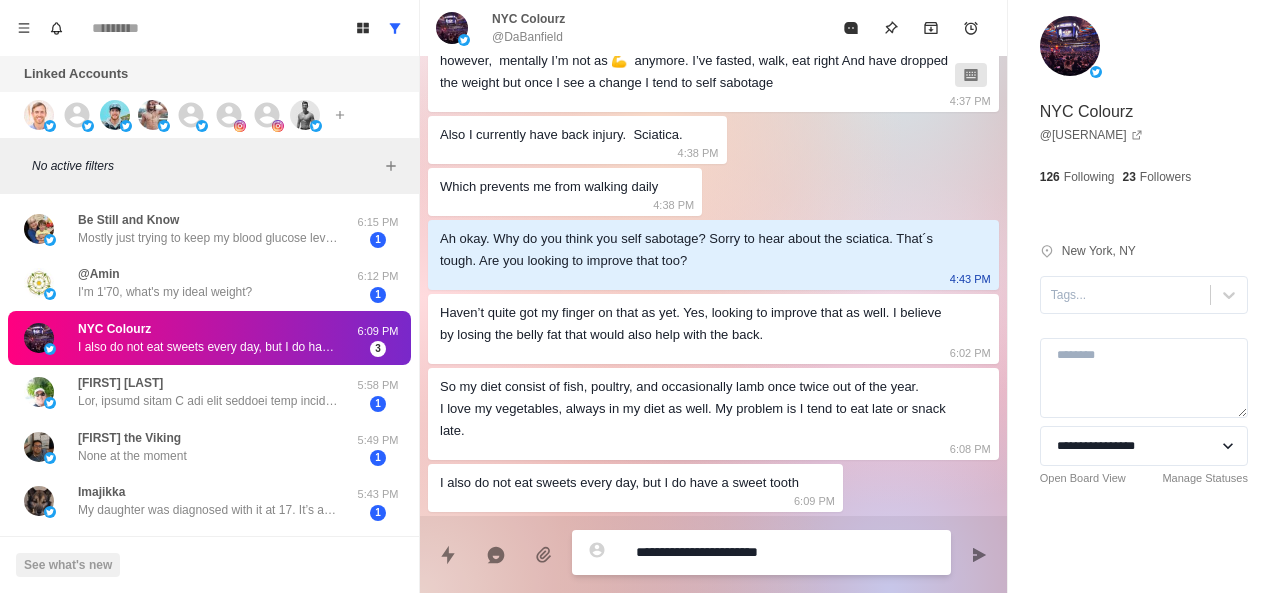 type on "*" 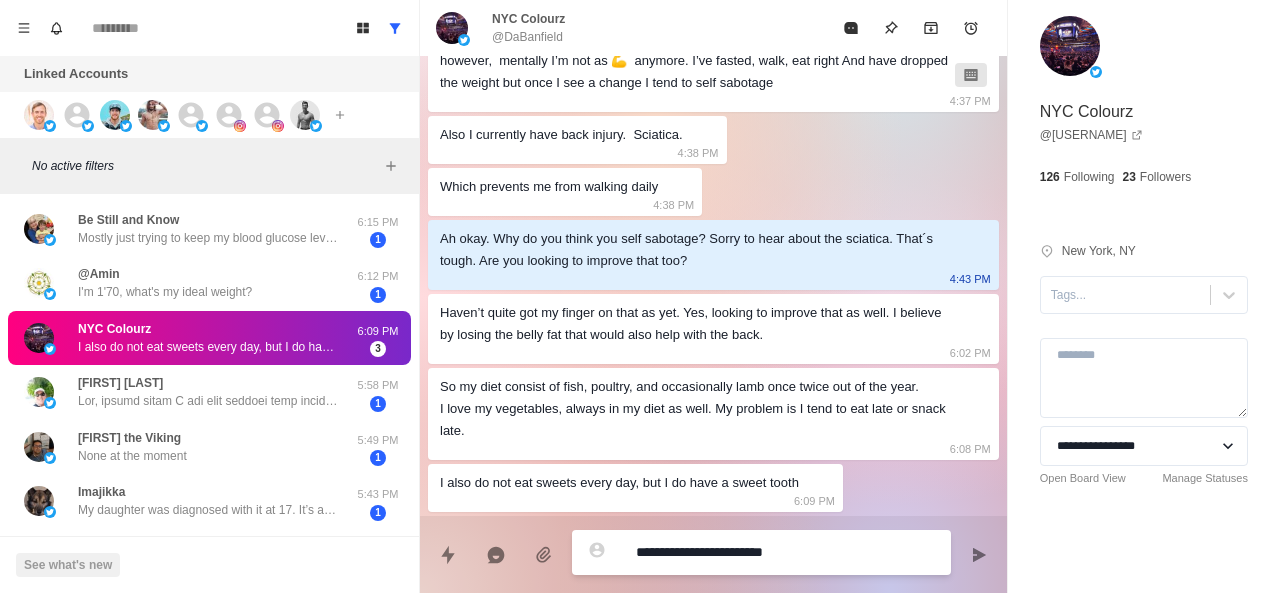 type on "**********" 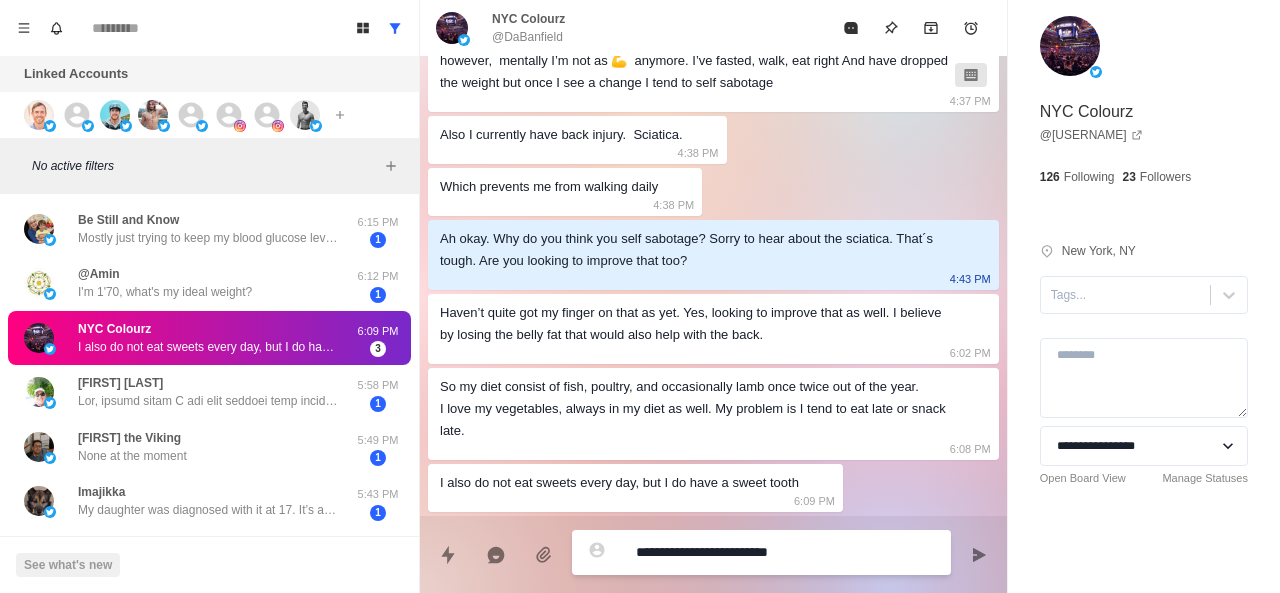 type on "*" 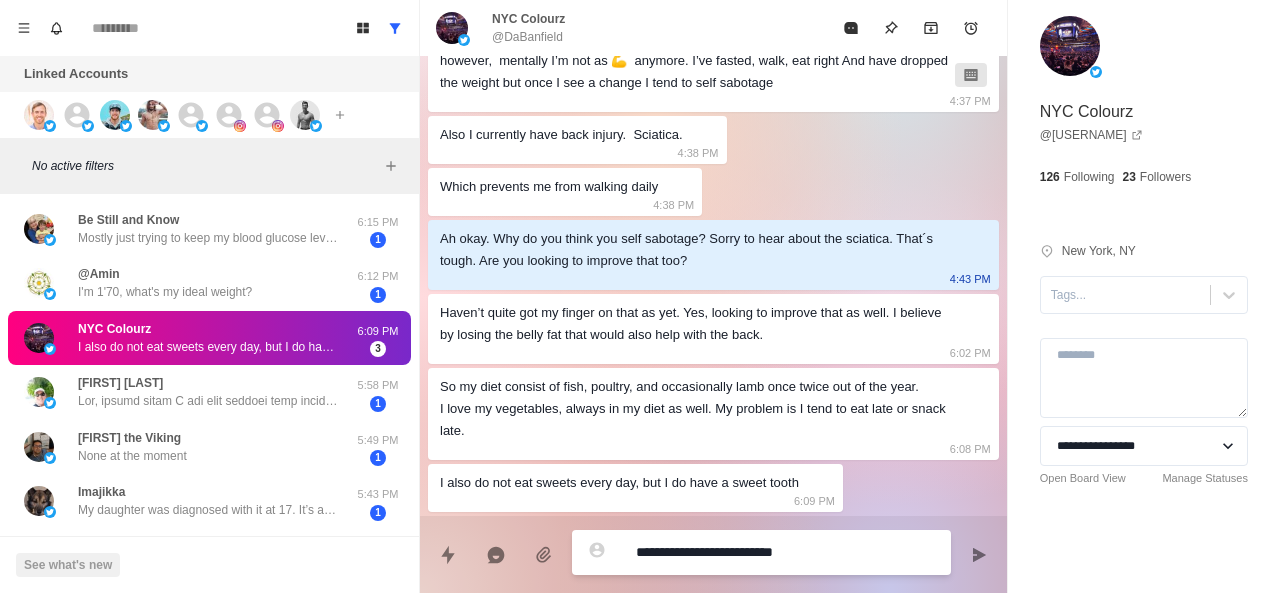 type on "*" 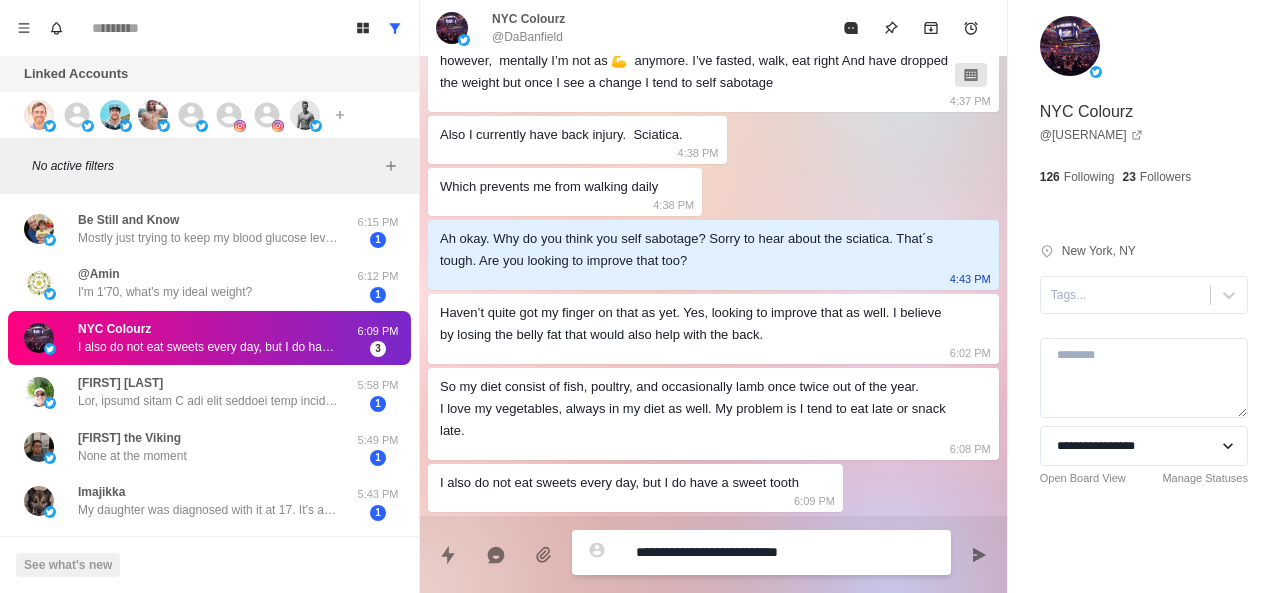 type on "*" 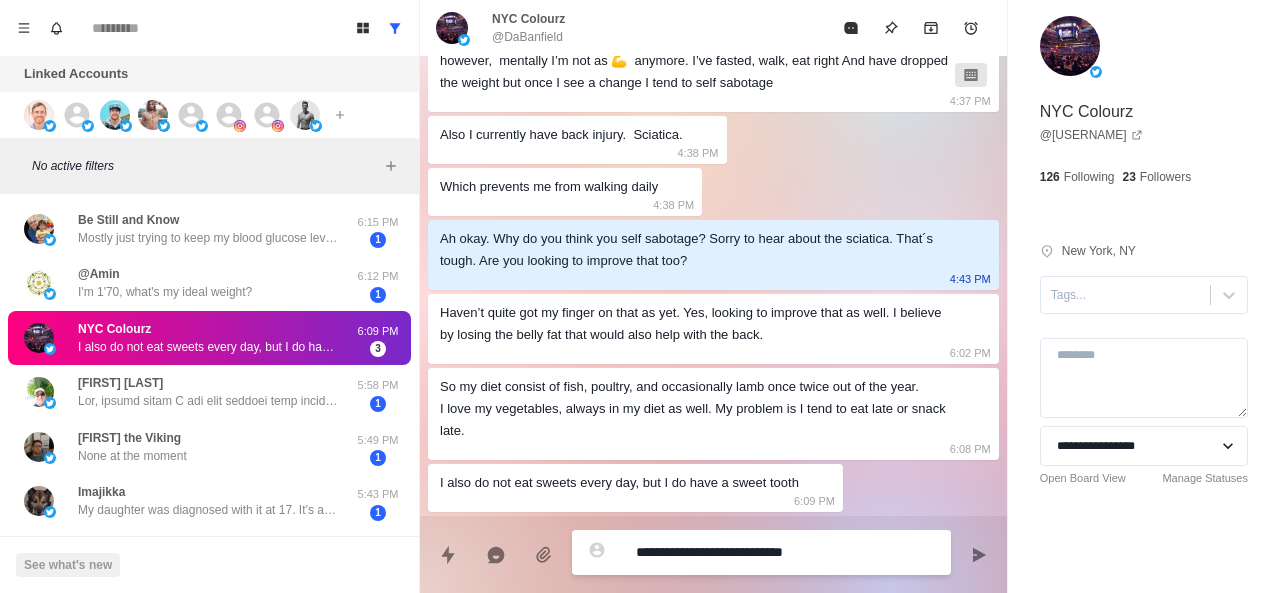 type on "*" 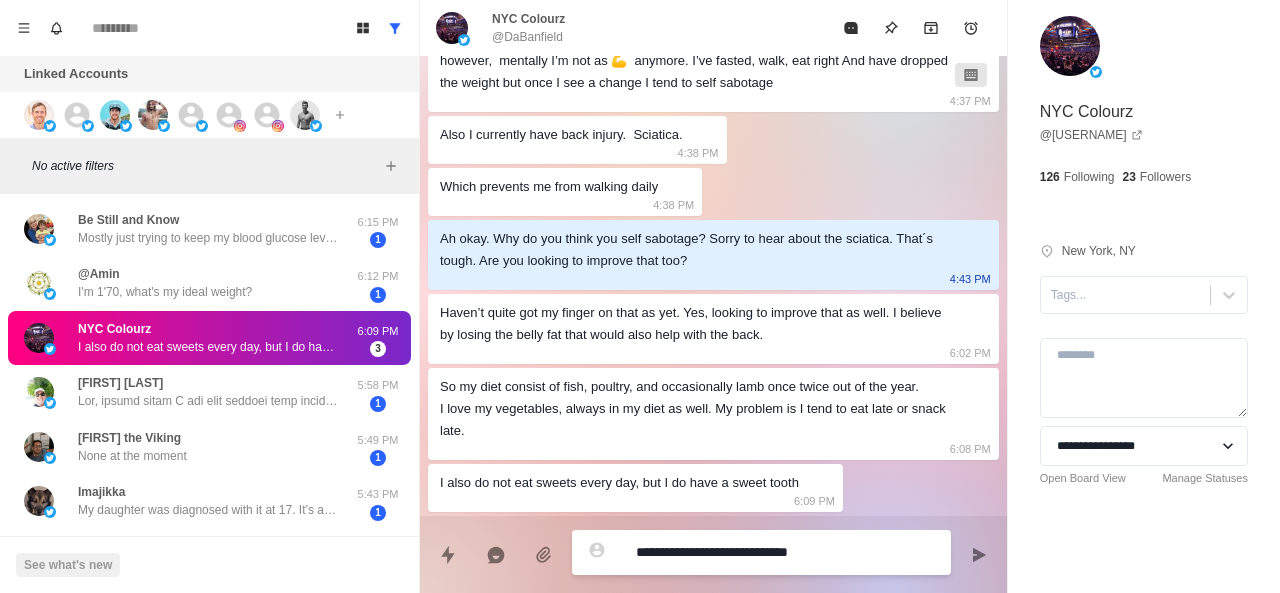 type on "*" 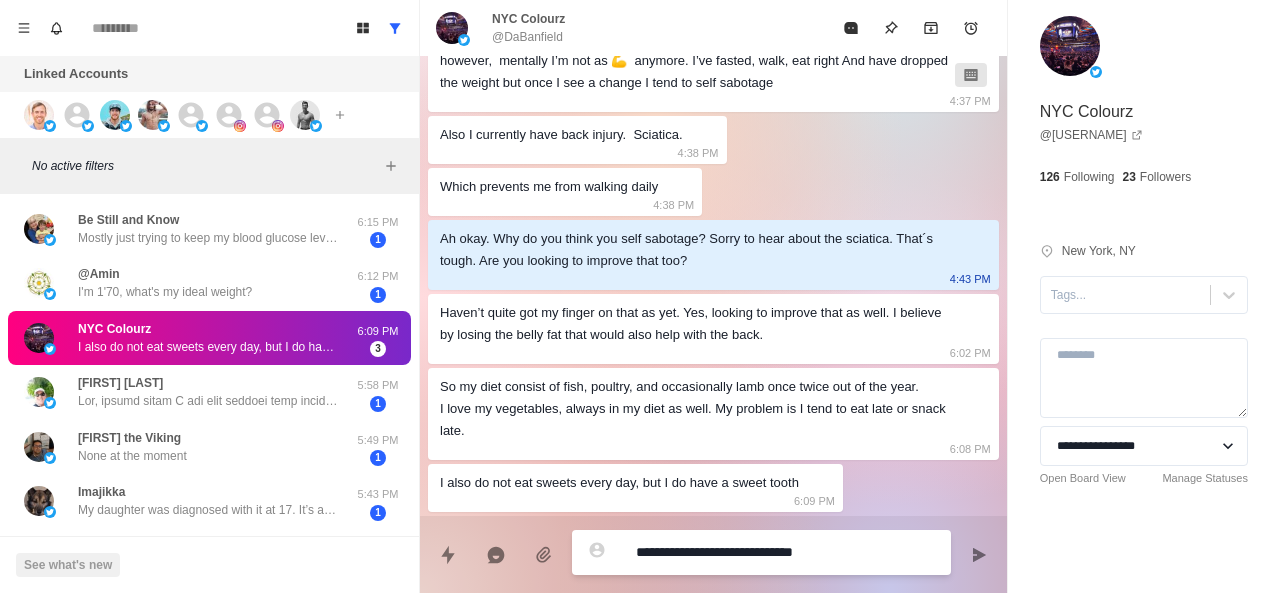 type on "*" 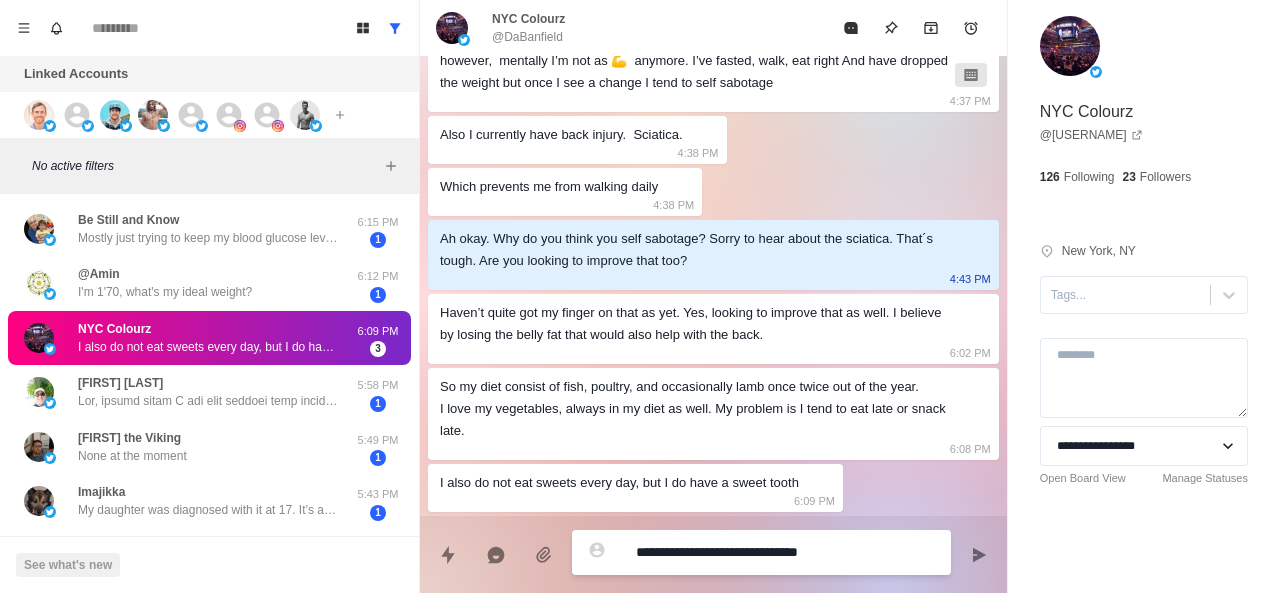 type on "*" 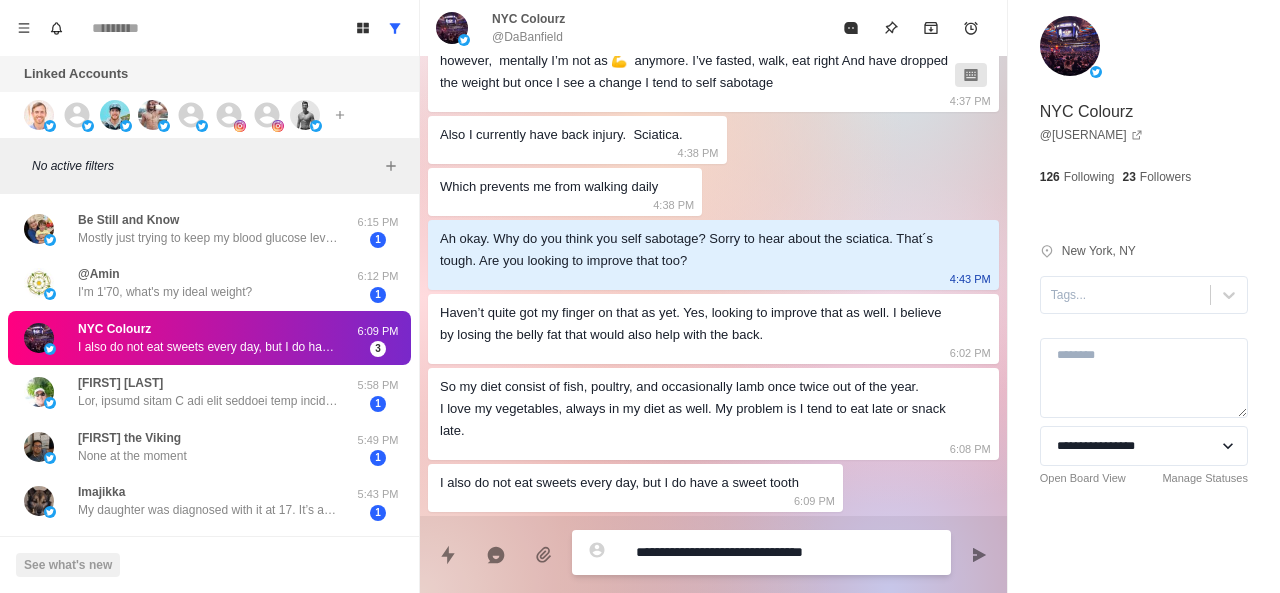 type on "*" 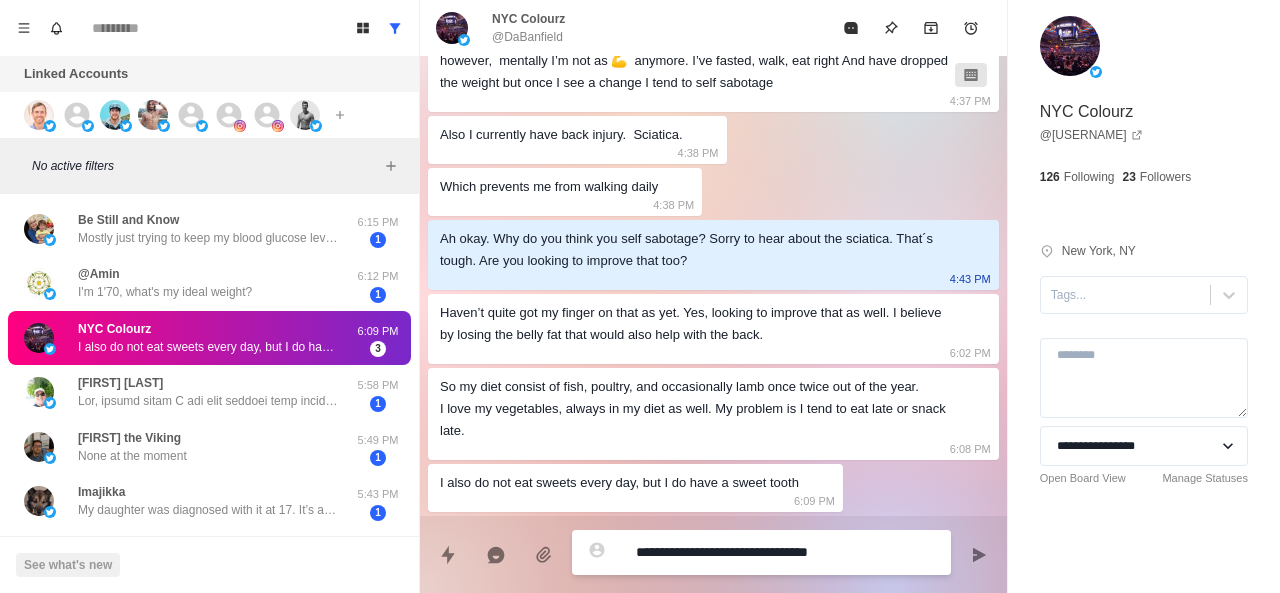 type on "*" 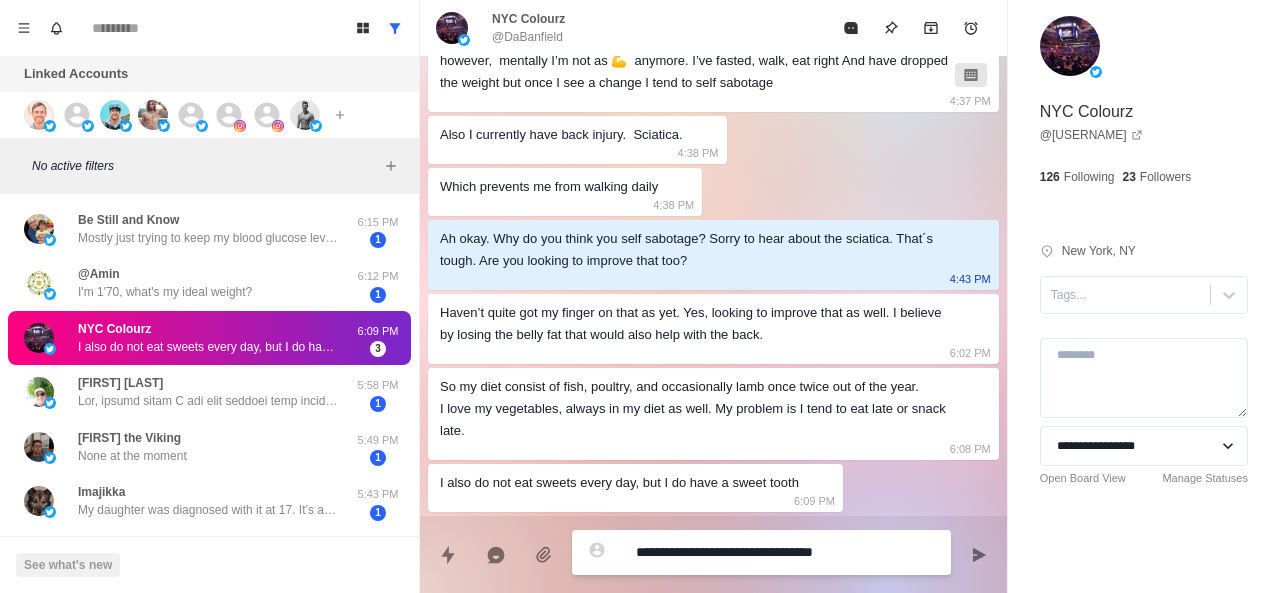 type on "*" 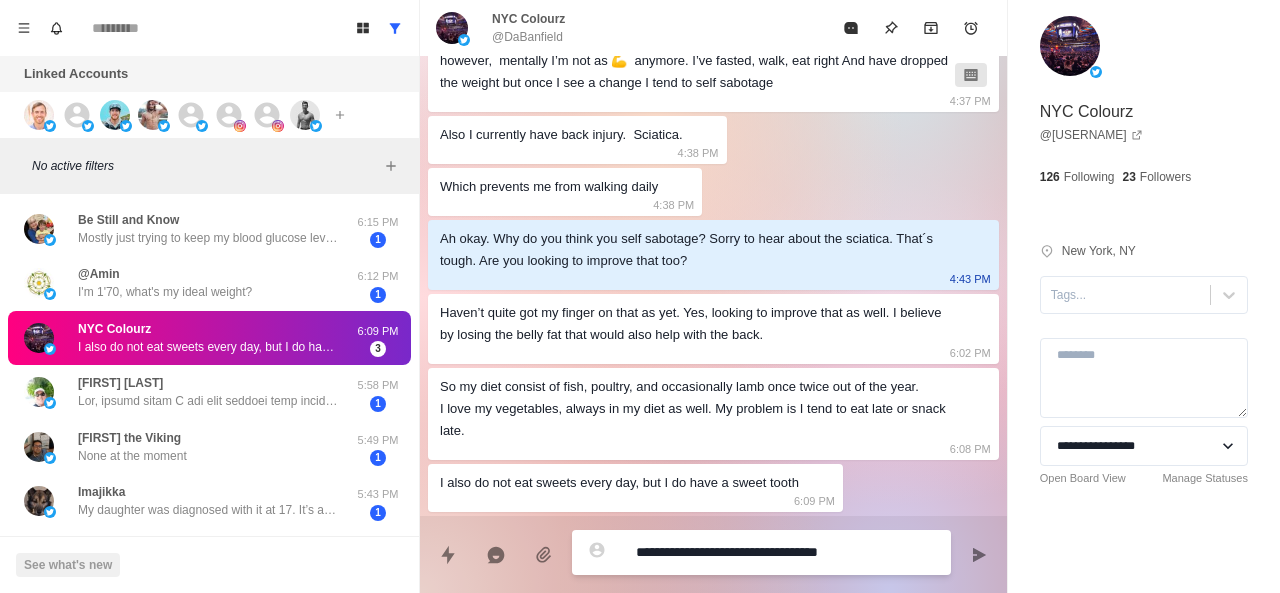 type on "*" 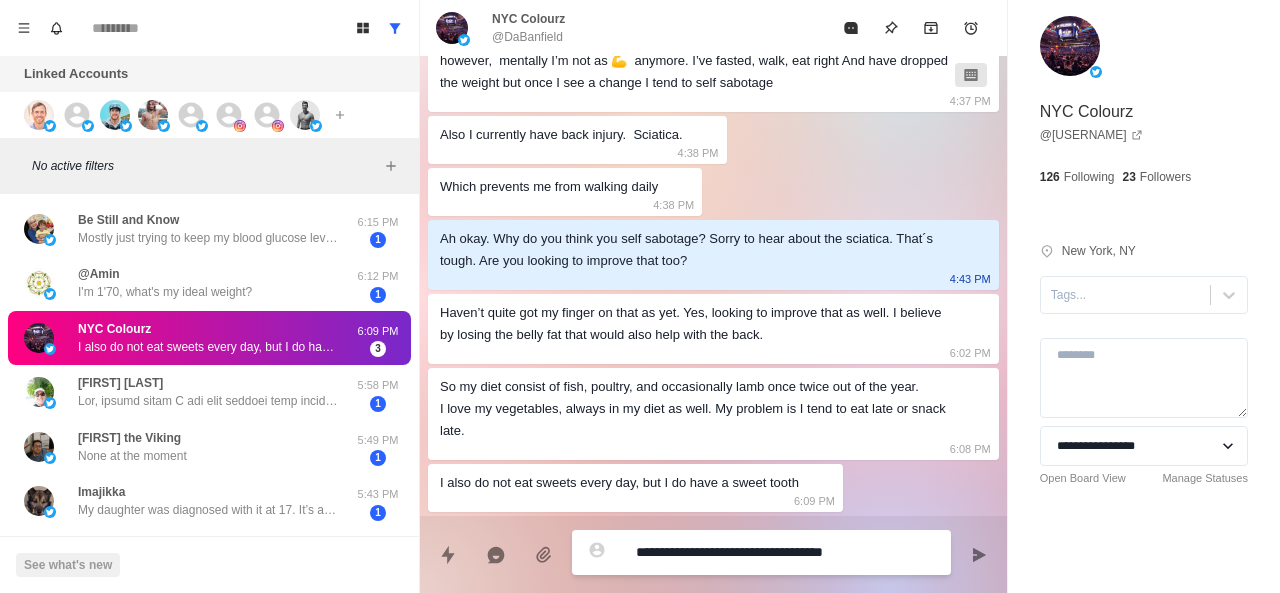 type on "*" 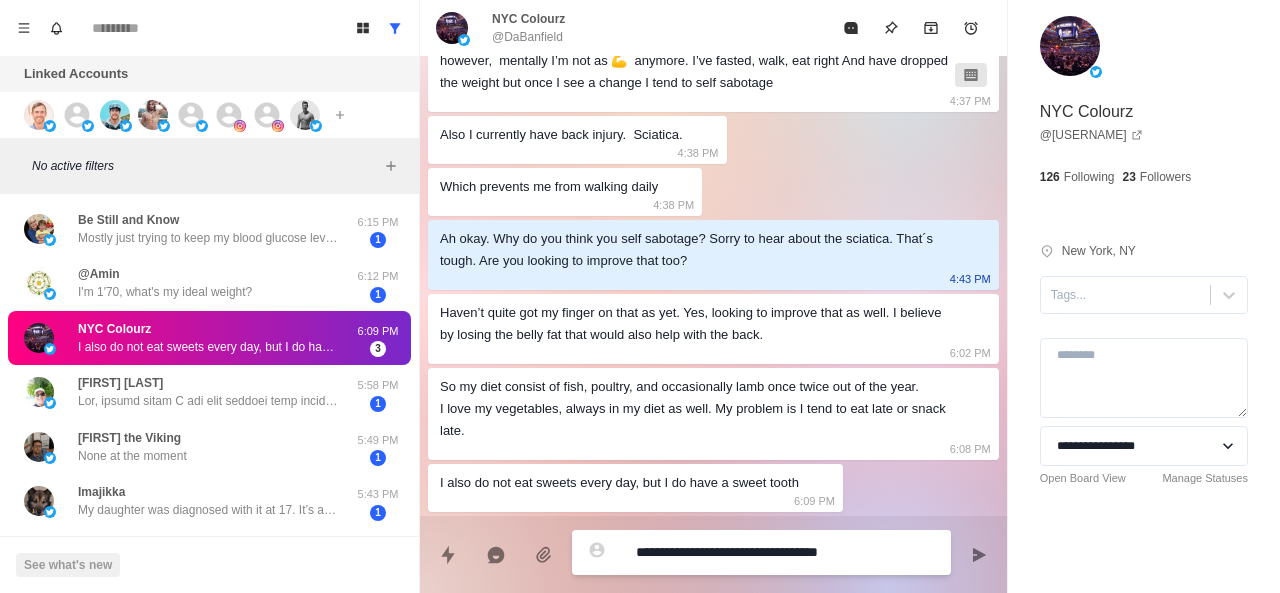 type on "*" 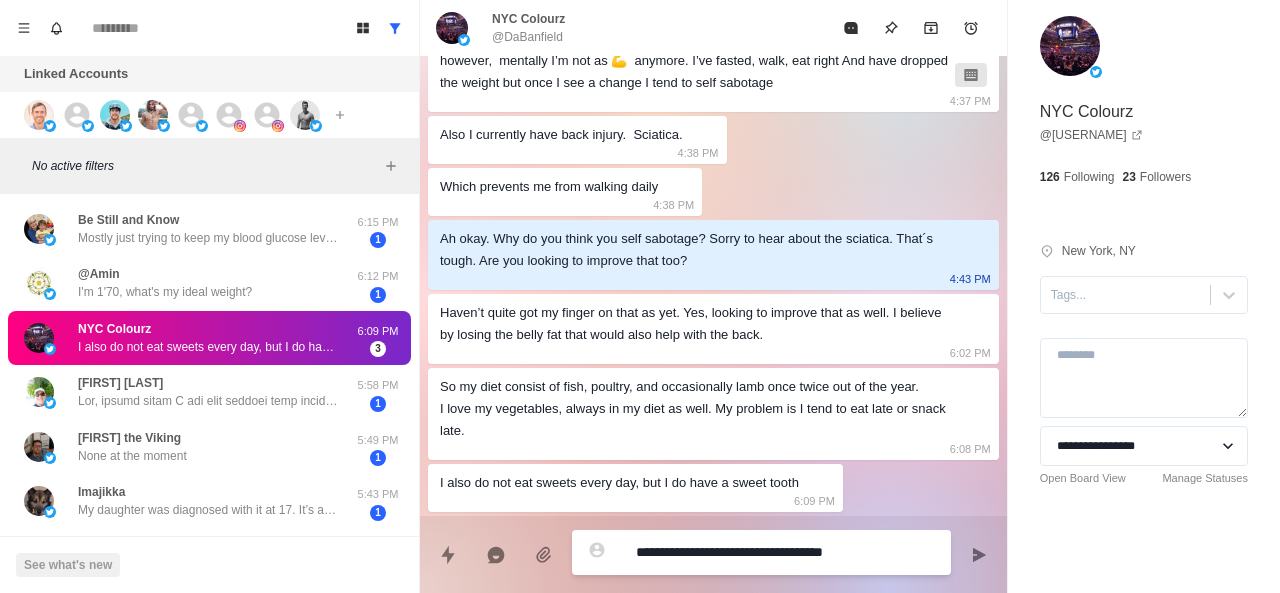 type on "*" 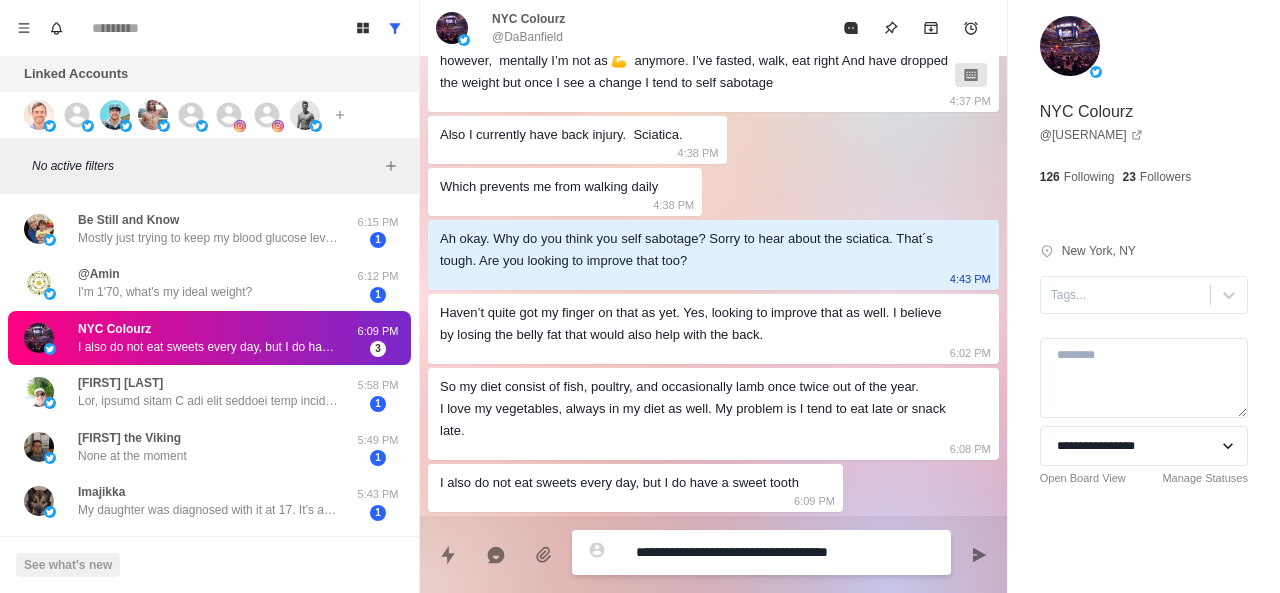 type on "*" 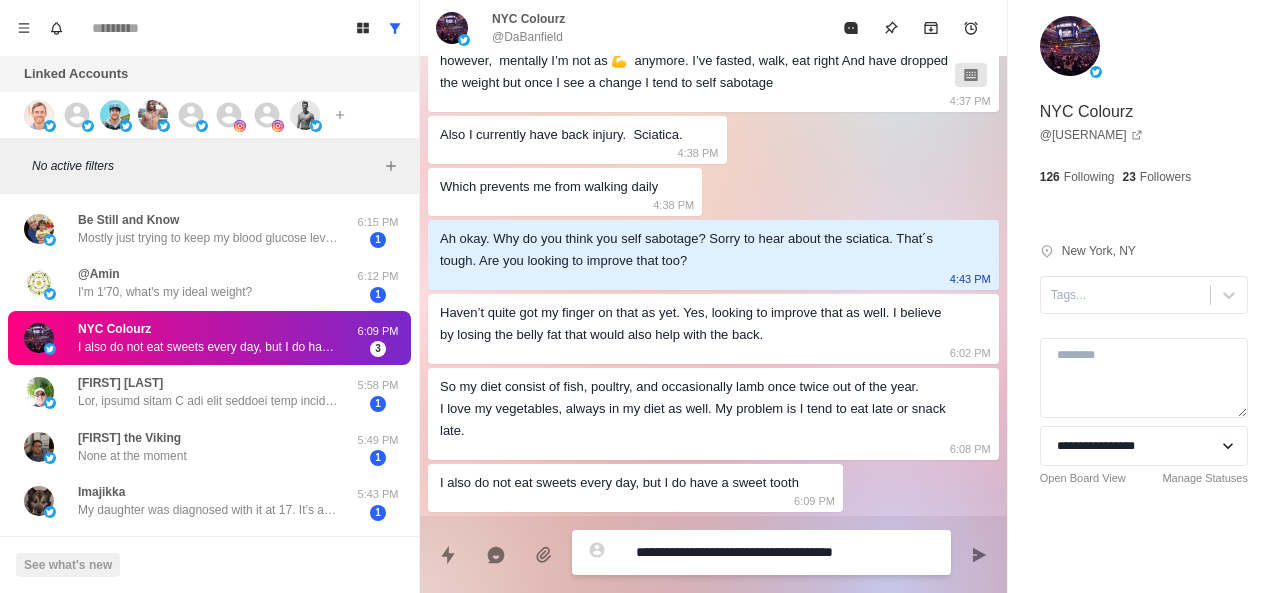type on "*" 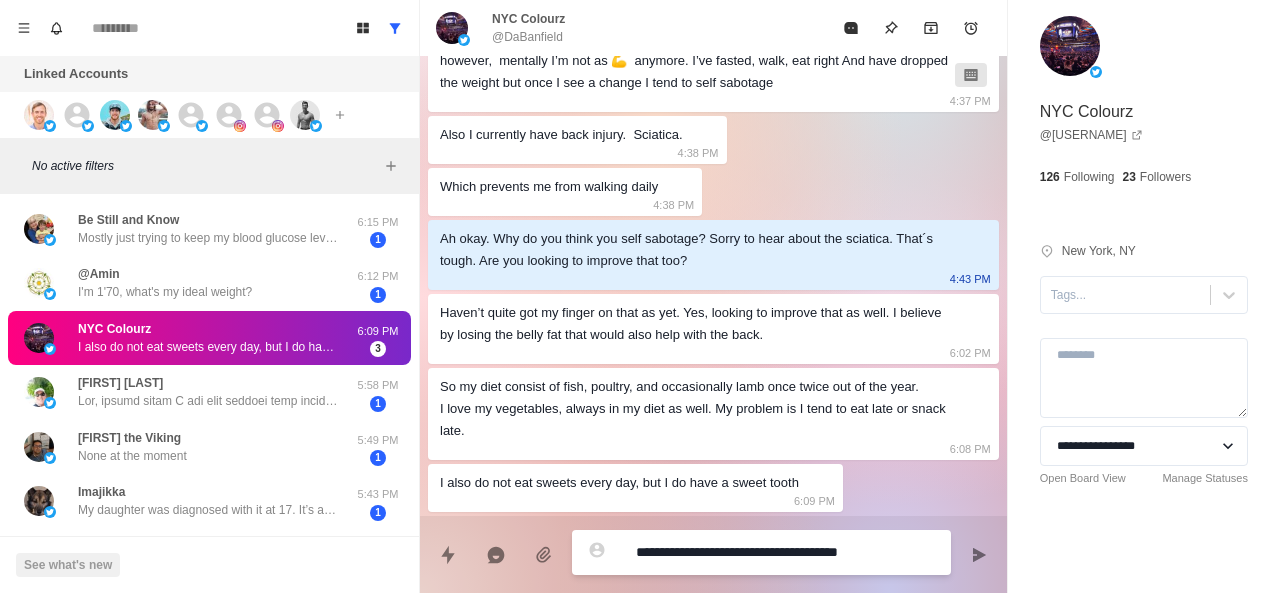 type on "*" 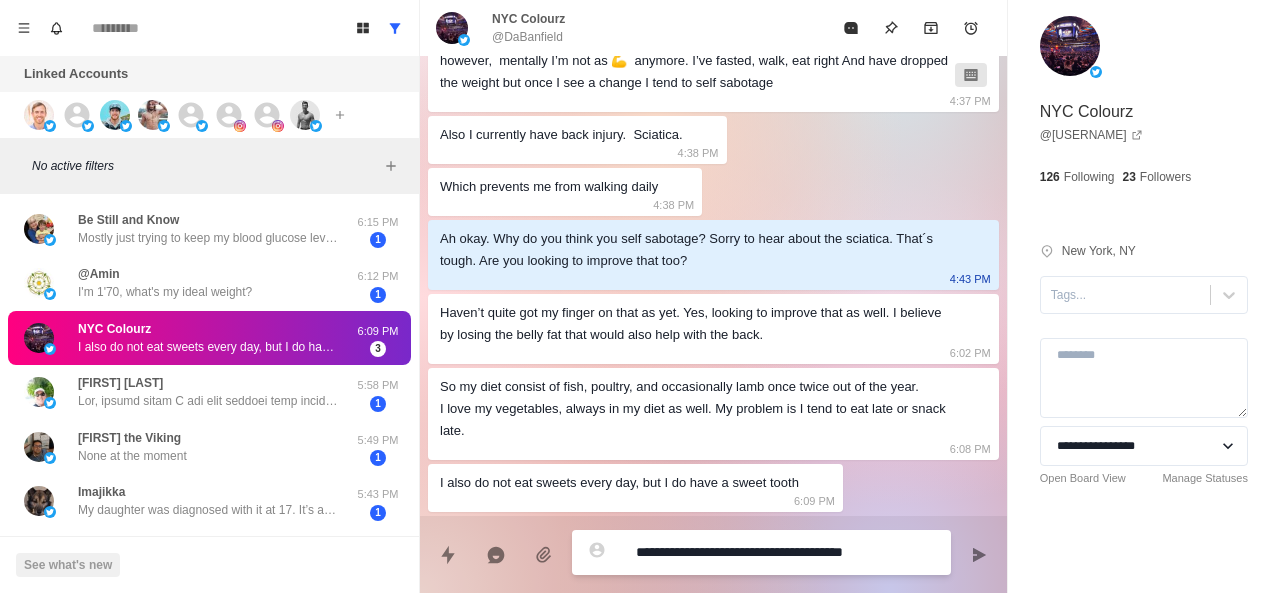 type on "**********" 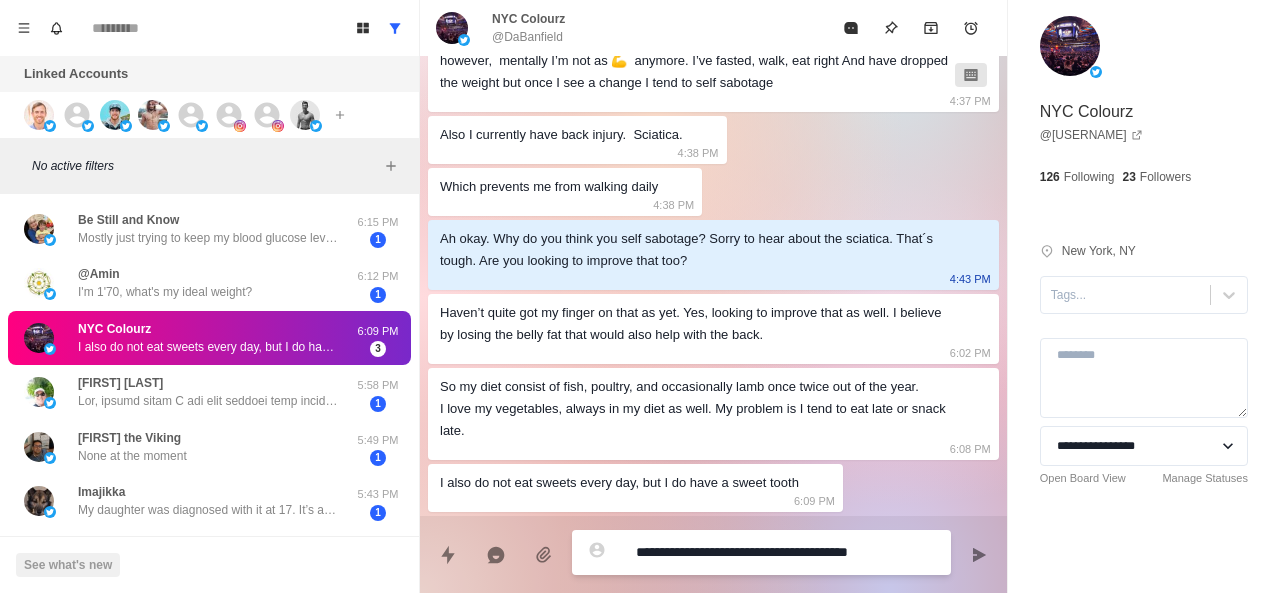type on "*" 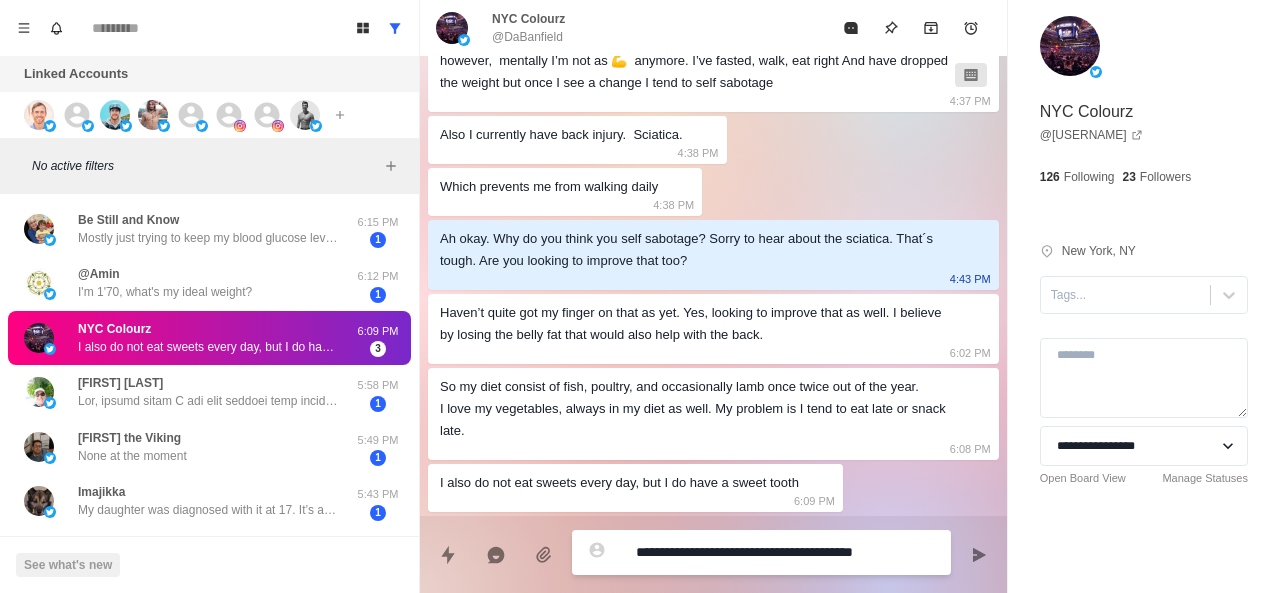 type on "*" 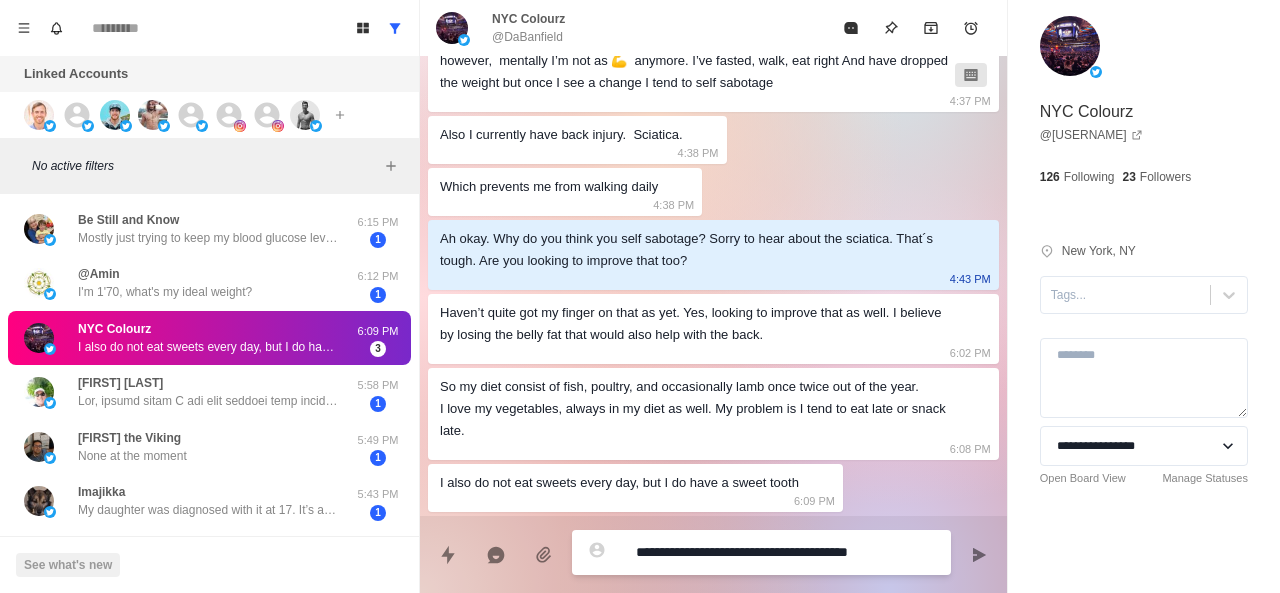 type on "*" 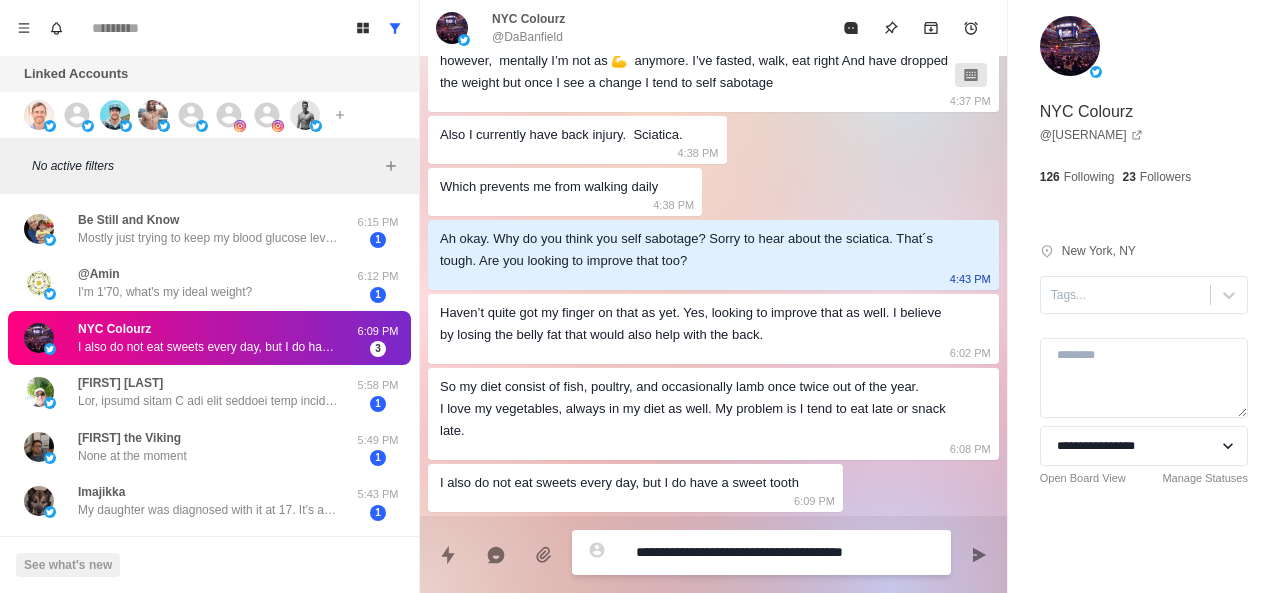 type on "*" 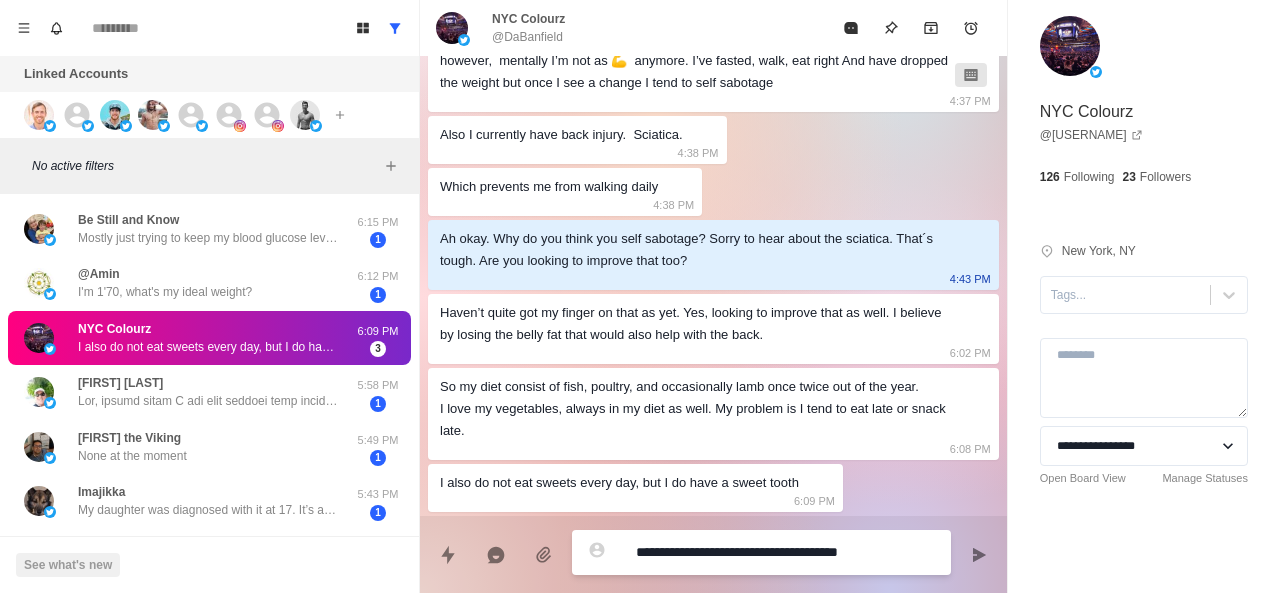 type on "*" 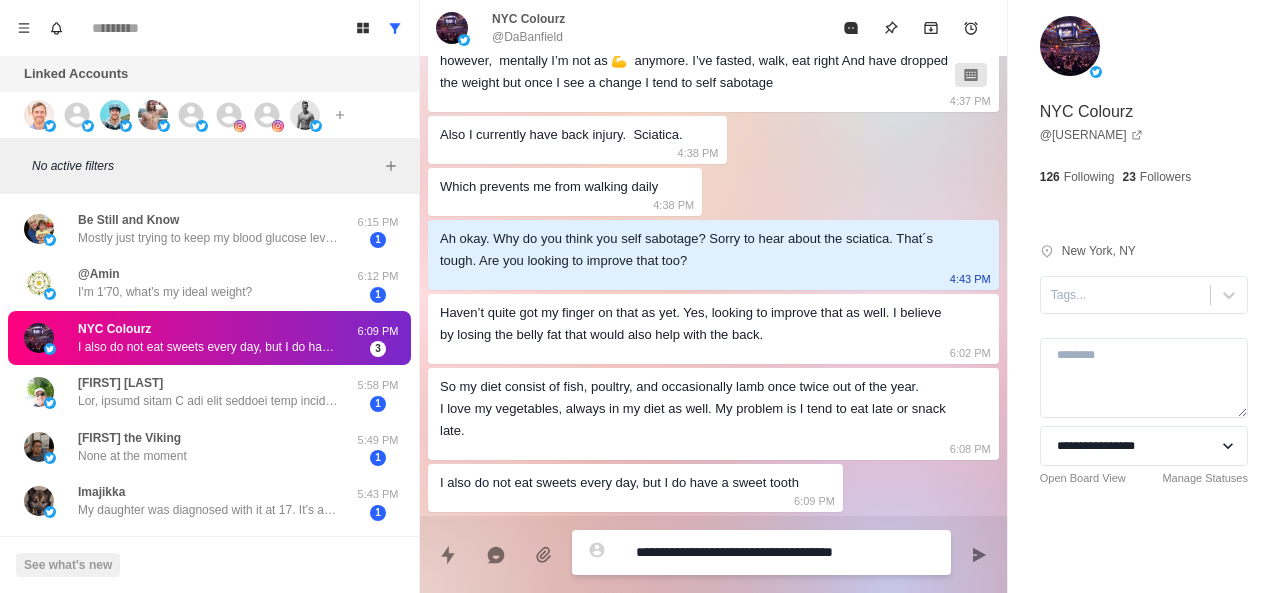 type on "*" 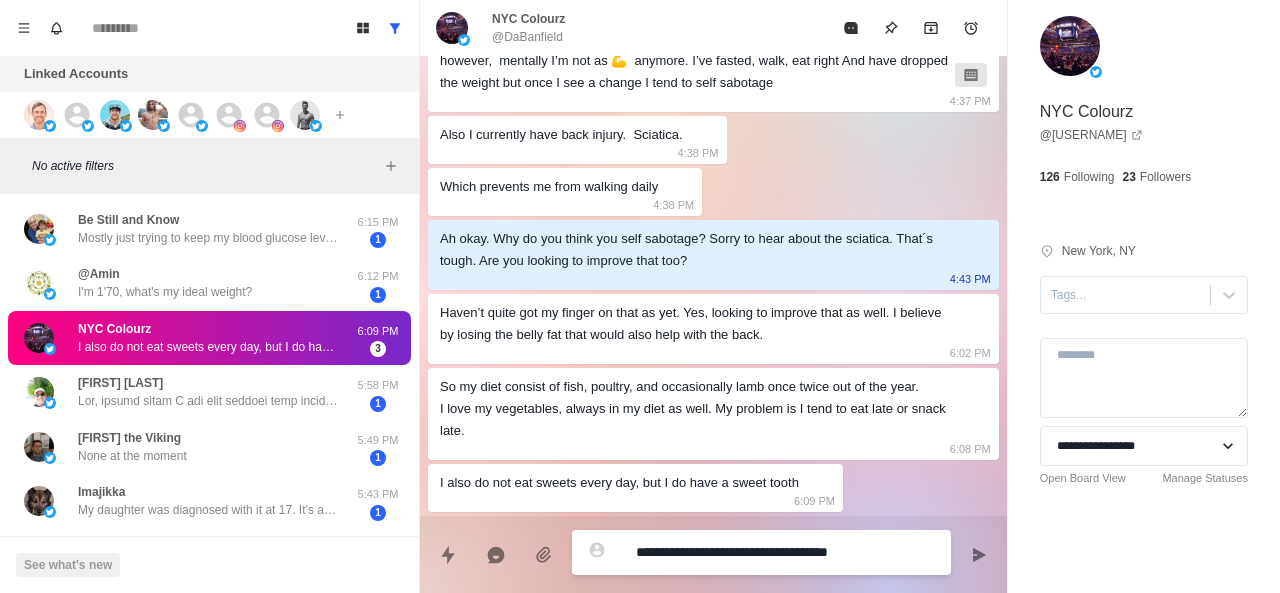 type on "*" 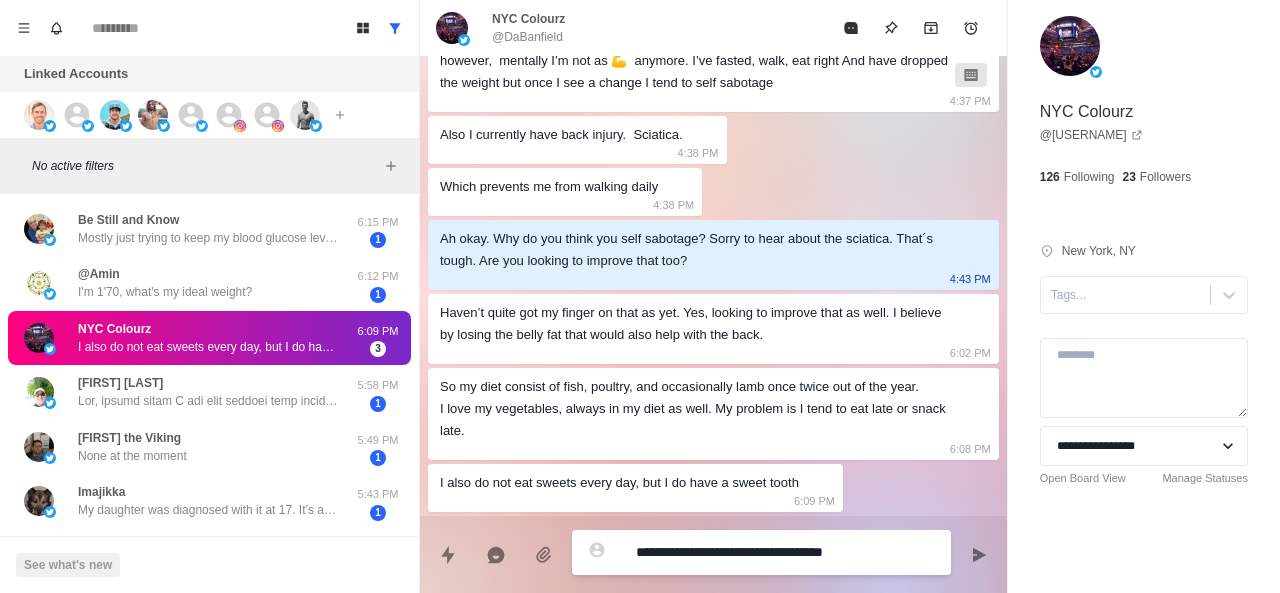 type on "*" 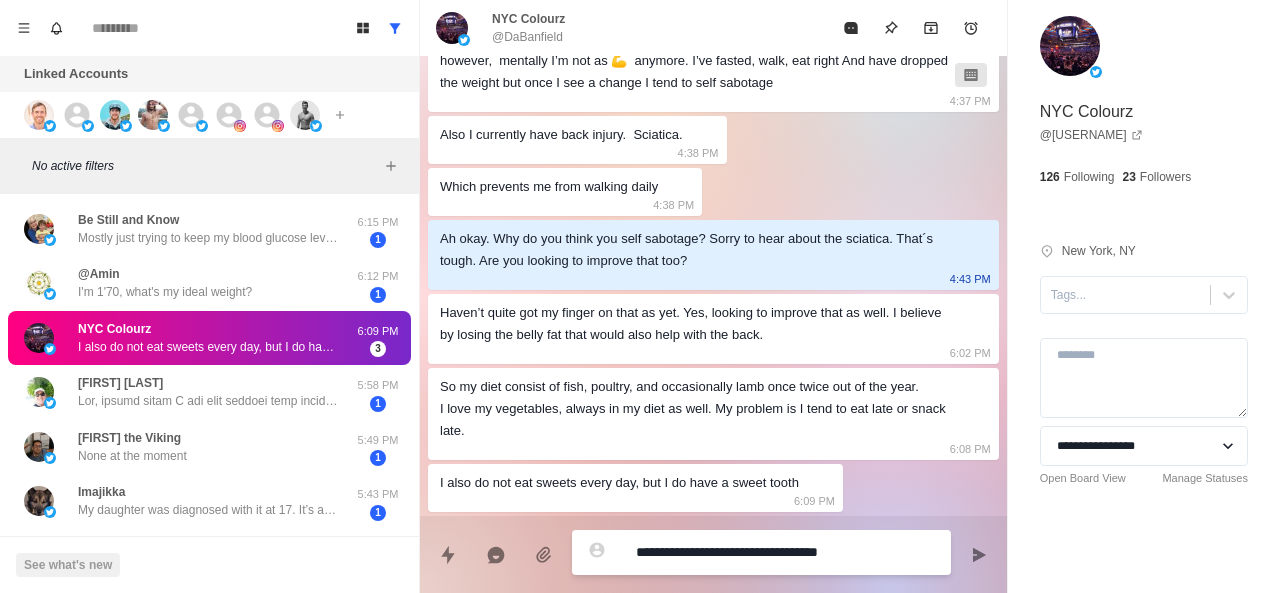 type on "*" 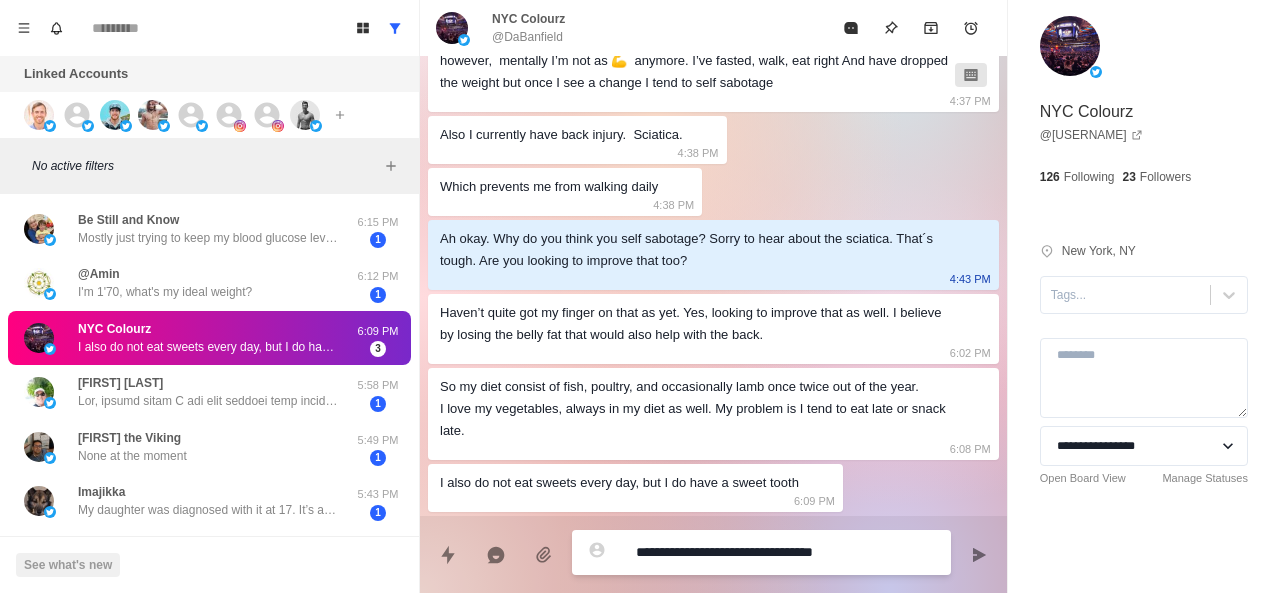 type on "*" 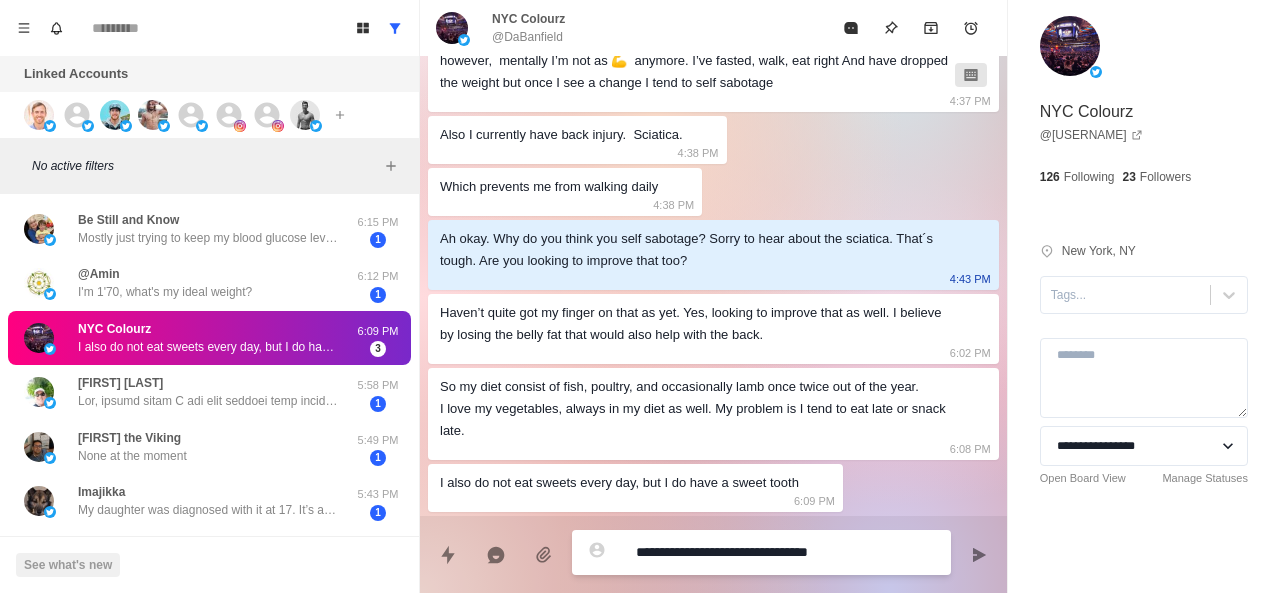 type on "*" 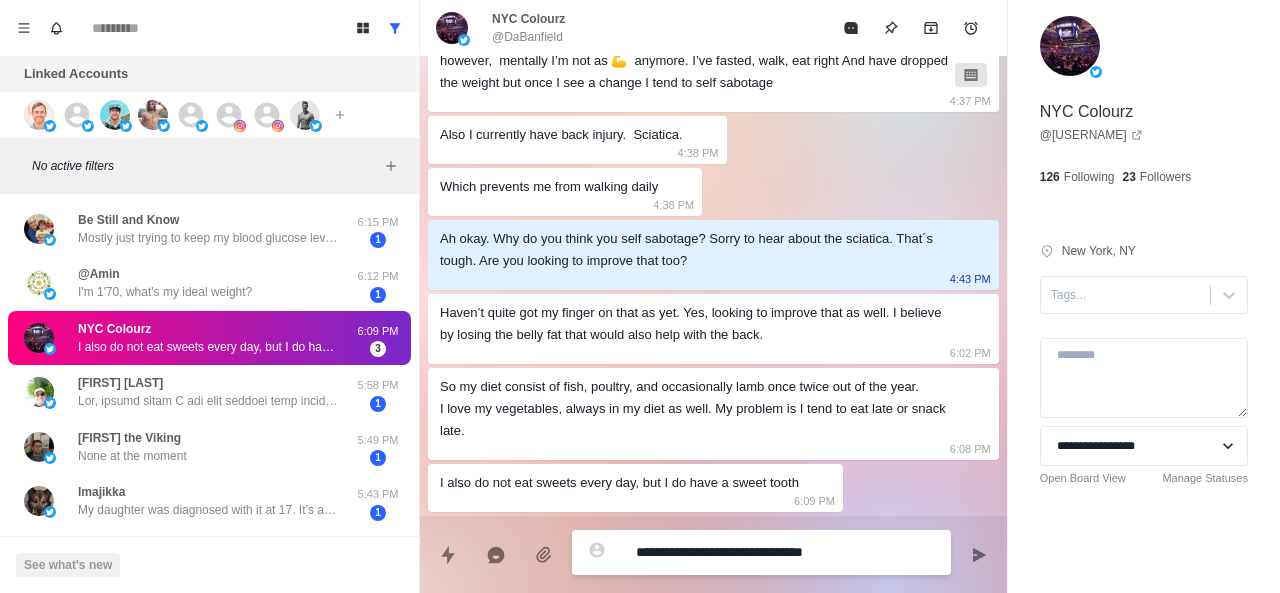 type on "*" 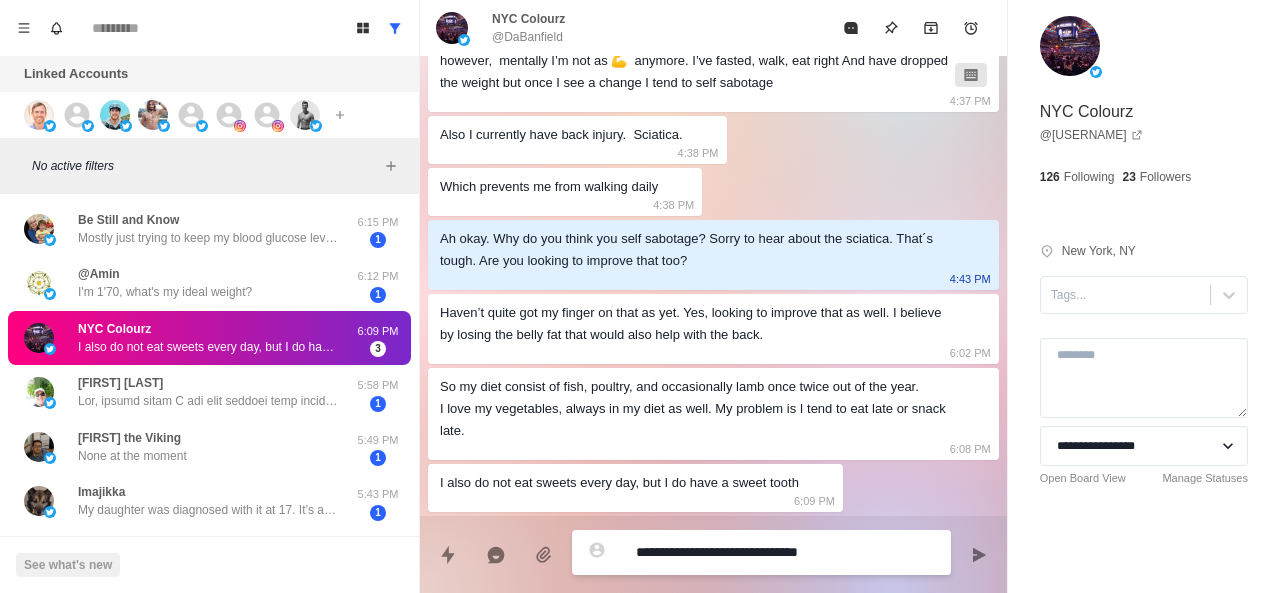 type on "*" 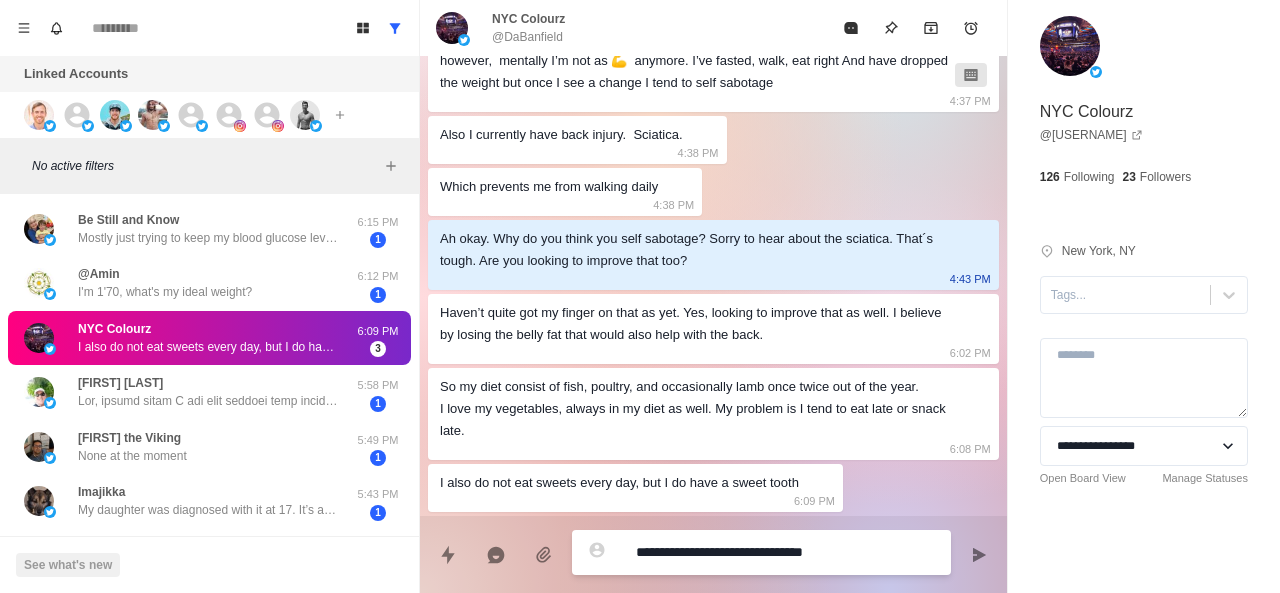 type on "*" 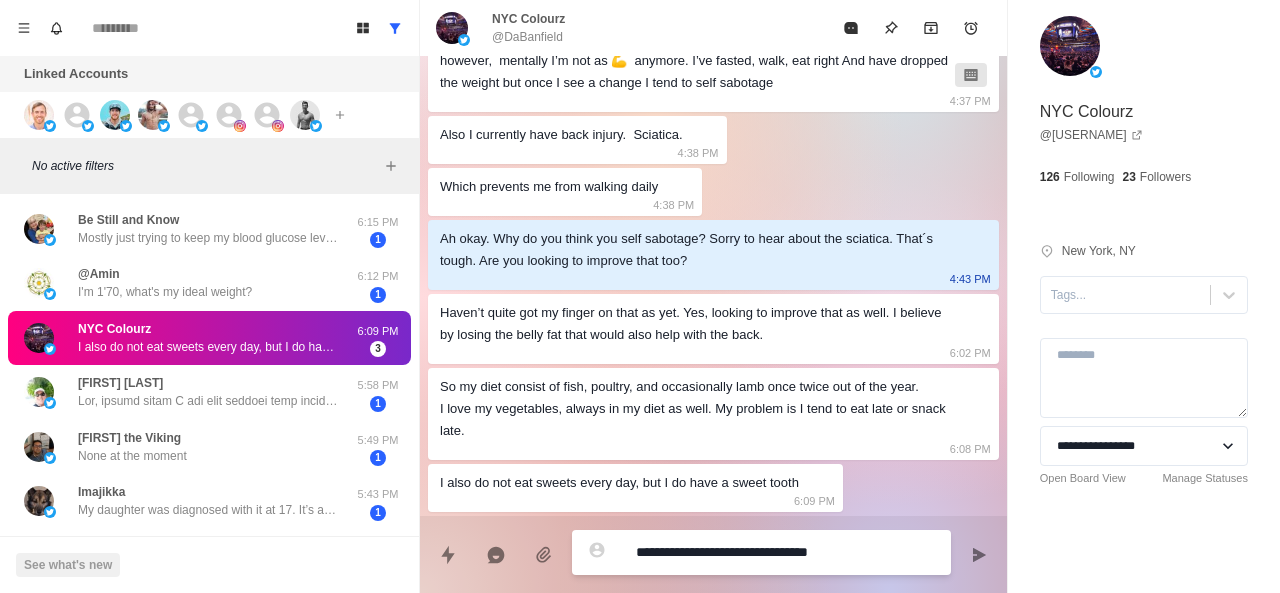type on "*" 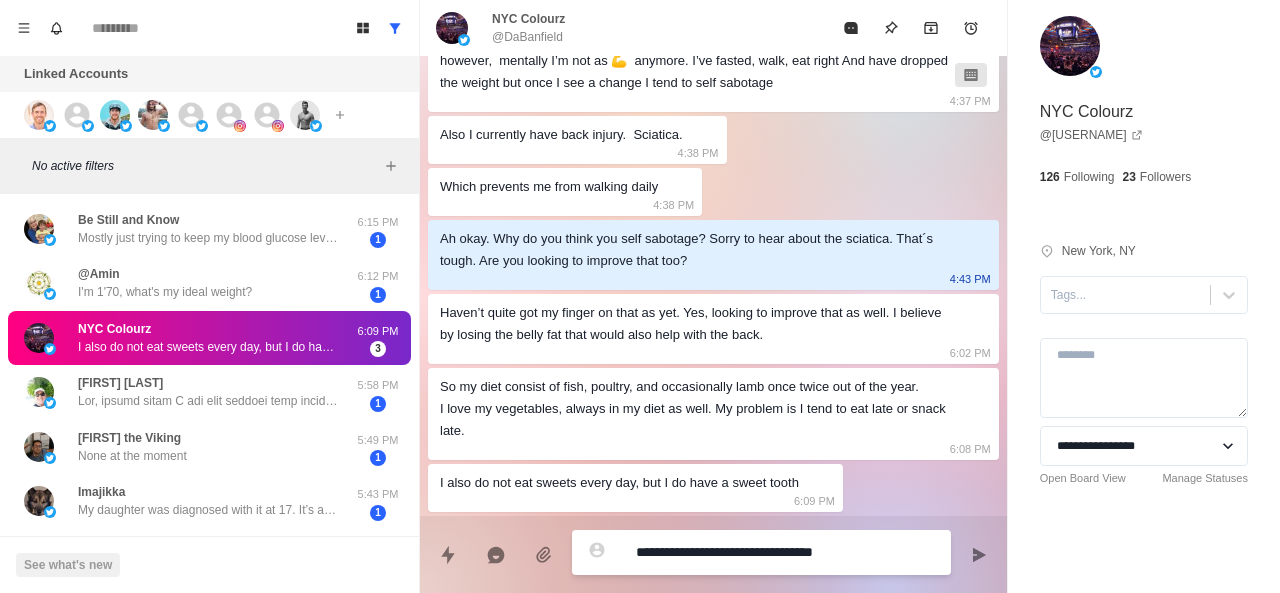 type on "*" 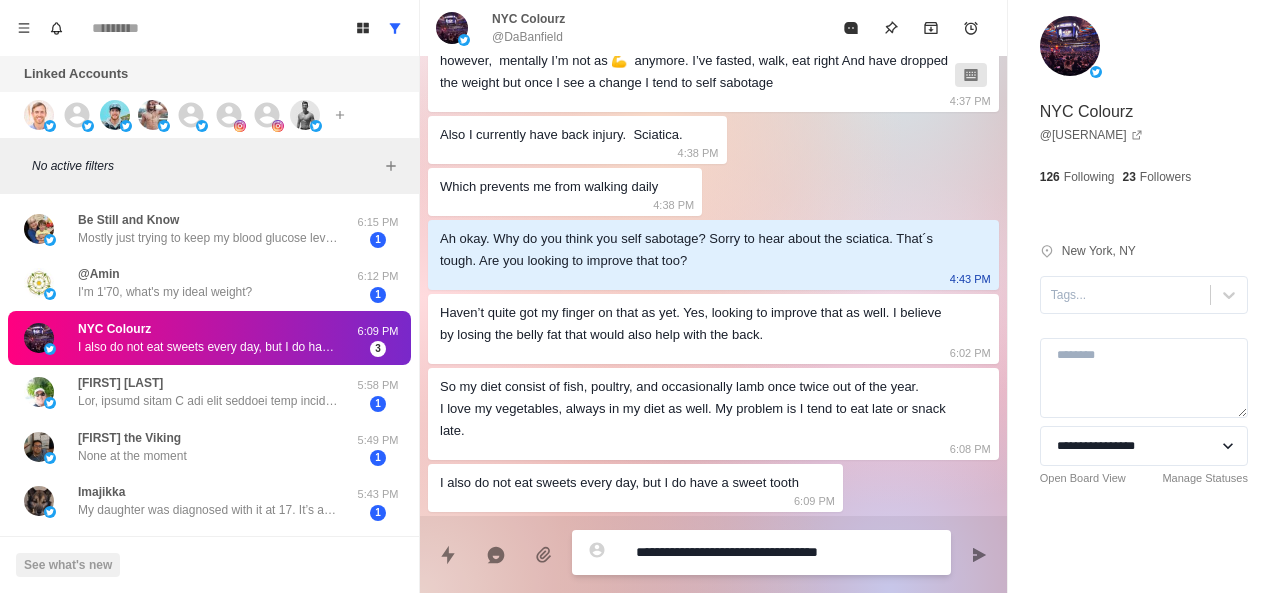 type on "*" 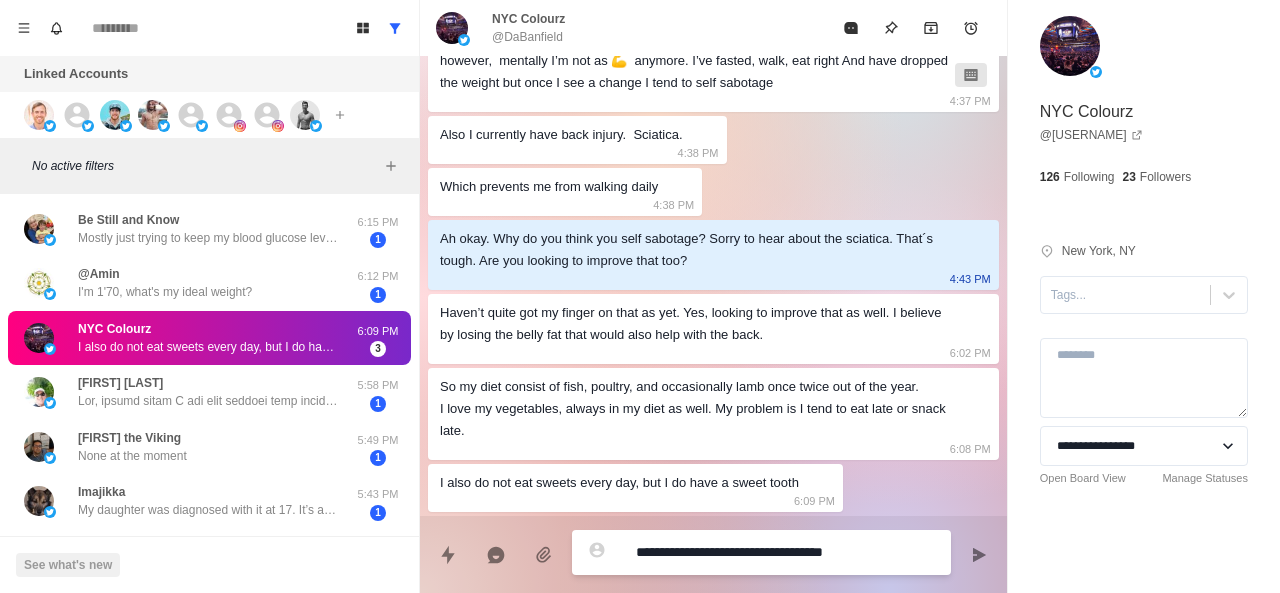 type on "*" 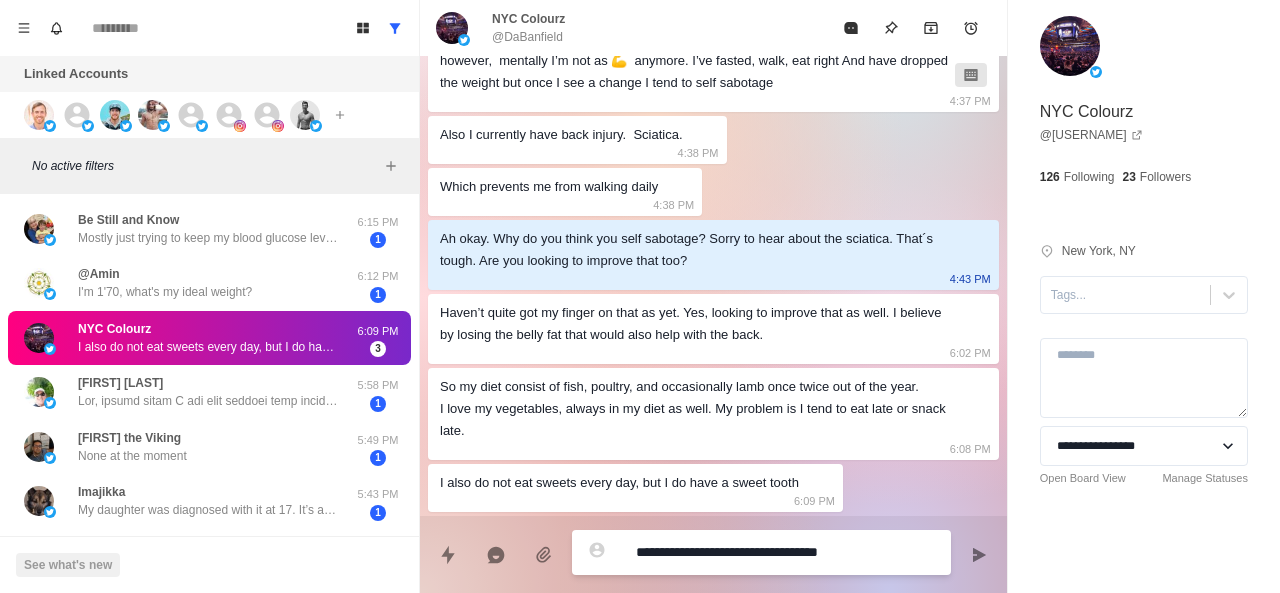 type on "*" 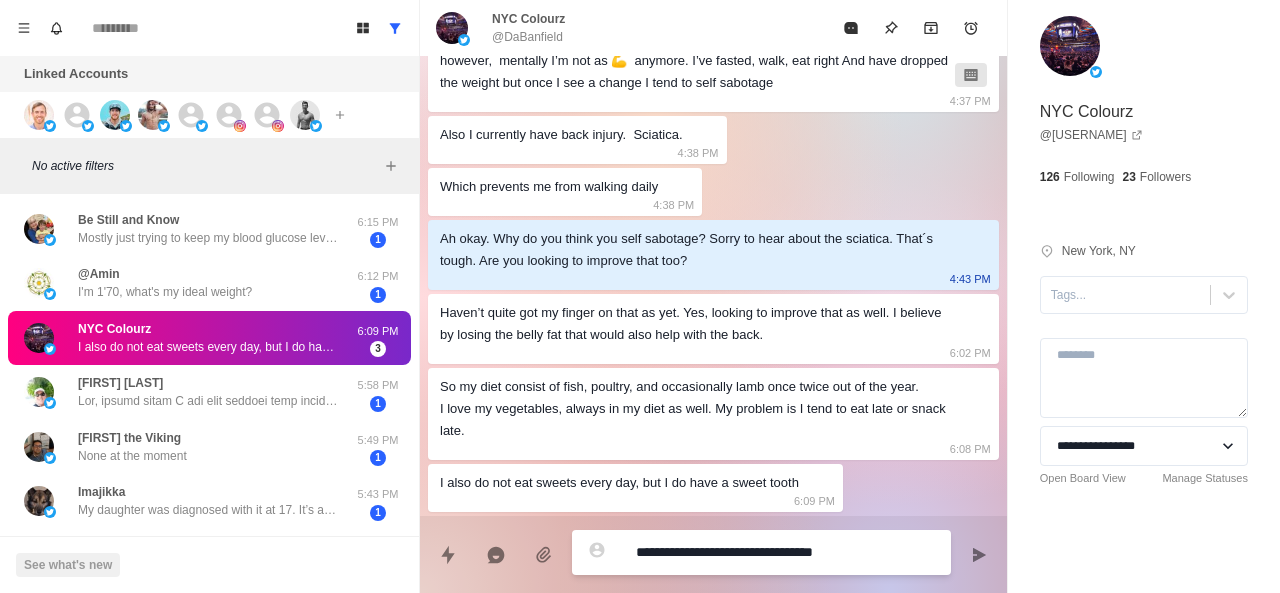 type on "*" 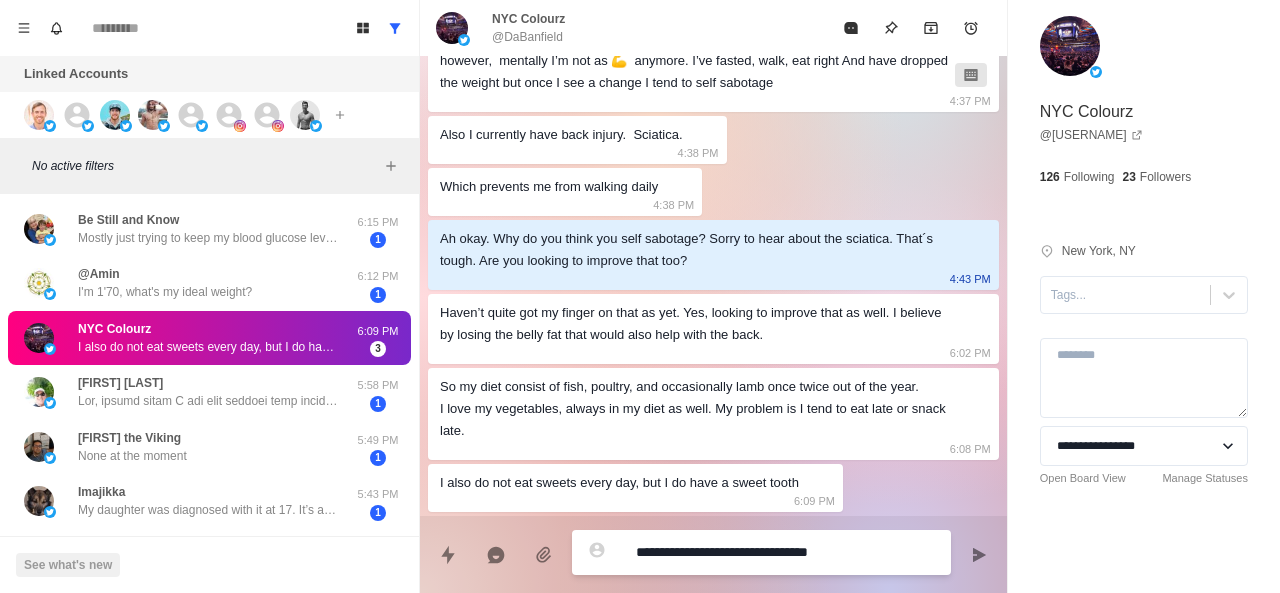 type on "*" 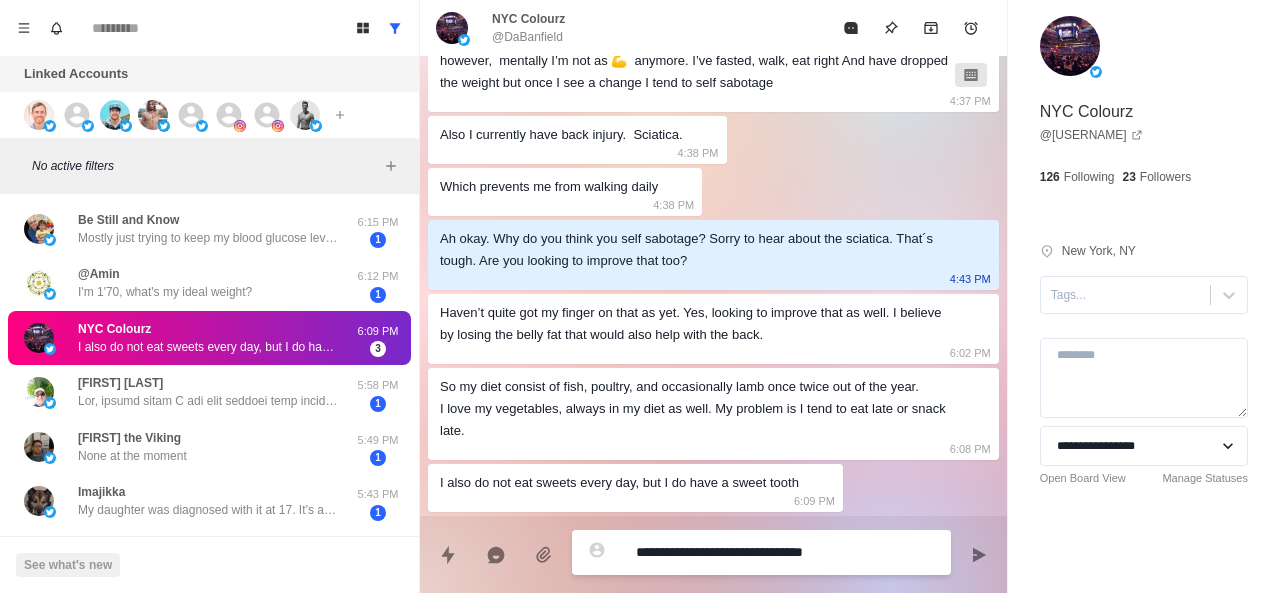 type on "*" 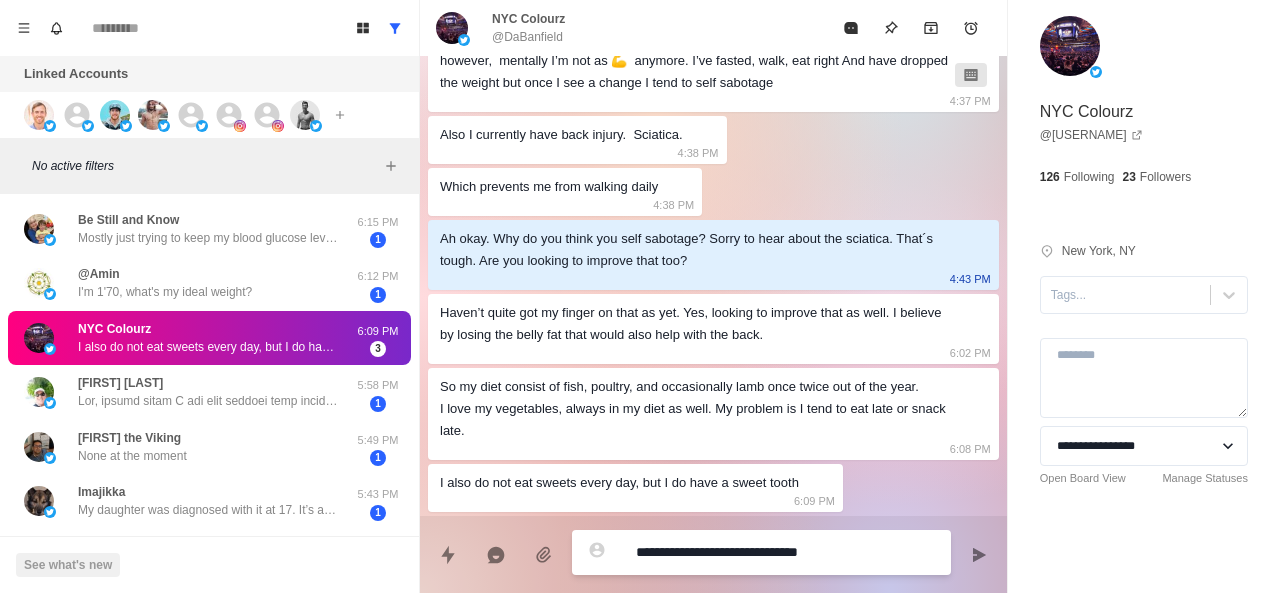 type on "*" 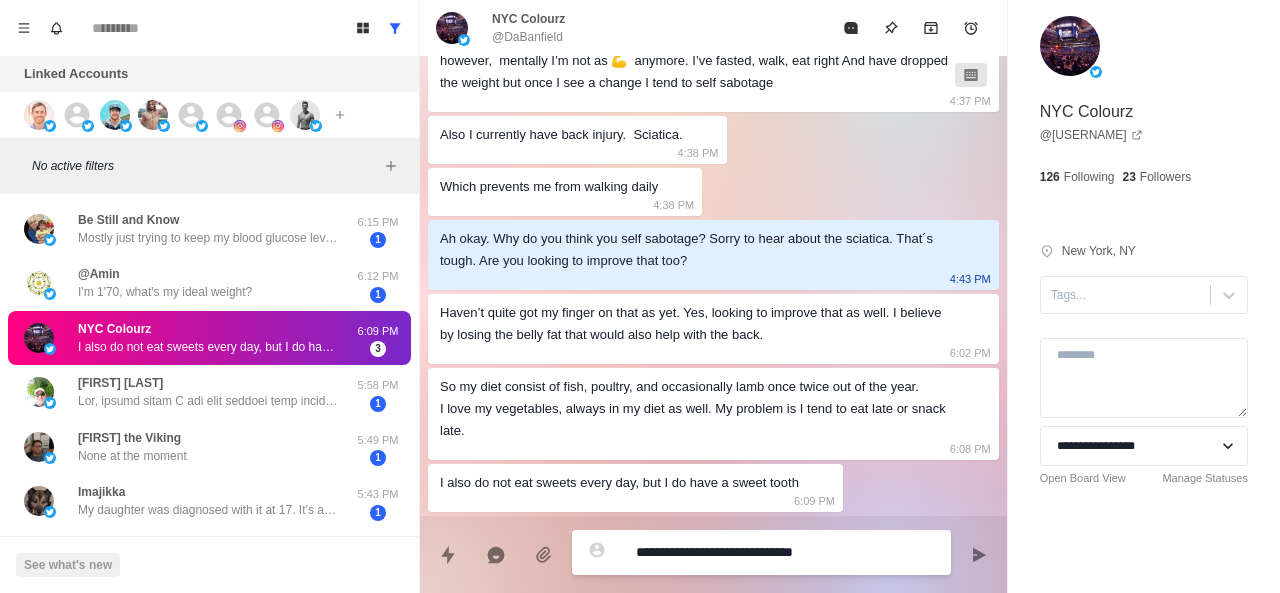 type on "*" 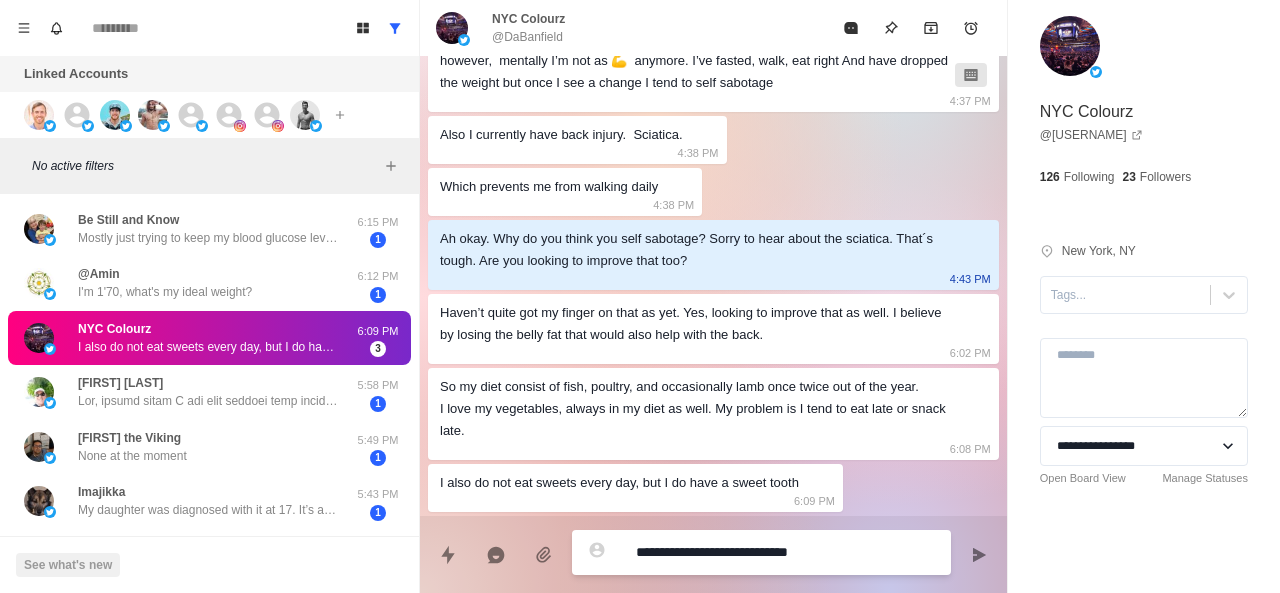type on "*" 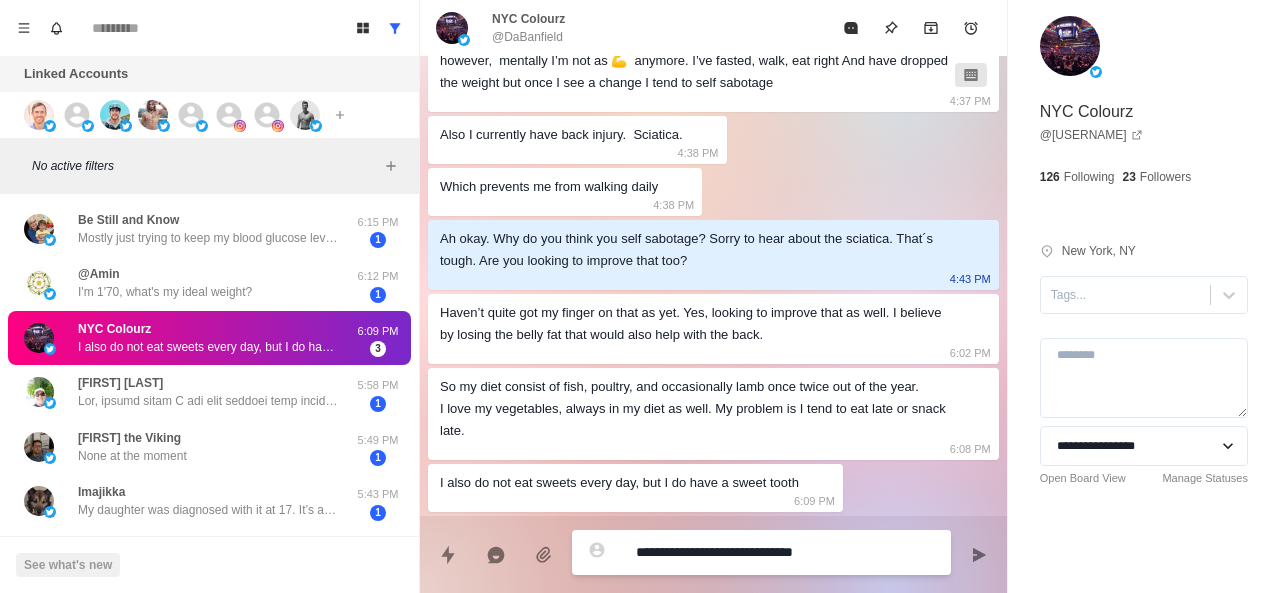 type on "*" 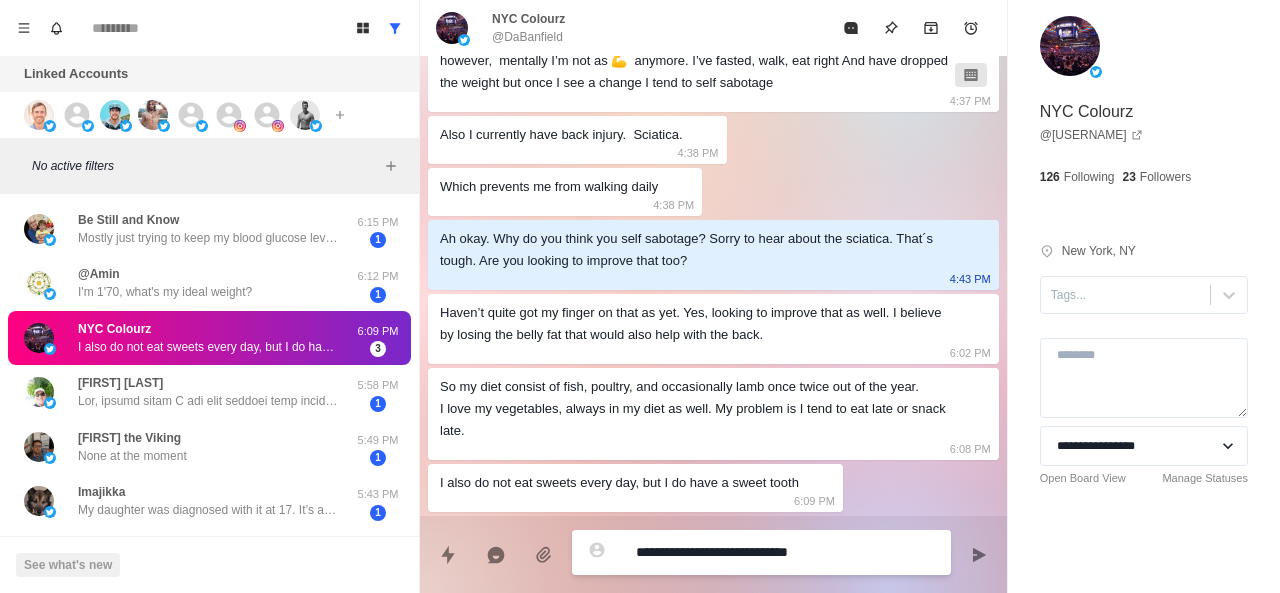 type on "*" 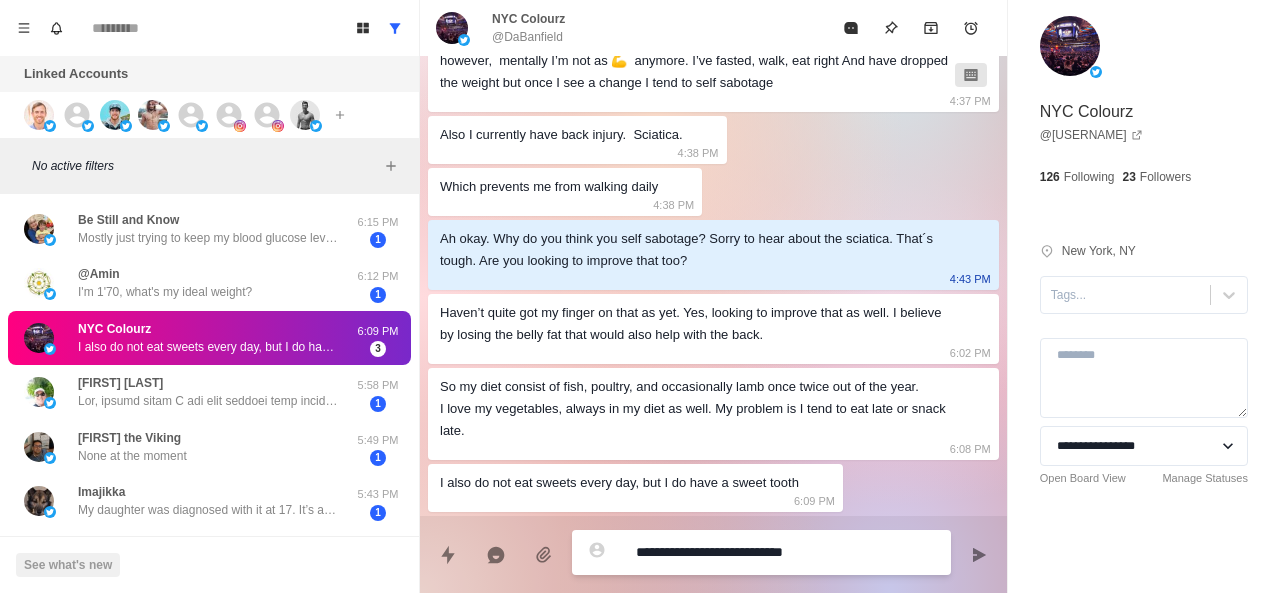 type on "*" 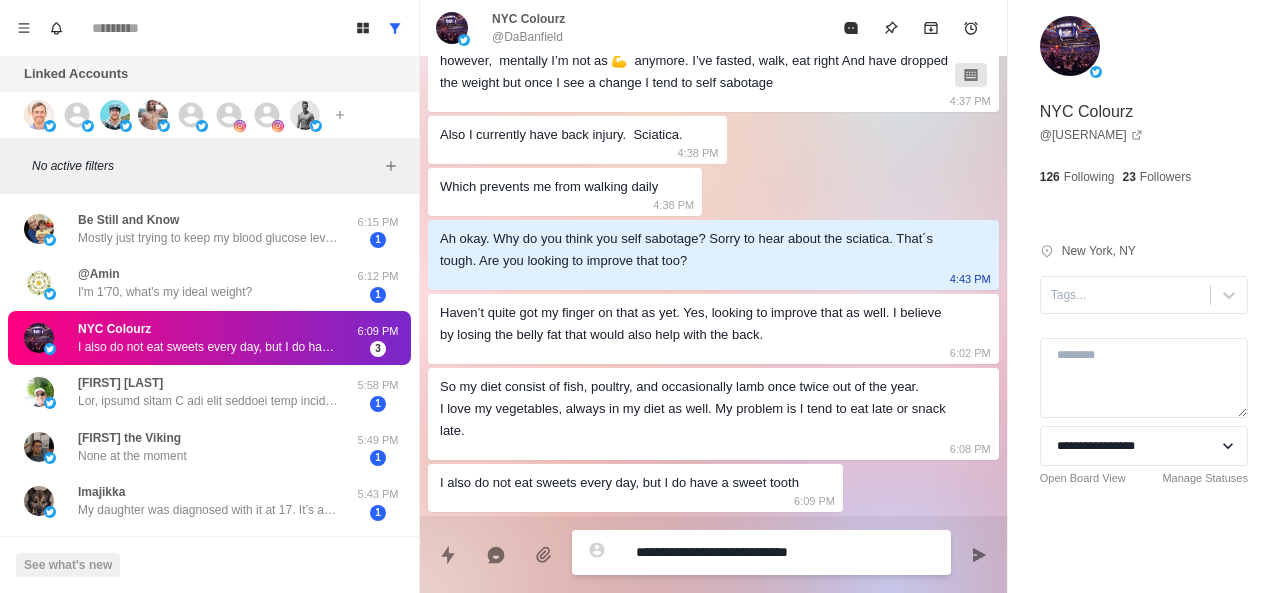type on "*" 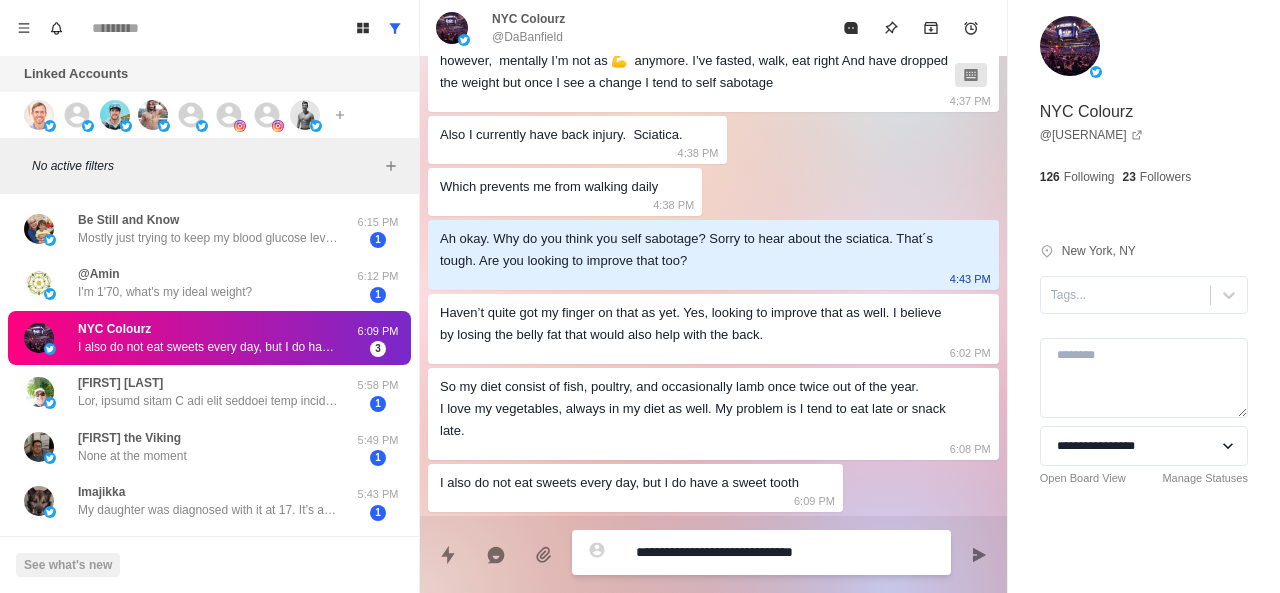 type on "*" 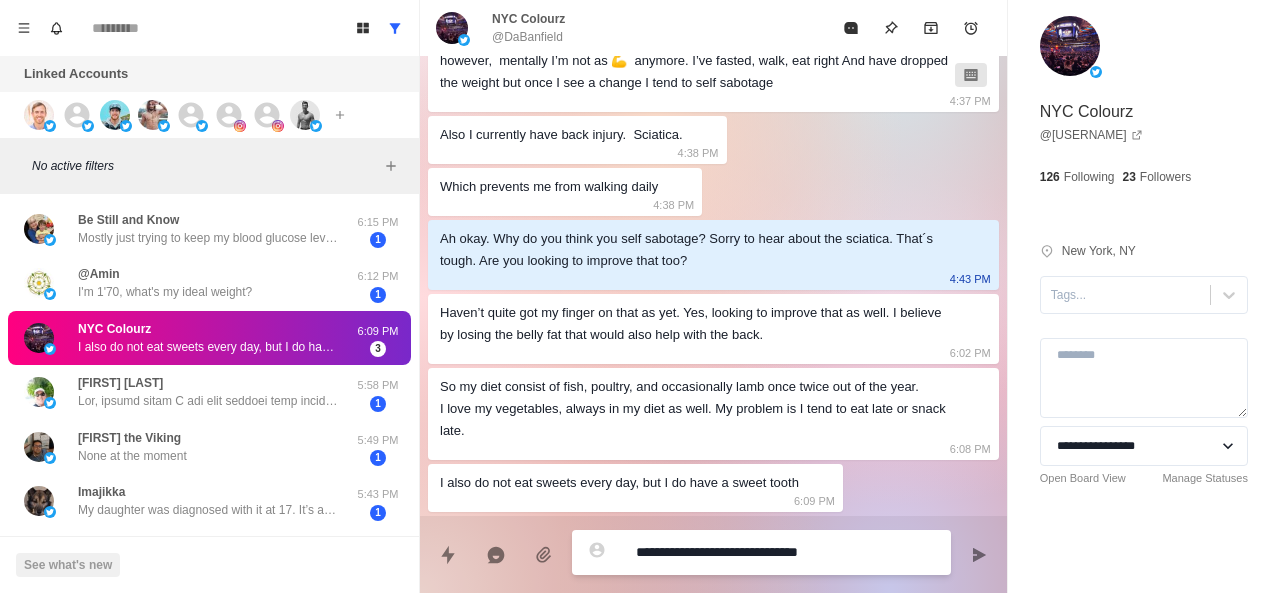 type on "*" 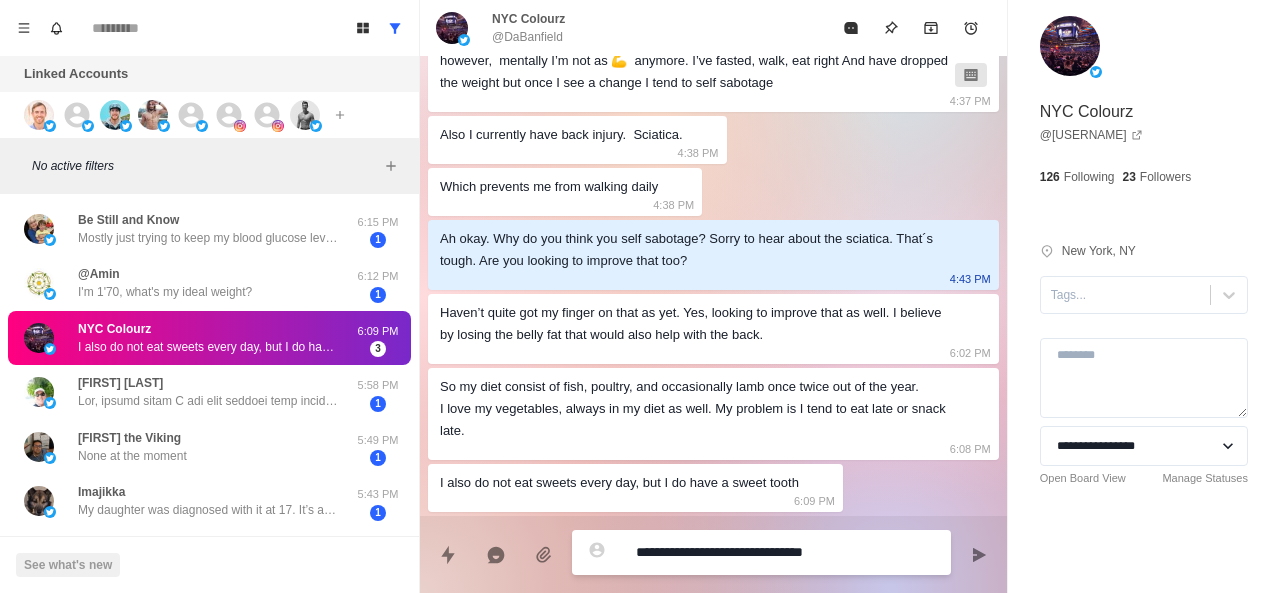 type on "*" 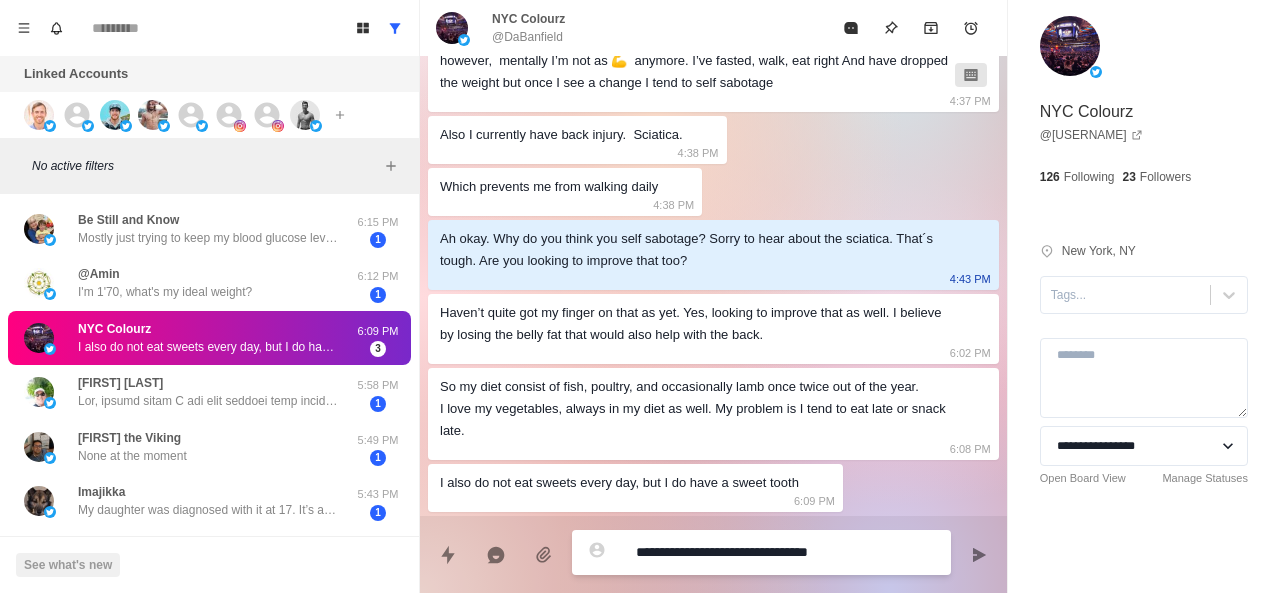 type on "*" 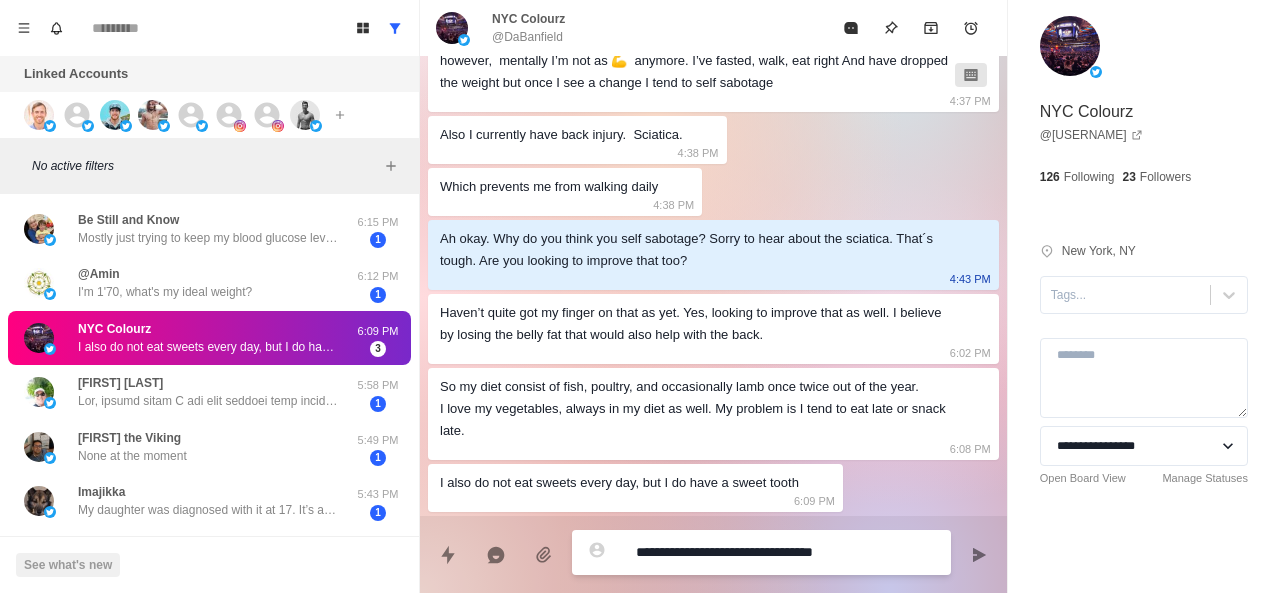 type on "*" 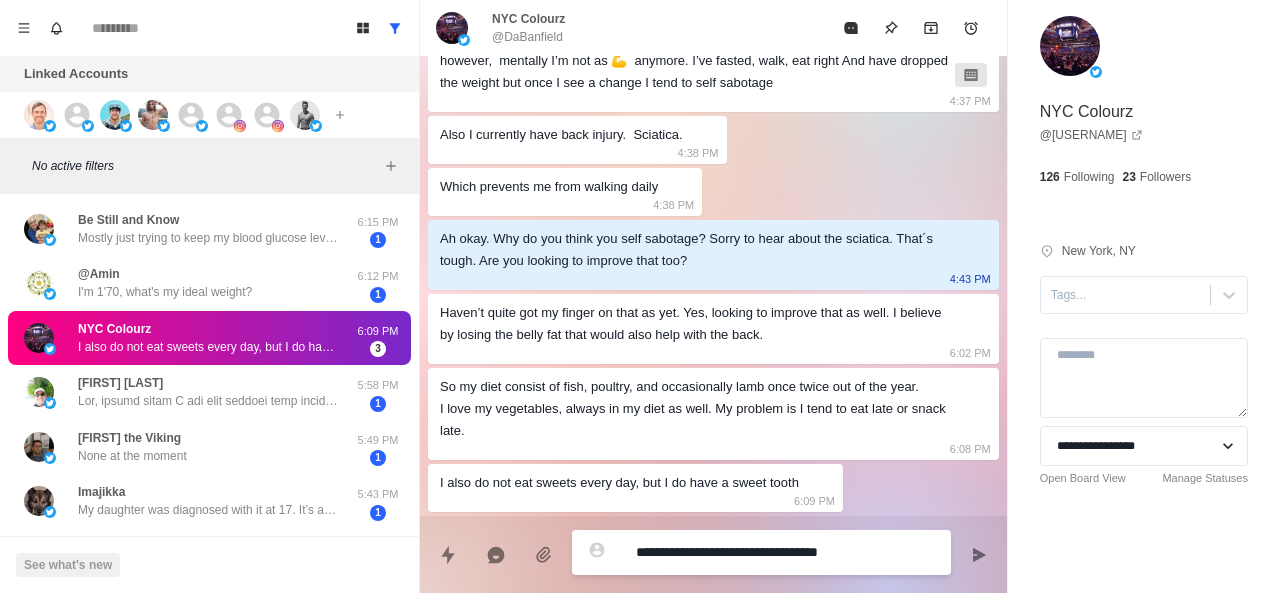 type on "*" 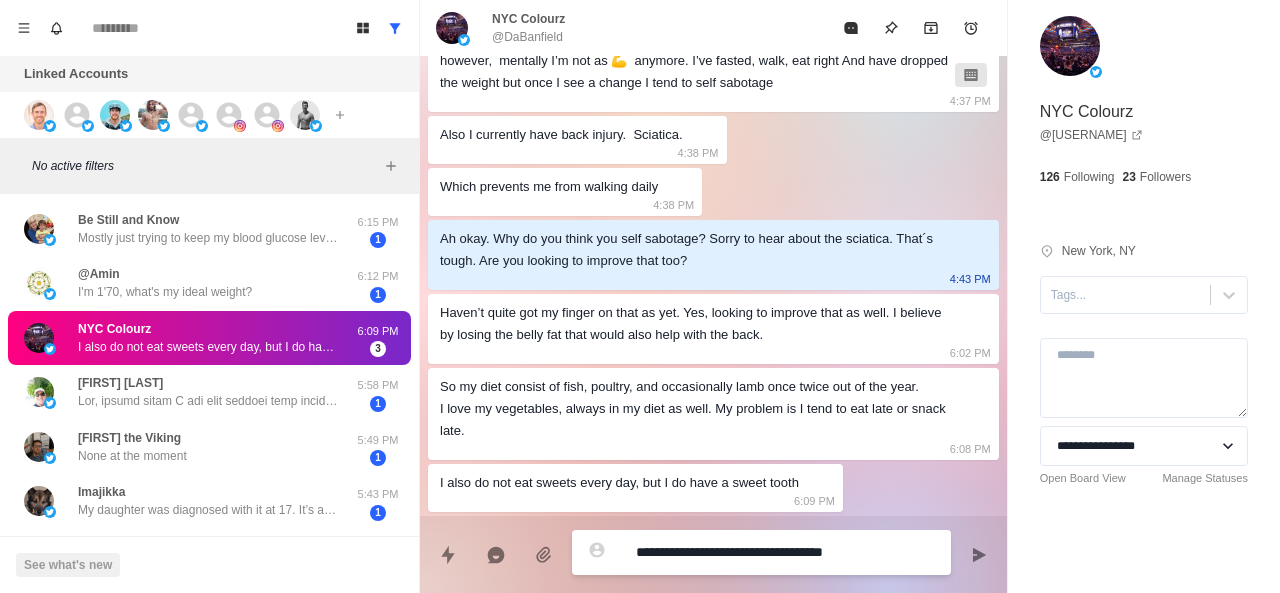 type on "*" 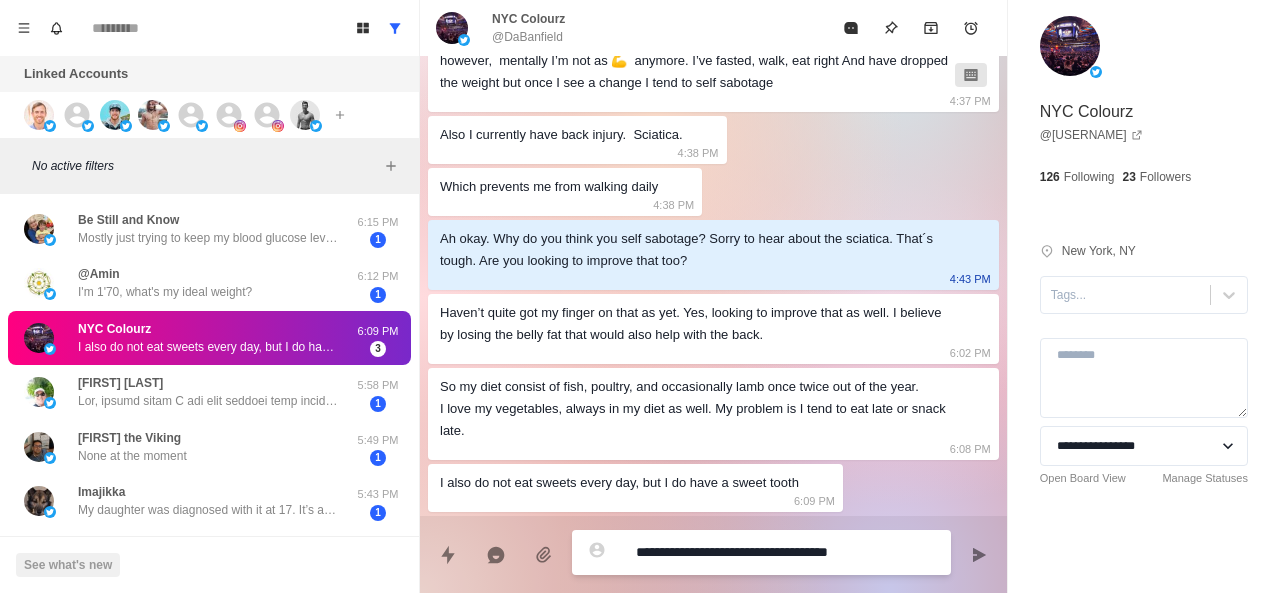 type on "*" 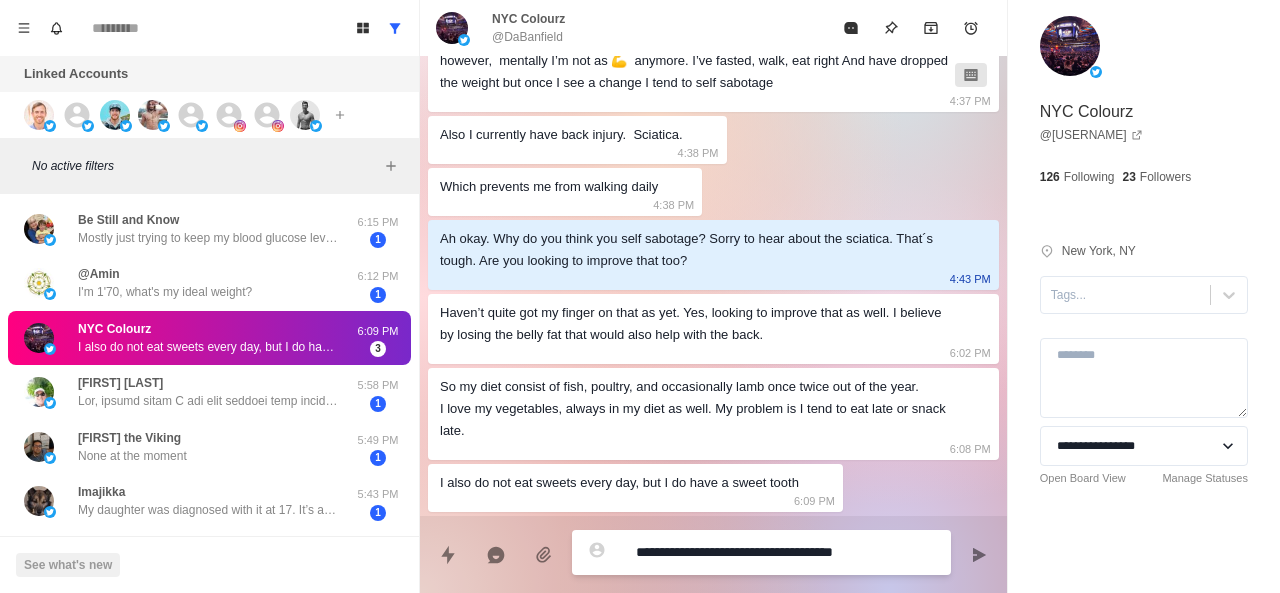 type on "*" 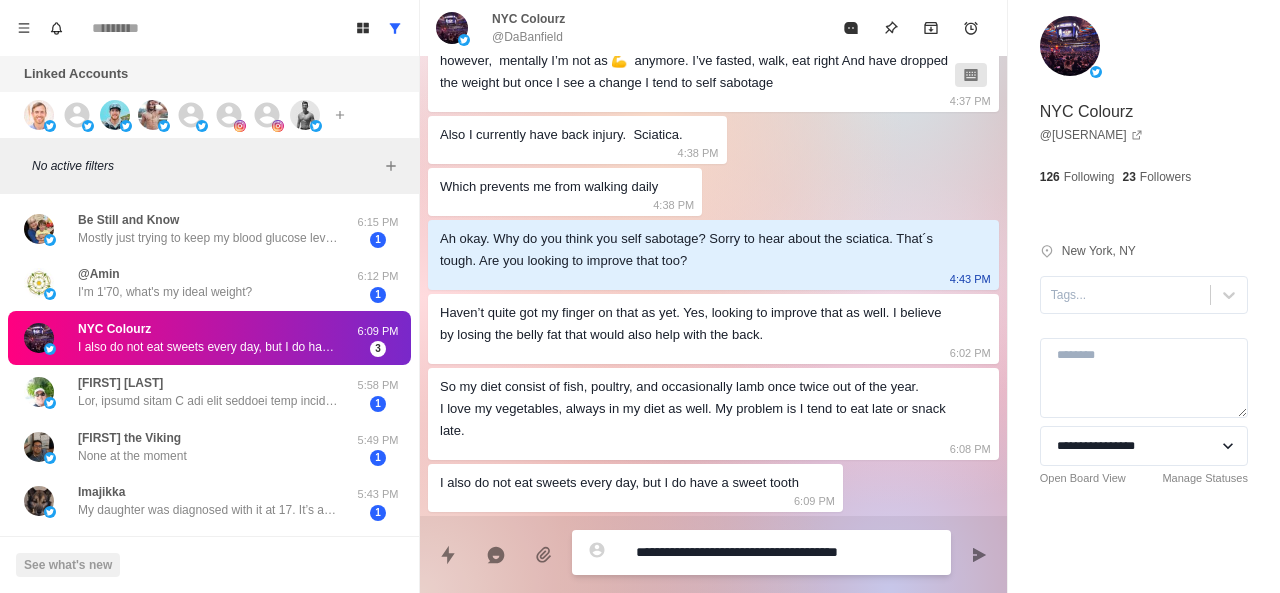 type on "*" 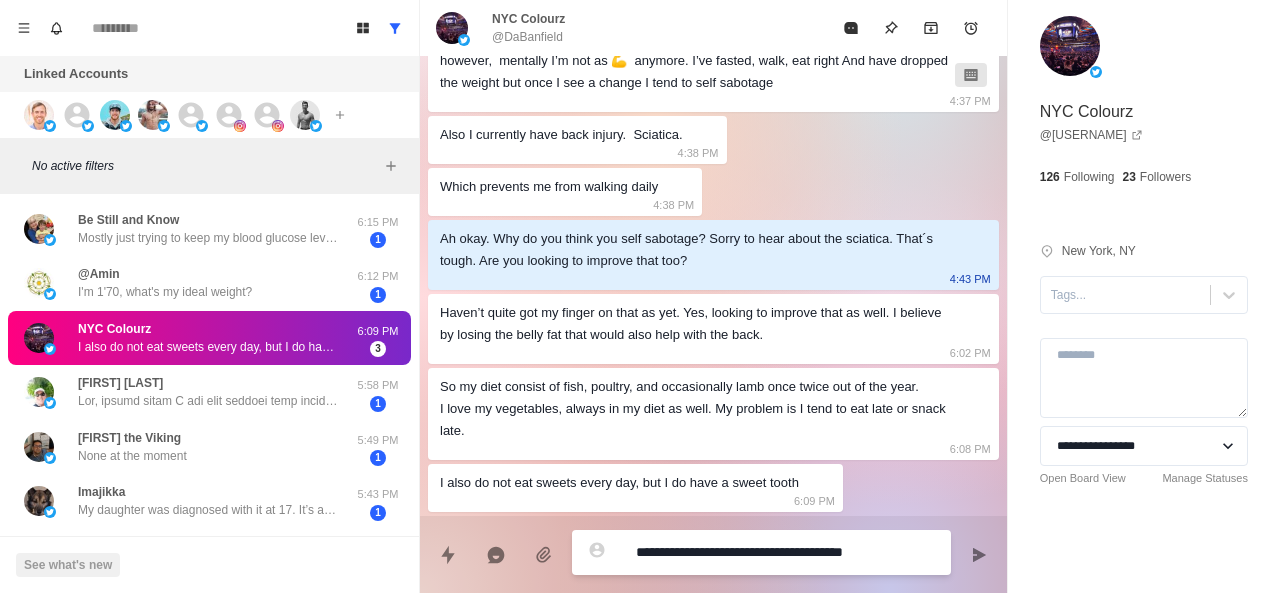 type on "*" 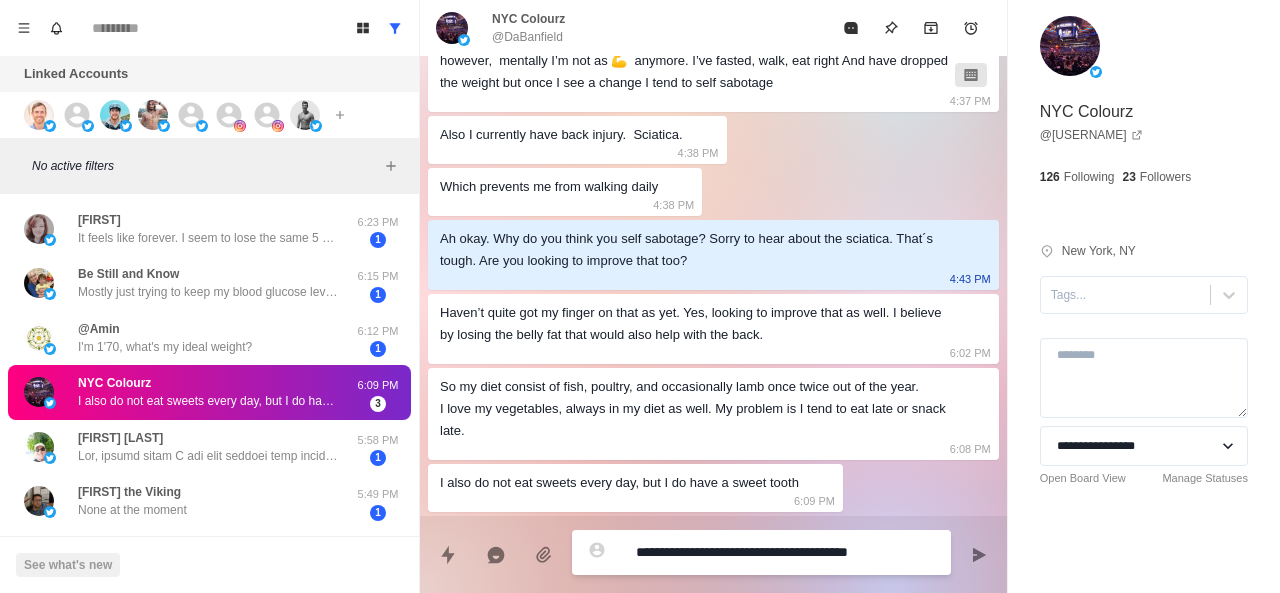 type on "*" 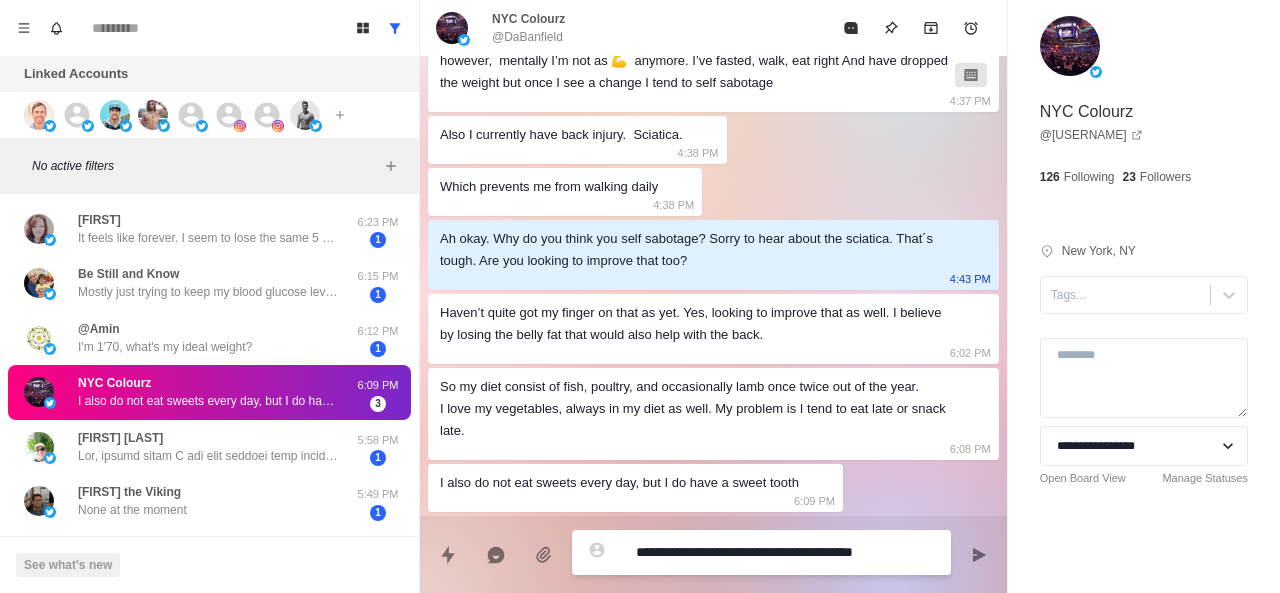 type on "*" 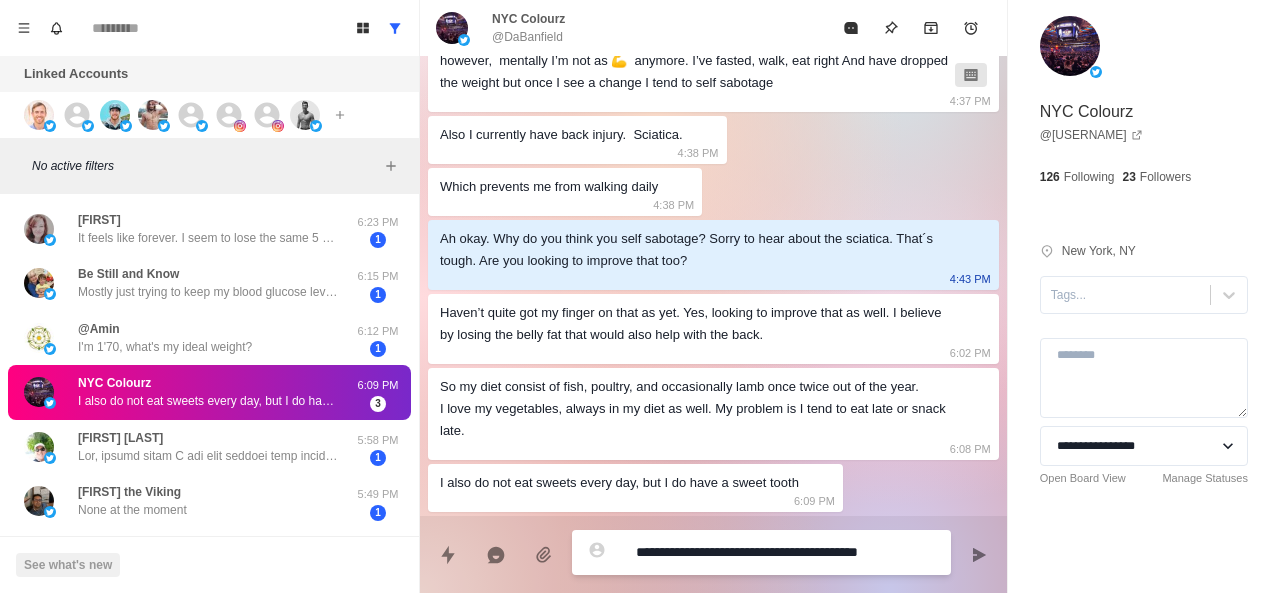 type on "*" 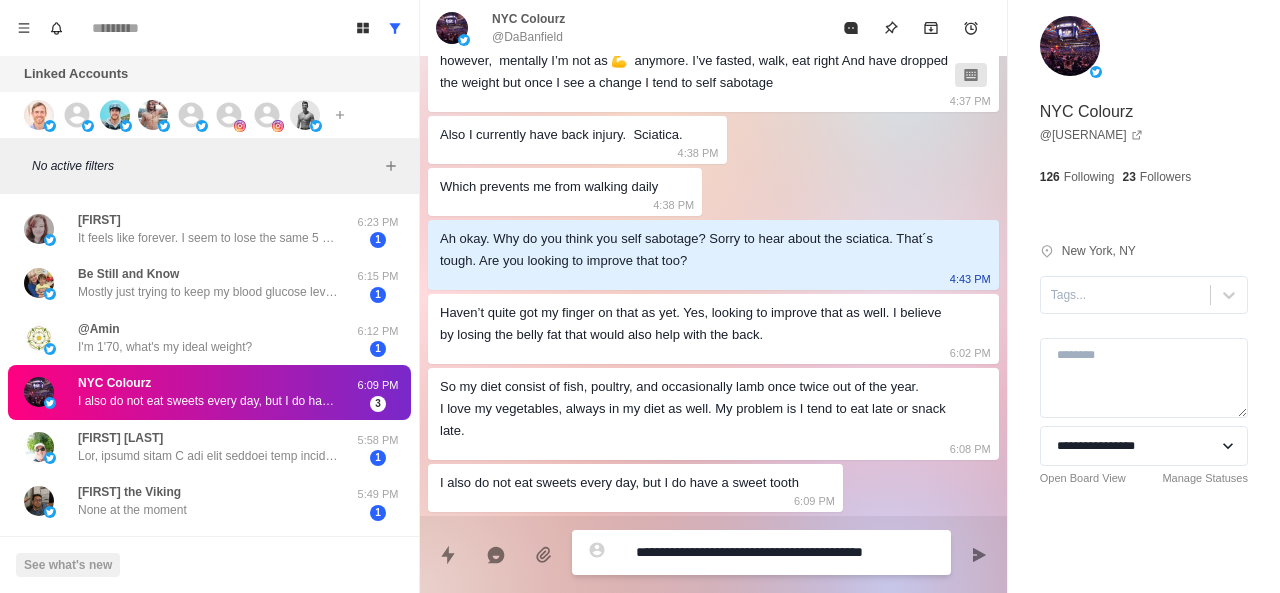 type on "*" 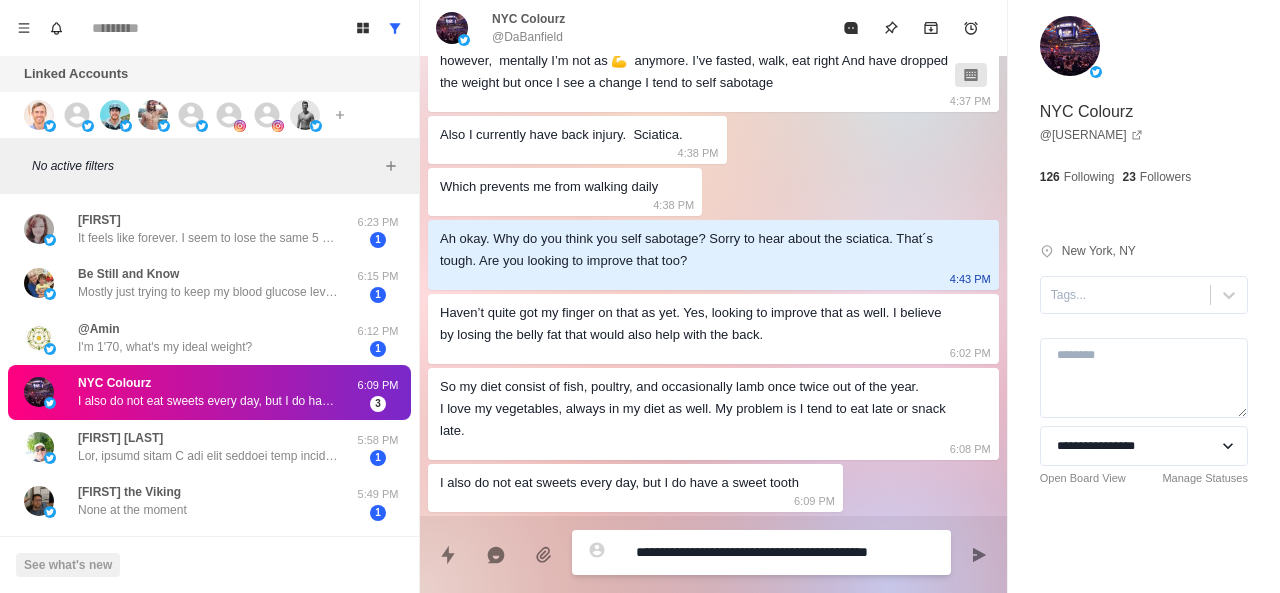 type on "*" 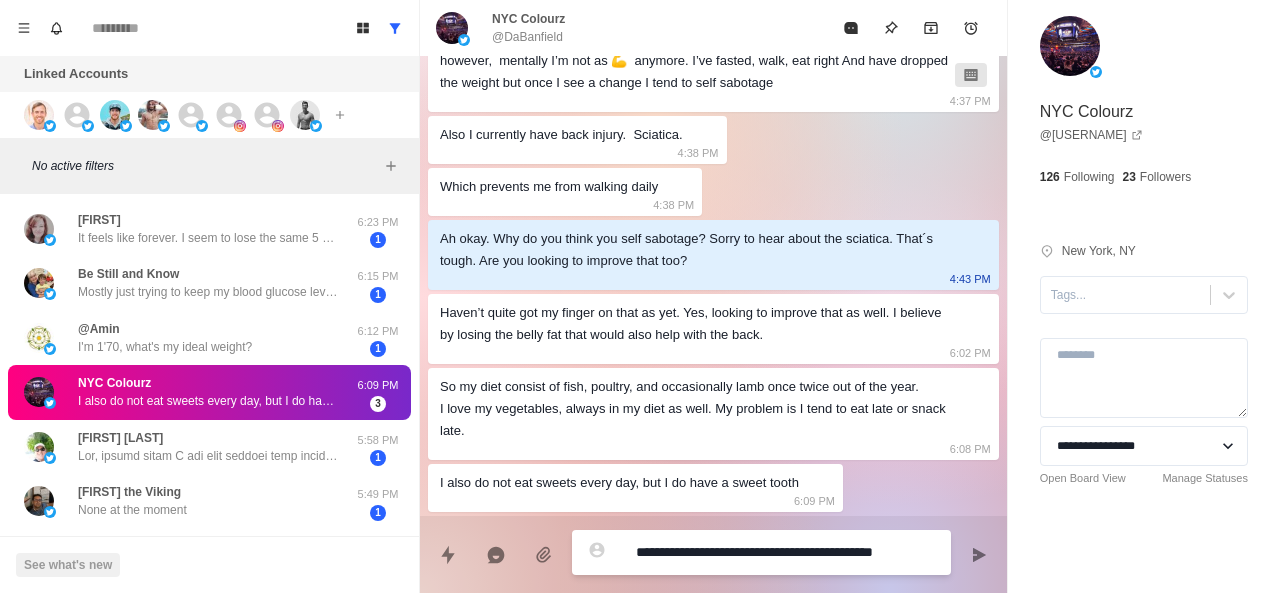type on "*" 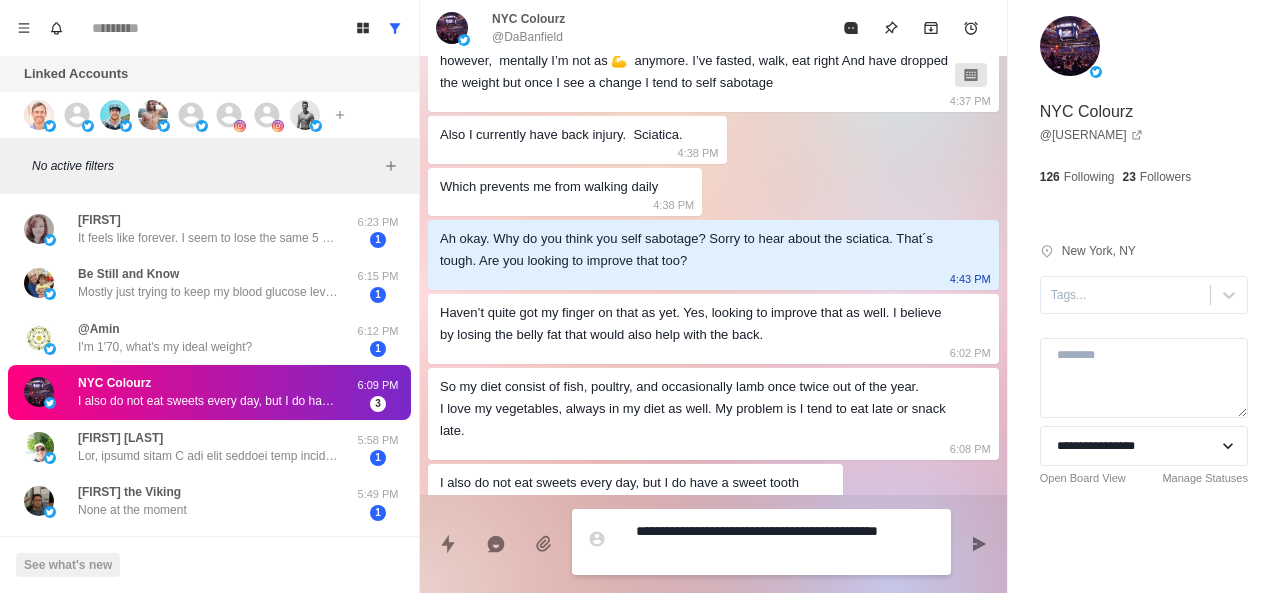 type on "*" 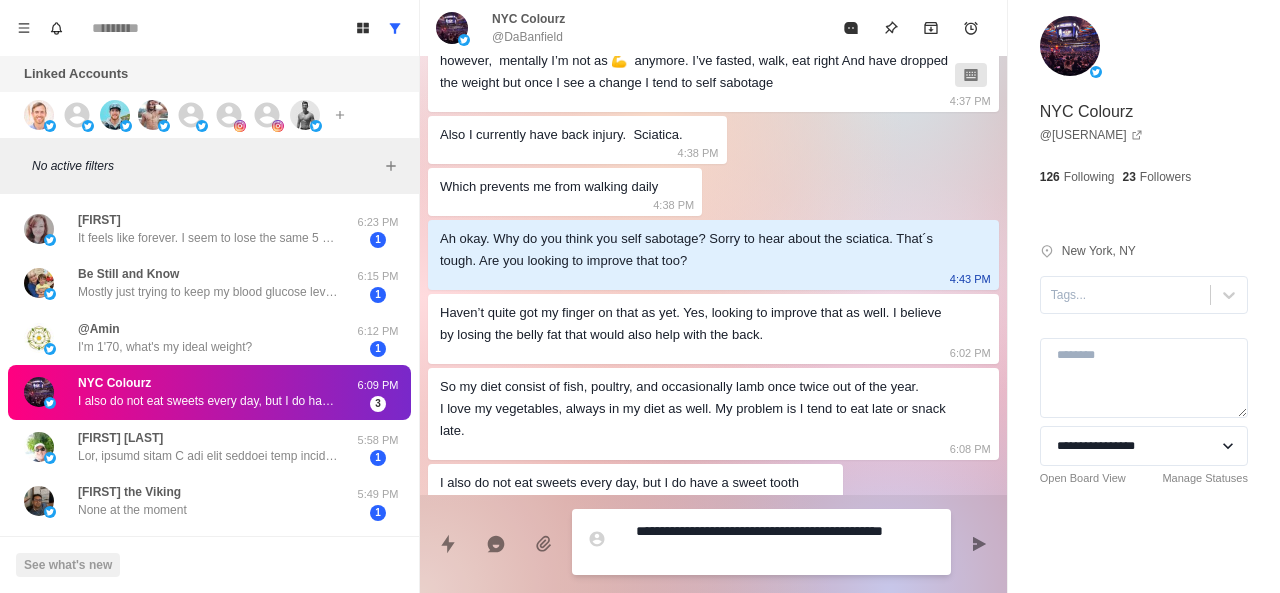 type on "*" 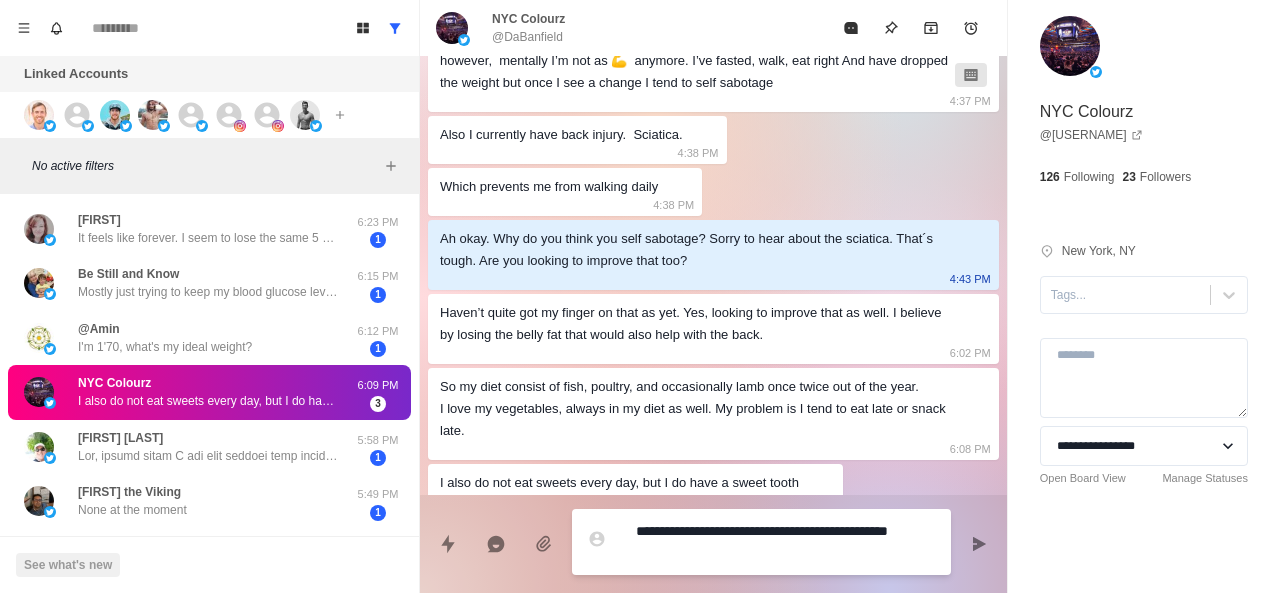 type on "*" 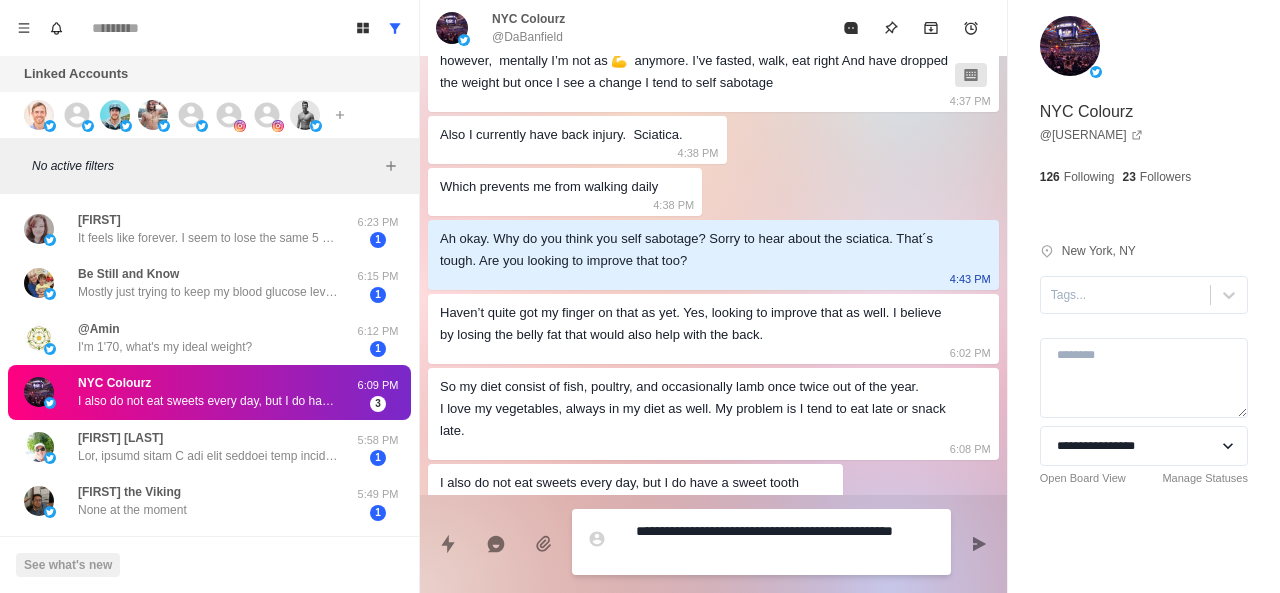 type on "*" 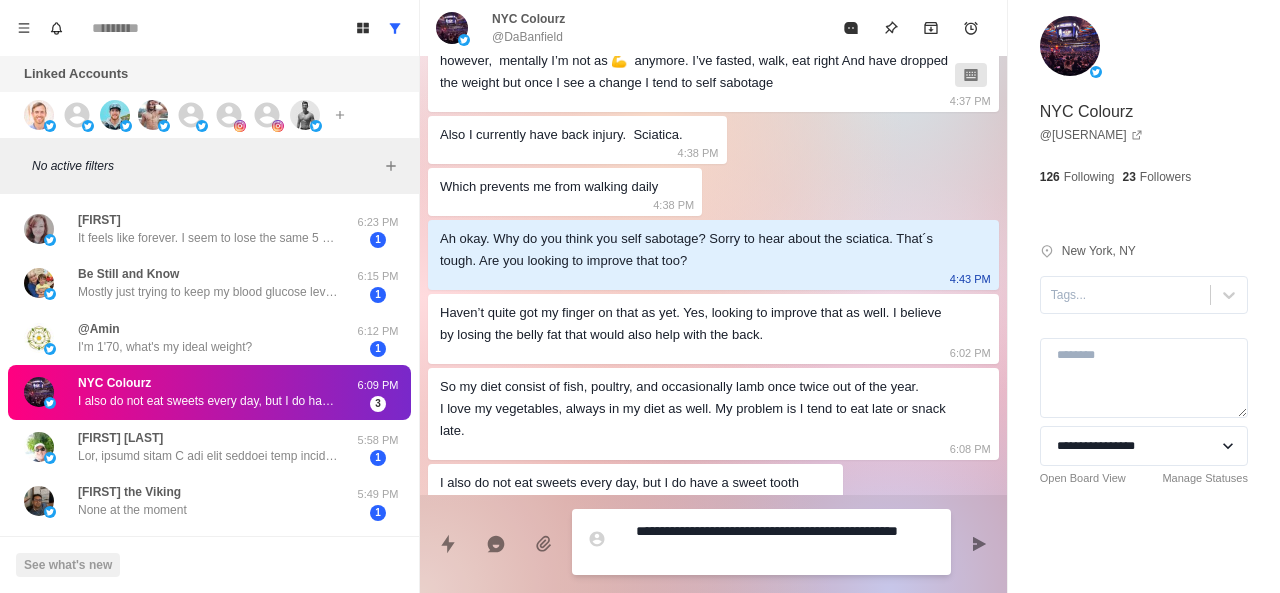 type on "*" 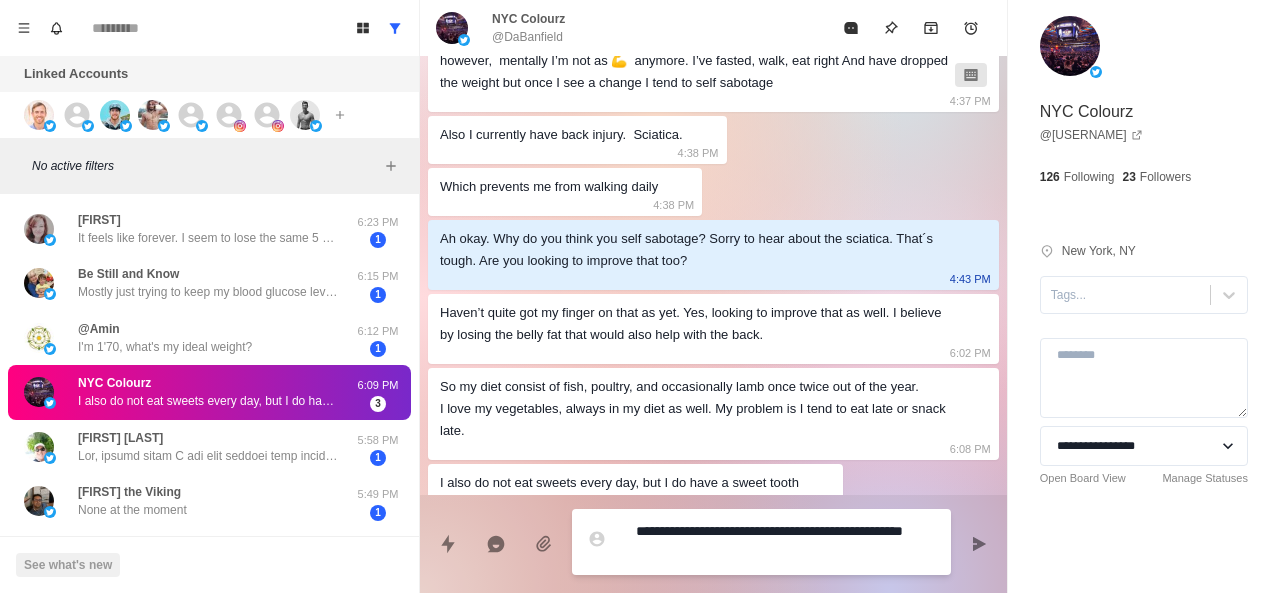 type on "*" 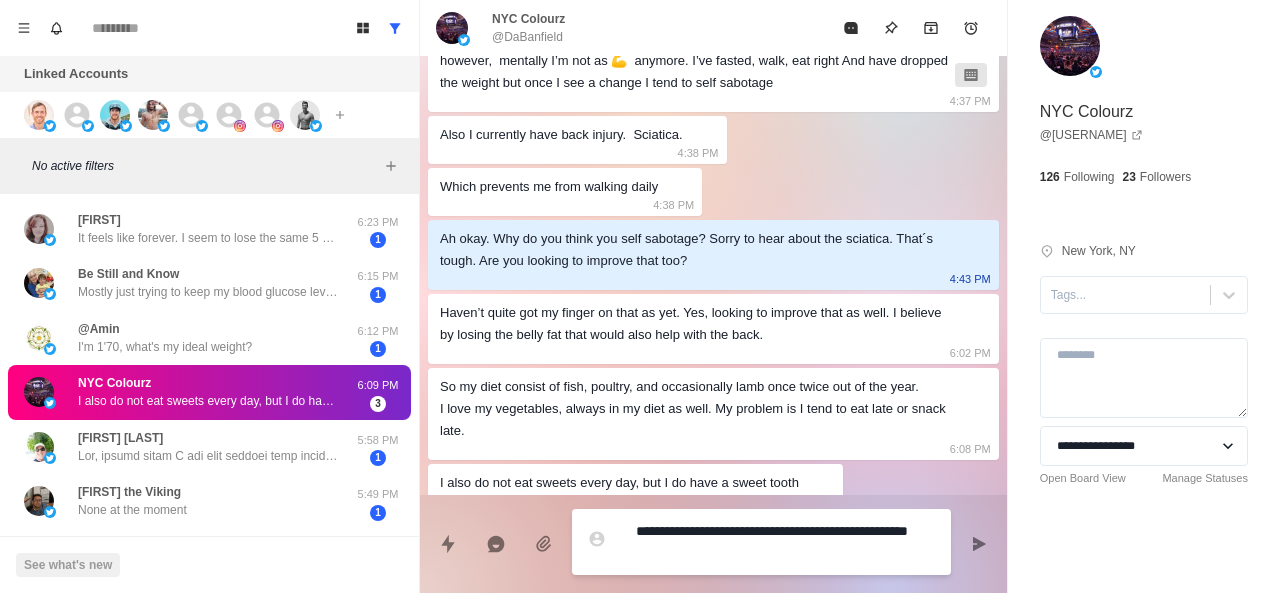 type on "*" 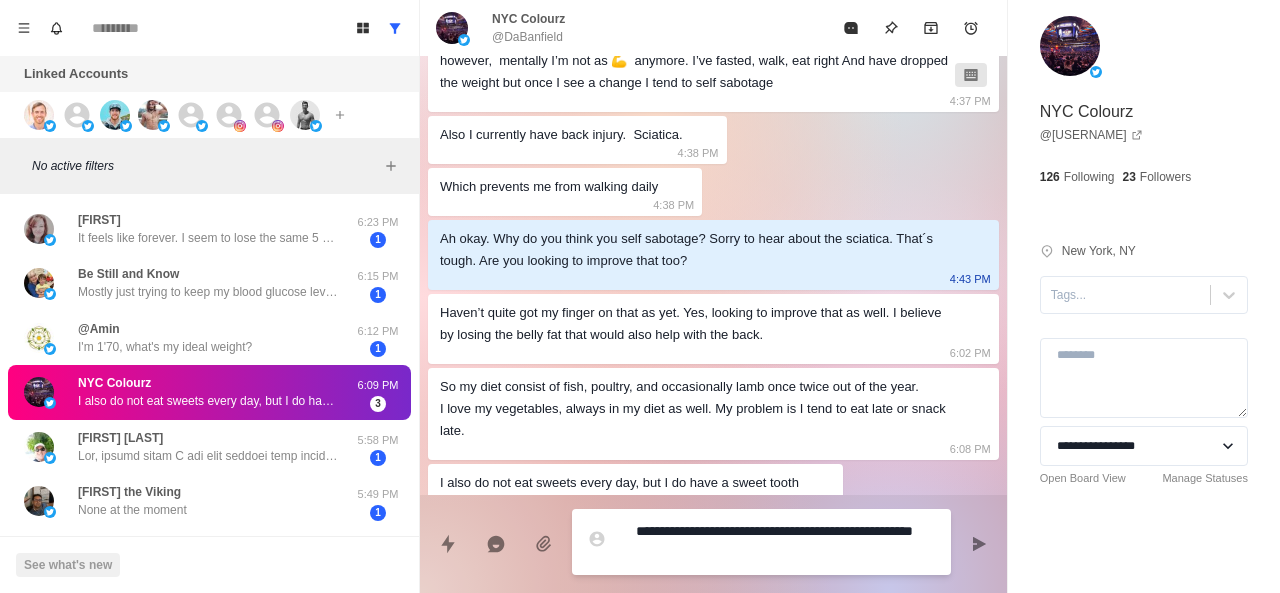 type on "*" 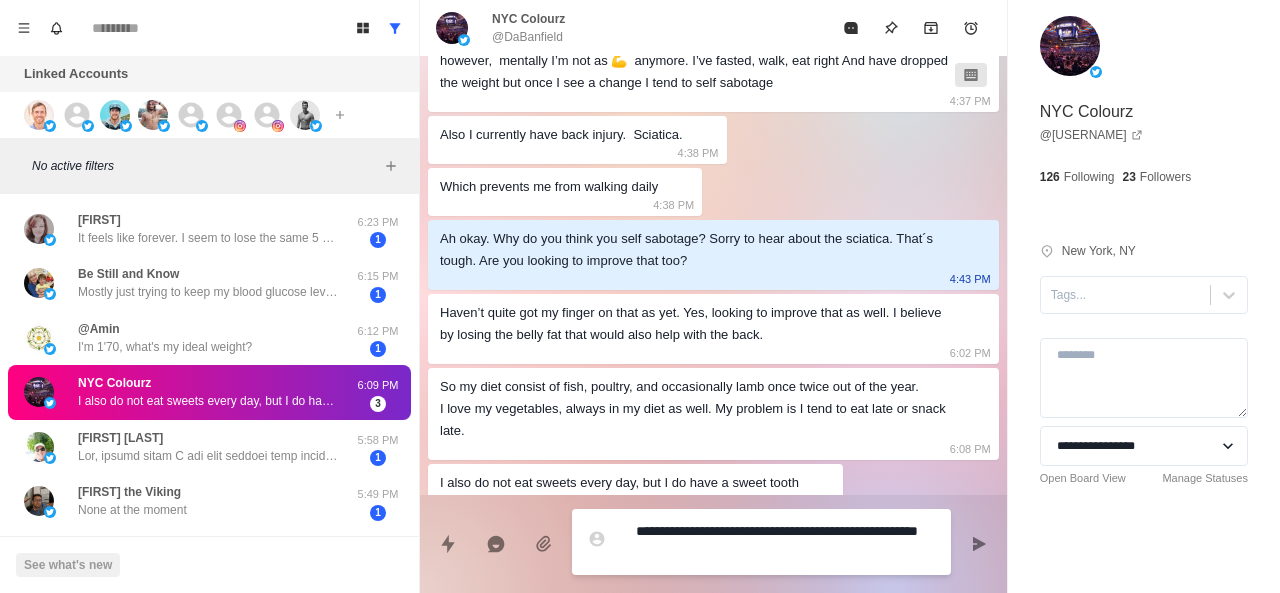 type on "*" 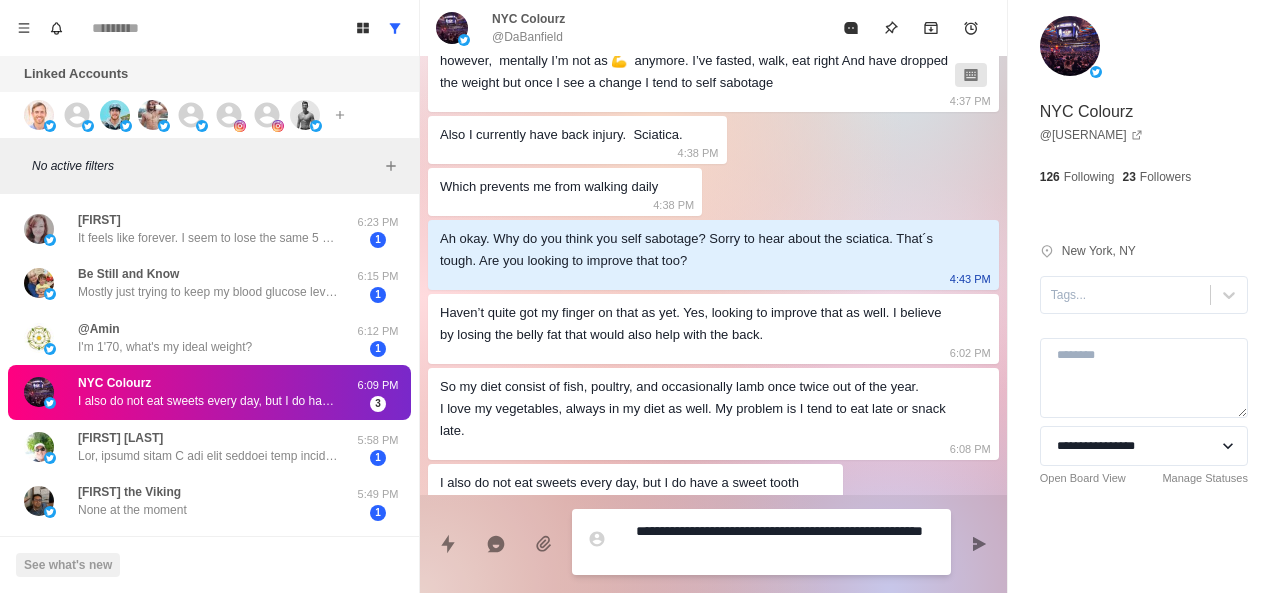 type on "*" 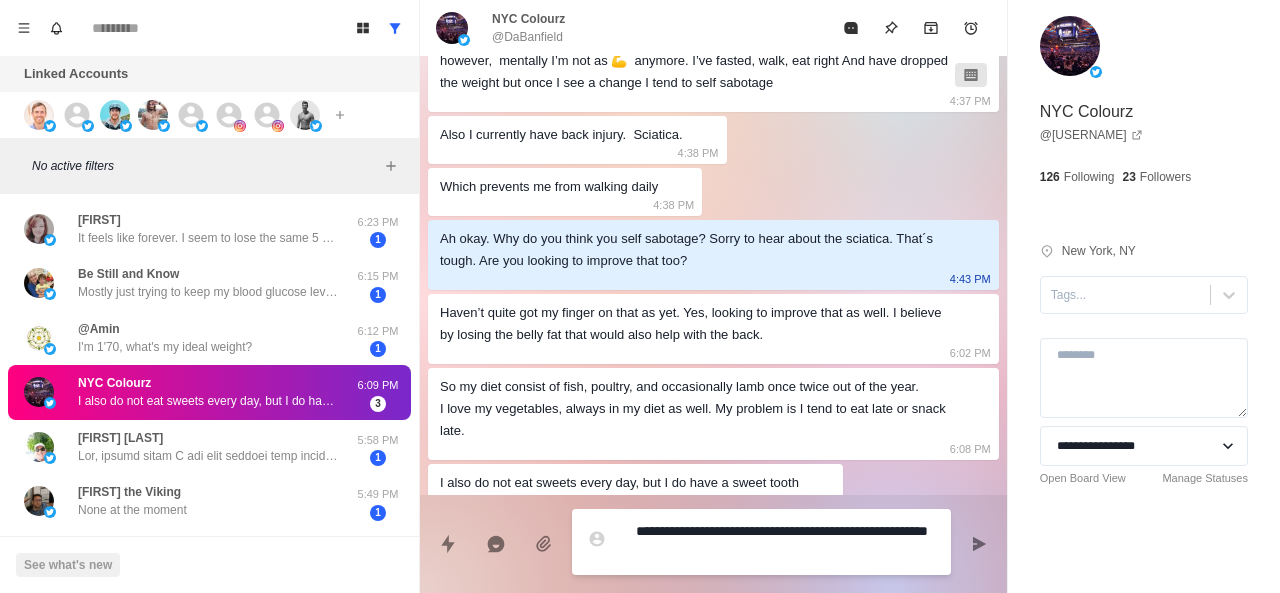type on "*" 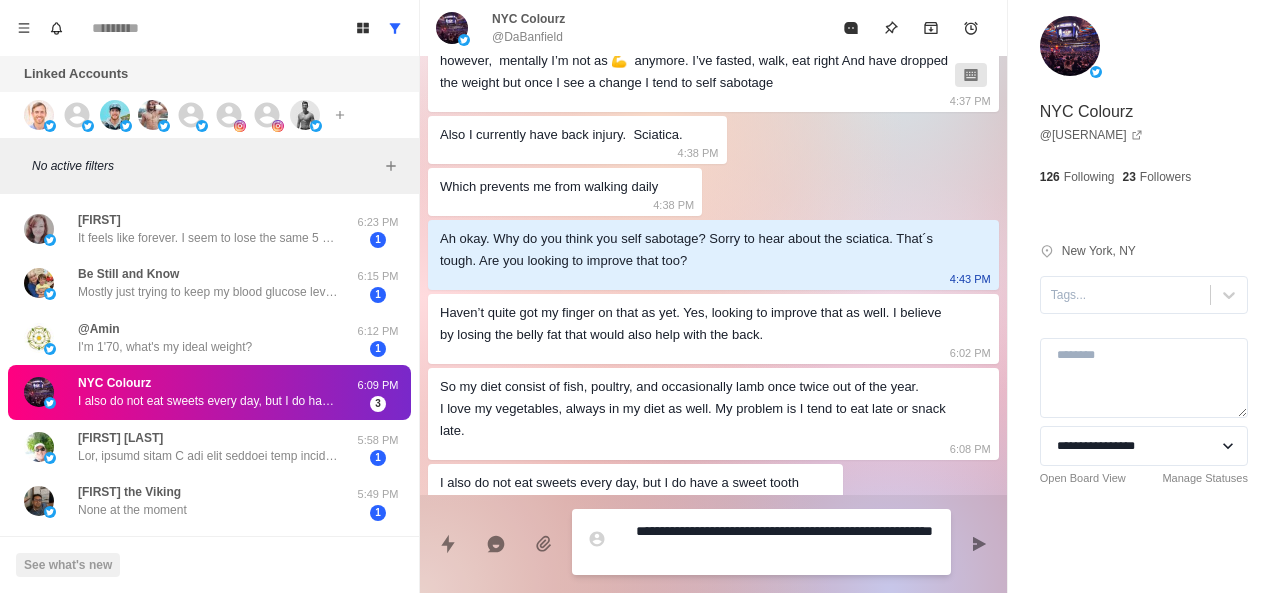 type on "*" 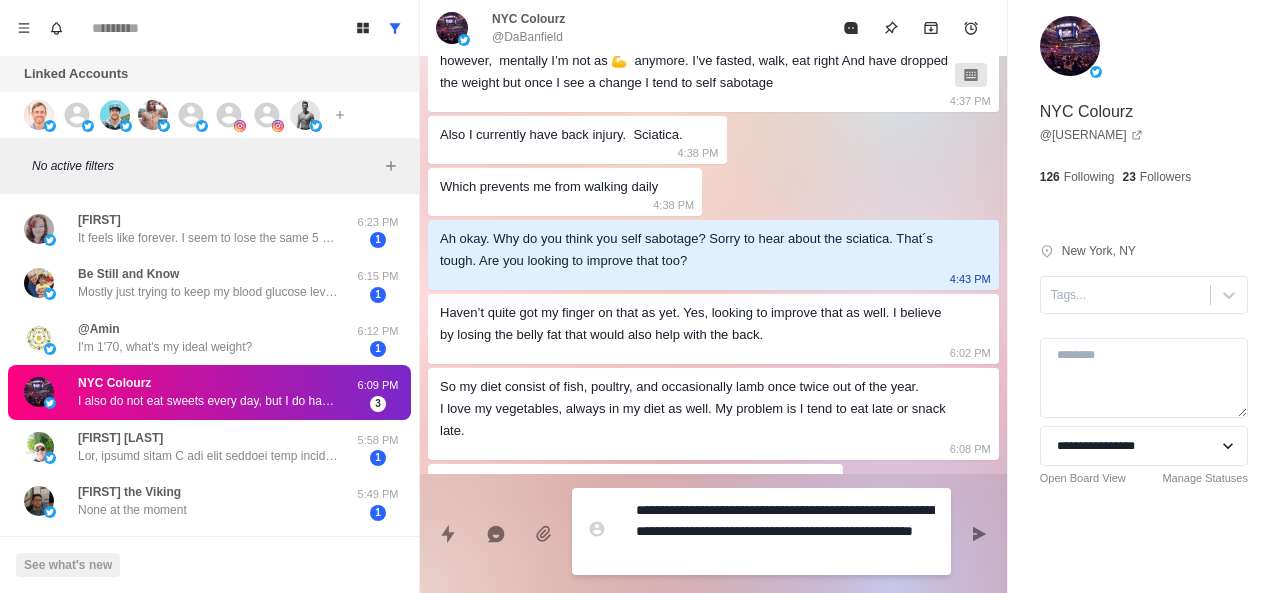 click on "**********" at bounding box center (785, 531) 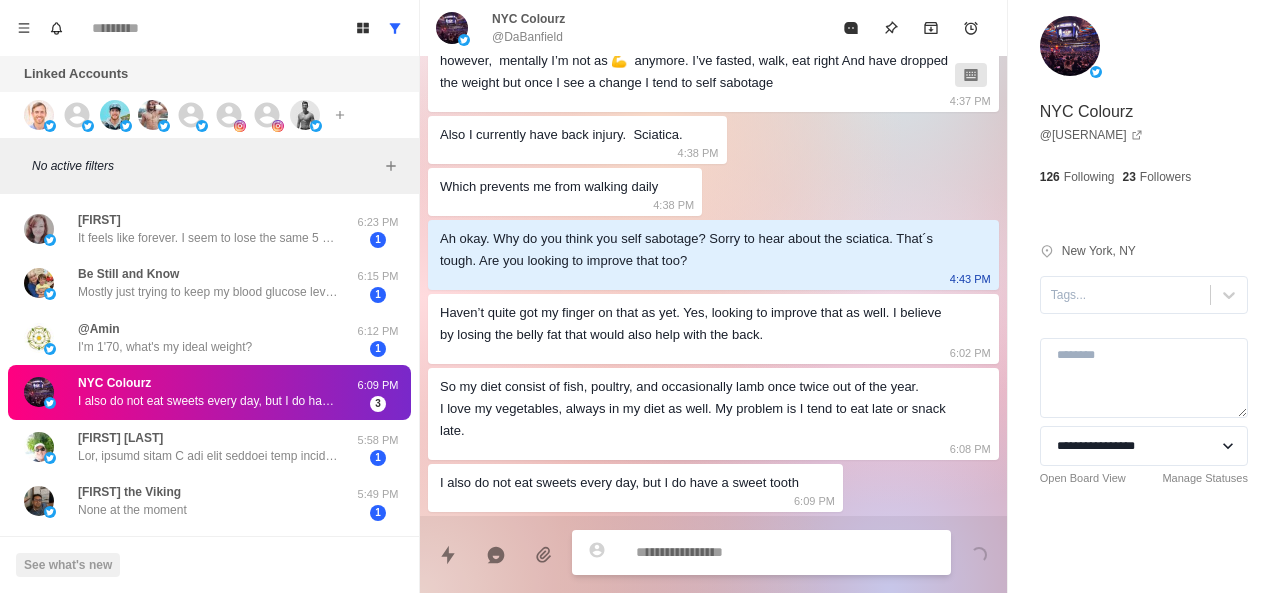 scroll, scrollTop: 574, scrollLeft: 0, axis: vertical 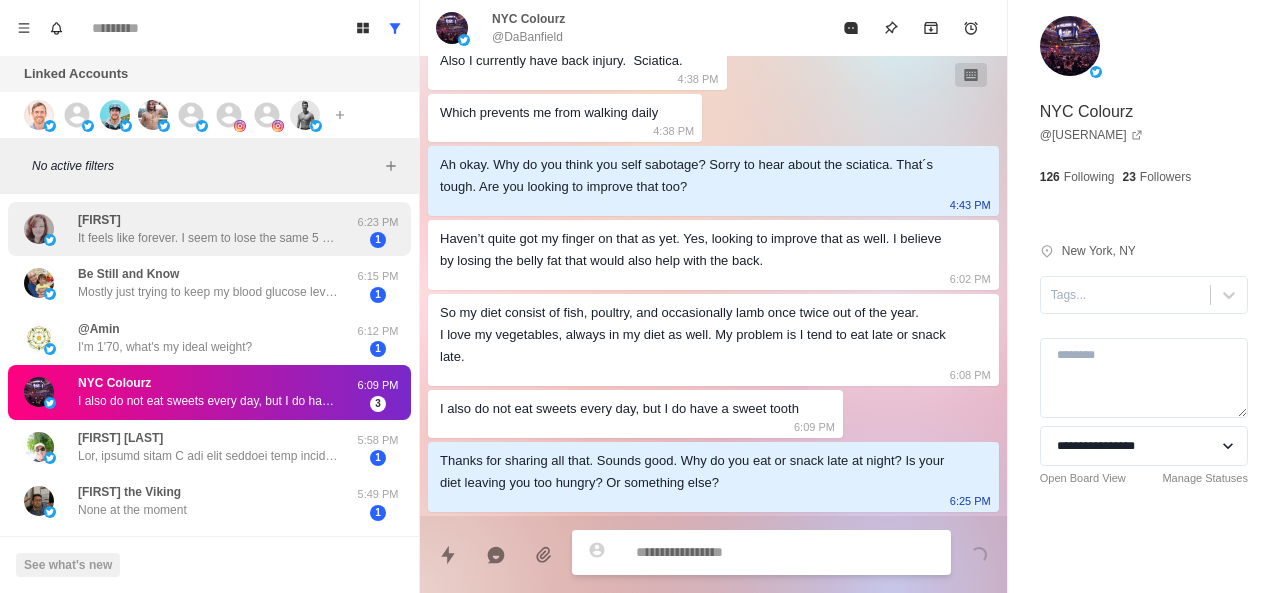 click on "It feels like forever.  I seem to lose the same 5 pounds over and over" at bounding box center [208, 238] 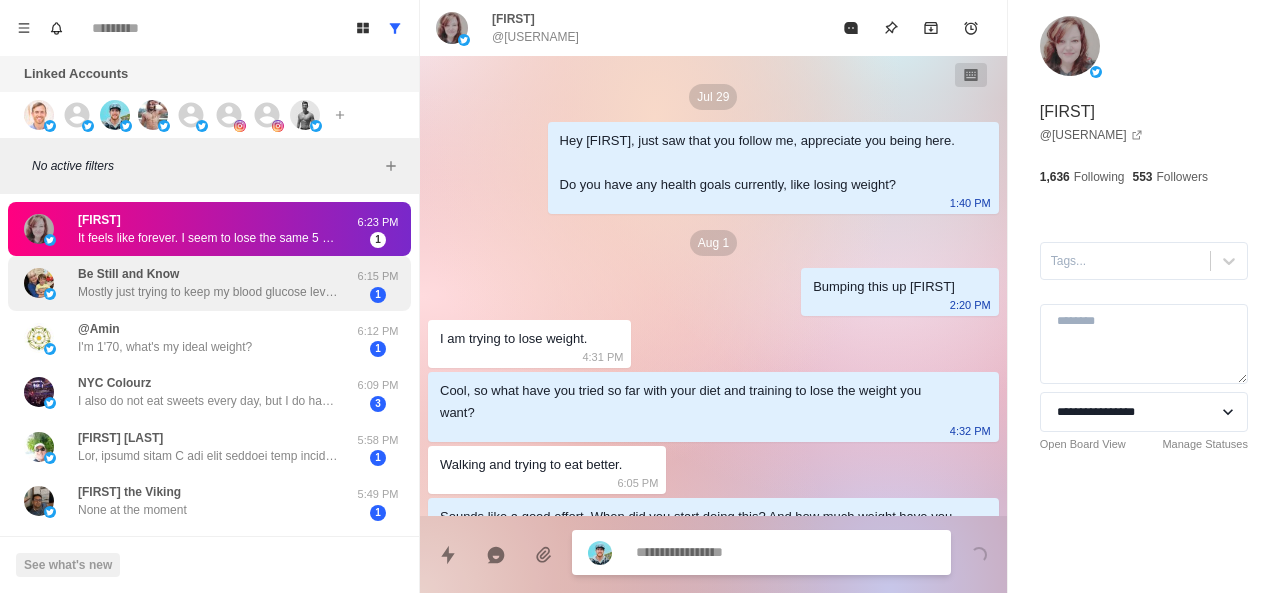 scroll, scrollTop: 108, scrollLeft: 0, axis: vertical 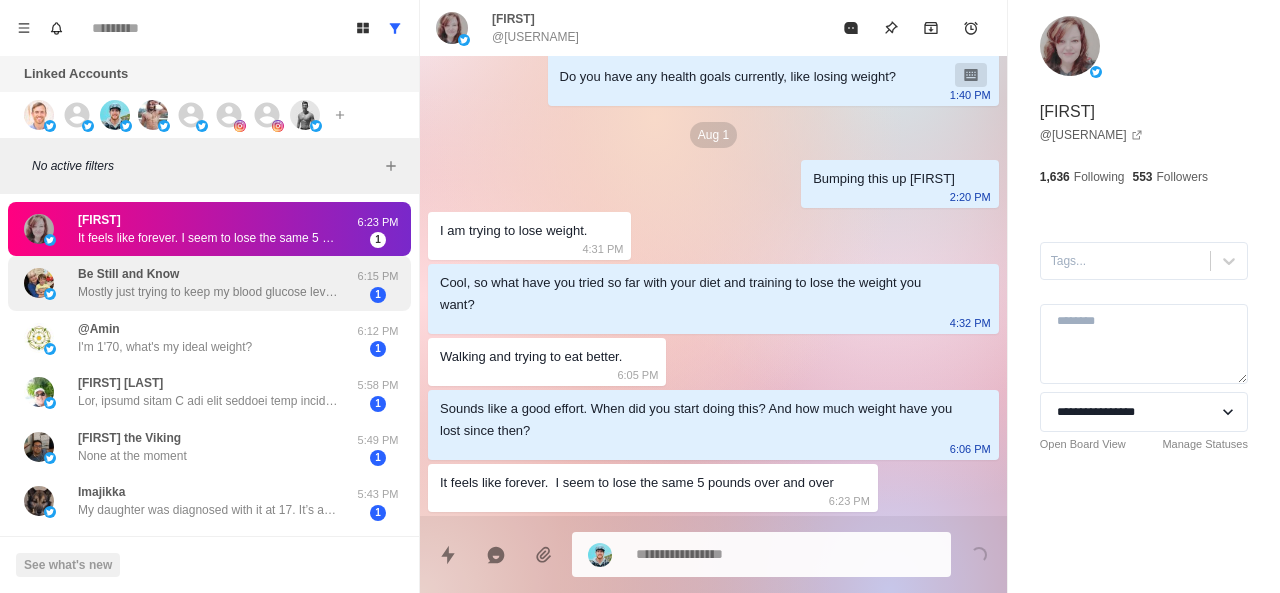 click on "Mostly just trying to keep my blood glucose levels down. I do eat healthy and visit the gym regularly. I just need to be more dedicated to that routine. I only have a few extra pounds to lose right now." at bounding box center (208, 292) 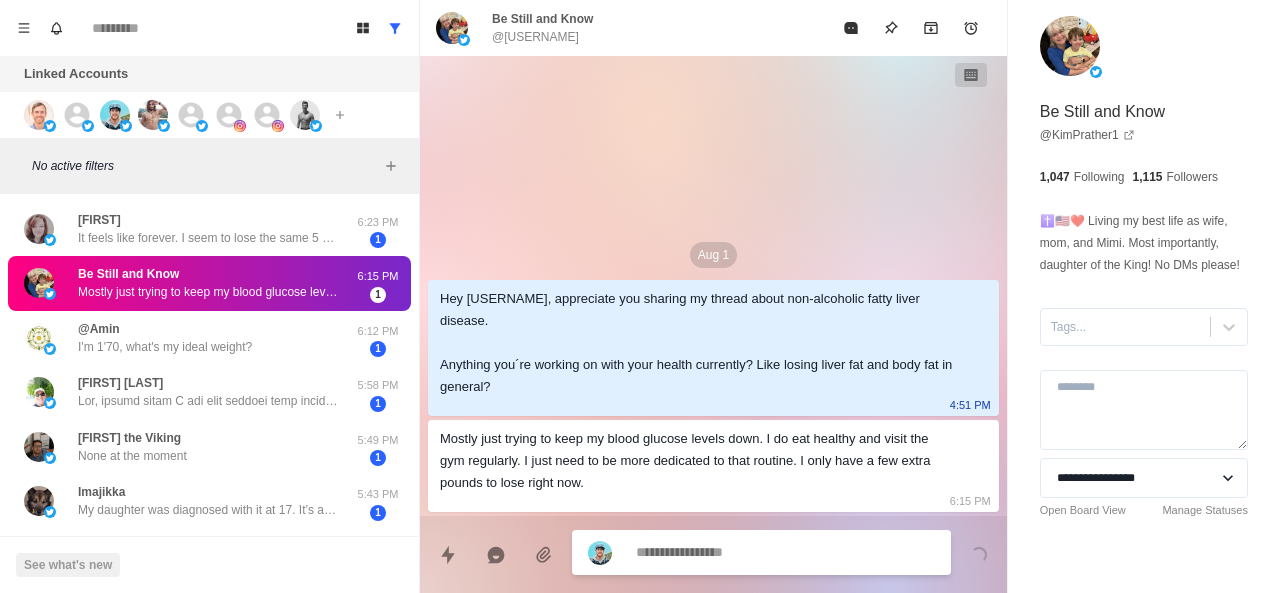 scroll, scrollTop: 0, scrollLeft: 0, axis: both 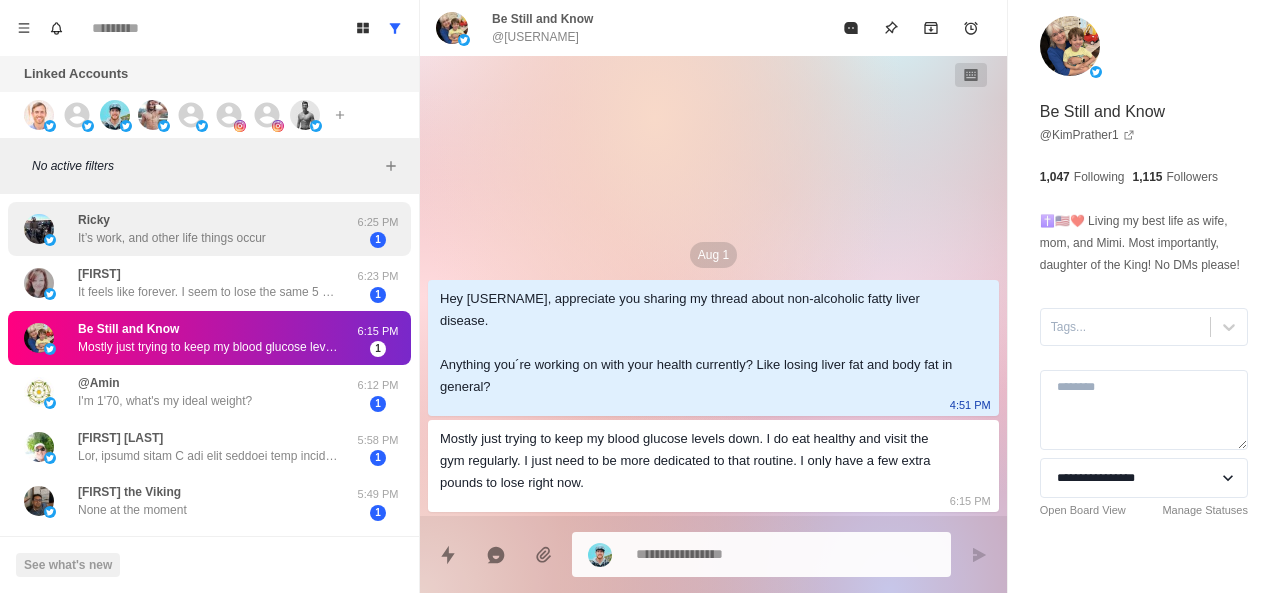click on "[FIRST] It’s work, and other life things occur" at bounding box center (188, 229) 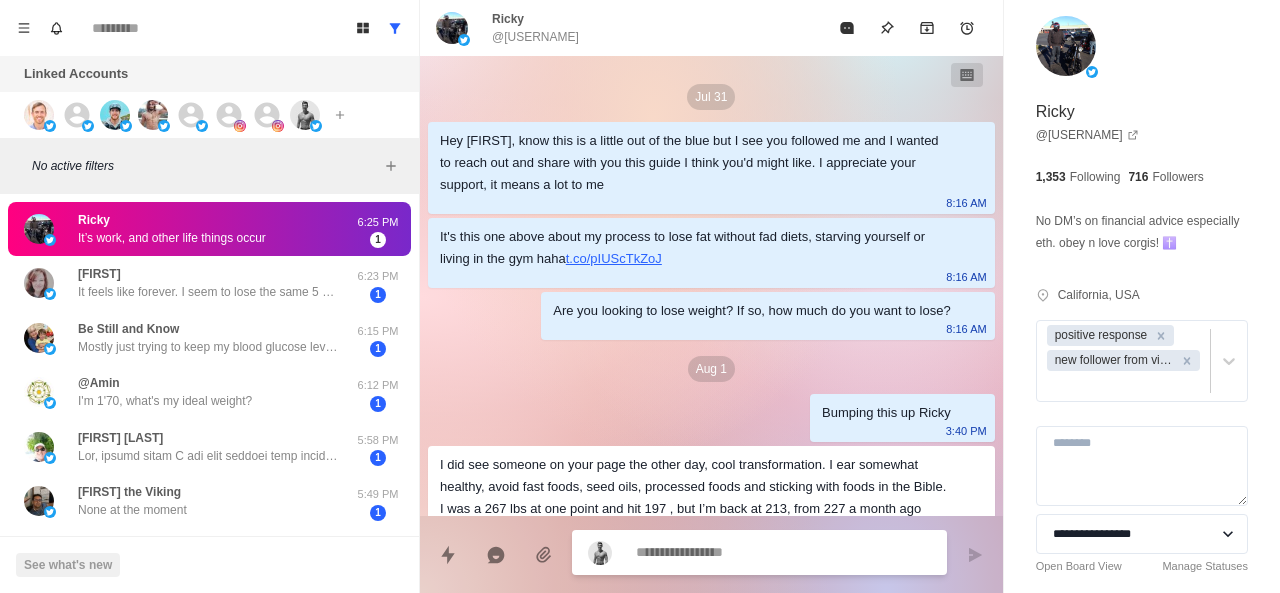 scroll, scrollTop: 1254, scrollLeft: 0, axis: vertical 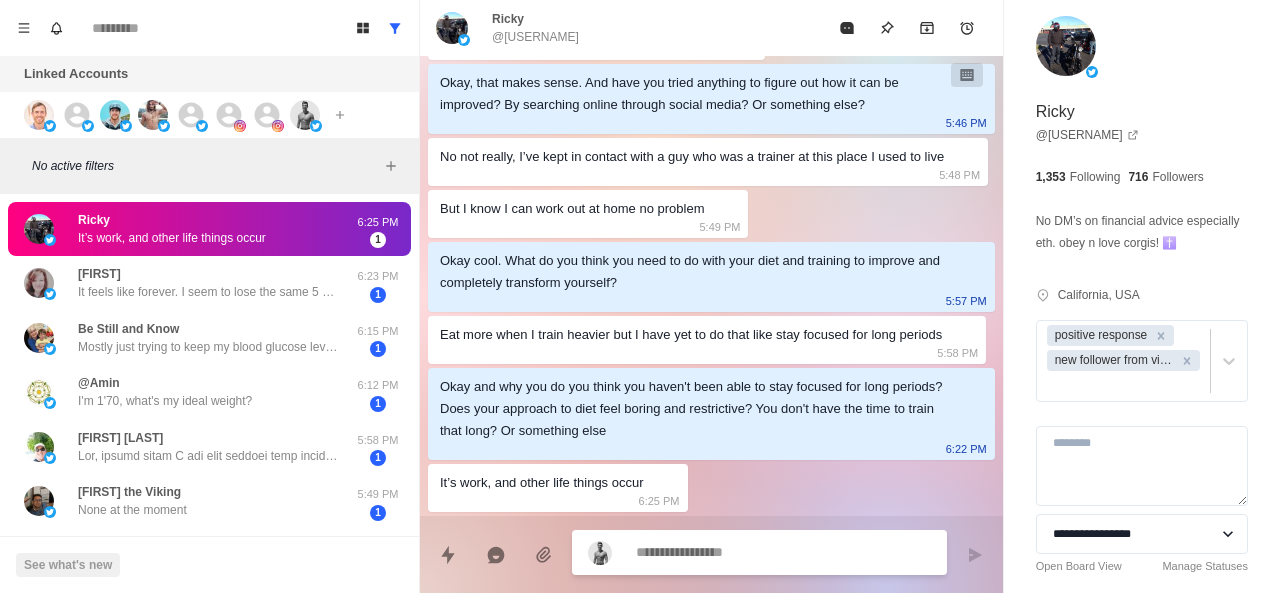 click at bounding box center (783, 552) 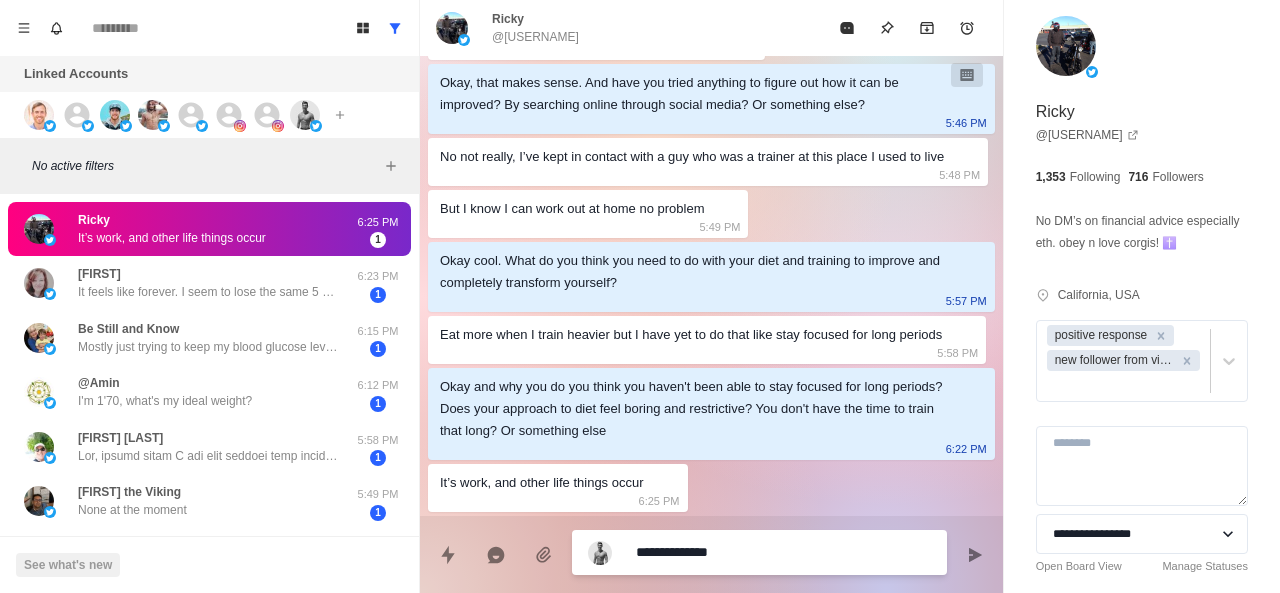 paste on "**********" 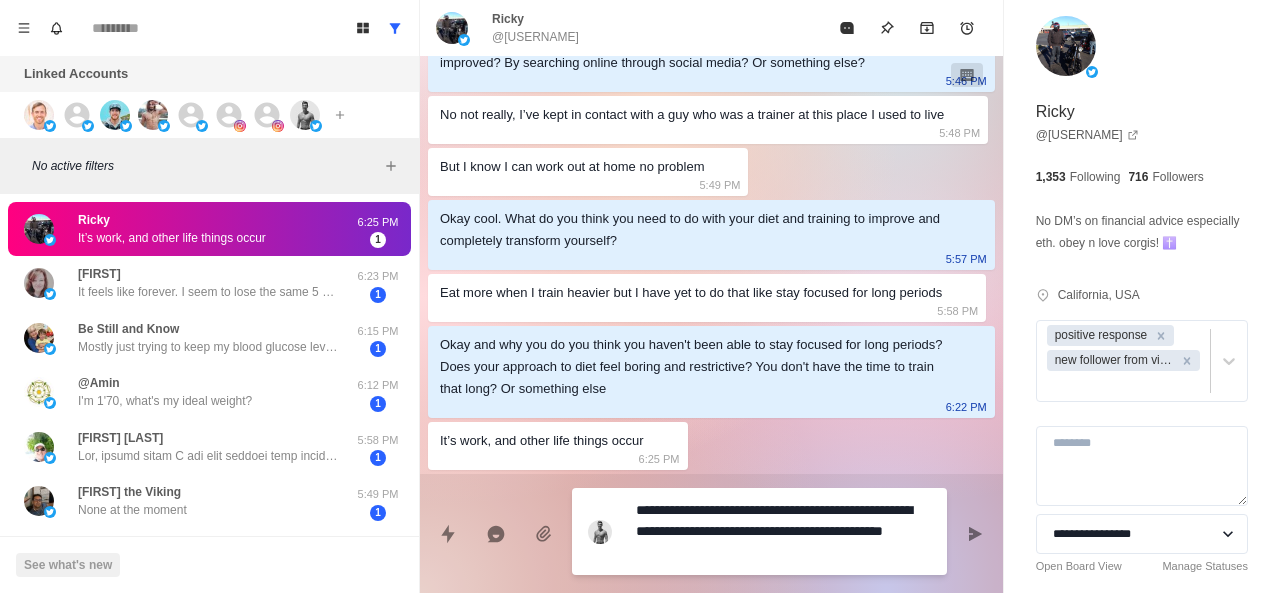 drag, startPoint x: 907, startPoint y: 517, endPoint x: 720, endPoint y: 506, distance: 187.32326 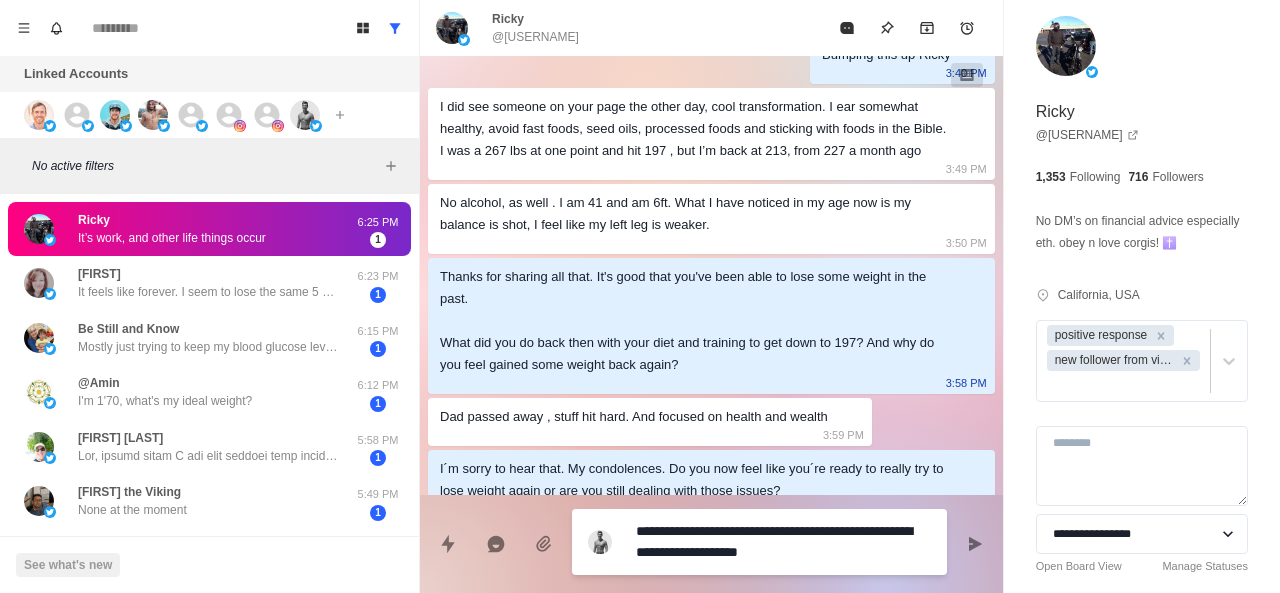 scroll, scrollTop: 372, scrollLeft: 0, axis: vertical 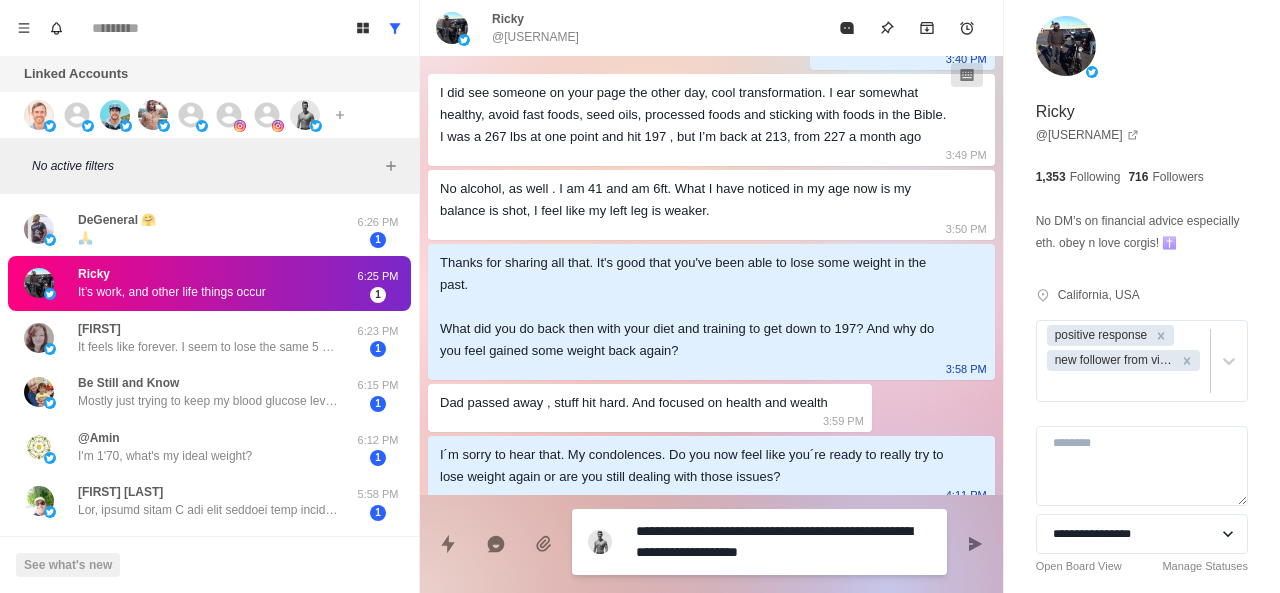 click on "**********" at bounding box center (783, 542) 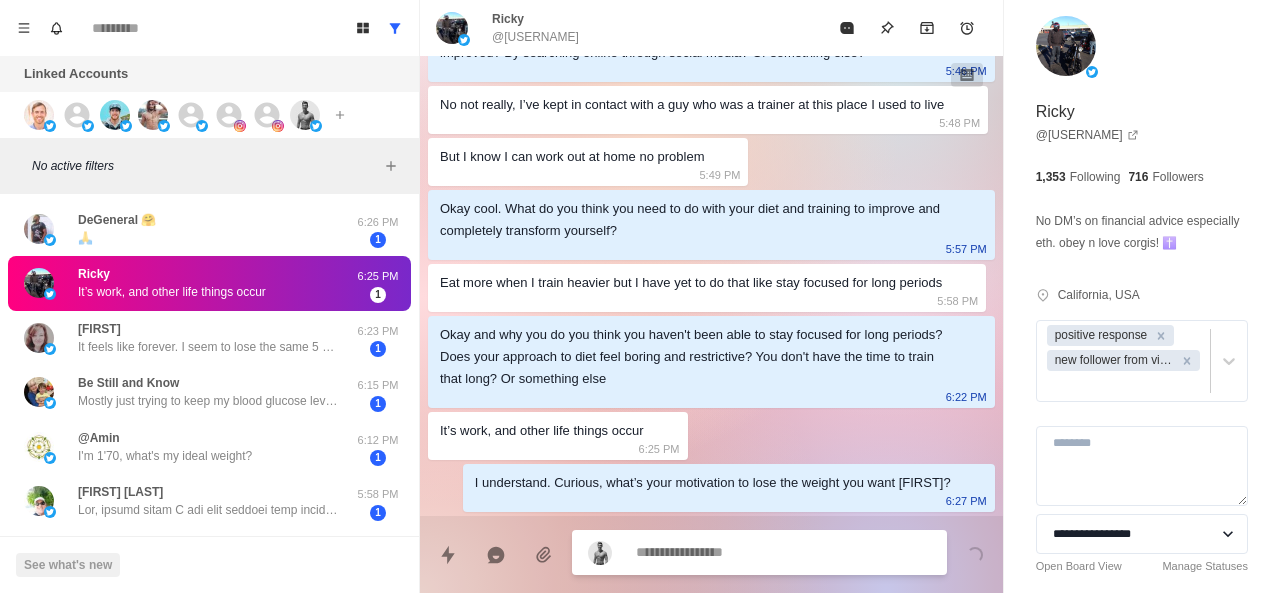scroll, scrollTop: 1306, scrollLeft: 0, axis: vertical 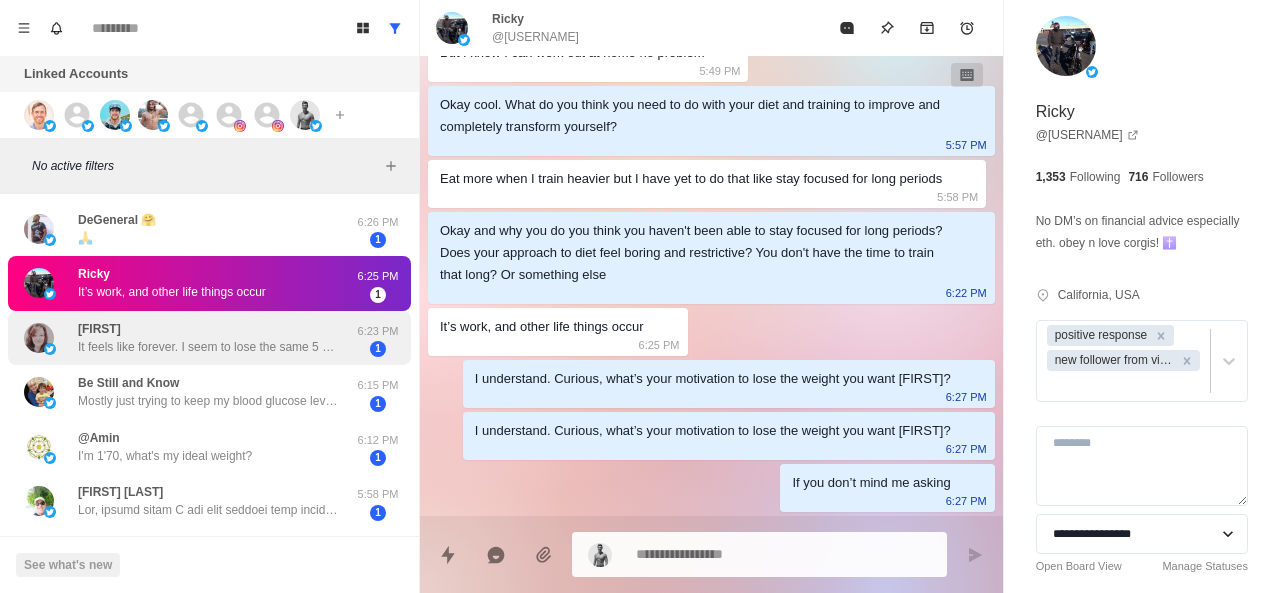 click on "[FIRST] It feels like forever.  I seem to lose the same 5 pounds over and over" at bounding box center (208, 338) 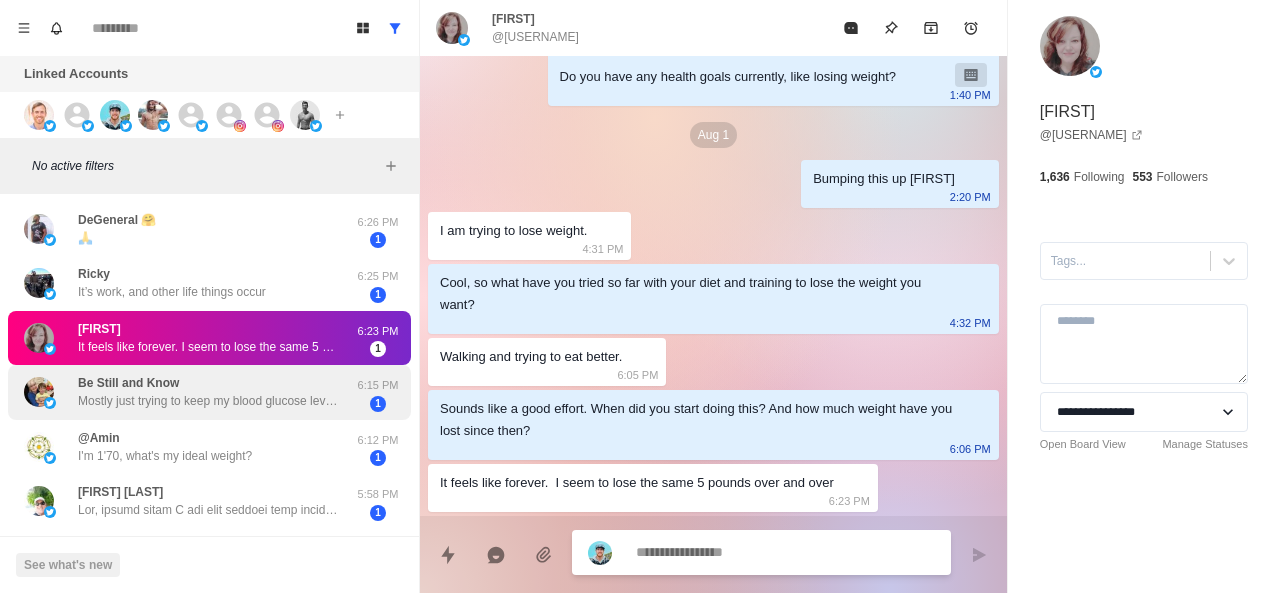 scroll, scrollTop: 160, scrollLeft: 0, axis: vertical 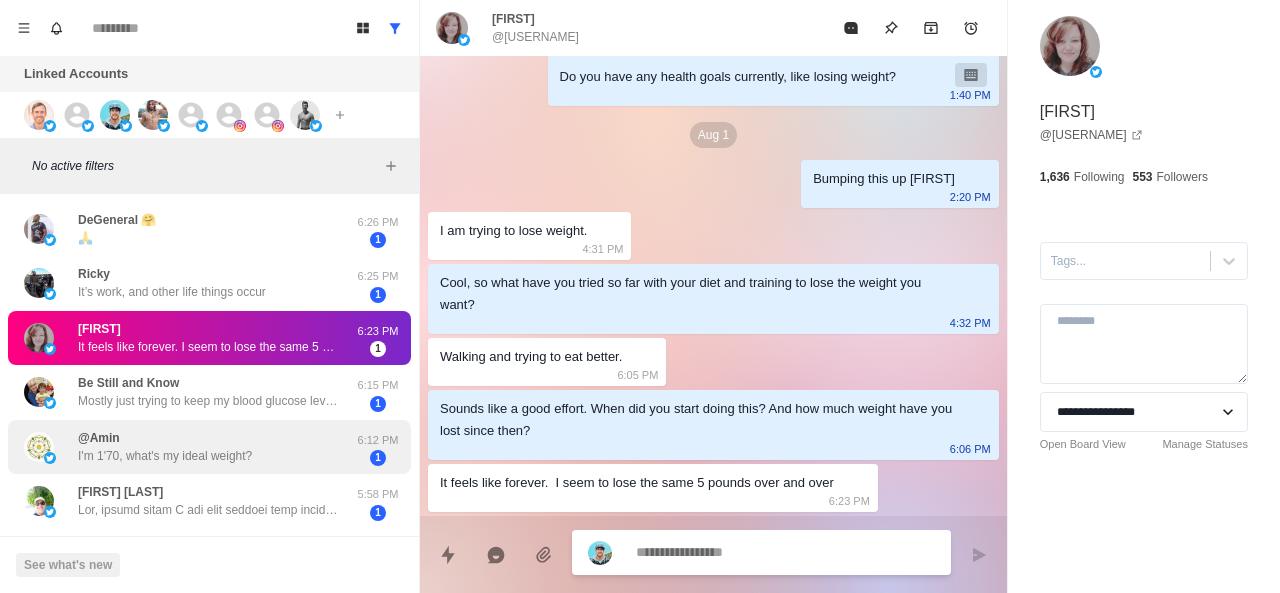 click on "I'm 1'70, what's my ideal weight?" at bounding box center (165, 456) 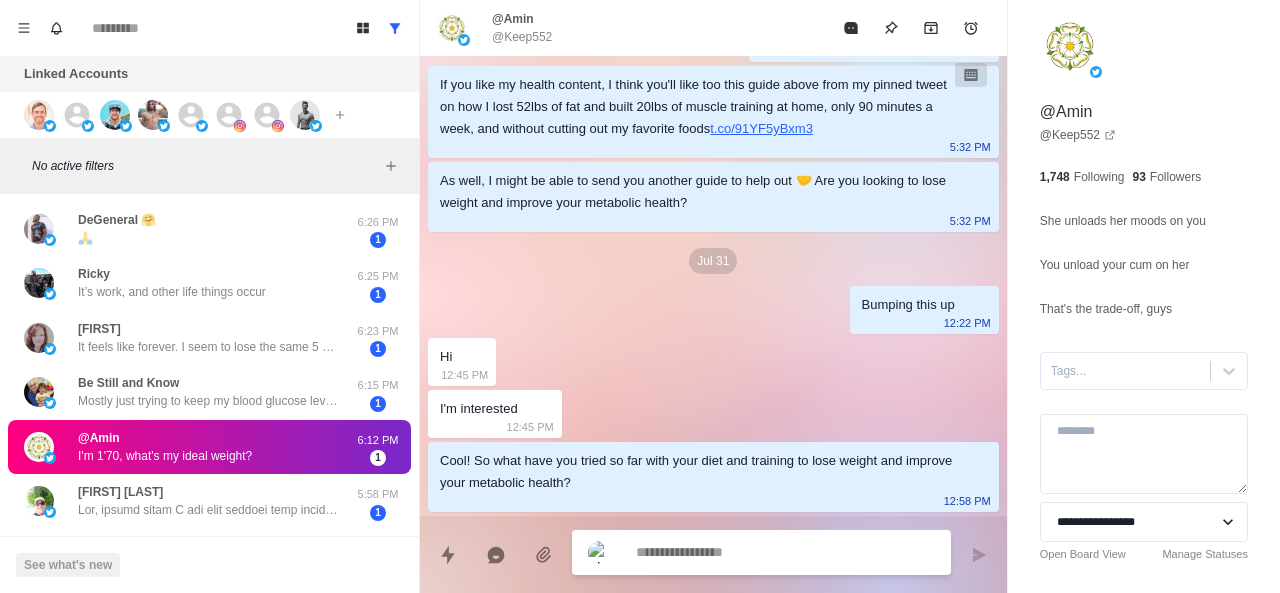 scroll, scrollTop: 670, scrollLeft: 0, axis: vertical 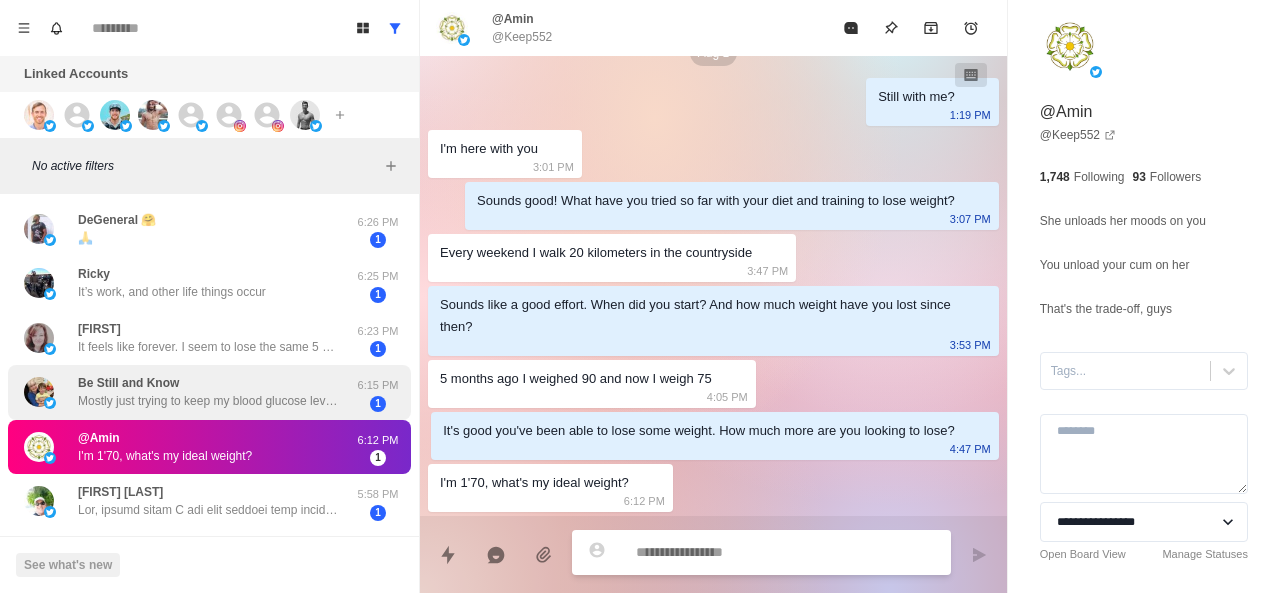 click on "Mostly just trying to keep my blood glucose levels down. I do eat healthy and visit the gym regularly. I just need to be more dedicated to that routine. I only have a few extra pounds to lose right now." at bounding box center [208, 401] 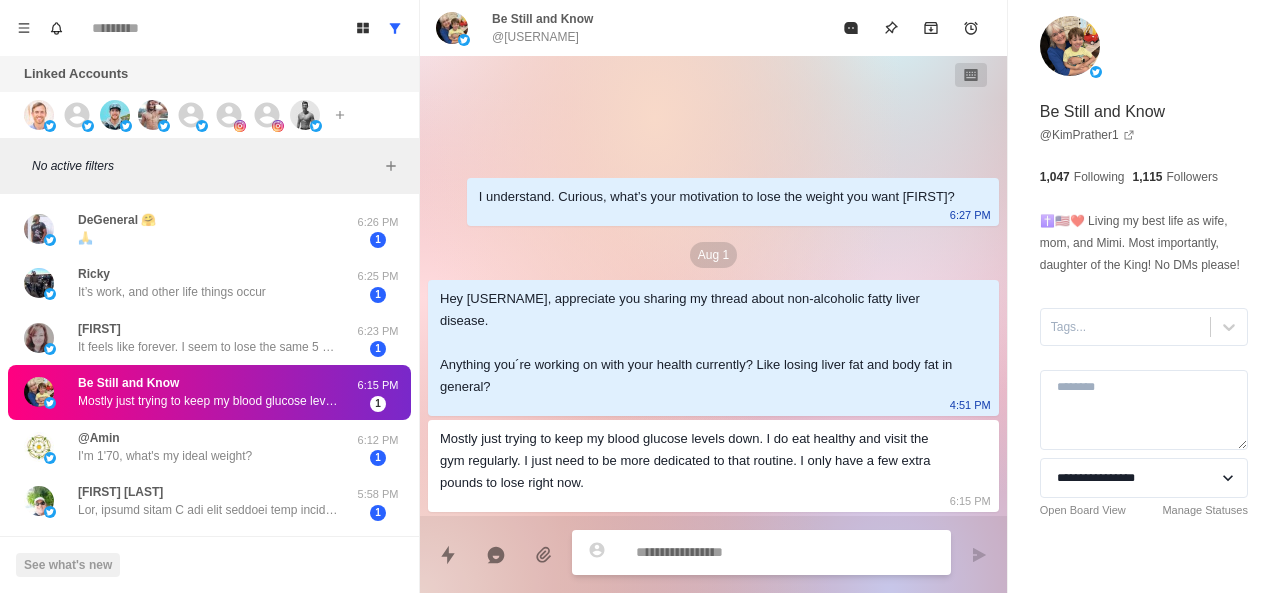 scroll, scrollTop: 0, scrollLeft: 0, axis: both 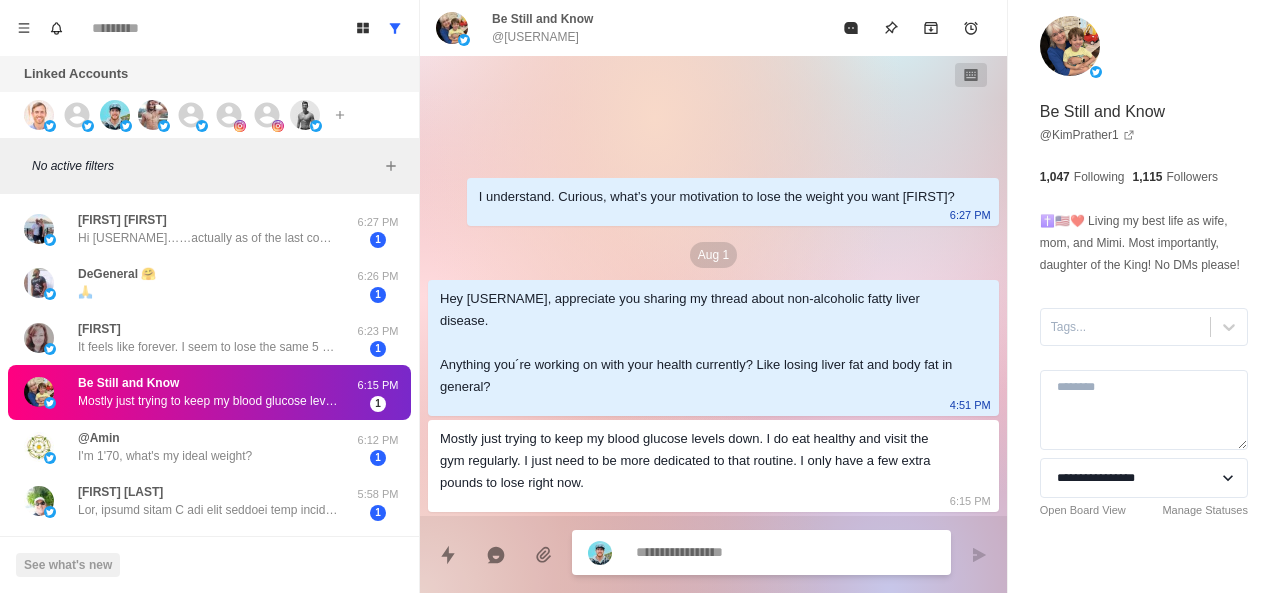 click at bounding box center [785, 552] 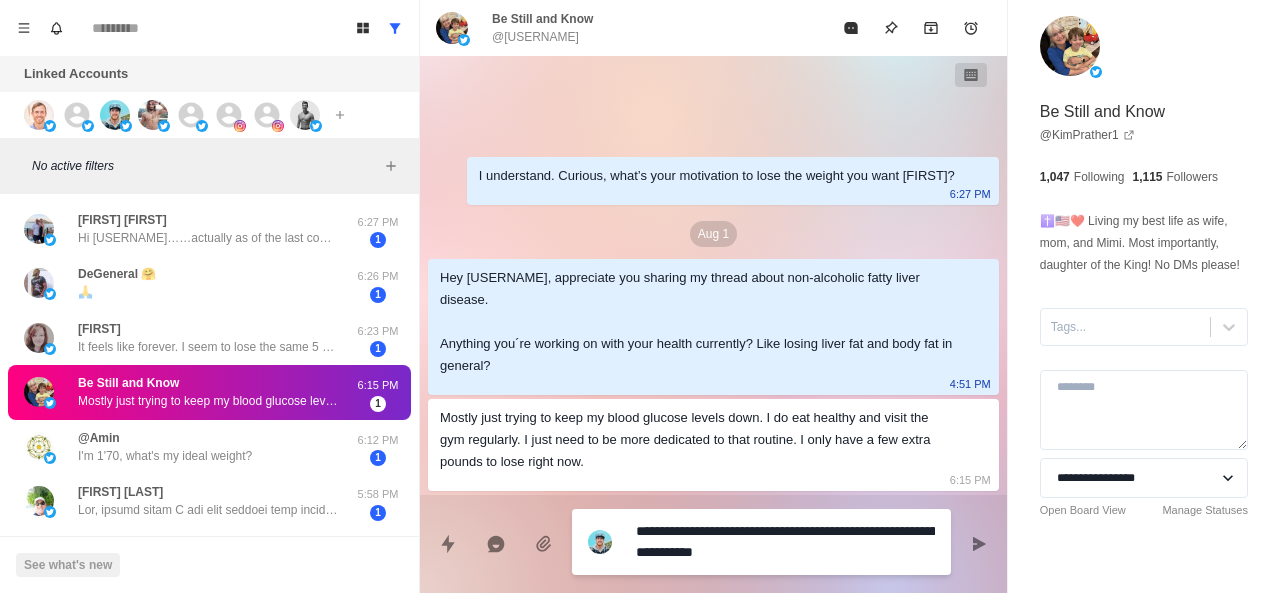 click on "**********" at bounding box center (785, 542) 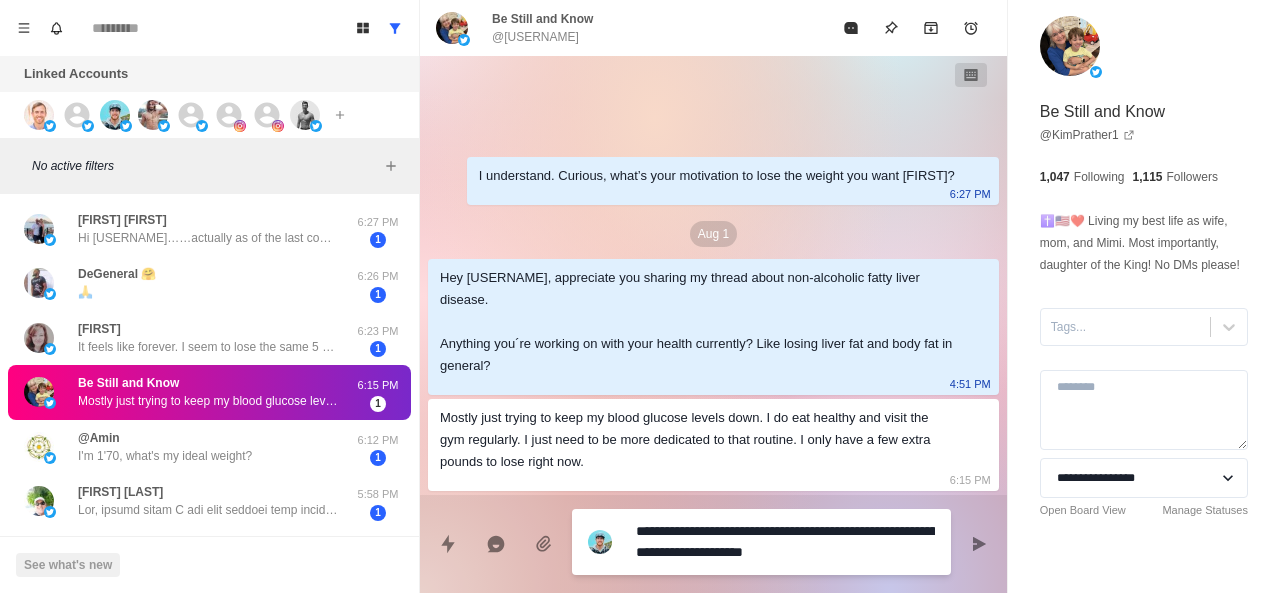 click on "**********" at bounding box center (785, 542) 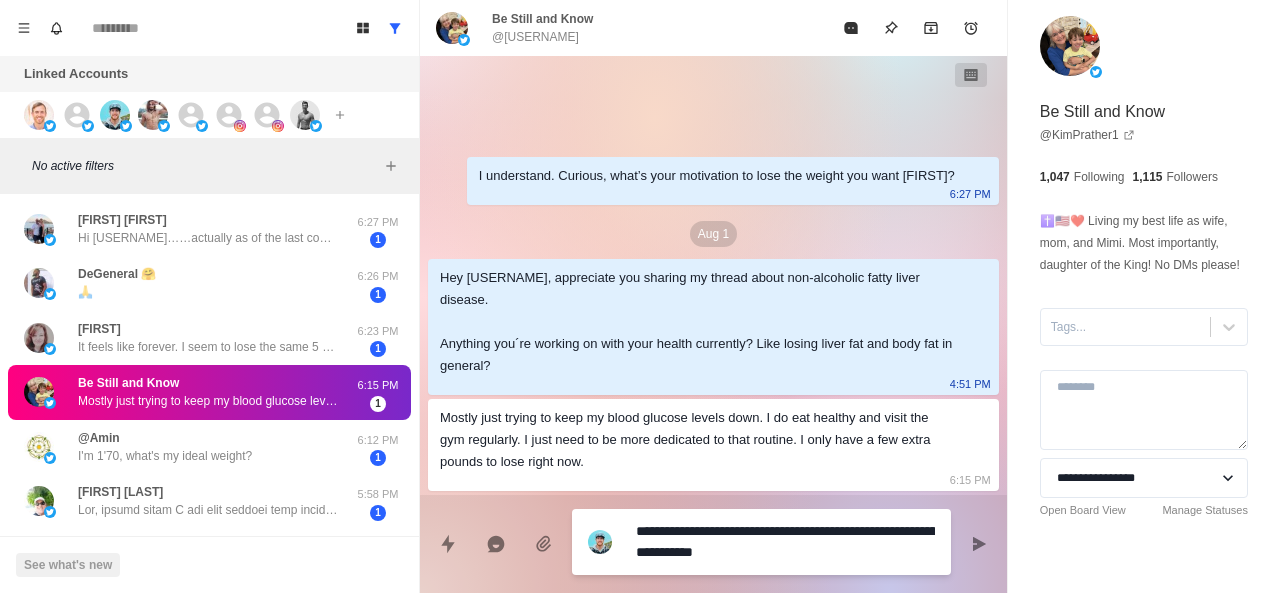 click on "**********" at bounding box center [785, 542] 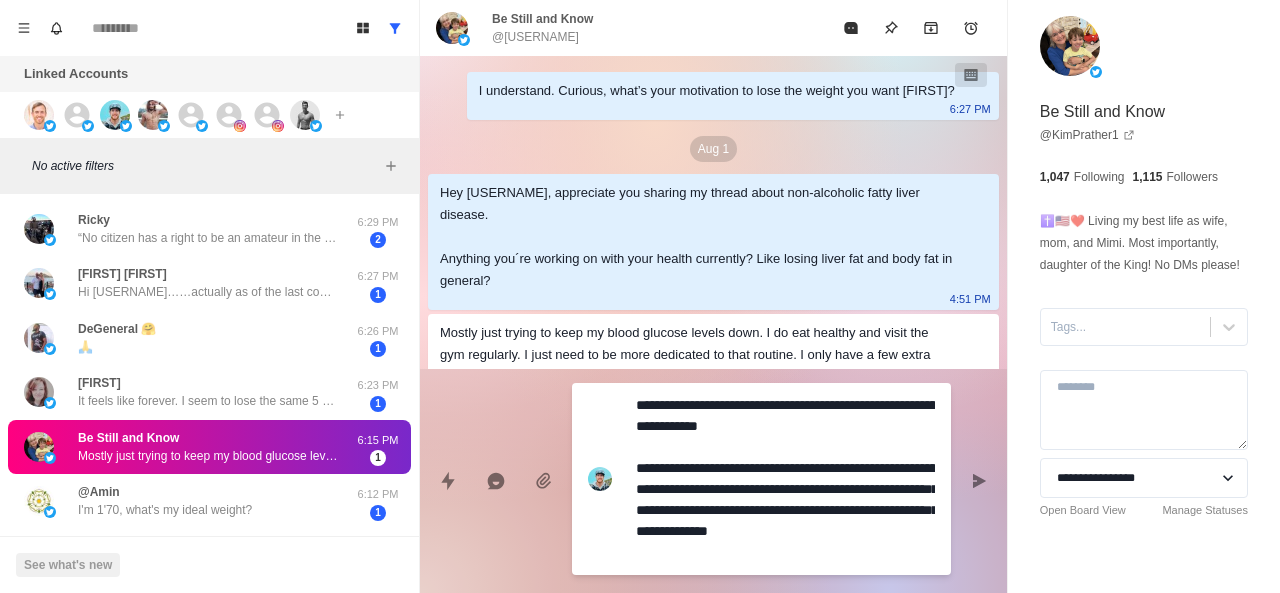 click on "**********" at bounding box center (785, 479) 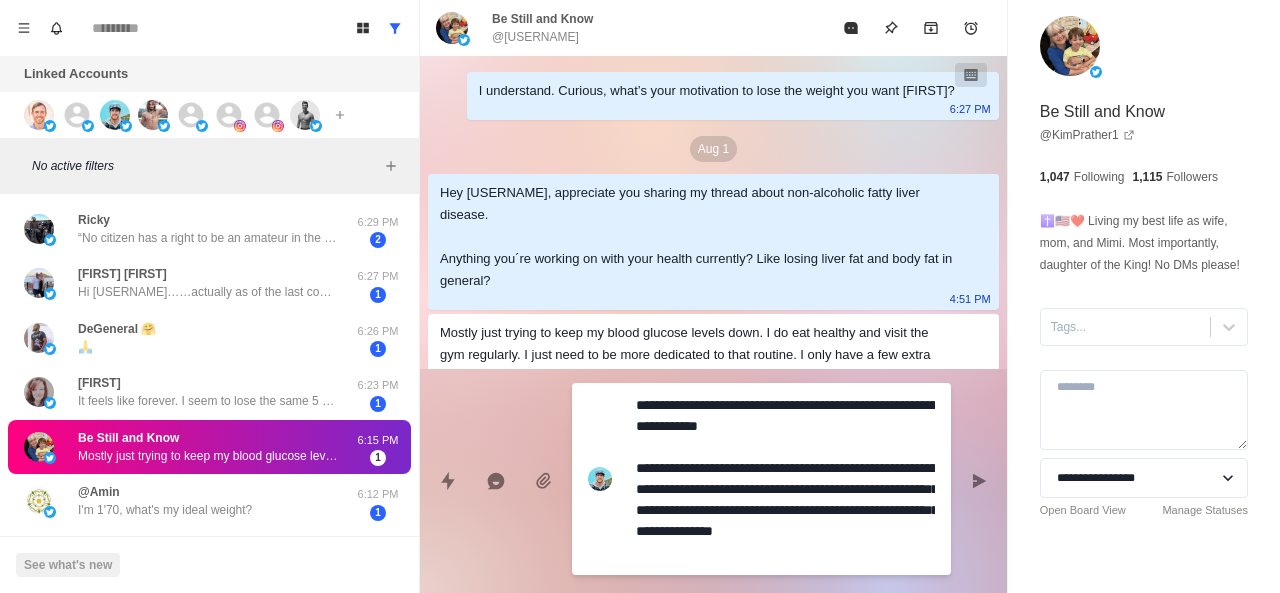 click on "**********" at bounding box center (785, 479) 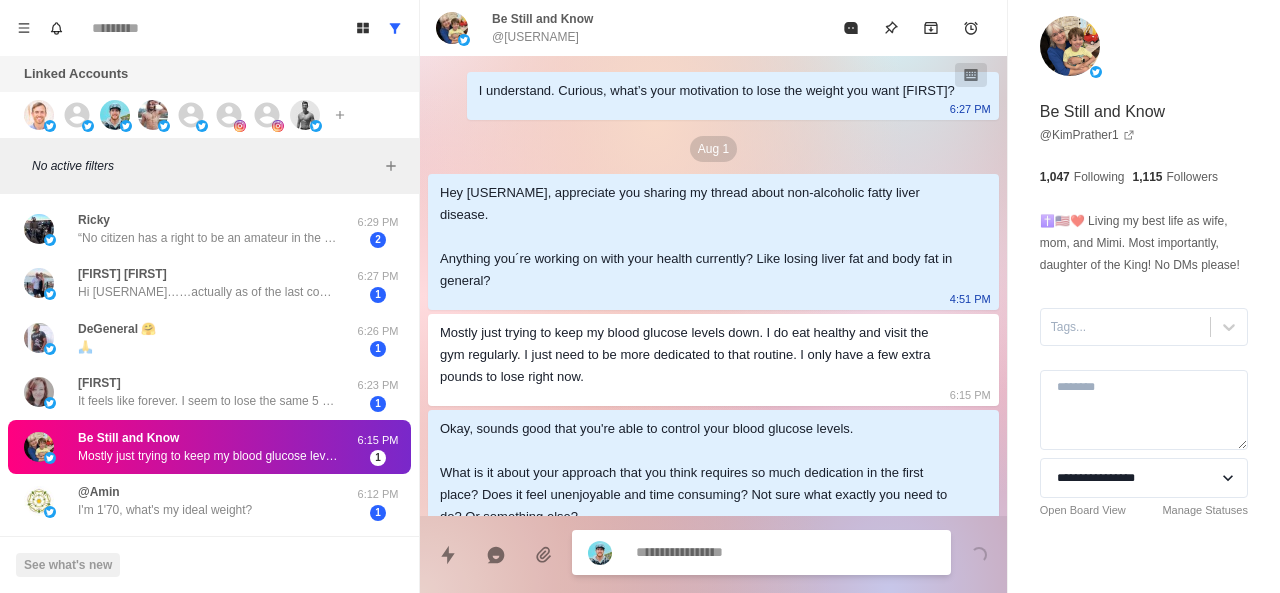 scroll, scrollTop: 12, scrollLeft: 0, axis: vertical 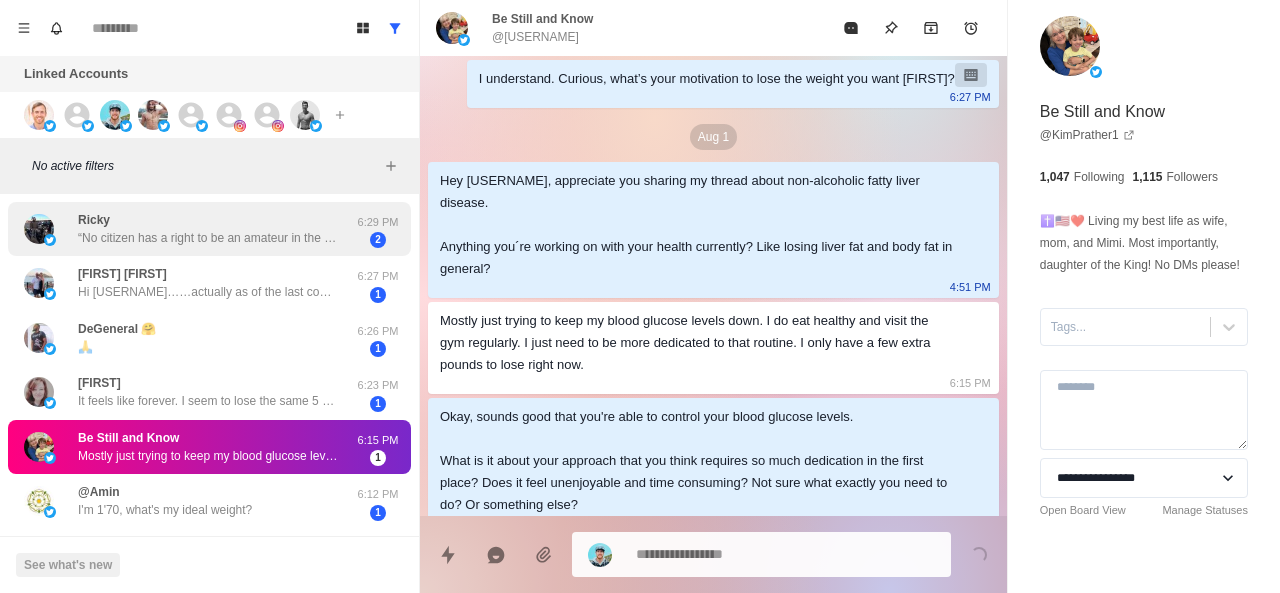 click on "“No citizen has a right to be an amateur in the matter of physical training… what a disgrace it is for a man to grow old without ever seeing the beauty and strength of which his body is capable.”" at bounding box center [208, 238] 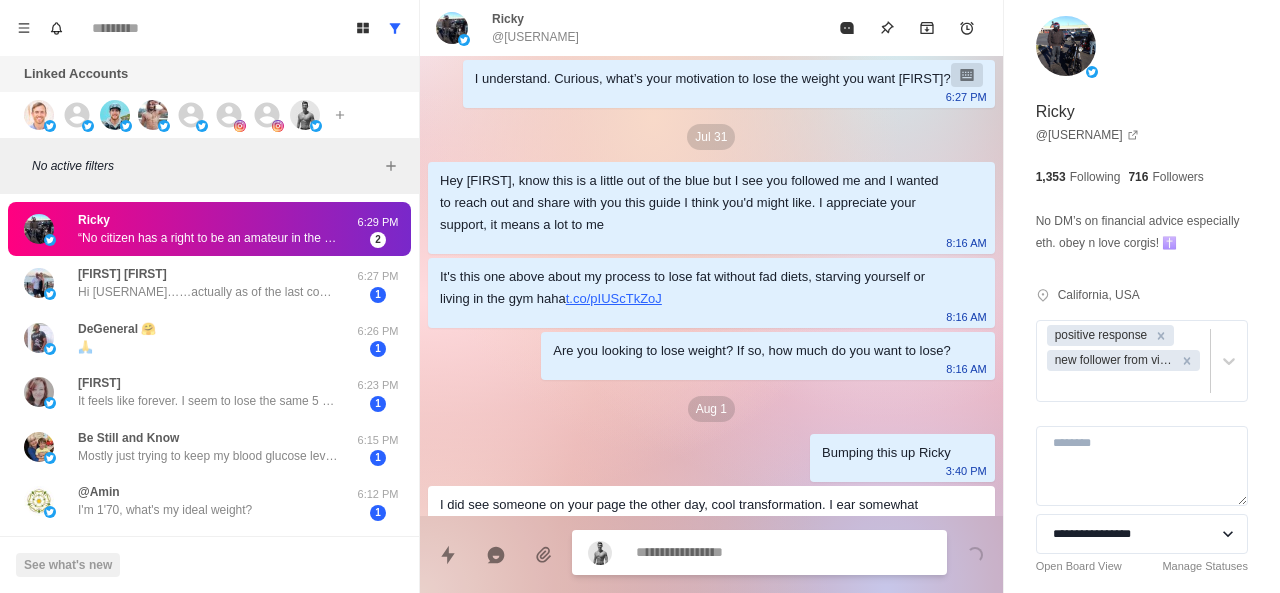 scroll, scrollTop: 1410, scrollLeft: 0, axis: vertical 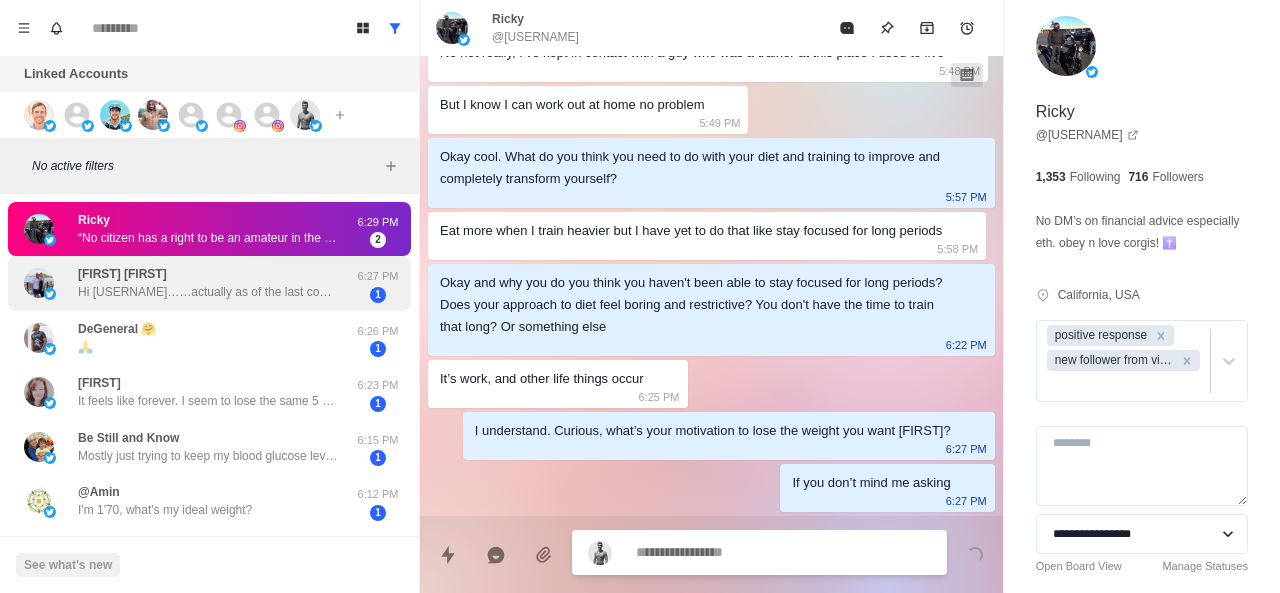 click on "[FIRST] [LAST] Hi Warren……actually as of the last couple of weeks my weight loss has surprisingly accelerated……which I’m not complaining. So I think I’m good for now Warren but if things slow down I will definitely let you know !!" at bounding box center (208, 283) 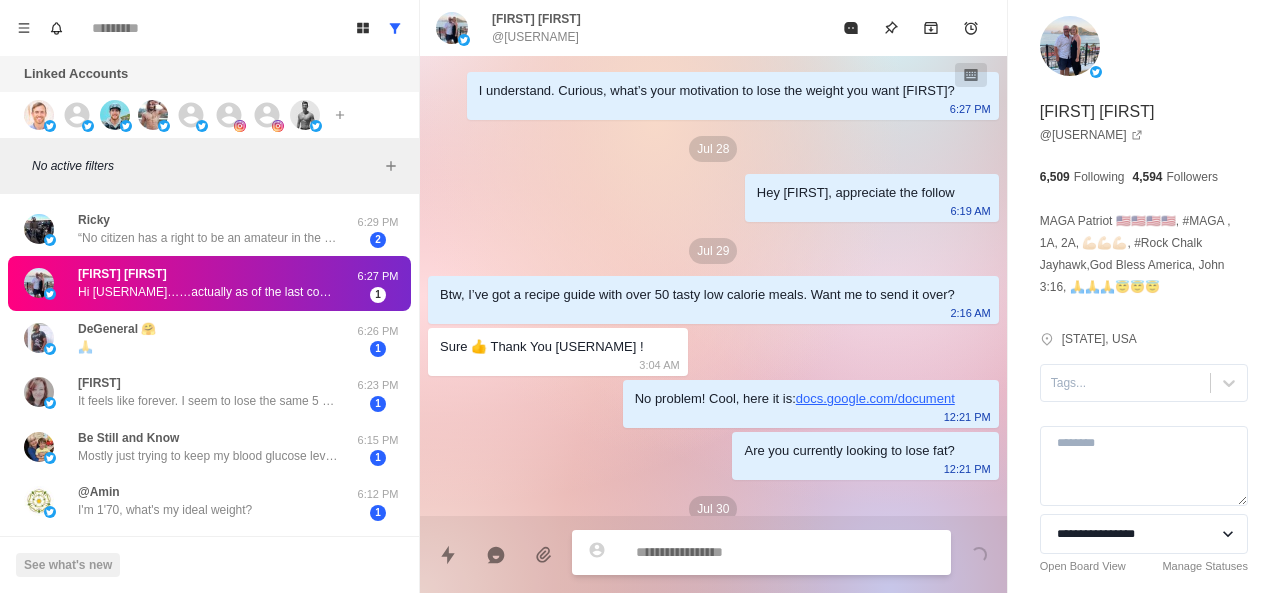 scroll, scrollTop: 748, scrollLeft: 0, axis: vertical 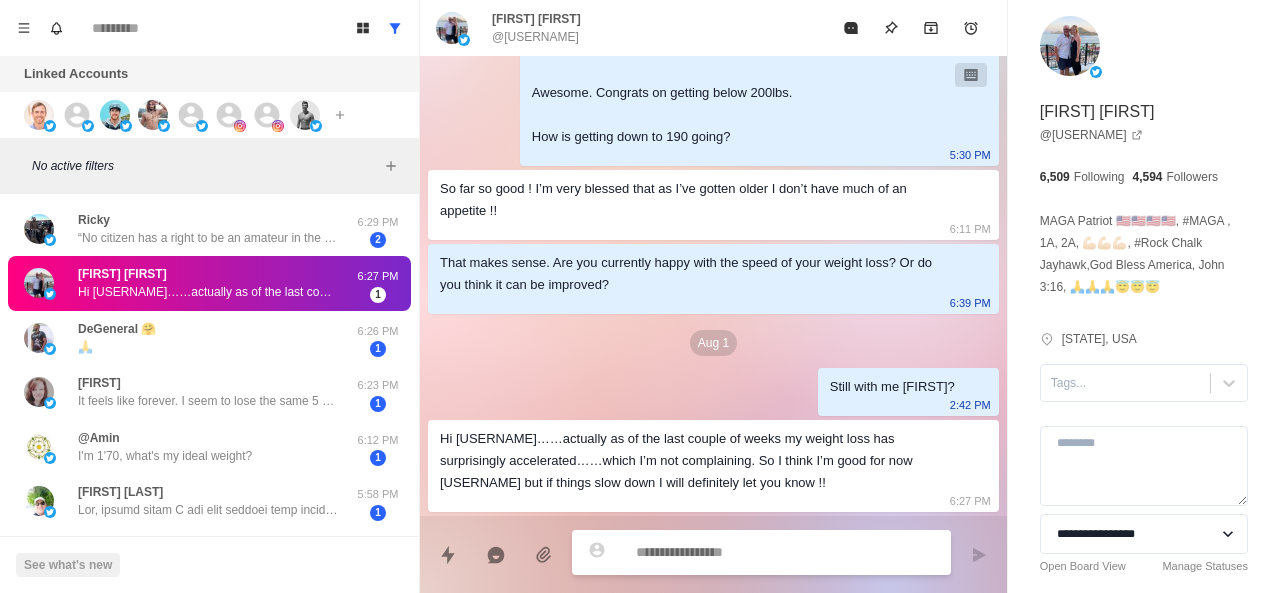 click at bounding box center [785, 552] 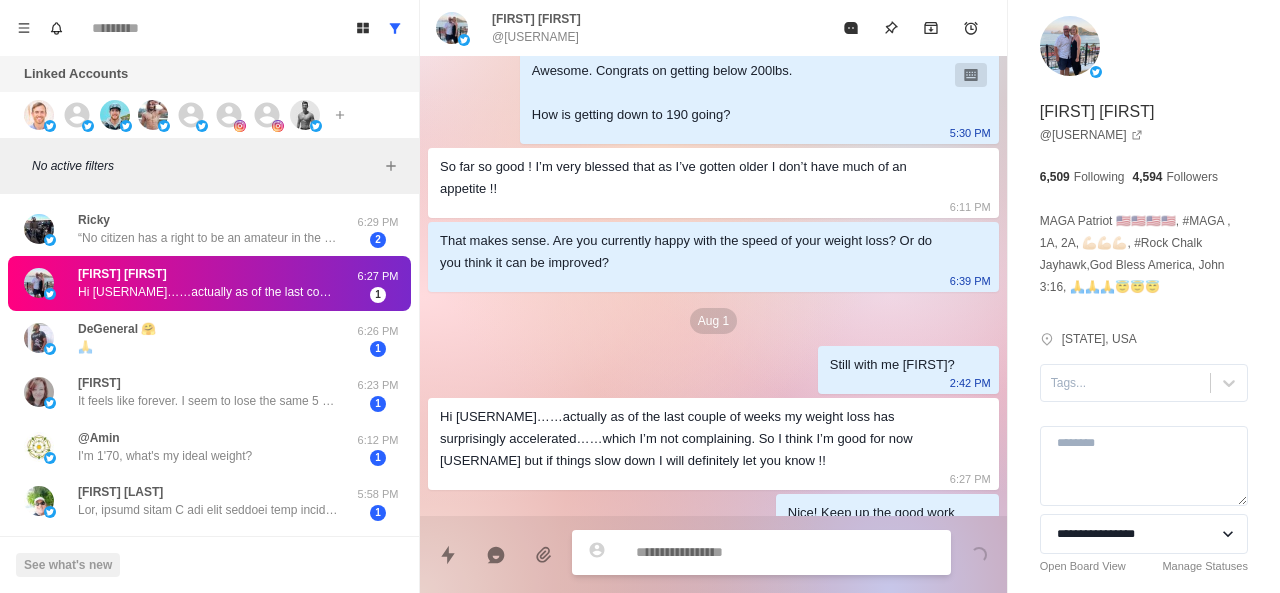 scroll, scrollTop: 800, scrollLeft: 0, axis: vertical 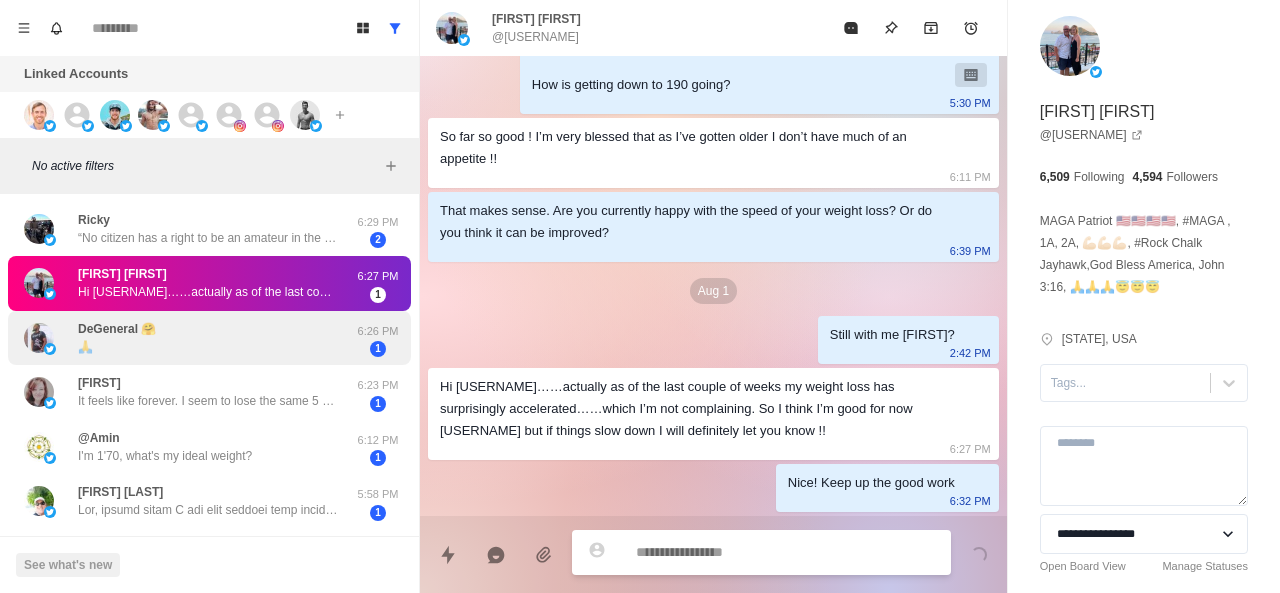 click on "[FIRST] 🤗 🙏" at bounding box center (188, 338) 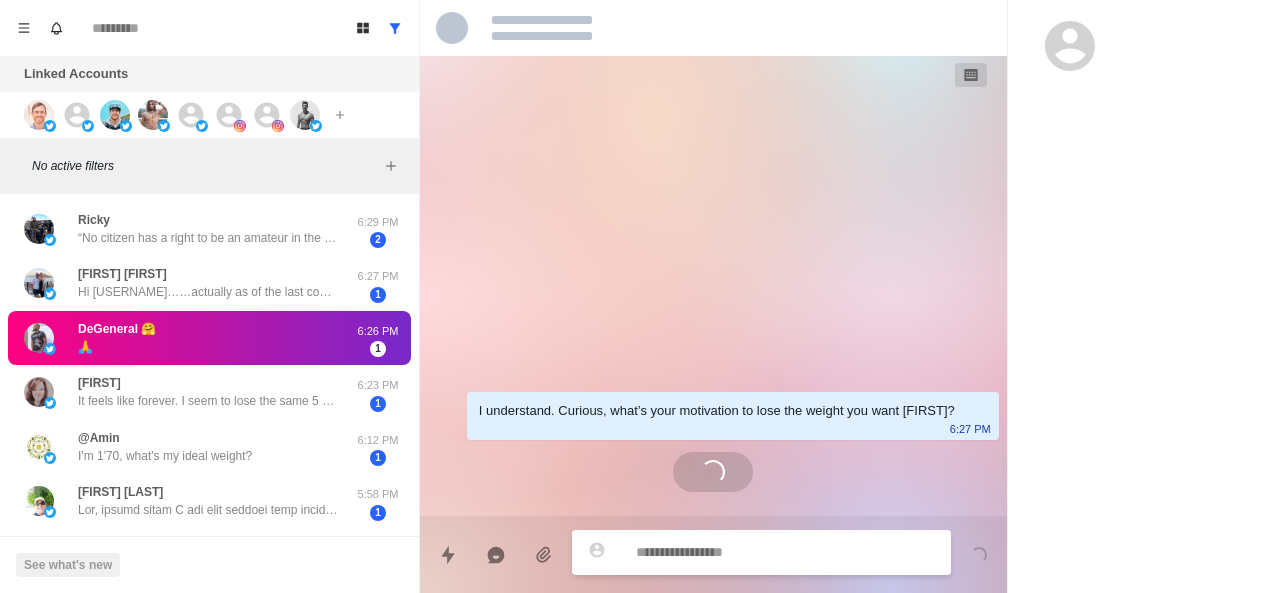 scroll, scrollTop: 0, scrollLeft: 0, axis: both 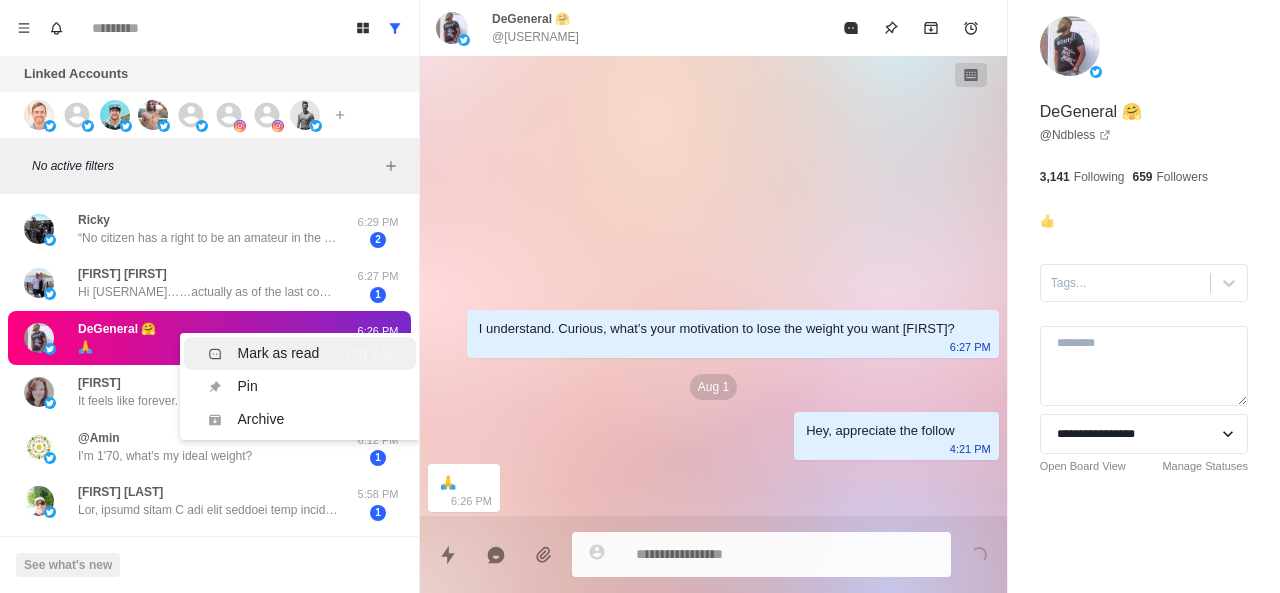 click on "Mark as read" at bounding box center [279, 353] 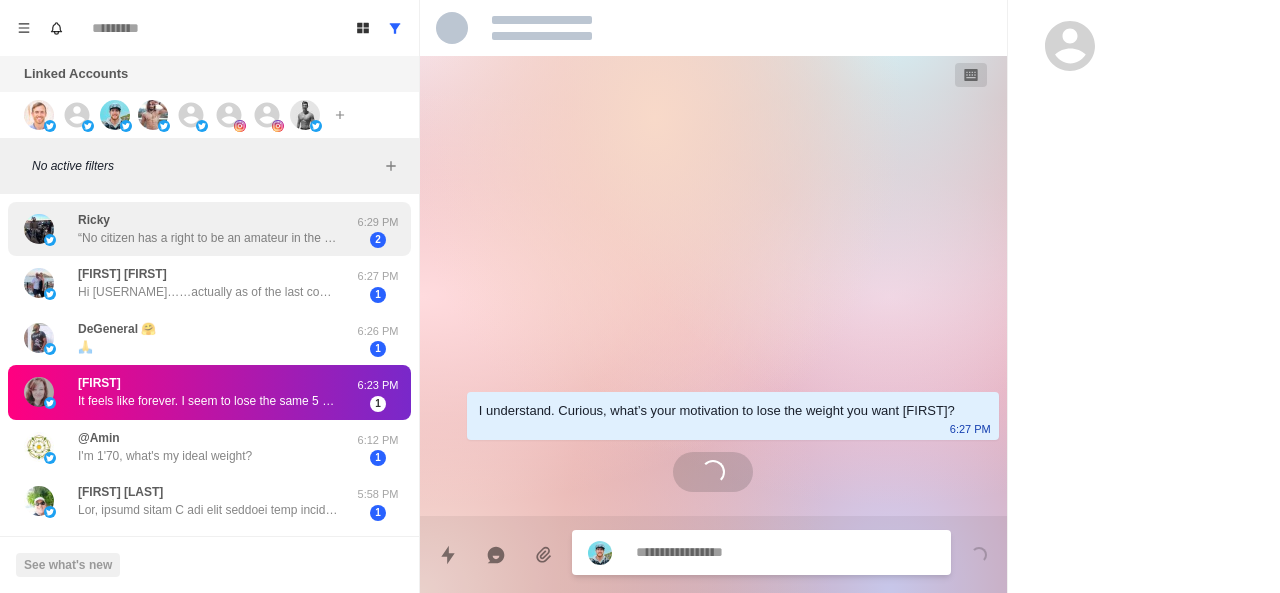 click on "“No citizen has a right to be an amateur in the matter of physical training… what a disgrace it is for a man to grow old without ever seeing the beauty and strength of which his body is capable.”" at bounding box center (208, 238) 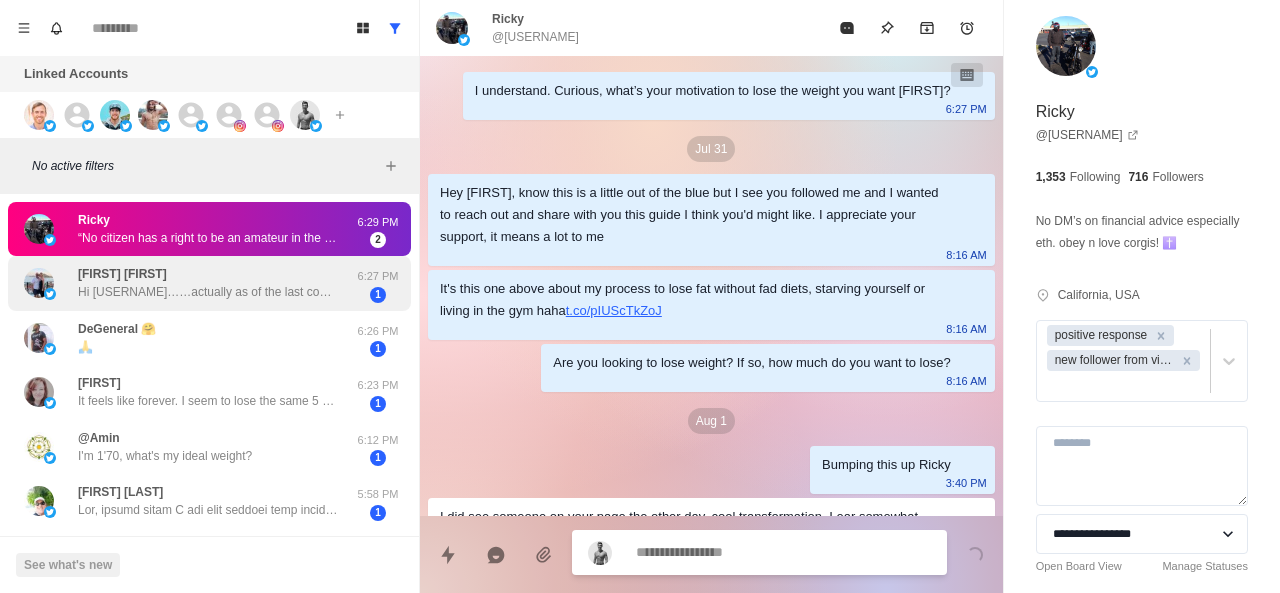 scroll, scrollTop: 1558, scrollLeft: 0, axis: vertical 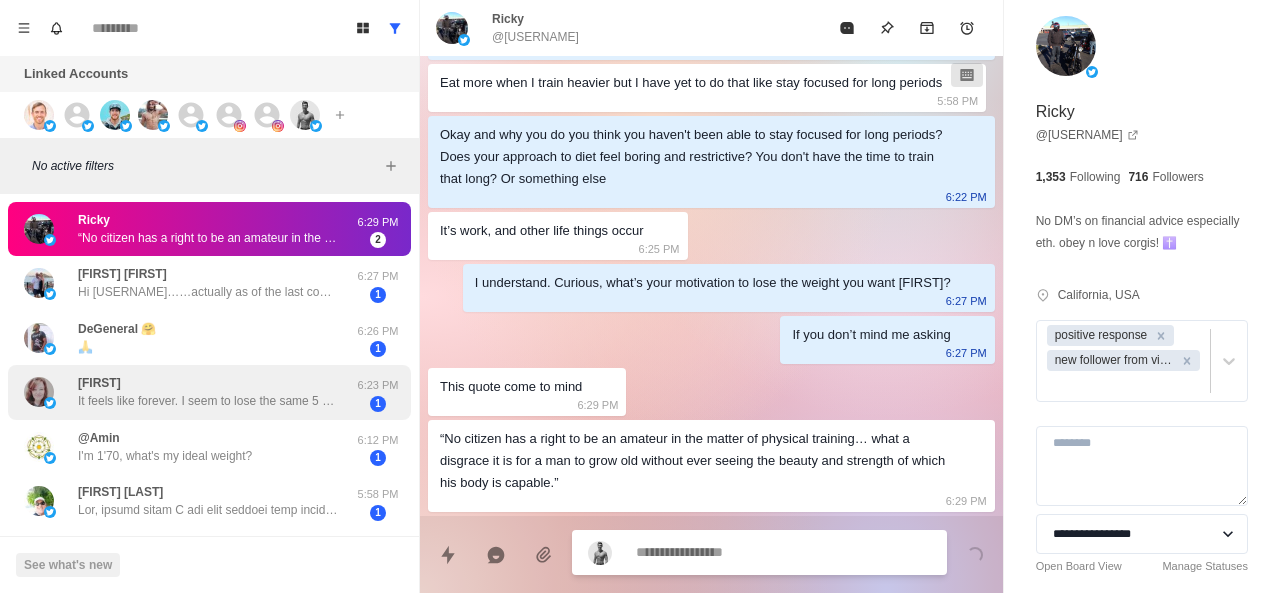 click on "It feels like forever.  I seem to lose the same 5 pounds over and over" at bounding box center (208, 401) 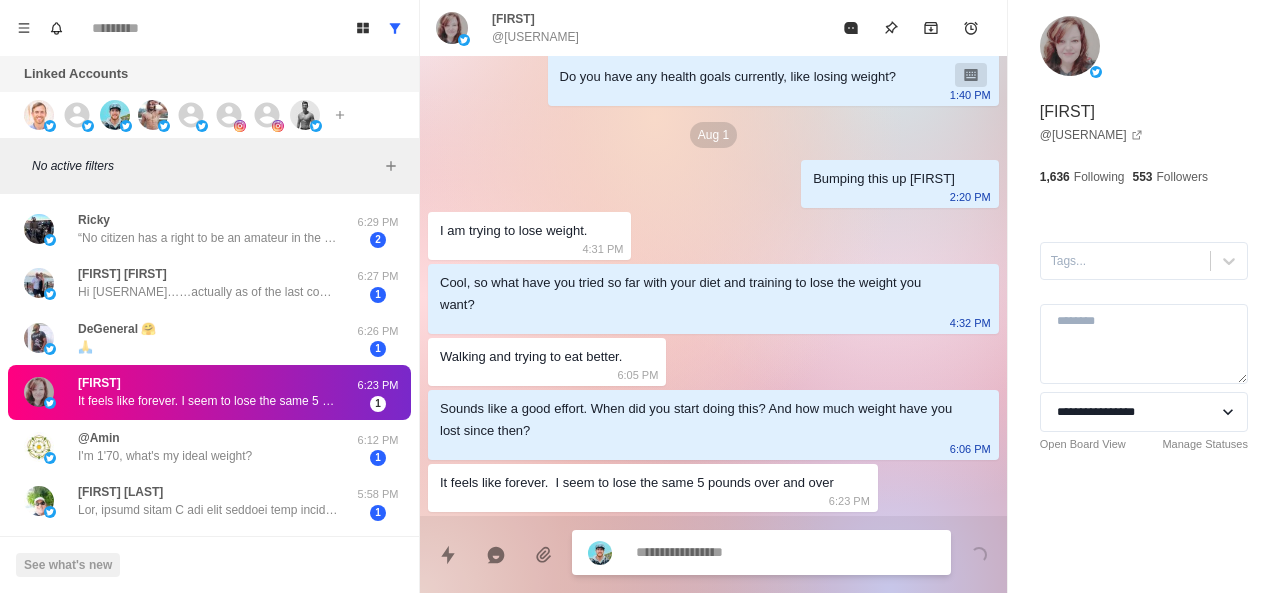 scroll, scrollTop: 160, scrollLeft: 0, axis: vertical 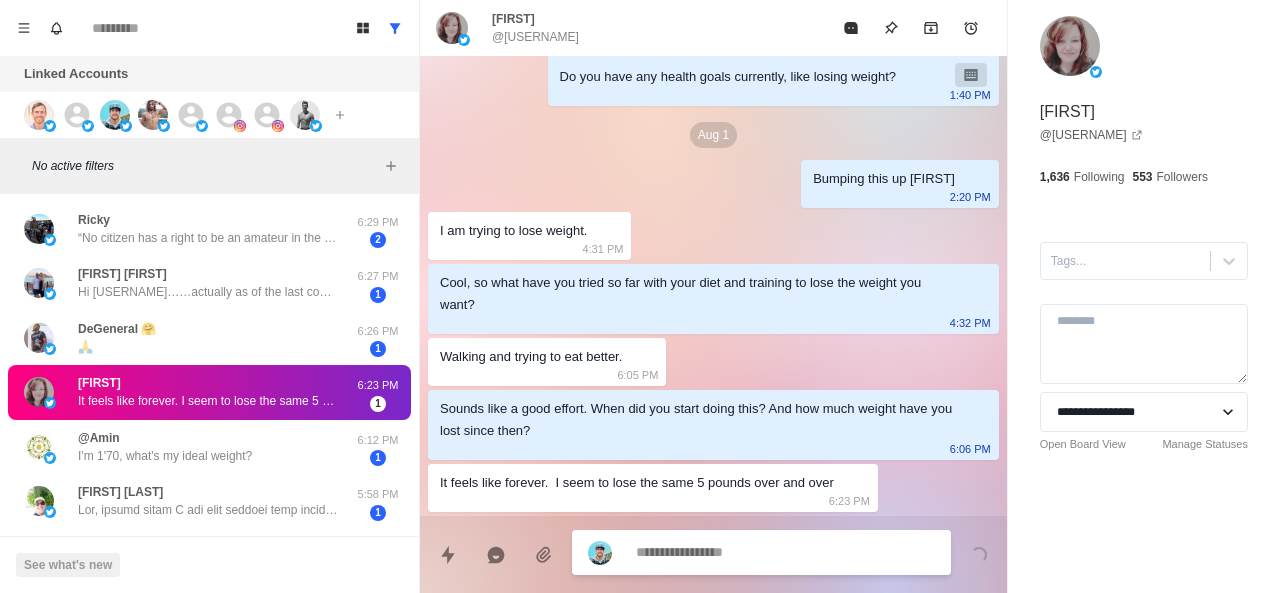 click at bounding box center (785, 552) 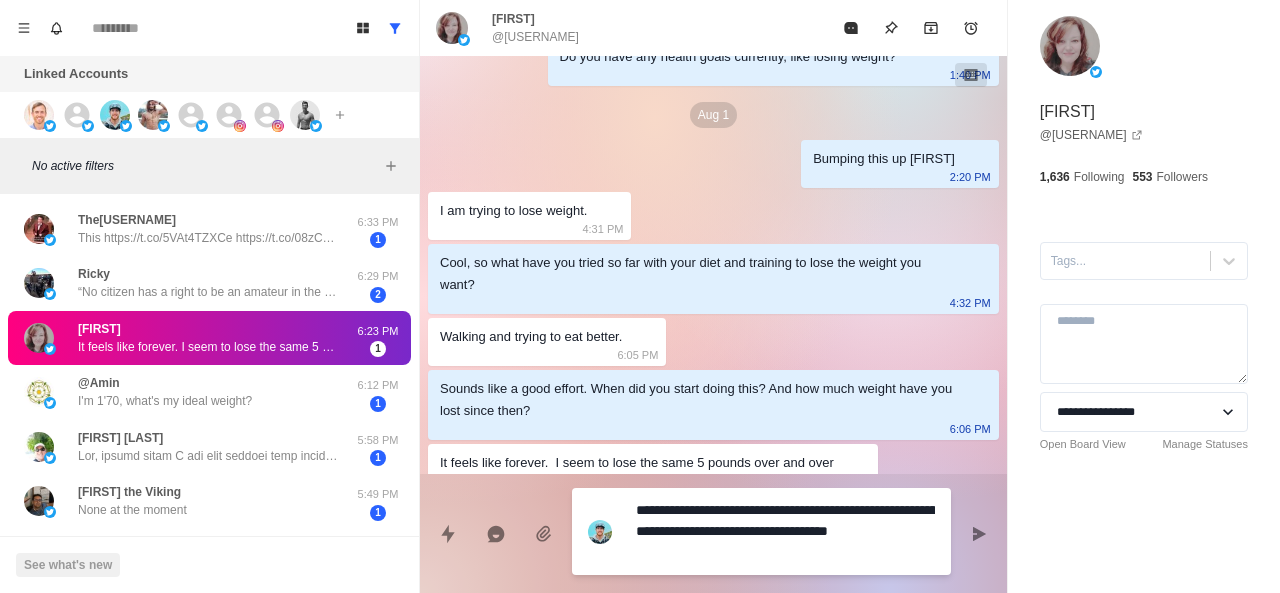 scroll, scrollTop: 202, scrollLeft: 0, axis: vertical 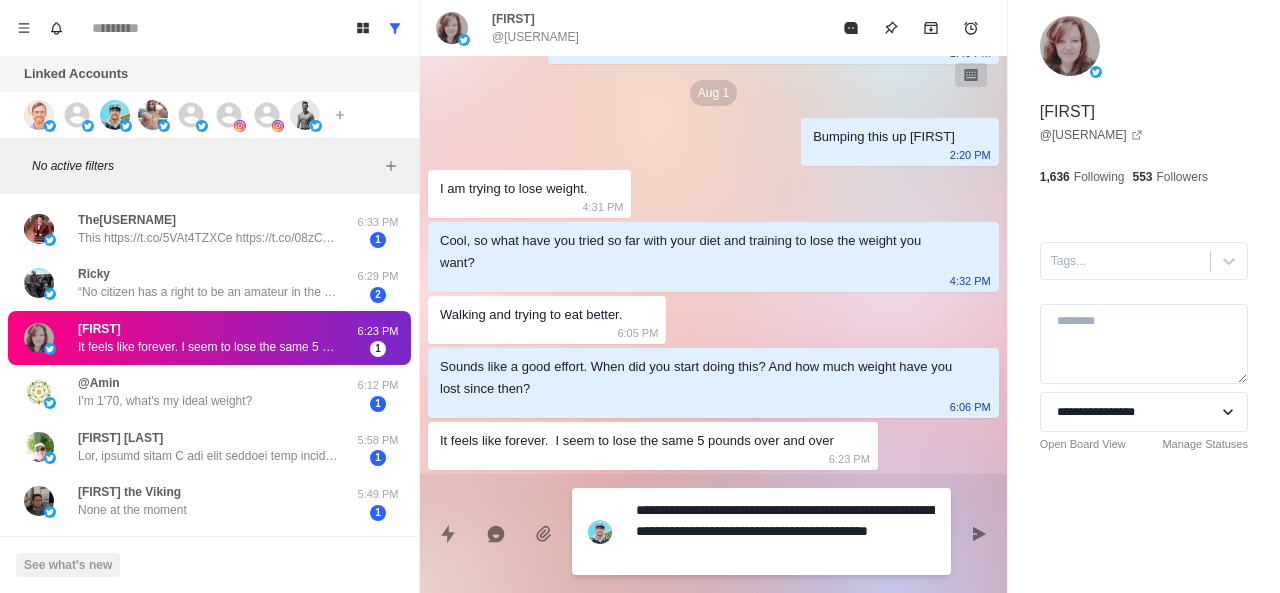 click on "**********" at bounding box center (785, 531) 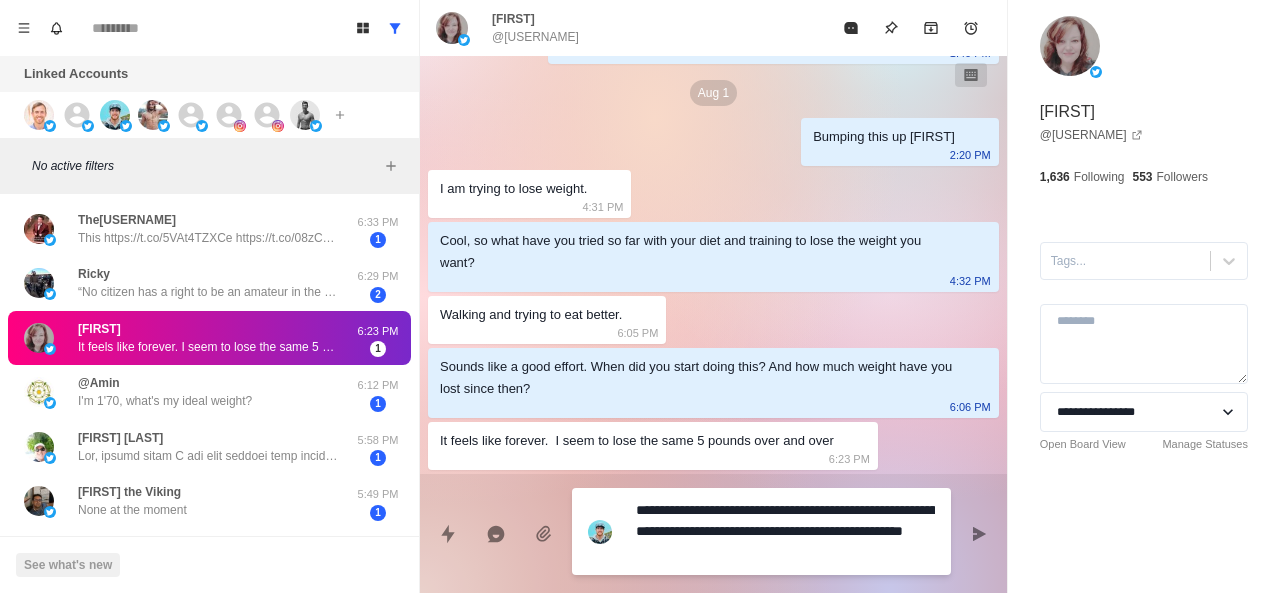drag, startPoint x: 674, startPoint y: 511, endPoint x: 656, endPoint y: 513, distance: 18.110771 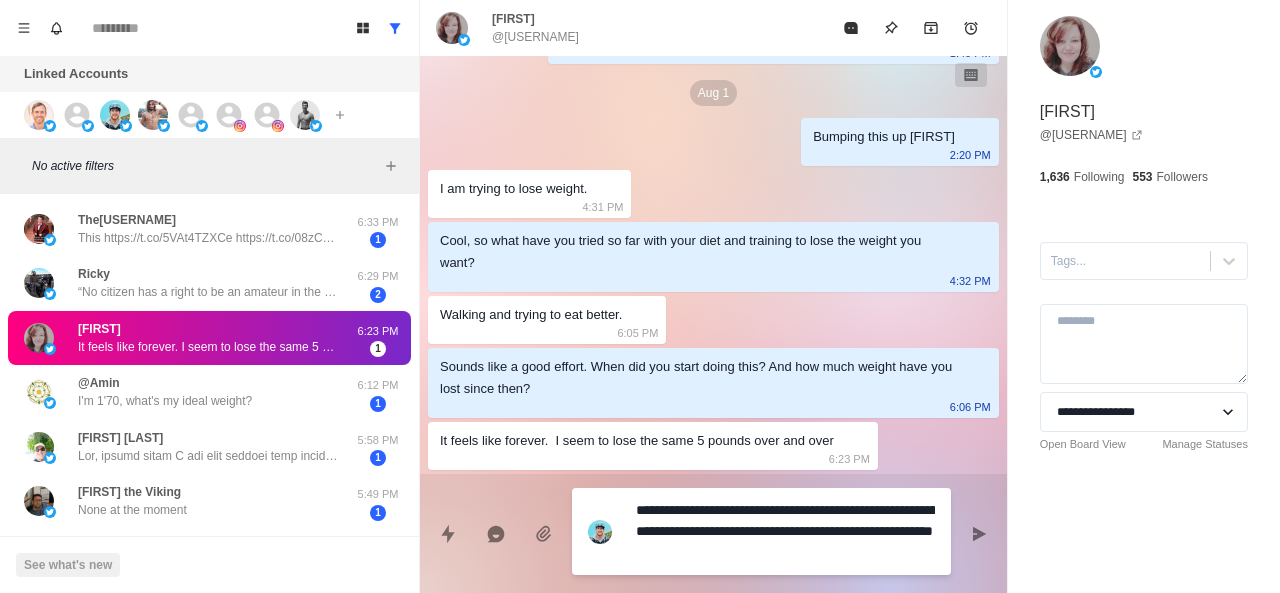 click on "**********" at bounding box center (785, 531) 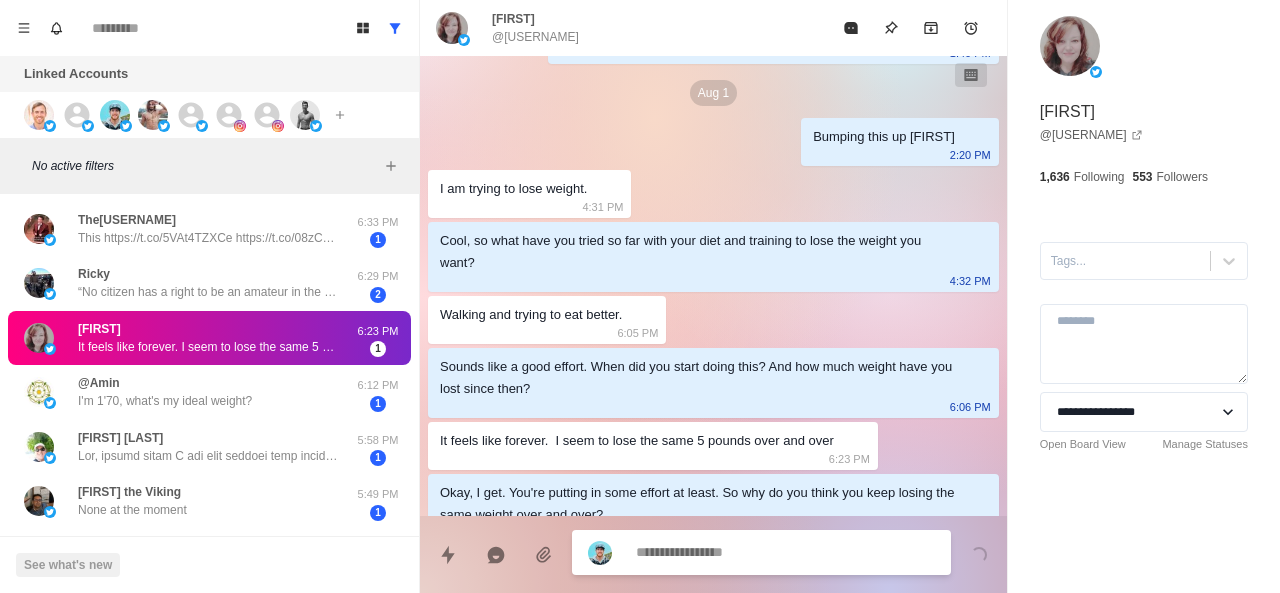 scroll, scrollTop: 234, scrollLeft: 0, axis: vertical 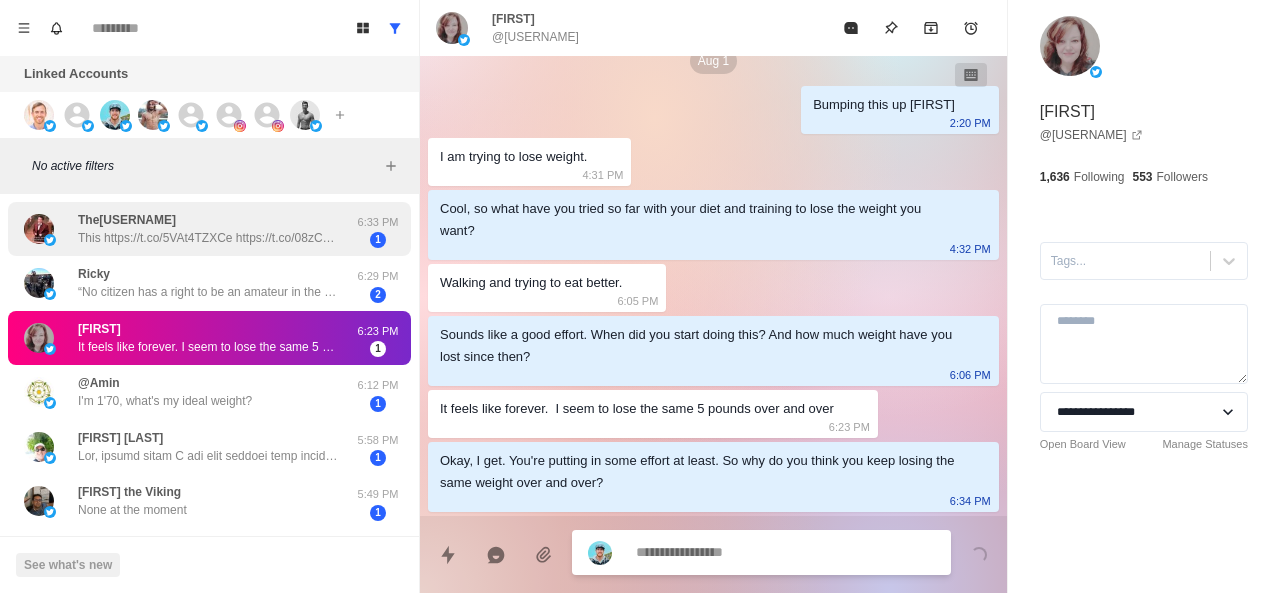 click on "The[USERNAME] This https://t.co/5VAt4TZXCe https://t.co/08zC9IE2qc 6:33 PM 1" at bounding box center [209, 229] 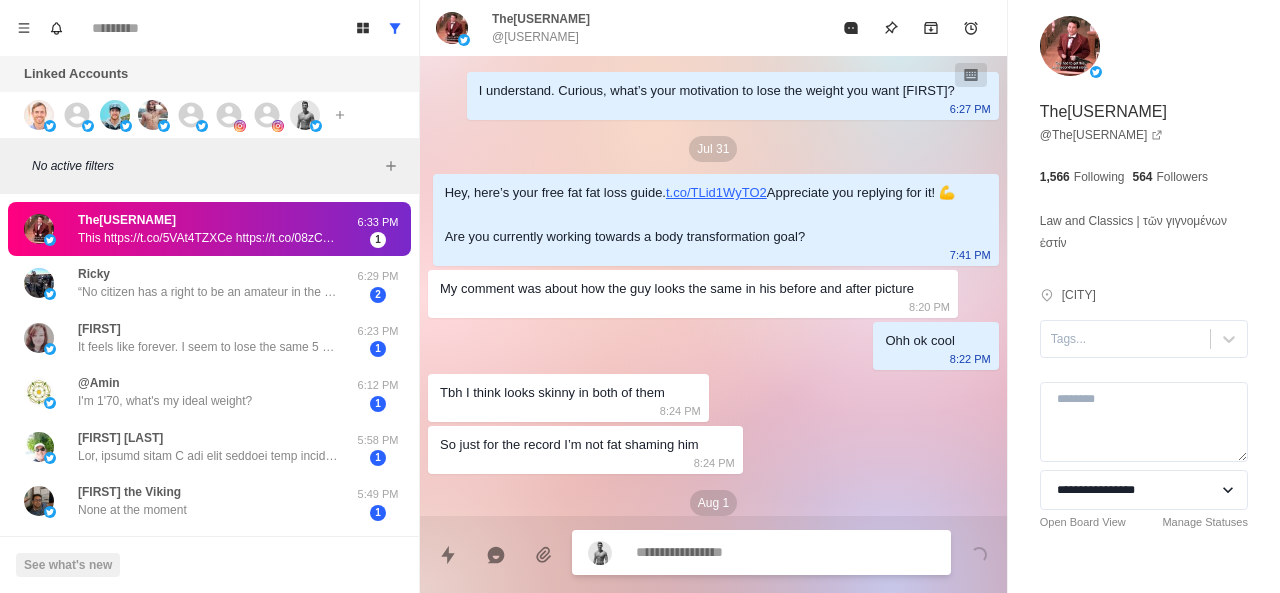 scroll, scrollTop: 152, scrollLeft: 0, axis: vertical 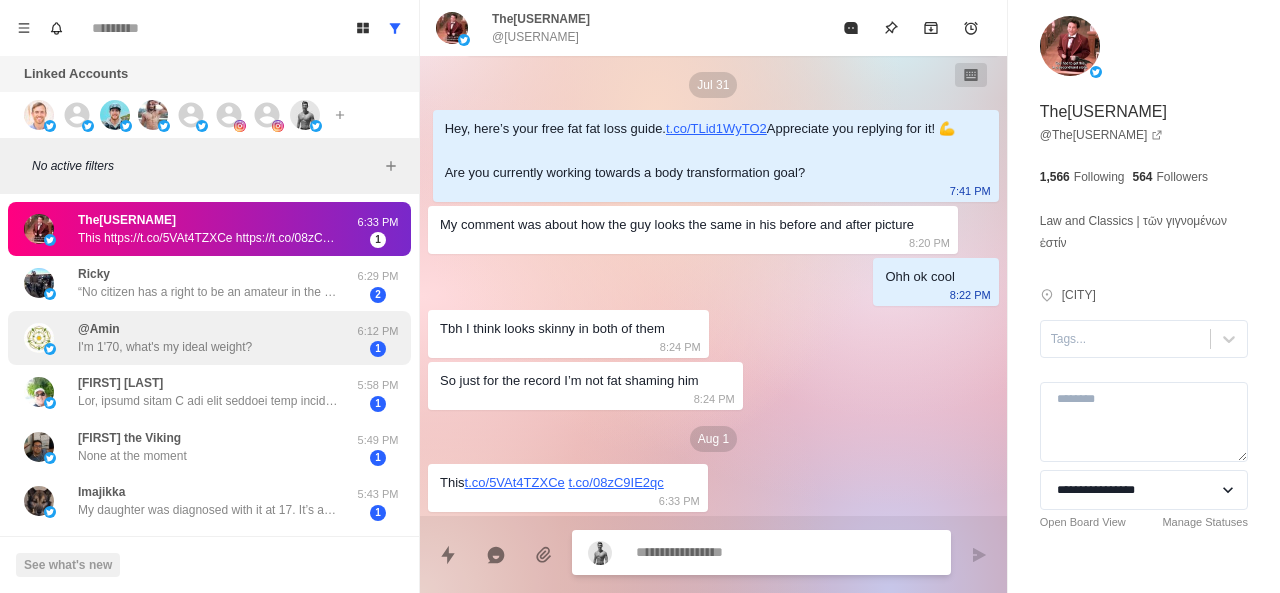 click on "I'm 1'70, what's my ideal weight?" at bounding box center (165, 347) 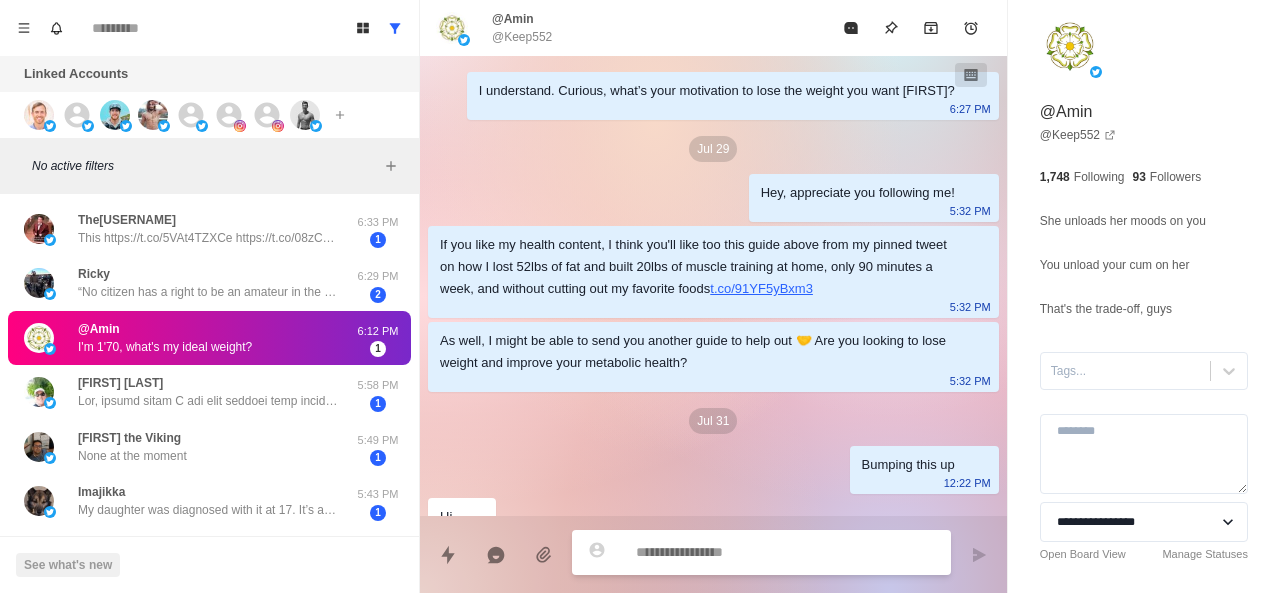 scroll, scrollTop: 670, scrollLeft: 0, axis: vertical 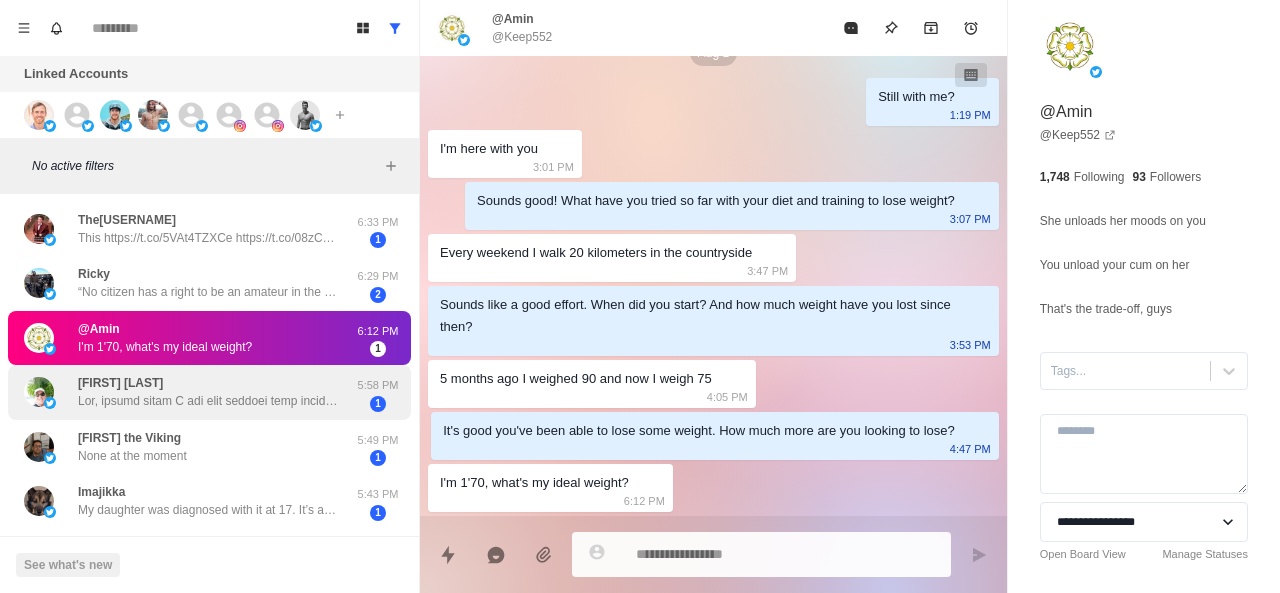click on "[FIRST] [LAST]" at bounding box center (208, 392) 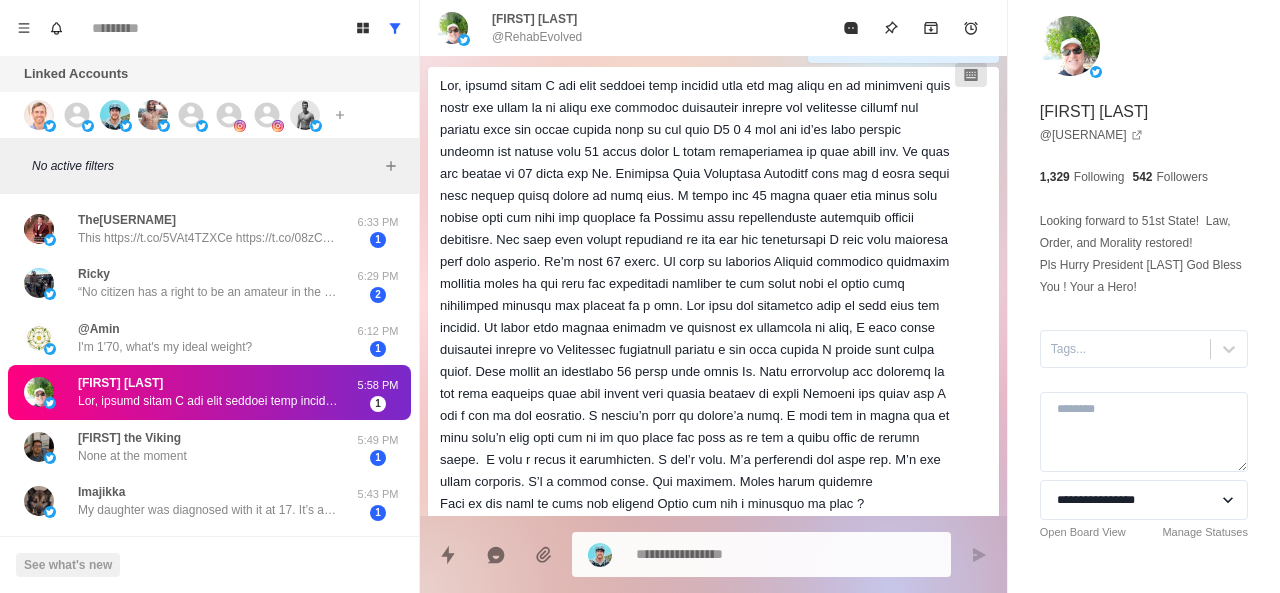 scroll, scrollTop: 310, scrollLeft: 0, axis: vertical 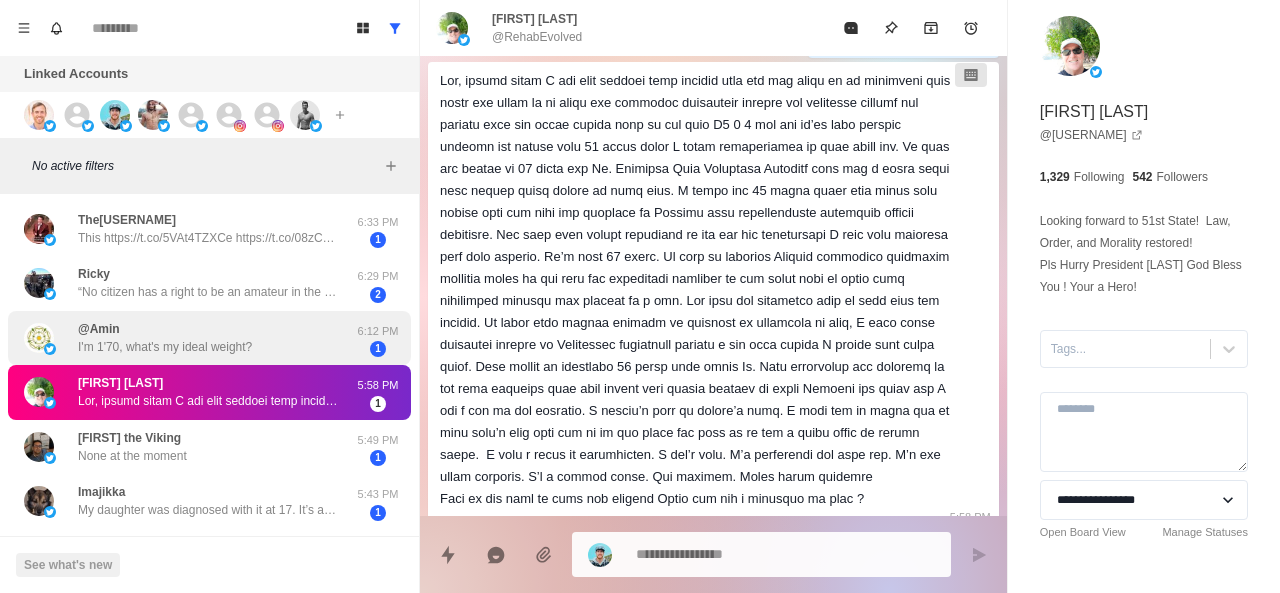 click on "I'm 1'70, what's my ideal weight?" at bounding box center (165, 347) 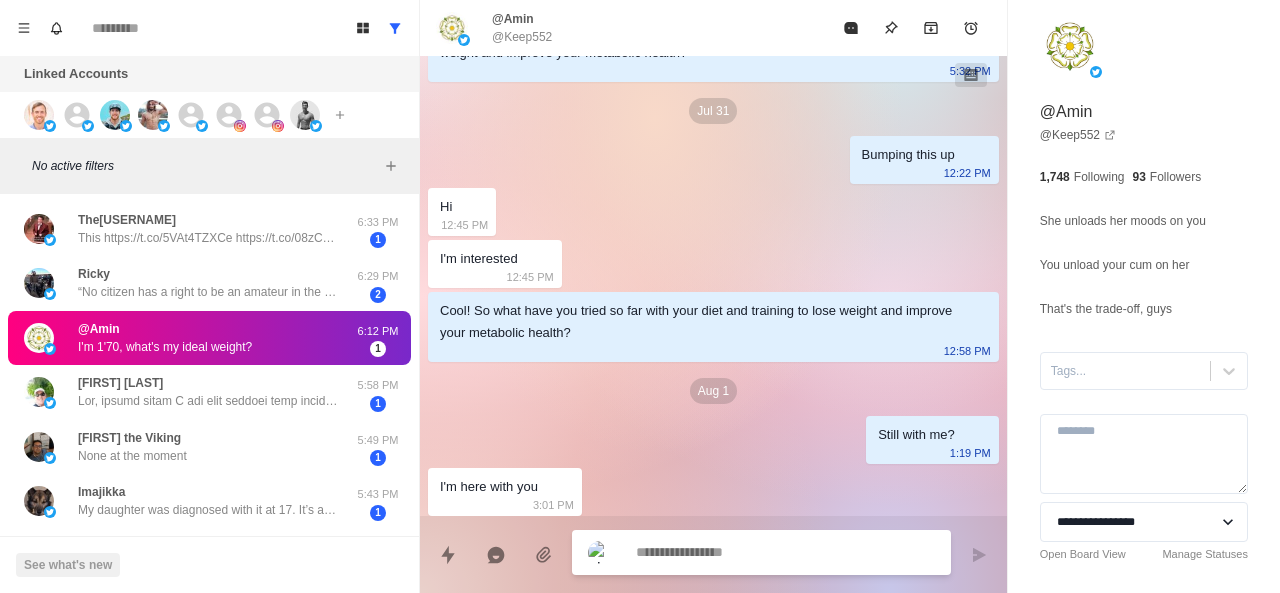 scroll, scrollTop: 670, scrollLeft: 0, axis: vertical 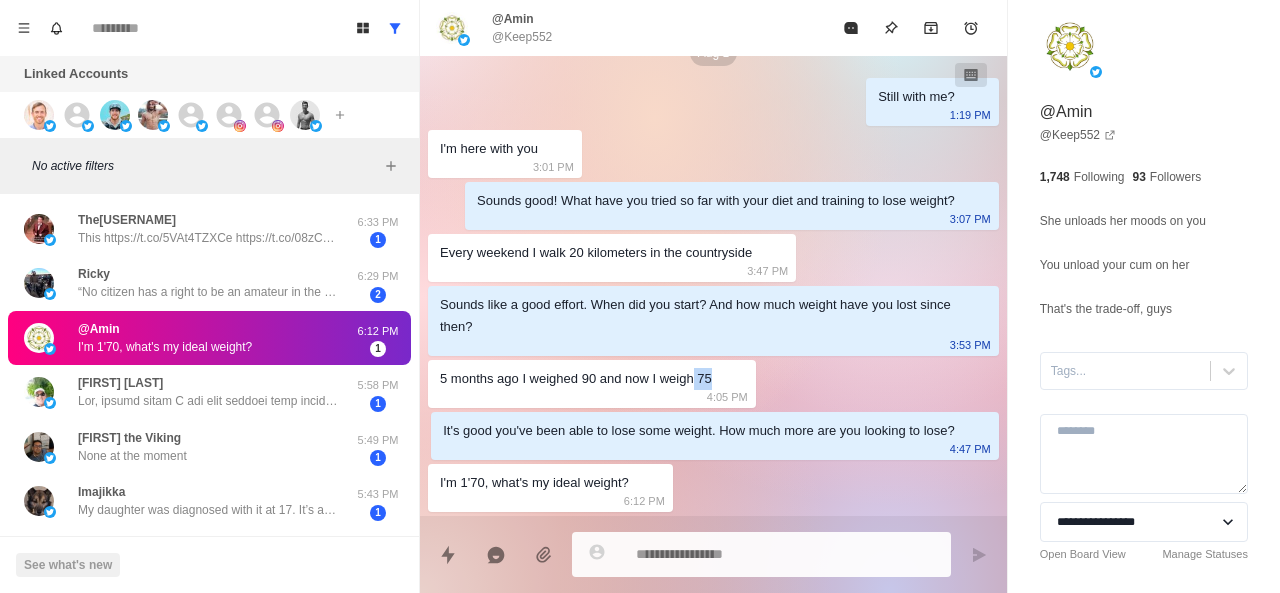 drag, startPoint x: 693, startPoint y: 355, endPoint x: 728, endPoint y: 340, distance: 38.078865 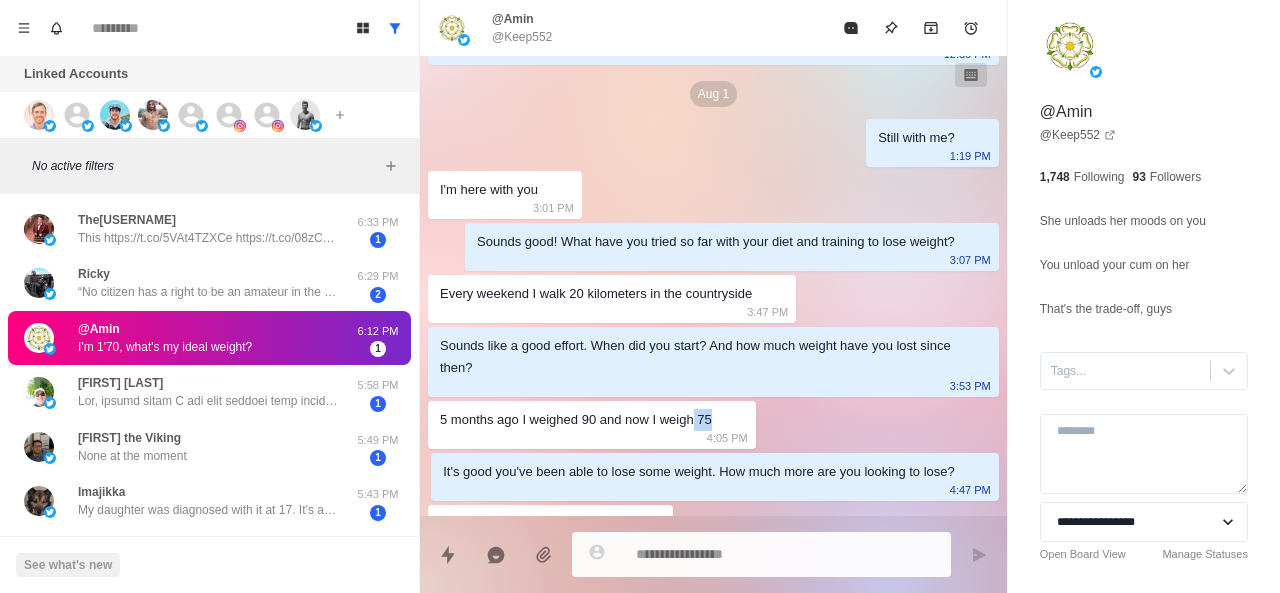 scroll, scrollTop: 606, scrollLeft: 0, axis: vertical 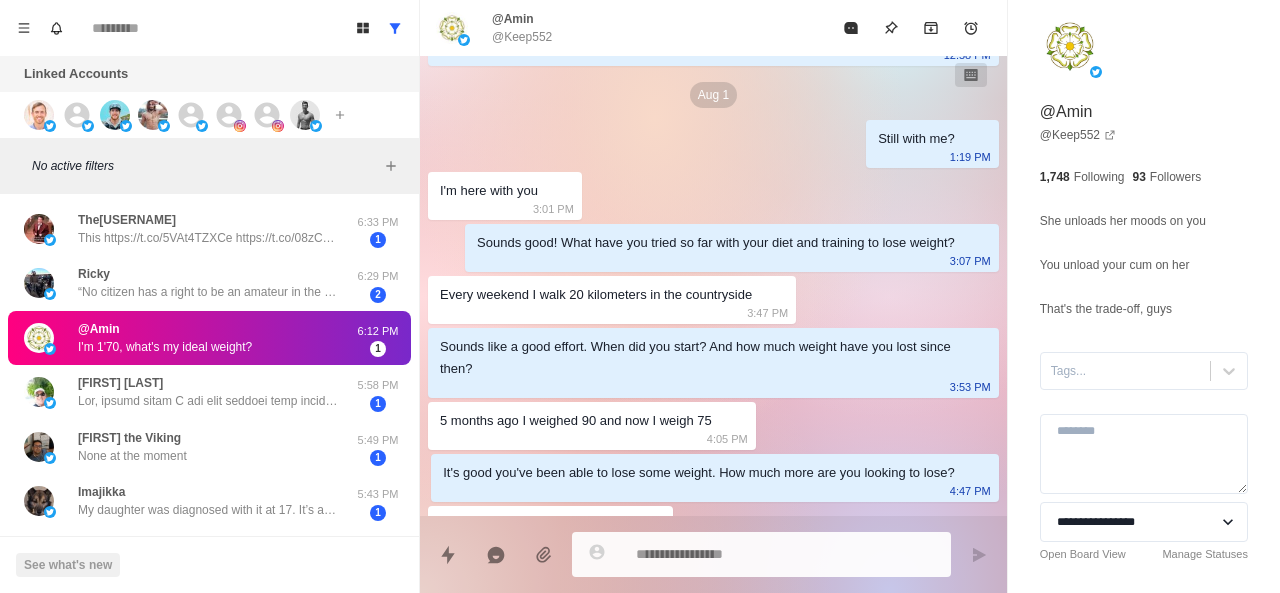 click on "Sounds like a good effort. When did you start? And how much weight have you lost since then?" at bounding box center (697, 358) 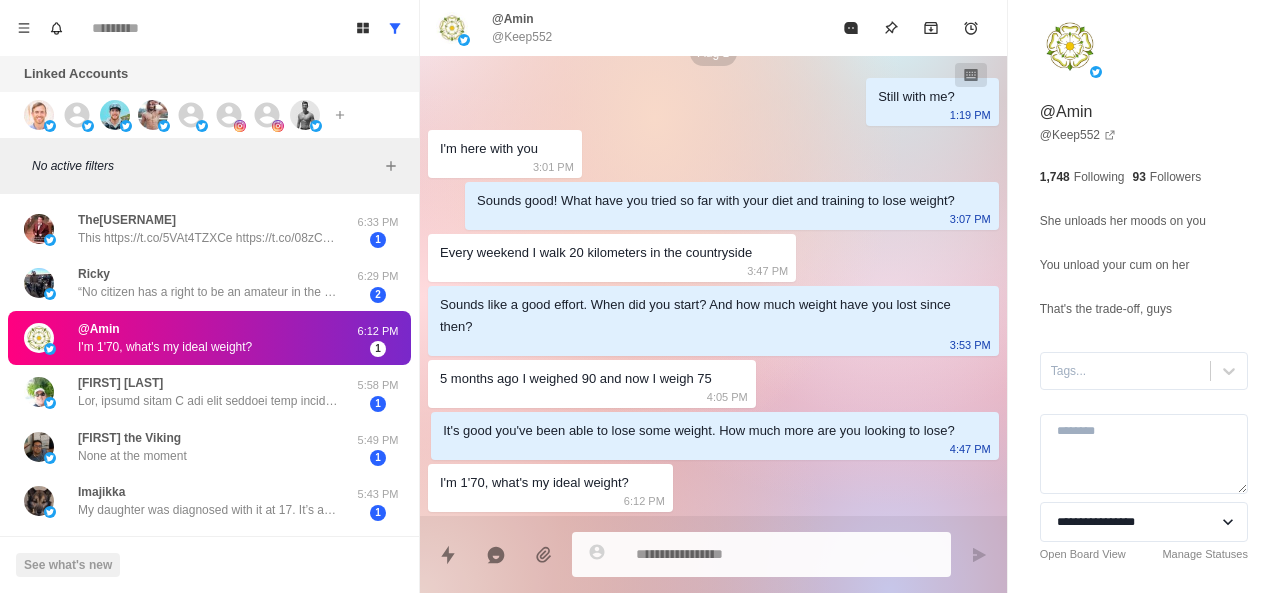 scroll, scrollTop: 670, scrollLeft: 0, axis: vertical 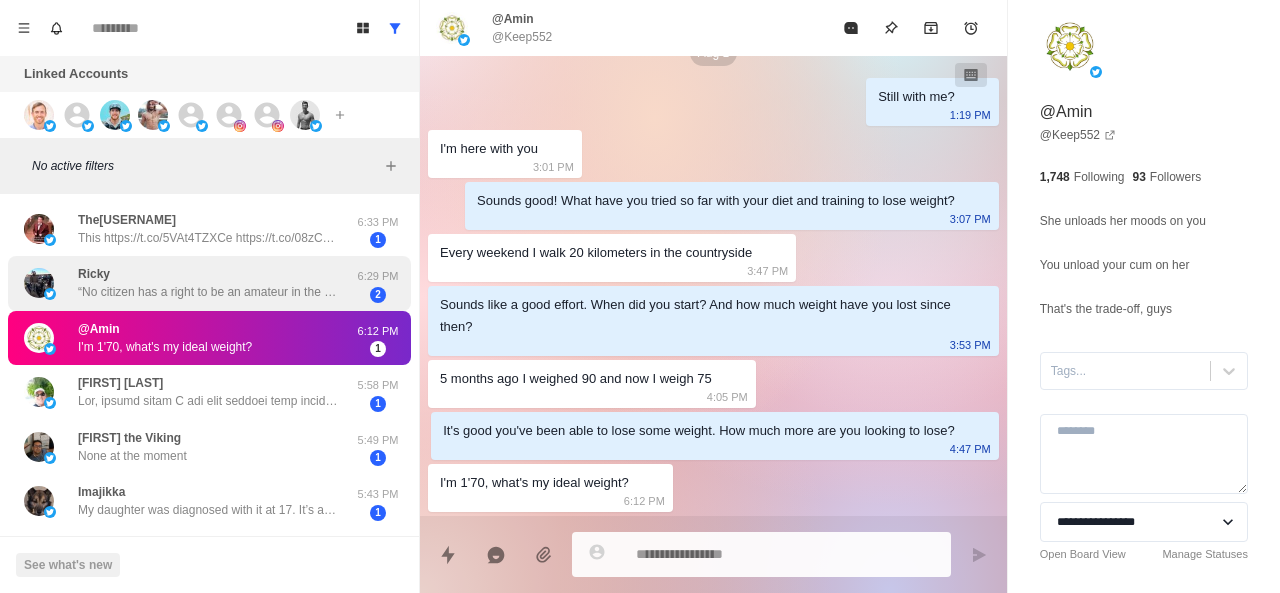 click on "“No citizen has a right to be an amateur in the matter of physical training… what a disgrace it is for a man to grow old without ever seeing the beauty and strength of which his body is capable.”" at bounding box center (208, 292) 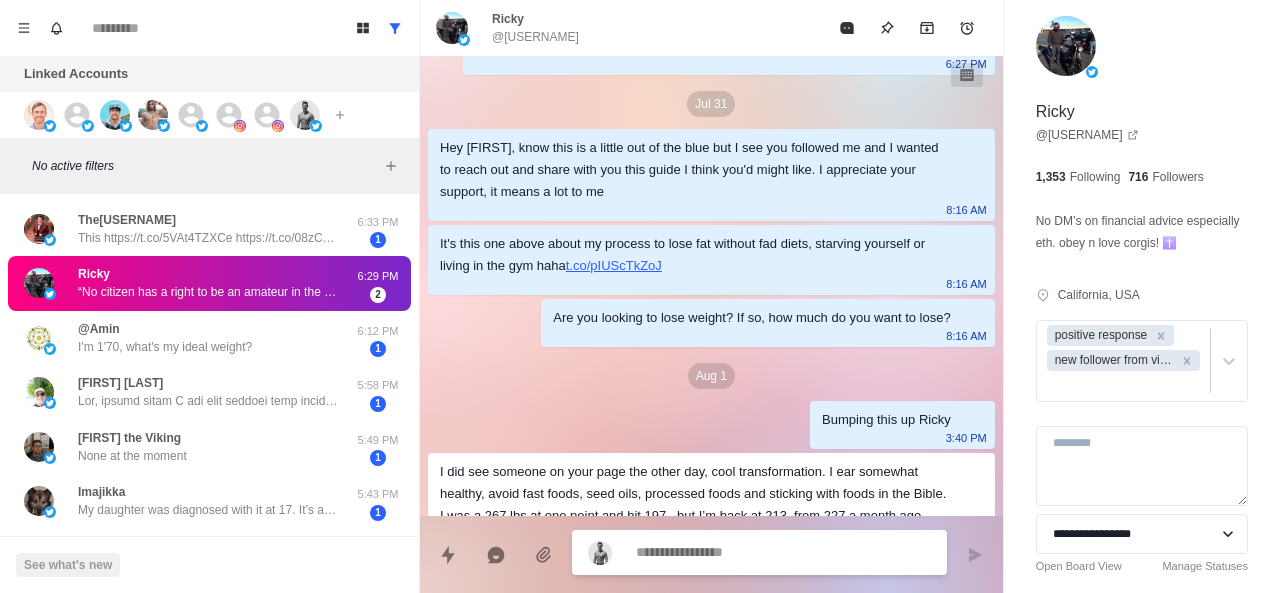 scroll, scrollTop: 0, scrollLeft: 0, axis: both 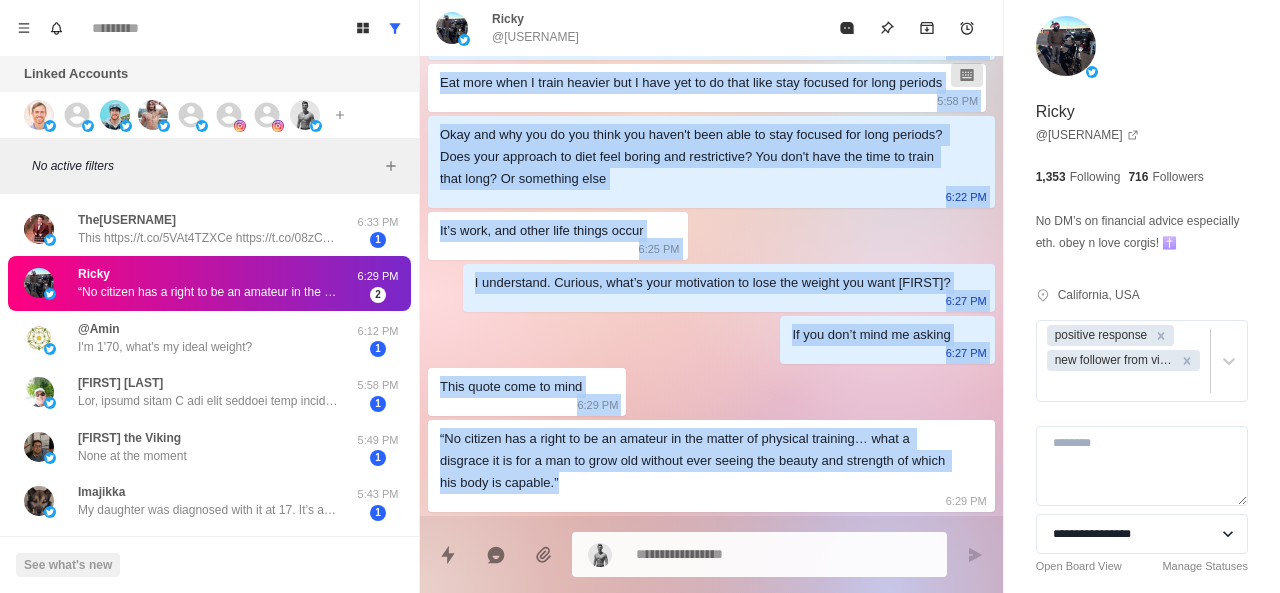 drag, startPoint x: 430, startPoint y: 195, endPoint x: 757, endPoint y: 503, distance: 449.21375 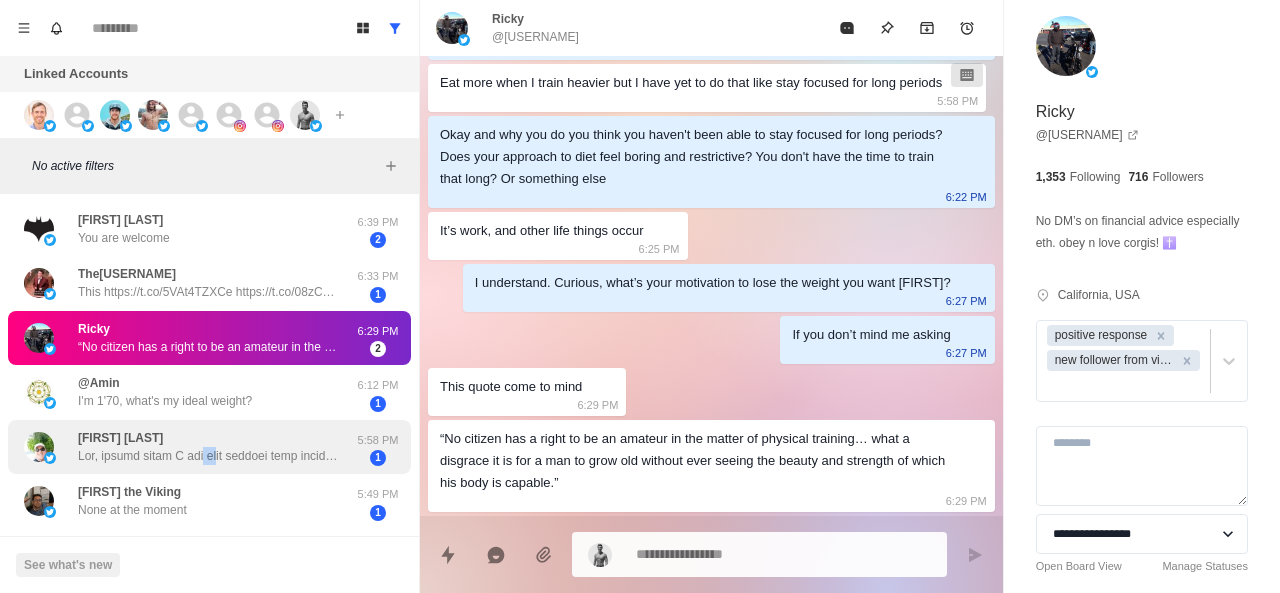 drag, startPoint x: 212, startPoint y: 455, endPoint x: 193, endPoint y: 443, distance: 22.472204 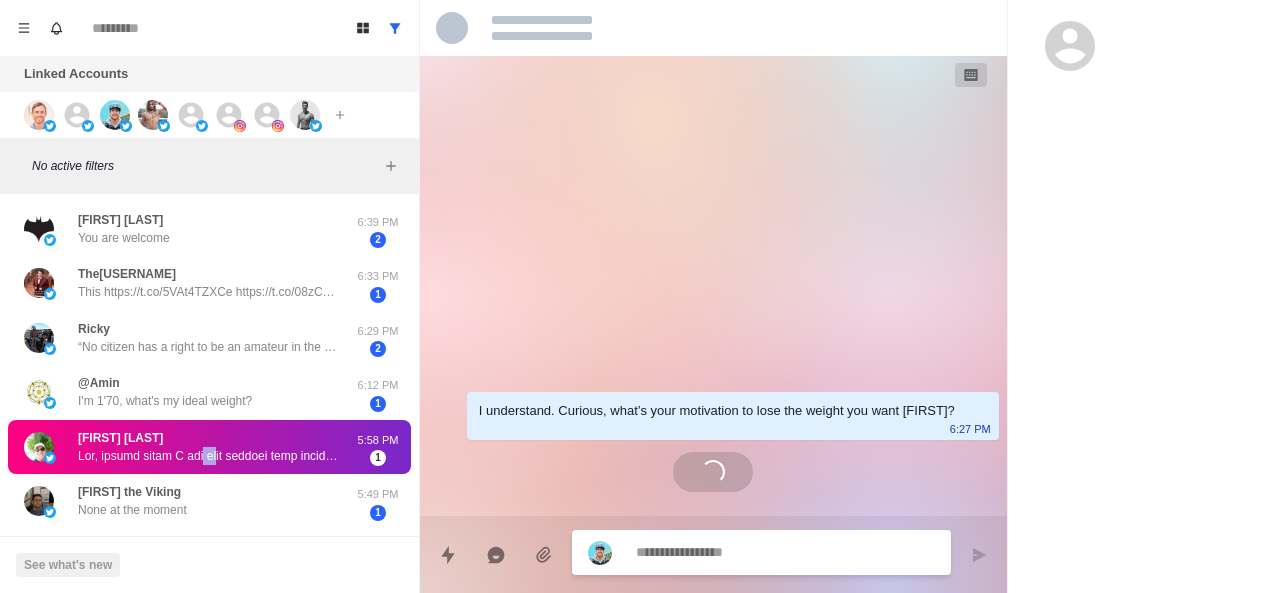 scroll, scrollTop: 0, scrollLeft: 0, axis: both 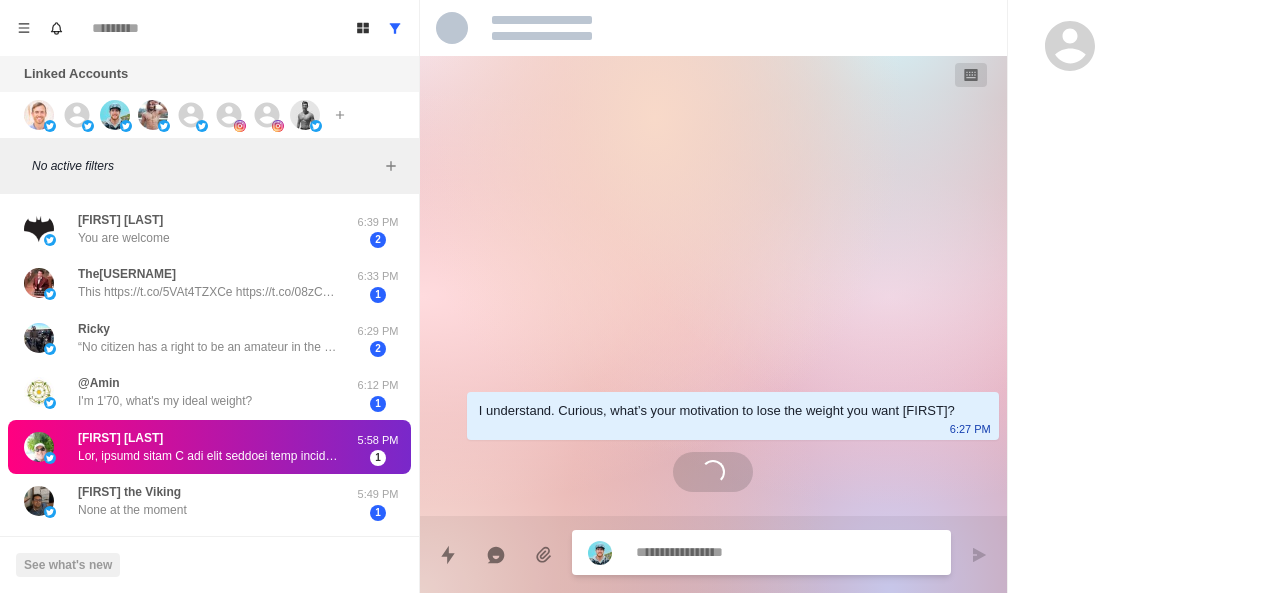 click at bounding box center (785, 552) 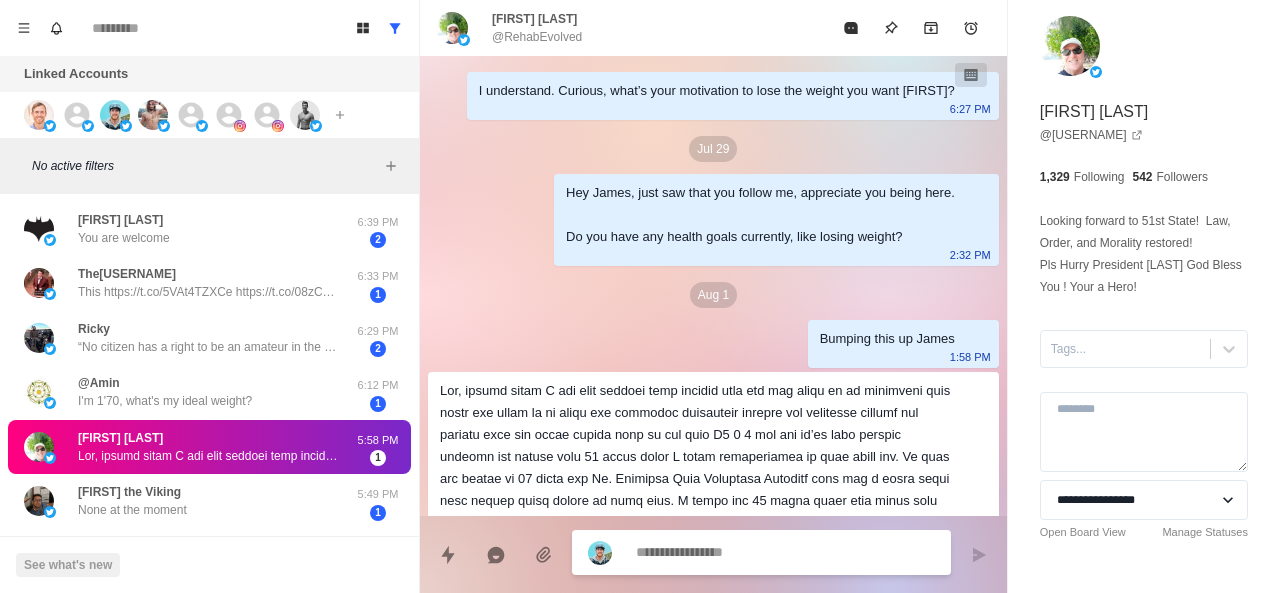 scroll, scrollTop: 348, scrollLeft: 0, axis: vertical 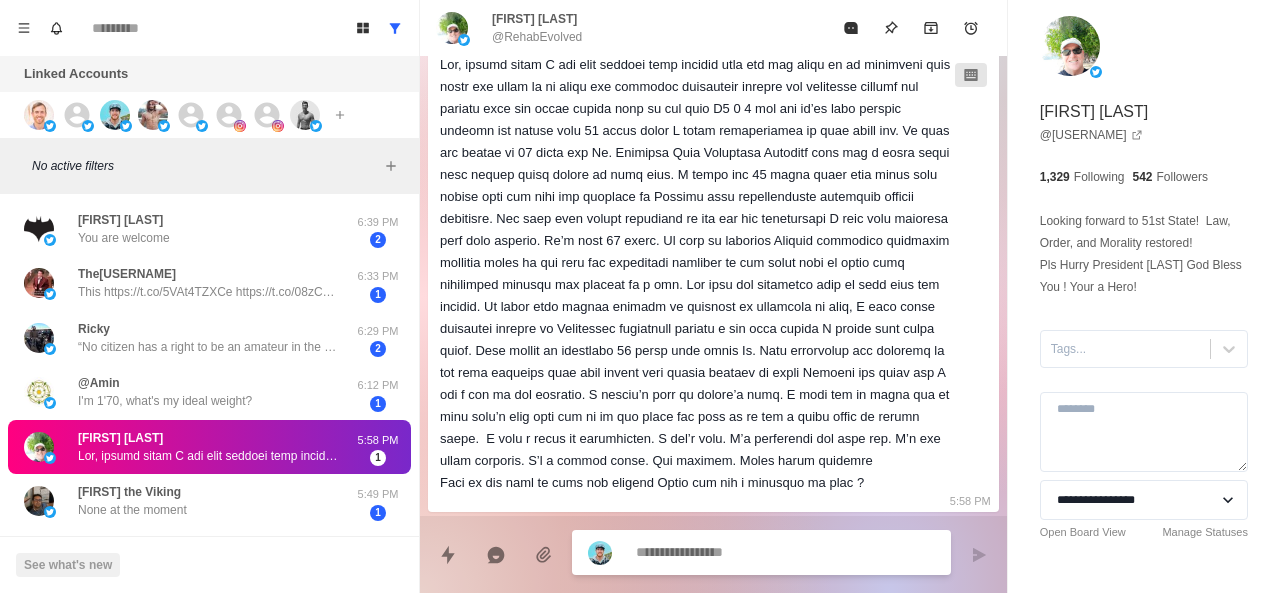 paste on "**********" 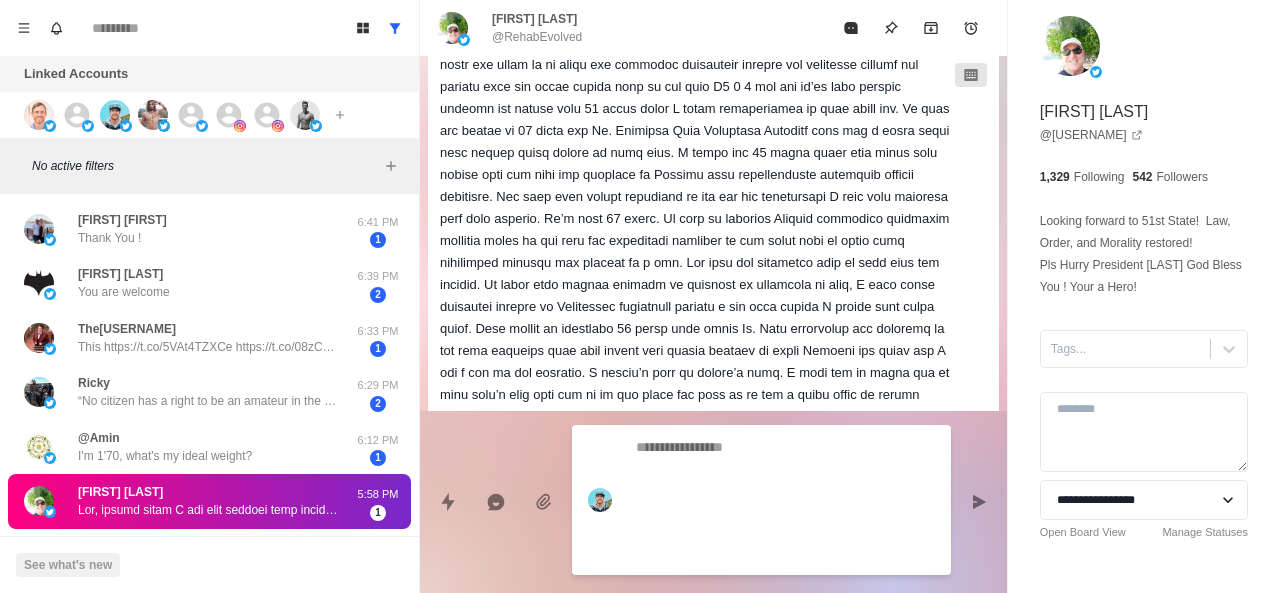scroll, scrollTop: 466, scrollLeft: 0, axis: vertical 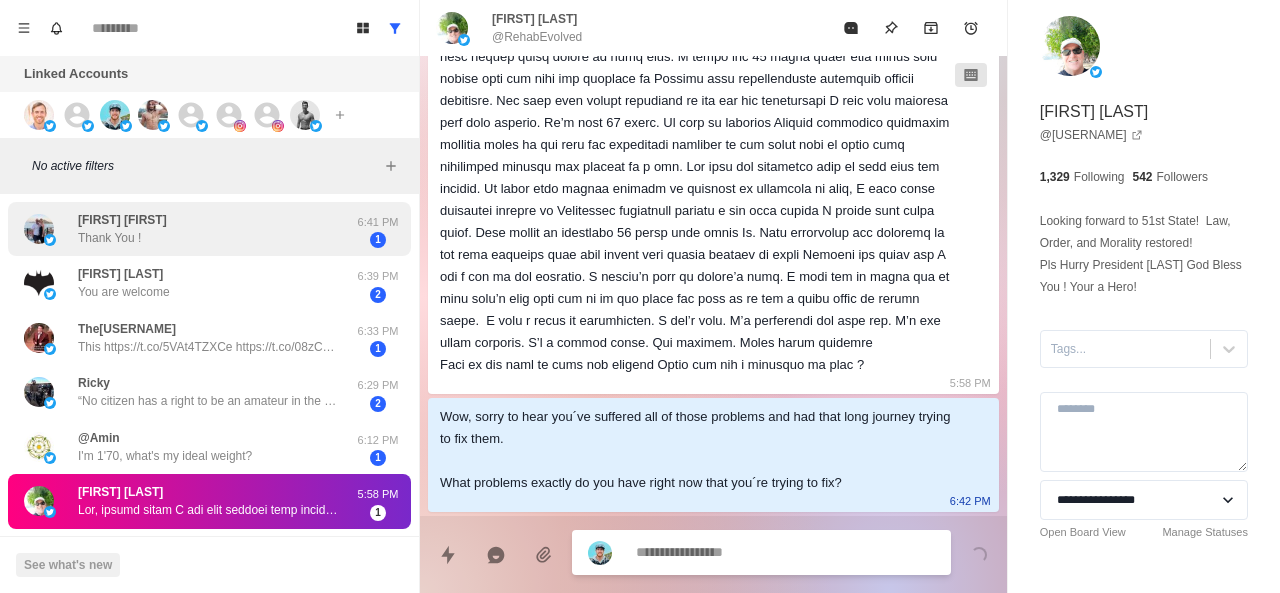 click on "[FIRST] [FIRST] Thank You !" at bounding box center [188, 229] 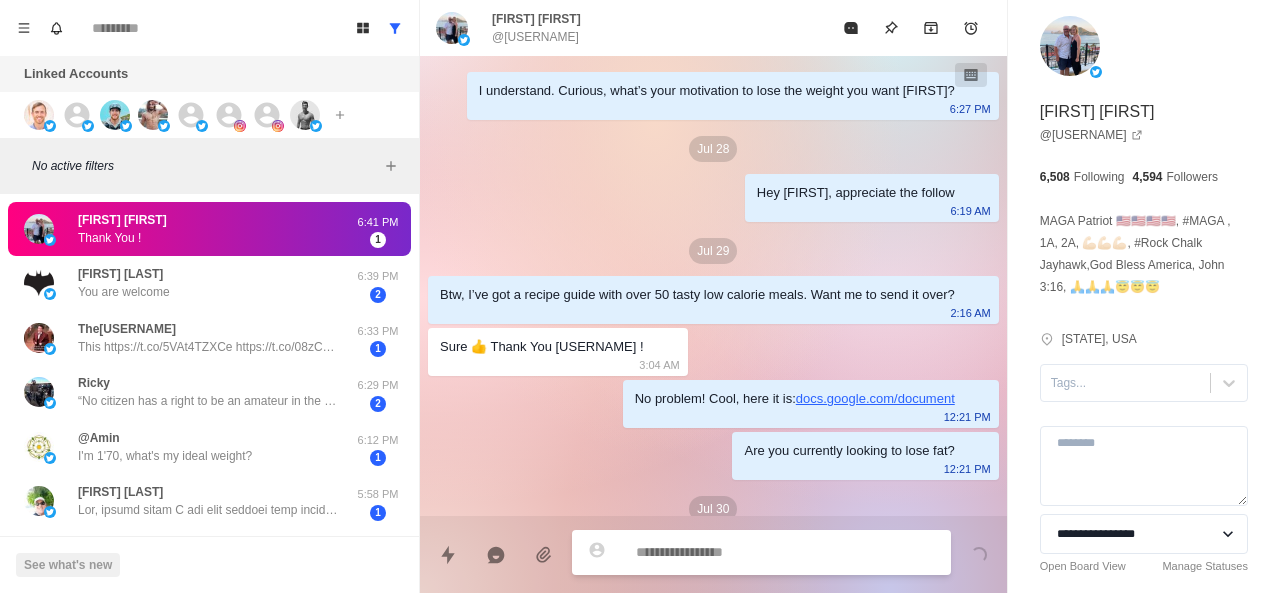 scroll, scrollTop: 852, scrollLeft: 0, axis: vertical 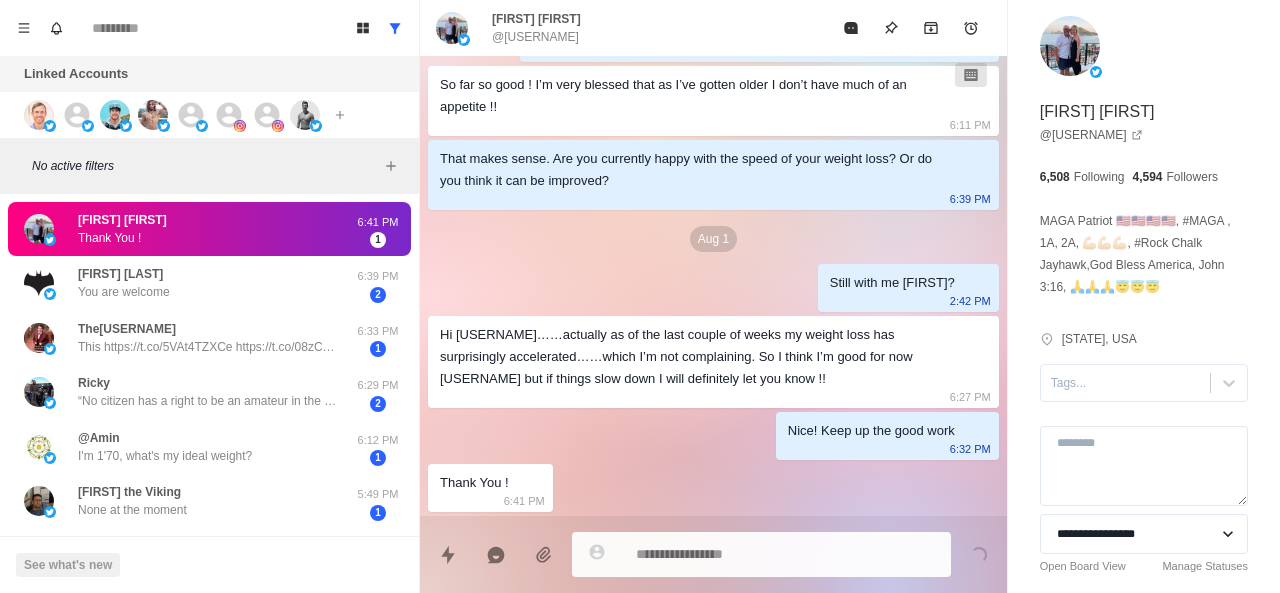 click at bounding box center (761, 554) 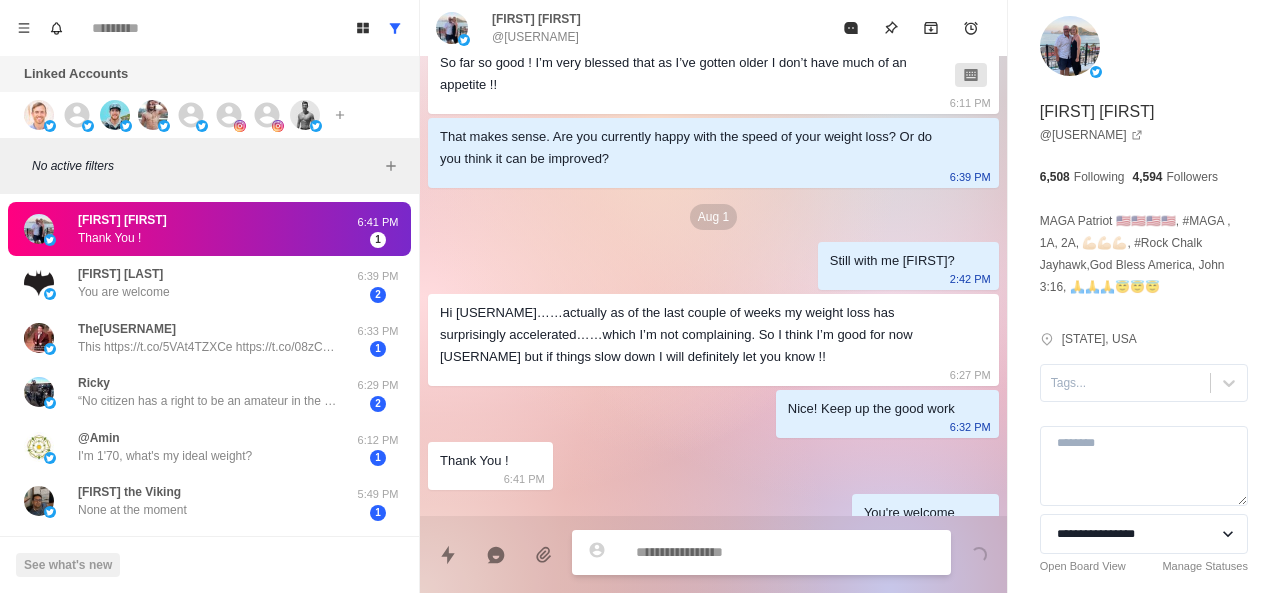 scroll, scrollTop: 904, scrollLeft: 0, axis: vertical 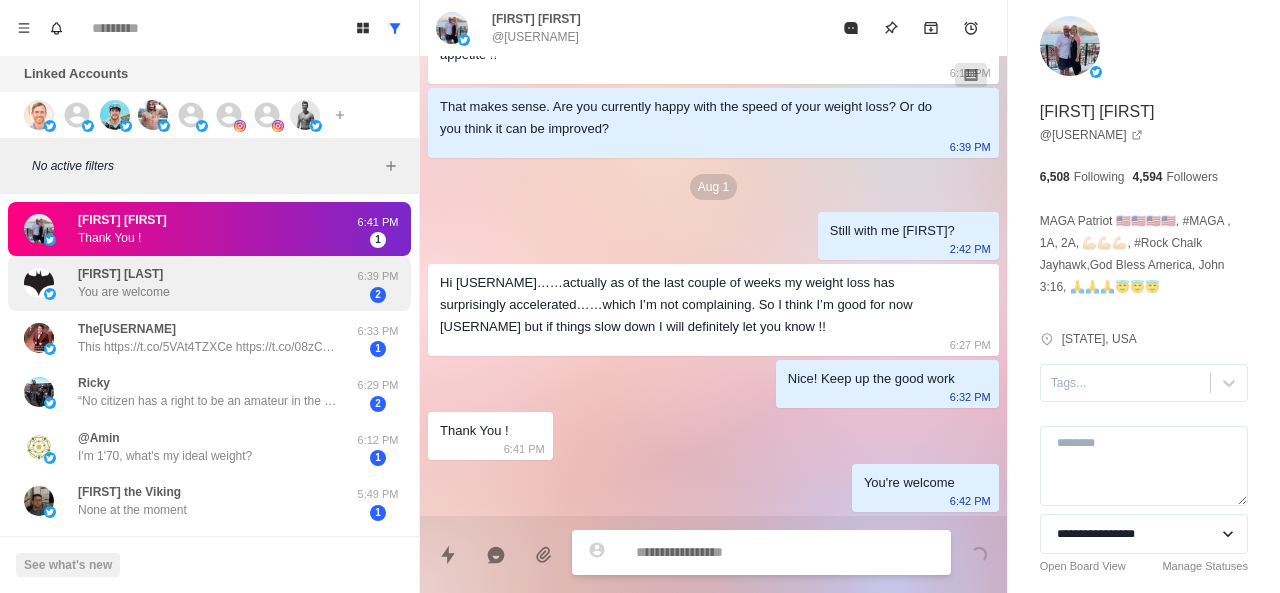 click on "[FIRST] [LAST] You are welcome" at bounding box center [188, 283] 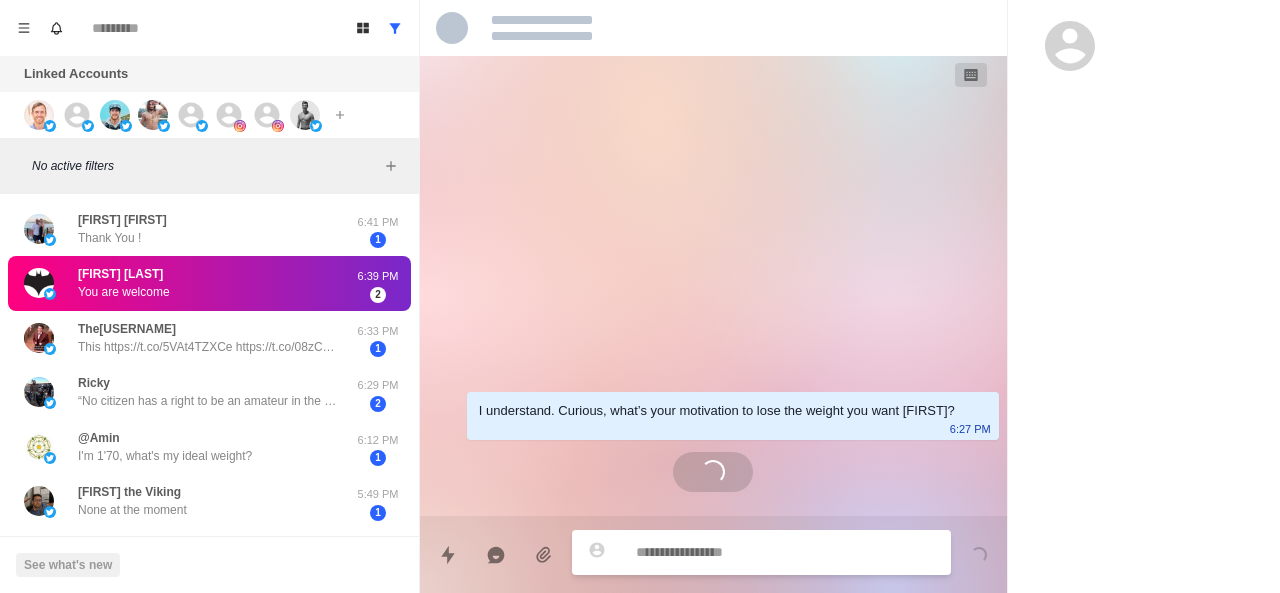 scroll, scrollTop: 0, scrollLeft: 0, axis: both 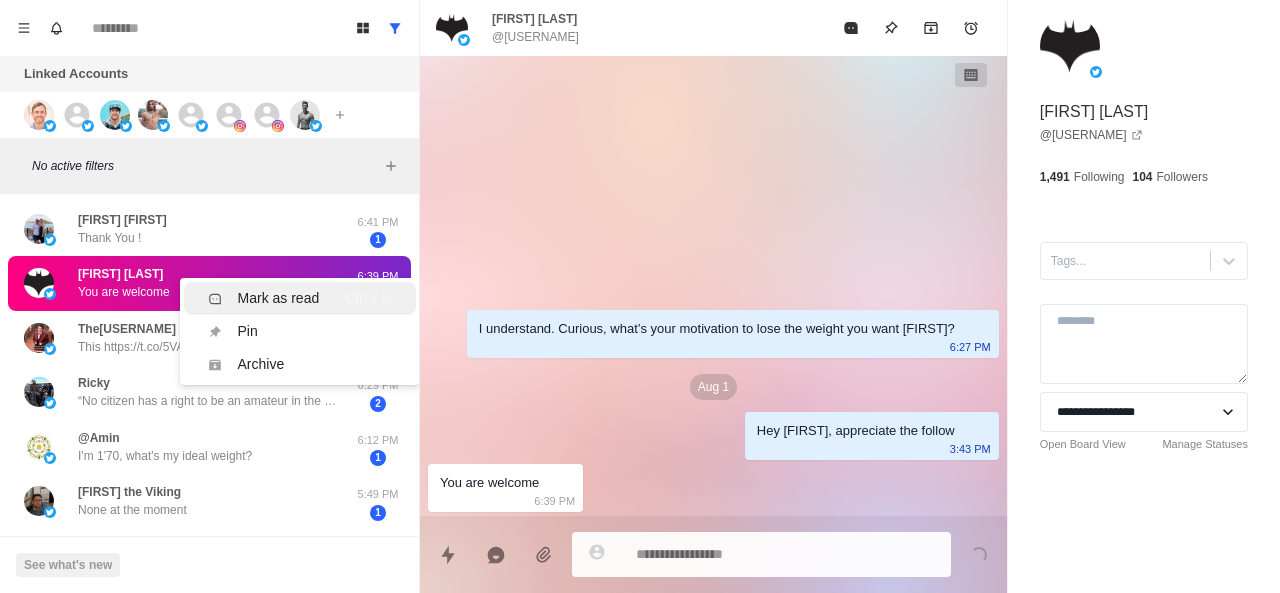click on "Mark as read" at bounding box center [279, 298] 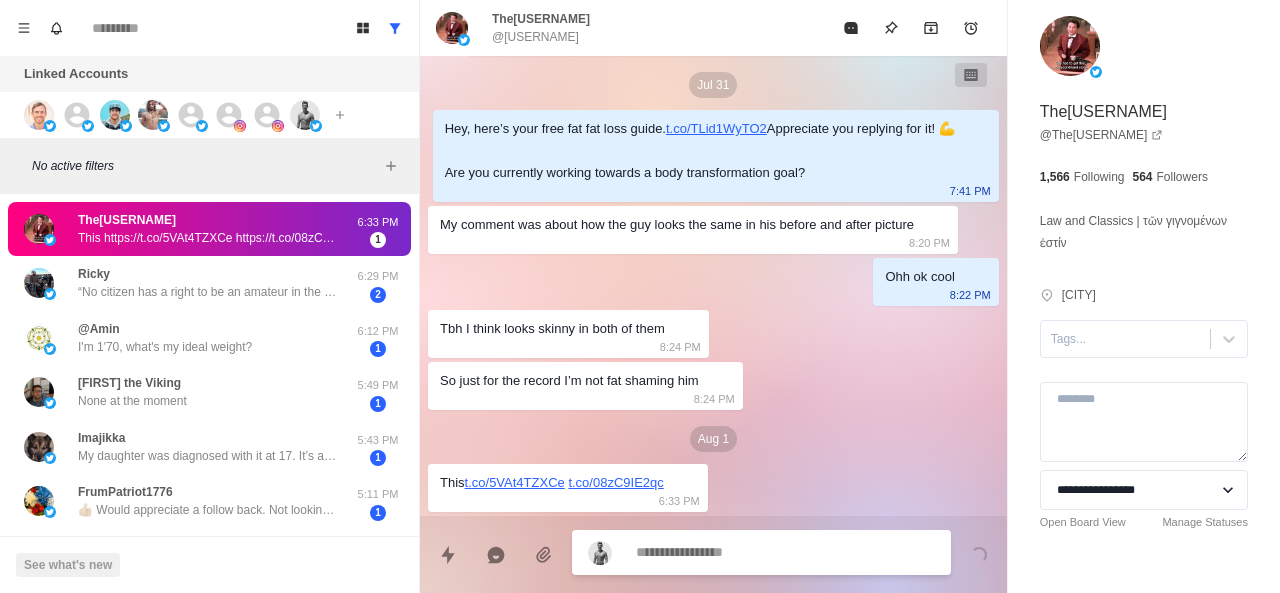 scroll, scrollTop: 138, scrollLeft: 0, axis: vertical 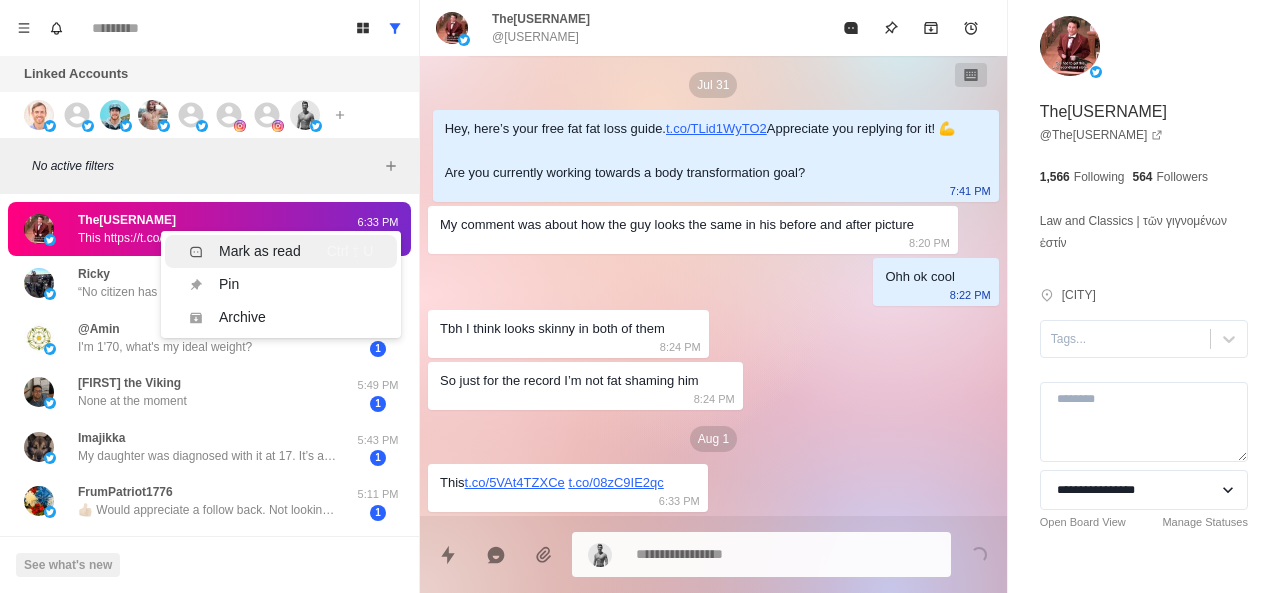click on "Mark as read" at bounding box center [260, 251] 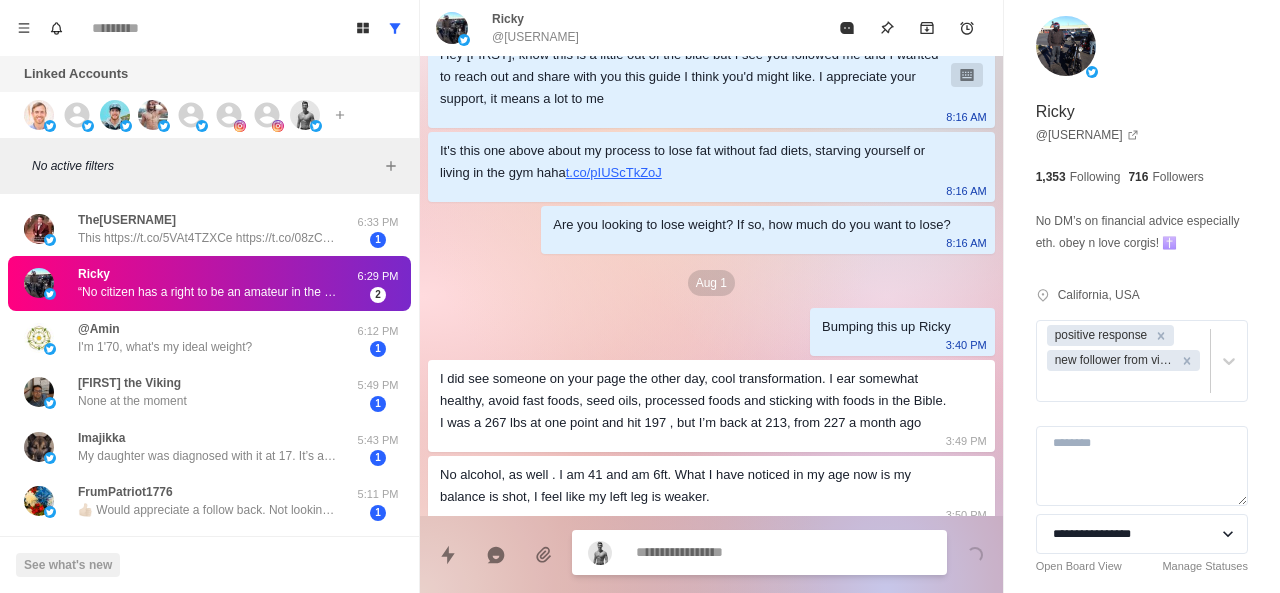 scroll, scrollTop: 1558, scrollLeft: 0, axis: vertical 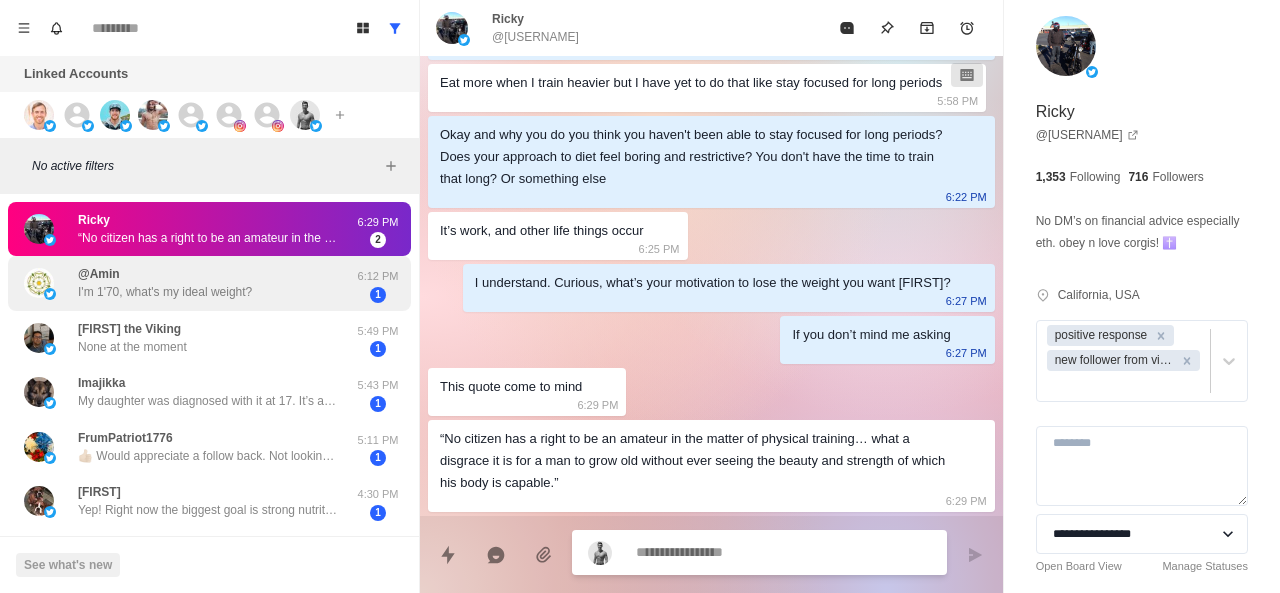 click on "I'm 1'70, what's my ideal weight?" at bounding box center (165, 292) 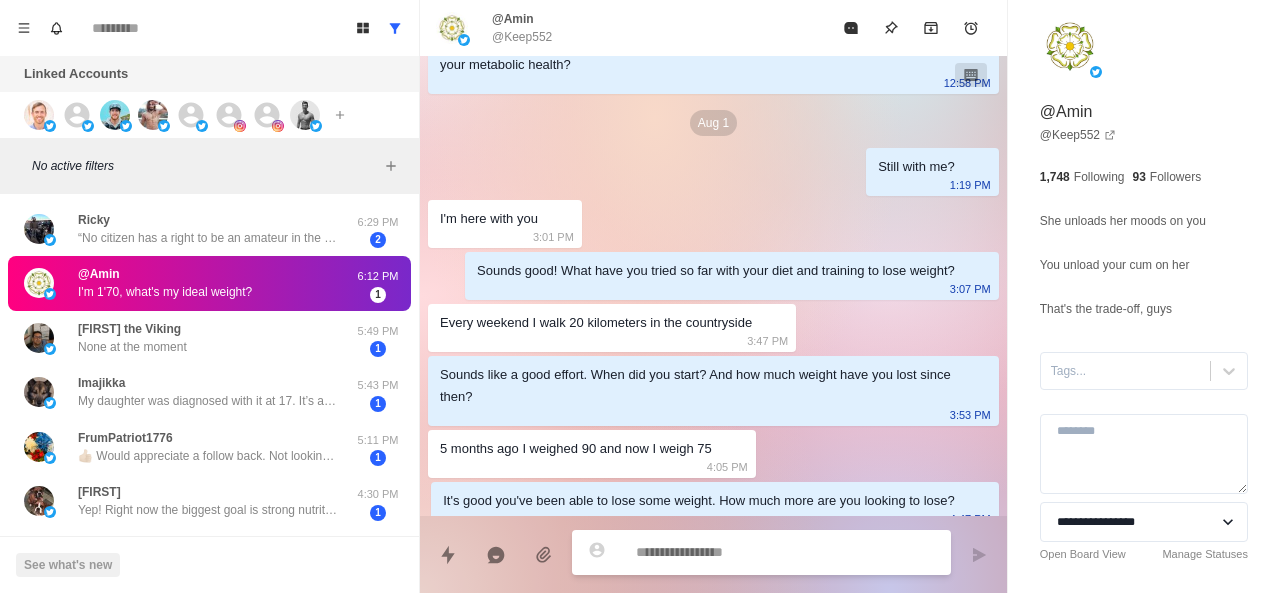 scroll, scrollTop: 670, scrollLeft: 0, axis: vertical 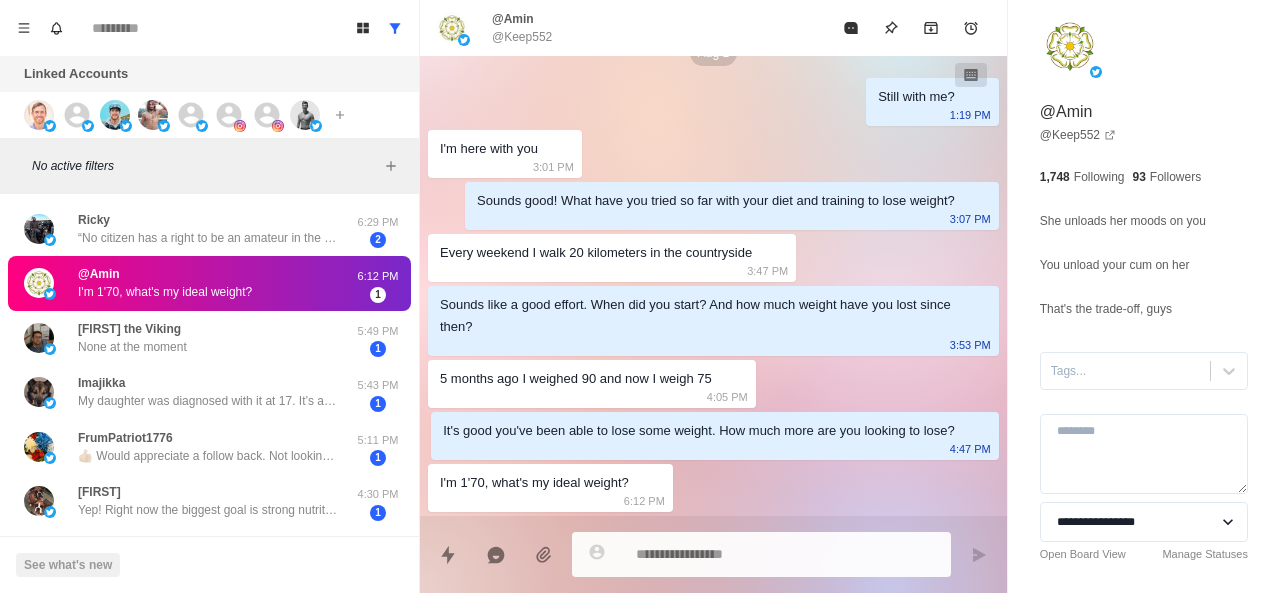 click on "“No citizen has a right to be an amateur in the matter of physical training… what a disgrace it is for a man to grow old without ever seeing the beauty and strength of which his body is capable.”" at bounding box center (208, 238) 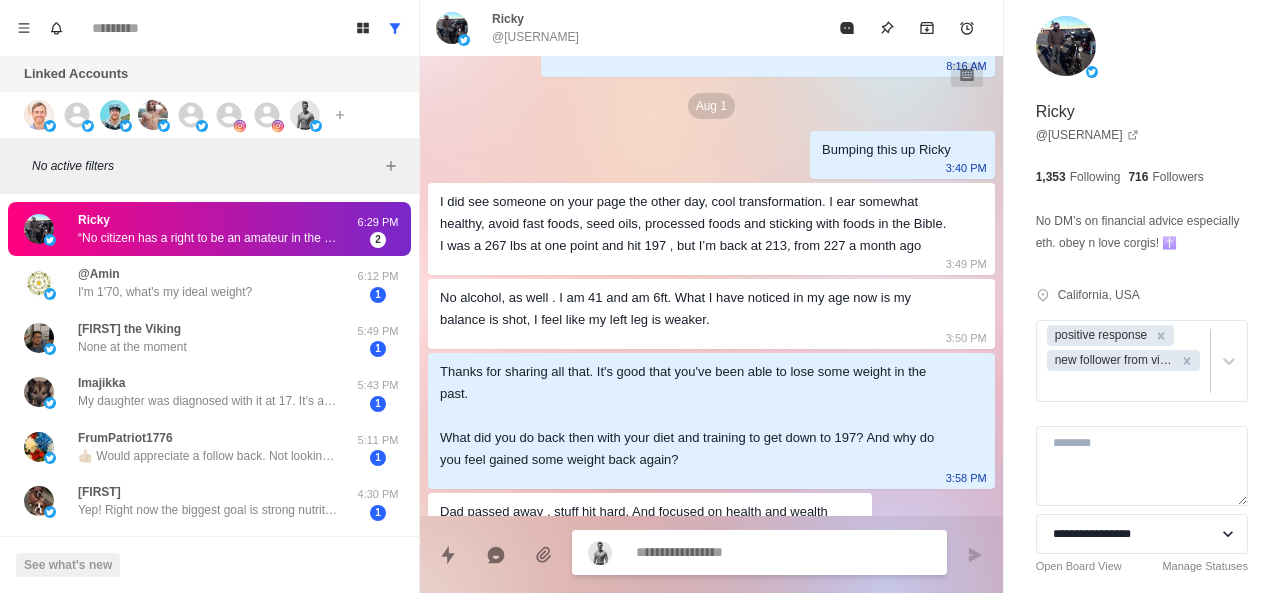 scroll, scrollTop: 329, scrollLeft: 0, axis: vertical 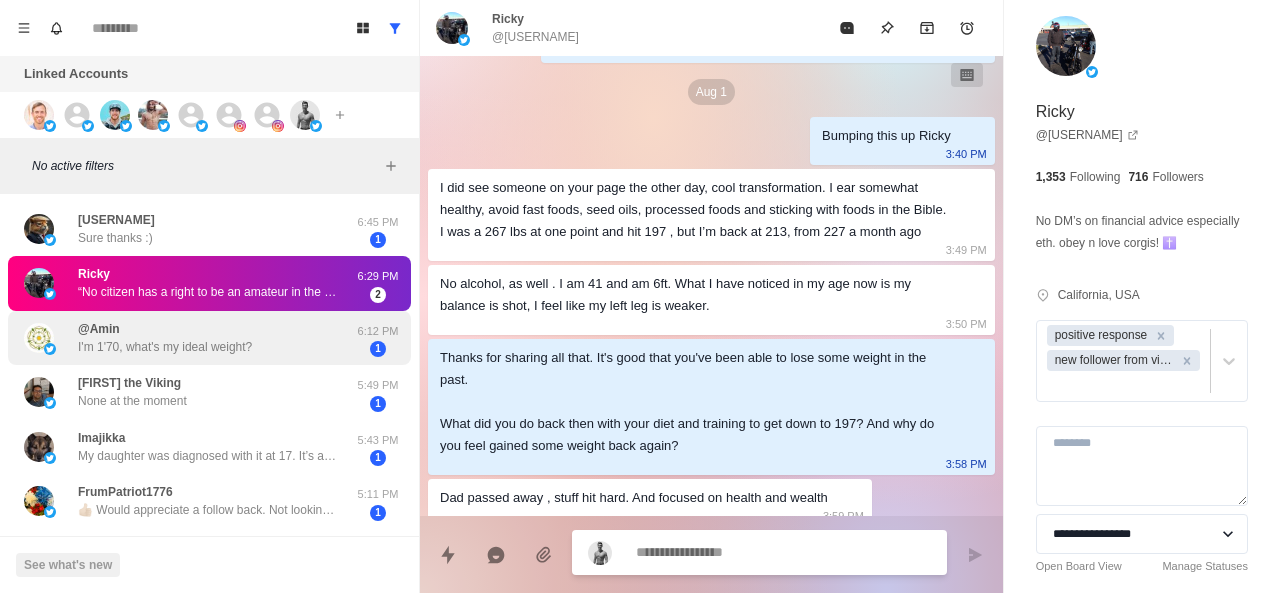 click on "@[USERNAME] I'm 1'70, what's my ideal weight?" at bounding box center [165, 338] 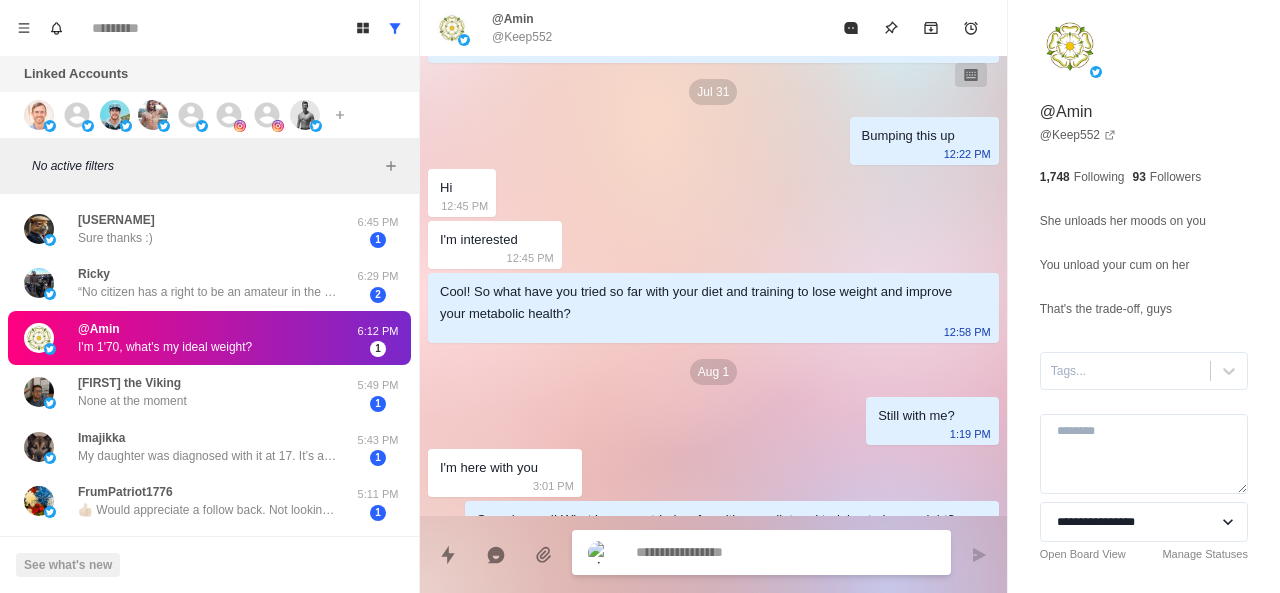 scroll, scrollTop: 670, scrollLeft: 0, axis: vertical 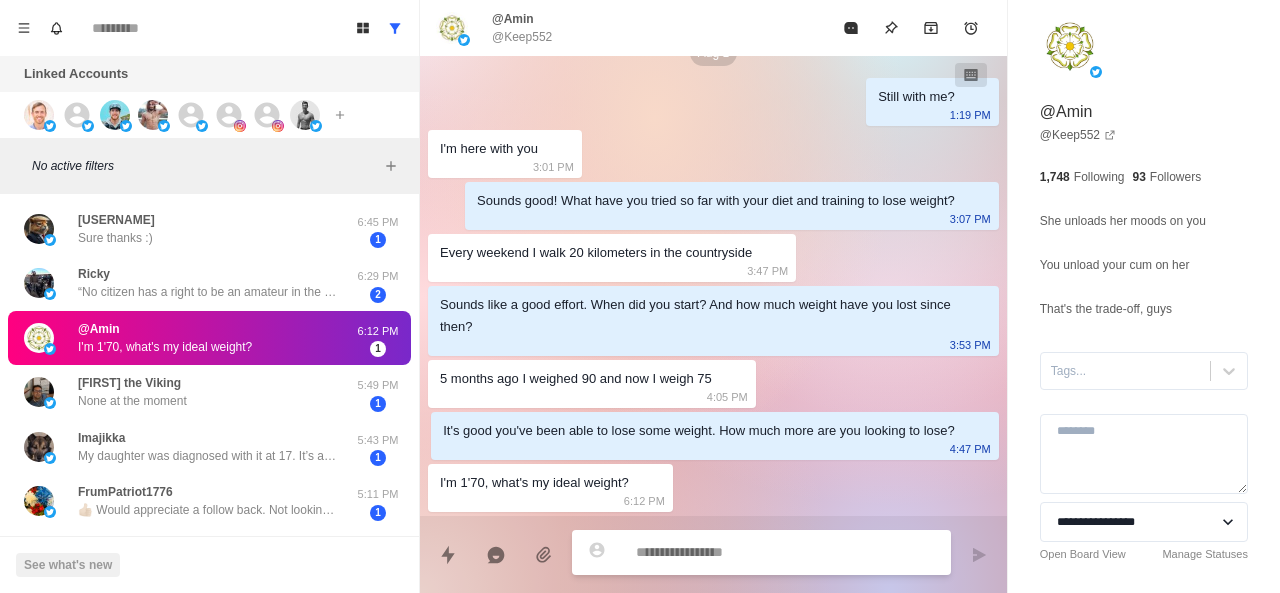 click at bounding box center [785, 552] 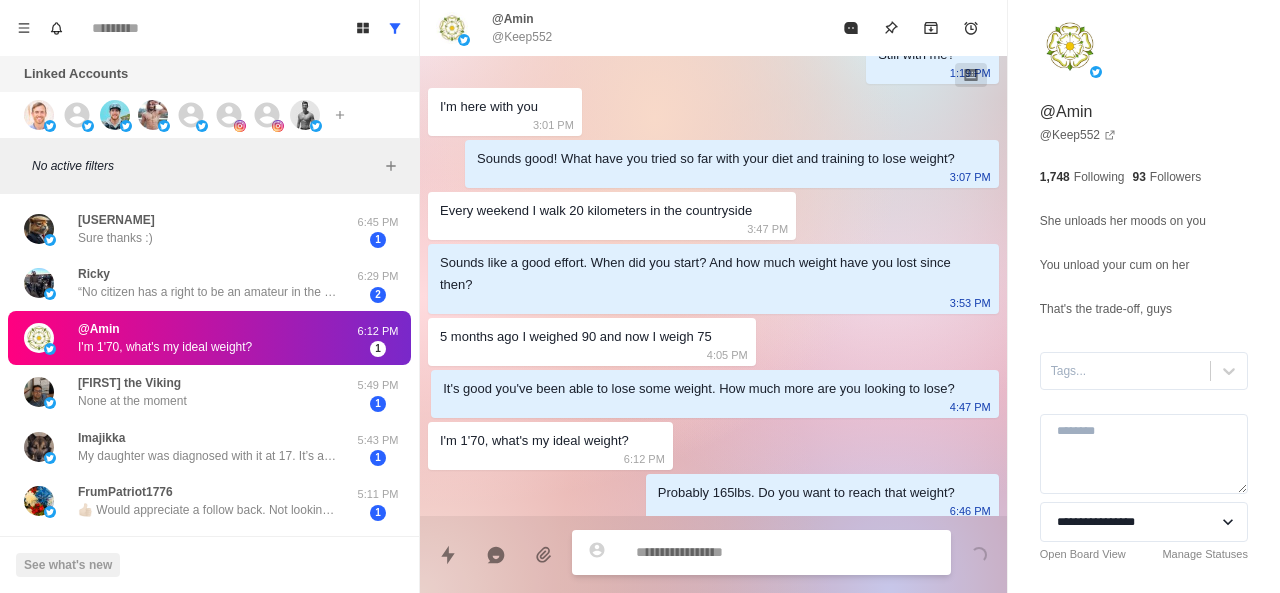 scroll, scrollTop: 722, scrollLeft: 0, axis: vertical 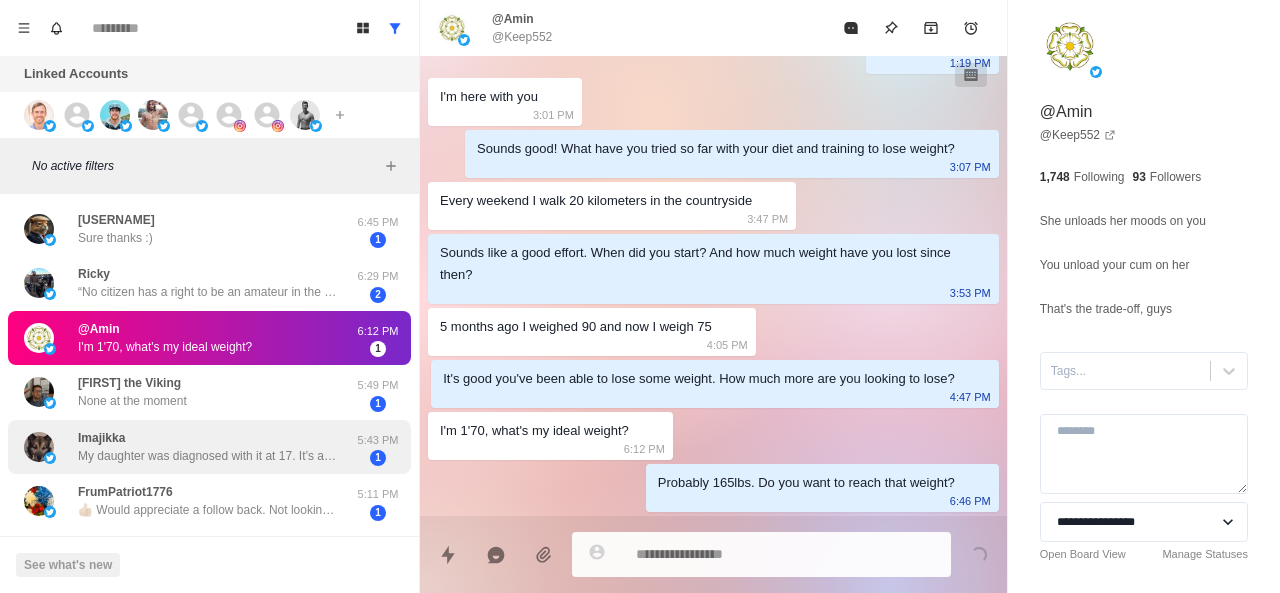 click on "[USERNAME] My daughter was diagnosed with it at 17.  It’s an ongoing battle at her age to keep weight inline she’s 23 now. But we work on it lol" at bounding box center (208, 447) 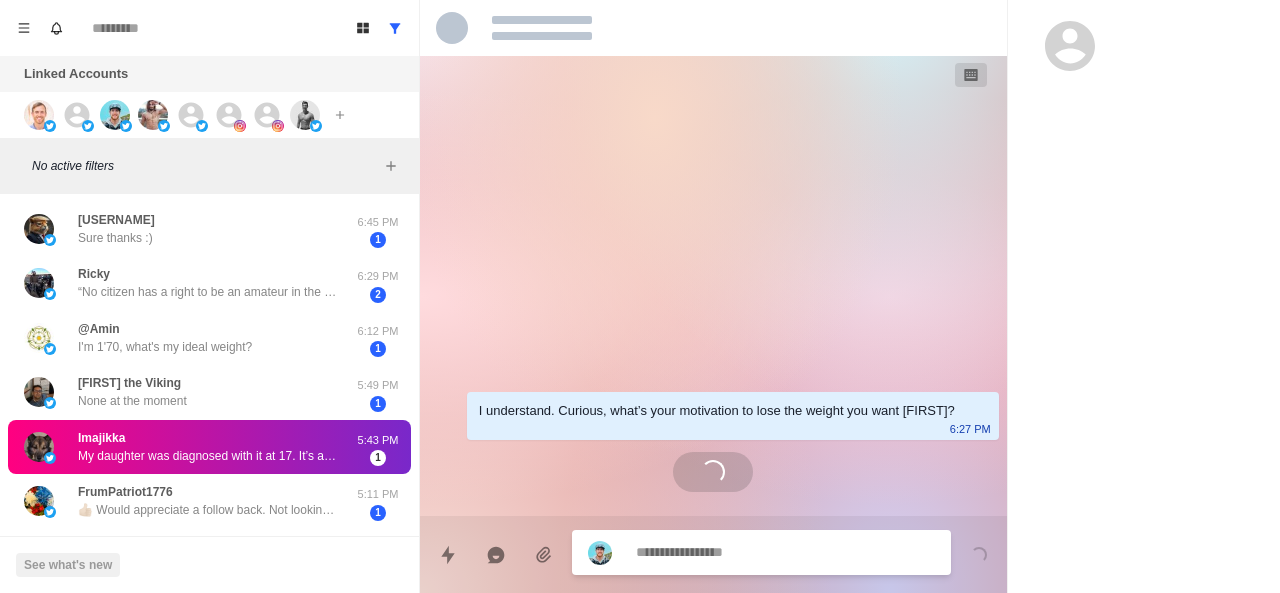 scroll, scrollTop: 0, scrollLeft: 0, axis: both 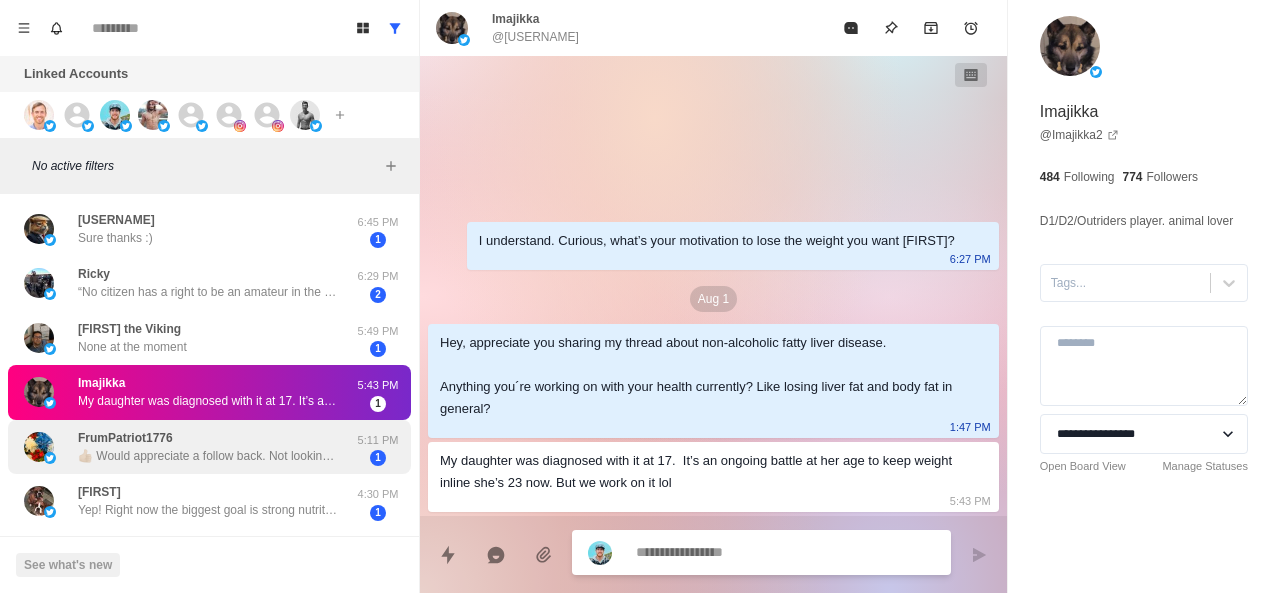 click on "👍🏼
Would appreciate a follow back. Not looking for weight loss advice. Thank you." at bounding box center (208, 456) 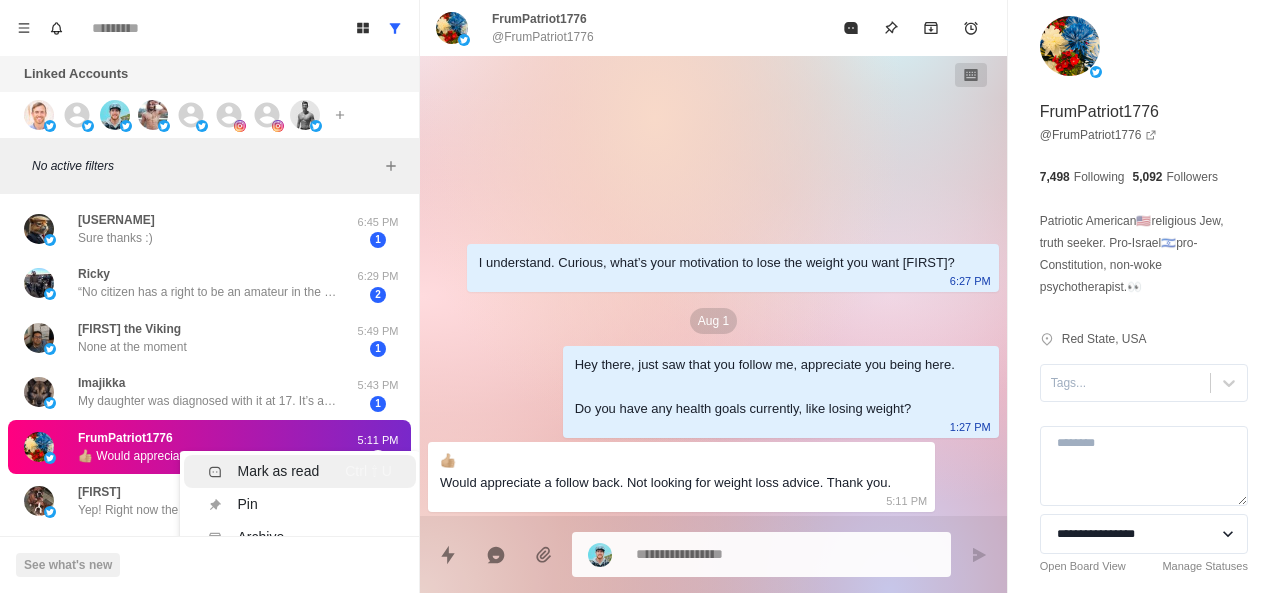 click on "Mark as read" at bounding box center [279, 471] 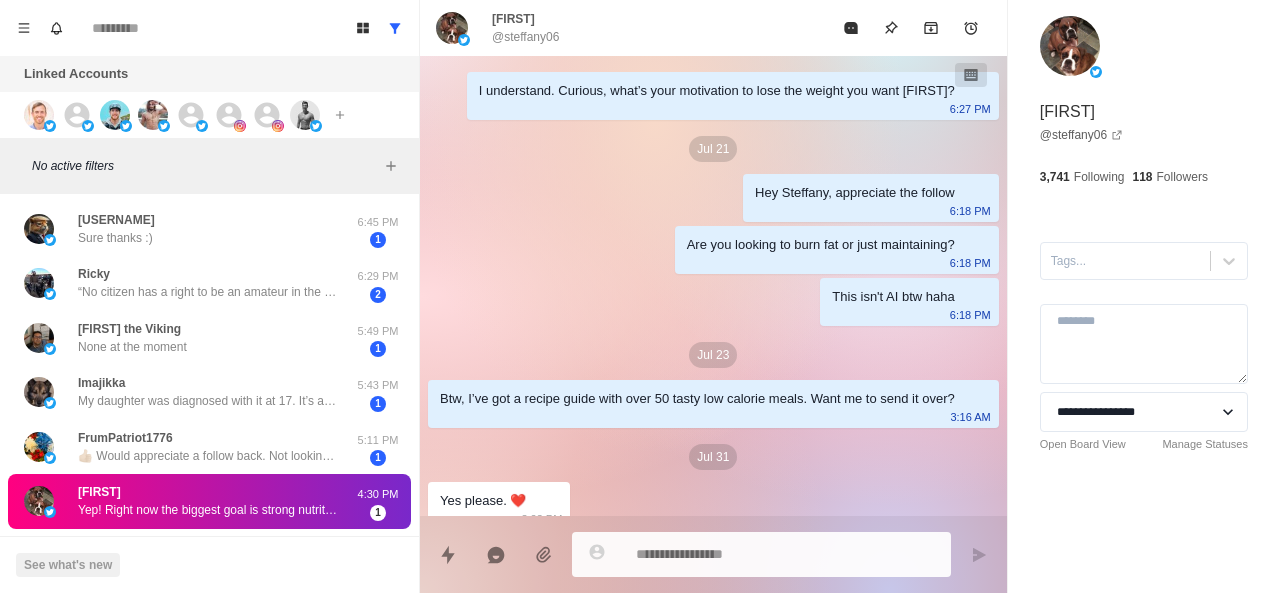 scroll, scrollTop: 424, scrollLeft: 0, axis: vertical 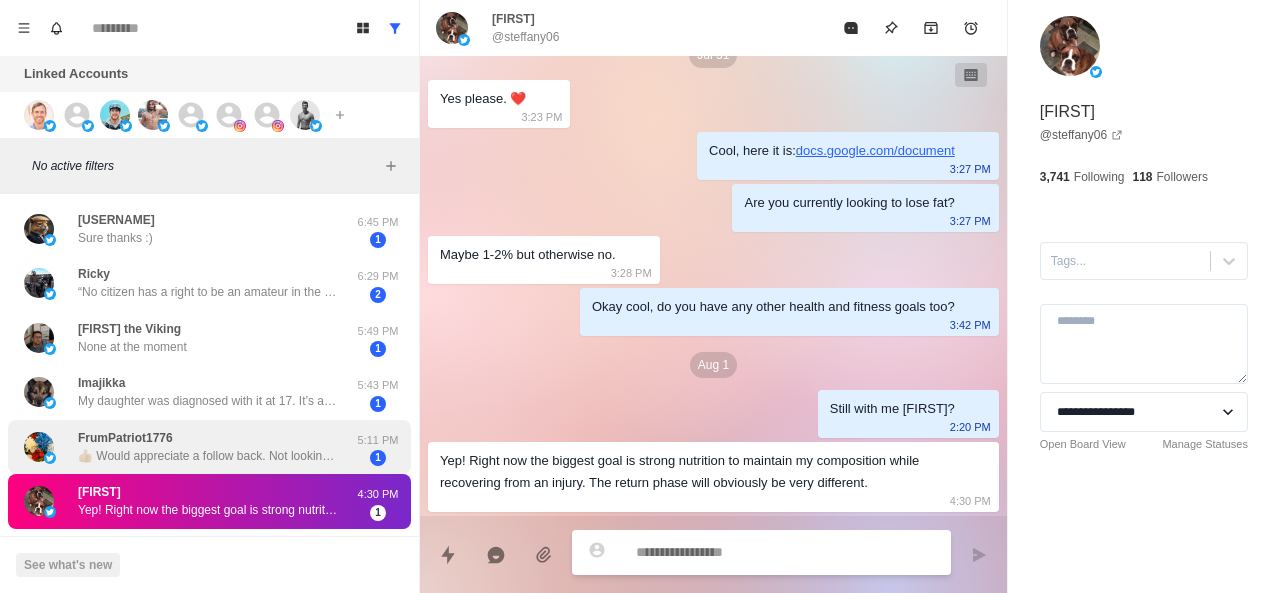 click on "👍🏼
Would appreciate a follow back. Not looking for weight loss advice. Thank you." at bounding box center [208, 456] 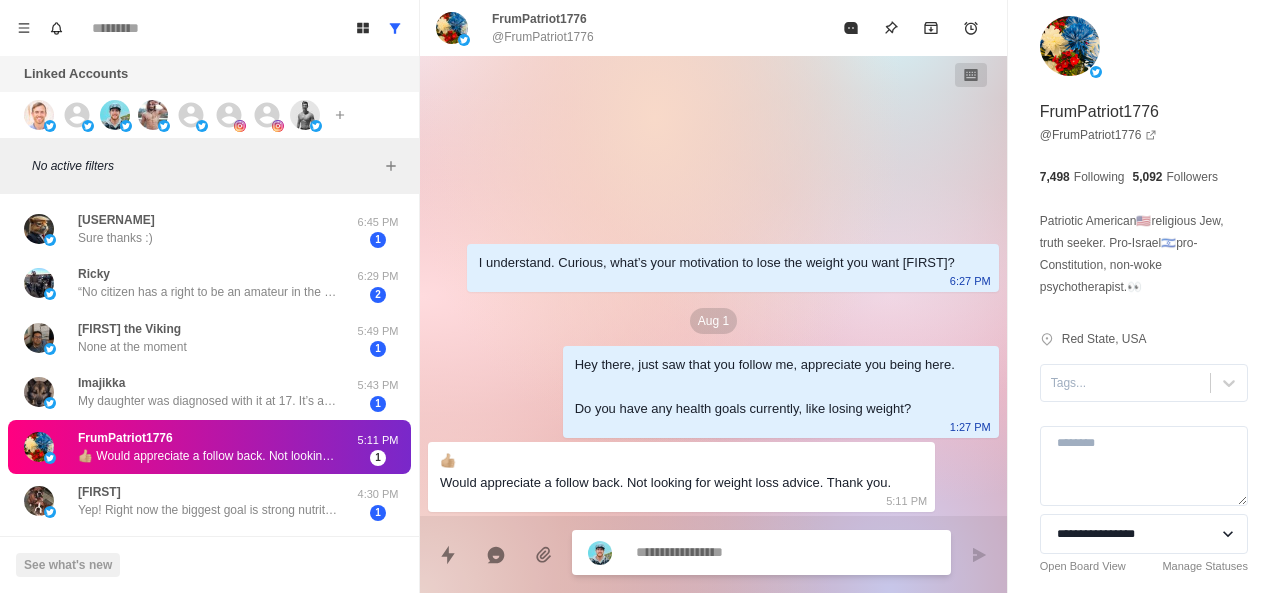 scroll, scrollTop: 0, scrollLeft: 0, axis: both 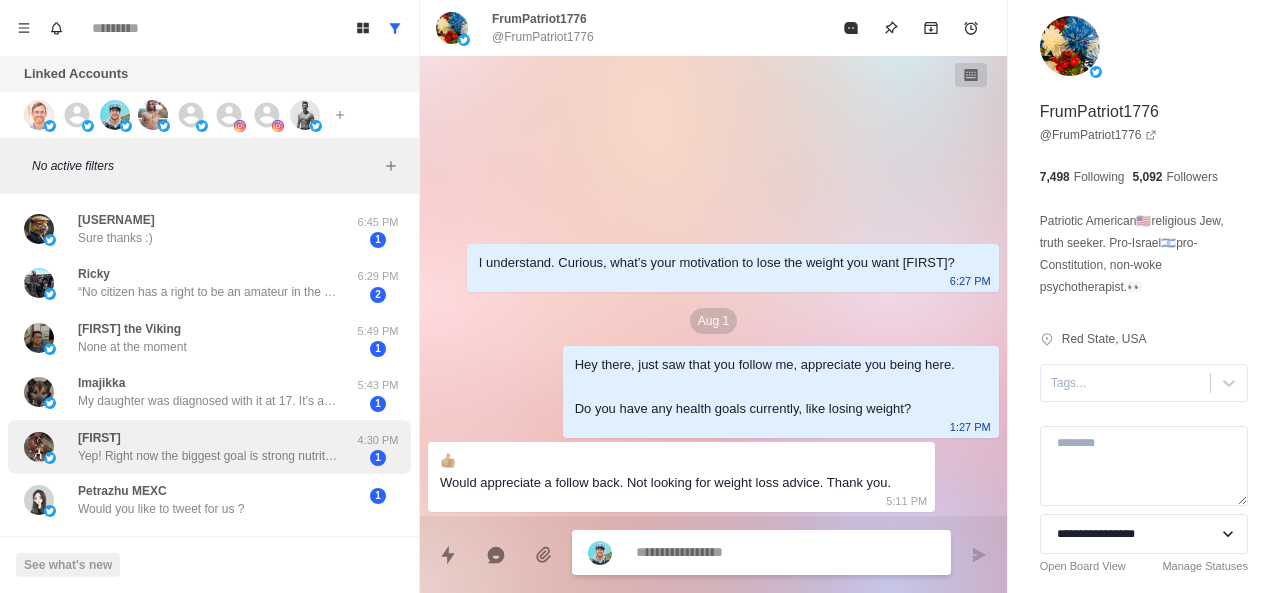 click on "[FIRST] Yep! Right now the biggest goal is strong nutrition to maintain my composition while recovering from an injury. The return phase will obviously be very different." at bounding box center [208, 447] 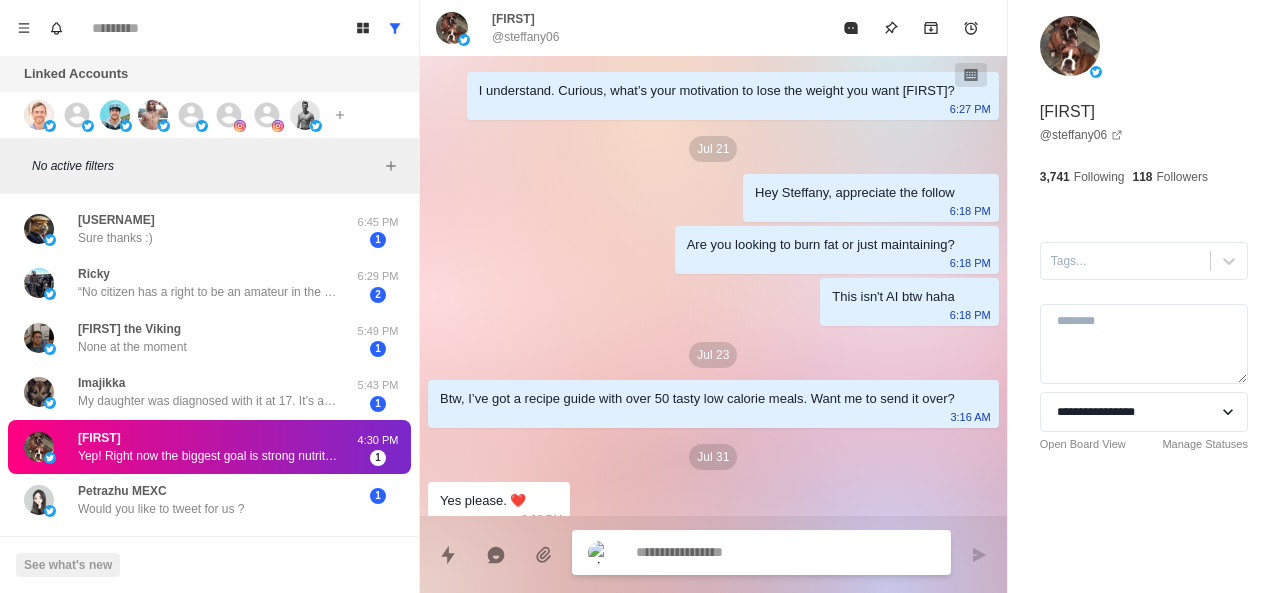 scroll, scrollTop: 424, scrollLeft: 0, axis: vertical 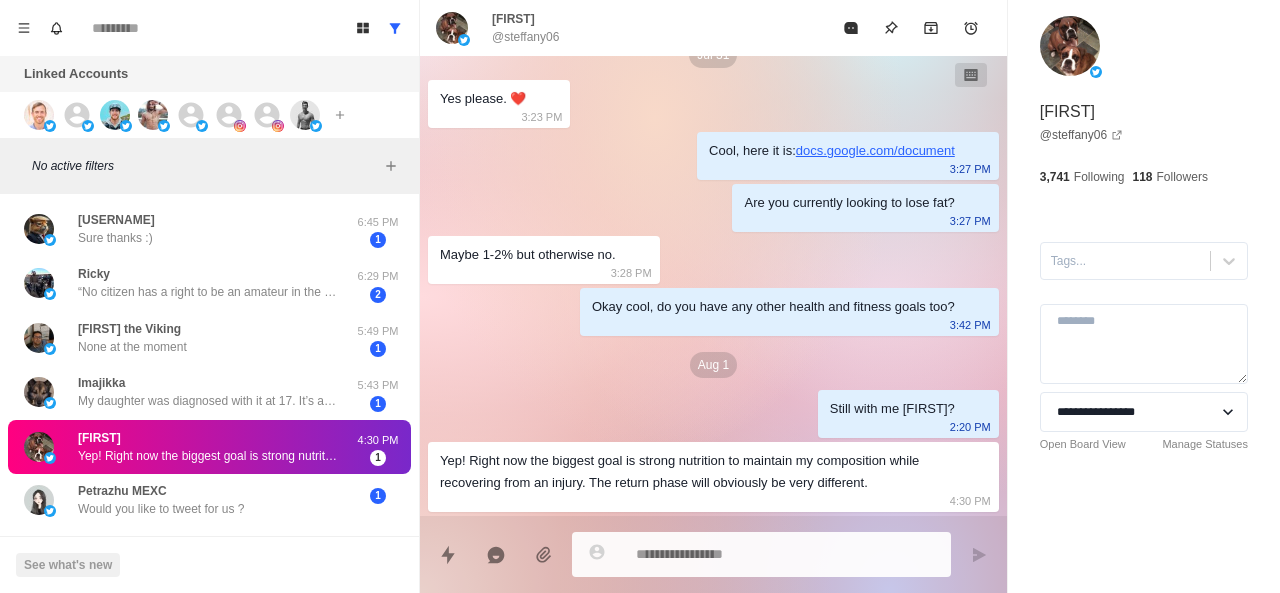 click on "I understand. Curious, what’s your motivation to lose the weight you want [FIRST]? 6:27 PM Jul 21 Hey [USERNAME], appreciate the follow 6:18 PM Are you looking to burn fat or just maintaining? 6:18 PM This isn't AI btw haha 6:18 PM Jul 23 Btw, I’ve got a recipe guide with over 50 tasty low calorie meals. Want me to send it over? 3:16 AM Jul 31 Yes please. ❤️ 3:23 PM Cool, here it is:  docs.google.com/document 3:27 PM Are you currently looking to lose fat?  3:27 PM Maybe 1-2% but otherwise no. 3:28 PM Okay cool, do you have any other health and fitness goals too? 3:42 PM Aug 1 Still with me [USERNAME]? 2:20 PM Yep! Right now the biggest goal is strong nutrition to maintain my composition while recovering from an injury. The return phase will obviously be very different. 4:30 PM" at bounding box center (713, 85) 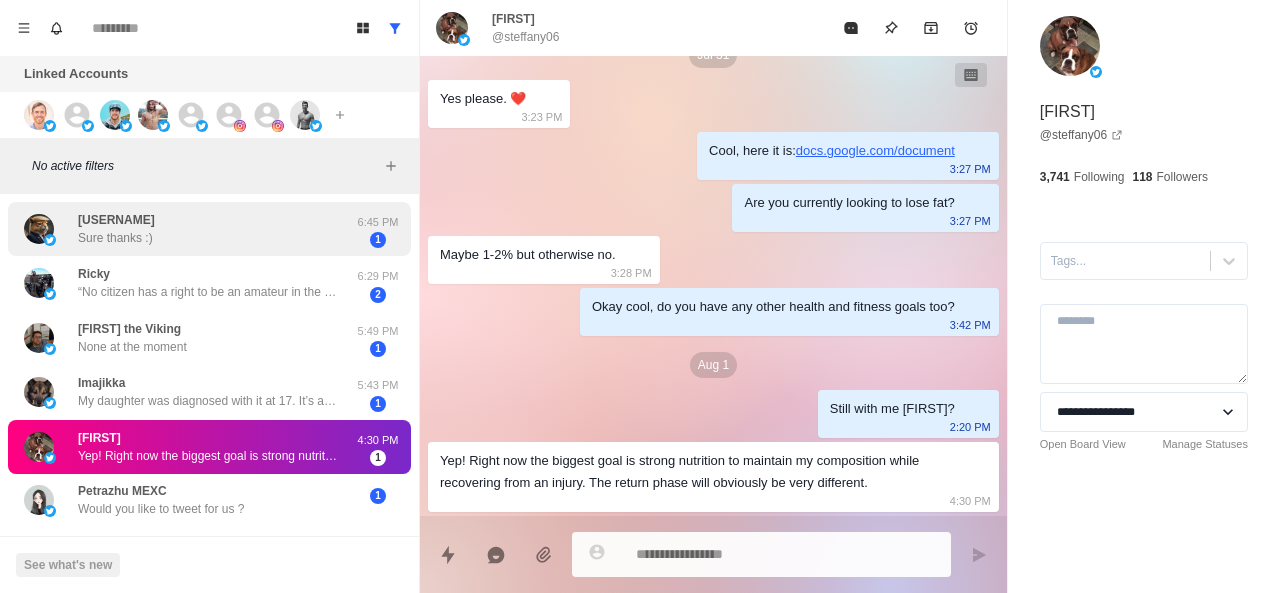click on "[USERNAME]" at bounding box center (116, 220) 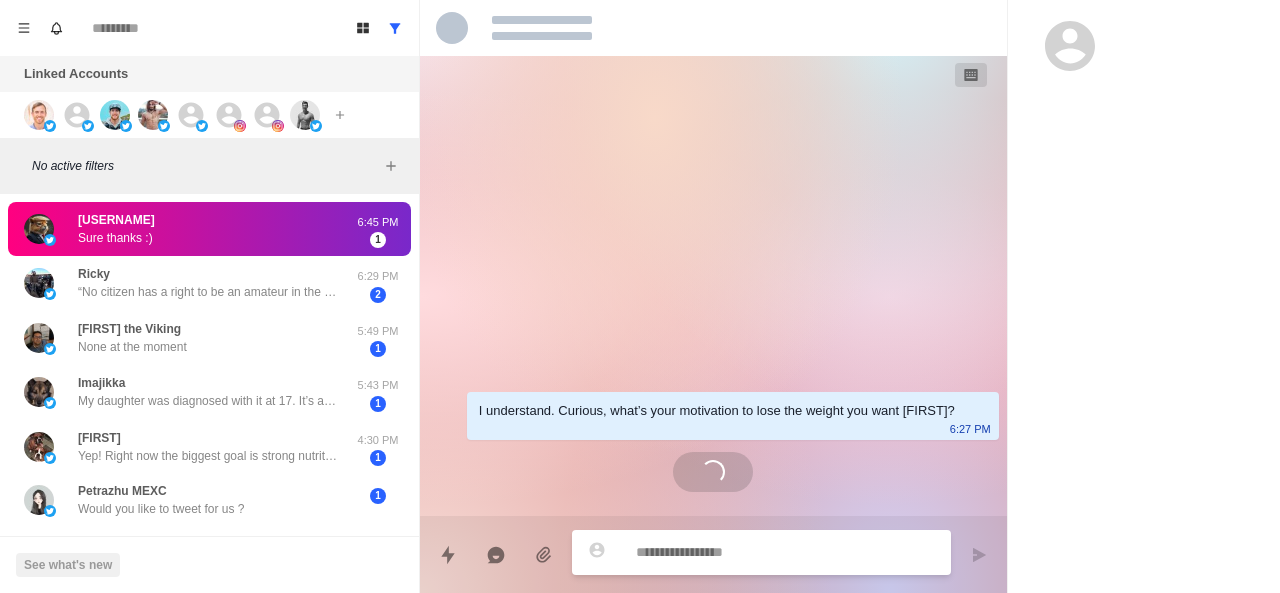 scroll, scrollTop: 0, scrollLeft: 0, axis: both 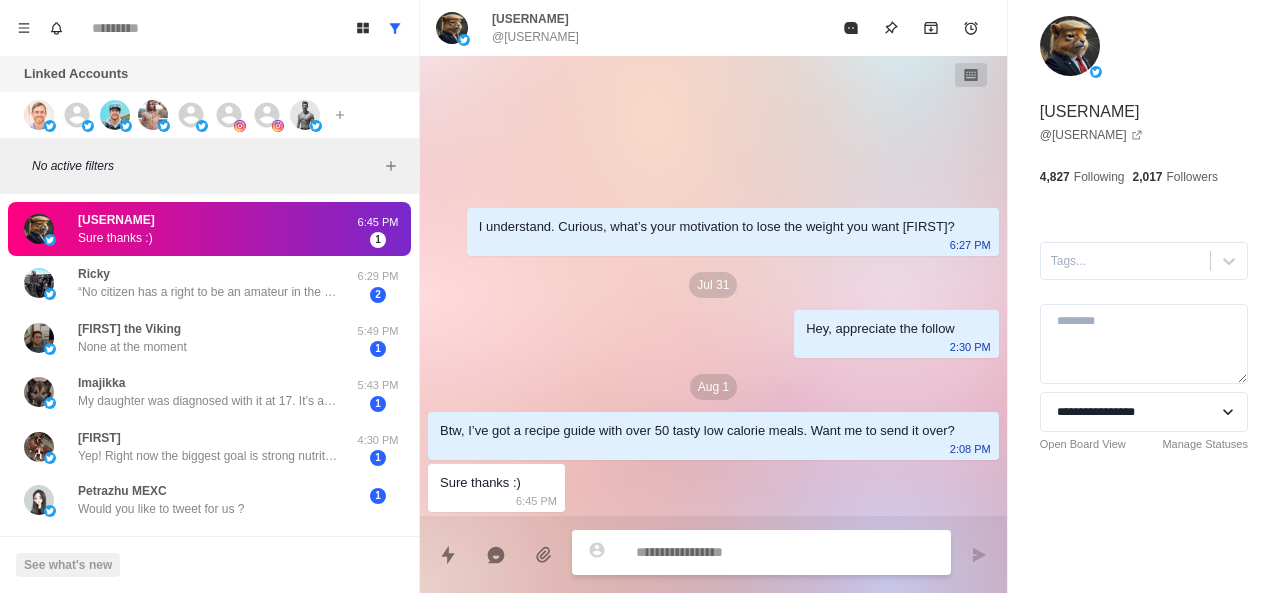 click at bounding box center (785, 552) 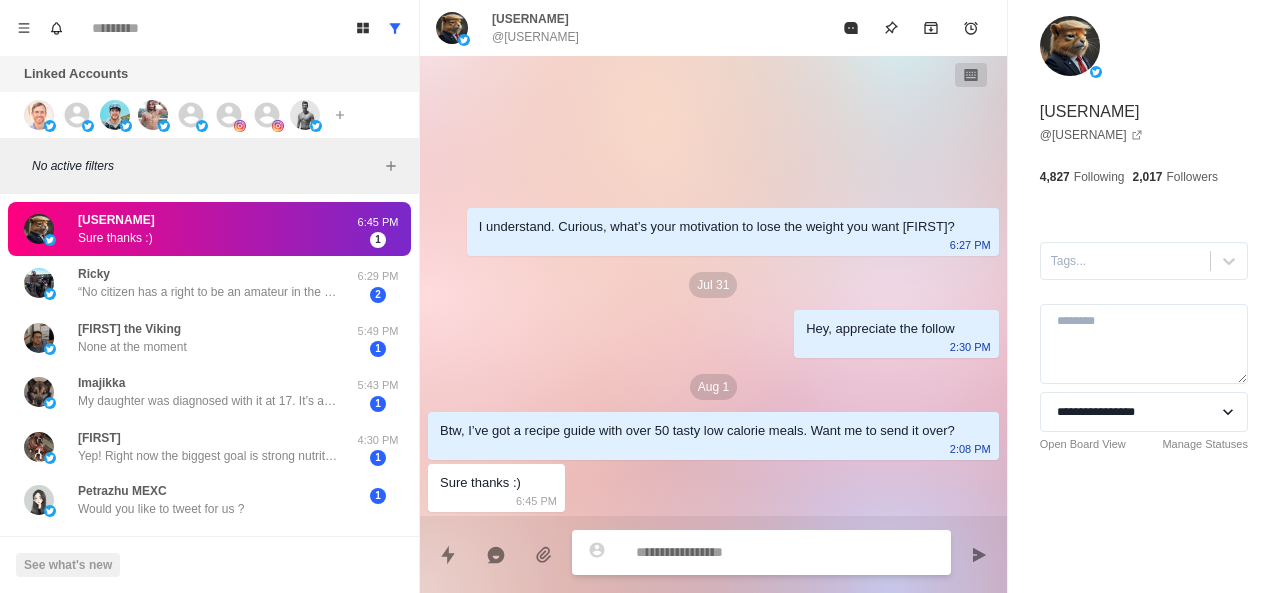 paste on "**********" 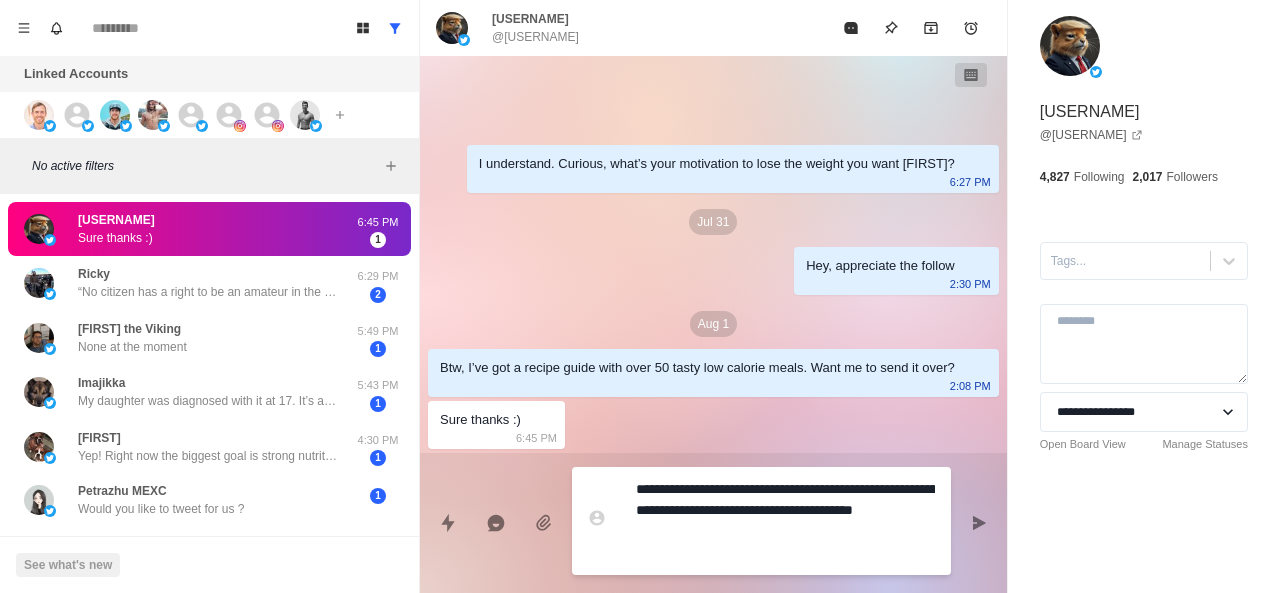 drag, startPoint x: 666, startPoint y: 485, endPoint x: 629, endPoint y: 485, distance: 37 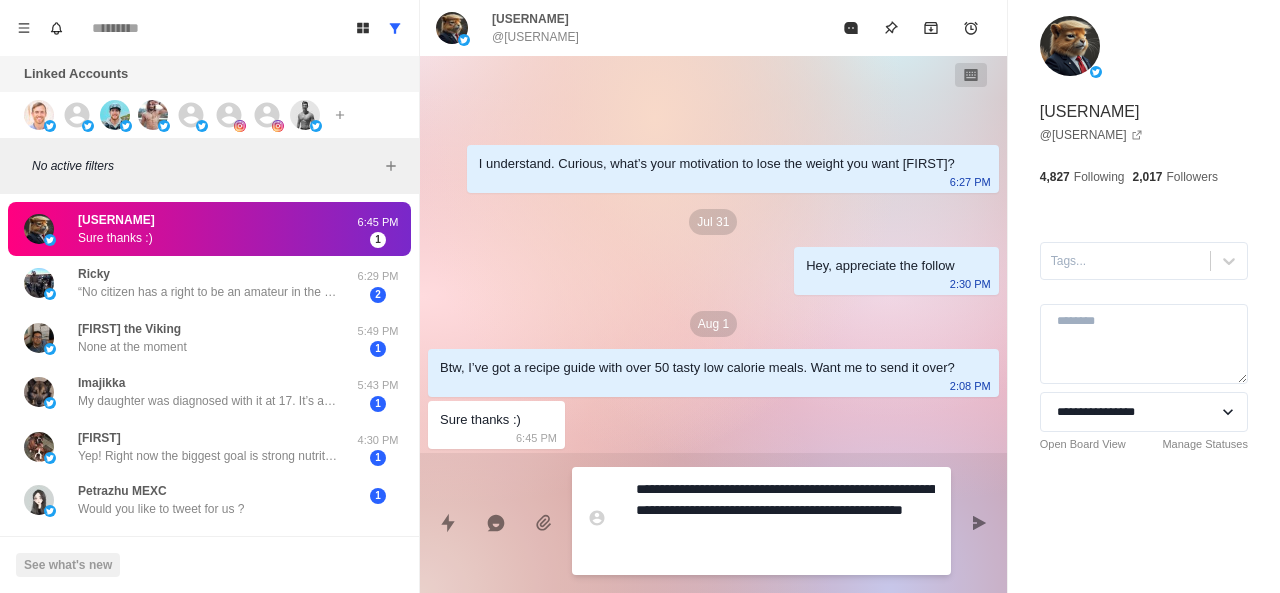 click on "**********" at bounding box center [785, 521] 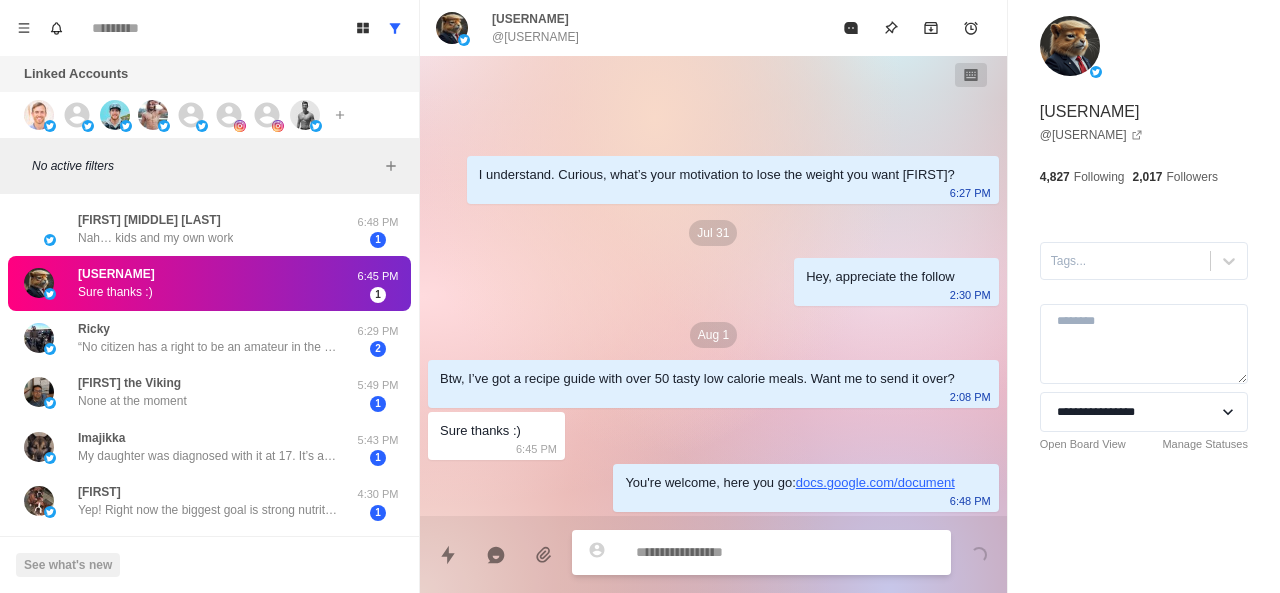paste on "**********" 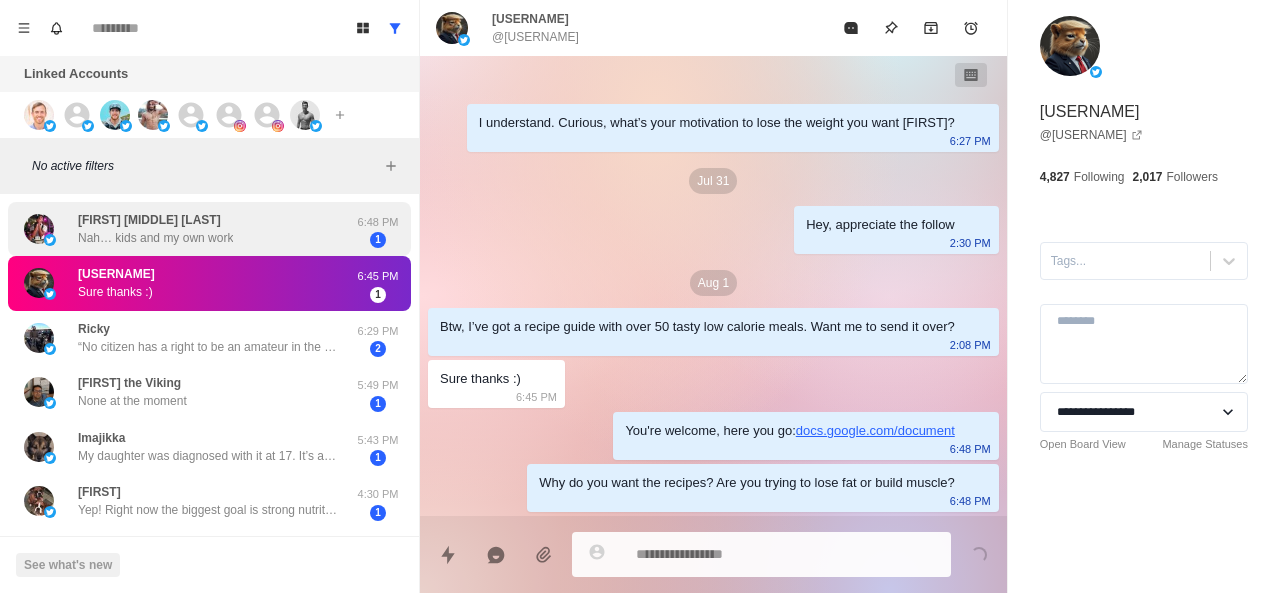 click on "Nah… kids and my own work" at bounding box center (155, 238) 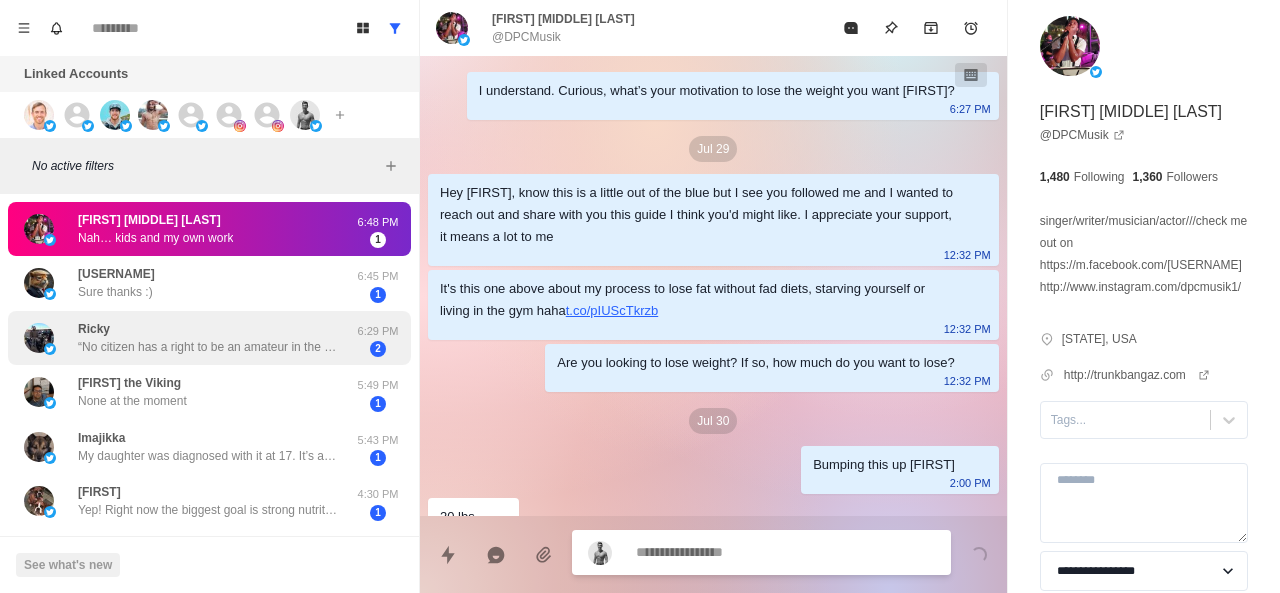 scroll, scrollTop: 1076, scrollLeft: 0, axis: vertical 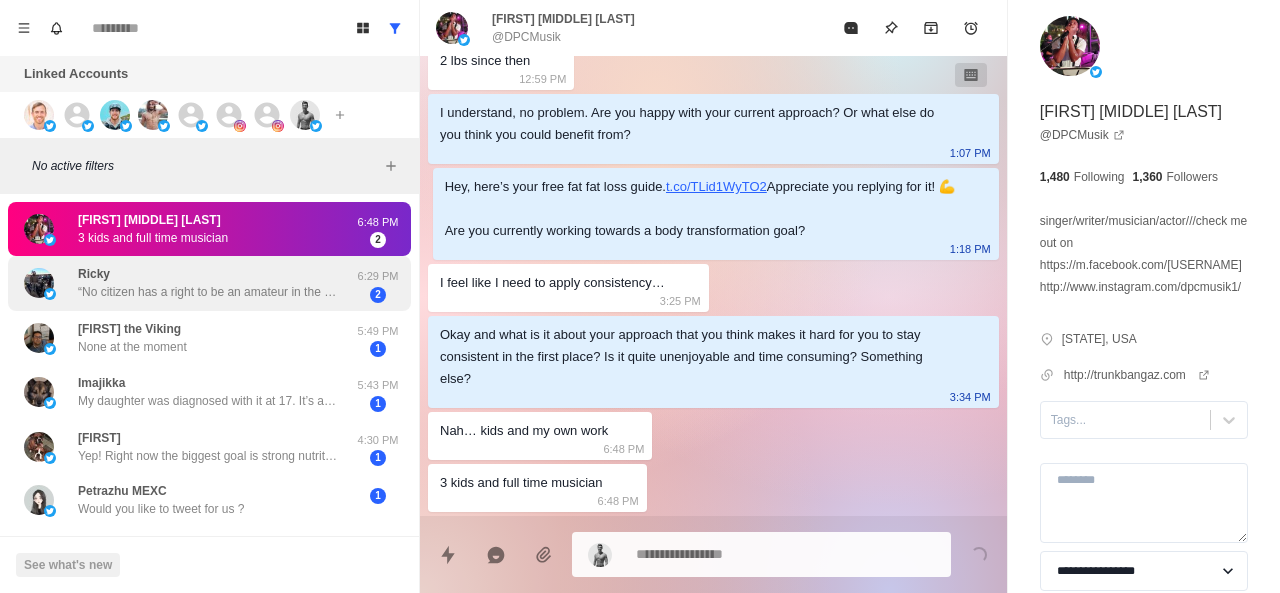 click on "[FIRST] “No citizen has a right to be an amateur in the matter of physical training… what a disgrace it is for a man to grow old without ever seeing the beauty and strength of which his body is capable.”" at bounding box center [208, 283] 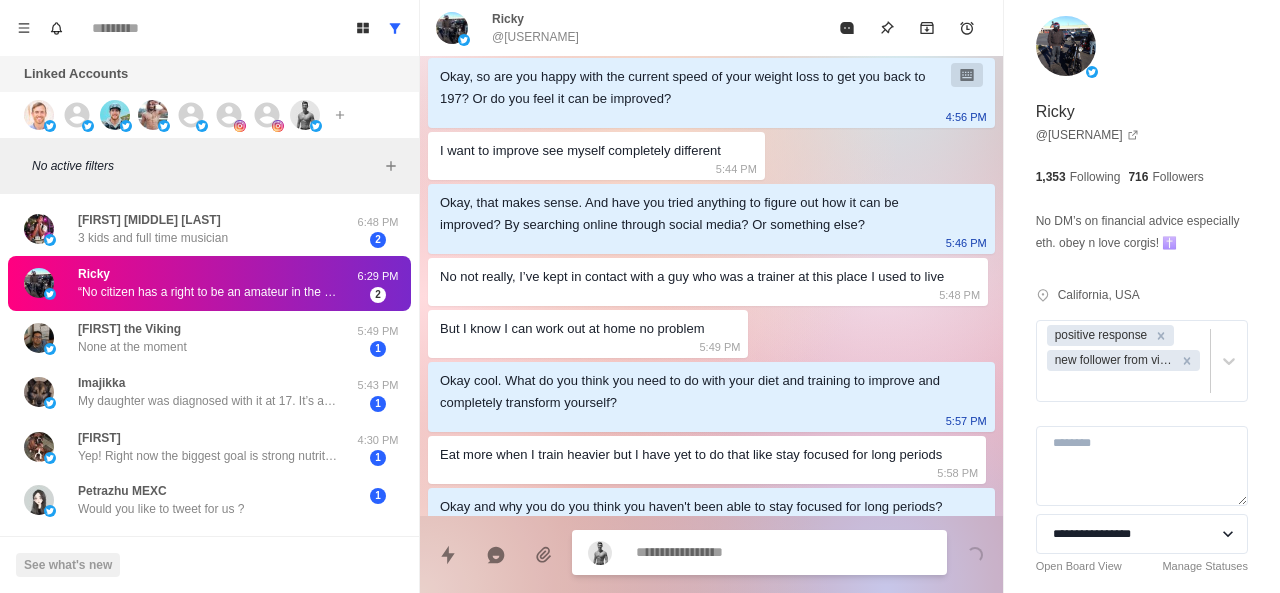 scroll, scrollTop: 1558, scrollLeft: 0, axis: vertical 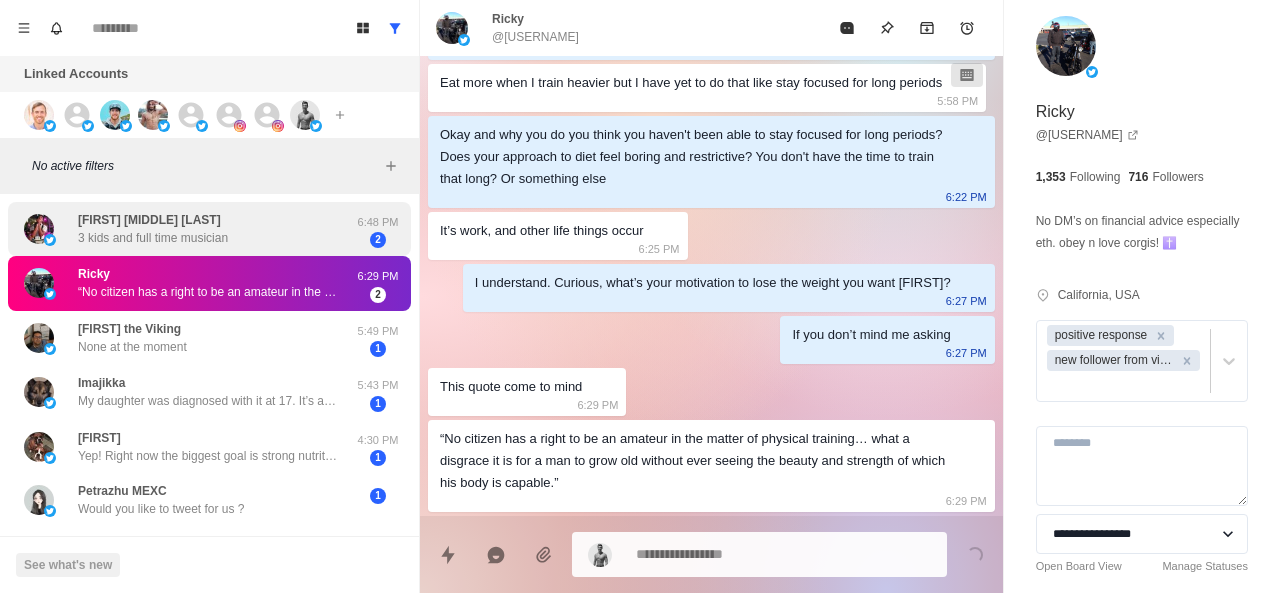 click on "[FIRST] [MIDDLE] [LAST] 3 kids and full time musician" at bounding box center [188, 229] 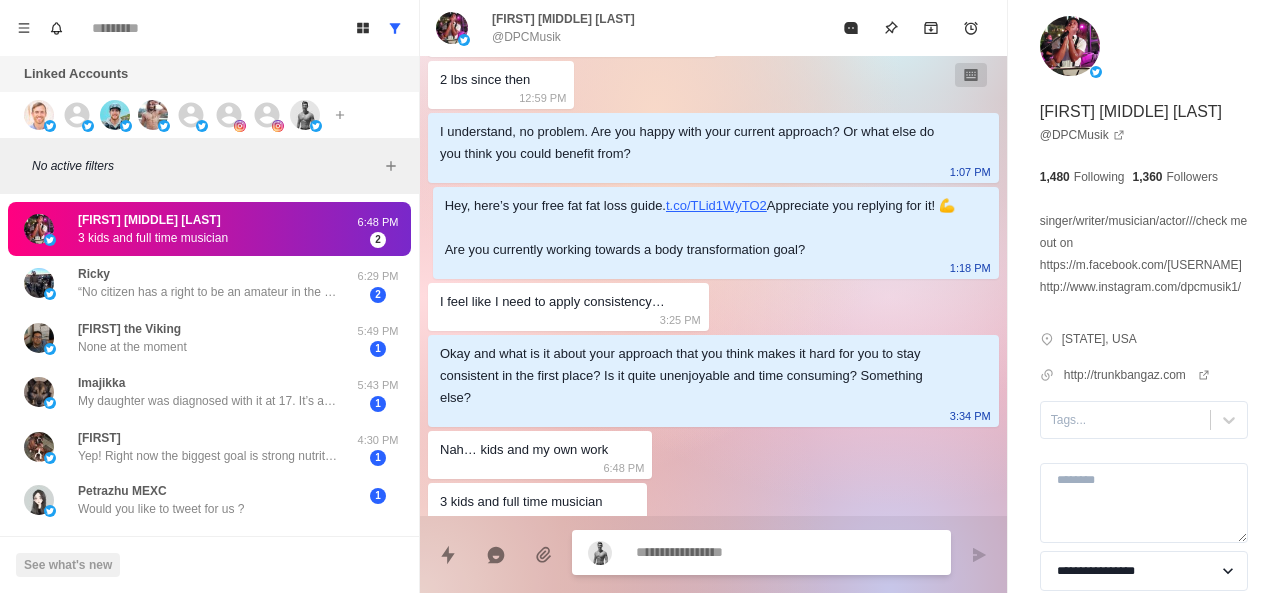 scroll, scrollTop: 1076, scrollLeft: 0, axis: vertical 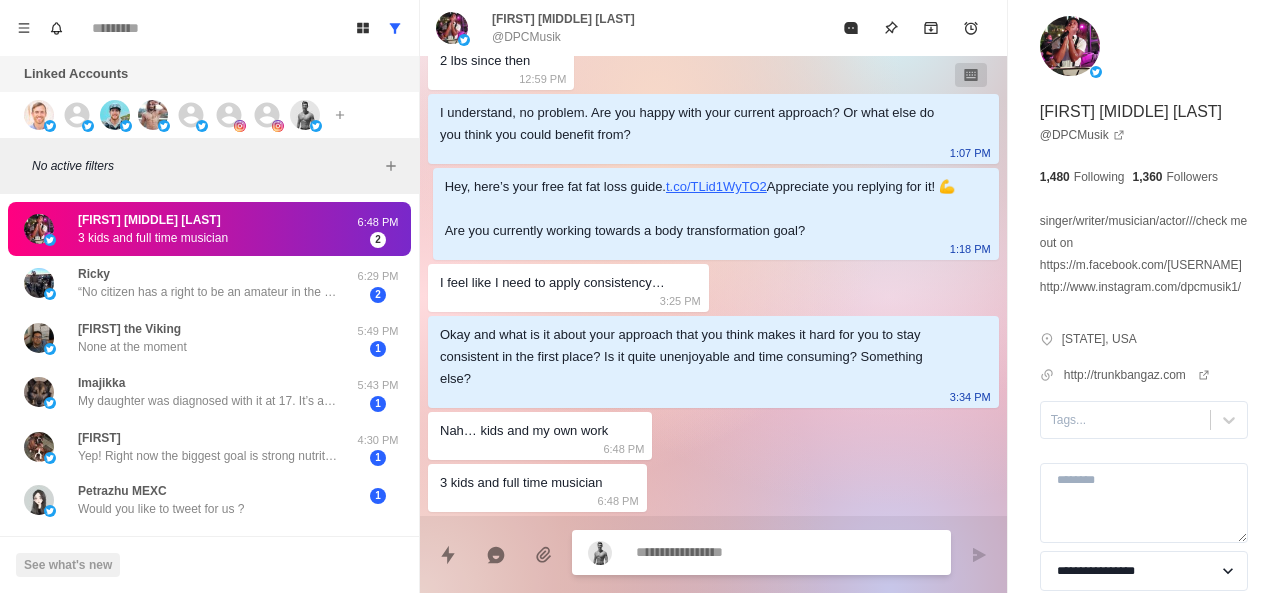 click at bounding box center (785, 552) 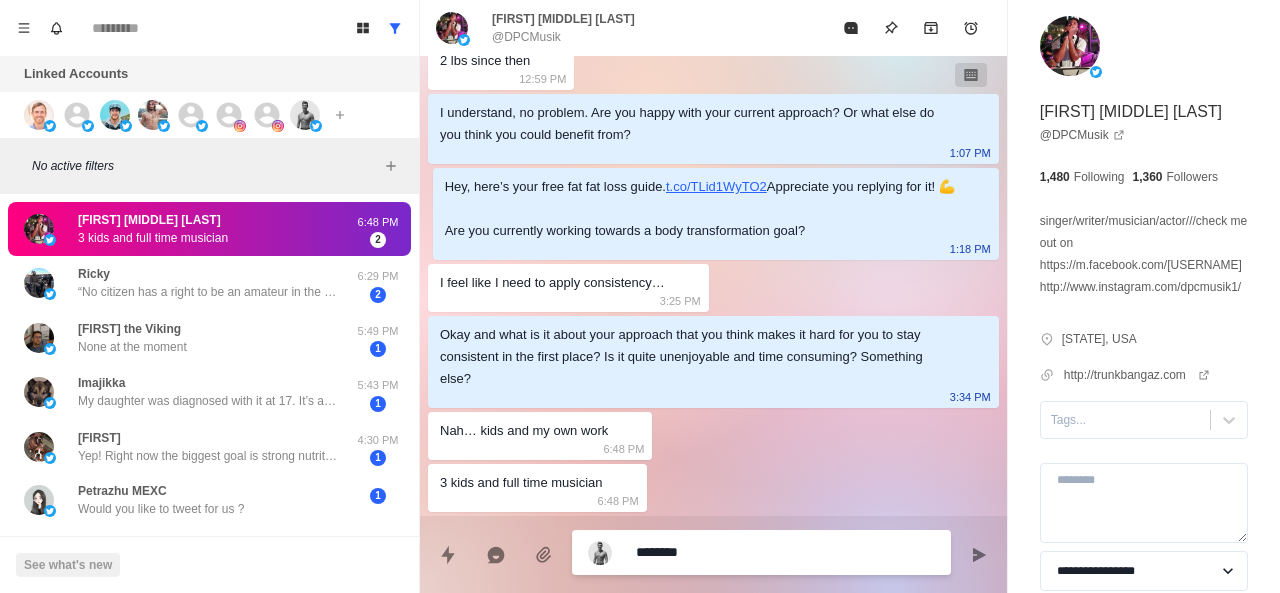 scroll, scrollTop: 1150, scrollLeft: 0, axis: vertical 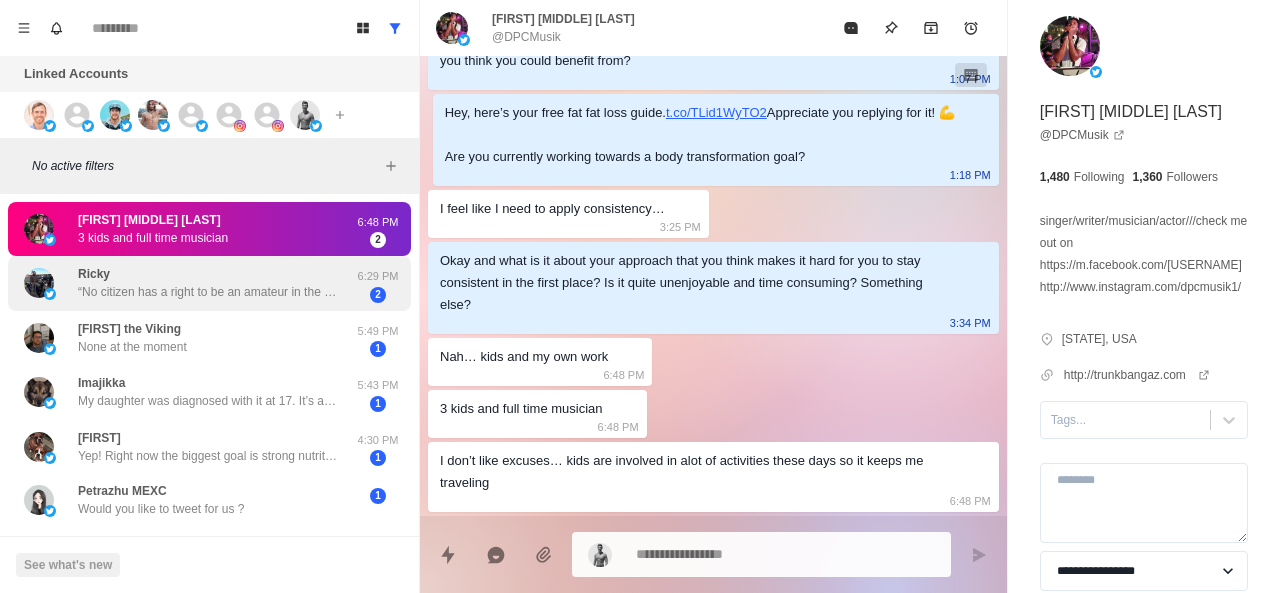 click on "[FIRST] “No citizen has a right to be an amateur in the matter of physical training… what a disgrace it is for a man to grow old without ever seeing the beauty and strength of which his body is capable.”" at bounding box center (208, 283) 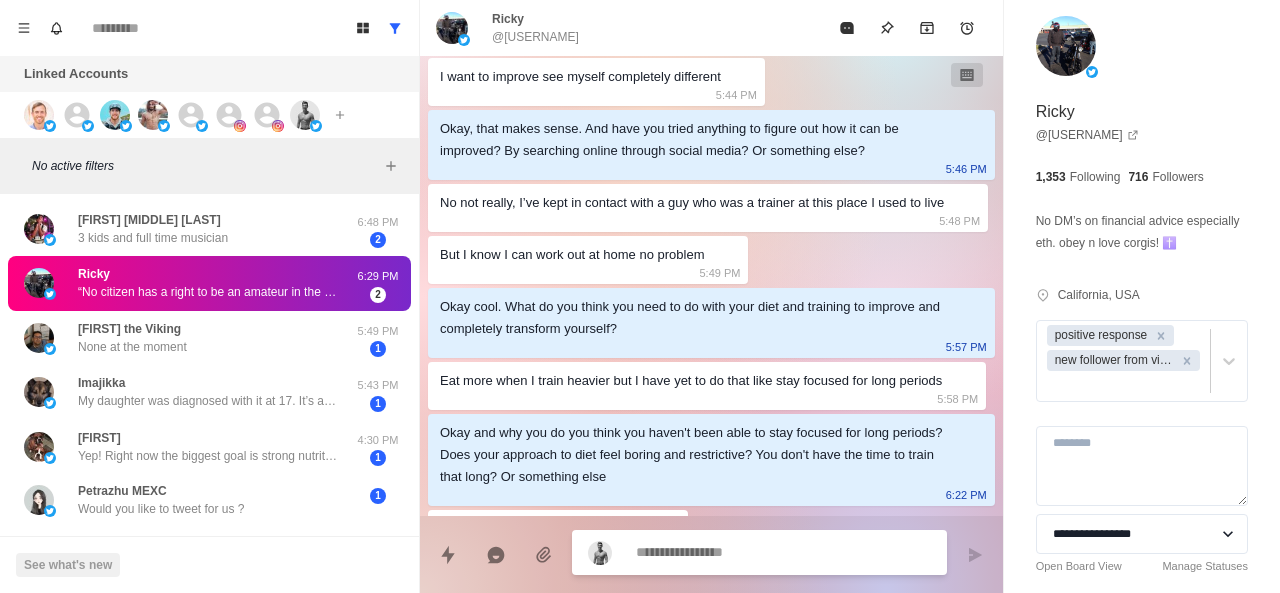 scroll, scrollTop: 1558, scrollLeft: 0, axis: vertical 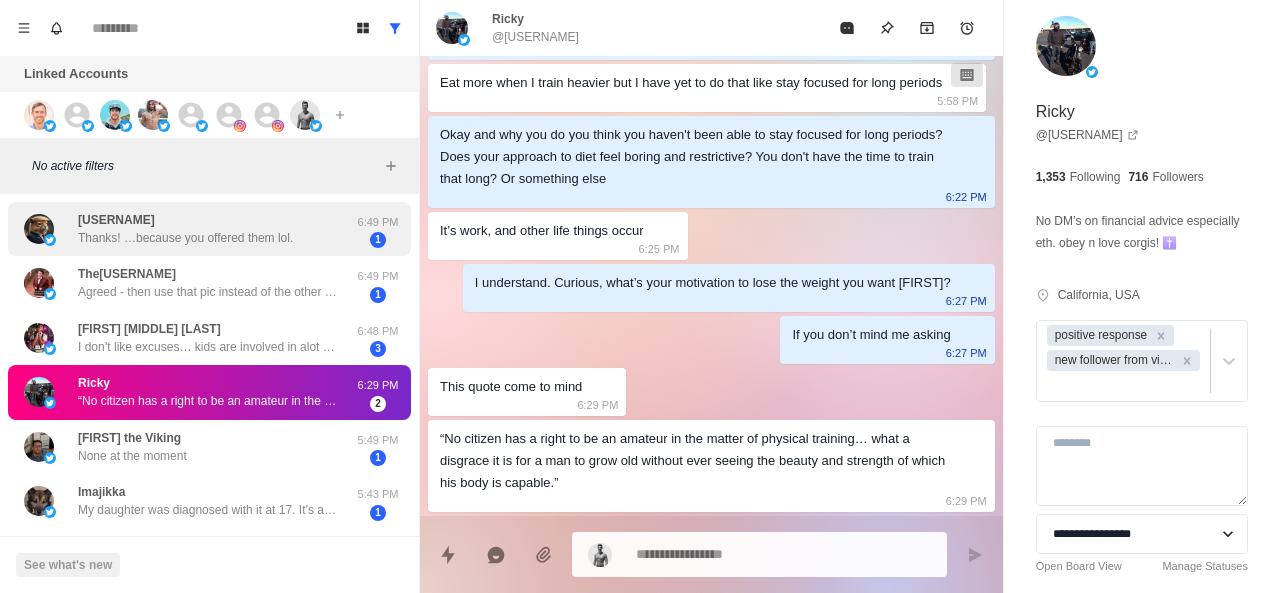 click on "Thanks!  …because you offered them lol." at bounding box center (185, 238) 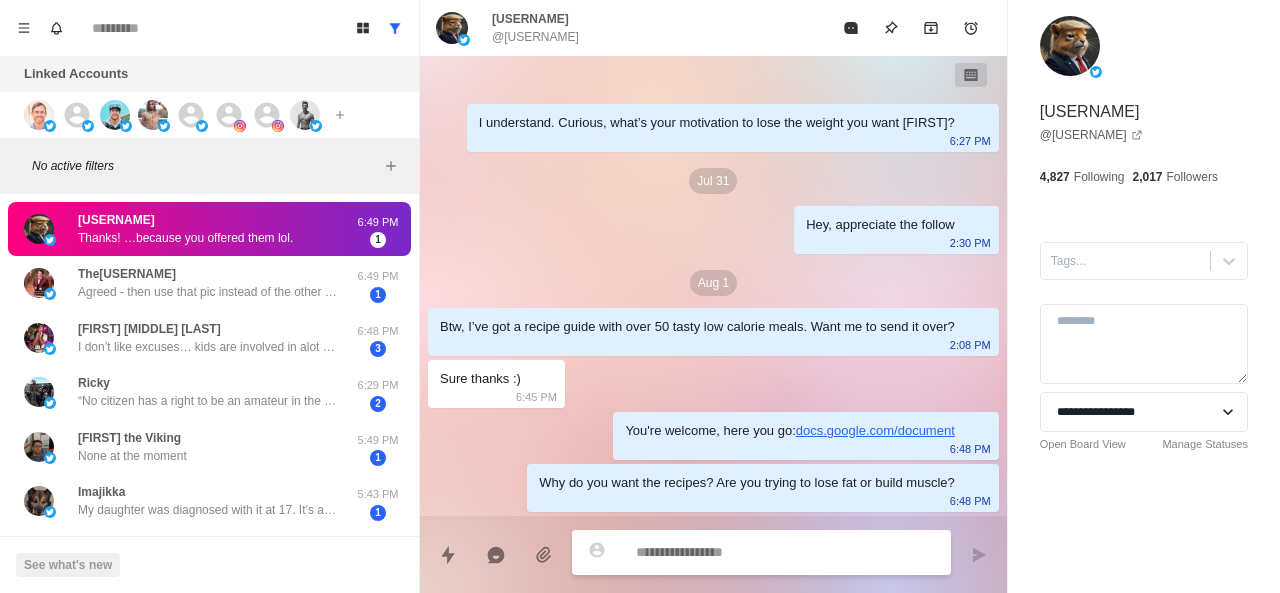 scroll, scrollTop: 42, scrollLeft: 0, axis: vertical 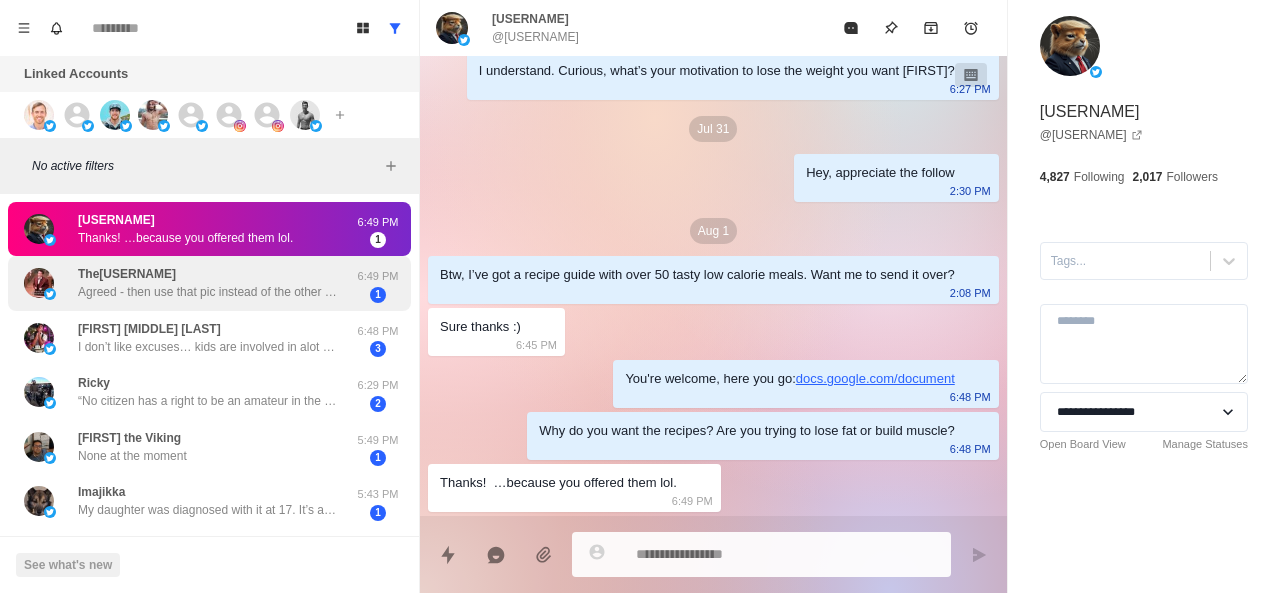 click on "The[USERNAME] Agreed - then use that pic instead of the other one" at bounding box center (208, 283) 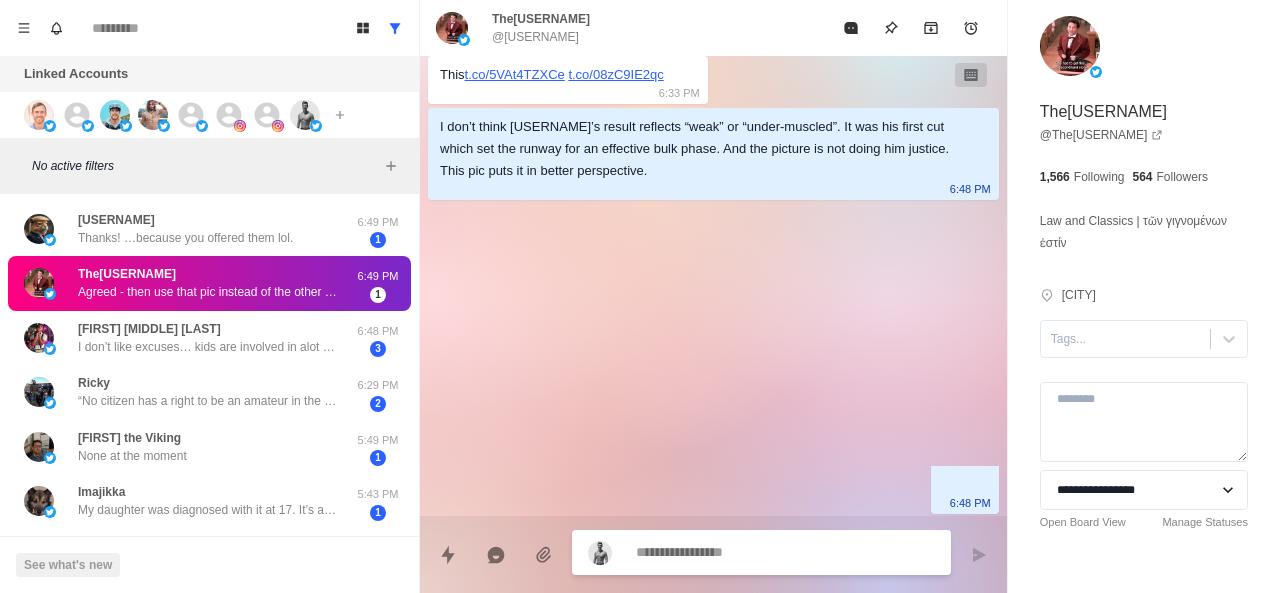 scroll, scrollTop: 510, scrollLeft: 0, axis: vertical 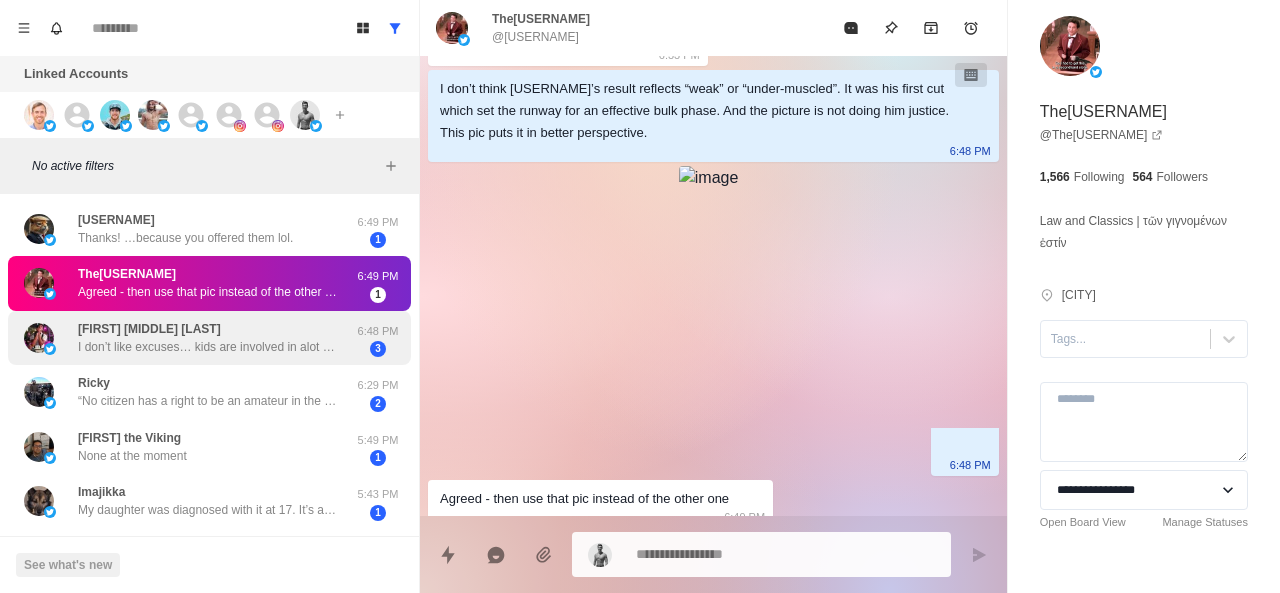 click on "[FIRST] [LAST] I don’t like excuses… kids are involved in alot of activities these days so it keeps me traveling" at bounding box center [208, 338] 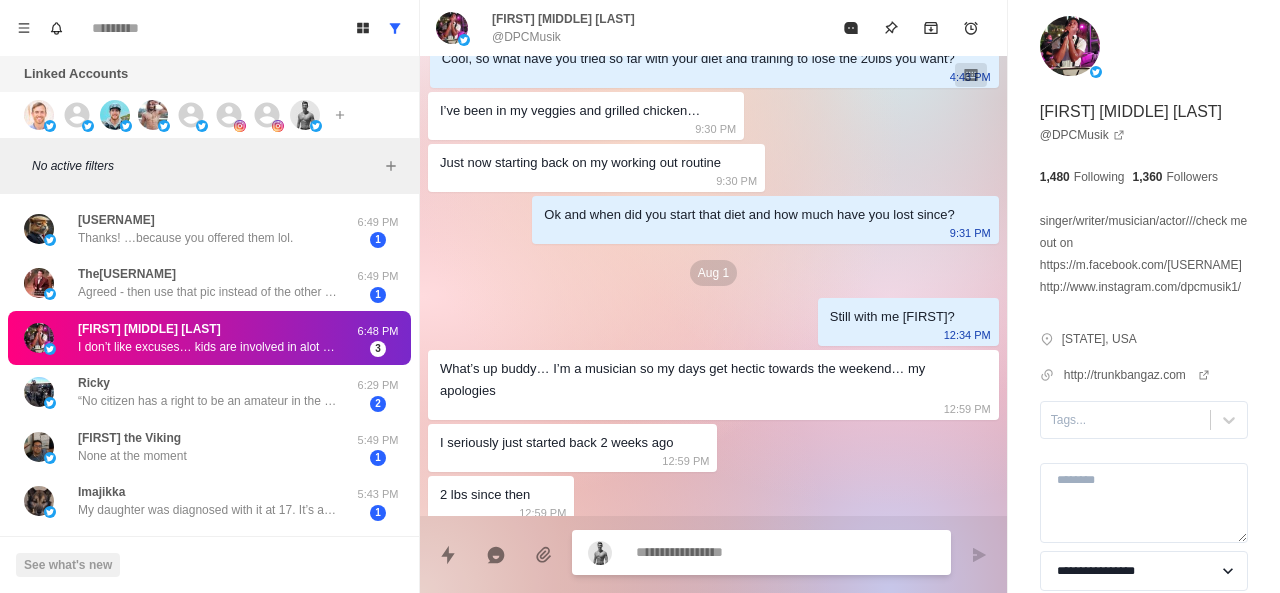 scroll, scrollTop: 1150, scrollLeft: 0, axis: vertical 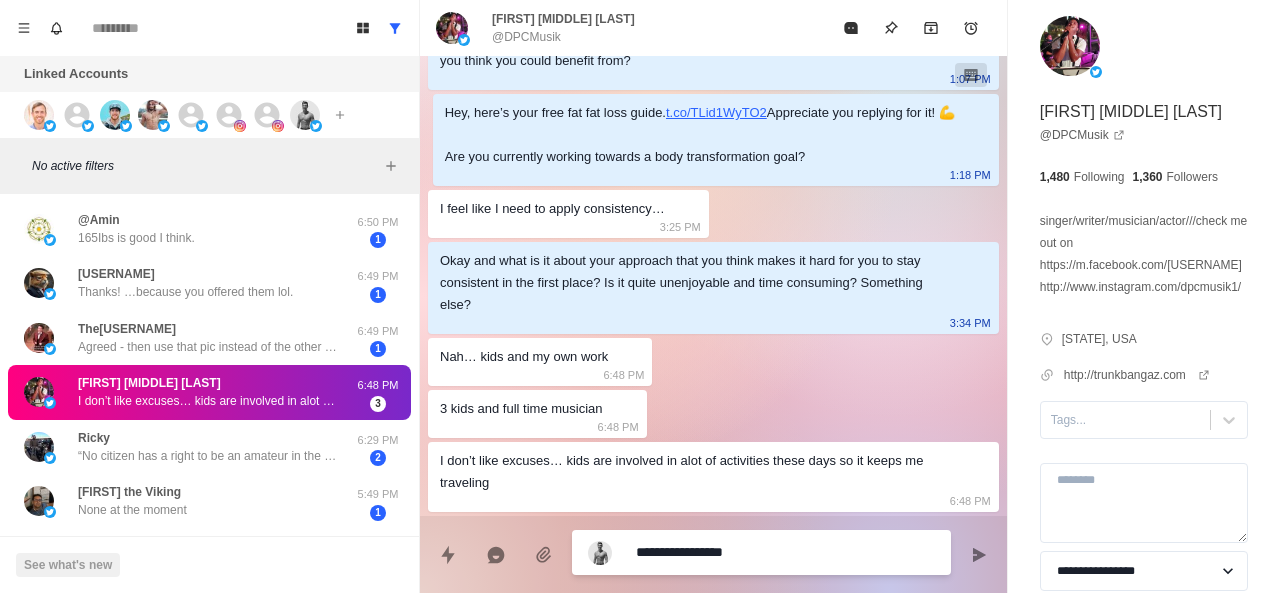 paste on "**********" 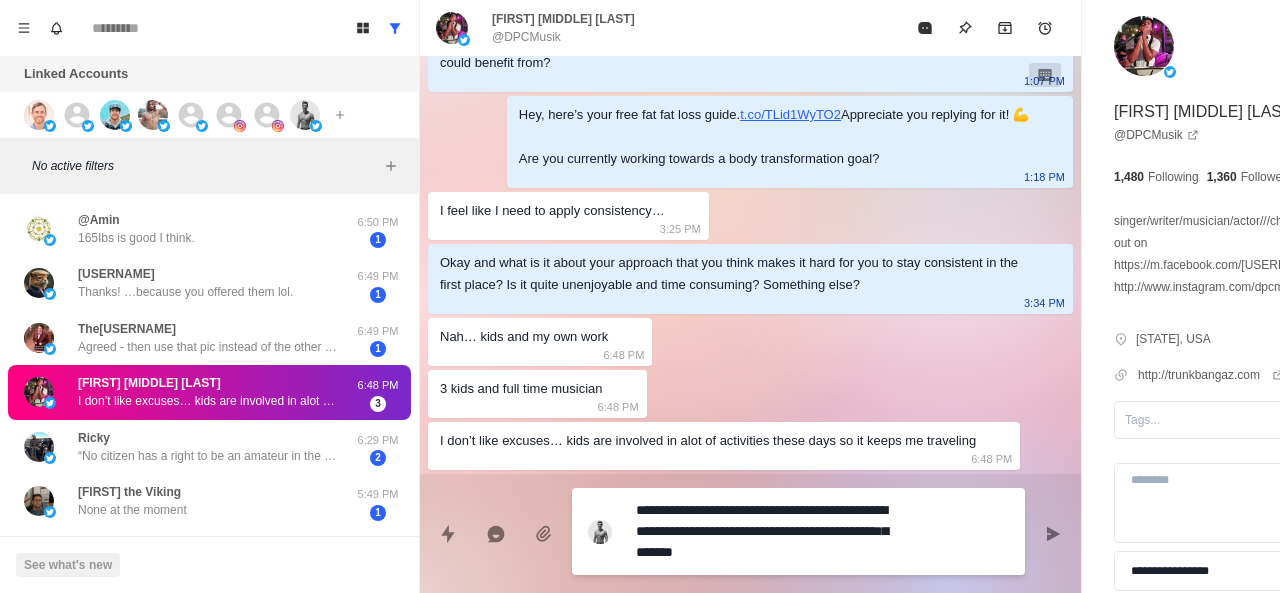 scroll, scrollTop: 0, scrollLeft: 0, axis: both 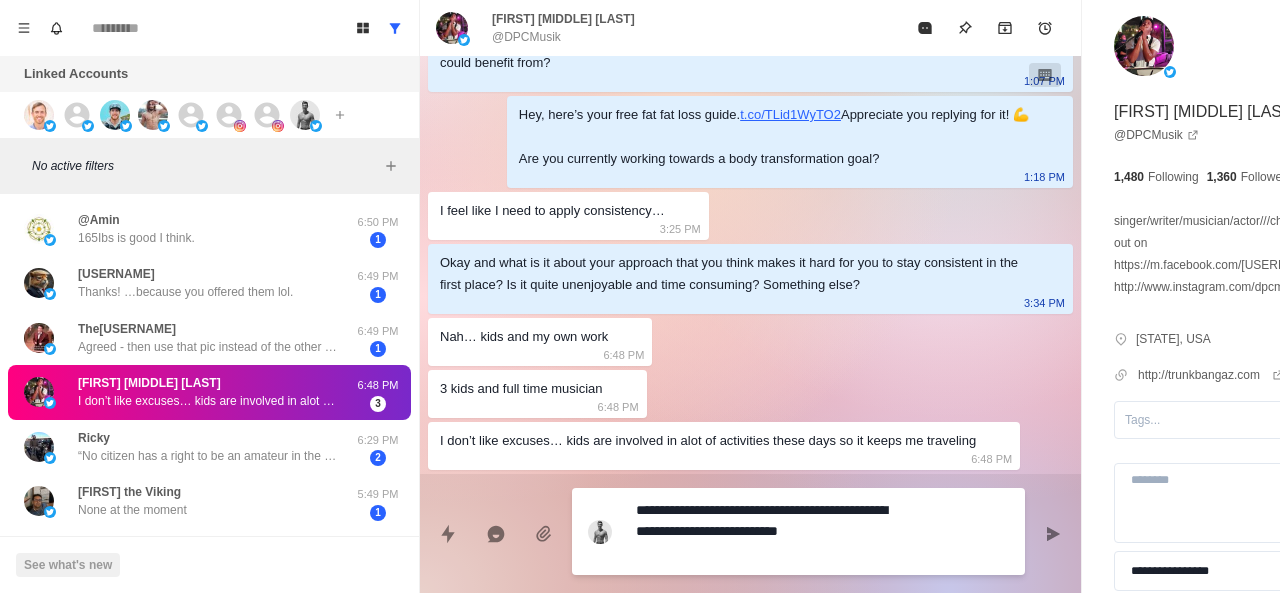 drag, startPoint x: 679, startPoint y: 553, endPoint x: 723, endPoint y: 528, distance: 50.606323 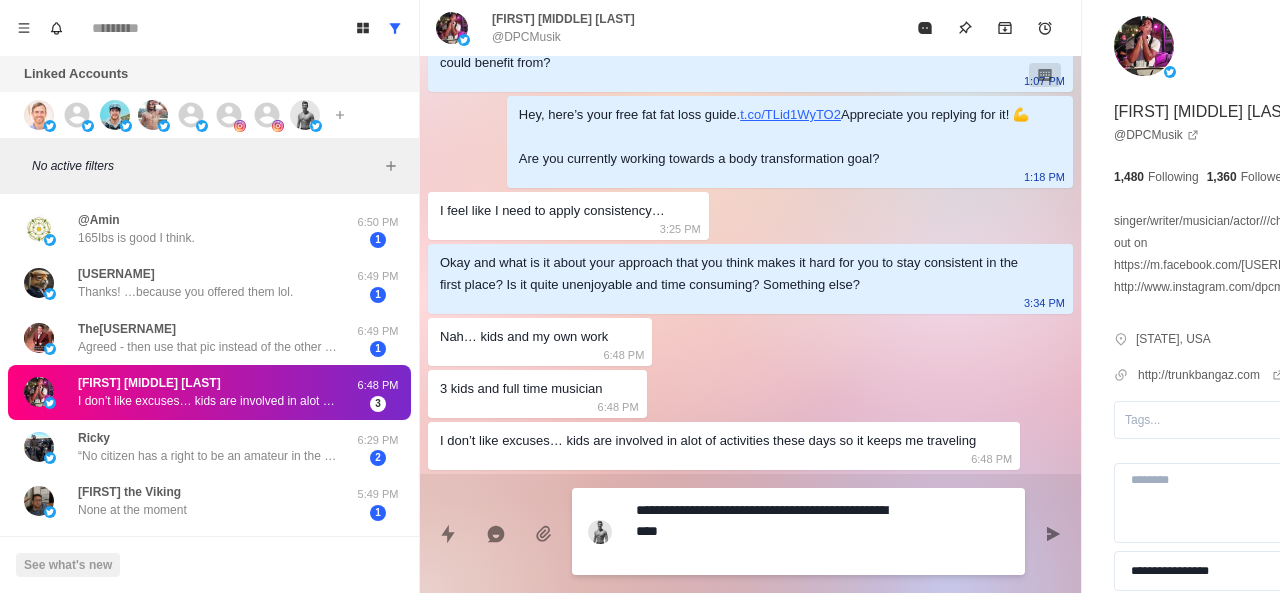 scroll, scrollTop: 1170, scrollLeft: 0, axis: vertical 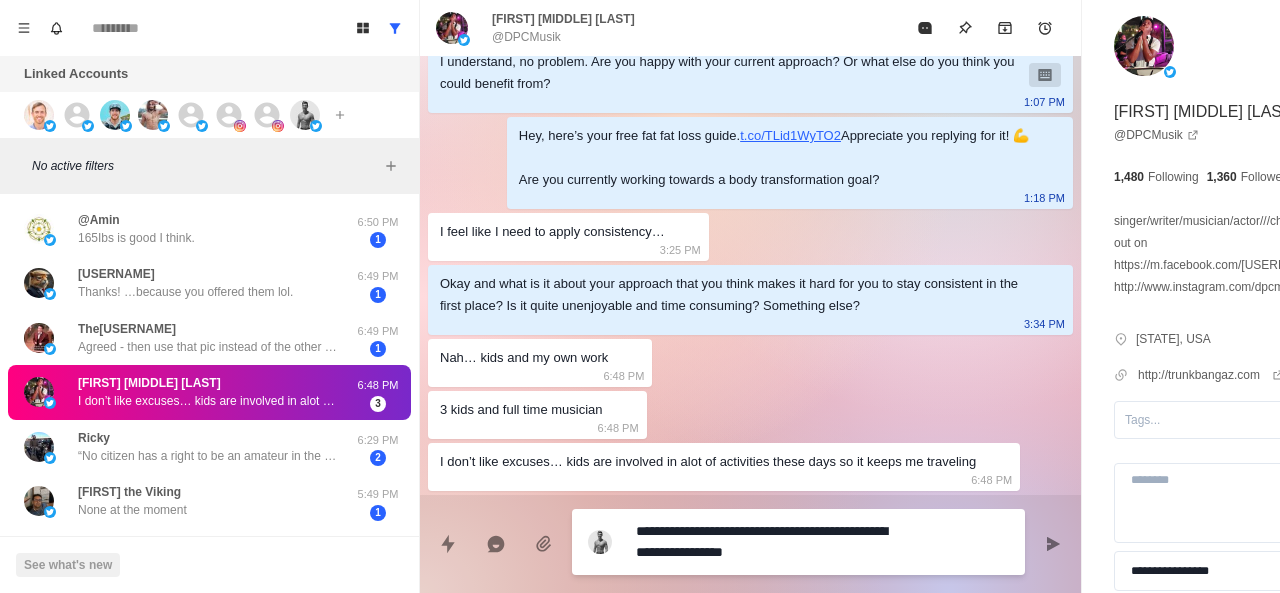 click on "**********" at bounding box center (763, 542) 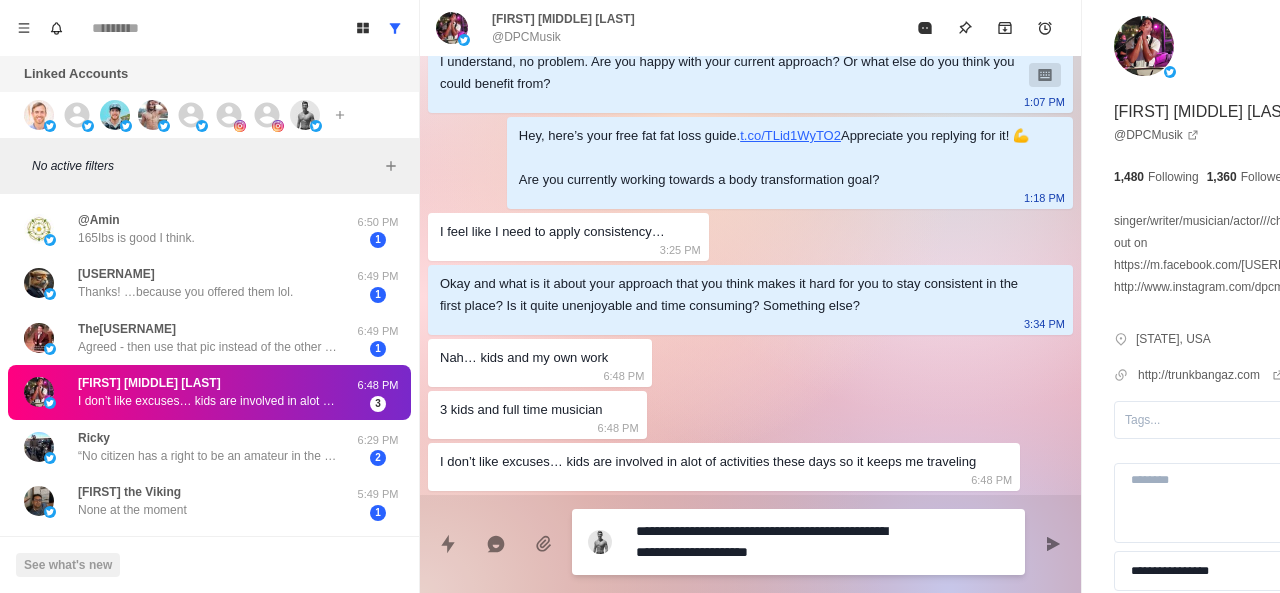 click on "**********" at bounding box center (763, 542) 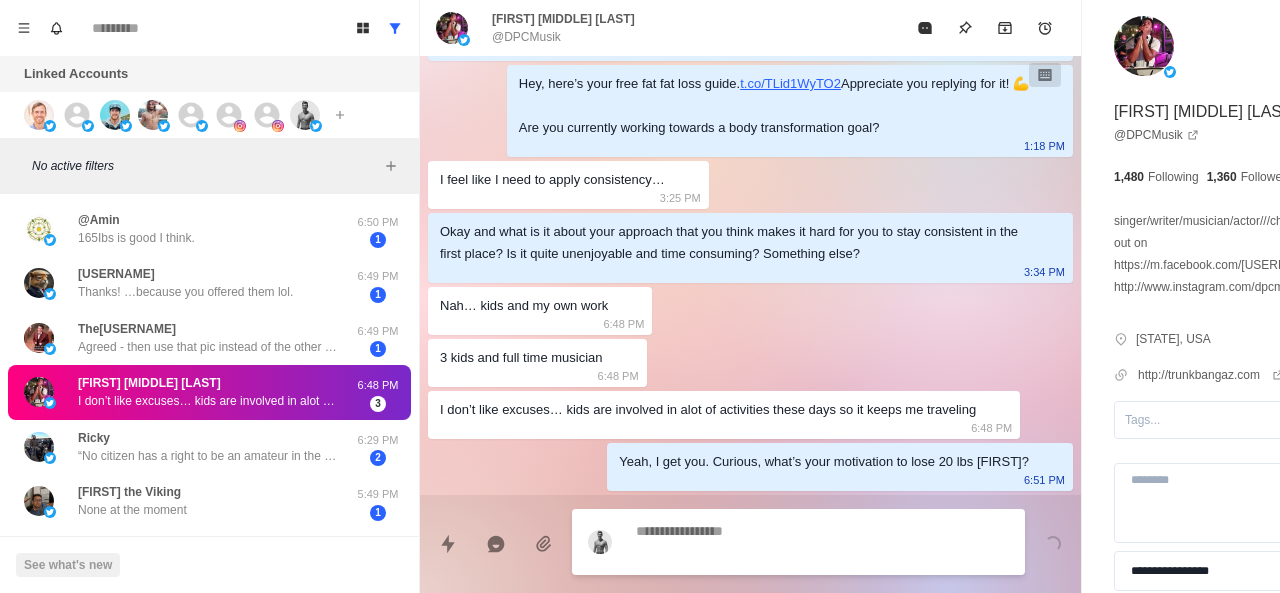 scroll, scrollTop: 1202, scrollLeft: 0, axis: vertical 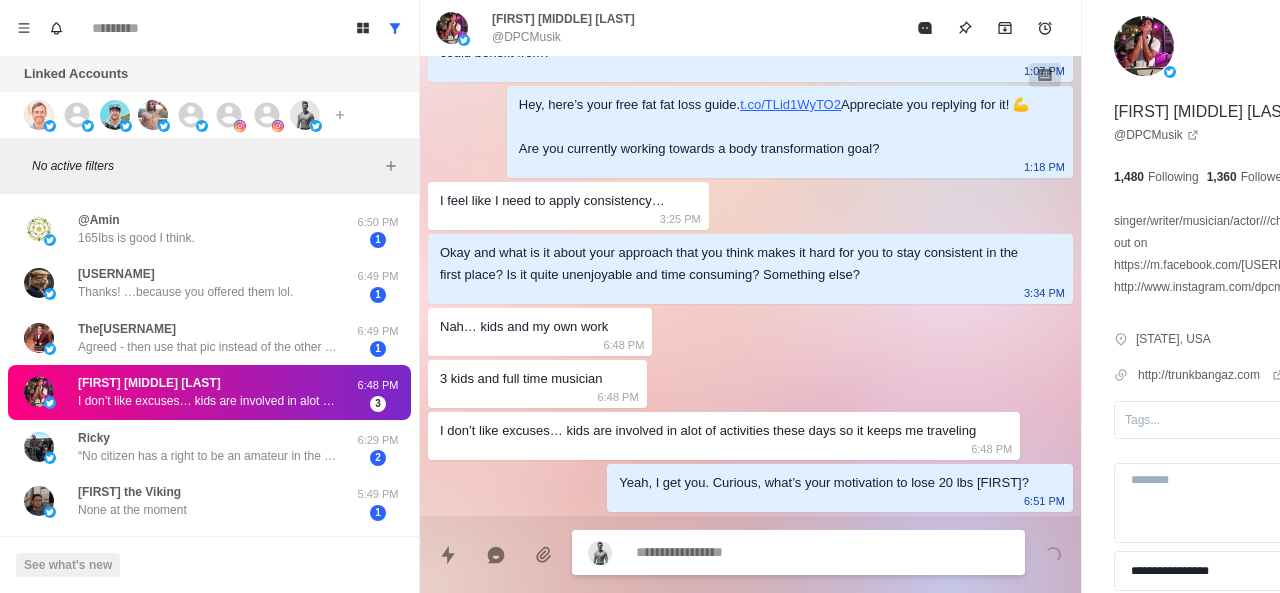 paste on "**********" 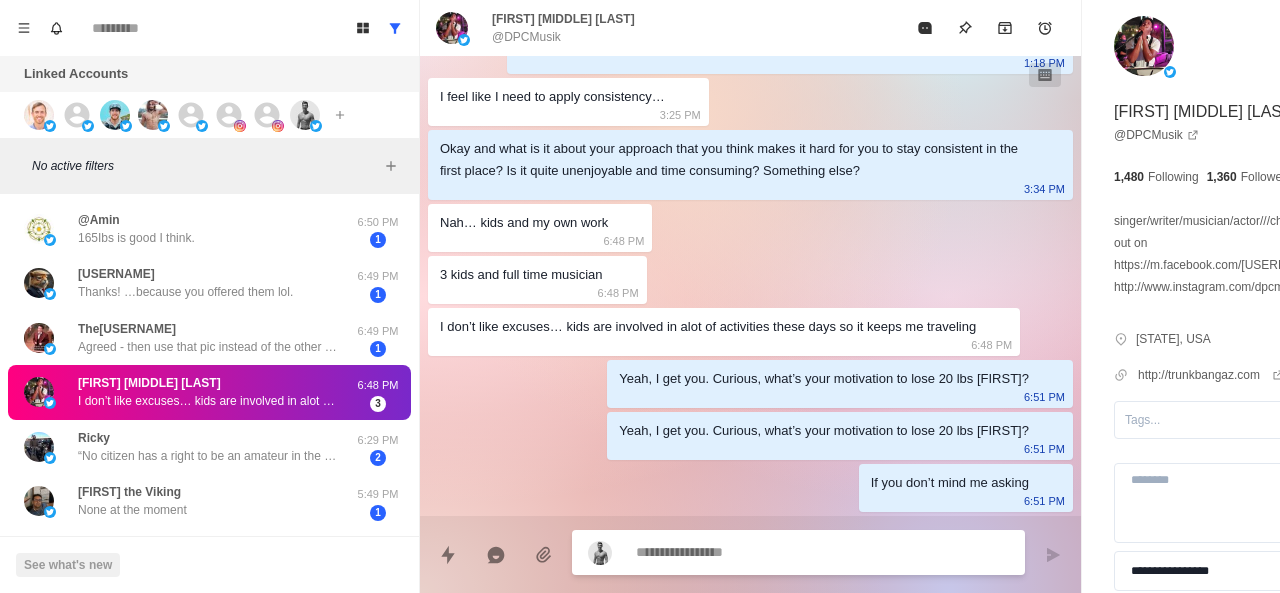scroll, scrollTop: 1306, scrollLeft: 0, axis: vertical 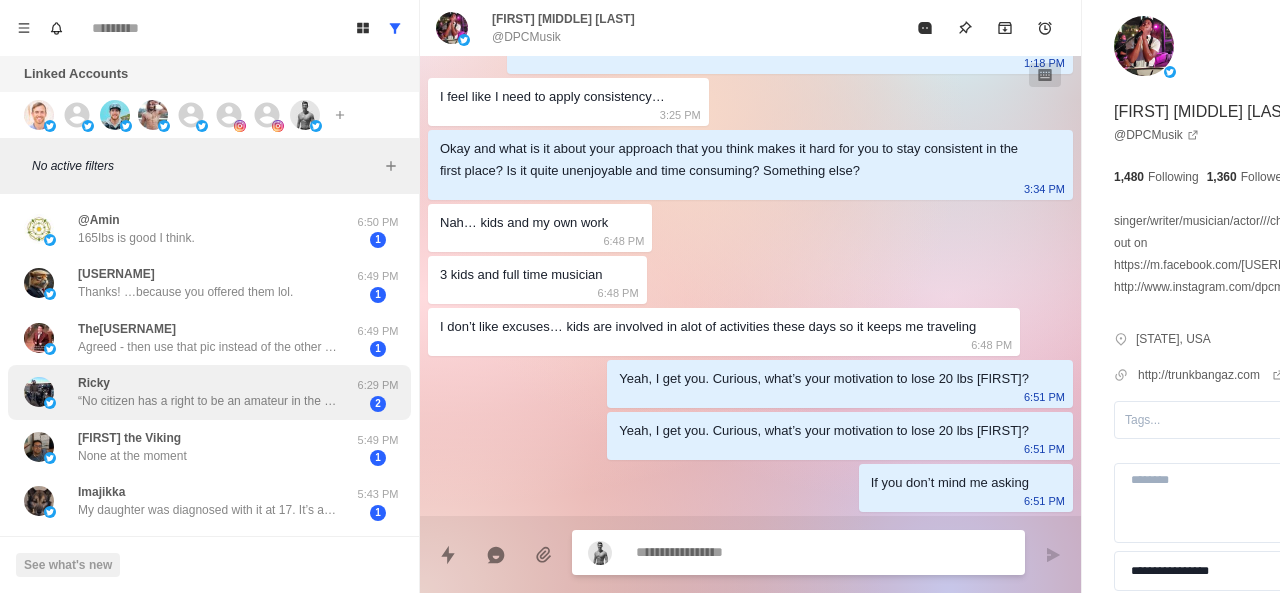 click on "“No citizen has a right to be an amateur in the matter of physical training… what a disgrace it is for a man to grow old without ever seeing the beauty and strength of which his body is capable.”" at bounding box center [208, 401] 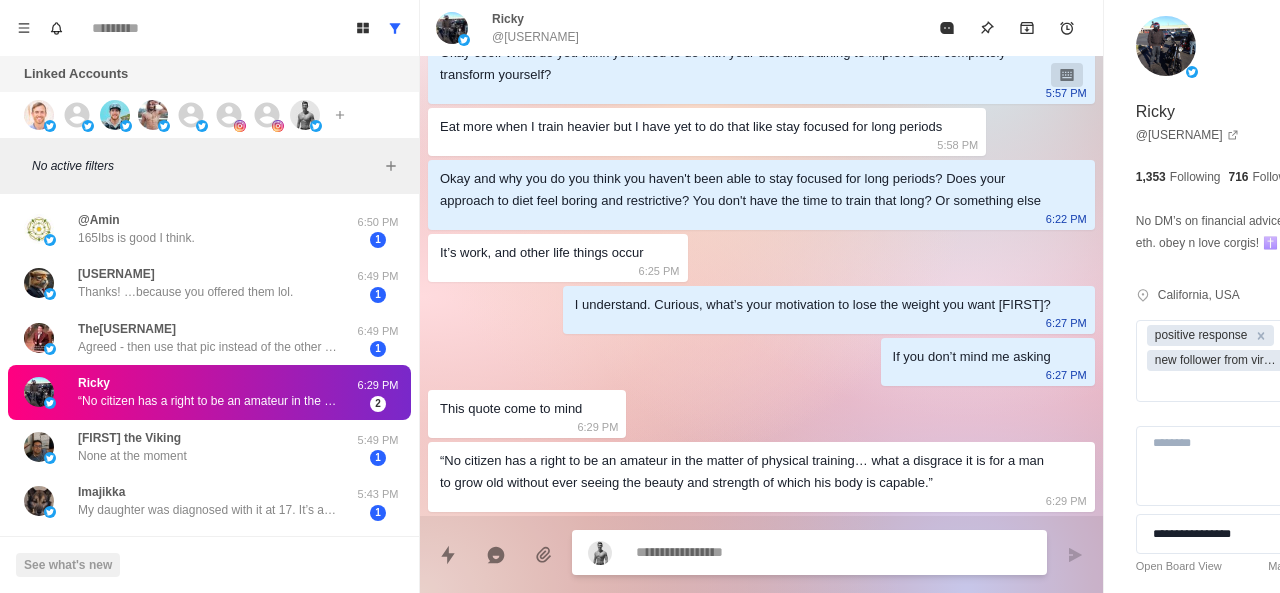 scroll, scrollTop: 1610, scrollLeft: 0, axis: vertical 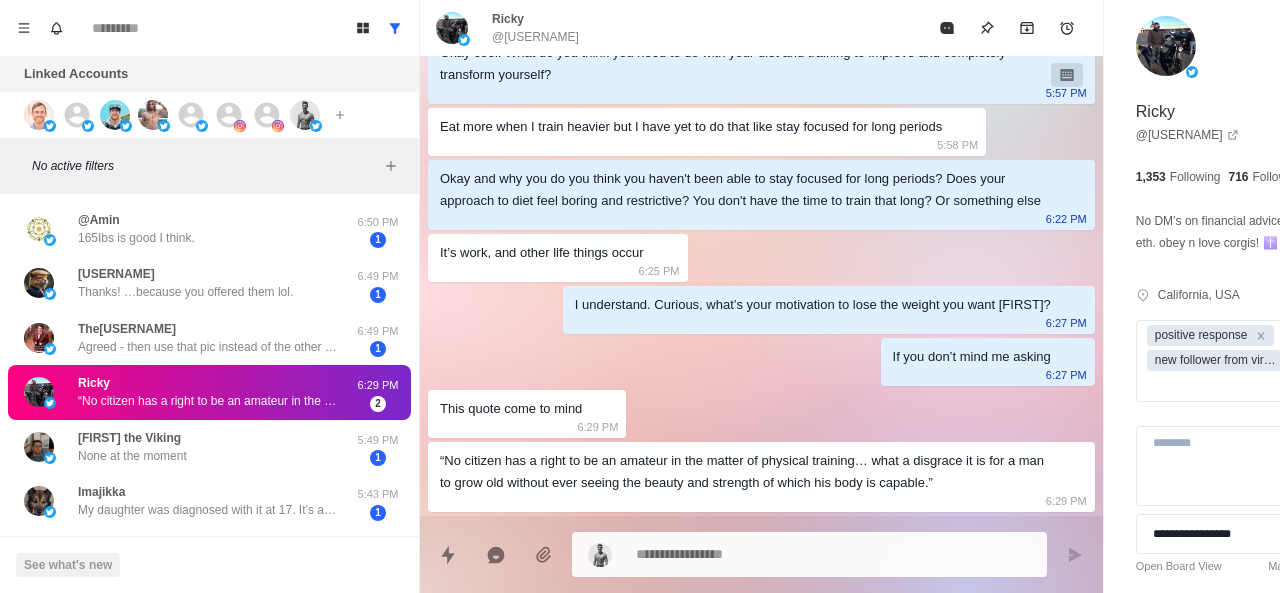 click on "“No citizen has a right to be an amateur in the matter of physical training… what a disgrace it is for a man to grow old without ever seeing the beauty and strength of which his body is capable.”" at bounding box center [745, 472] 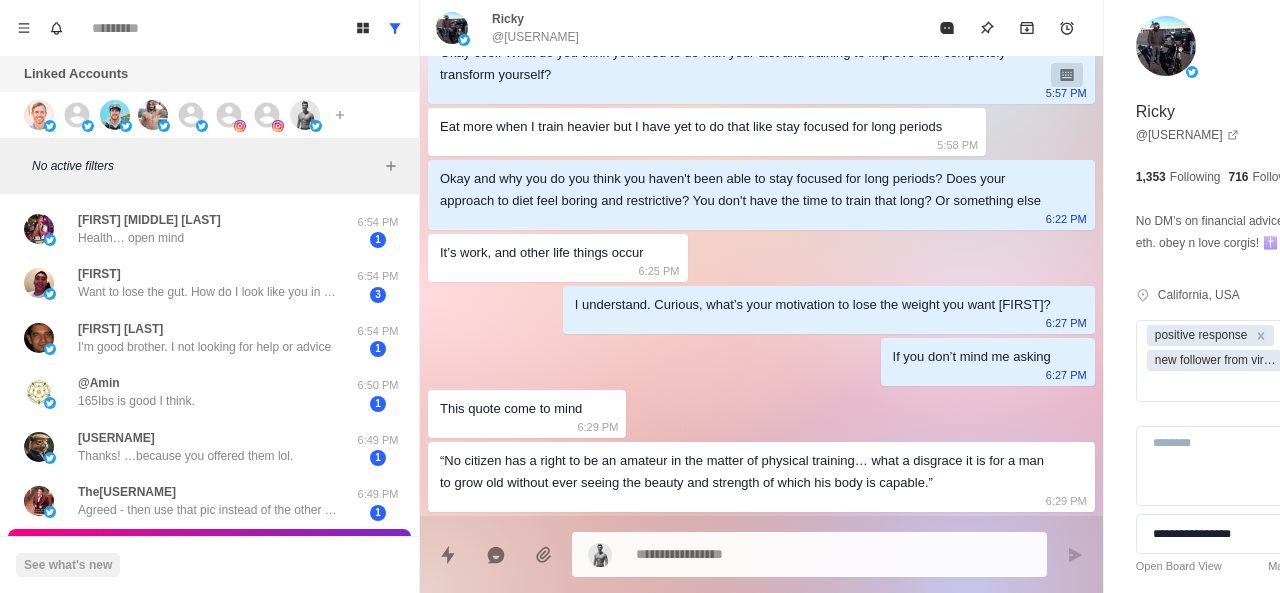 scroll, scrollTop: 1610, scrollLeft: 0, axis: vertical 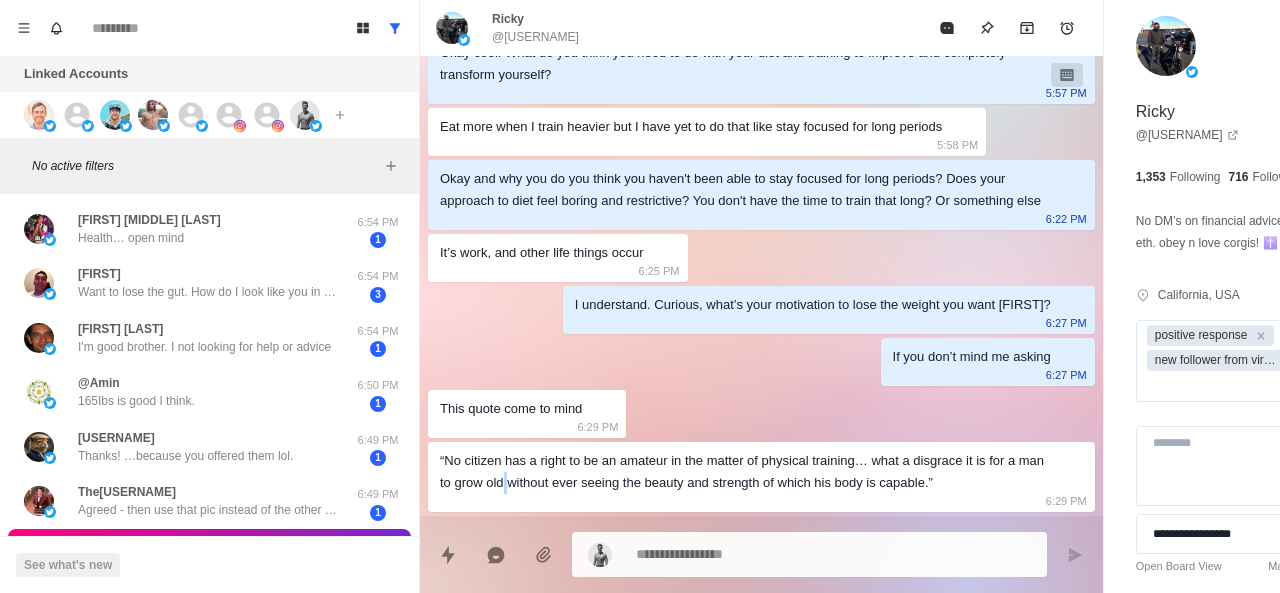 click on "“No citizen has a right to be an amateur in the matter of physical training… what a disgrace it is for a man to grow old without ever seeing the beauty and strength of which his body is capable.”" at bounding box center [745, 472] 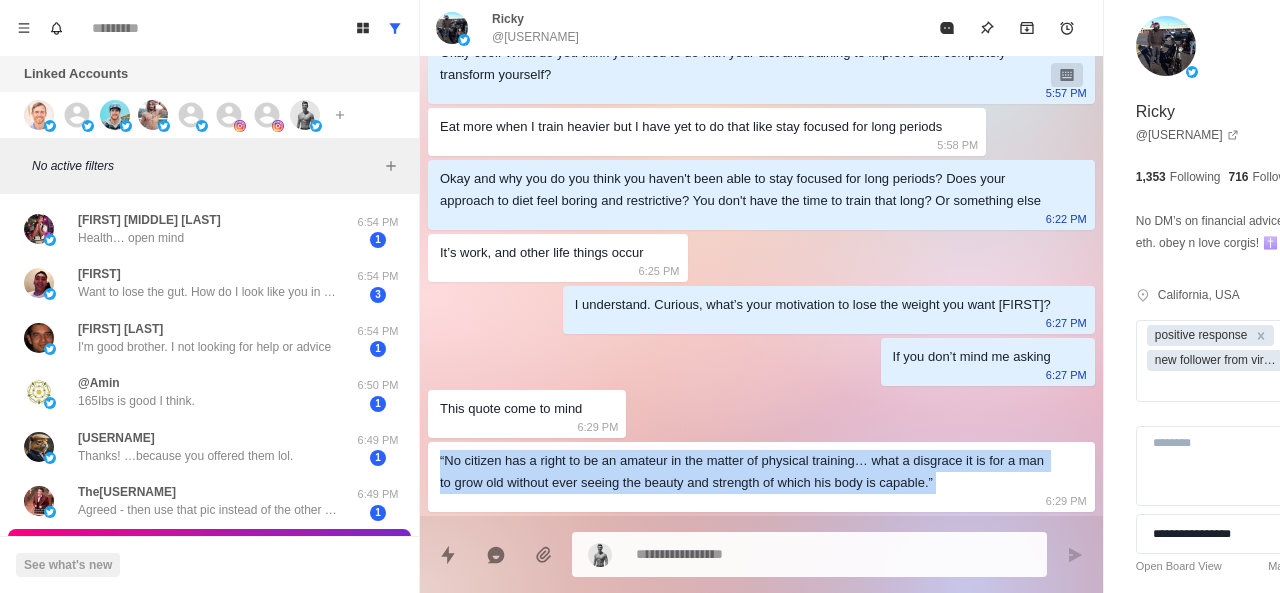 click on "“No citizen has a right to be an amateur in the matter of physical training… what a disgrace it is for a man to grow old without ever seeing the beauty and strength of which his body is capable.”" at bounding box center (745, 472) 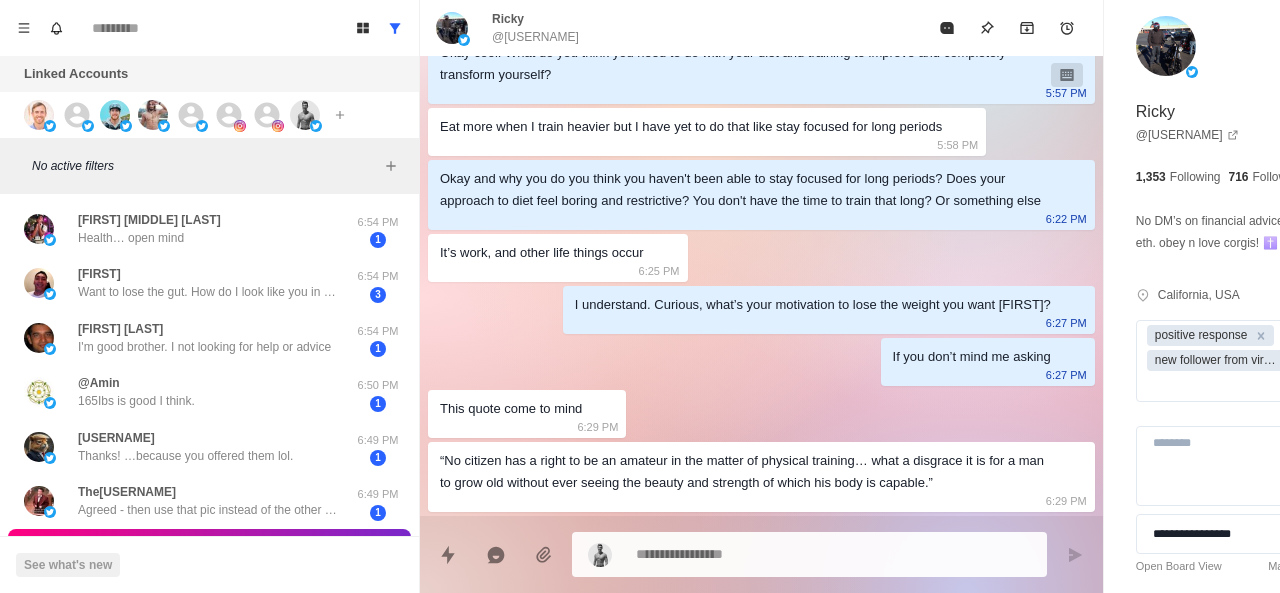 click at bounding box center (775, 554) 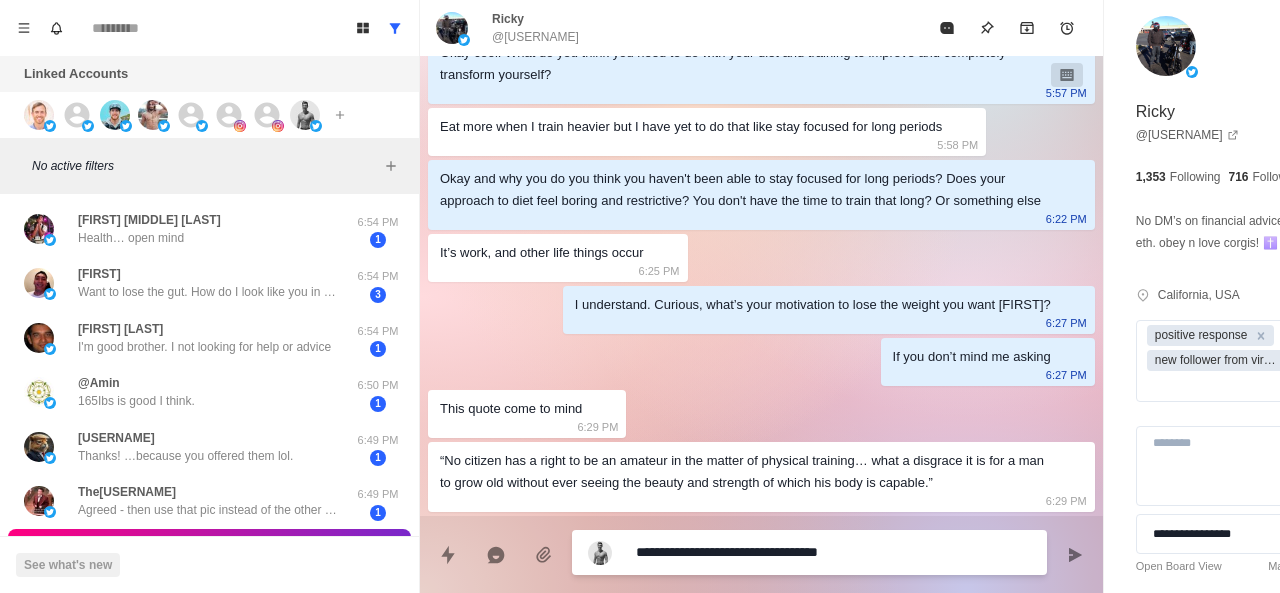 click on "**********" at bounding box center [775, 552] 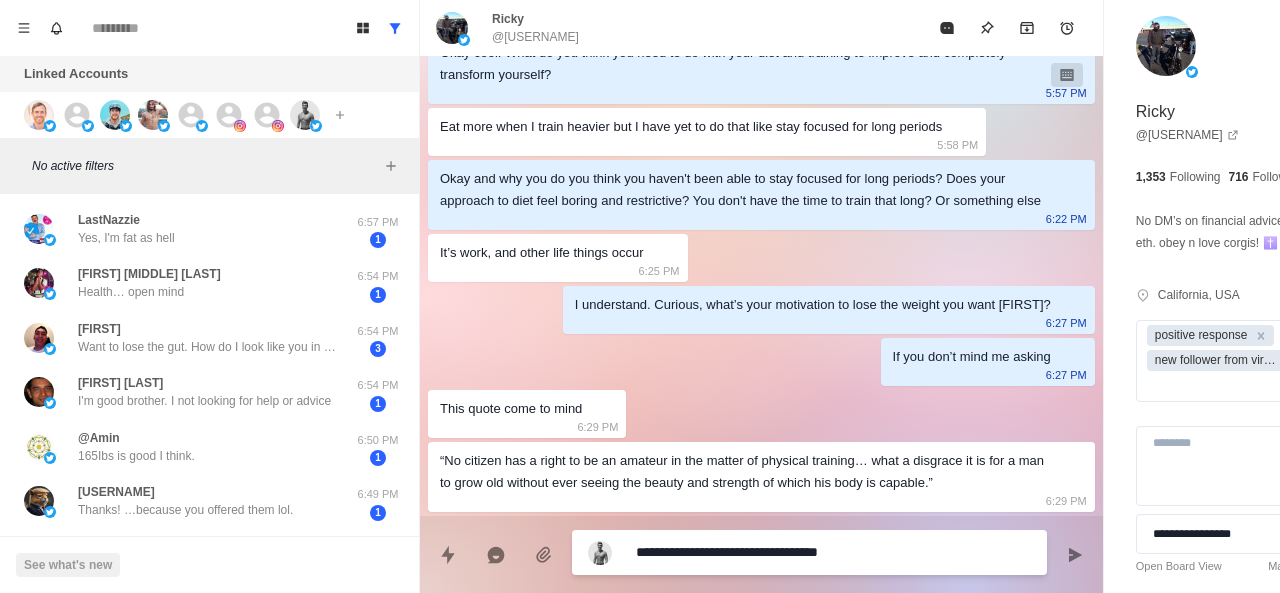 click on "**********" at bounding box center [775, 552] 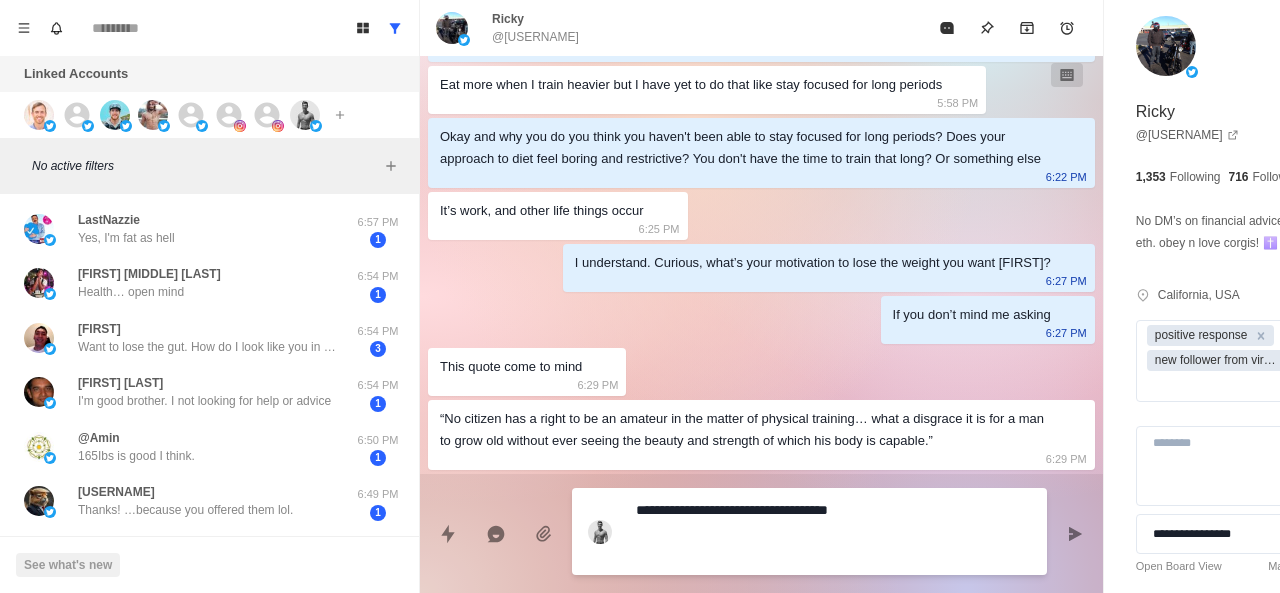 paste on "**********" 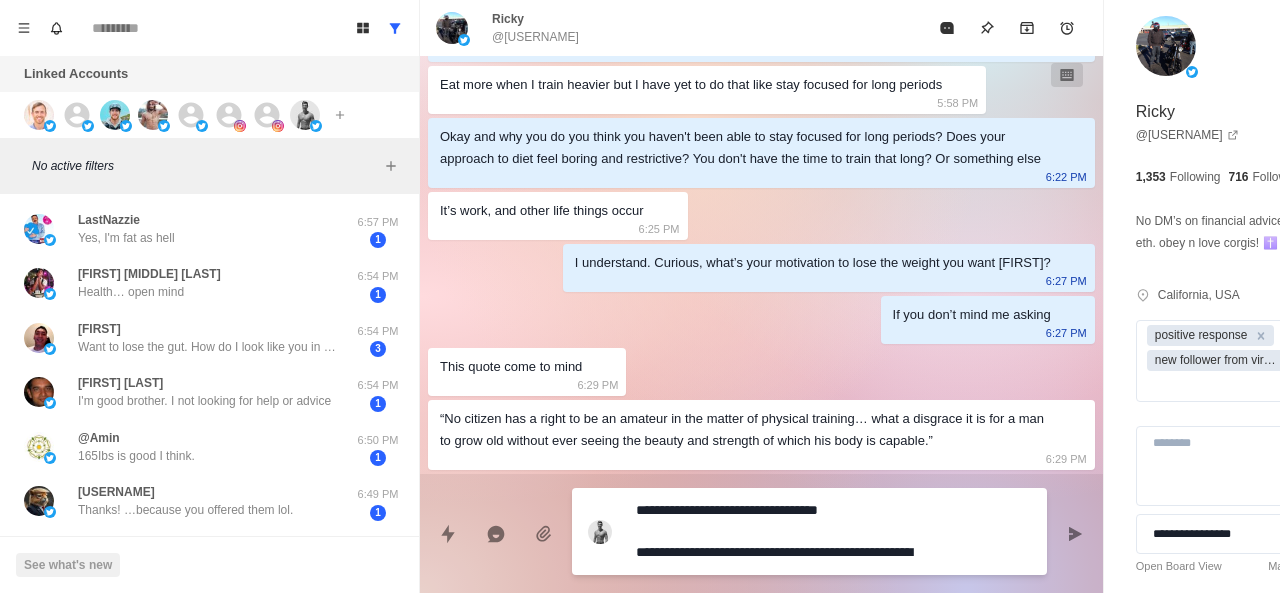 scroll, scrollTop: 16, scrollLeft: 0, axis: vertical 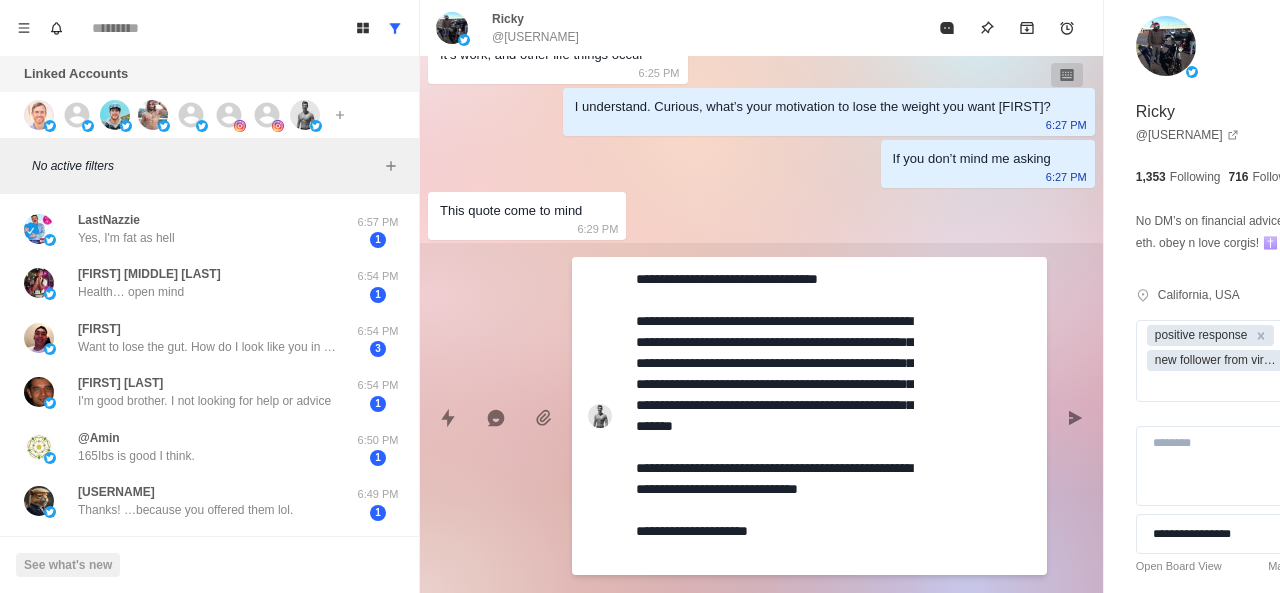 click on "**********" at bounding box center [775, 416] 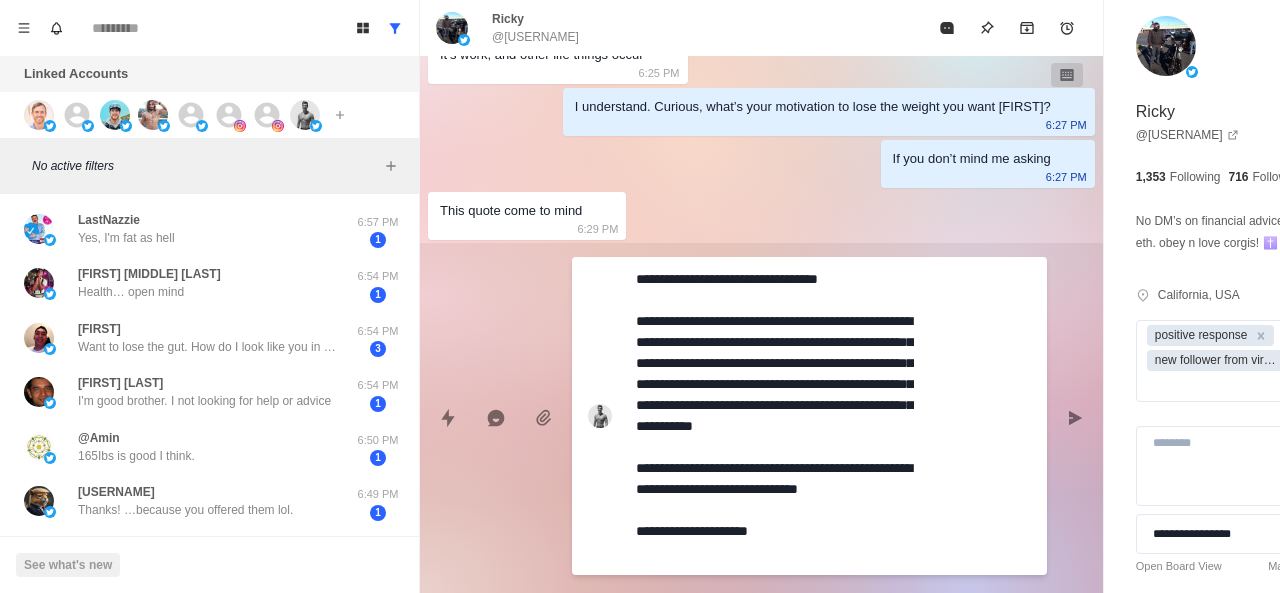 click on "**********" at bounding box center [775, 416] 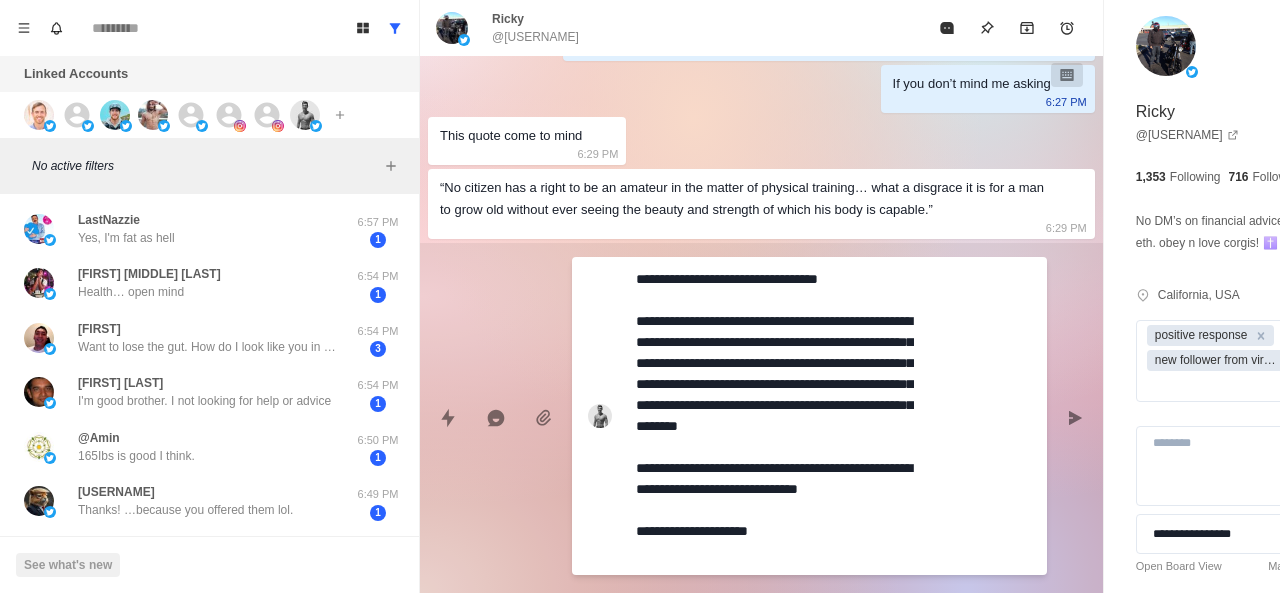 scroll, scrollTop: 1882, scrollLeft: 0, axis: vertical 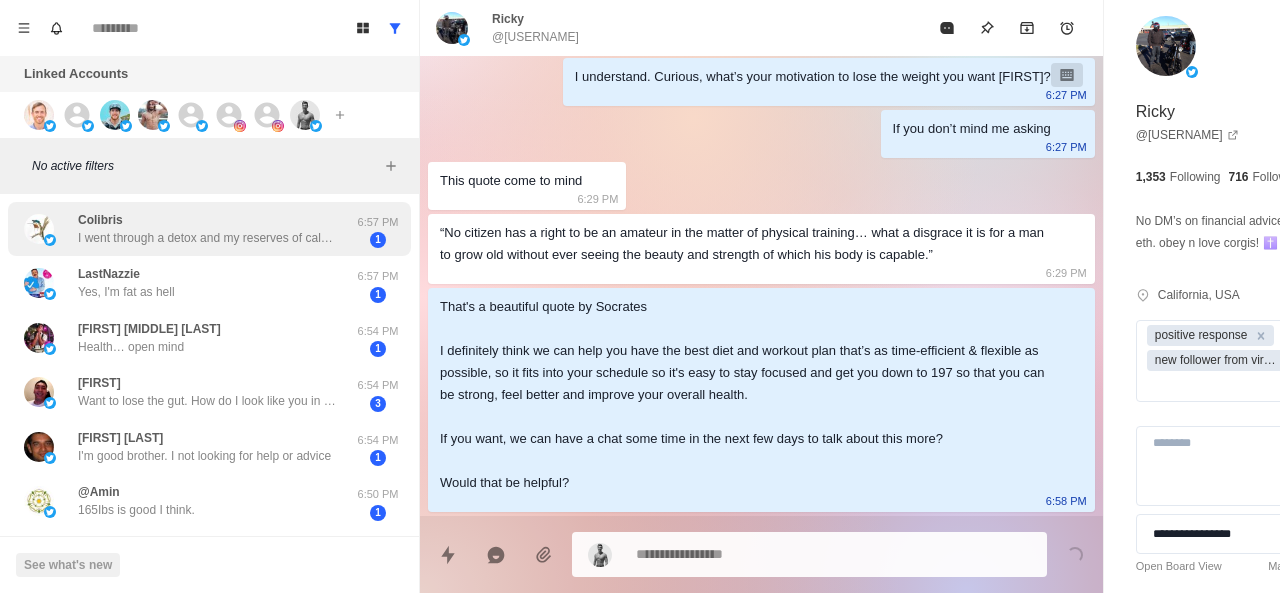 click on "[USERNAME] I went through a detox and my reserves of calcium and magnesium dropped below normal on a hair mineral analysis test.  This leaves me fatigued.  Magnesium is particularly difficult to replenish but I am using Ancient Minerals Magnesium oil every day.  Several years ago a similar event happened and the magnesium oil pulled me out of the four low pattern (low calcium, magnesium, sodium and potassium). 6:57 PM 1" at bounding box center [209, 229] 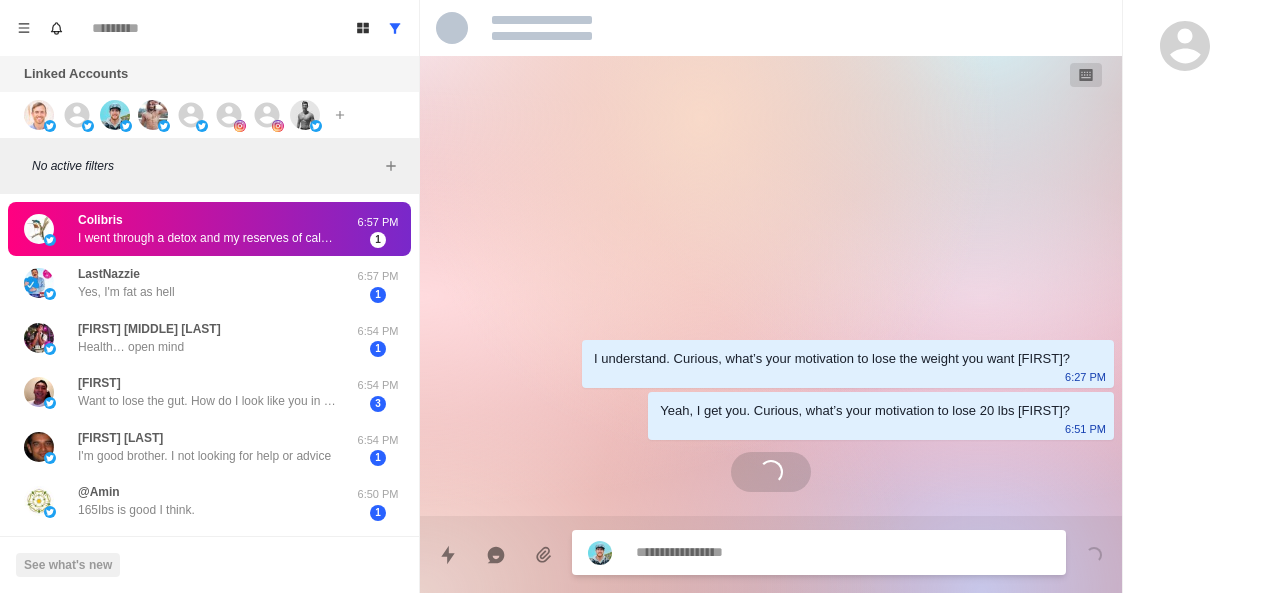 scroll, scrollTop: 0, scrollLeft: 0, axis: both 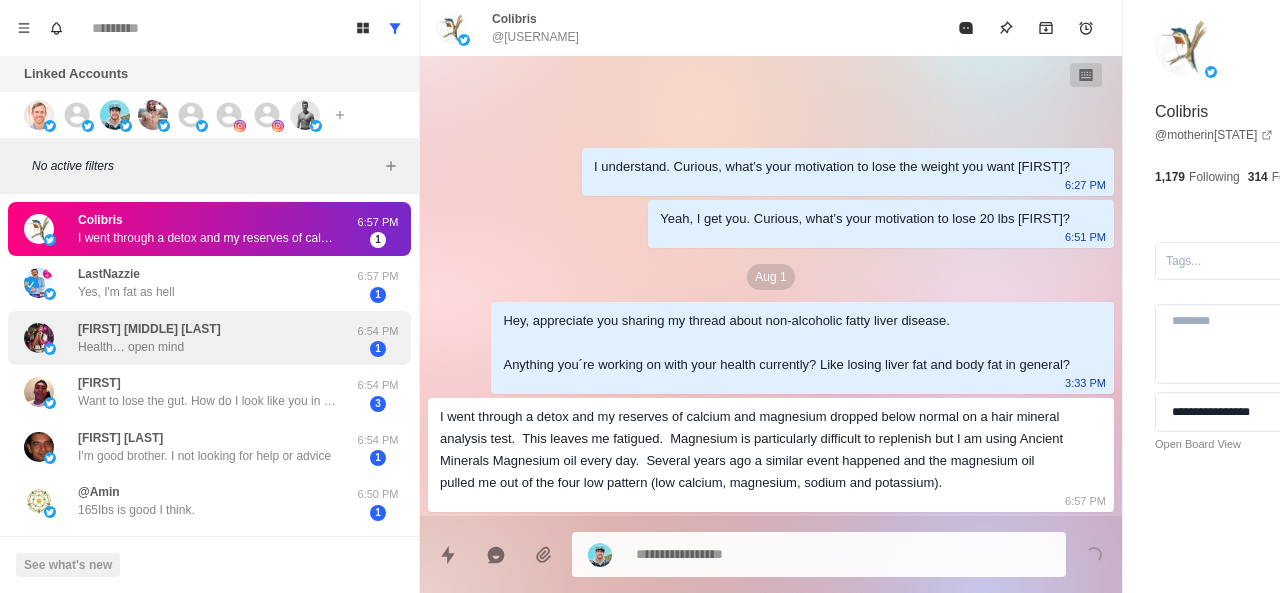 click on "[FIRST] [LAST] Health… open mind [TIME] 1" at bounding box center (209, 338) 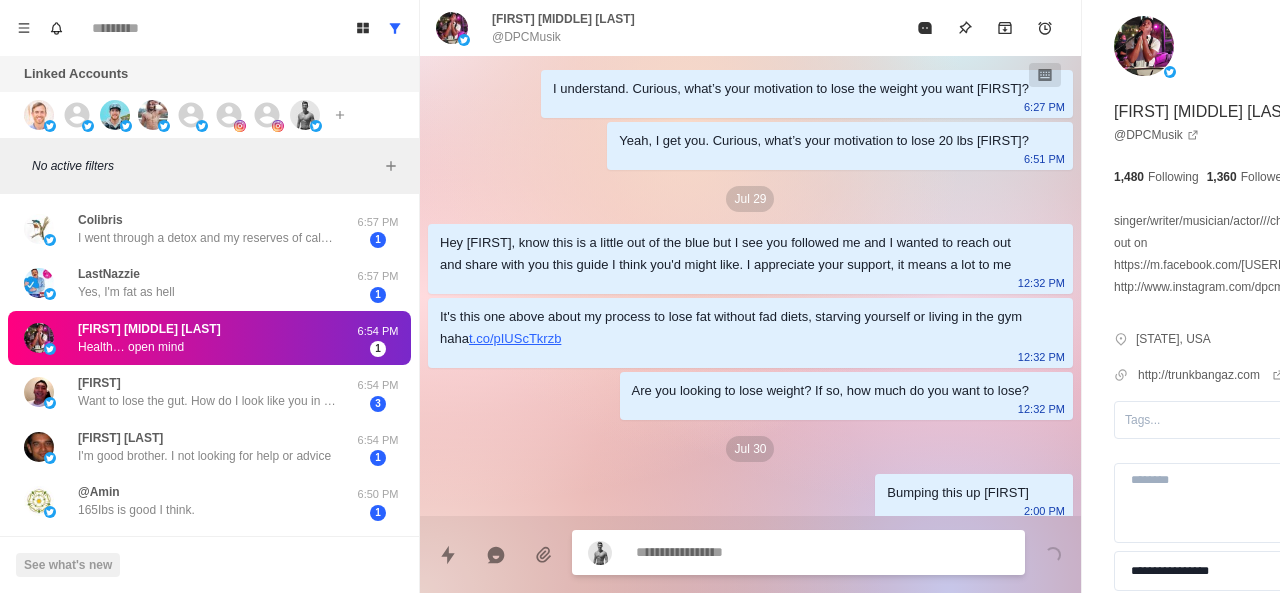scroll, scrollTop: 0, scrollLeft: 0, axis: both 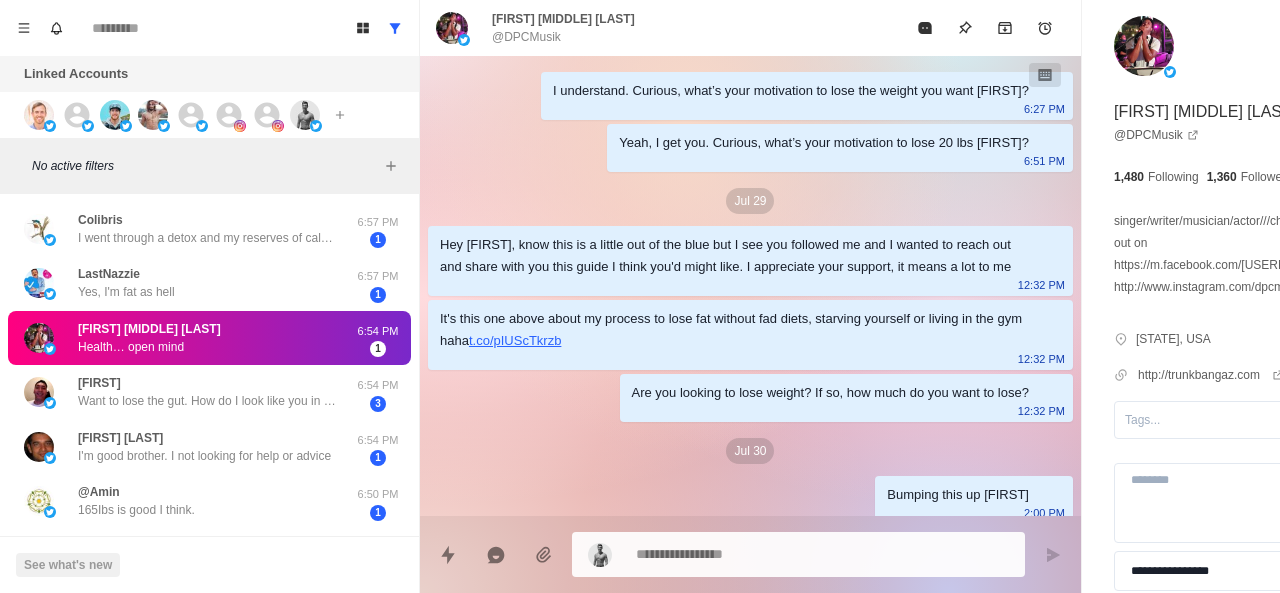 click on "Hey [FIRST], know this is a little out of the blue but I see you followed me and I wanted to reach out and share with you this guide I think you'd might like. I appreciate your support, it means a lot to me" at bounding box center [734, 256] 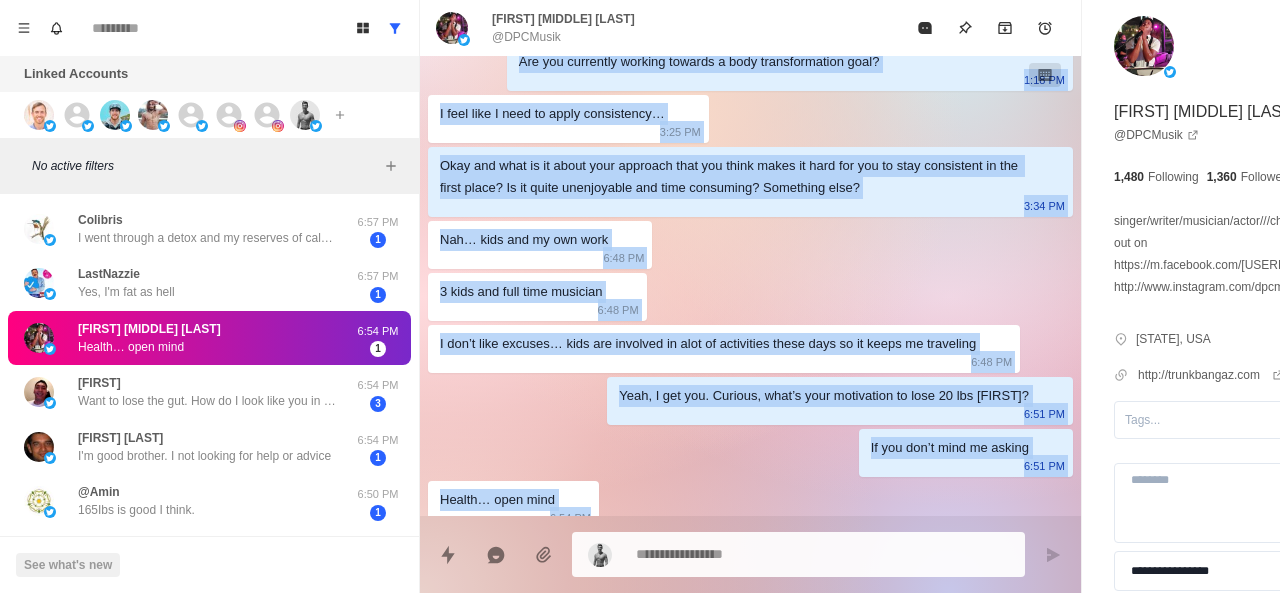scroll, scrollTop: 1358, scrollLeft: 0, axis: vertical 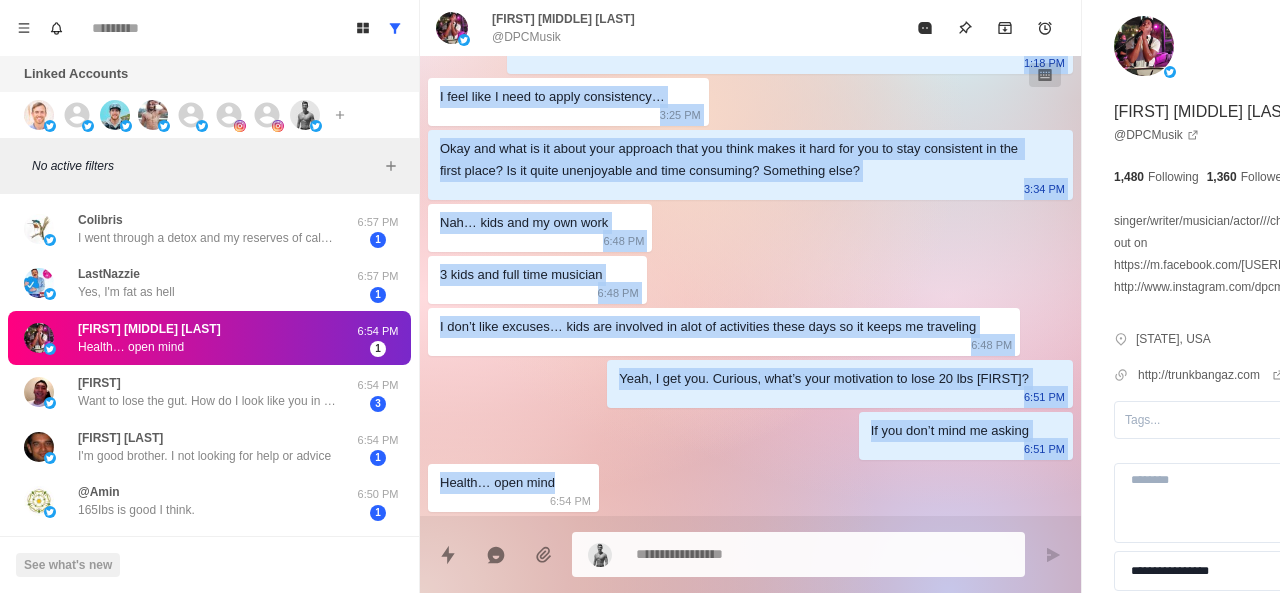 drag, startPoint x: 441, startPoint y: 262, endPoint x: 600, endPoint y: 491, distance: 278.78665 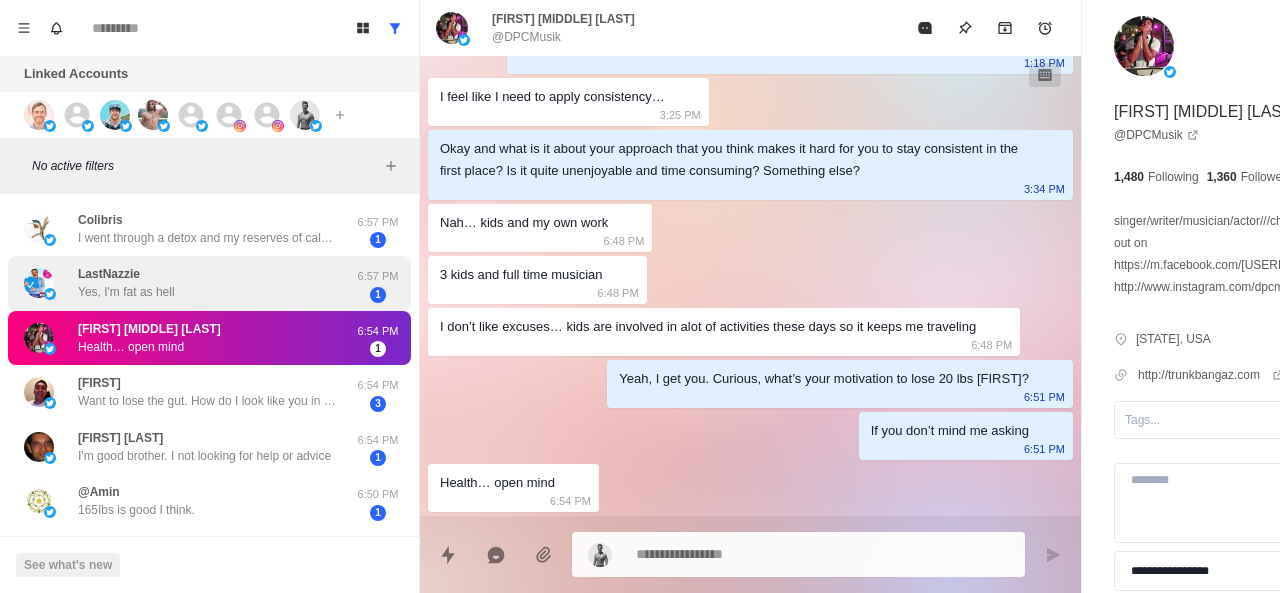 click on "[USERNAME] Yes, I'm fat as hell" at bounding box center [188, 283] 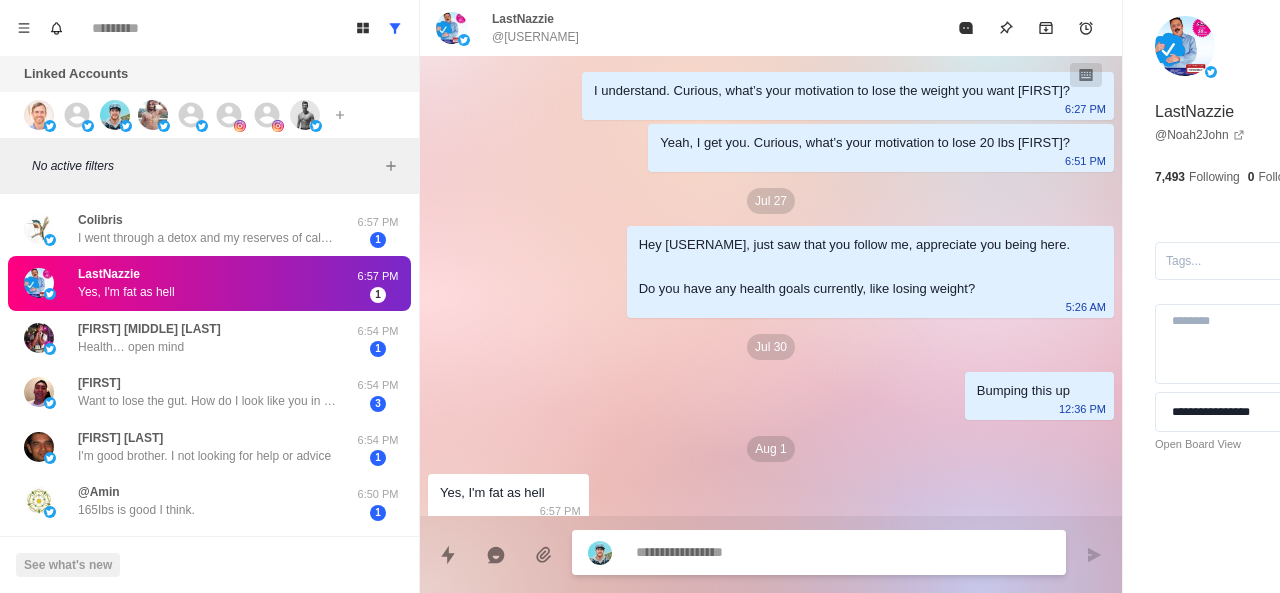 scroll, scrollTop: 10, scrollLeft: 0, axis: vertical 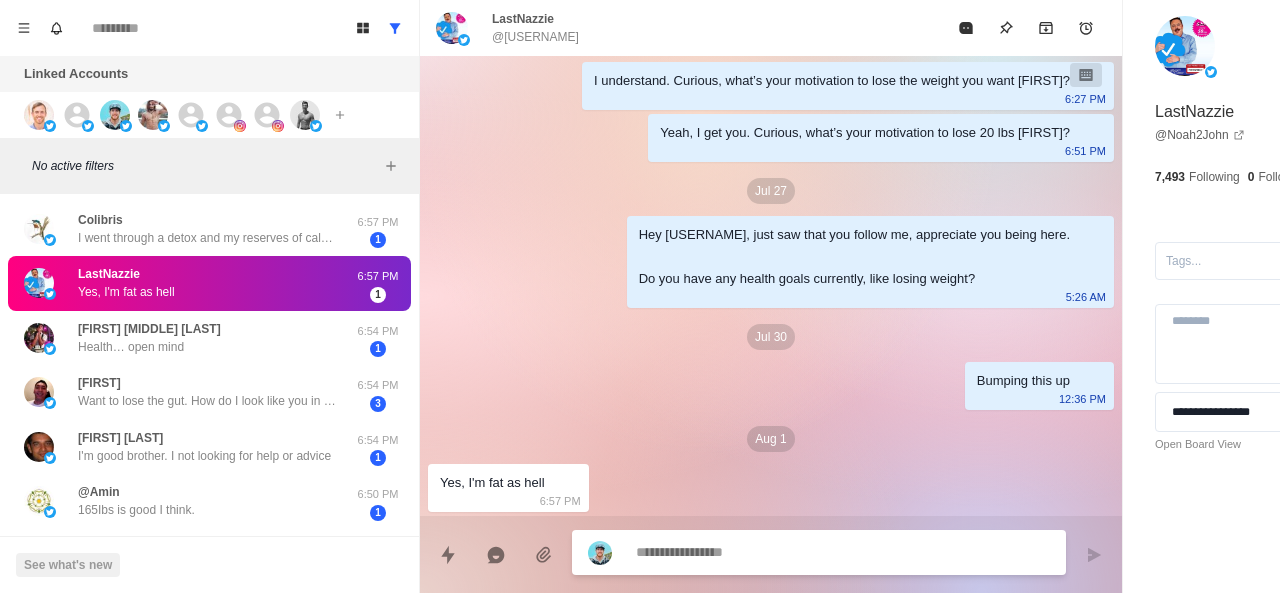 click at bounding box center [785, 552] 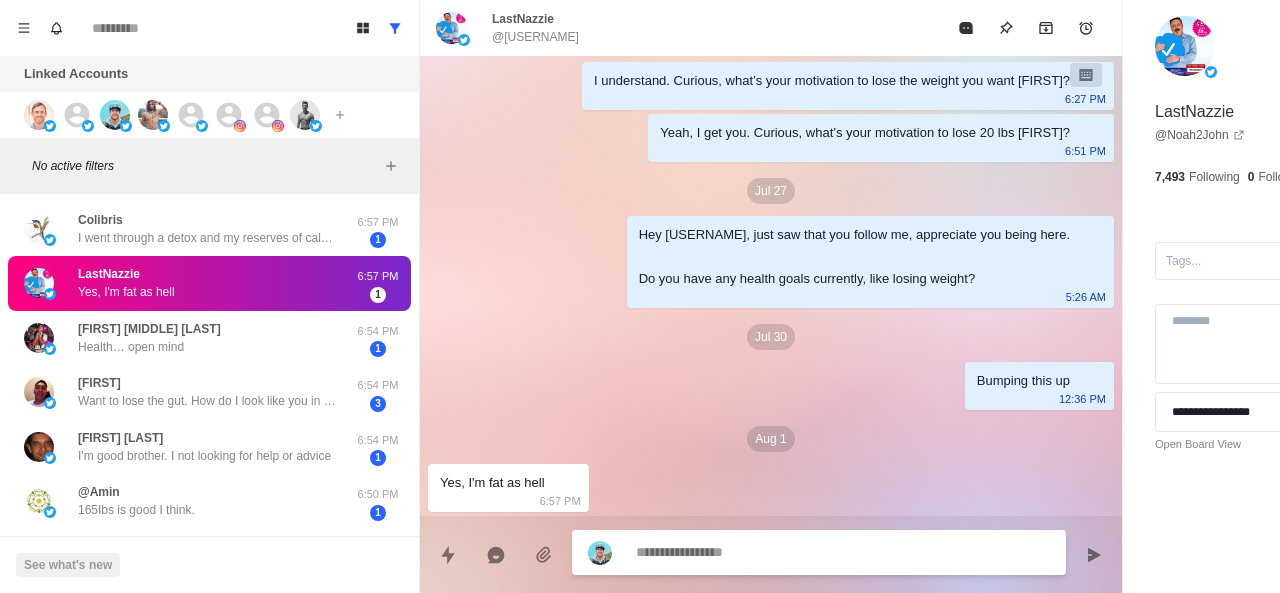 paste on "**********" 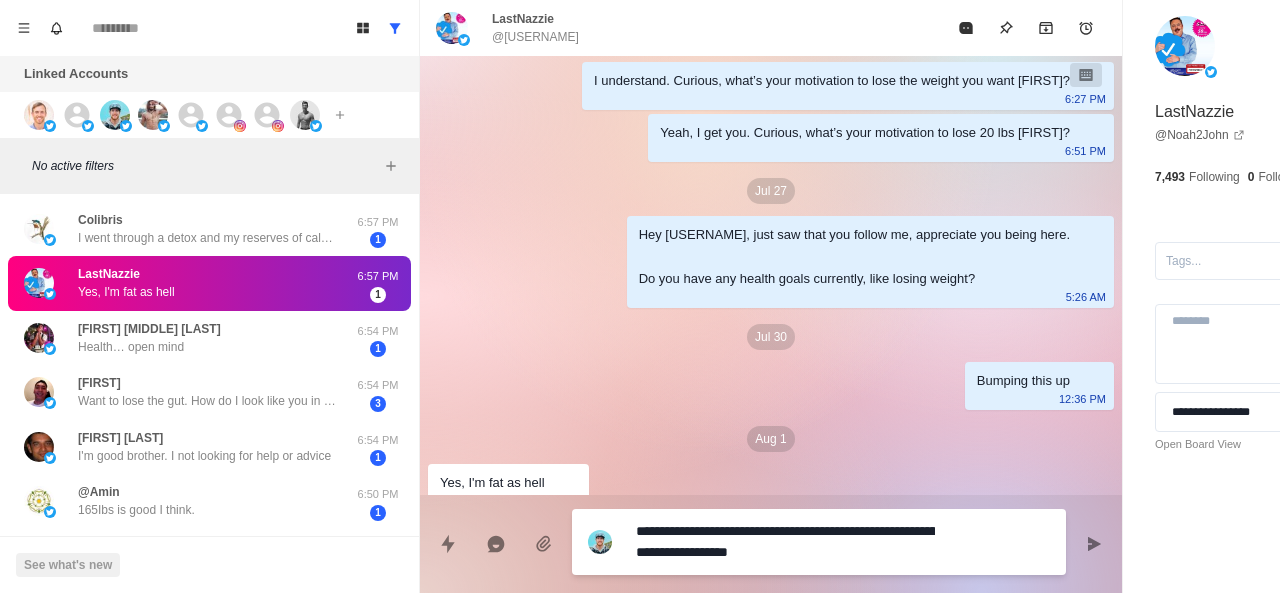 drag, startPoint x: 663, startPoint y: 531, endPoint x: 613, endPoint y: 530, distance: 50.01 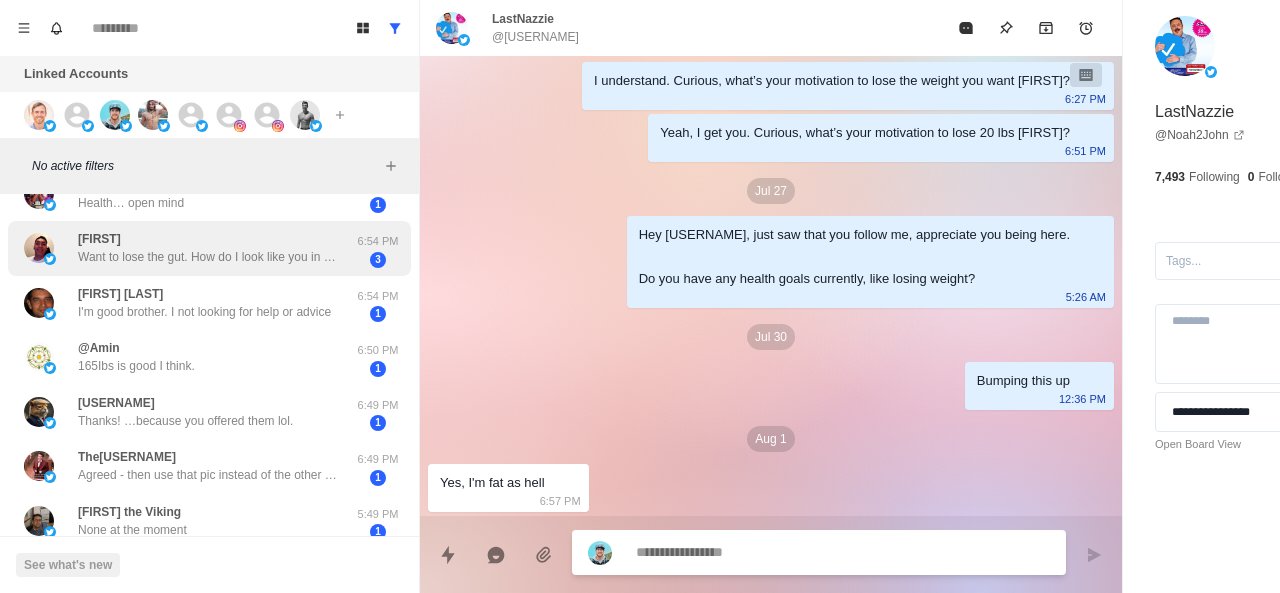 scroll, scrollTop: 151, scrollLeft: 0, axis: vertical 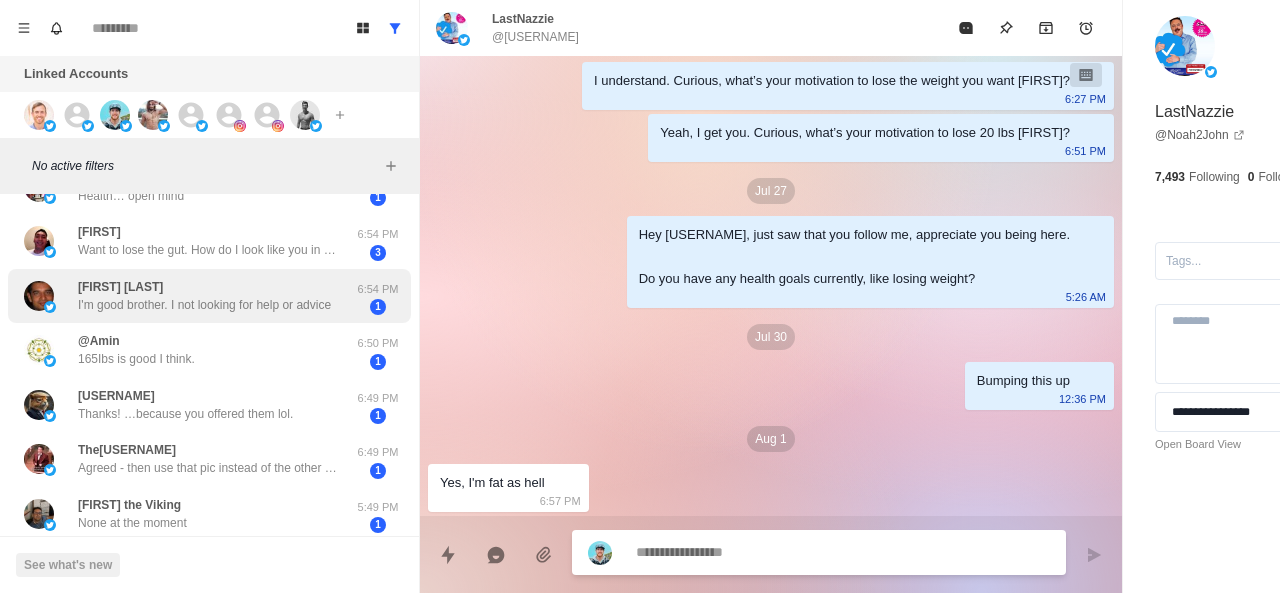 click on "[FIRST] [LAST] I'm good brother. I not looking for help or advice" at bounding box center (204, 296) 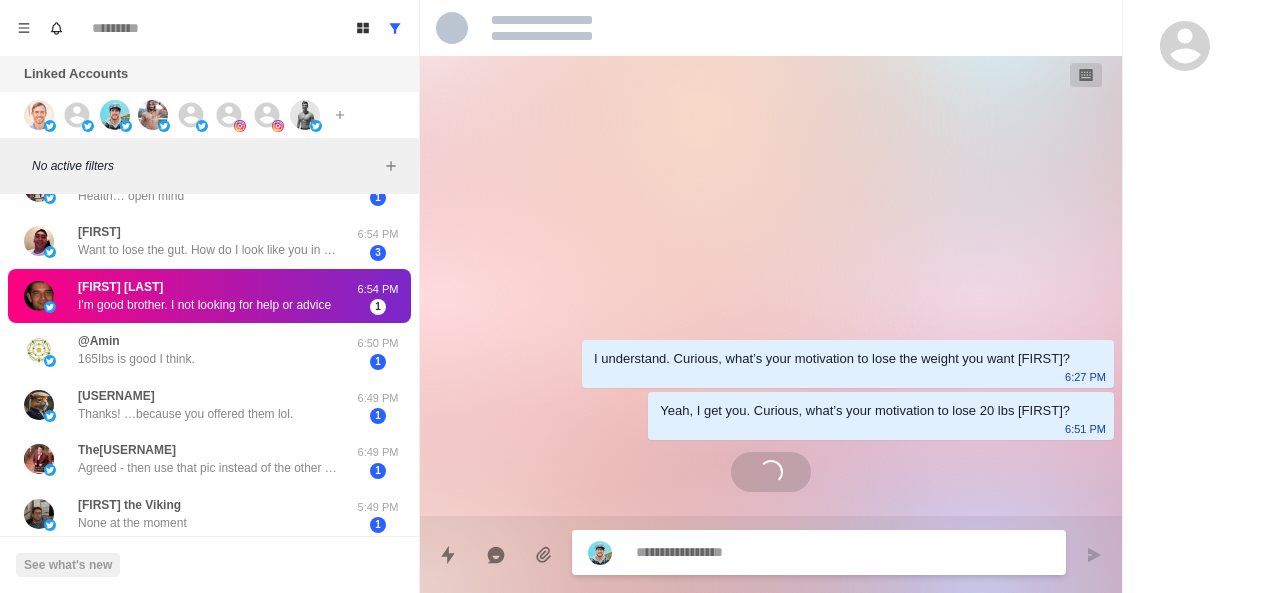 scroll, scrollTop: 136, scrollLeft: 0, axis: vertical 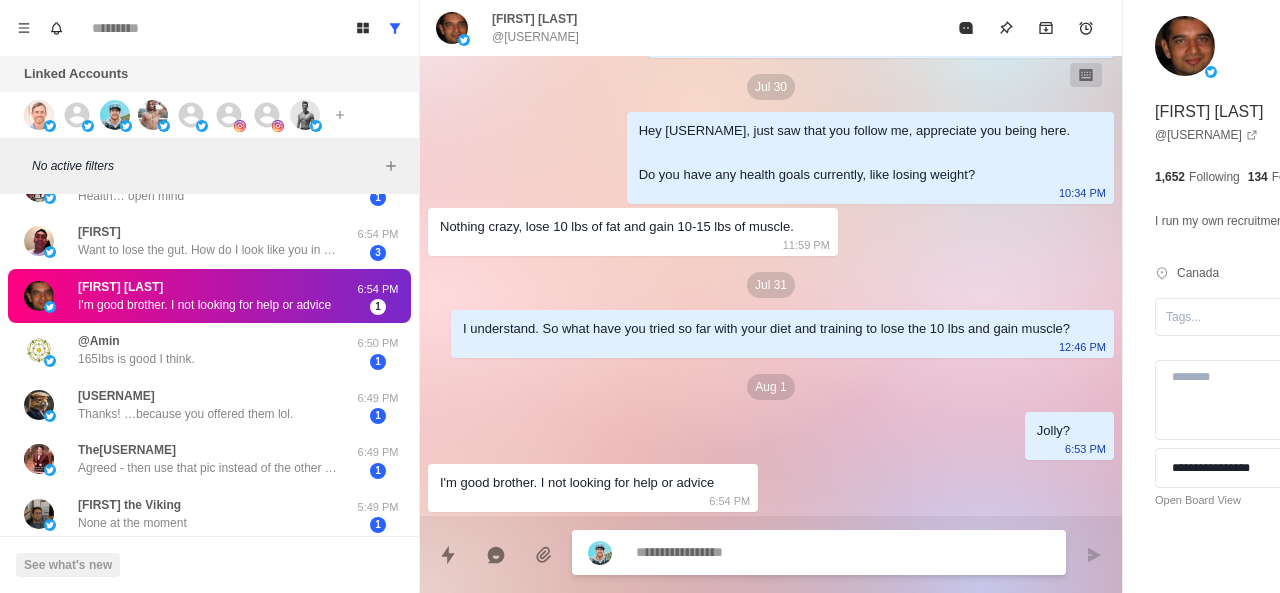 click at bounding box center (785, 552) 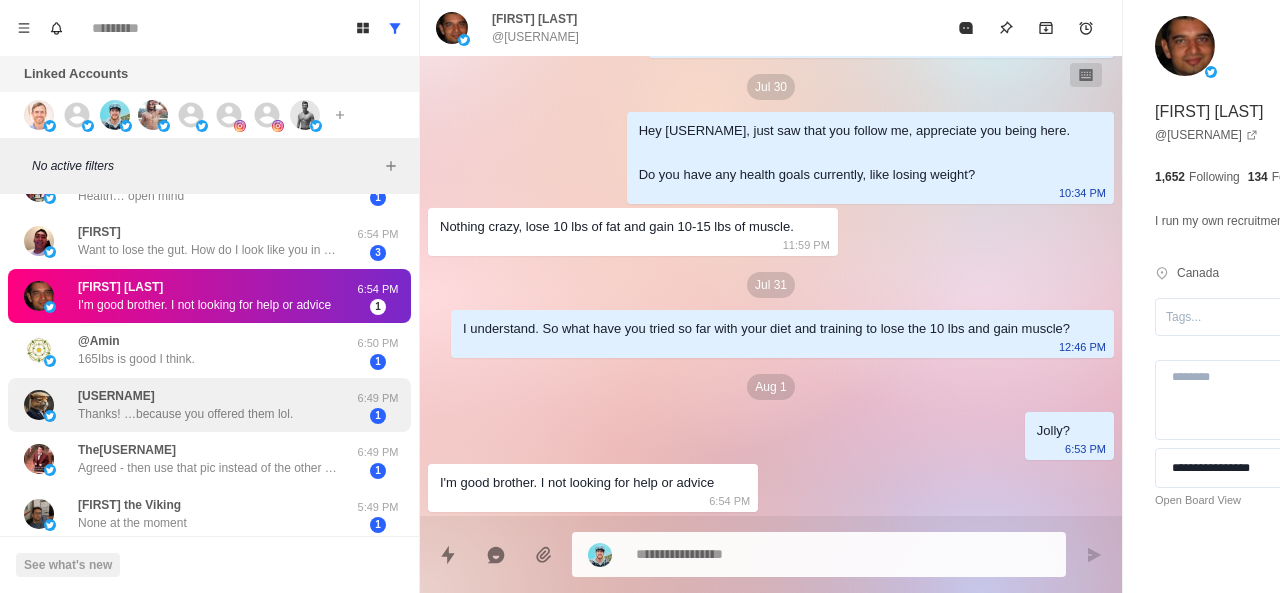 click on "Thanks!  …because you offered them lol." at bounding box center [185, 414] 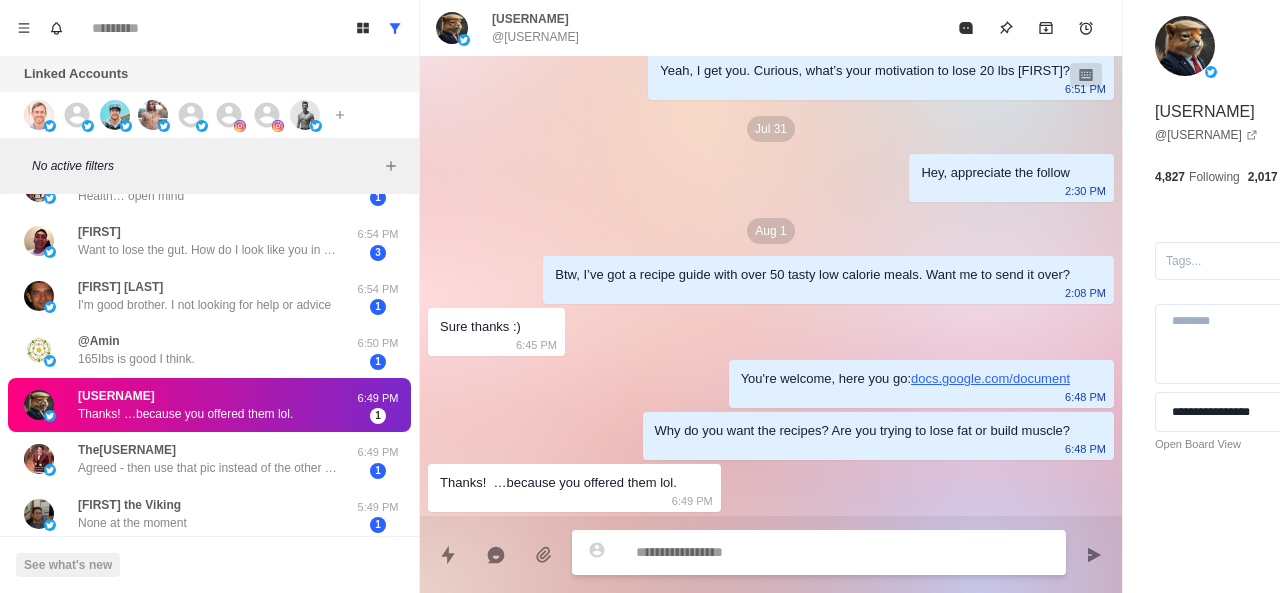 scroll, scrollTop: 146, scrollLeft: 0, axis: vertical 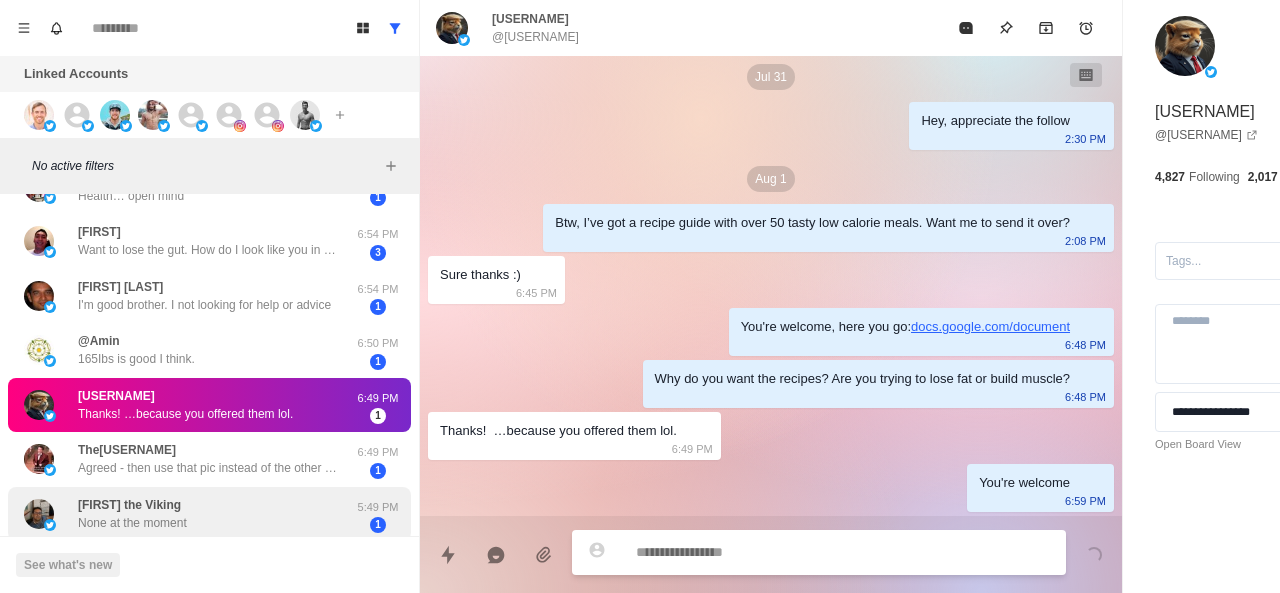 click on "[FIRST] the Viking None at the moment" at bounding box center (188, 514) 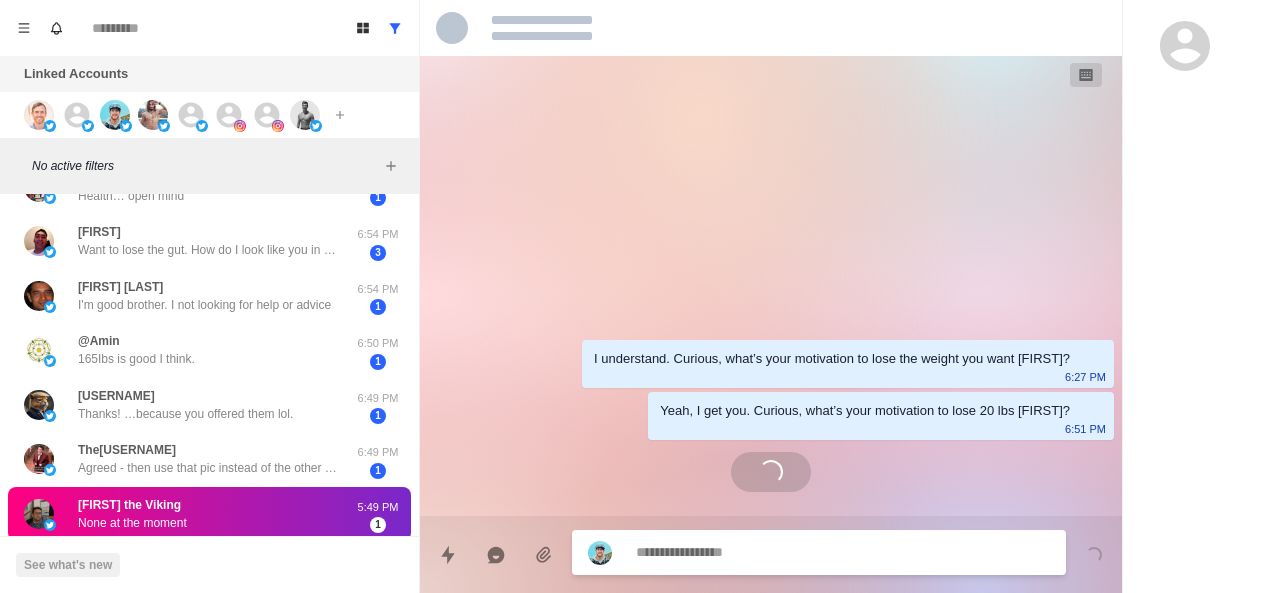 scroll, scrollTop: 0, scrollLeft: 0, axis: both 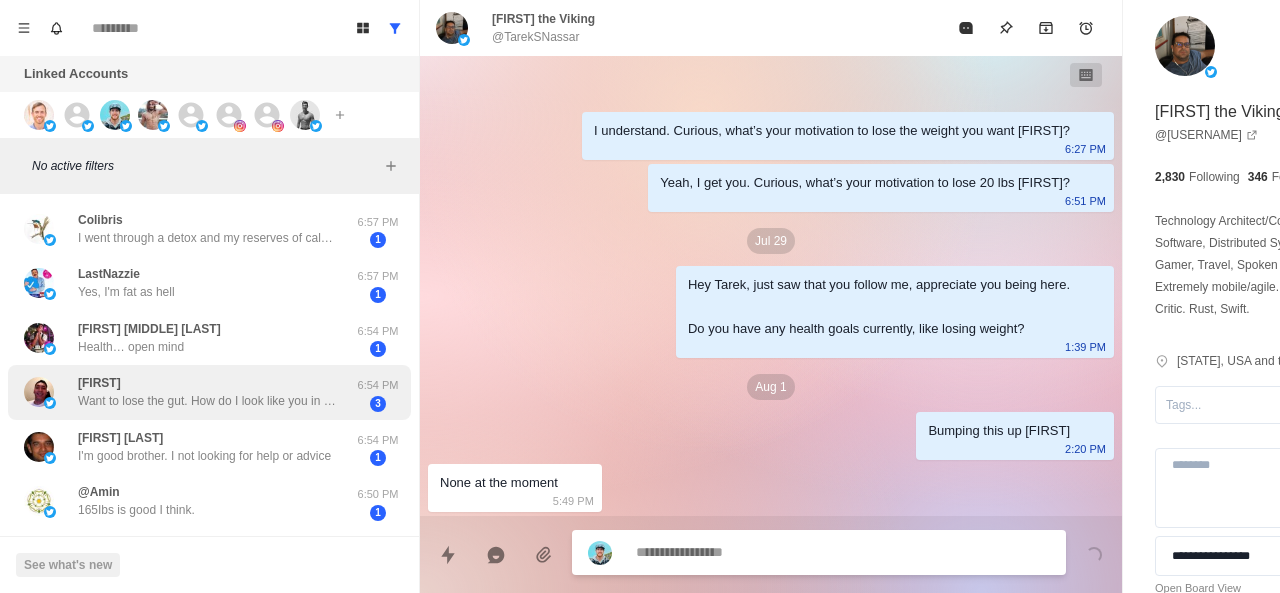 click on "[FIRST] Want to lose the gut. How do I look like you in 3 weeks?" at bounding box center [208, 392] 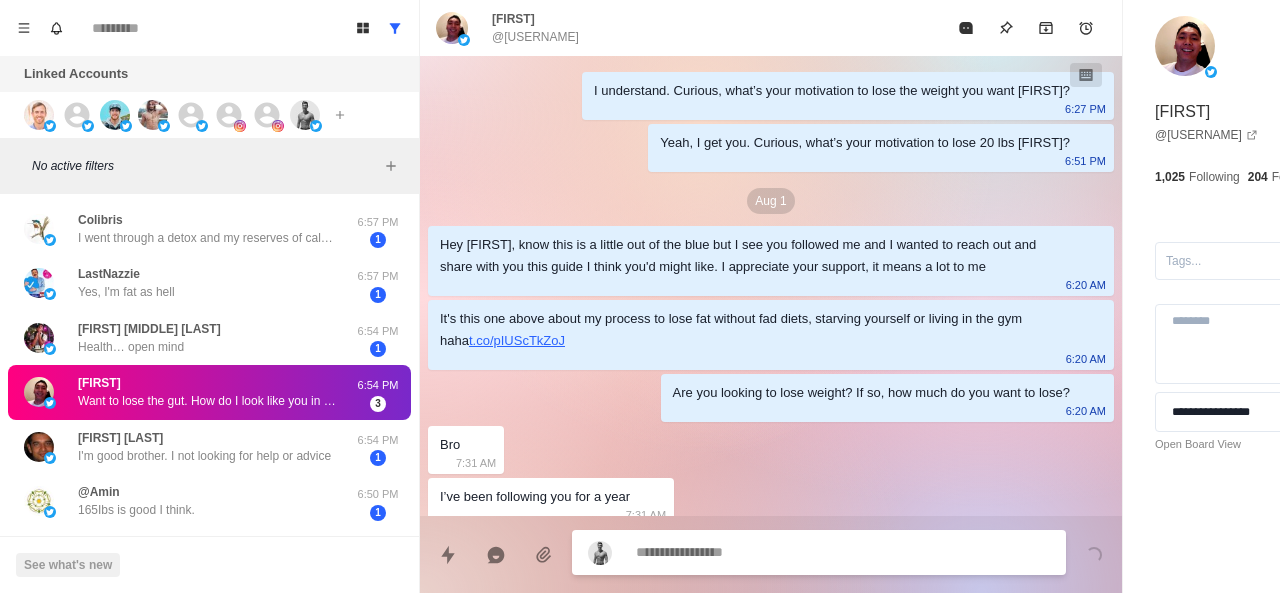 scroll, scrollTop: 496, scrollLeft: 0, axis: vertical 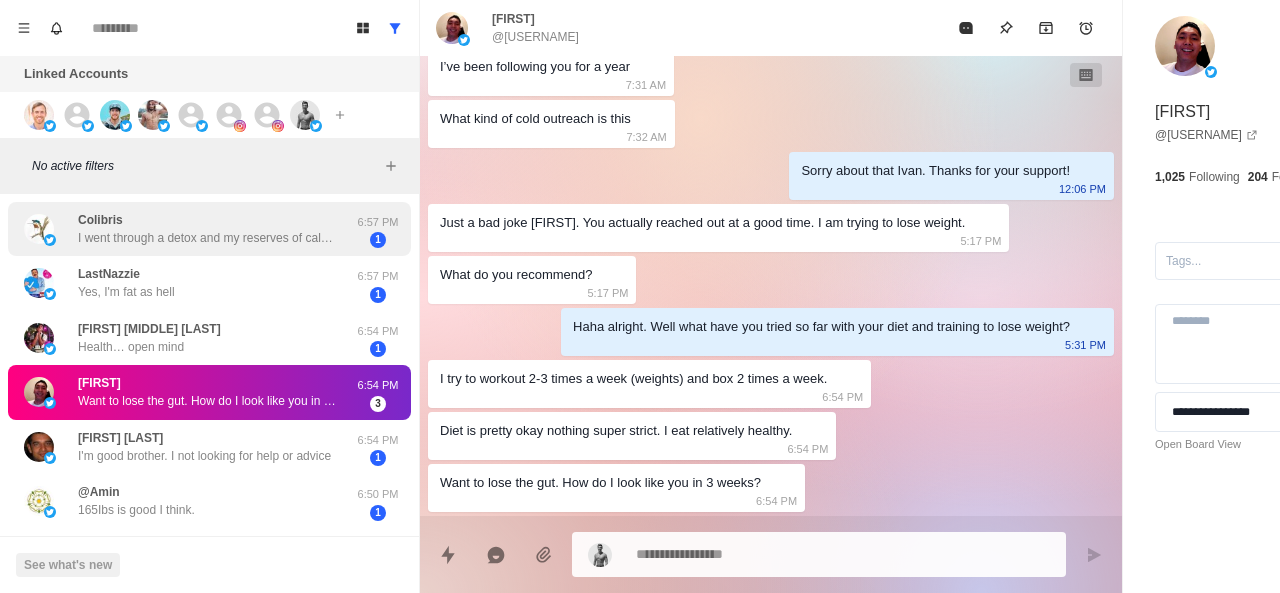 click on "I went through a detox and my reserves of calcium and magnesium dropped below normal on a hair mineral analysis test.  This leaves me fatigued.  Magnesium is particularly difficult to replenish but I am using Ancient Minerals Magnesium oil every day.  Several years ago a similar event happened and the magnesium oil pulled me out of the four low pattern (low calcium, magnesium, sodium and potassium)." at bounding box center (208, 238) 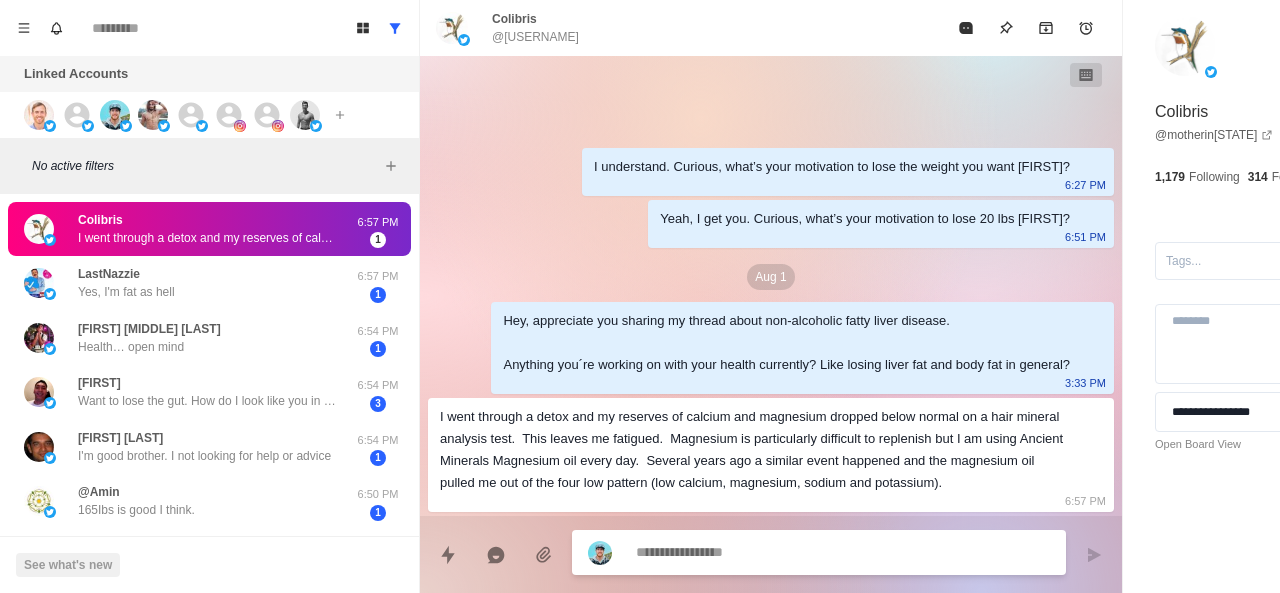 scroll, scrollTop: 0, scrollLeft: 0, axis: both 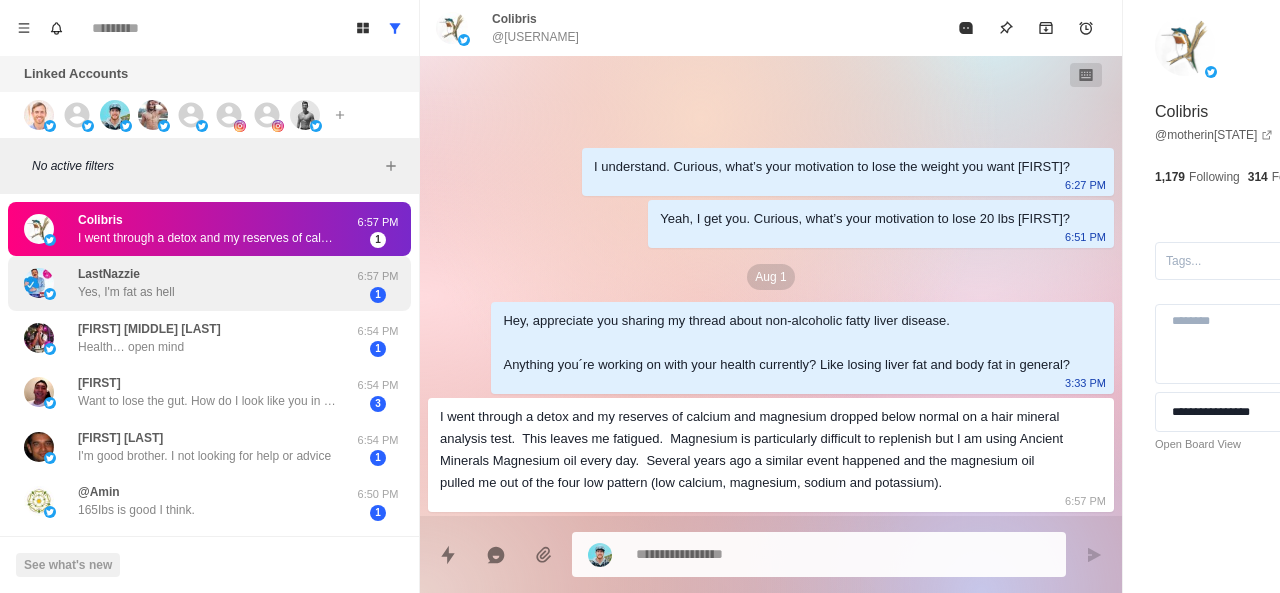 click on "[USERNAME] Yes, I'm fat as hell" at bounding box center (188, 283) 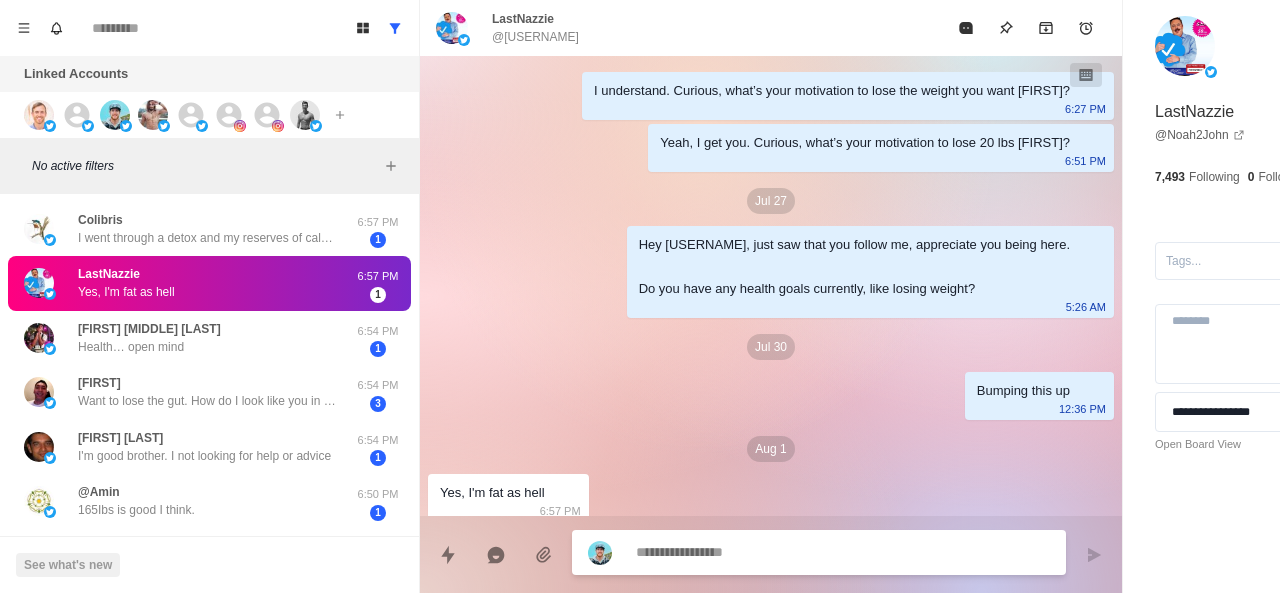 scroll, scrollTop: 10, scrollLeft: 0, axis: vertical 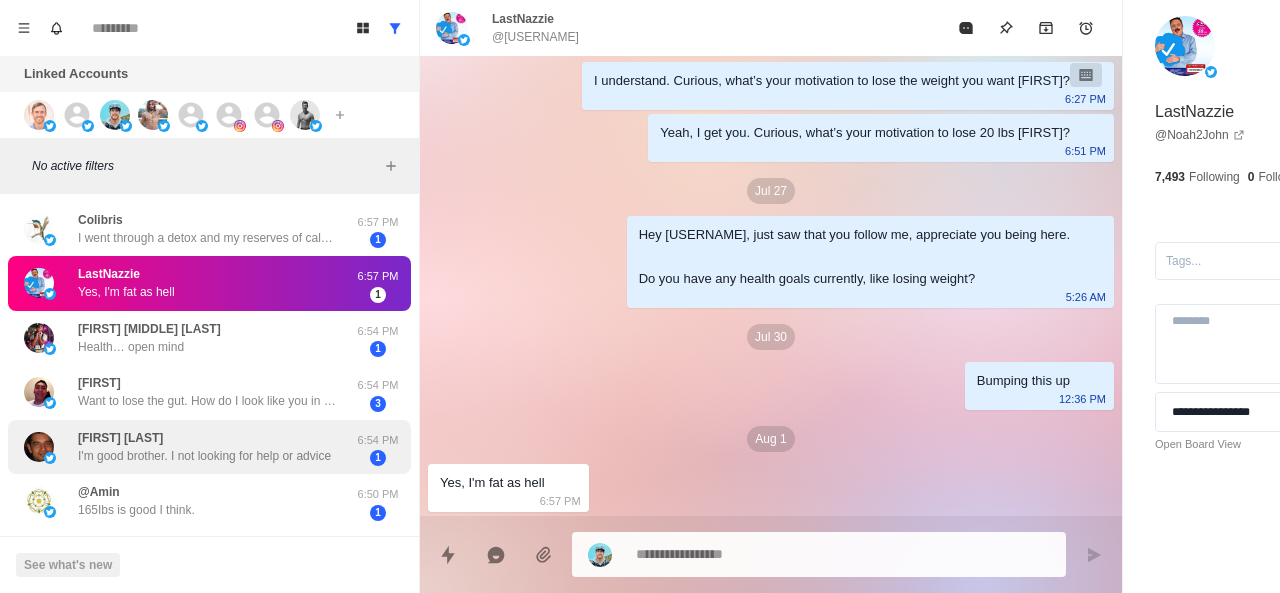 click on "[FIRST] [LAST] I'm good brother. I not looking for help or advice" at bounding box center (204, 447) 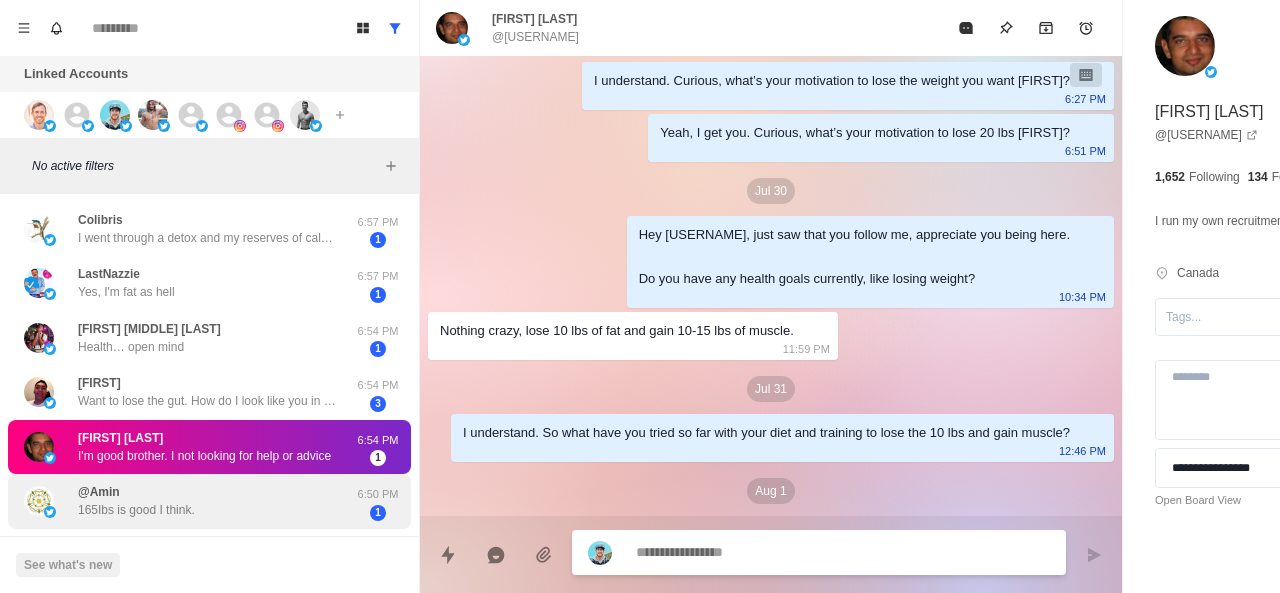 scroll, scrollTop: 136, scrollLeft: 0, axis: vertical 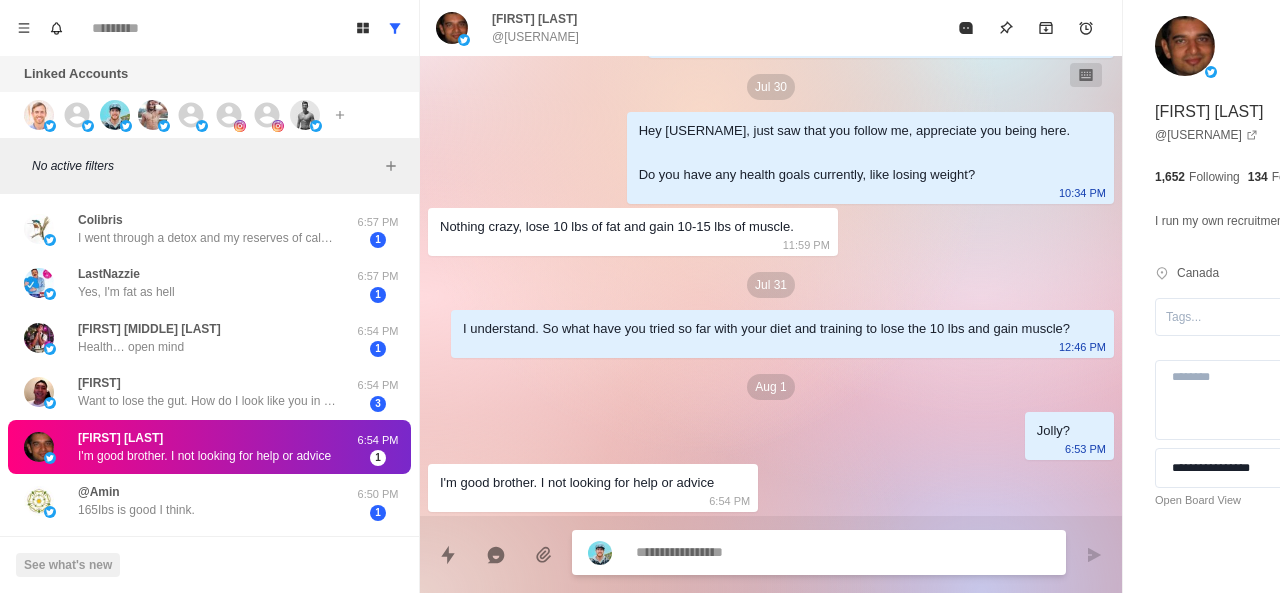 click at bounding box center [785, 552] 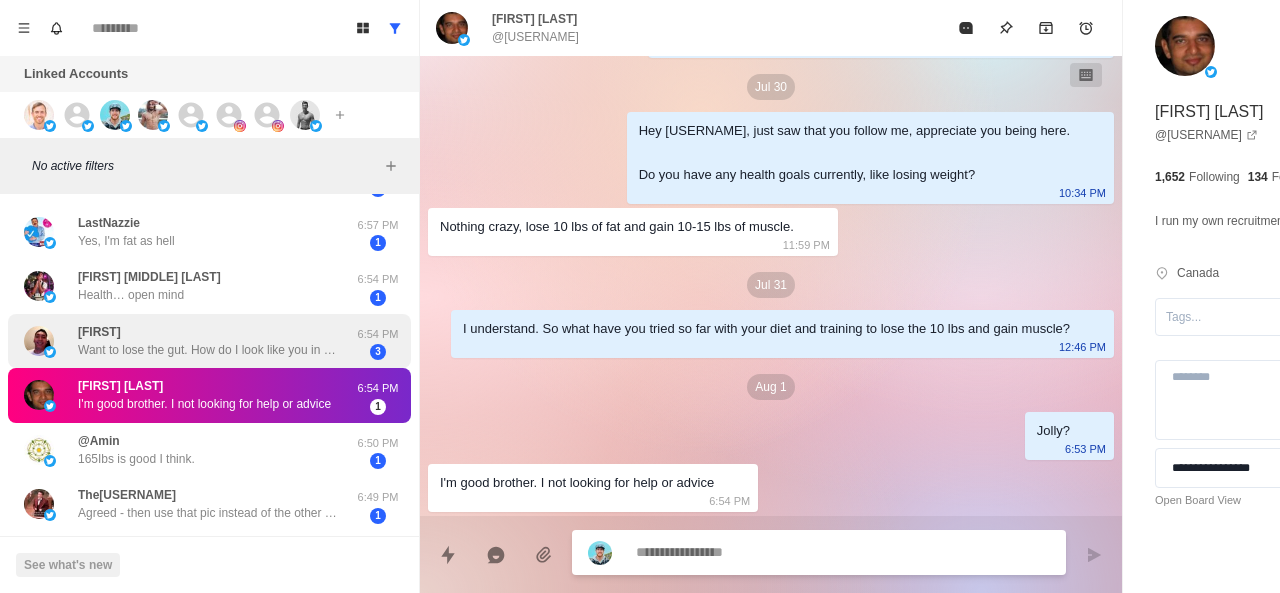 scroll, scrollTop: 112, scrollLeft: 0, axis: vertical 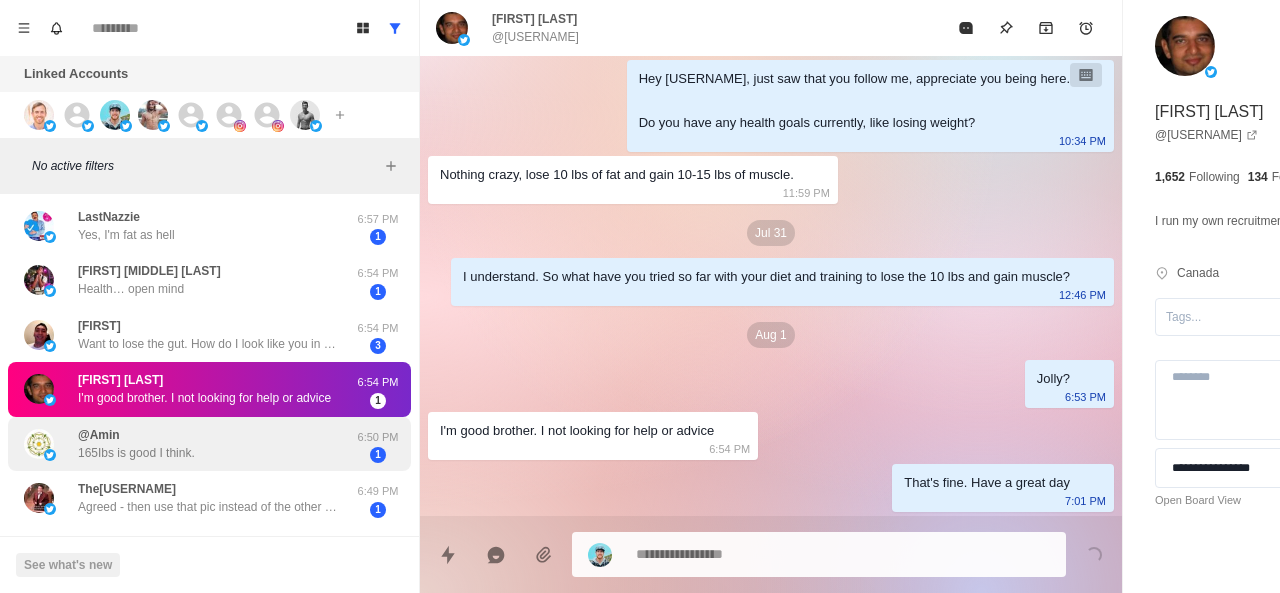 click on "@[USERNAME] 165Ibs is good I think." at bounding box center (188, 444) 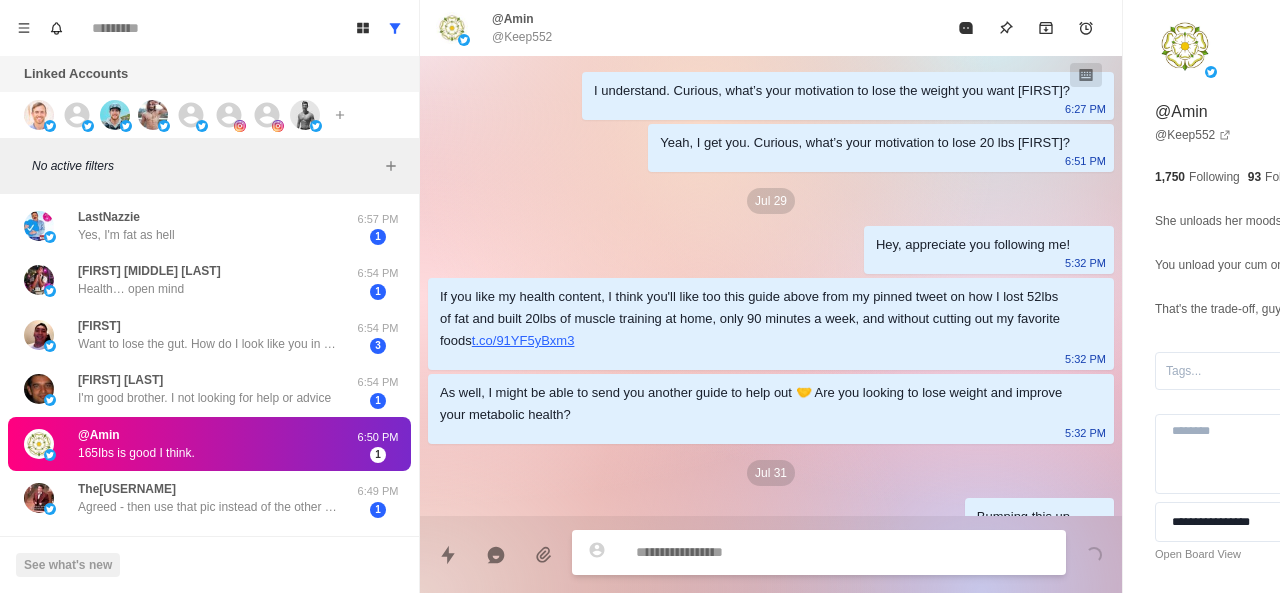 scroll, scrollTop: 826, scrollLeft: 0, axis: vertical 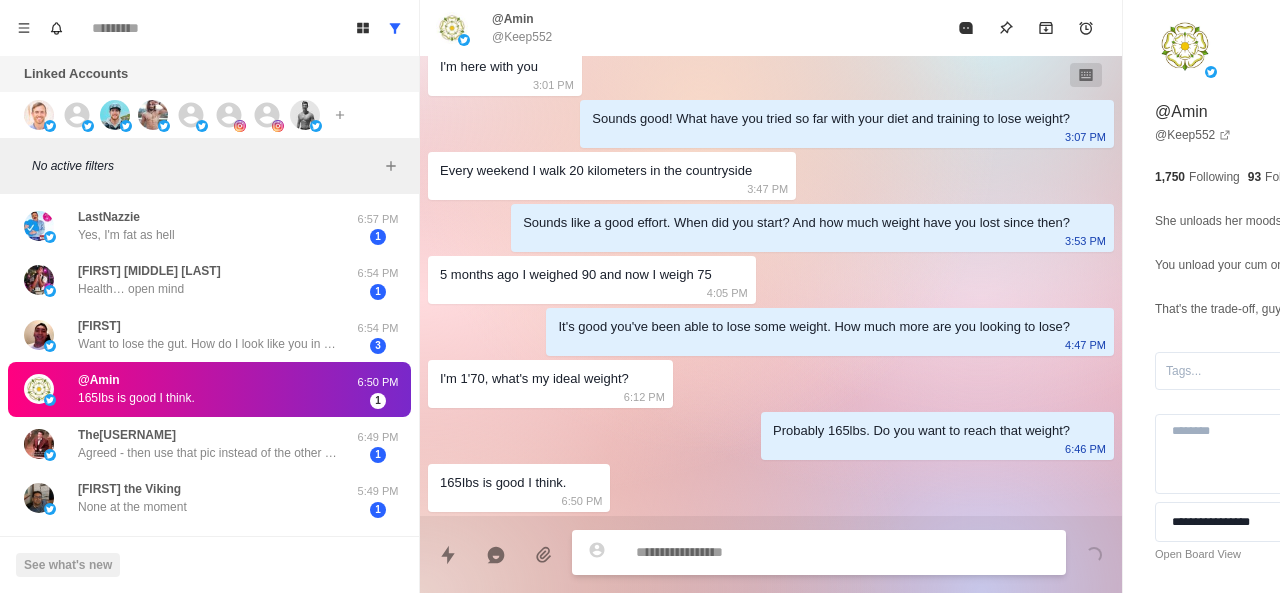 click at bounding box center (785, 552) 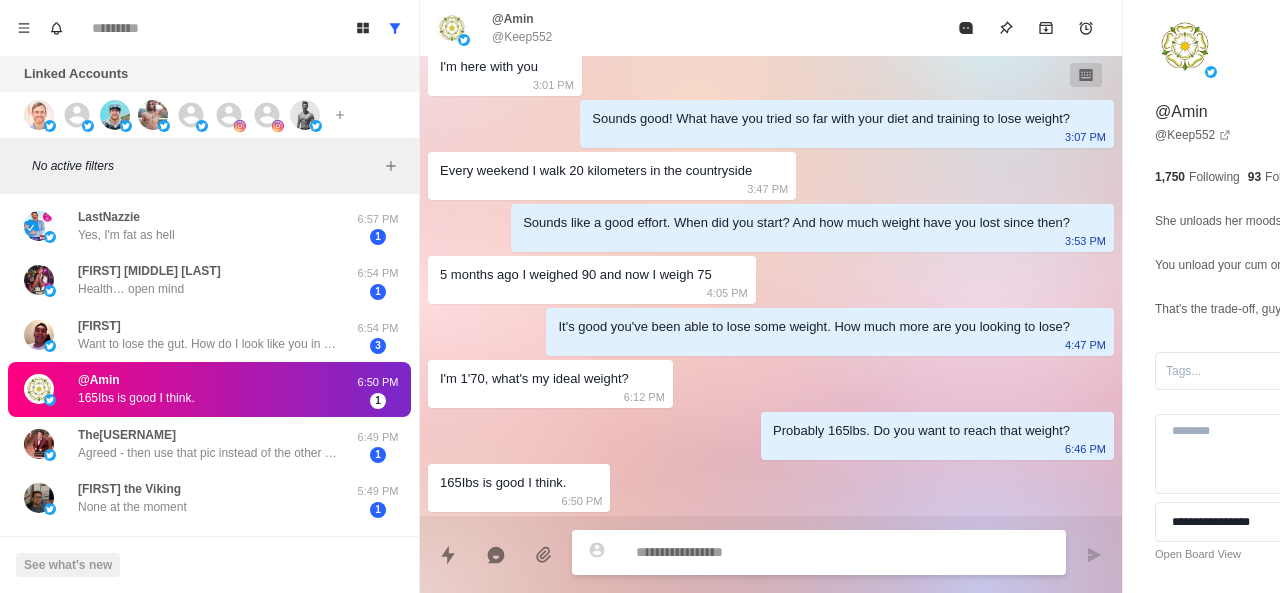 click at bounding box center (785, 552) 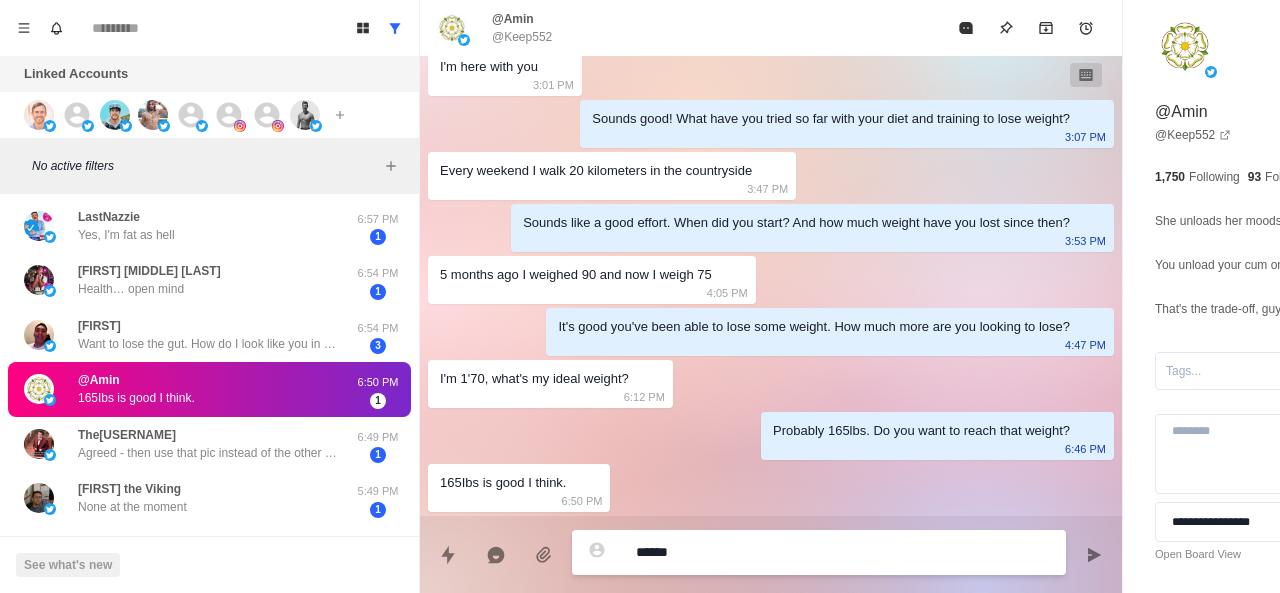 paste on "**********" 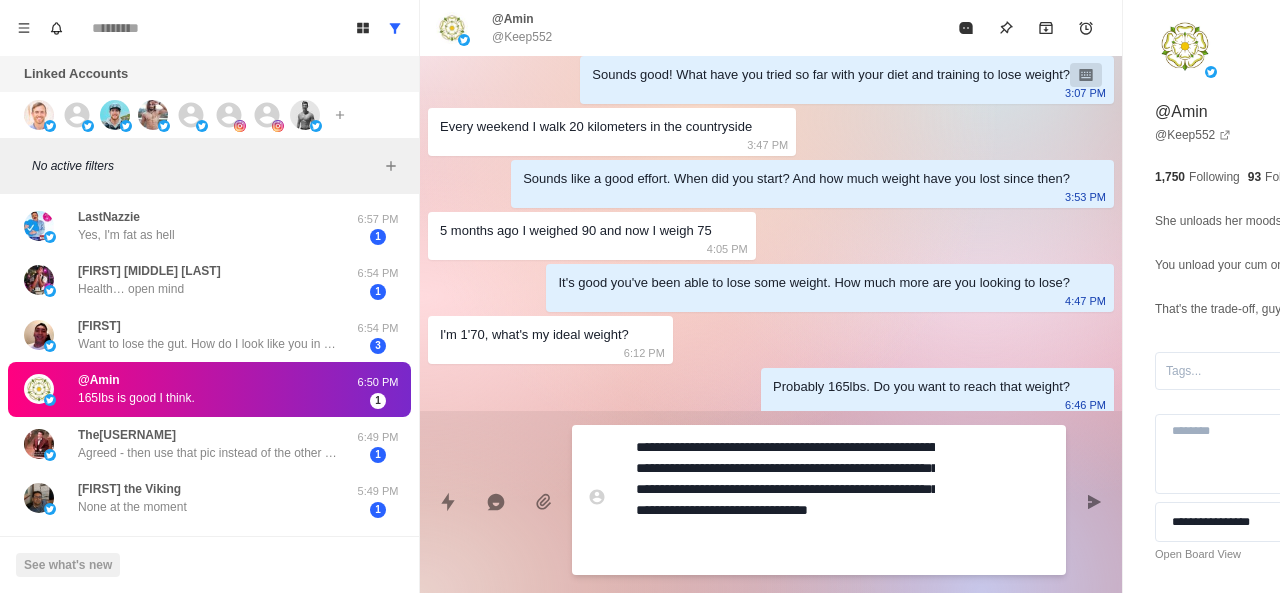 click on "**********" at bounding box center [785, 500] 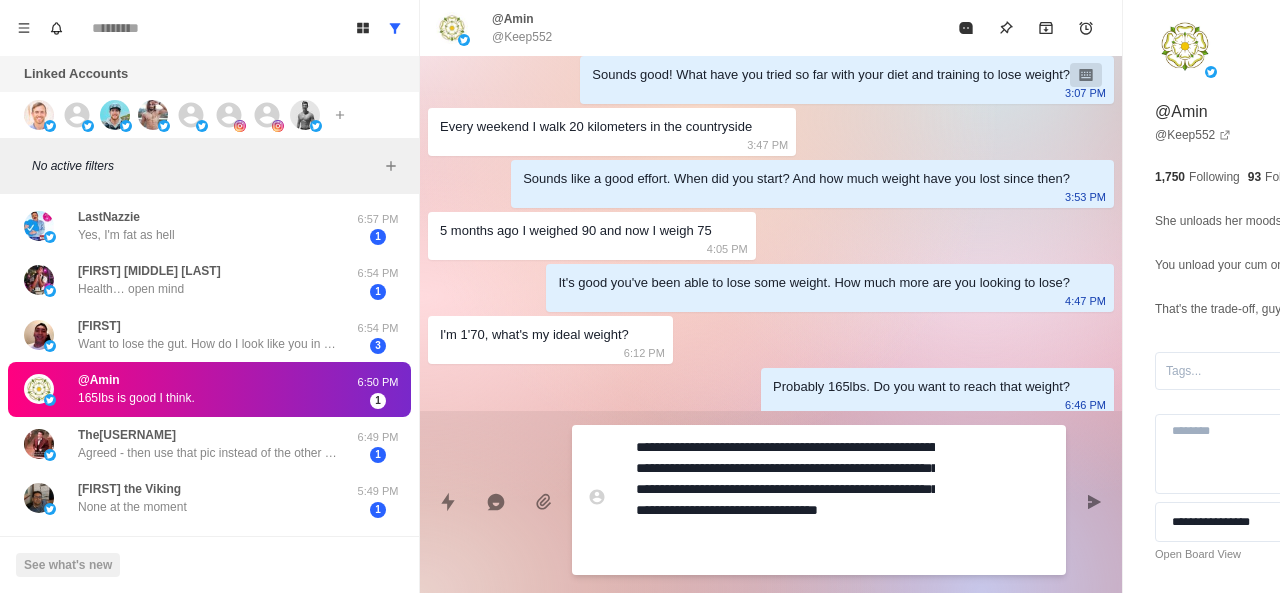 scroll, scrollTop: 930, scrollLeft: 0, axis: vertical 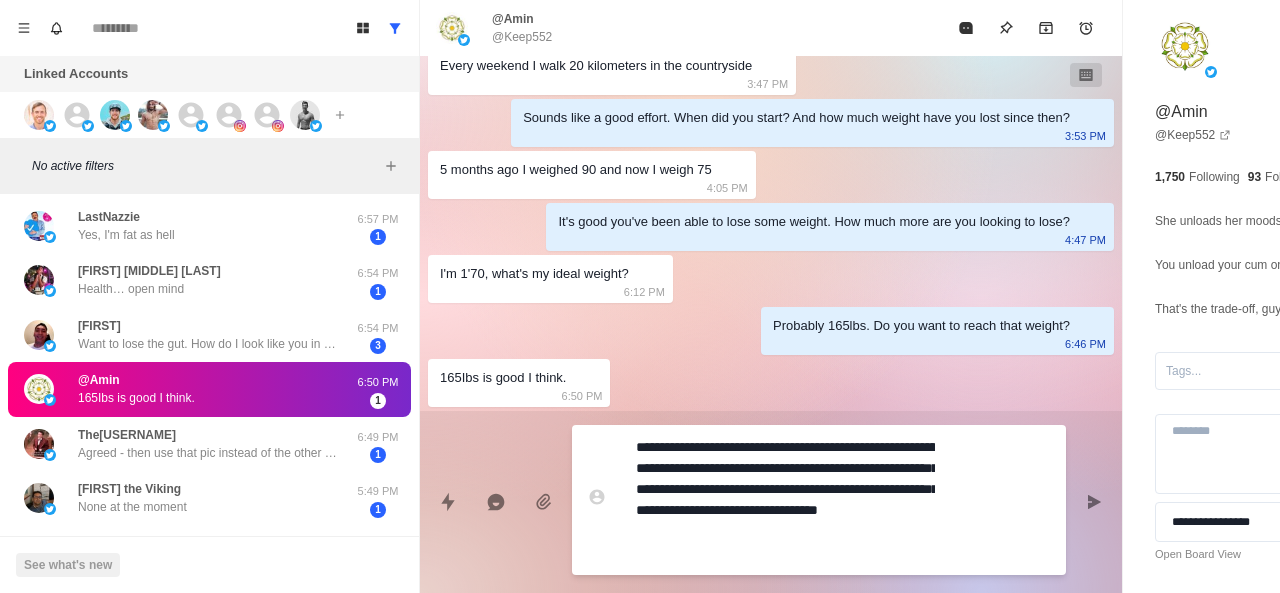 click on "**********" at bounding box center (785, 500) 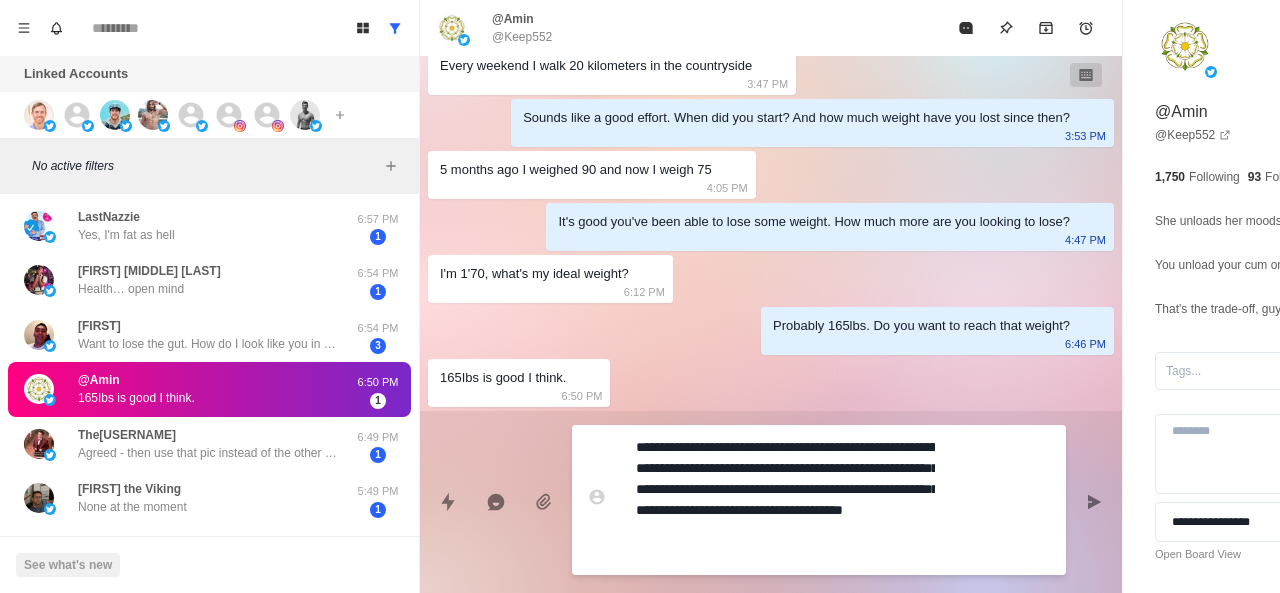 click on "**********" at bounding box center [785, 500] 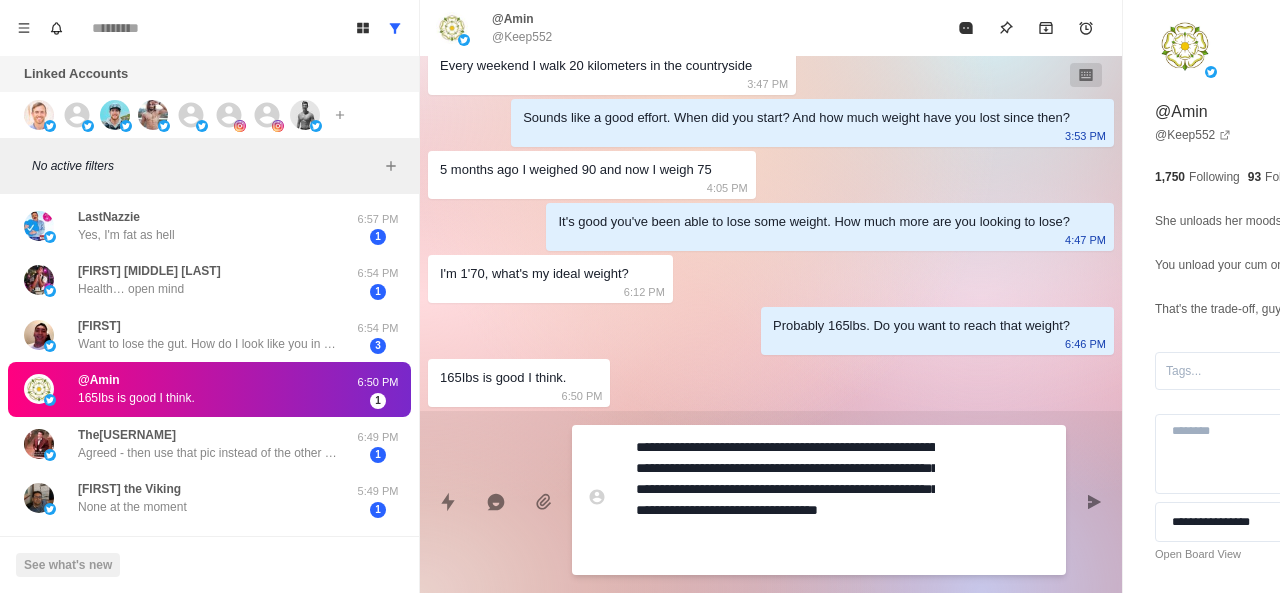 click on "**********" at bounding box center [785, 500] 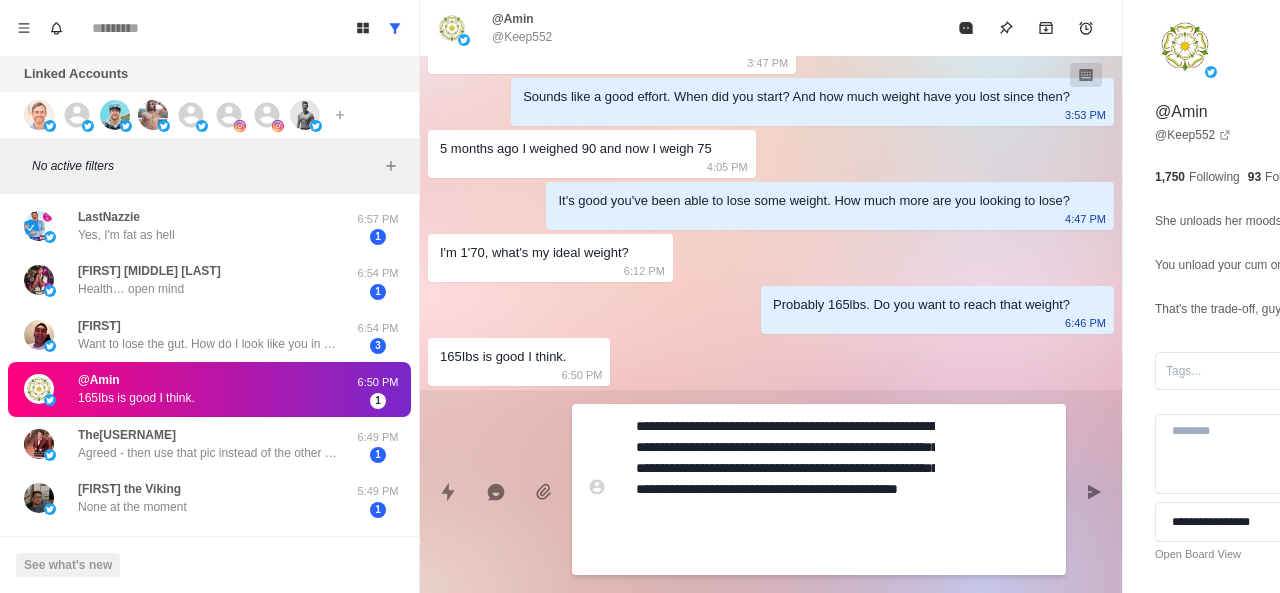 click on "**********" at bounding box center (785, 489) 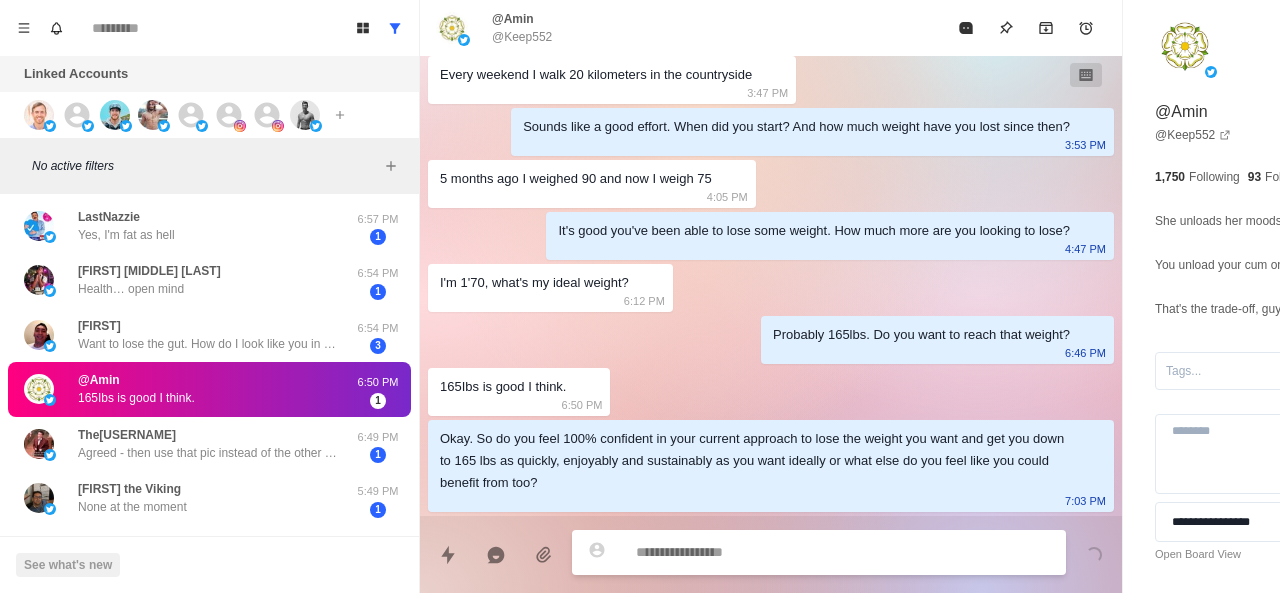 scroll, scrollTop: 922, scrollLeft: 0, axis: vertical 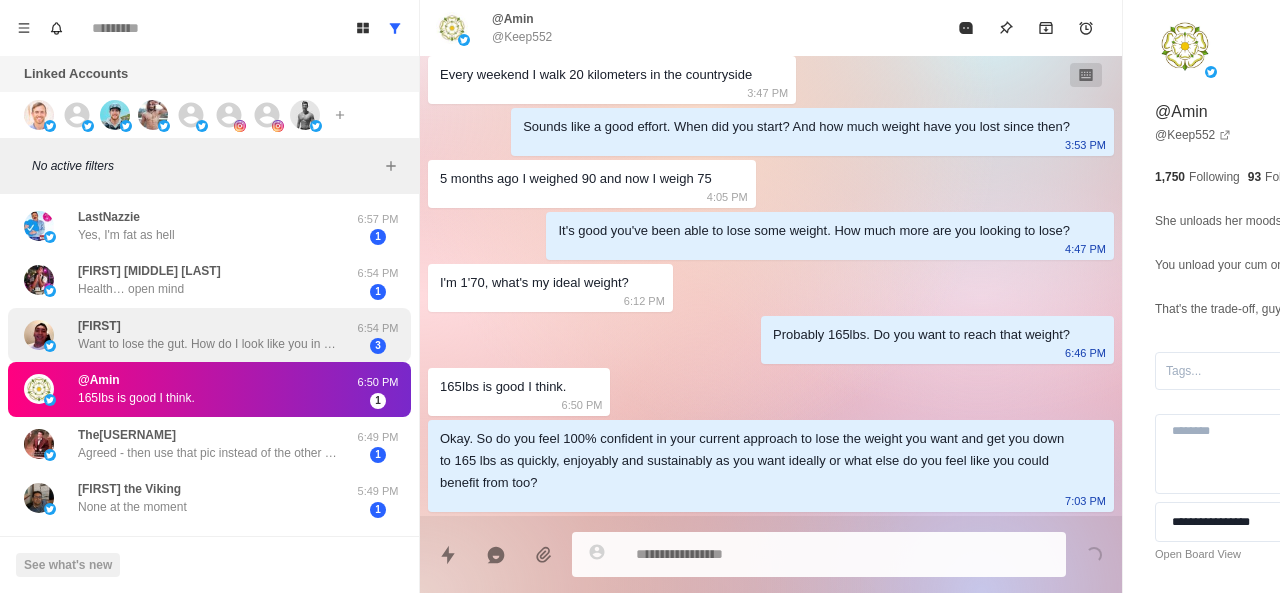 click on "[FIRST] Want to lose the gut. How do I look like you in 3 weeks? 6:54 PM 3" at bounding box center (209, 335) 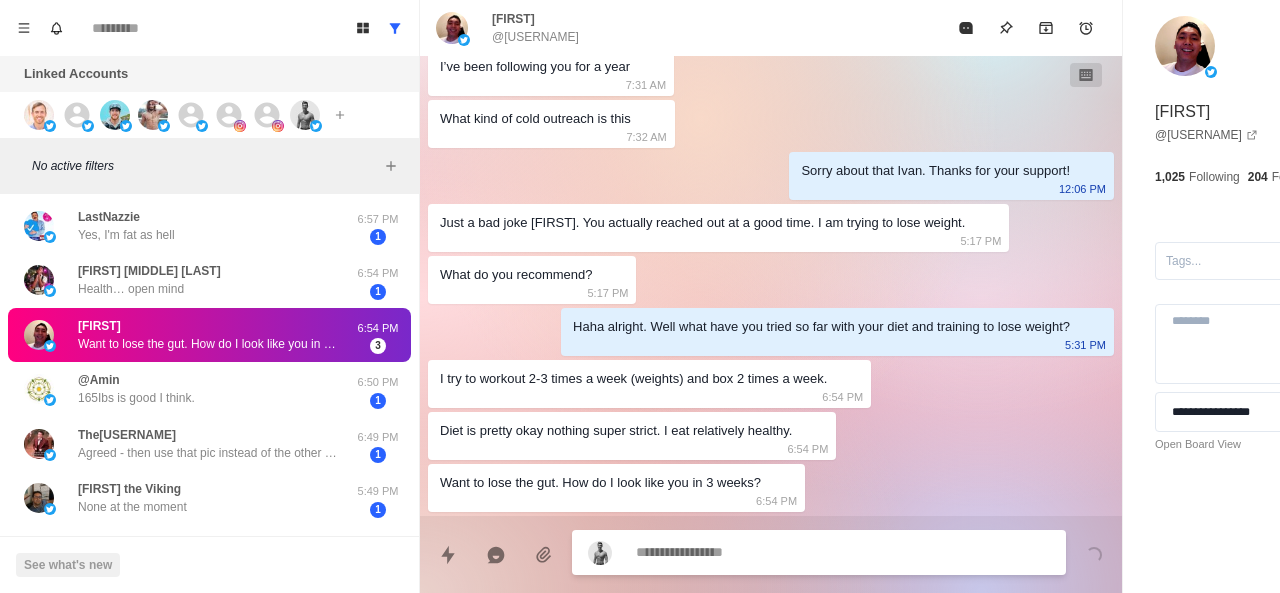 scroll, scrollTop: 496, scrollLeft: 0, axis: vertical 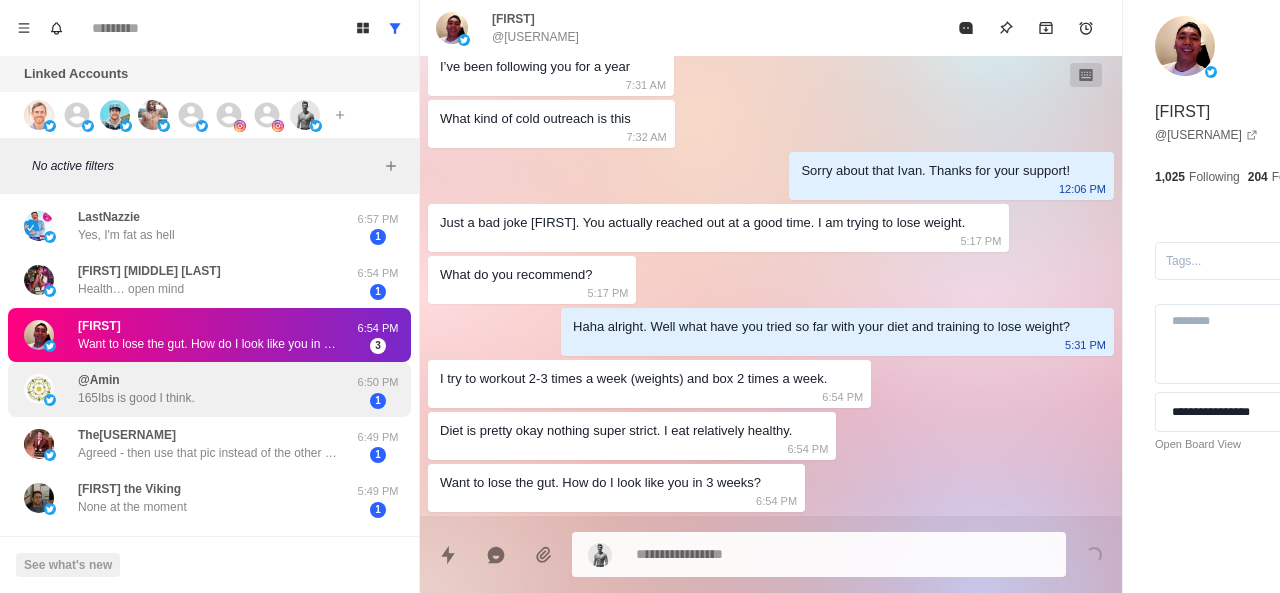 click on "@[USERNAME] 165Ibs is good I think. [TIME] 1" at bounding box center [209, 389] 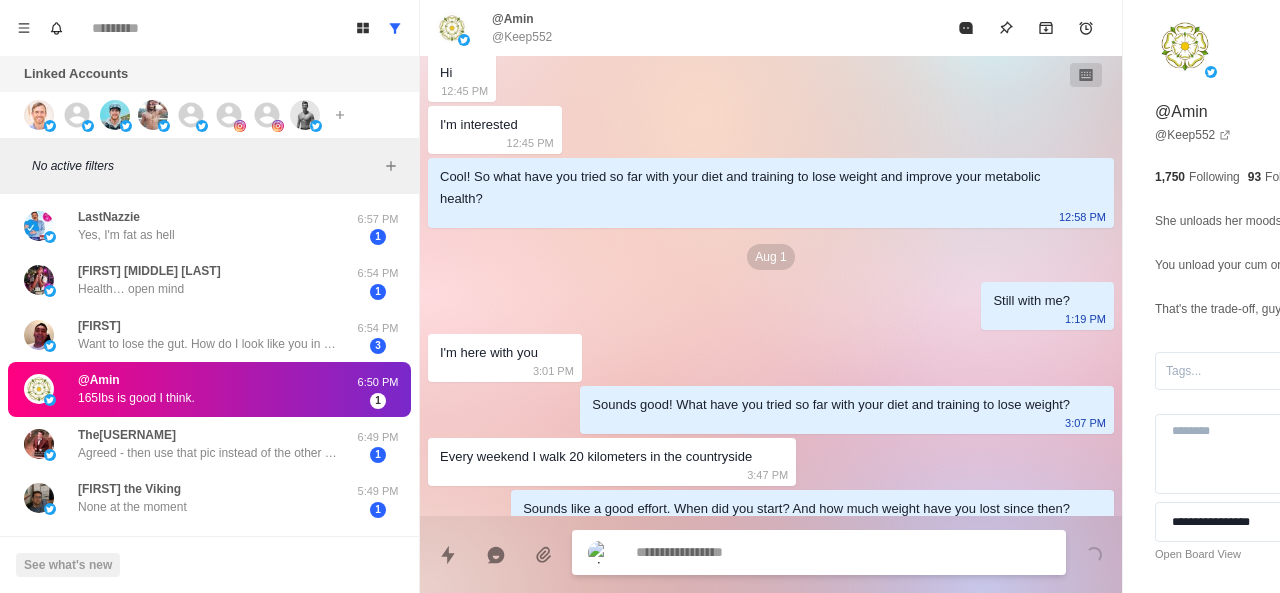 scroll, scrollTop: 922, scrollLeft: 0, axis: vertical 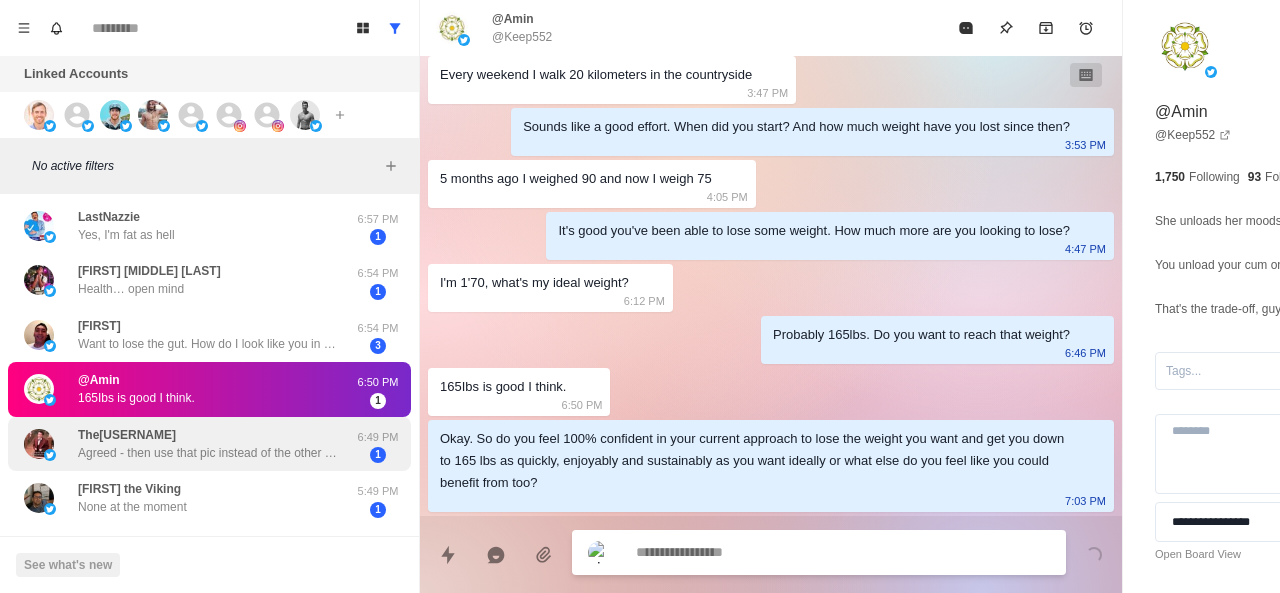 click on "The[USERNAME] Agreed - then use that pic instead of the other one" at bounding box center (208, 444) 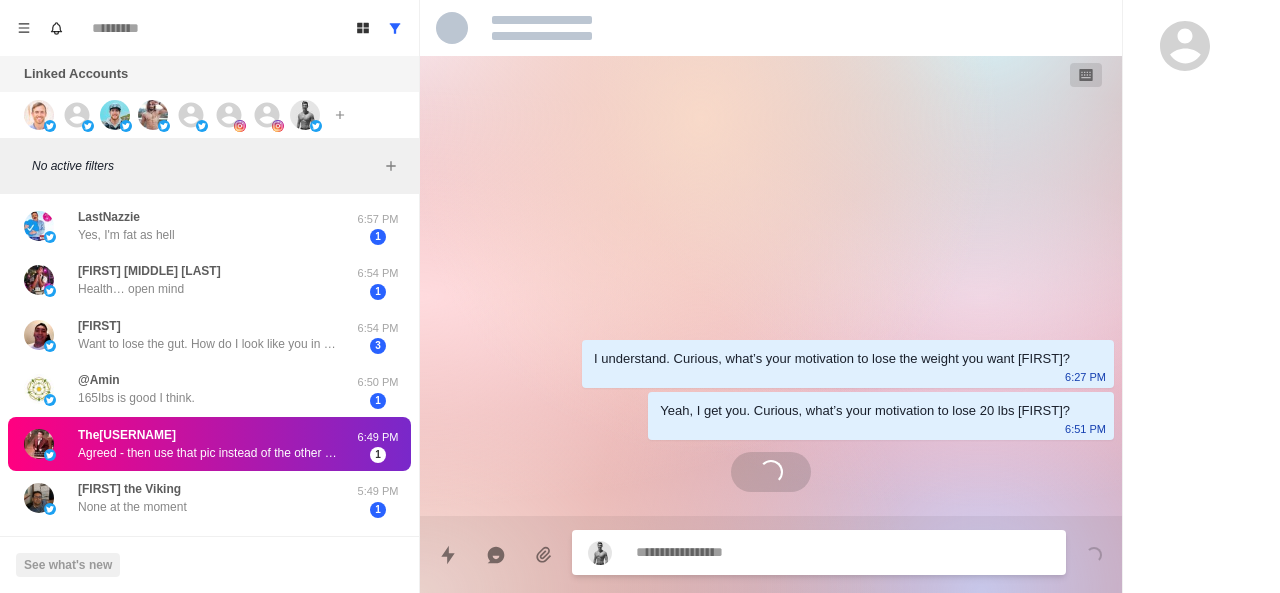 scroll, scrollTop: 0, scrollLeft: 0, axis: both 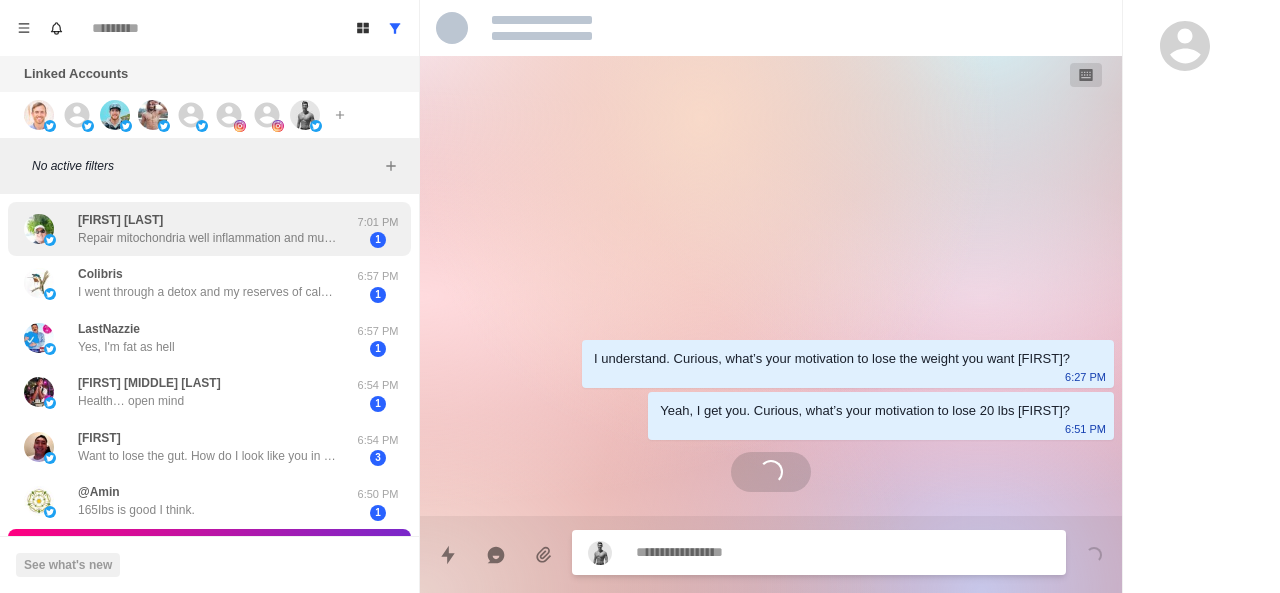 click on "Repair mitochondria well inflammation and mucus. I have a white sticky discharge. It’s right up into my air canal or not. I guess not my ear my throat because I can use a saline rinse bottle and I loosen it and then snort it out. I just got on probiotics and all the vitamins supplements that’s my stomach and just something that was challenging my faith or testing my stupidity.(I was warned.)" at bounding box center (208, 238) 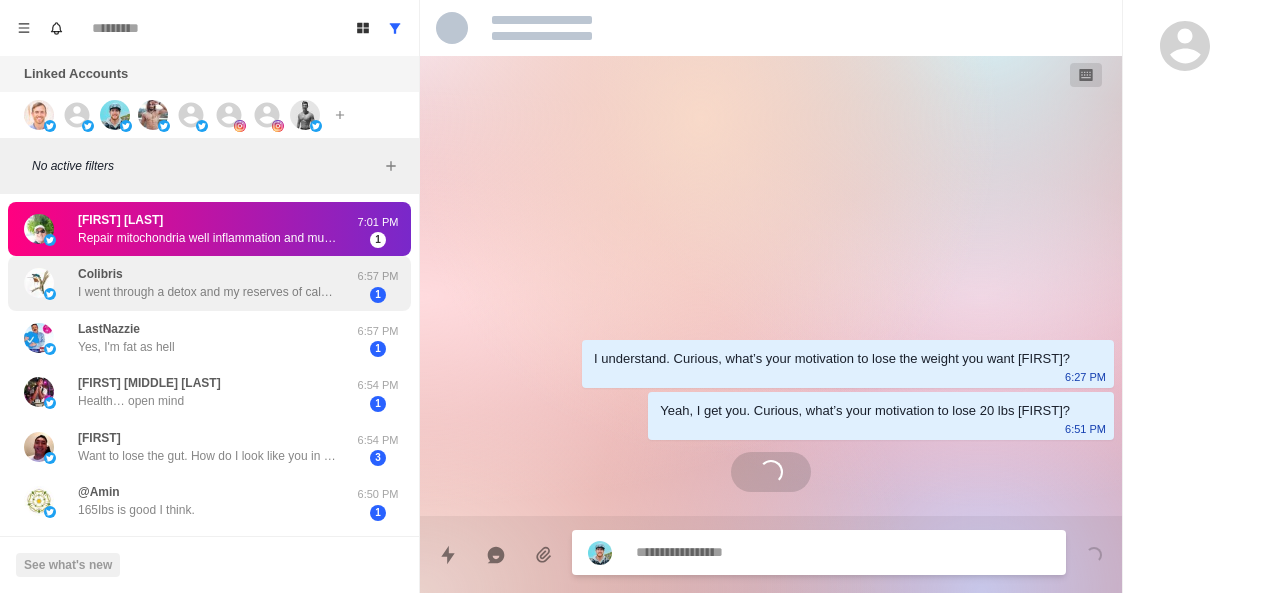 click on "[USERNAME] I went through a detox and my reserves of calcium and magnesium dropped below normal on a hair mineral analysis test.  This leaves me fatigued.  Magnesium is particularly difficult to replenish but I am using Ancient Minerals Magnesium oil every day.  Several years ago a similar event happened and the magnesium oil pulled me out of the four low pattern (low calcium, magnesium, sodium and potassium)." at bounding box center (208, 283) 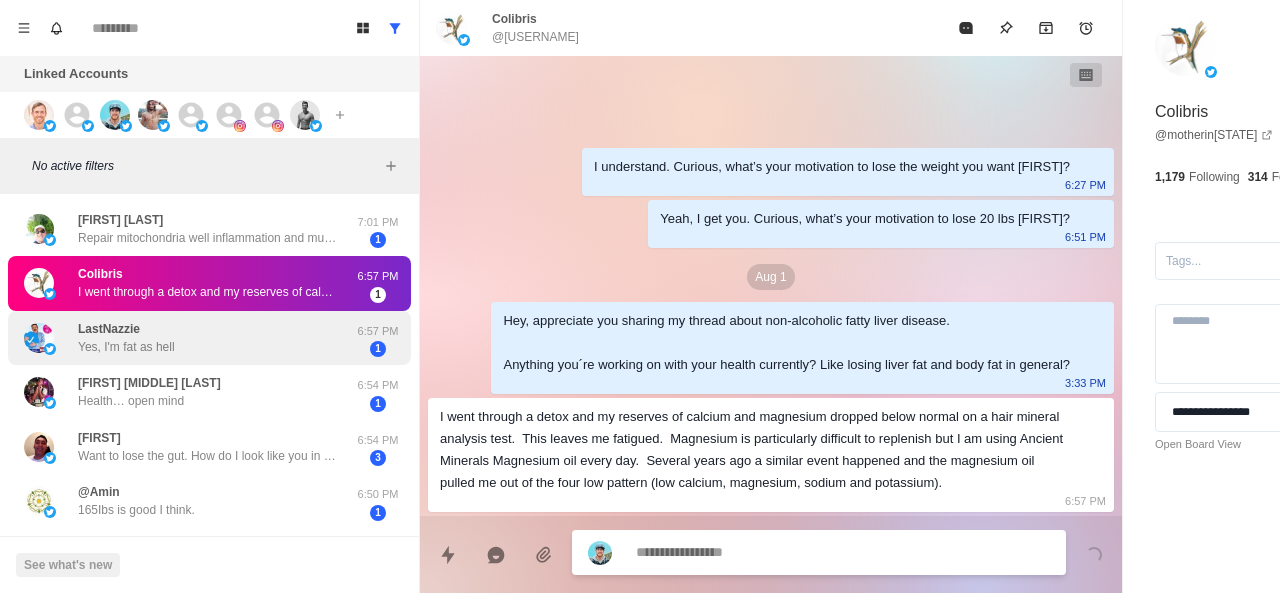 click on "[USERNAME] Yes, I'm fat as hell" at bounding box center (188, 338) 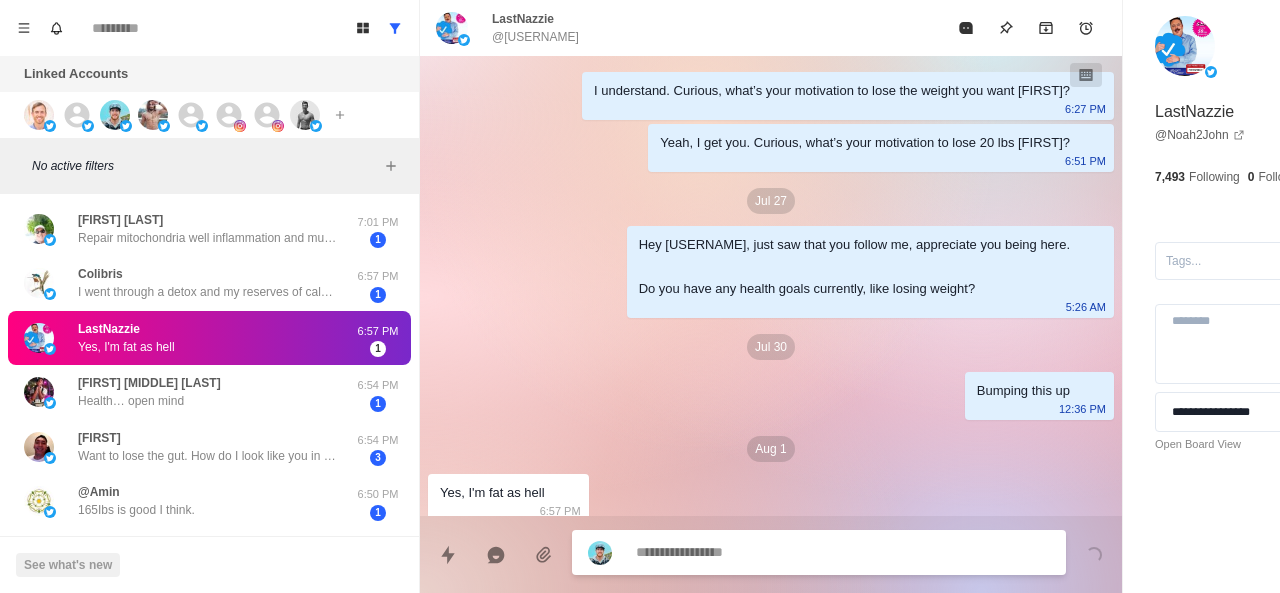 scroll, scrollTop: 10, scrollLeft: 0, axis: vertical 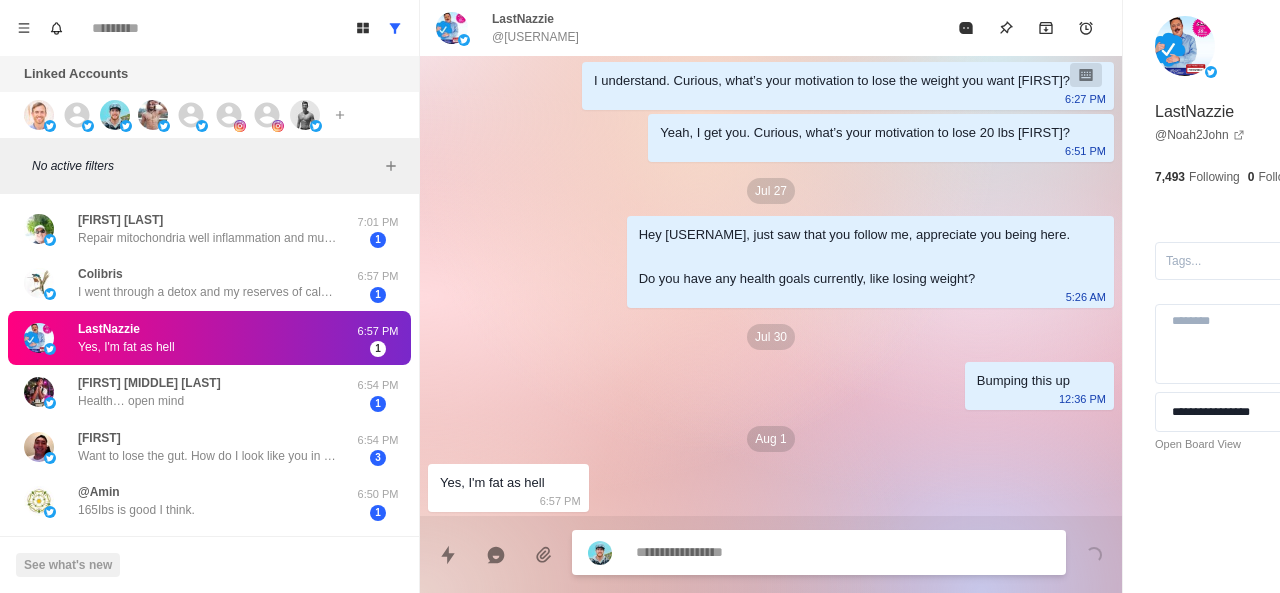 click at bounding box center [785, 552] 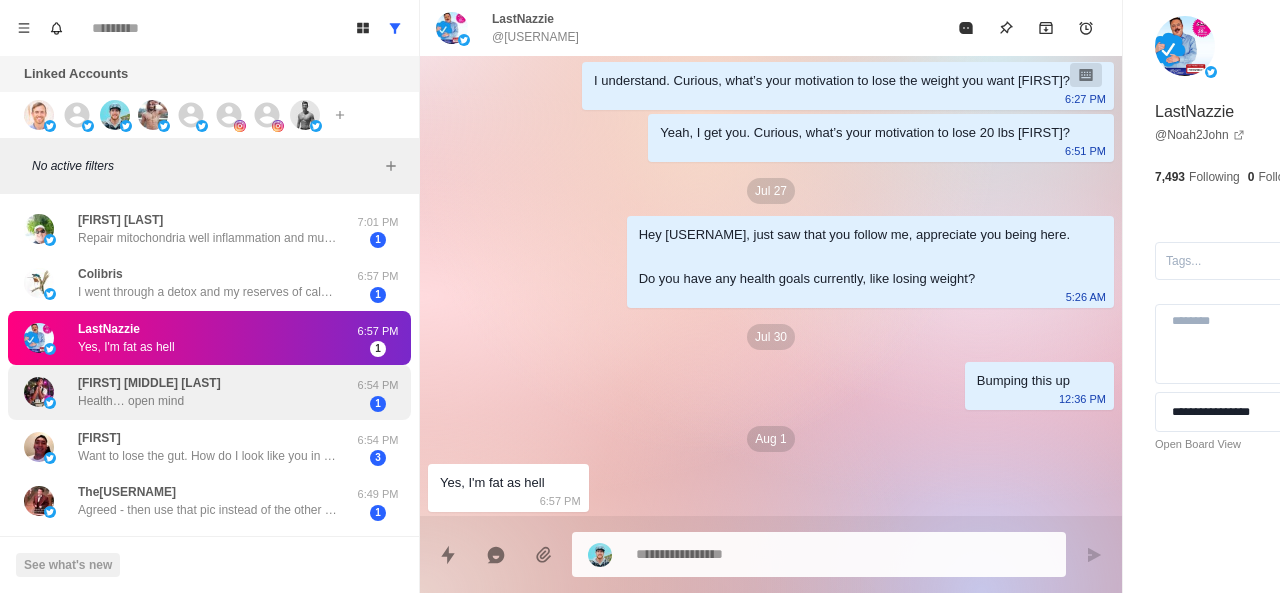click on "[FIRST] [MIDDLE] [LAST] Health… open mind" at bounding box center (188, 392) 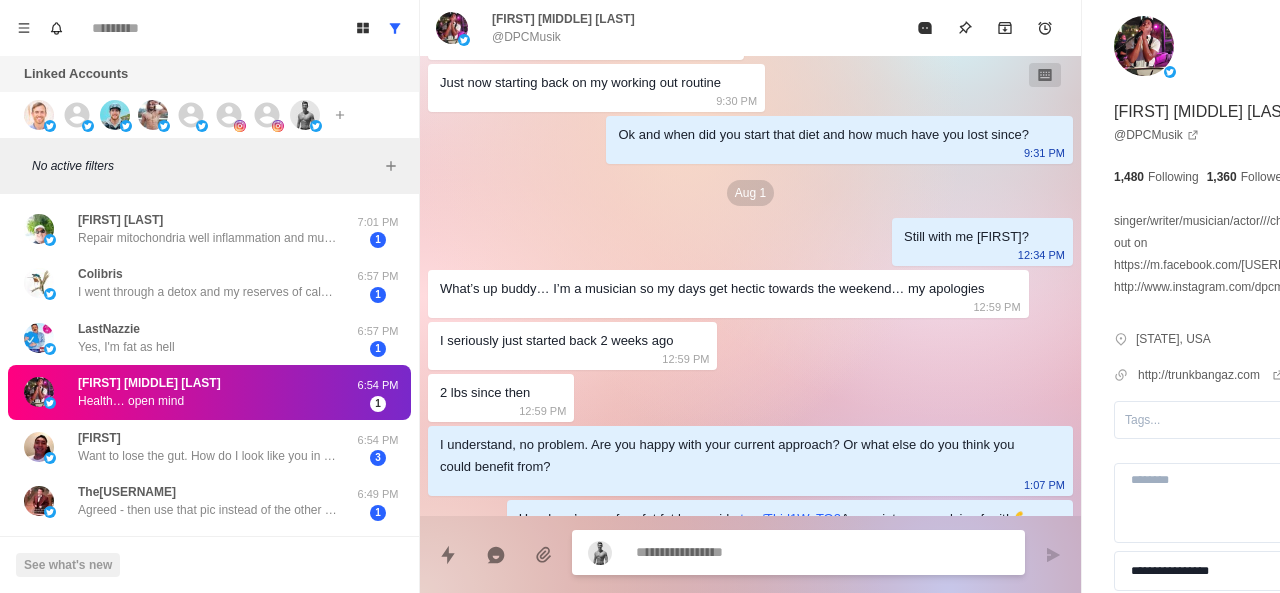 scroll, scrollTop: 623, scrollLeft: 0, axis: vertical 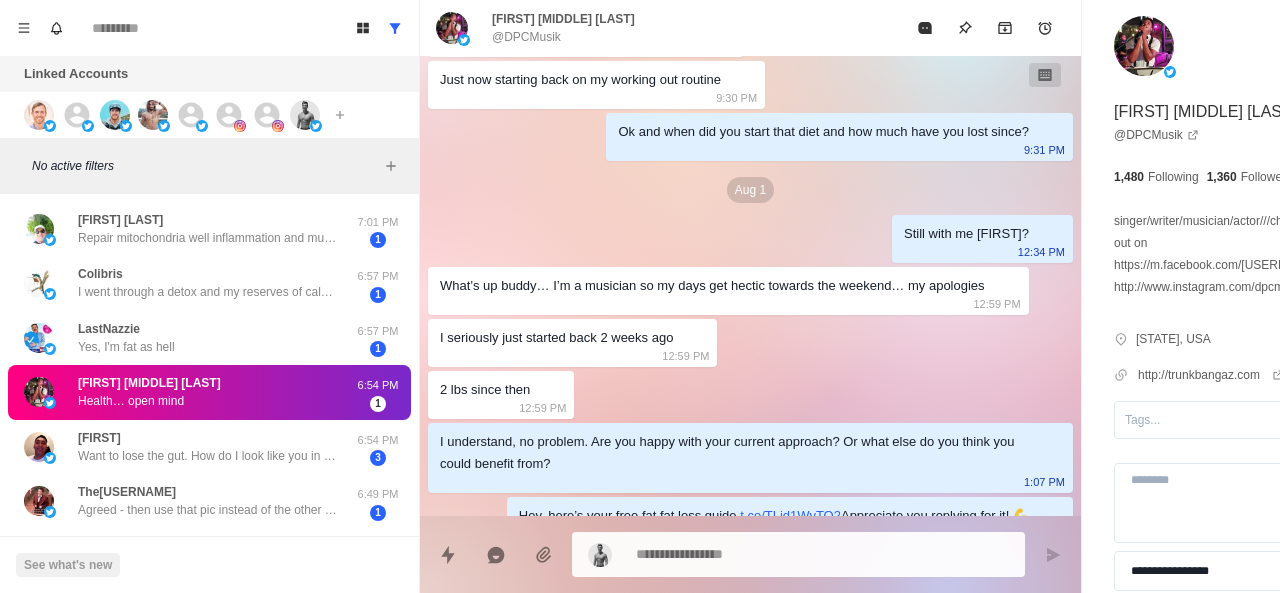 click on "What’s up buddy… I’m a musician so my days get hectic towards the weekend… my apologies" at bounding box center [712, 286] 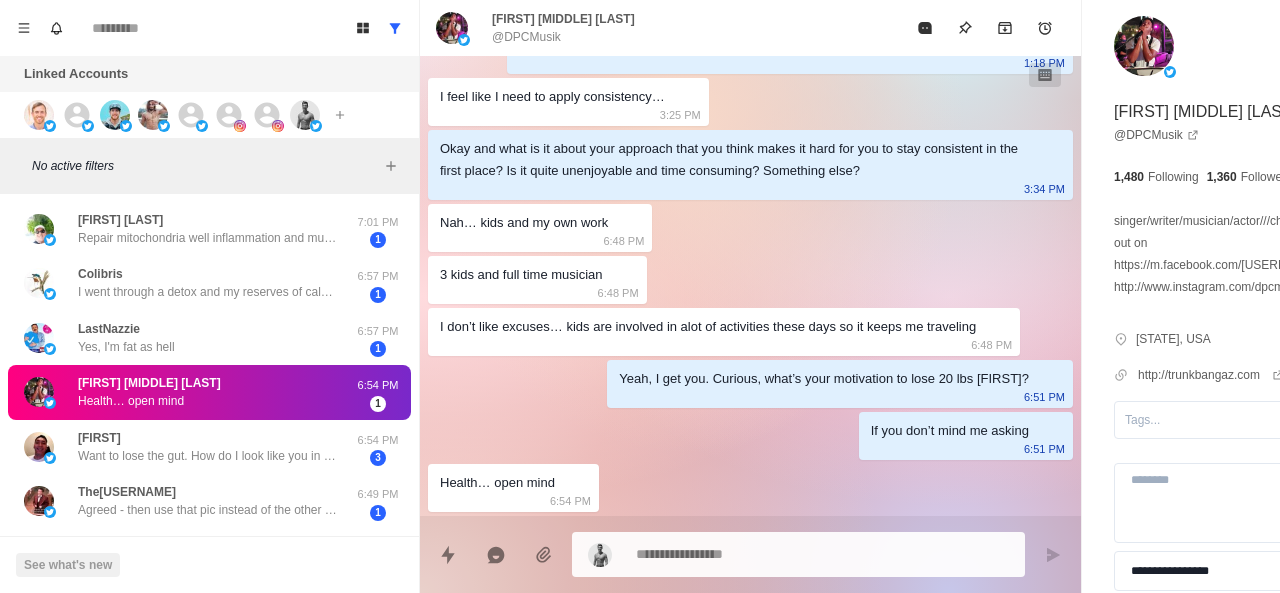 scroll, scrollTop: 1358, scrollLeft: 0, axis: vertical 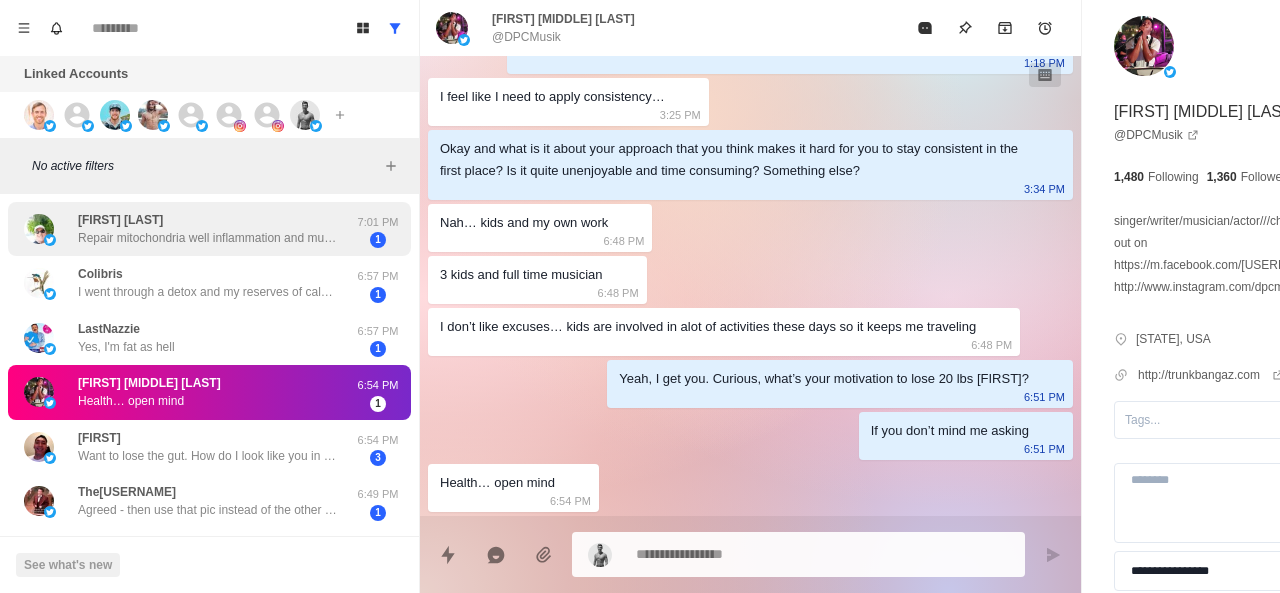 click on "[FIRST] [LAST] Repair mitochondria well inflammation and mucus. I have a white sticky discharge. It’s right up into my air canal or not. I guess not my ear my throat because I can use a saline rinse bottle and I loosen it and then snort it out. I just got on probiotics and all the vitamins supplements that’s my stomach and just something that was challenging my faith or testing my stupidity.(I was warned.)" at bounding box center (208, 229) 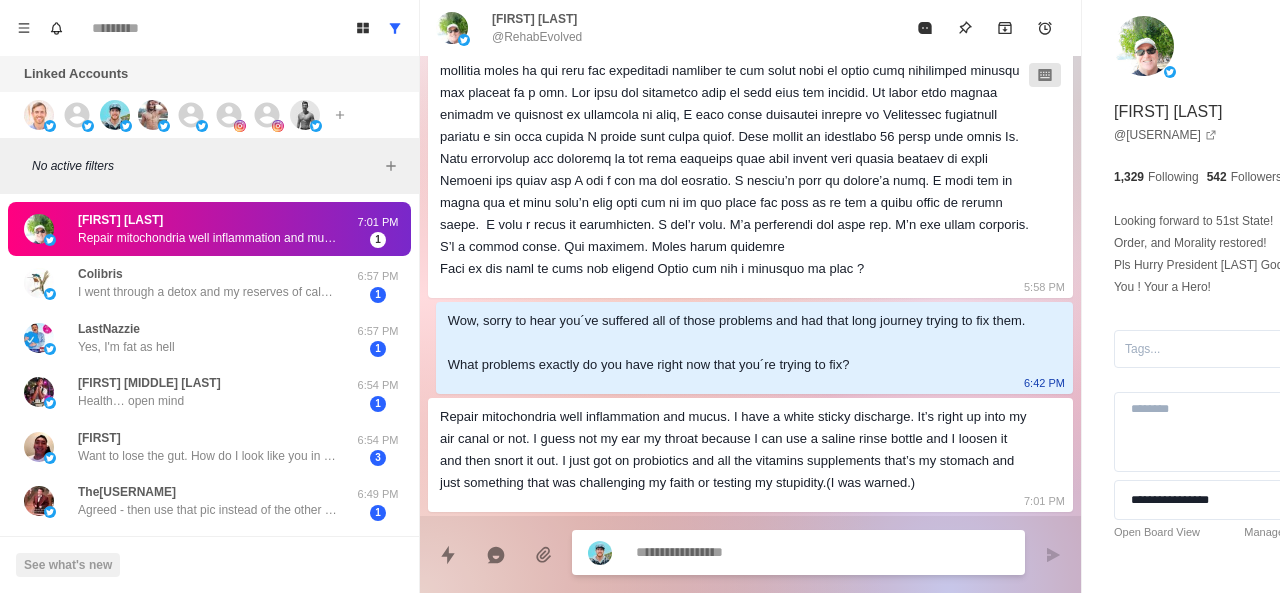 scroll, scrollTop: 658, scrollLeft: 0, axis: vertical 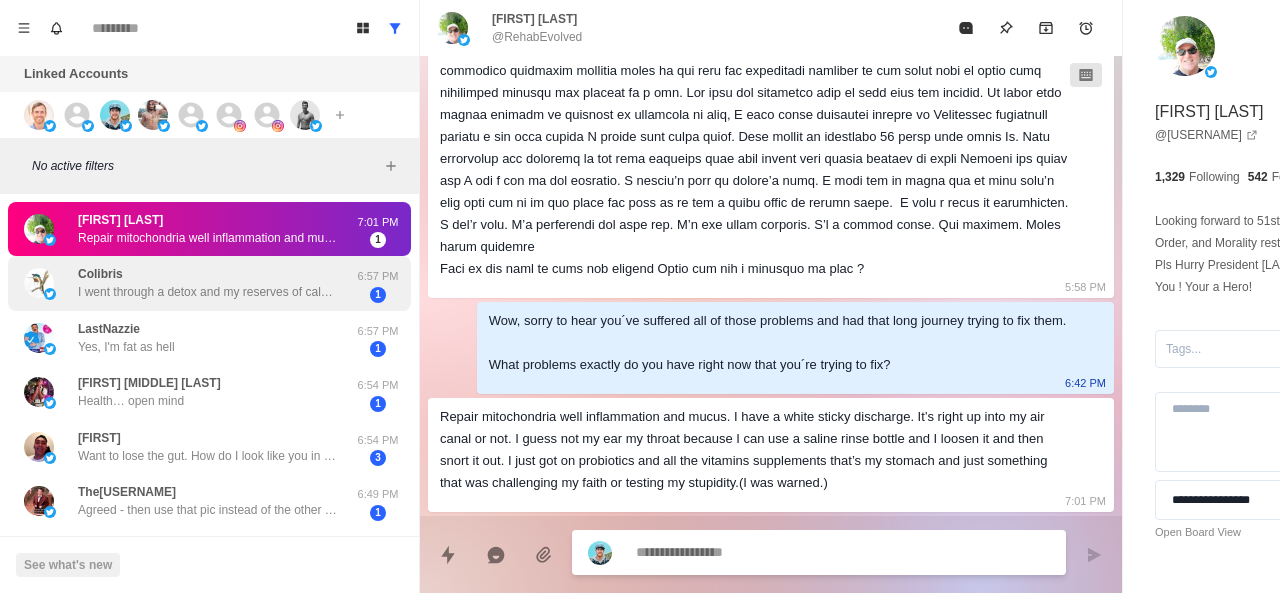 click on "I went through a detox and my reserves of calcium and magnesium dropped below normal on a hair mineral analysis test.  This leaves me fatigued.  Magnesium is particularly difficult to replenish but I am using Ancient Minerals Magnesium oil every day.  Several years ago a similar event happened and the magnesium oil pulled me out of the four low pattern (low calcium, magnesium, sodium and potassium)." at bounding box center [208, 292] 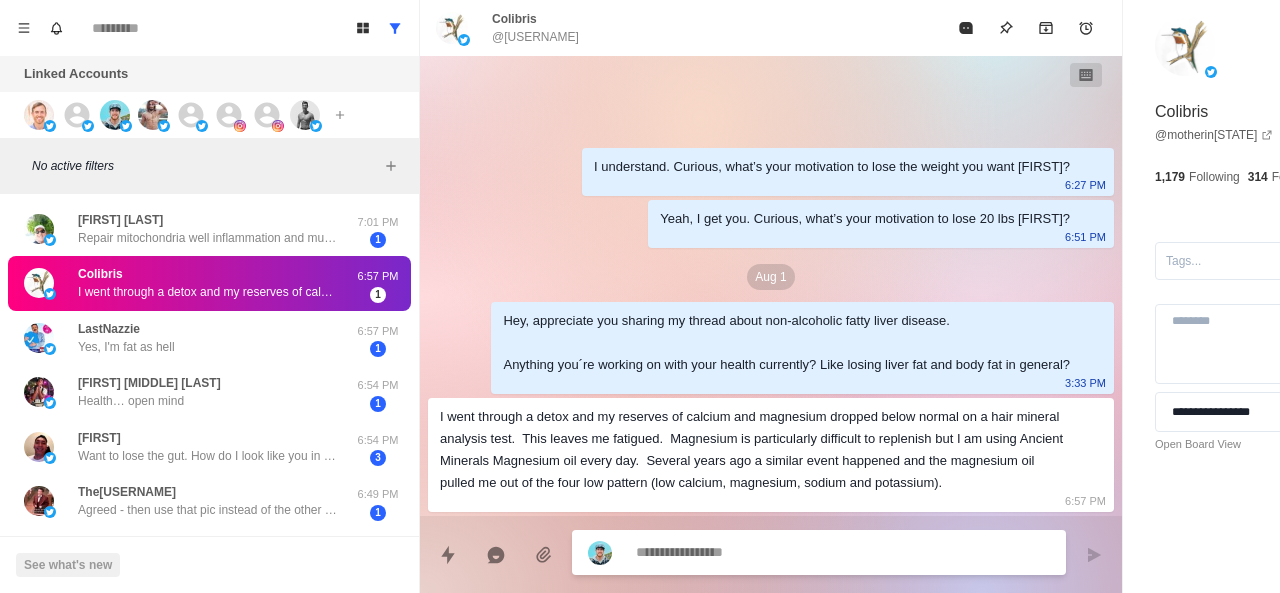 scroll, scrollTop: 0, scrollLeft: 0, axis: both 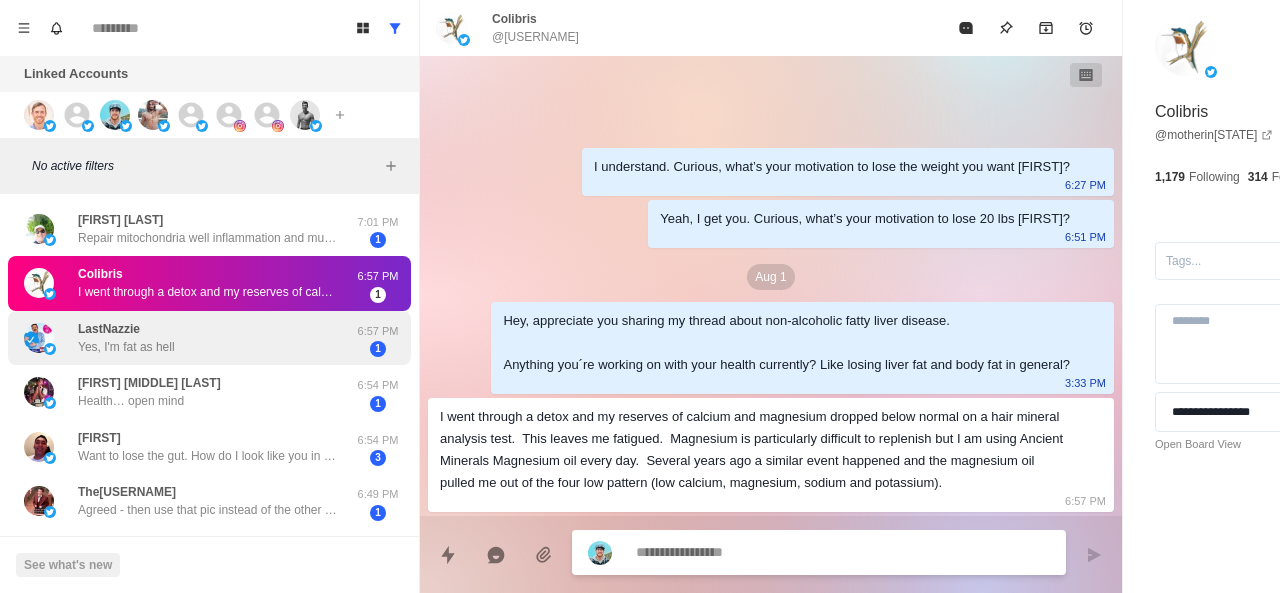 click on "[USERNAME] Yes, I'm fat as hell" at bounding box center [188, 338] 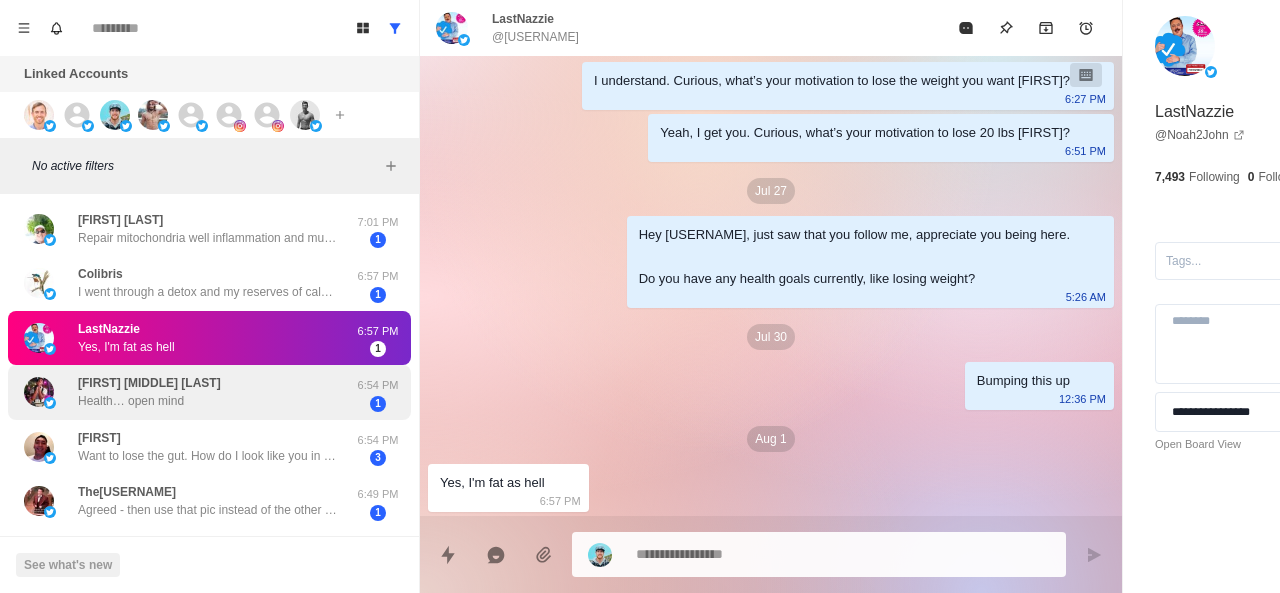 click on "[FIRST] [MIDDLE] [LAST] Health… open mind" at bounding box center [188, 392] 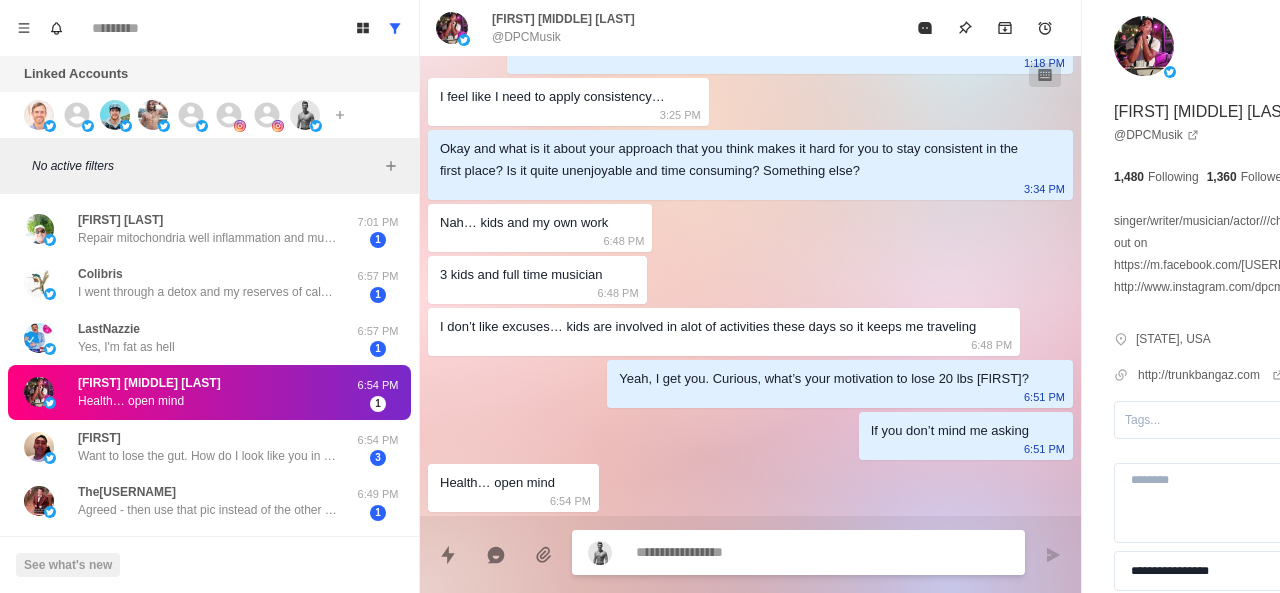 scroll, scrollTop: 1358, scrollLeft: 0, axis: vertical 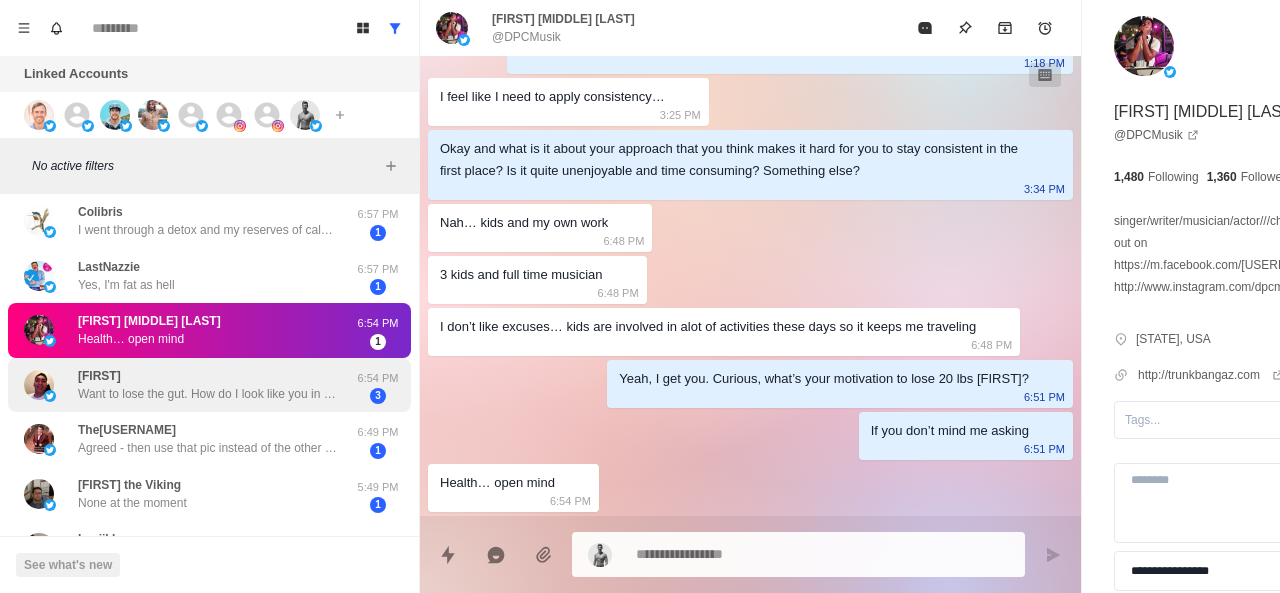 click on "[FIRST] Want to lose the gut. How do I look like you in 3 weeks?" at bounding box center [208, 385] 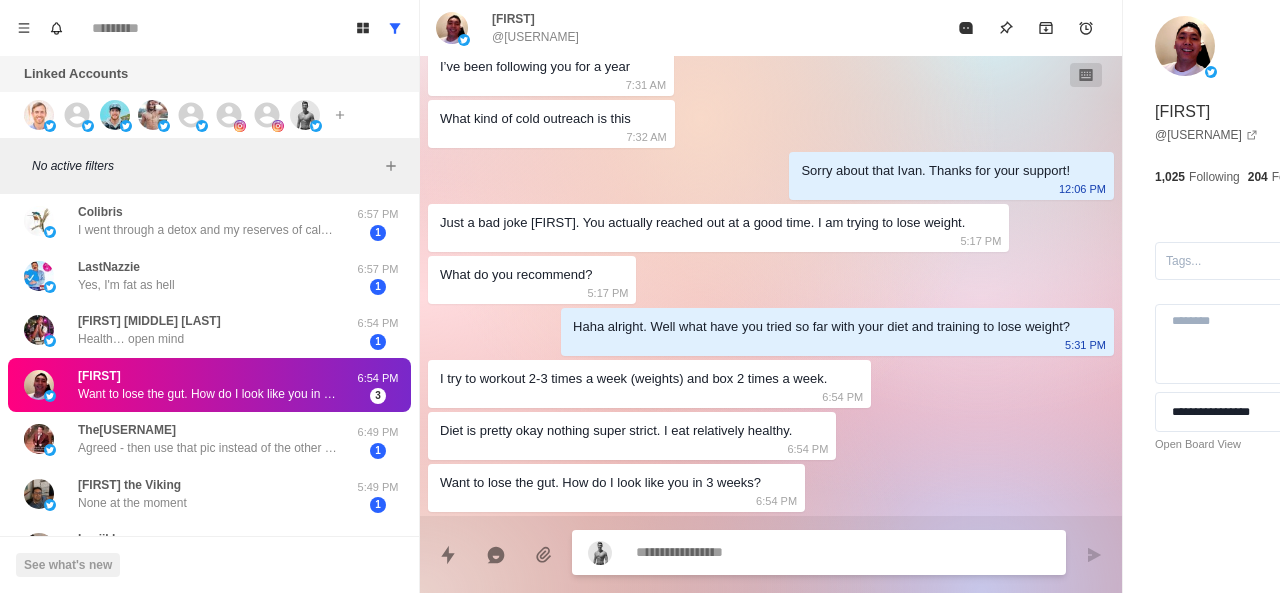 scroll, scrollTop: 496, scrollLeft: 0, axis: vertical 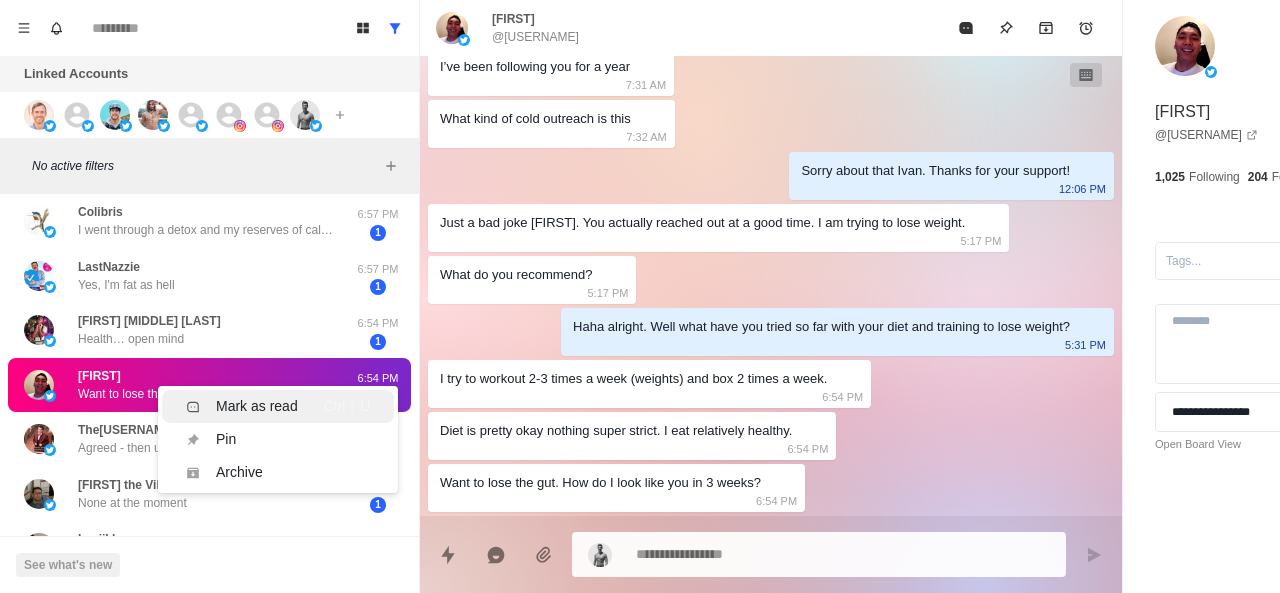 click 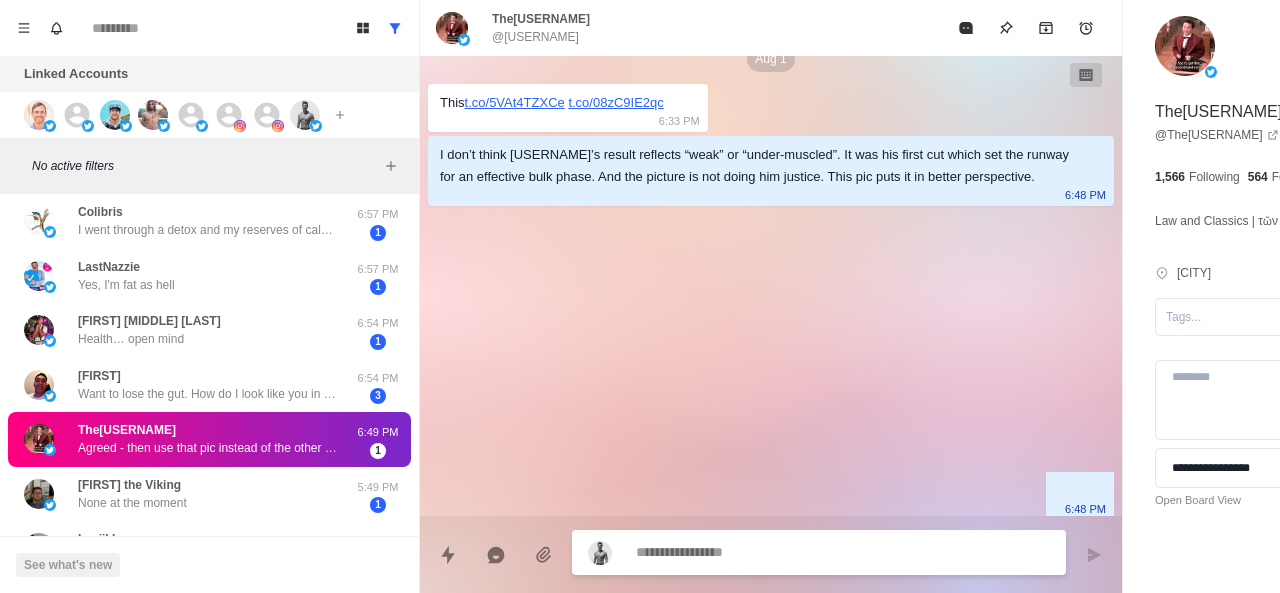 scroll, scrollTop: 666, scrollLeft: 0, axis: vertical 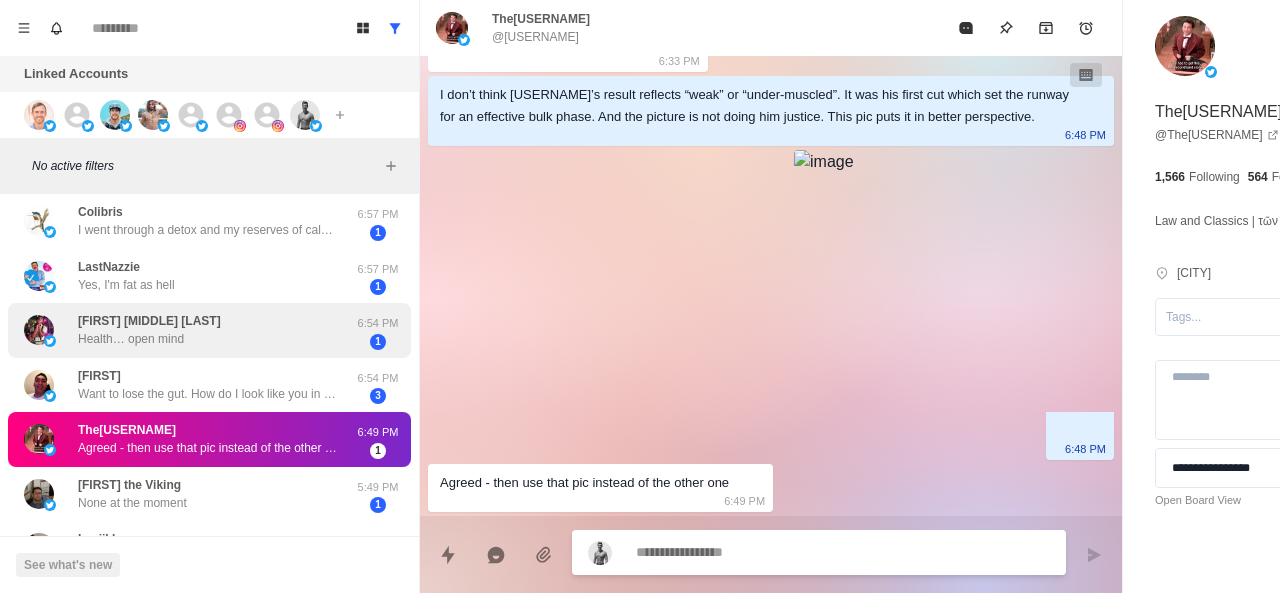click on "[FIRST] [MIDDLE] [LAST] Health… open mind" at bounding box center (149, 330) 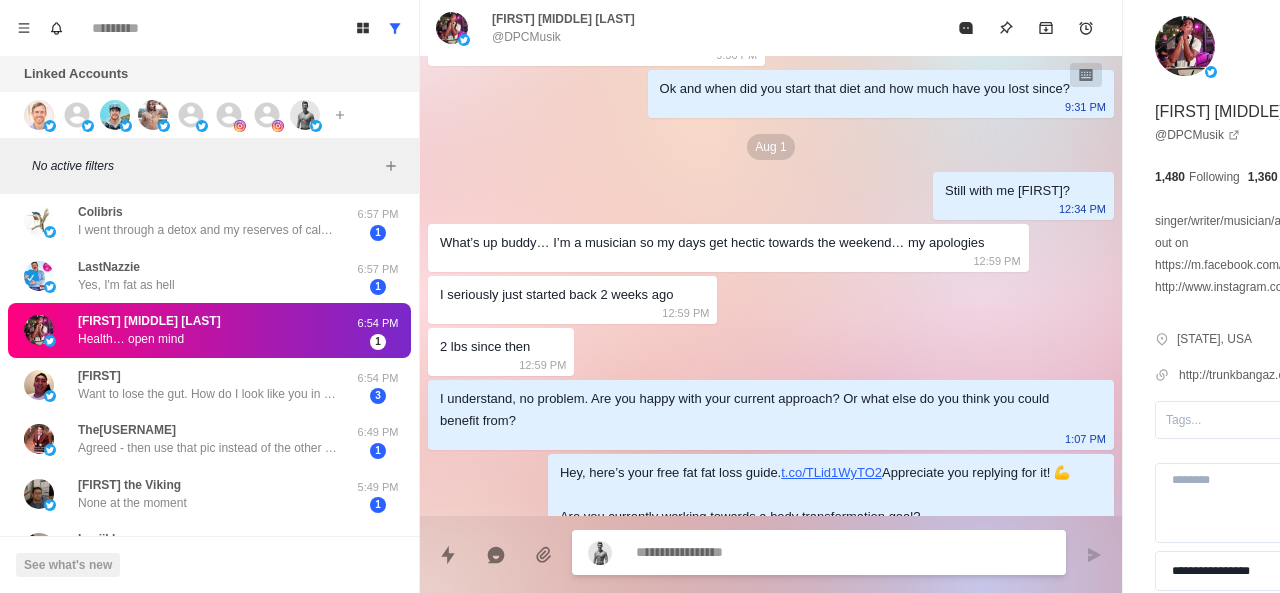 scroll, scrollTop: 1358, scrollLeft: 0, axis: vertical 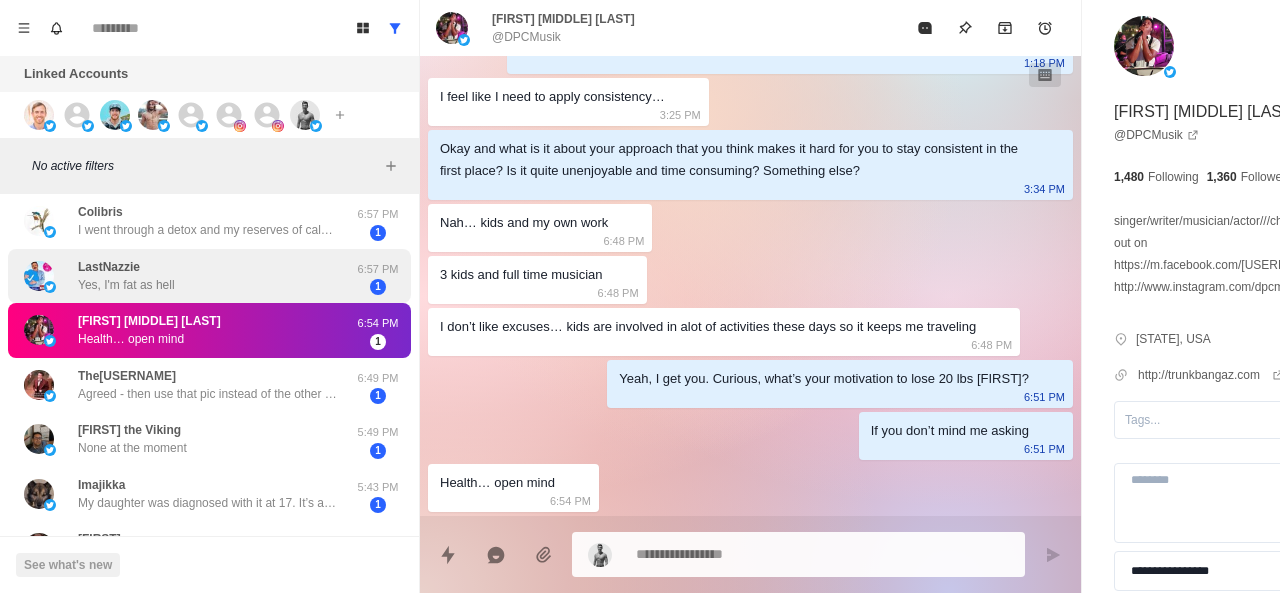 click on "Yes, I'm fat as hell" at bounding box center [126, 285] 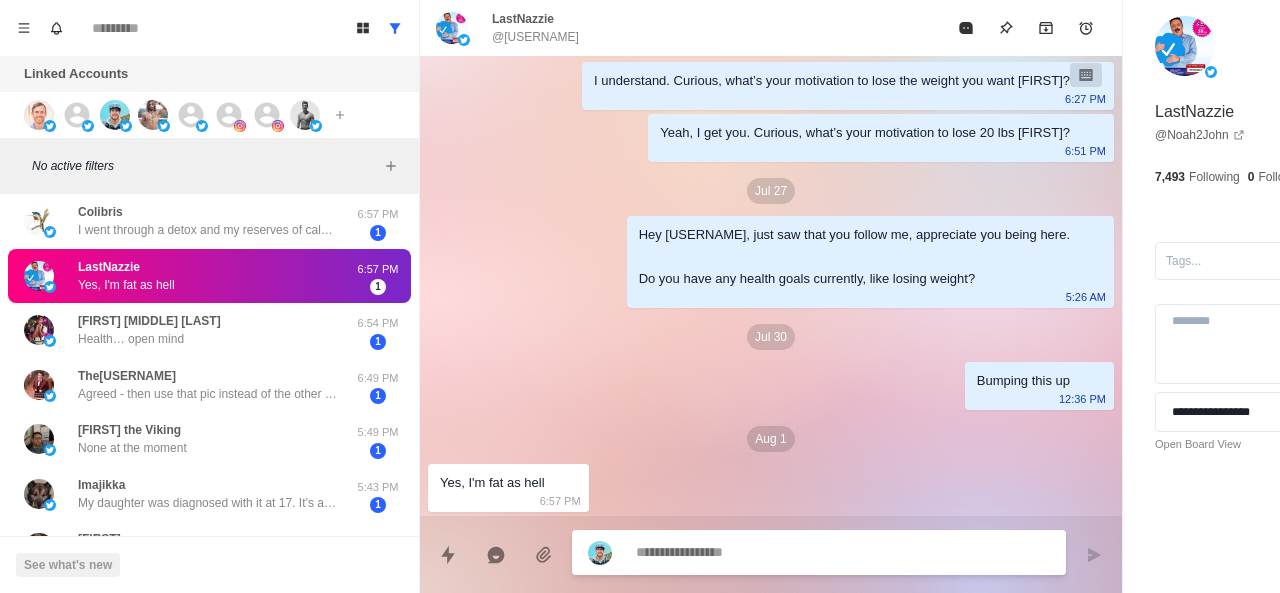 scroll, scrollTop: 10, scrollLeft: 0, axis: vertical 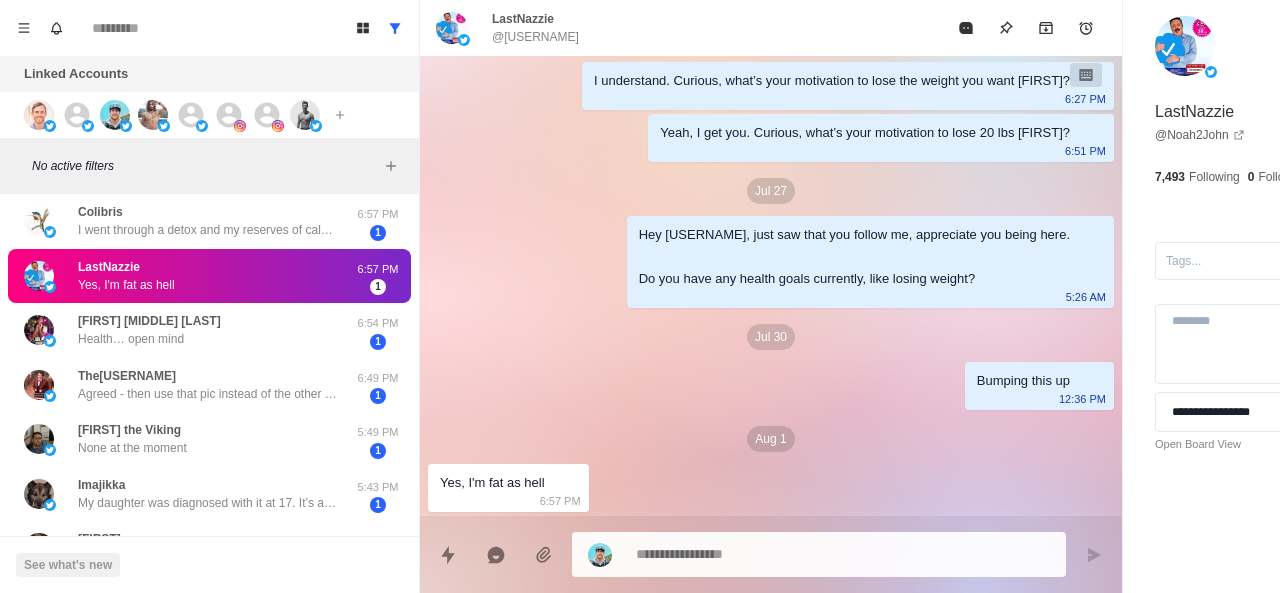 click at bounding box center (785, 554) 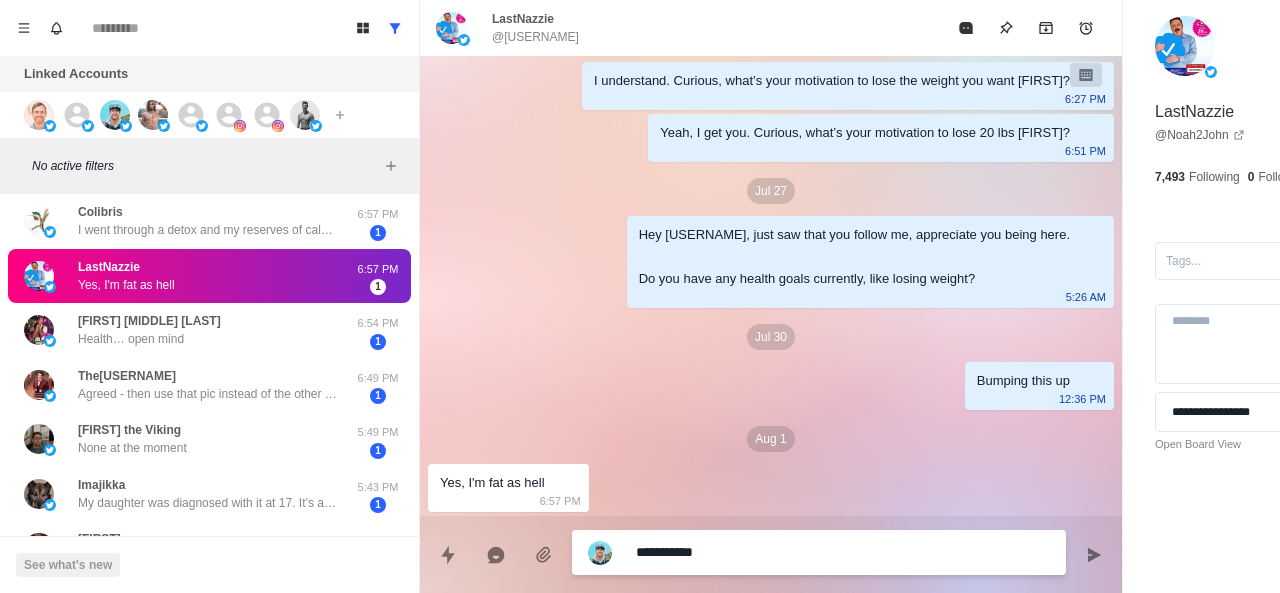paste on "**********" 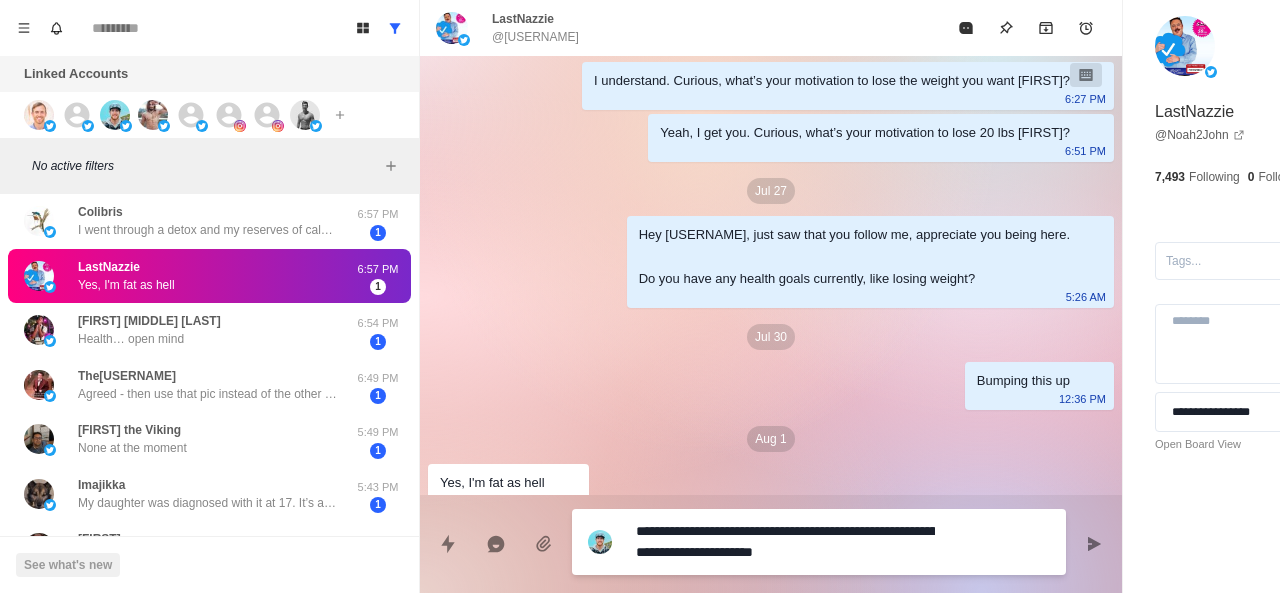 scroll, scrollTop: 30, scrollLeft: 0, axis: vertical 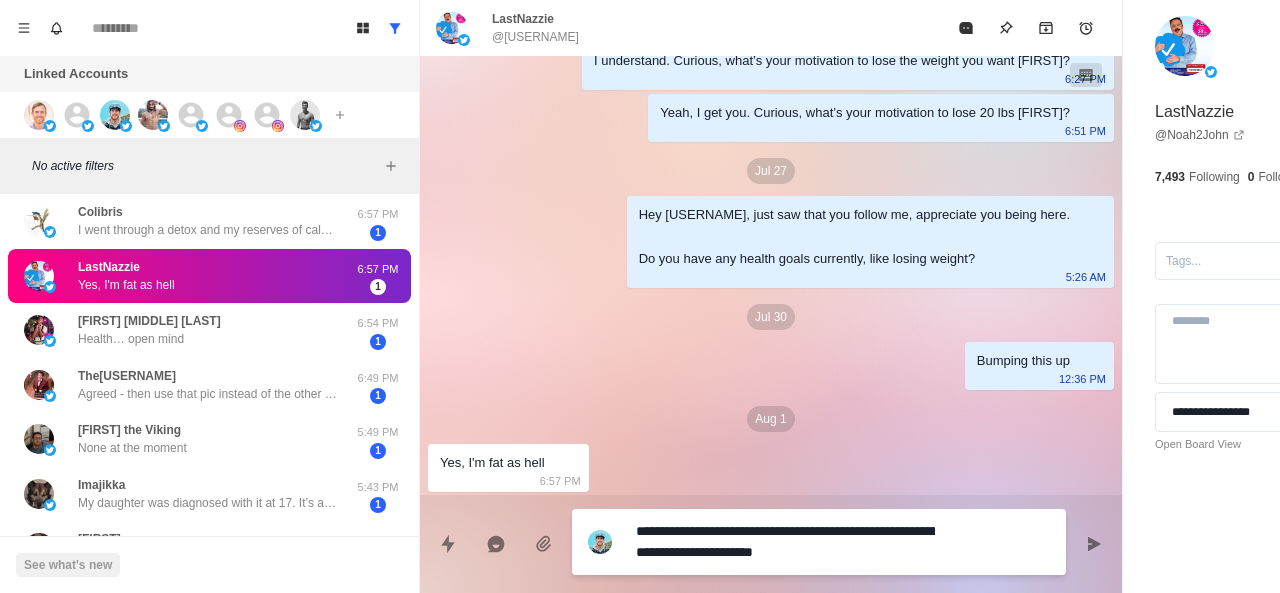 click on "**********" at bounding box center (785, 542) 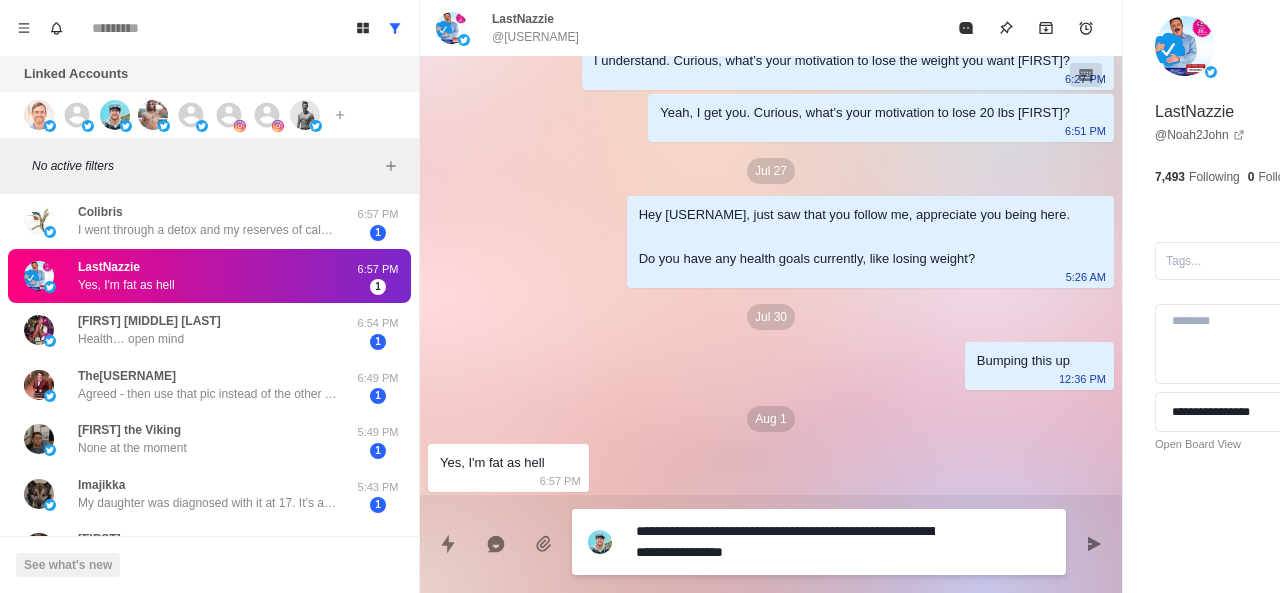 click on "**********" at bounding box center [785, 542] 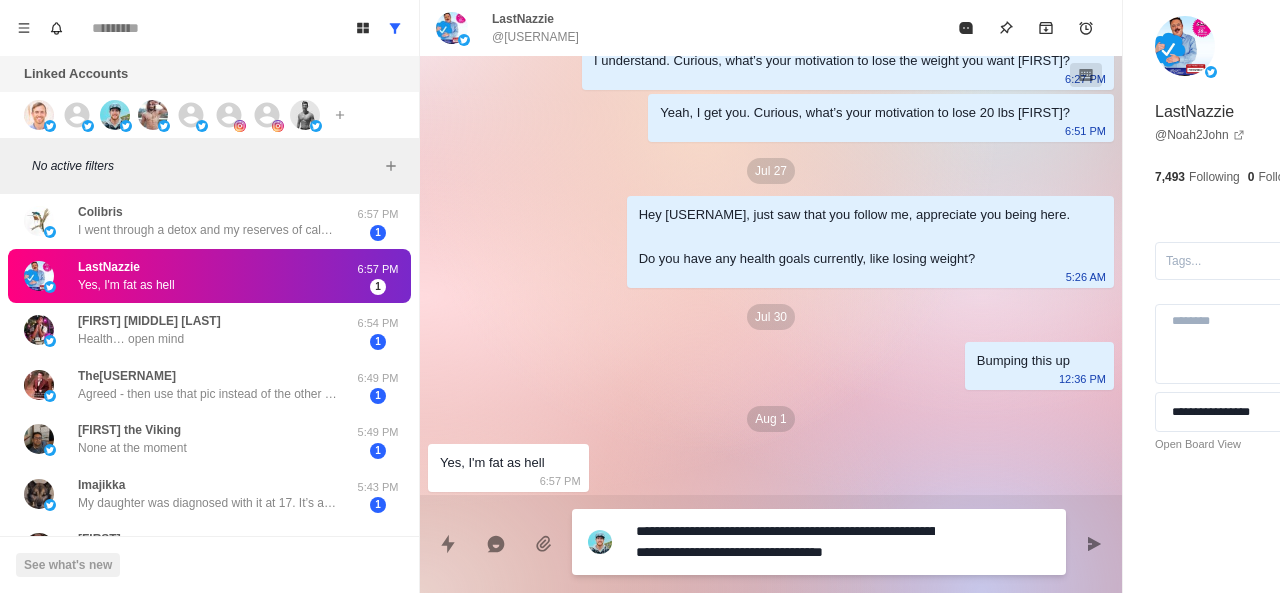 click on "**********" at bounding box center (785, 542) 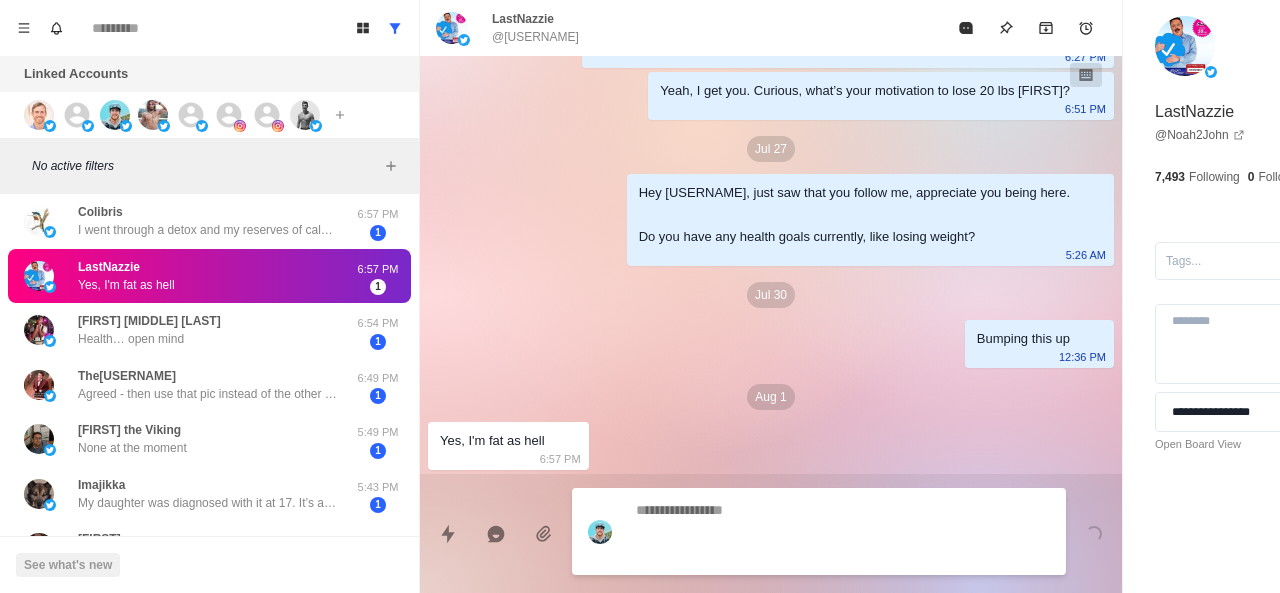 scroll, scrollTop: 84, scrollLeft: 0, axis: vertical 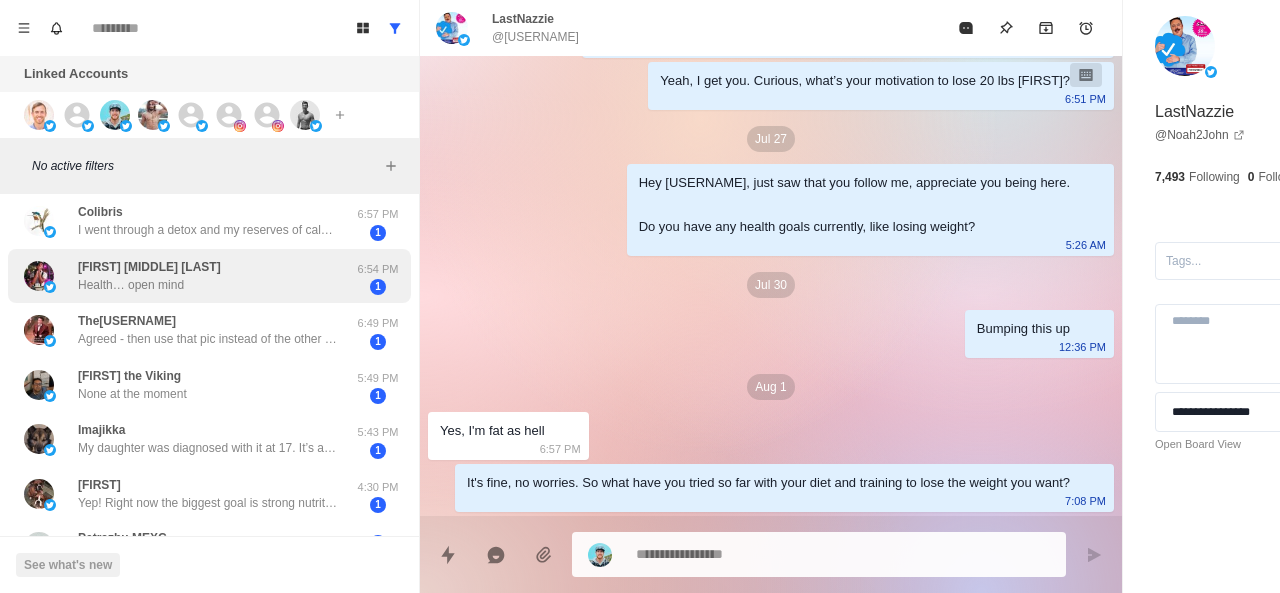 click on "[FIRST] [MIDDLE] [LAST] Health… open mind" at bounding box center (188, 276) 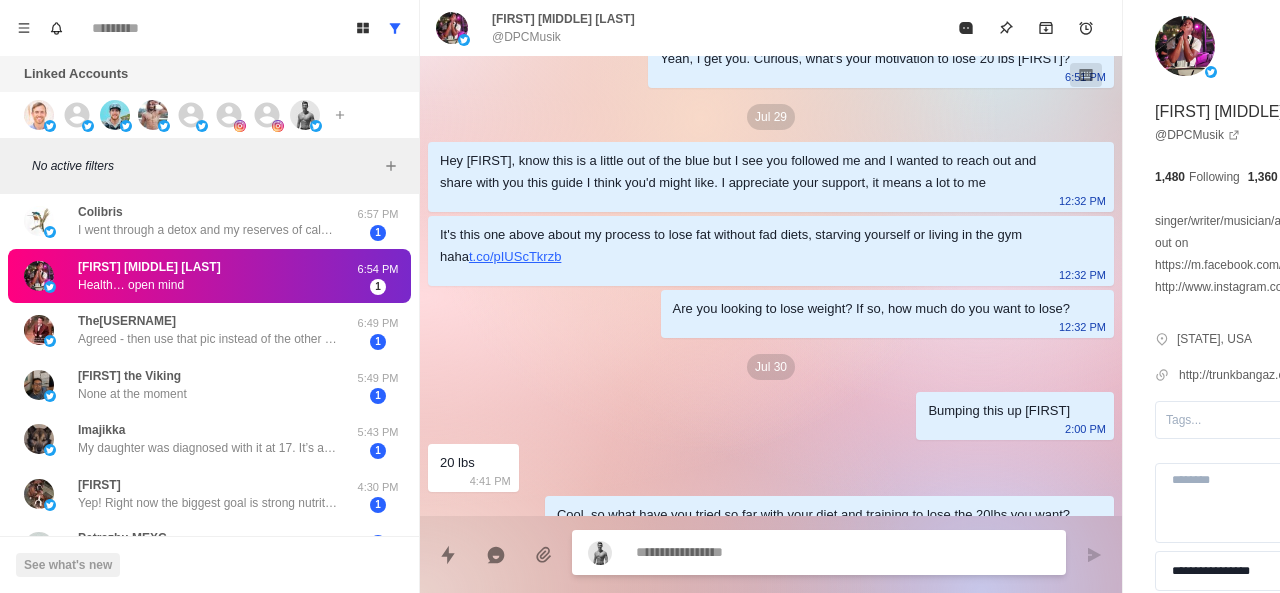 scroll, scrollTop: 1358, scrollLeft: 0, axis: vertical 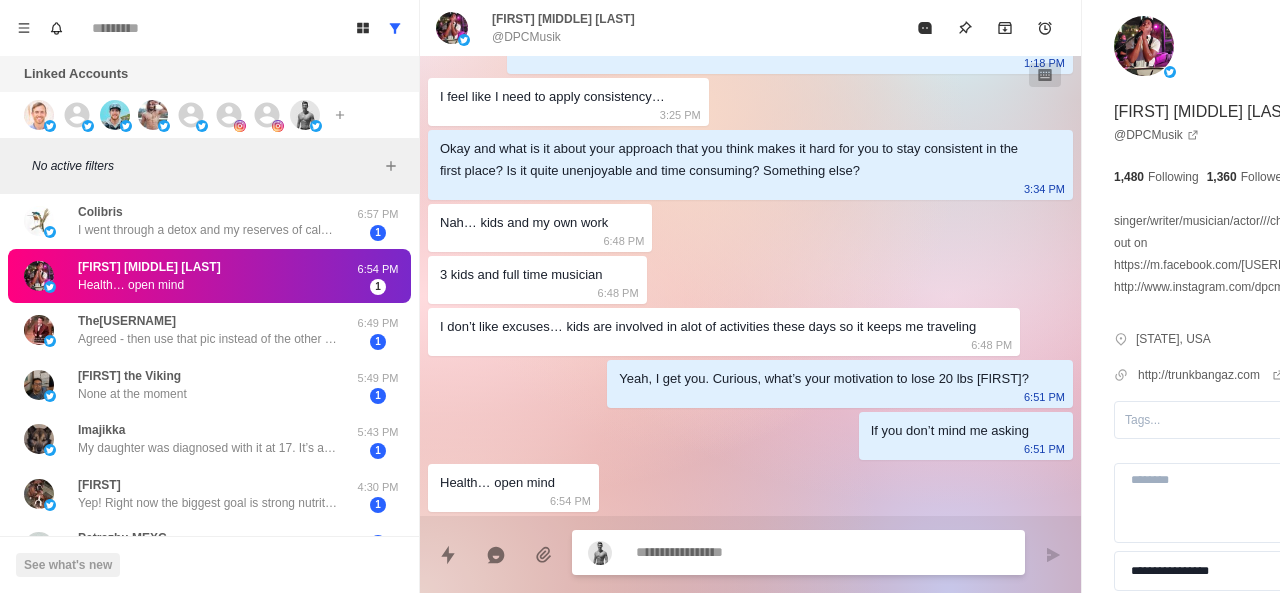 paste on "**********" 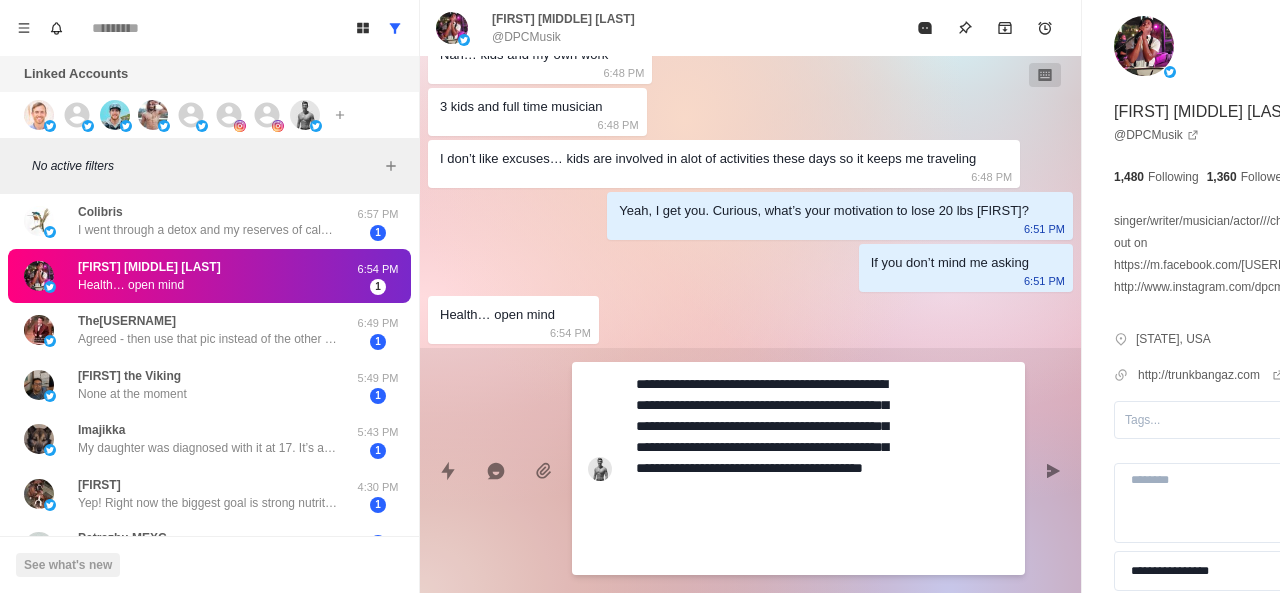 paste on "**********" 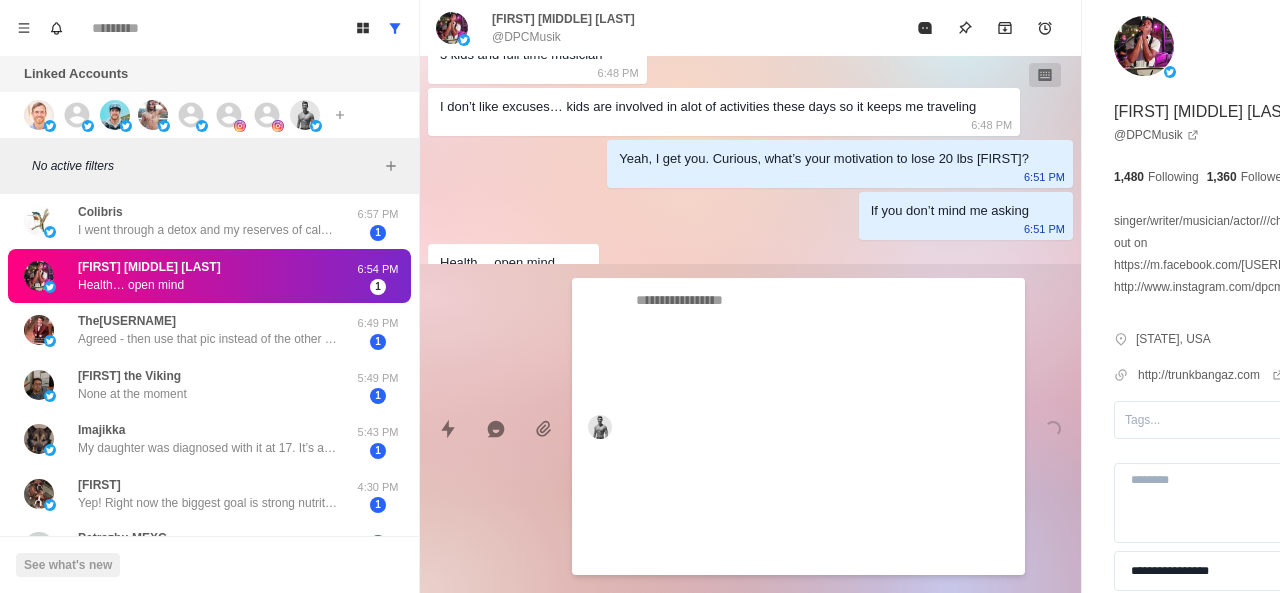 scroll, scrollTop: 1586, scrollLeft: 0, axis: vertical 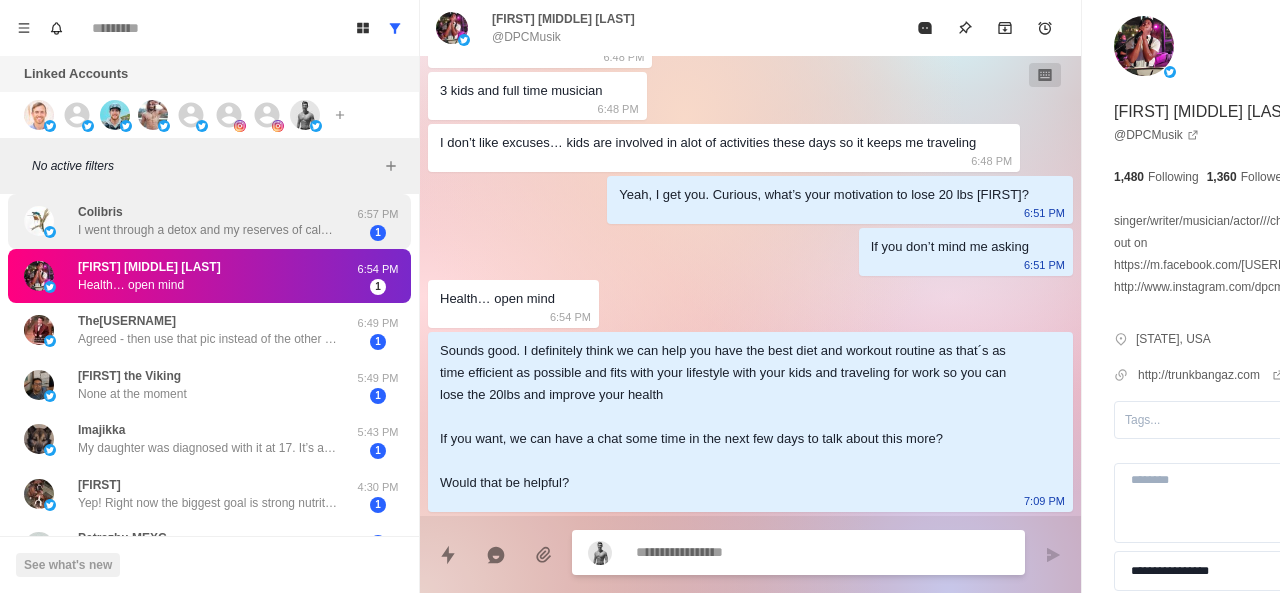click on "I went through a detox and my reserves of calcium and magnesium dropped below normal on a hair mineral analysis test.  This leaves me fatigued.  Magnesium is particularly difficult to replenish but I am using Ancient Minerals Magnesium oil every day.  Several years ago a similar event happened and the magnesium oil pulled me out of the four low pattern (low calcium, magnesium, sodium and potassium)." at bounding box center (208, 230) 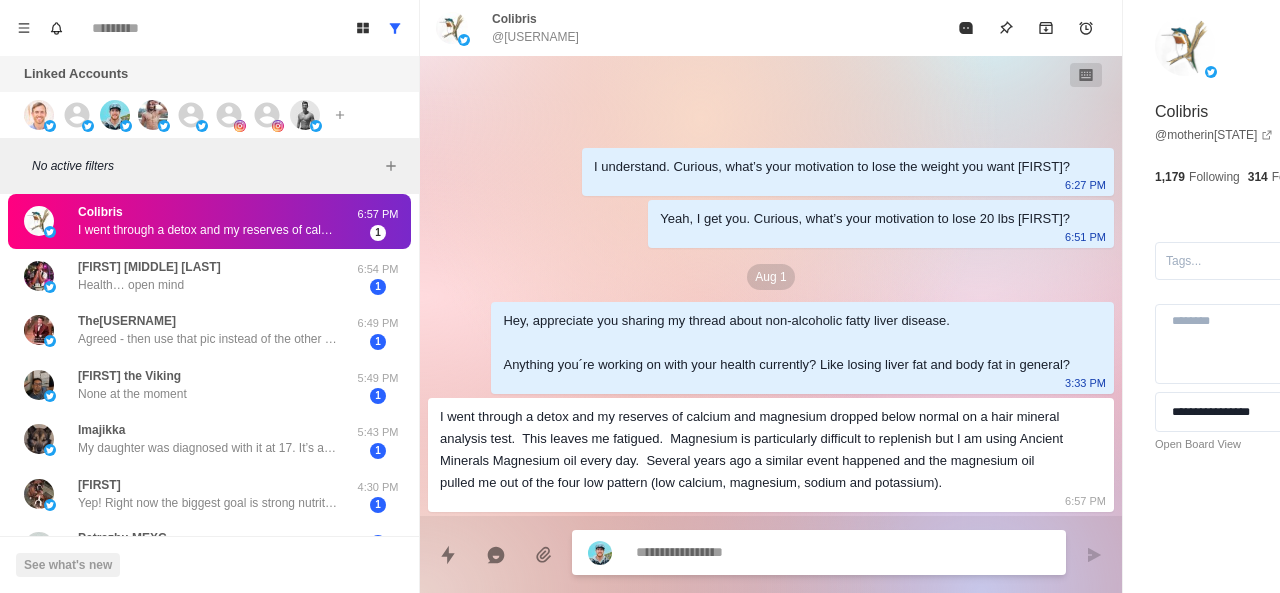 scroll, scrollTop: 0, scrollLeft: 0, axis: both 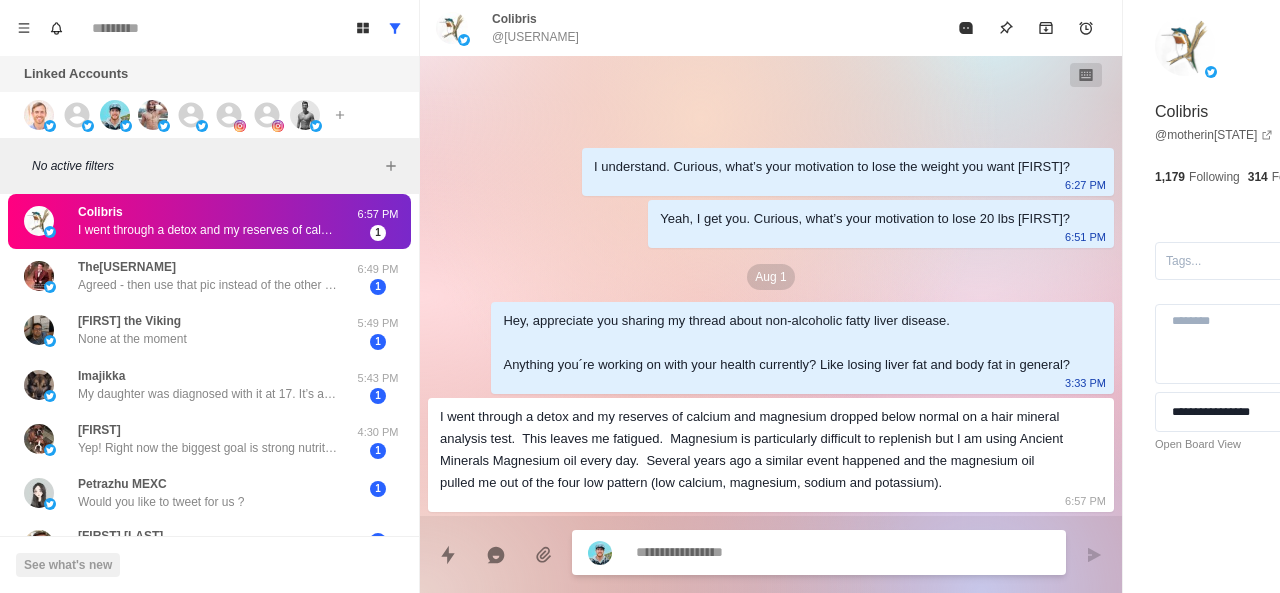 click at bounding box center (785, 552) 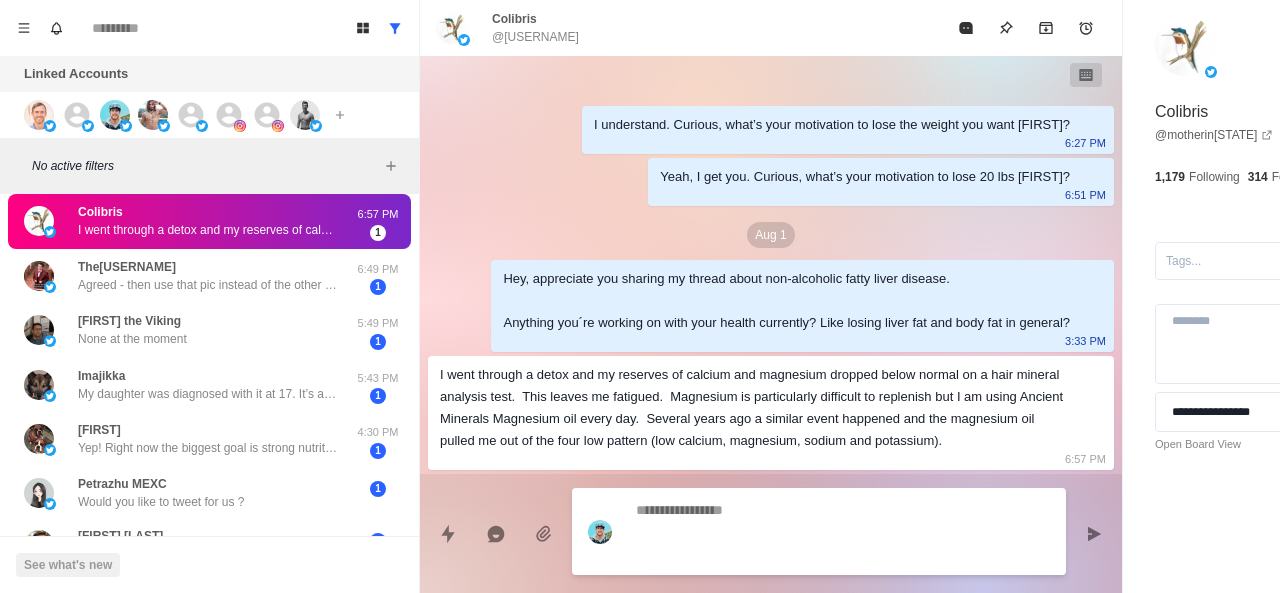 scroll, scrollTop: 42, scrollLeft: 0, axis: vertical 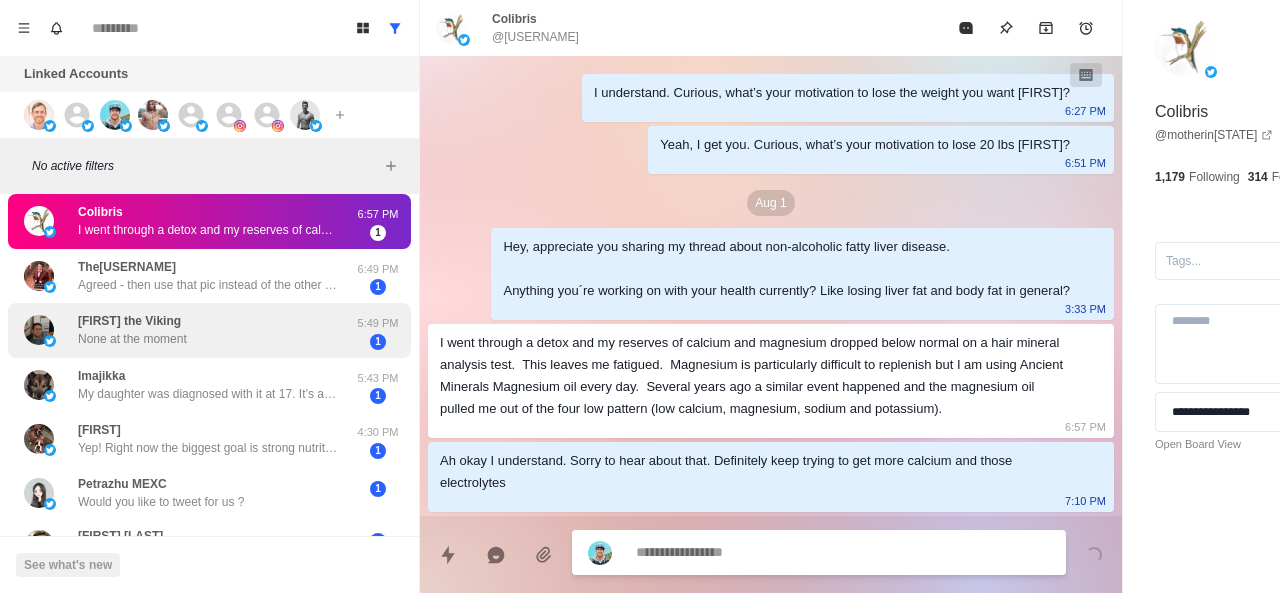 click on "[FIRST] the Viking None at the moment" at bounding box center [188, 330] 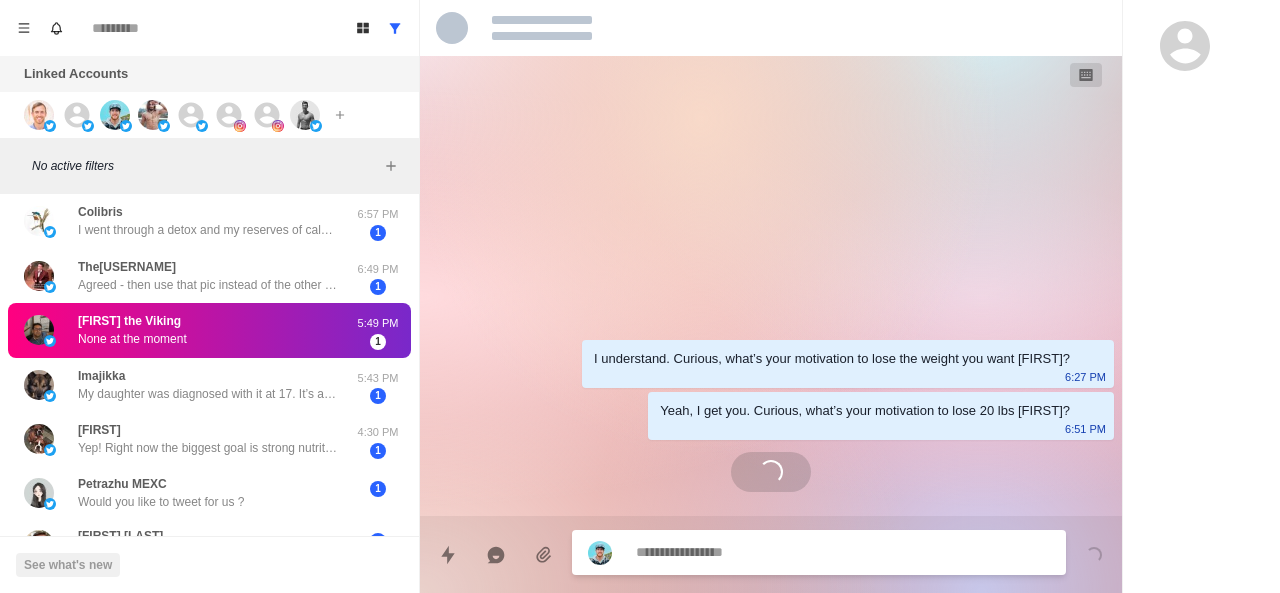 scroll, scrollTop: 0, scrollLeft: 0, axis: both 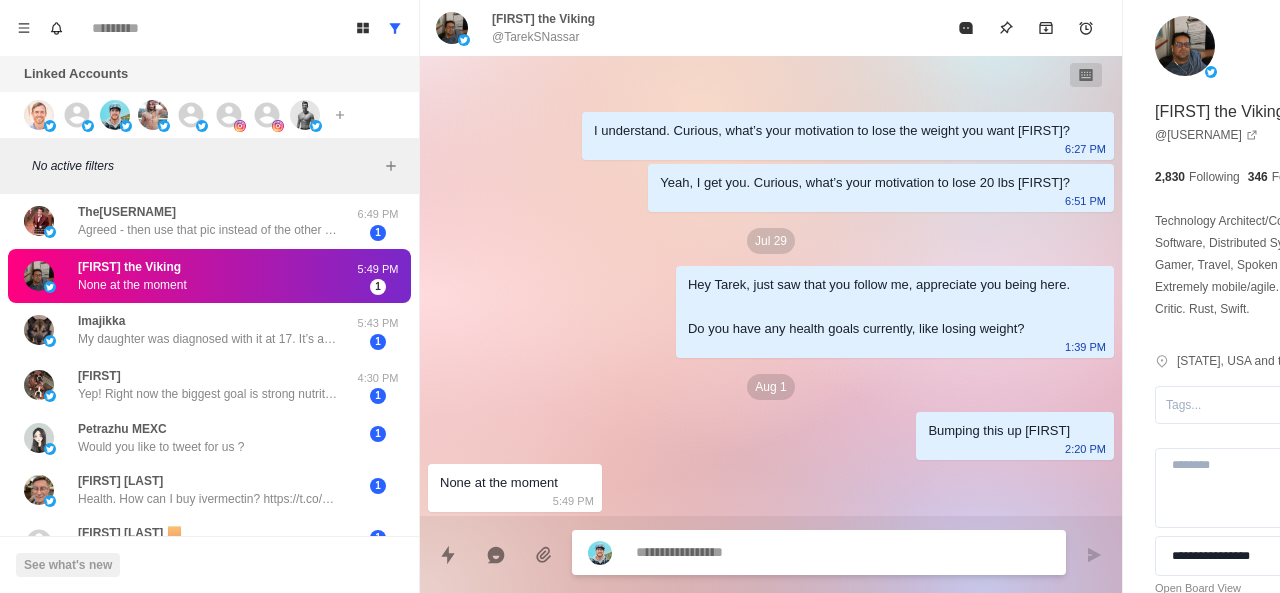 click at bounding box center [785, 552] 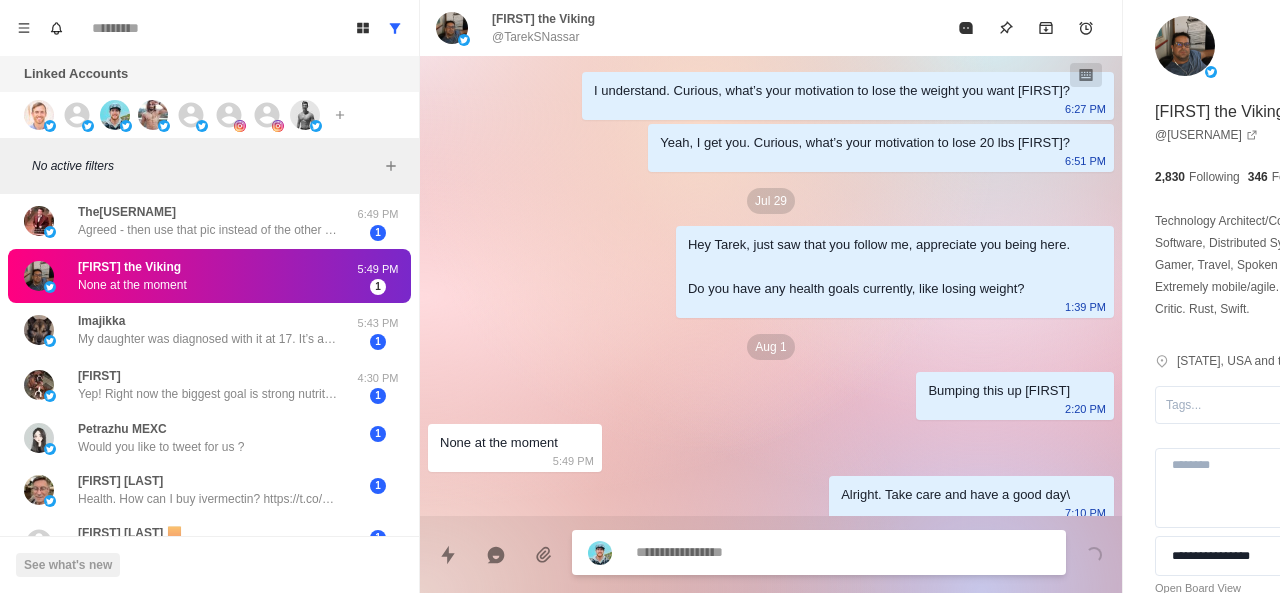 scroll, scrollTop: 12, scrollLeft: 0, axis: vertical 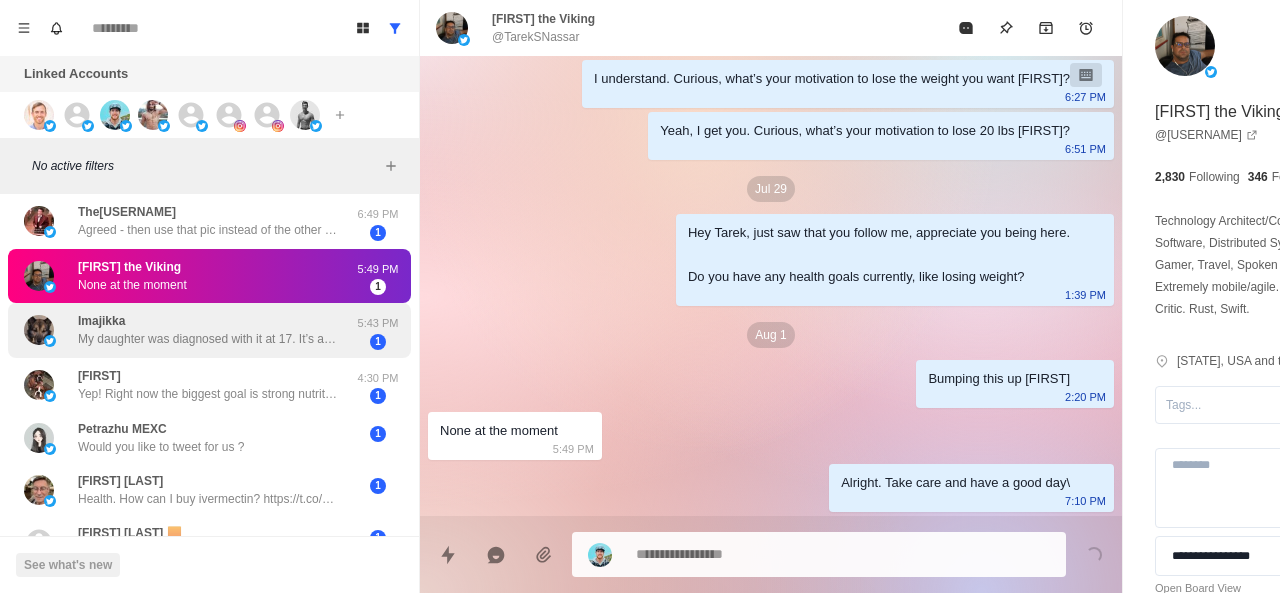 click on "My daughter was diagnosed with it at 17.  It’s an ongoing battle at her age to keep weight inline she’s 23 now. But we work on it lol" at bounding box center (208, 339) 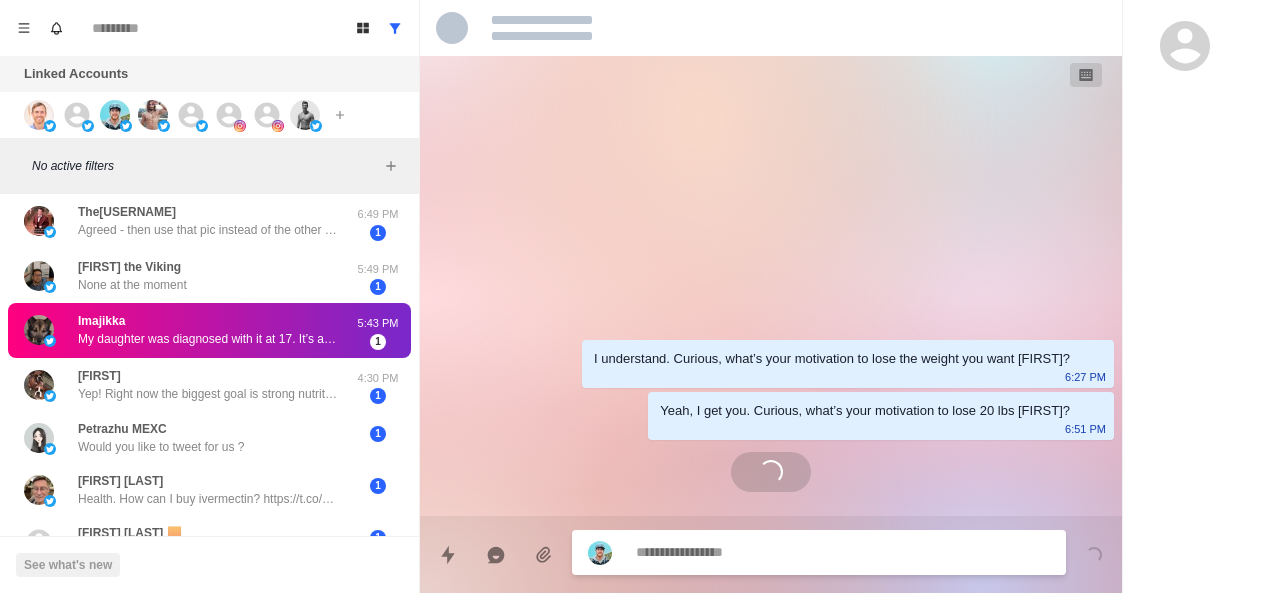 scroll, scrollTop: 0, scrollLeft: 0, axis: both 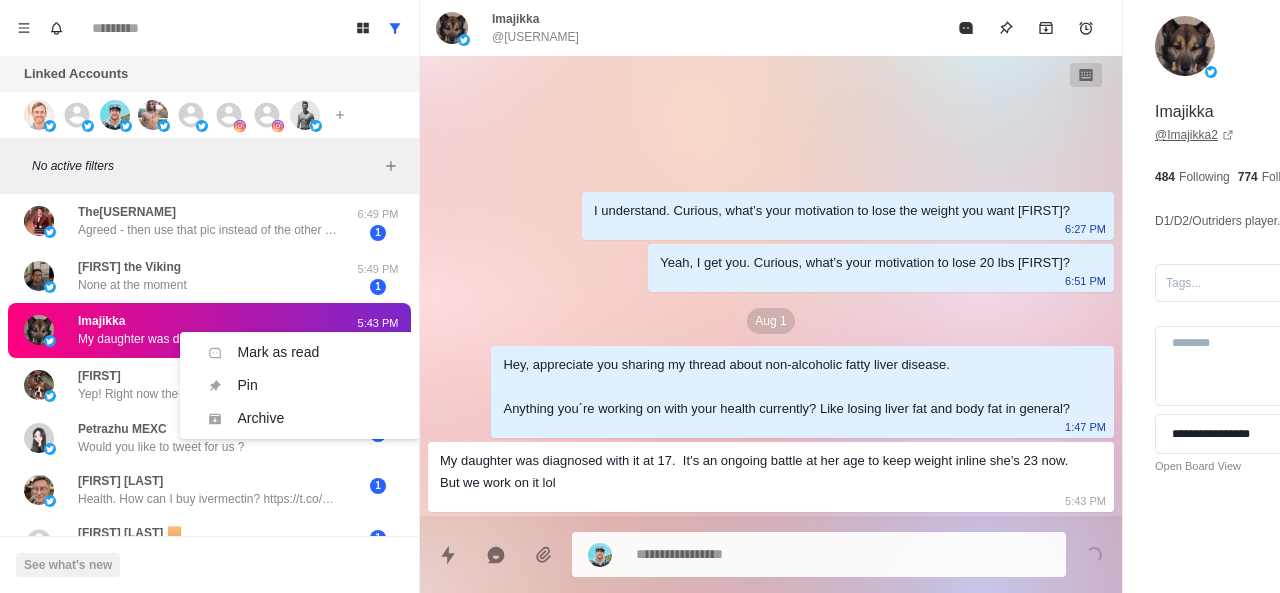 click on "@ [USERNAME]" at bounding box center (1194, 135) 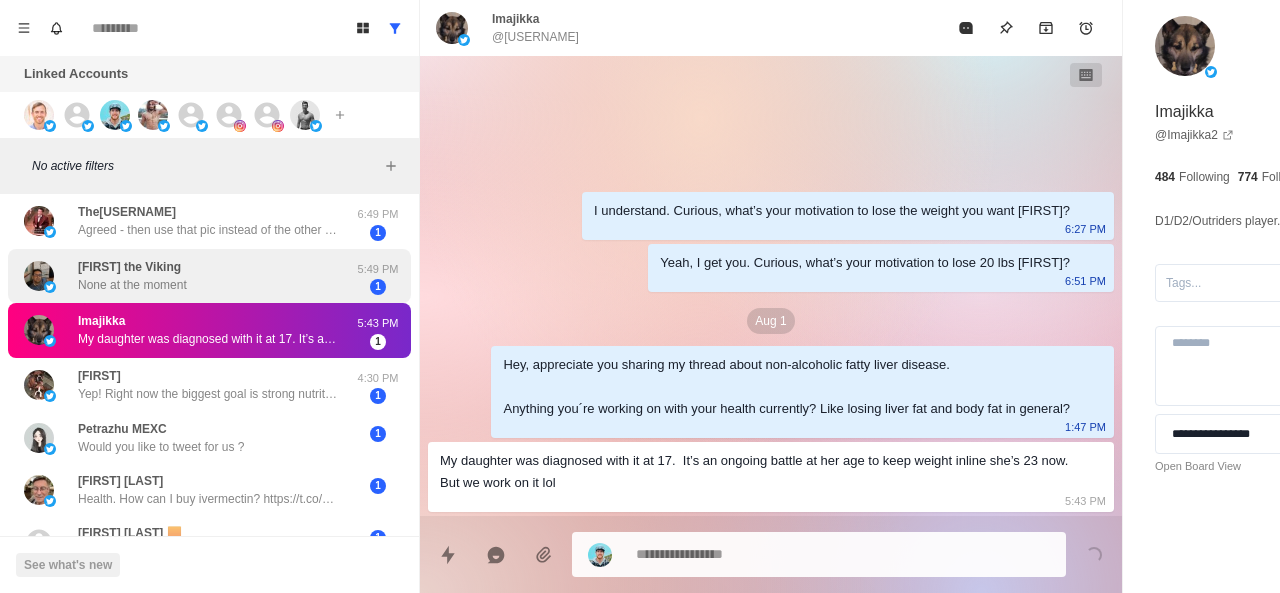 click on "[FIRST] the Viking None at the moment" at bounding box center [132, 276] 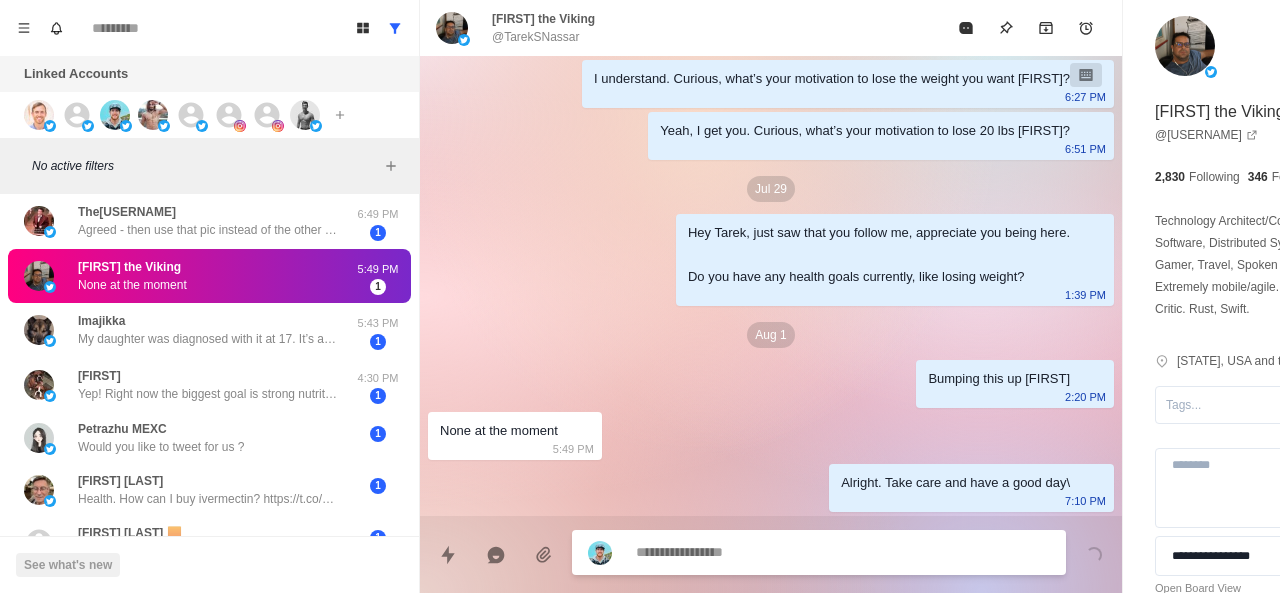scroll, scrollTop: 64, scrollLeft: 0, axis: vertical 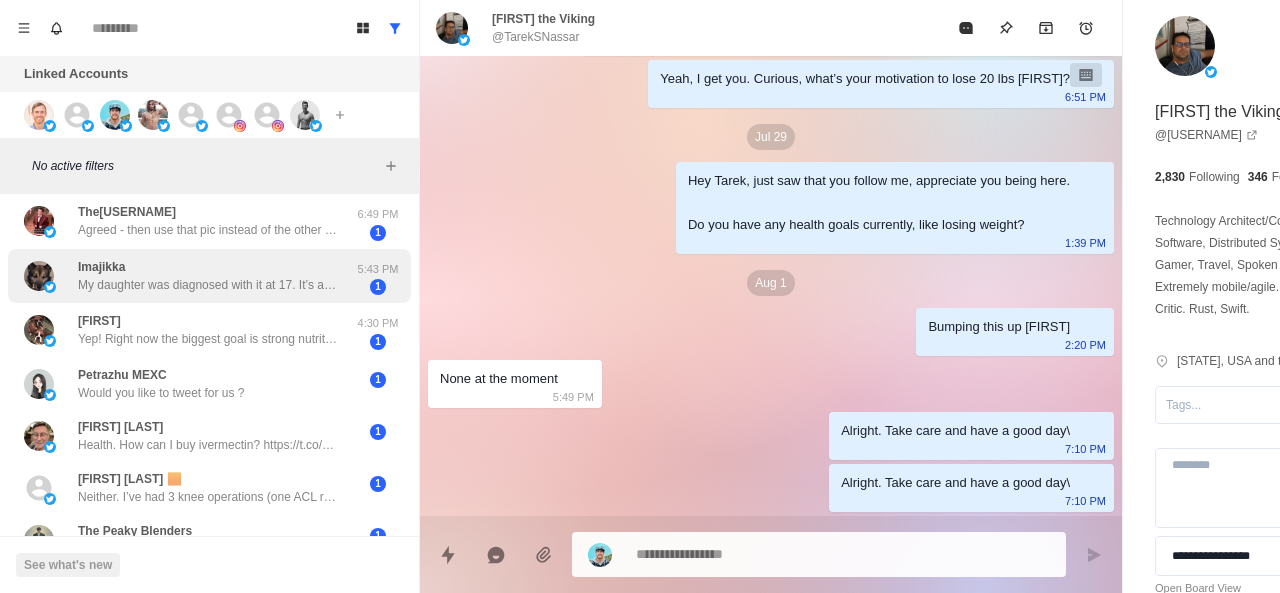 click on "My daughter was diagnosed with it at 17.  It’s an ongoing battle at her age to keep weight inline she’s 23 now. But we work on it lol" at bounding box center (208, 285) 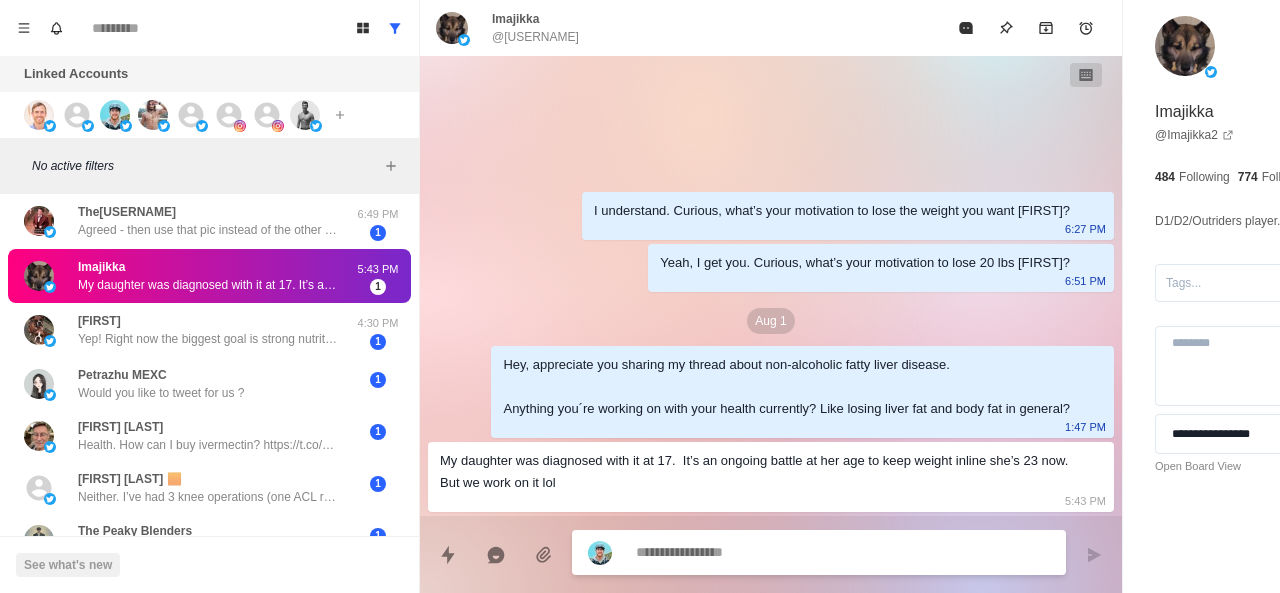scroll, scrollTop: 0, scrollLeft: 0, axis: both 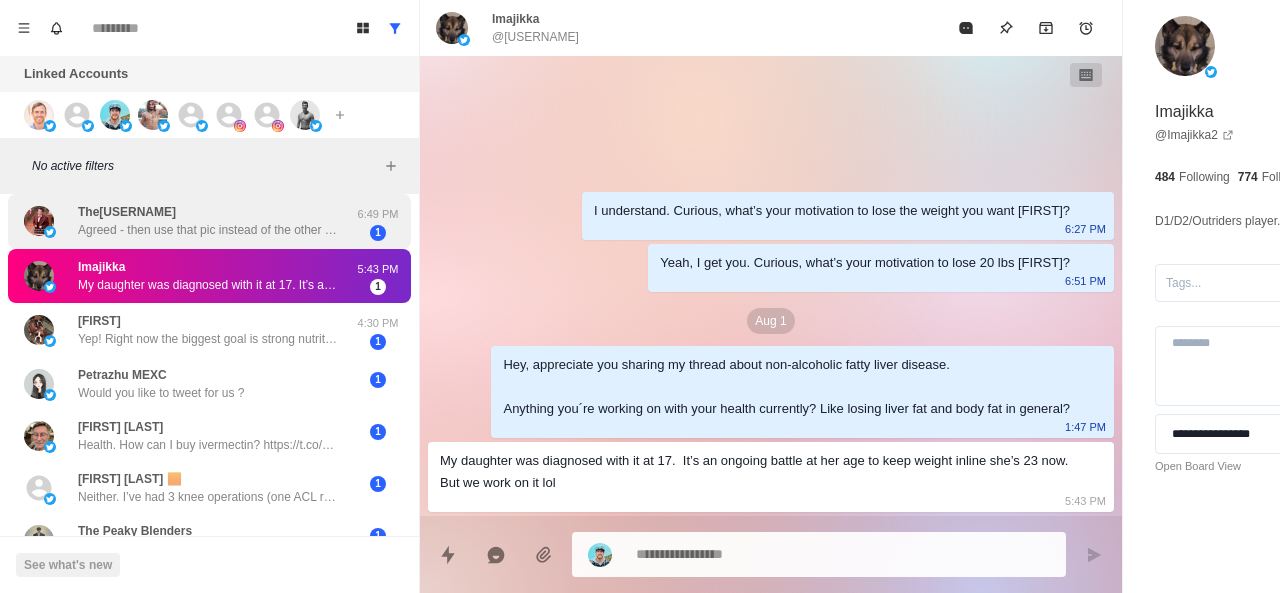 click on "Agreed - then use that pic instead of the other one" at bounding box center [208, 230] 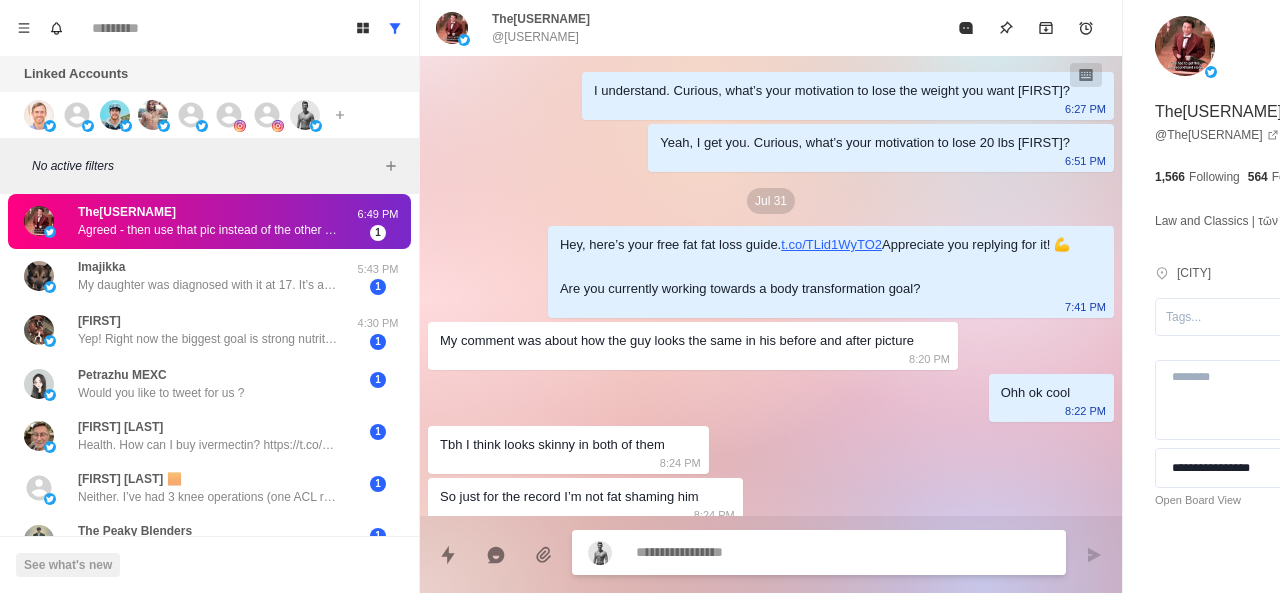scroll, scrollTop: 666, scrollLeft: 0, axis: vertical 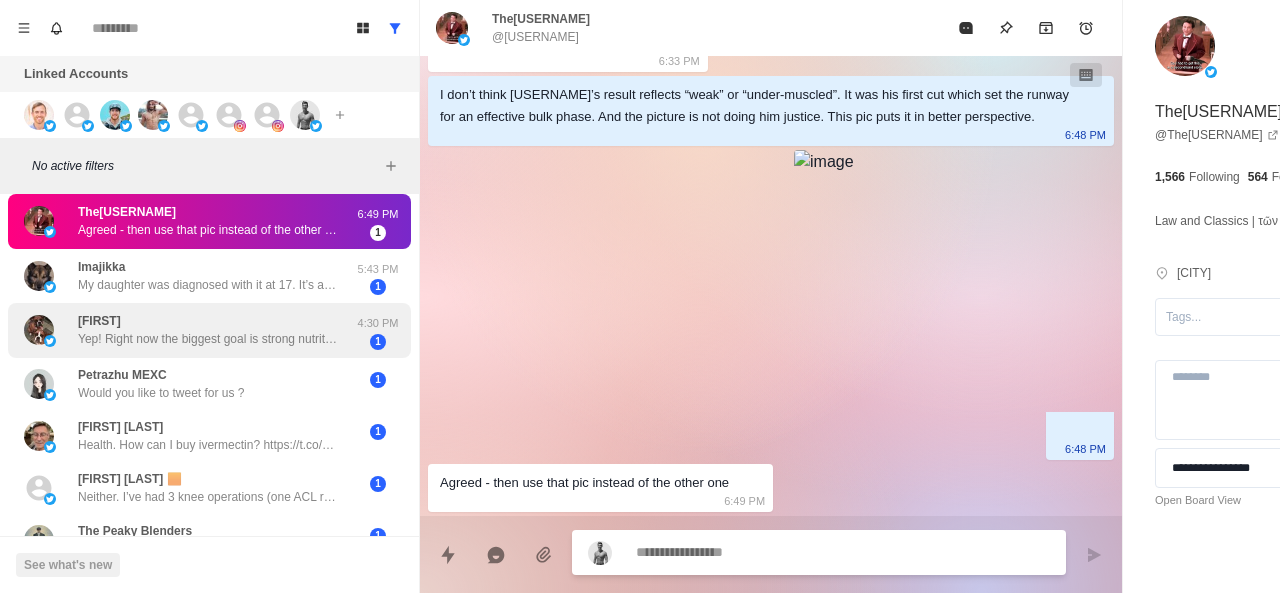 click on "Yep! Right now the biggest goal is strong nutrition to maintain my composition while recovering from an injury. The return phase will obviously be very different." at bounding box center (208, 339) 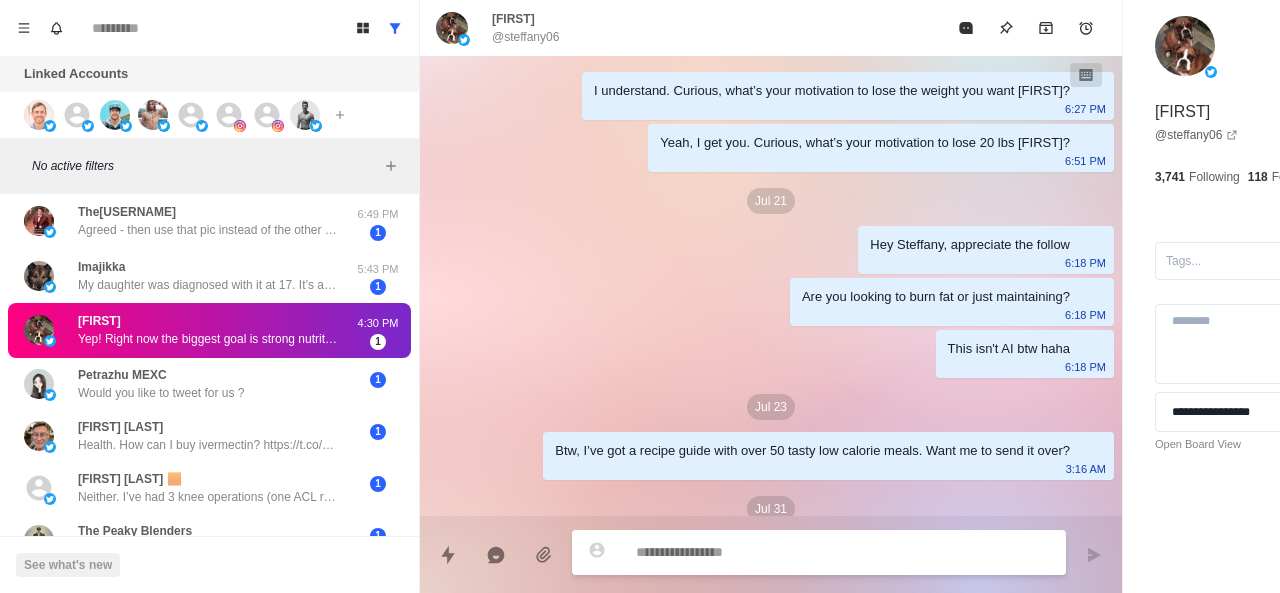 scroll, scrollTop: 476, scrollLeft: 0, axis: vertical 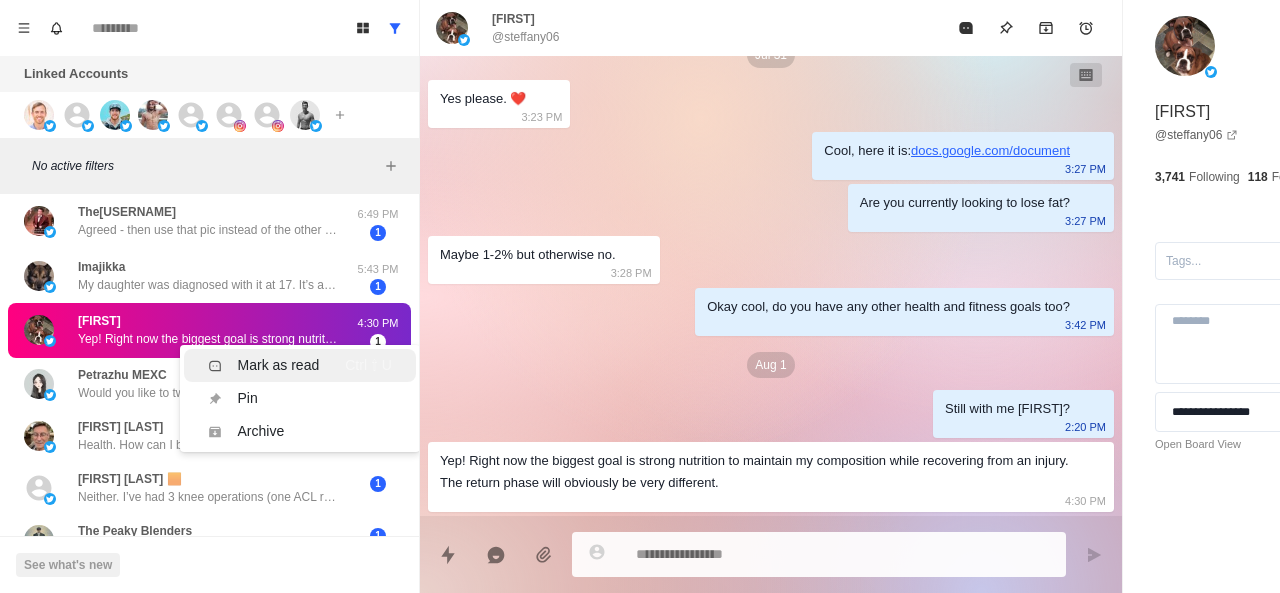 click on "Mark as read" at bounding box center [279, 365] 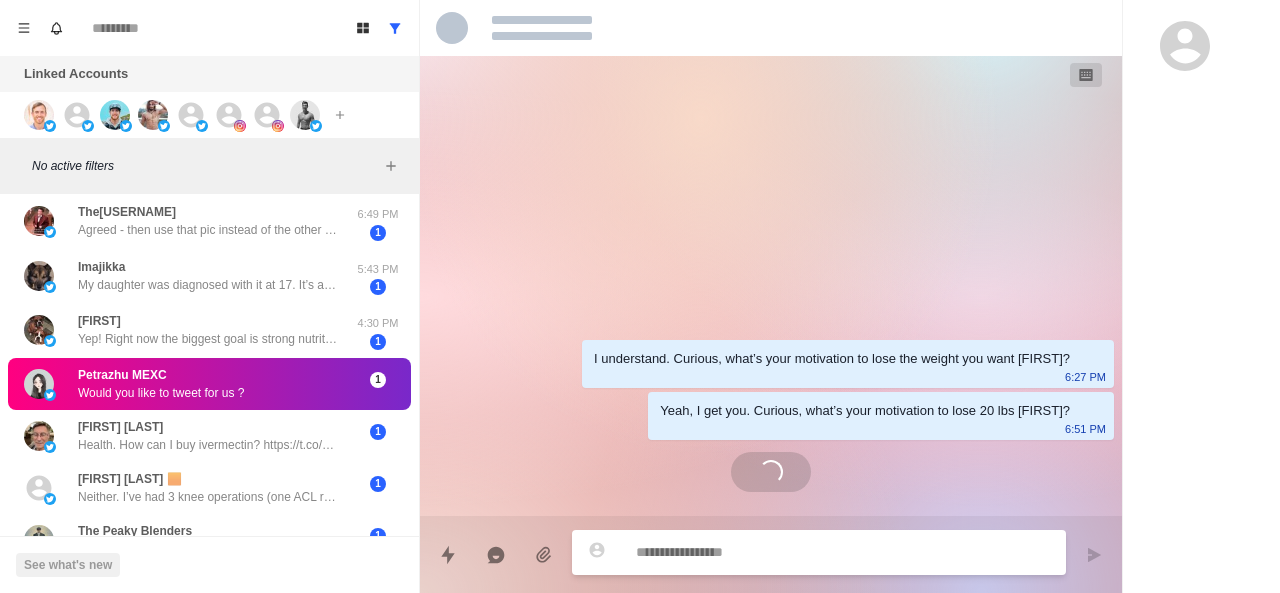 scroll, scrollTop: 0, scrollLeft: 0, axis: both 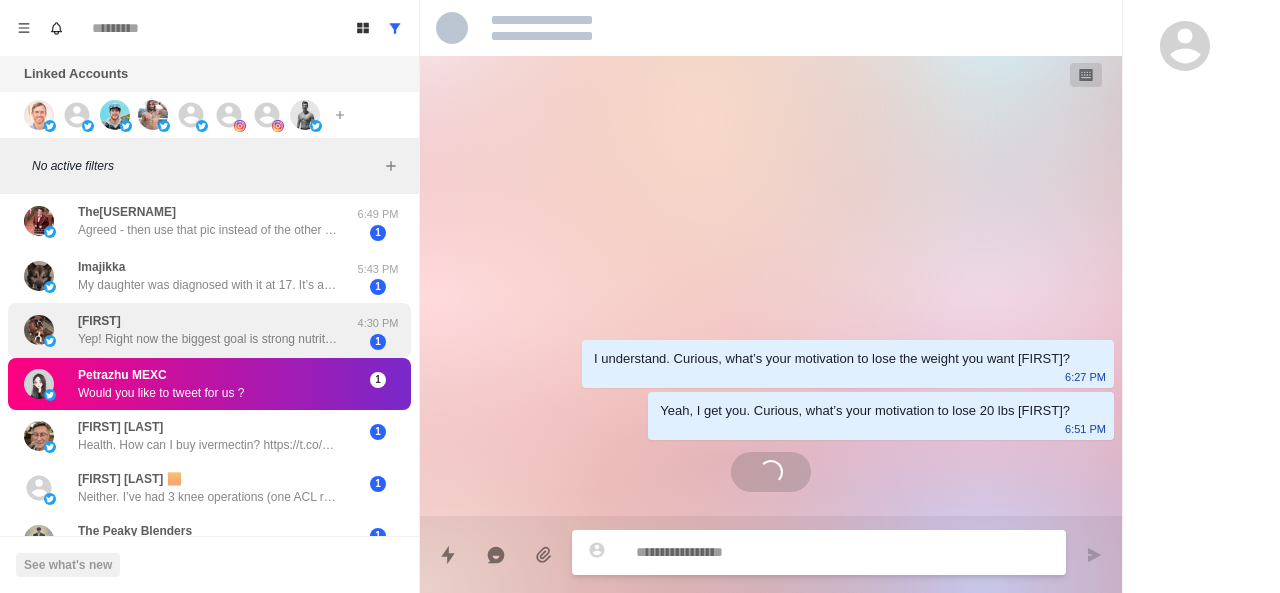 click on "Yep! Right now the biggest goal is strong nutrition to maintain my composition while recovering from an injury. The return phase will obviously be very different." at bounding box center (208, 339) 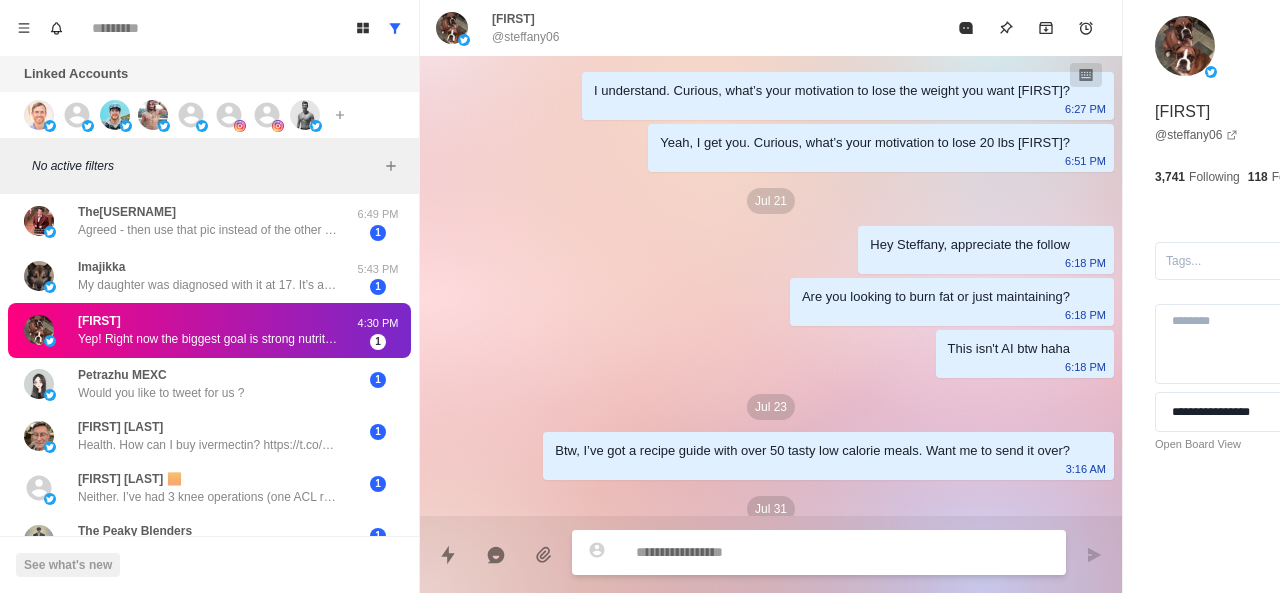 scroll, scrollTop: 476, scrollLeft: 0, axis: vertical 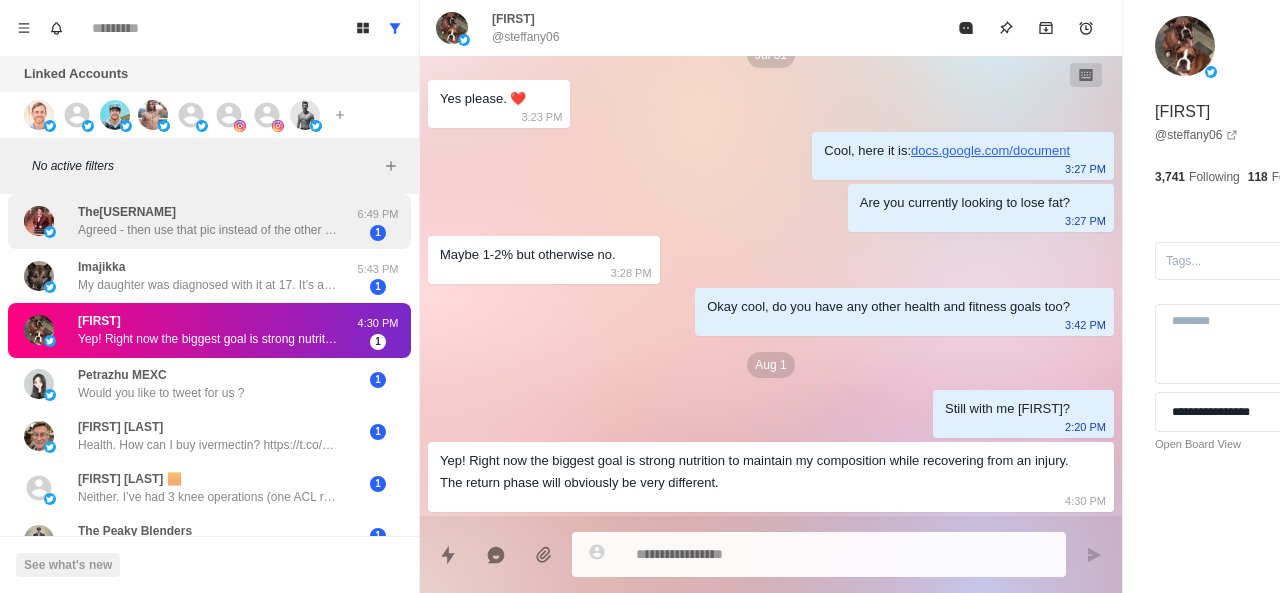 click on "Agreed - then use that pic instead of the other one" at bounding box center [208, 230] 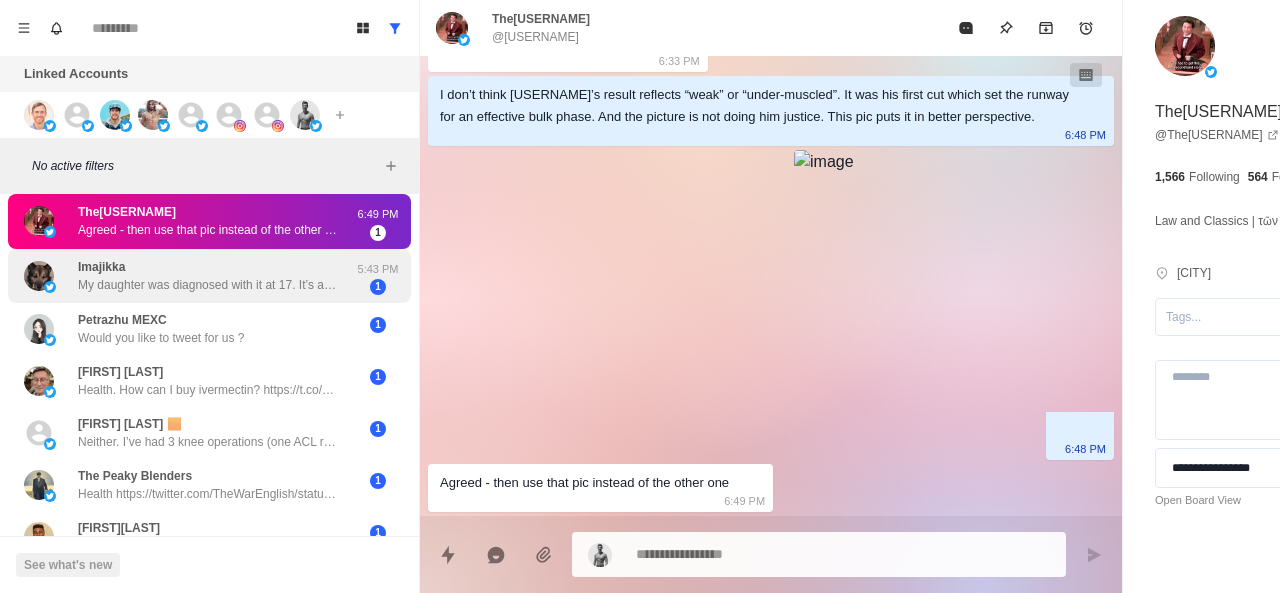 click on "My daughter was diagnosed with it at 17.  It’s an ongoing battle at her age to keep weight inline she’s 23 now. But we work on it lol" at bounding box center [208, 285] 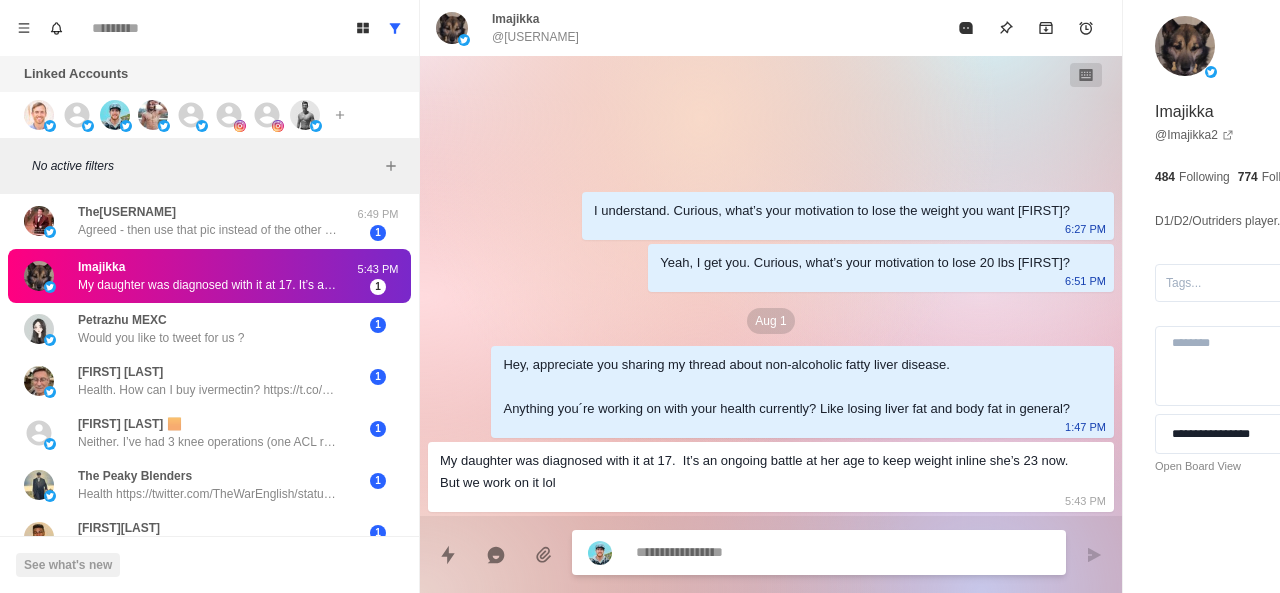 scroll, scrollTop: 0, scrollLeft: 0, axis: both 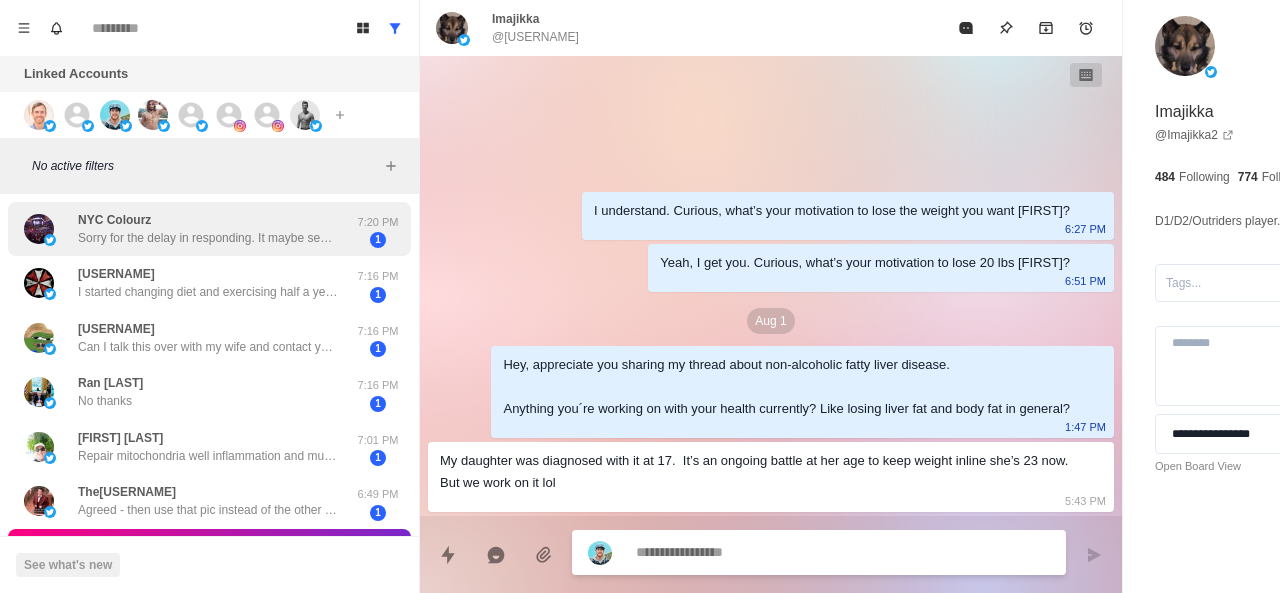 click on "Sorry for the delay in responding. It maybe several reasons. Boredom, depression, to think of it I believe I can be a depressive eater" at bounding box center (208, 238) 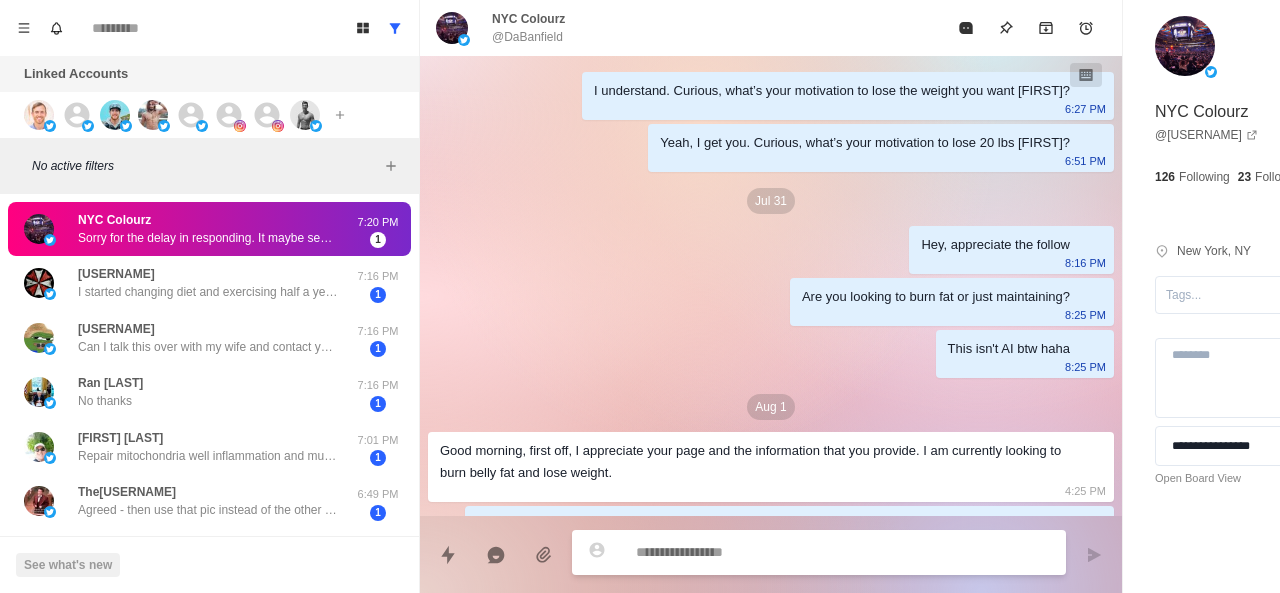 scroll, scrollTop: 752, scrollLeft: 0, axis: vertical 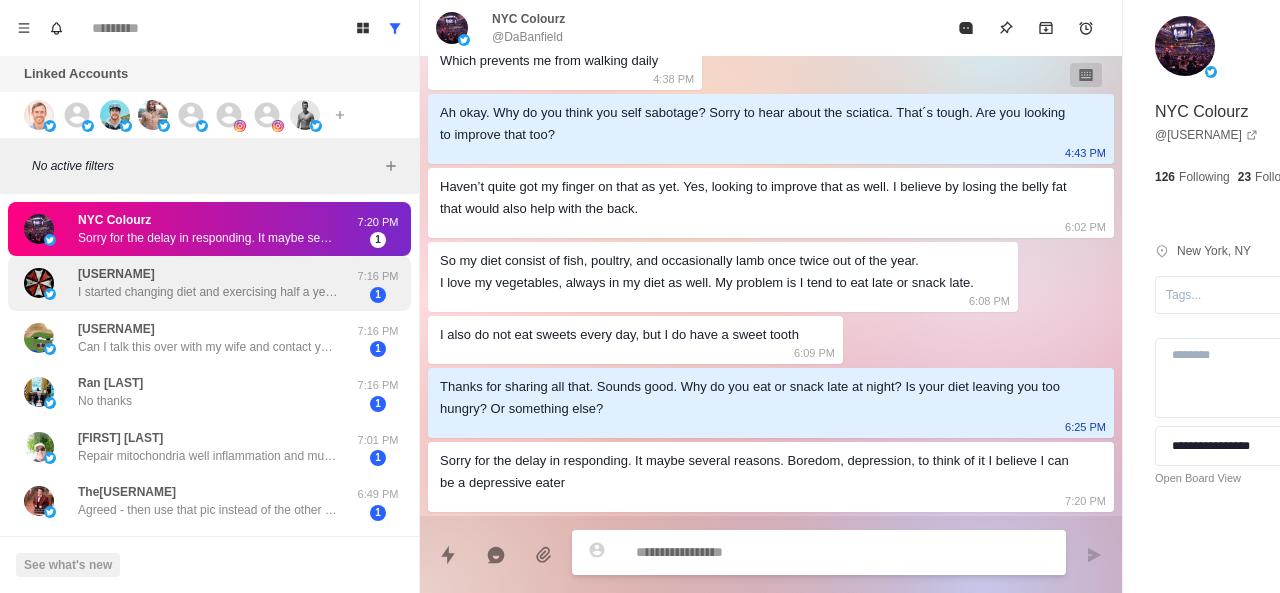 click on "[USERNAME] I started changing diet and exercising half a year ago. 5 kilos still have to go down." at bounding box center [208, 283] 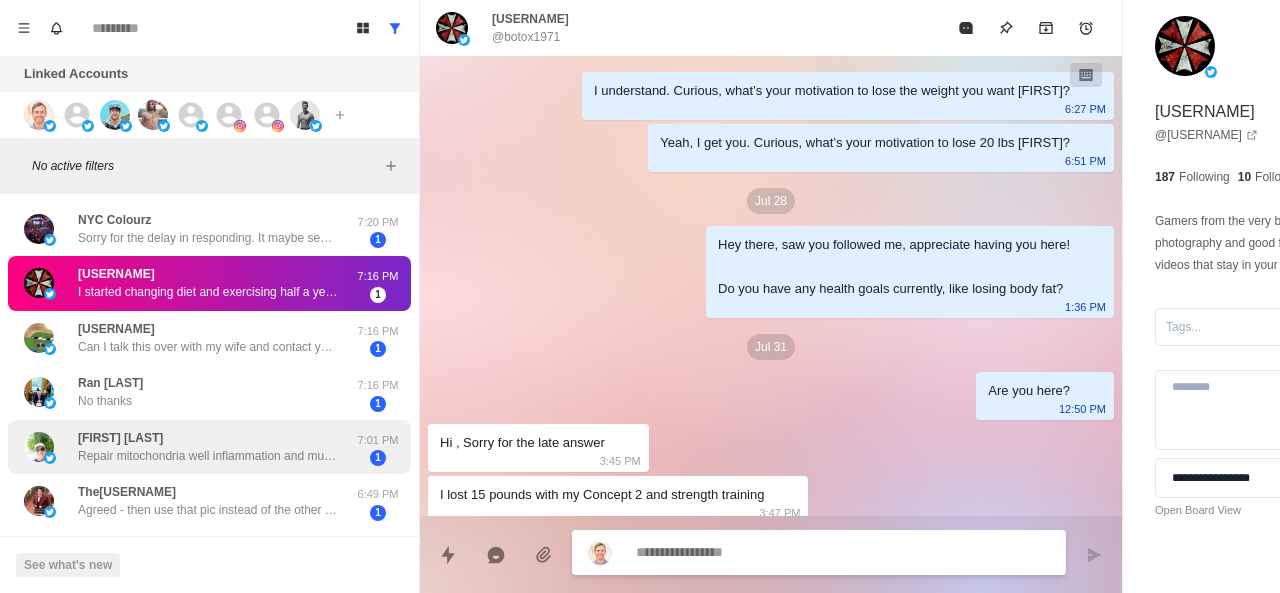 scroll, scrollTop: 240, scrollLeft: 0, axis: vertical 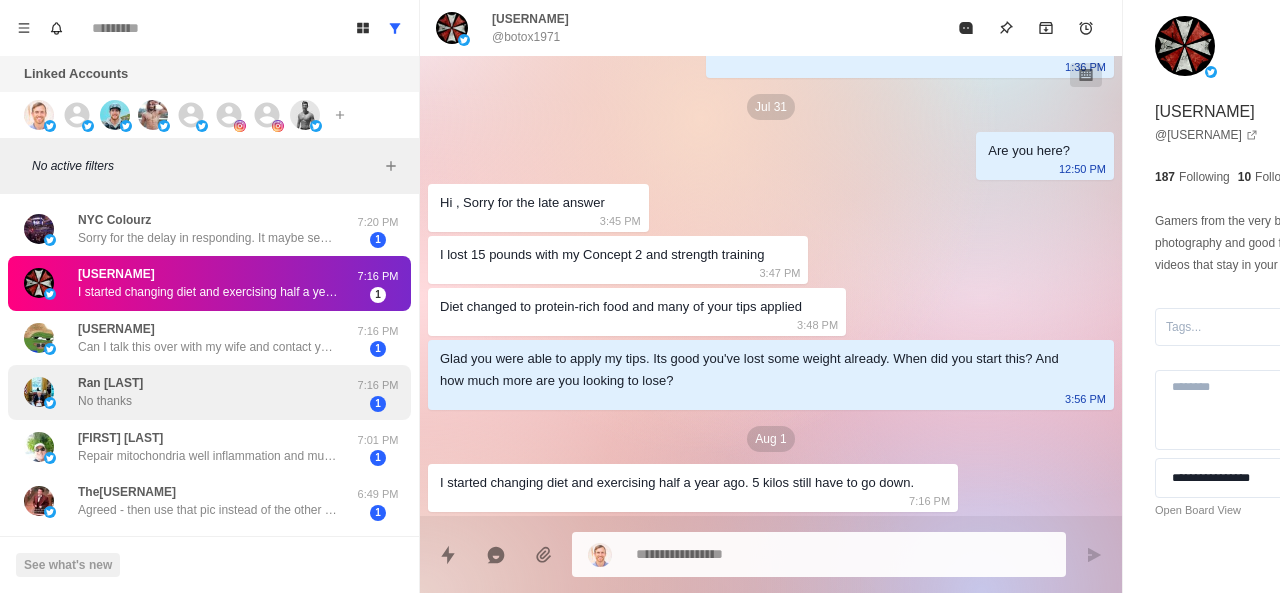click on "Ran [LAST] No thanks" at bounding box center (188, 392) 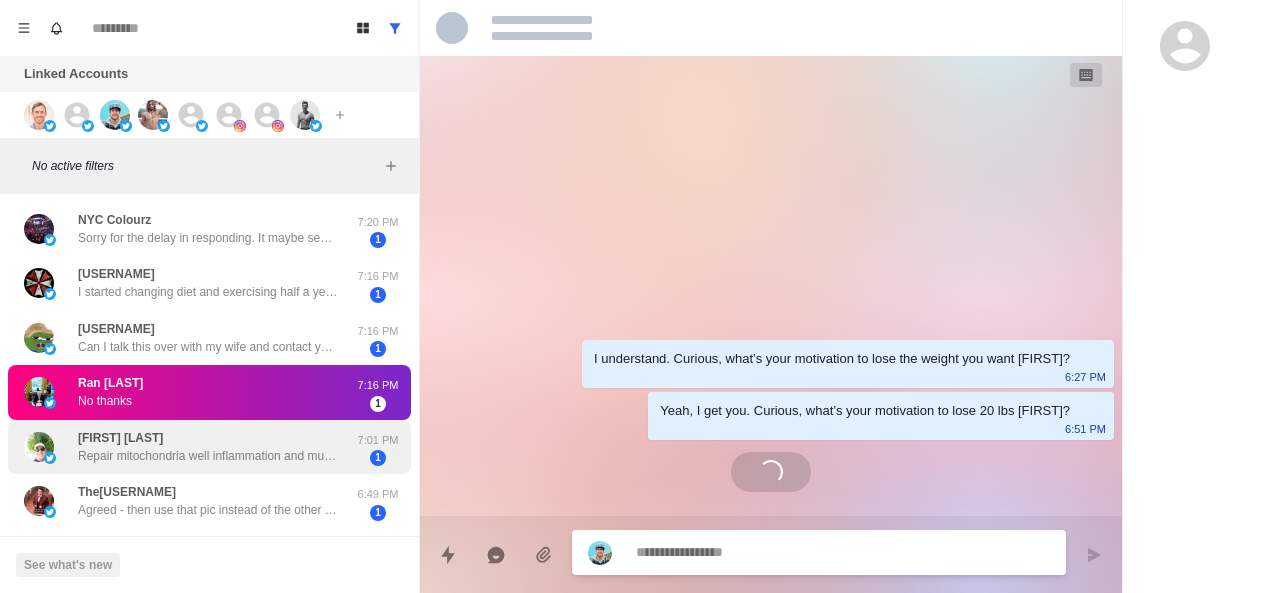 scroll, scrollTop: 0, scrollLeft: 0, axis: both 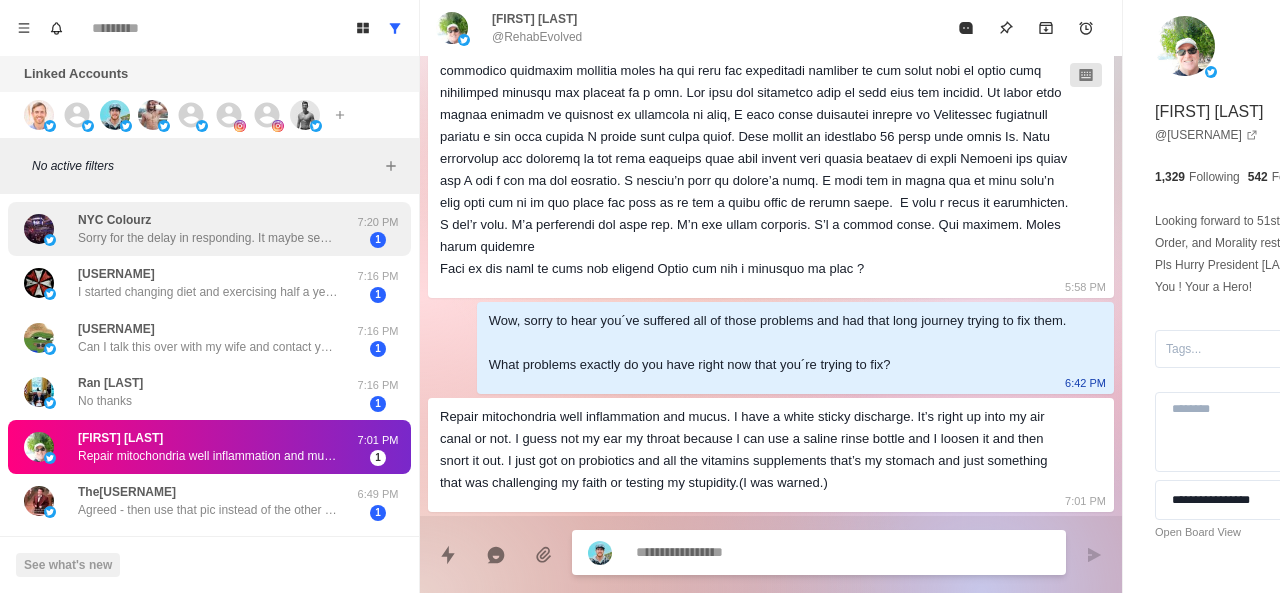 click on "[CITY] Colourz Sorry for the delay in responding. It maybe several reasons. Boredom, depression, to think of it I believe I can be a depressive eater" at bounding box center [208, 229] 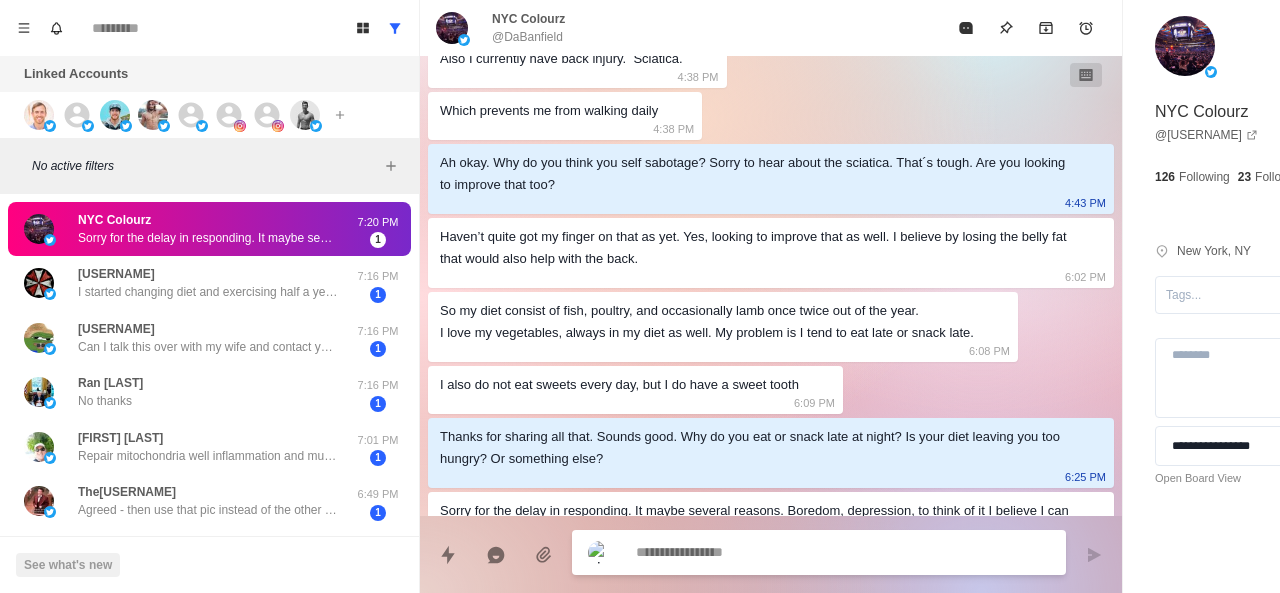 scroll, scrollTop: 752, scrollLeft: 0, axis: vertical 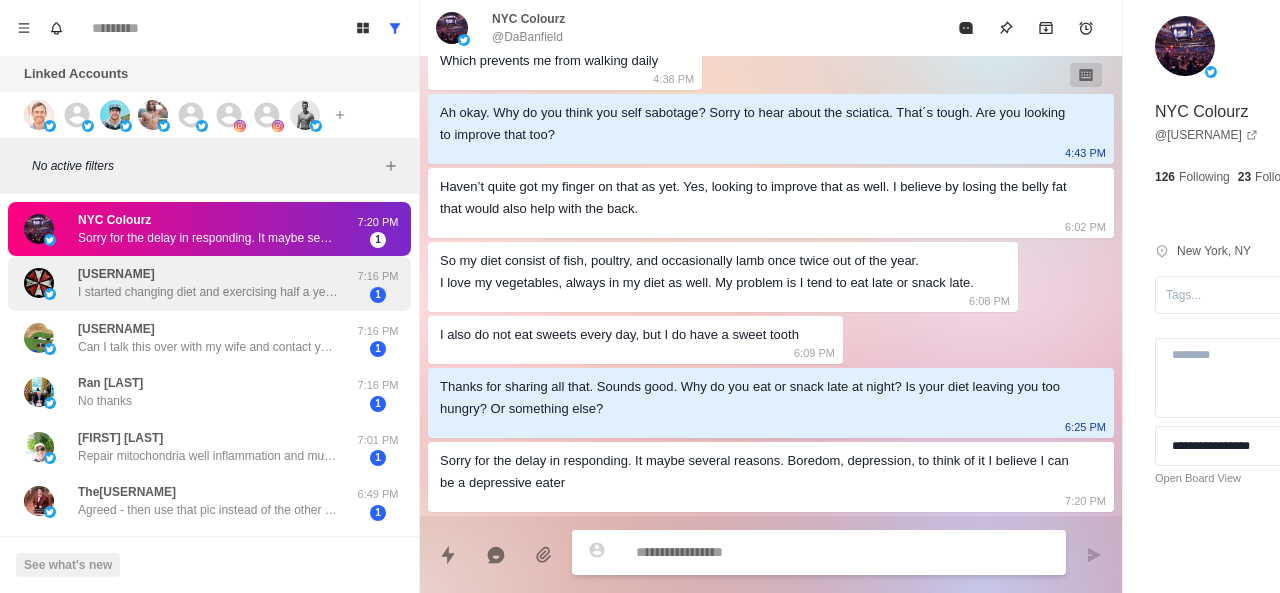 click on "I started changing diet and exercising half a year ago. 5 kilos still have to go down." at bounding box center [208, 292] 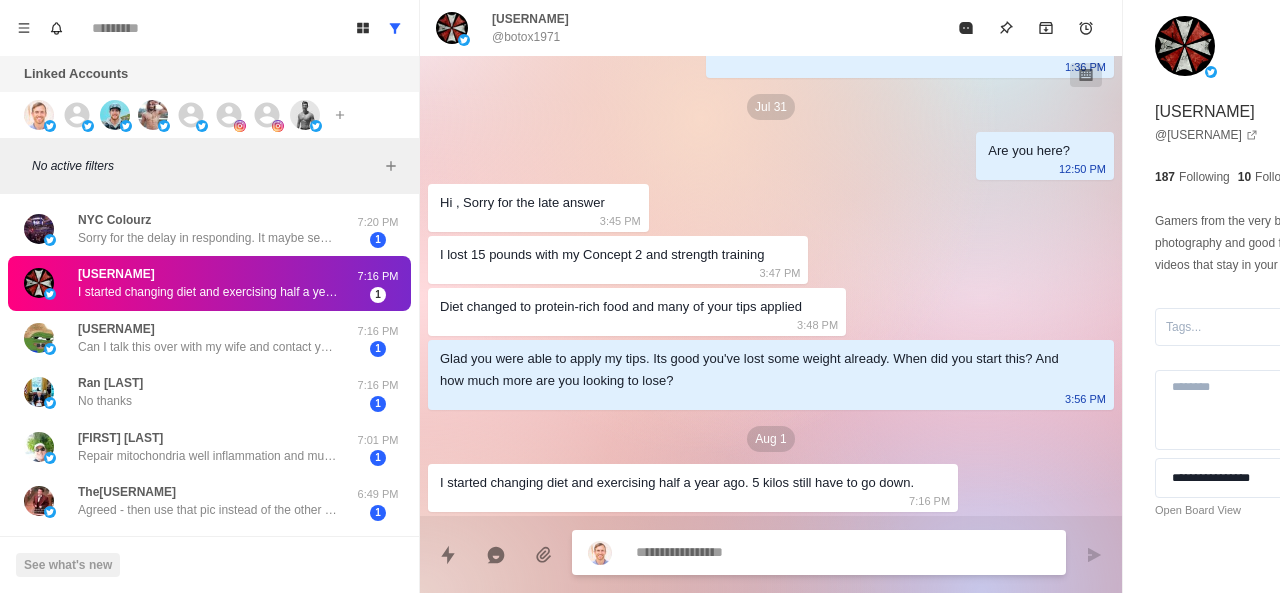 scroll, scrollTop: 240, scrollLeft: 0, axis: vertical 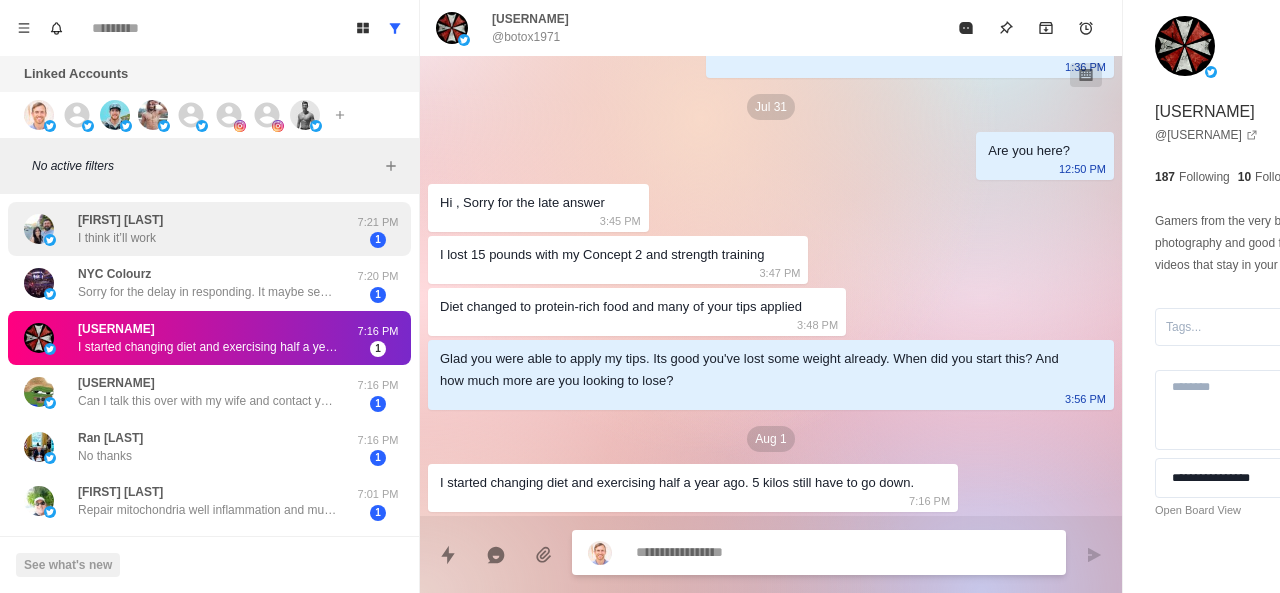 click on "[FIRST] [LAST] I think it’ll work" at bounding box center (188, 229) 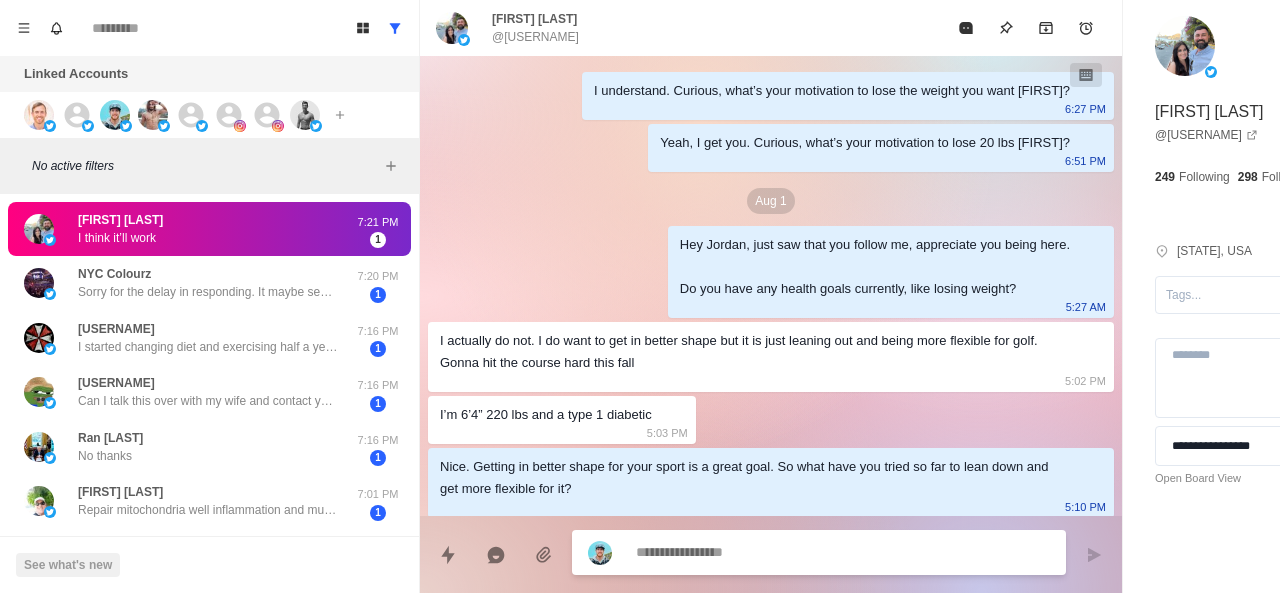 scroll, scrollTop: 376, scrollLeft: 0, axis: vertical 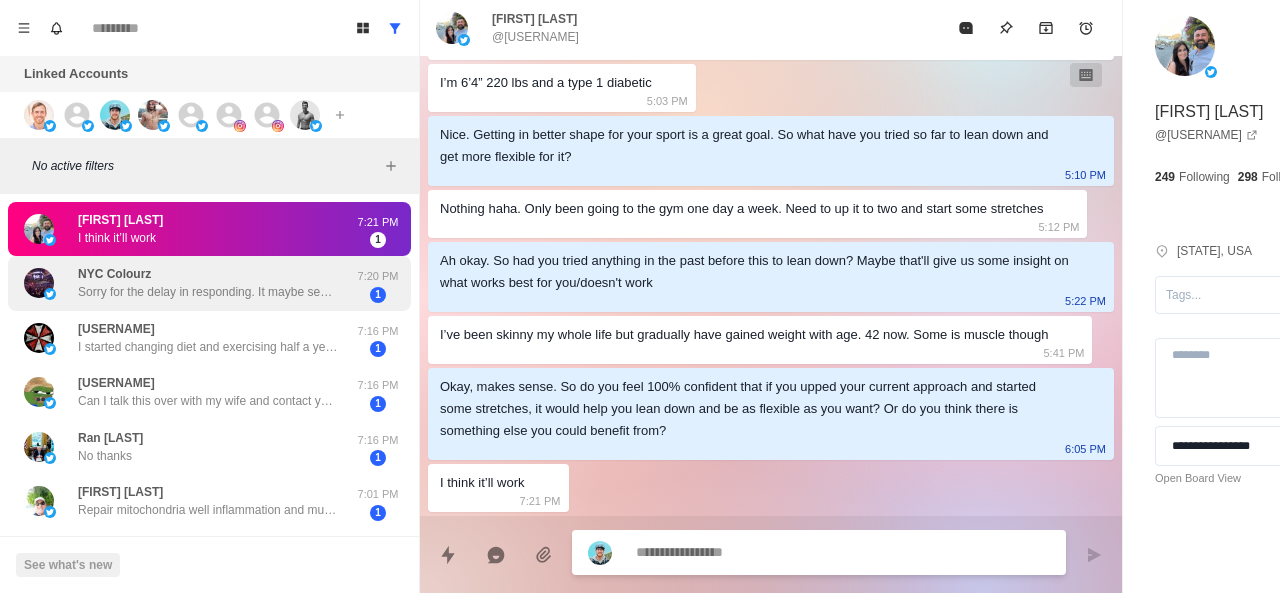 click on "[CITY] Colourz Sorry for the delay in responding. It maybe several reasons. Boredom, depression, to think of it I believe I can be a depressive eater [TIME] 1" at bounding box center [209, 283] 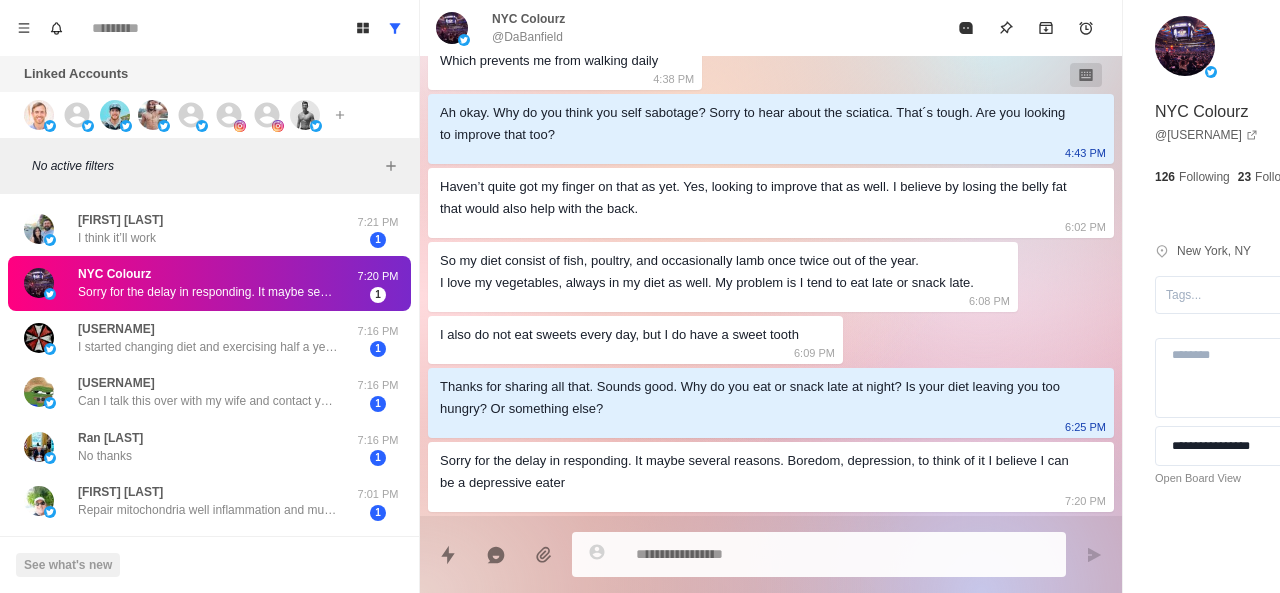 click on "Sorry for the delay in responding. It maybe several reasons. Boredom, depression, to think of it I believe I can be a depressive eater 7:20 PM" at bounding box center (771, 477) 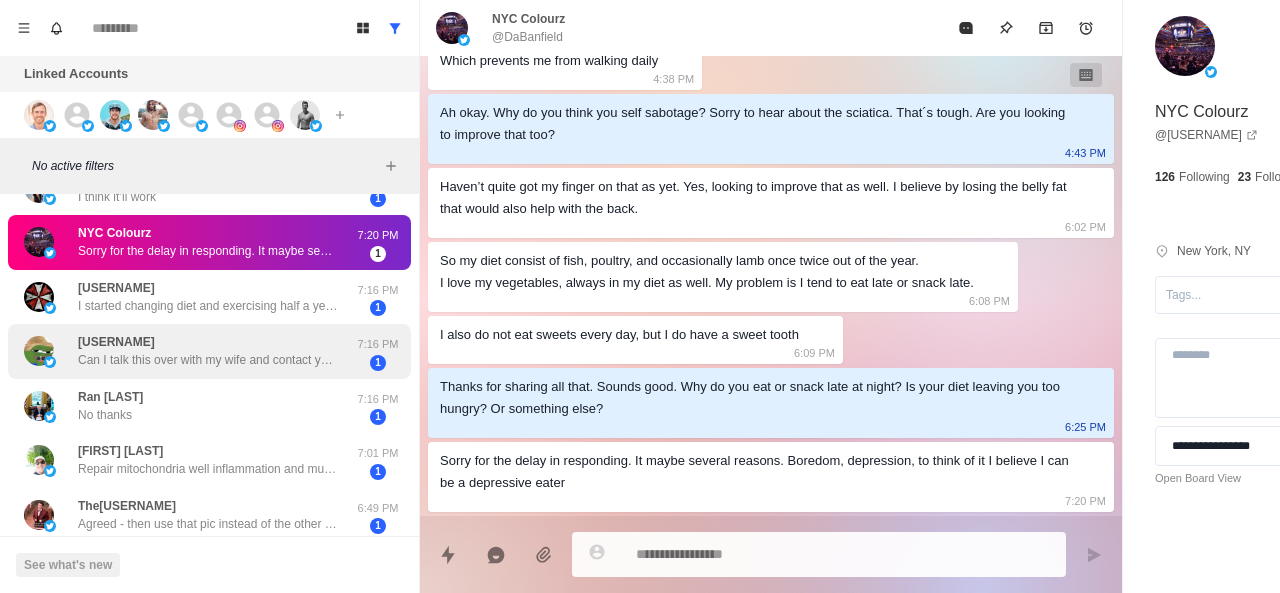 scroll, scrollTop: 42, scrollLeft: 0, axis: vertical 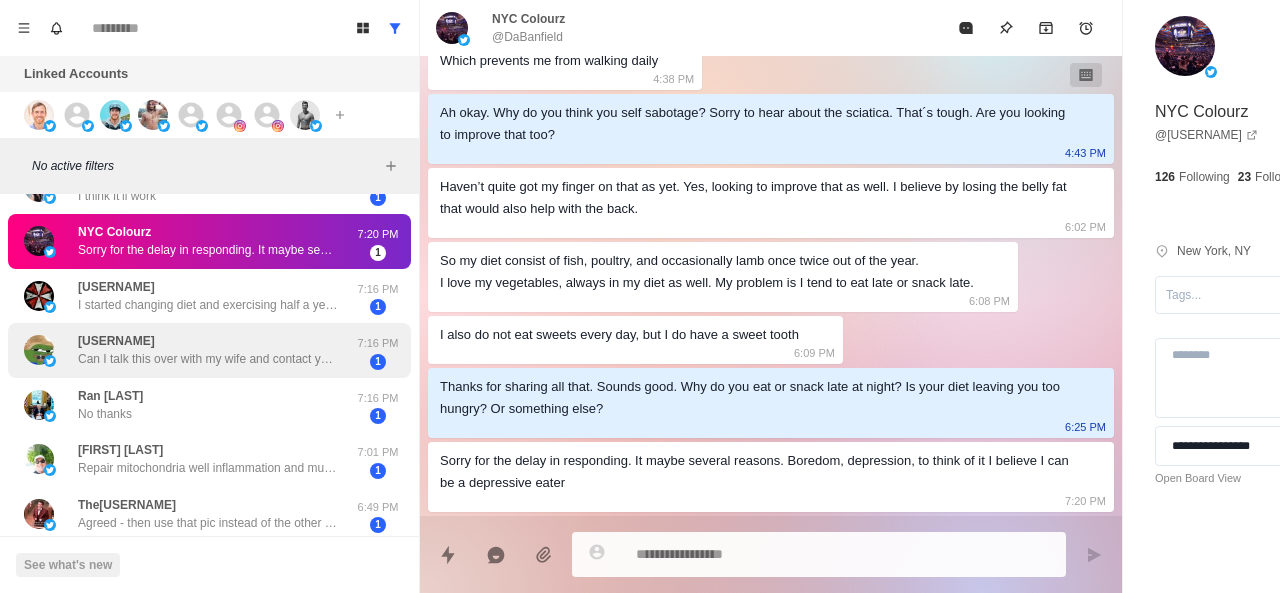 click on "[USERNAME] Can I talk this over with my wife and contact you in a few days? 7:16 PM 1" at bounding box center (209, 350) 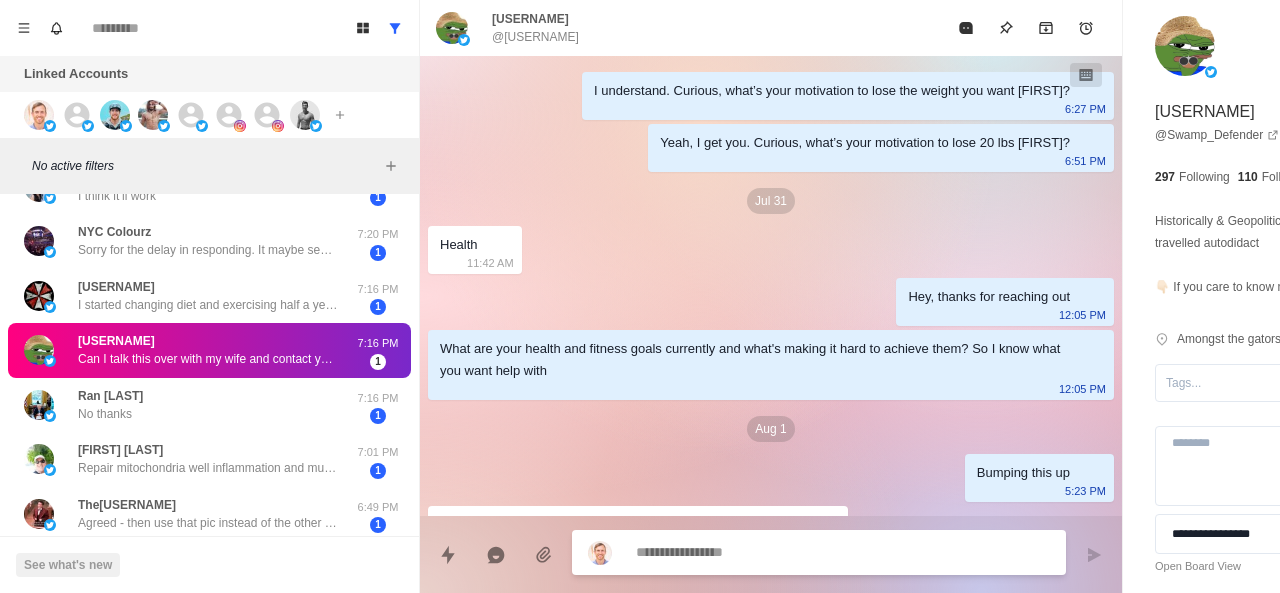 scroll, scrollTop: 42, scrollLeft: 0, axis: vertical 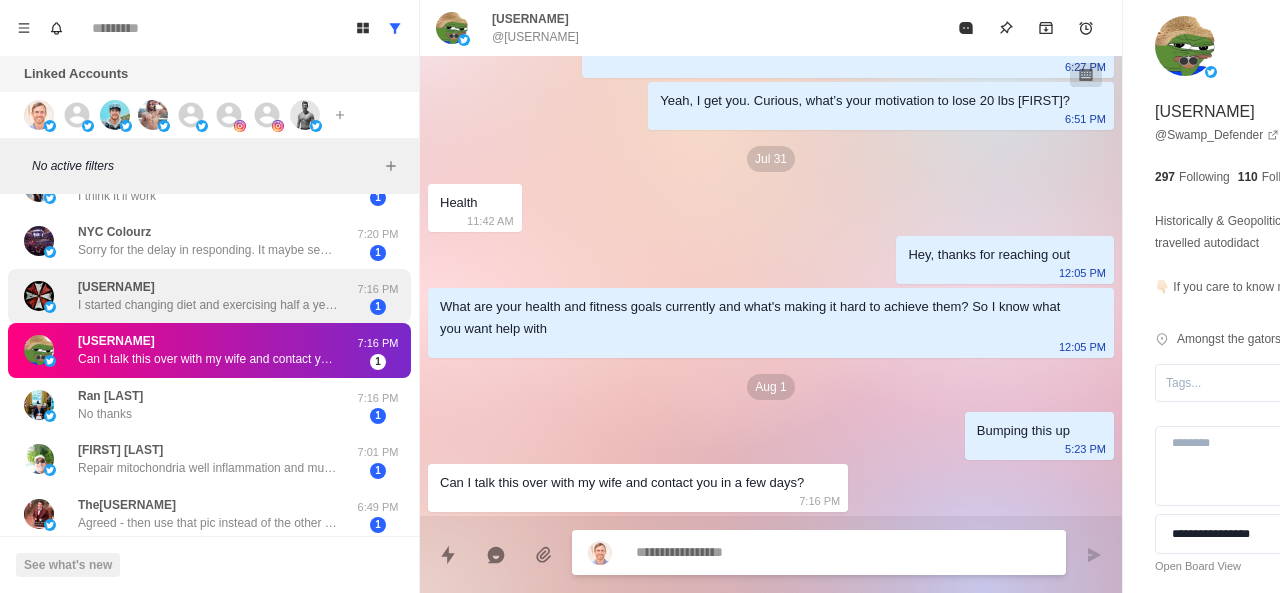 click on "I started changing diet and exercising half a year ago. 5 kilos still have to go down." at bounding box center [208, 305] 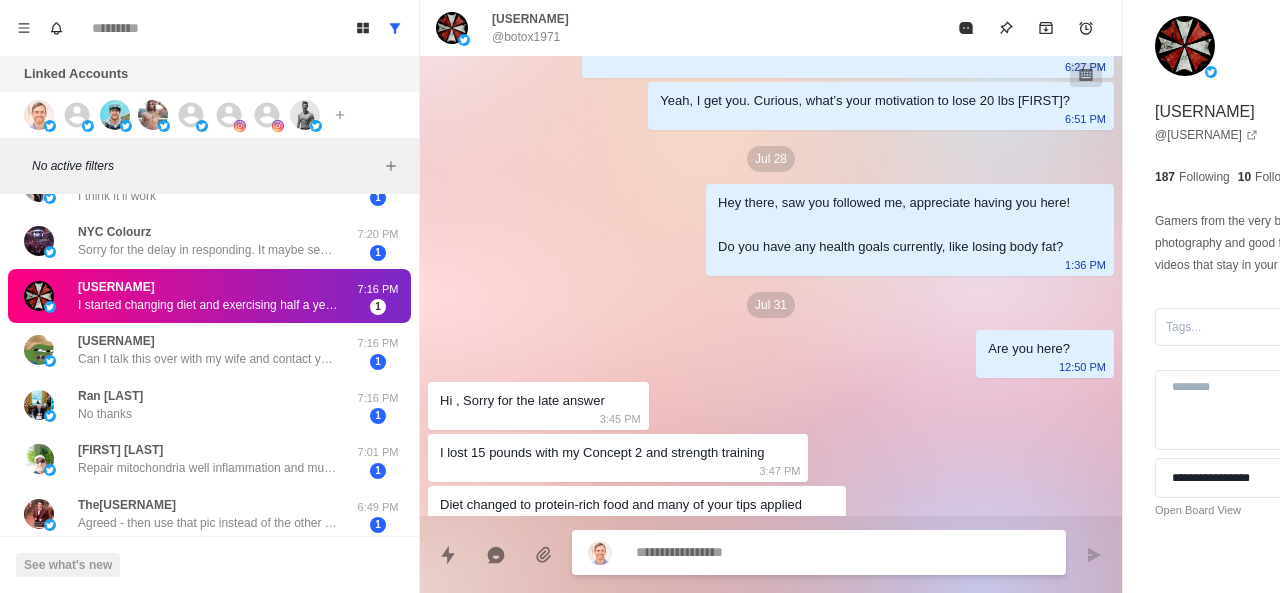 scroll, scrollTop: 240, scrollLeft: 0, axis: vertical 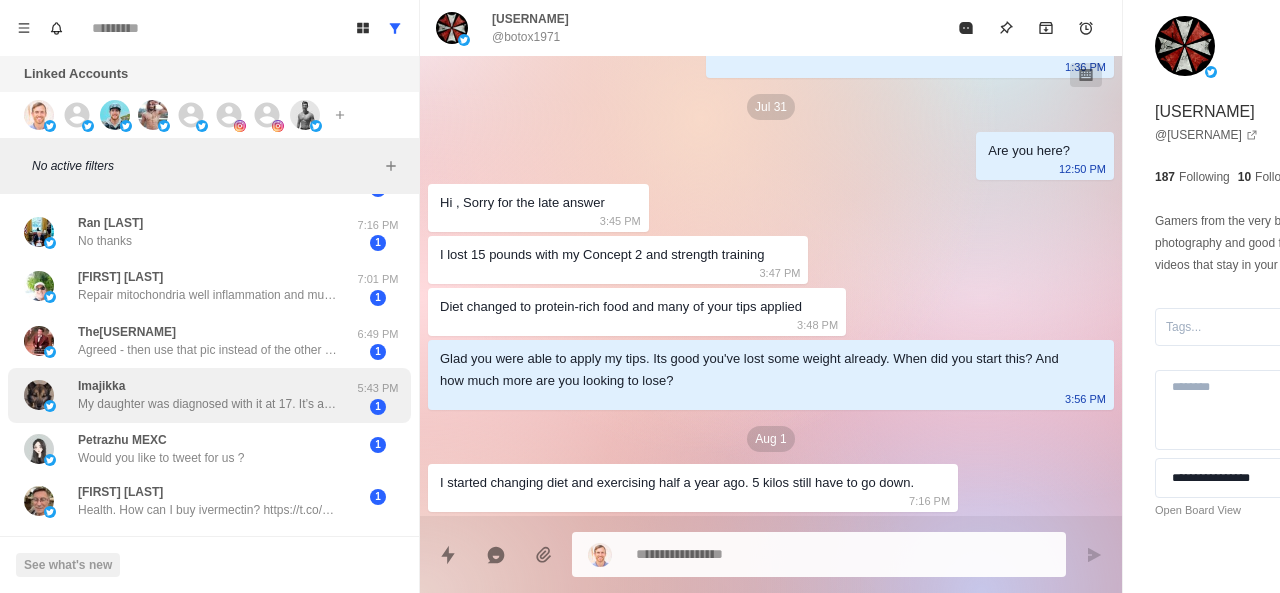 click on "[USERNAME] My daughter was diagnosed with it at 17.  It’s an ongoing battle at her age to keep weight inline she’s 23 now. But we work on it lol" at bounding box center (208, 395) 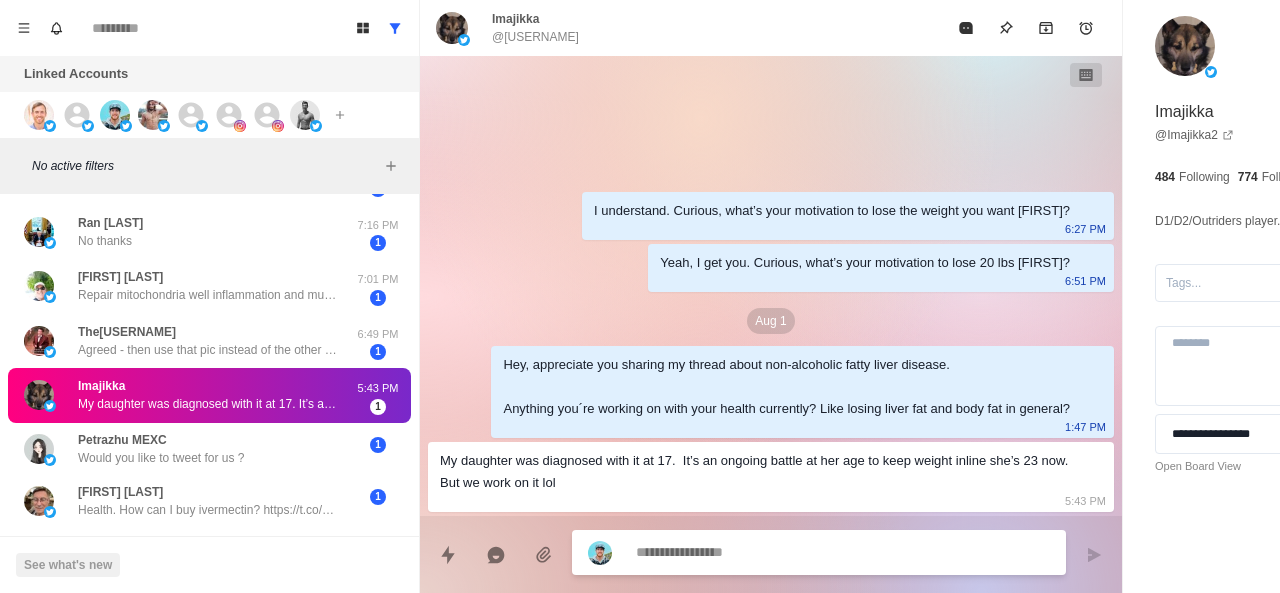 scroll, scrollTop: 0, scrollLeft: 0, axis: both 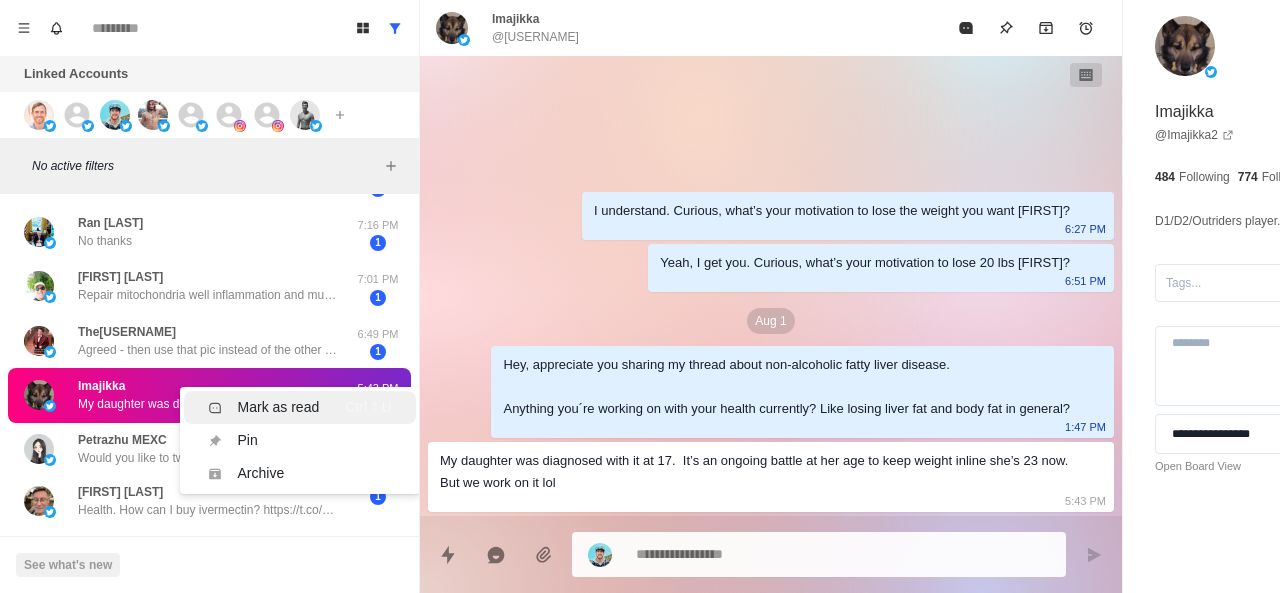 click on "Mark as read" at bounding box center (279, 407) 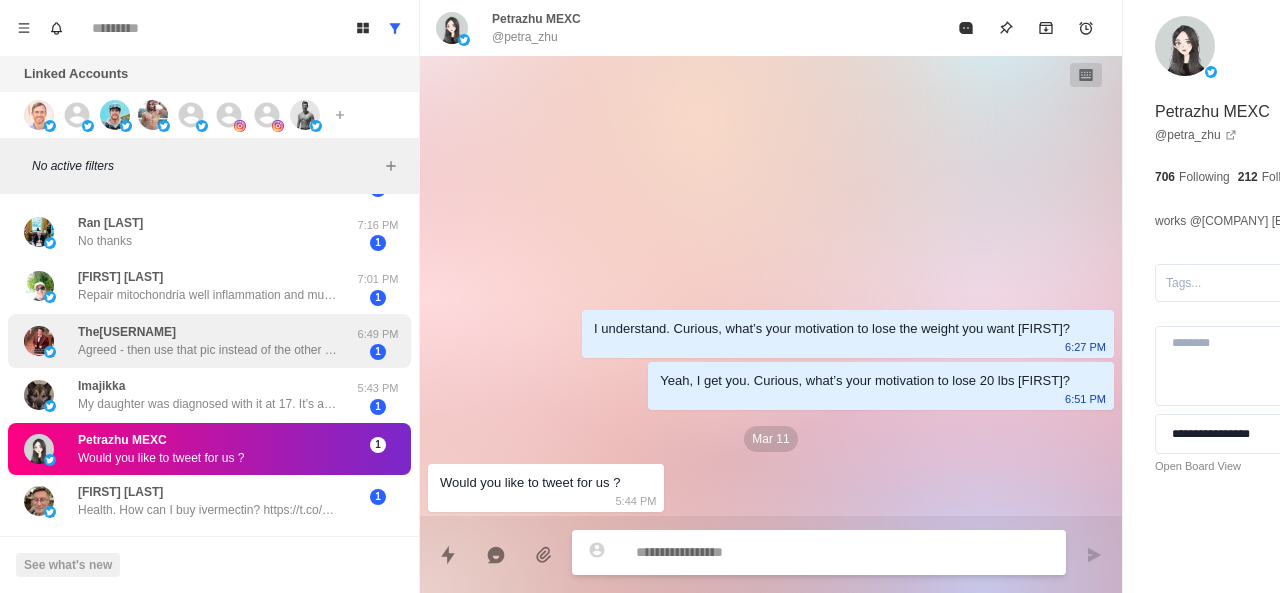 scroll, scrollTop: 0, scrollLeft: 0, axis: both 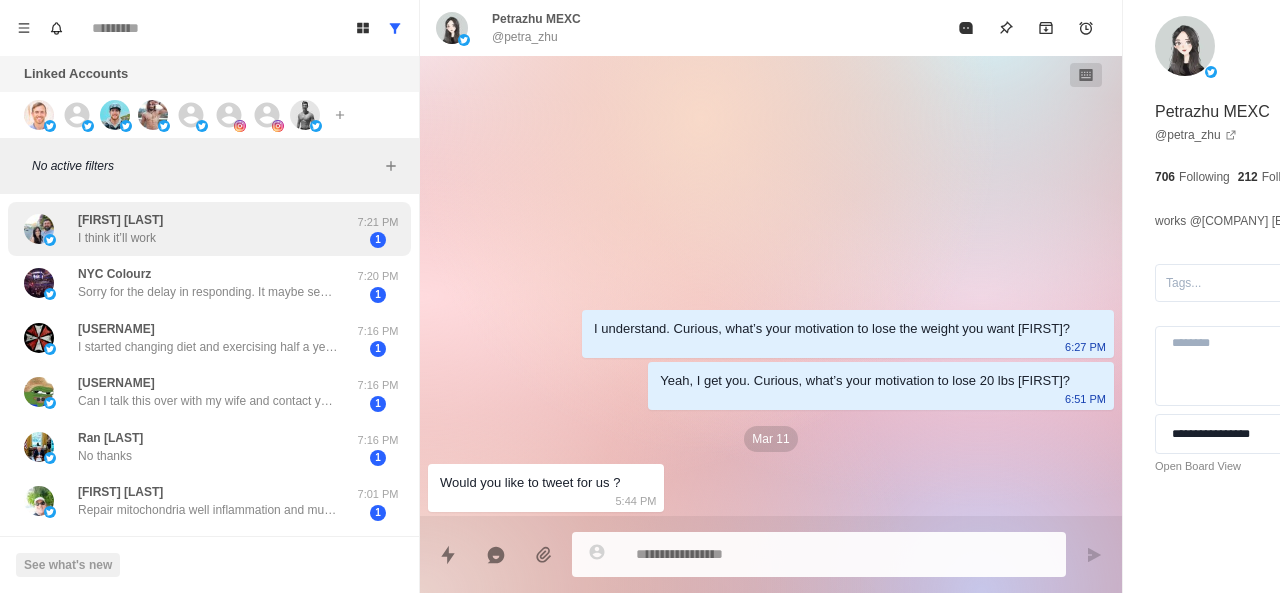 click on "[FIRST] [LAST] I think it’ll work" at bounding box center (188, 229) 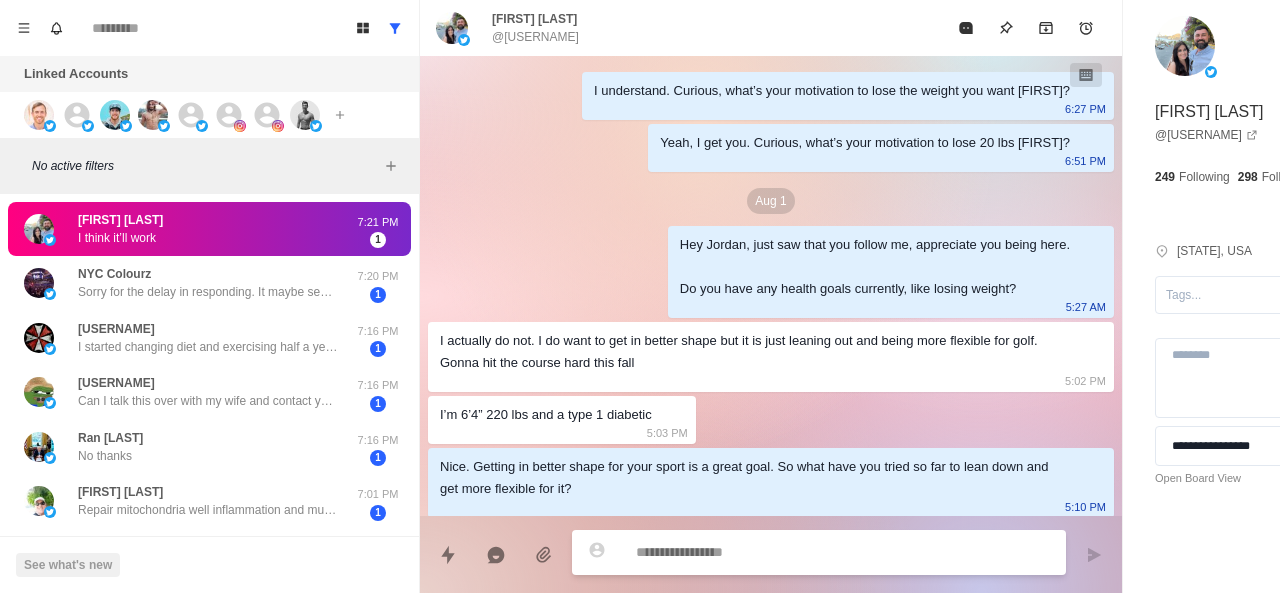 scroll, scrollTop: 376, scrollLeft: 0, axis: vertical 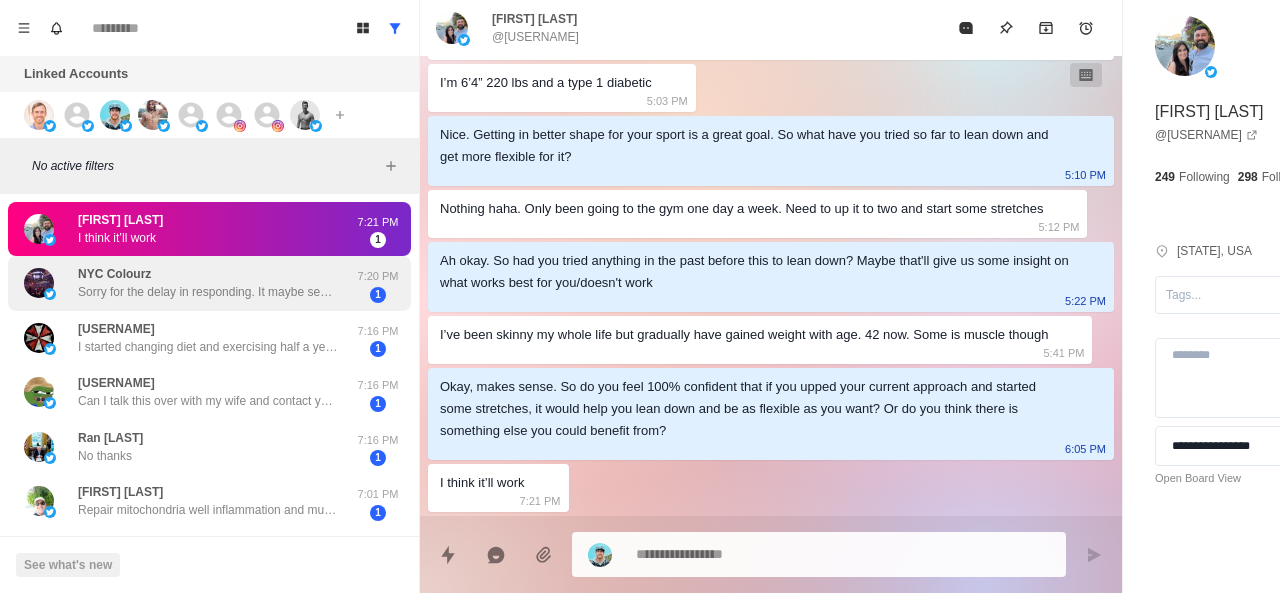 click on "Sorry for the delay in responding. It maybe several reasons. Boredom, depression, to think of it I believe I can be a depressive eater" at bounding box center [208, 292] 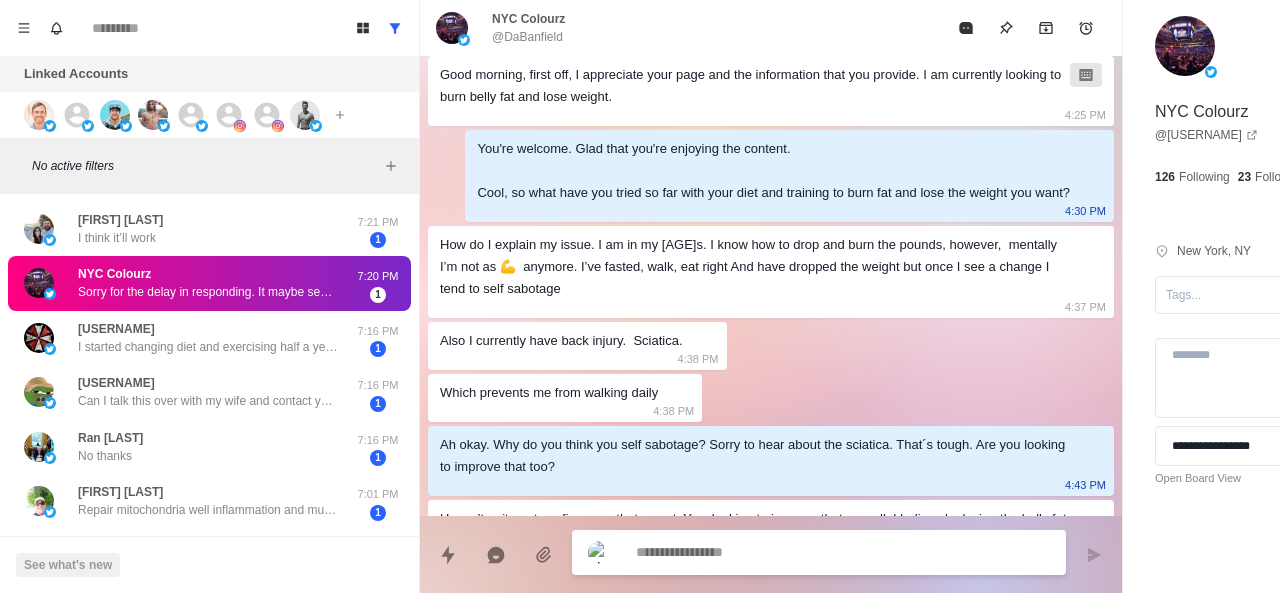 scroll, scrollTop: 752, scrollLeft: 0, axis: vertical 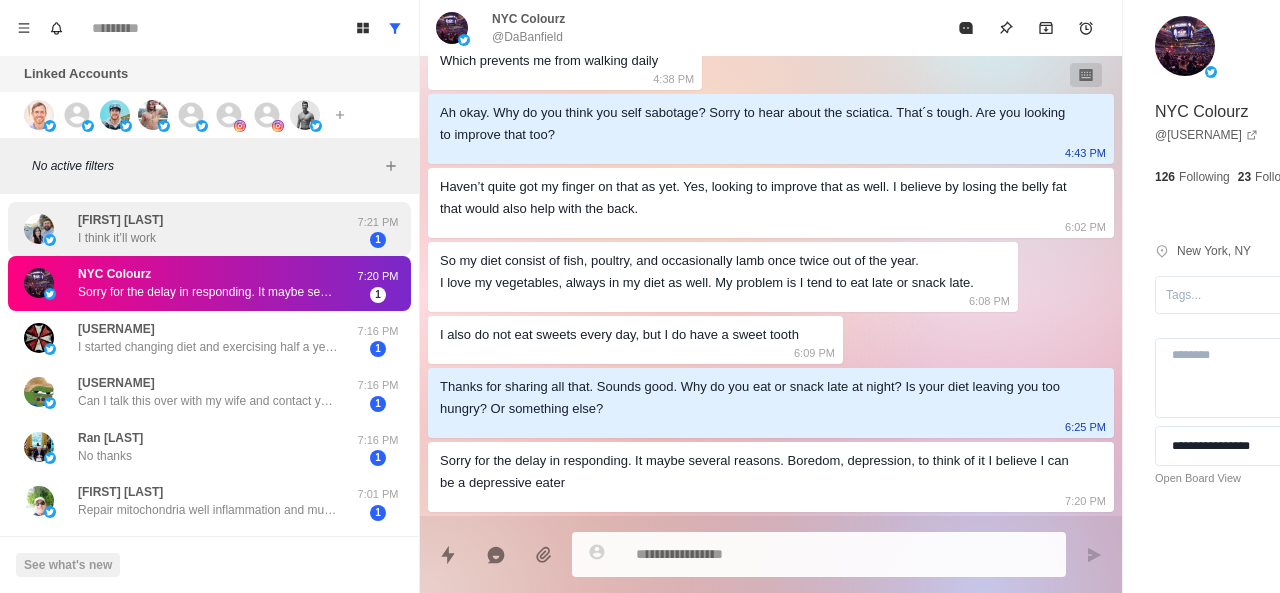 click on "I think it’ll work" at bounding box center [117, 238] 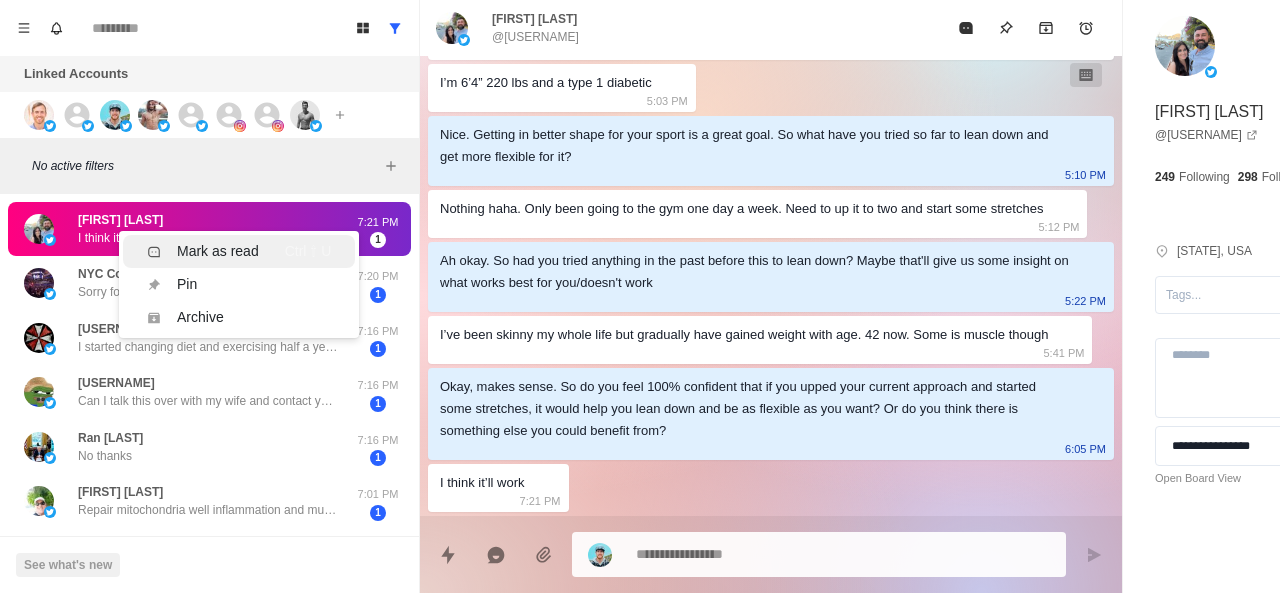 click on "Mark as read" at bounding box center [203, 251] 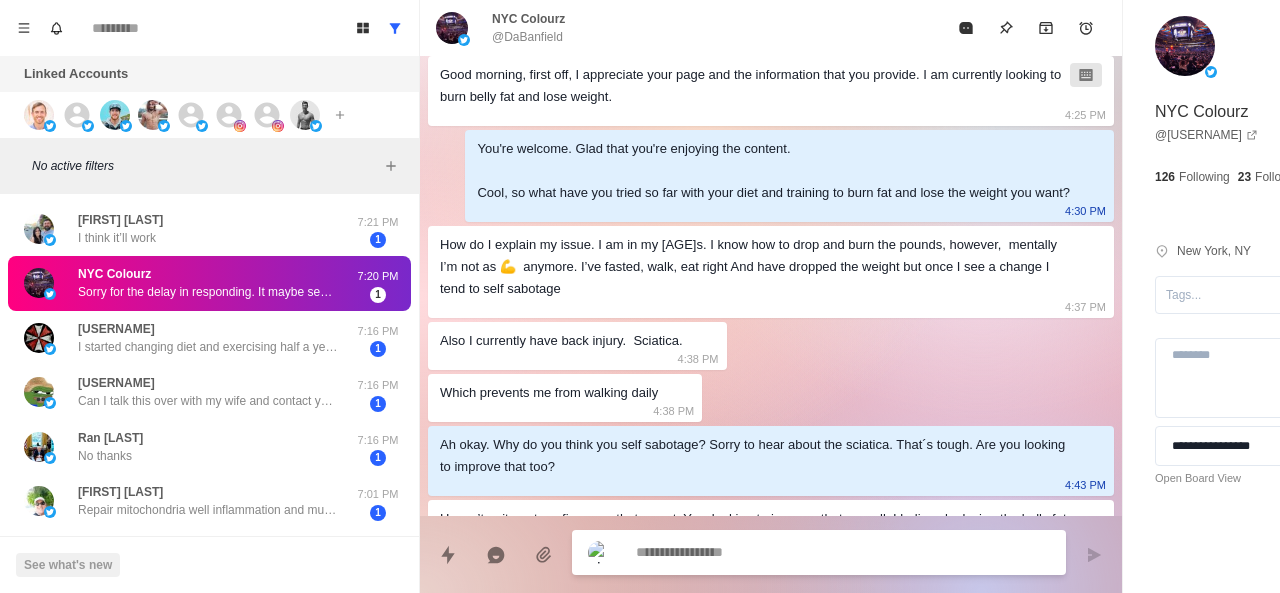 scroll, scrollTop: 752, scrollLeft: 0, axis: vertical 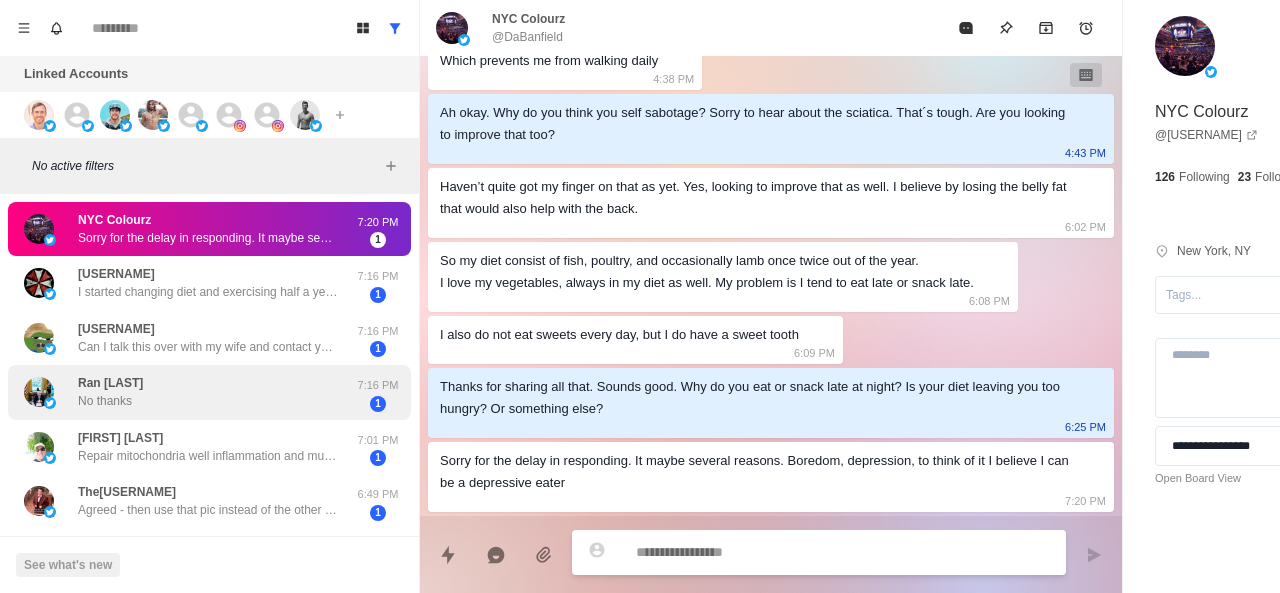 click on "Ran [LAST] No thanks" at bounding box center [188, 392] 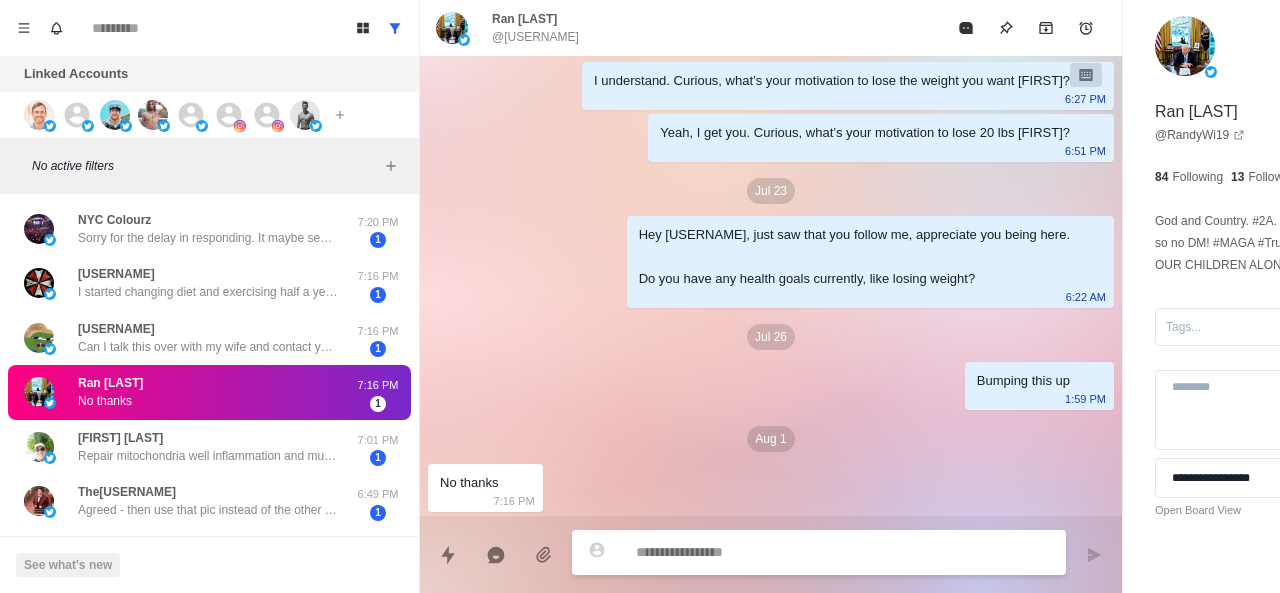 scroll, scrollTop: 10, scrollLeft: 0, axis: vertical 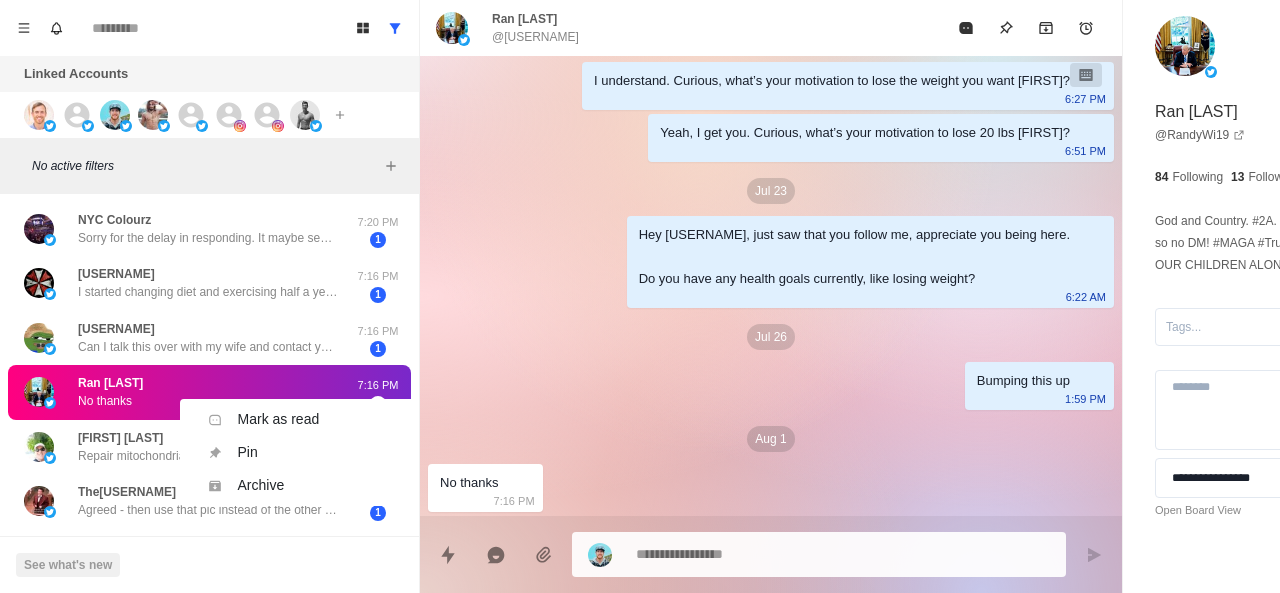 click on "Mark as read Ctrl ⇧ U Pin Ctrl ⇧ P Archive Ctrl ⇧ A" at bounding box center (300, 452) 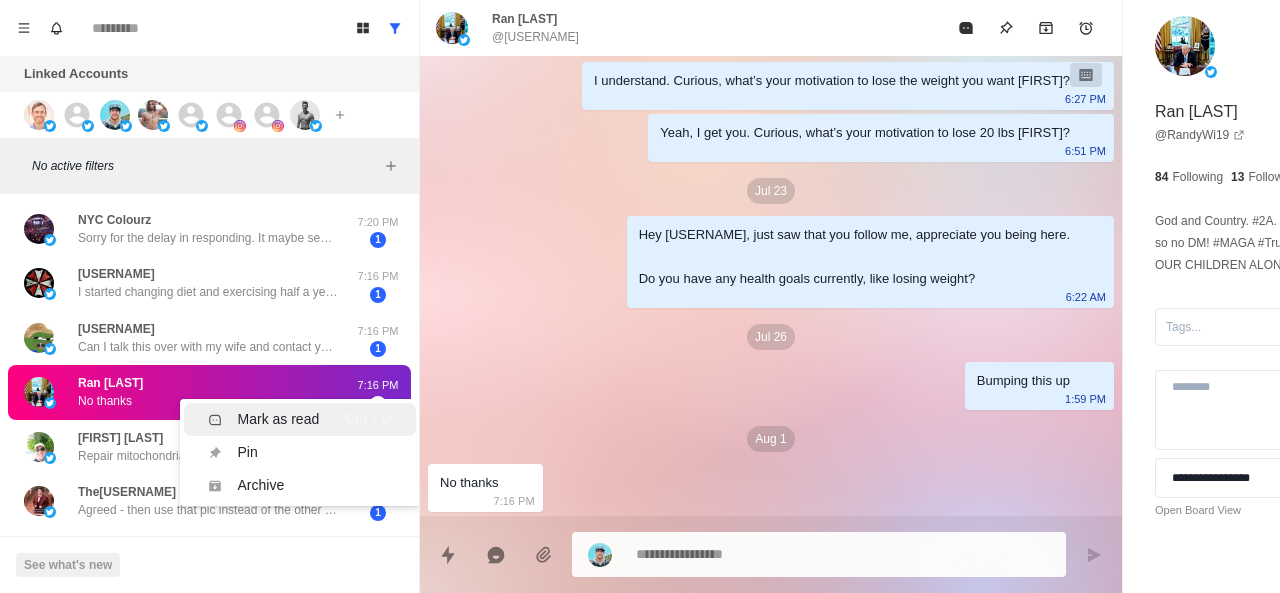 click on "Mark as read" at bounding box center [279, 419] 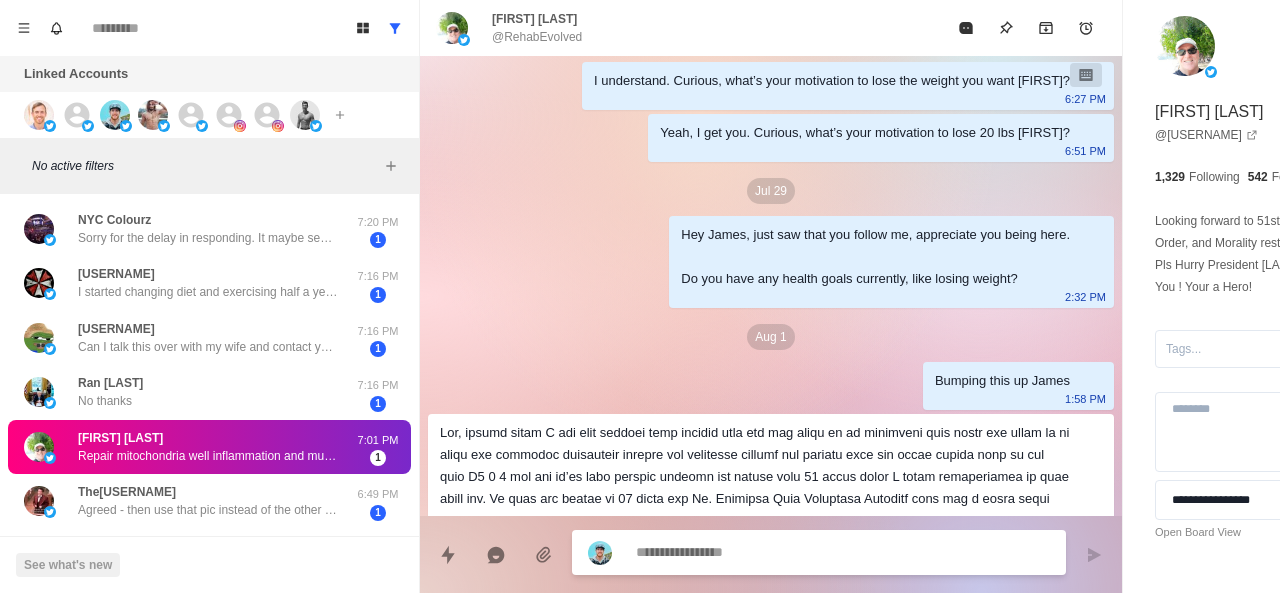 scroll, scrollTop: 658, scrollLeft: 0, axis: vertical 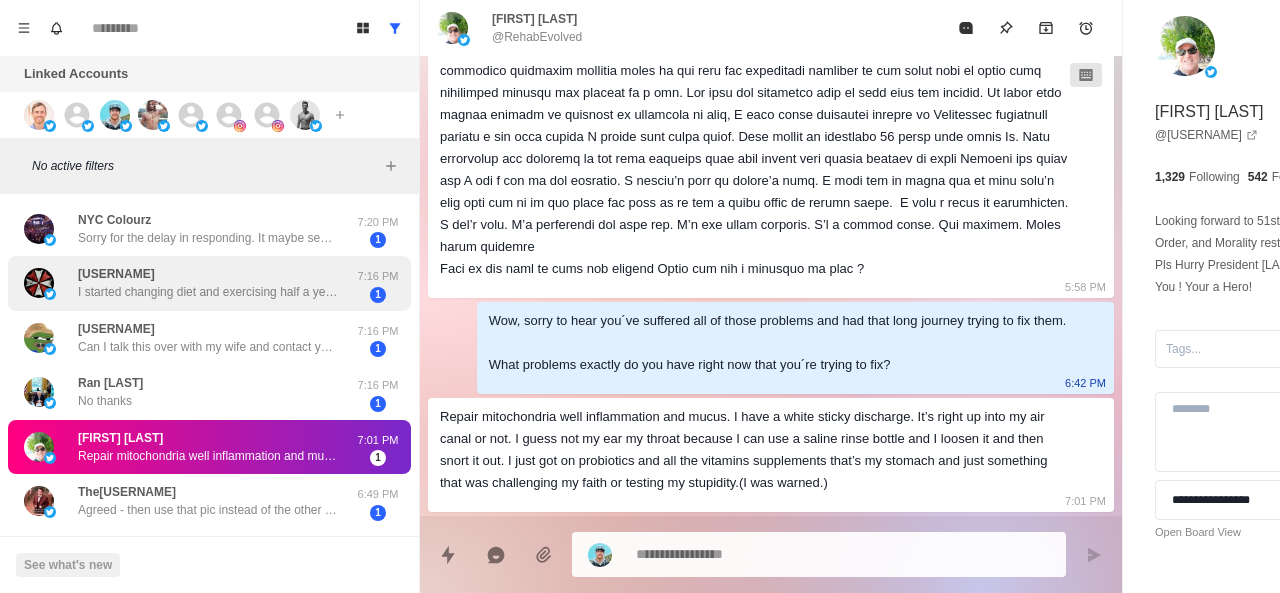 click on "I started changing diet and exercising half a year ago. 5 kilos still have to go down." at bounding box center (208, 292) 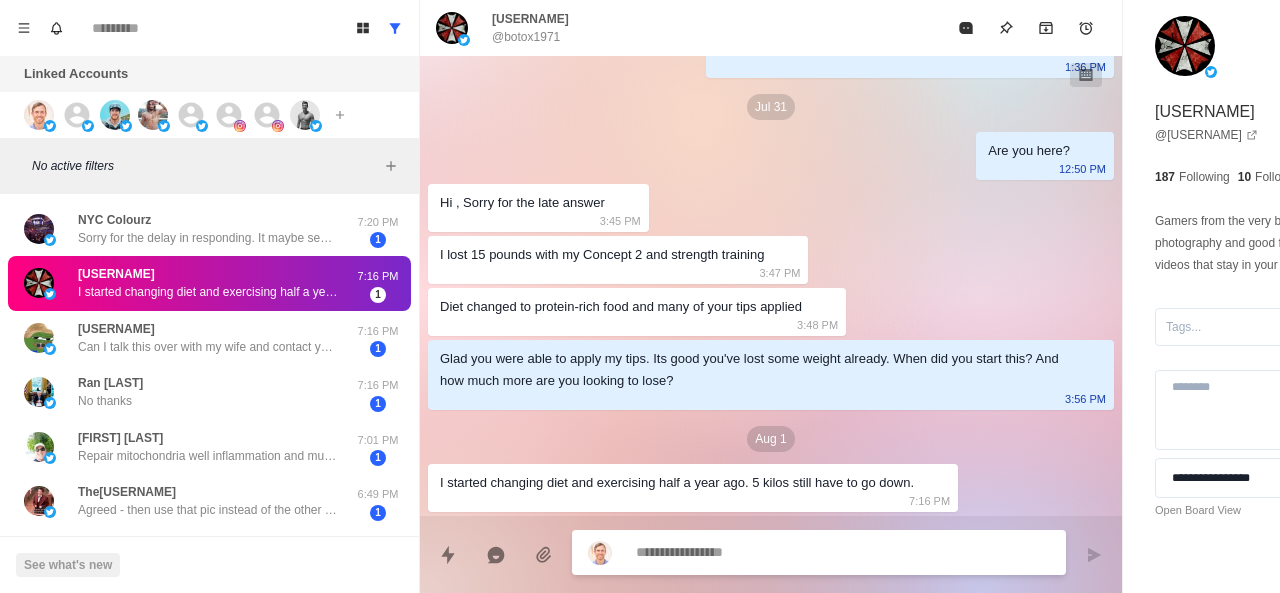 scroll, scrollTop: 240, scrollLeft: 0, axis: vertical 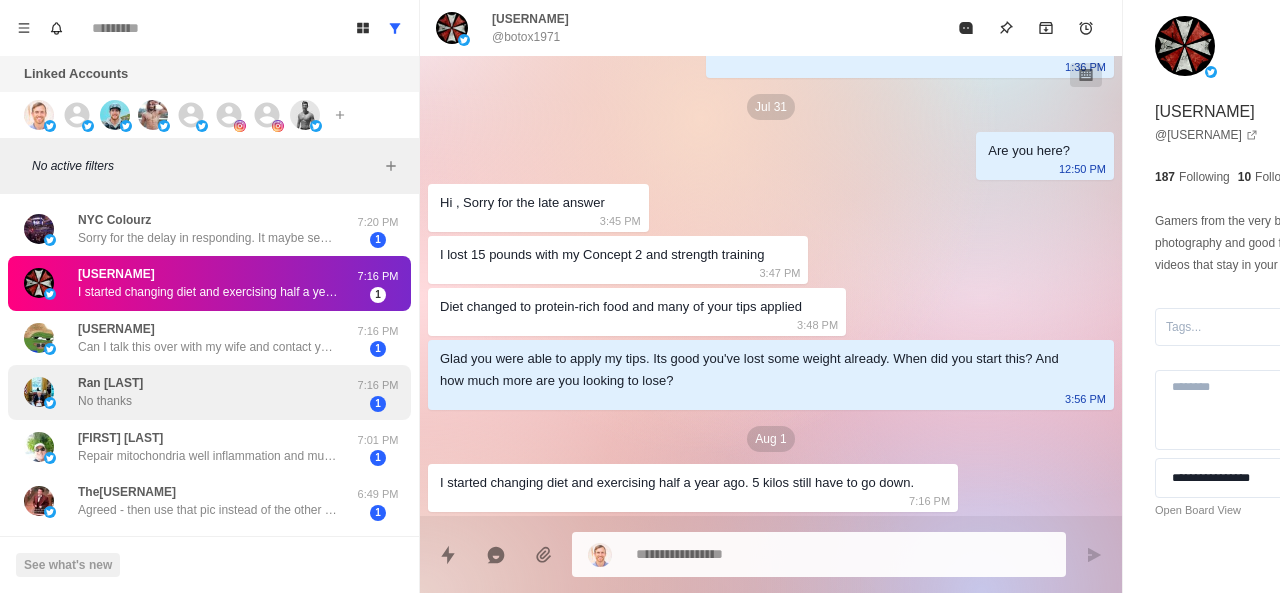 click on "Ran [LAST] No thanks" at bounding box center (188, 392) 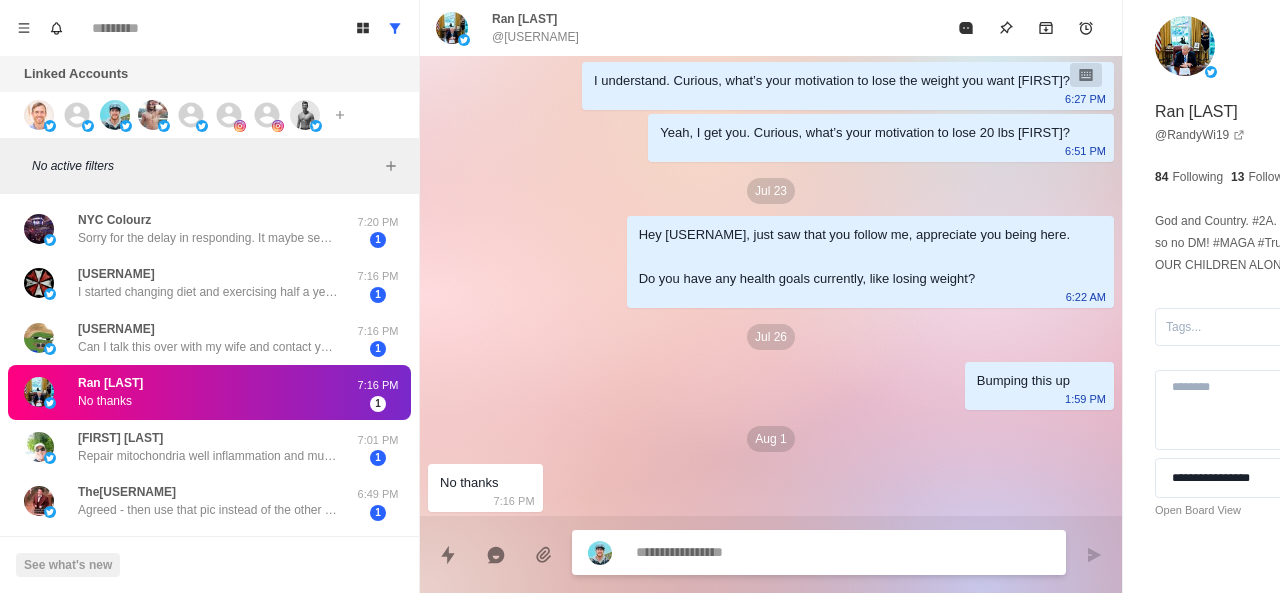 scroll, scrollTop: 10, scrollLeft: 0, axis: vertical 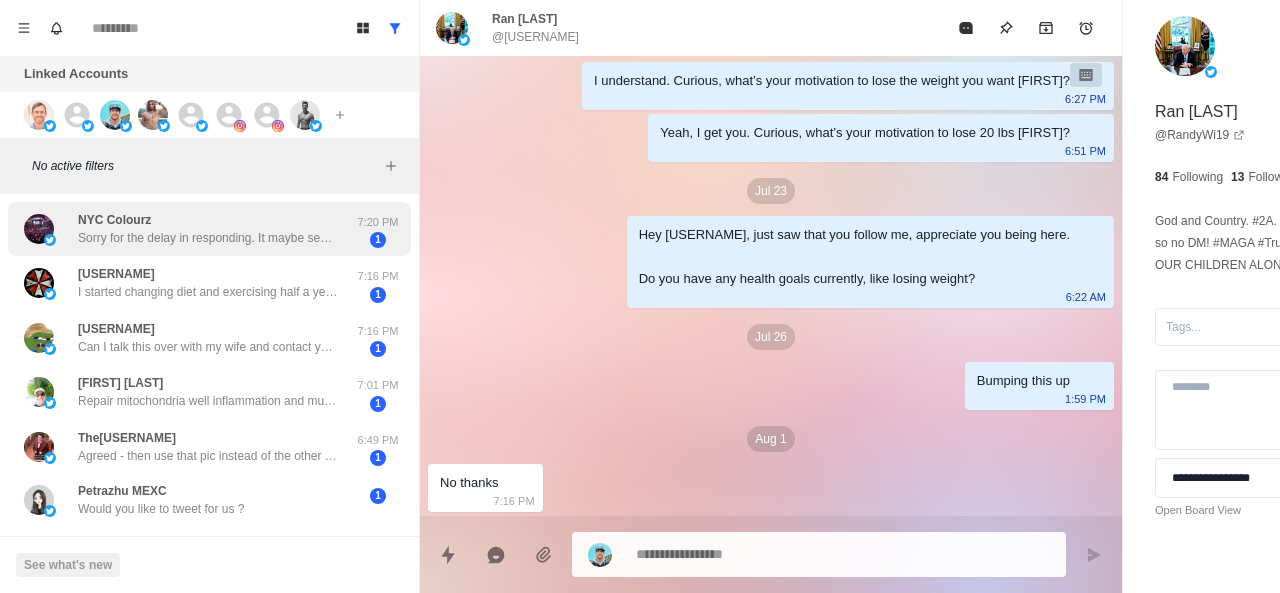click on "[CITY] Colourz Sorry for the delay in responding. It maybe several reasons. Boredom, depression, to think of it I believe I can be a depressive eater [TIME] 1" at bounding box center (209, 229) 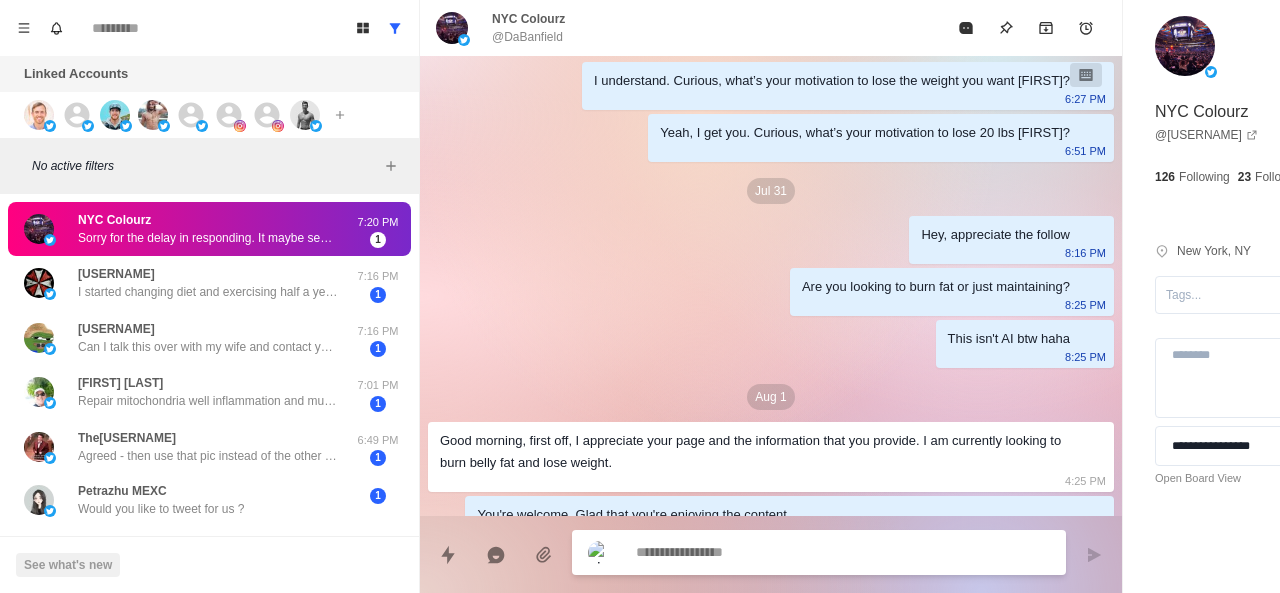 scroll, scrollTop: 752, scrollLeft: 0, axis: vertical 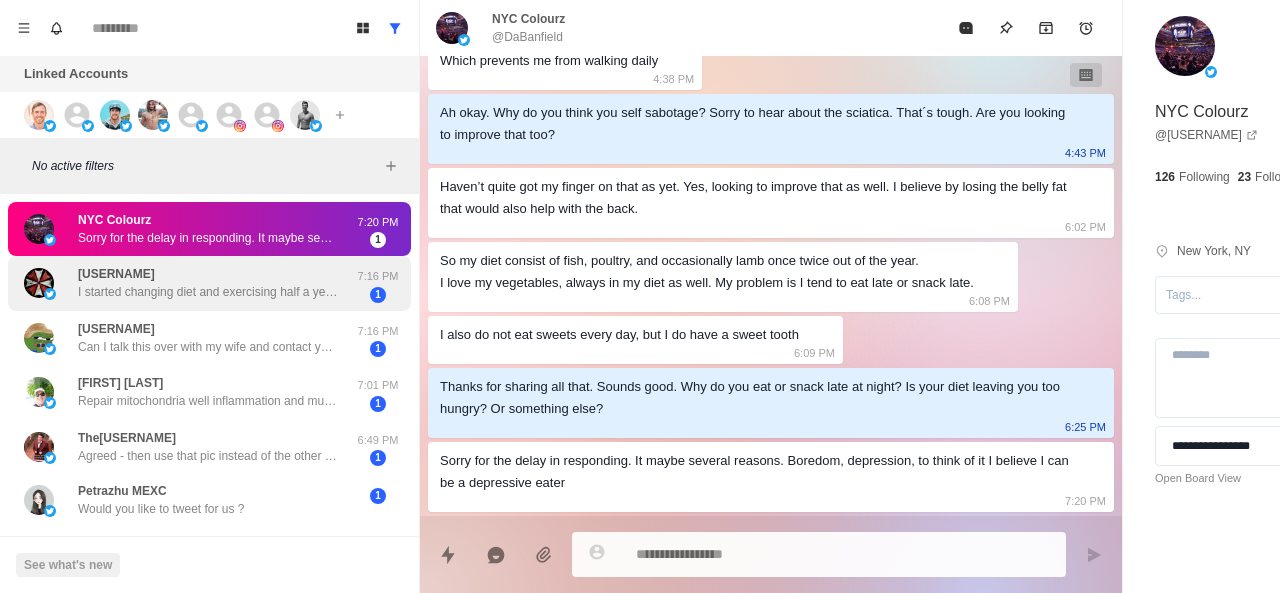 click on "[USERNAME] I started changing diet and exercising half a year ago. 5 kilos still have to go down." at bounding box center (208, 283) 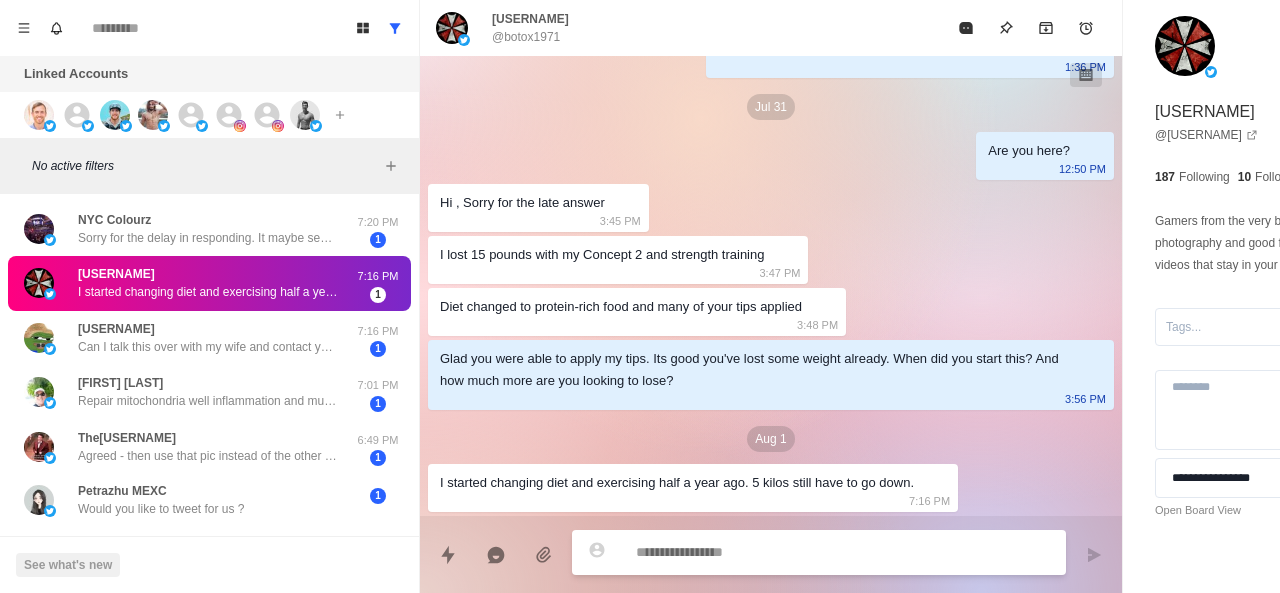 scroll, scrollTop: 240, scrollLeft: 0, axis: vertical 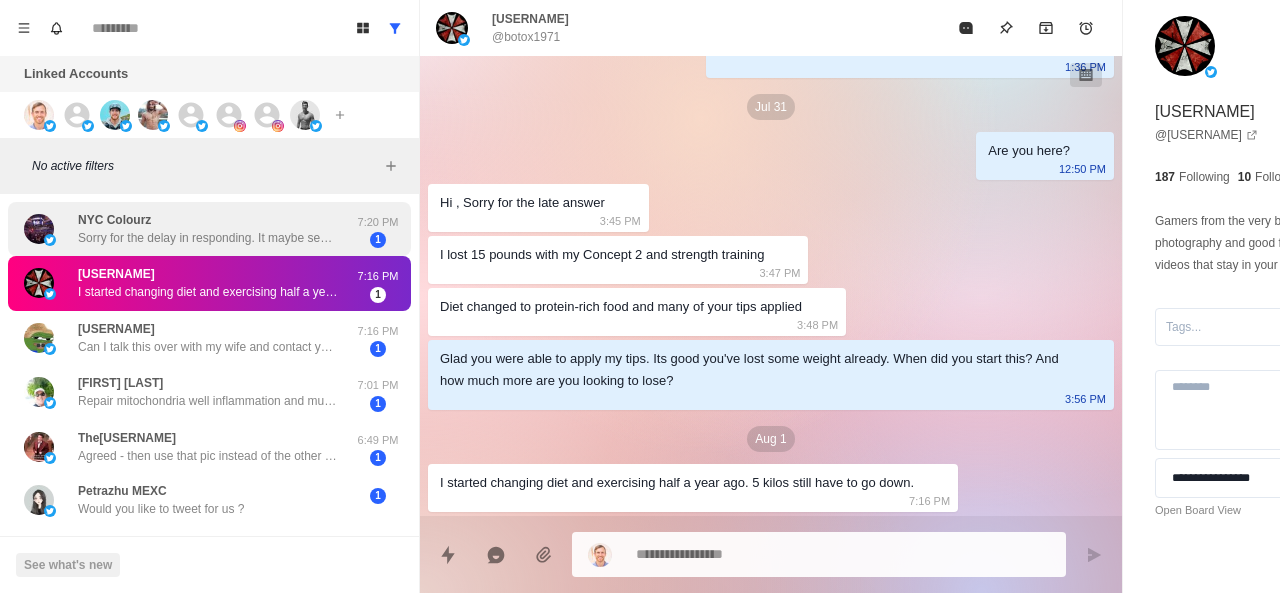click on "Sorry for the delay in responding. It maybe several reasons. Boredom, depression, to think of it I believe I can be a depressive eater" at bounding box center [208, 238] 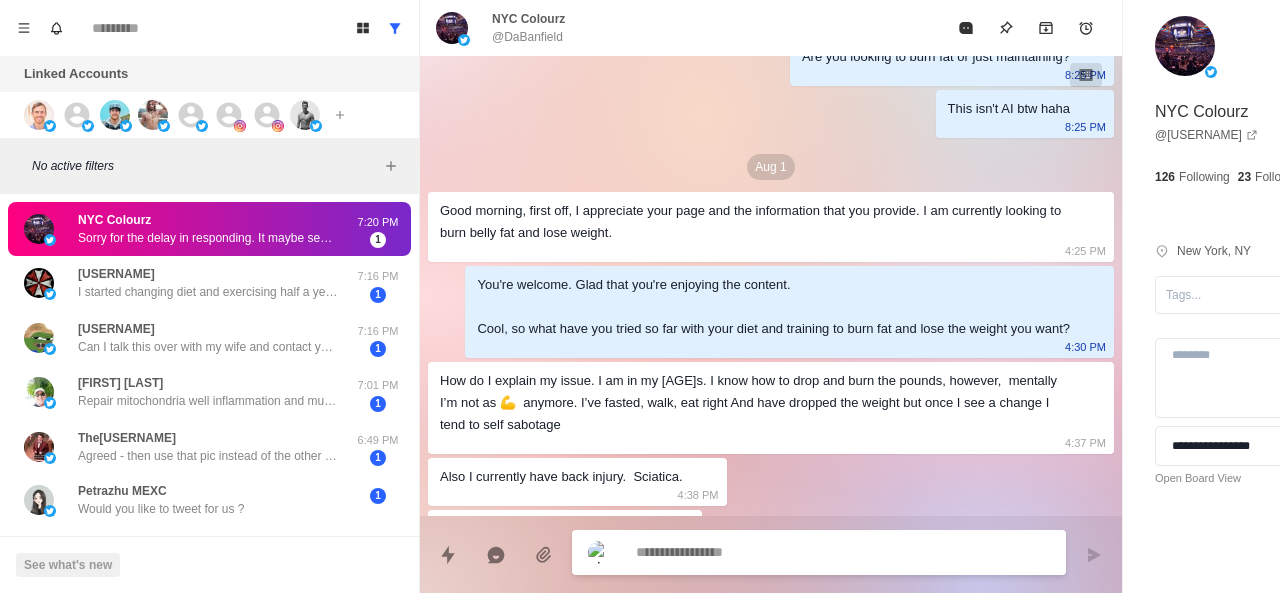 scroll, scrollTop: 752, scrollLeft: 0, axis: vertical 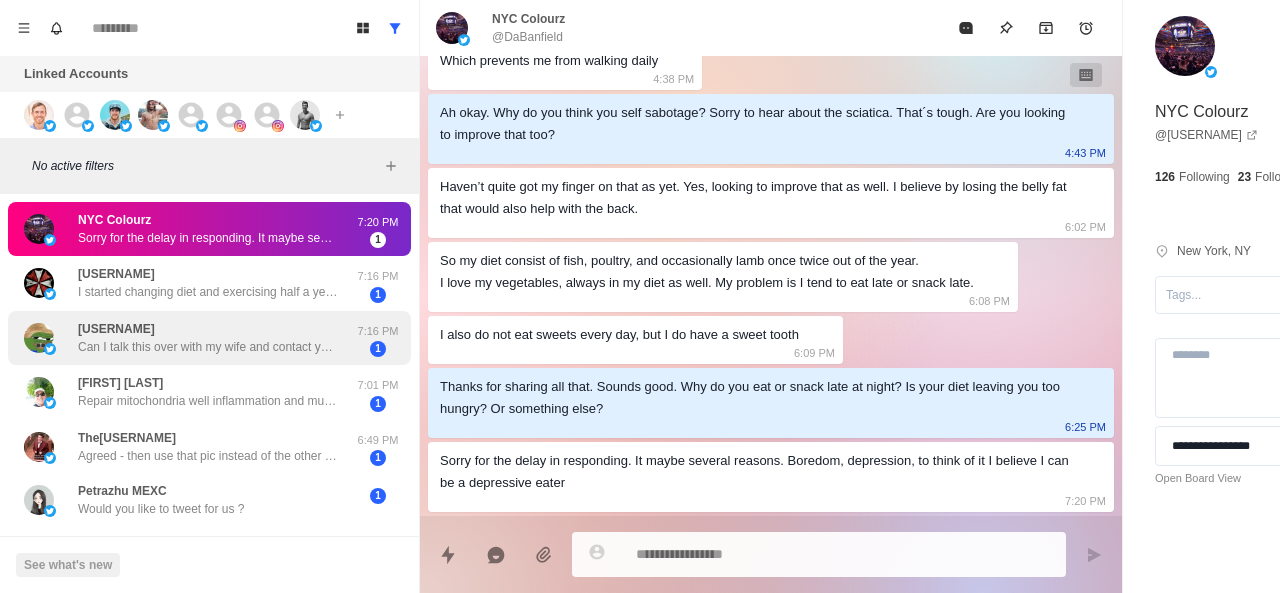 click on "Can I talk this over with my wife and contact you in a few days?" at bounding box center (208, 347) 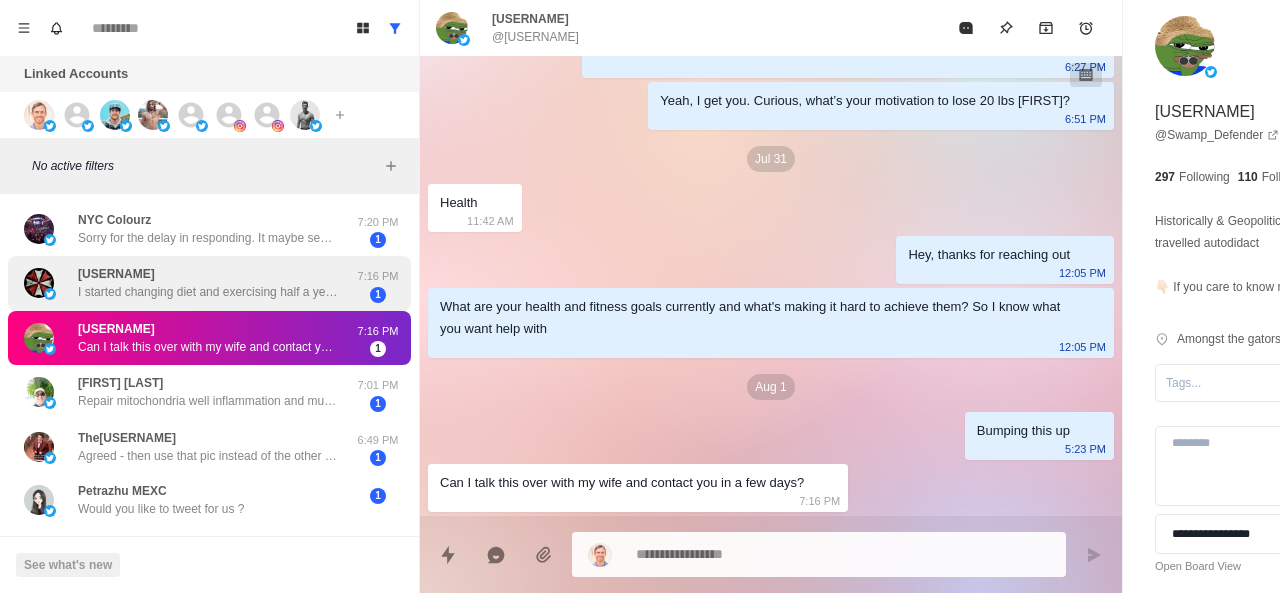 click on "I started changing diet and exercising half a year ago. 5 kilos still have to go down." at bounding box center (208, 292) 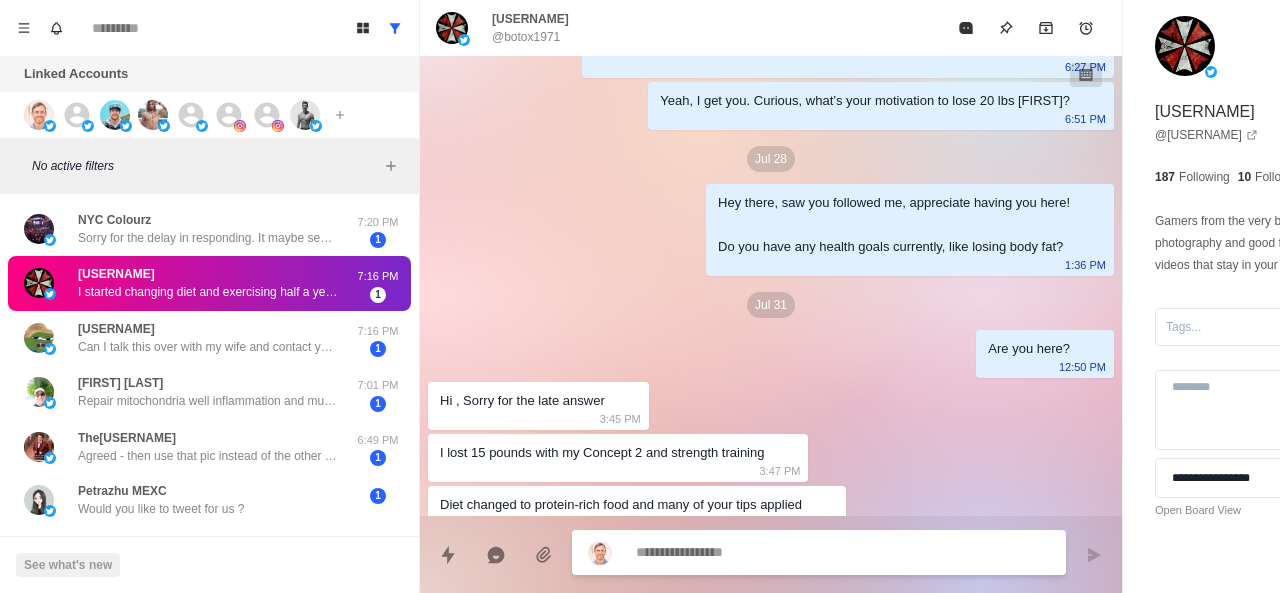 scroll, scrollTop: 240, scrollLeft: 0, axis: vertical 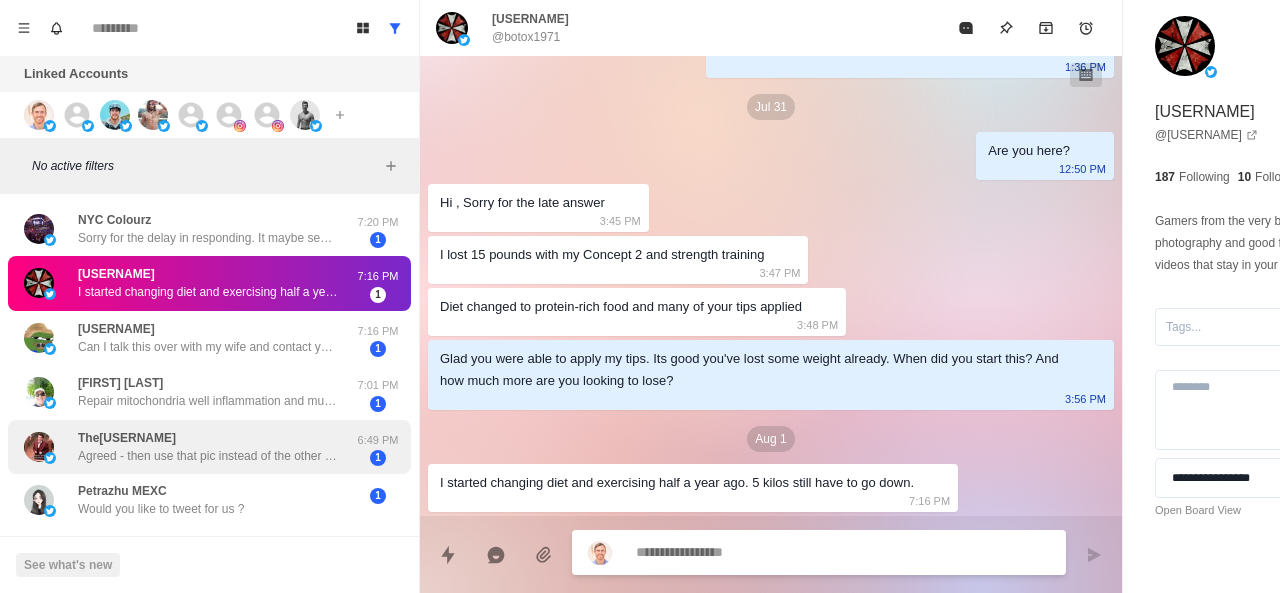 click on "The Legal Smeagol Agreed - then use that pic instead of the other one [TIME] 1" at bounding box center (209, 447) 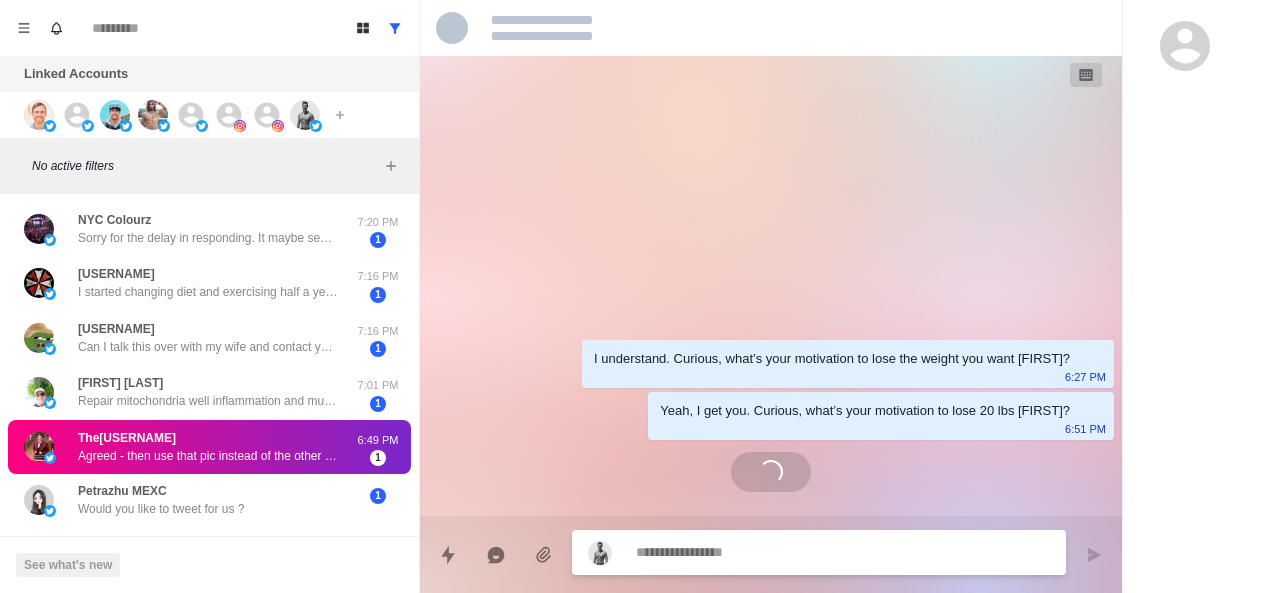 scroll, scrollTop: 0, scrollLeft: 0, axis: both 